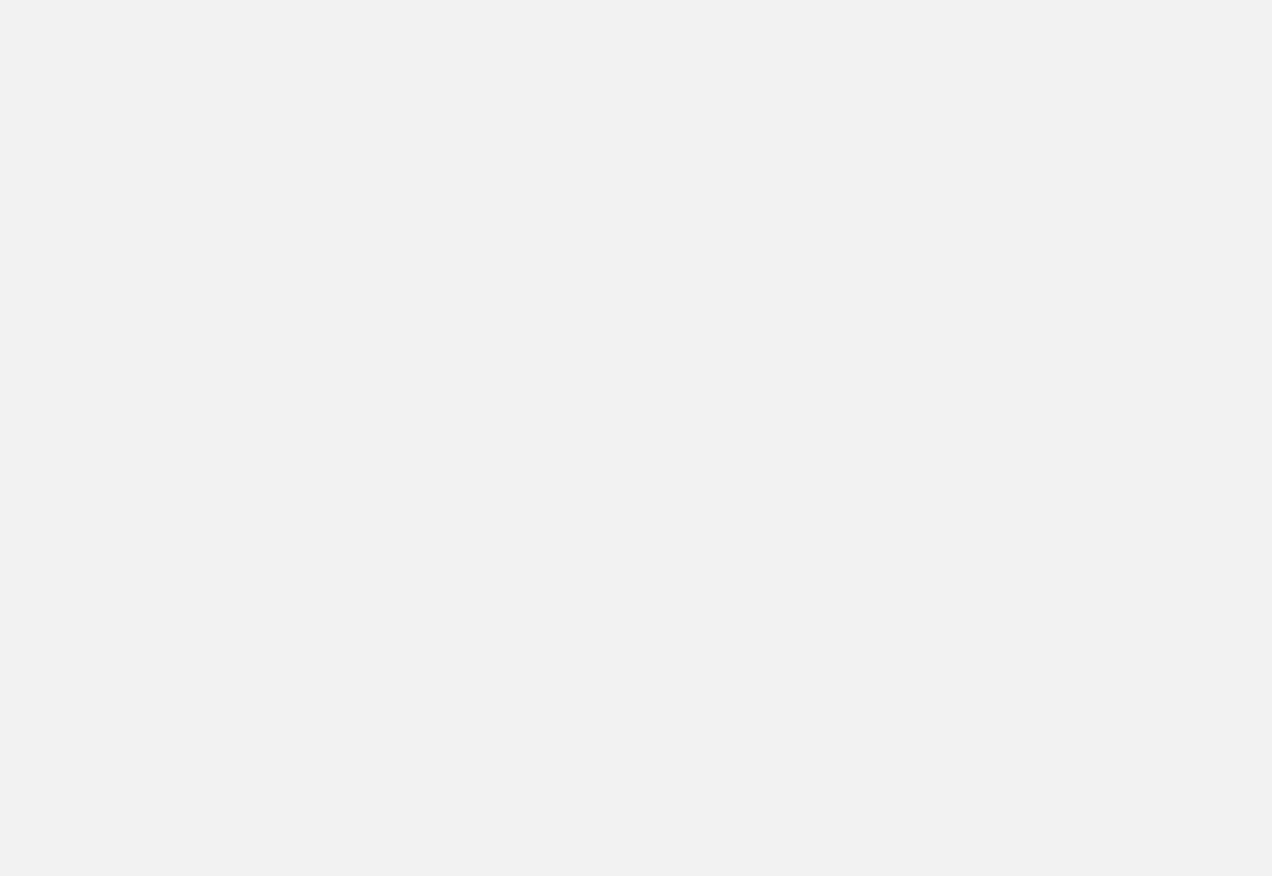 scroll, scrollTop: 0, scrollLeft: 0, axis: both 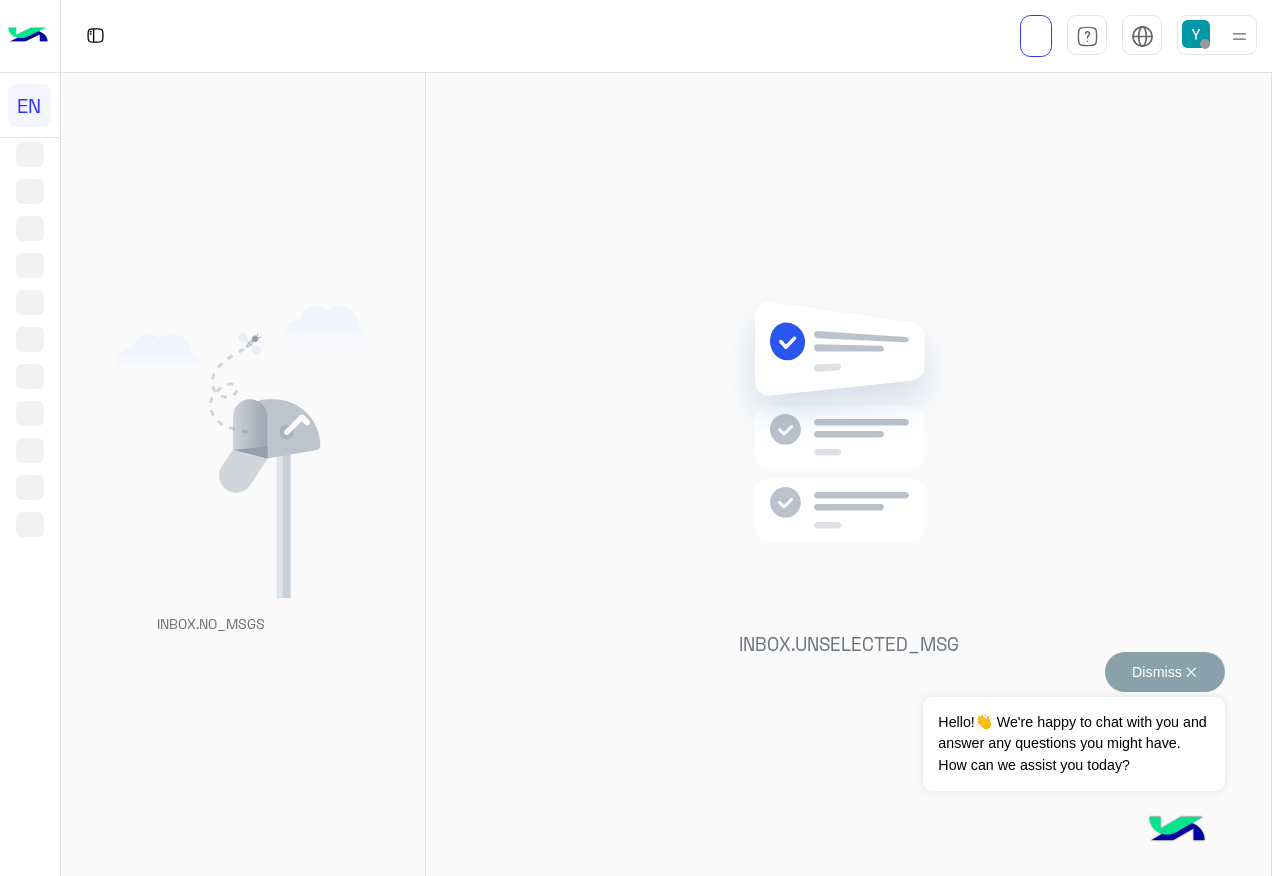 click on "Dismiss ✕" at bounding box center (1165, 672) 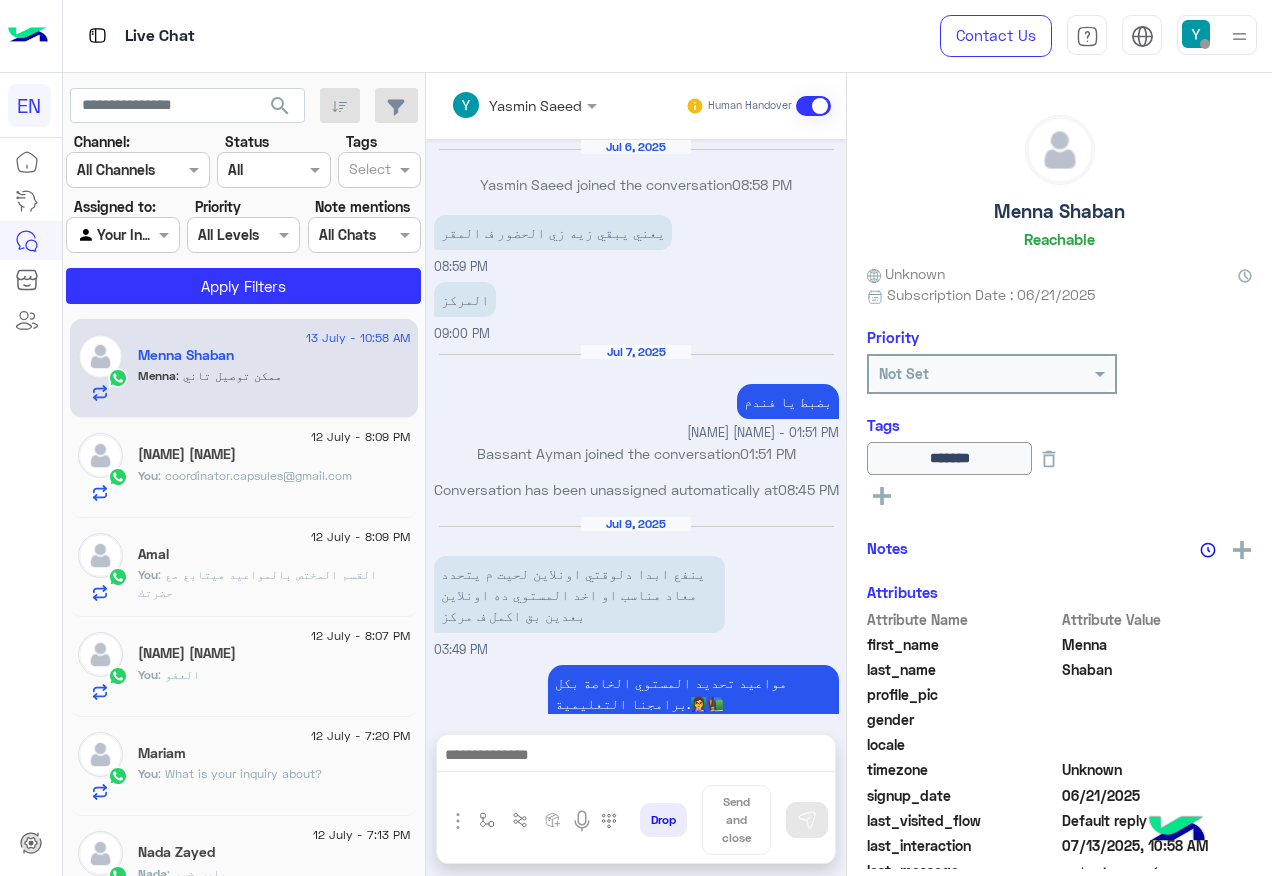 scroll, scrollTop: 1589, scrollLeft: 0, axis: vertical 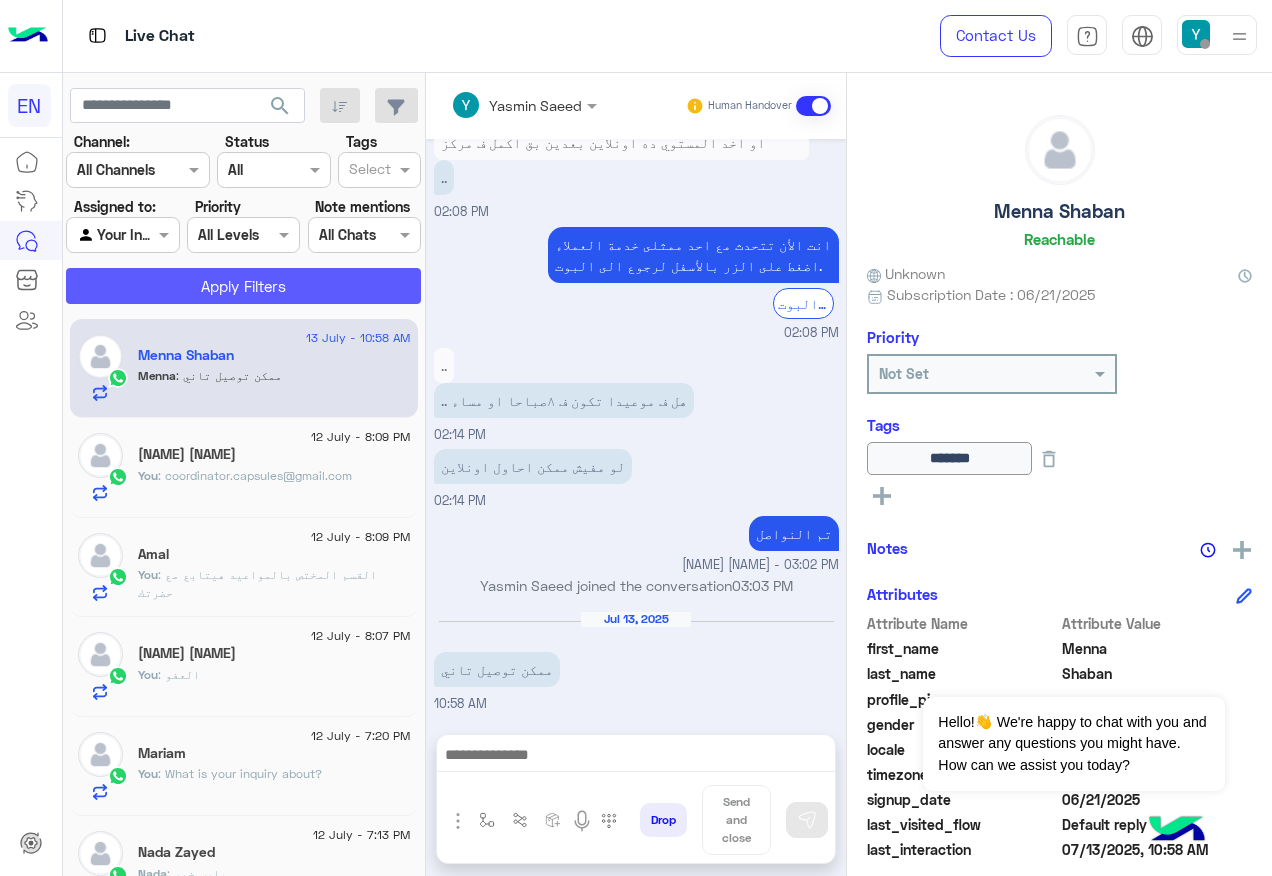 click on "Apply Filters" 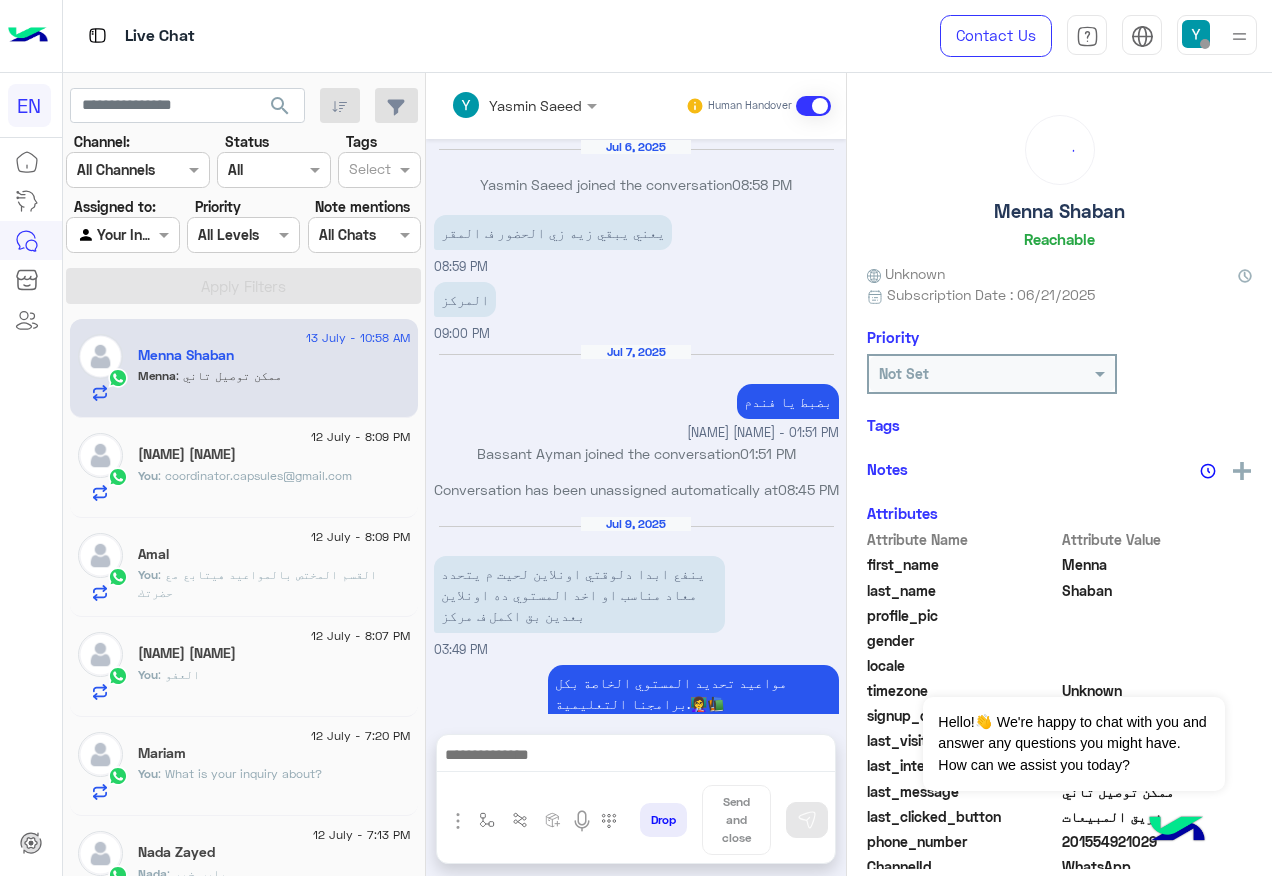 scroll, scrollTop: 1589, scrollLeft: 0, axis: vertical 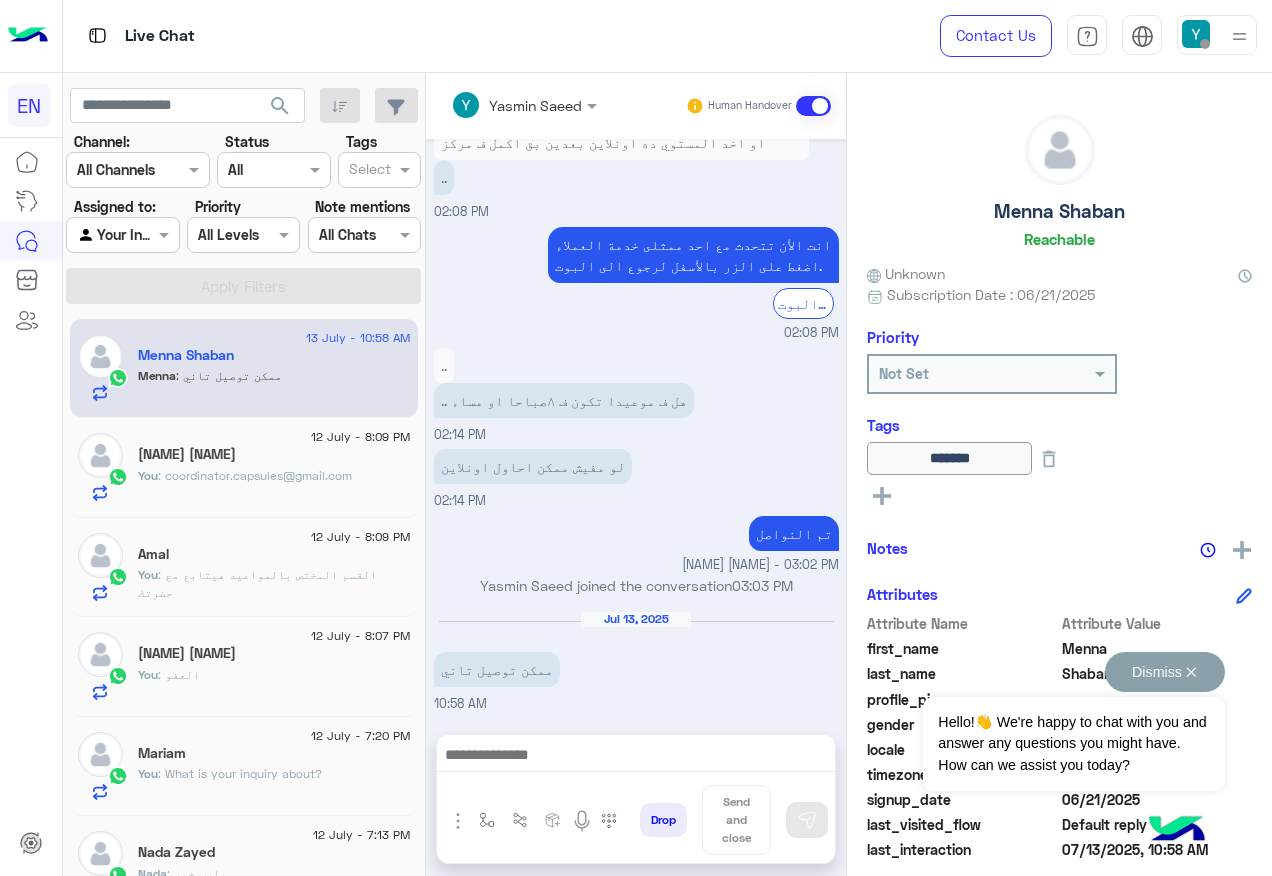 click on "Dismiss ✕" at bounding box center [1165, 672] 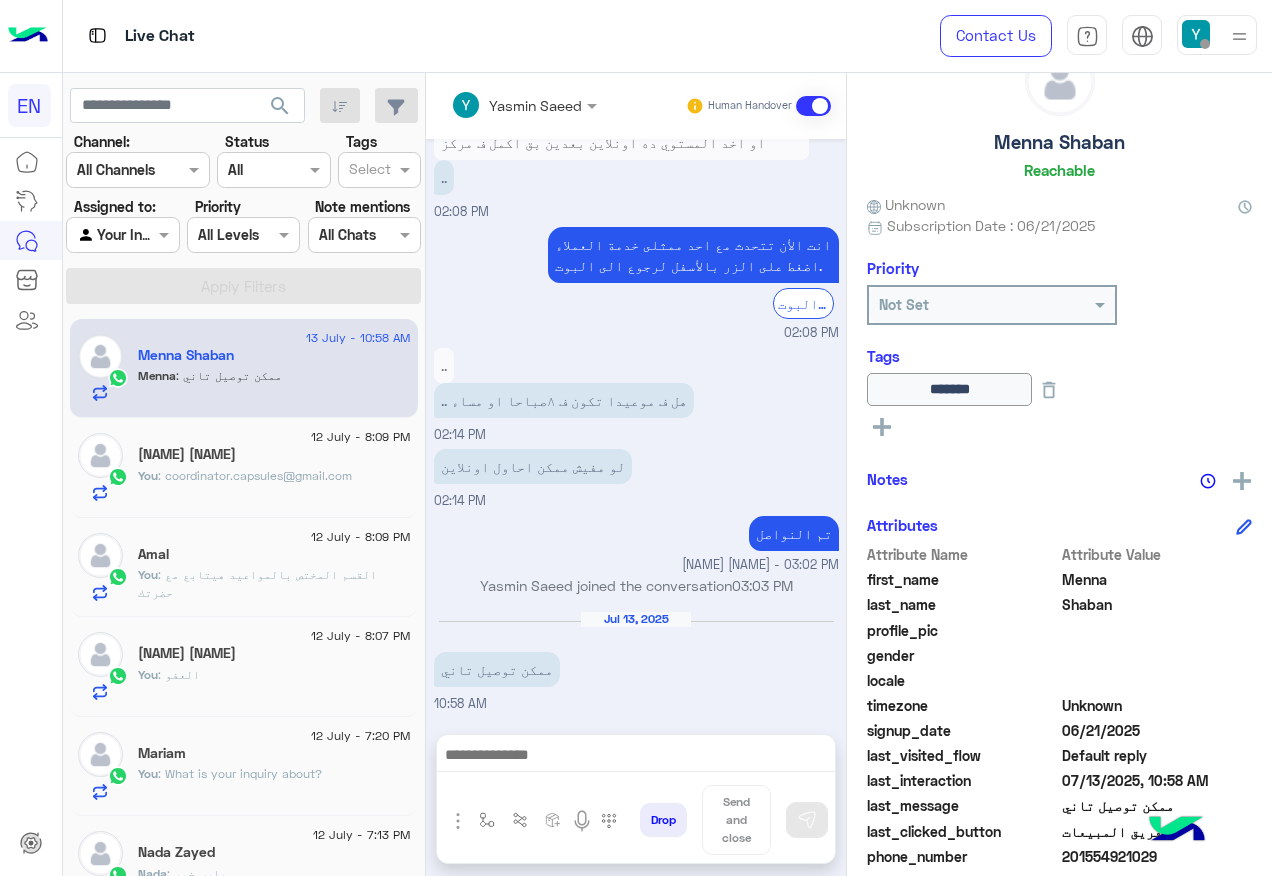 scroll, scrollTop: 200, scrollLeft: 0, axis: vertical 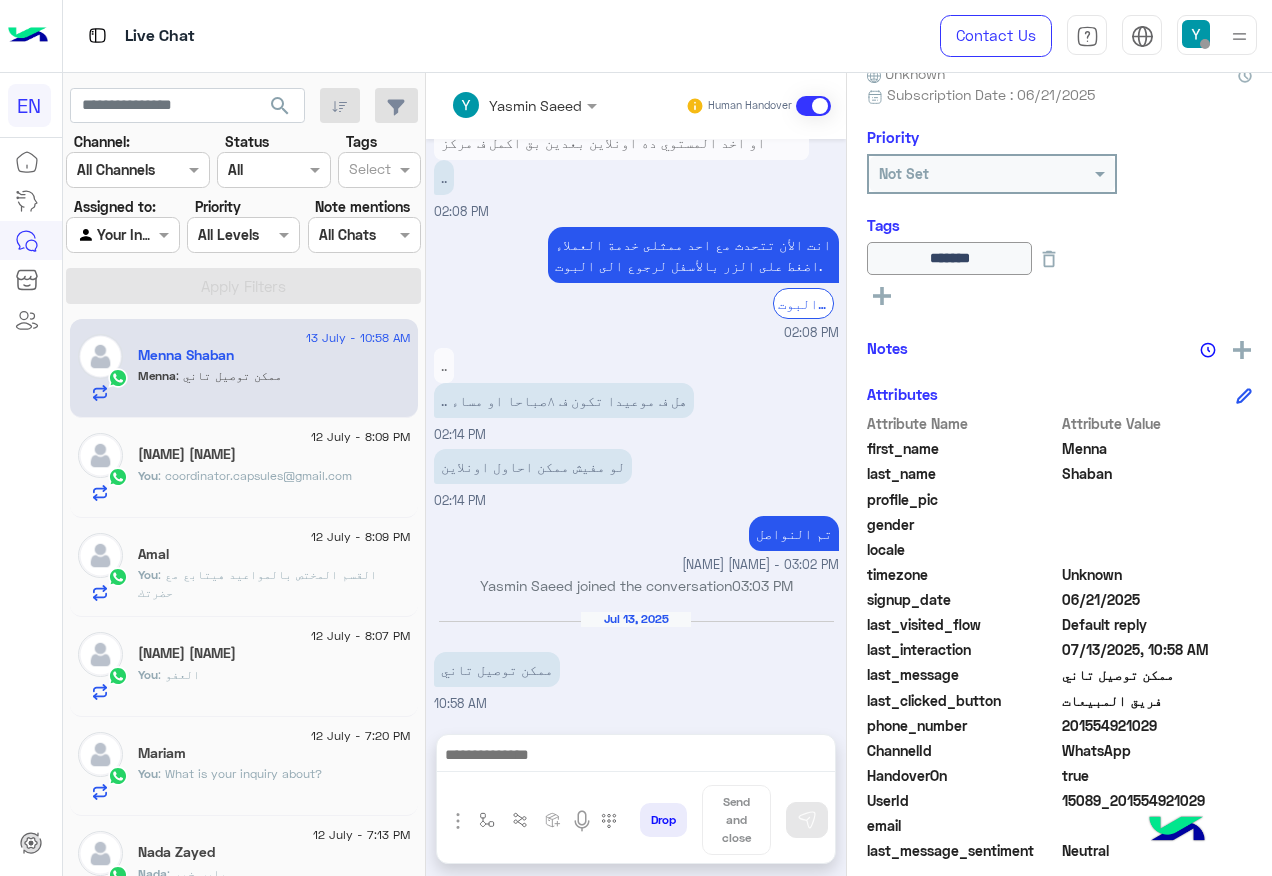 click on "201554921029" 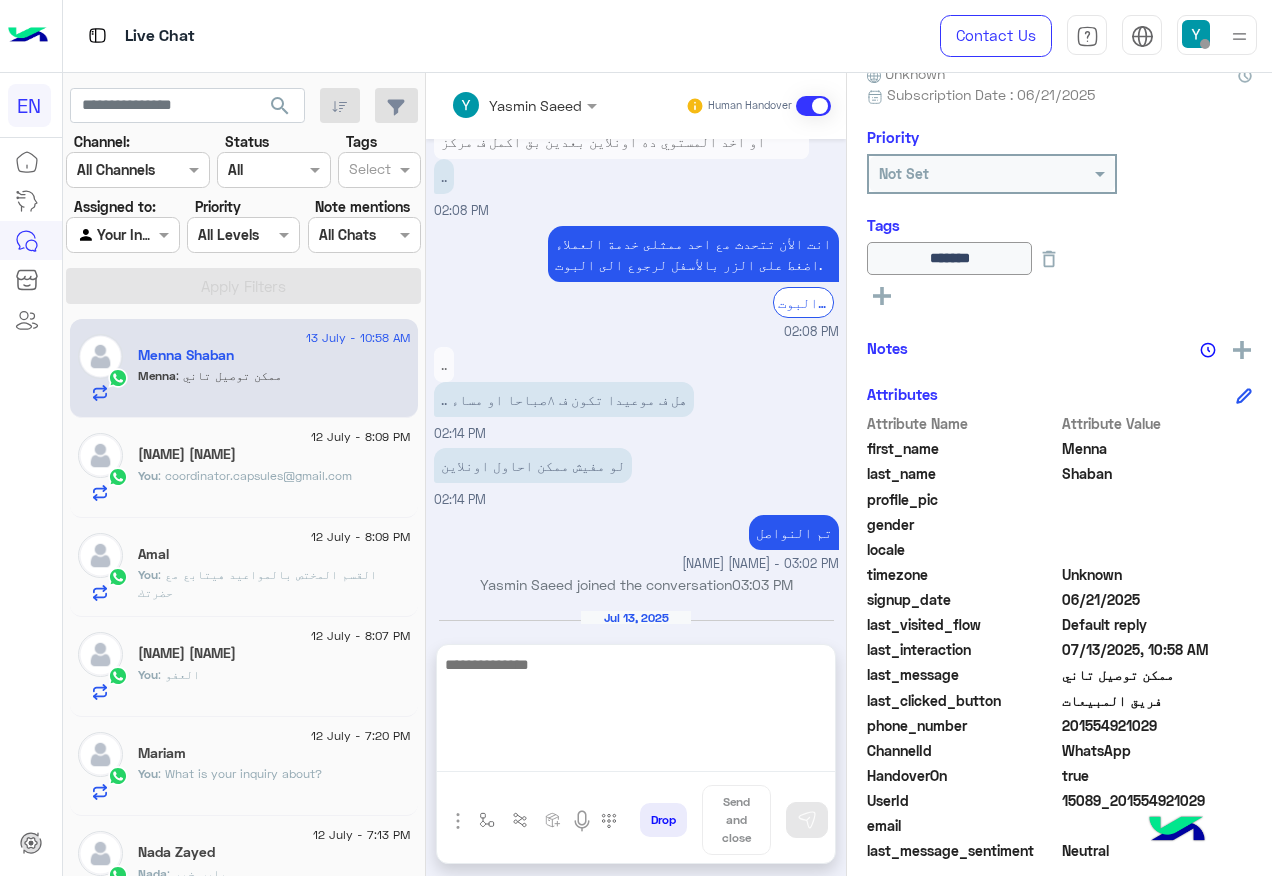 click at bounding box center [636, 712] 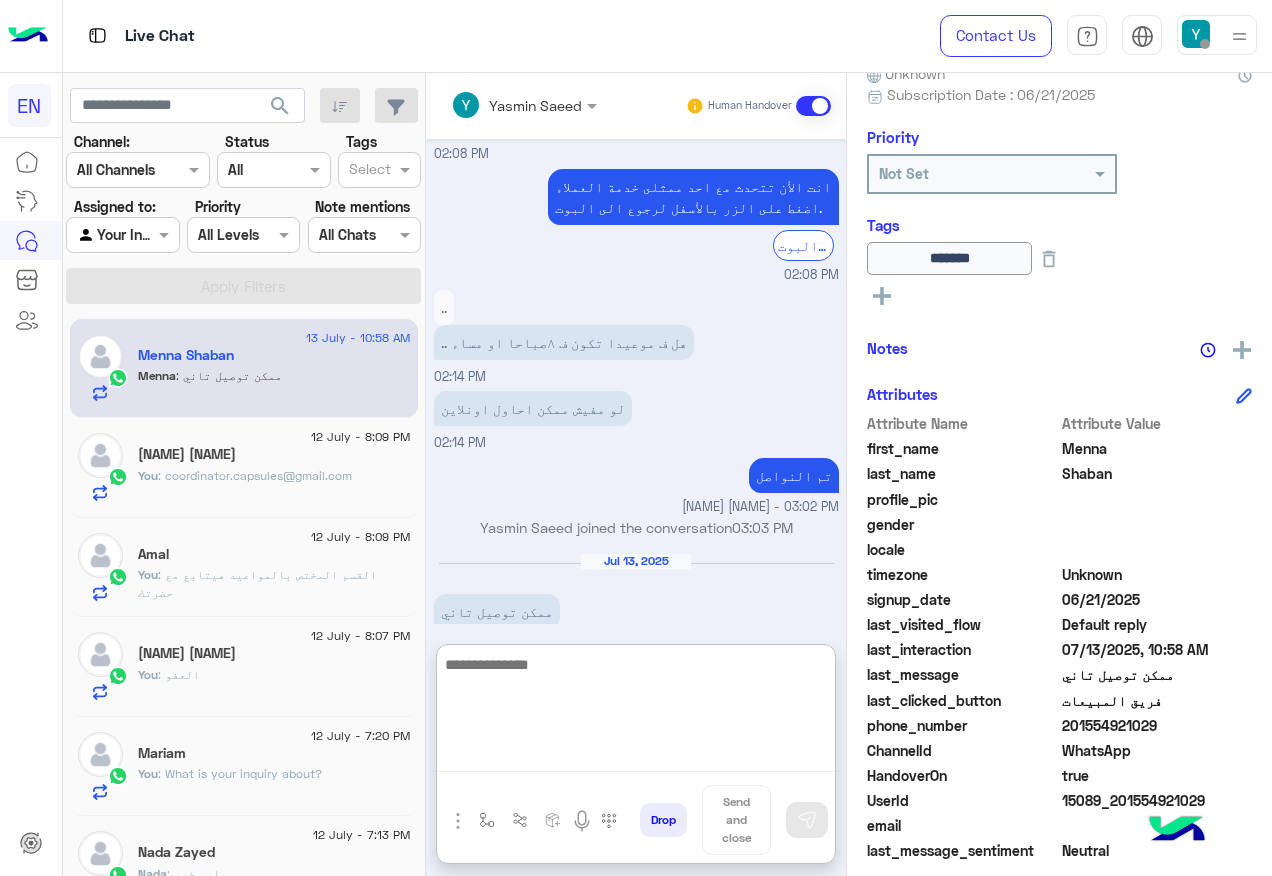 scroll, scrollTop: 1678, scrollLeft: 0, axis: vertical 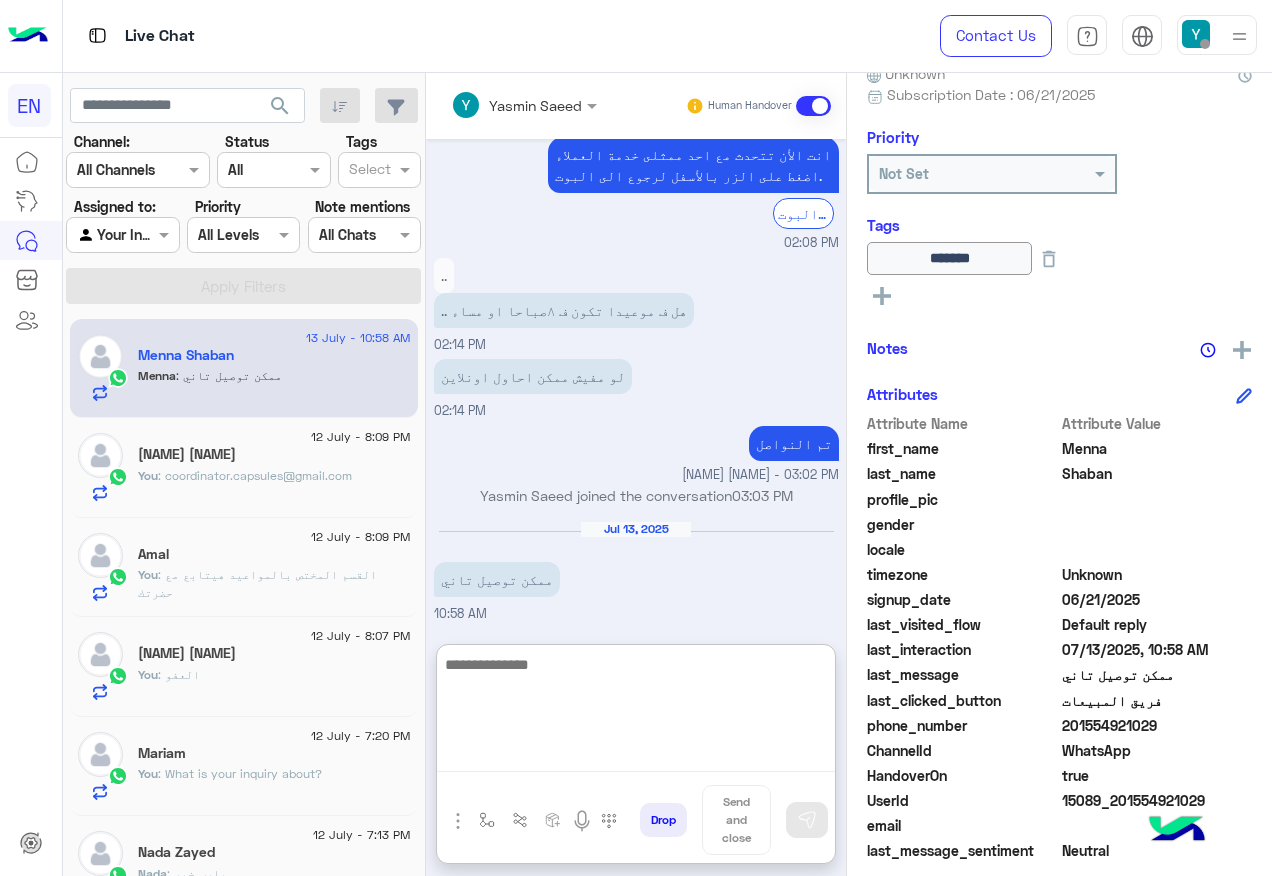 click at bounding box center [636, 712] 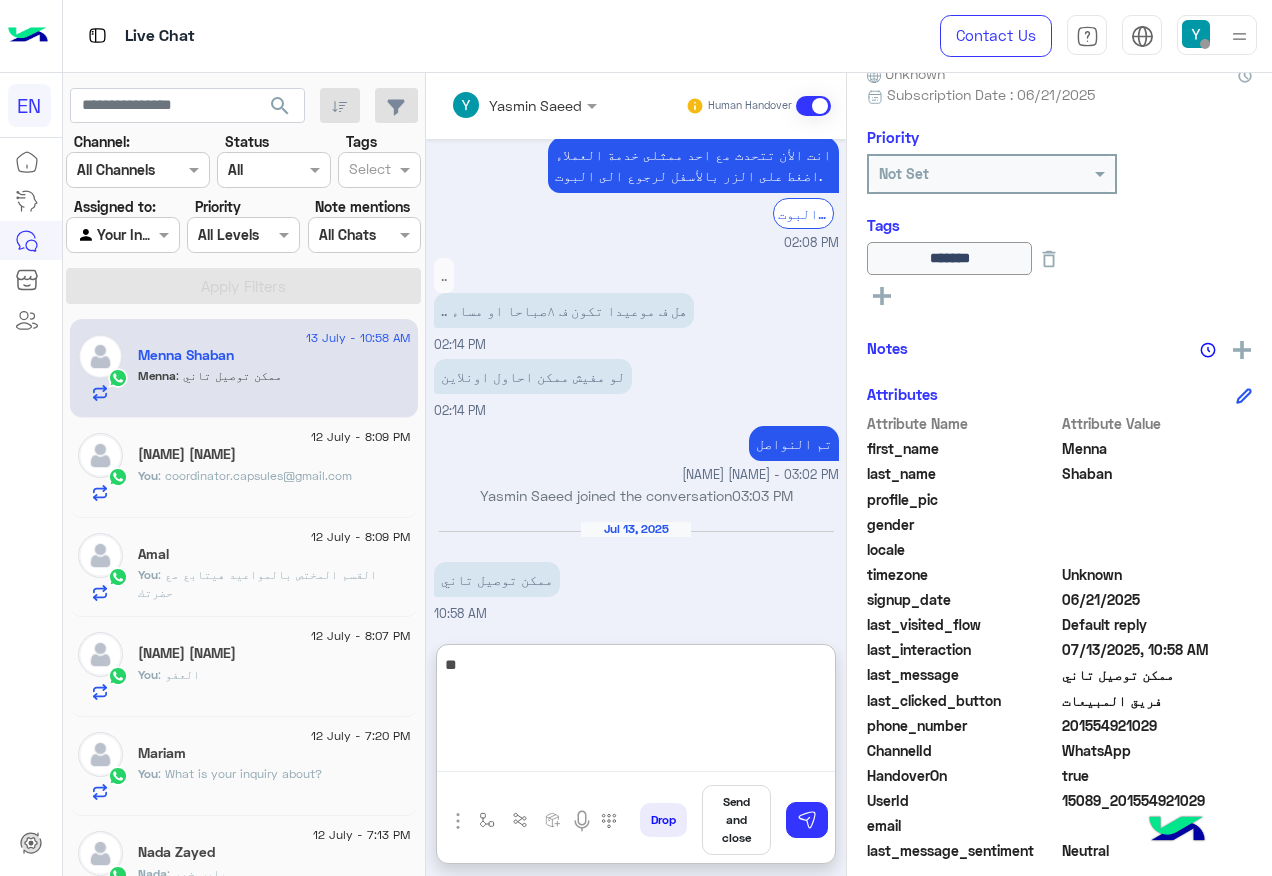 type on "*" 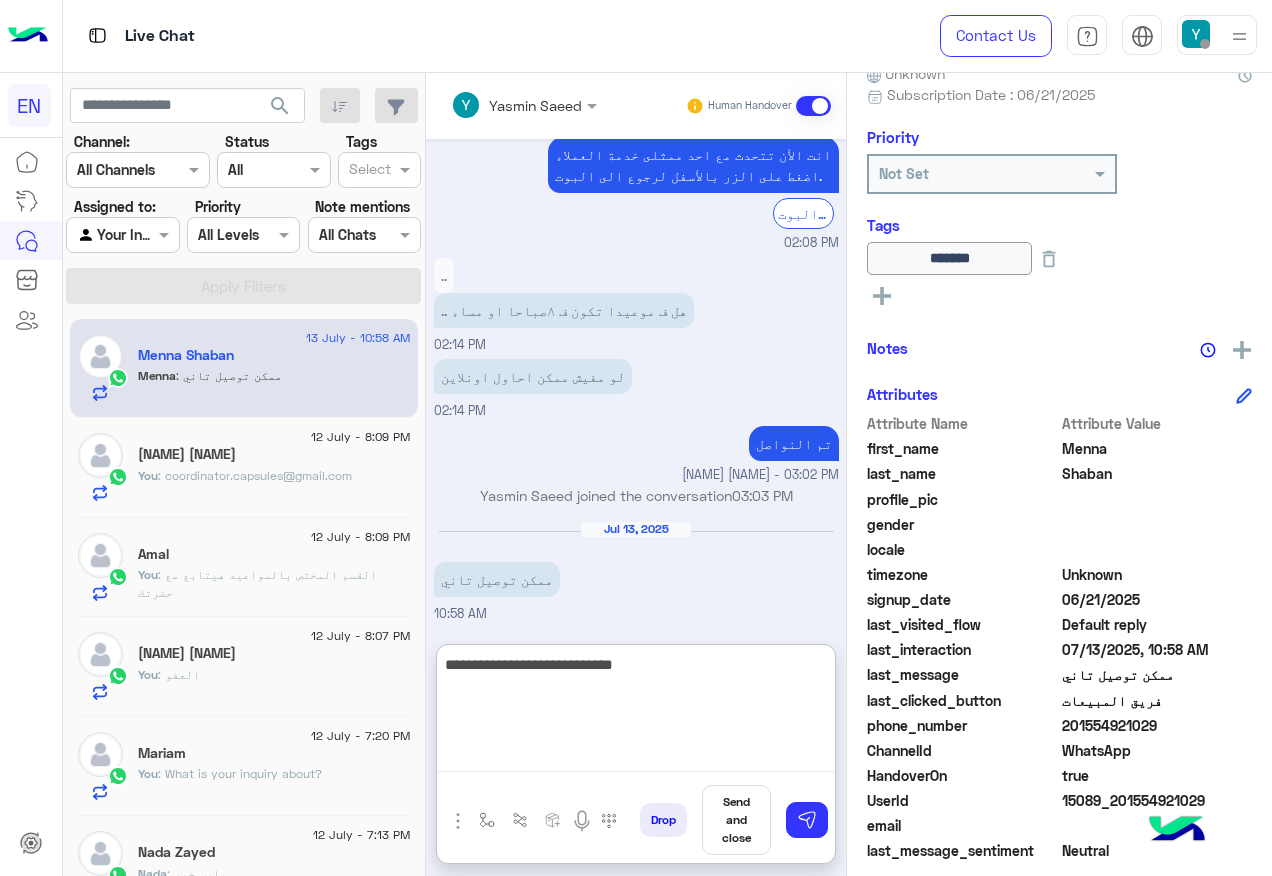 type on "**********" 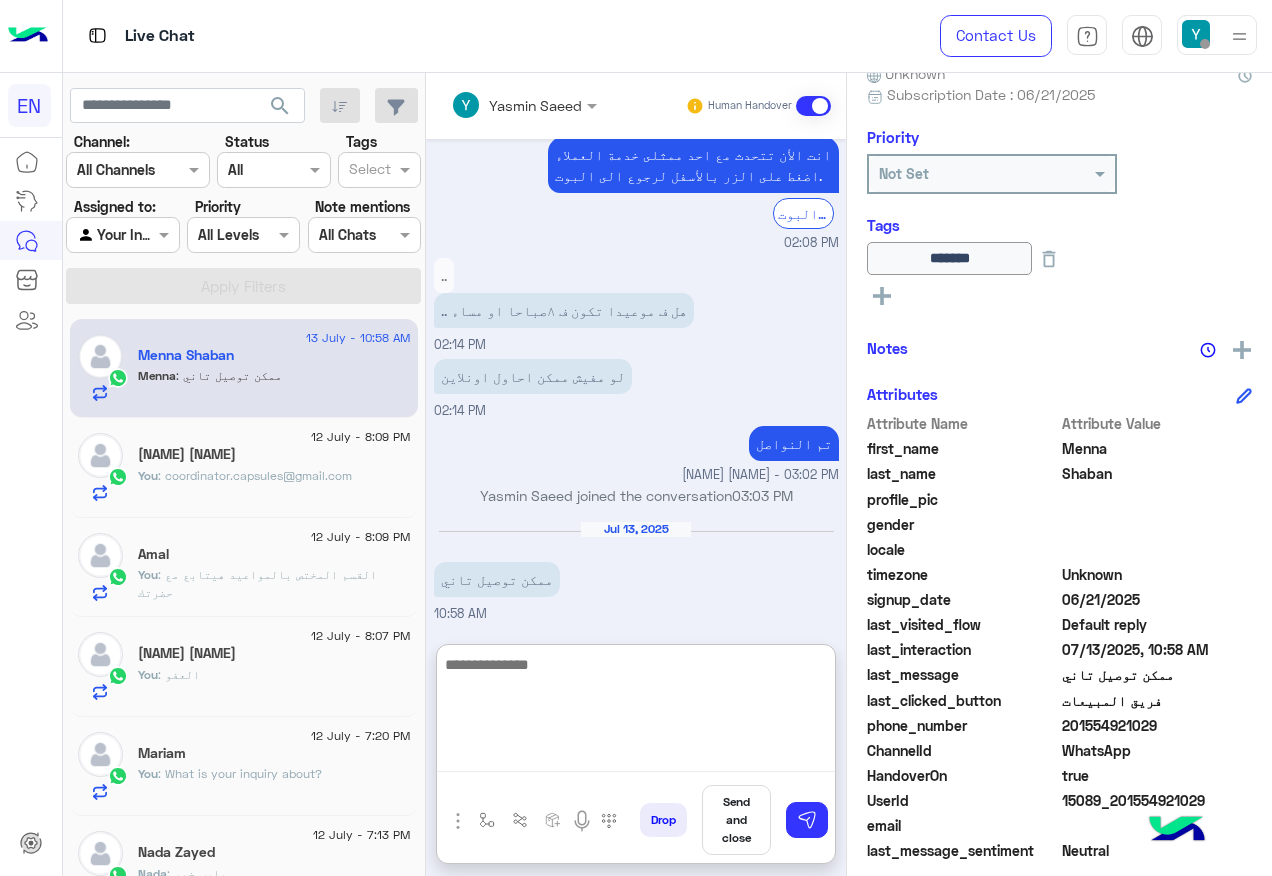scroll, scrollTop: 1742, scrollLeft: 0, axis: vertical 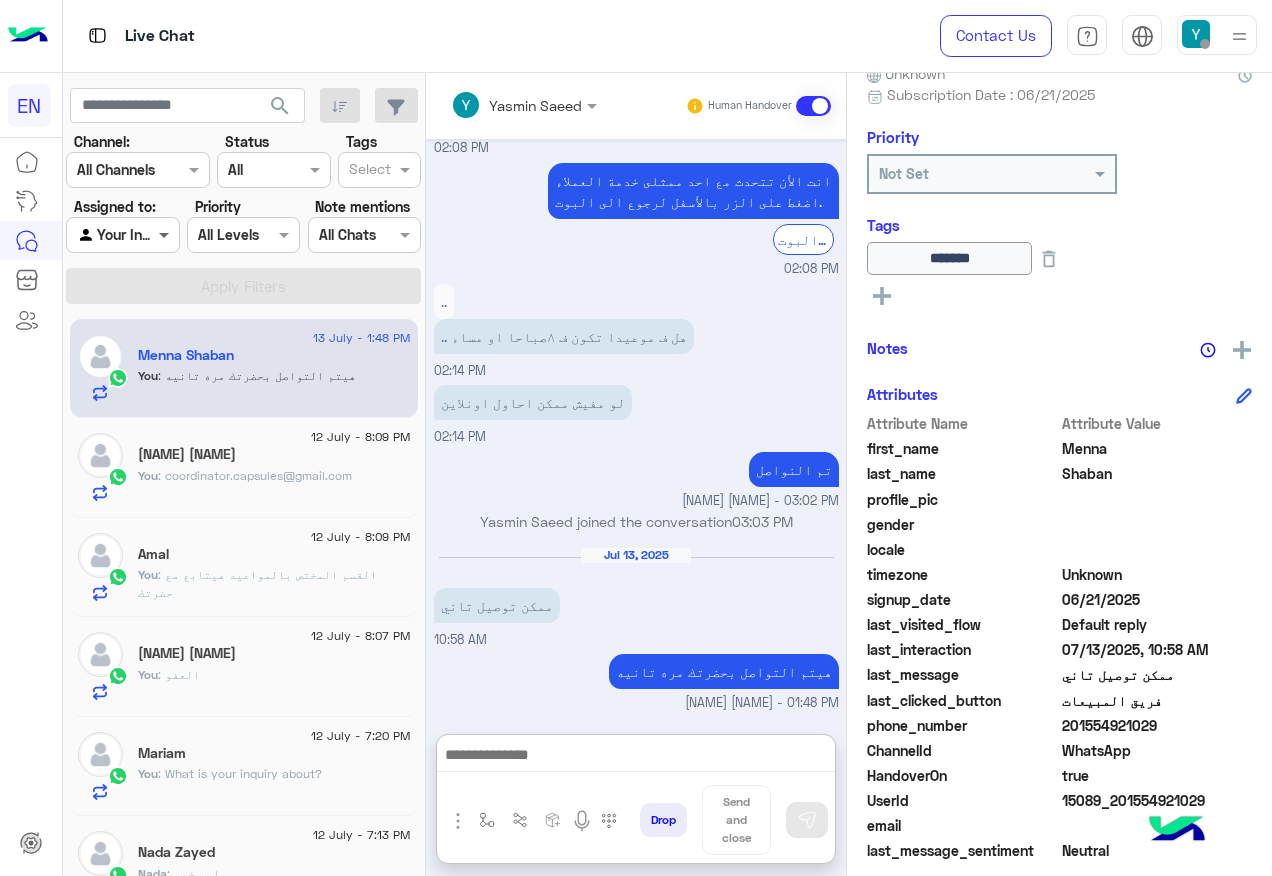 click at bounding box center [166, 234] 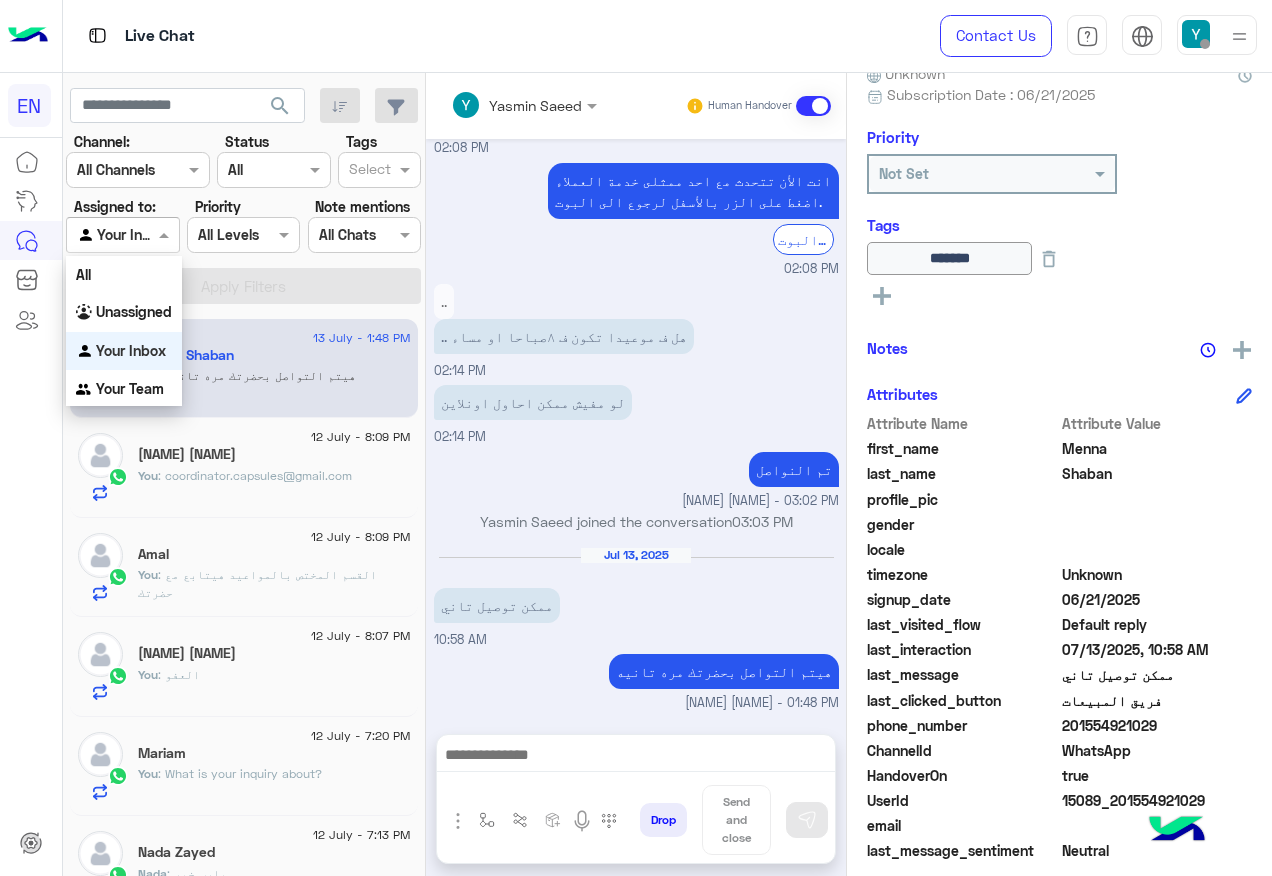 scroll, scrollTop: 1652, scrollLeft: 0, axis: vertical 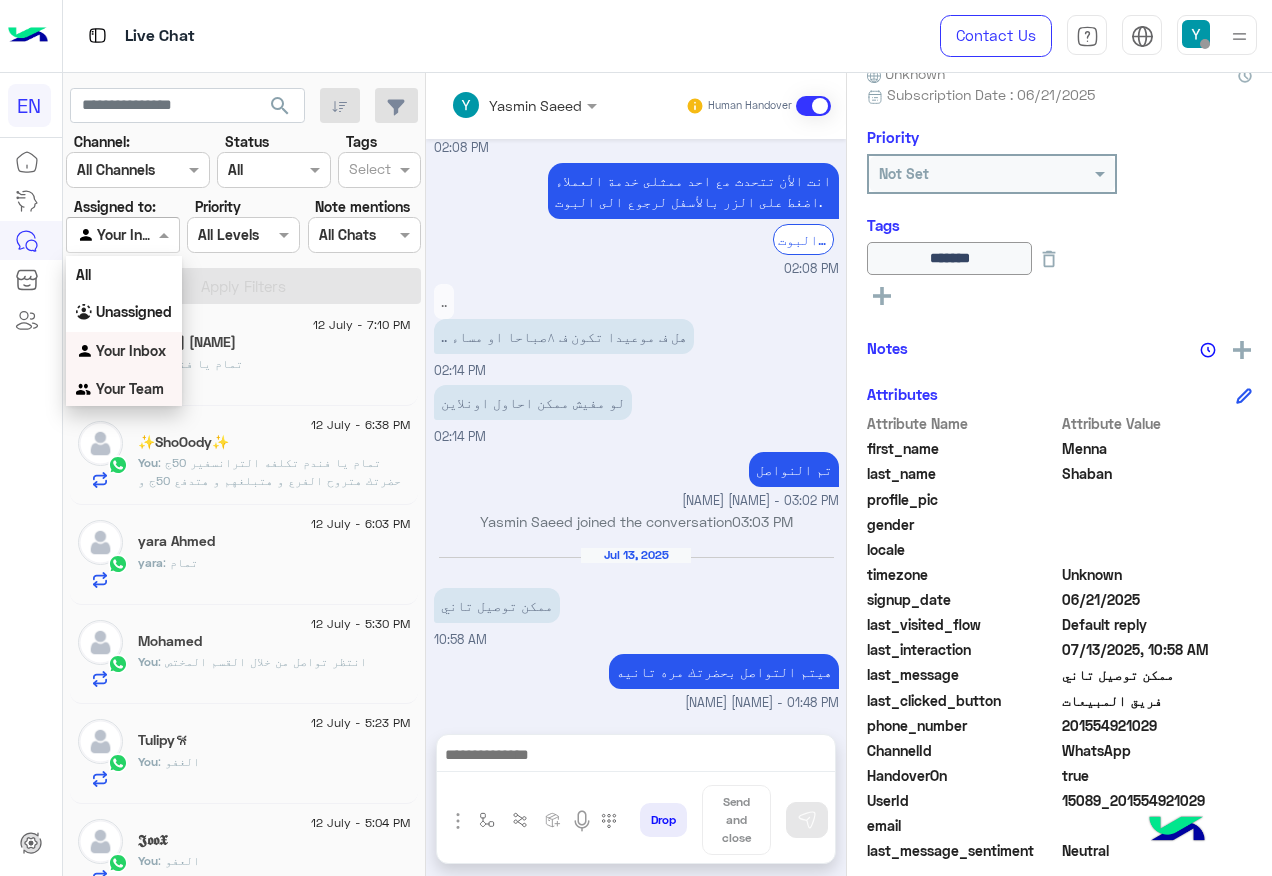 click on "Your Team" at bounding box center [130, 388] 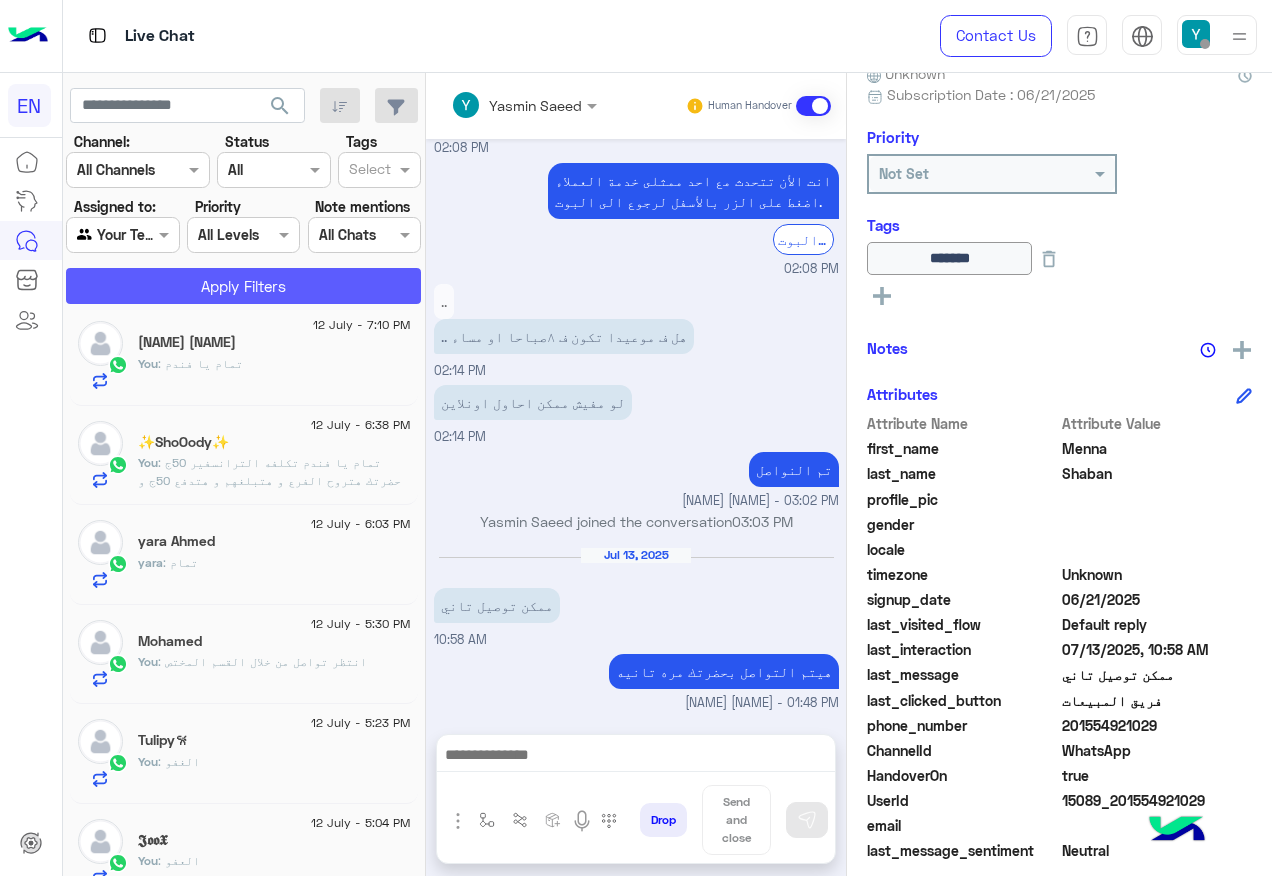 click on "Apply Filters" 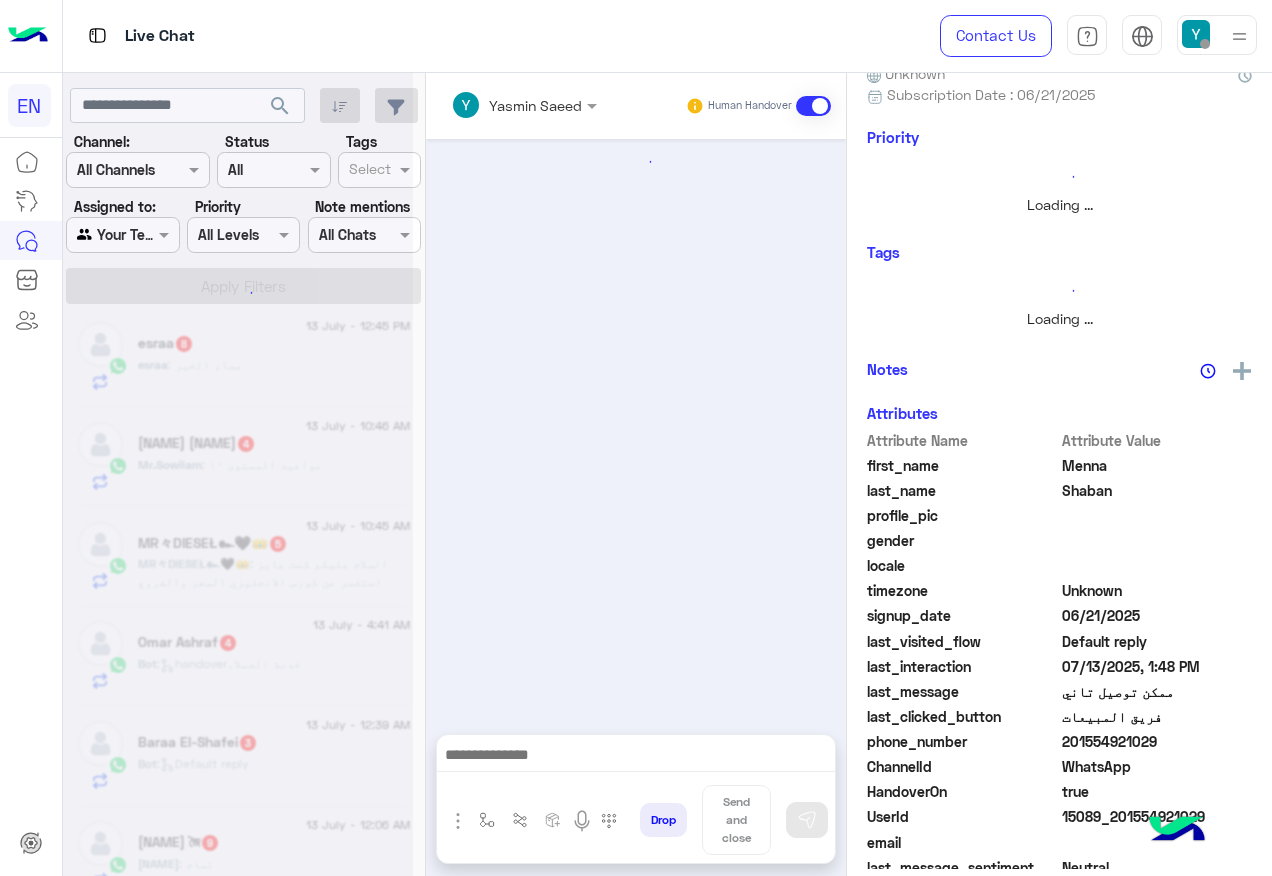 scroll, scrollTop: 0, scrollLeft: 0, axis: both 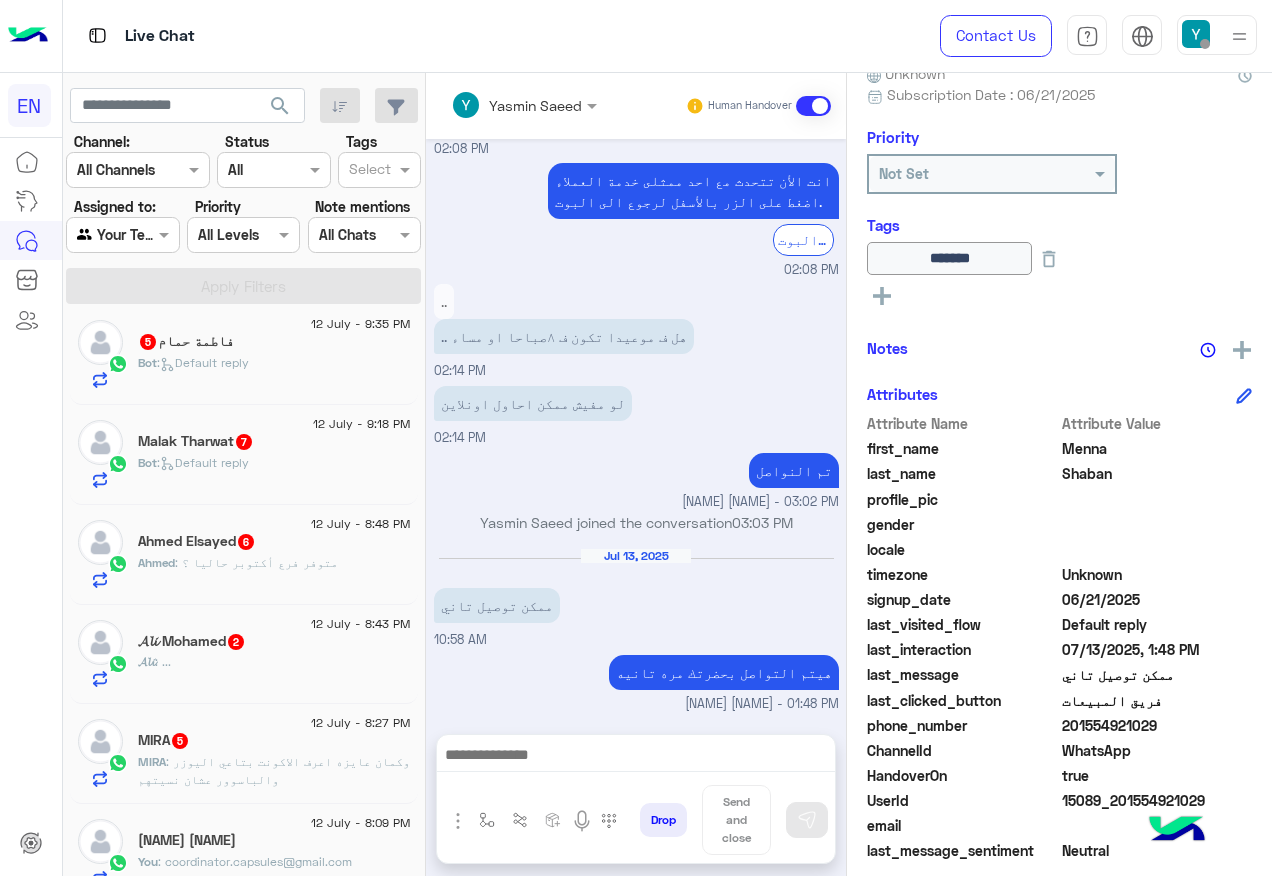 click on ": وكمان عايزه اعرف الاكونت بتاعي اليوزر والباسوور عشان نسيتهم" 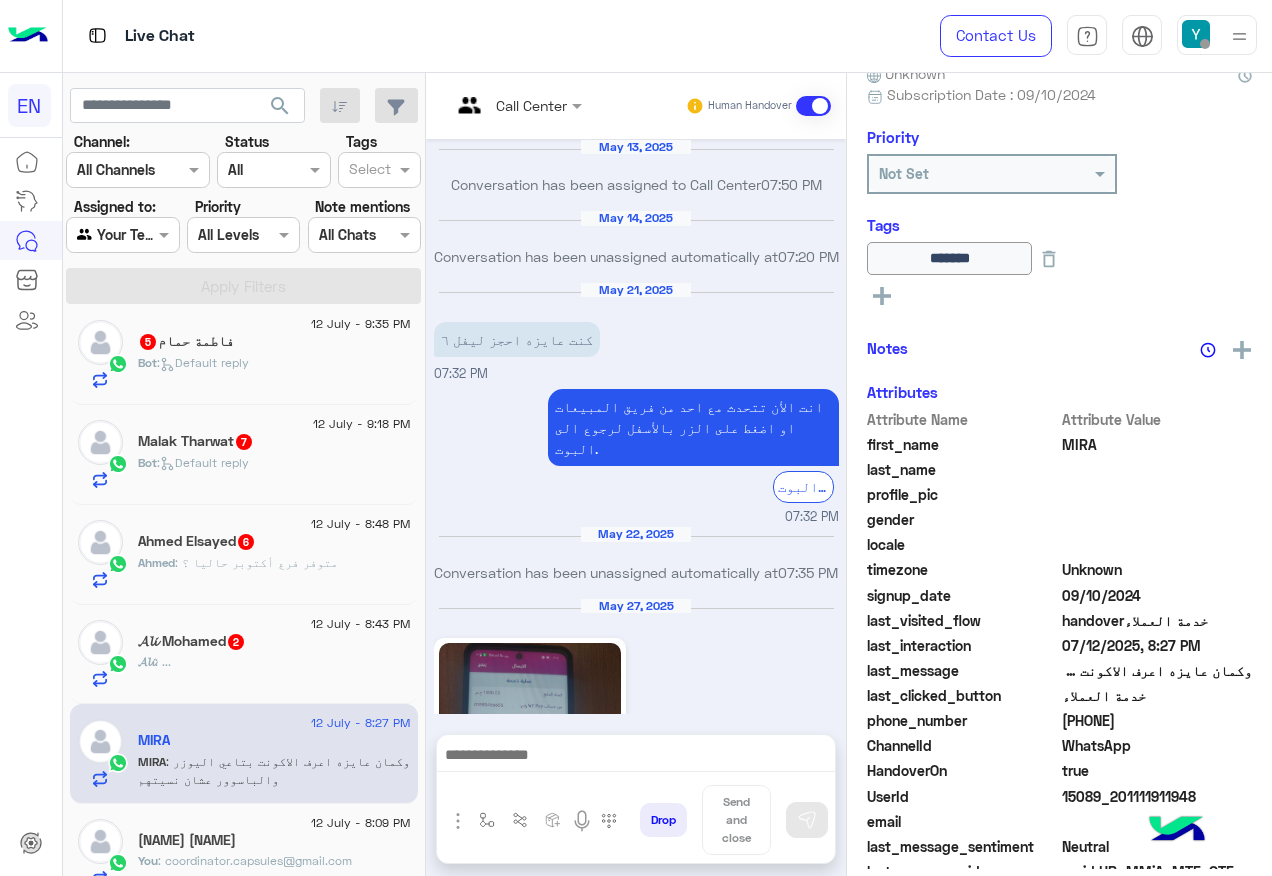 scroll, scrollTop: 1702, scrollLeft: 0, axis: vertical 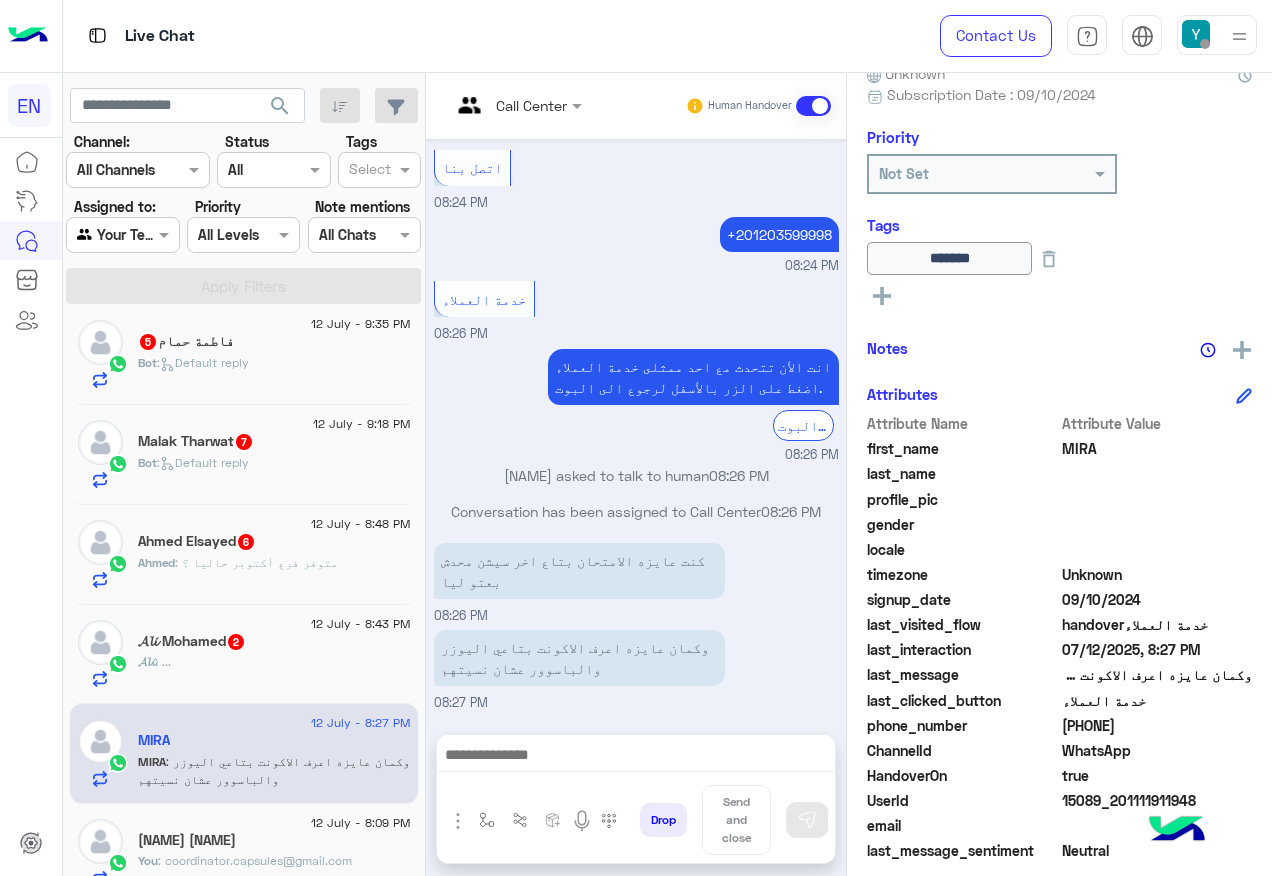 click on "[PHONE]" 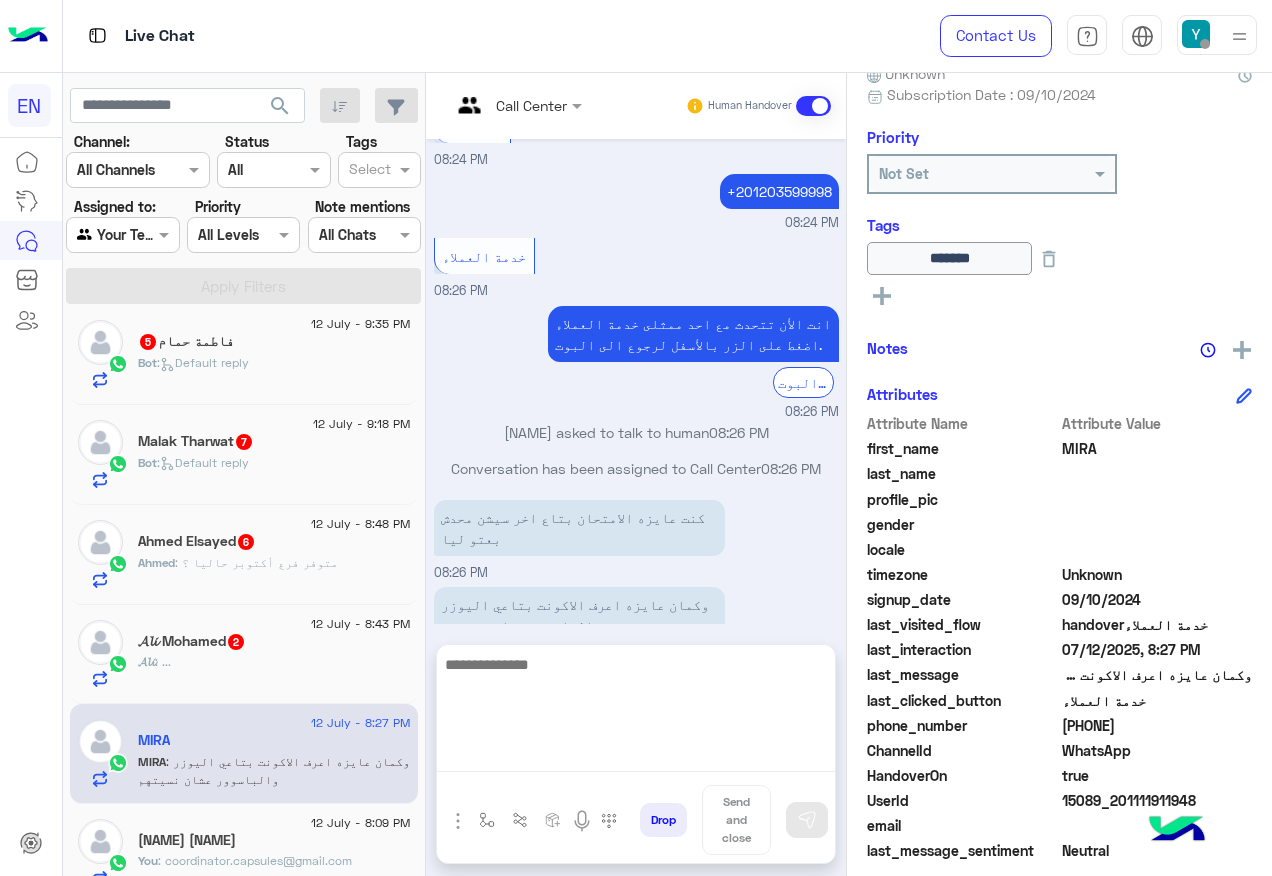 click at bounding box center (636, 712) 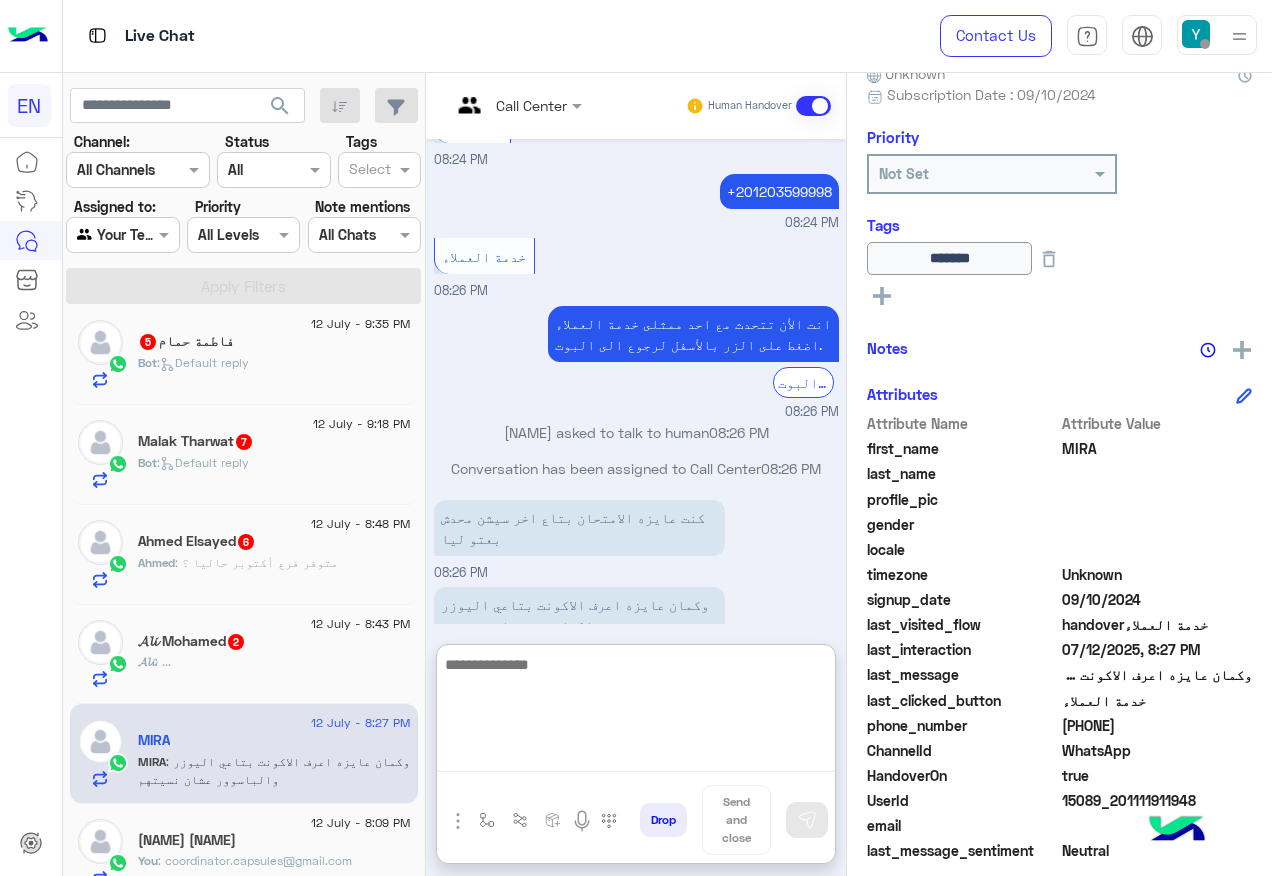 paste on "**********" 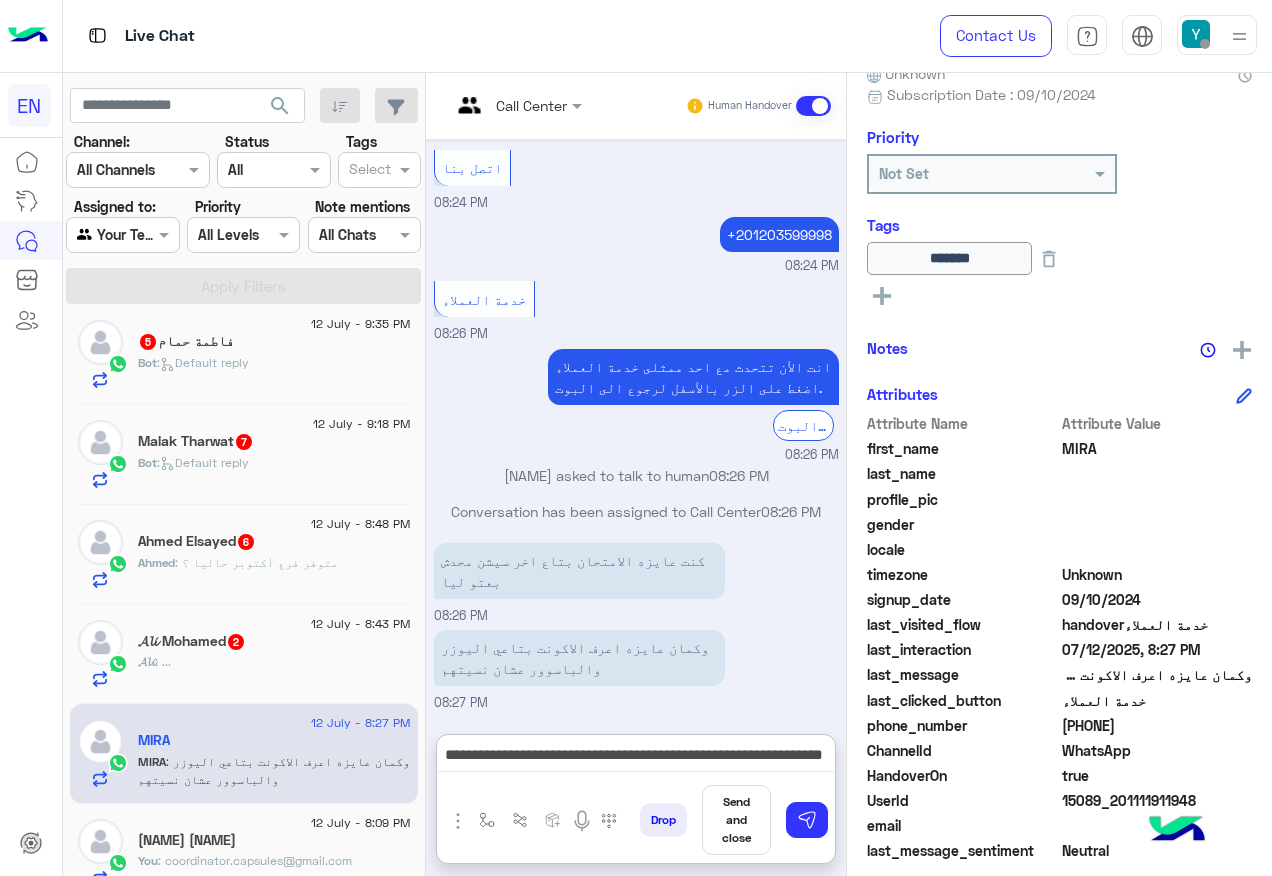 click on "[PHONE]" 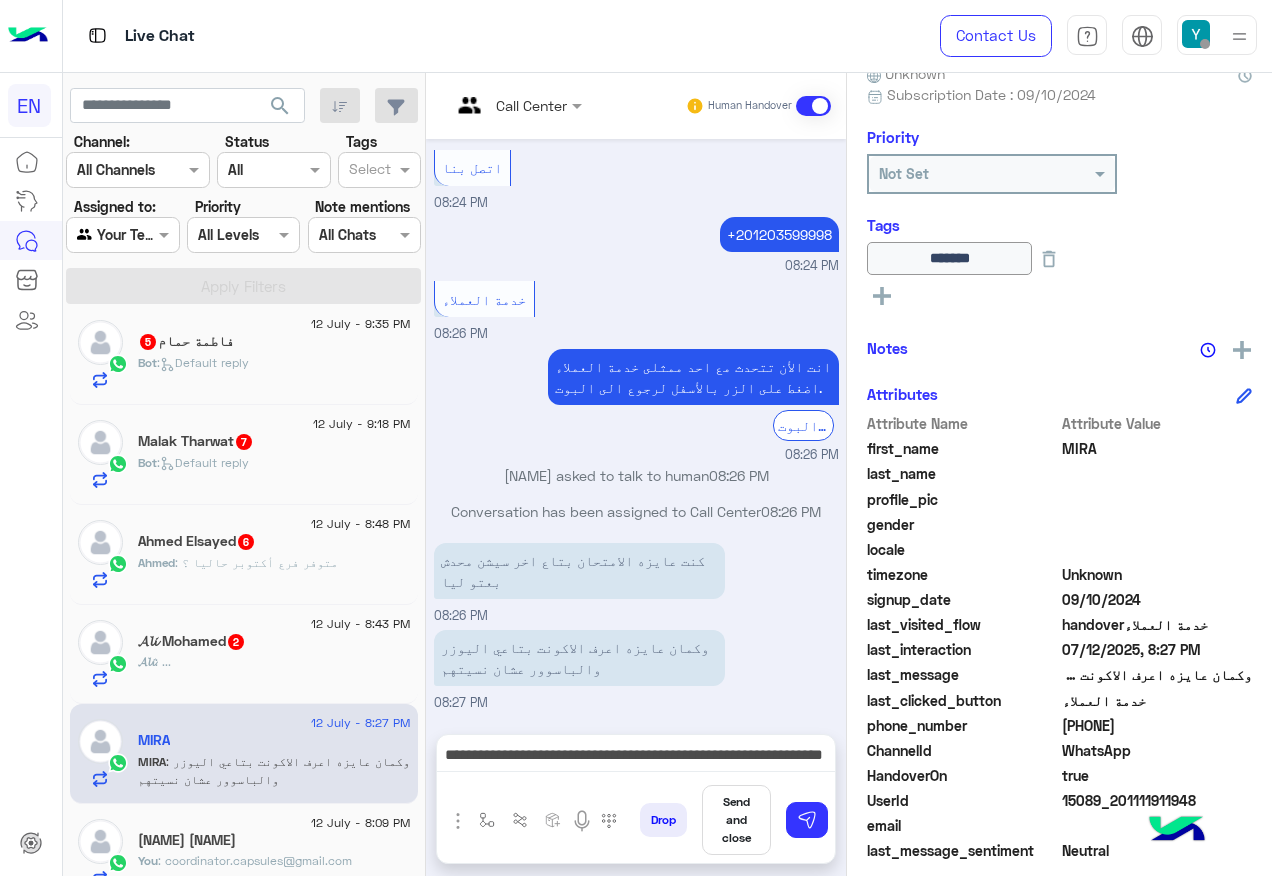 click on "[PHONE]" 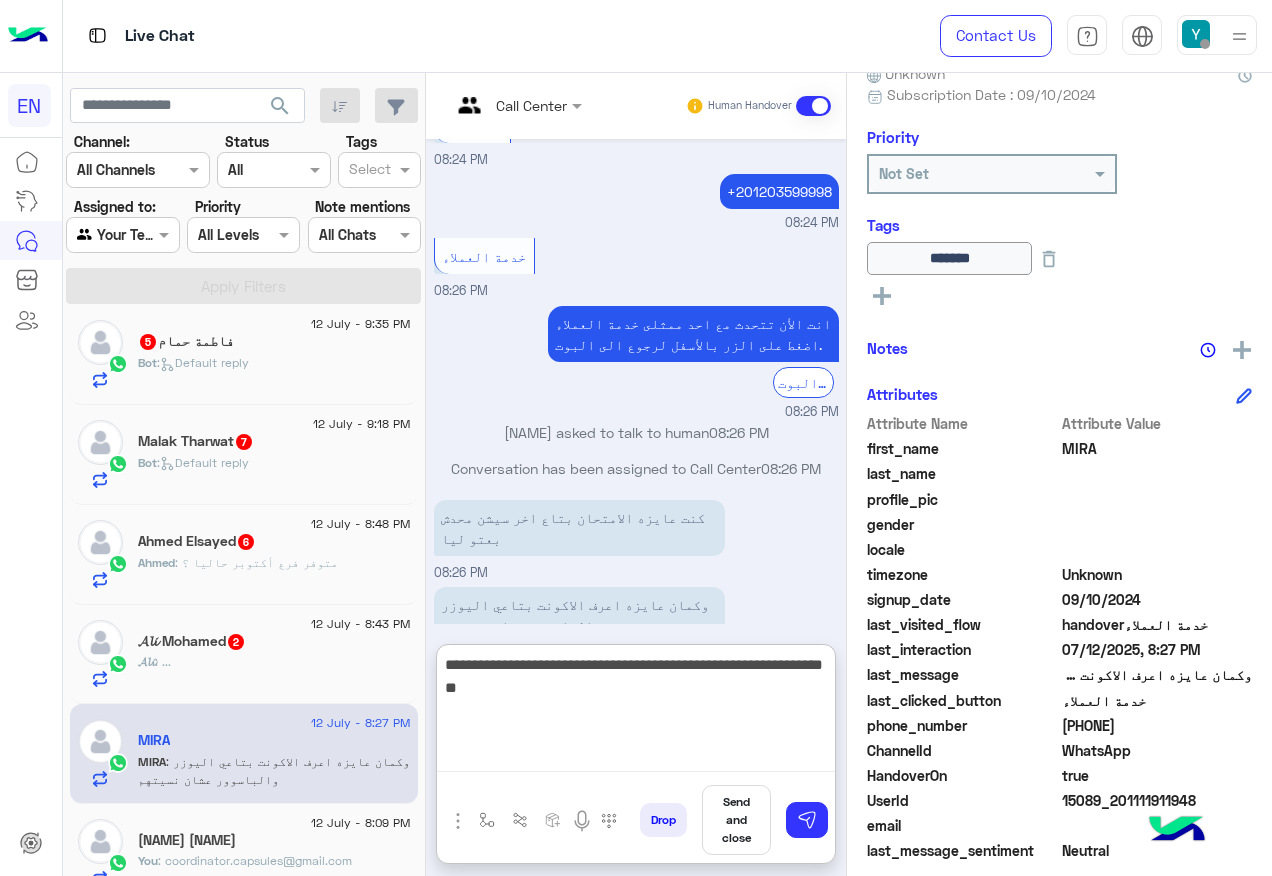 click on "**********" at bounding box center [636, 712] 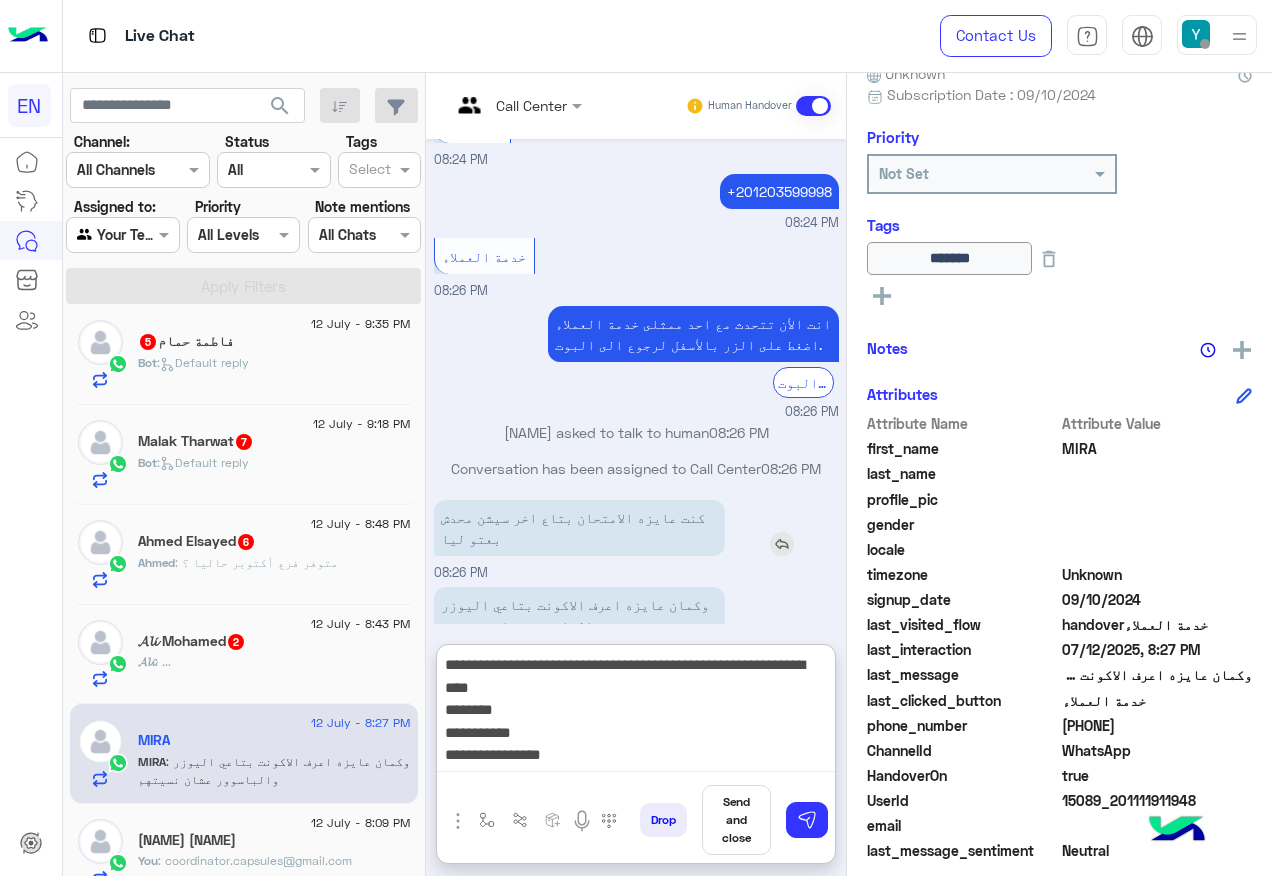 scroll, scrollTop: 16, scrollLeft: 0, axis: vertical 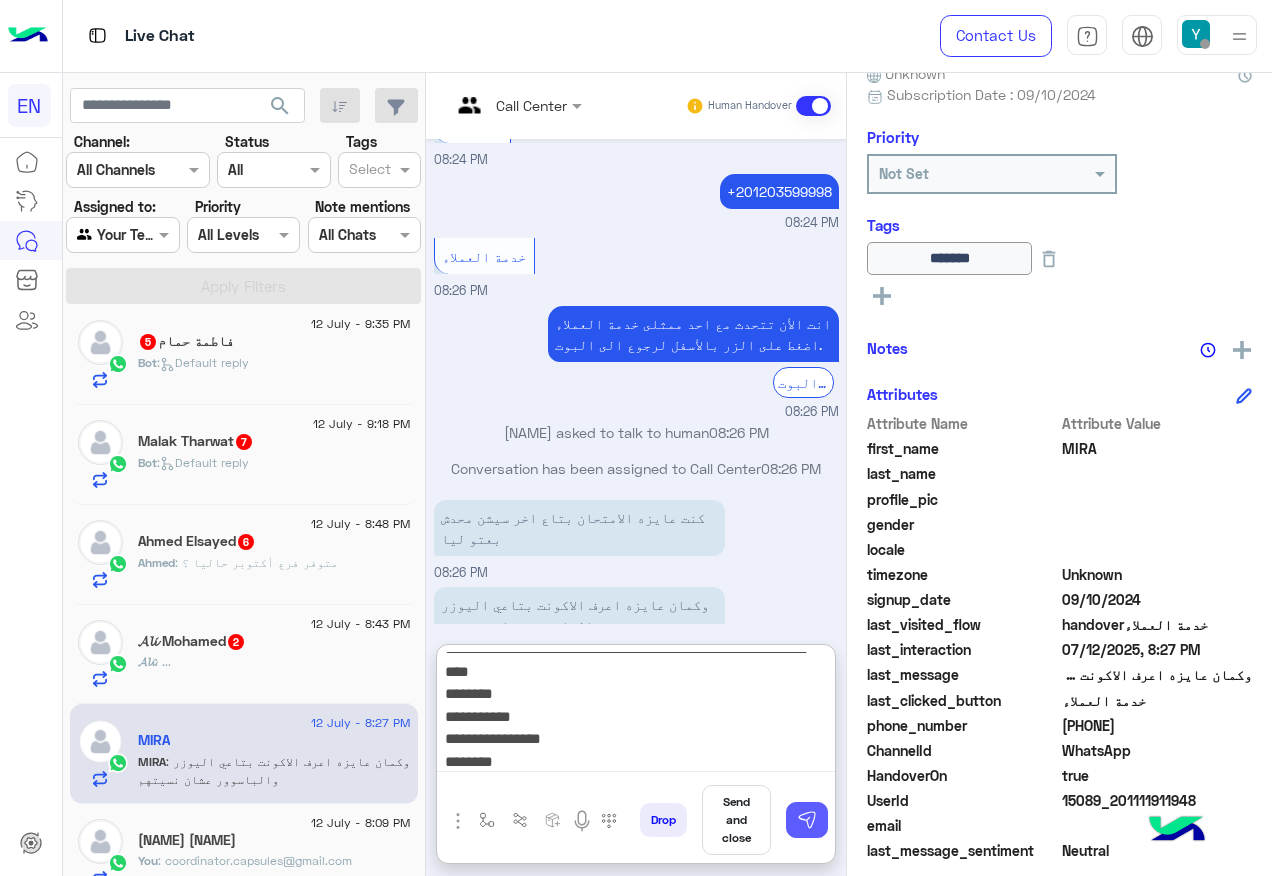 type on "**********" 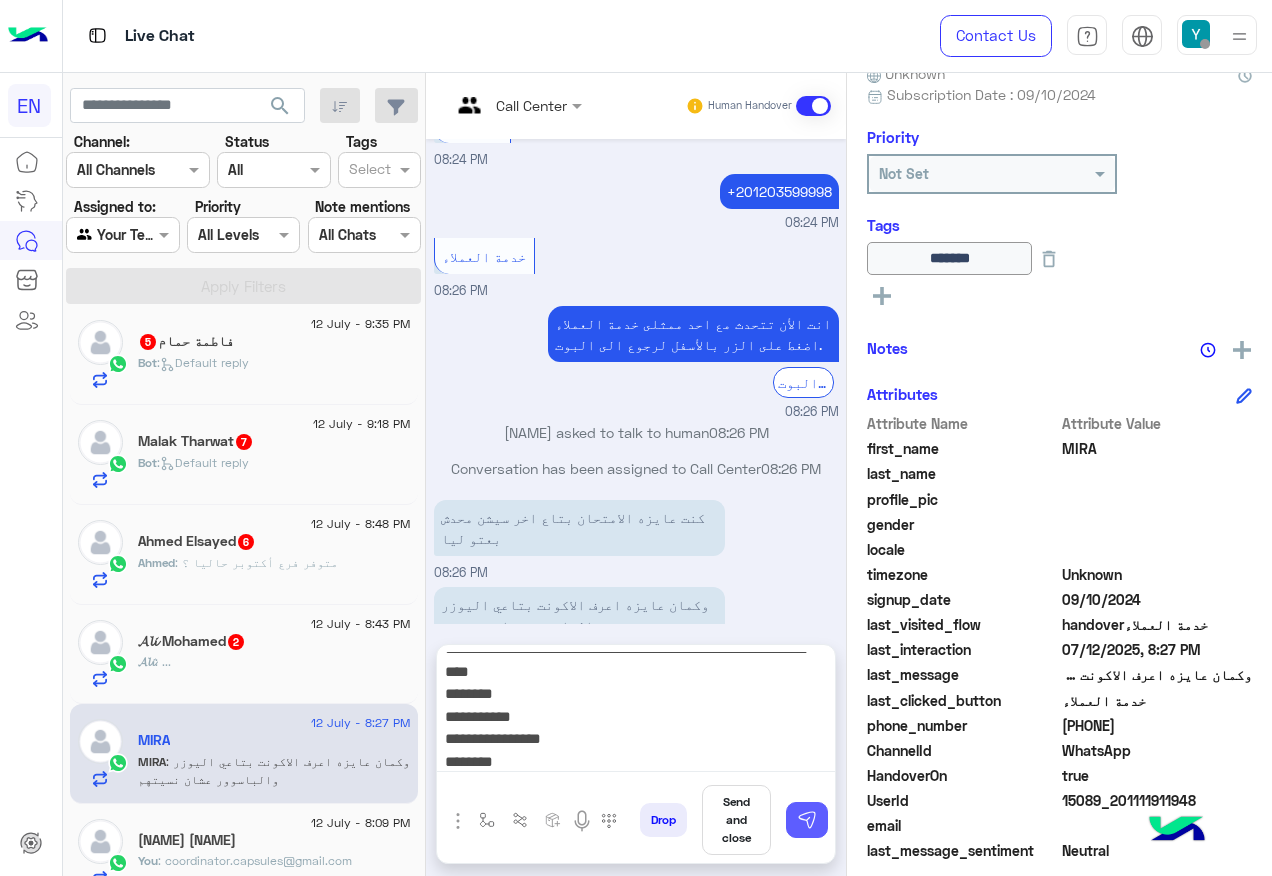 click at bounding box center (807, 820) 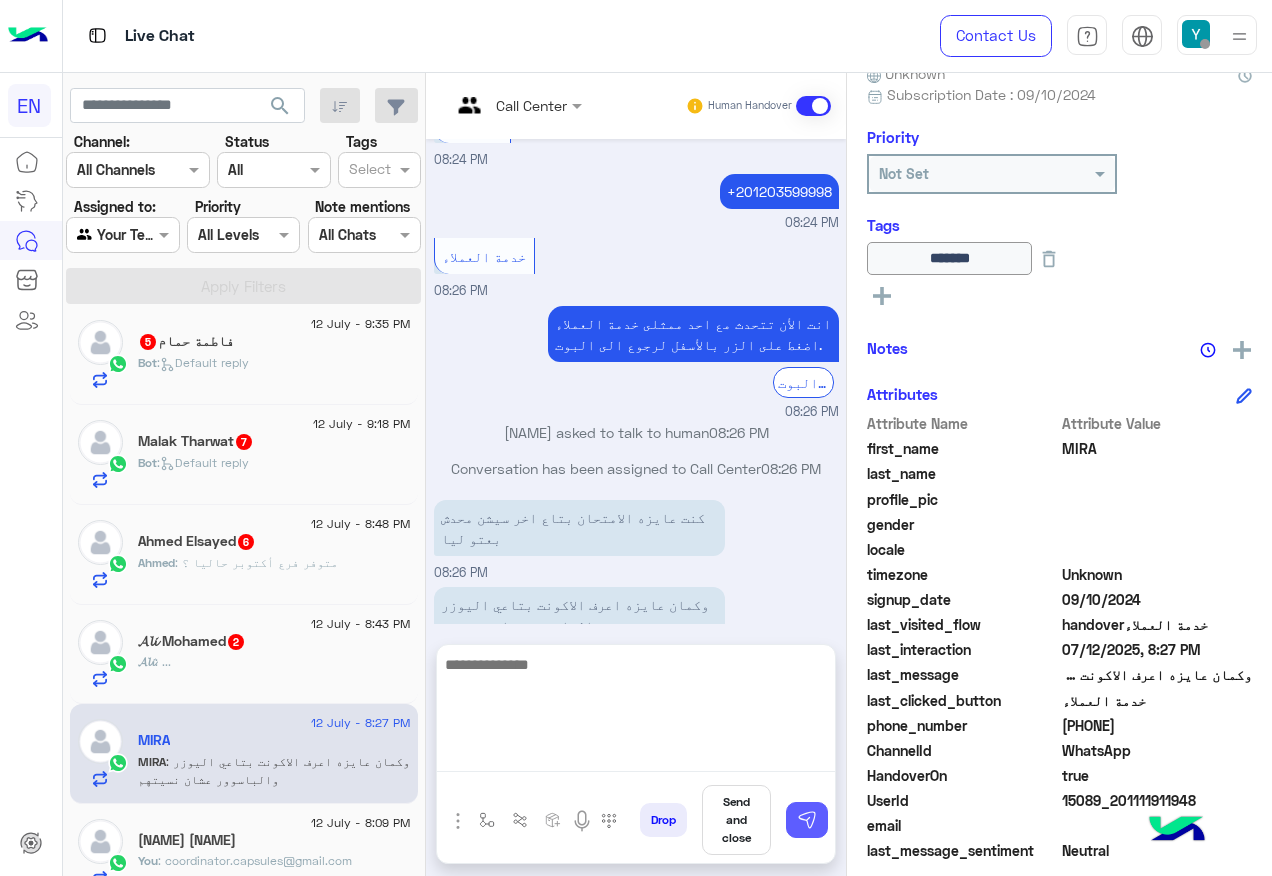 scroll, scrollTop: 0, scrollLeft: 0, axis: both 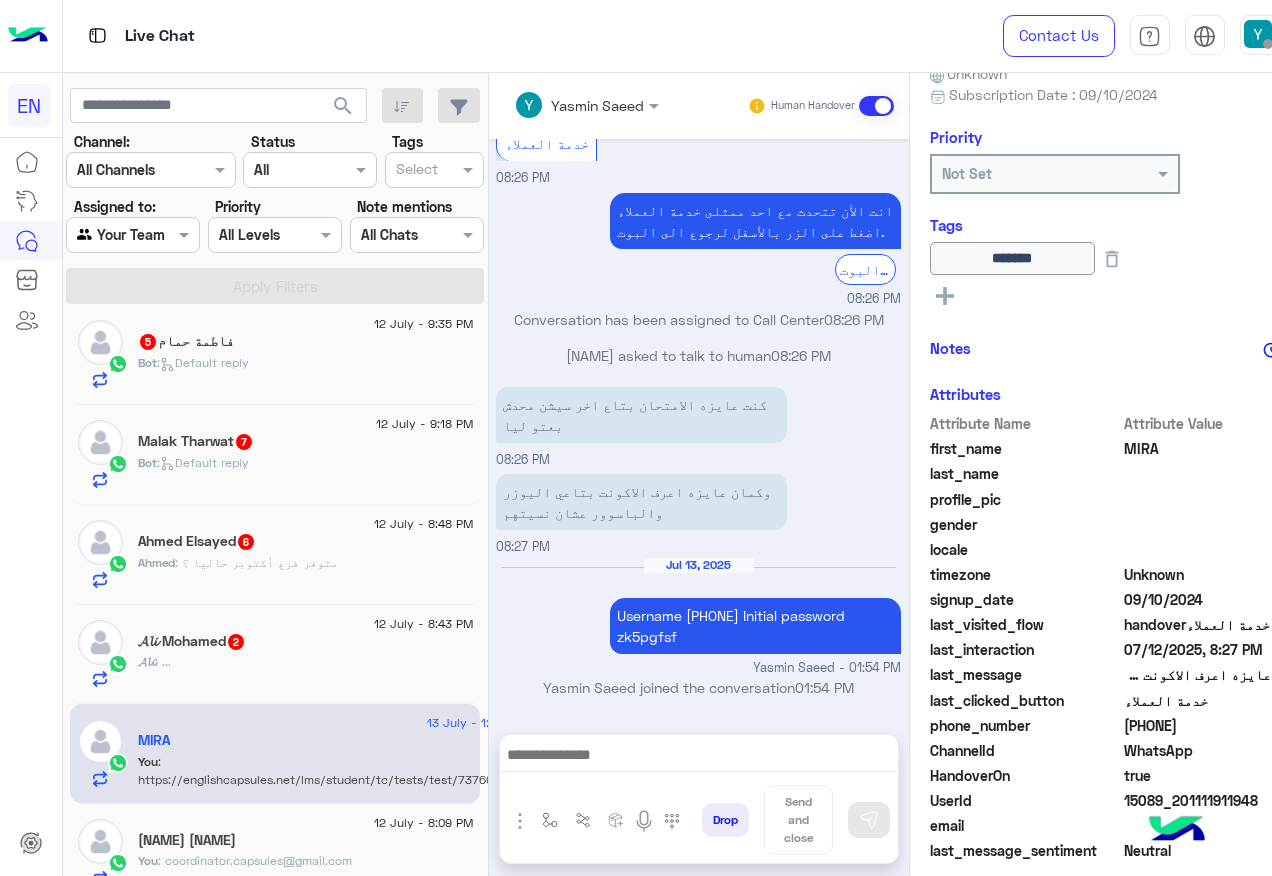 click on "𝓐𝓵𝓲 : ..." 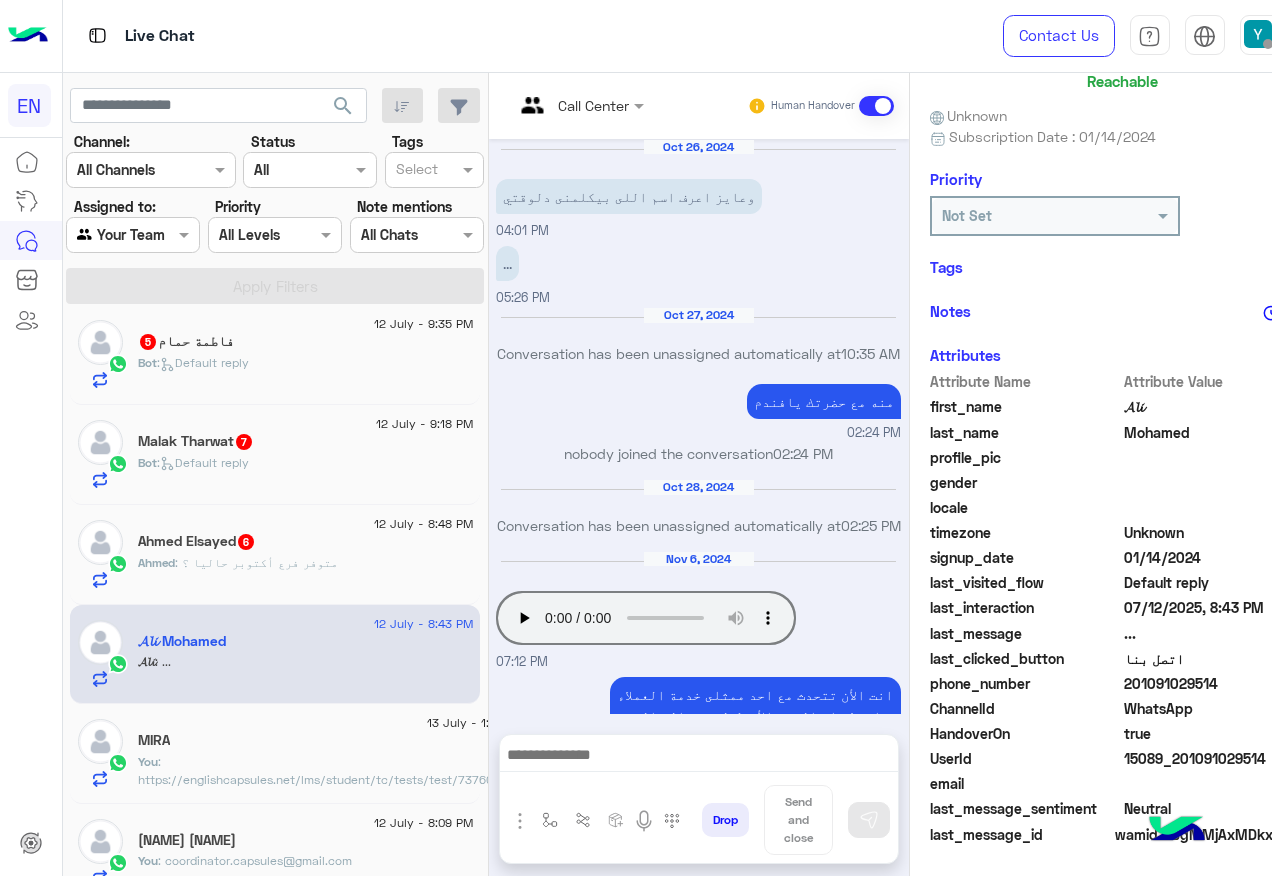 scroll, scrollTop: 1264, scrollLeft: 0, axis: vertical 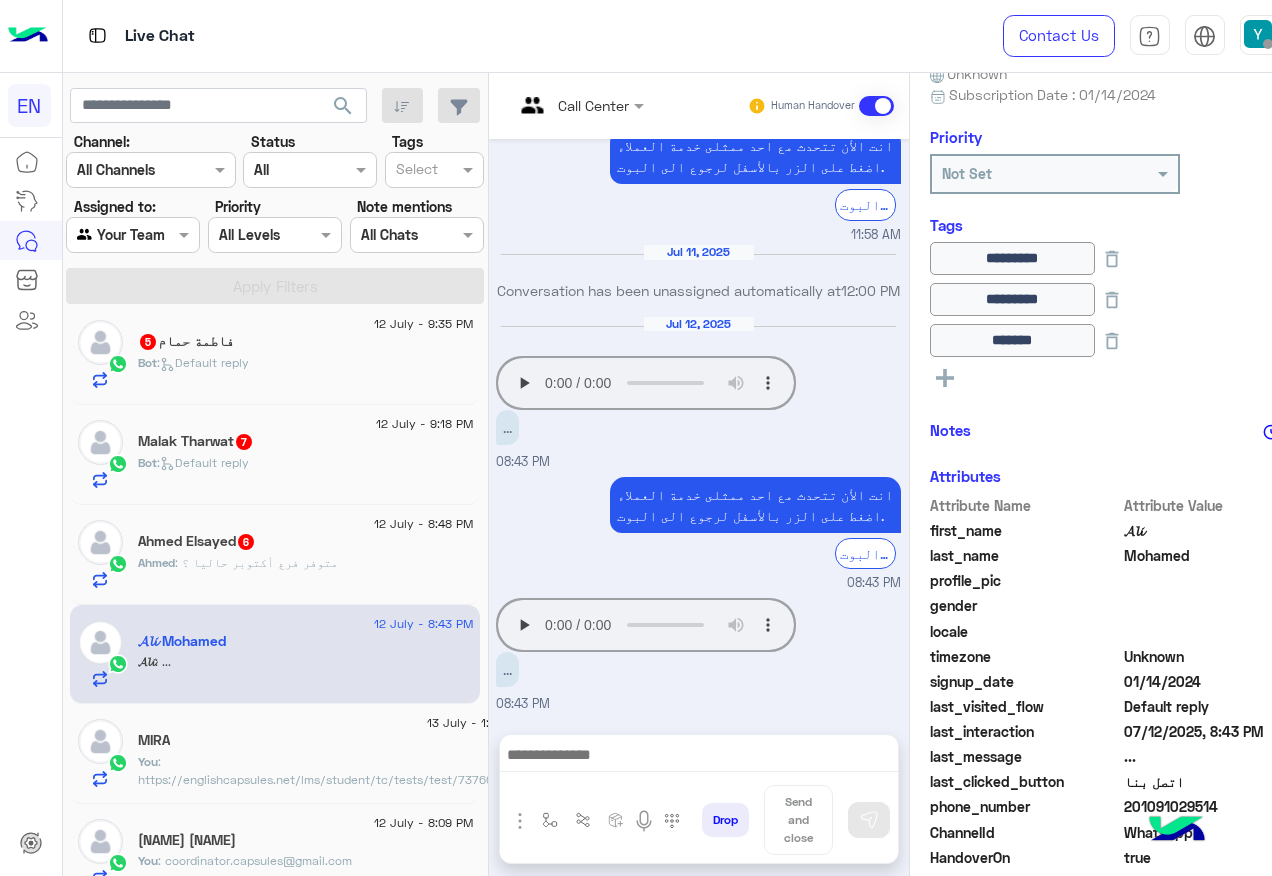 click on "Your browser does not support the audio tag." 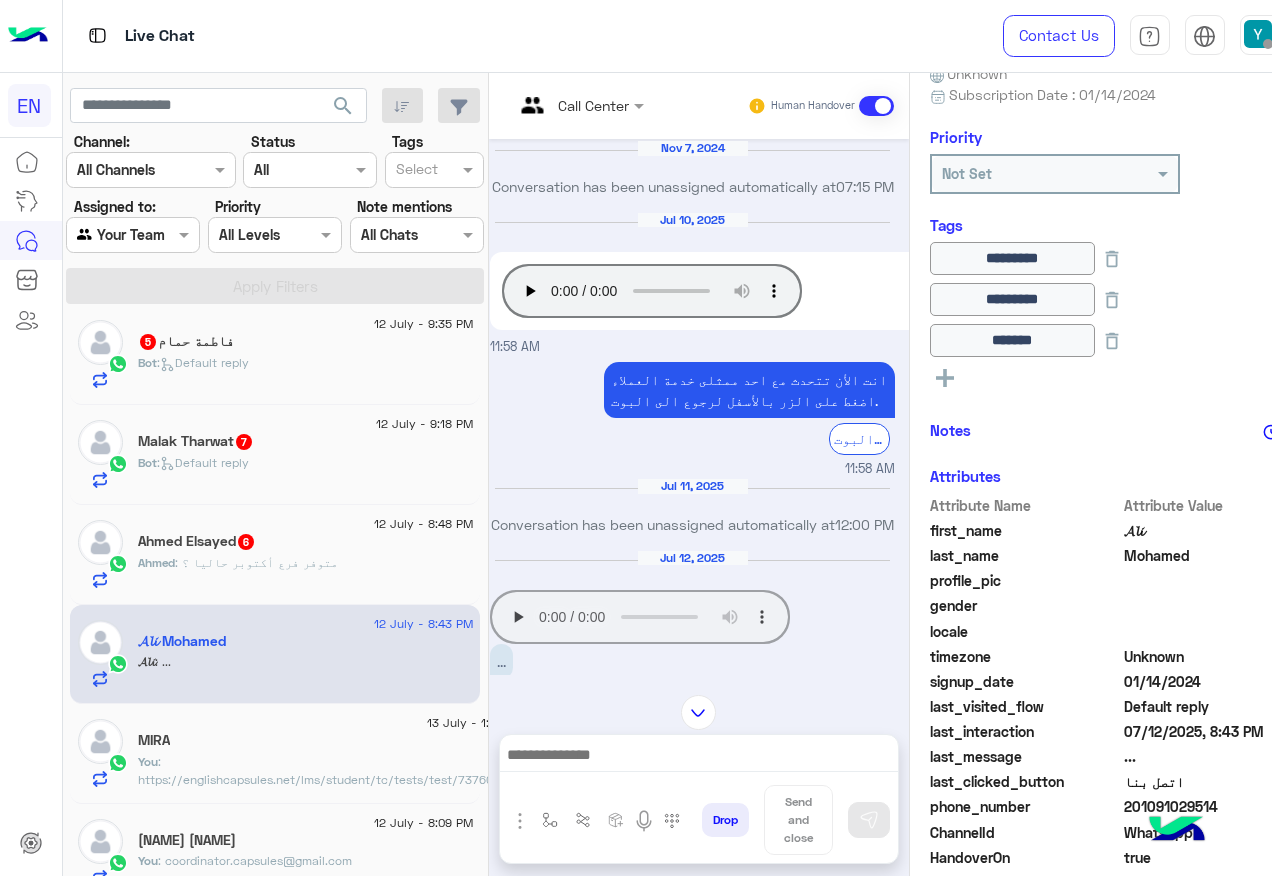 scroll, scrollTop: 885, scrollLeft: 8, axis: both 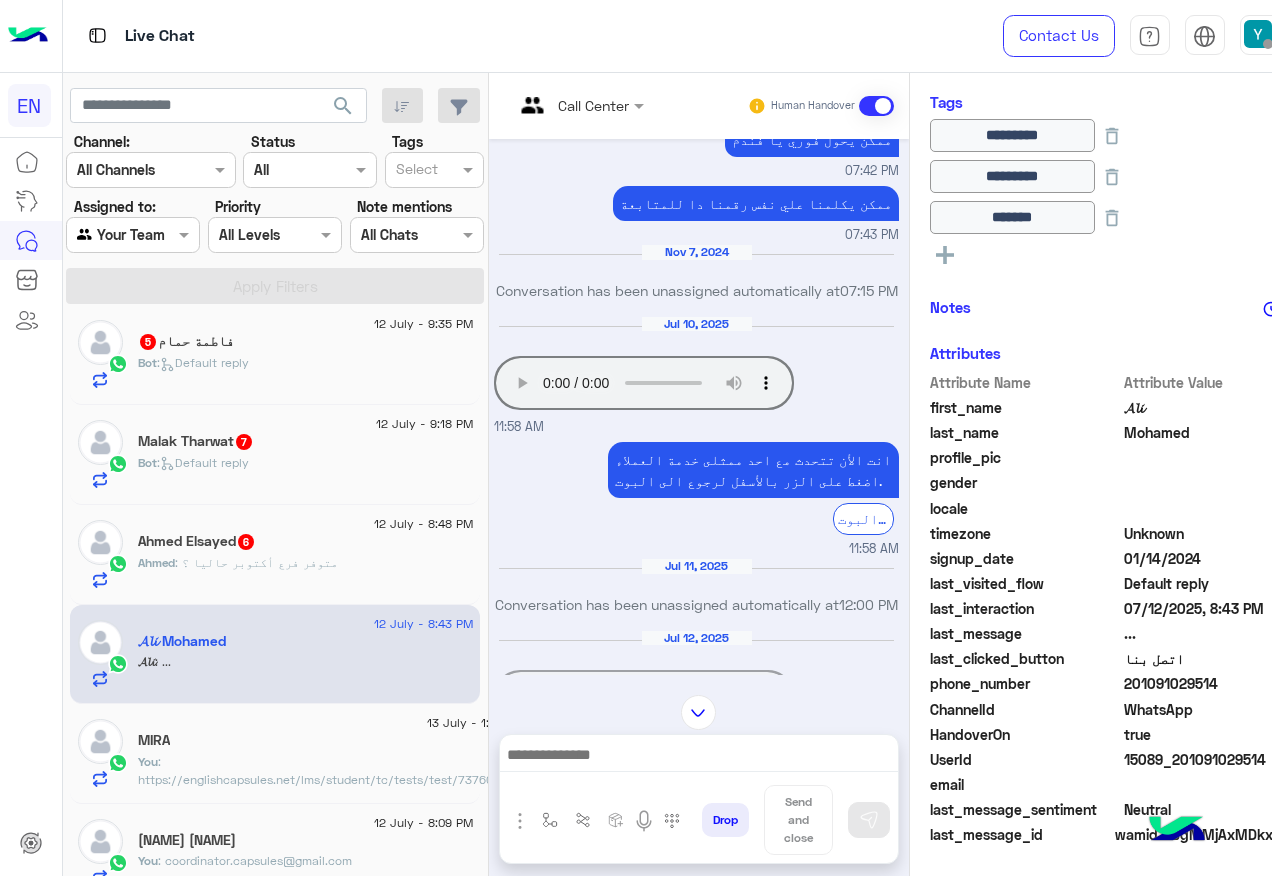 click on "201091029514" 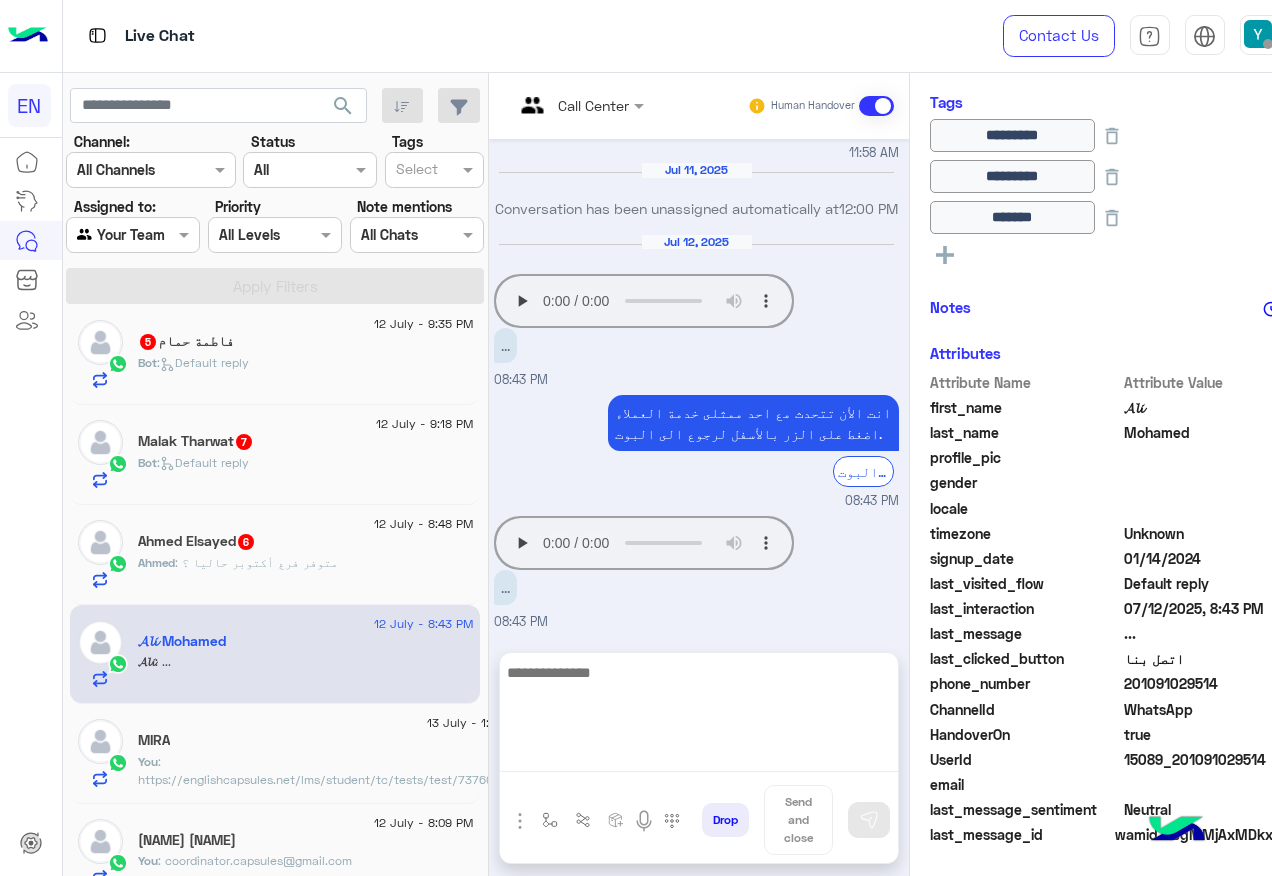 click on "Call Center Human Handover     Oct 26, 2024  وعايز اعرف اسم اللى بيكلمنى دلوقتي   04:01 PM  ...   05:26 PM   Oct 27, 2024   Conversation has been unassigned automatically at   10:35 AM      منه مع حضرتك يافندم    02:24 PM   nobody joined the conversation   02:24 PM       Oct 28, 2024   Conversation has been unassigned automatically at   02:25 PM       Nov 6, 2024   Your browser does not support the audio tag.
07:12 PM  انت الأن تتحدث مع احد ممثلى خدمة العملاء اضغط على الزر بالأسفل لرجوع الى البوت.  الرجوع الى البوت     07:12 PM  اه يا فندم بيتم دفع 50جنيه مصاريف ادارية    07:38 PM   nobody joined the conversation   07:38 PM      بس كدا هو هيروح الفرع يدفعهم أو يحول فورى صح؟   07:39 PM  ممكن يحول فوري يا فندم    07:42 PM  ممكن يكلمنا علي نفس رقمنا دا للمتابعة    07:43 PM" at bounding box center (699, 478) 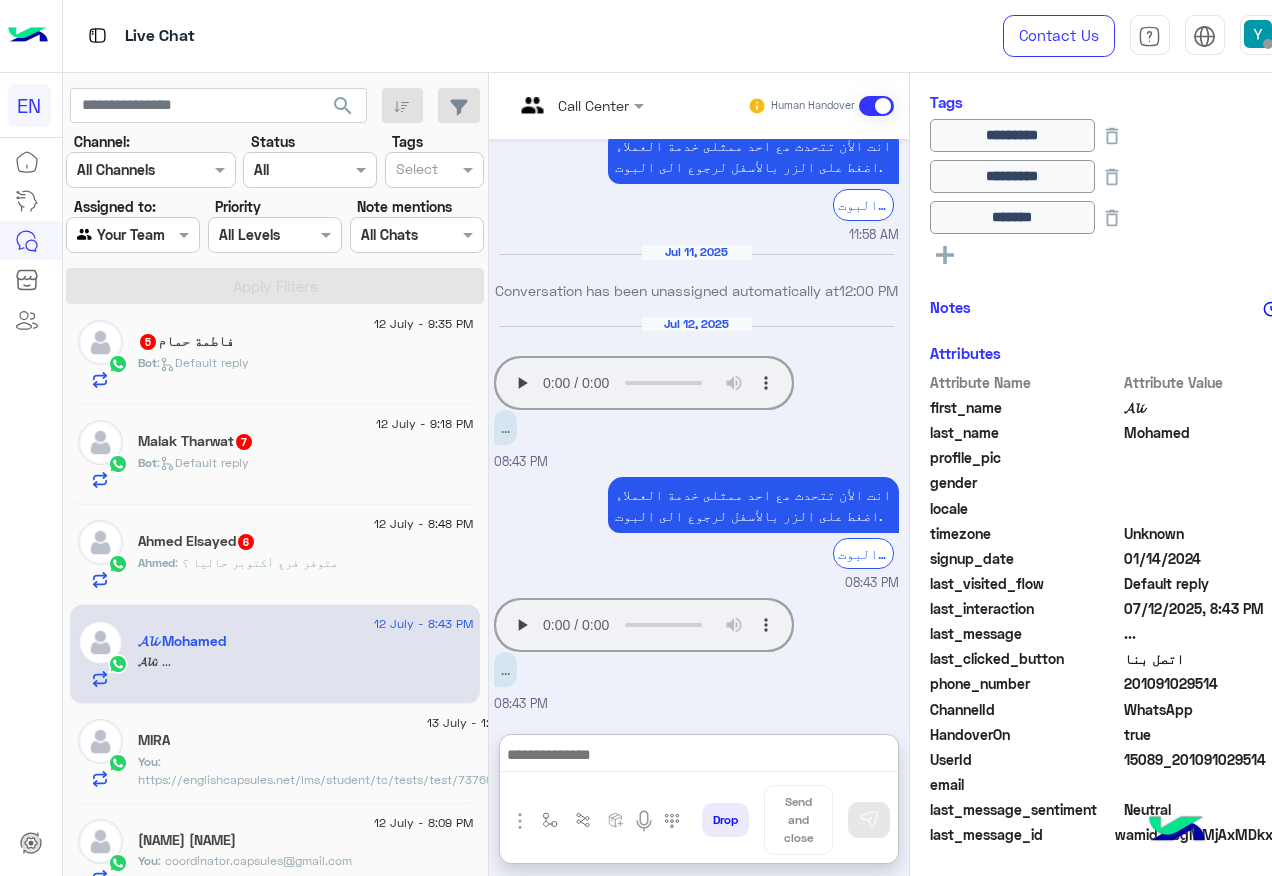 click at bounding box center [699, 757] 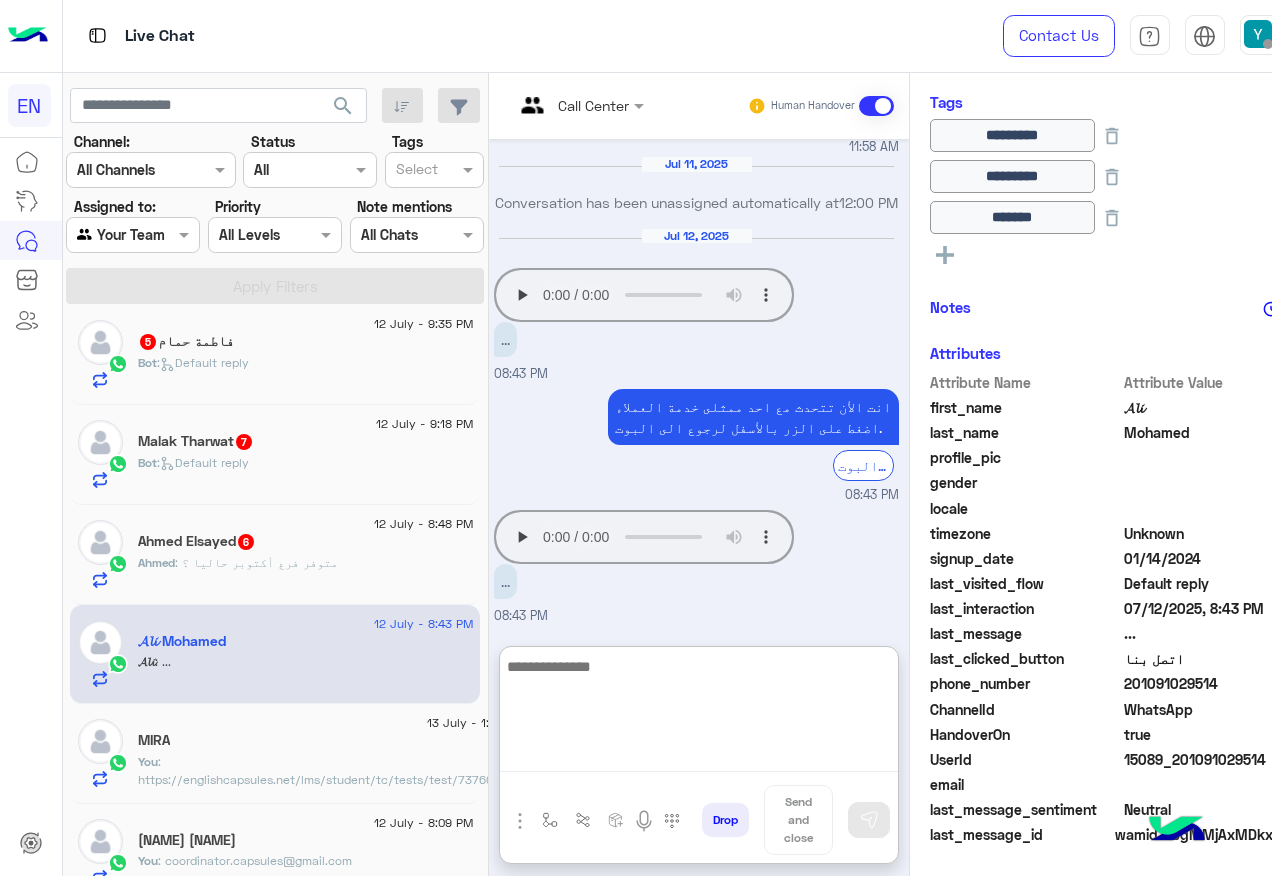 scroll, scrollTop: 1353, scrollLeft: 8, axis: both 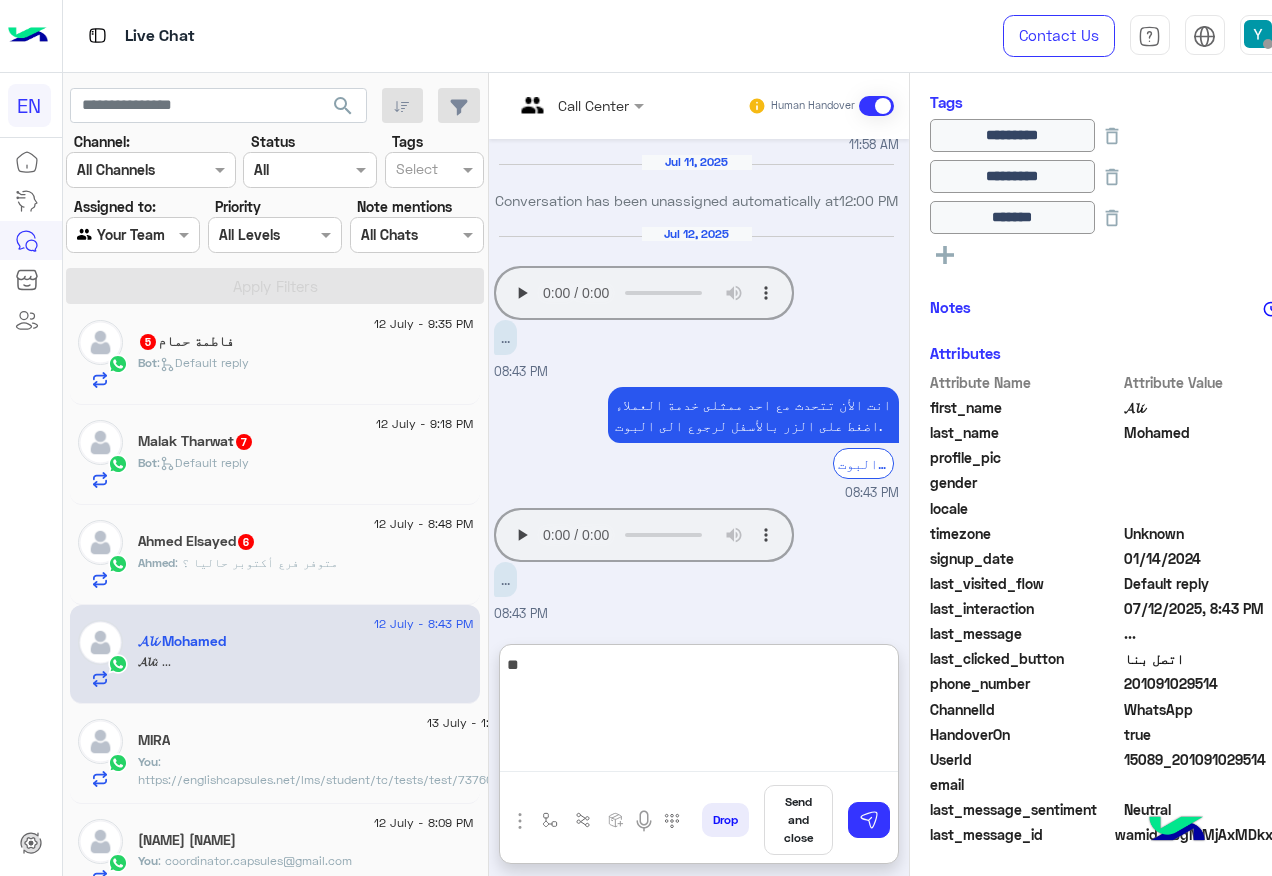type on "*" 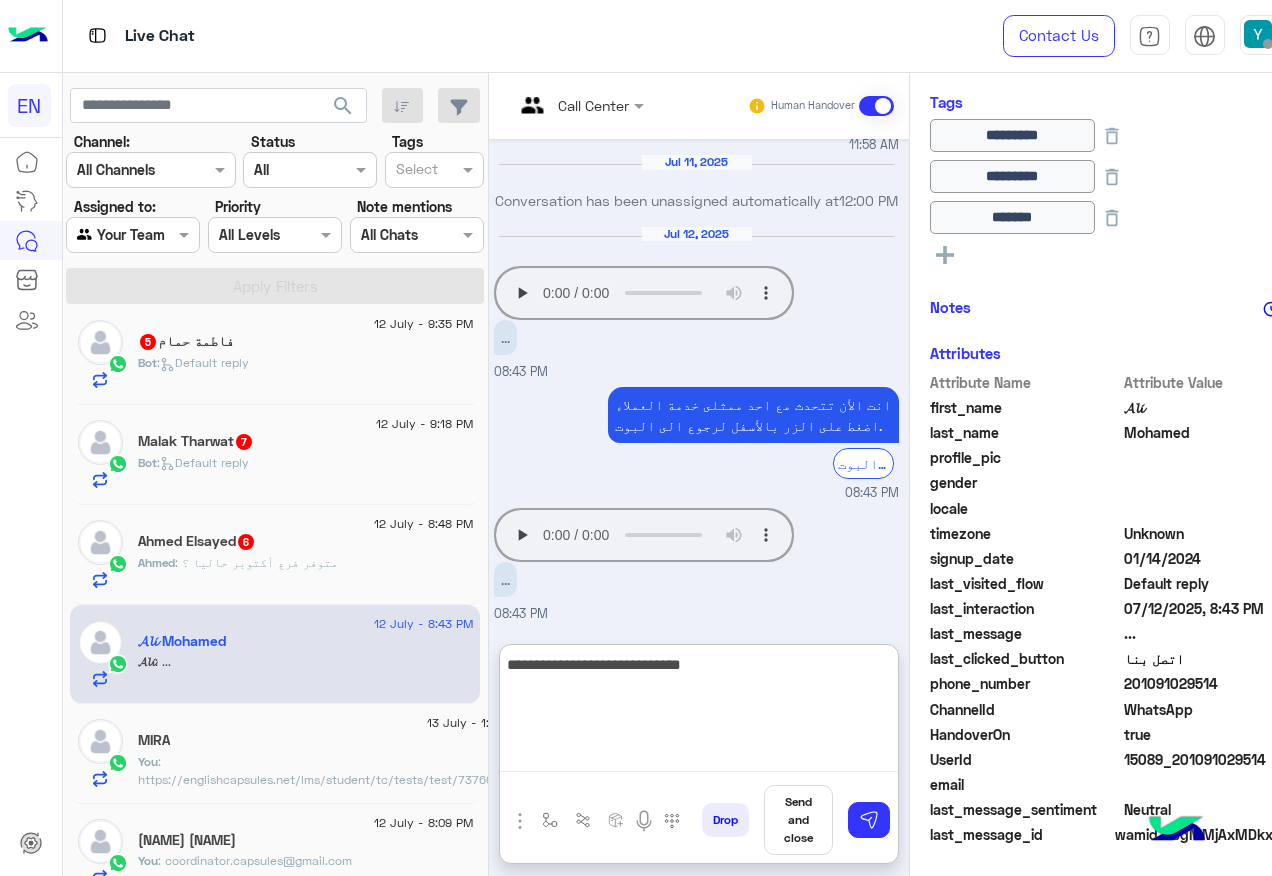 type on "**********" 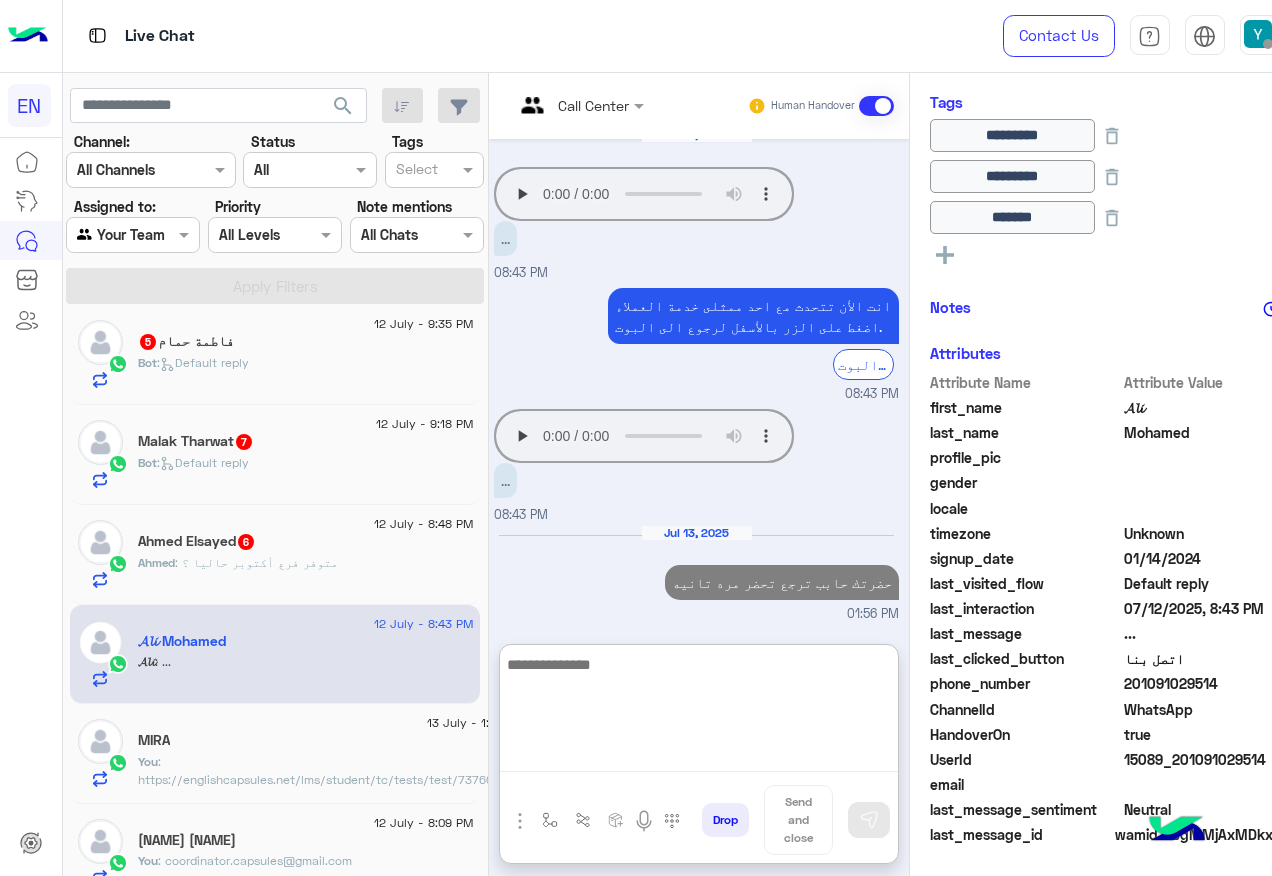 scroll, scrollTop: 1489, scrollLeft: 8, axis: both 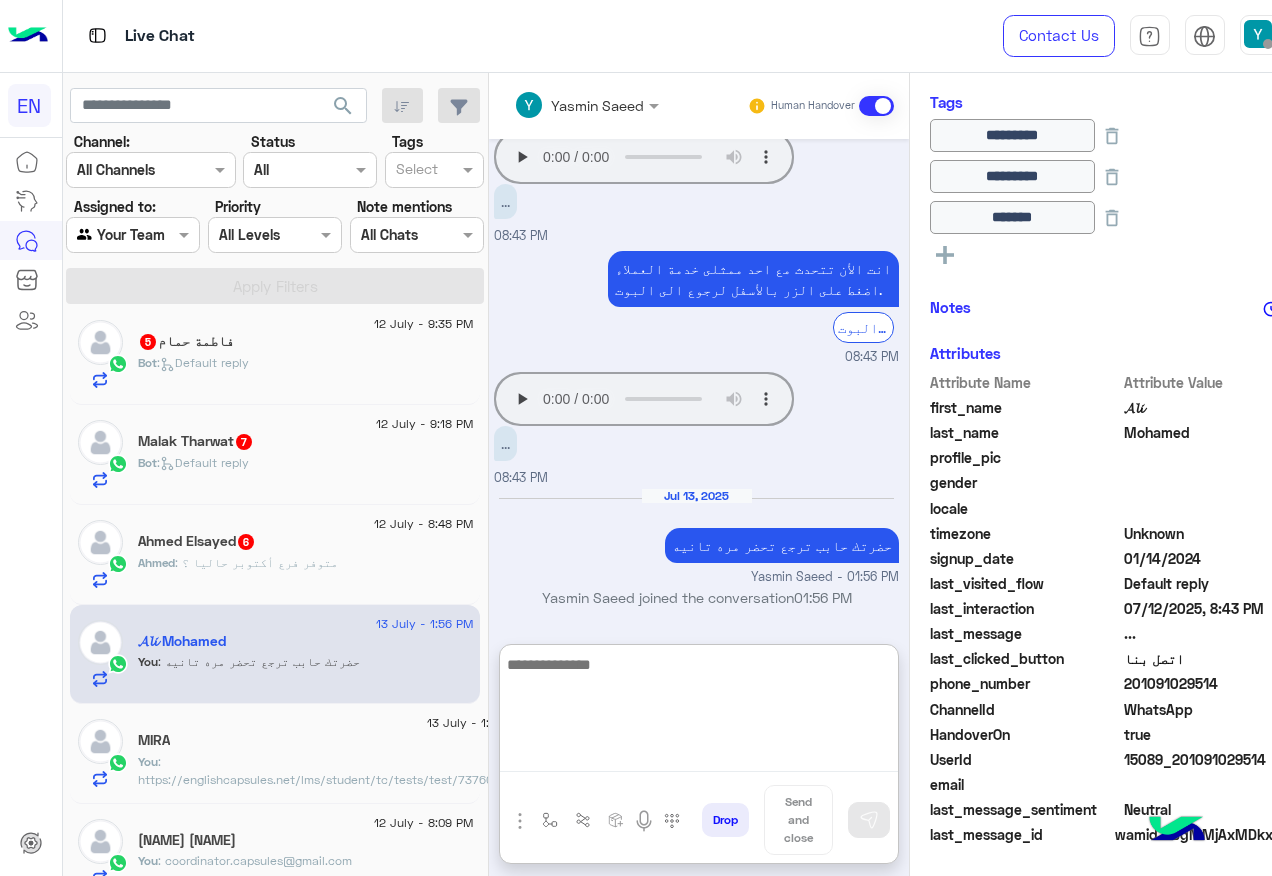 click on "Ahmed : متوفر فرع أكتوبر حاليا ؟" 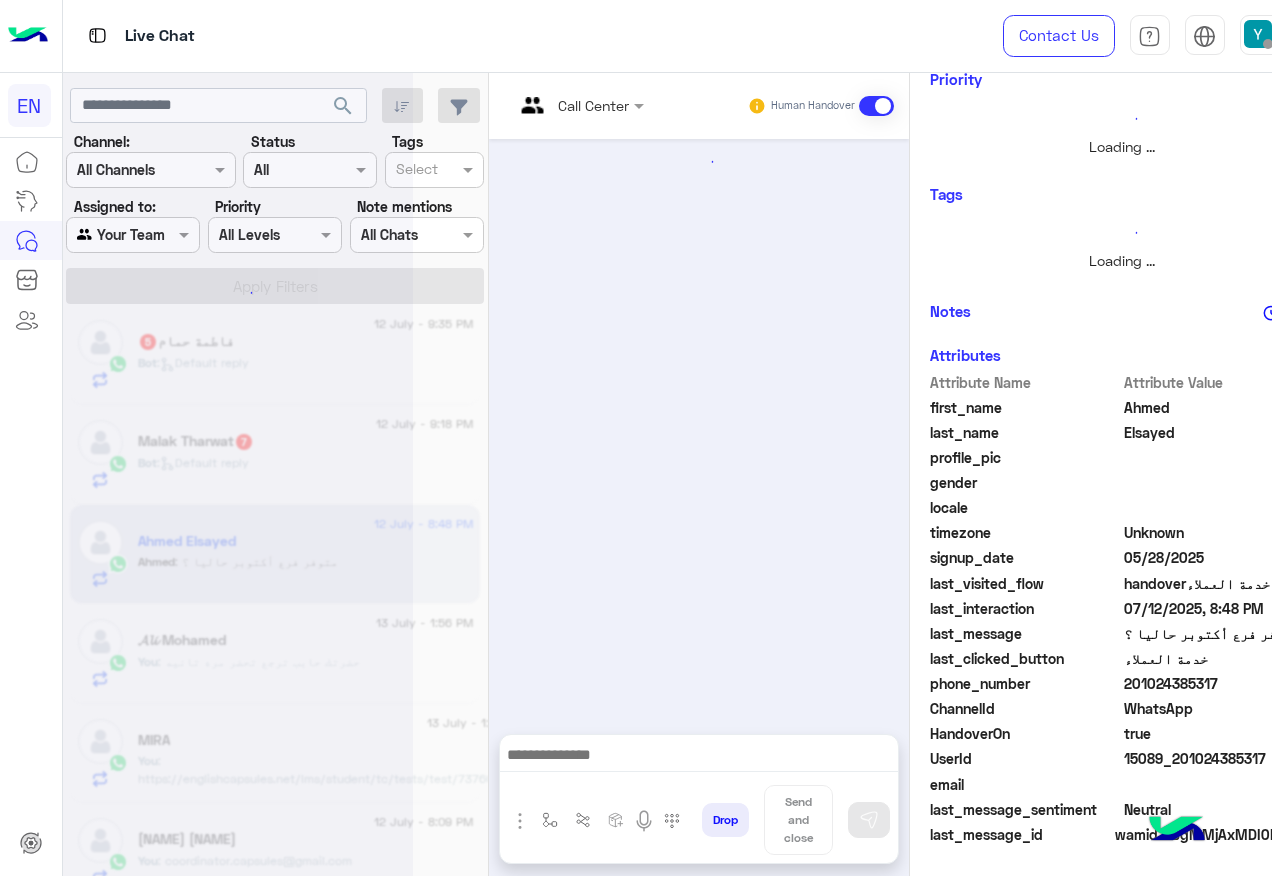 scroll, scrollTop: 330, scrollLeft: 0, axis: vertical 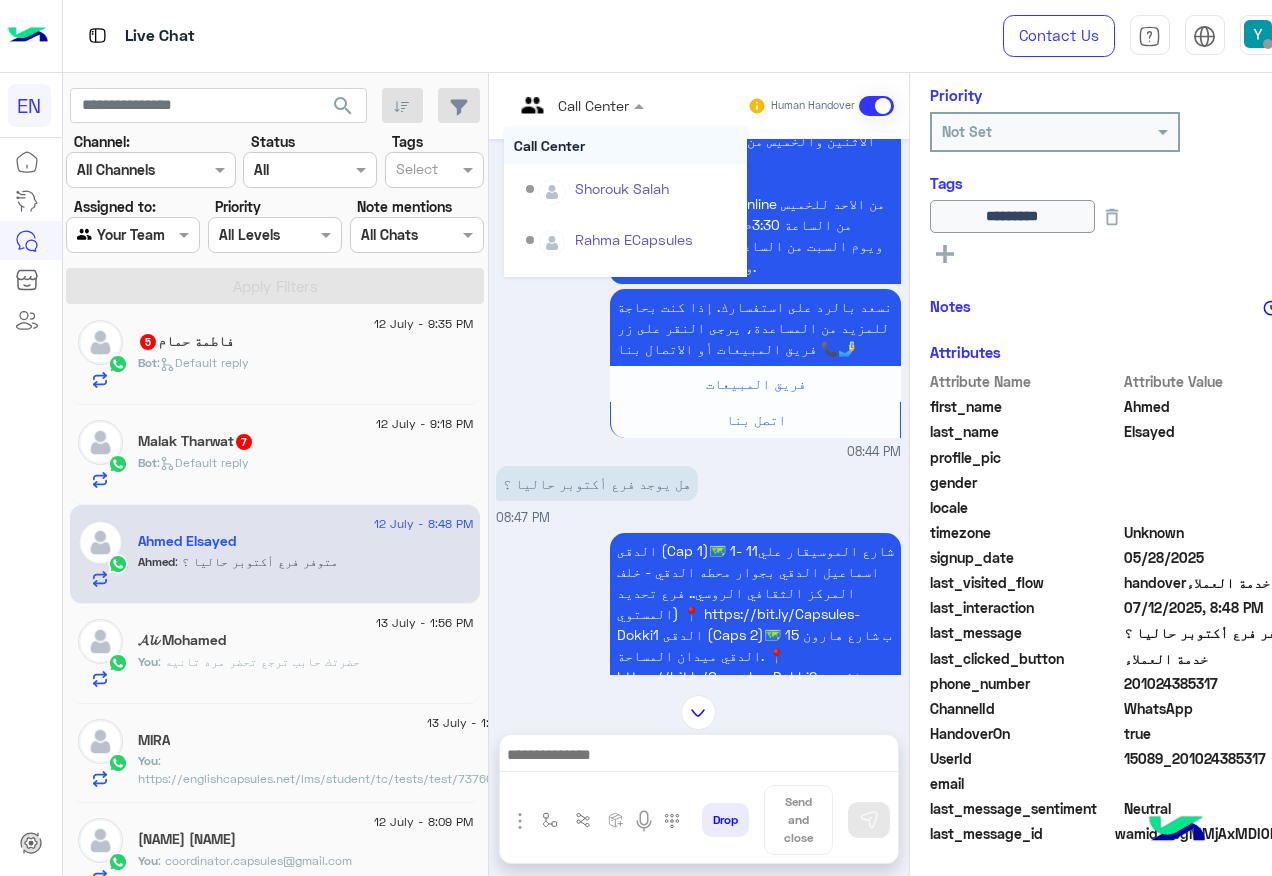 click on "Call Center" at bounding box center (593, 105) 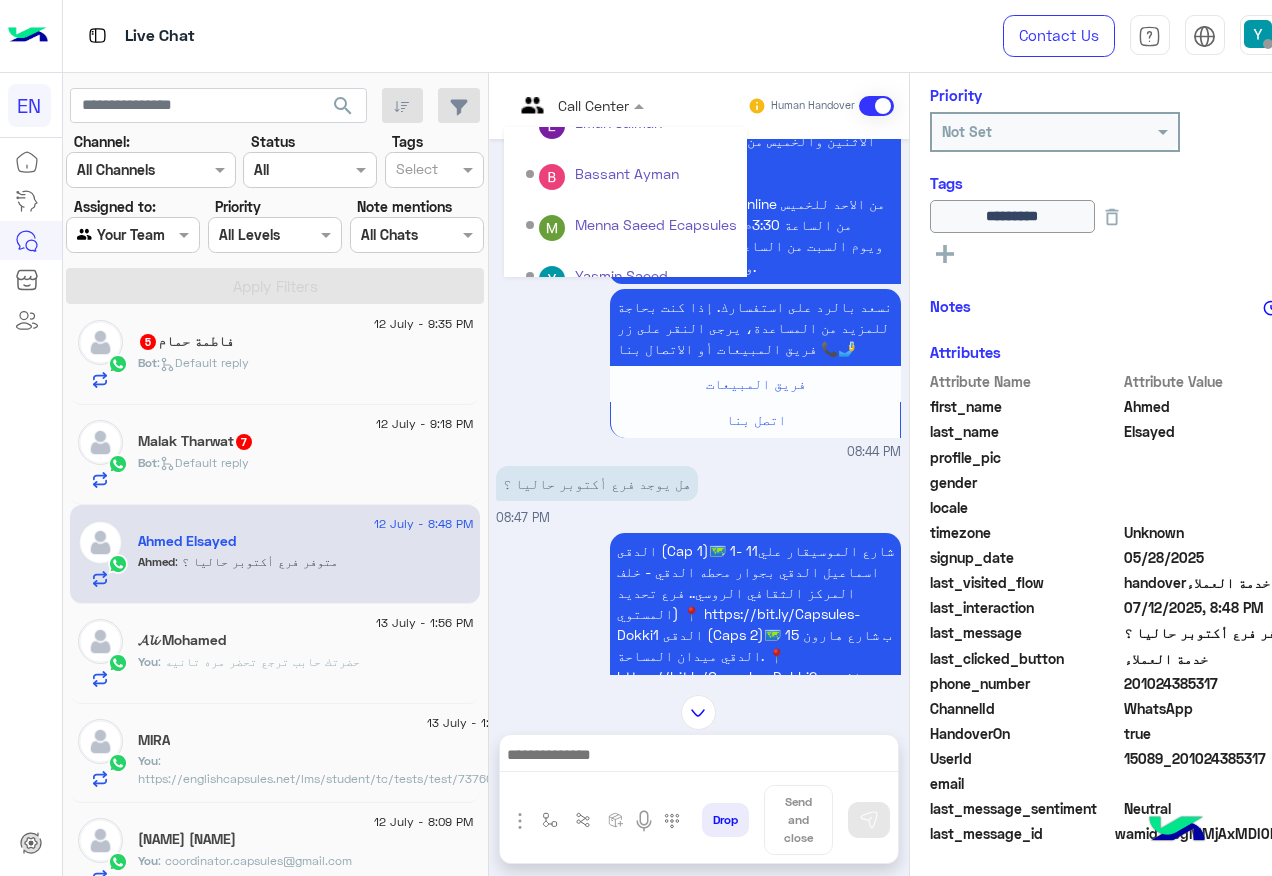 scroll, scrollTop: 332, scrollLeft: 0, axis: vertical 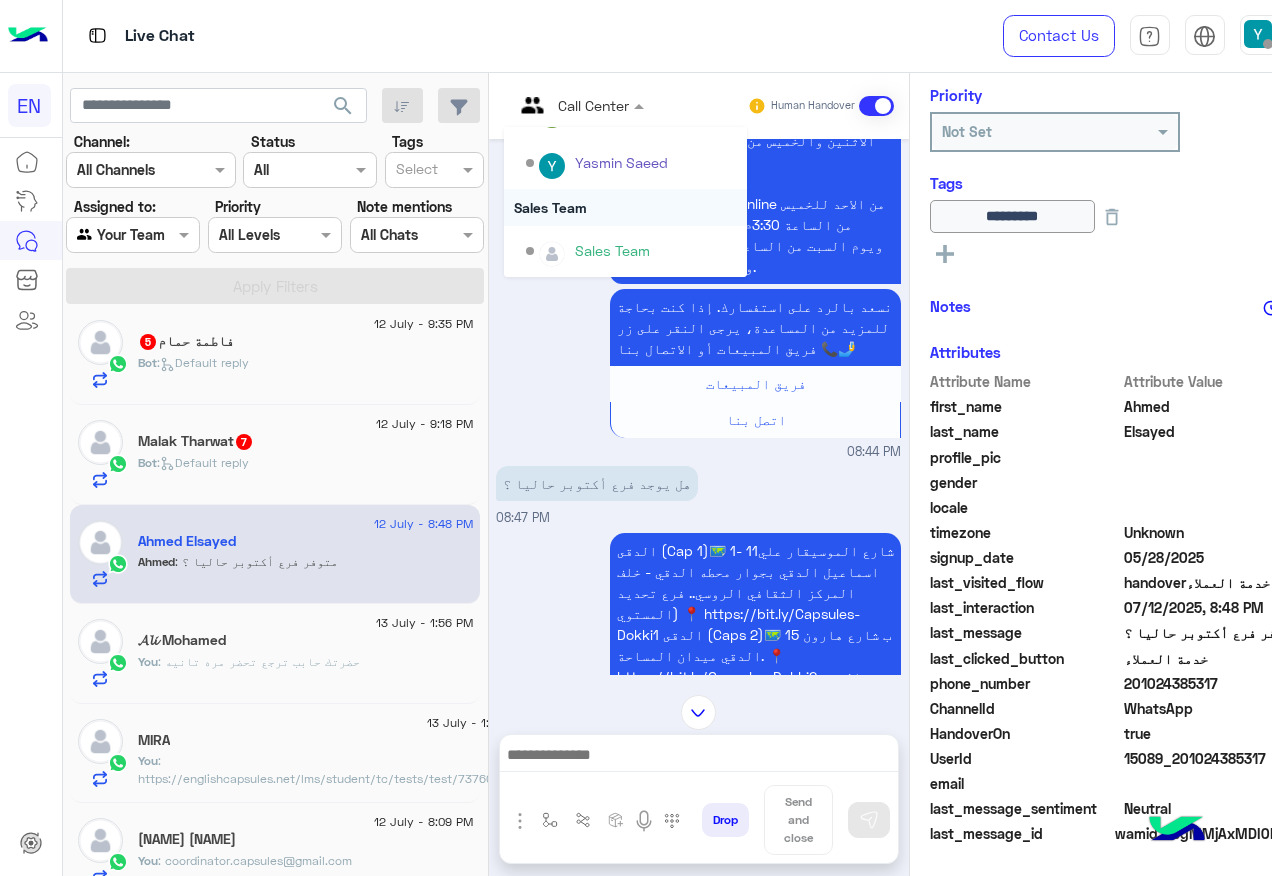 click on "Sales Team" at bounding box center [625, 207] 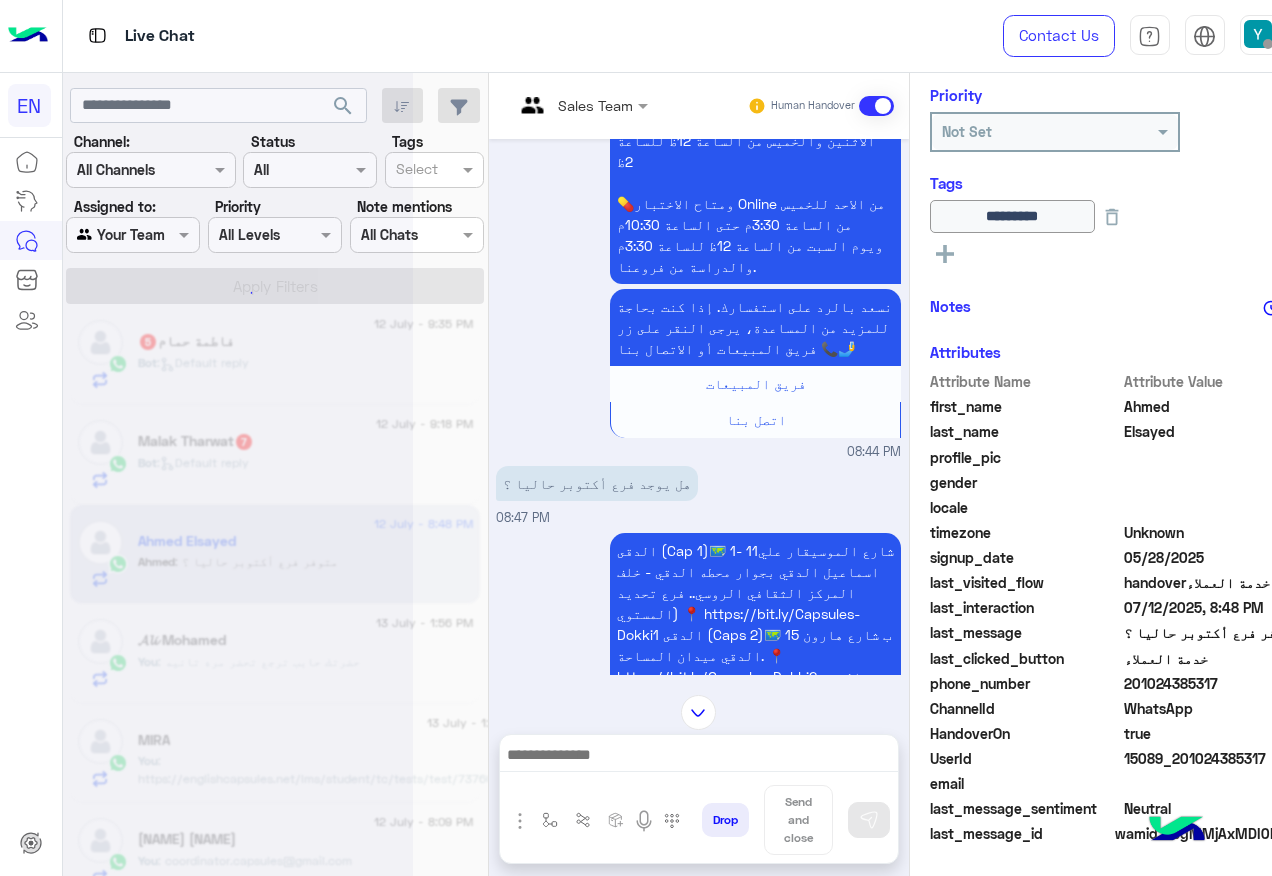 scroll, scrollTop: 258, scrollLeft: 0, axis: vertical 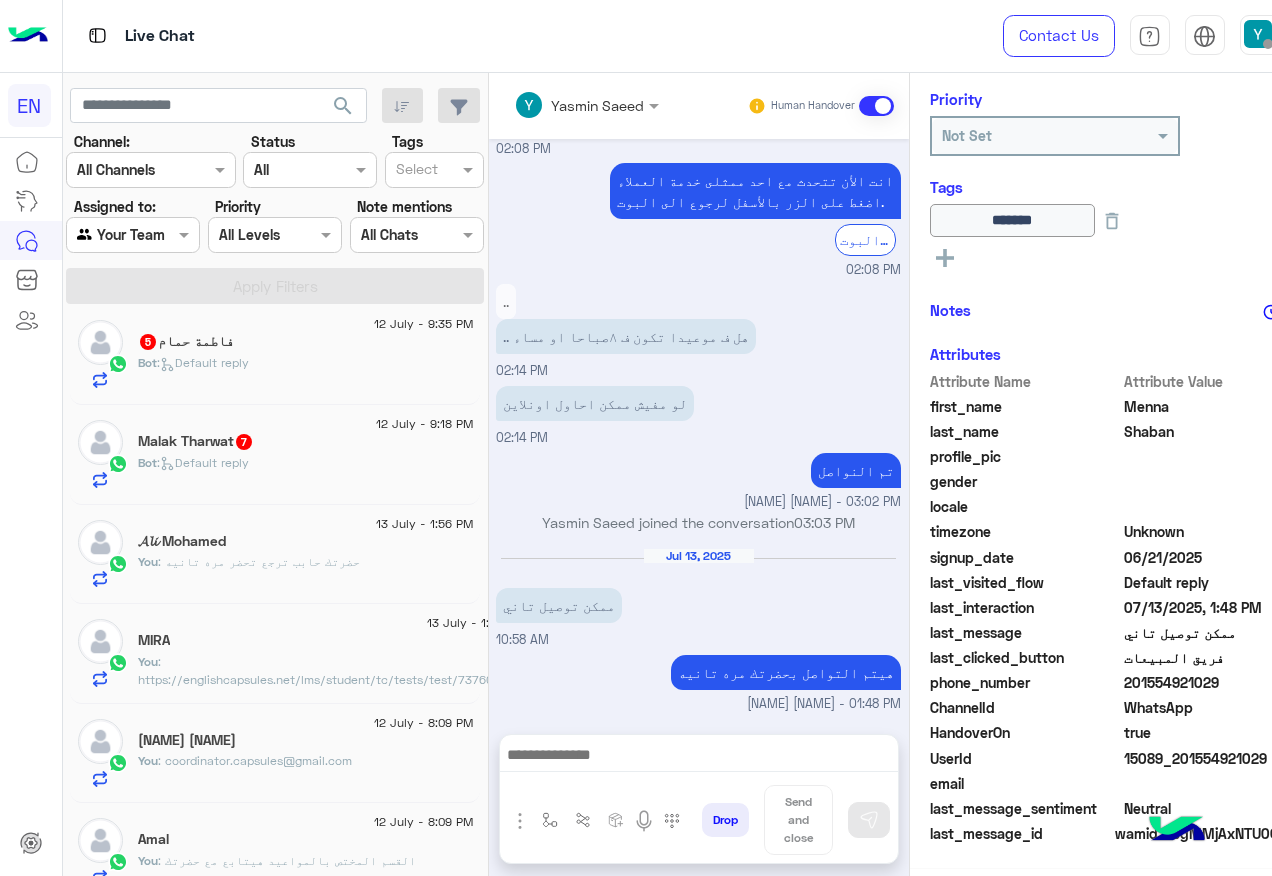 click on "Bot :   Default reply" 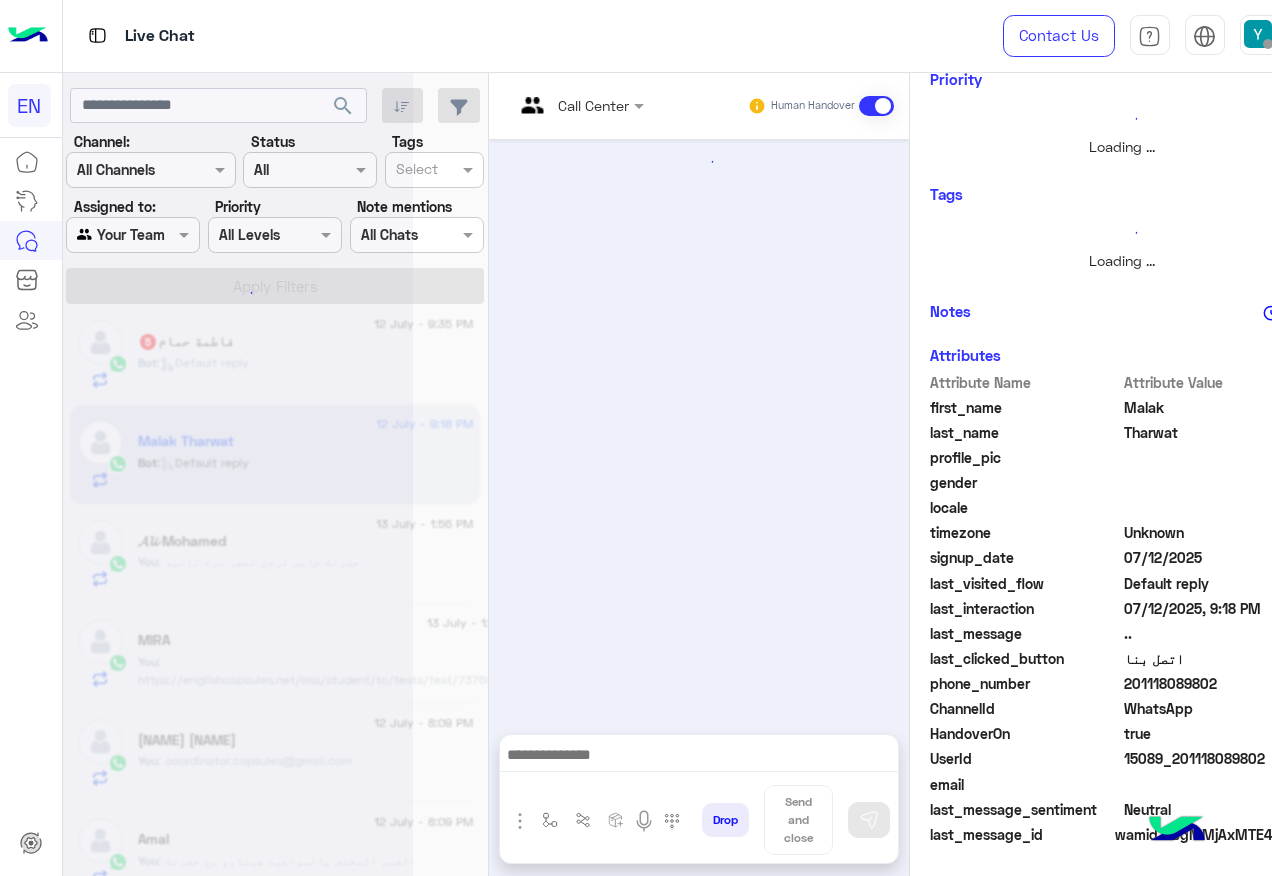 scroll, scrollTop: 0, scrollLeft: 0, axis: both 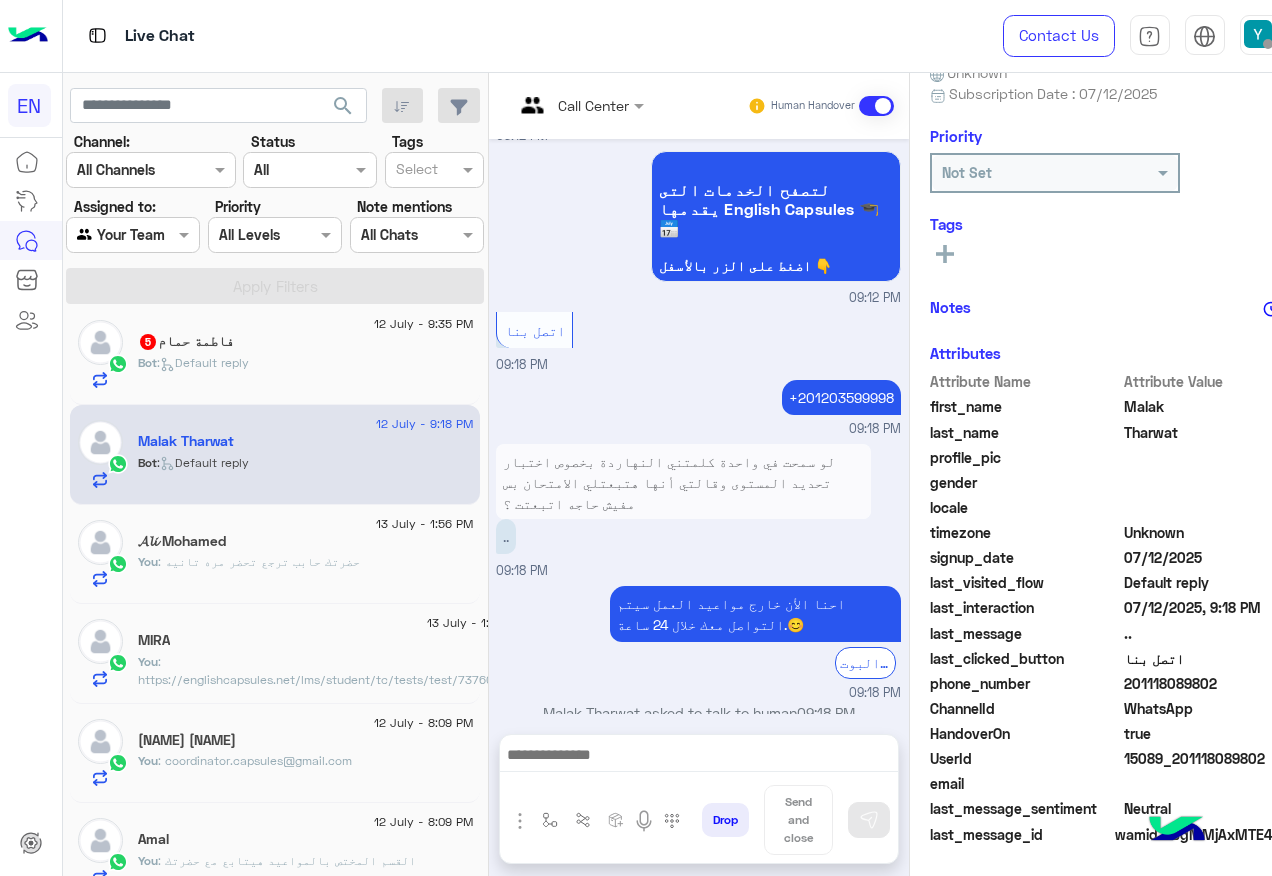 click on "201118089802" 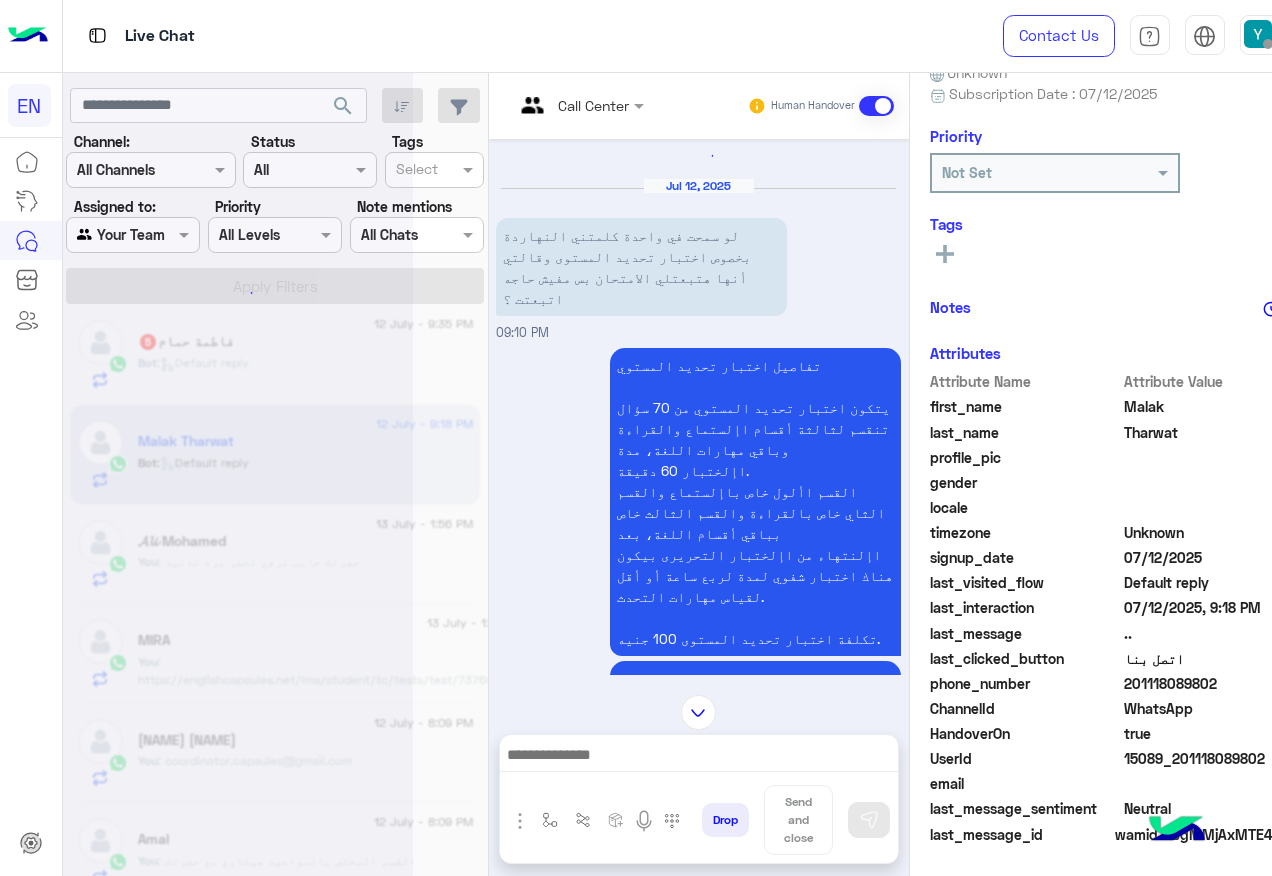 scroll, scrollTop: 0, scrollLeft: 0, axis: both 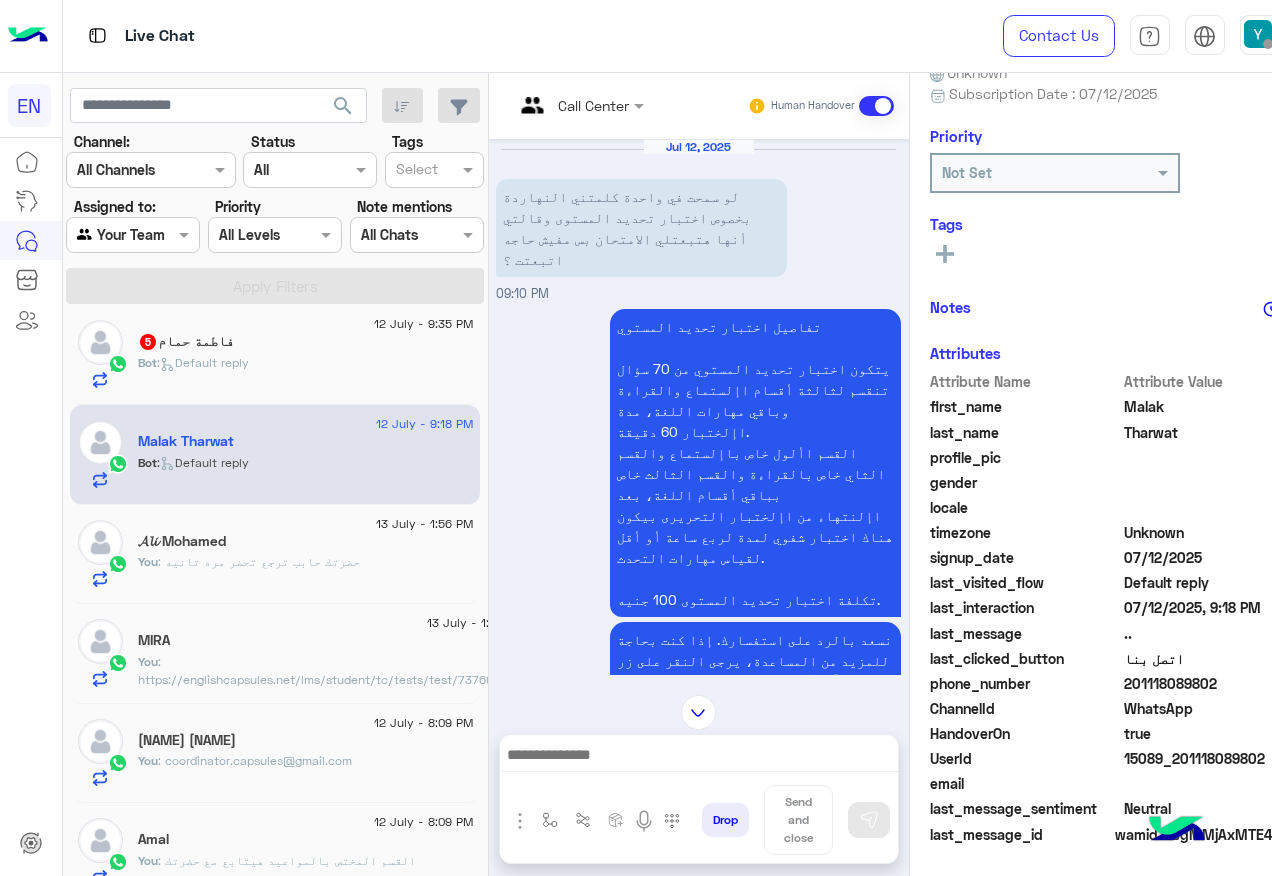 copy on "201118089802" 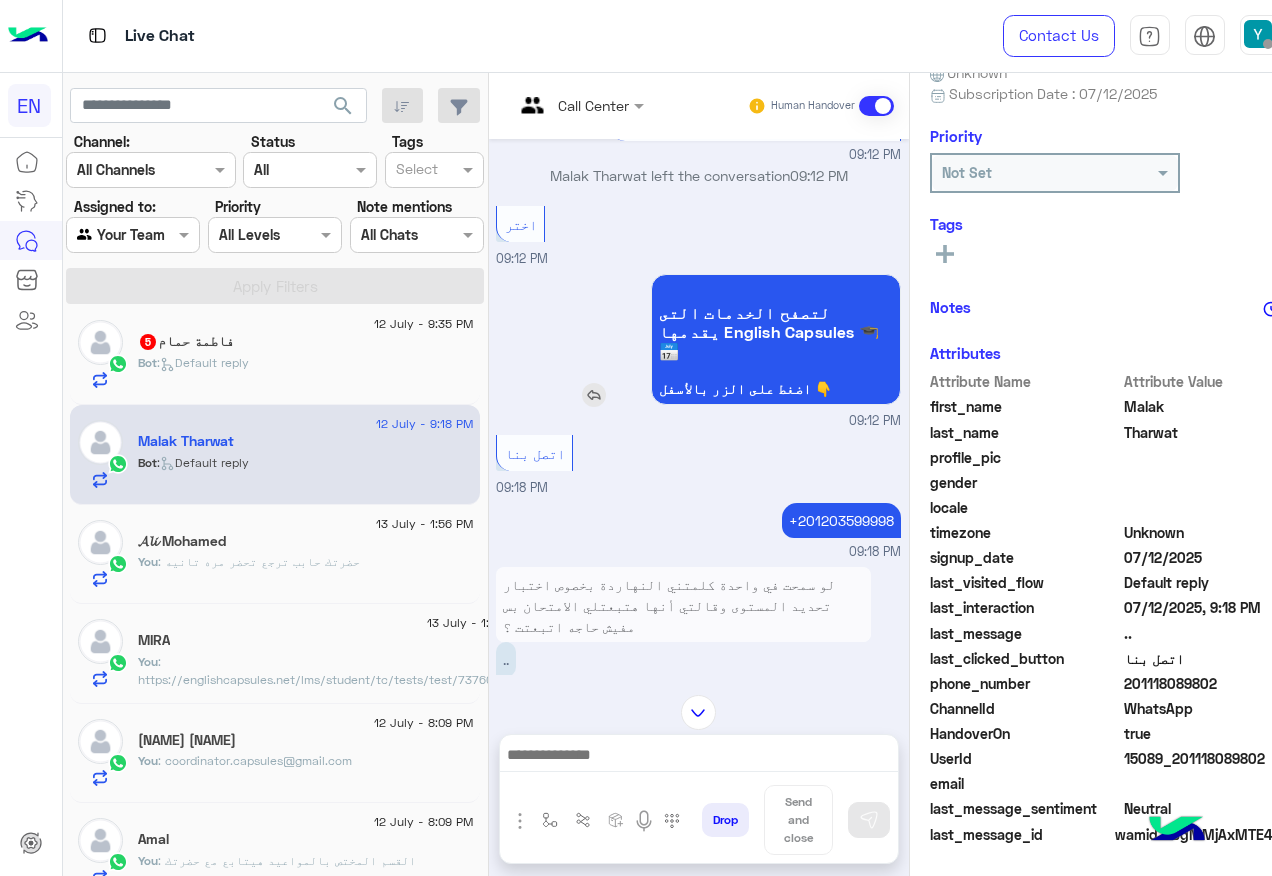 scroll, scrollTop: 1823, scrollLeft: 0, axis: vertical 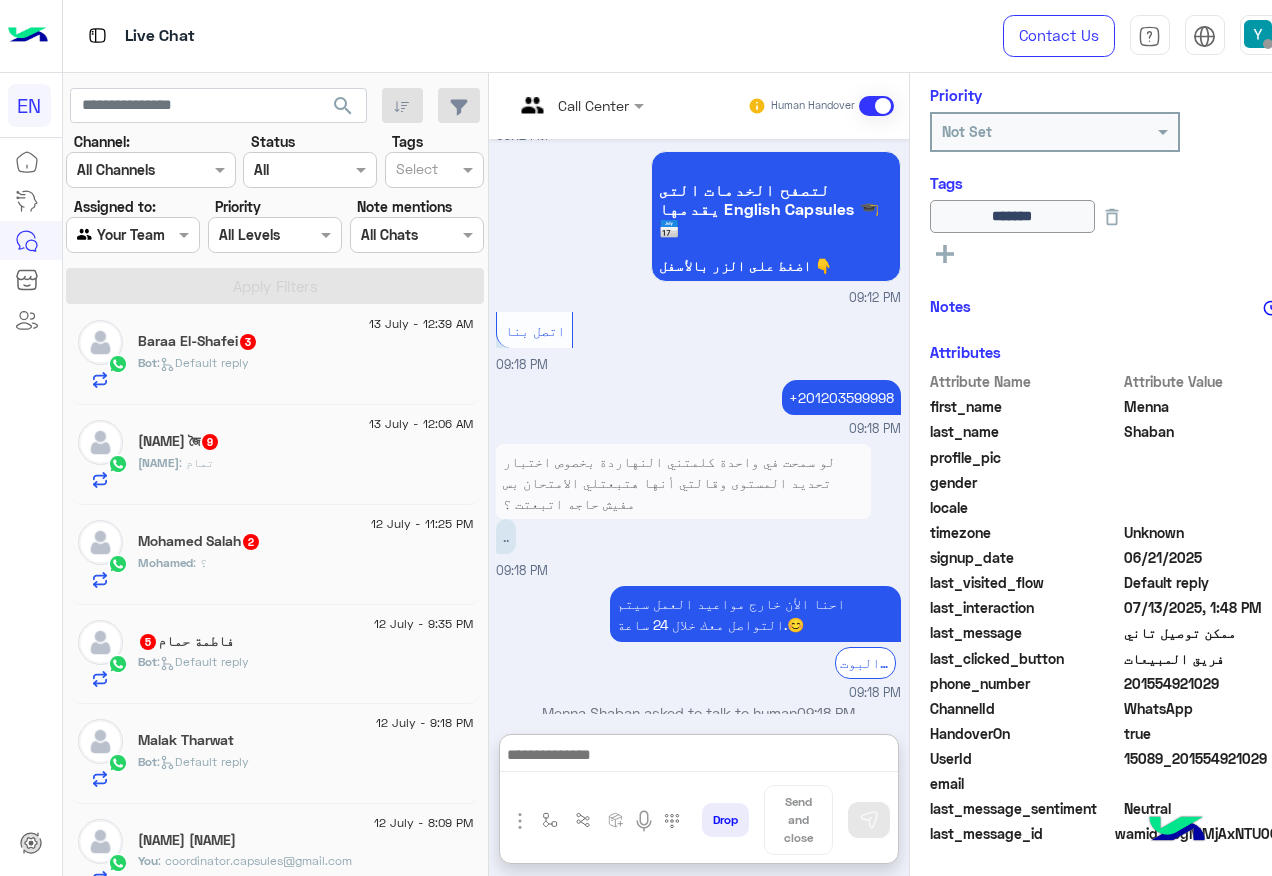 click at bounding box center [699, 757] 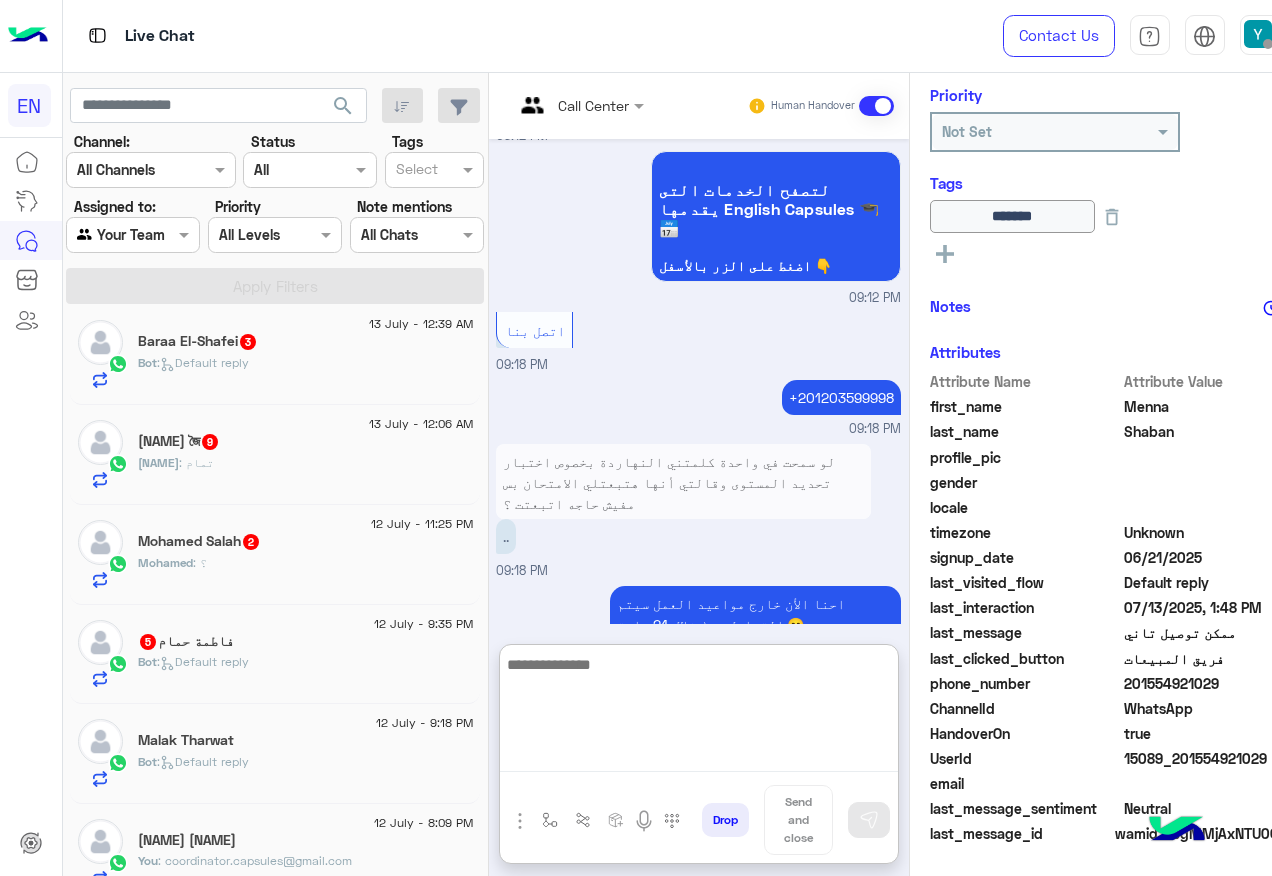paste on "**********" 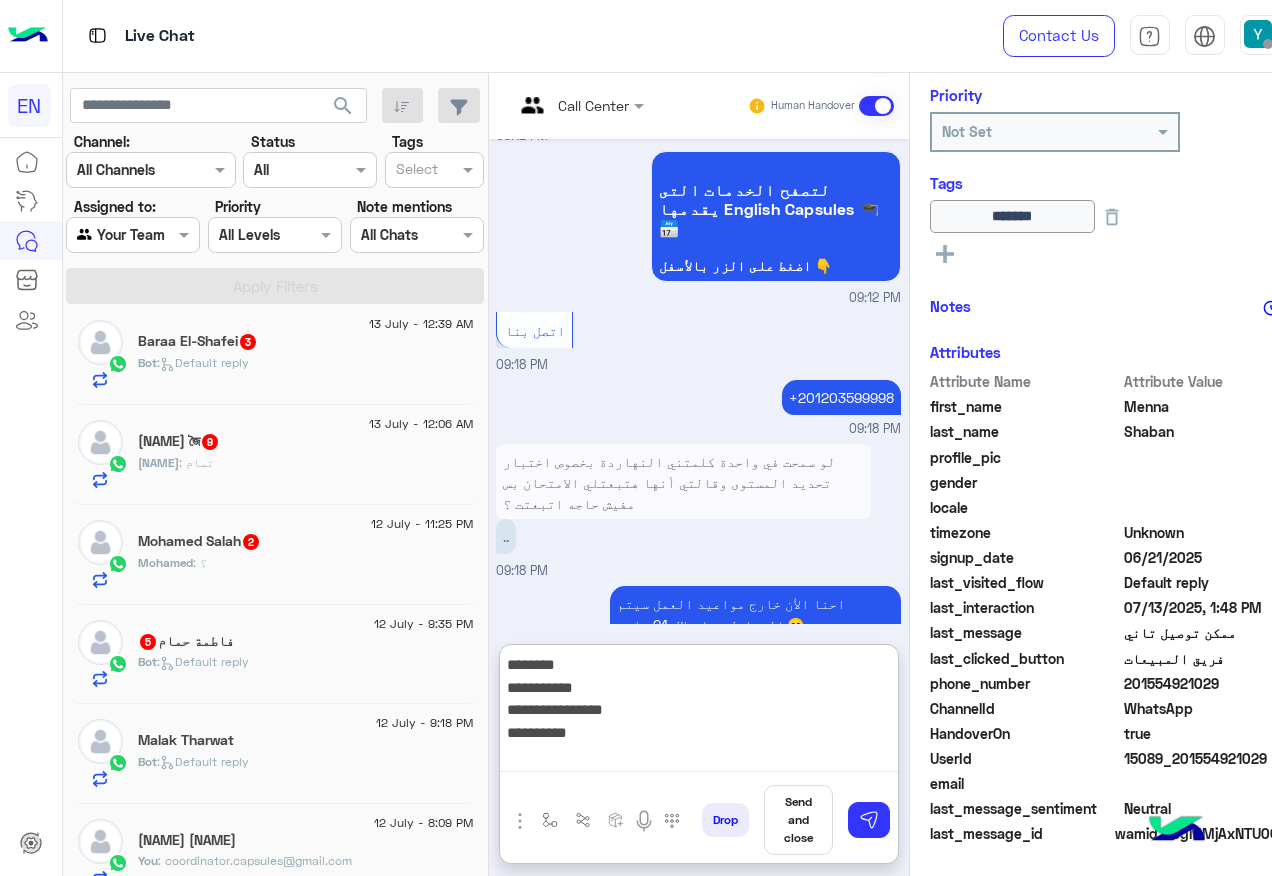 scroll, scrollTop: 16, scrollLeft: 0, axis: vertical 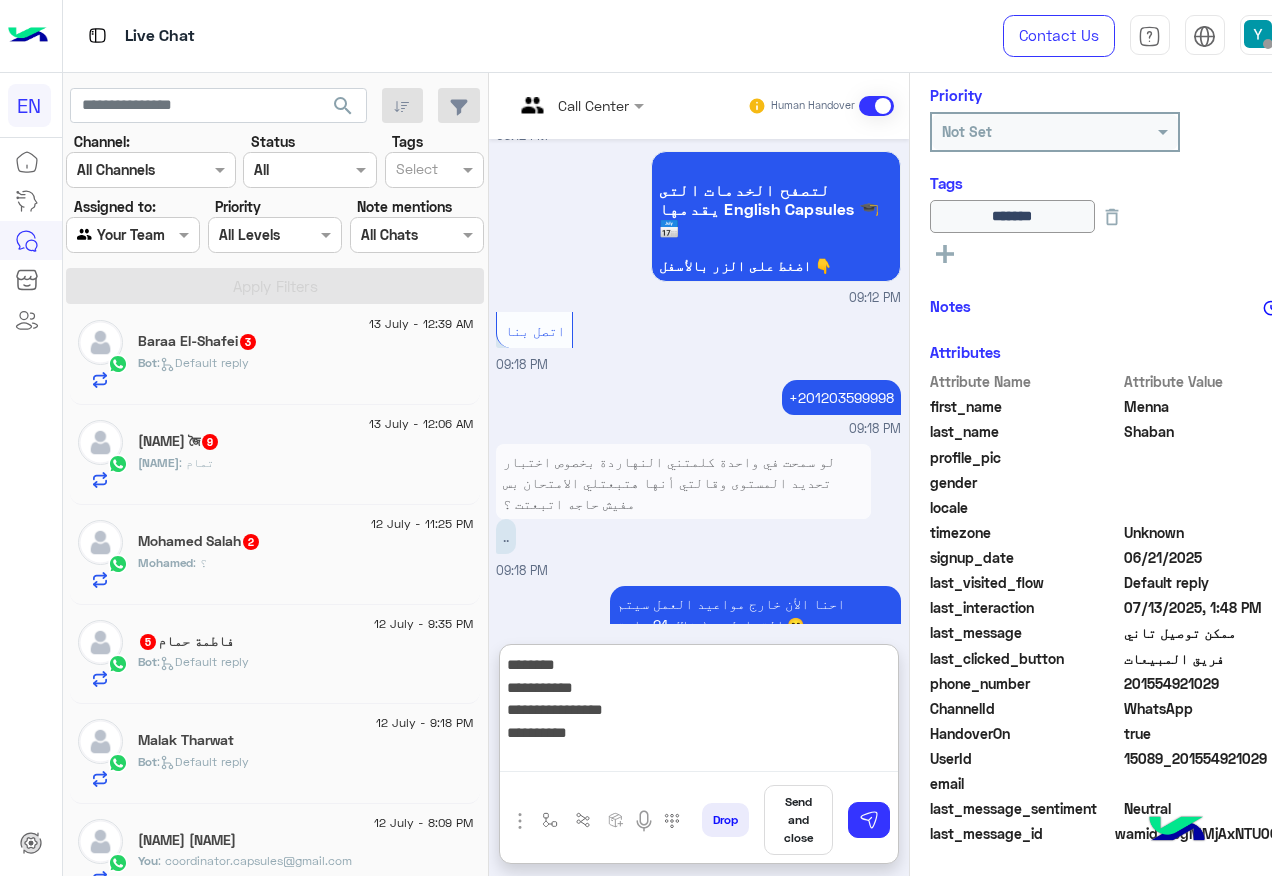 paste on "**********" 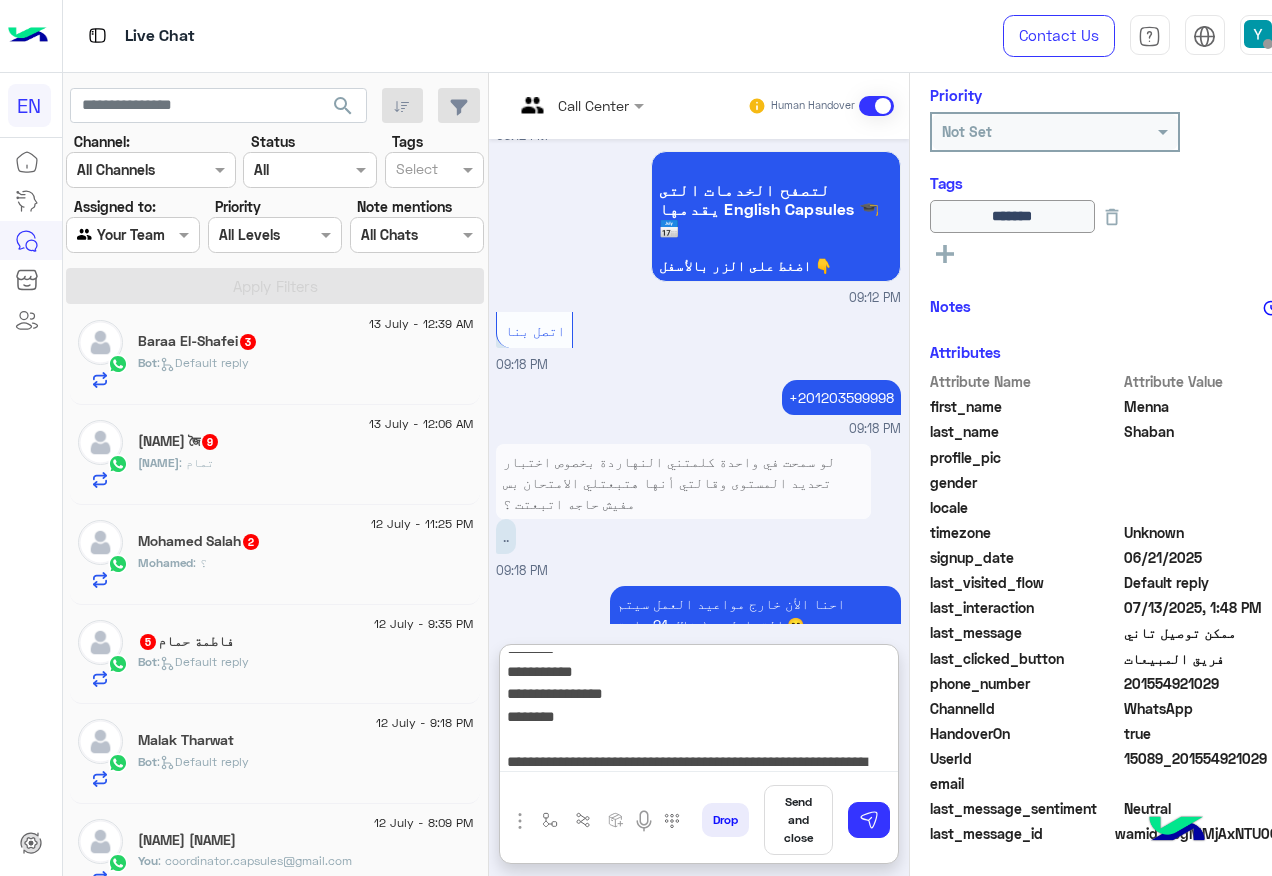 scroll, scrollTop: 39, scrollLeft: 0, axis: vertical 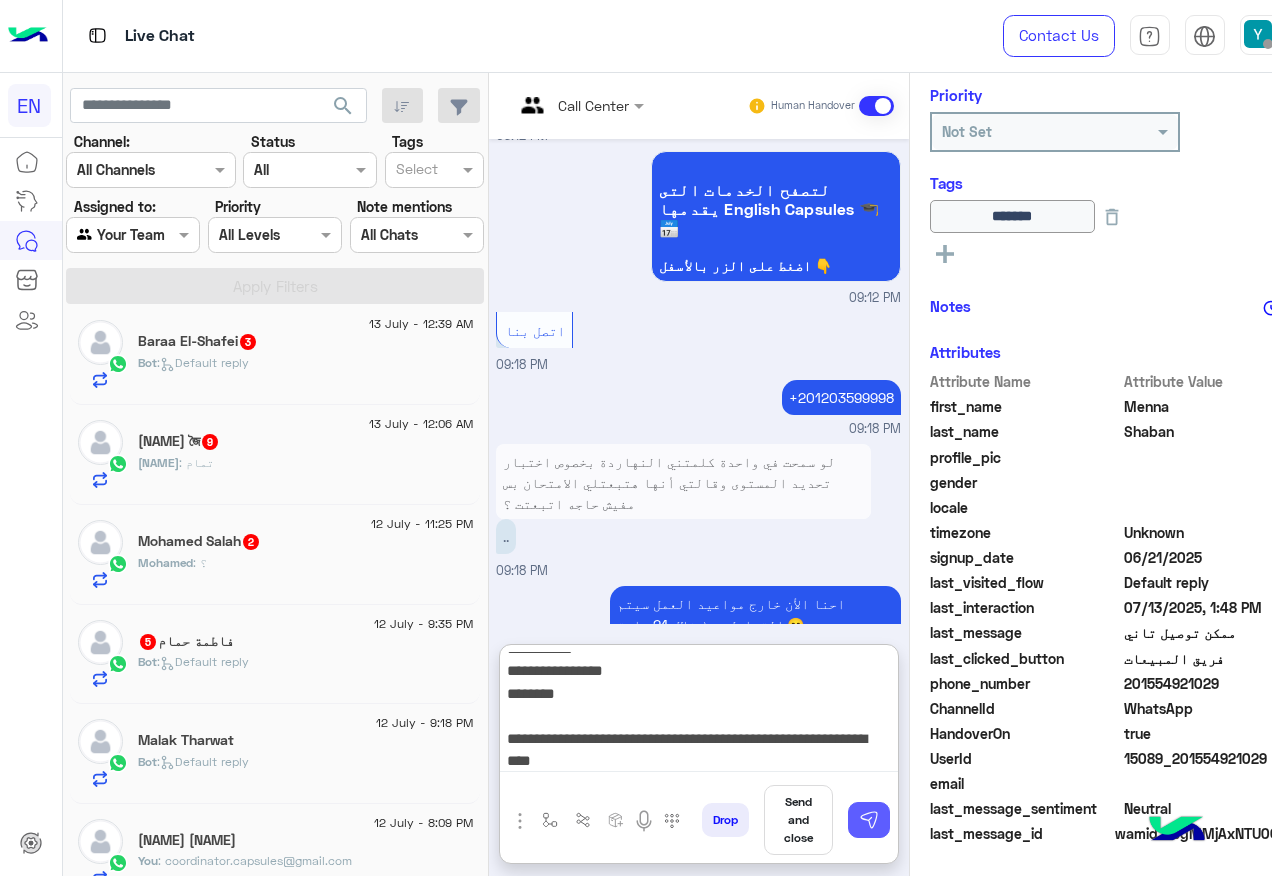 type on "**********" 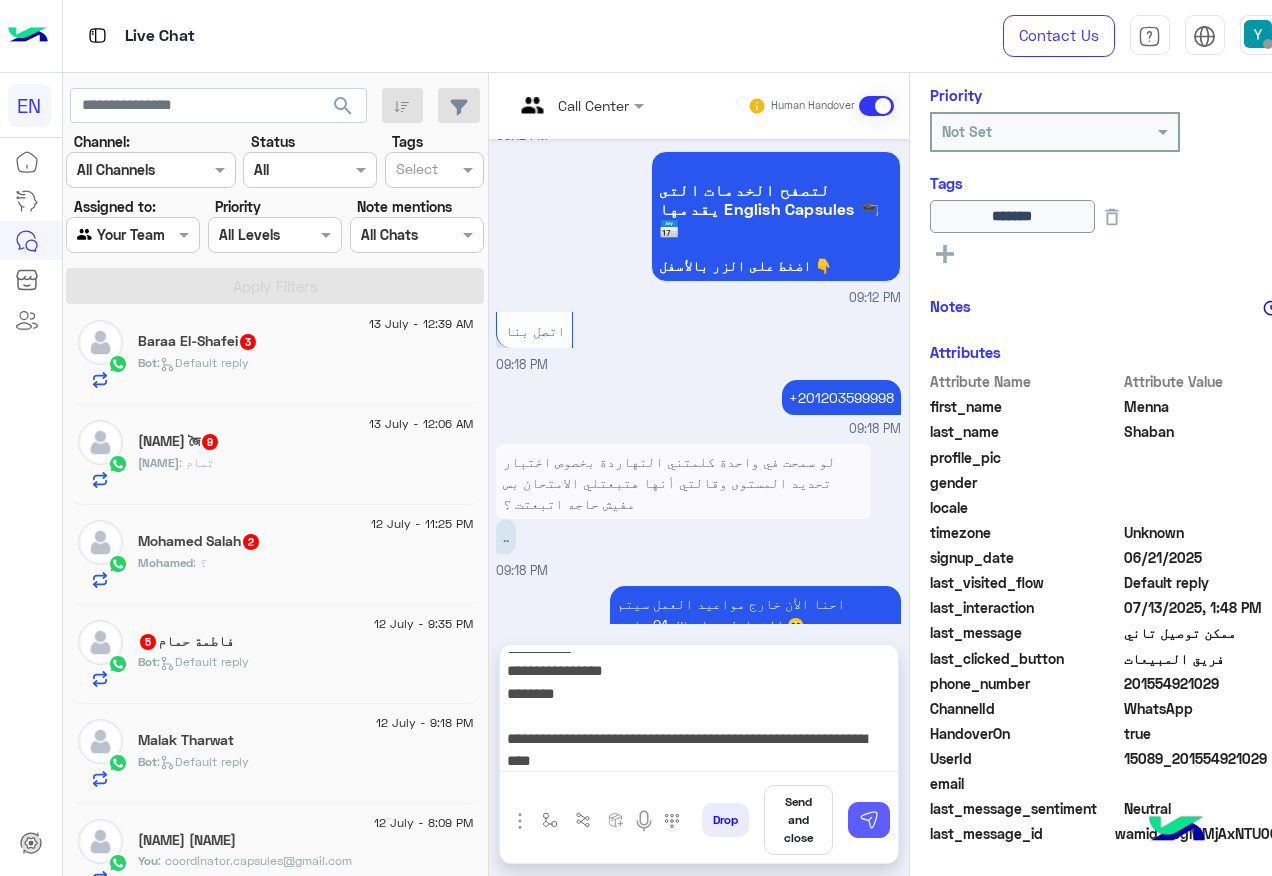 click at bounding box center [869, 820] 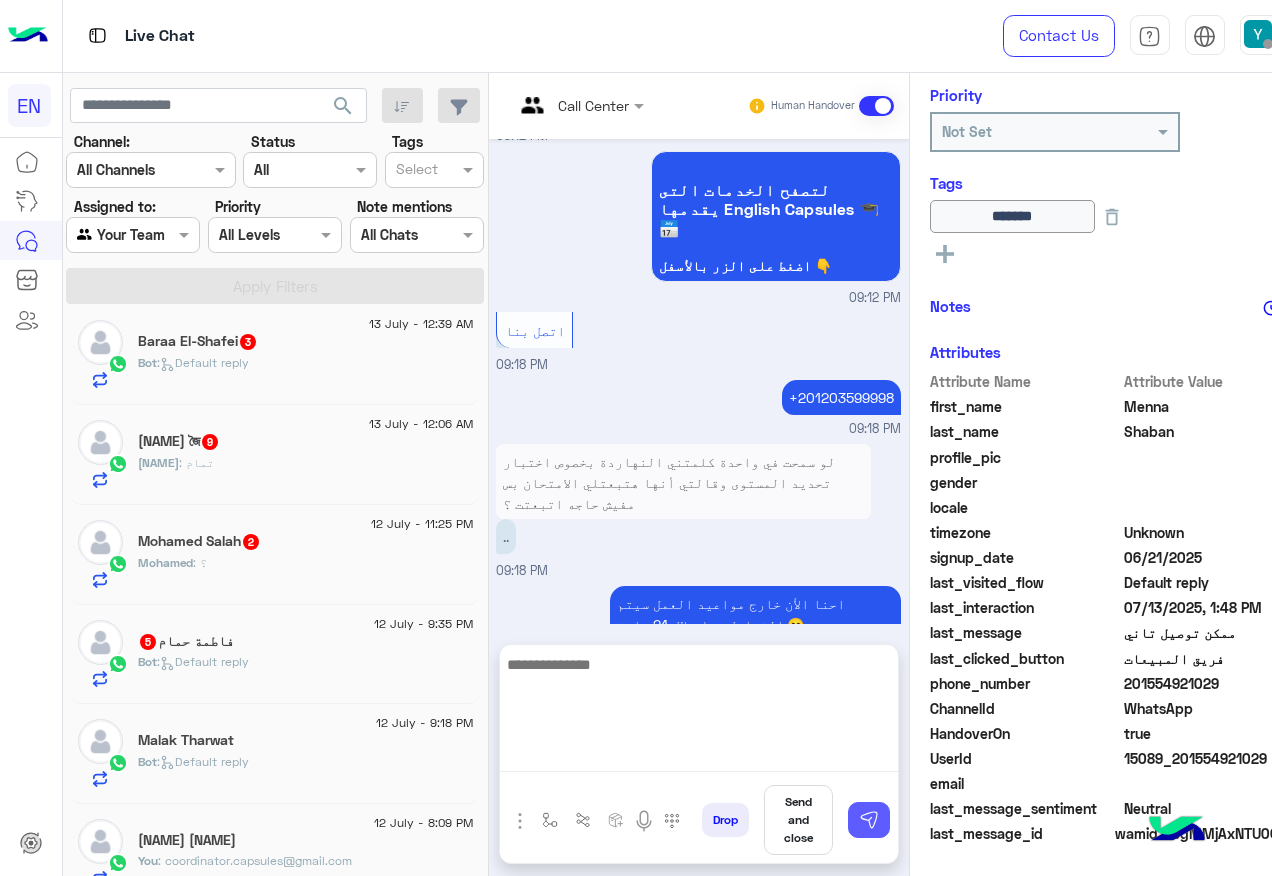 scroll, scrollTop: 0, scrollLeft: 0, axis: both 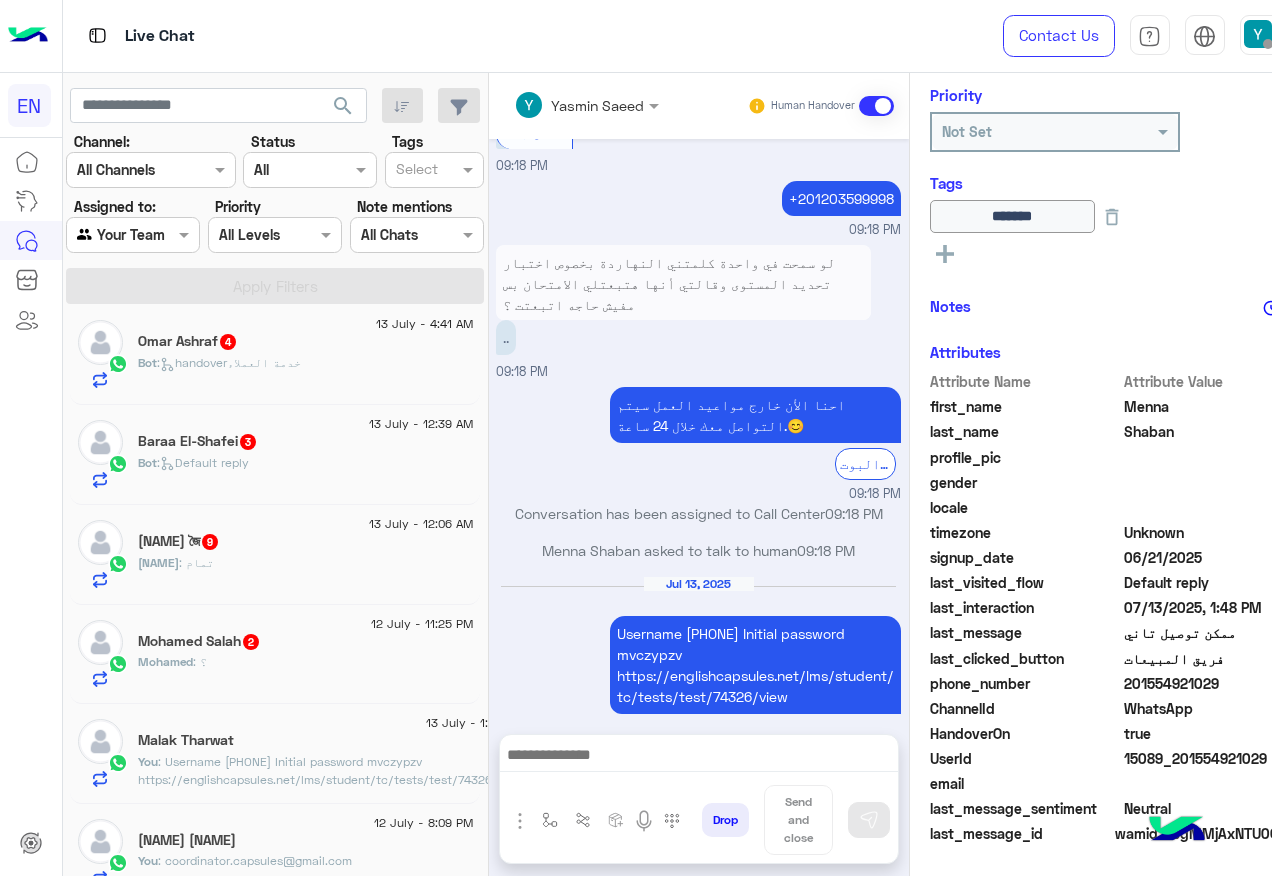click on "Mohamed : ؟" 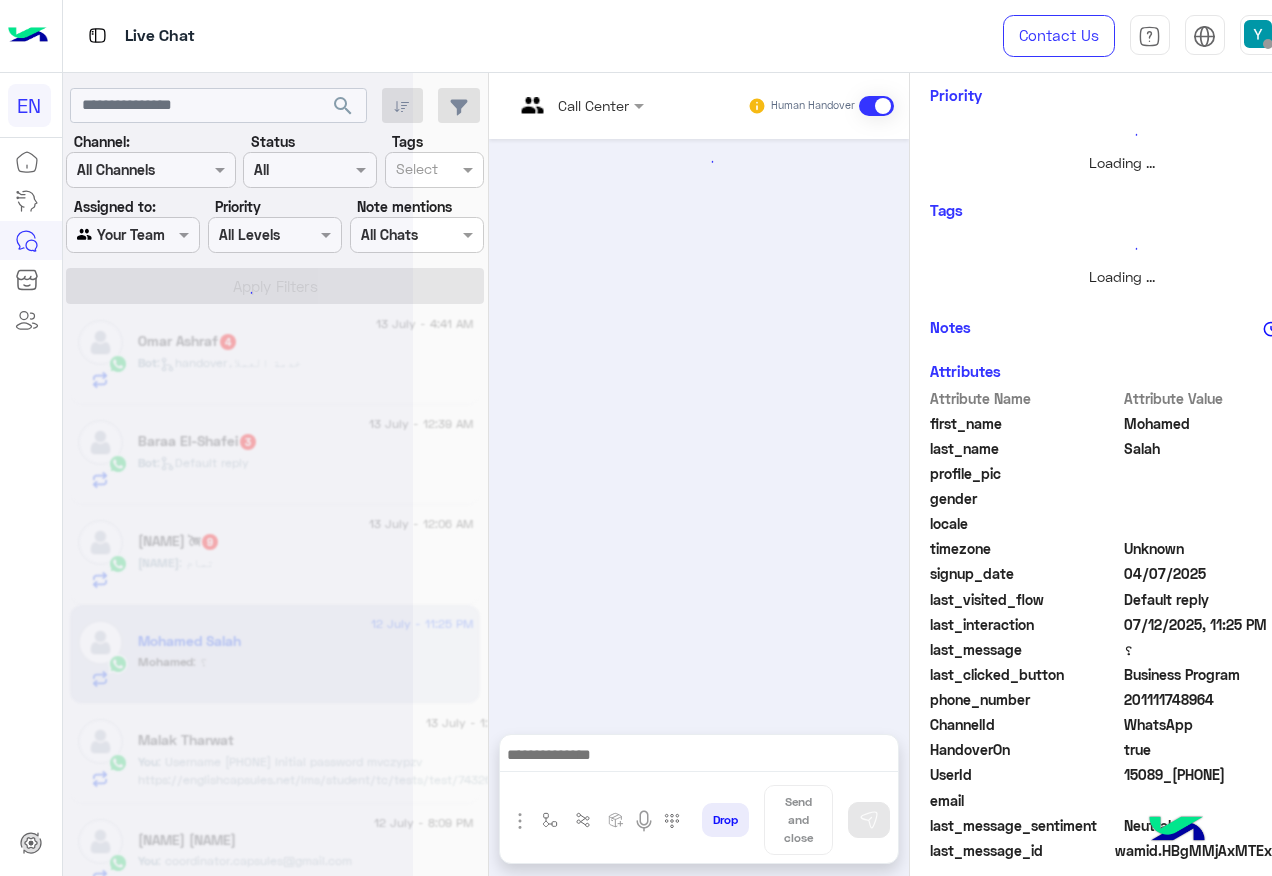 scroll, scrollTop: 258, scrollLeft: 0, axis: vertical 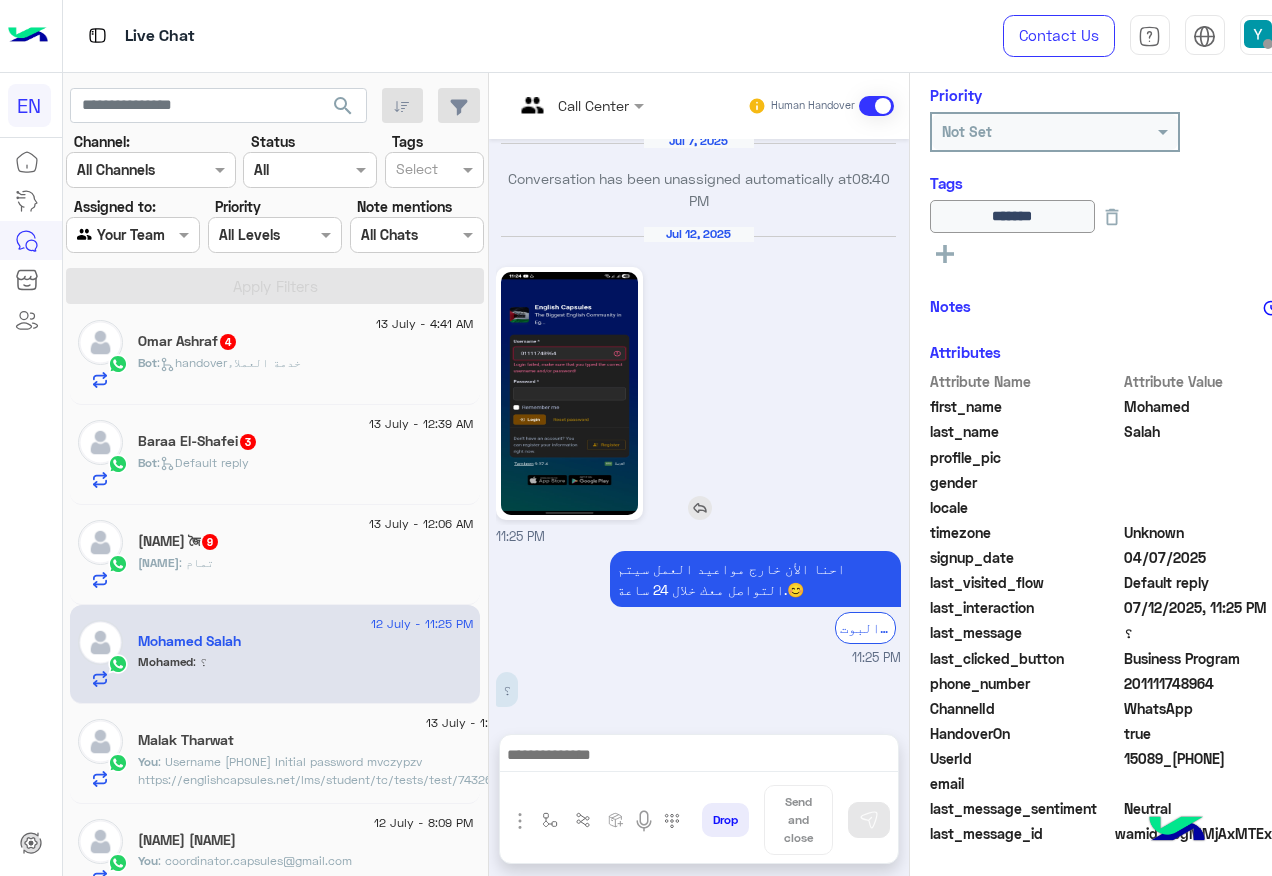 click 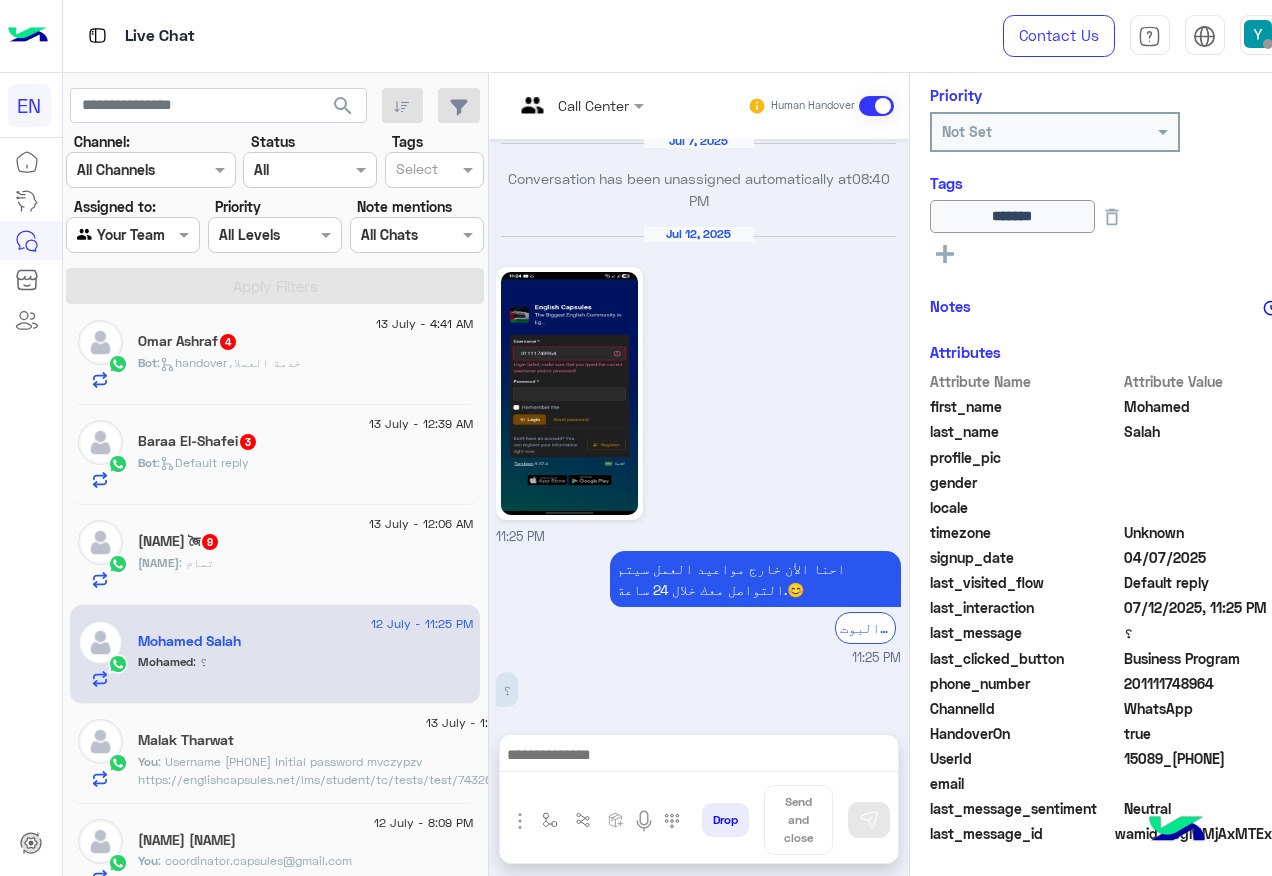 click on "201111748964" 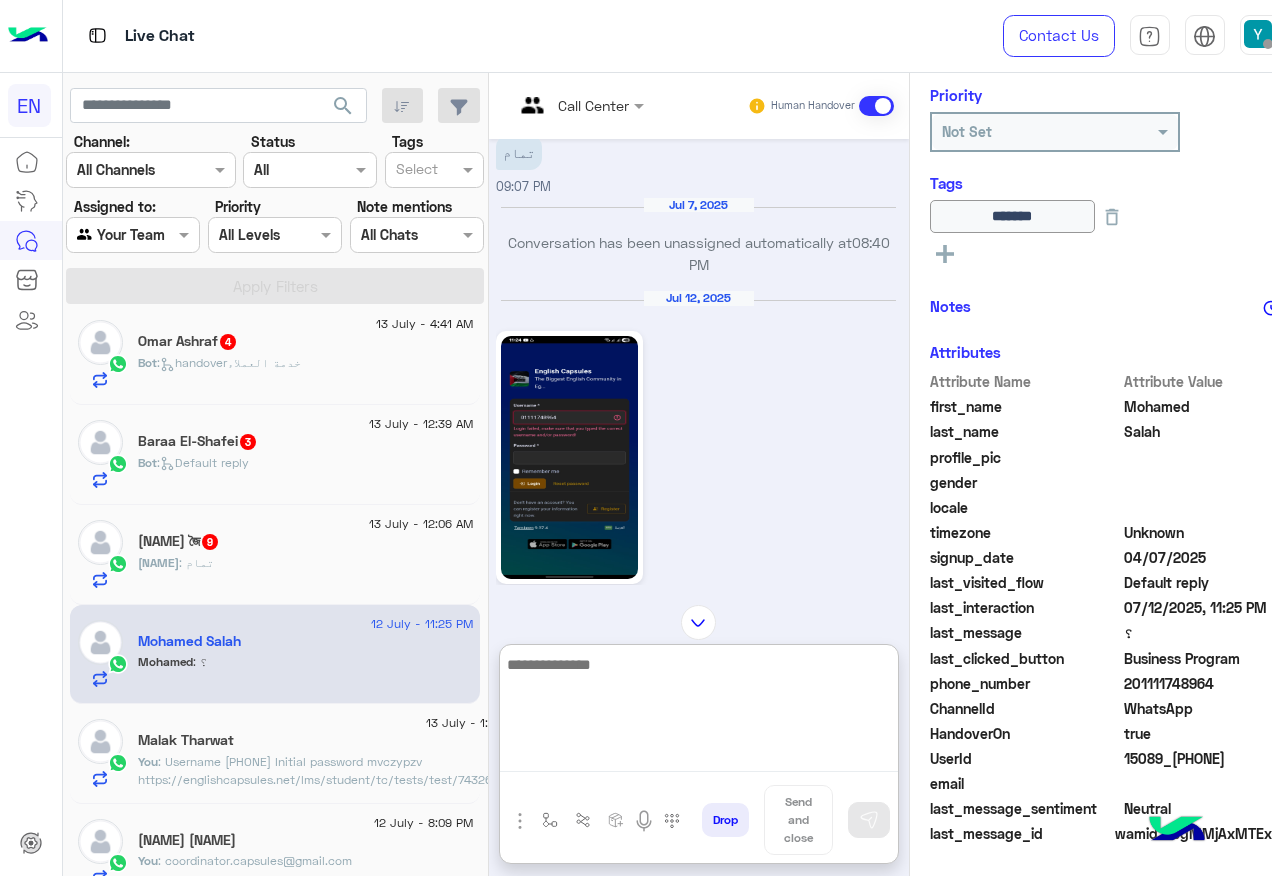 scroll, scrollTop: 3148, scrollLeft: 0, axis: vertical 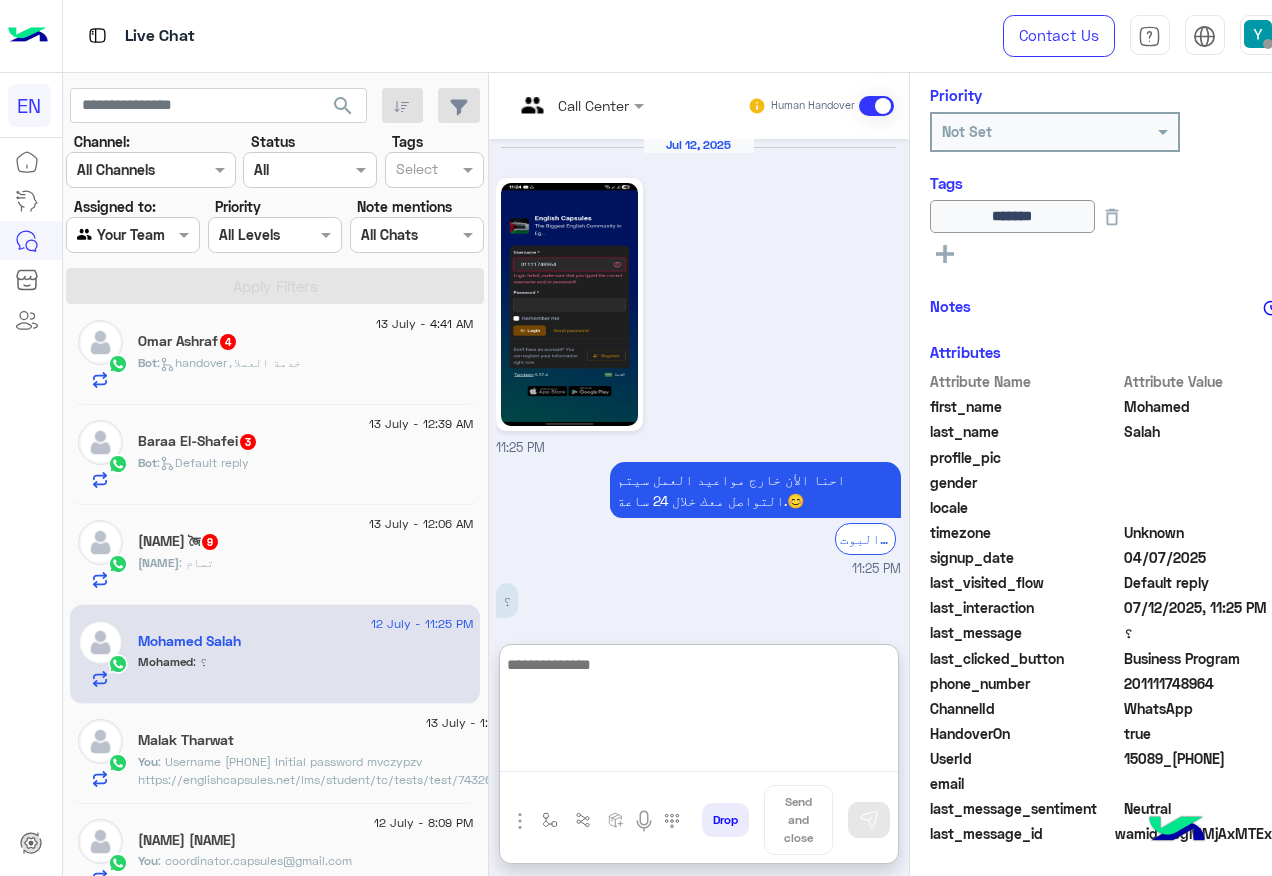 paste on "**********" 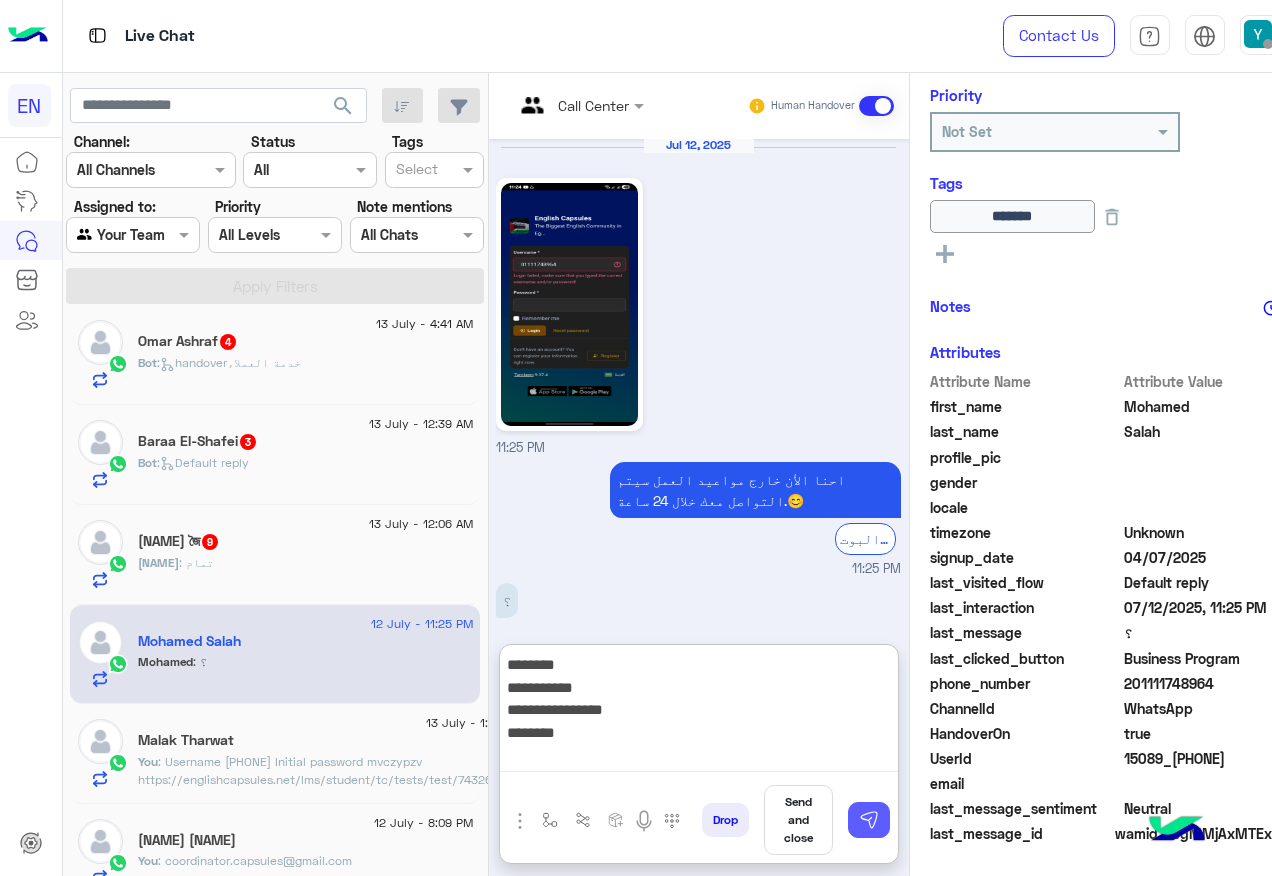 type on "**********" 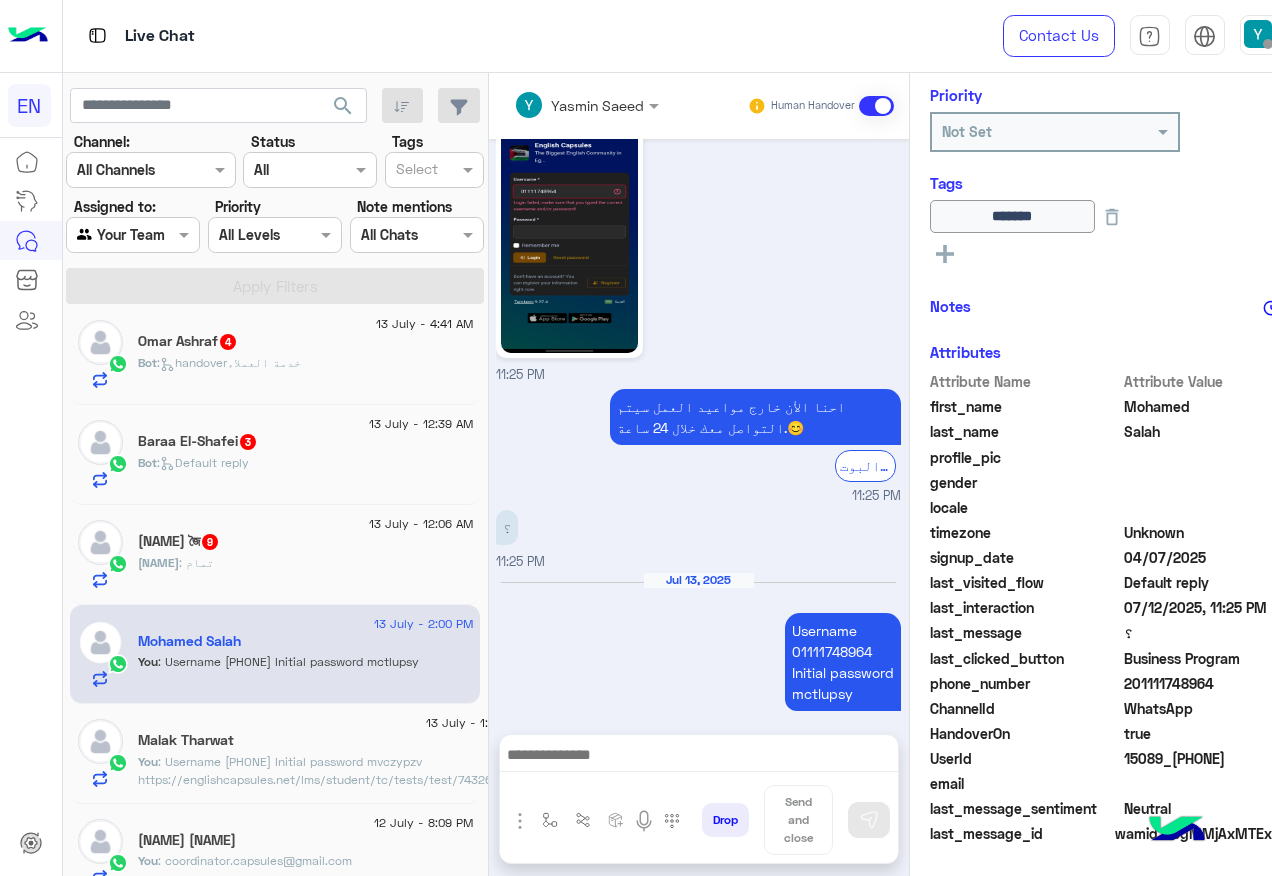 scroll, scrollTop: 3257, scrollLeft: 0, axis: vertical 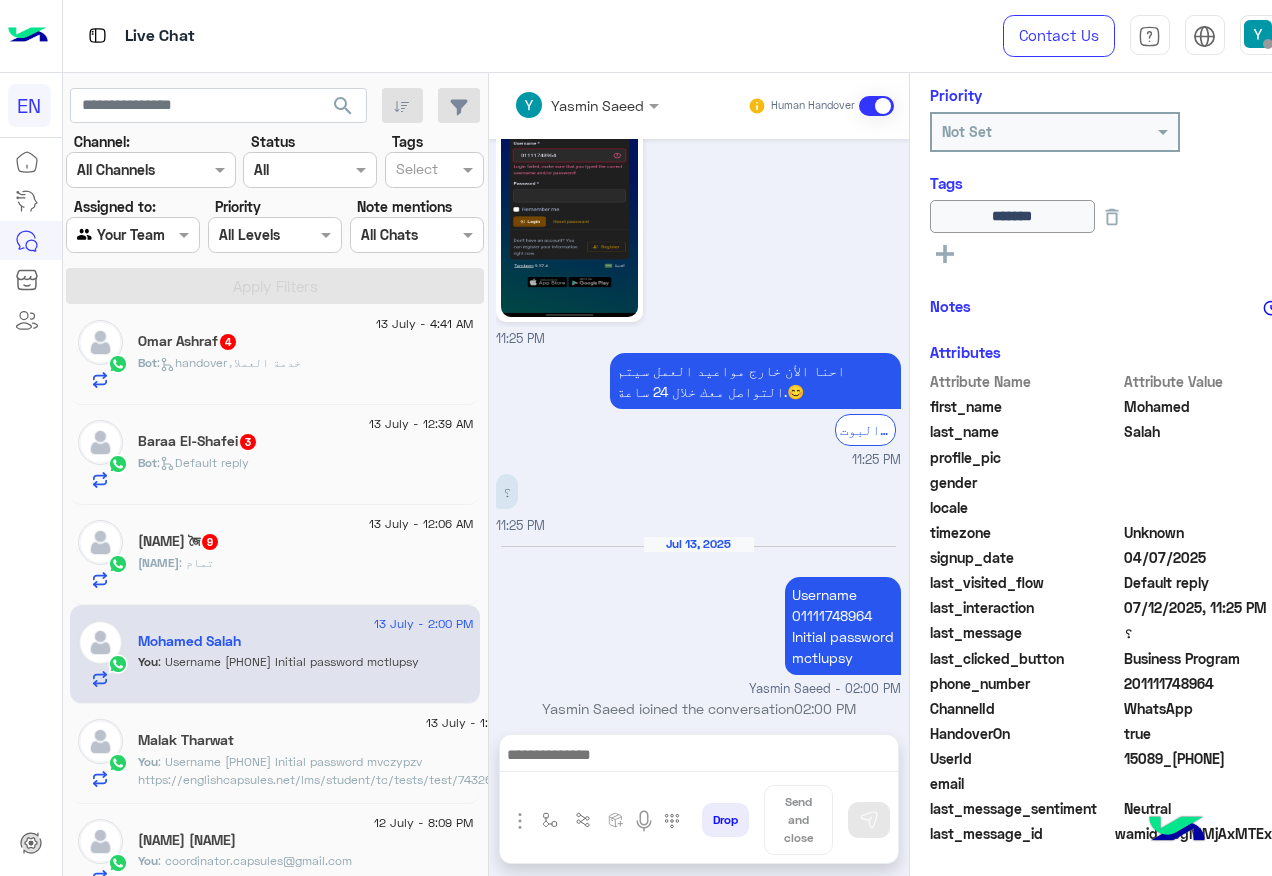 click on "𝑺𝒂𝒅𝒆𝒆𝒏 : تمام" 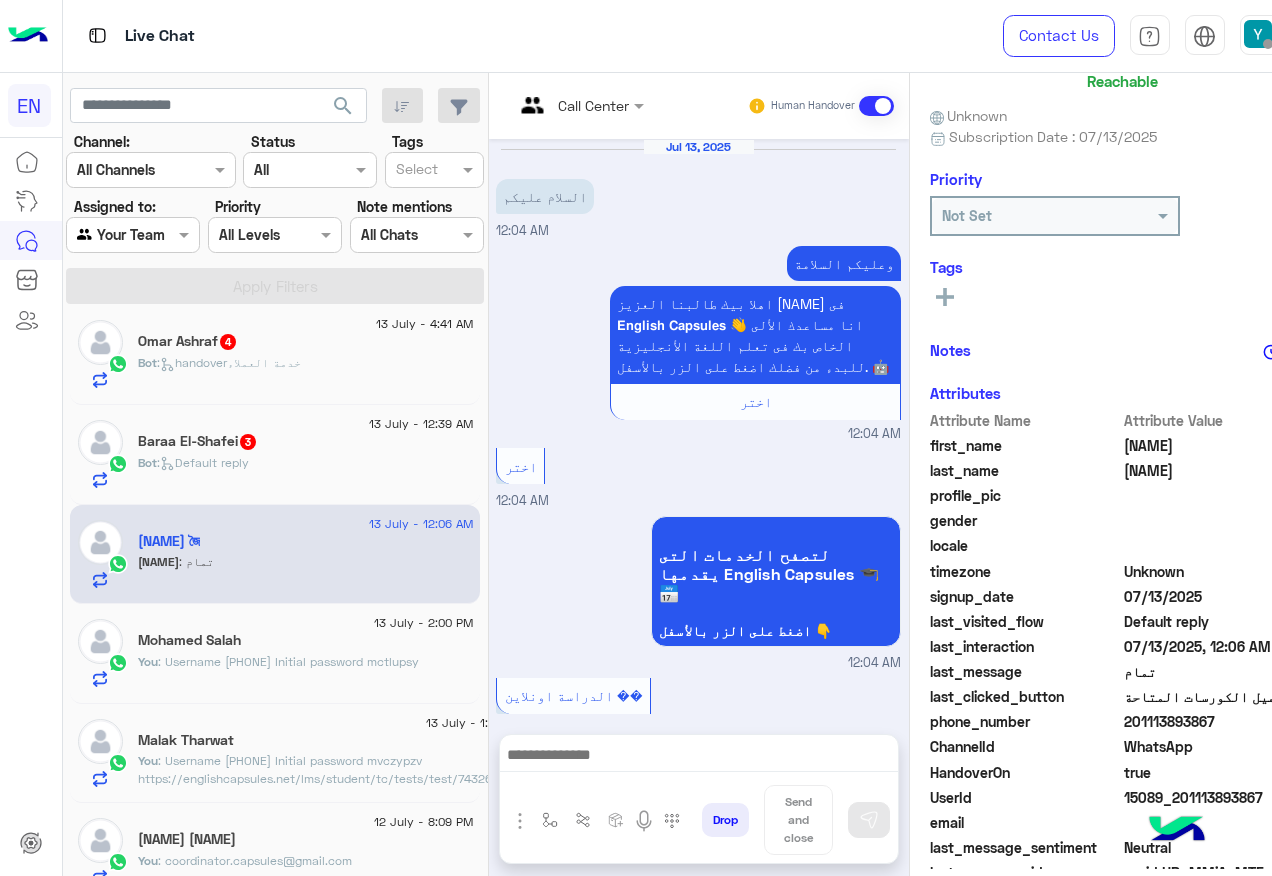 scroll, scrollTop: 197, scrollLeft: 0, axis: vertical 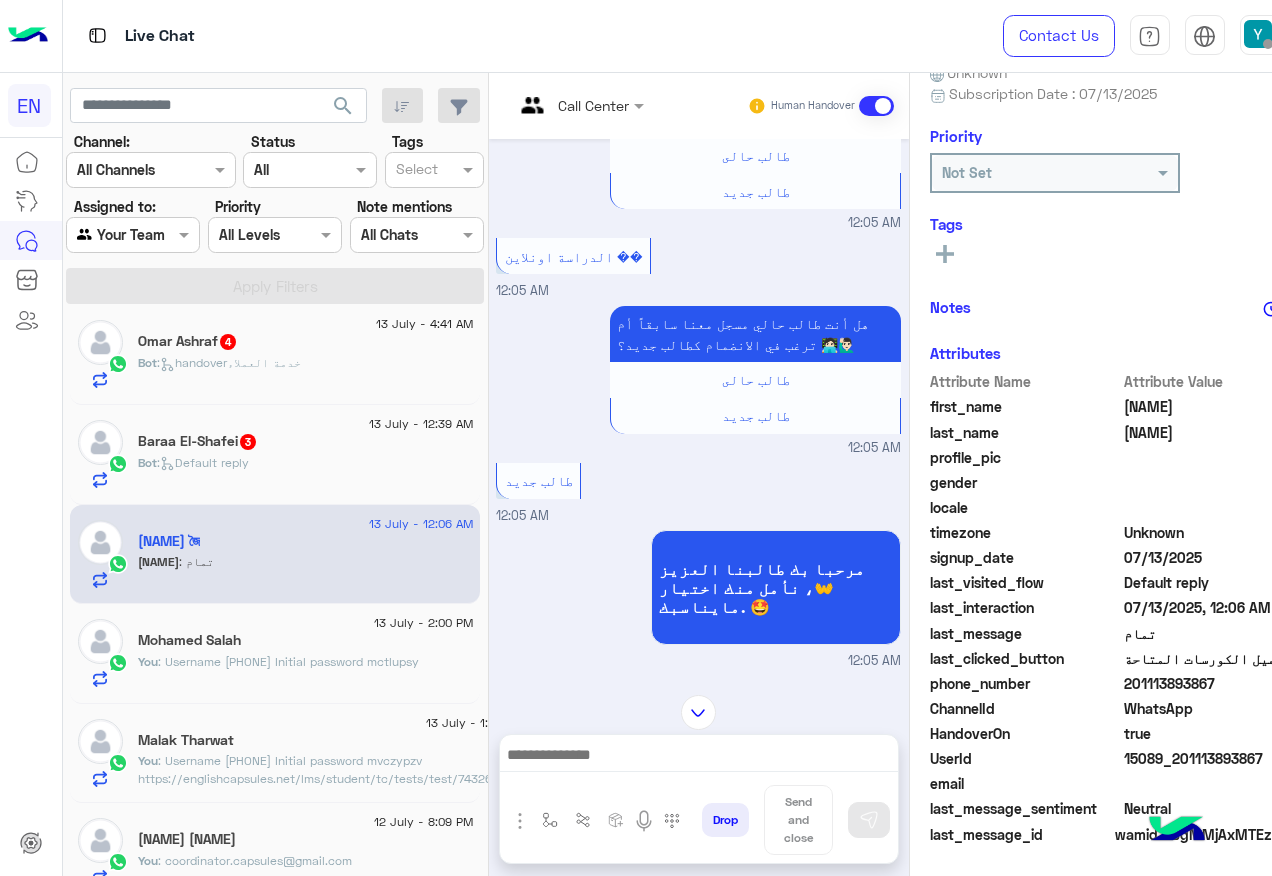 click on "Call Center Human Handover" at bounding box center (699, 106) 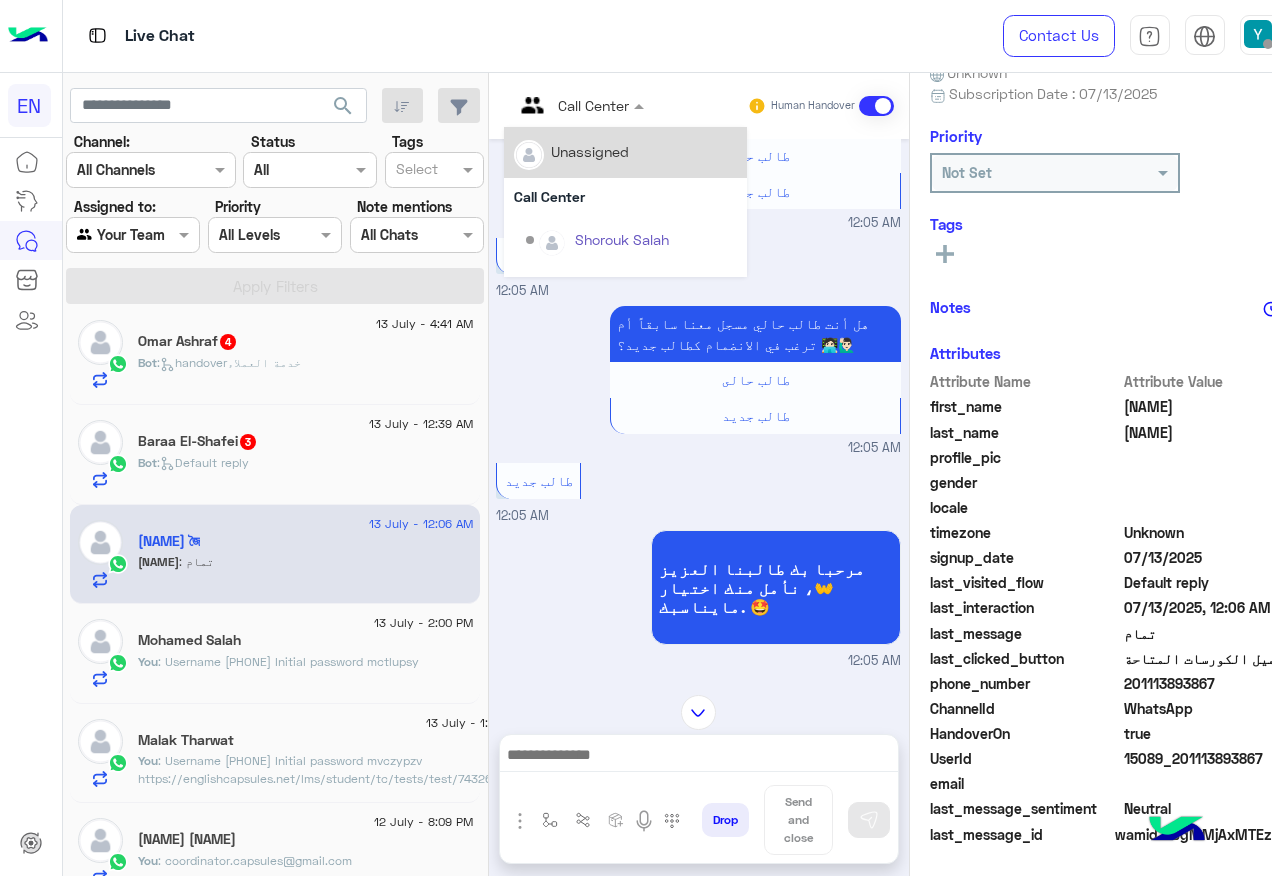click at bounding box center (579, 104) 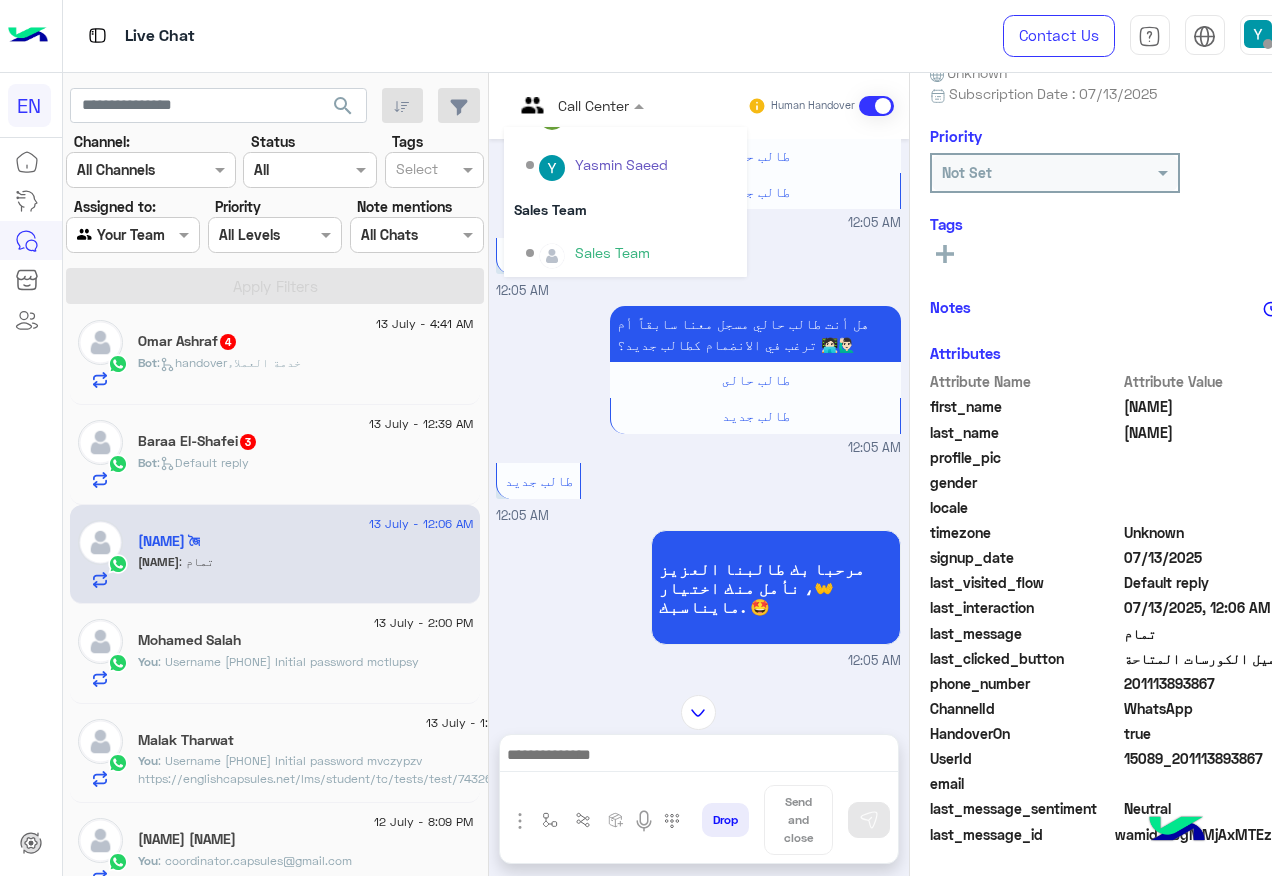scroll, scrollTop: 332, scrollLeft: 0, axis: vertical 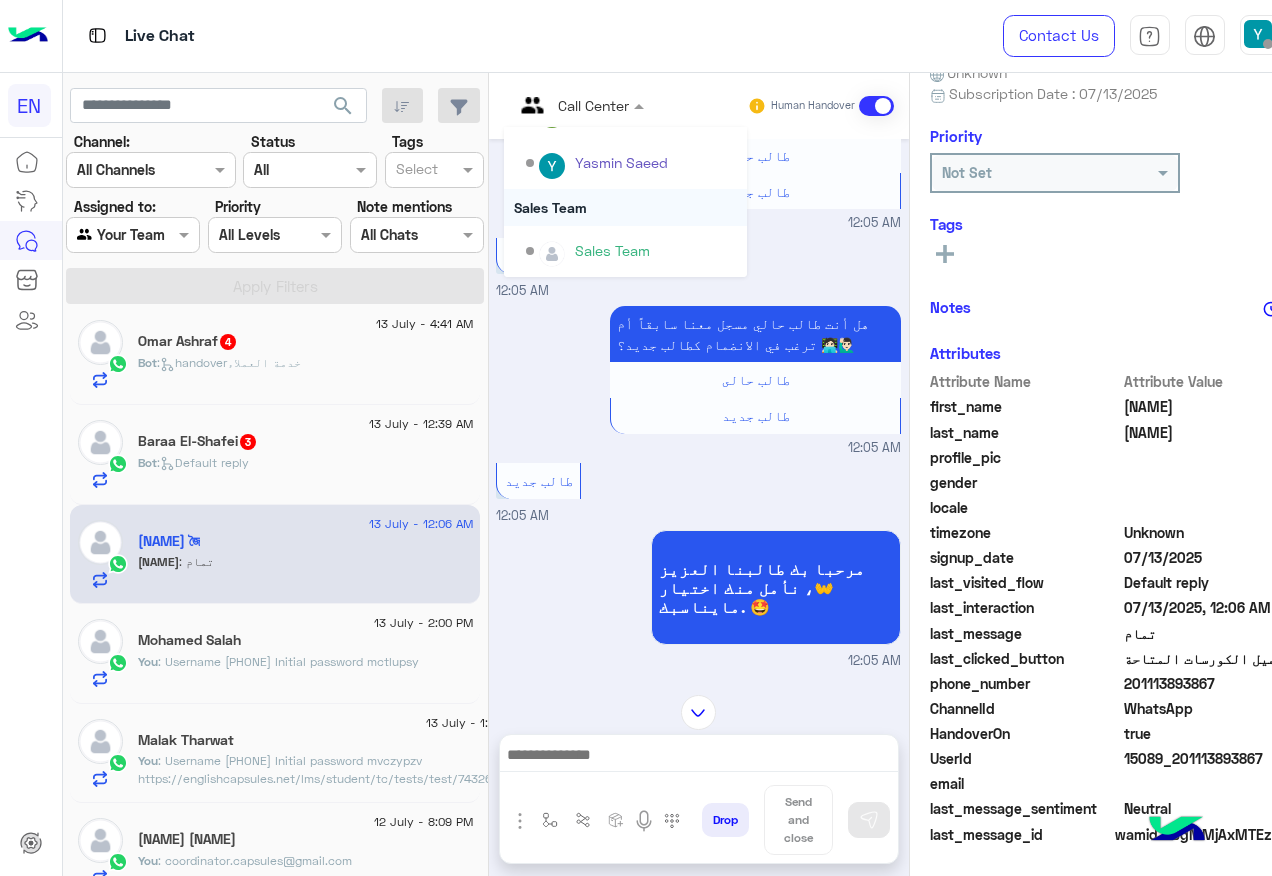 click on "Sales Team" at bounding box center [625, 207] 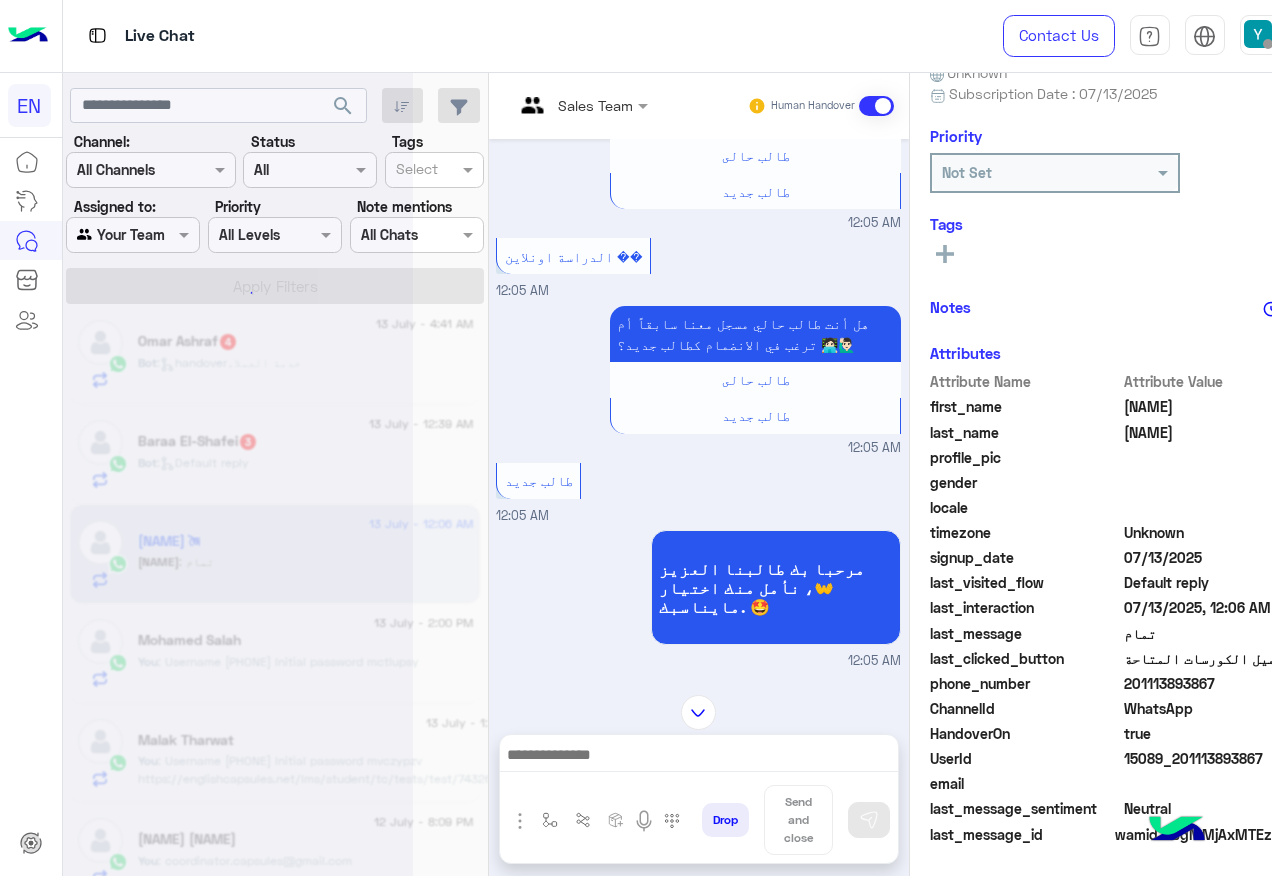 scroll, scrollTop: 258, scrollLeft: 0, axis: vertical 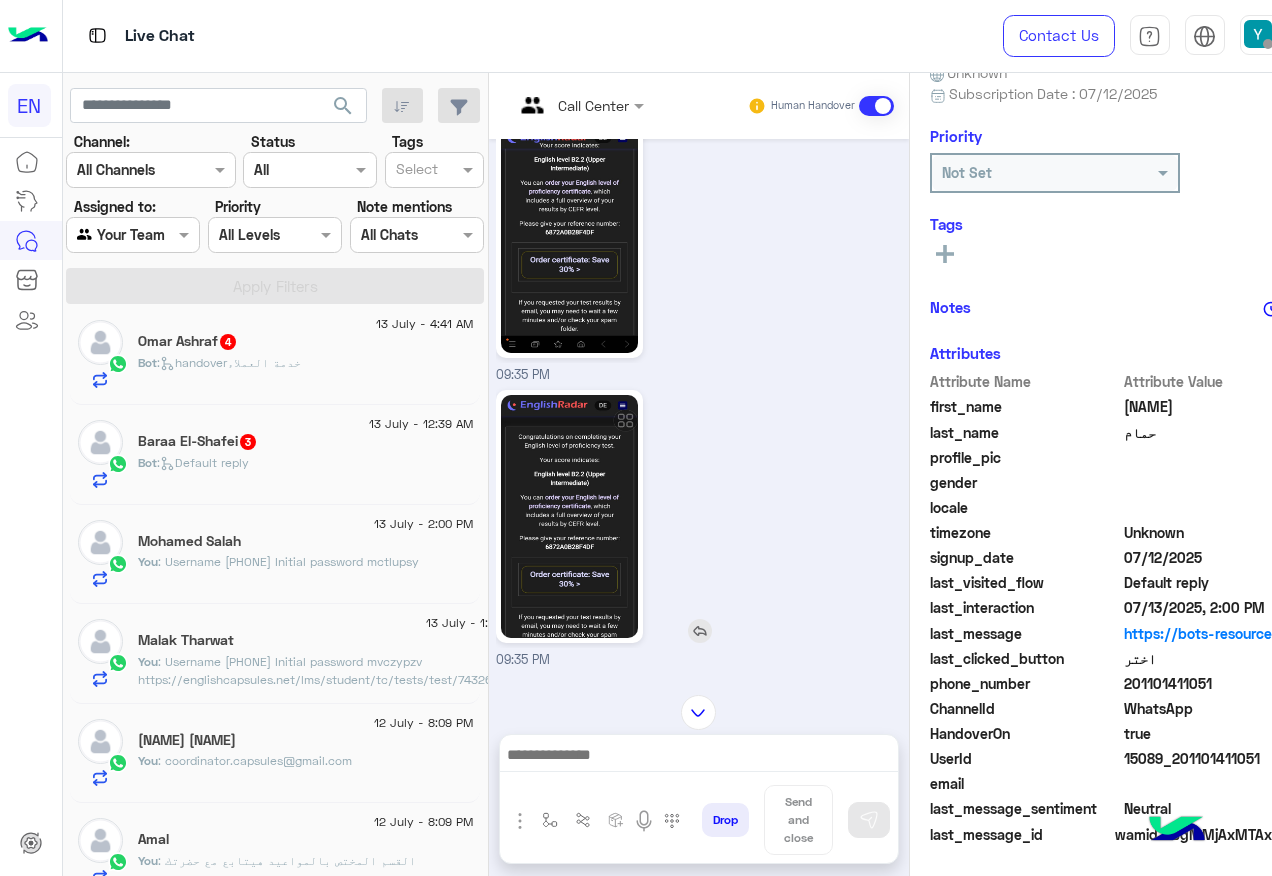 click 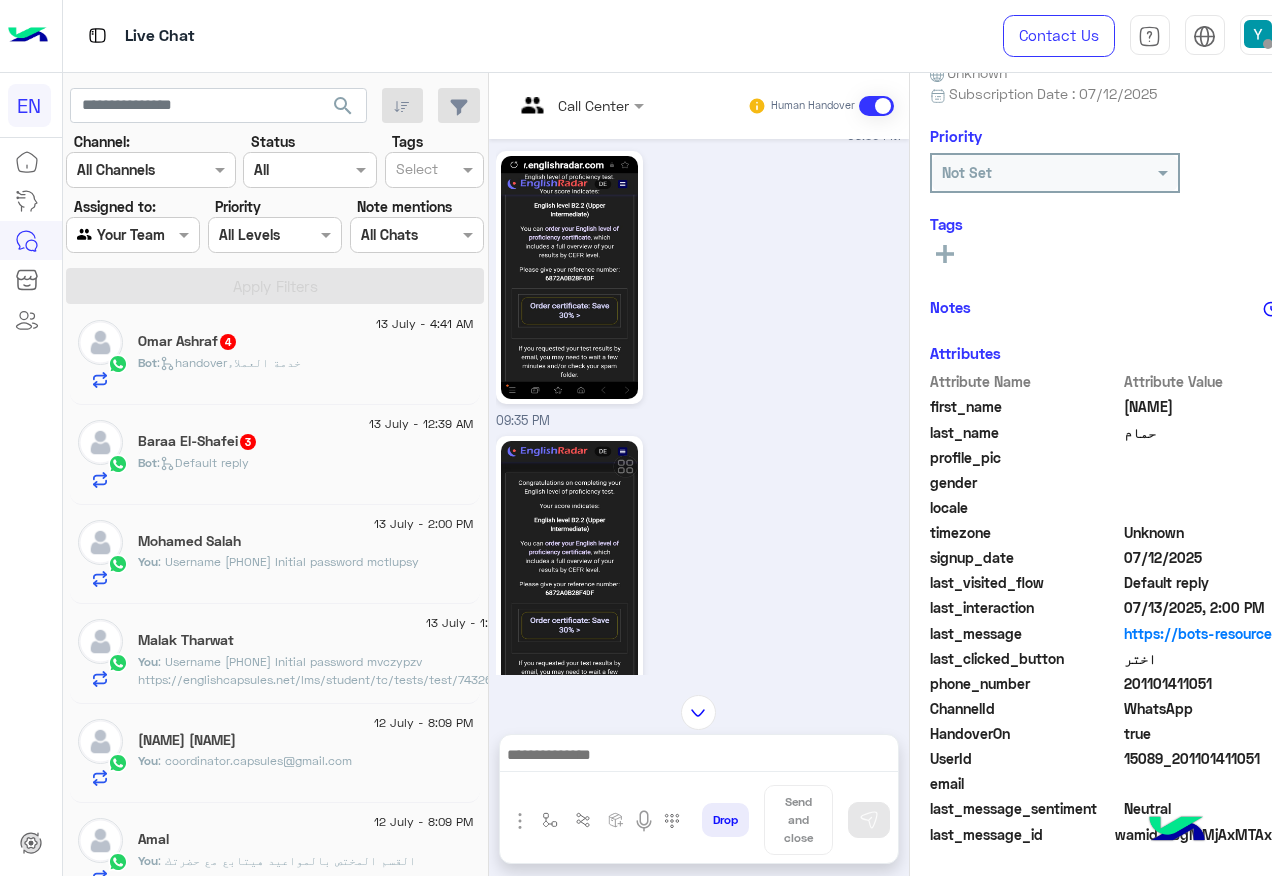 scroll, scrollTop: 1500, scrollLeft: 0, axis: vertical 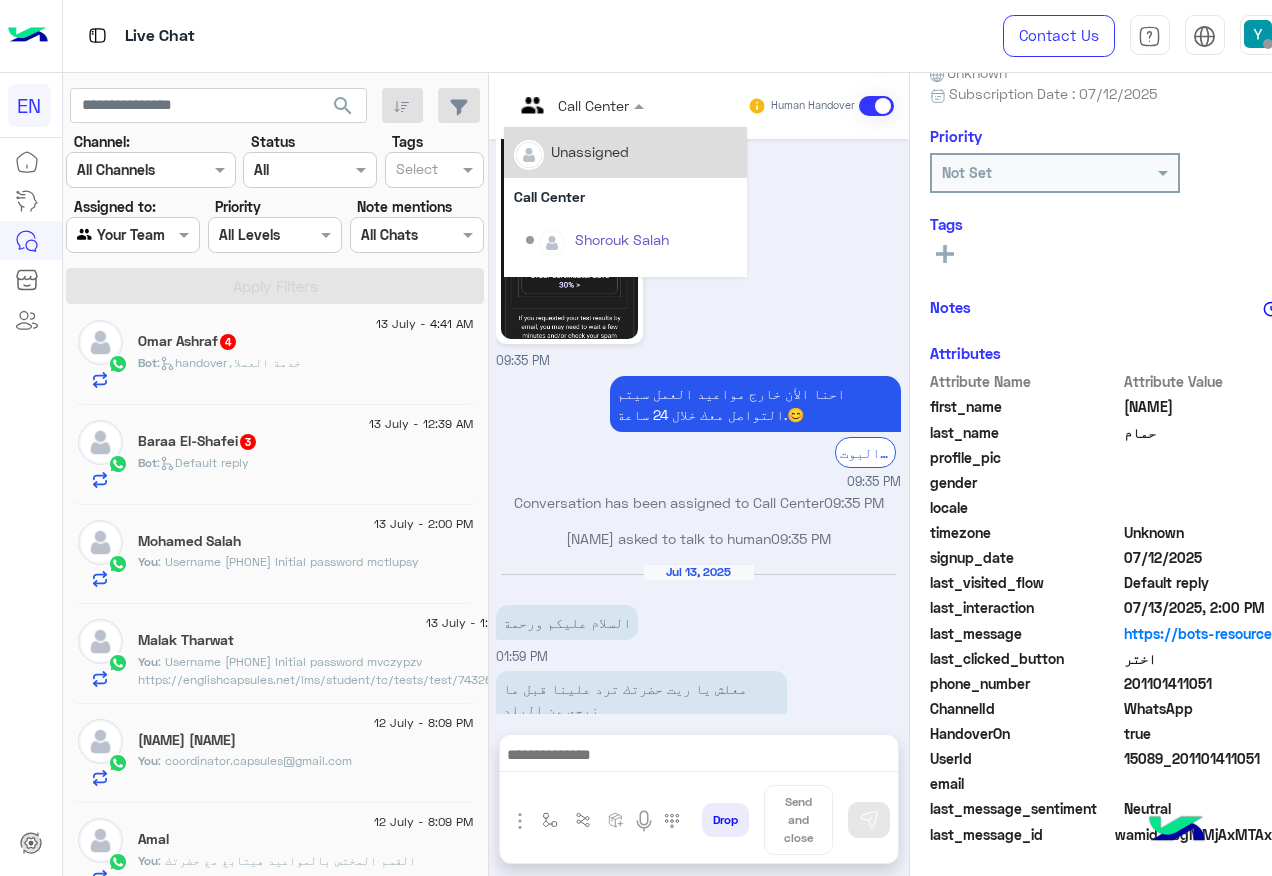 click at bounding box center [579, 104] 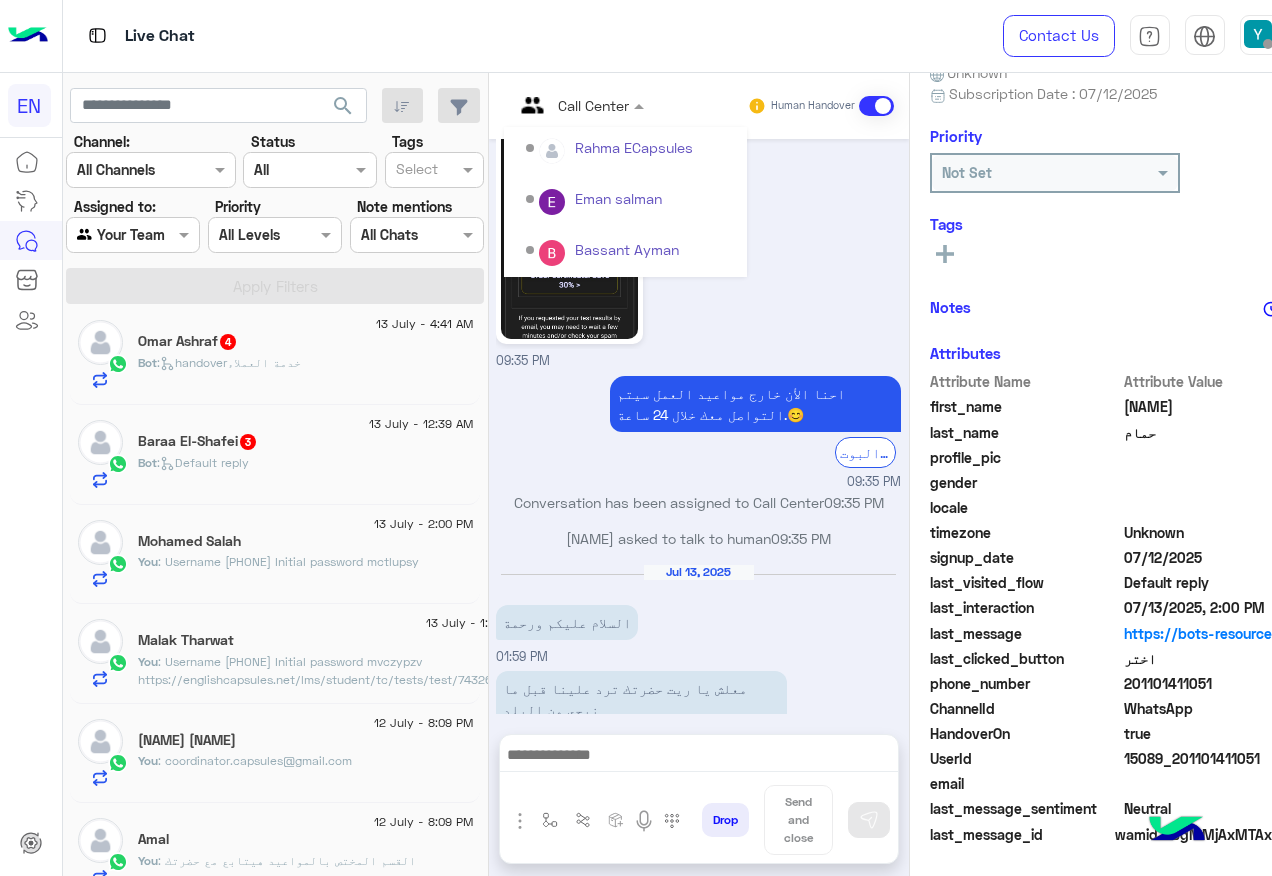scroll, scrollTop: 332, scrollLeft: 0, axis: vertical 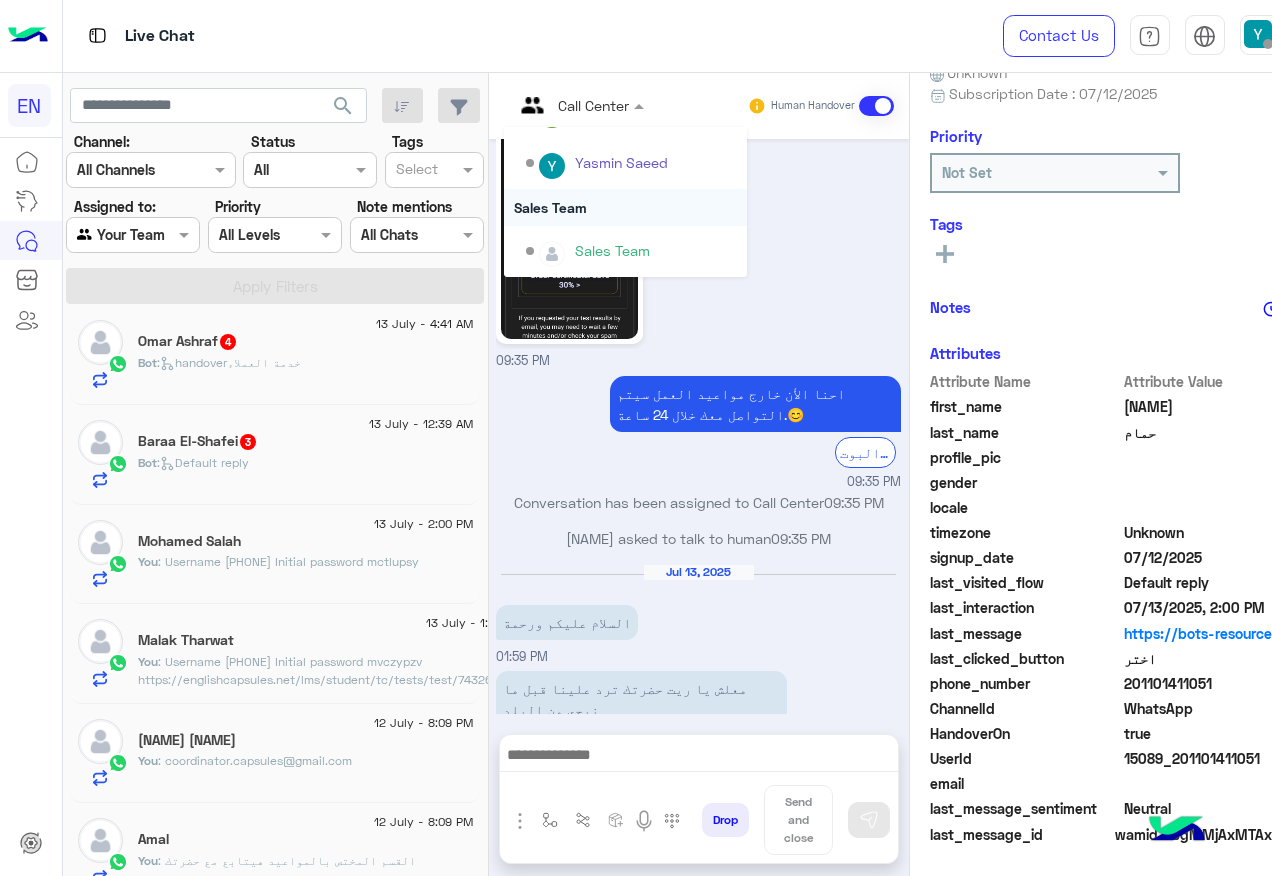 click on "Sales Team" at bounding box center [625, 207] 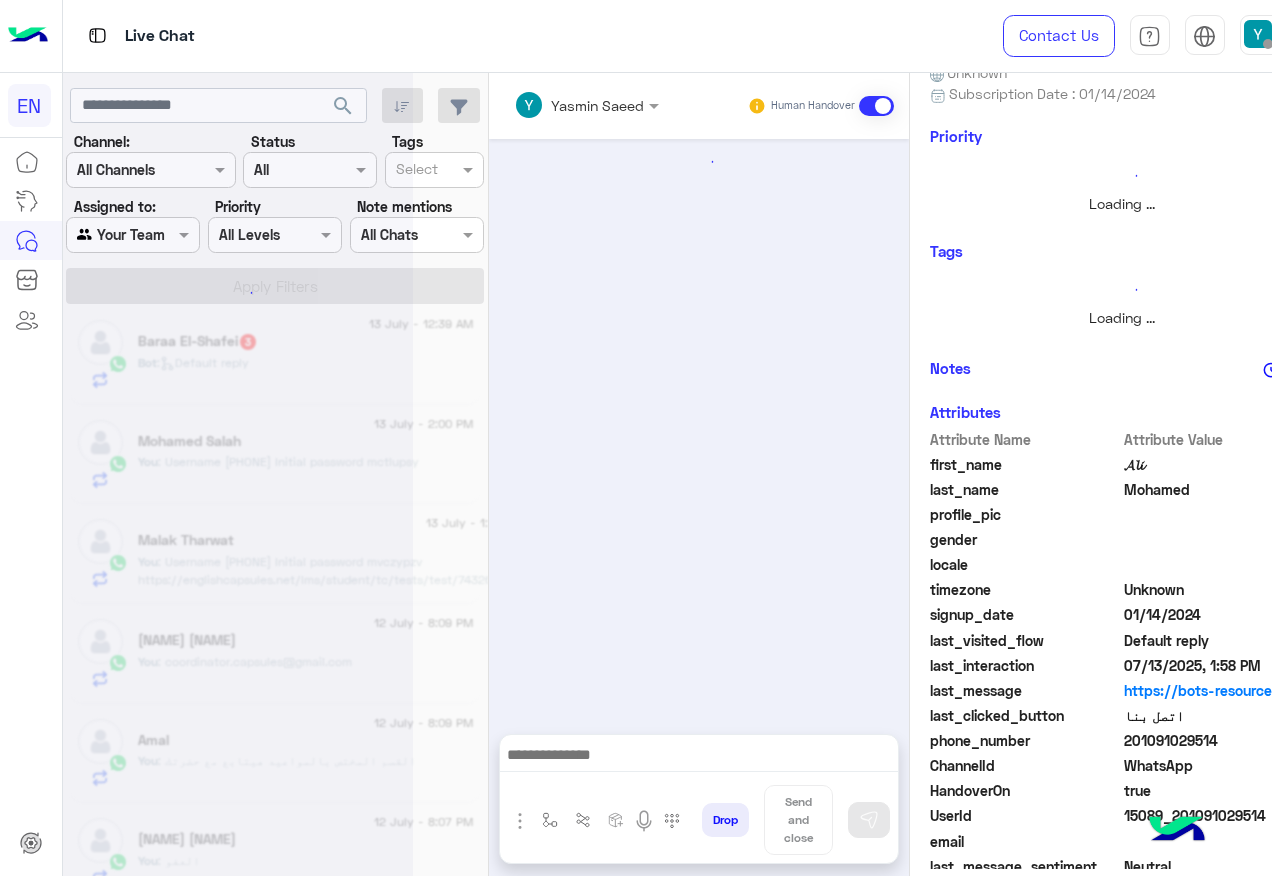 scroll, scrollTop: 258, scrollLeft: 0, axis: vertical 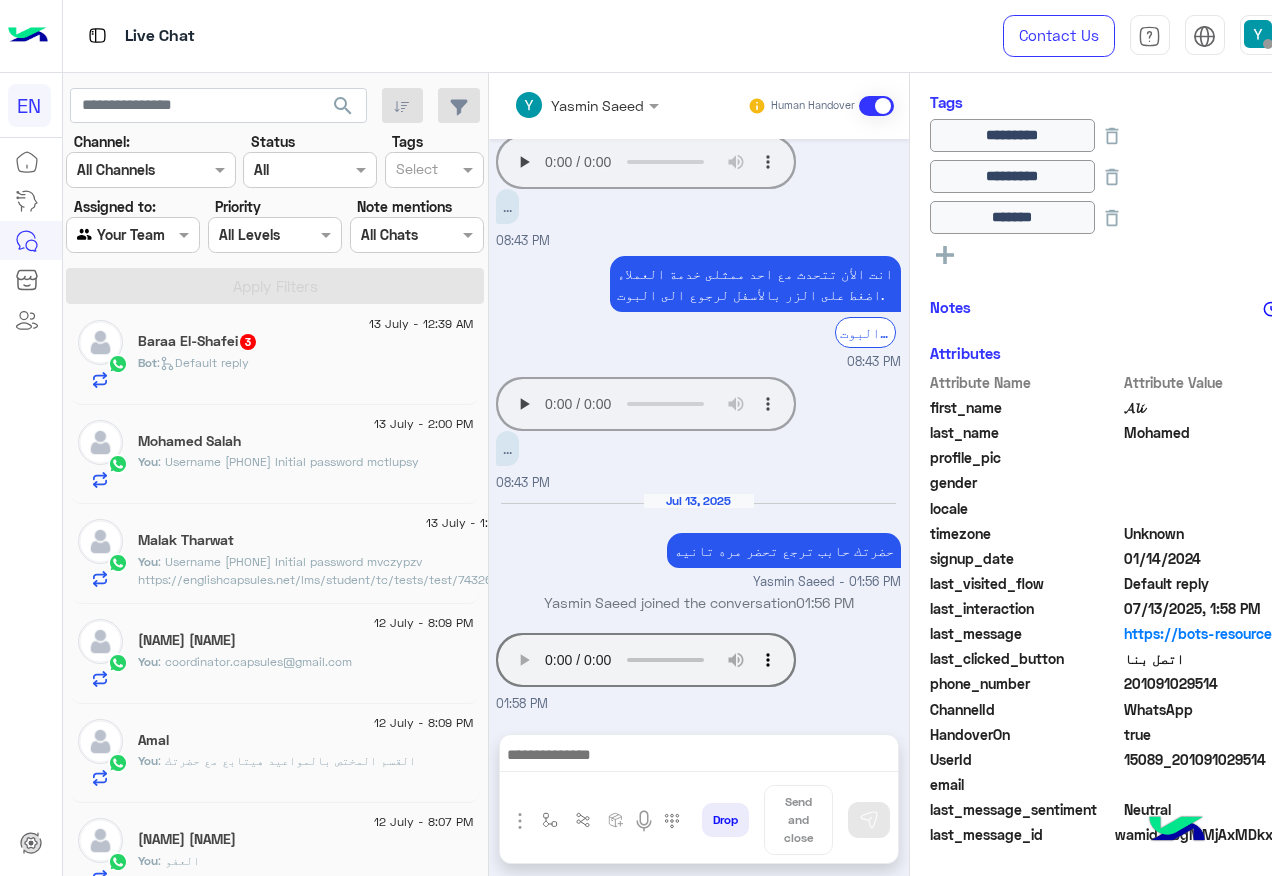 click at bounding box center [699, 757] 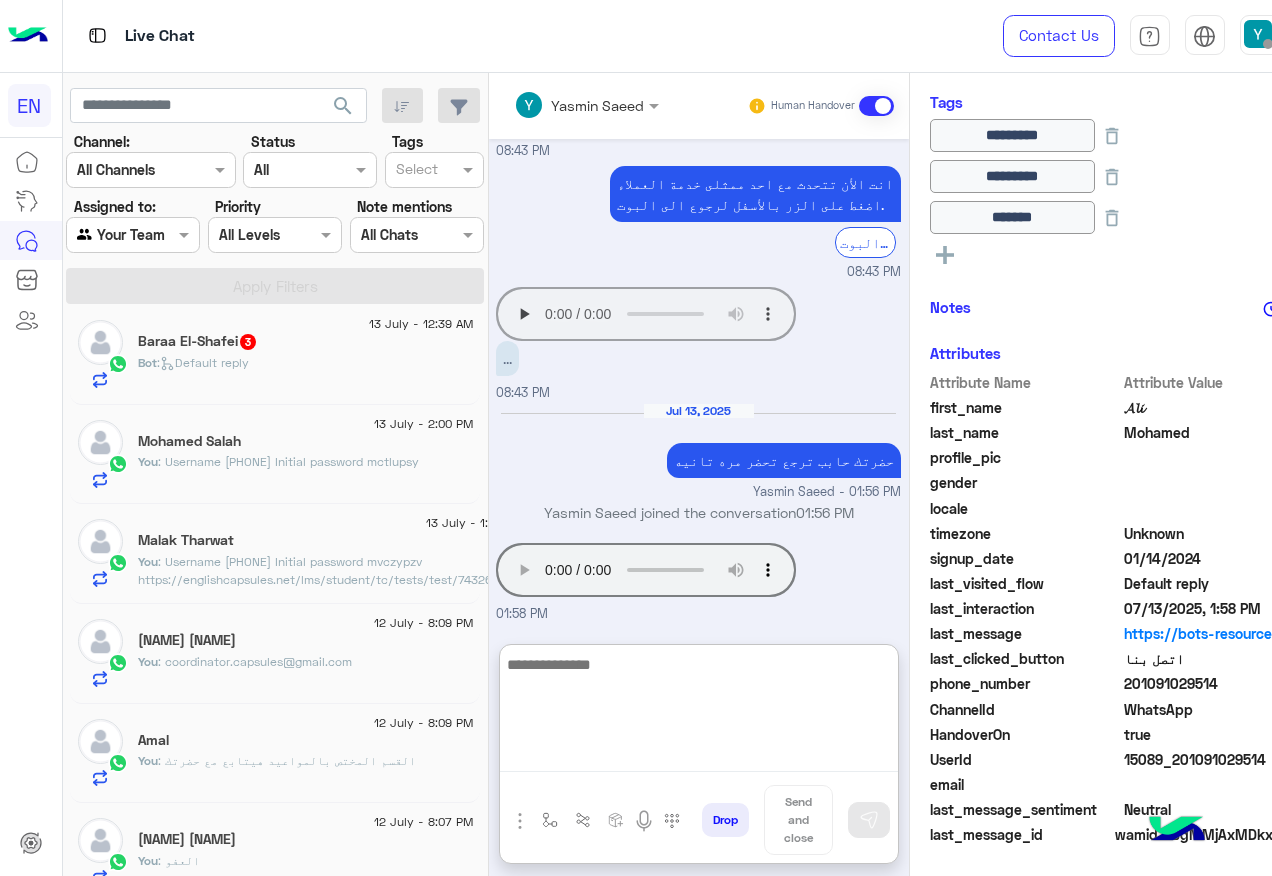 scroll, scrollTop: 1348, scrollLeft: 0, axis: vertical 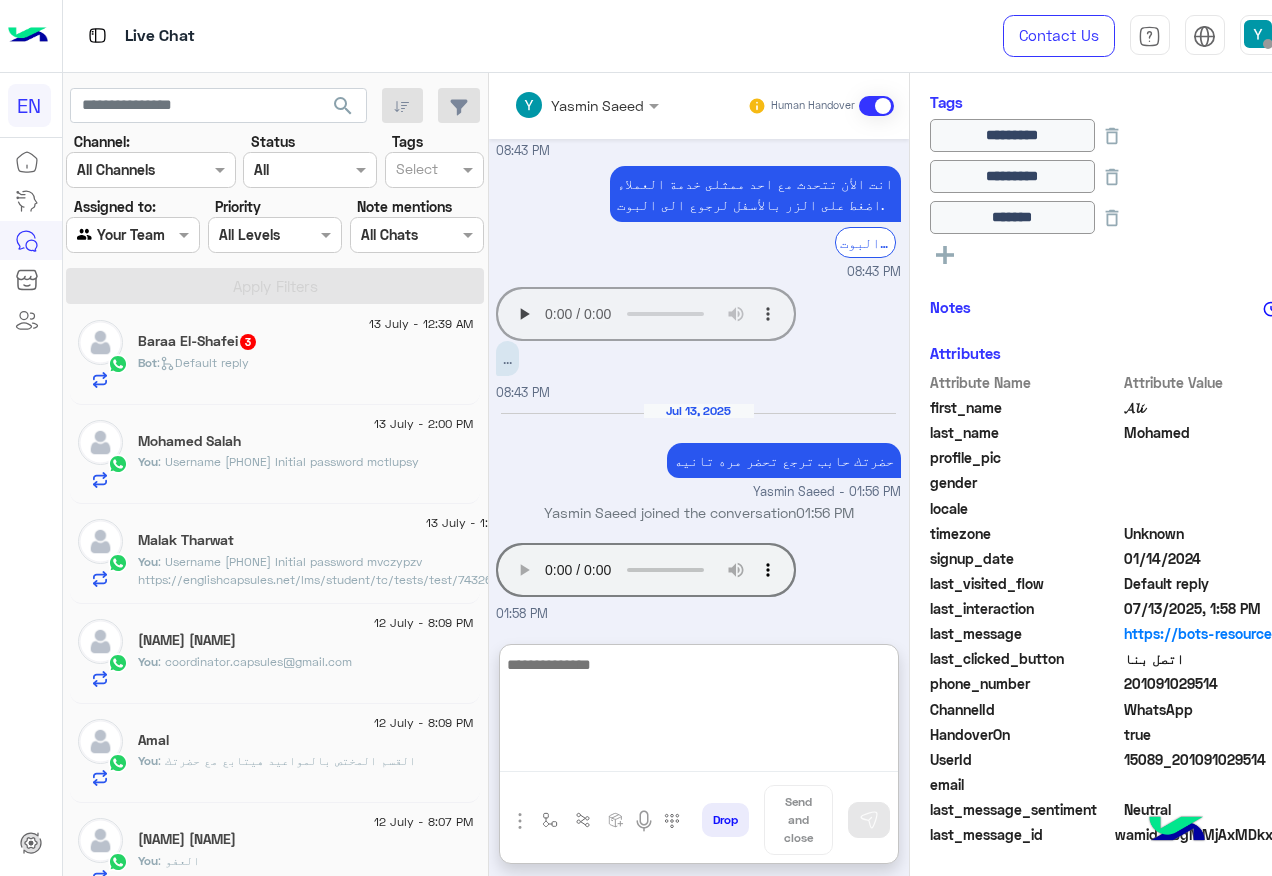 click at bounding box center [699, 712] 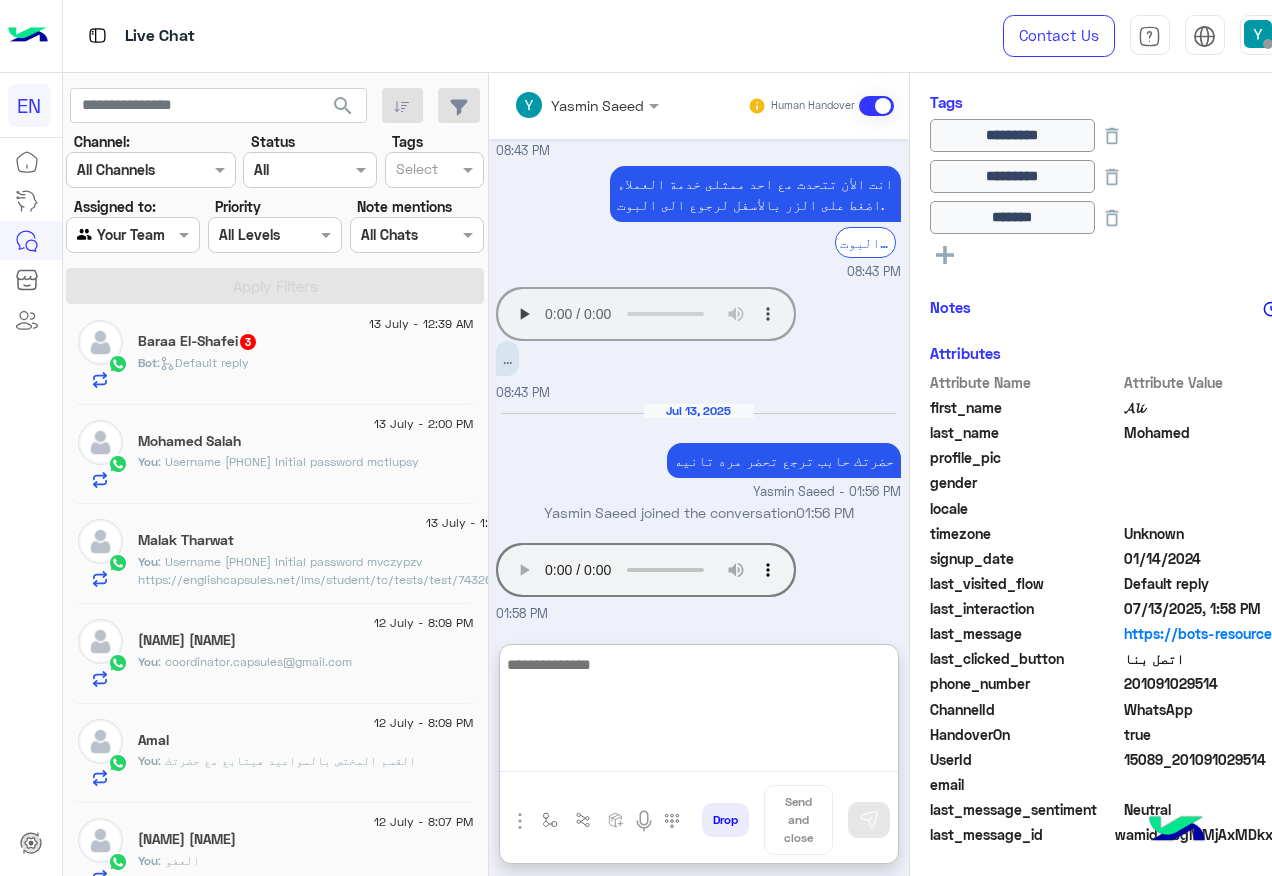 type on "*" 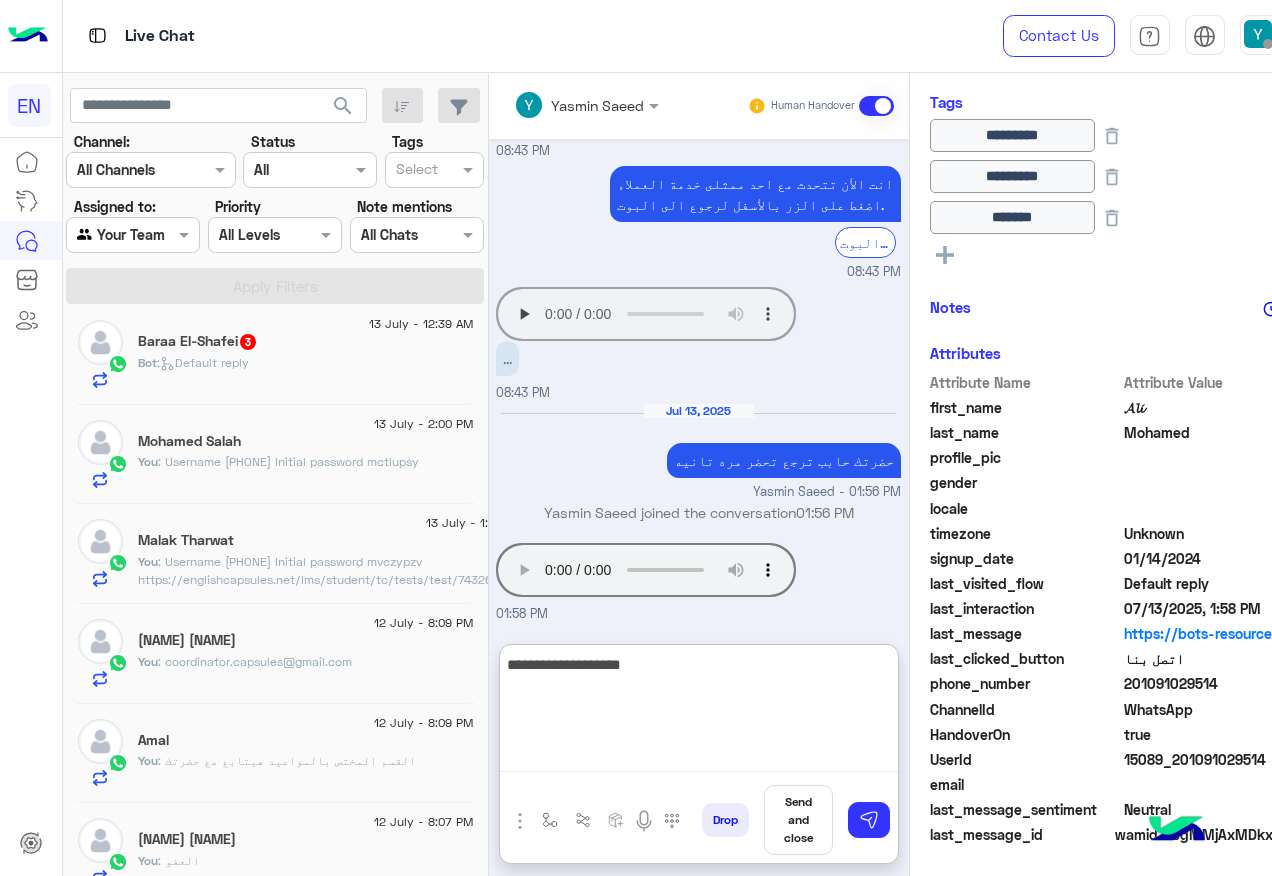 type on "**********" 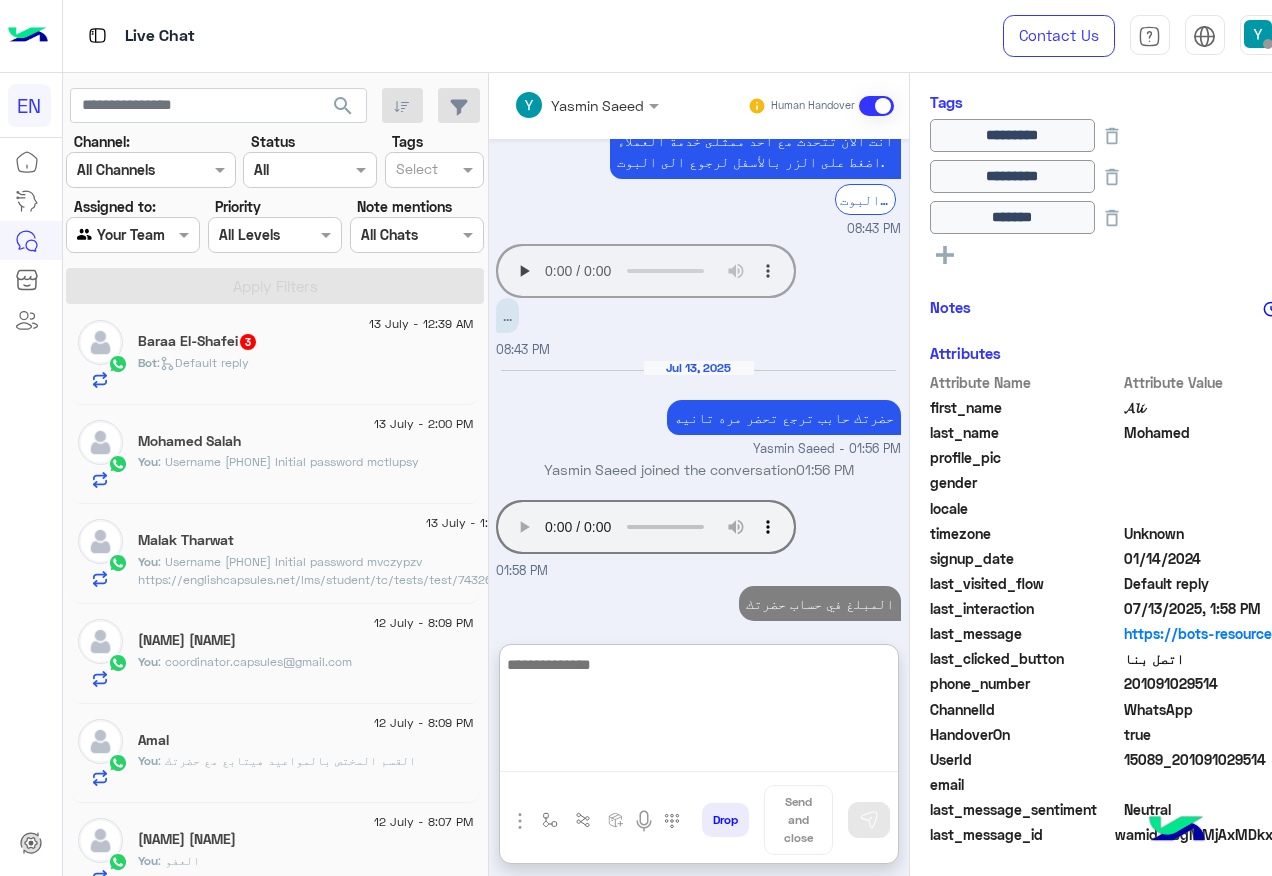 scroll, scrollTop: 1412, scrollLeft: 0, axis: vertical 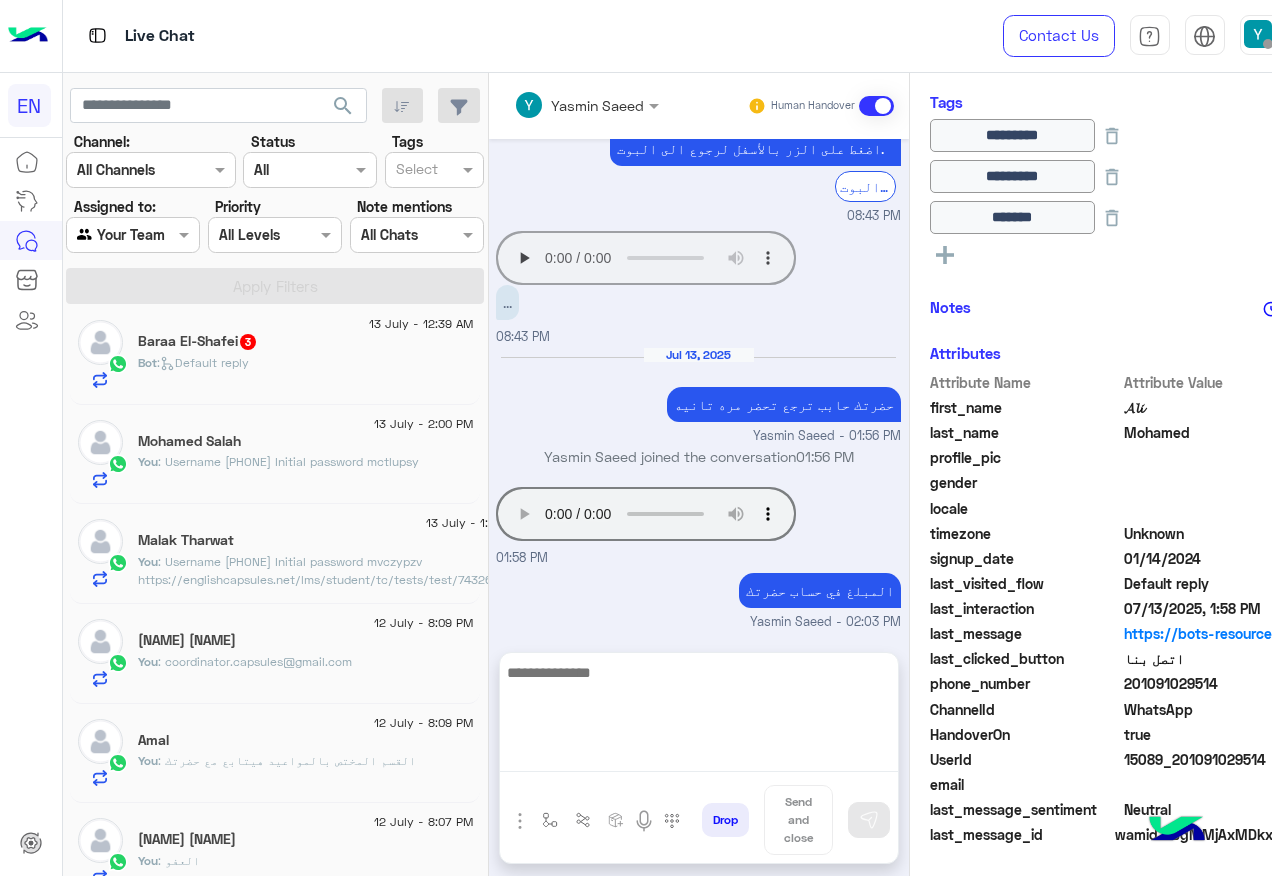 click on "Bot :   Default reply" 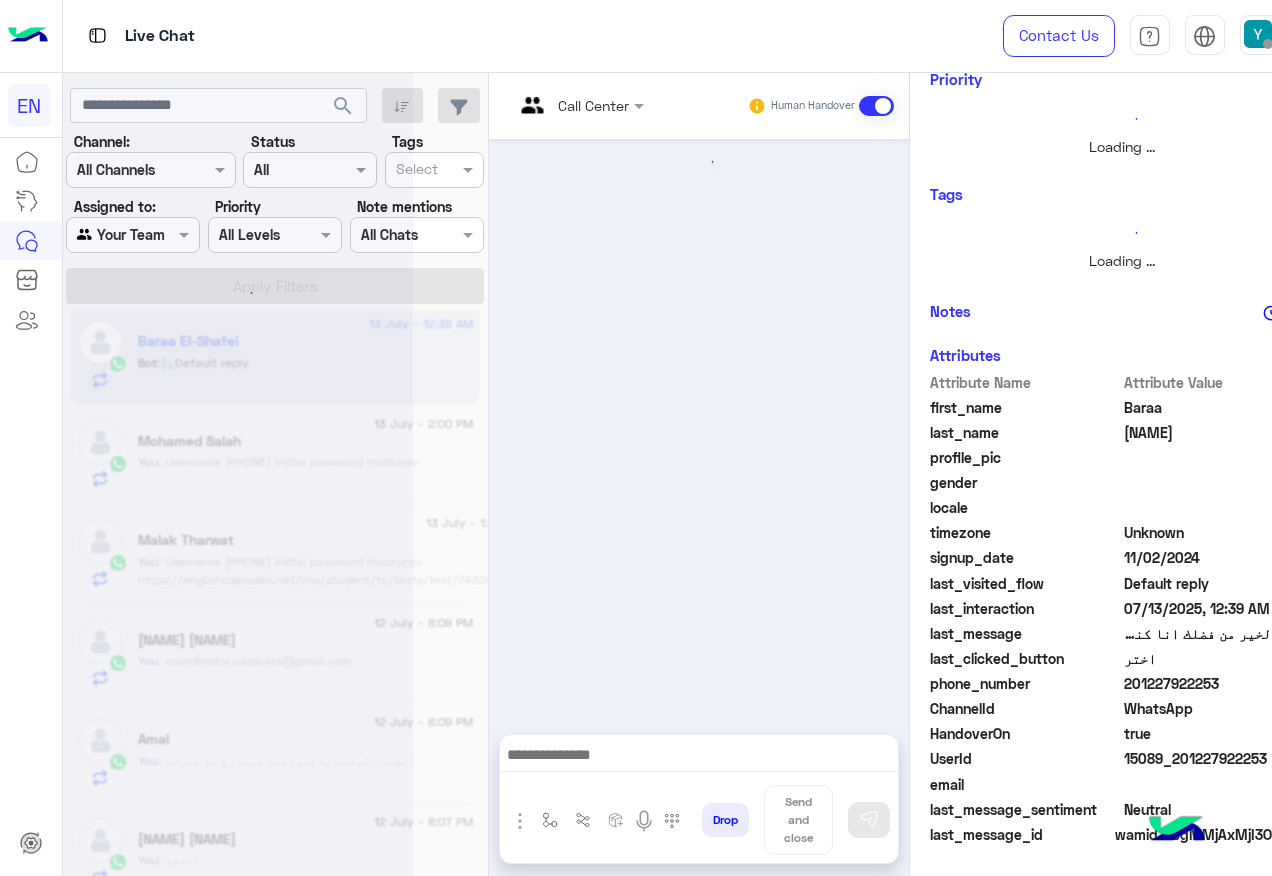 scroll, scrollTop: 238, scrollLeft: 0, axis: vertical 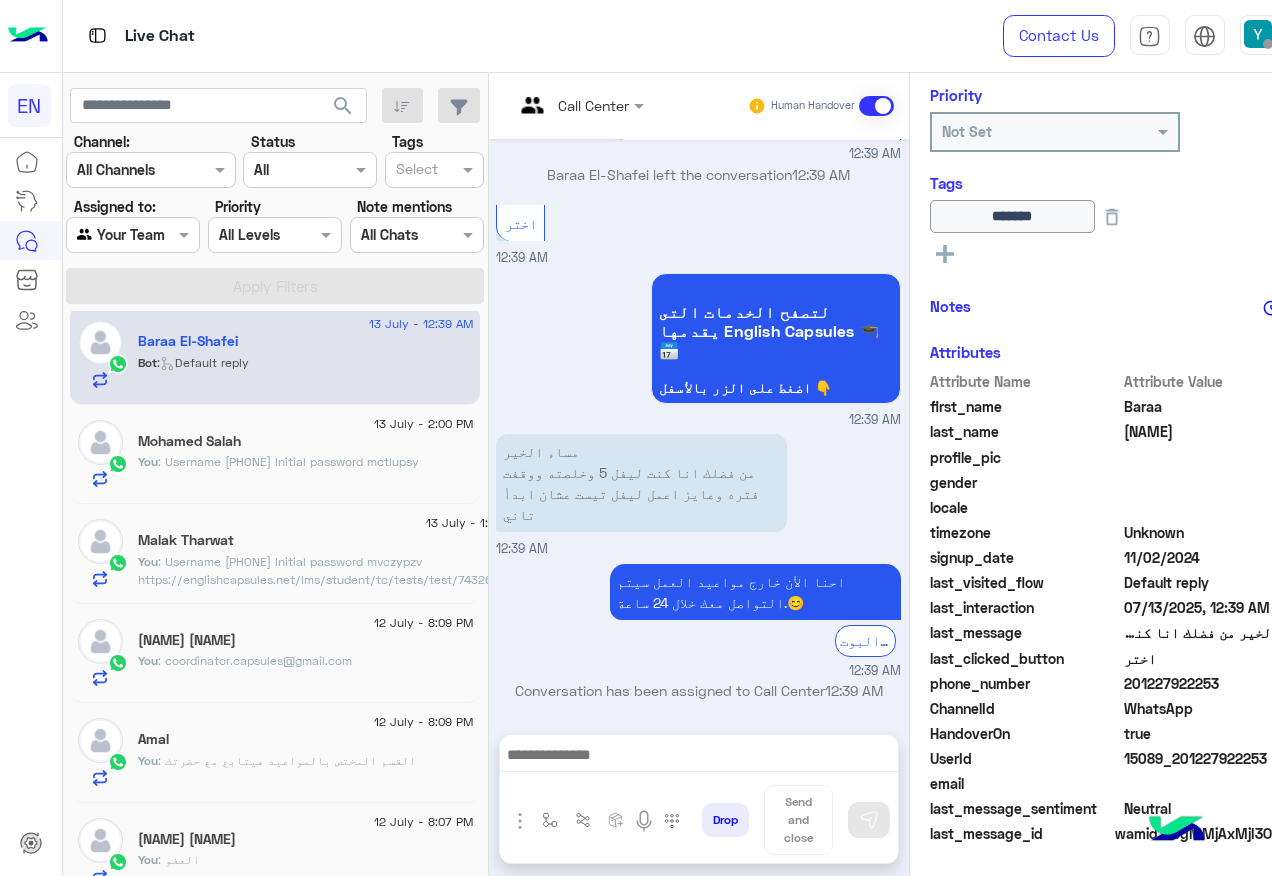 click on "[PHONE]" 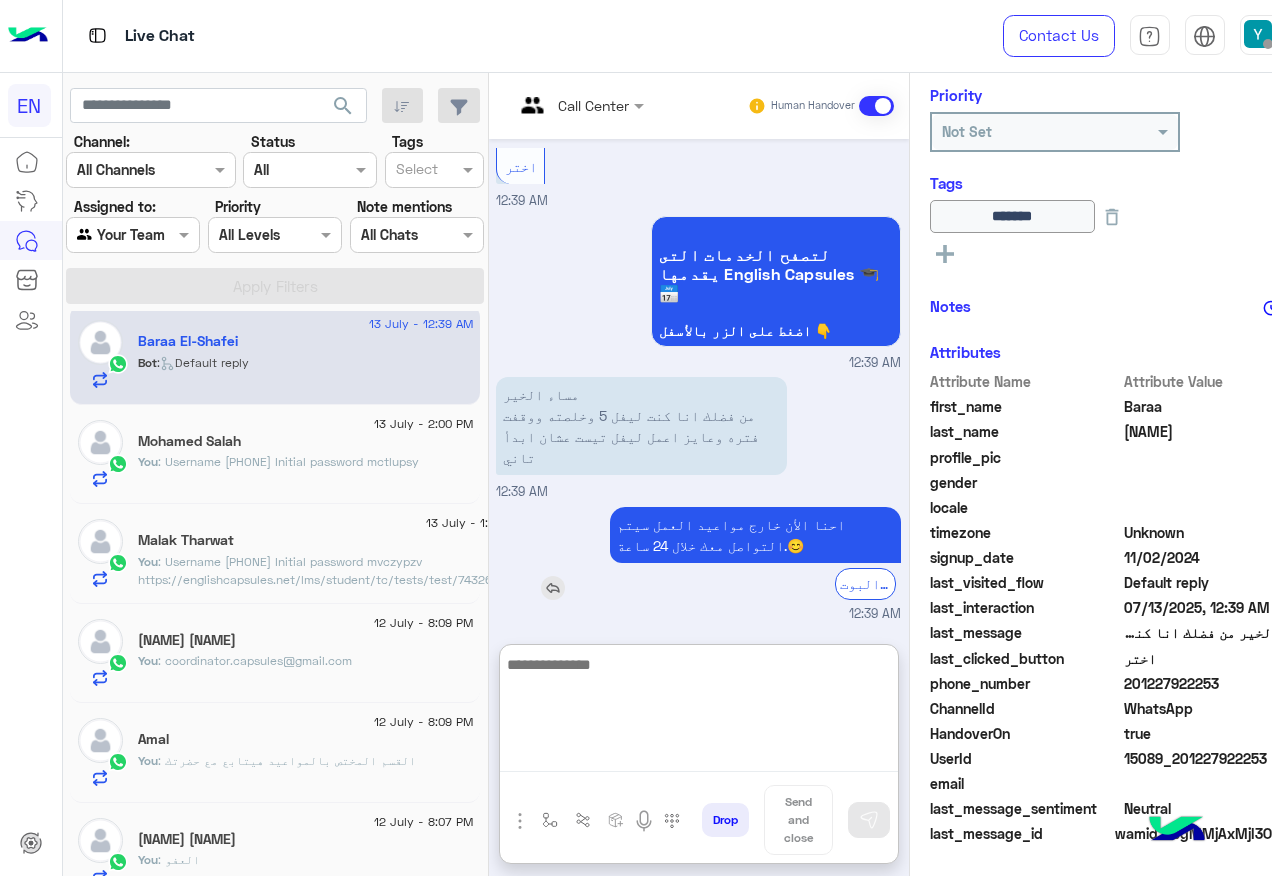 scroll, scrollTop: 1145, scrollLeft: 0, axis: vertical 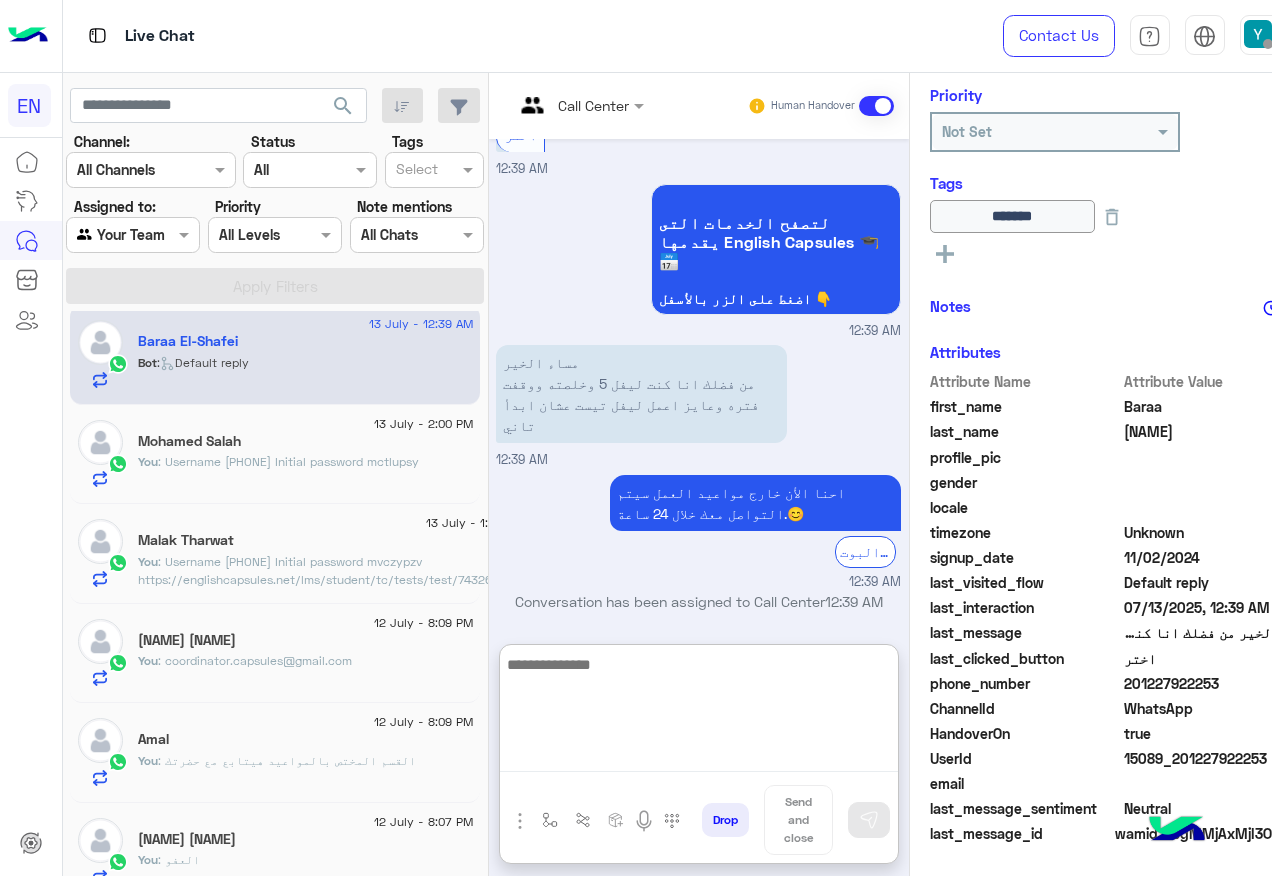 click at bounding box center [699, 712] 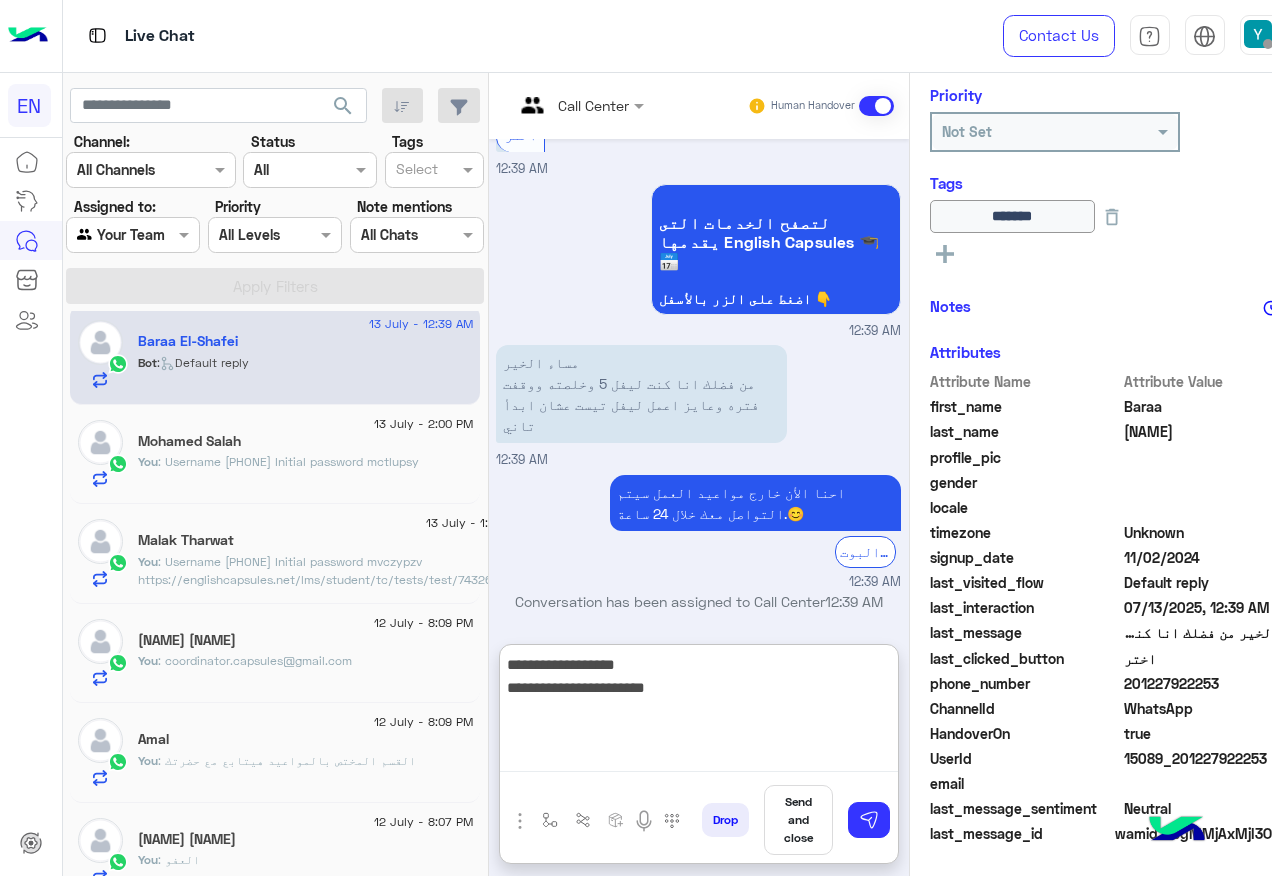 type on "**********" 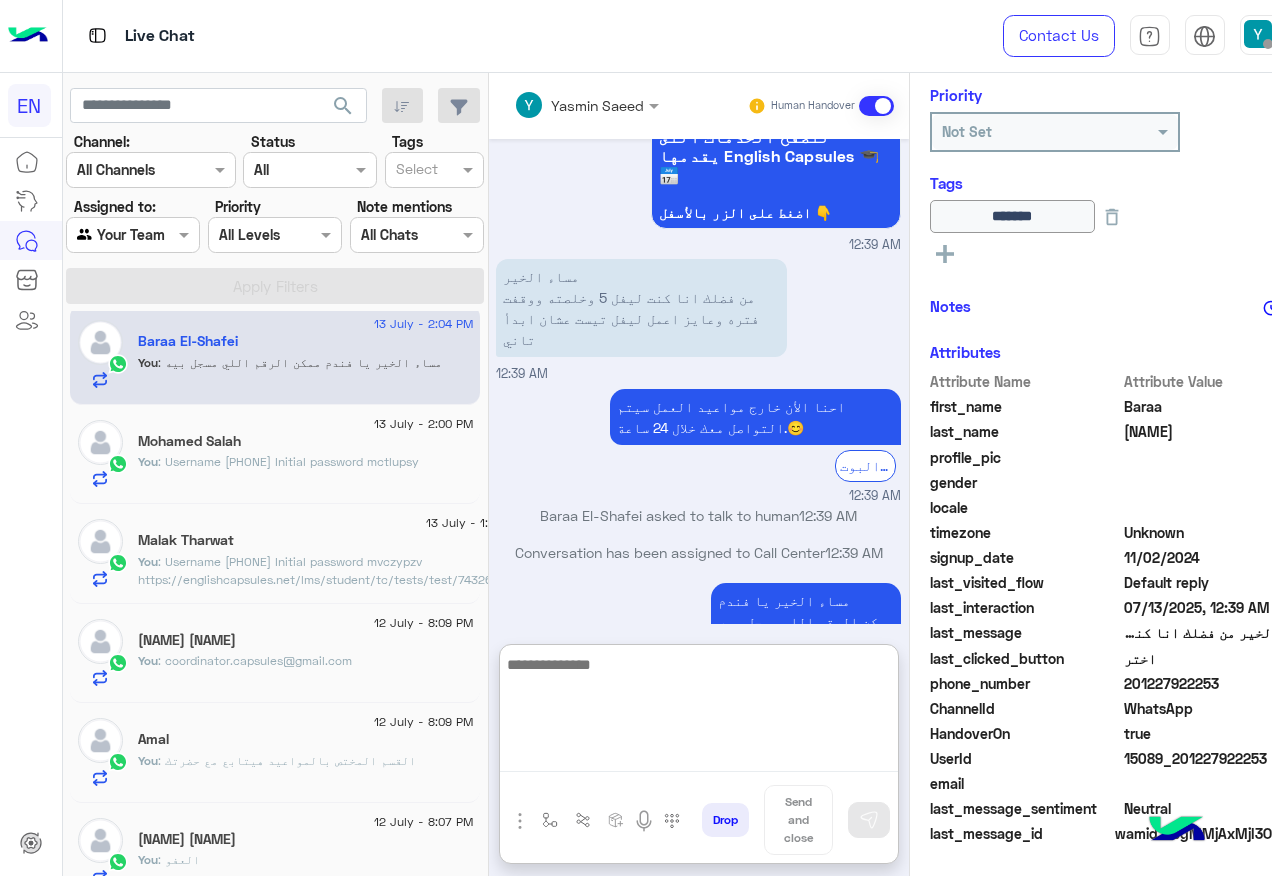 scroll, scrollTop: 1267, scrollLeft: 0, axis: vertical 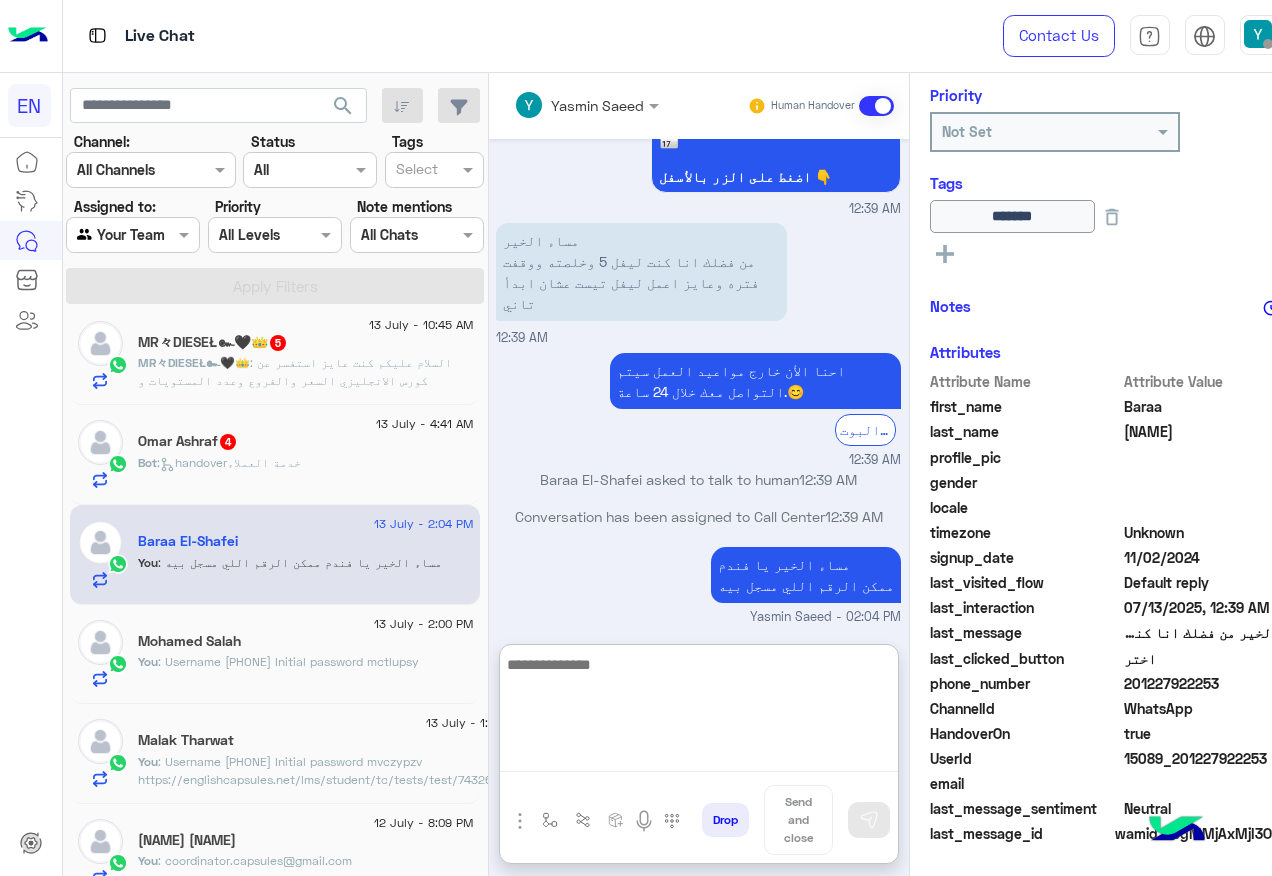 click on "Omar Ashraf  4" 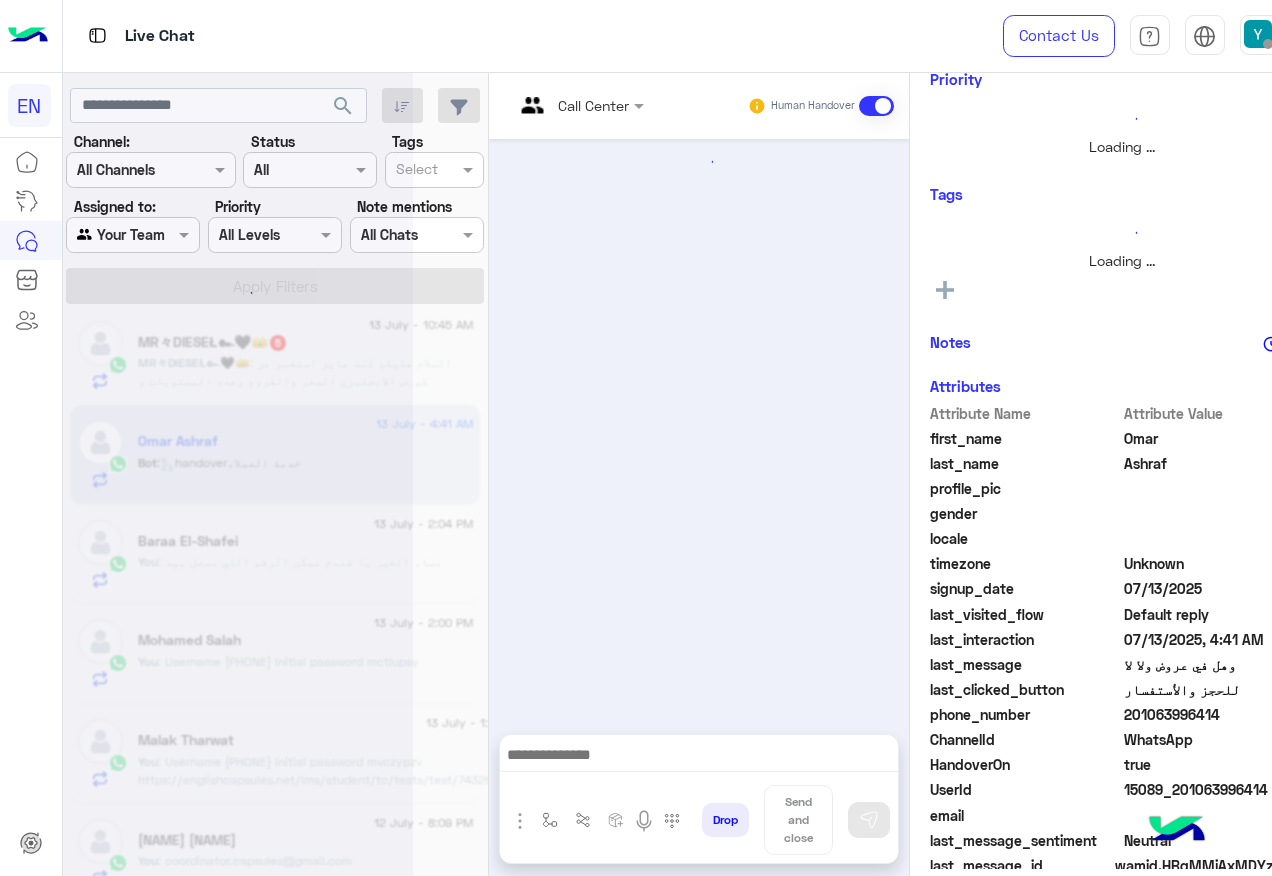 scroll, scrollTop: 289, scrollLeft: 0, axis: vertical 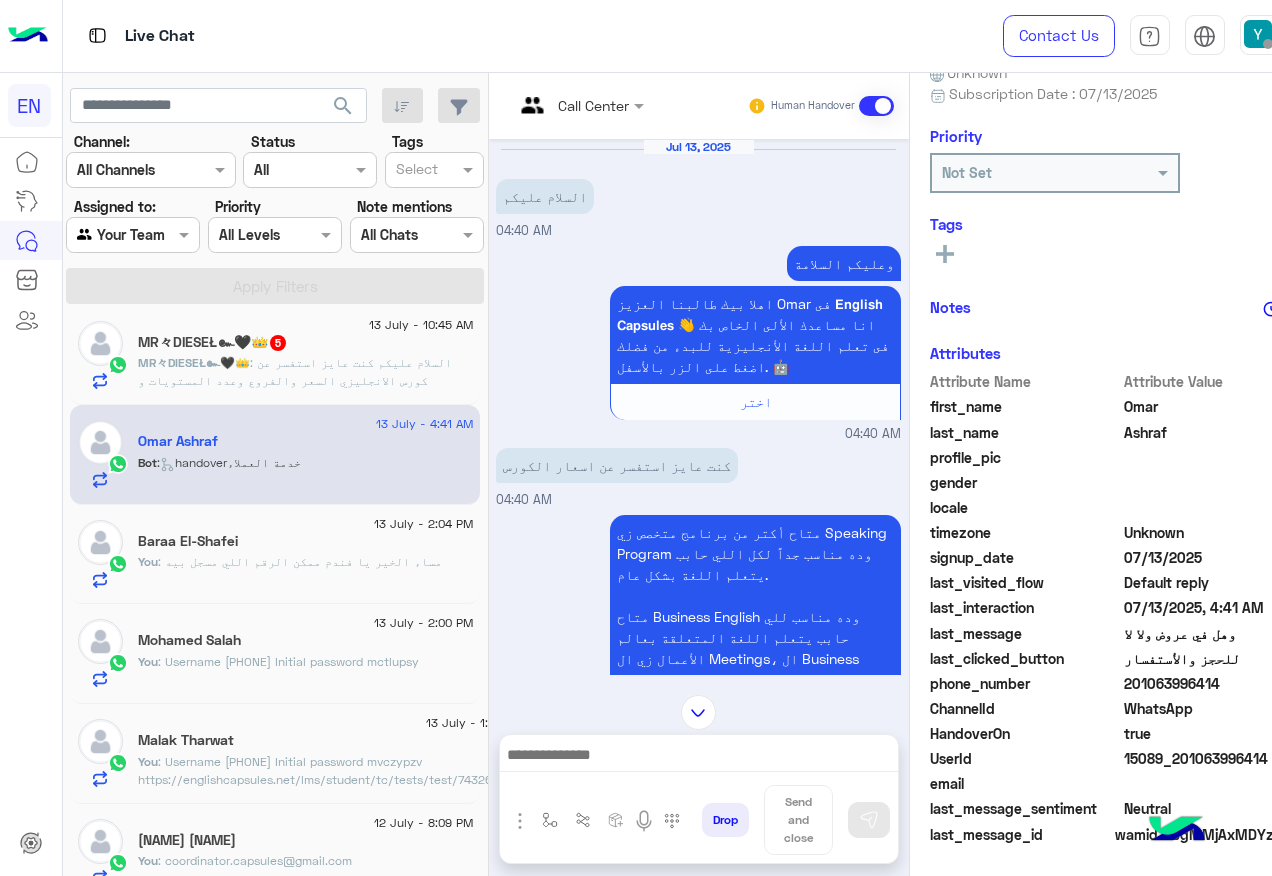click at bounding box center (579, 104) 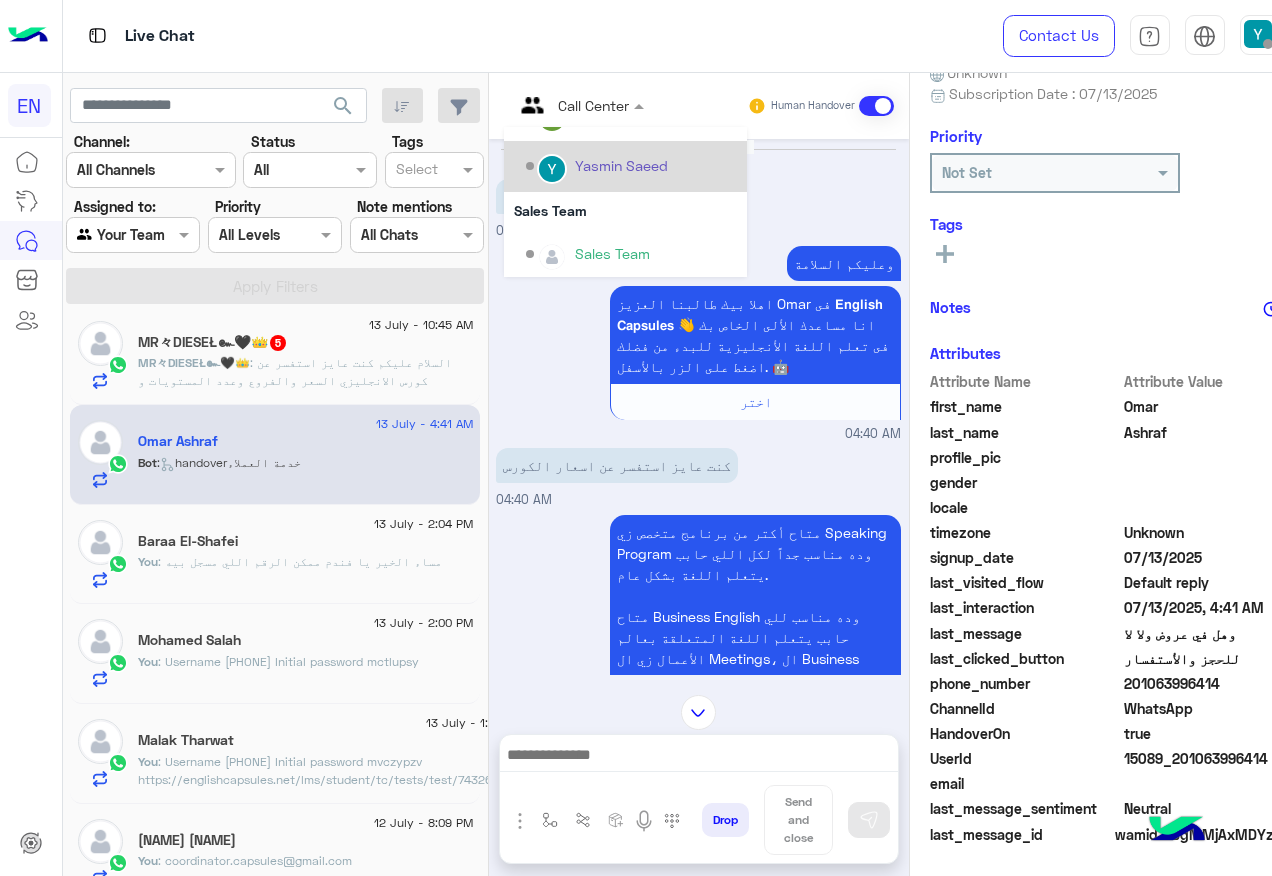 scroll, scrollTop: 332, scrollLeft: 0, axis: vertical 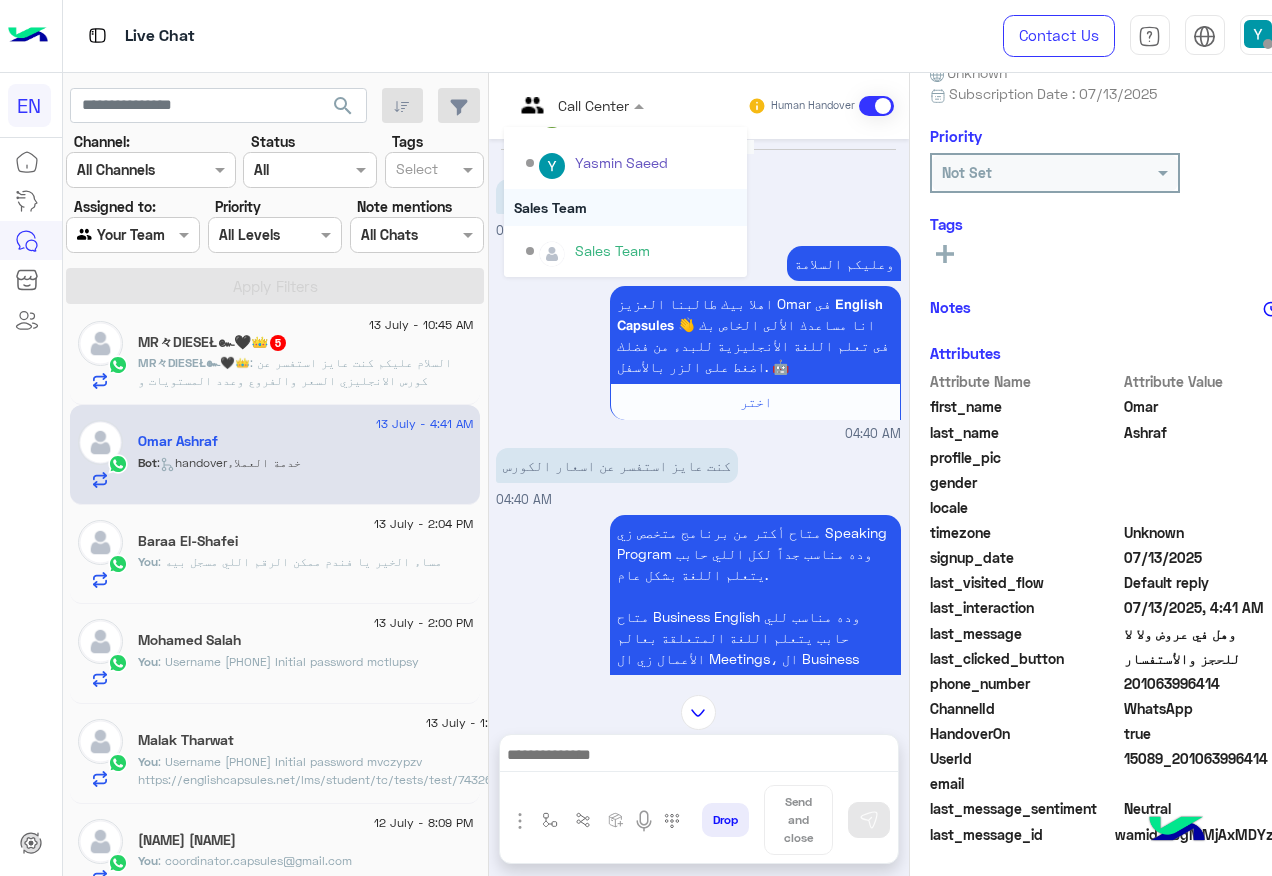 click on "Sales Team" at bounding box center [625, 207] 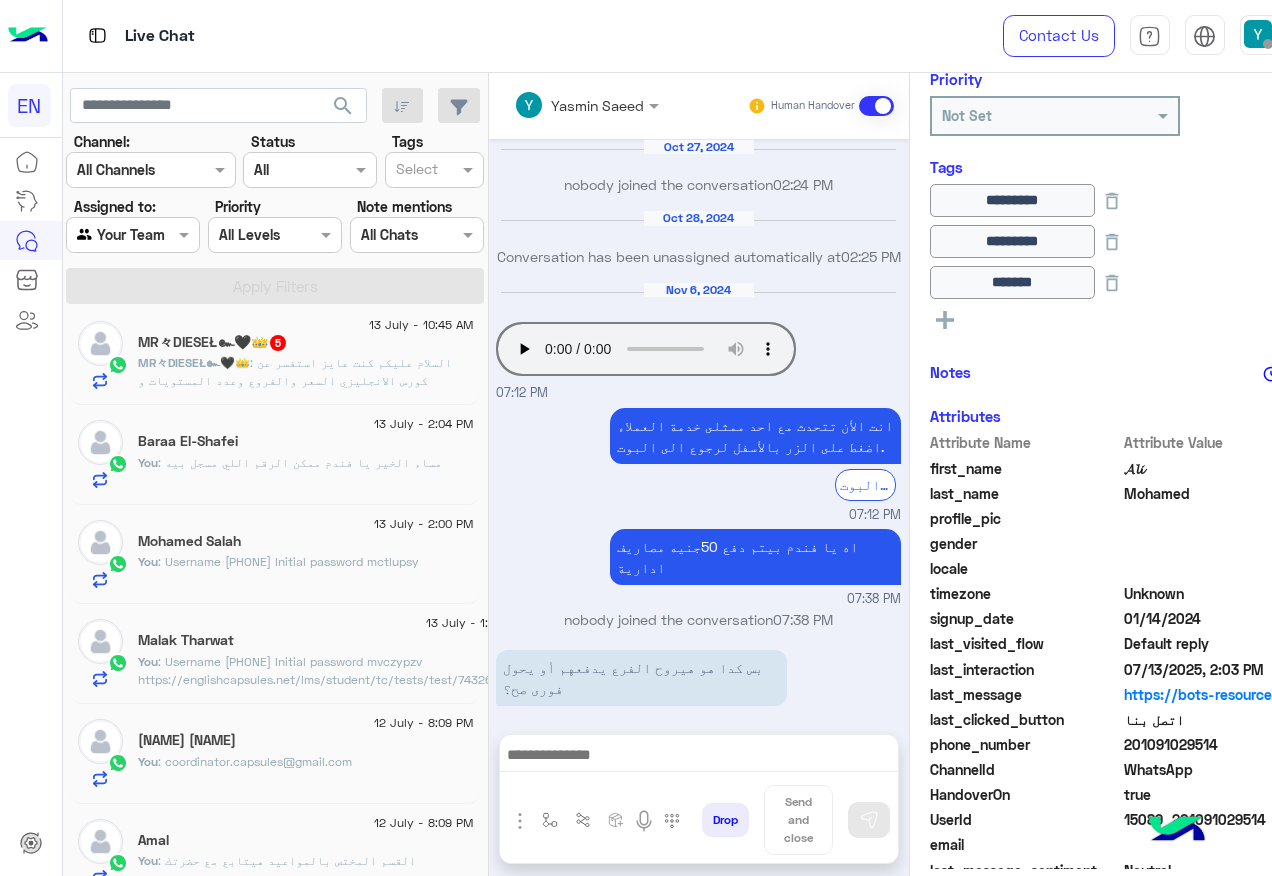 scroll, scrollTop: 319, scrollLeft: 0, axis: vertical 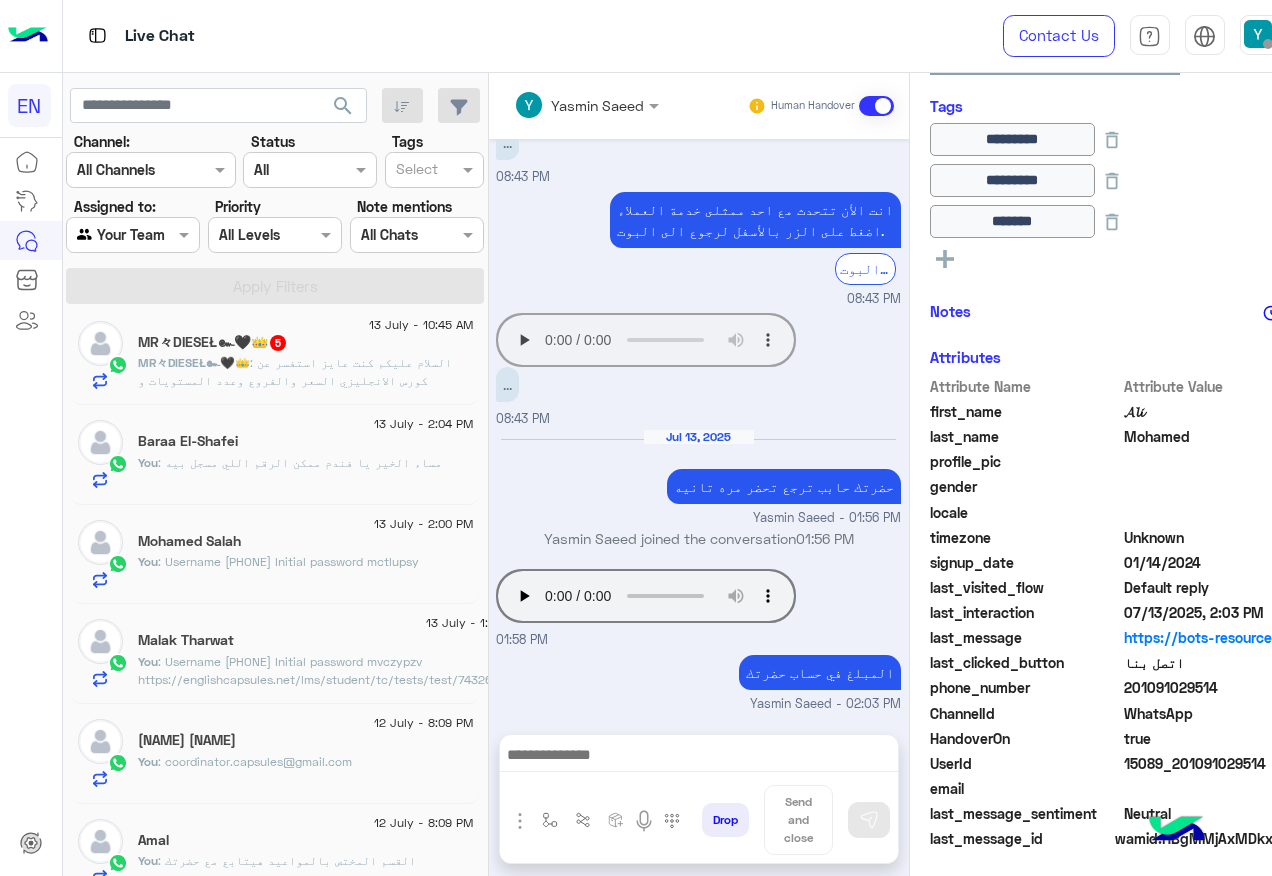 click on ": السلام عليكم كنت عايز استفسر عن كورس الانجليزي السعر والفروع وعدد المستويات و المواعيد" 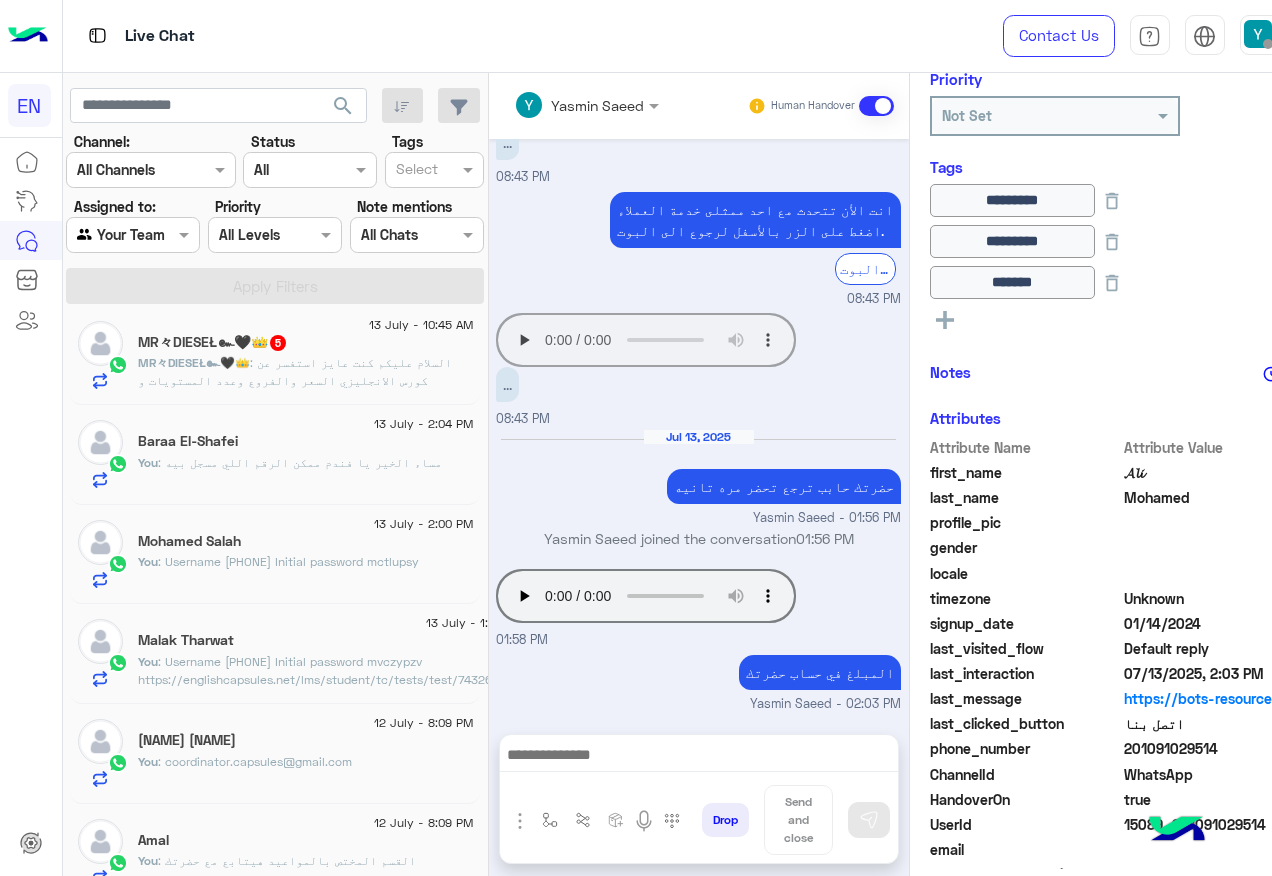scroll, scrollTop: 0, scrollLeft: 0, axis: both 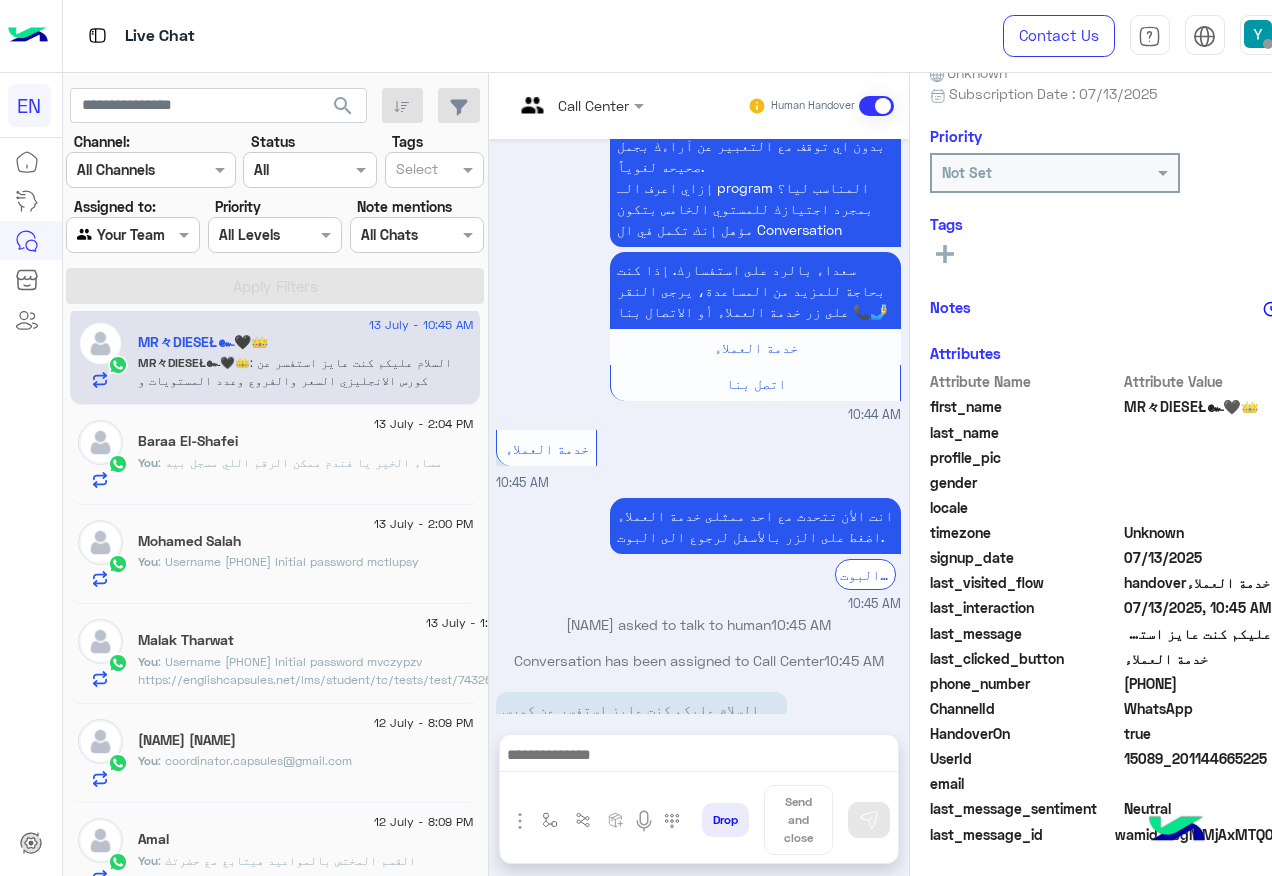 click at bounding box center [579, 104] 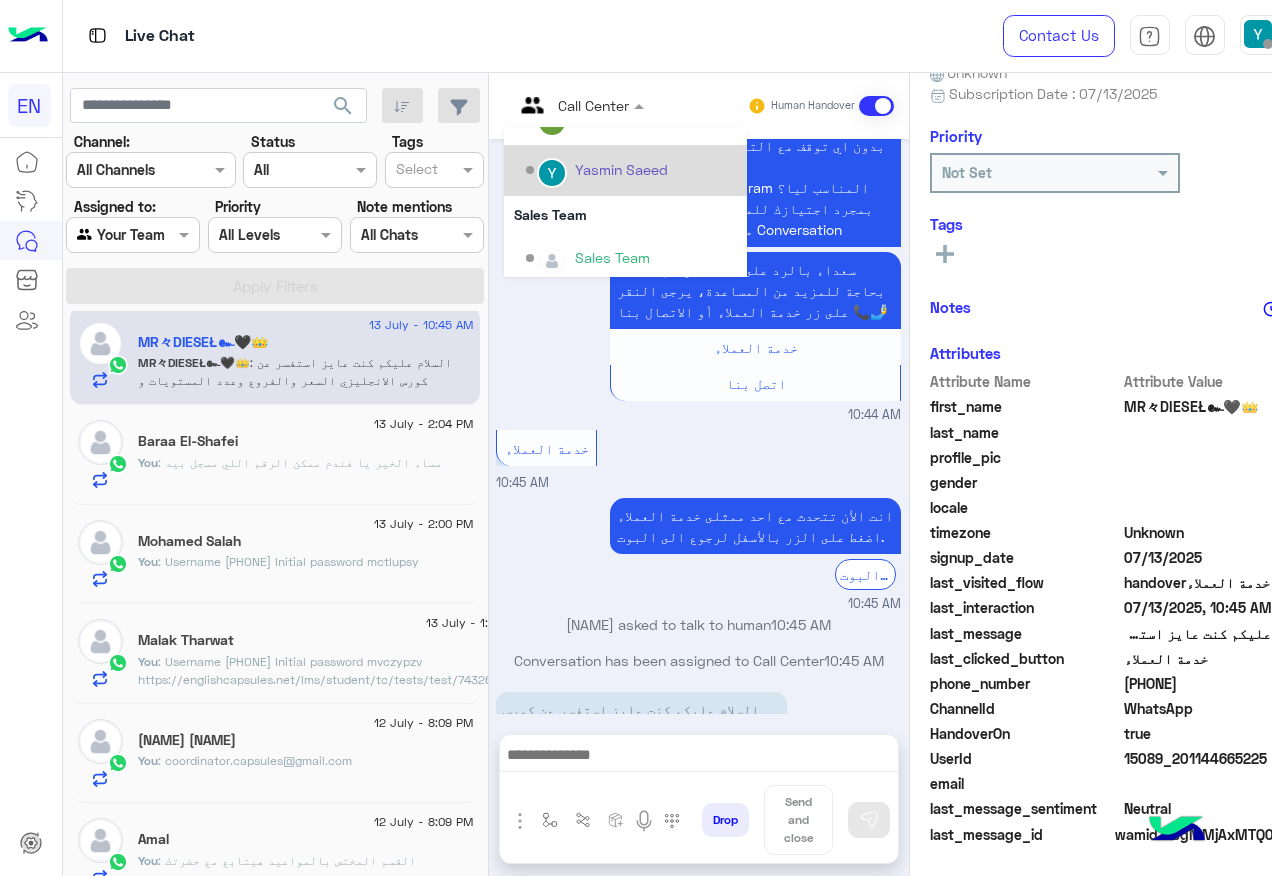 scroll, scrollTop: 332, scrollLeft: 0, axis: vertical 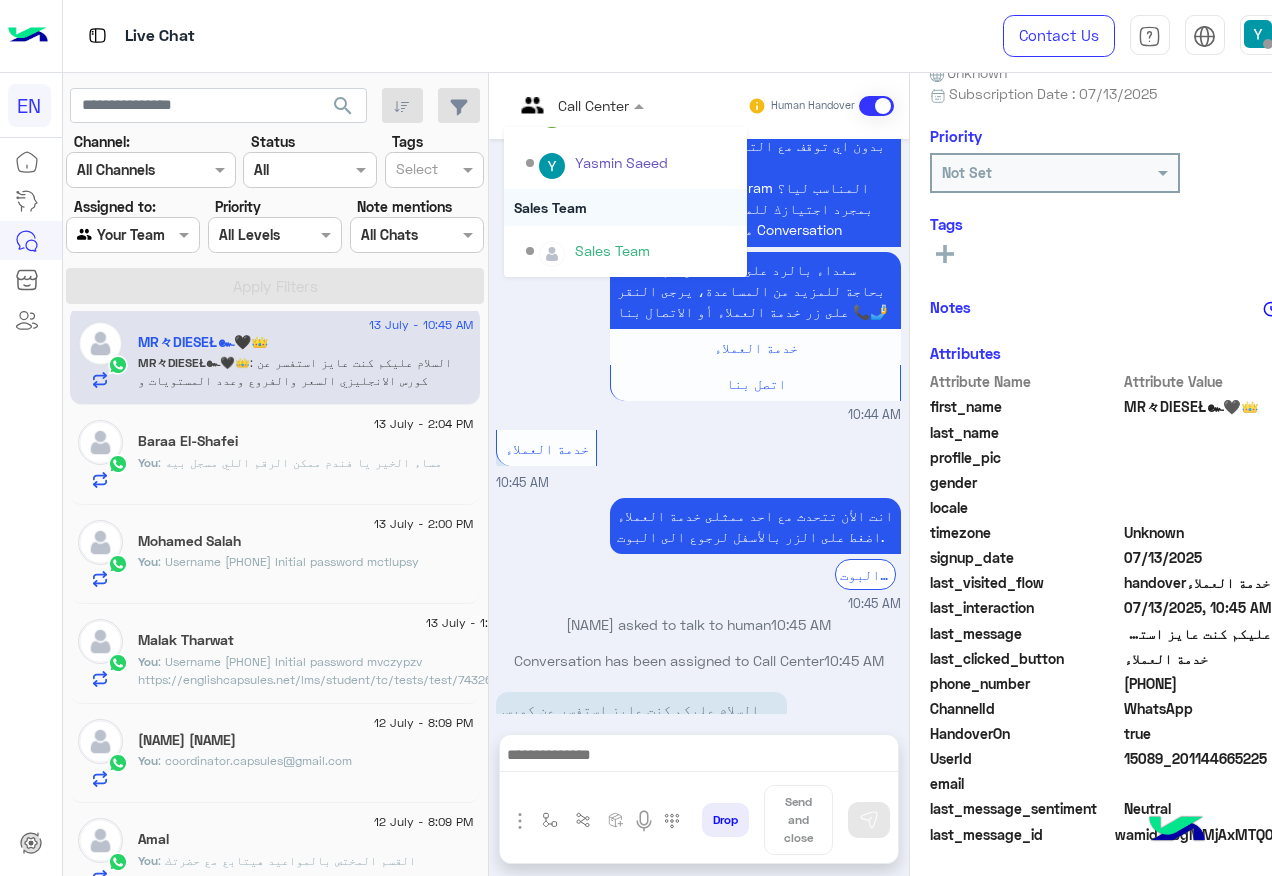 click on "Sales Team" at bounding box center (625, 207) 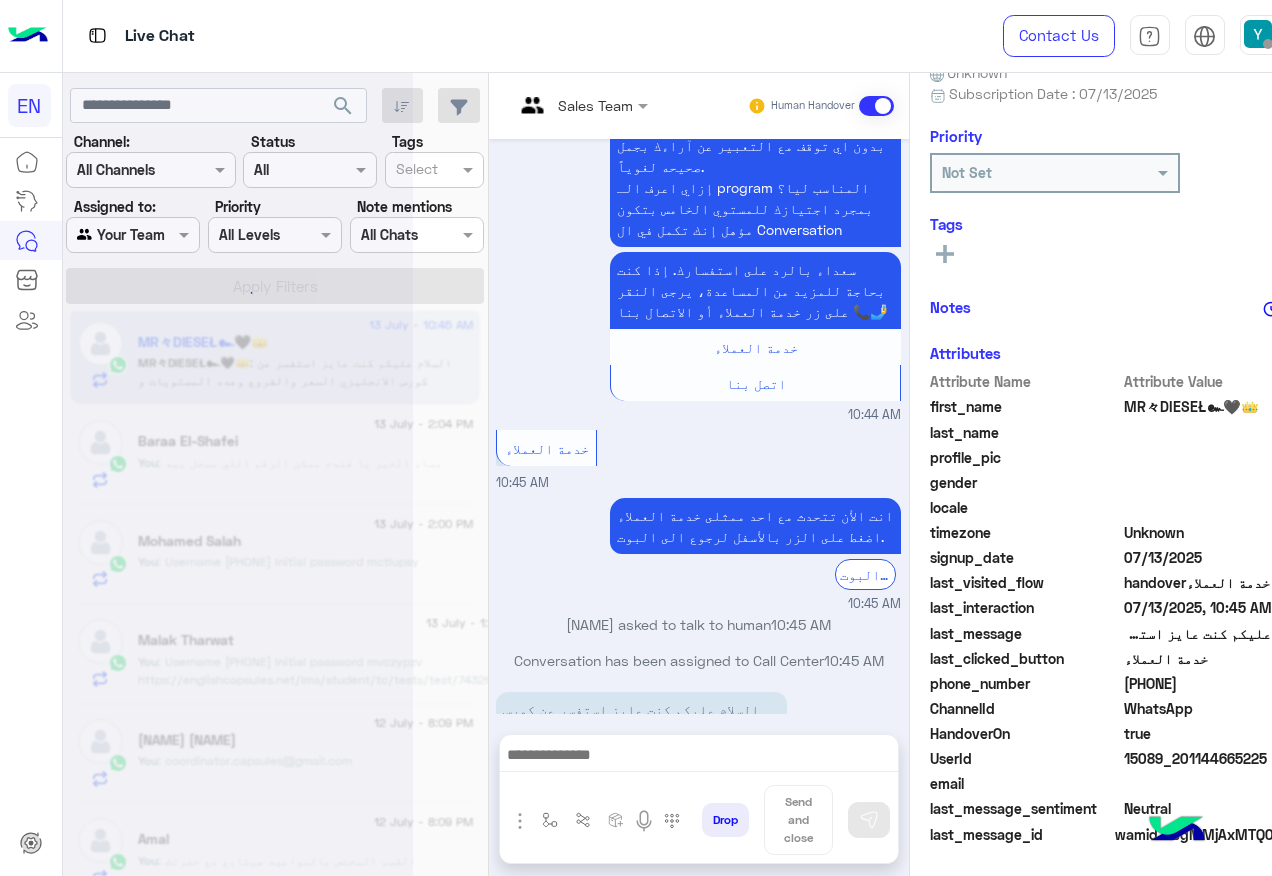 scroll, scrollTop: 258, scrollLeft: 0, axis: vertical 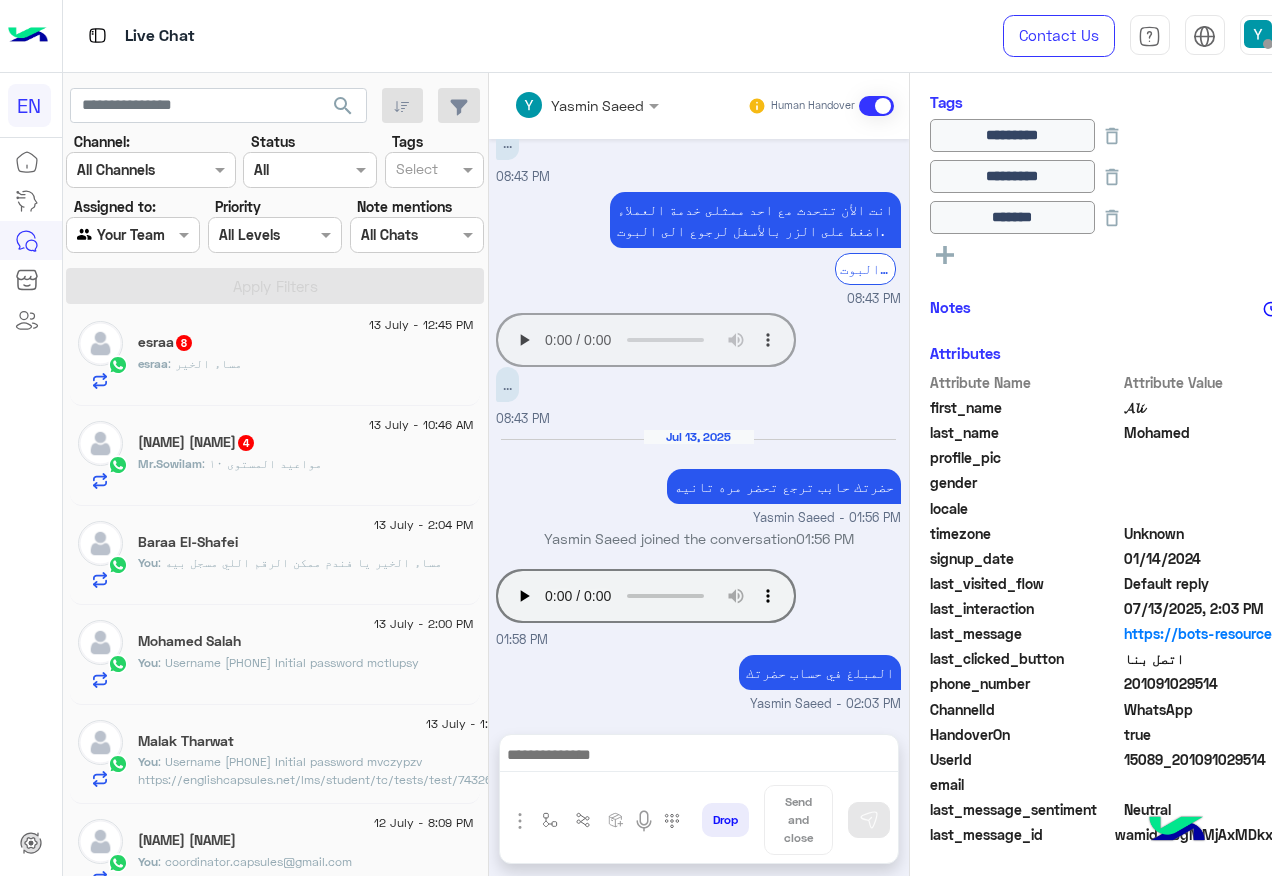 click on "Mr.Sowilam : مواعيد المستوى ١٠" 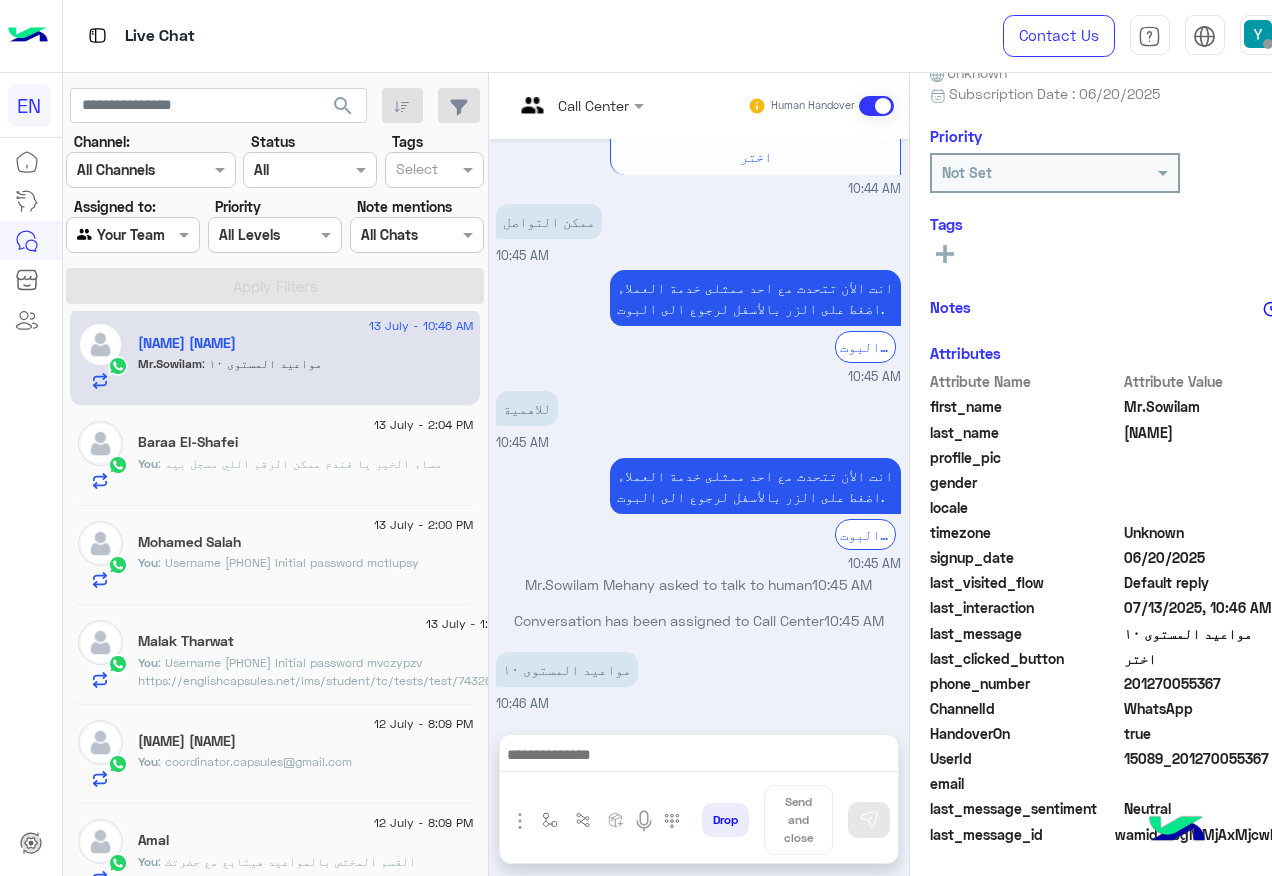 click at bounding box center (699, 757) 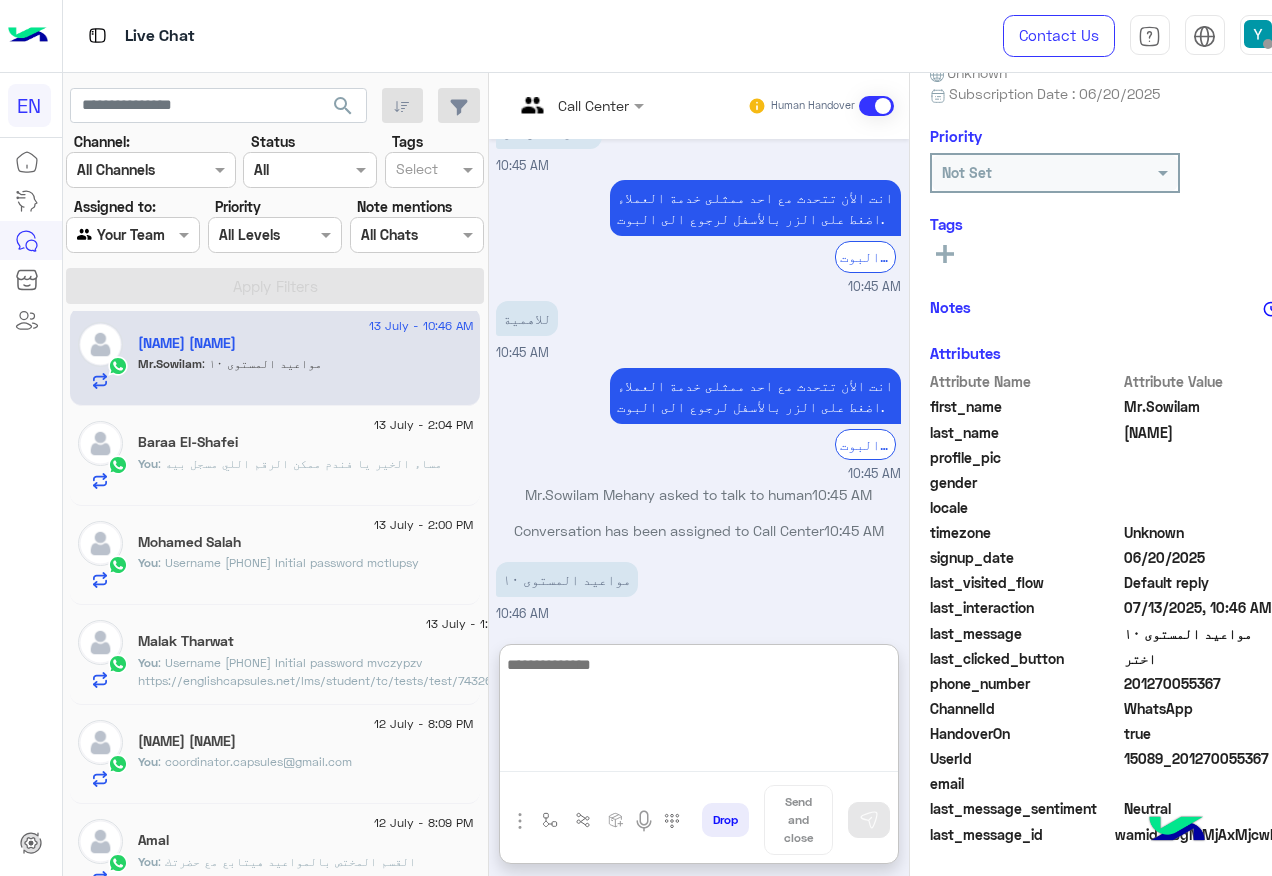 click at bounding box center [699, 712] 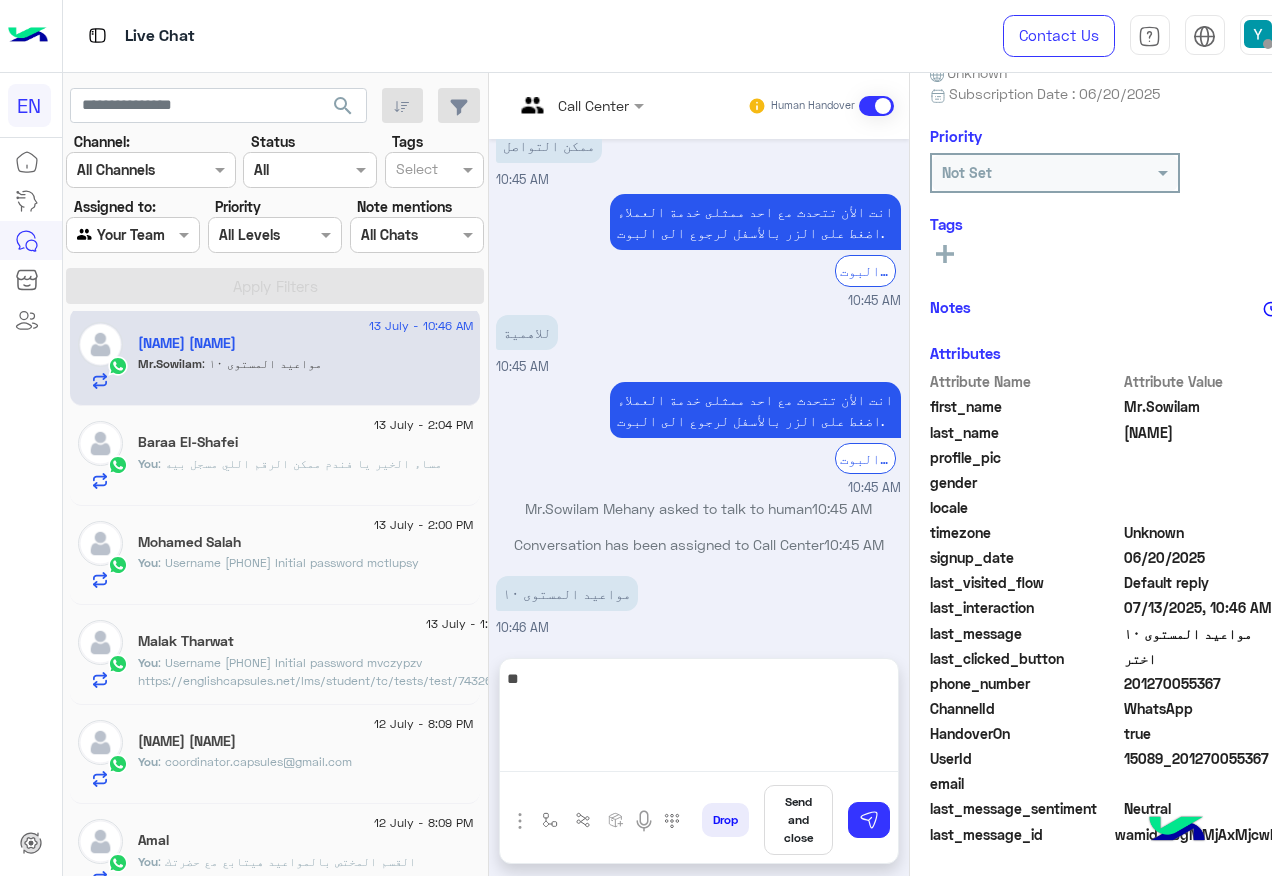 click on "[PHONE]" 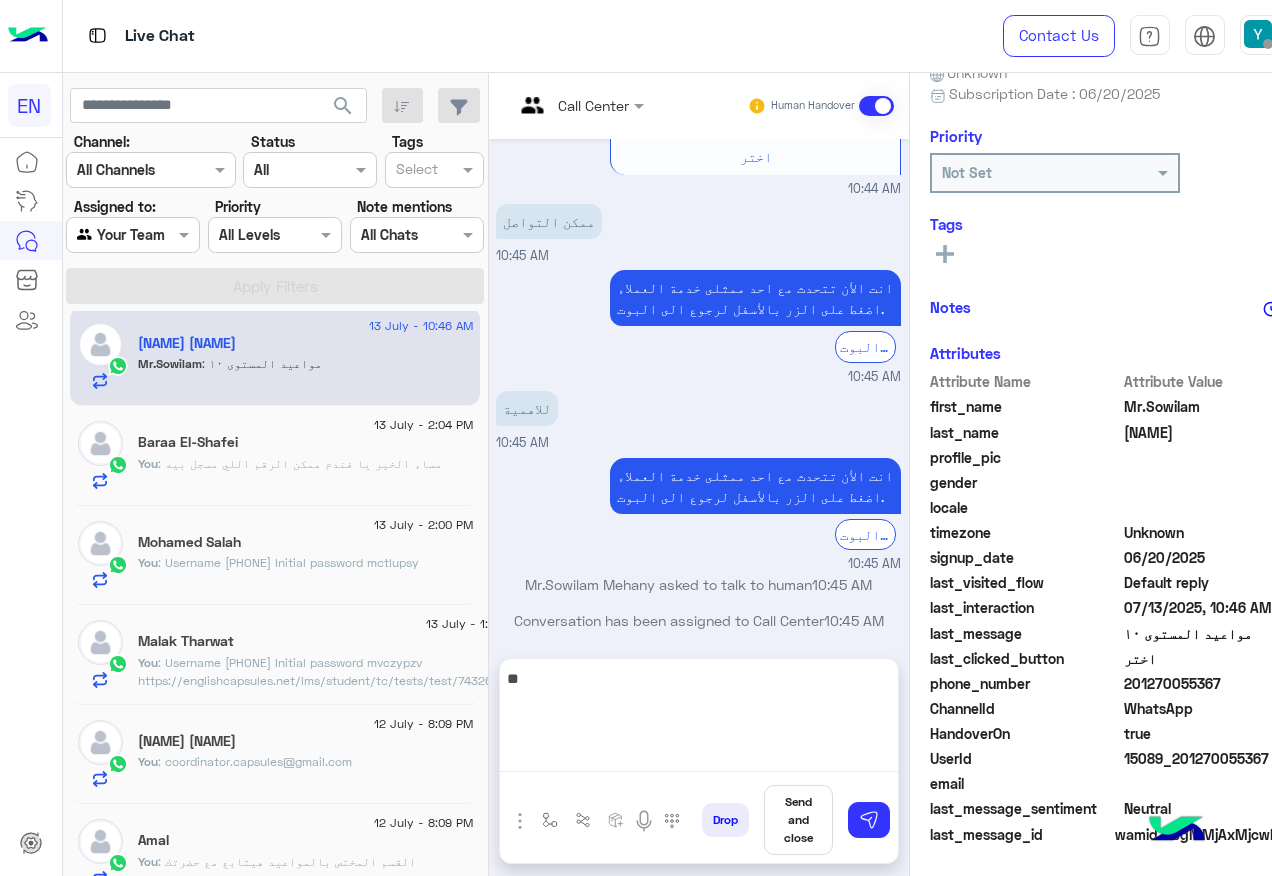 click on "[PHONE]" 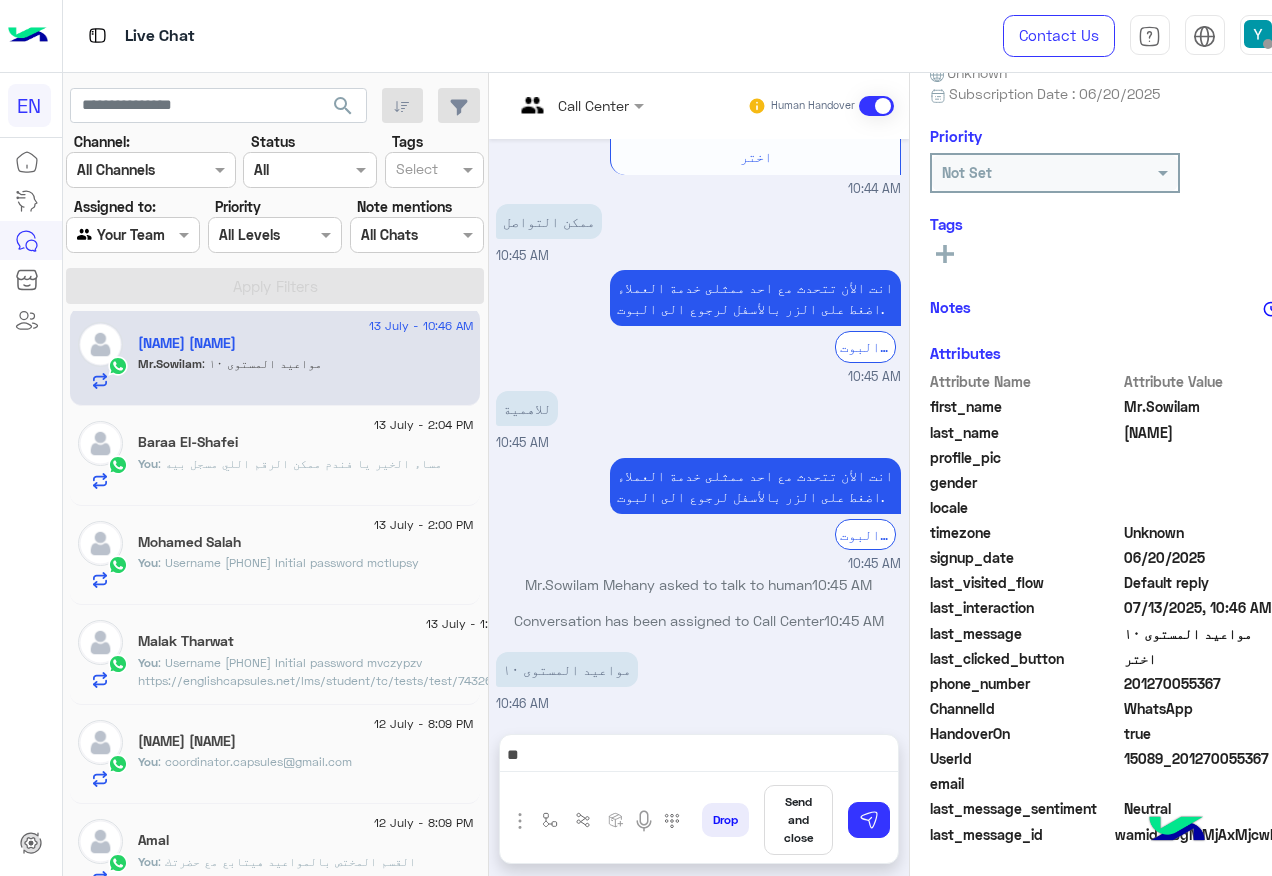 copy on "[PHONE]" 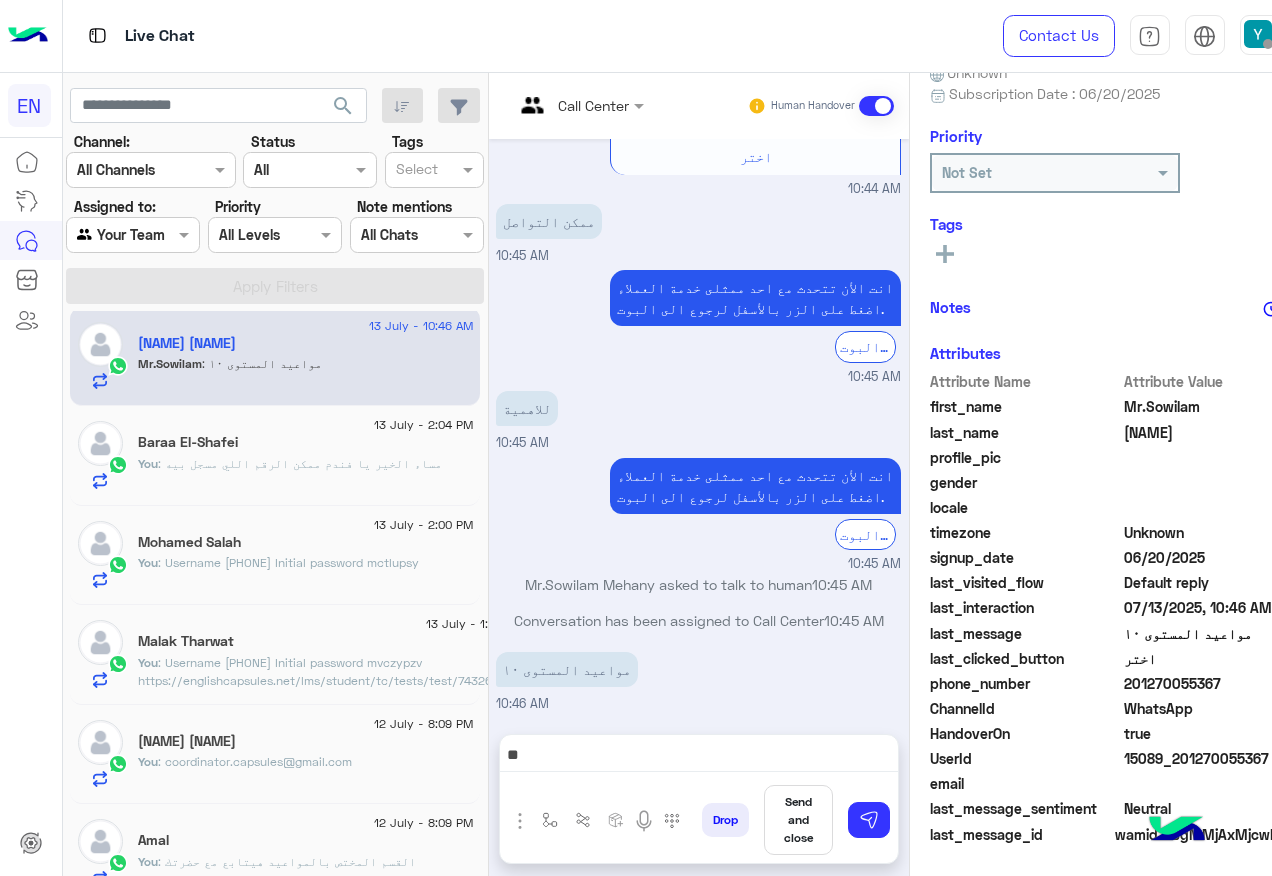 click on "**" at bounding box center (699, 757) 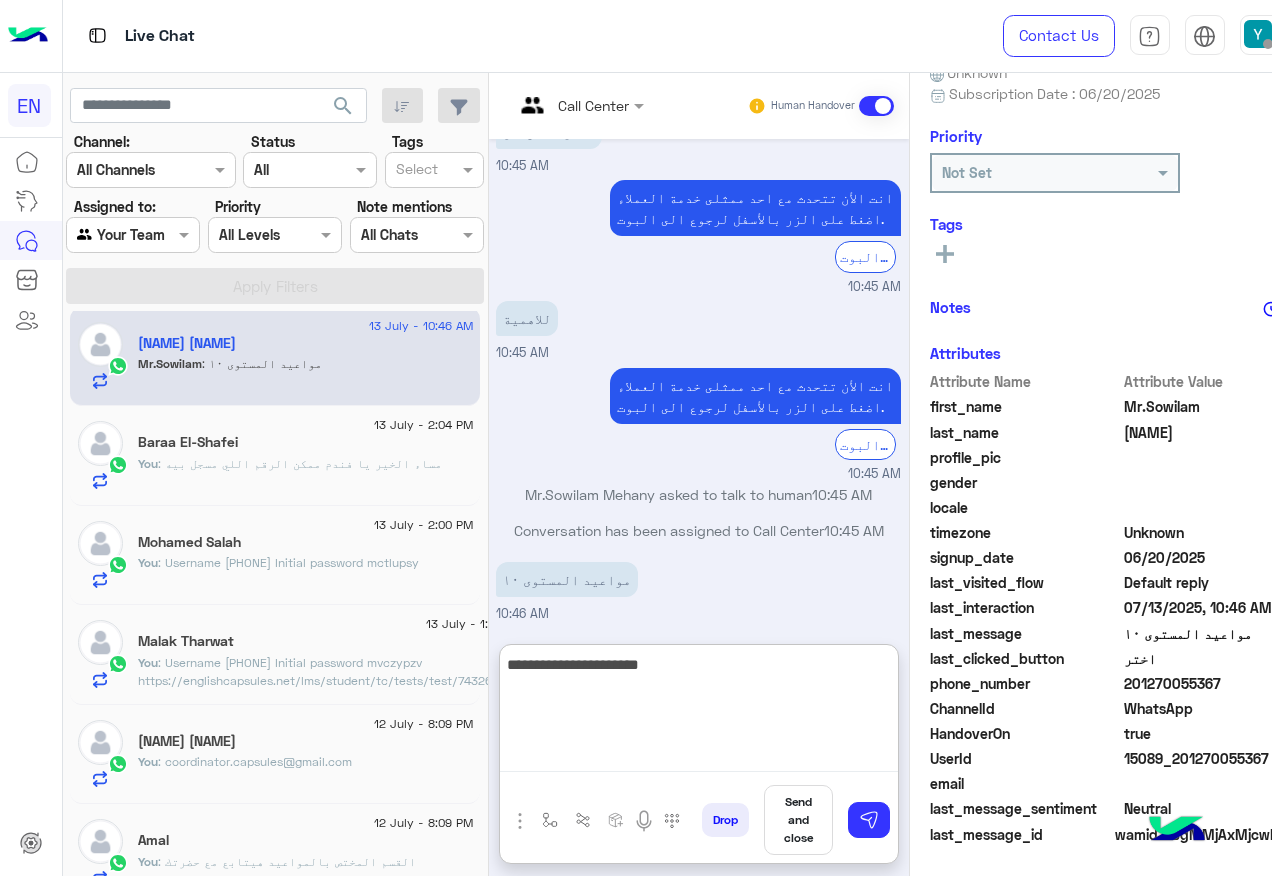 type on "**********" 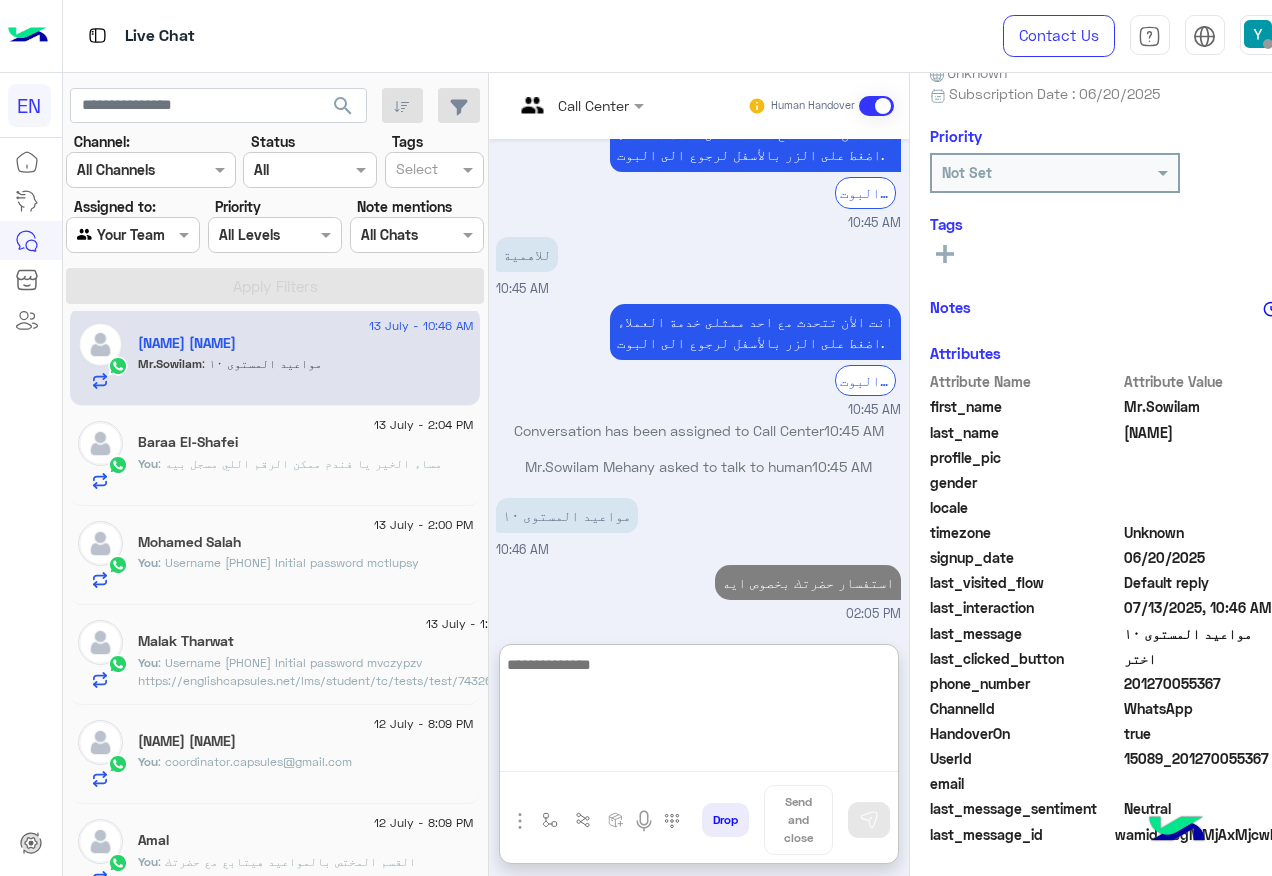 scroll, scrollTop: 1233, scrollLeft: 0, axis: vertical 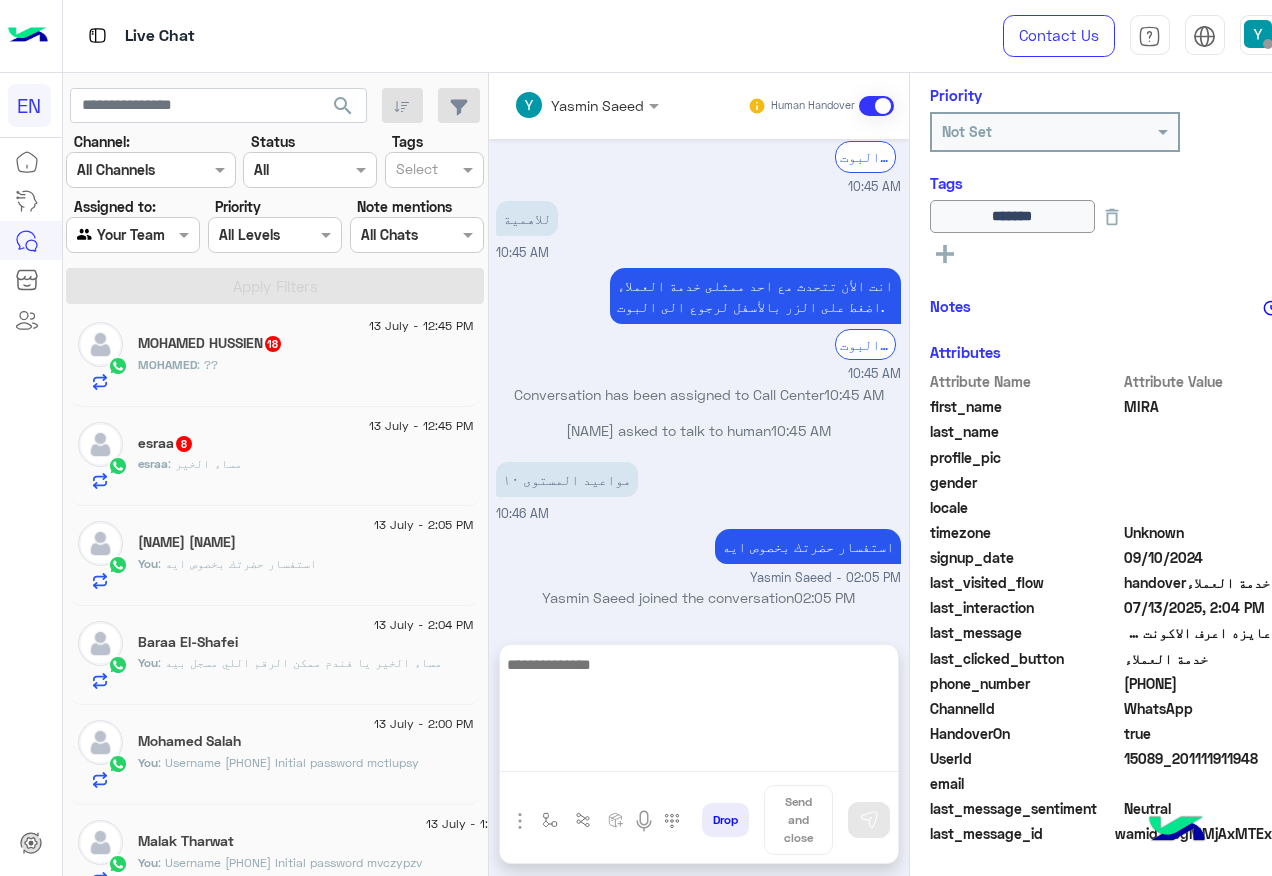 click on "esraa : مساء الخير" 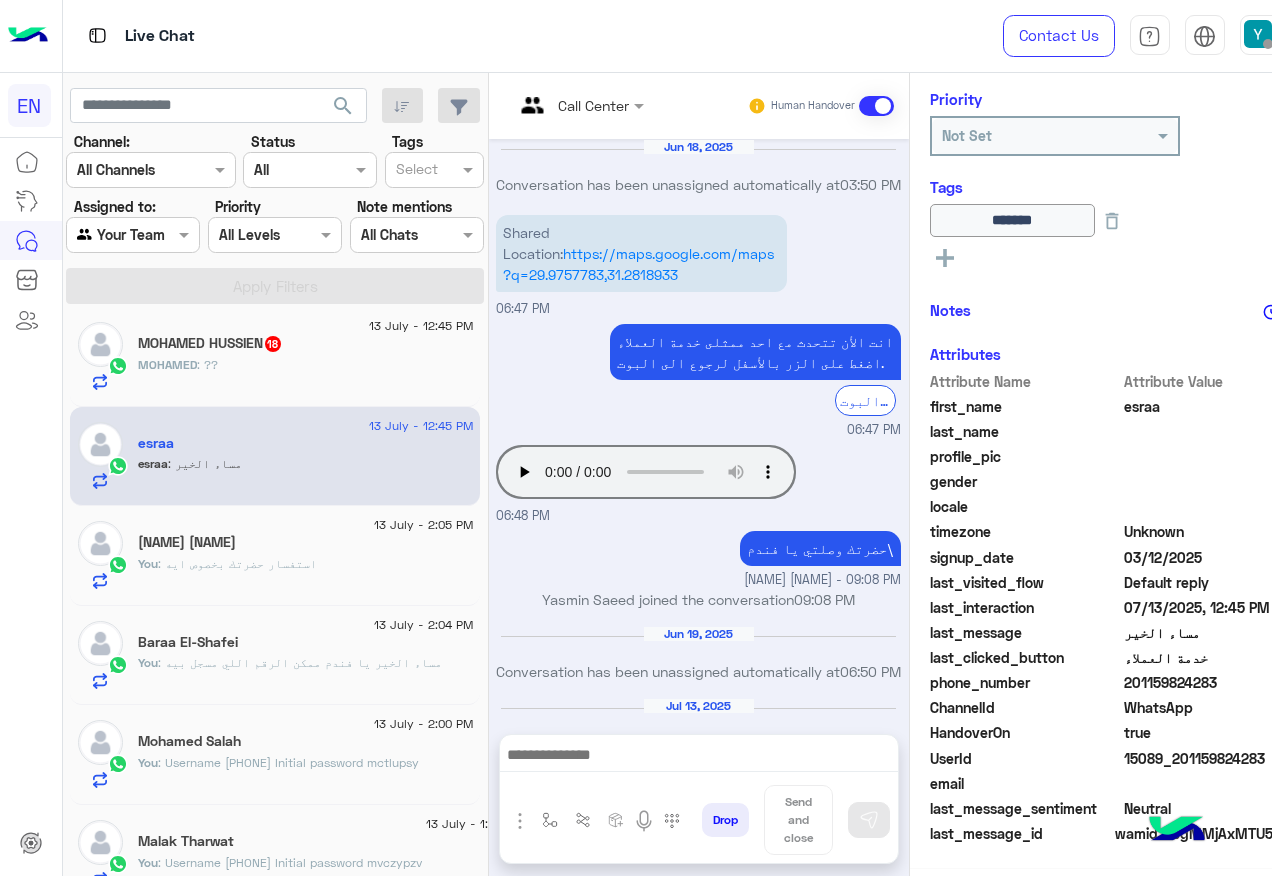 scroll, scrollTop: 238, scrollLeft: 0, axis: vertical 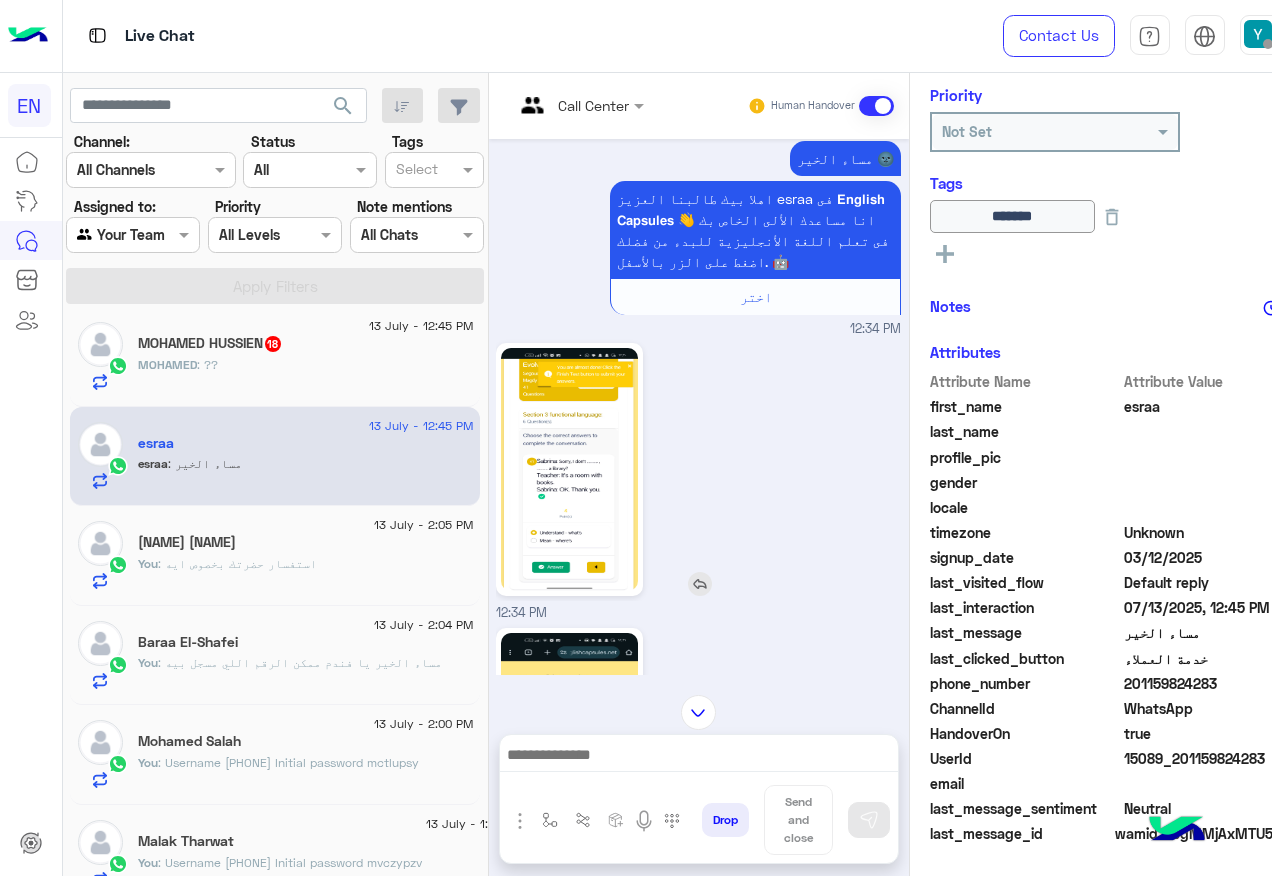 click 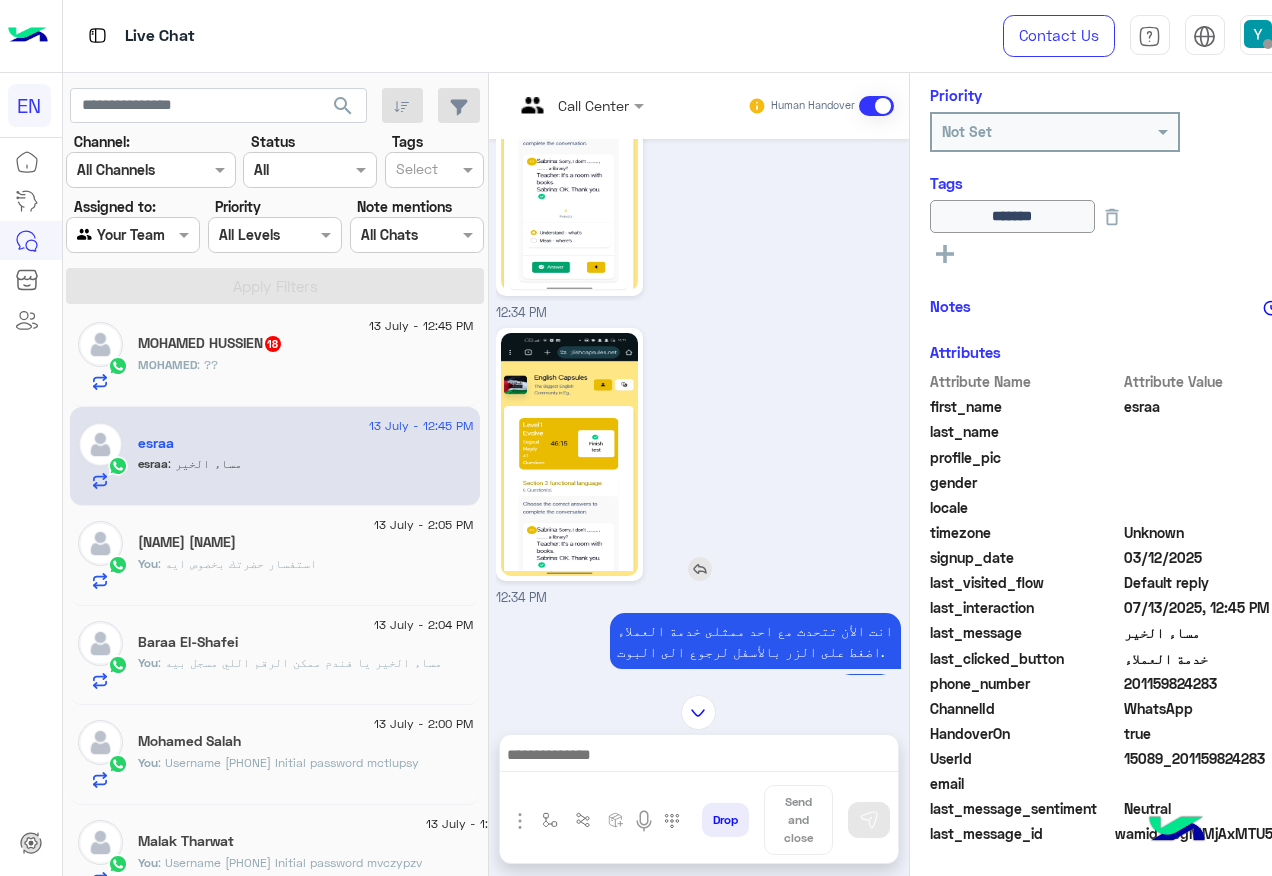click 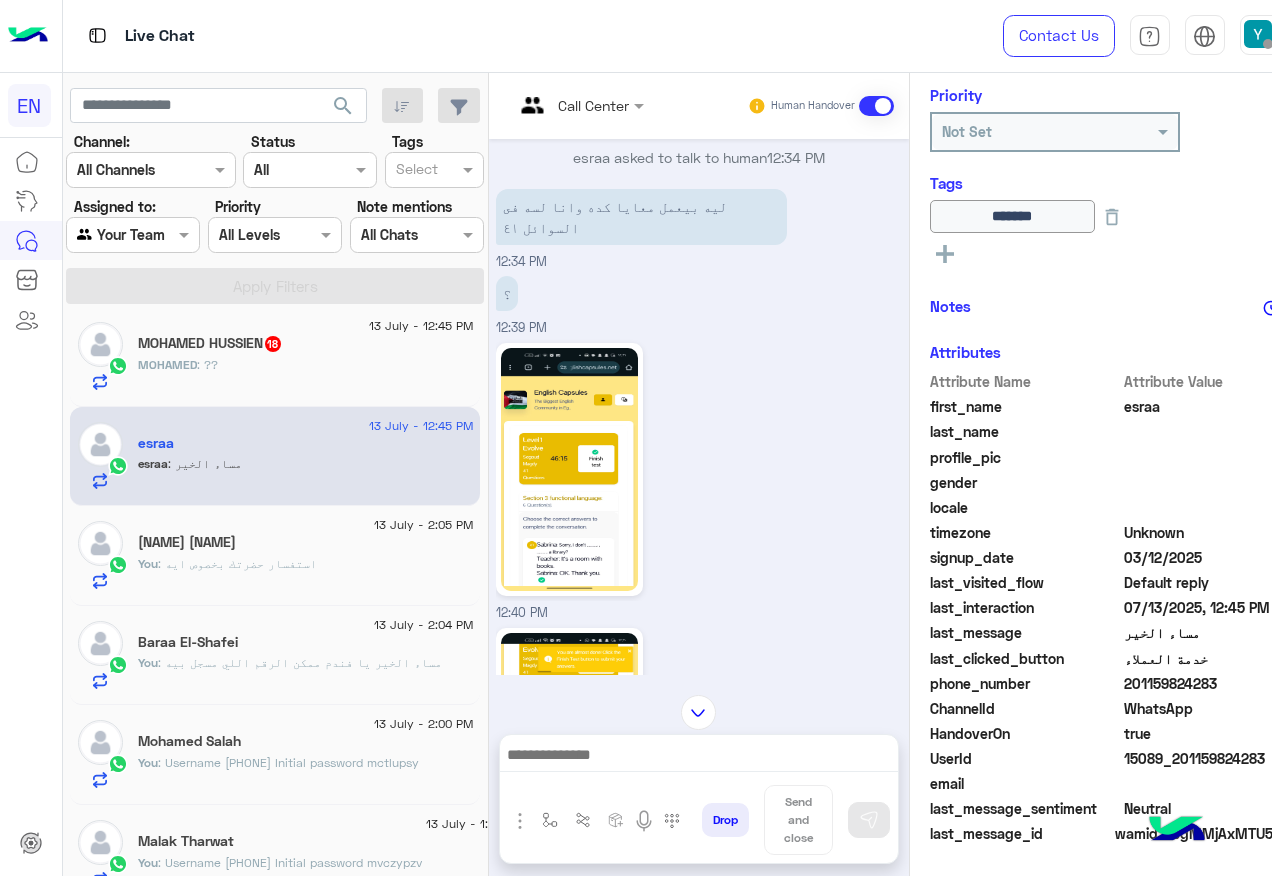 scroll, scrollTop: 1664, scrollLeft: 0, axis: vertical 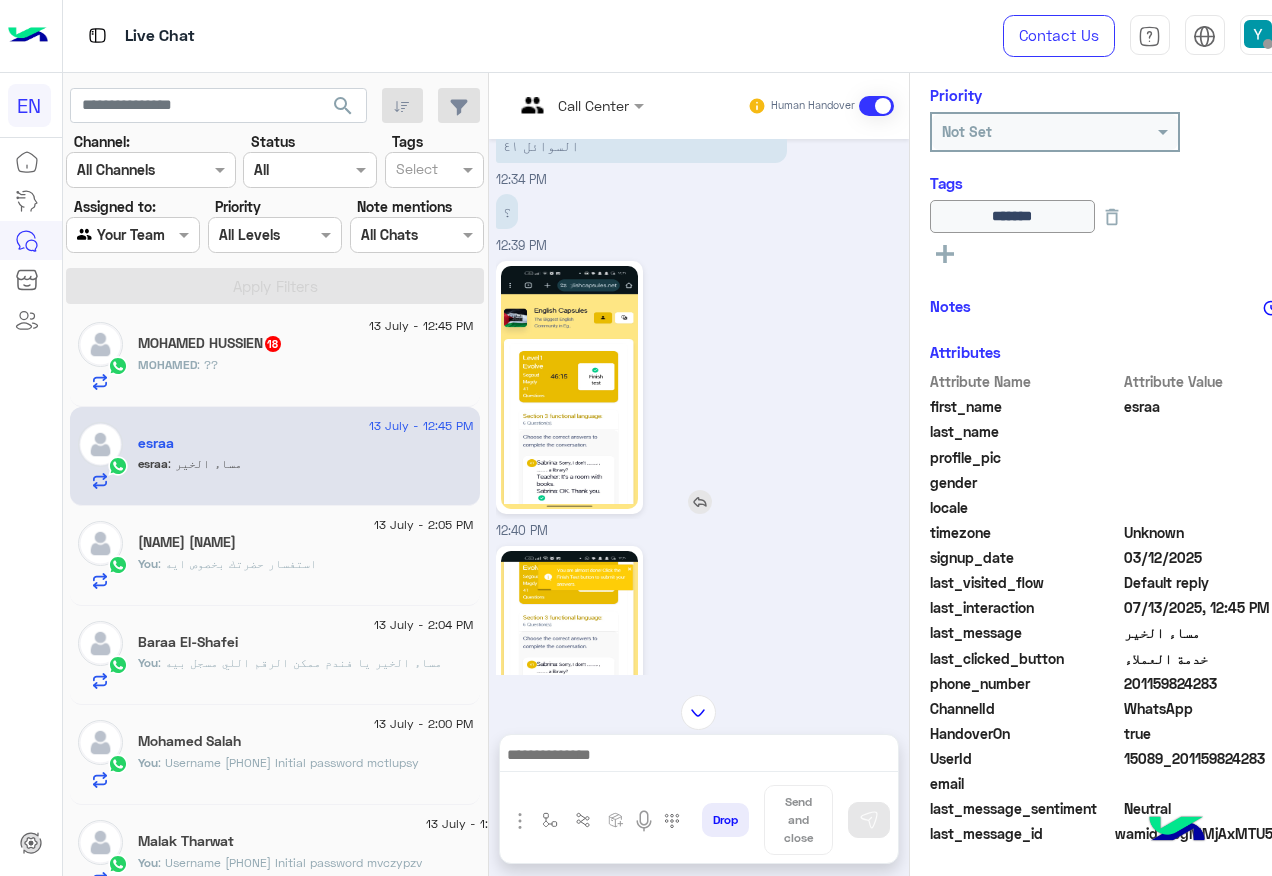 click 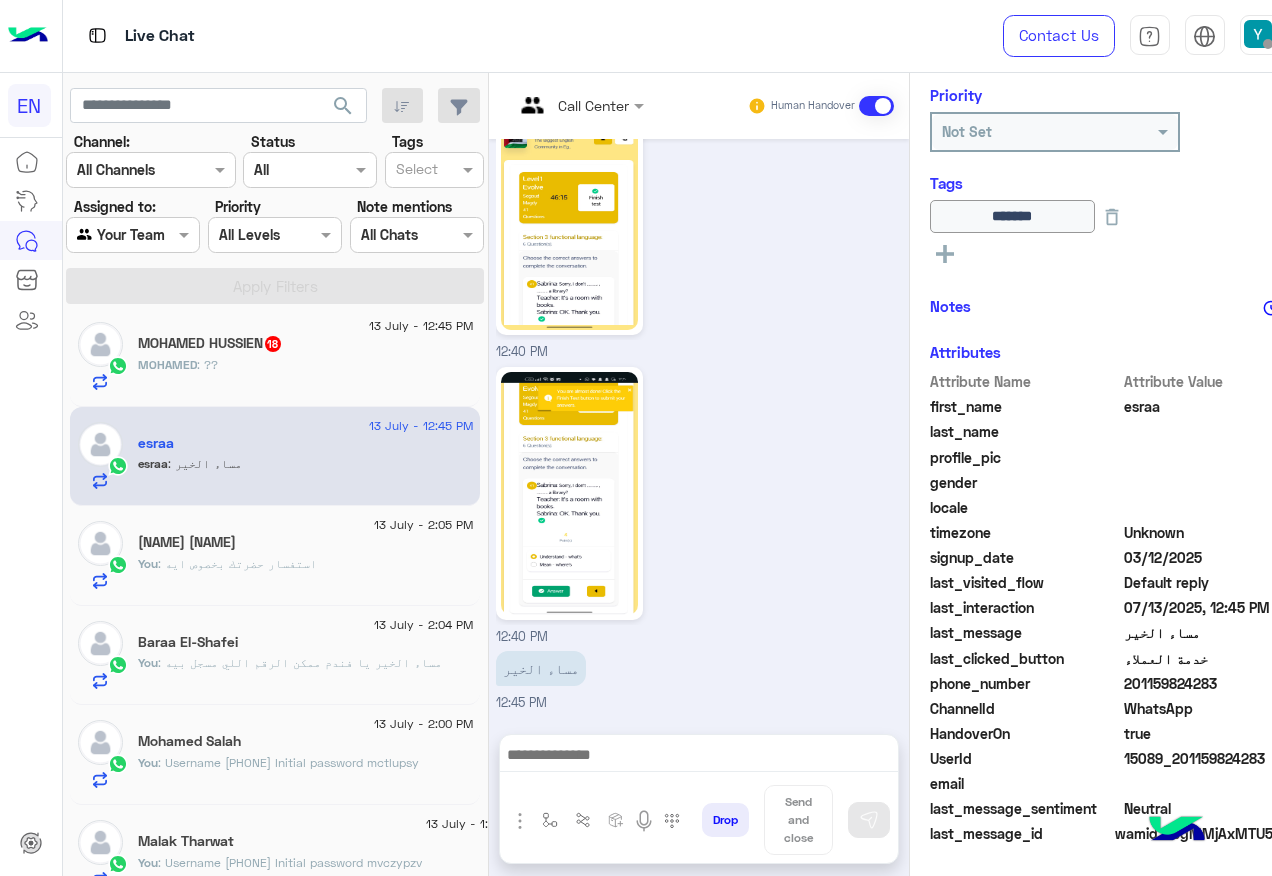 click at bounding box center (699, 757) 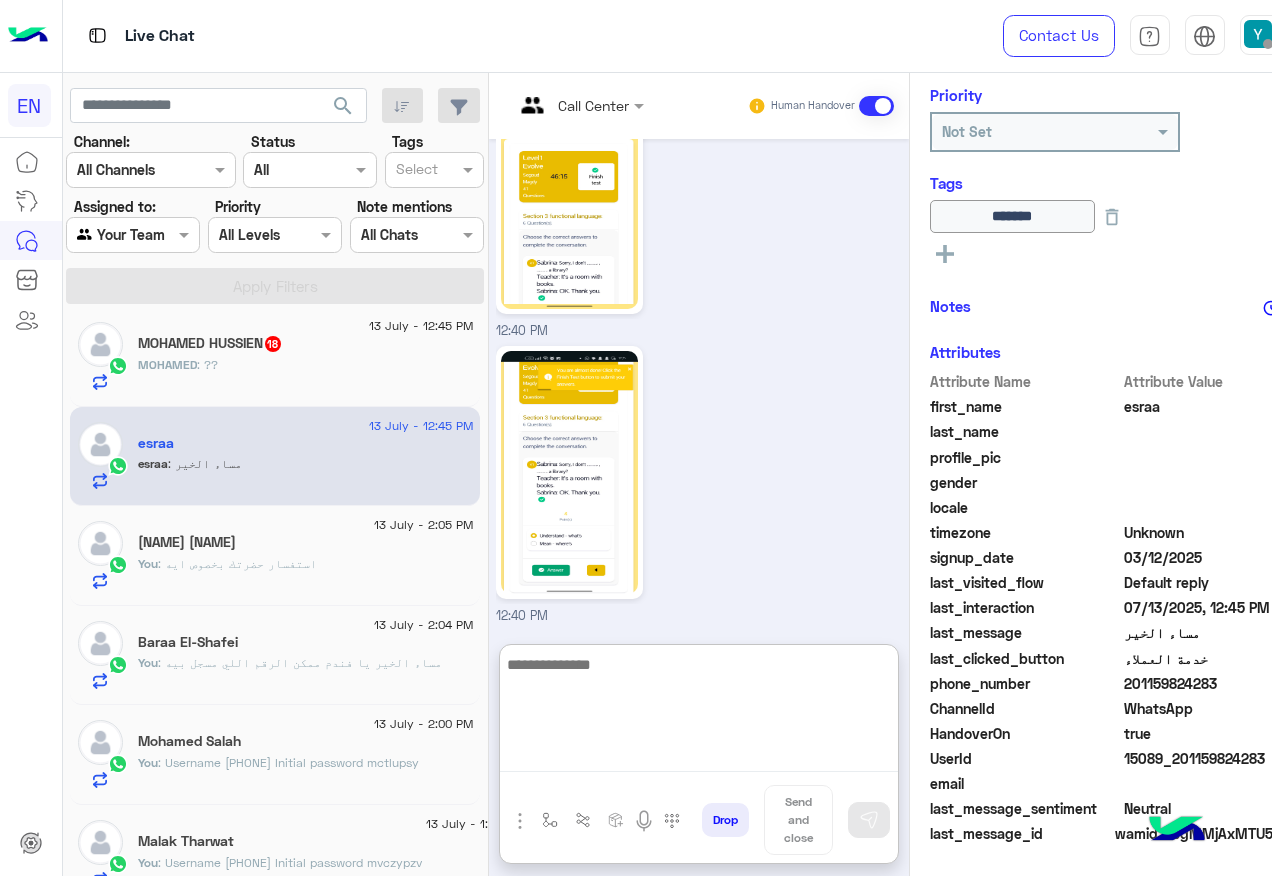 scroll, scrollTop: 1954, scrollLeft: 0, axis: vertical 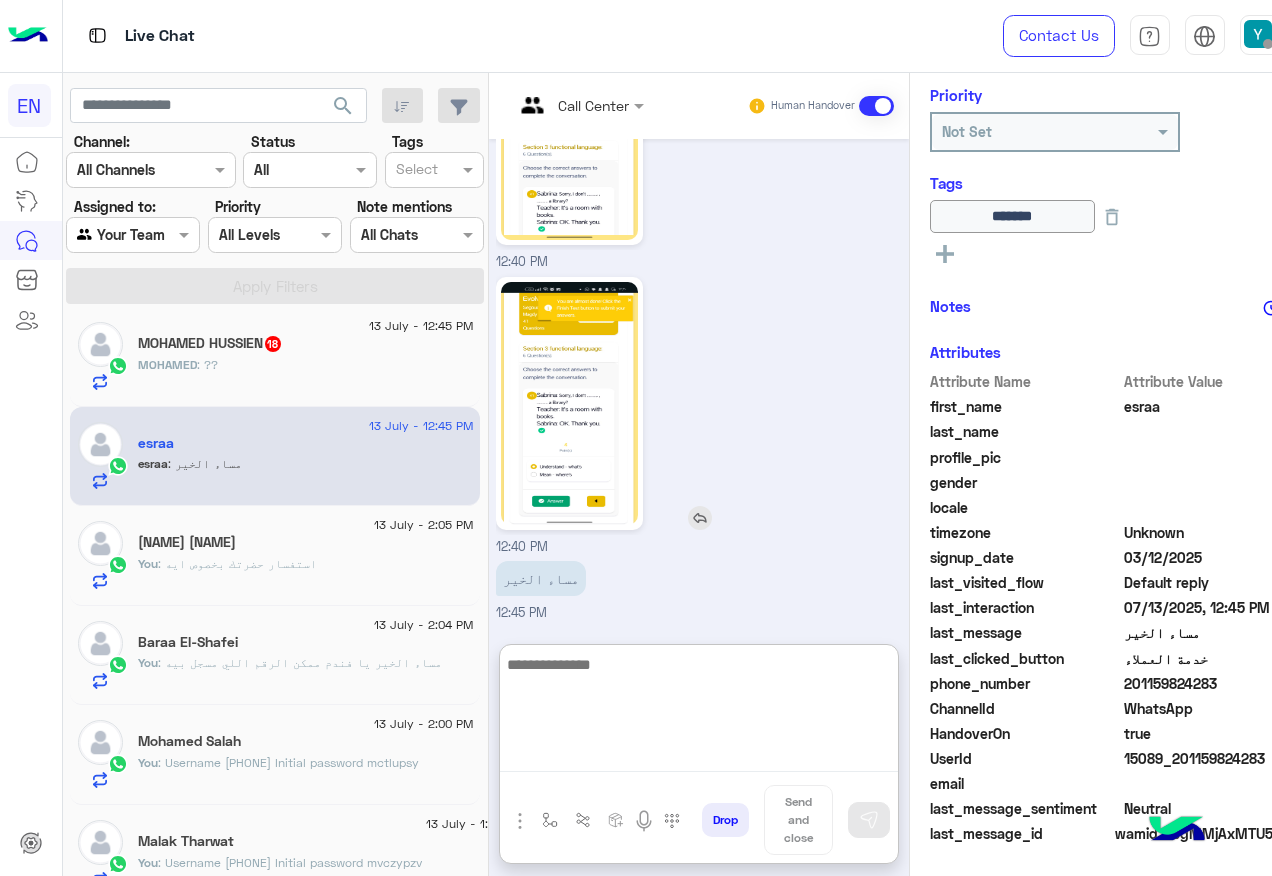 click 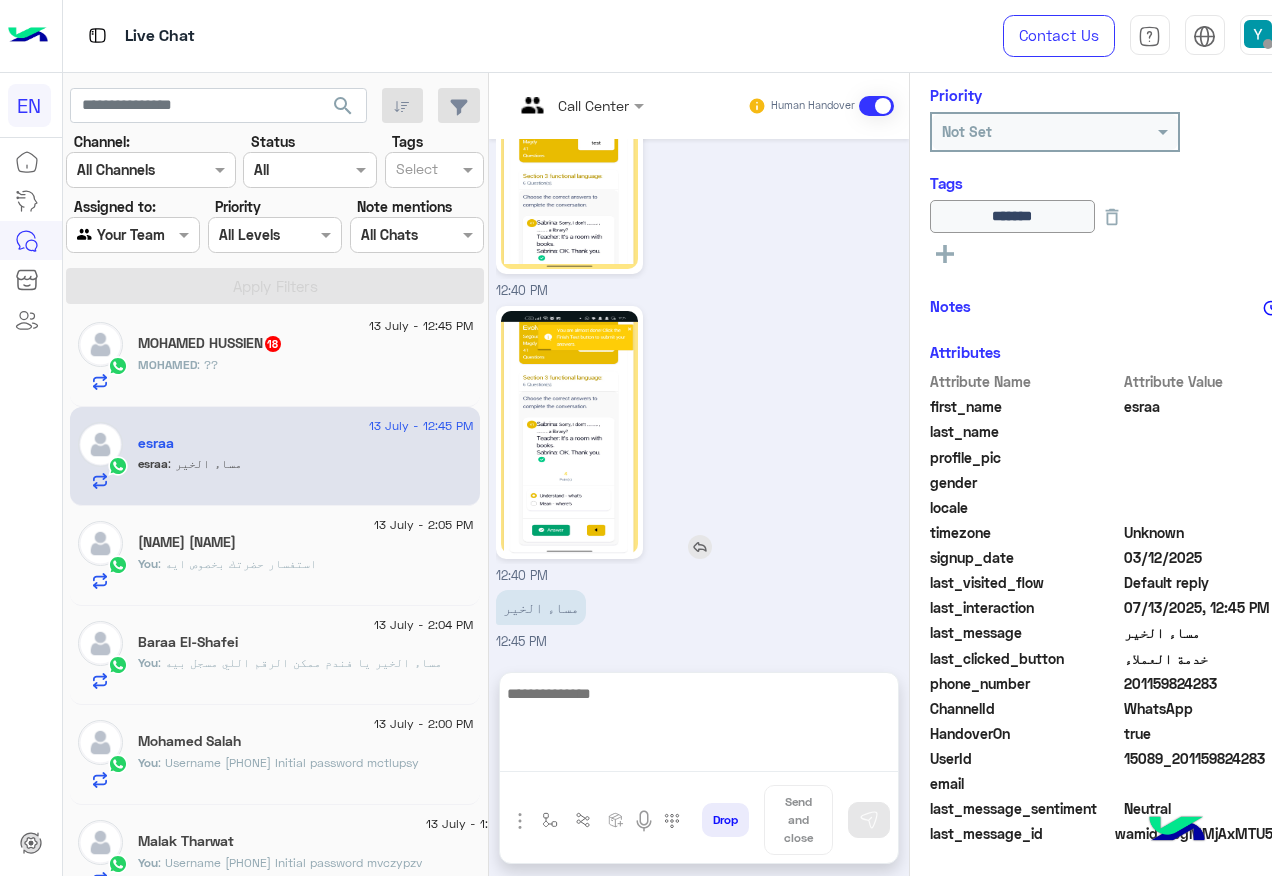 scroll, scrollTop: 1864, scrollLeft: 0, axis: vertical 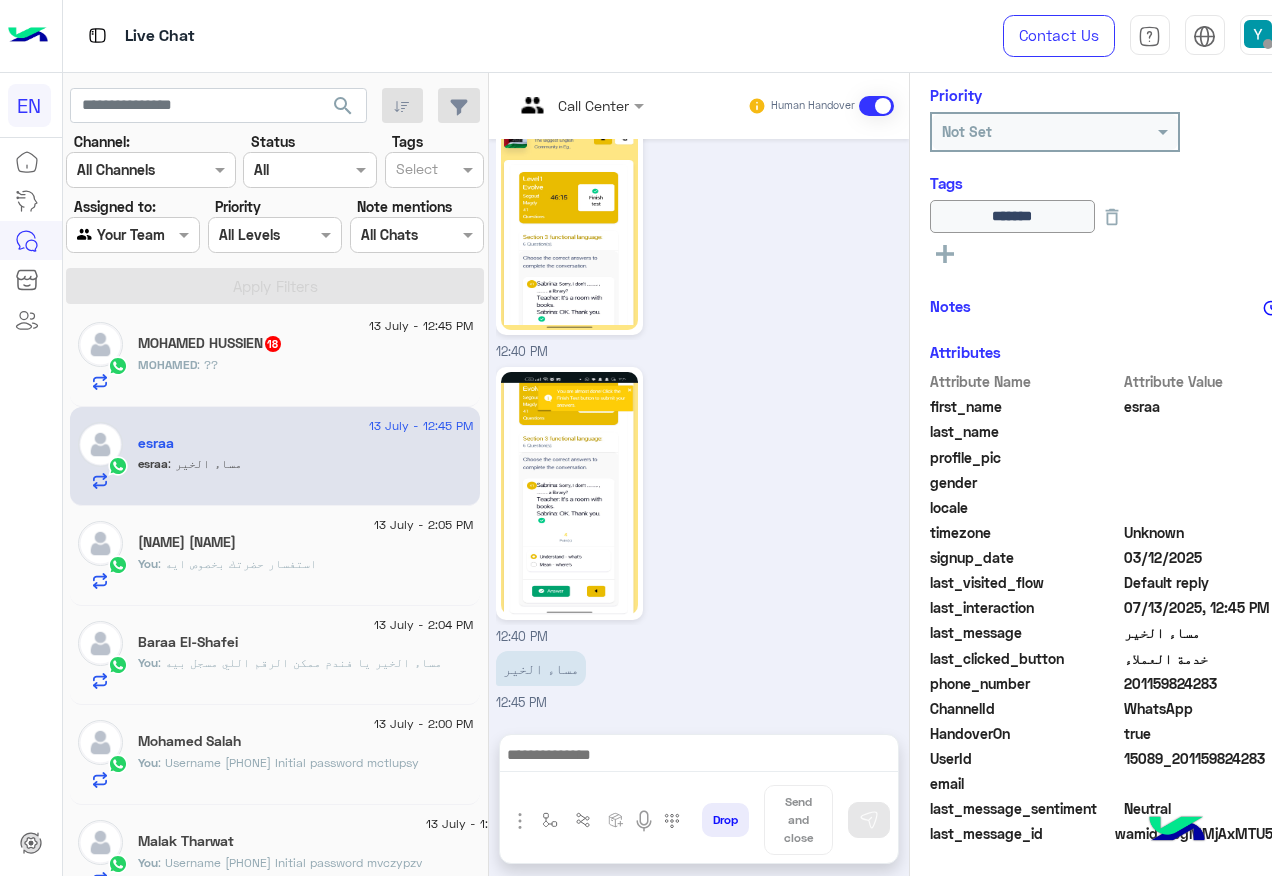 click on "201159824283" 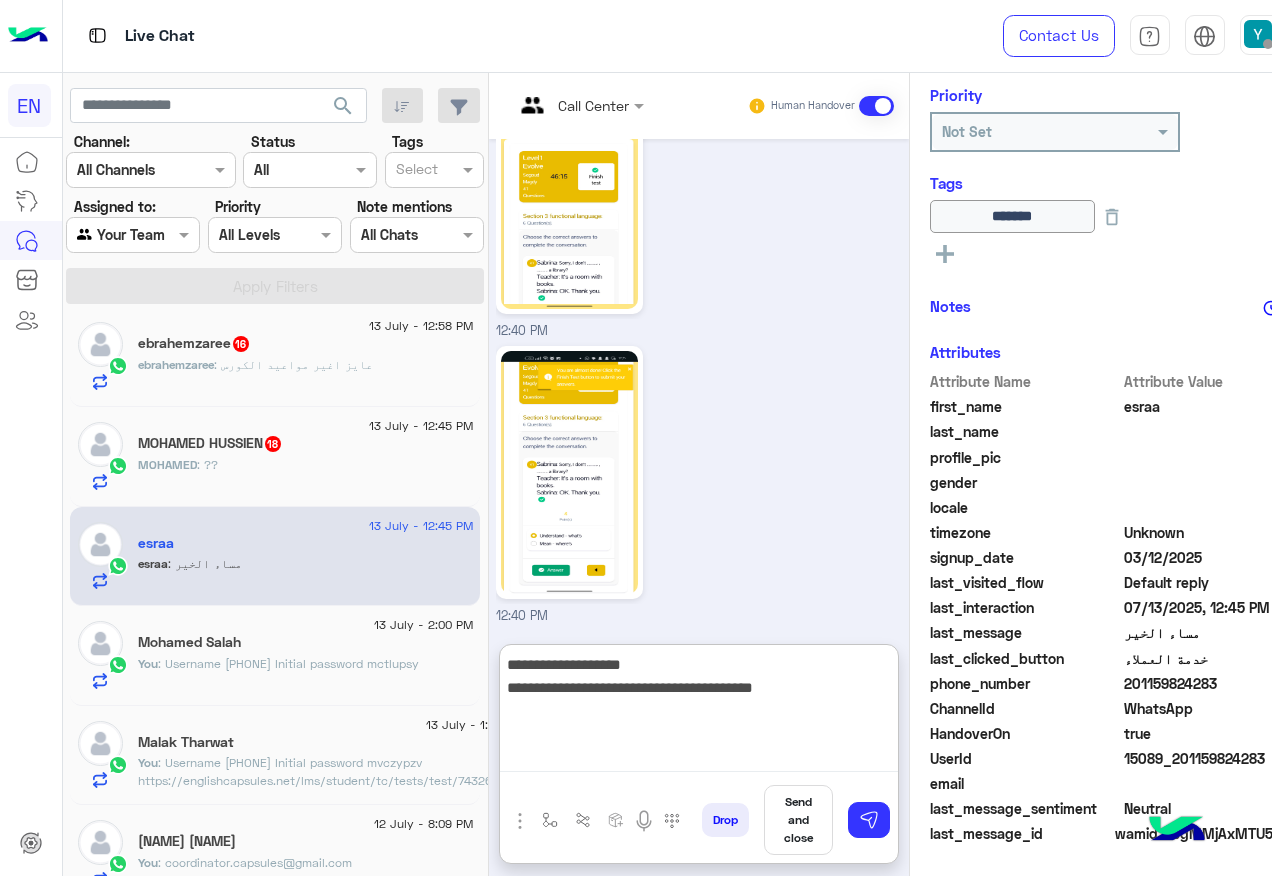 type on "**********" 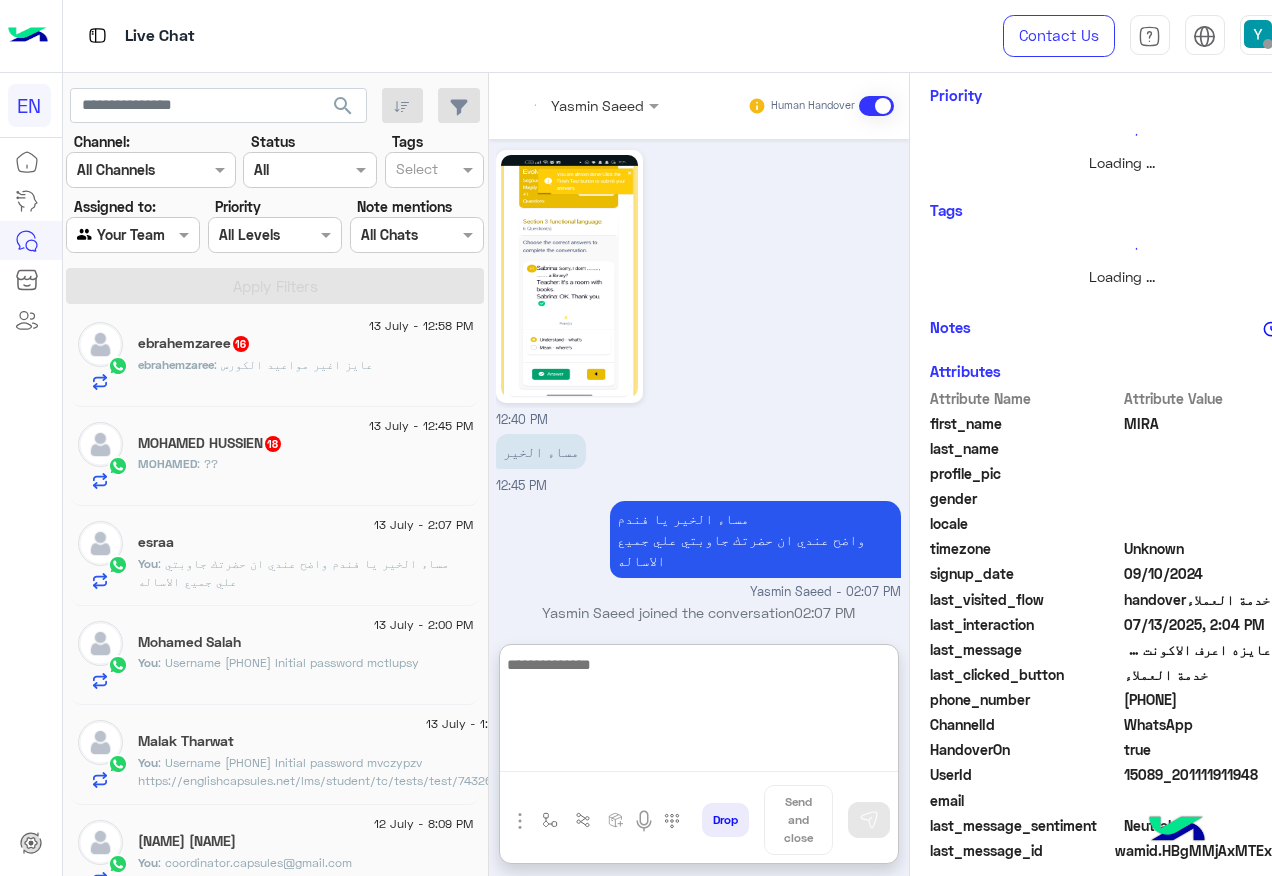 scroll, scrollTop: 2096, scrollLeft: 0, axis: vertical 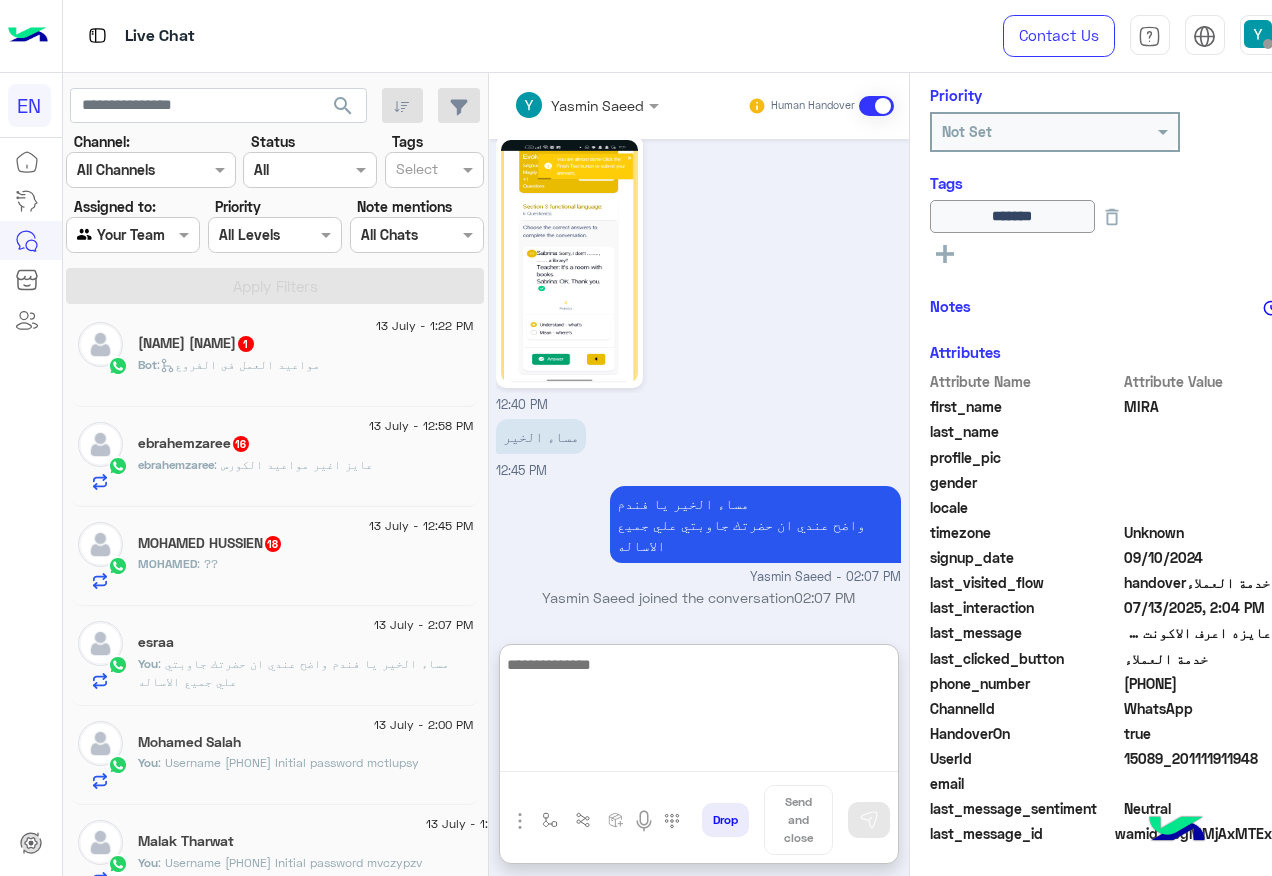click on "MOHAMED : ??" 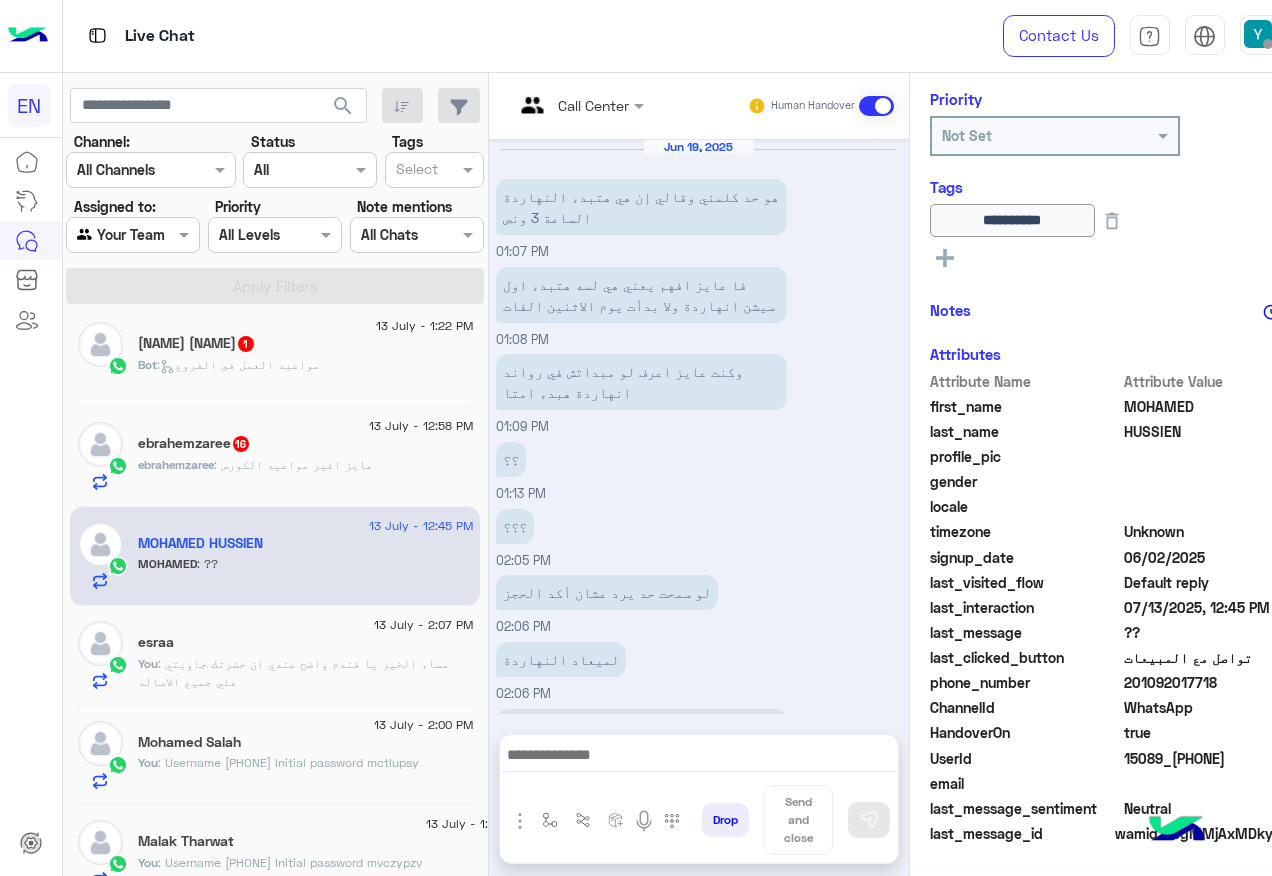 scroll, scrollTop: 238, scrollLeft: 0, axis: vertical 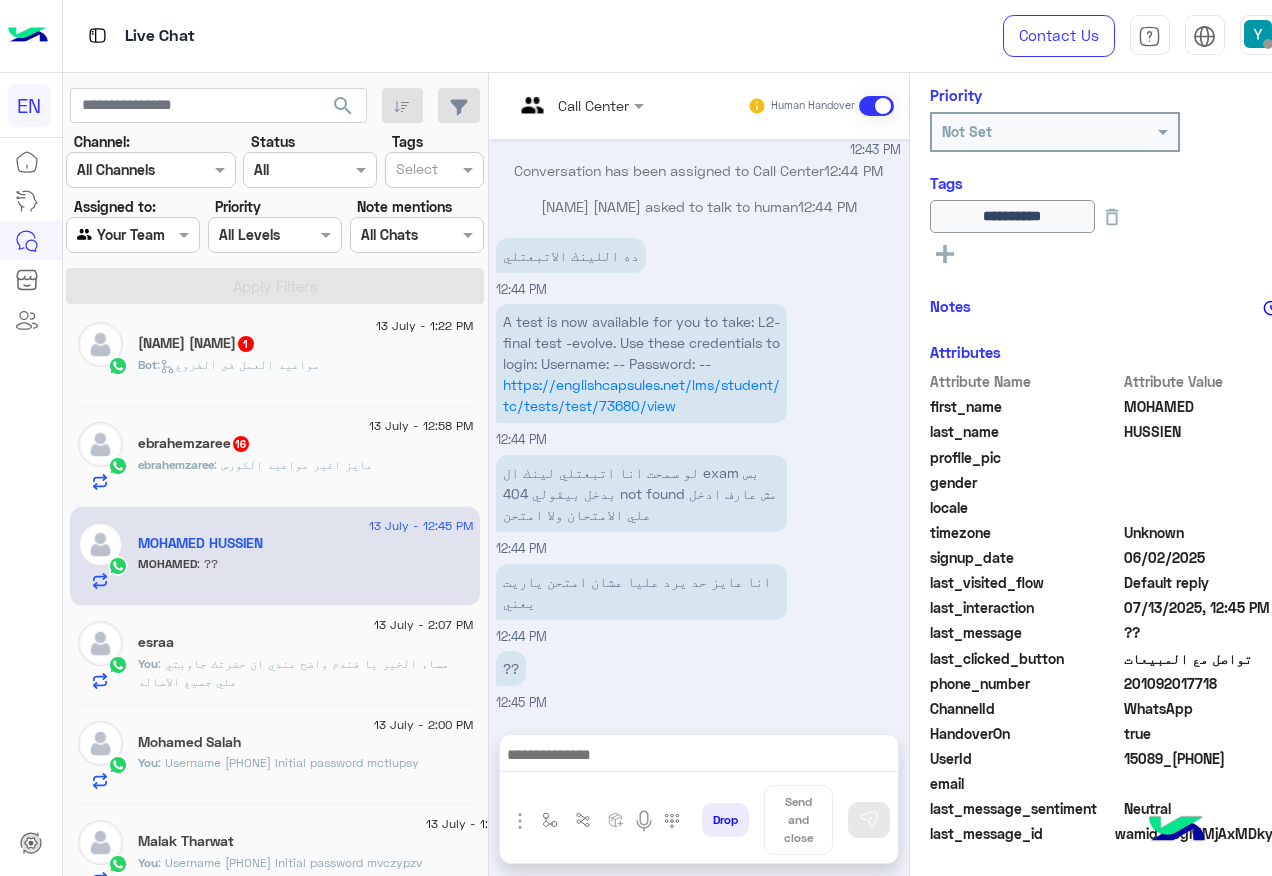 click on "[PHONE]" 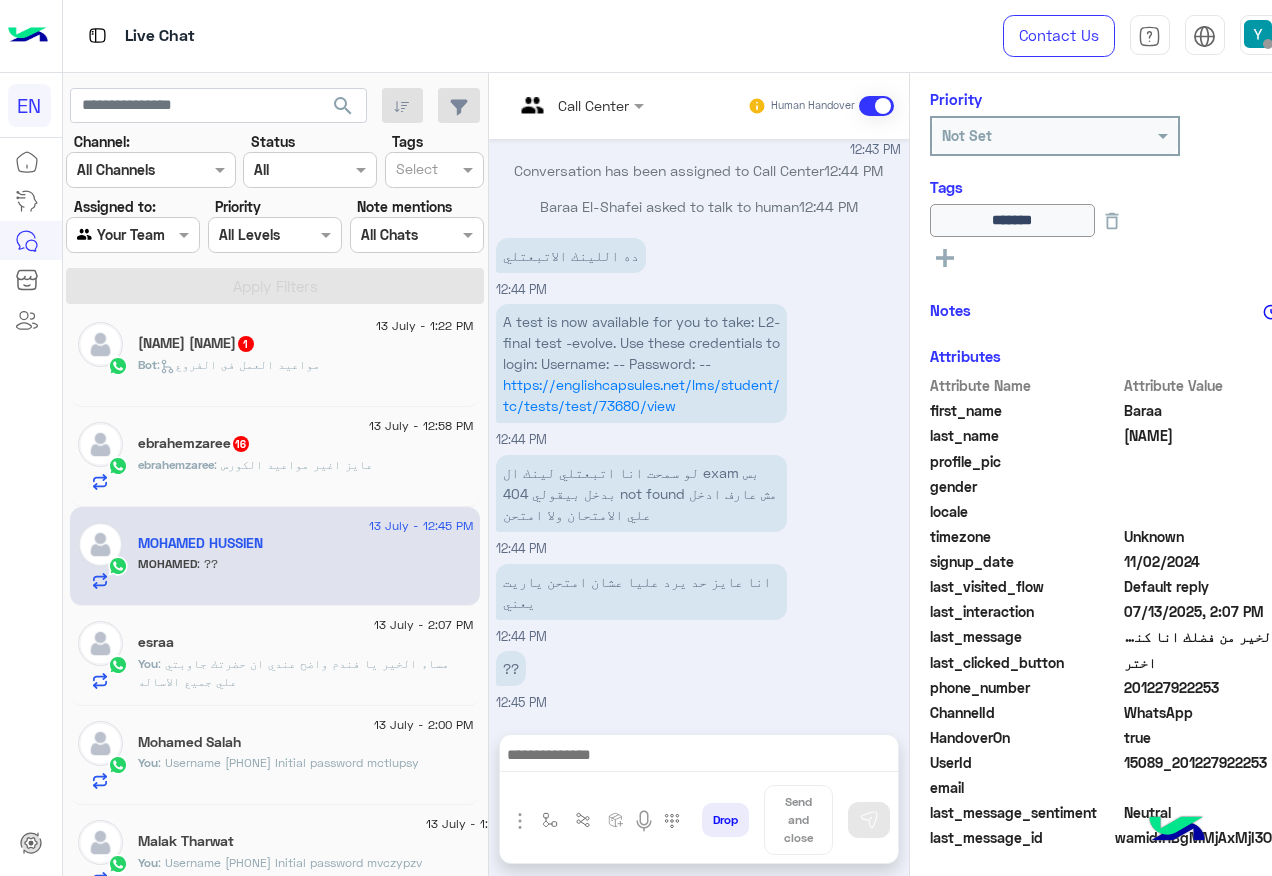 scroll, scrollTop: 242, scrollLeft: 0, axis: vertical 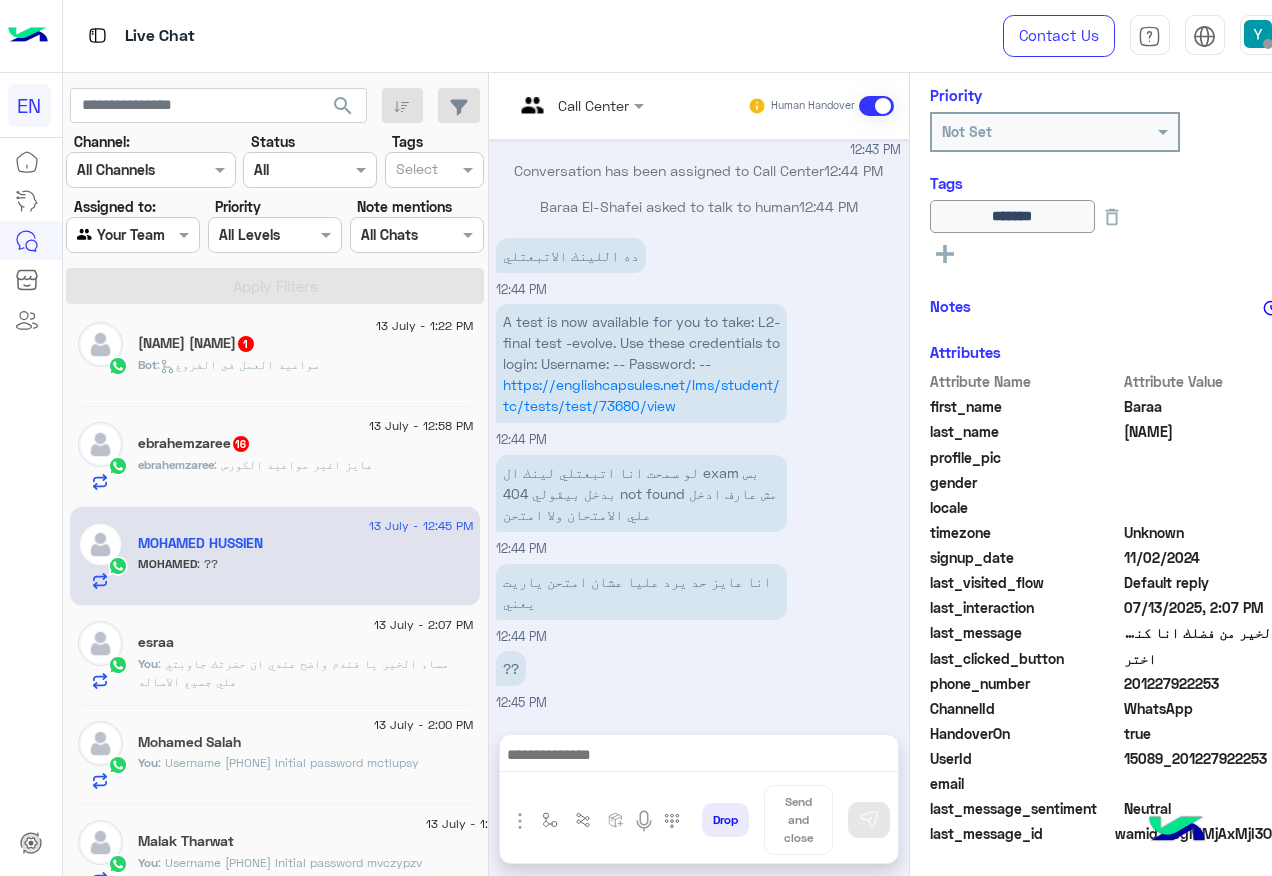 click on "[PHONE]" 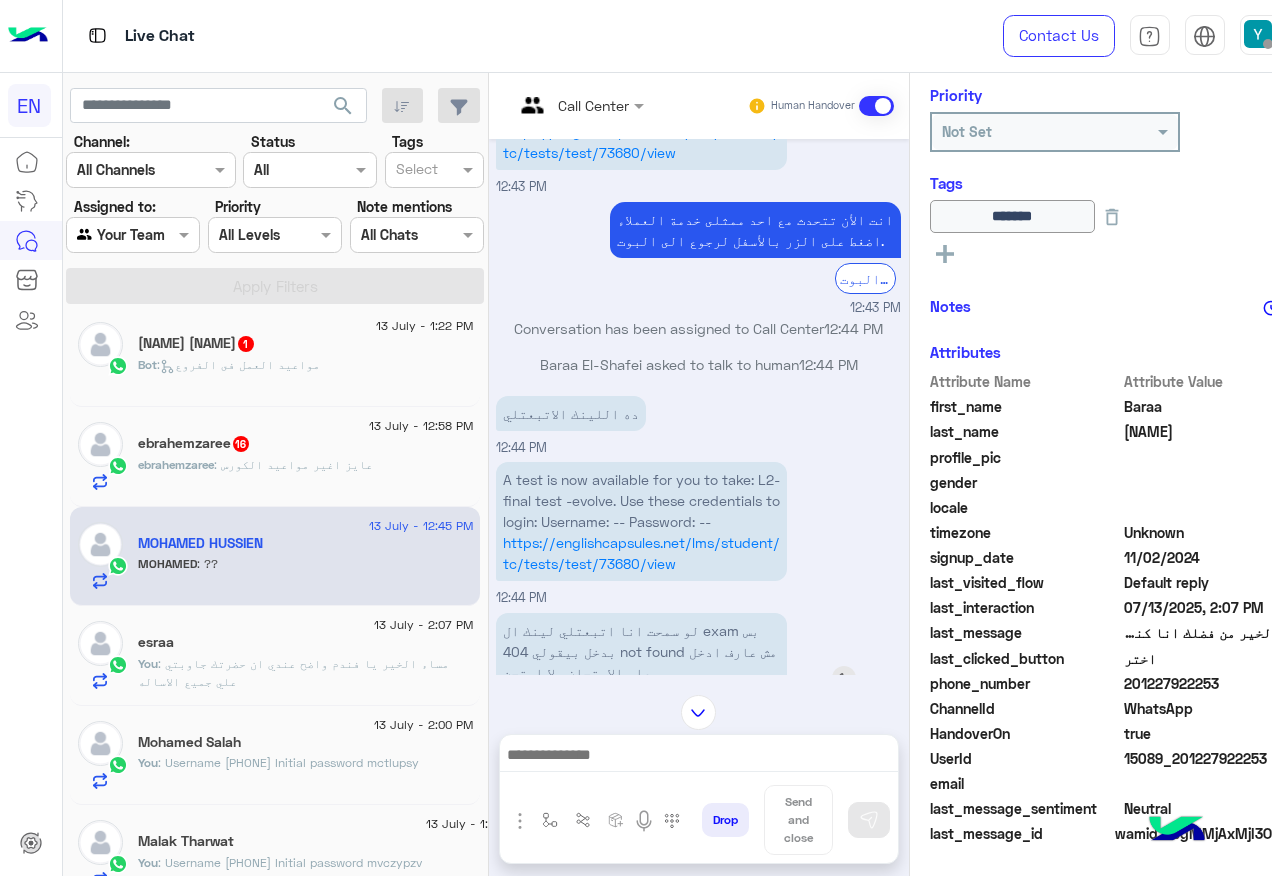 scroll, scrollTop: 1652, scrollLeft: 0, axis: vertical 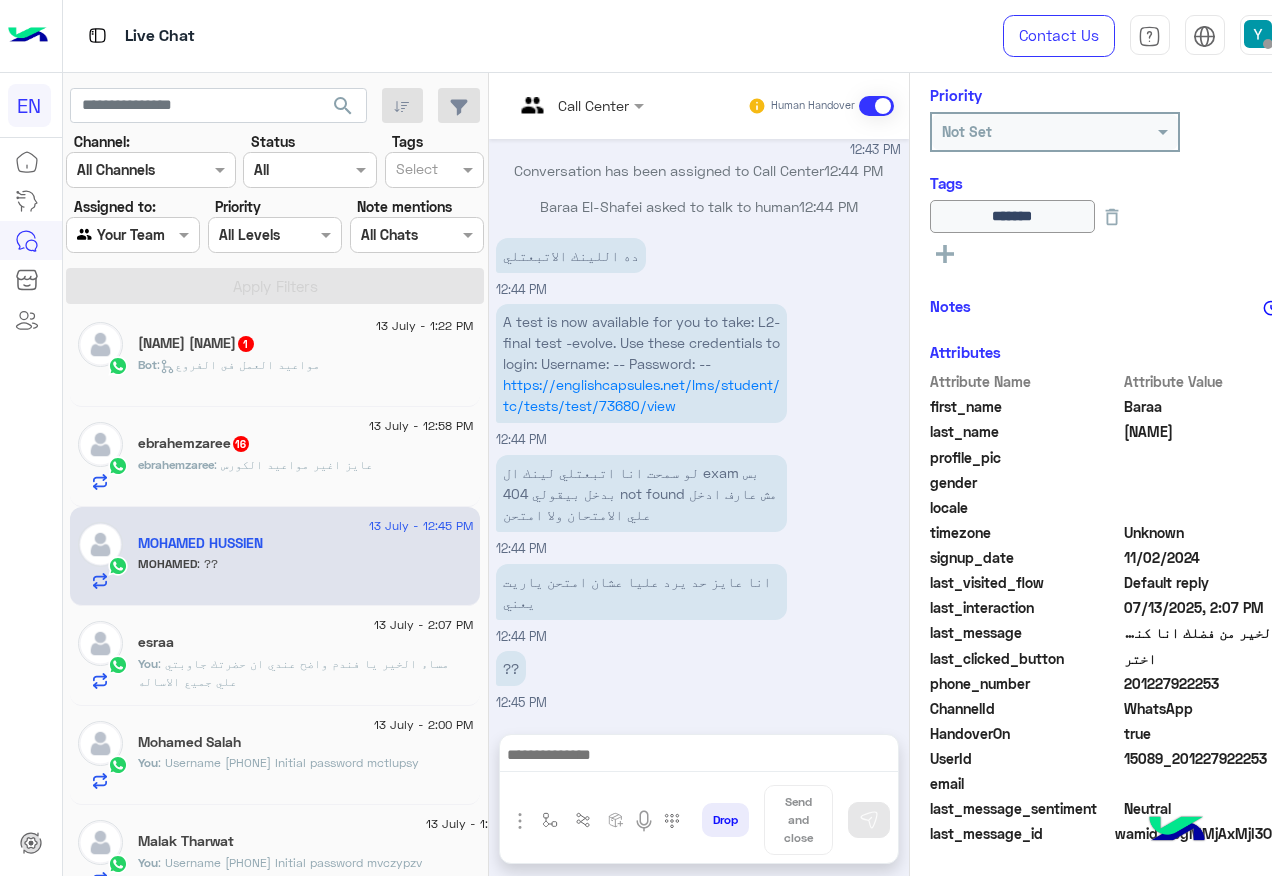 click at bounding box center [699, 760] 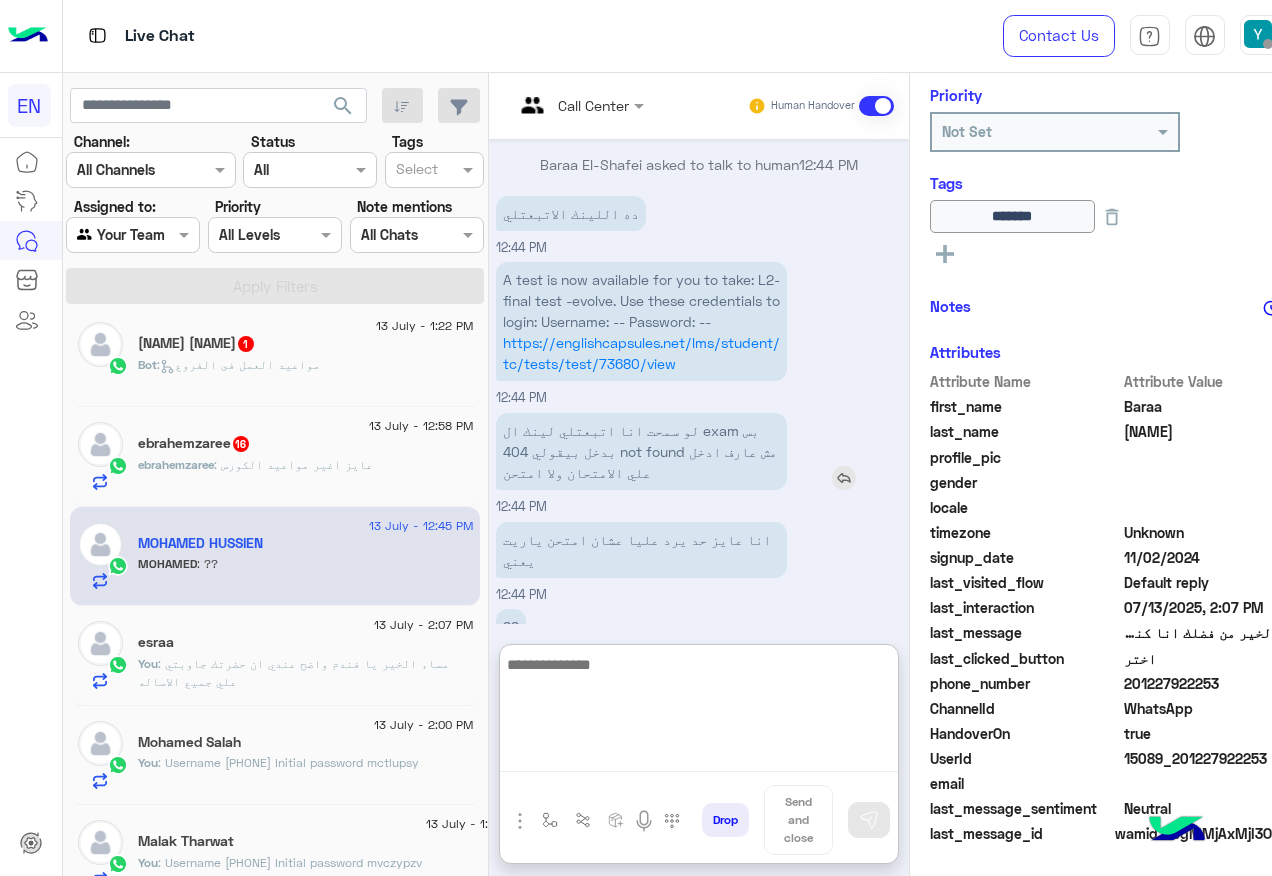 scroll, scrollTop: 1742, scrollLeft: 0, axis: vertical 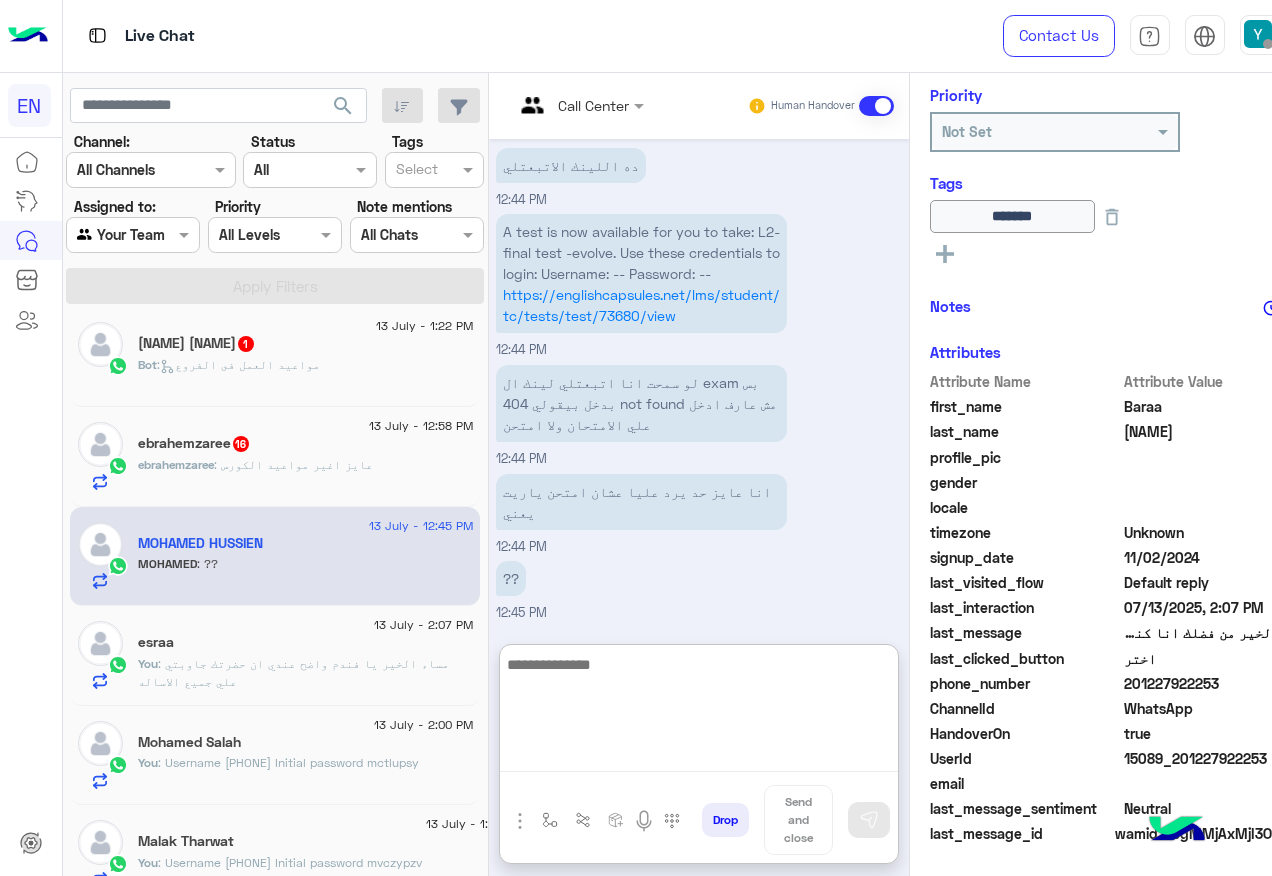 click at bounding box center (699, 712) 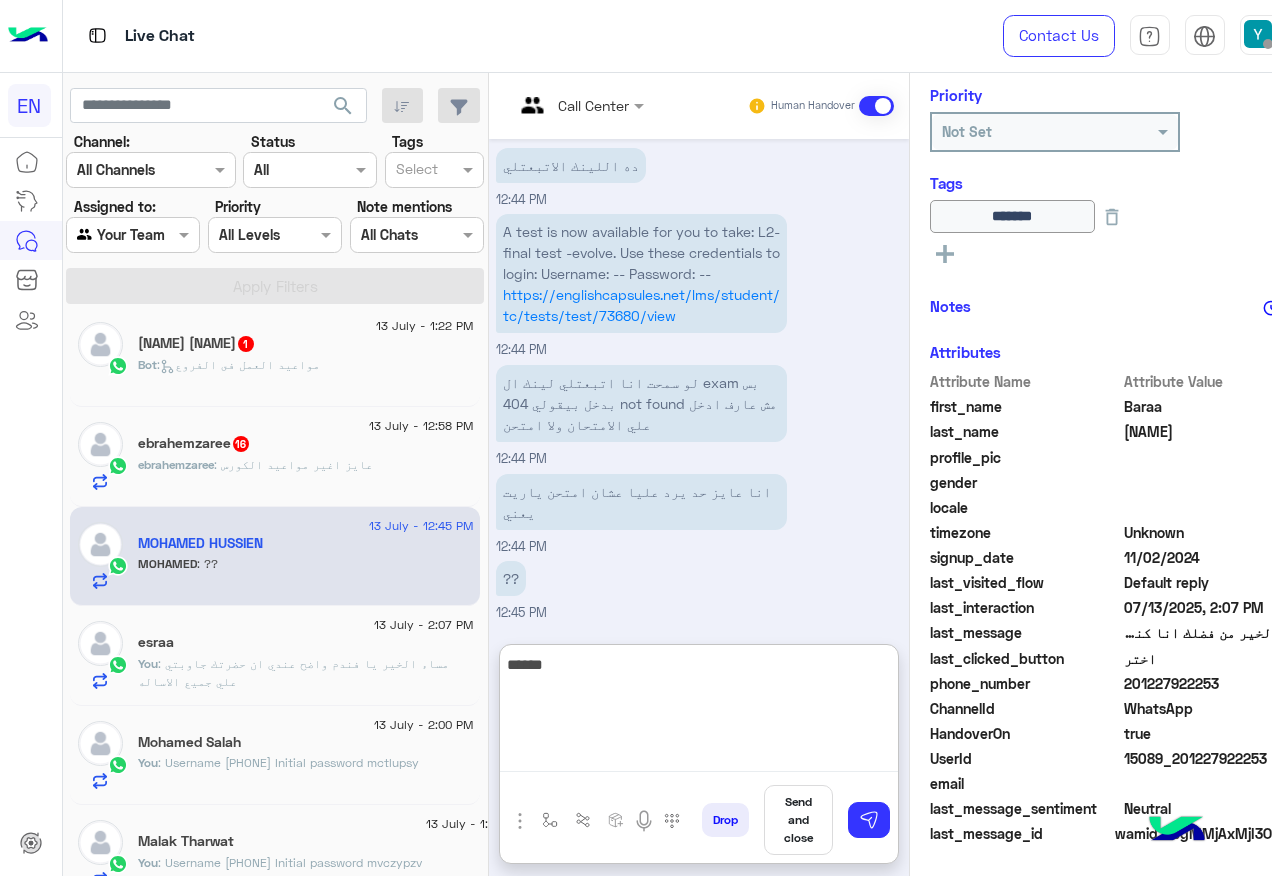 type on "******" 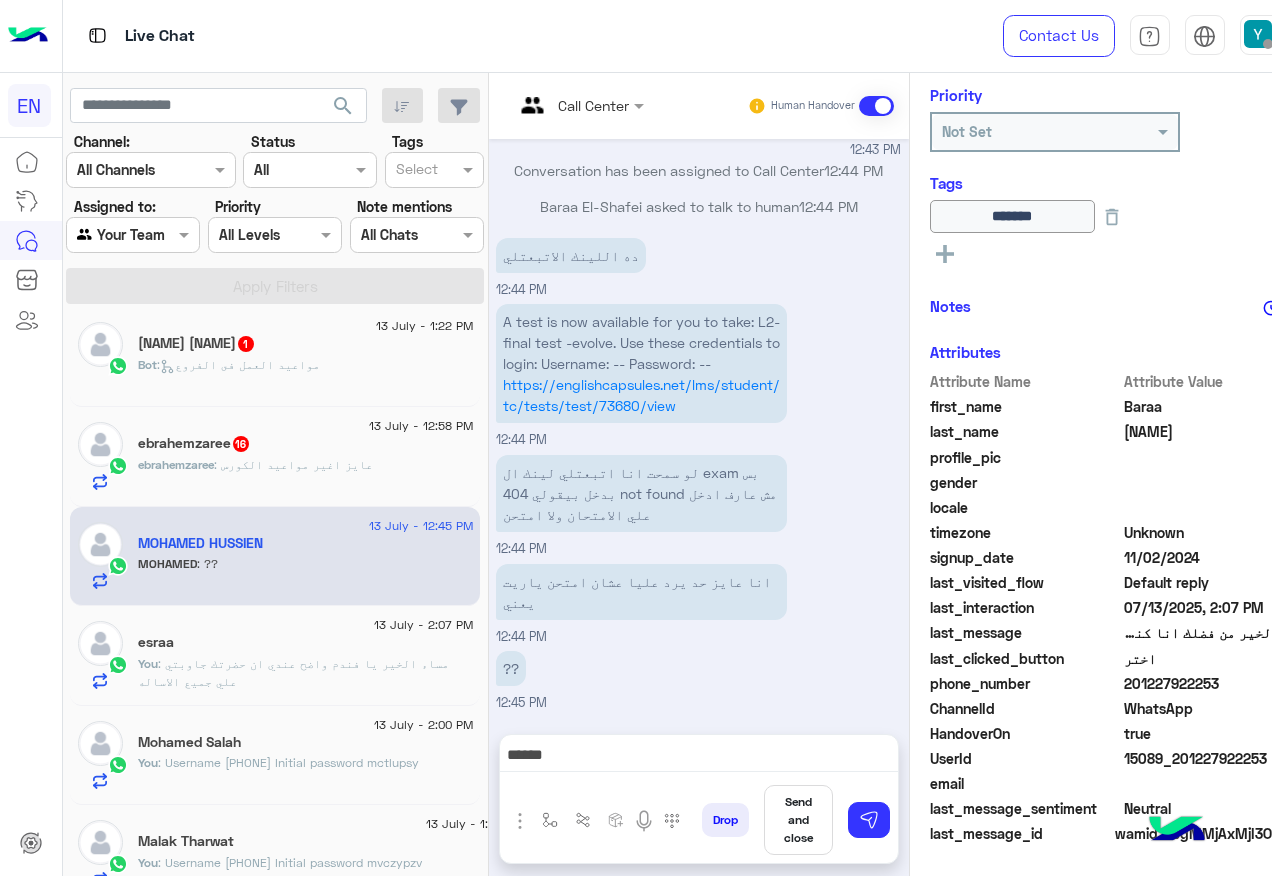 scroll, scrollTop: 1652, scrollLeft: 0, axis: vertical 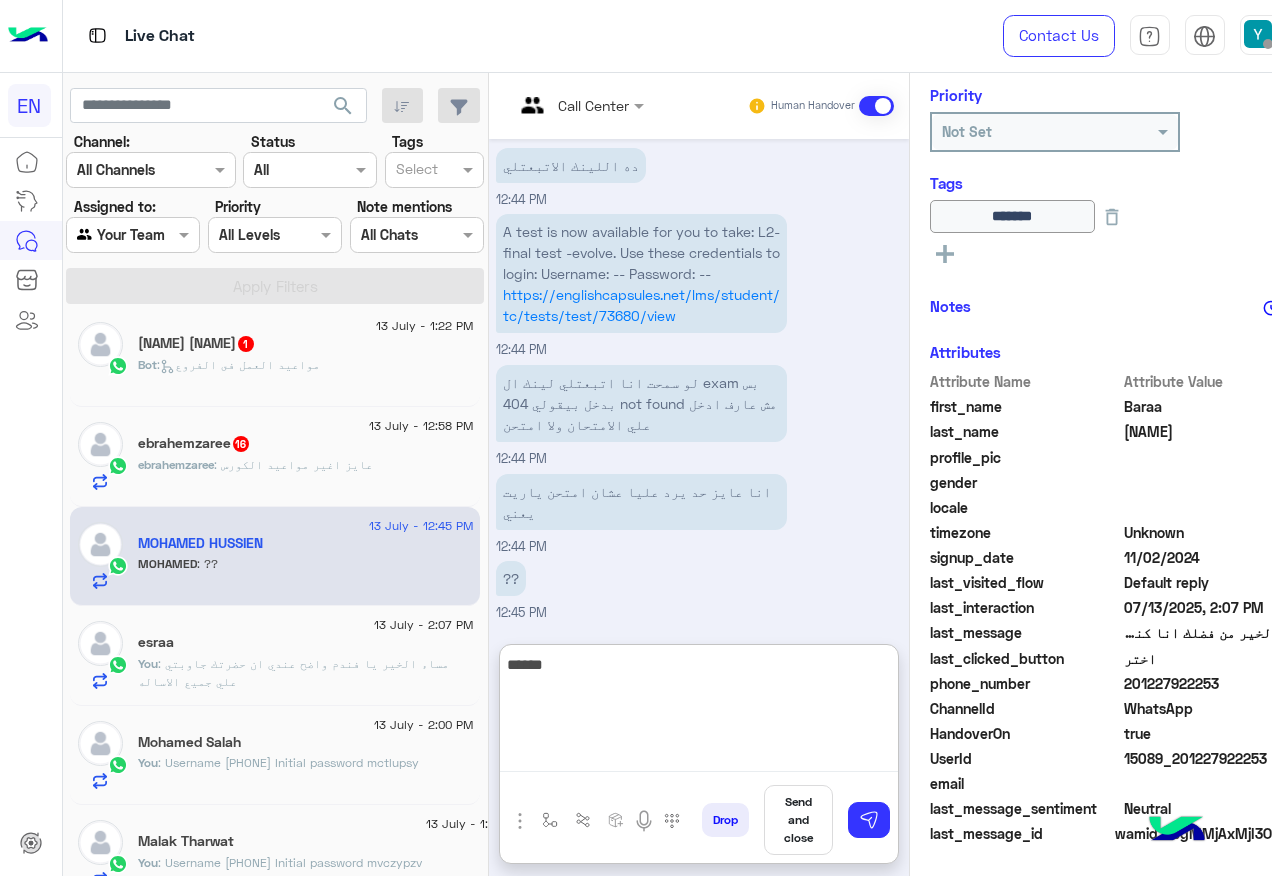 drag, startPoint x: 601, startPoint y: 759, endPoint x: 384, endPoint y: 759, distance: 217 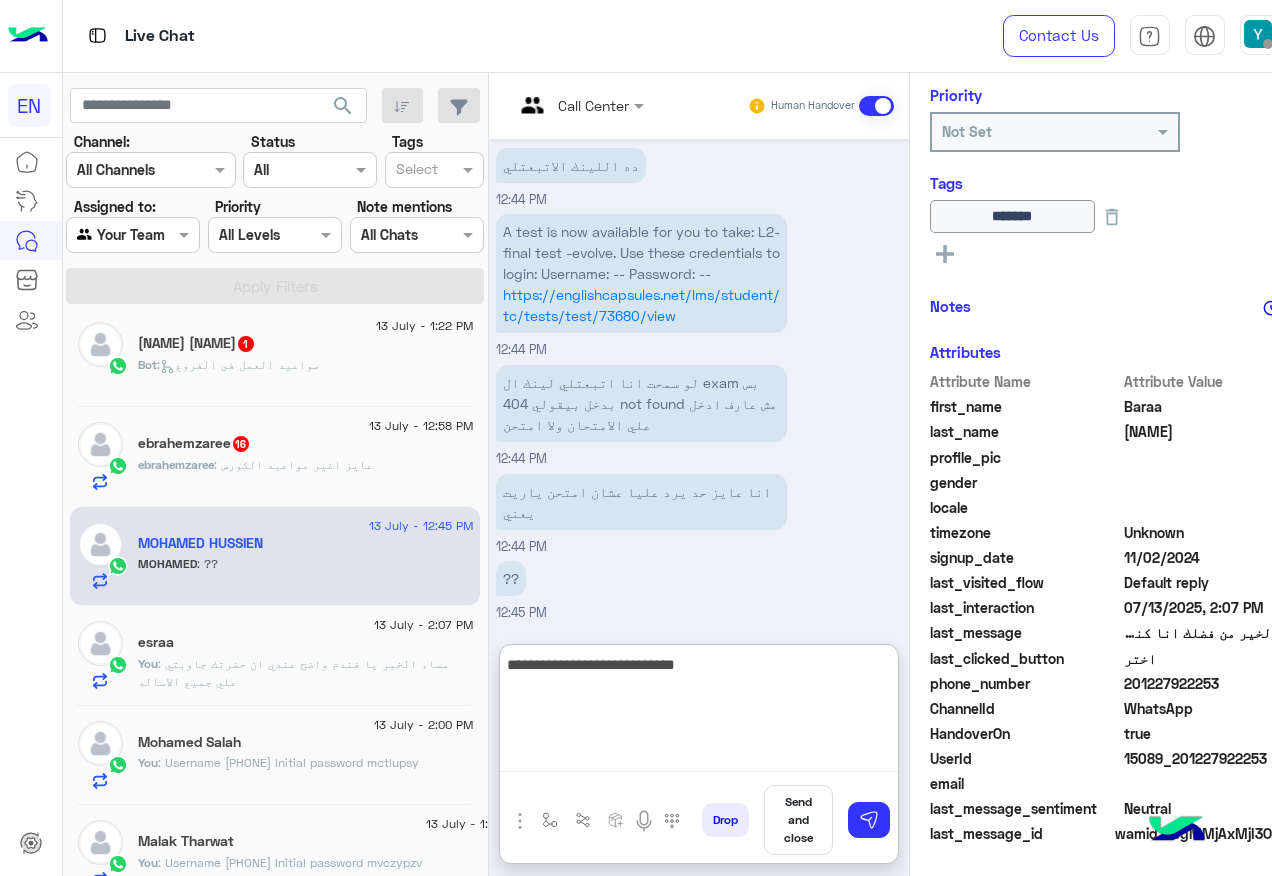 type on "**********" 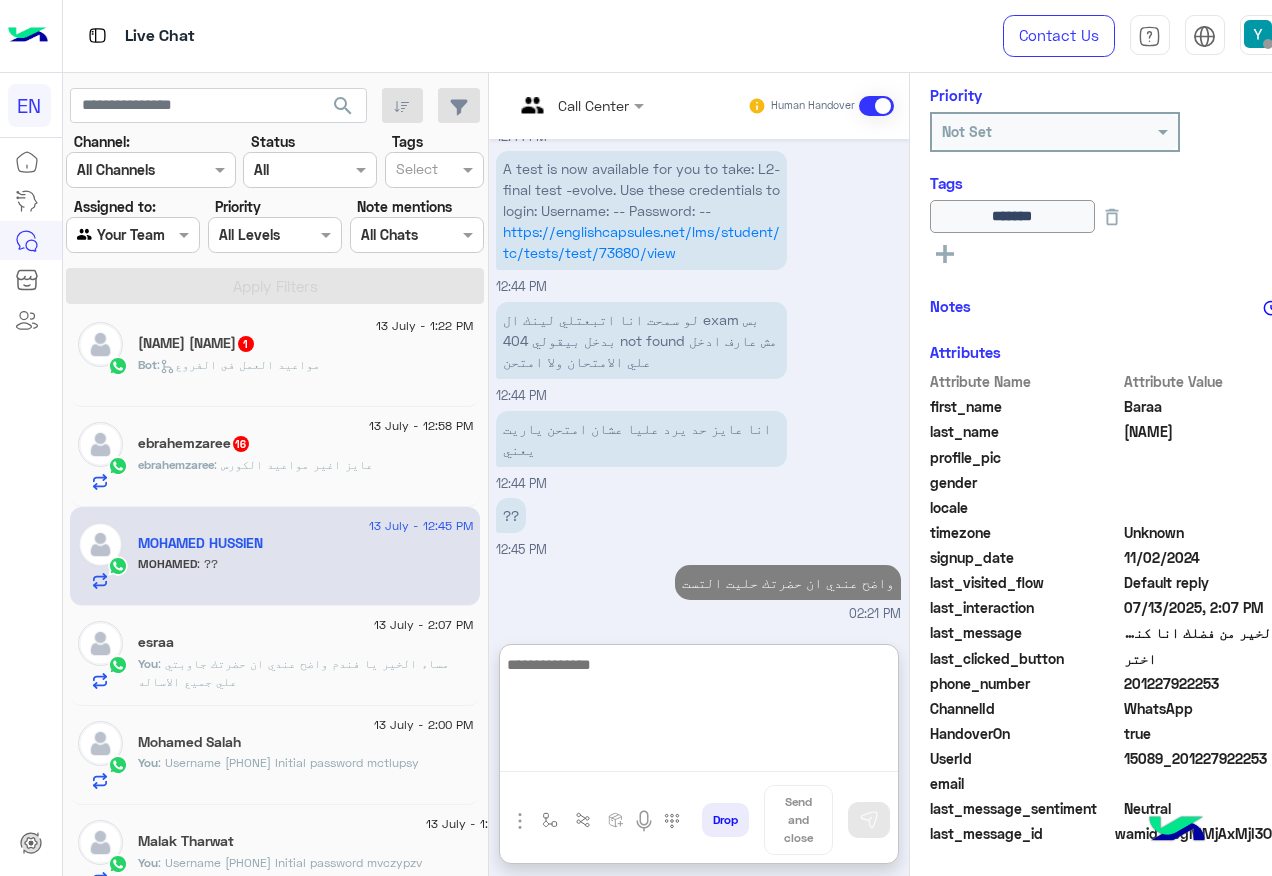 scroll, scrollTop: 1842, scrollLeft: 0, axis: vertical 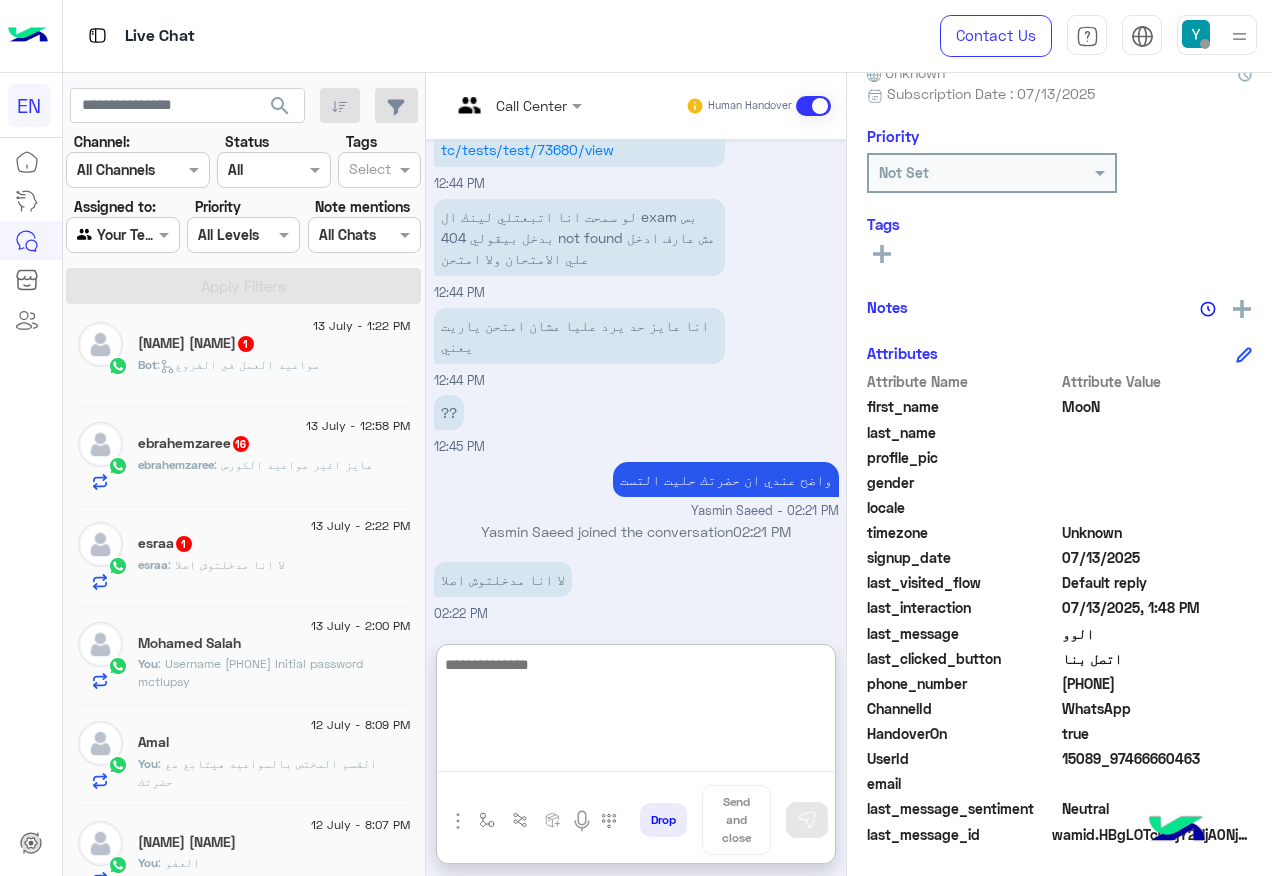 type 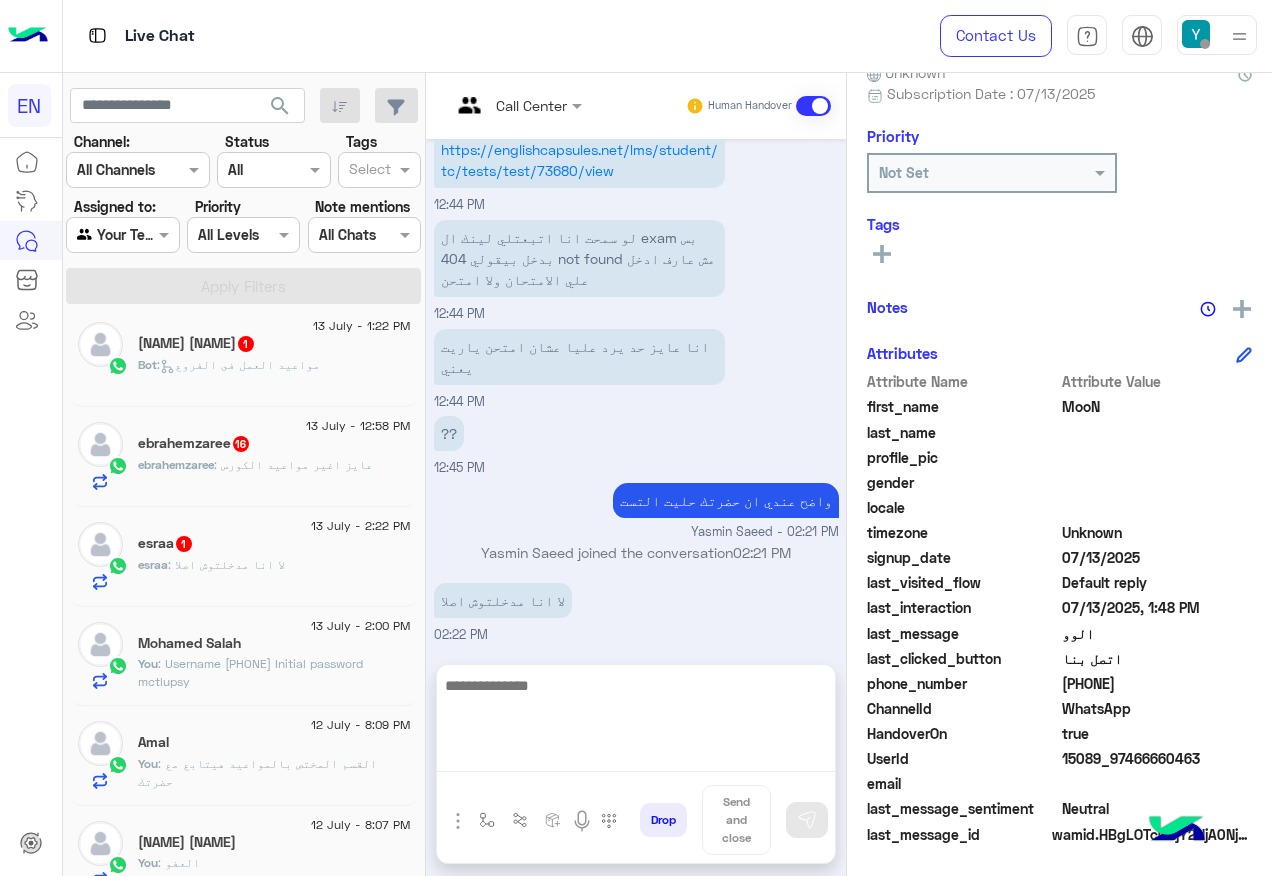 scroll, scrollTop: 1819, scrollLeft: 0, axis: vertical 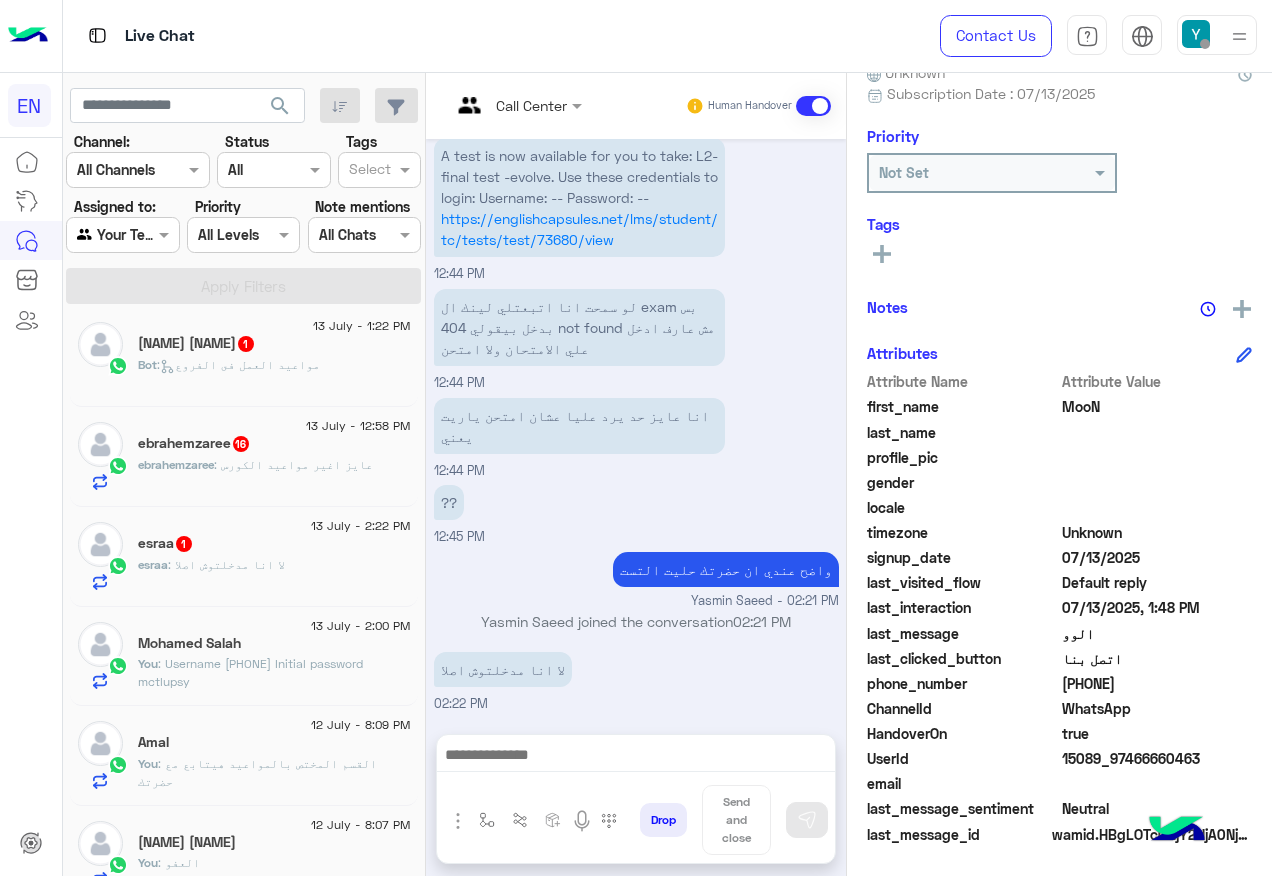 click on "[PHONE]" 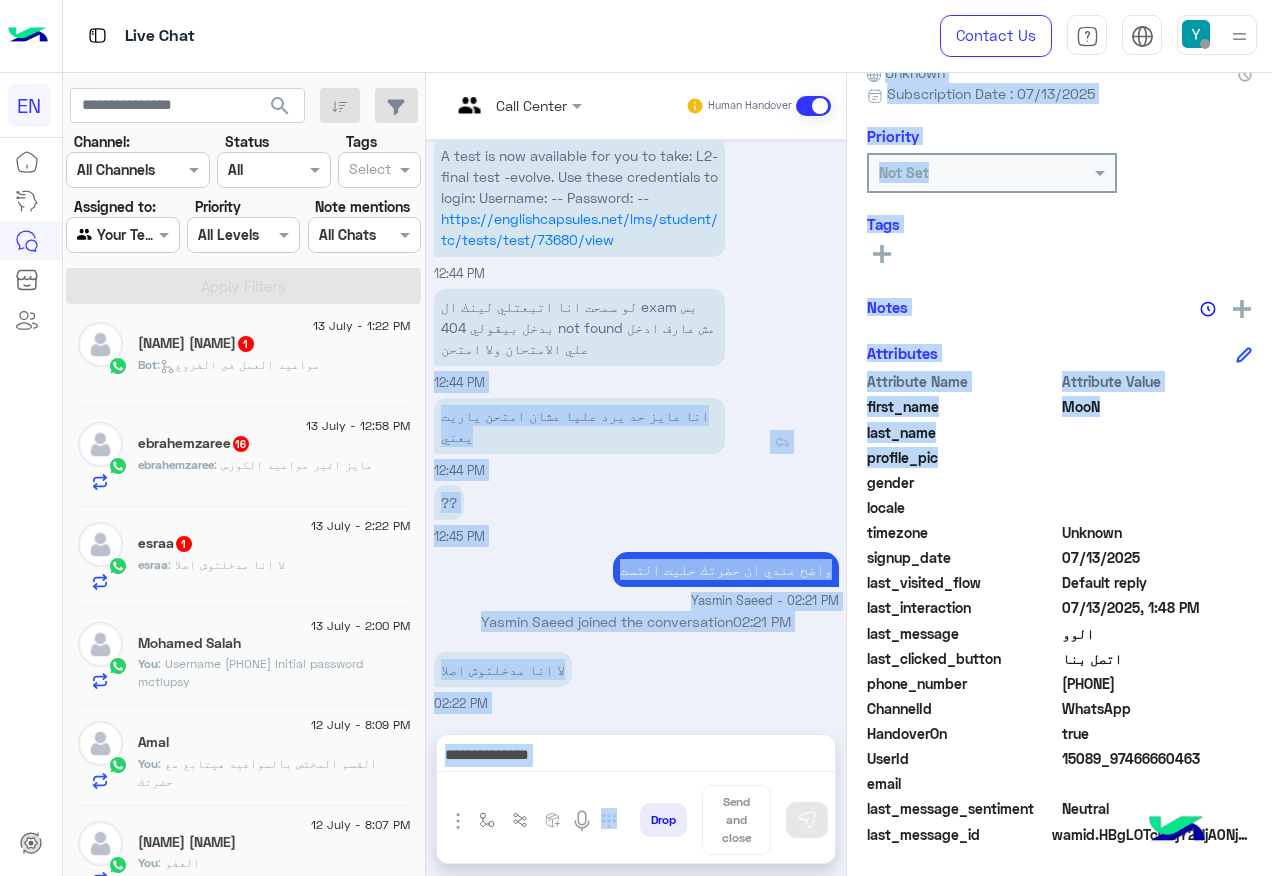 click on "انا عايز حد يرد عليا عشان امتحن ياريت يعني" at bounding box center (636, 426) 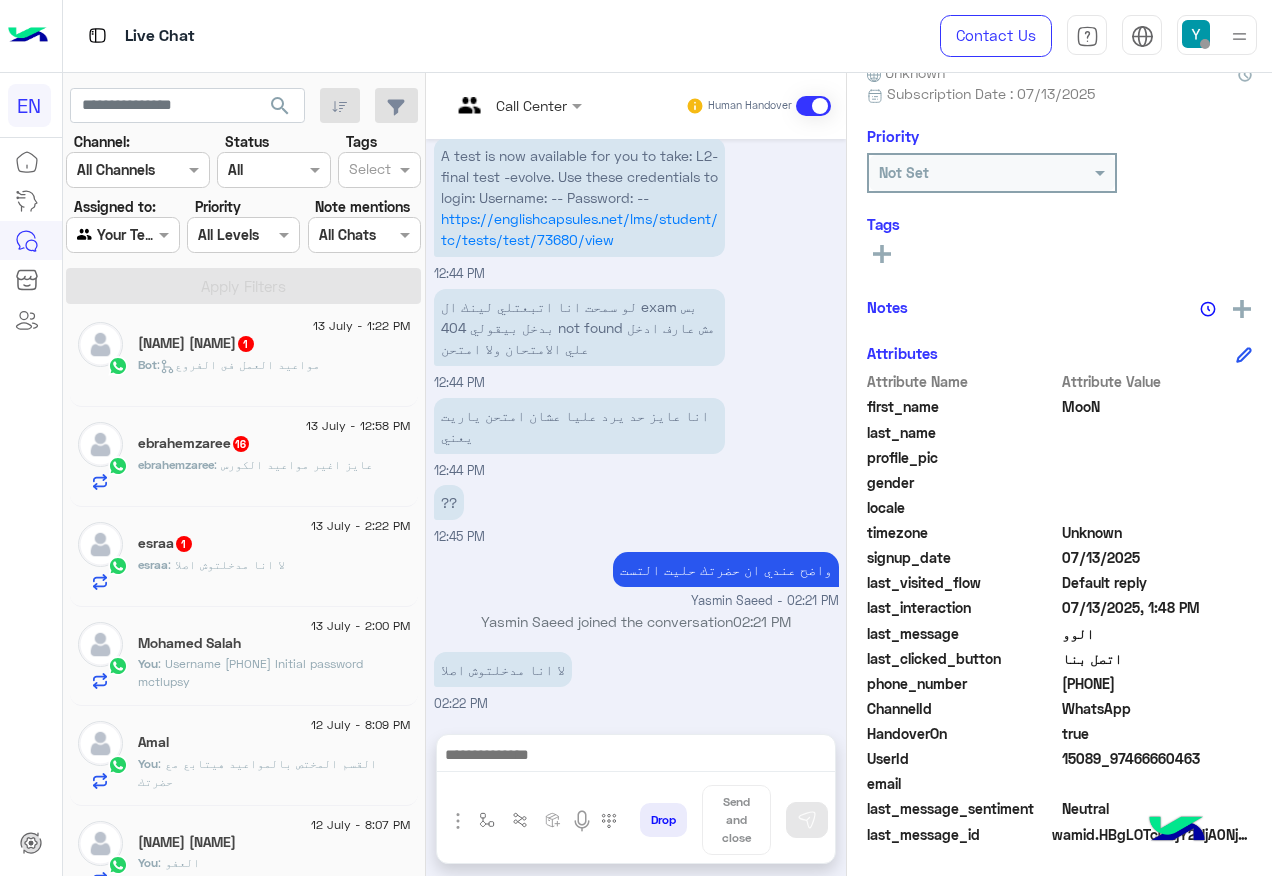 click on "esraa   1" 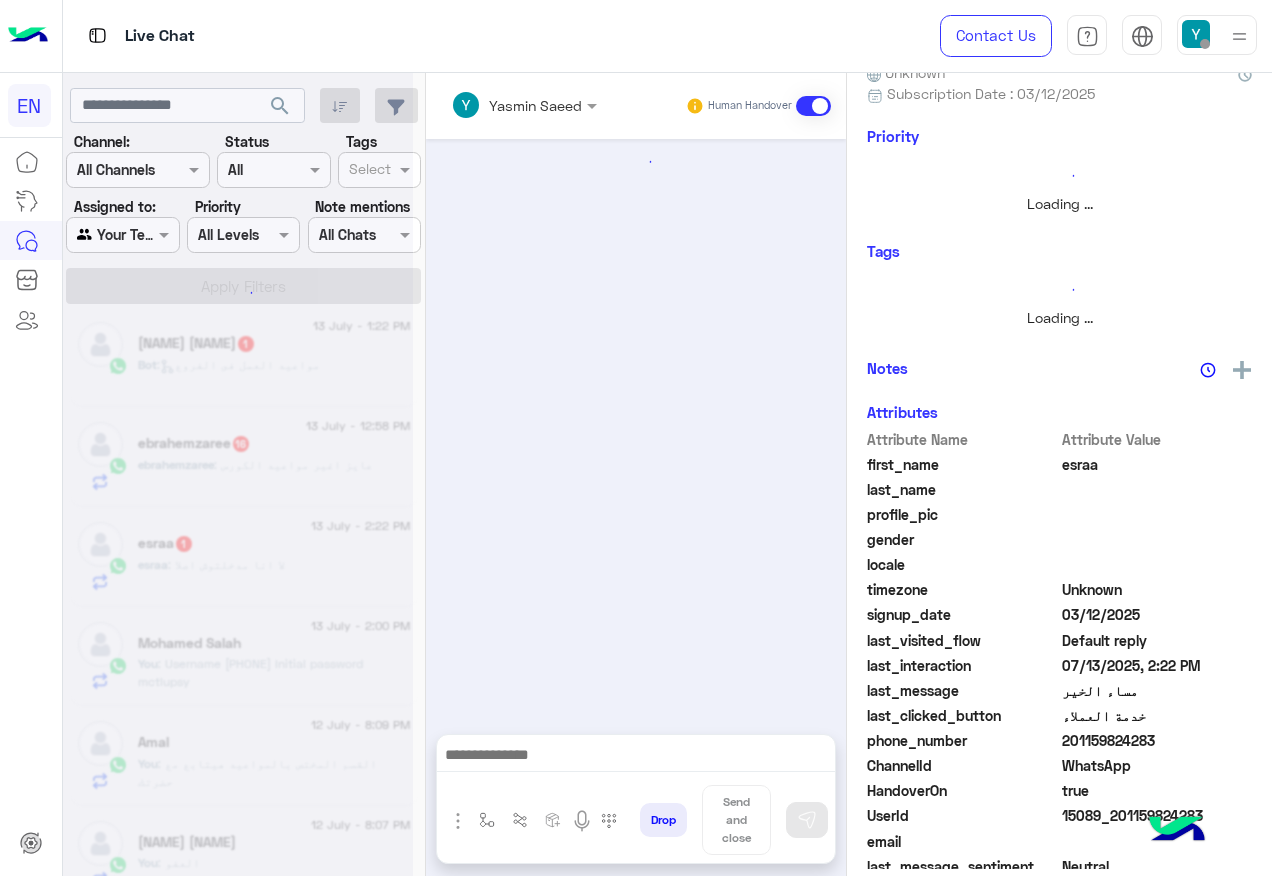 scroll, scrollTop: 258, scrollLeft: 0, axis: vertical 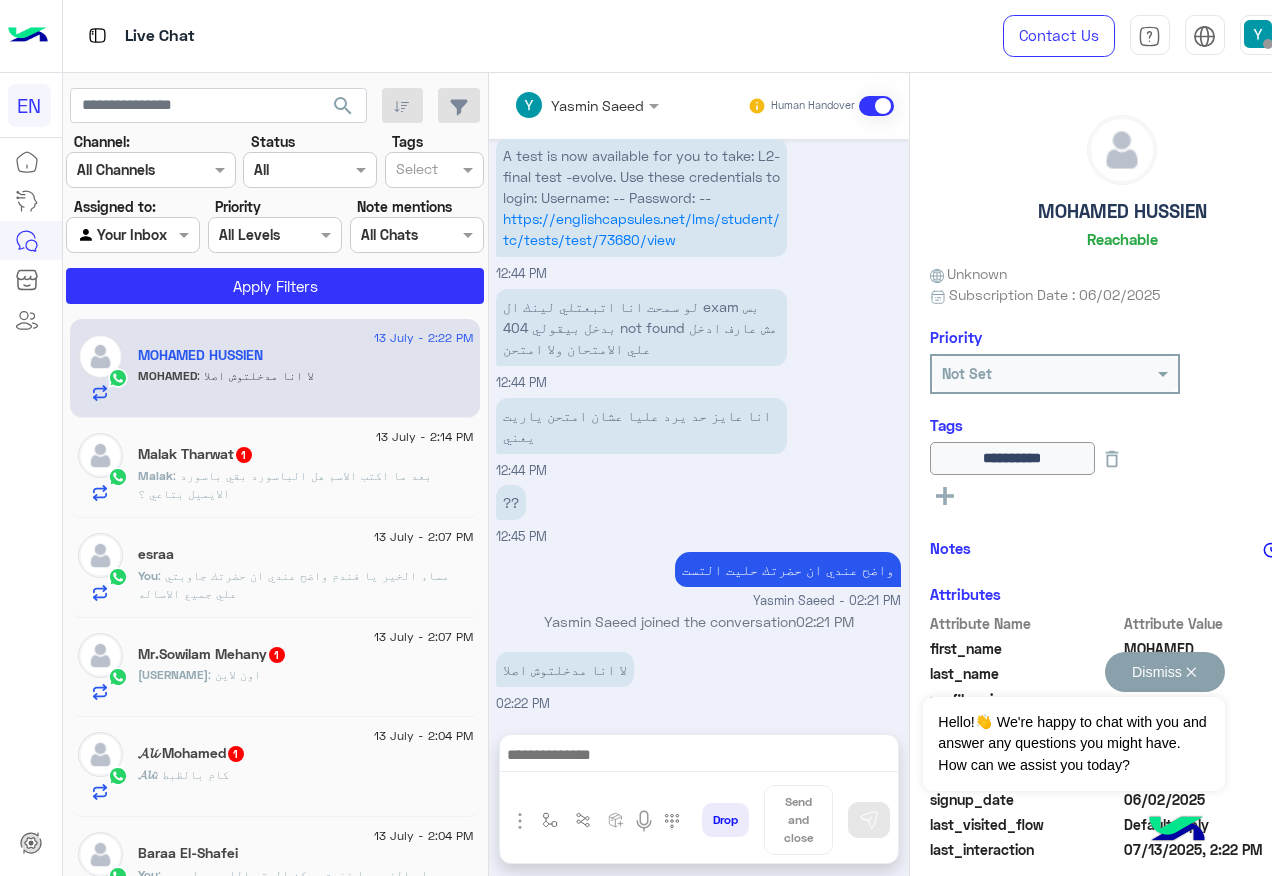 click on "Dismiss ✕" at bounding box center [1165, 672] 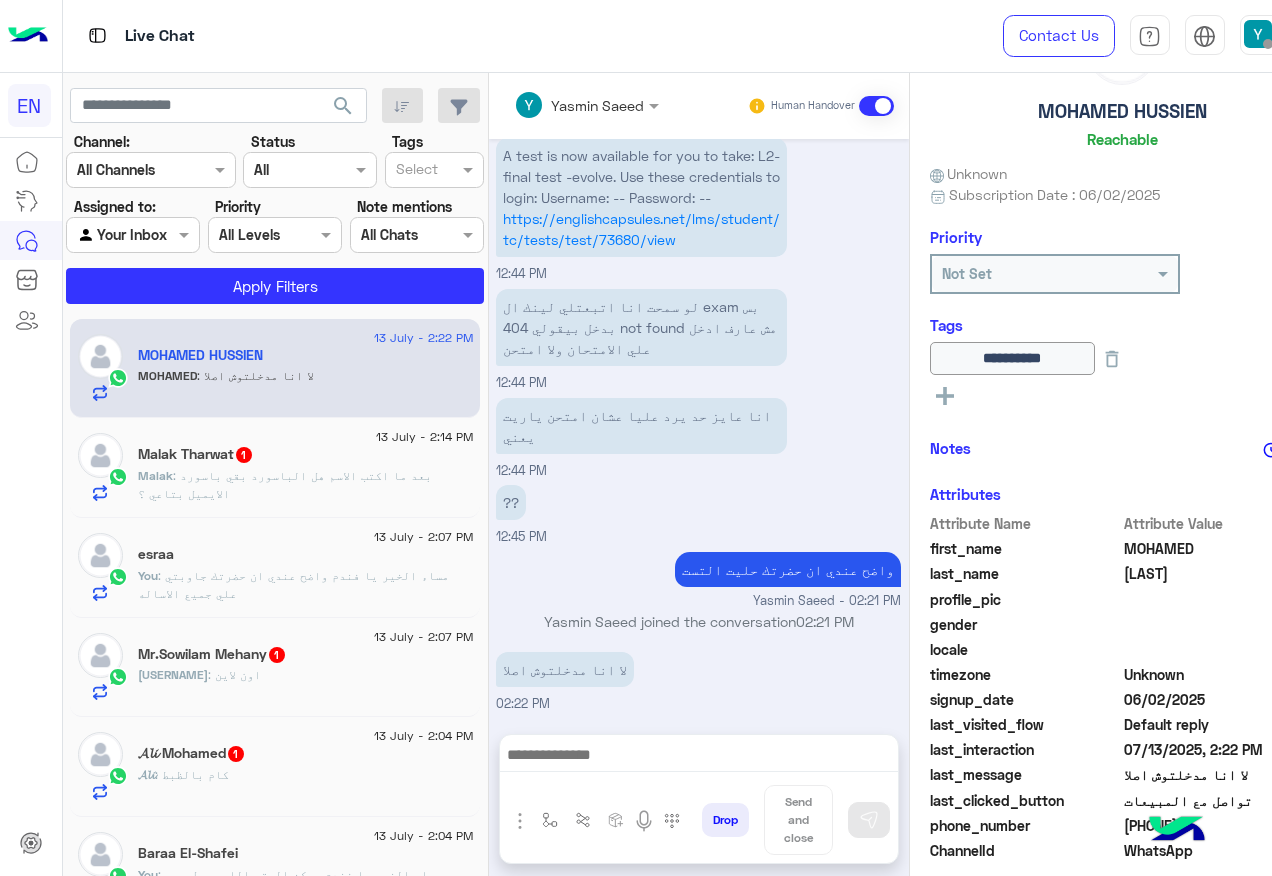 scroll, scrollTop: 200, scrollLeft: 0, axis: vertical 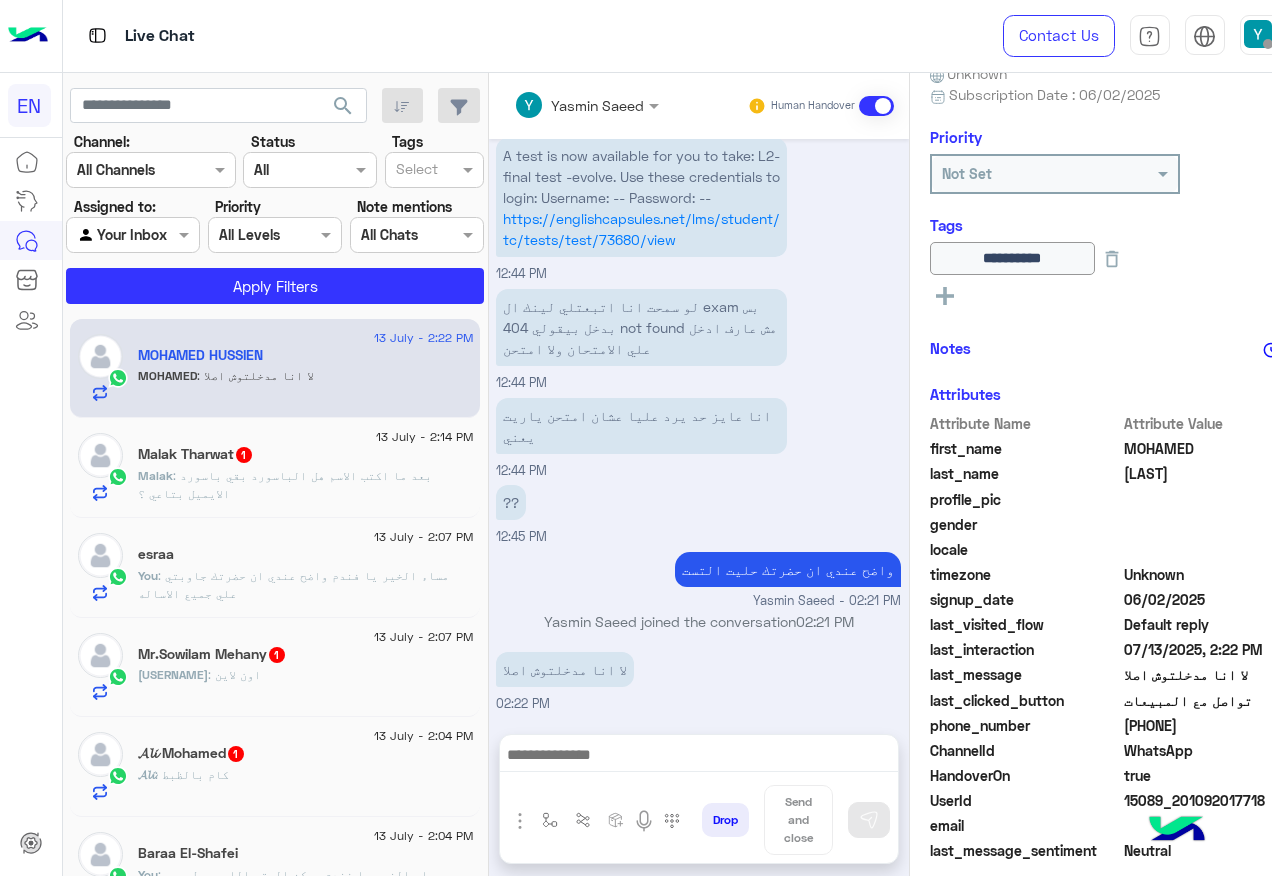 click on "[PHONE]" 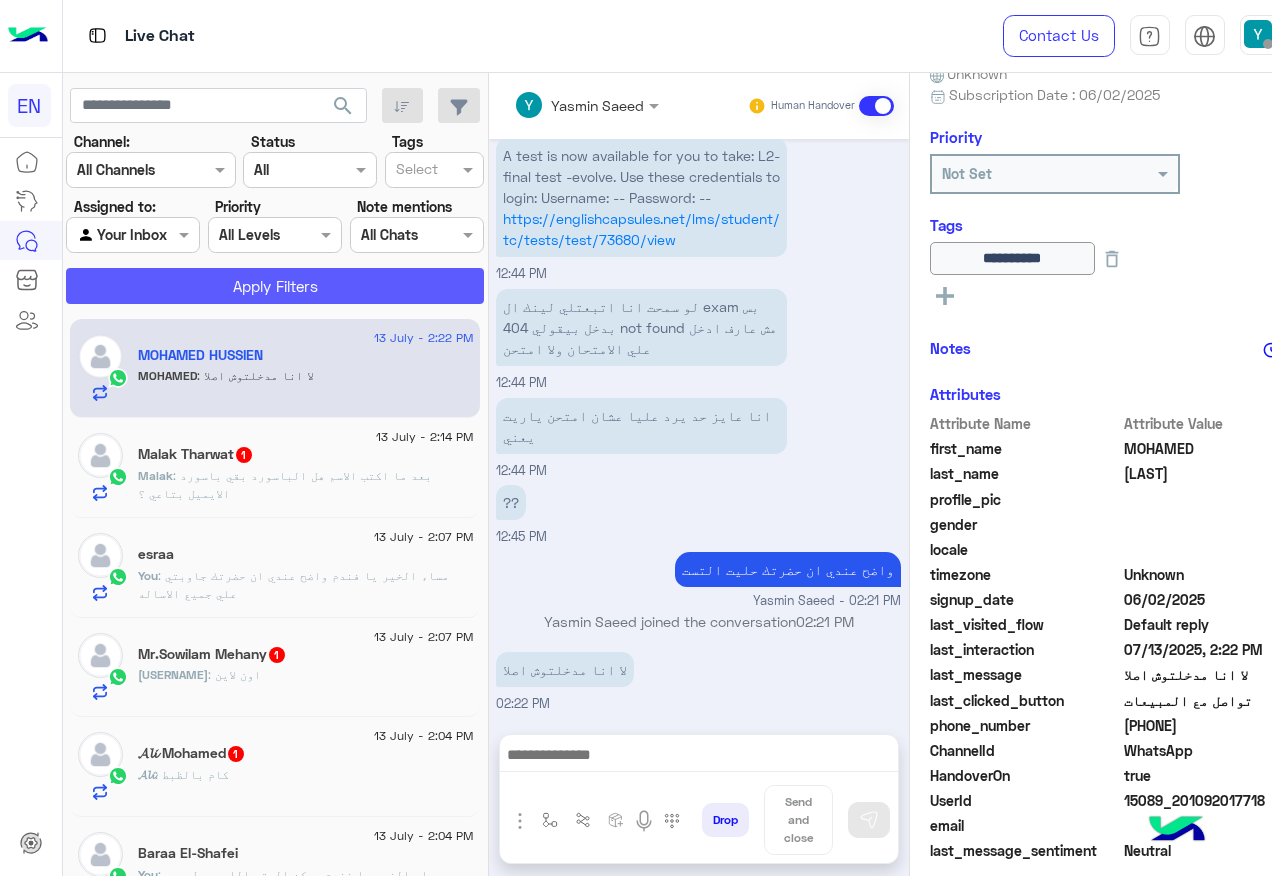 click on "Apply Filters" 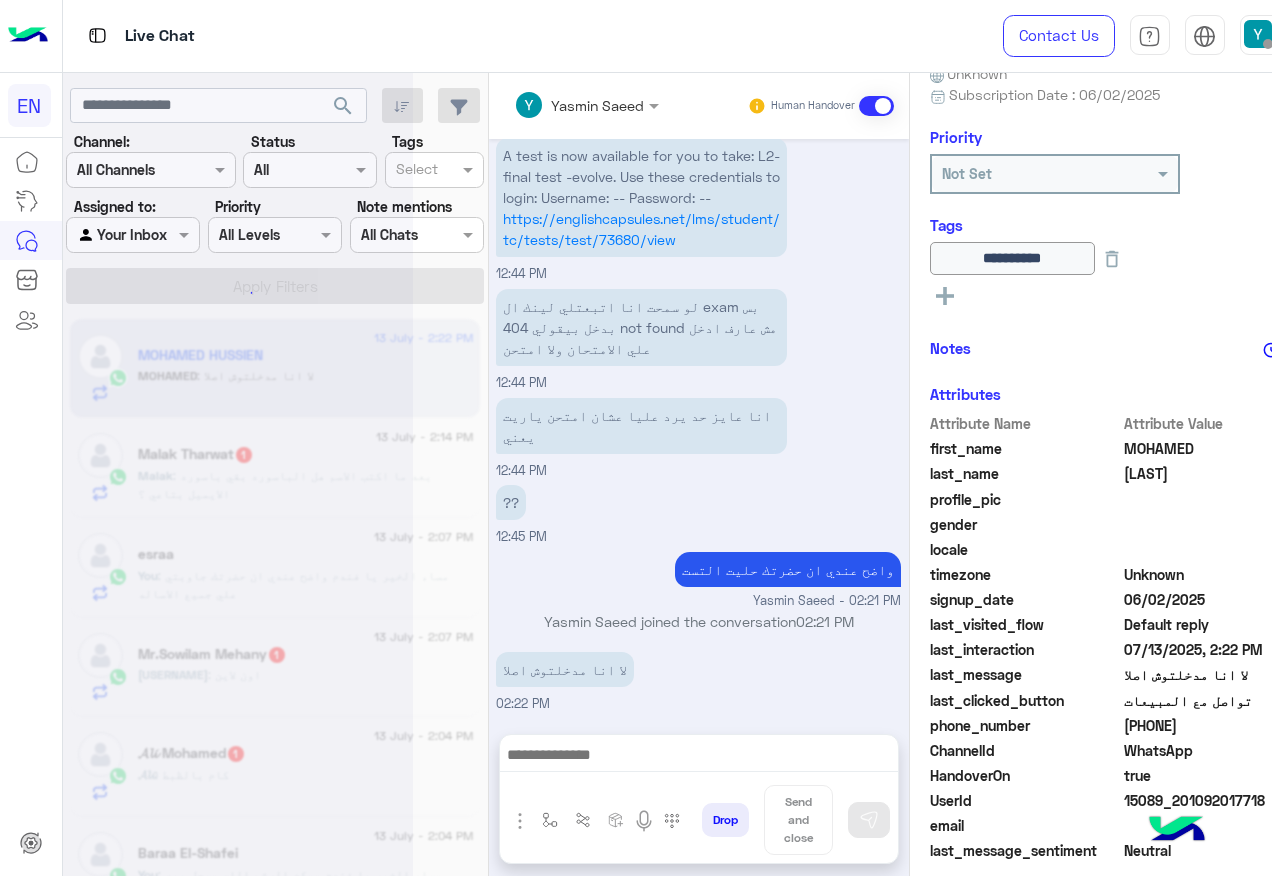 scroll, scrollTop: 0, scrollLeft: 0, axis: both 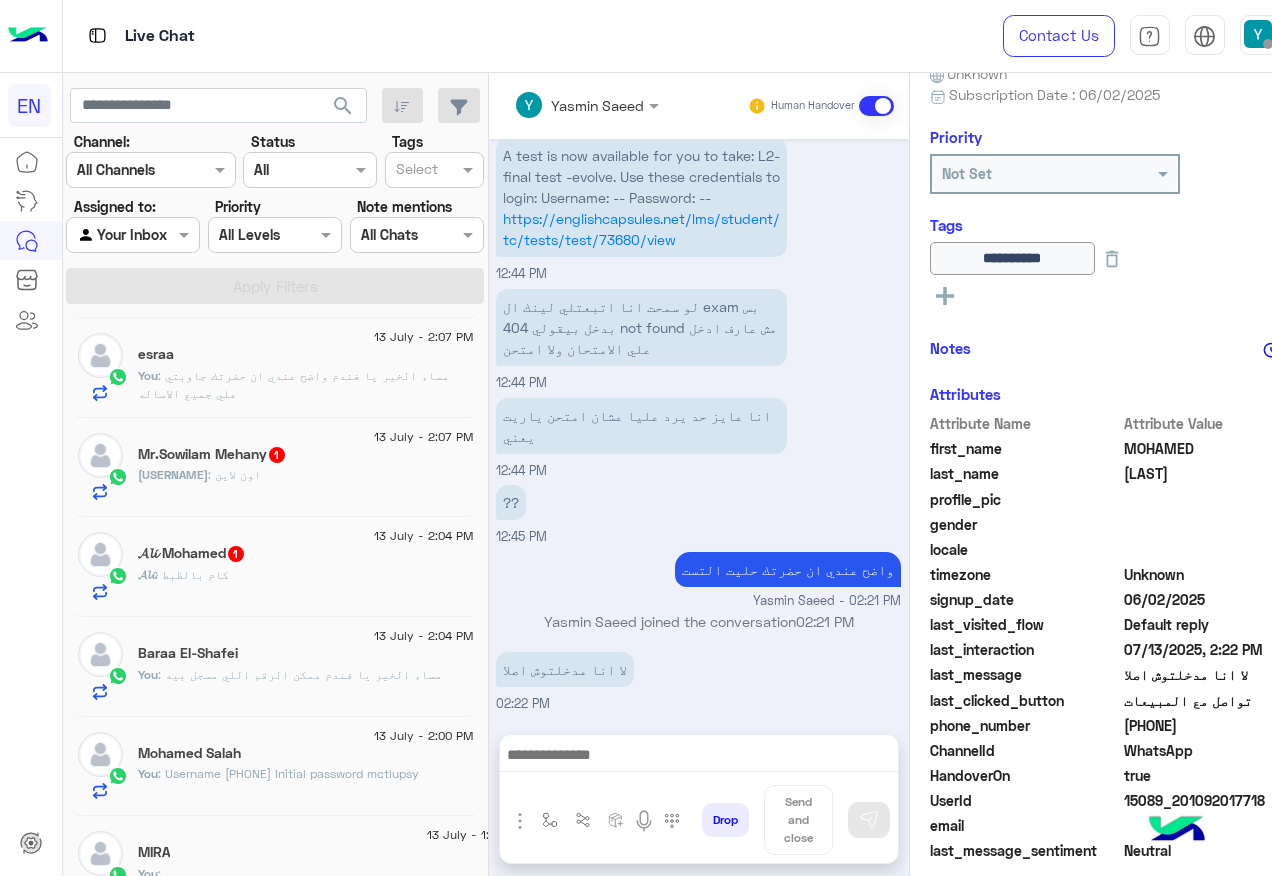 click on "[FIRST] : كام بالظبط" 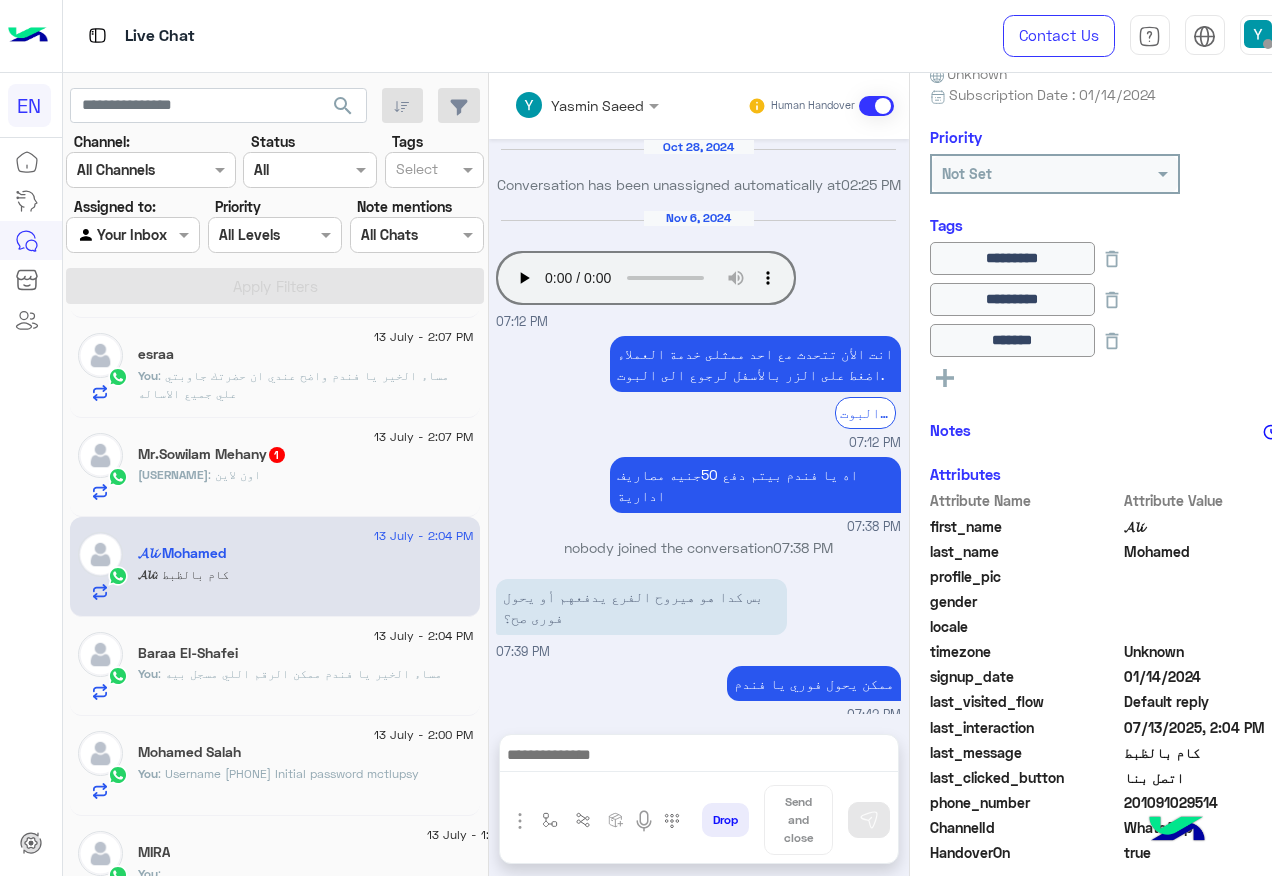scroll, scrollTop: 1253, scrollLeft: 0, axis: vertical 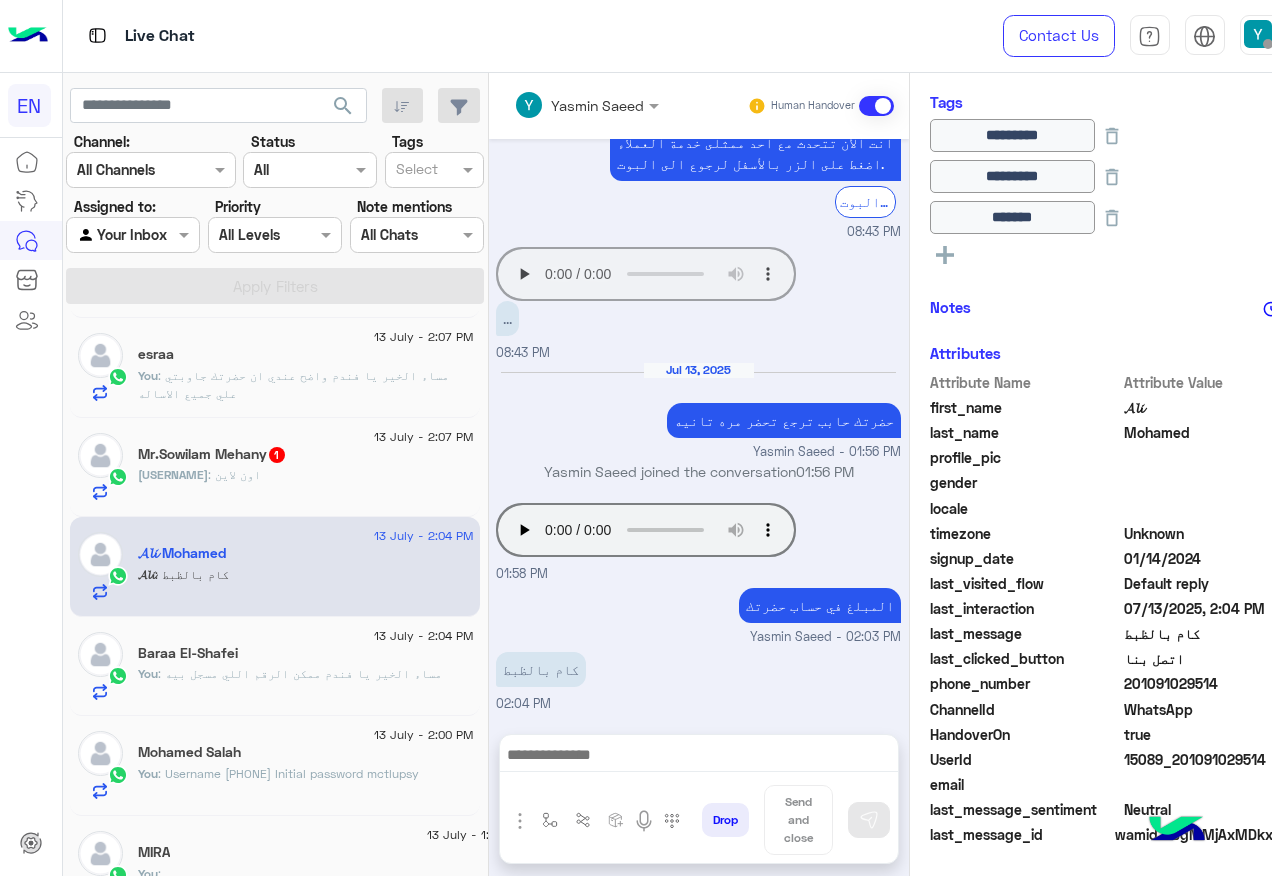 click on "201091029514" 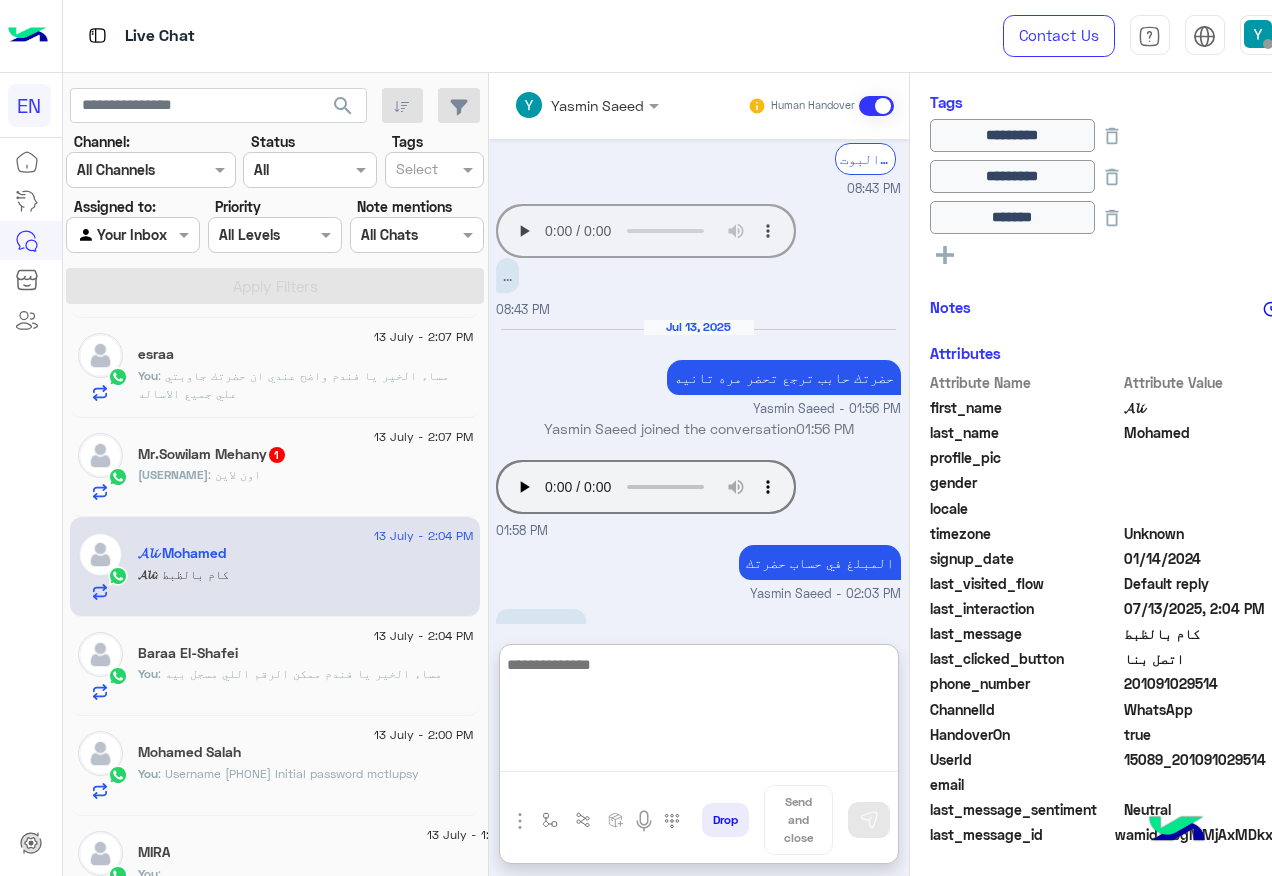 click at bounding box center (699, 712) 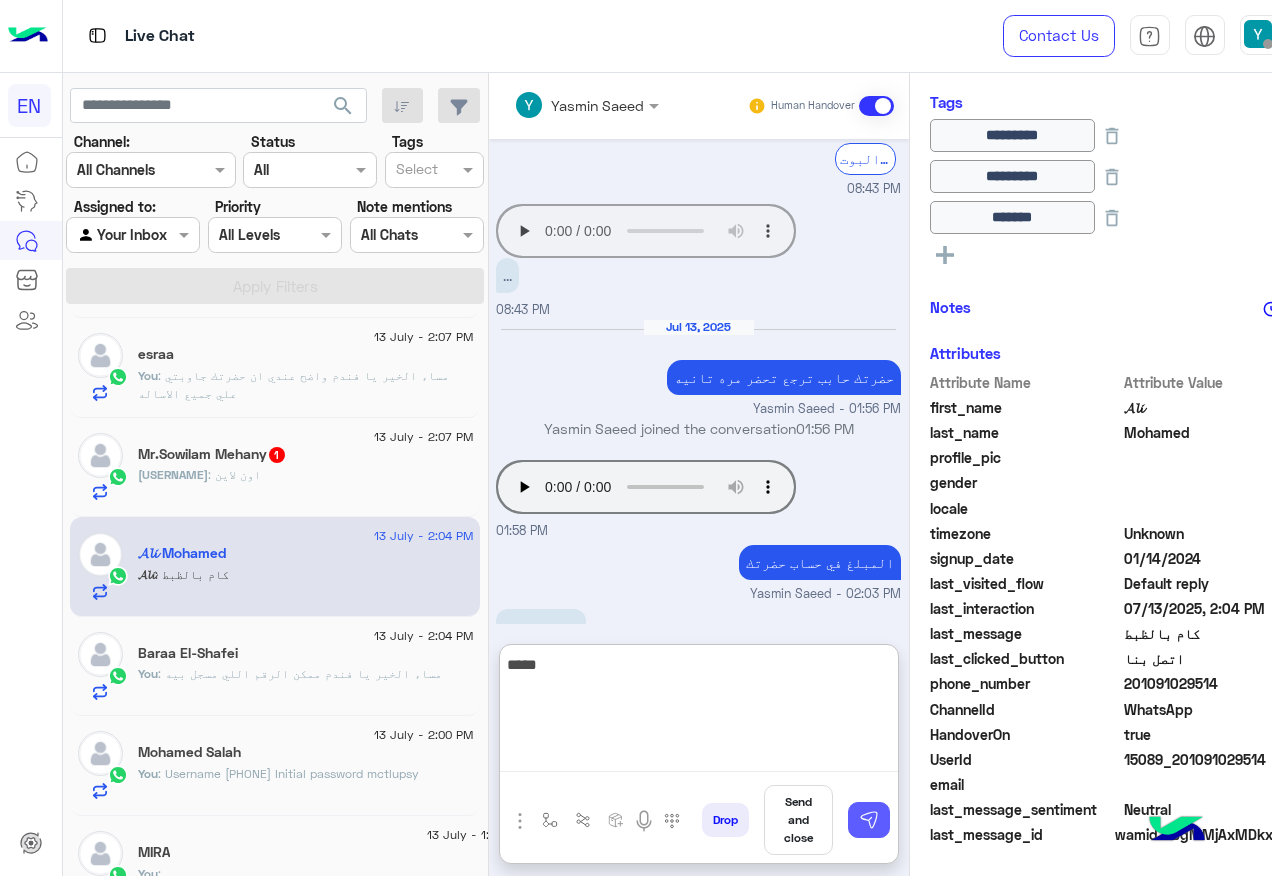 type on "****" 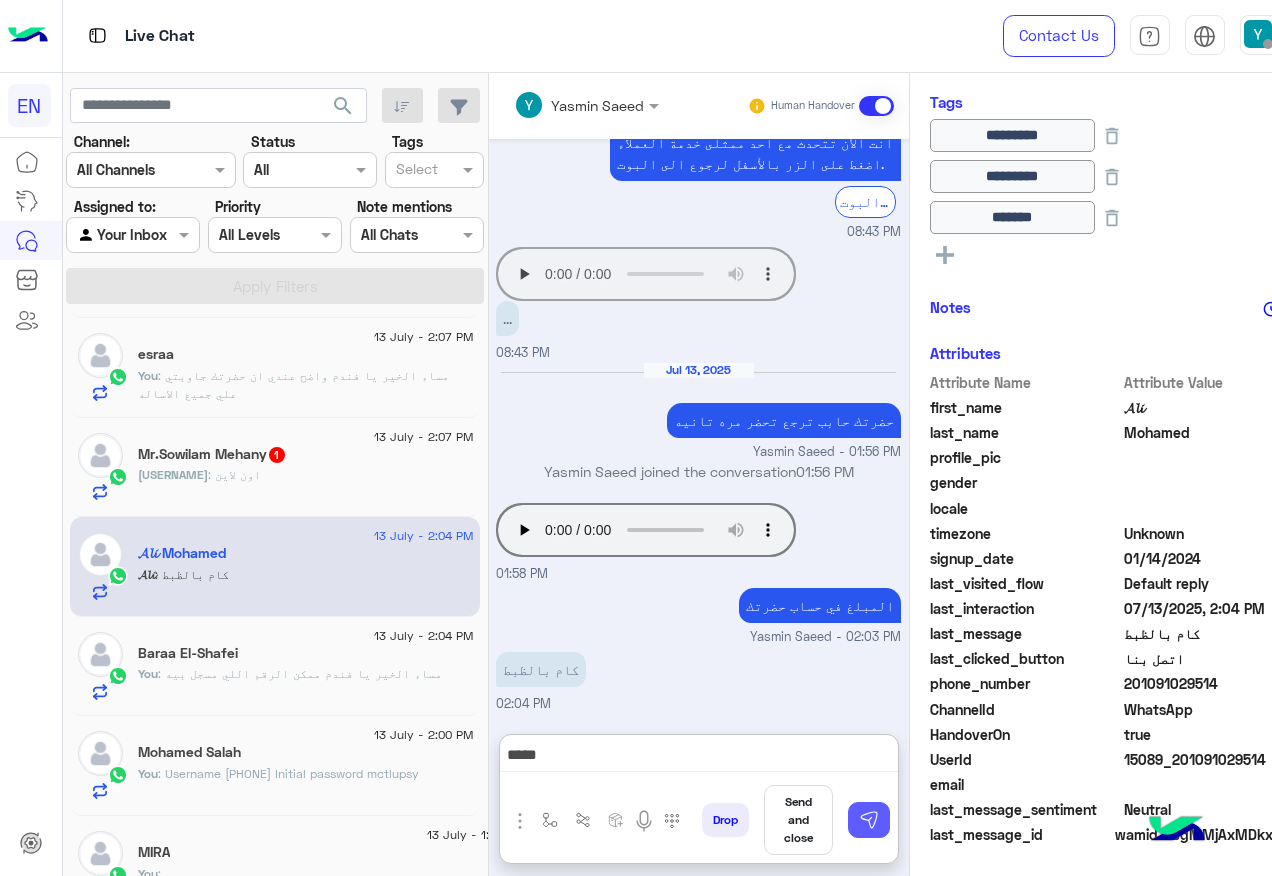 drag, startPoint x: 864, startPoint y: 820, endPoint x: 874, endPoint y: 830, distance: 14.142136 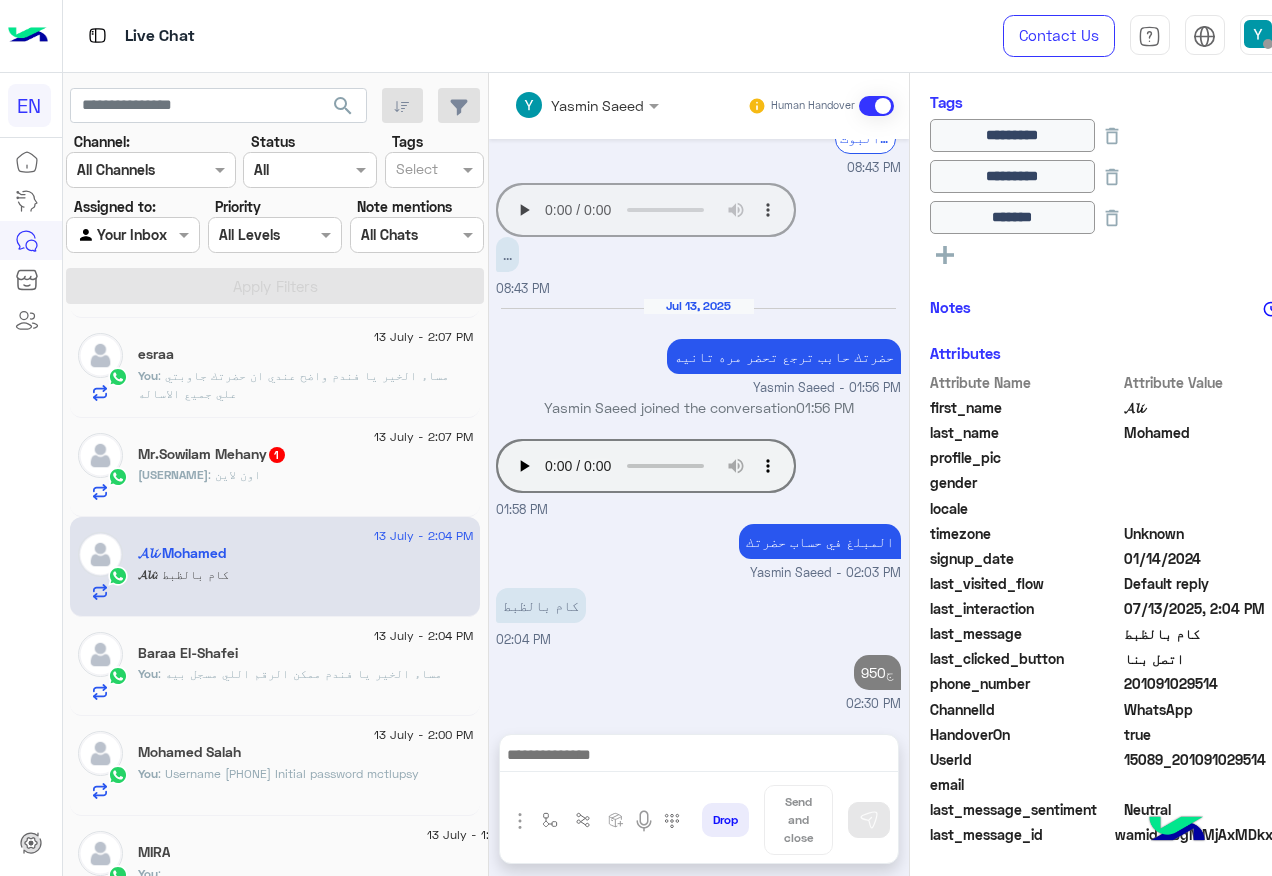 scroll, scrollTop: 1317, scrollLeft: 0, axis: vertical 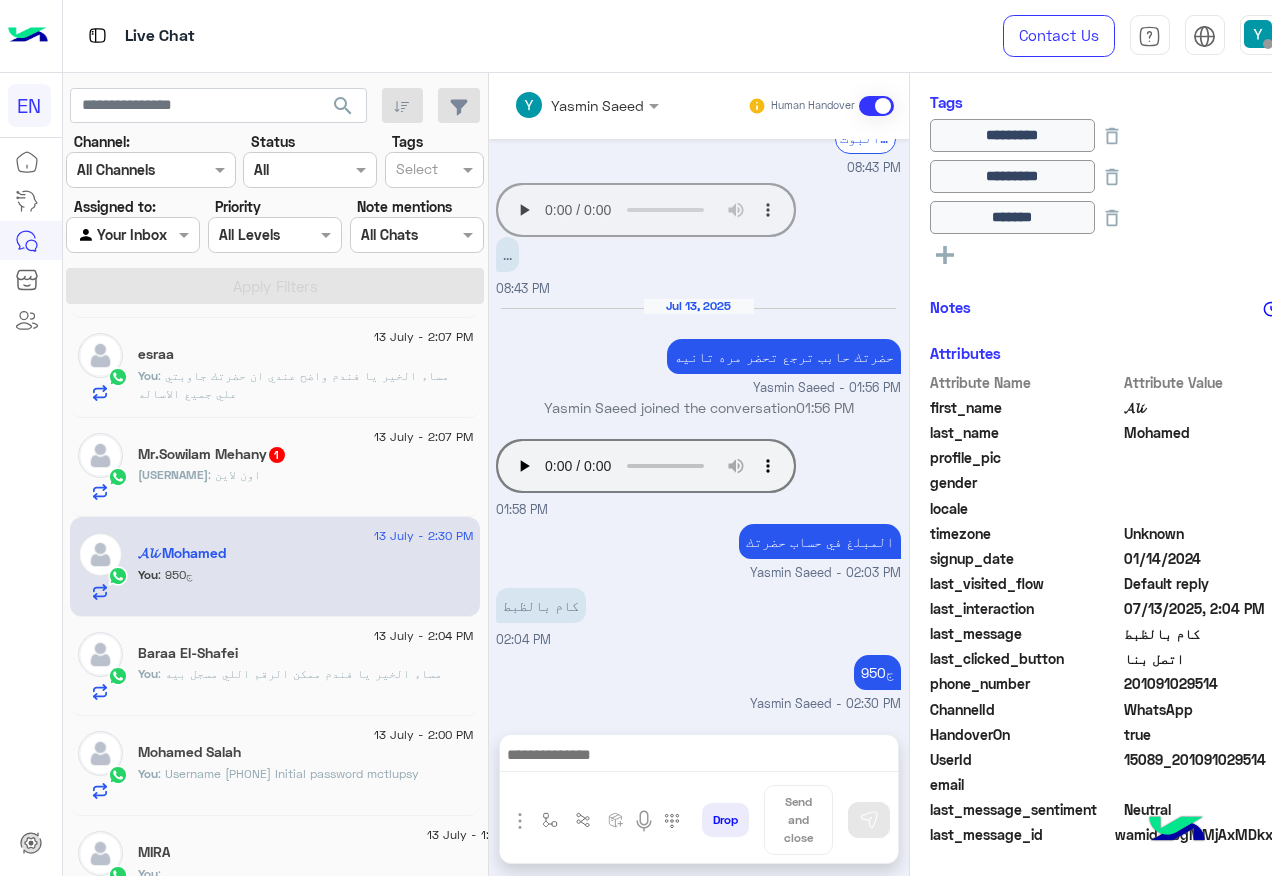 click on "Mr.Sowilam : اون لاين" 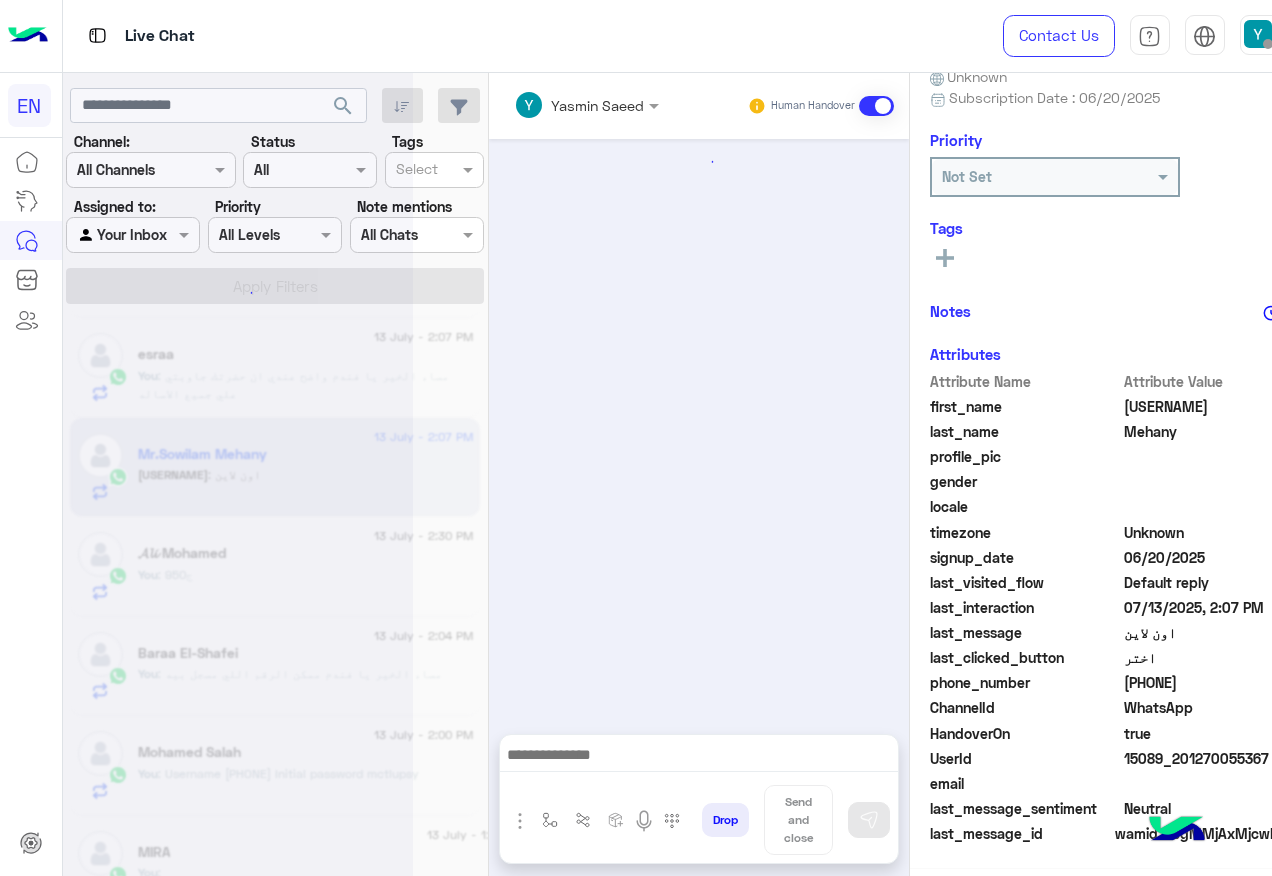 scroll, scrollTop: 197, scrollLeft: 0, axis: vertical 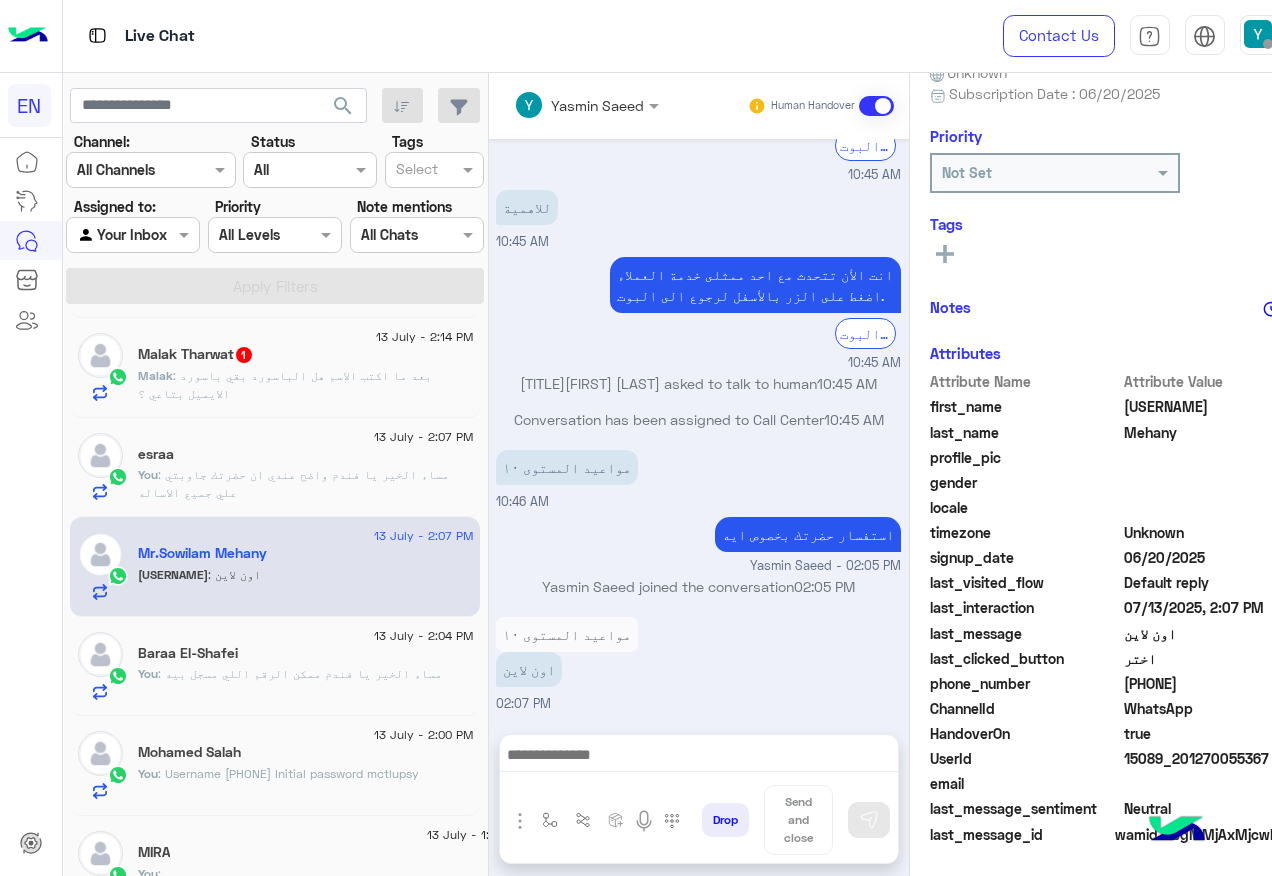 click on "[PHONE]" 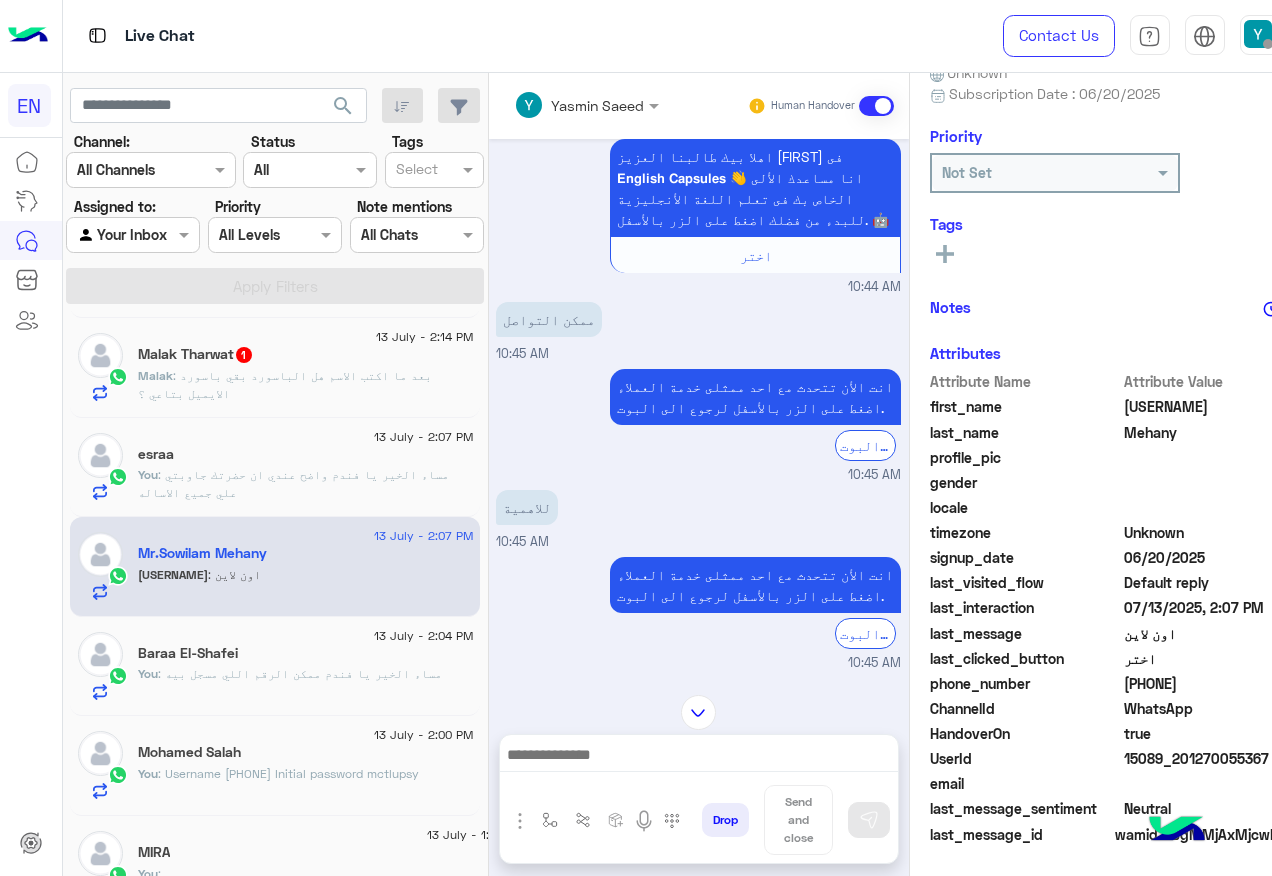 scroll, scrollTop: 1015, scrollLeft: 0, axis: vertical 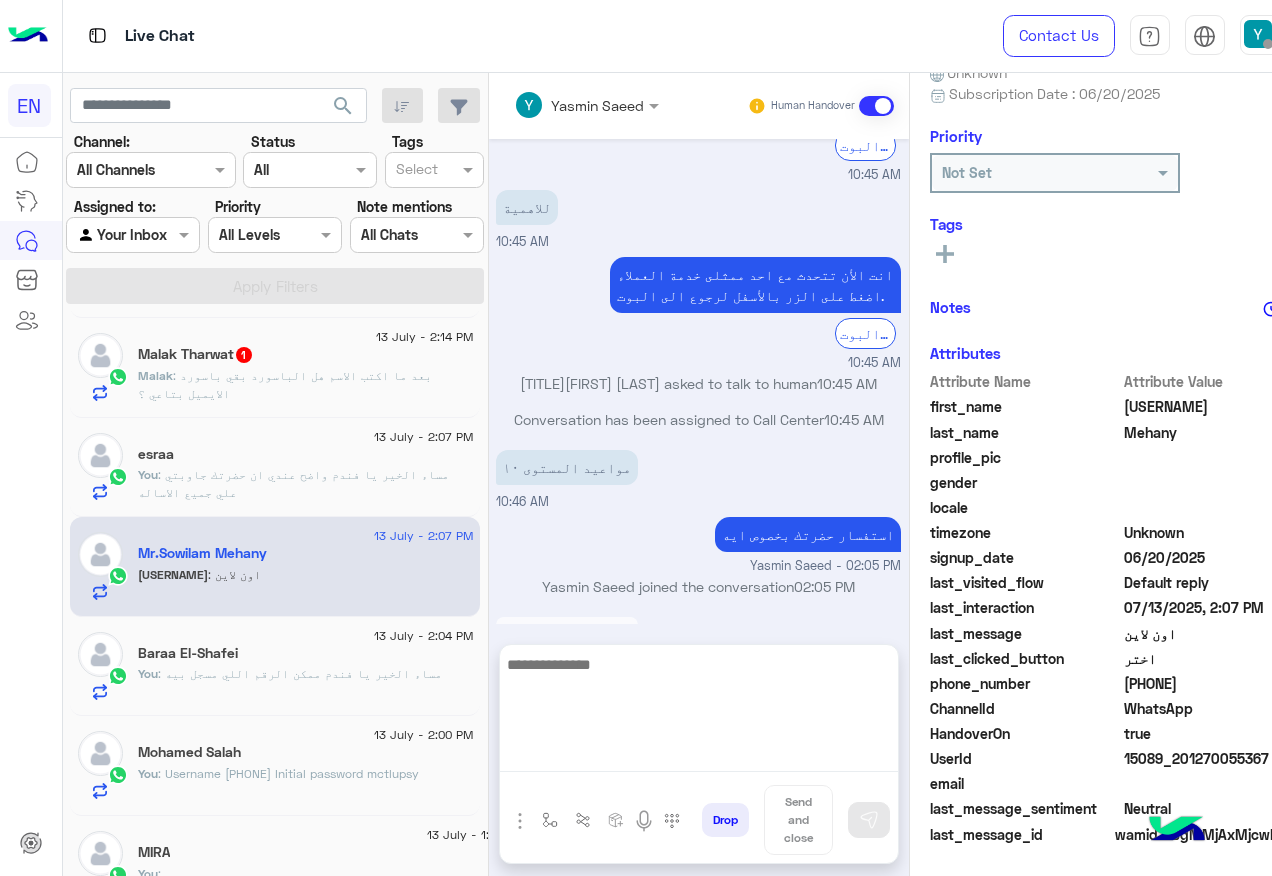 click at bounding box center [699, 712] 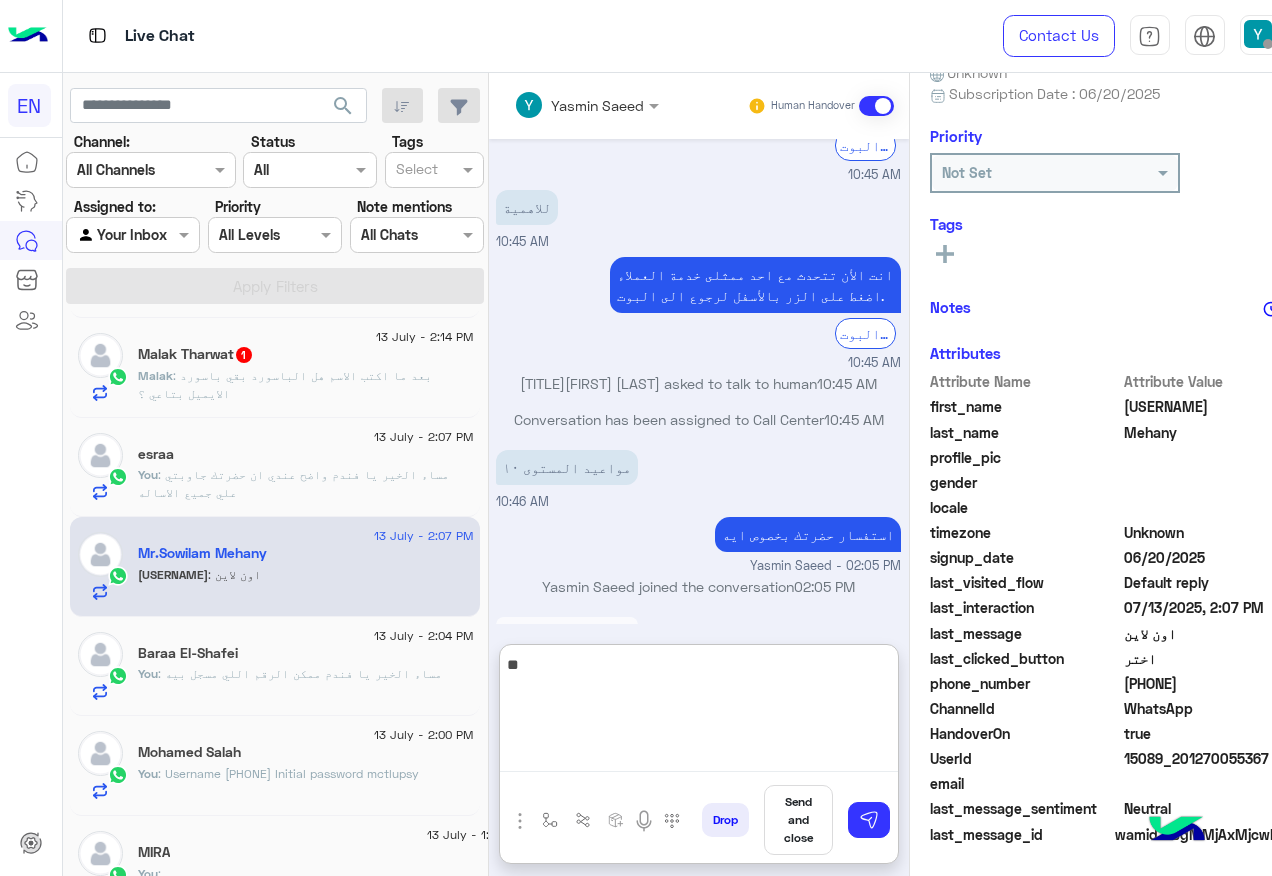 type on "*" 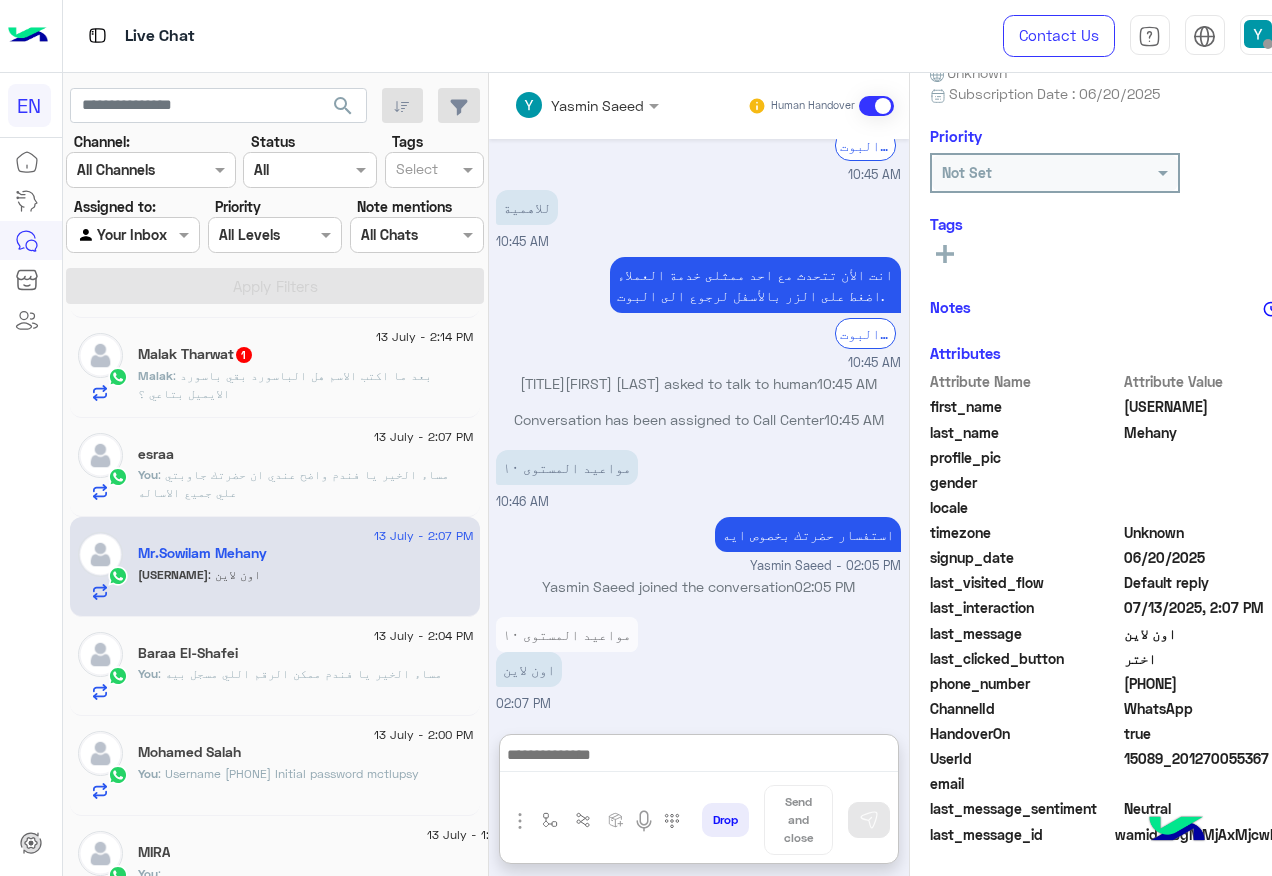 click on "15089_201270055367" 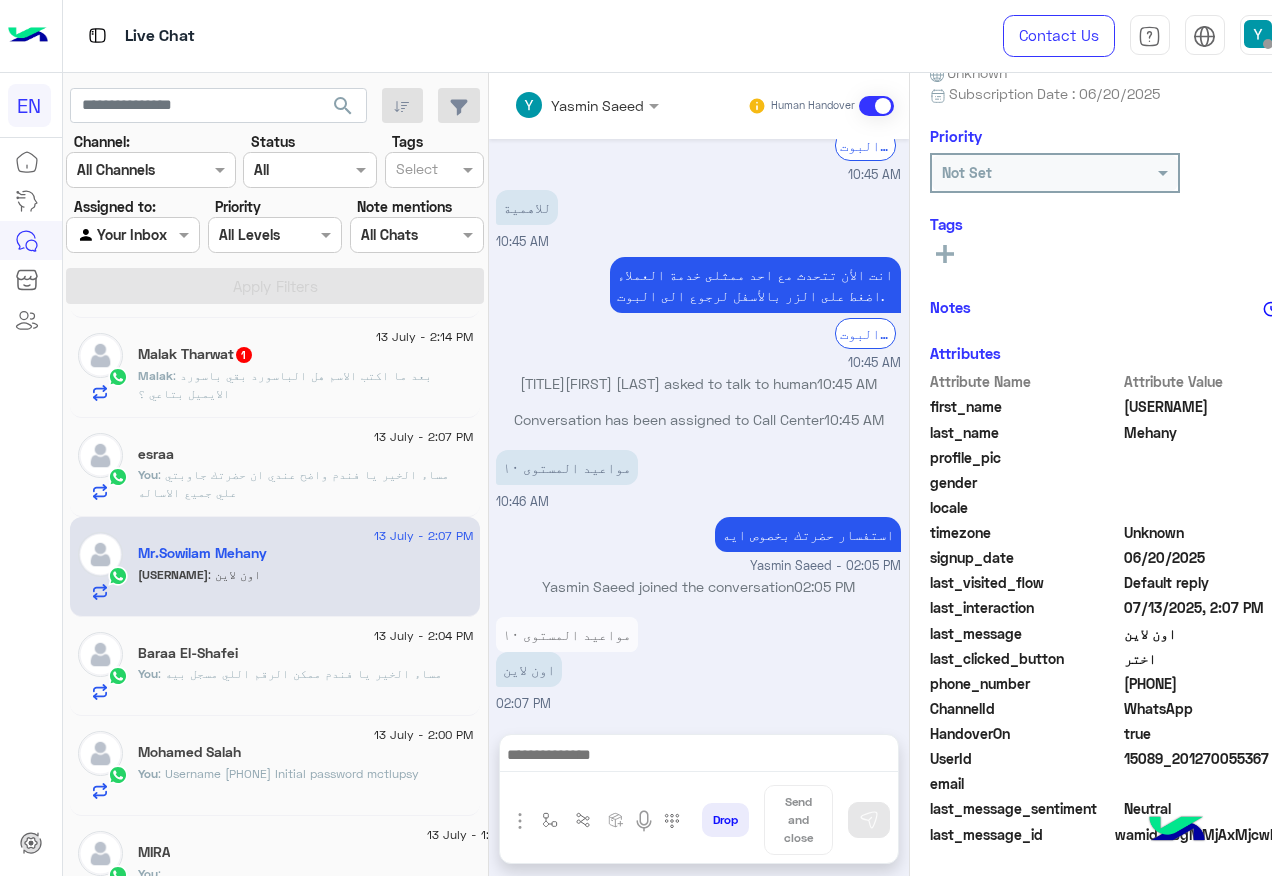 click on "15089_201270055367" 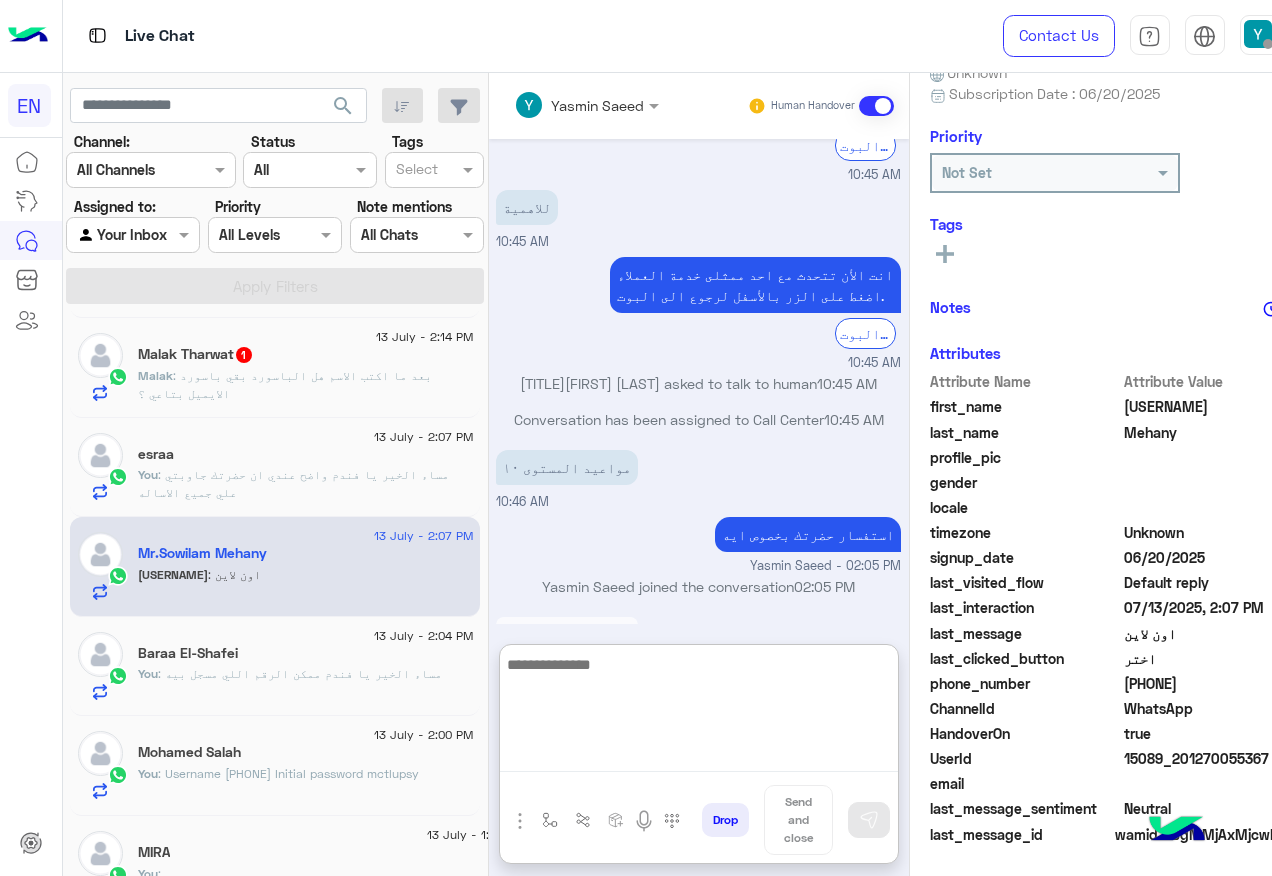 click at bounding box center (699, 712) 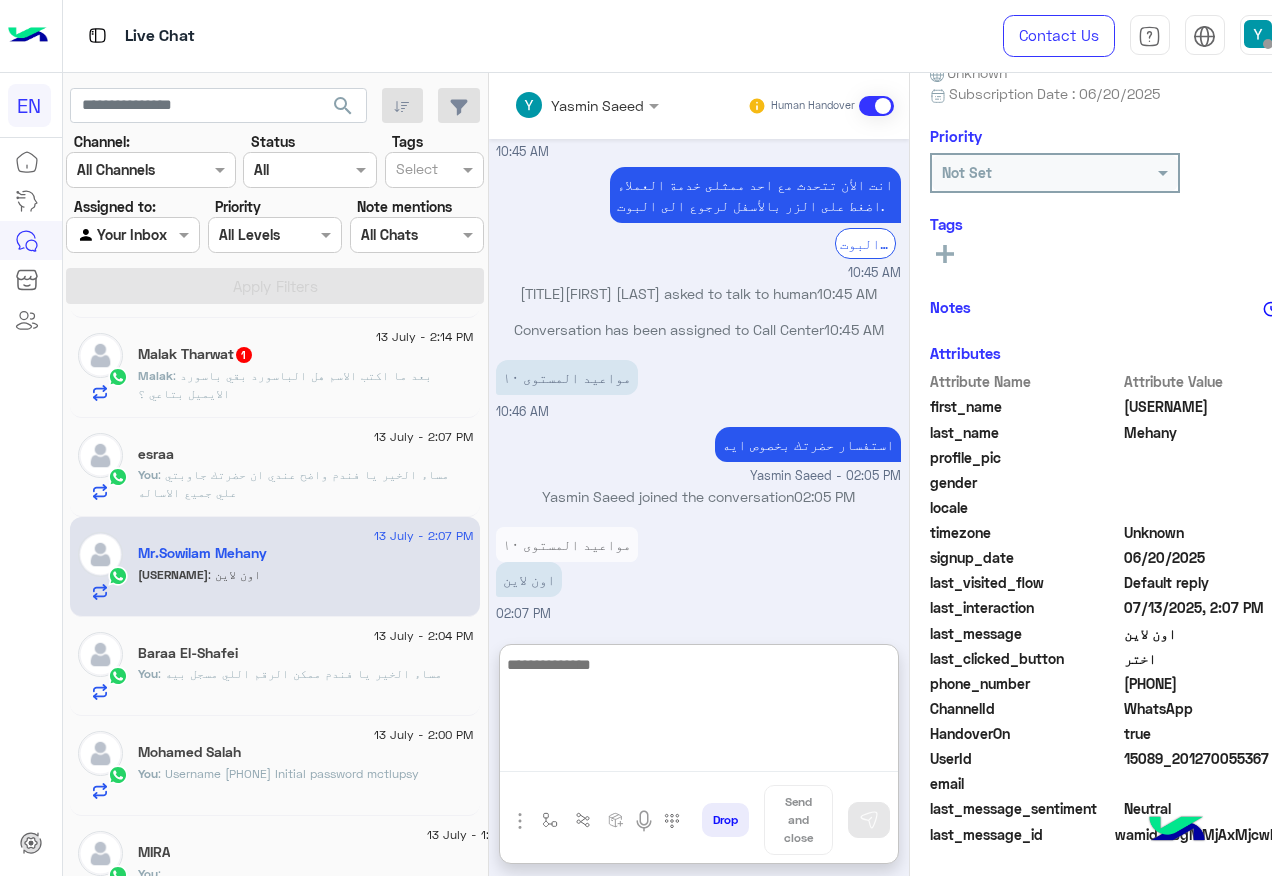 click at bounding box center [699, 712] 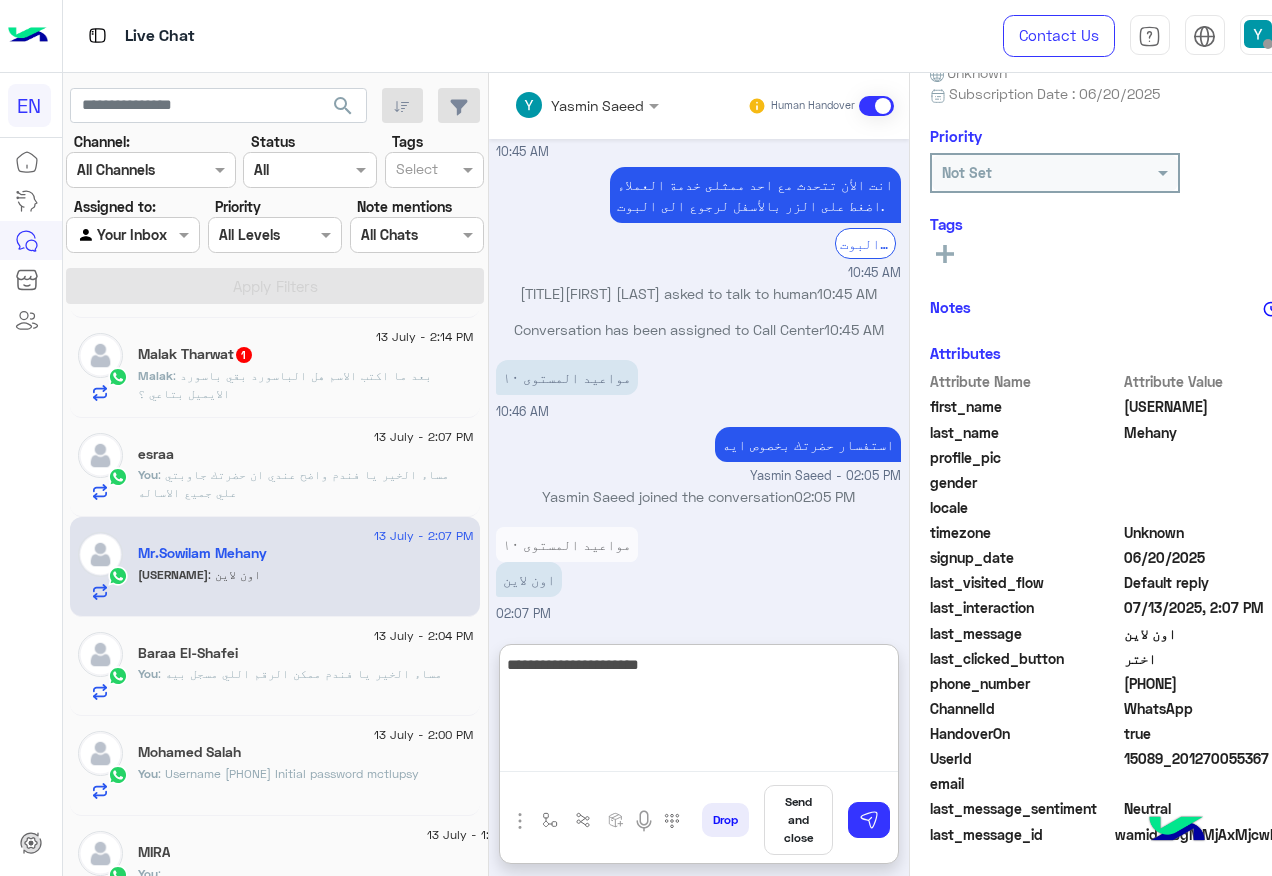type on "**********" 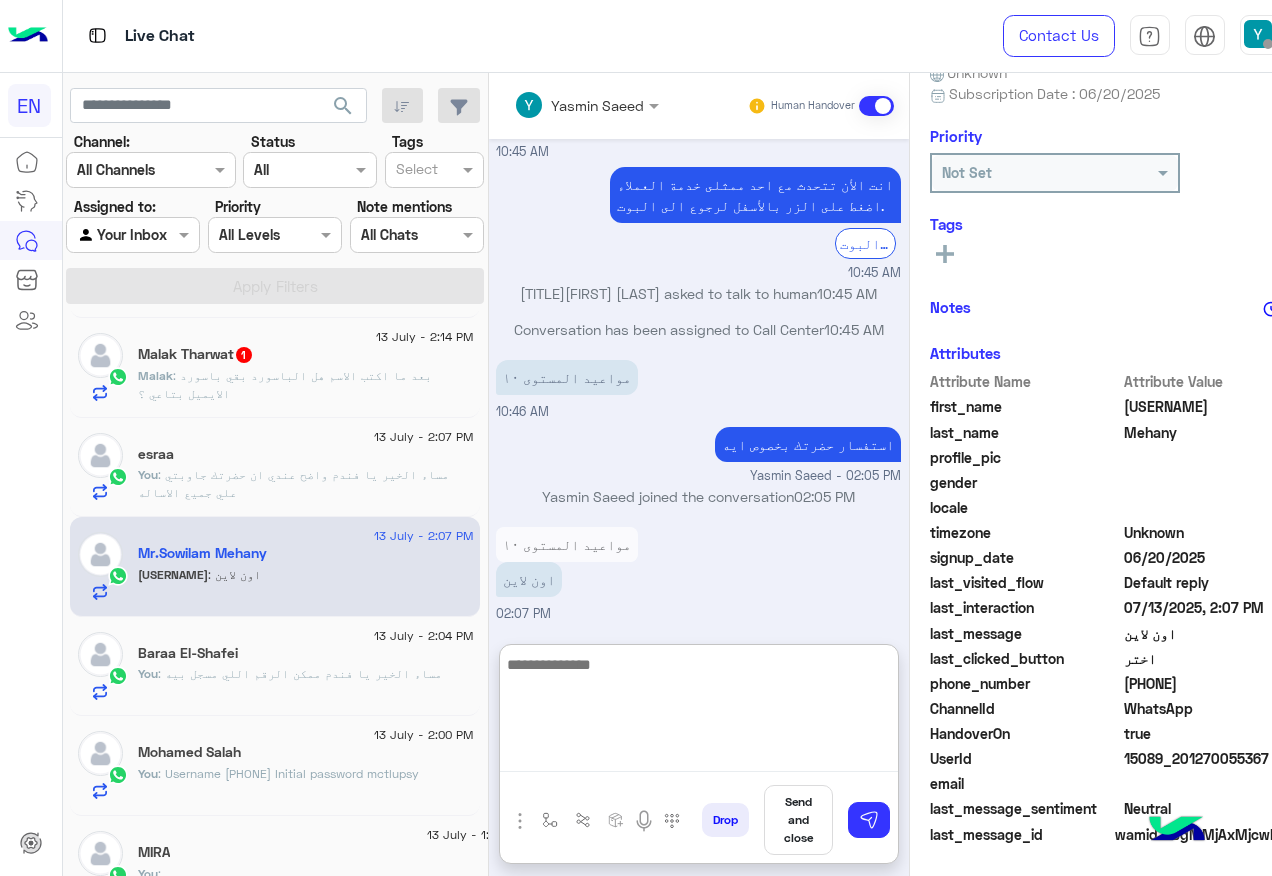 scroll, scrollTop: 1169, scrollLeft: 0, axis: vertical 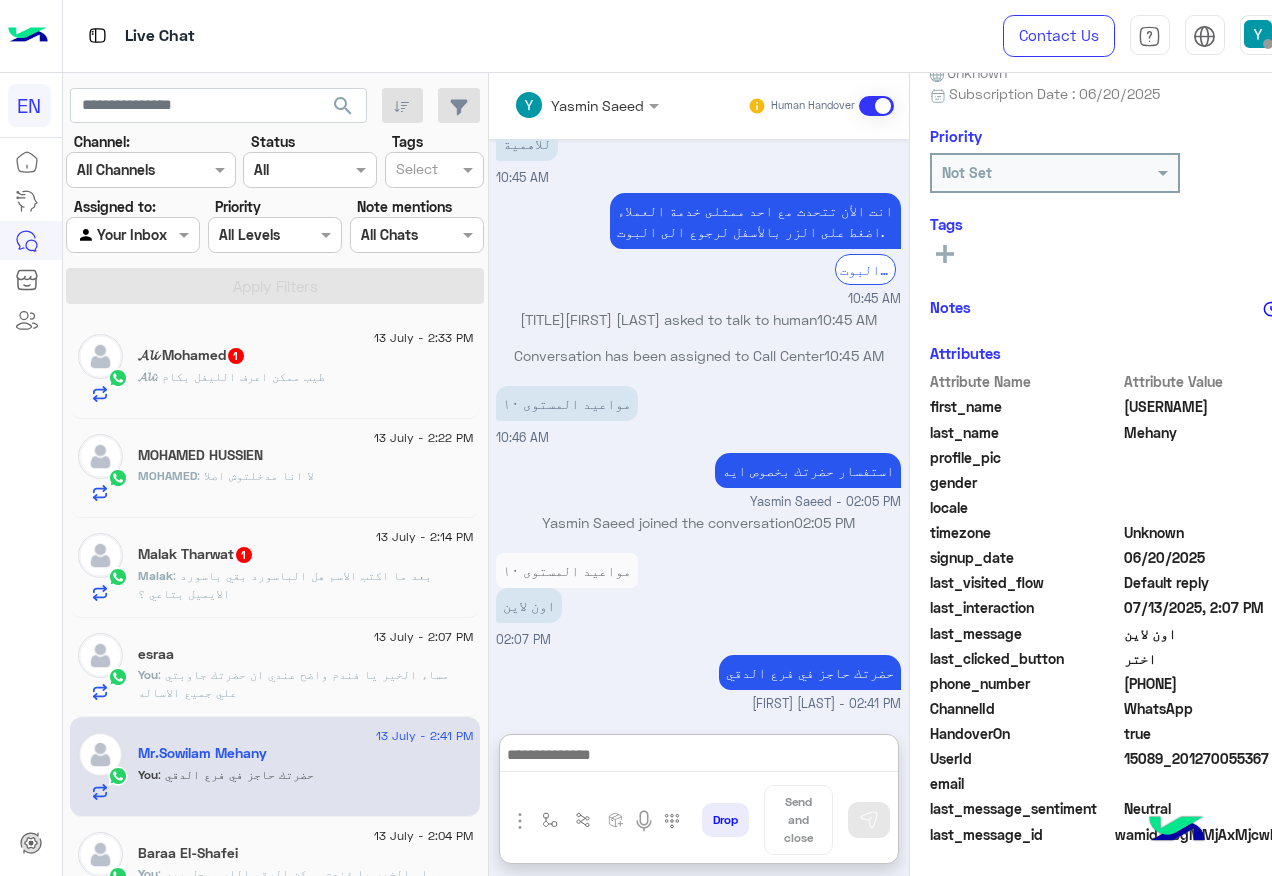 click on "[FIRST] : لا انا مدخلتوش اصلا" 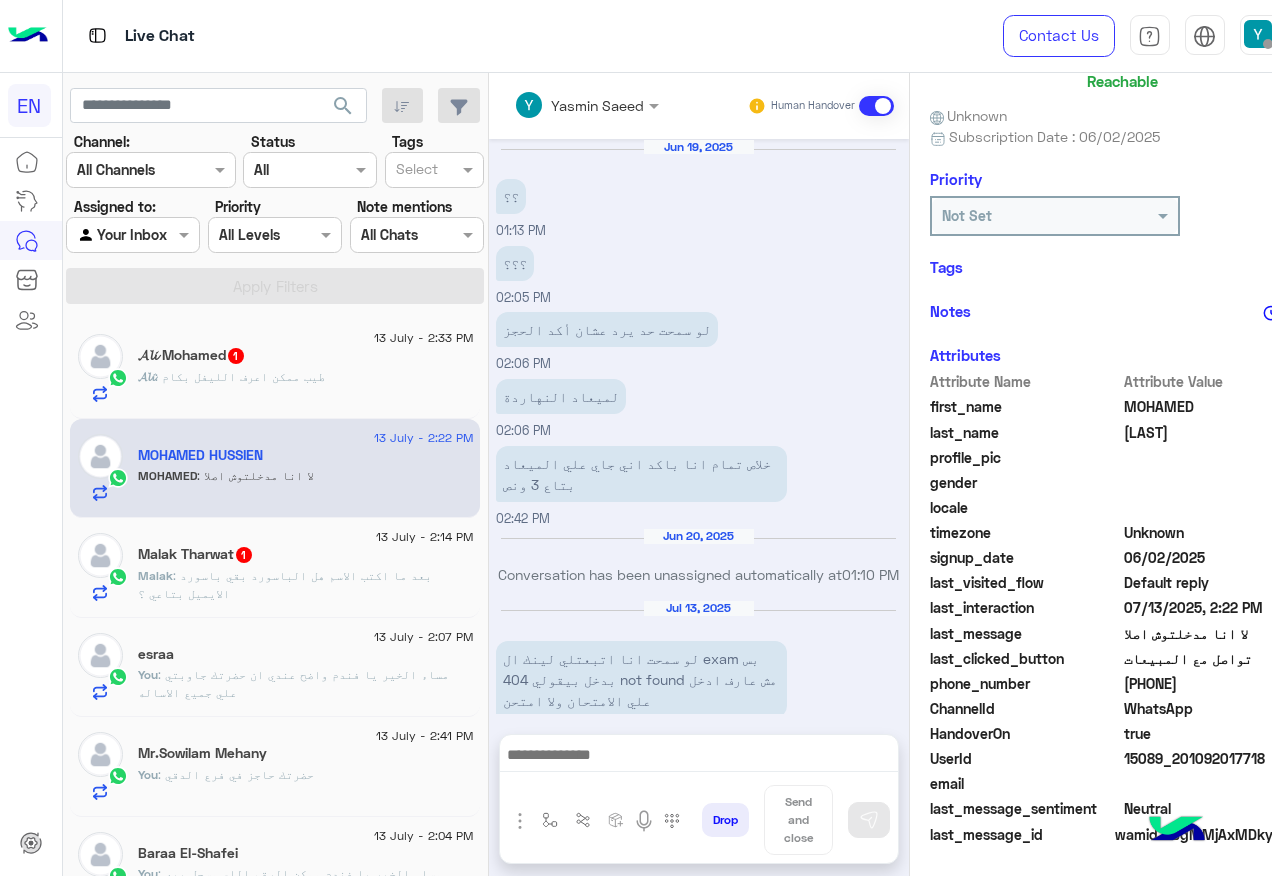 scroll, scrollTop: 158, scrollLeft: 0, axis: vertical 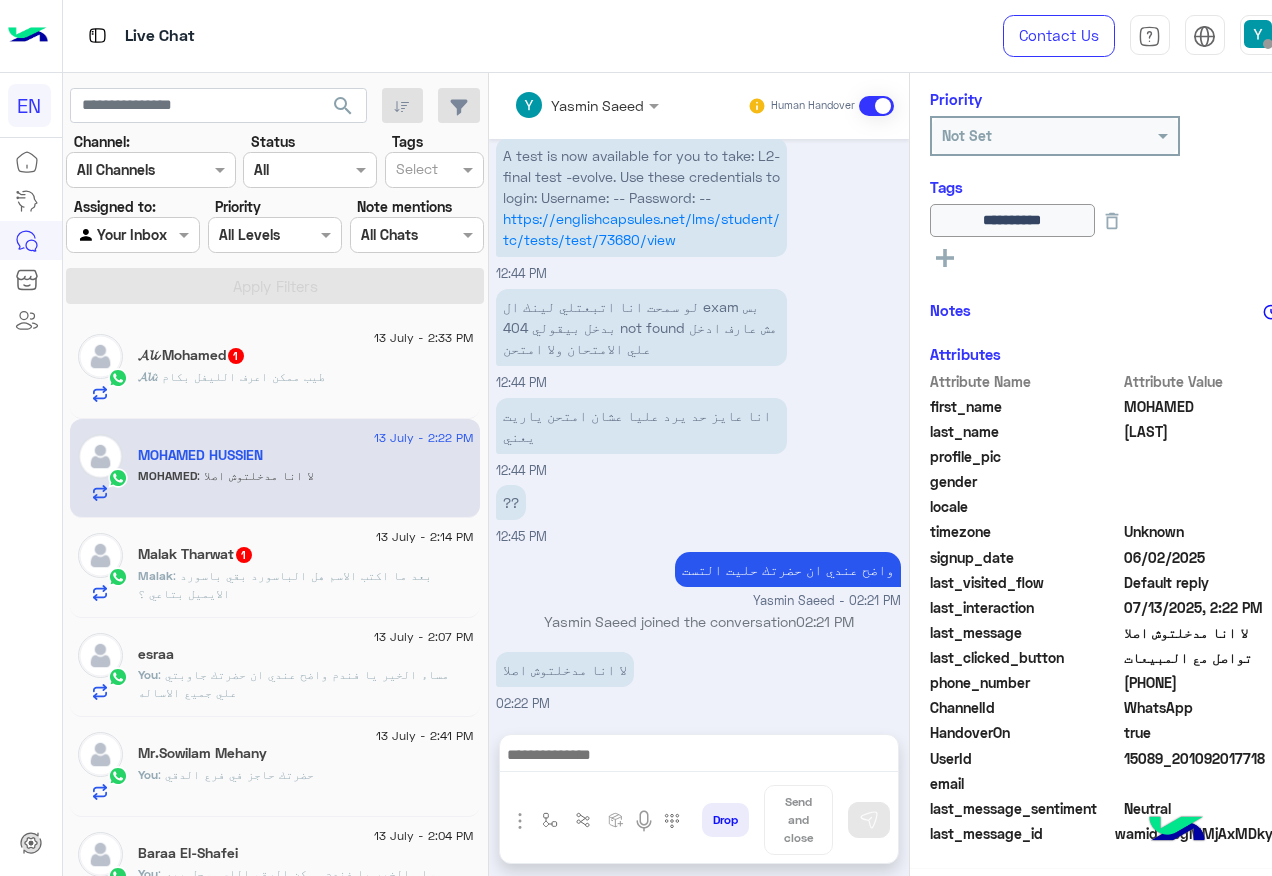 click on "[PHONE]" 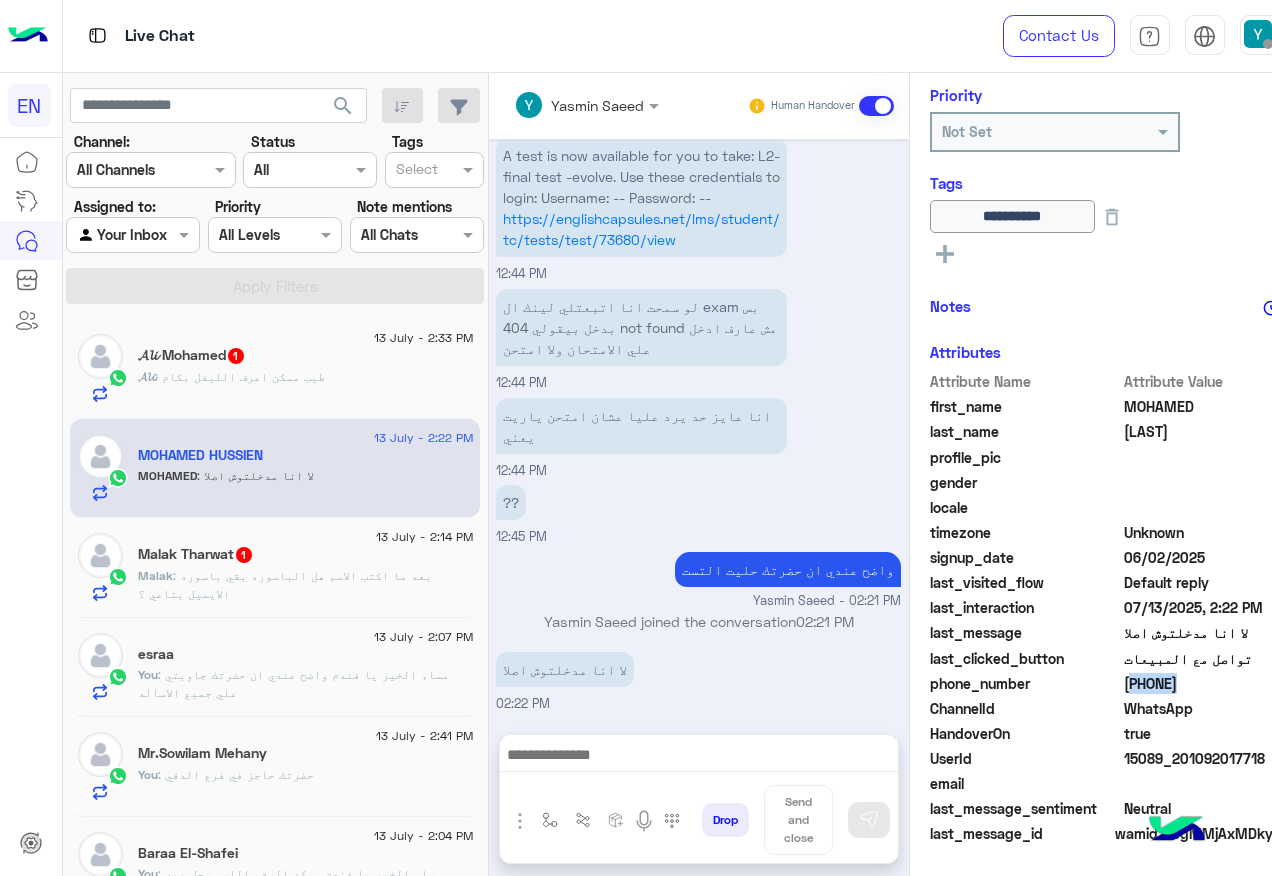 click on "[PHONE]" 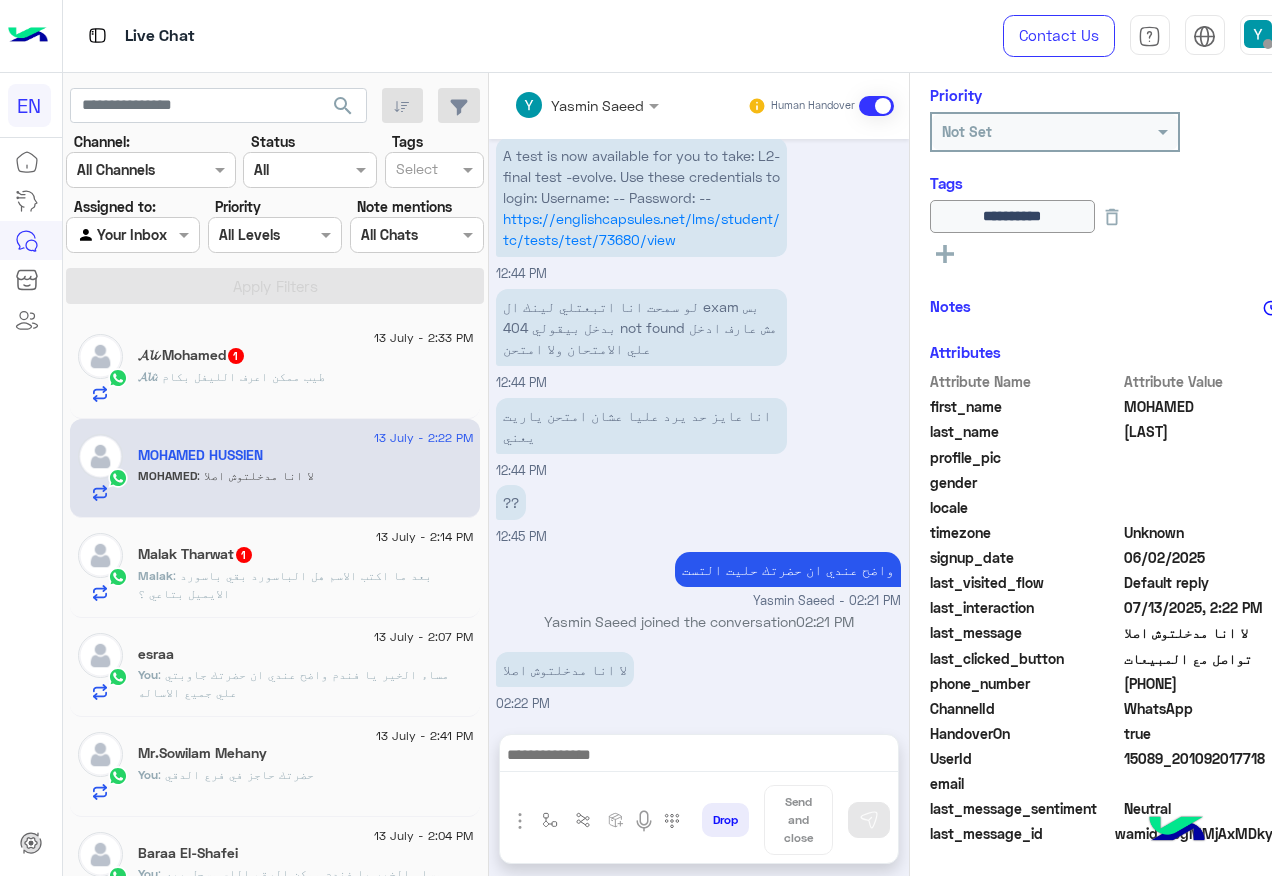 click on "[FIRST] [LAST]  1" 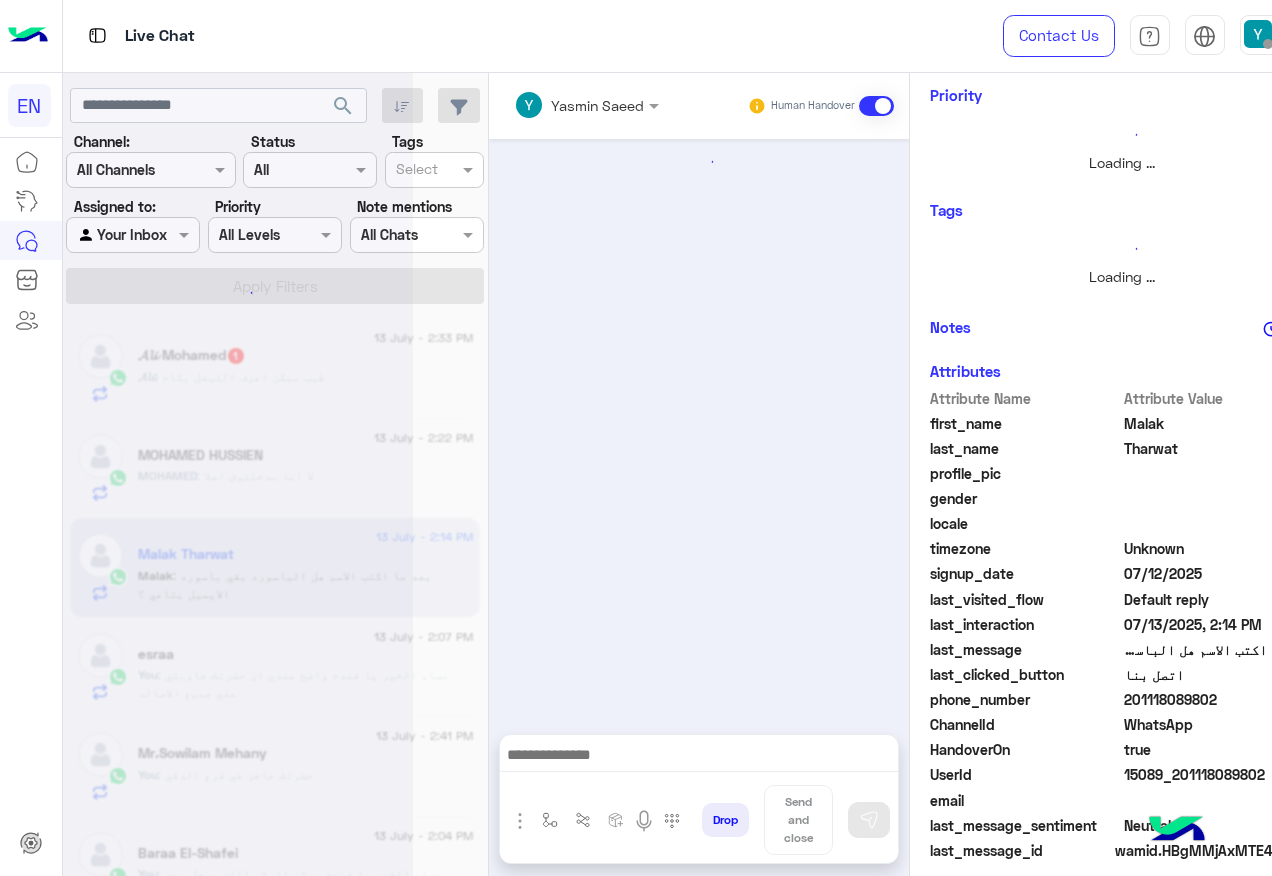 scroll, scrollTop: 258, scrollLeft: 0, axis: vertical 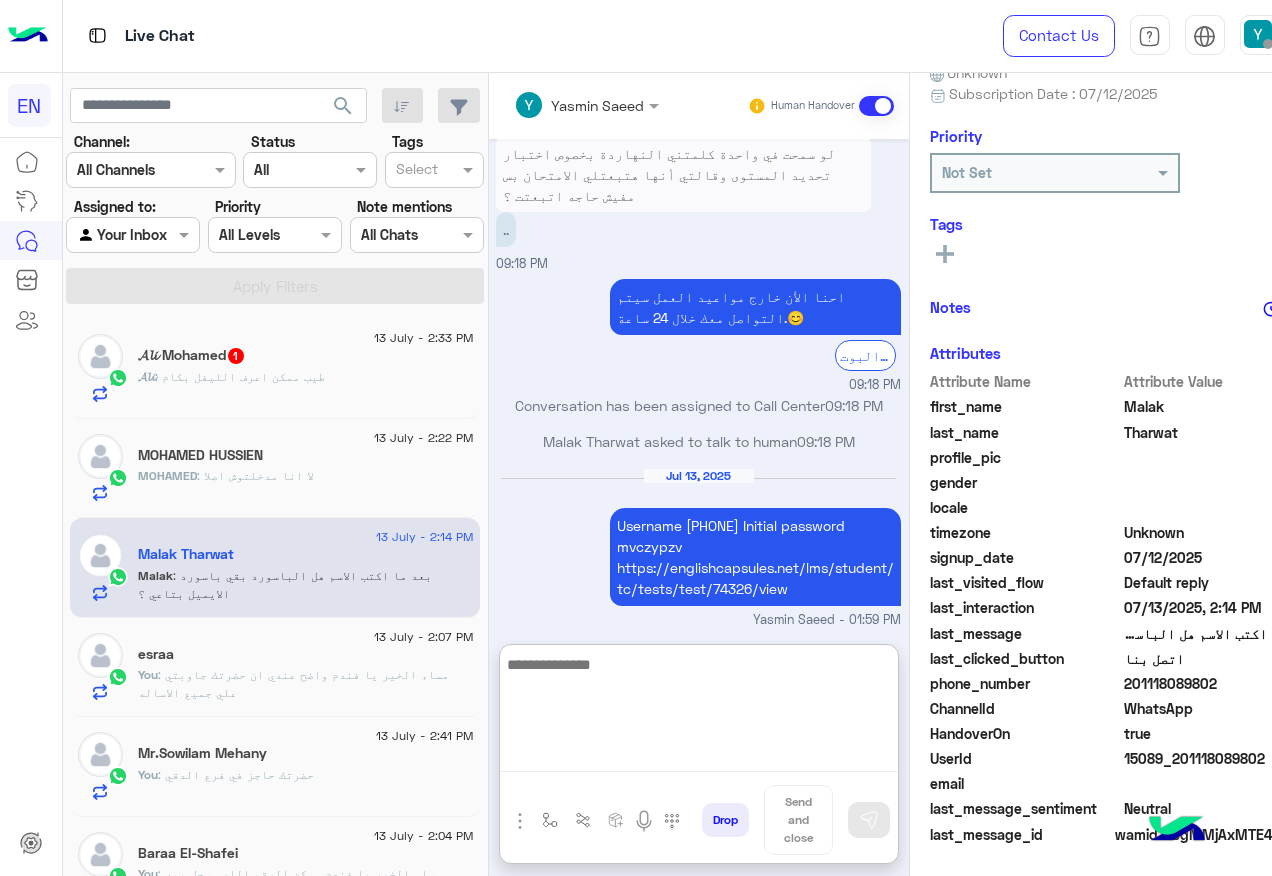 click at bounding box center [699, 712] 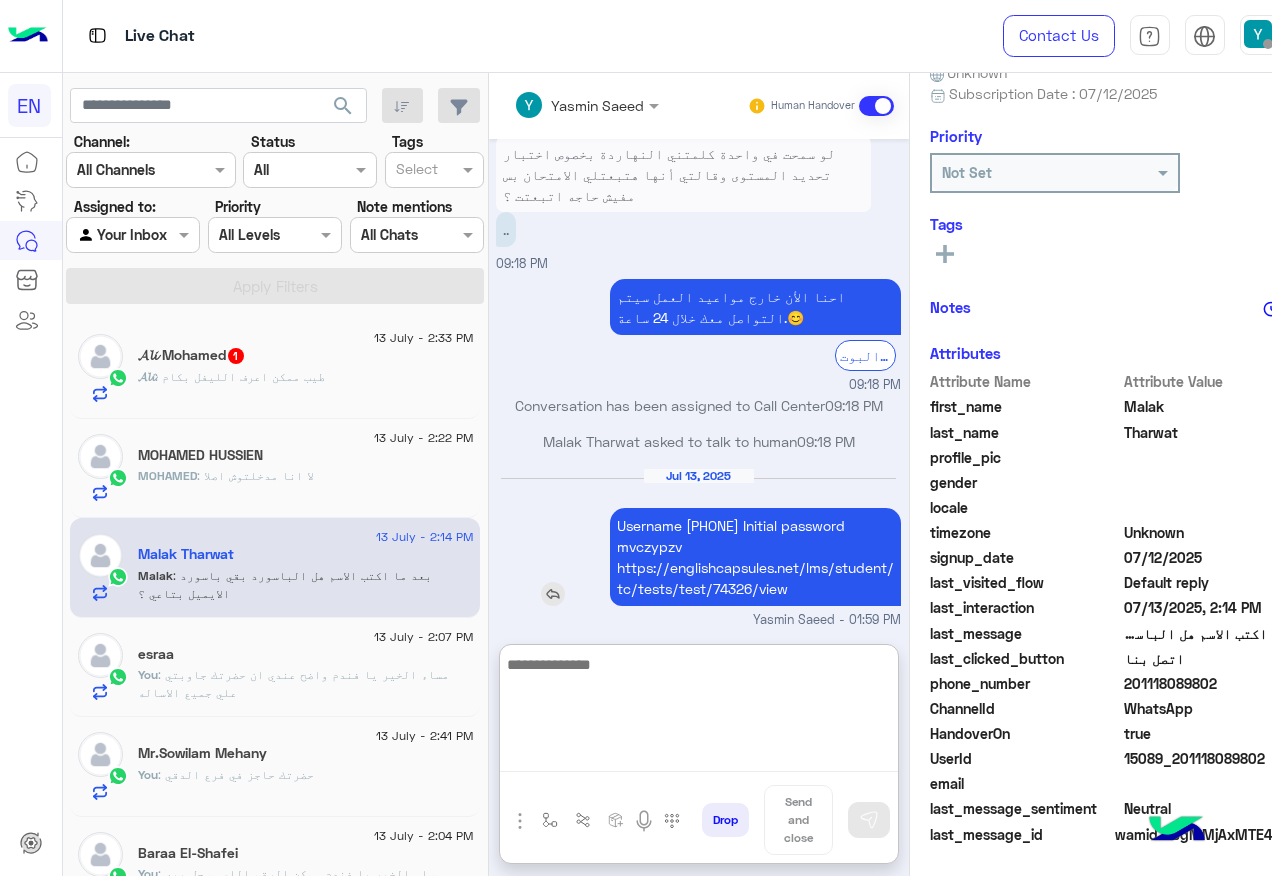 scroll, scrollTop: 1600, scrollLeft: 0, axis: vertical 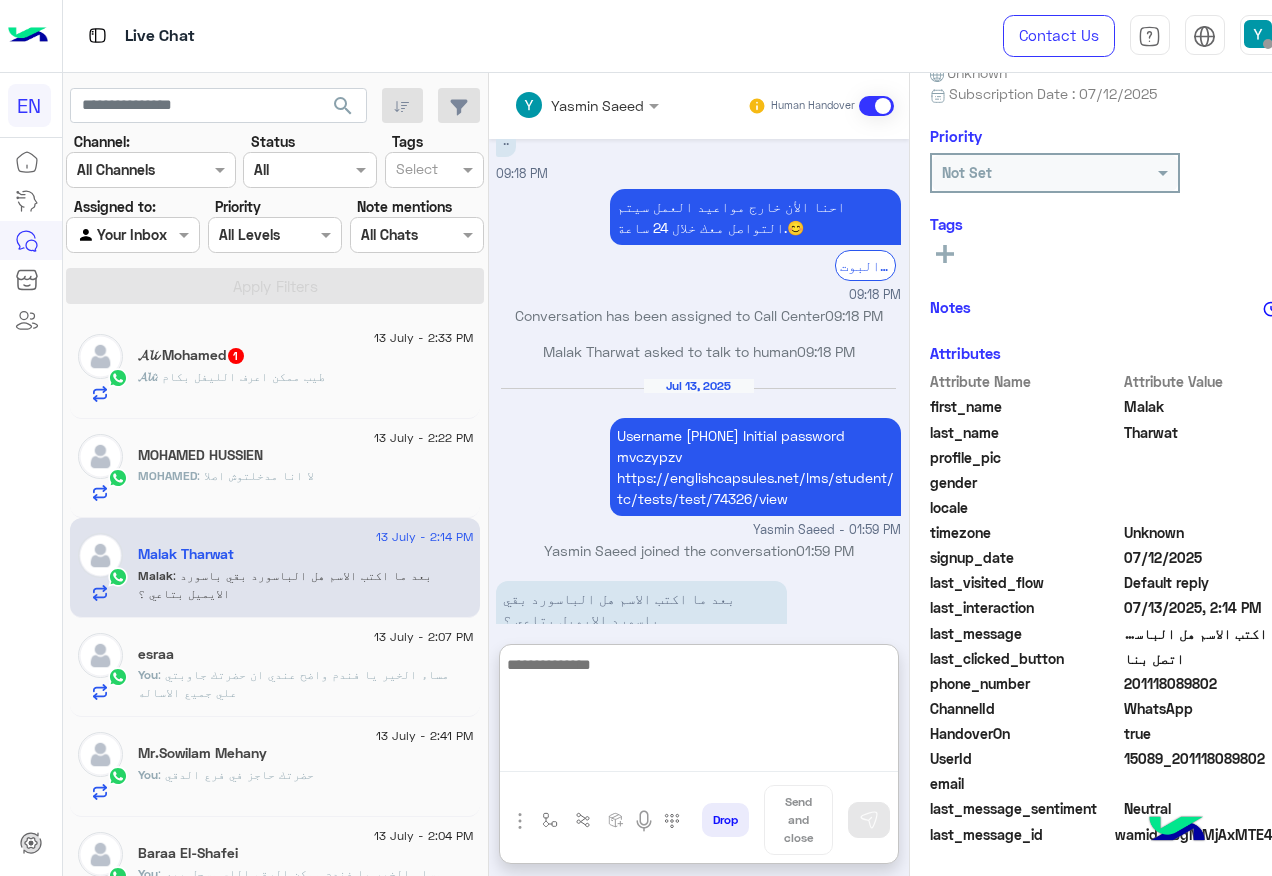 click at bounding box center [699, 712] 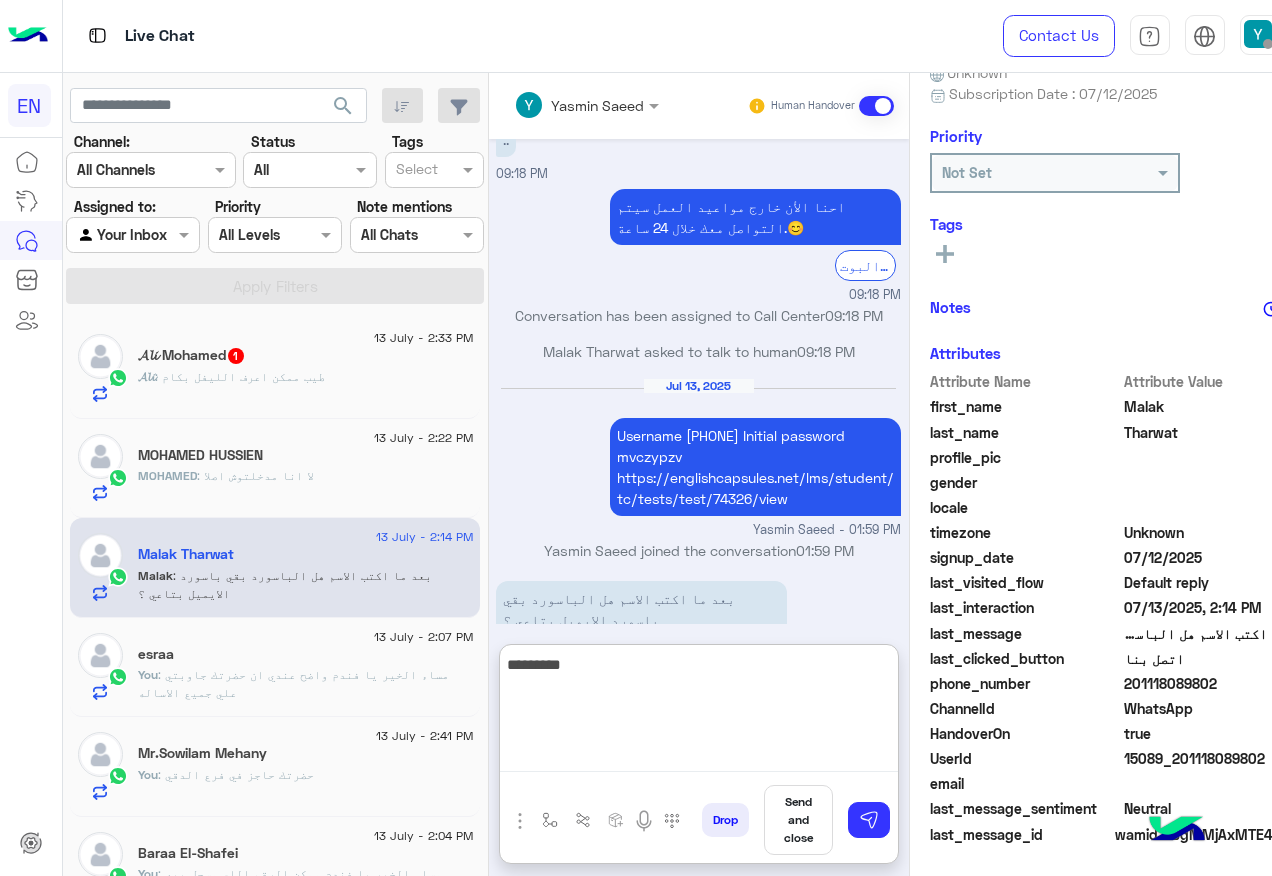 type on "**********" 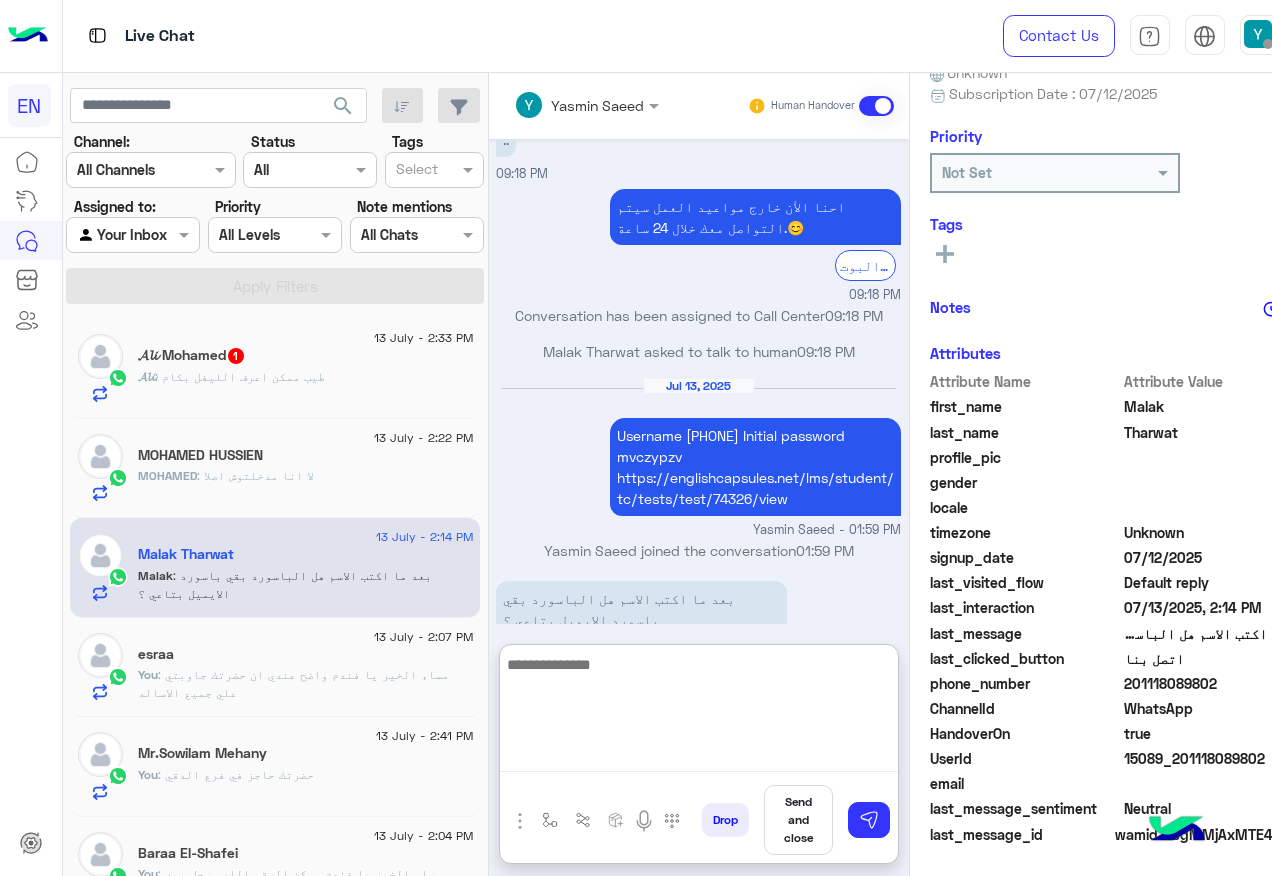 scroll, scrollTop: 1664, scrollLeft: 0, axis: vertical 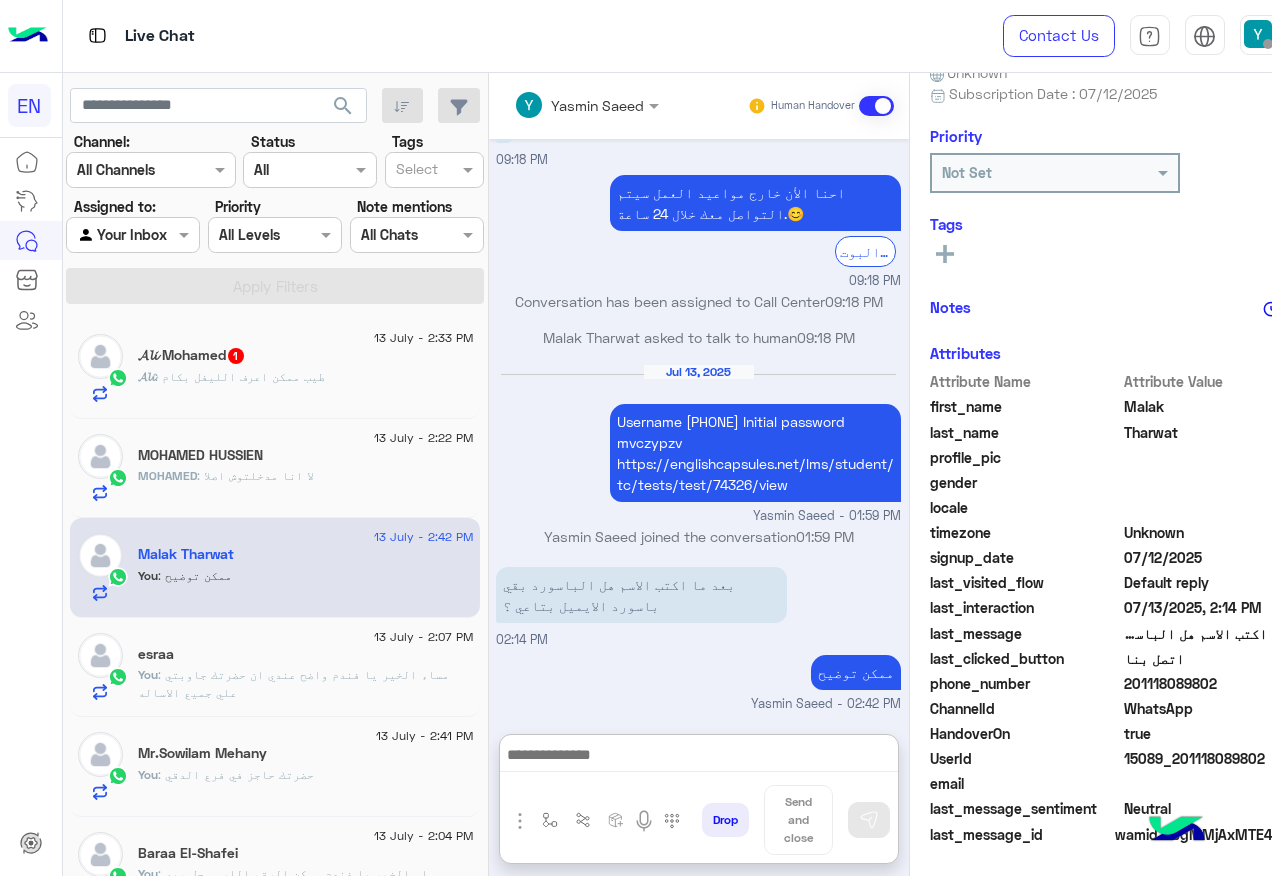 click on "𝓐𝓵𝓲 : طيب ممكن اعرف الليفل بكام" 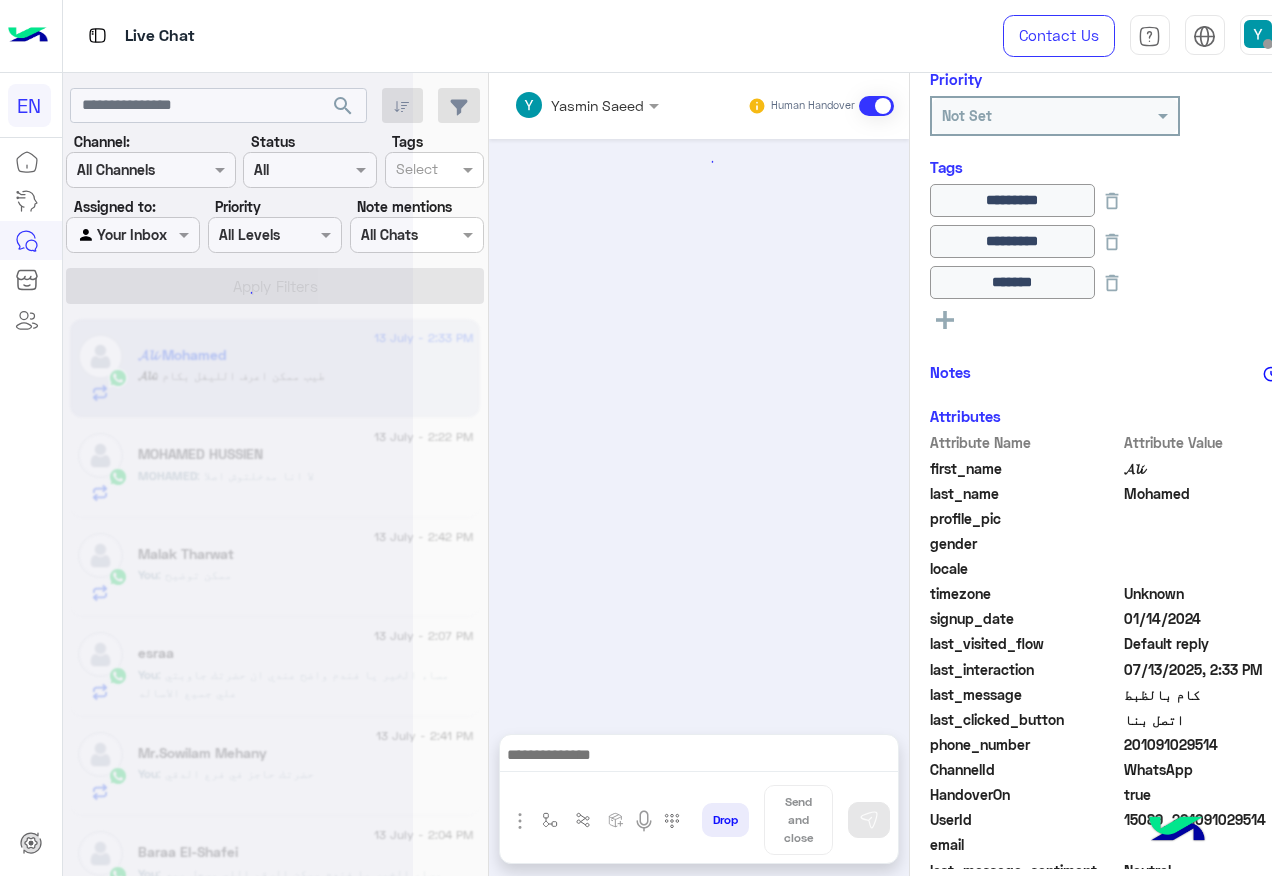 scroll, scrollTop: 319, scrollLeft: 0, axis: vertical 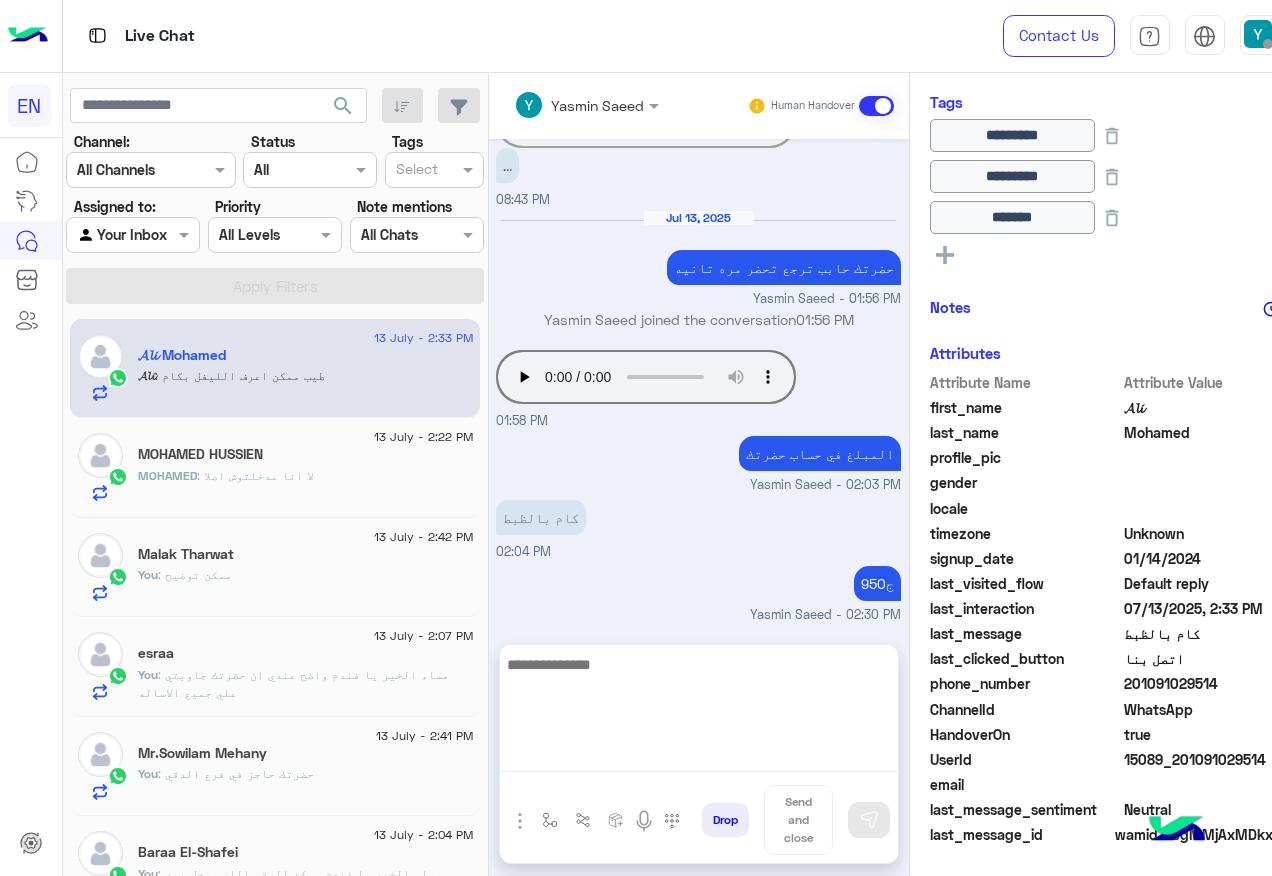 click at bounding box center (699, 712) 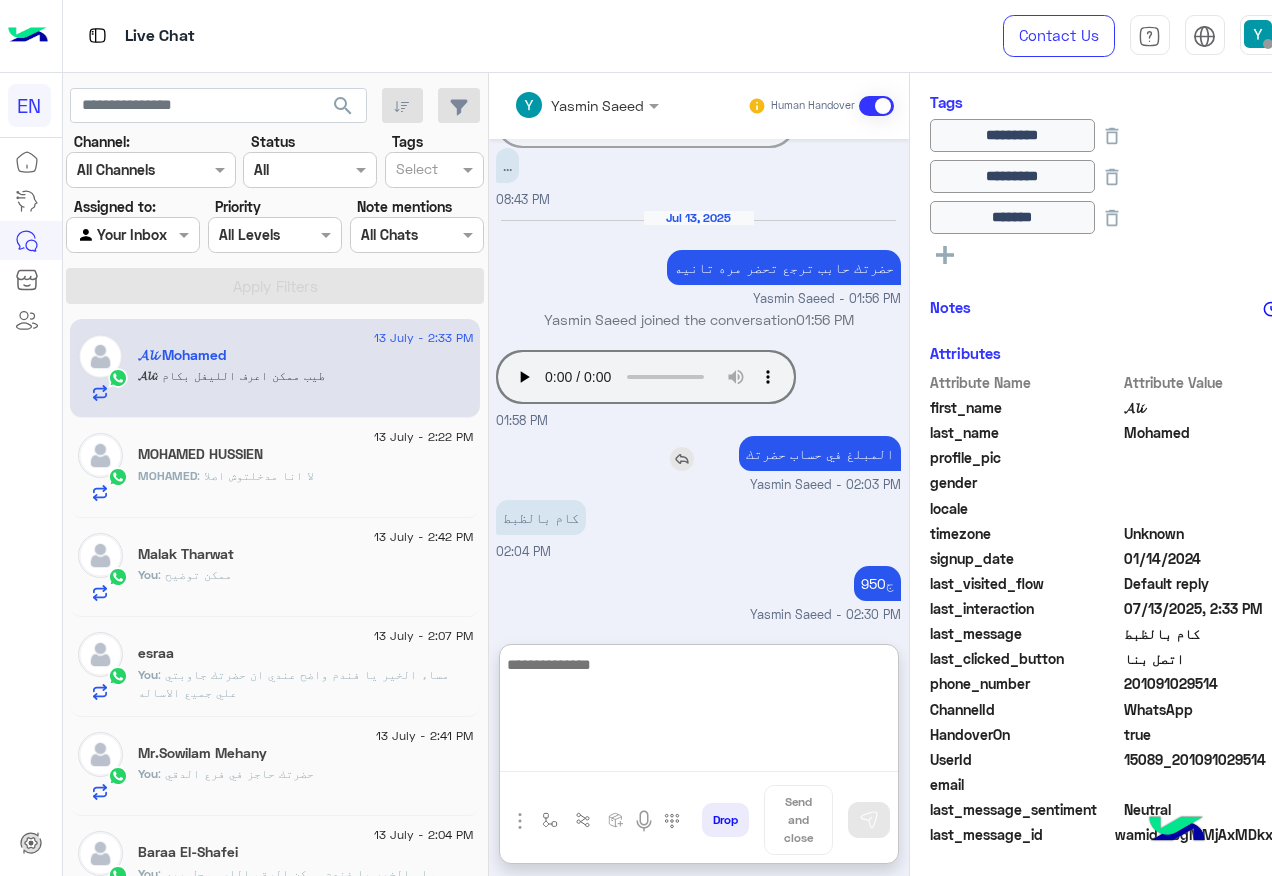 scroll, scrollTop: 1294, scrollLeft: 0, axis: vertical 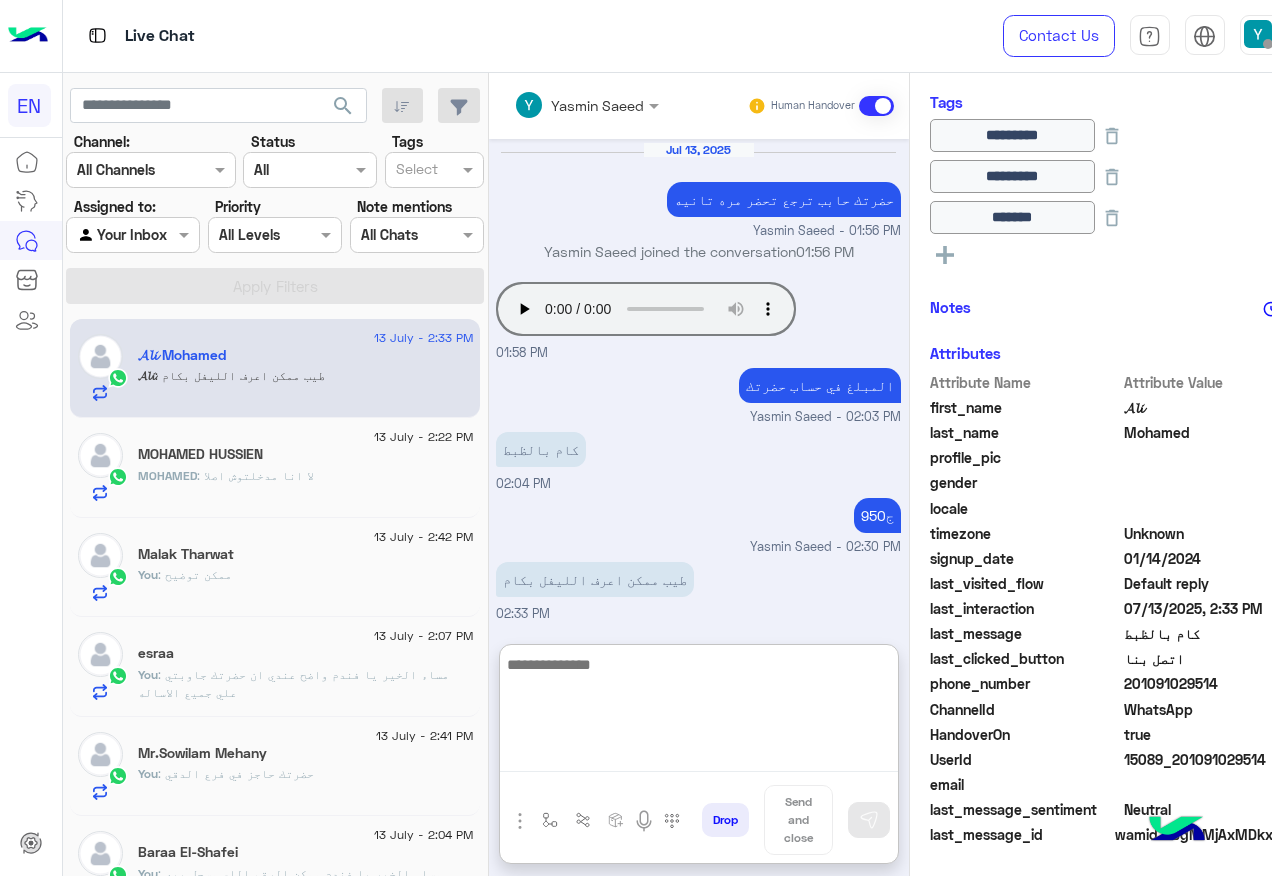 click at bounding box center [699, 712] 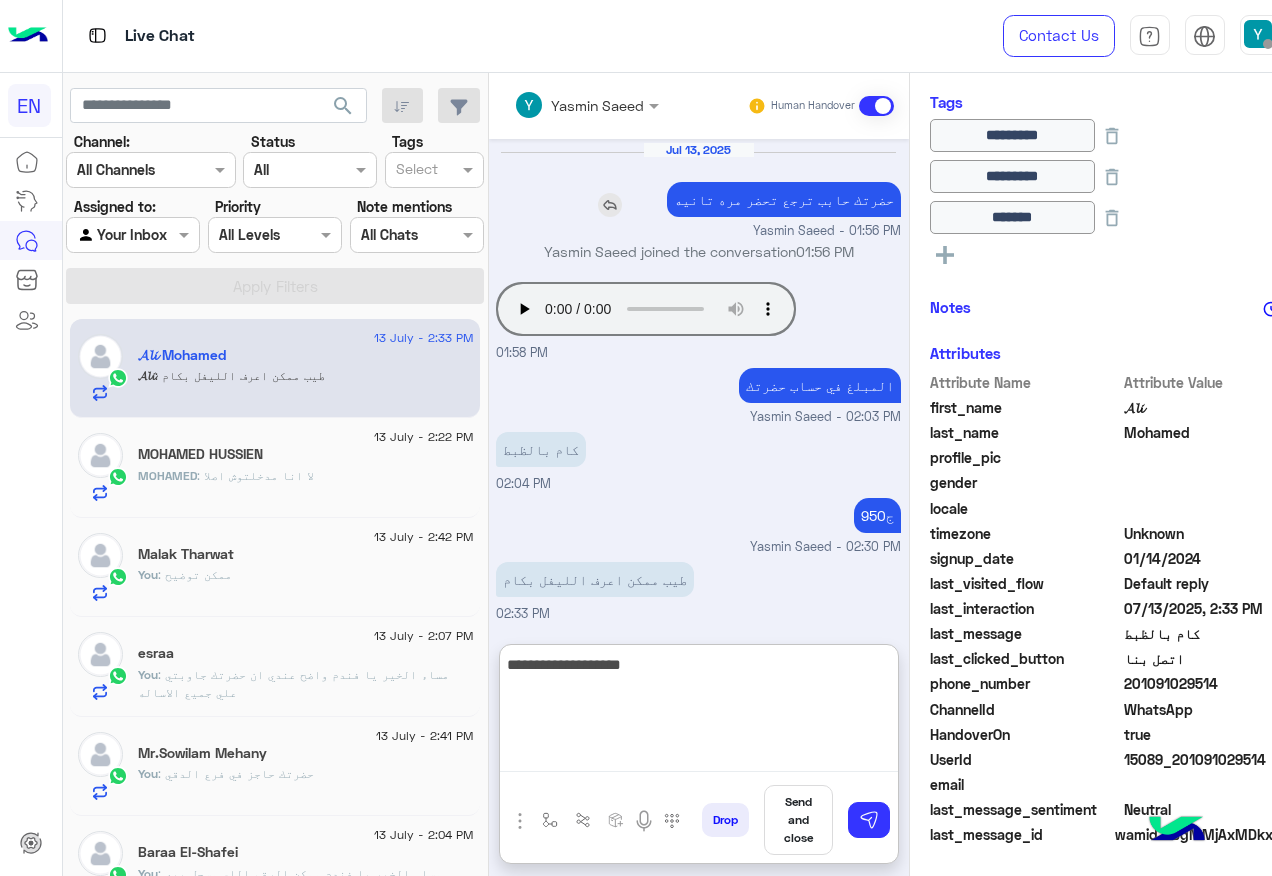 type on "**********" 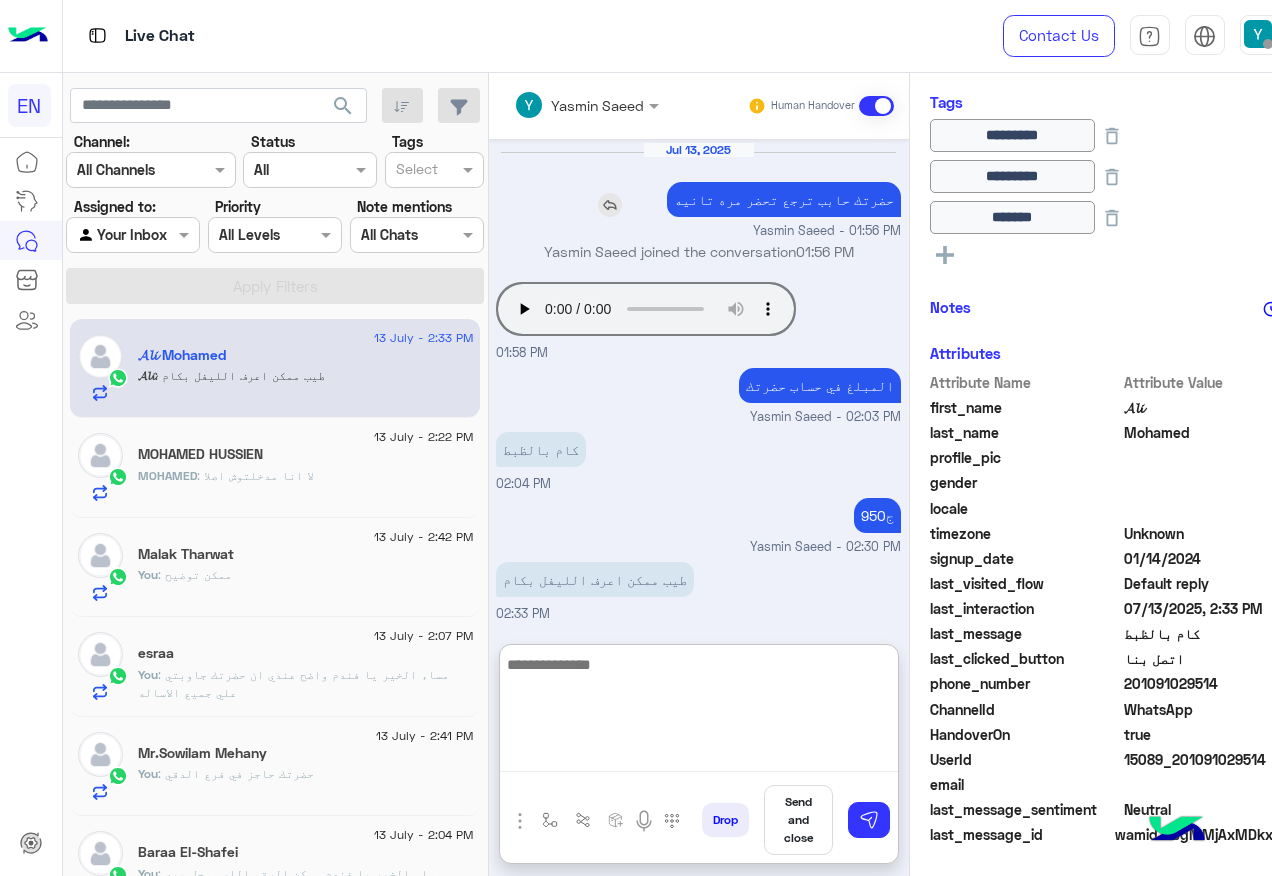 scroll, scrollTop: 1359, scrollLeft: 0, axis: vertical 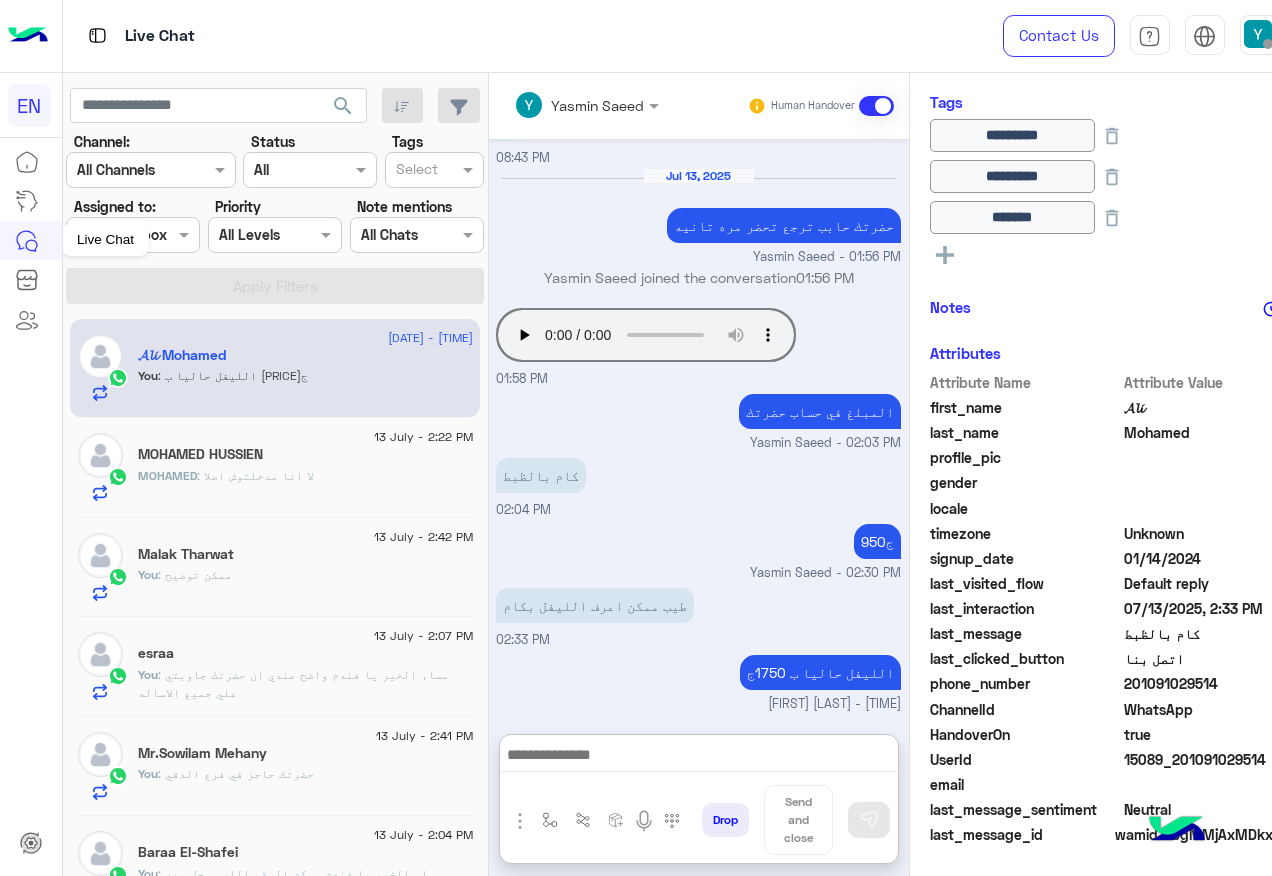 click on "Live Chat" at bounding box center (105, 240) 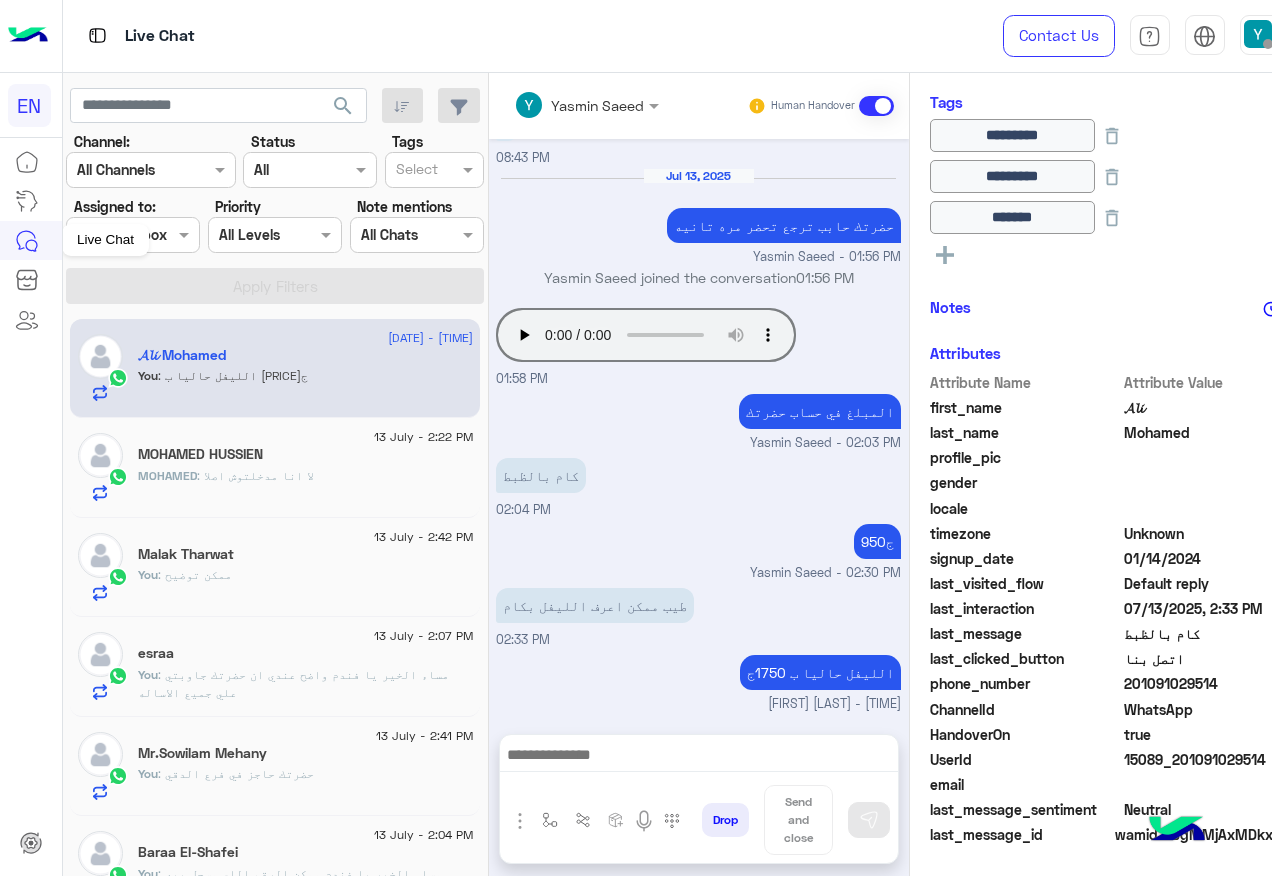 scroll, scrollTop: 1269, scrollLeft: 0, axis: vertical 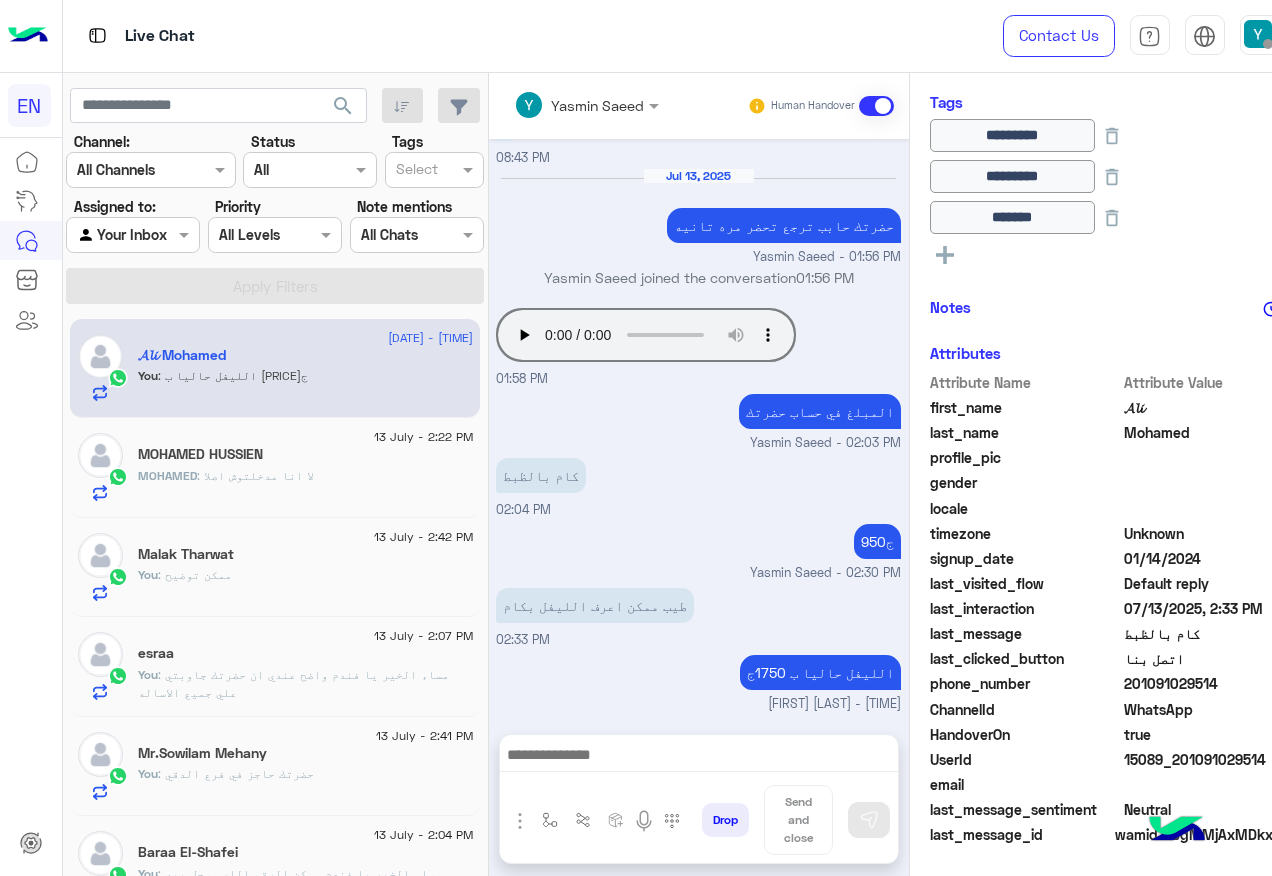 click at bounding box center (133, 234) 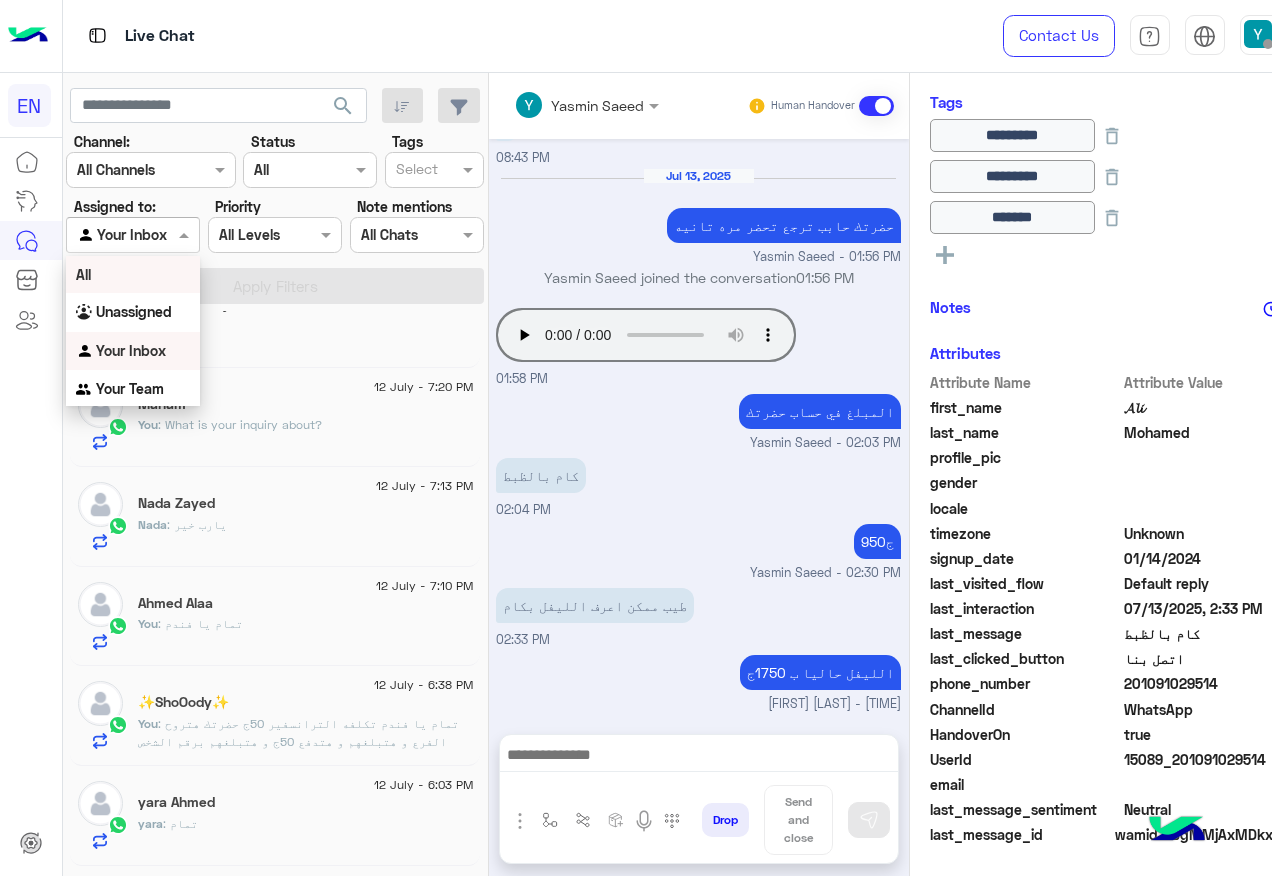 scroll, scrollTop: 1200, scrollLeft: 0, axis: vertical 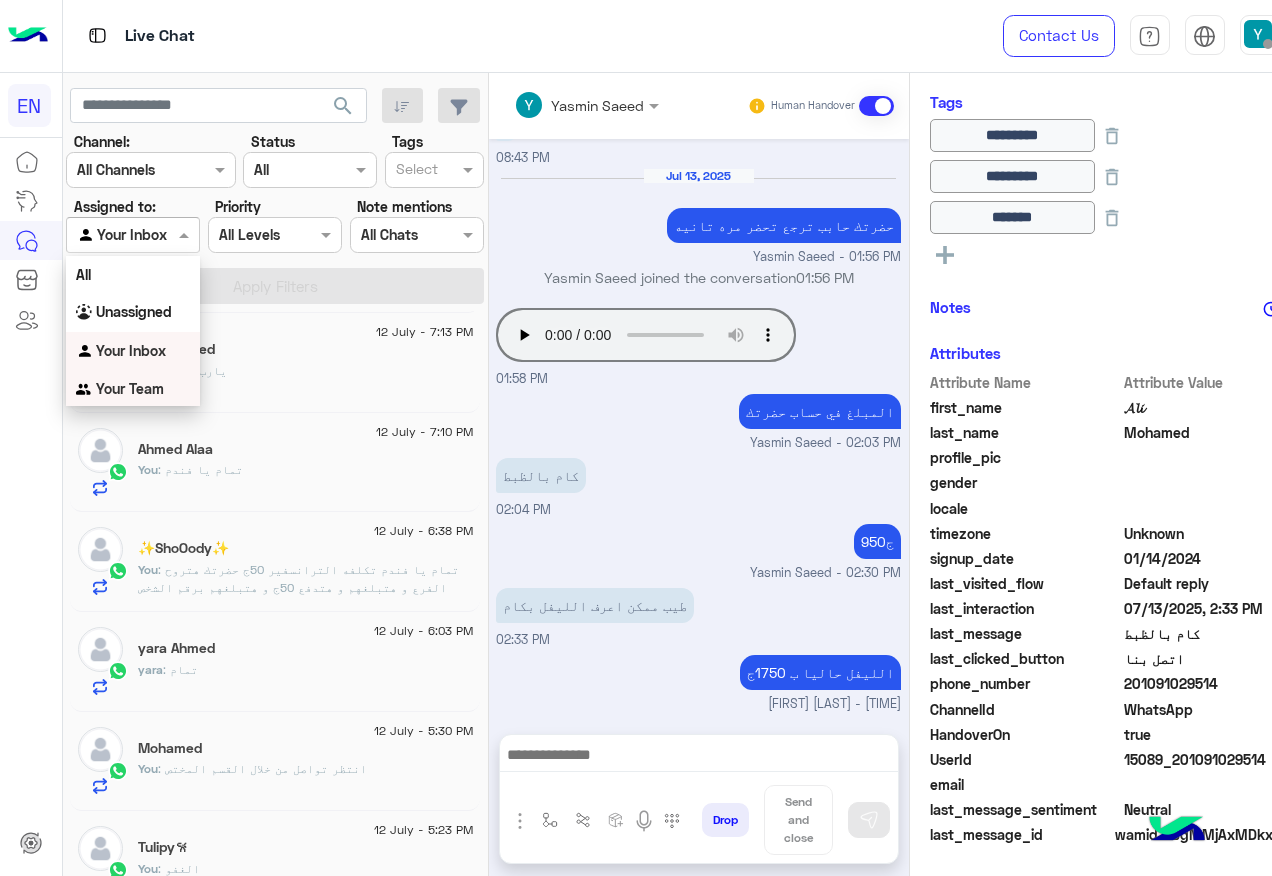 click on "Your Team" at bounding box center [130, 388] 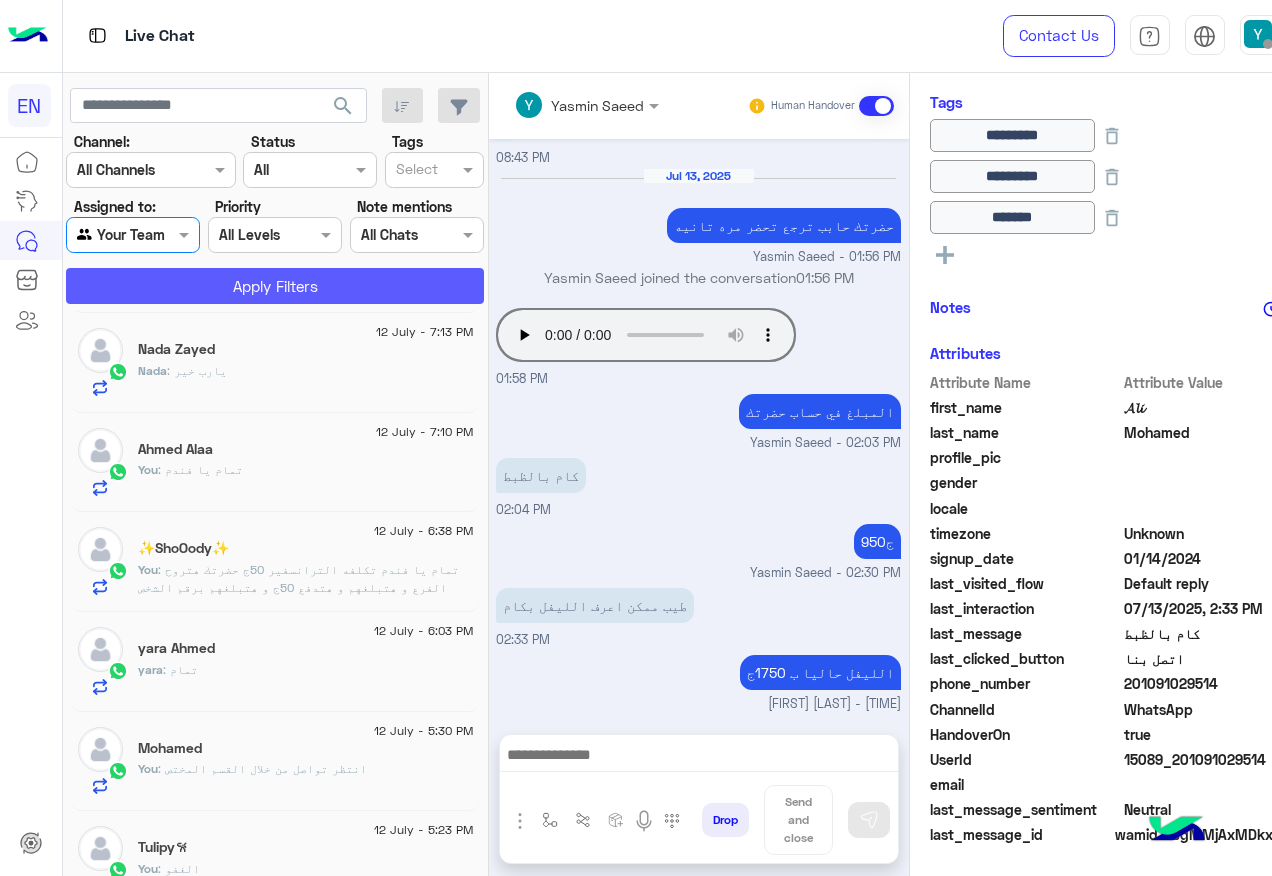 click on "Apply Filters" 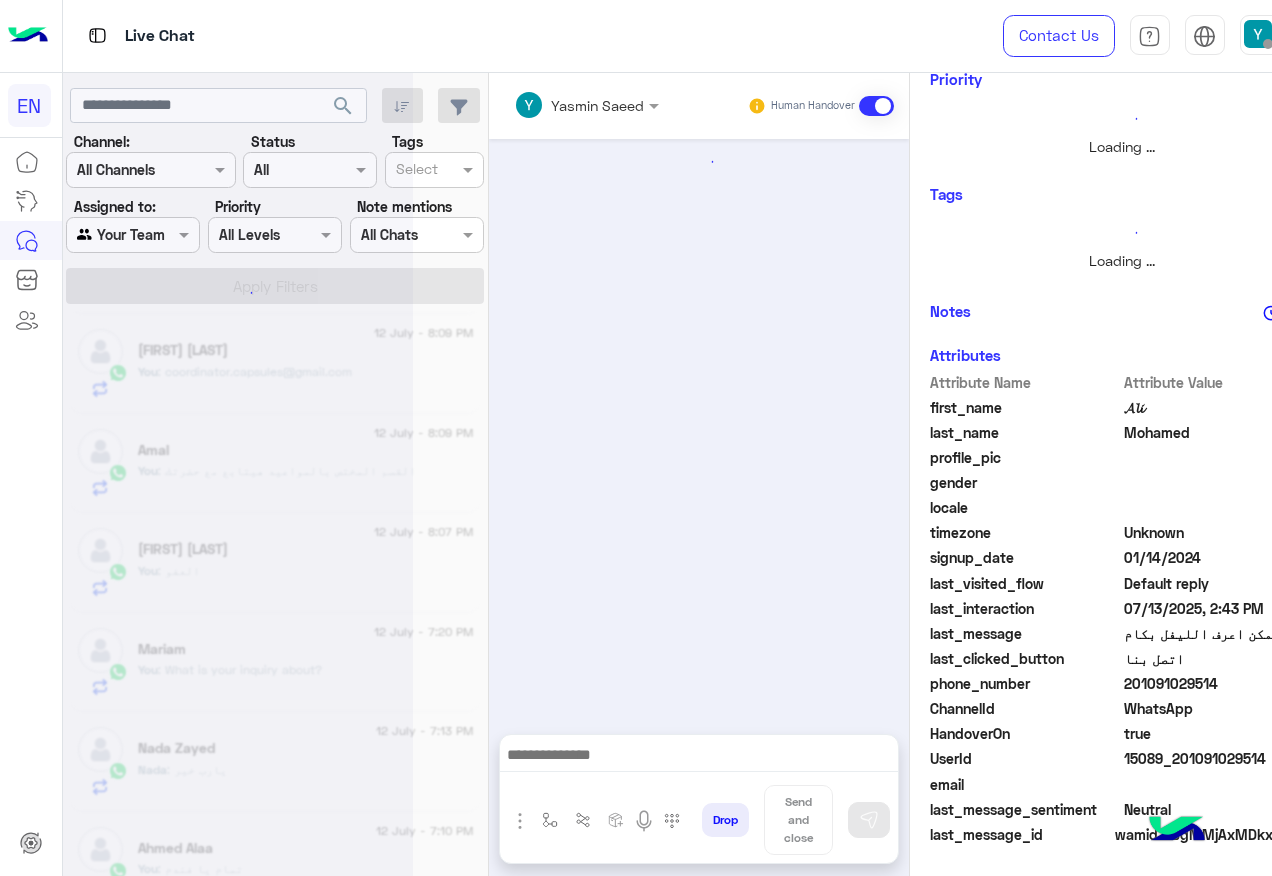 scroll, scrollTop: 258, scrollLeft: 0, axis: vertical 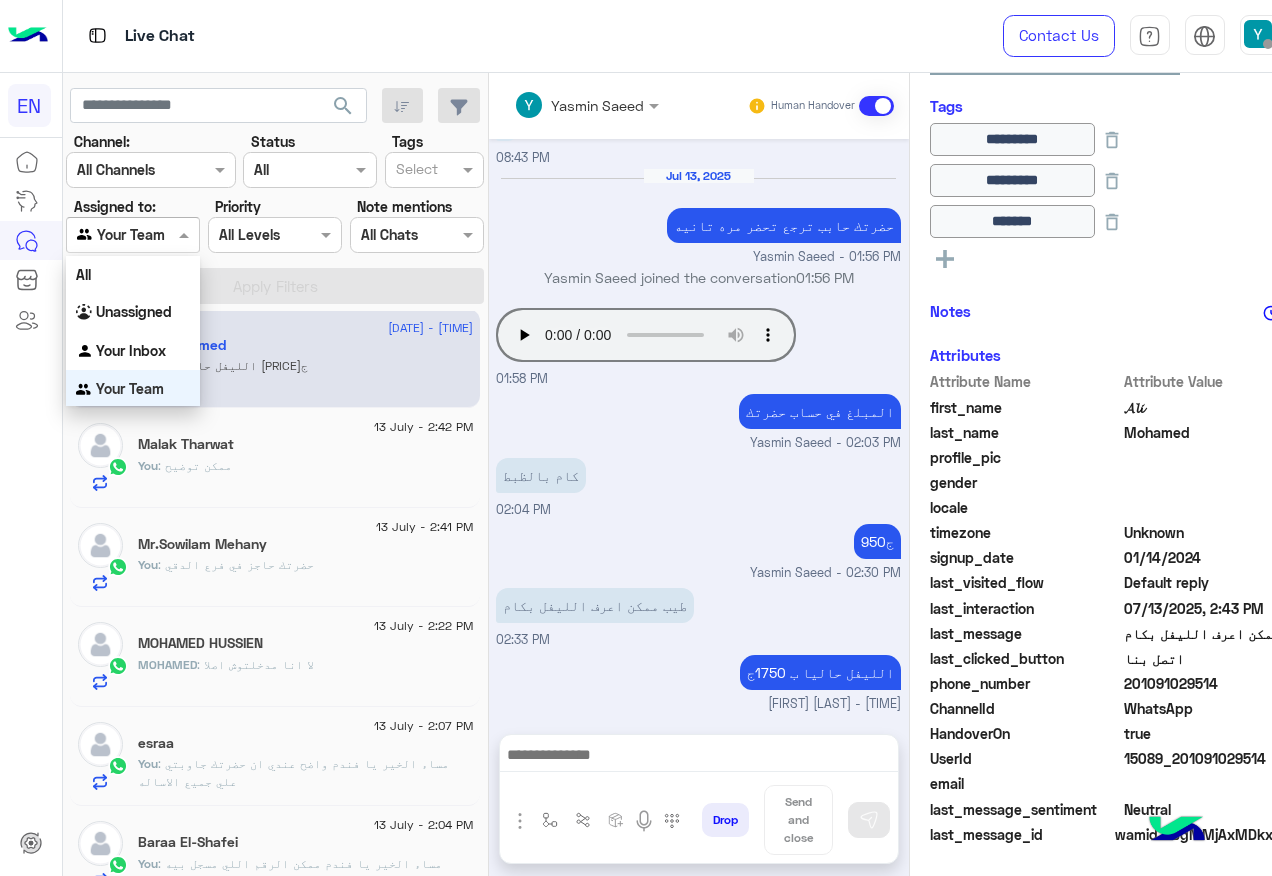 click at bounding box center (133, 234) 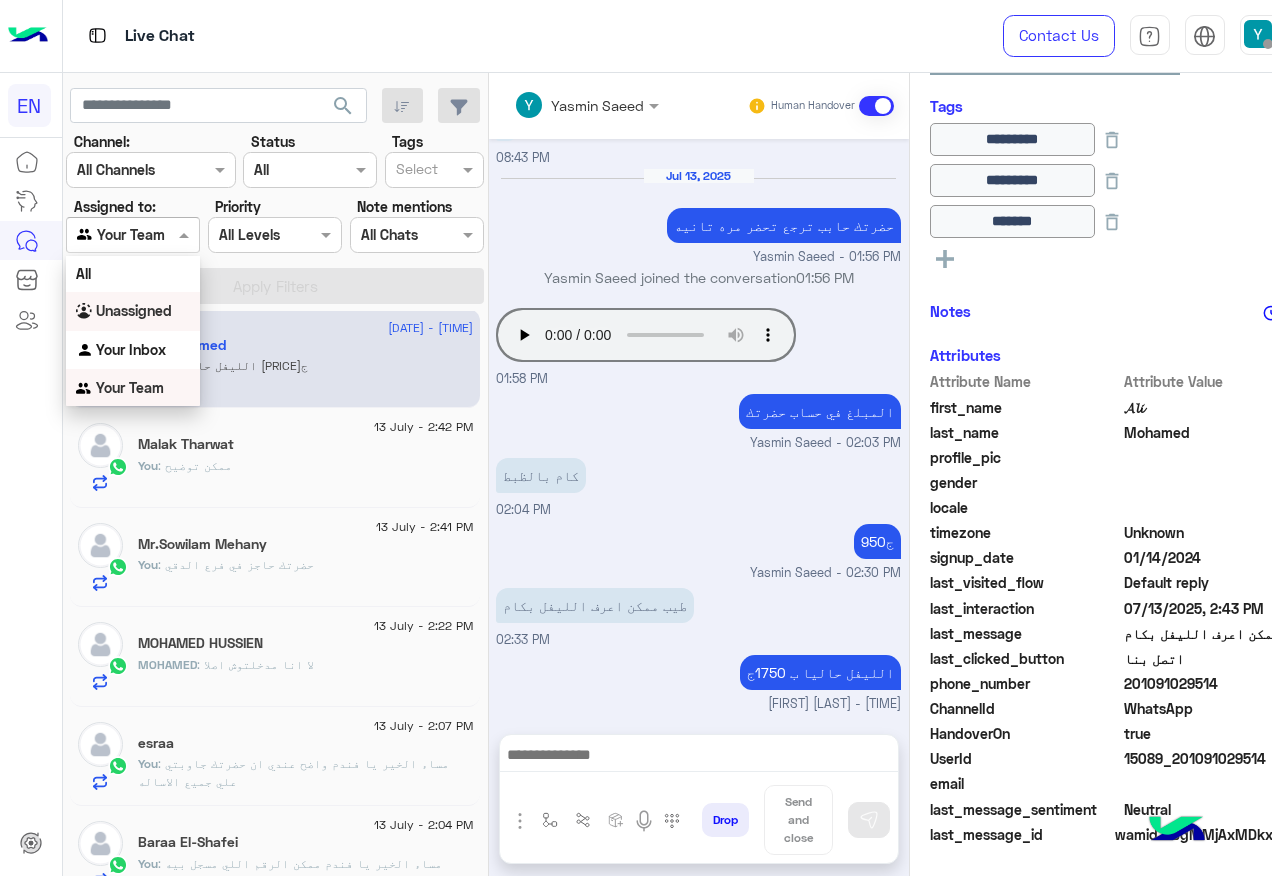click on "Unassigned" at bounding box center [133, 311] 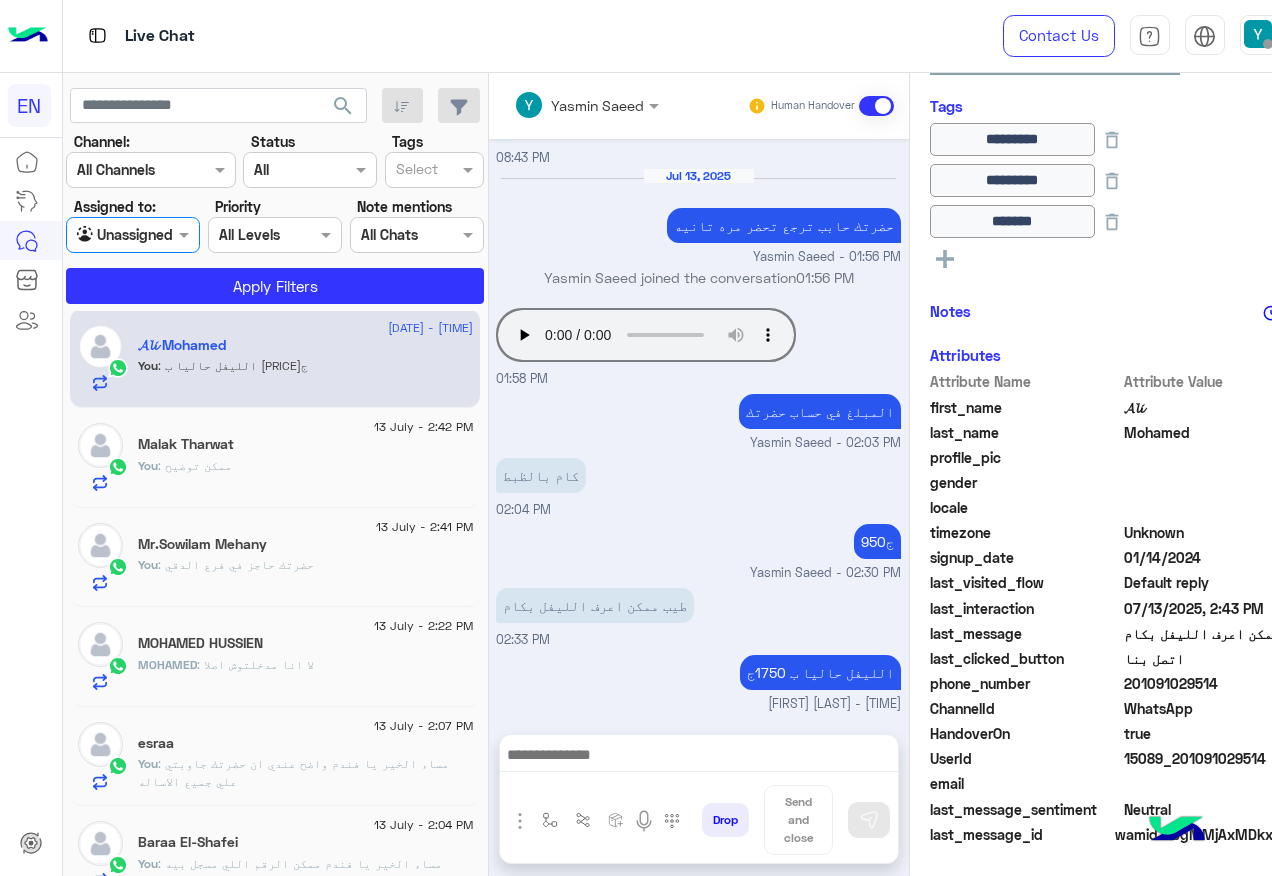 click on "search Channel: Channel All Channels Status Channel All Tags Select Assigned to: Agent Filter Unassigned Priority All Levels All Levels Note mentions Select All Chats Apply Filters" 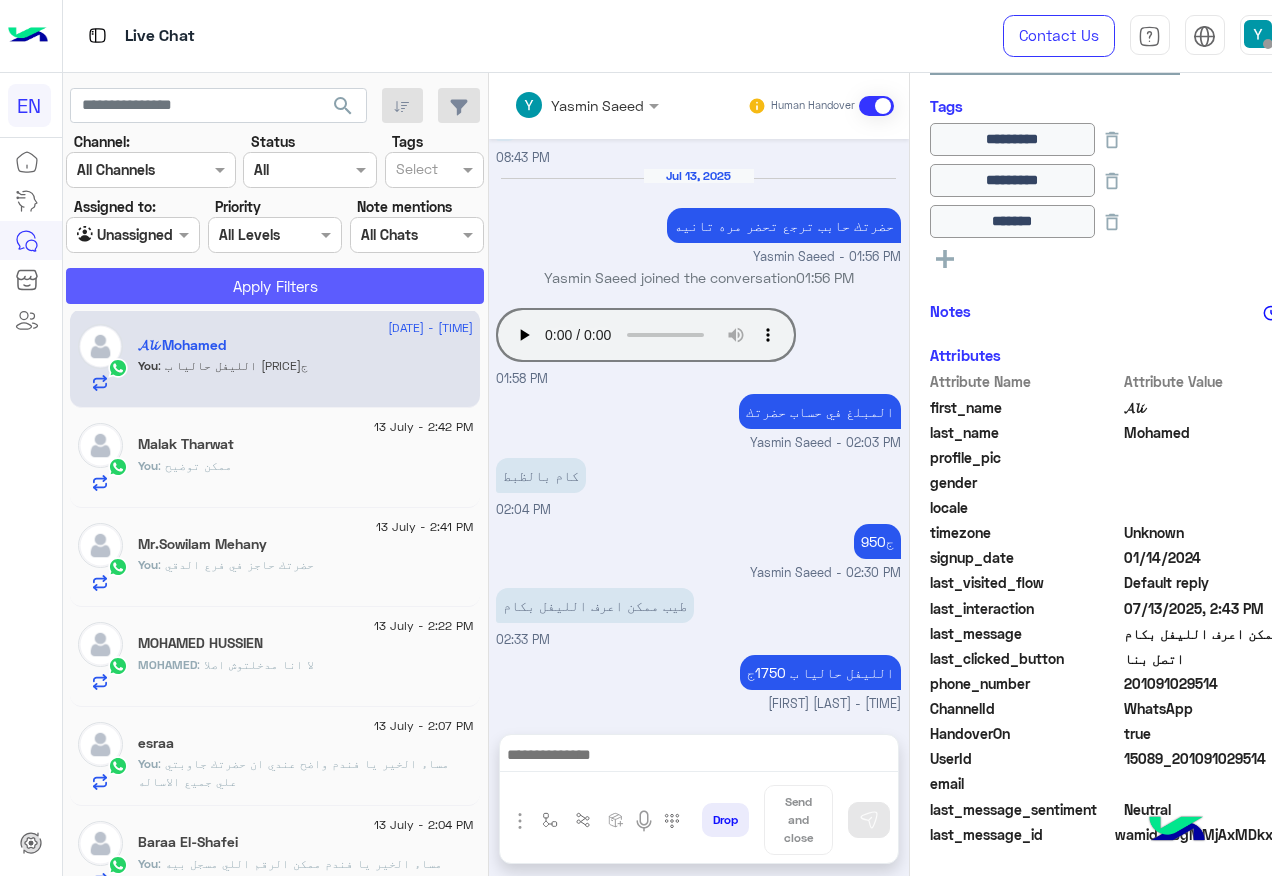 click on "Apply Filters" 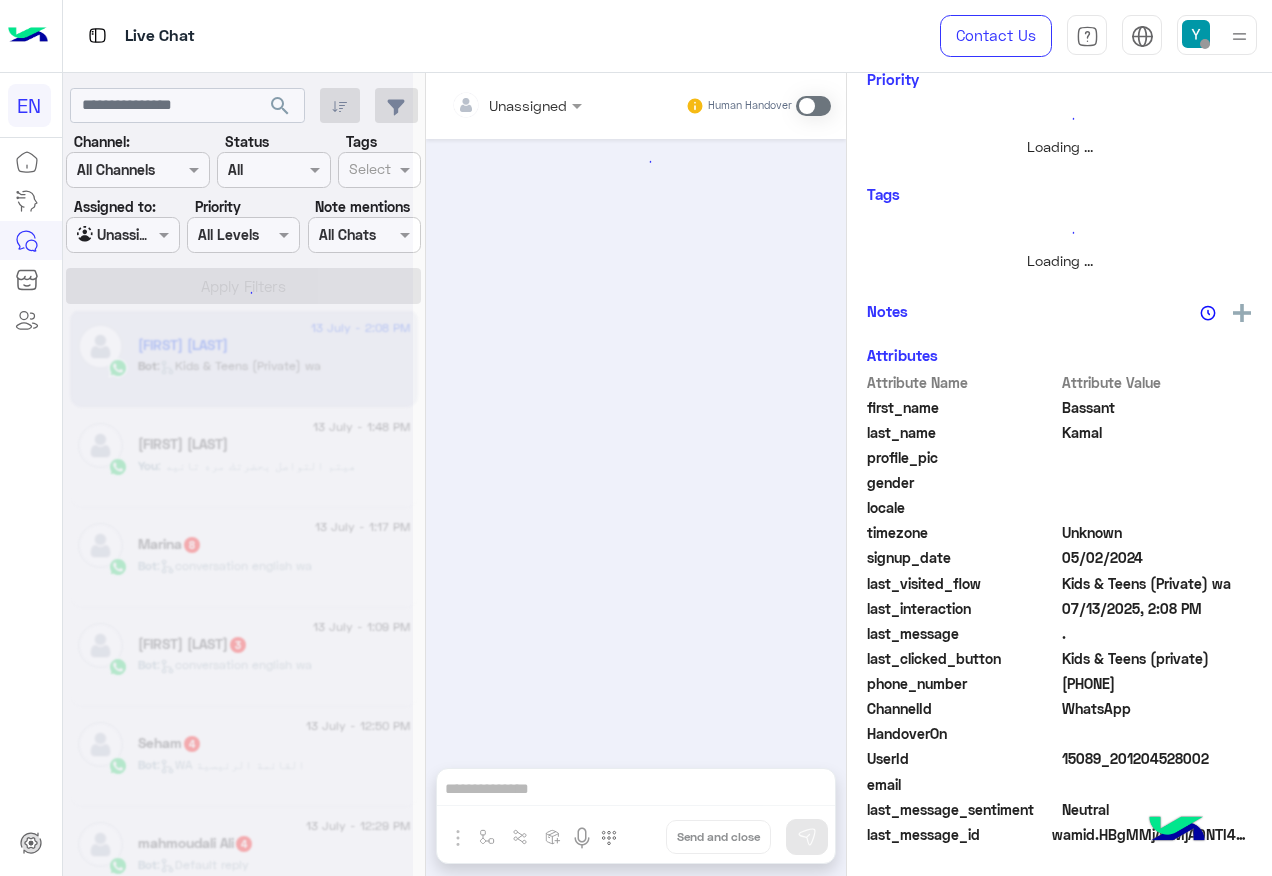 scroll, scrollTop: 258, scrollLeft: 0, axis: vertical 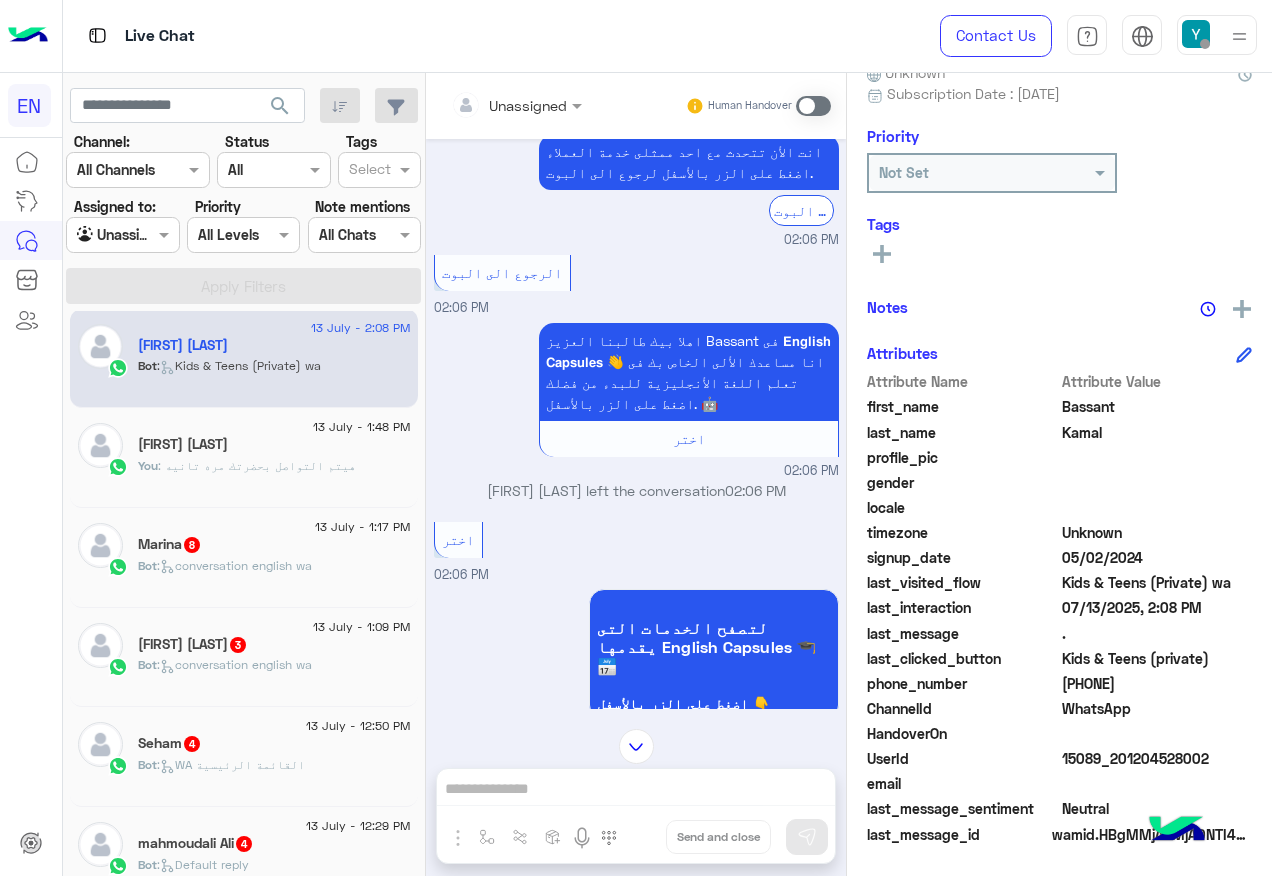 click at bounding box center (491, 105) 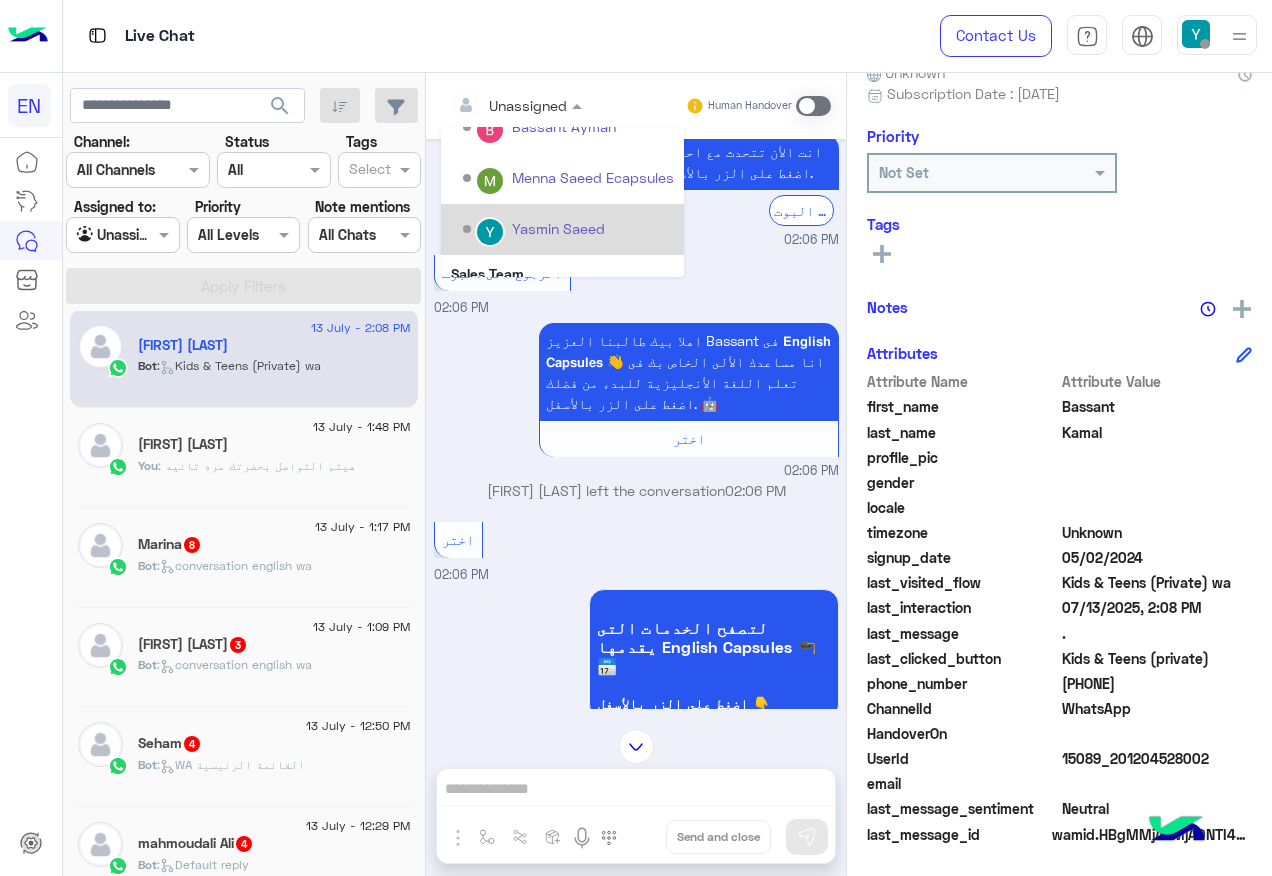 scroll, scrollTop: 332, scrollLeft: 0, axis: vertical 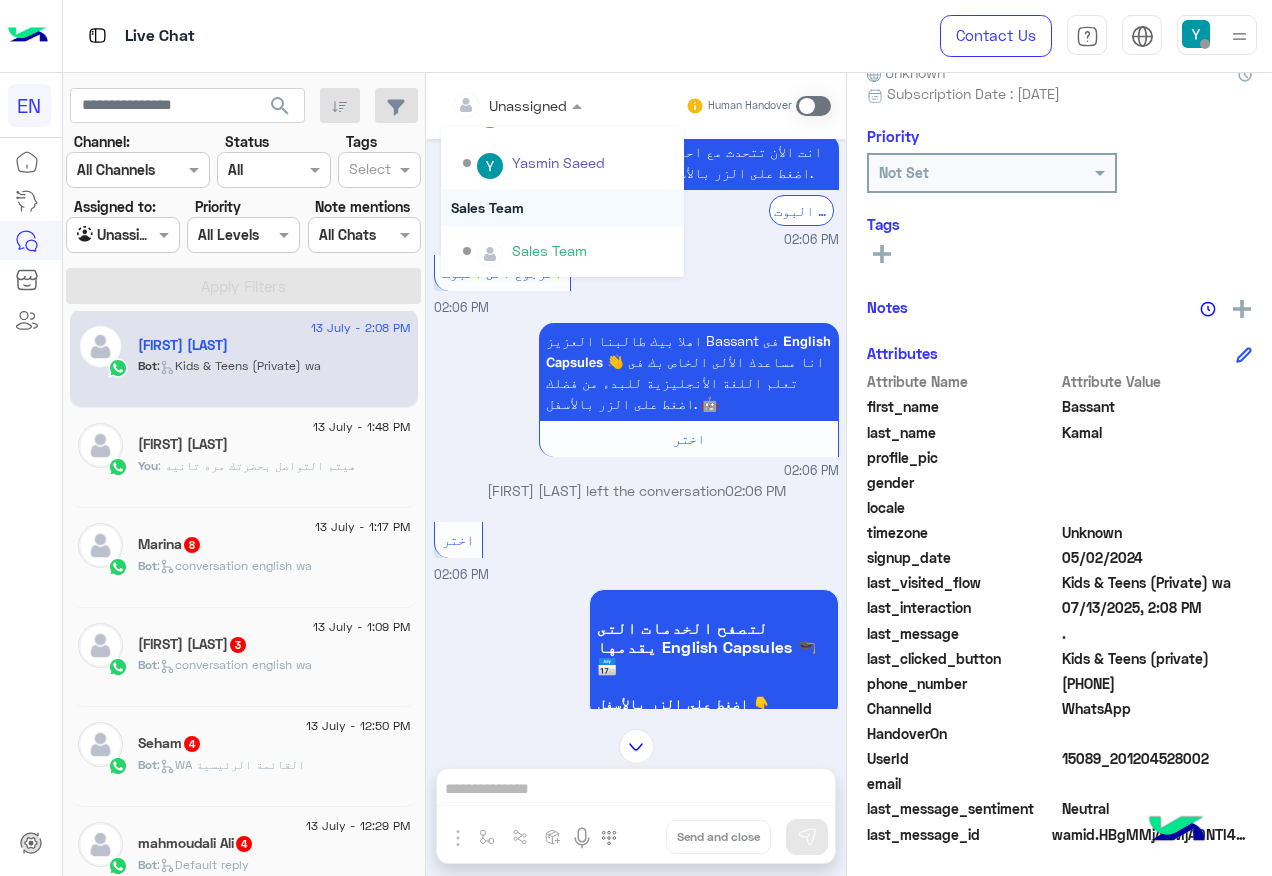 click on "Sales Team" at bounding box center [562, 207] 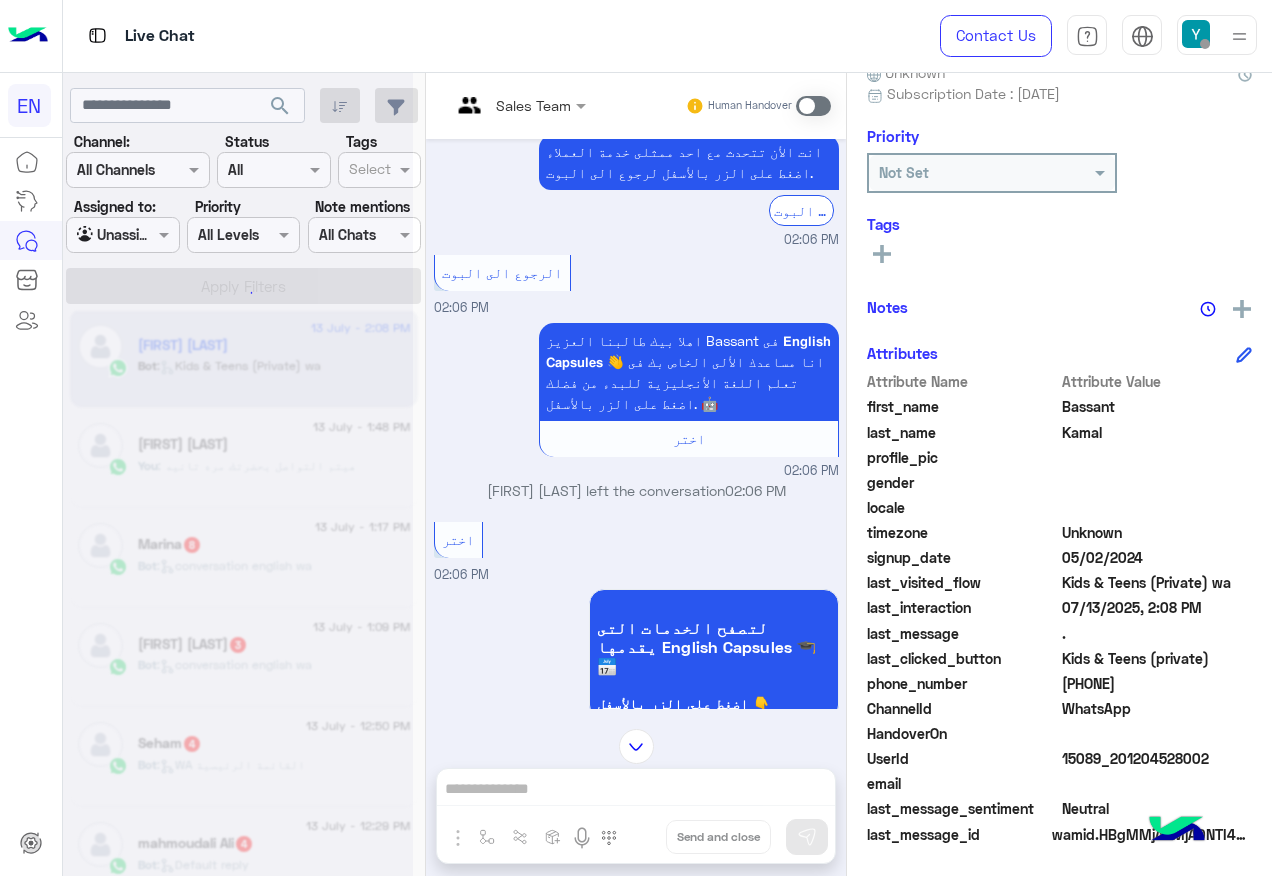 scroll, scrollTop: 258, scrollLeft: 0, axis: vertical 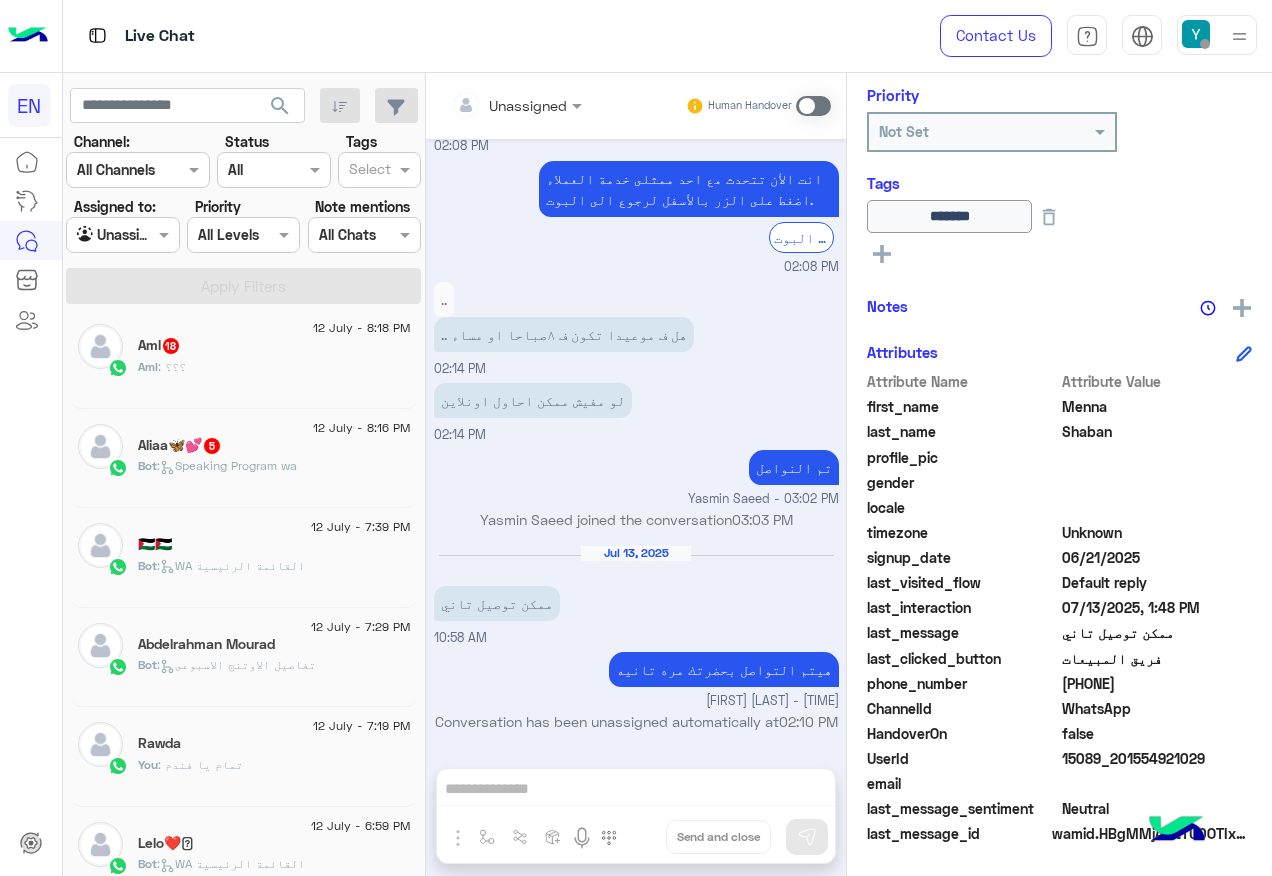 click on "Bot :   Speaking Program wa" 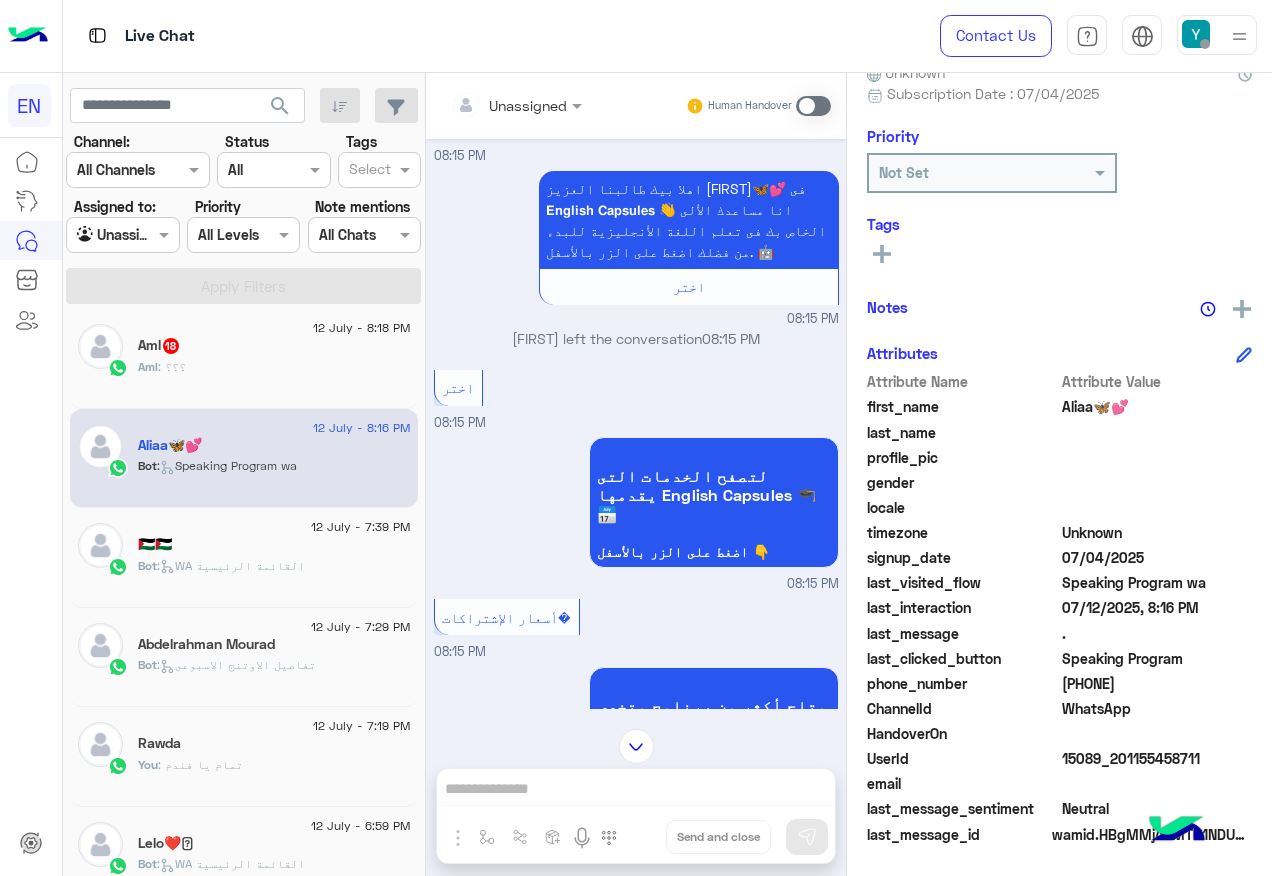 click on "Unassigned Human Handover" at bounding box center [636, 106] 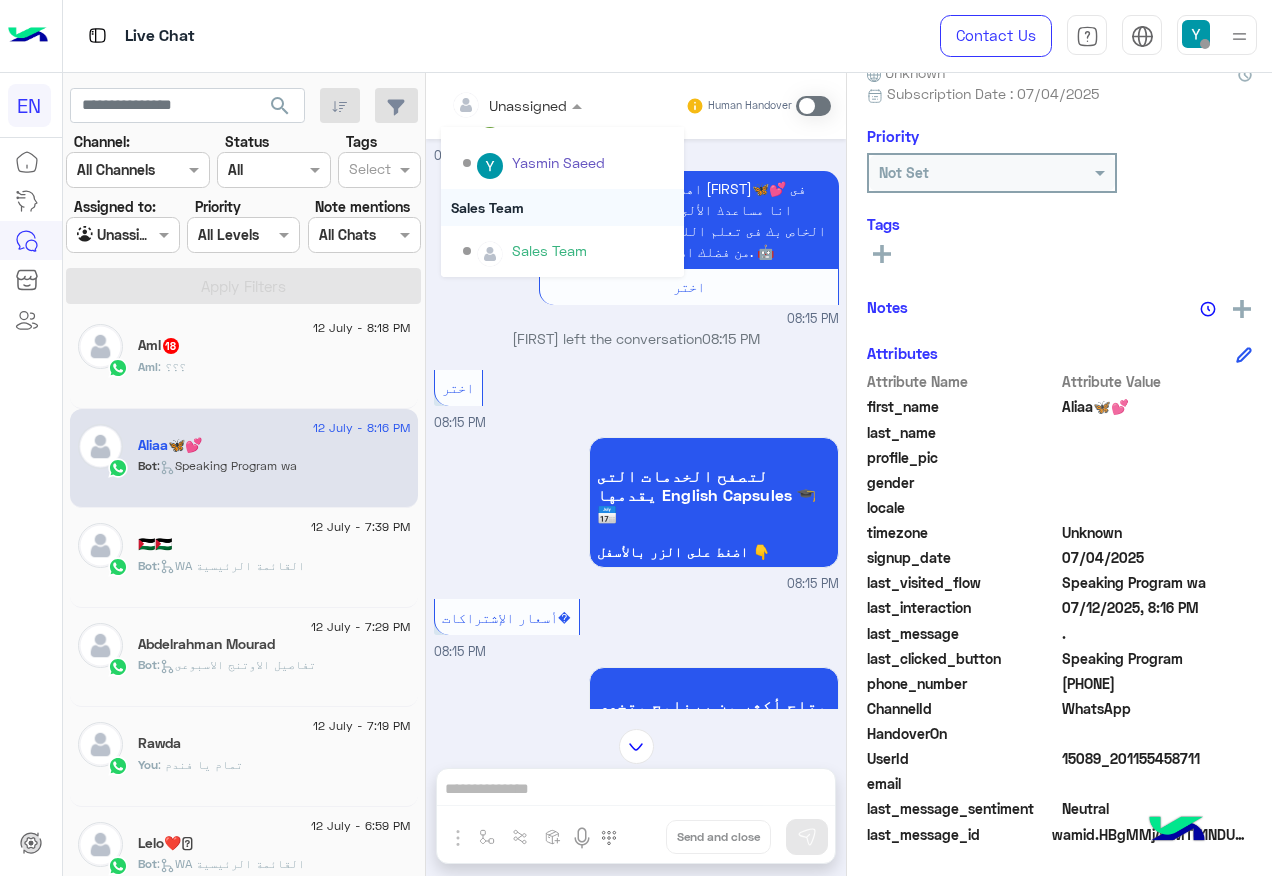 click on "Sales Team" at bounding box center [562, 207] 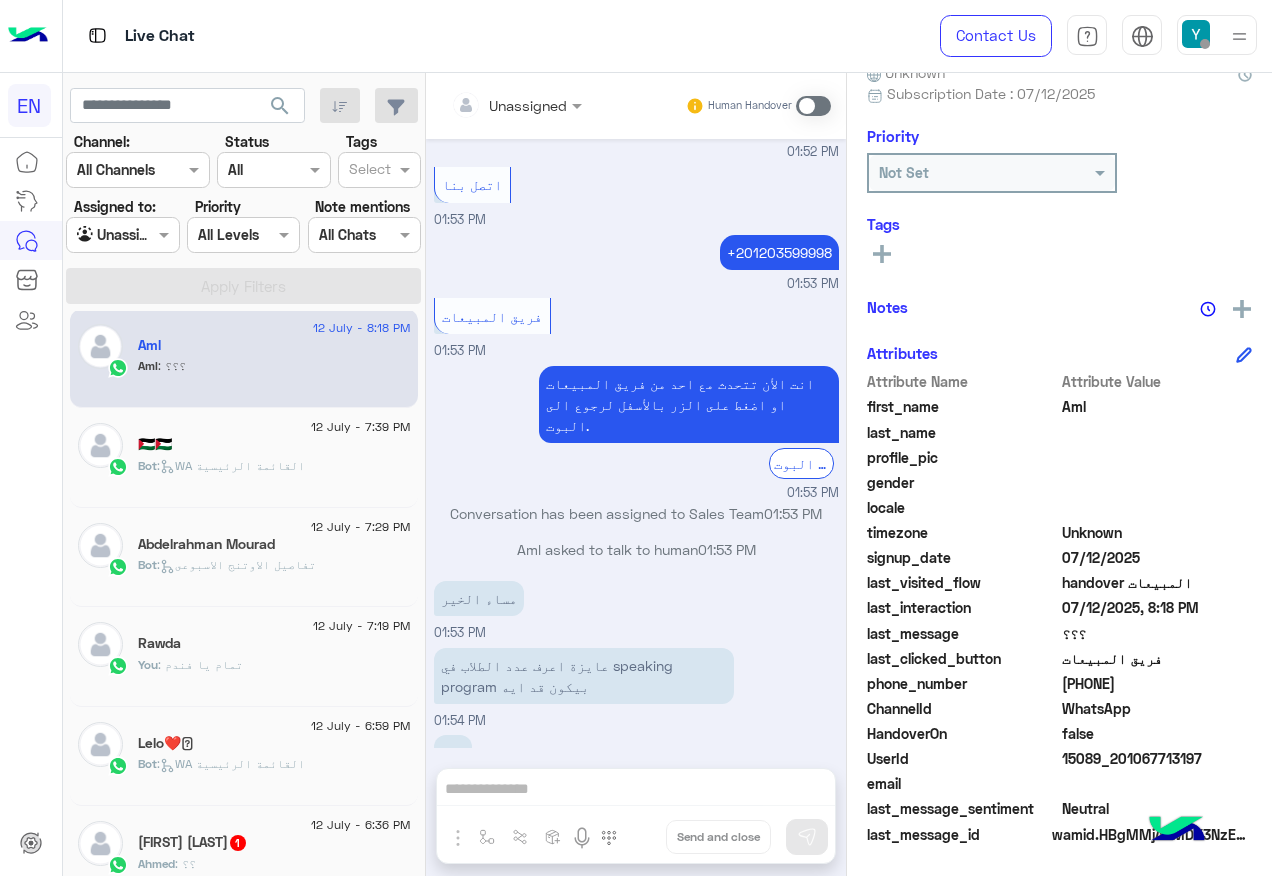 click at bounding box center [516, 104] 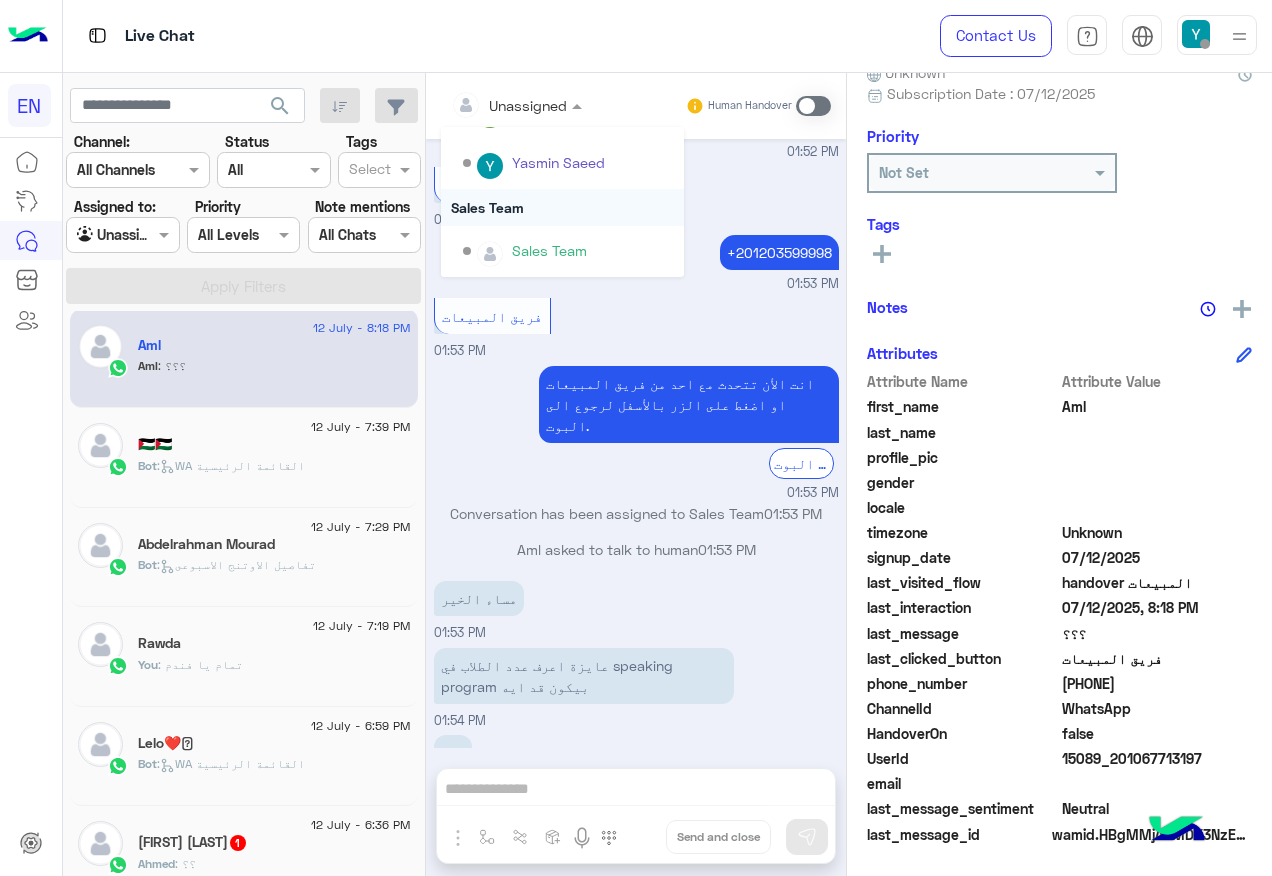 click on "Sales Team" at bounding box center [562, 207] 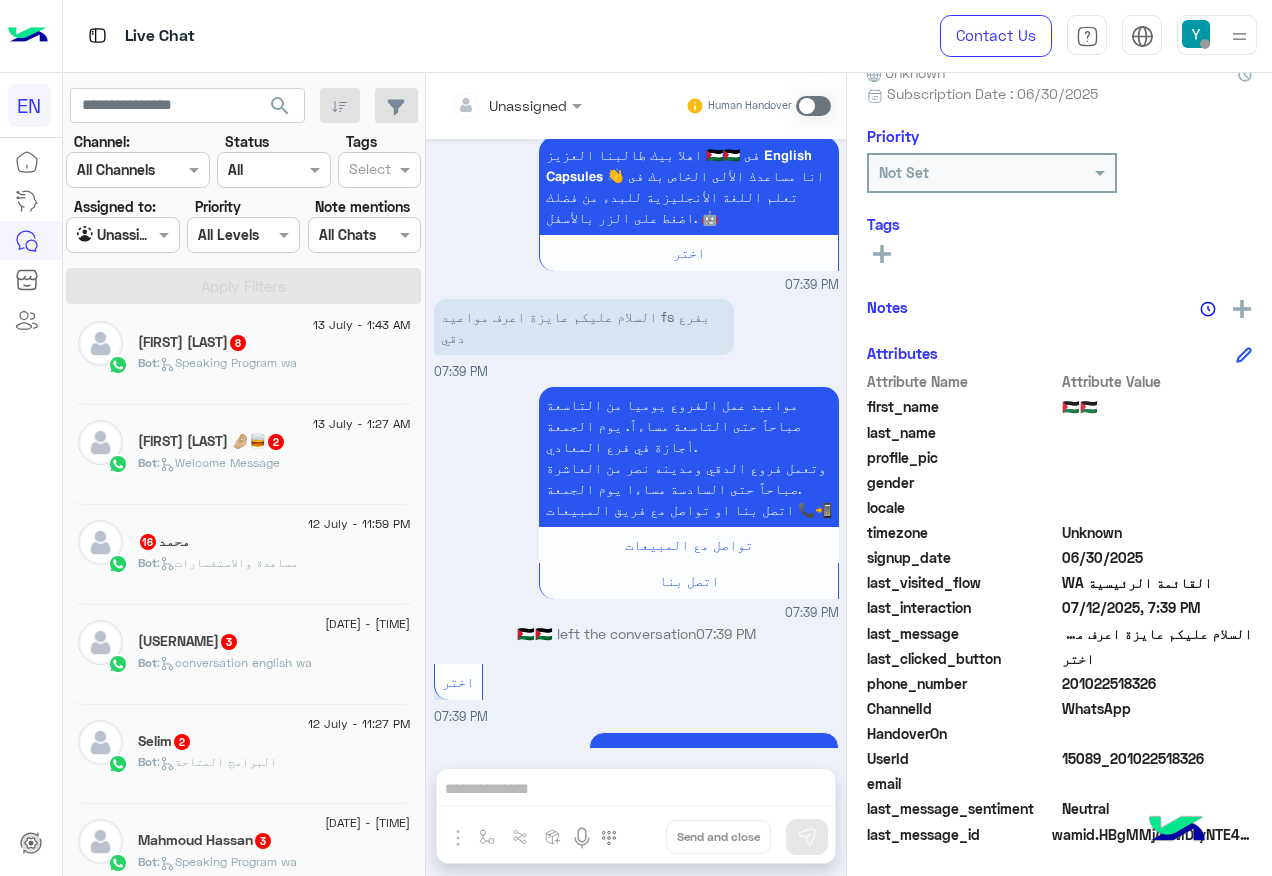 click on "مجهول⁉️🚷   3" 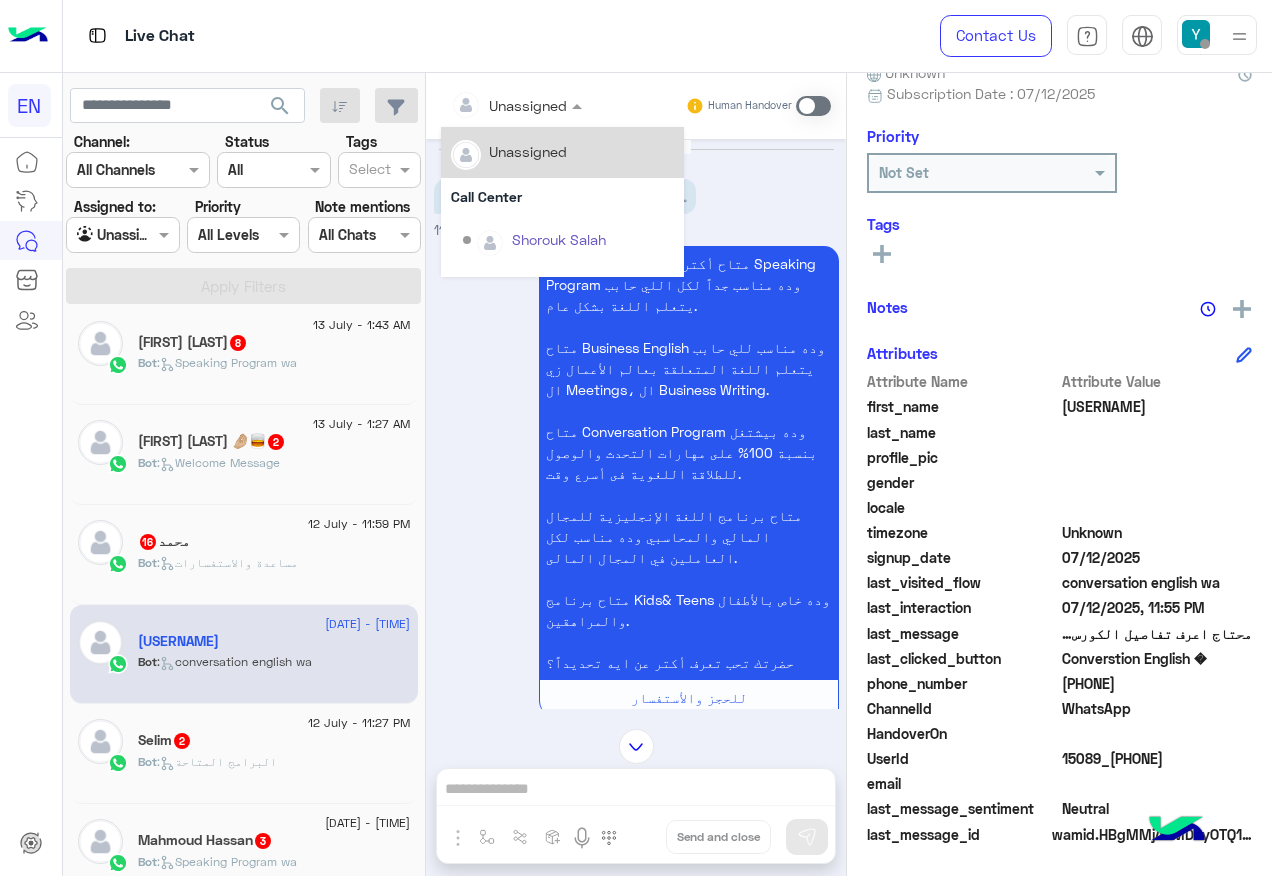click at bounding box center [491, 105] 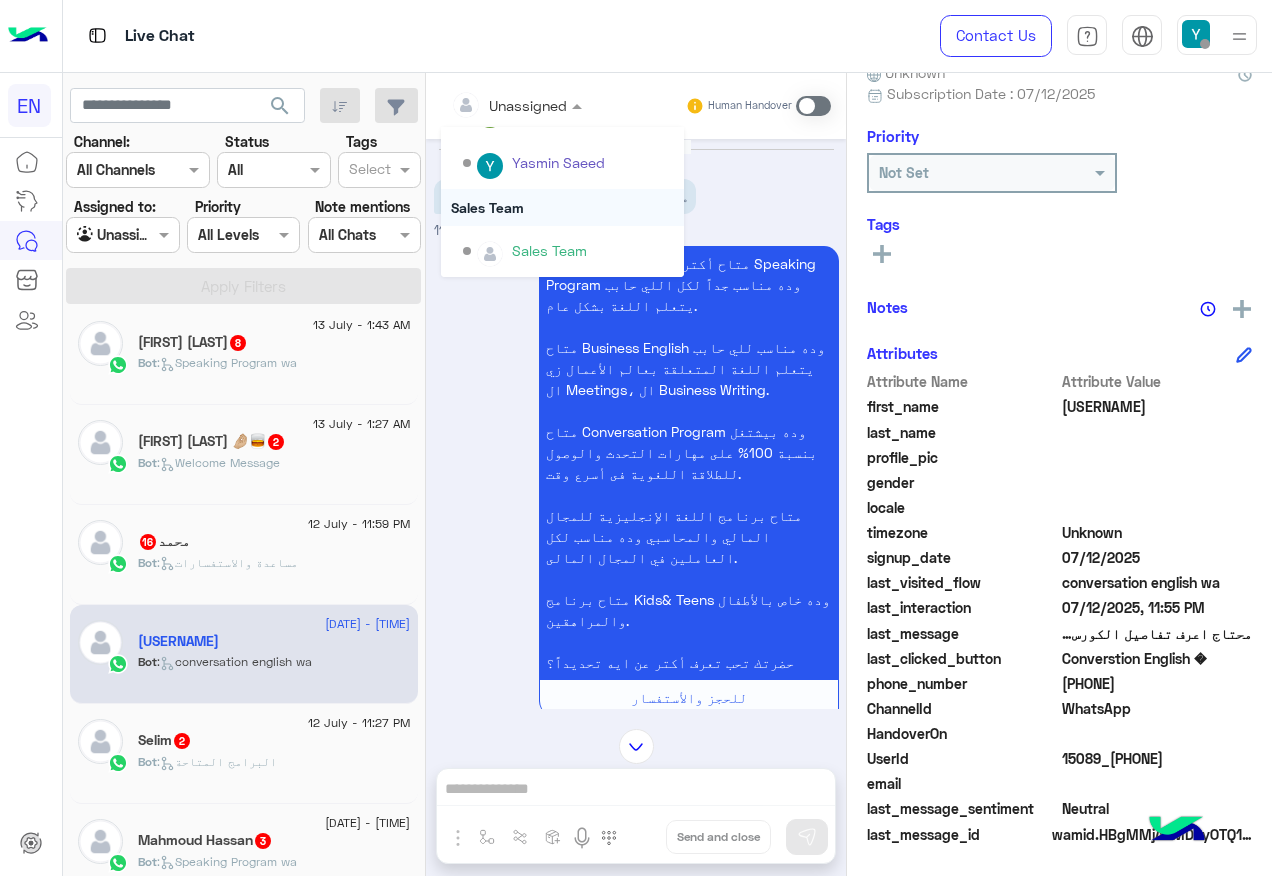 click on "Sales Team" at bounding box center (562, 207) 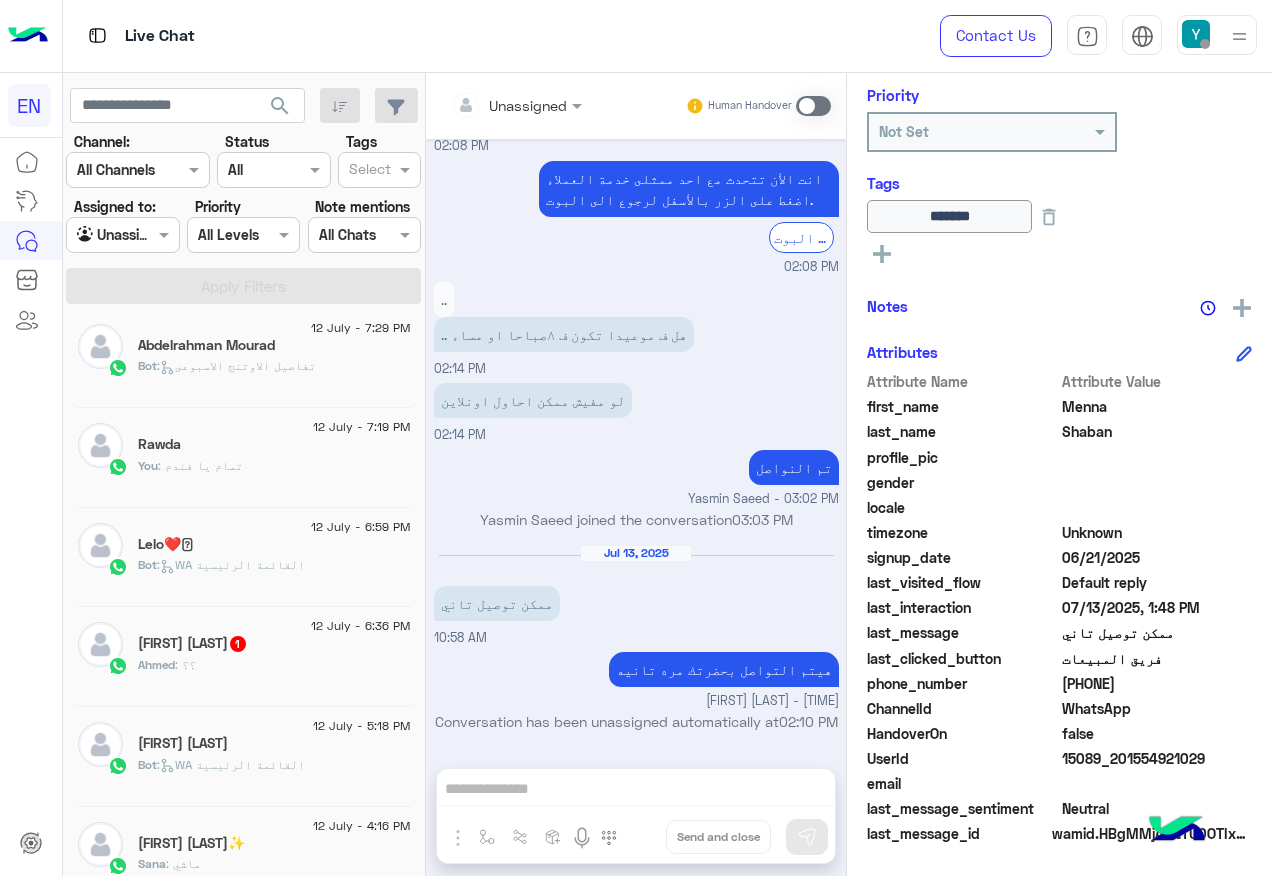 click on "12 July - 6:36 PM  Ahmed Adel  1 Ahmed : ؟؟" 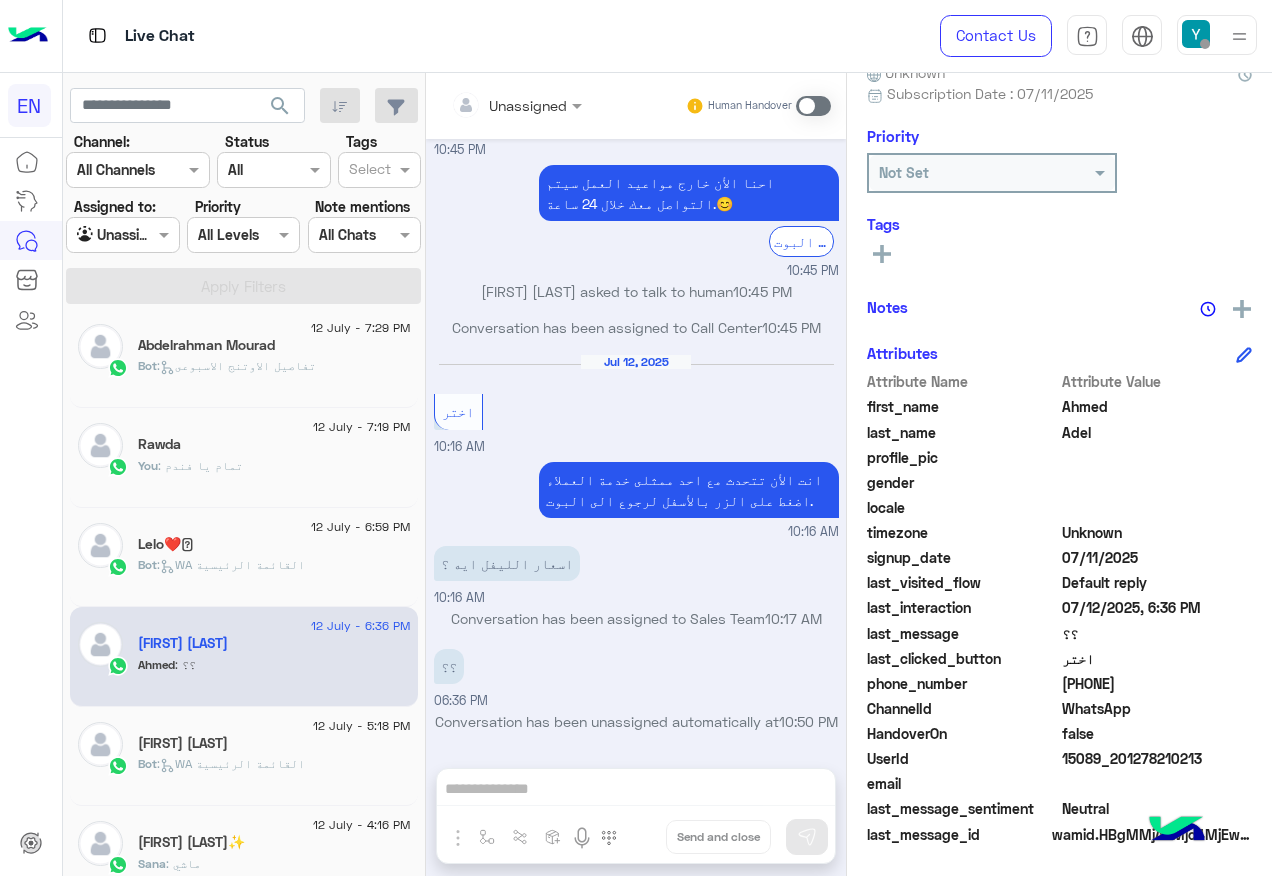 click at bounding box center (516, 104) 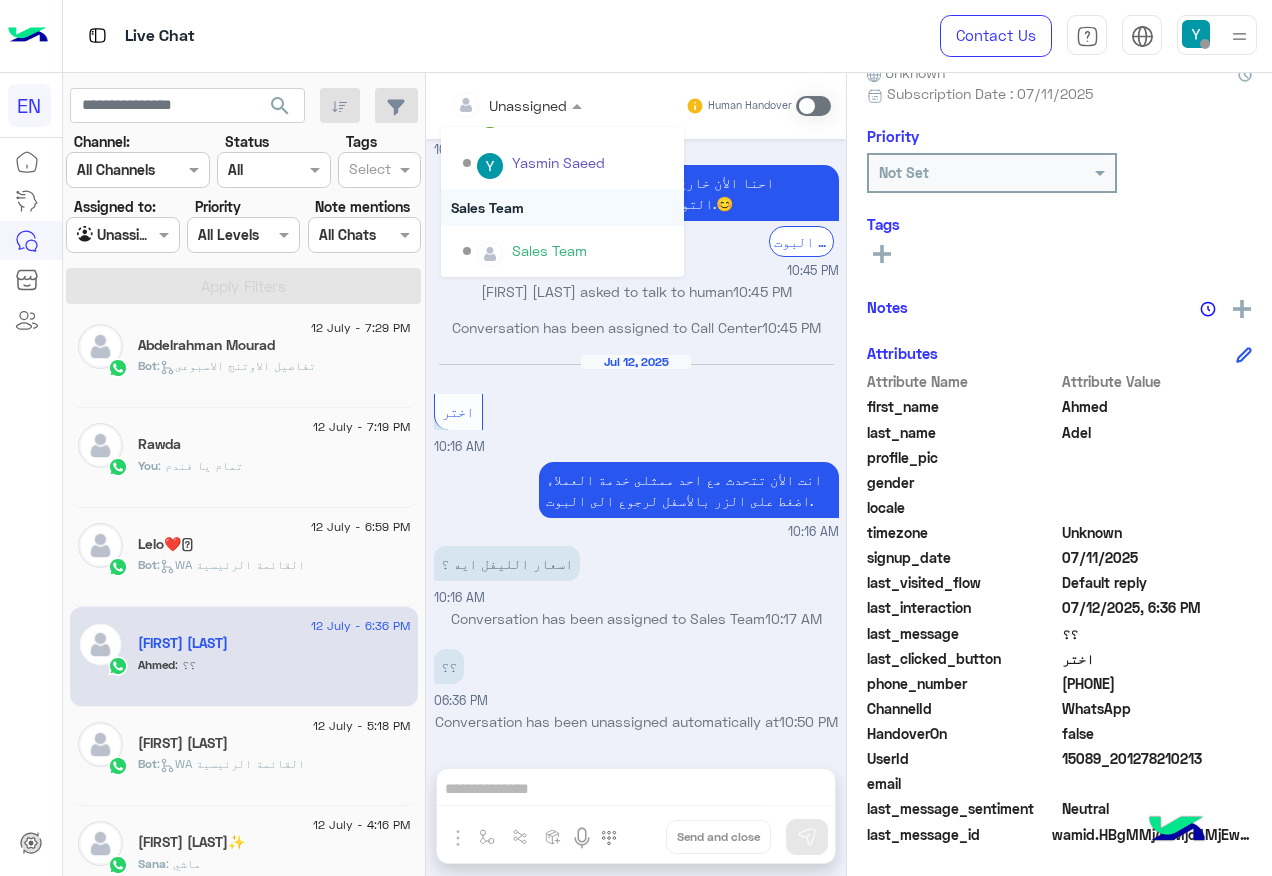 click on "Sales Team" at bounding box center [562, 207] 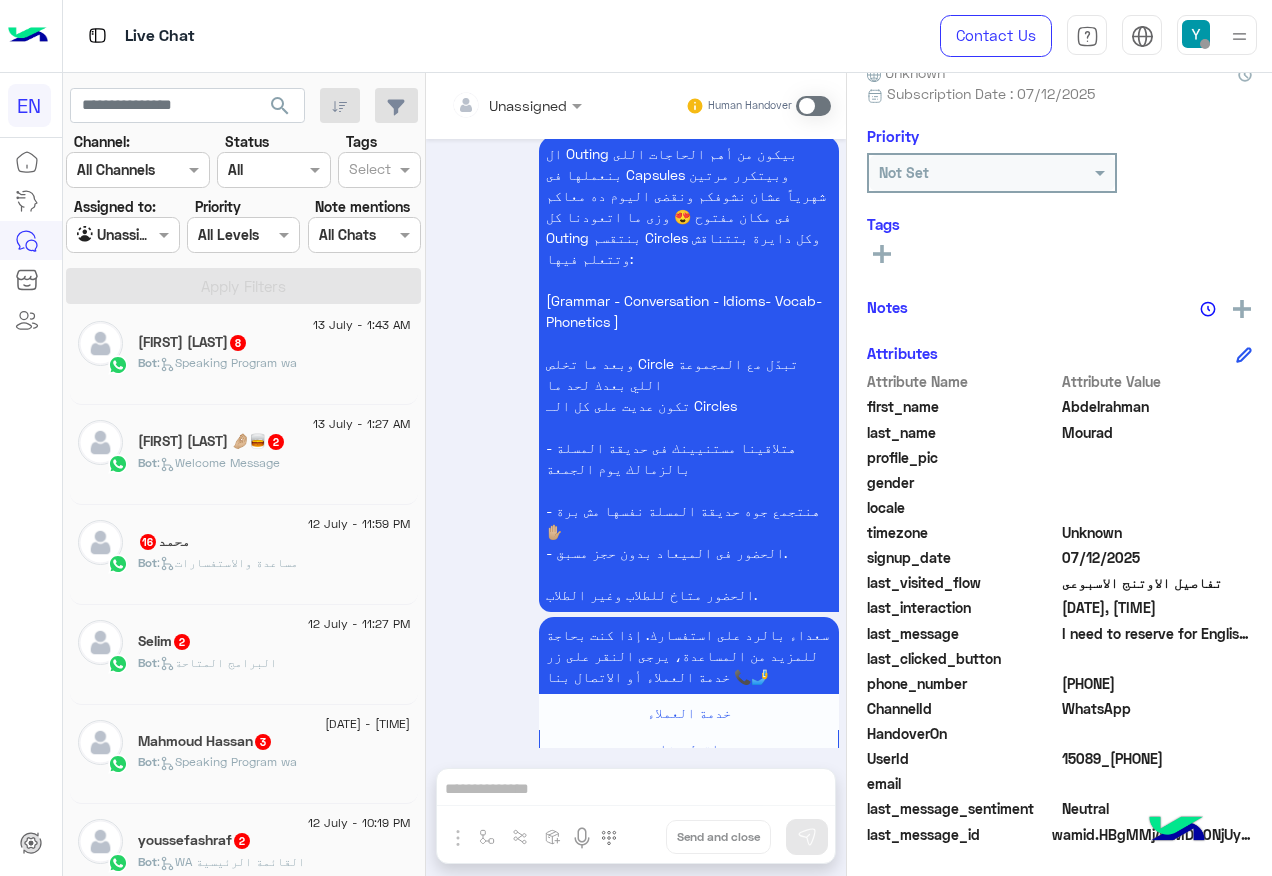 click on "Bot :   البرامج المتاحة" 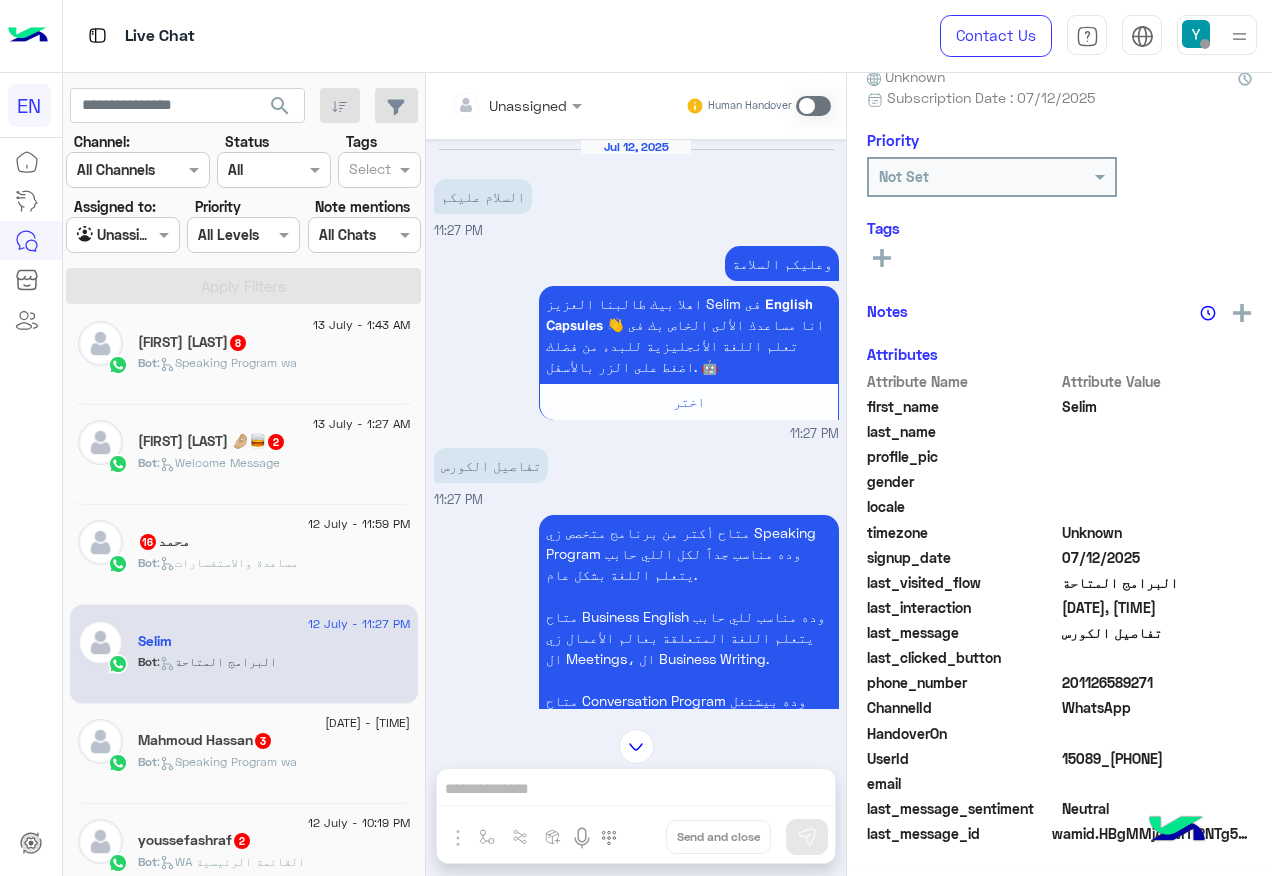 click at bounding box center [516, 104] 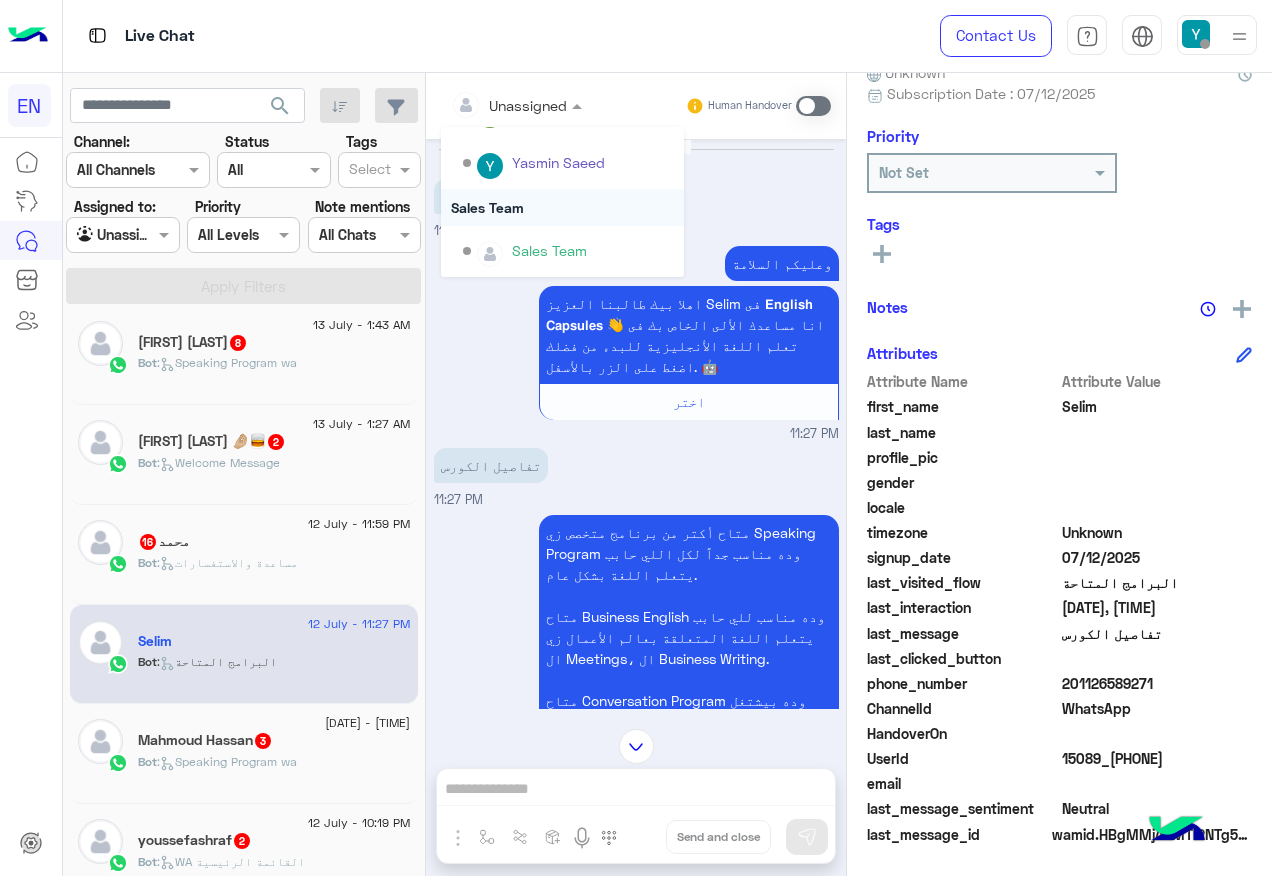 click on "Sales Team" at bounding box center (562, 207) 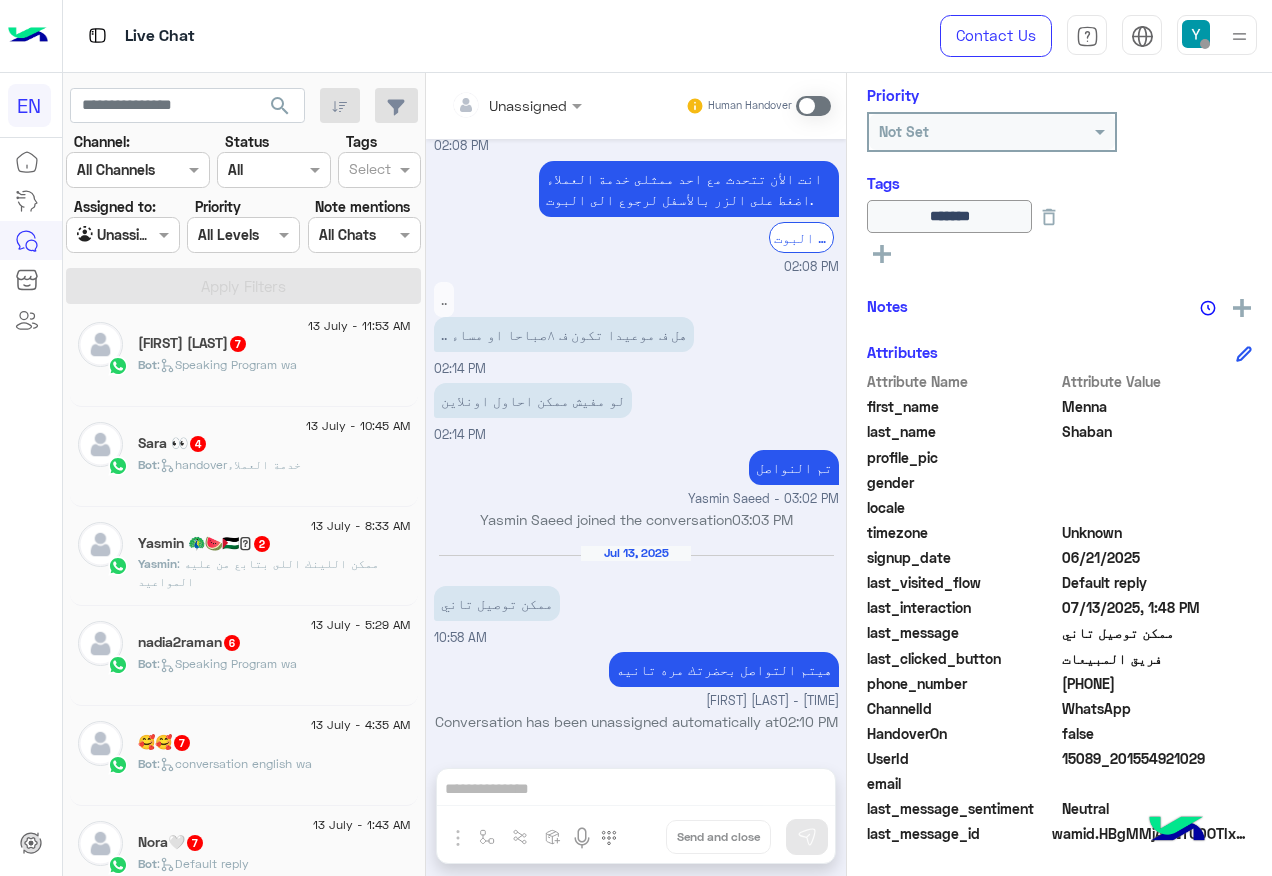 click on "[FIRST] 👀  4" 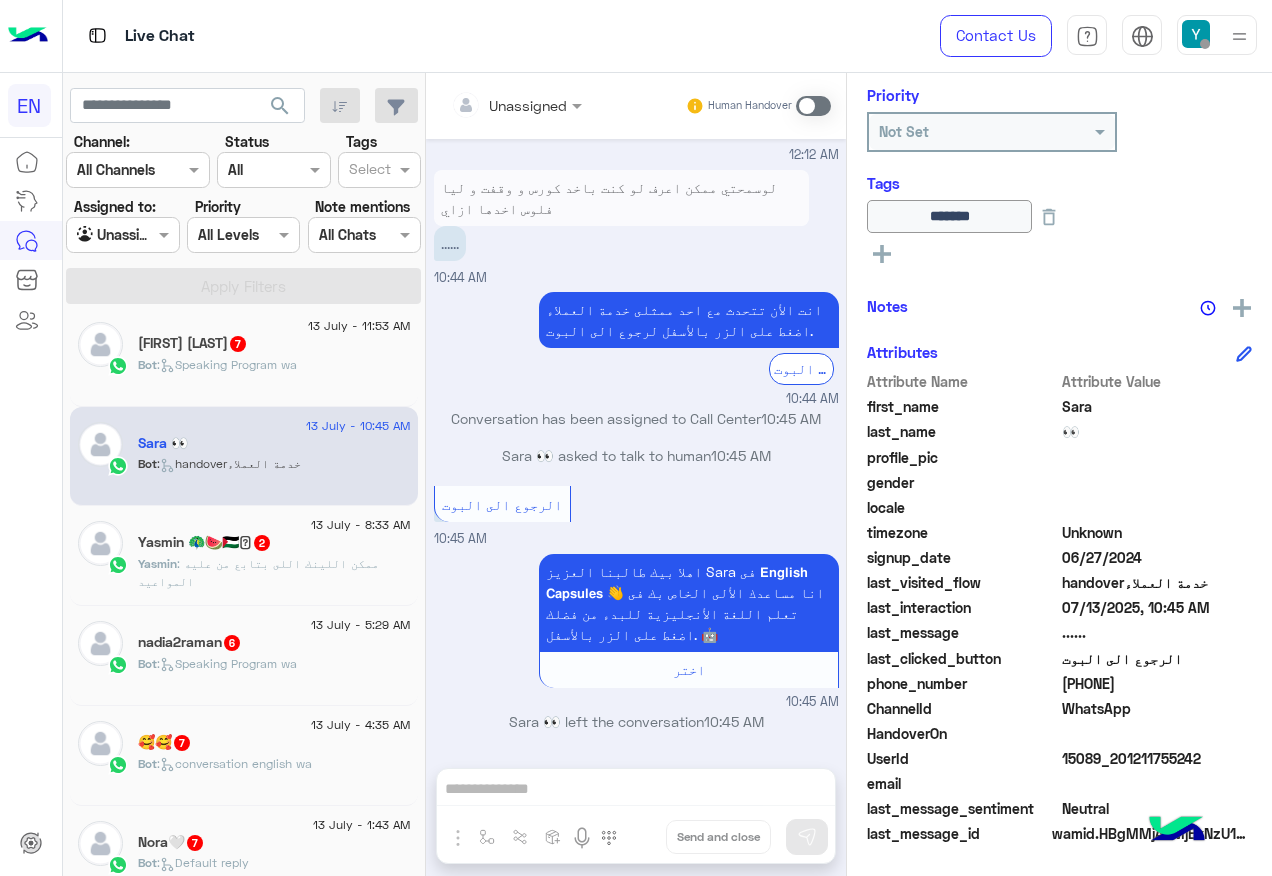 click on "[PHONE]" 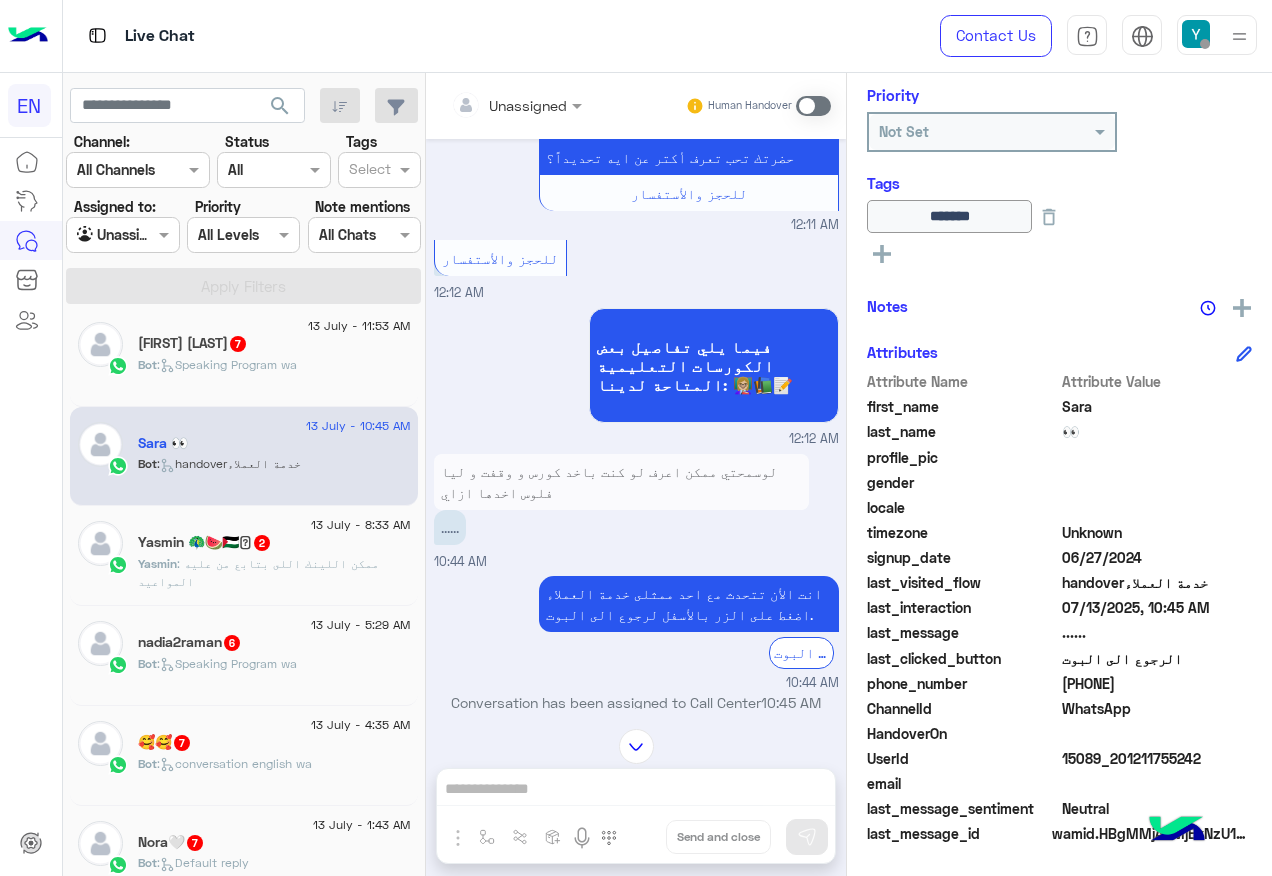 scroll, scrollTop: 1230, scrollLeft: 0, axis: vertical 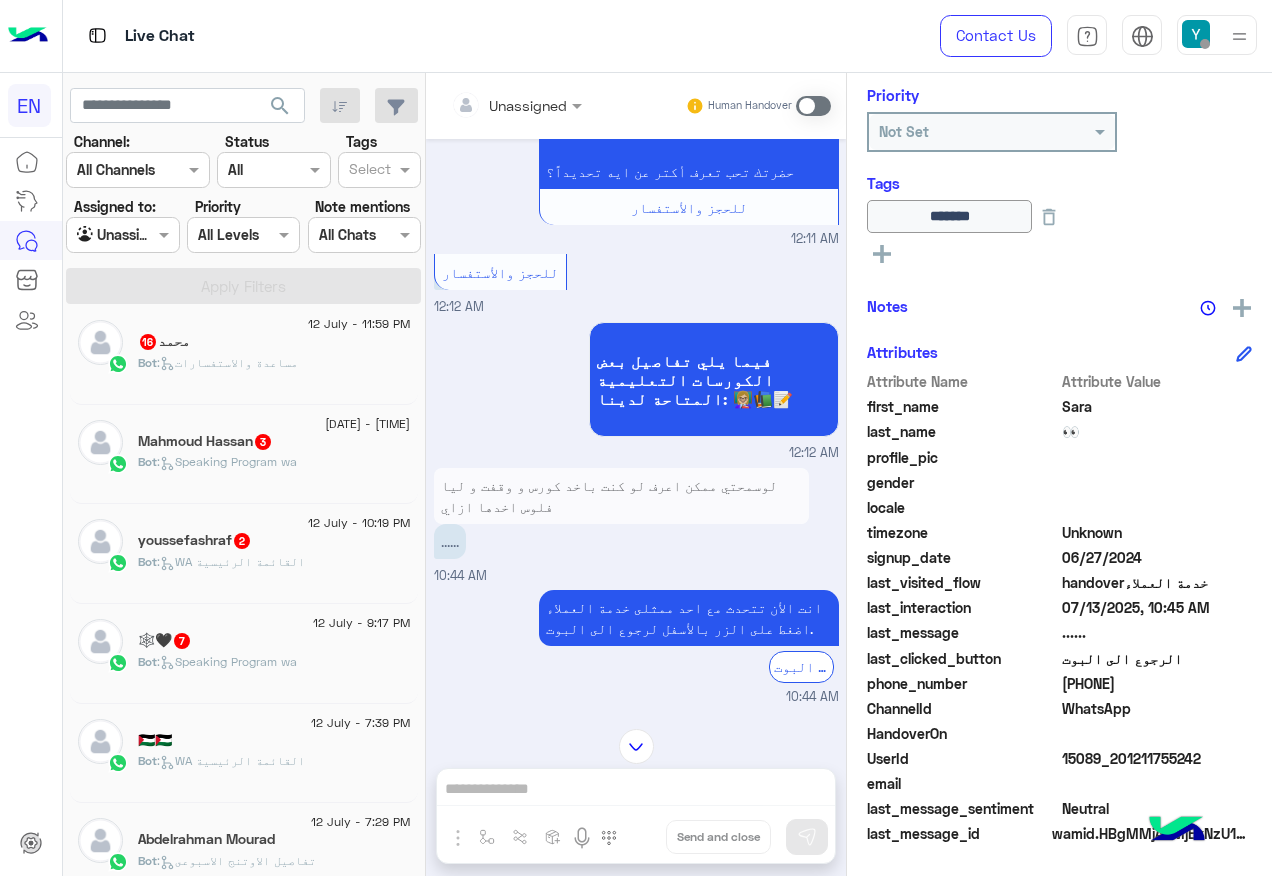 click on "Bot :   Speaking Program wa" 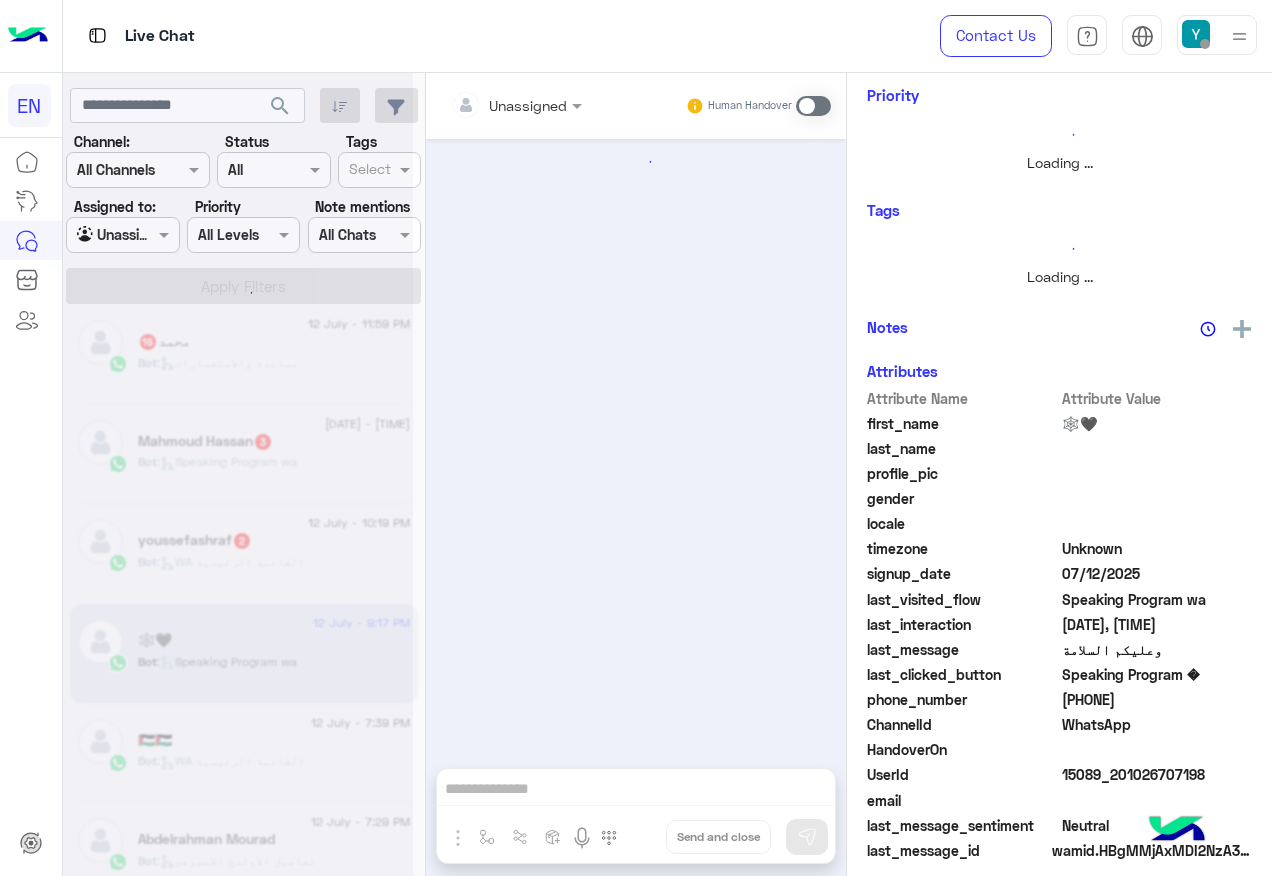 scroll, scrollTop: 258, scrollLeft: 0, axis: vertical 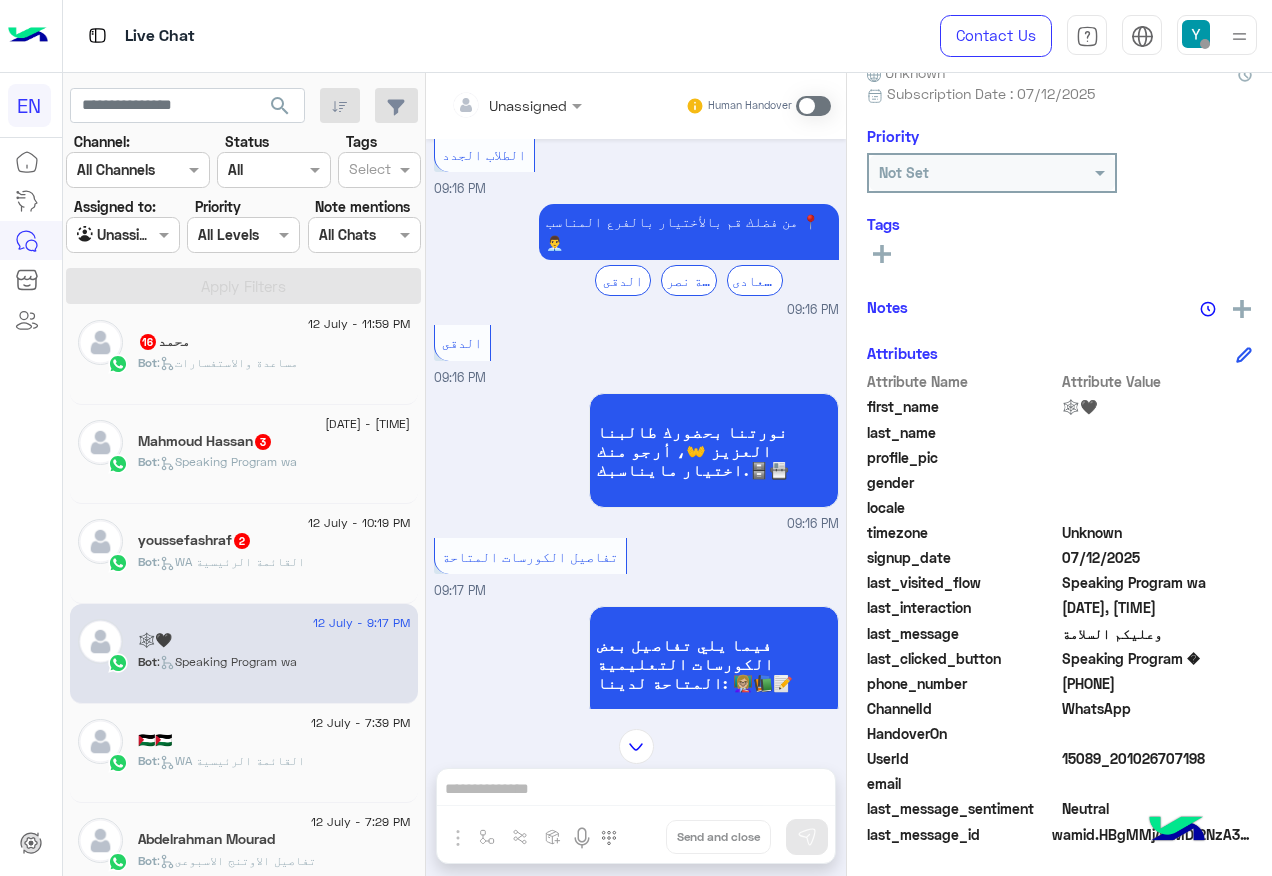 click at bounding box center (516, 104) 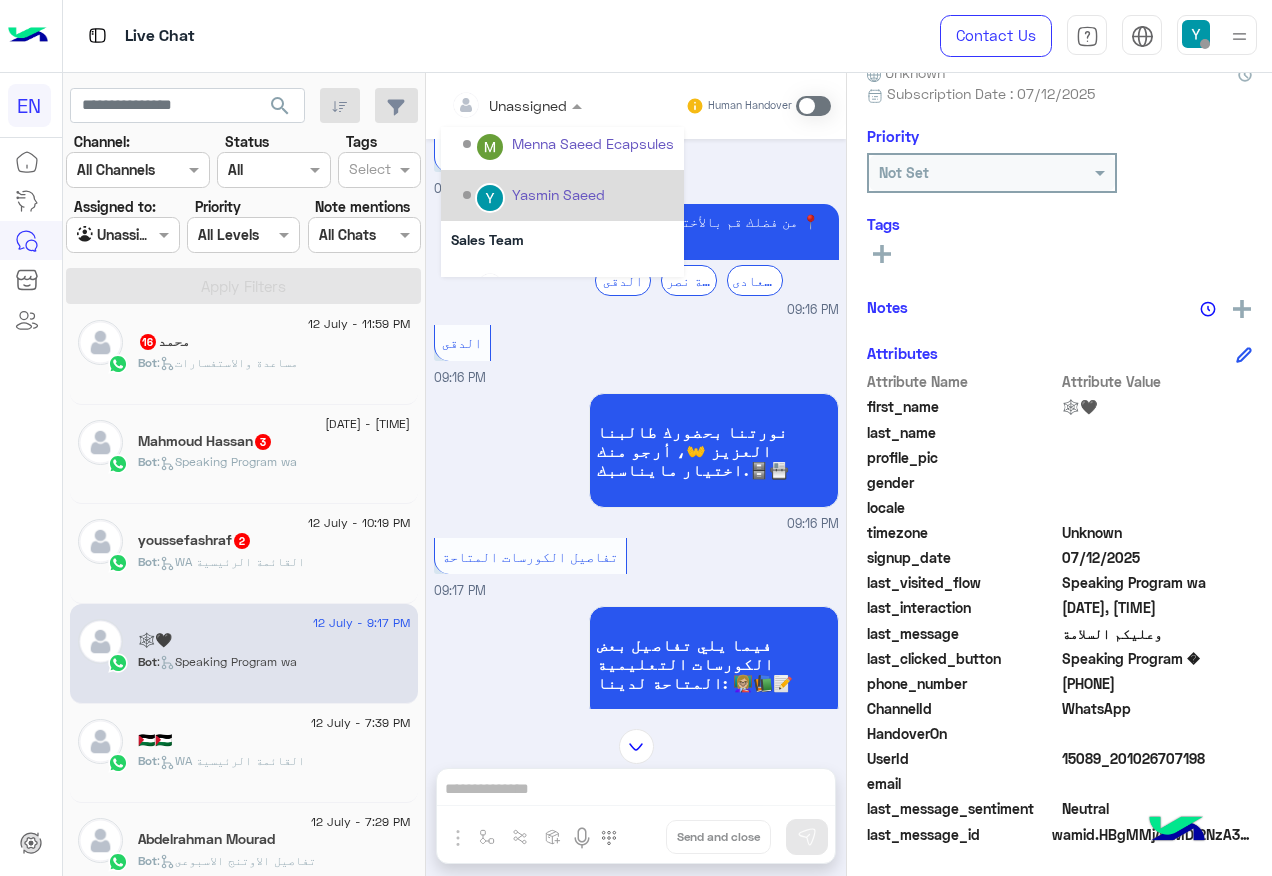 scroll, scrollTop: 332, scrollLeft: 0, axis: vertical 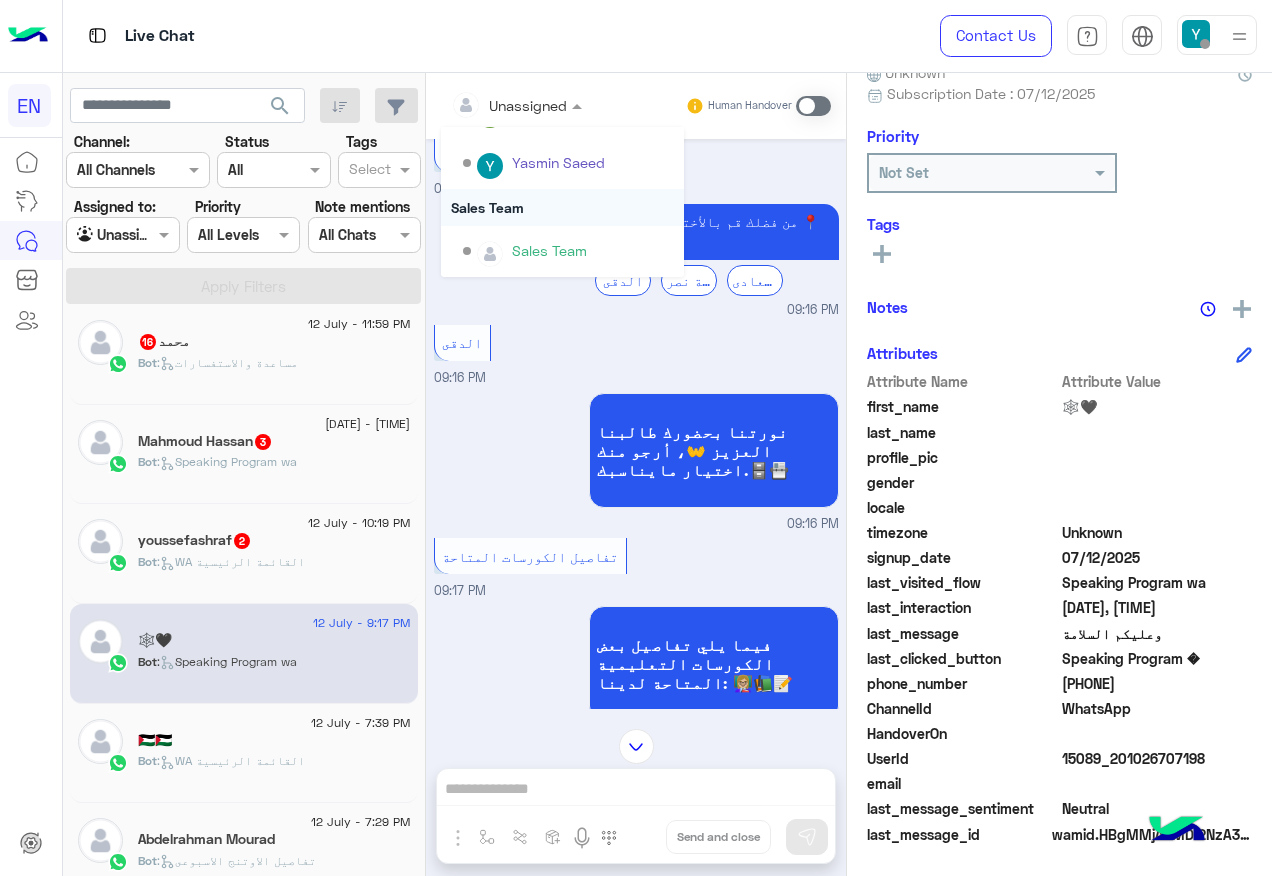 click on "Sales Team" at bounding box center [562, 207] 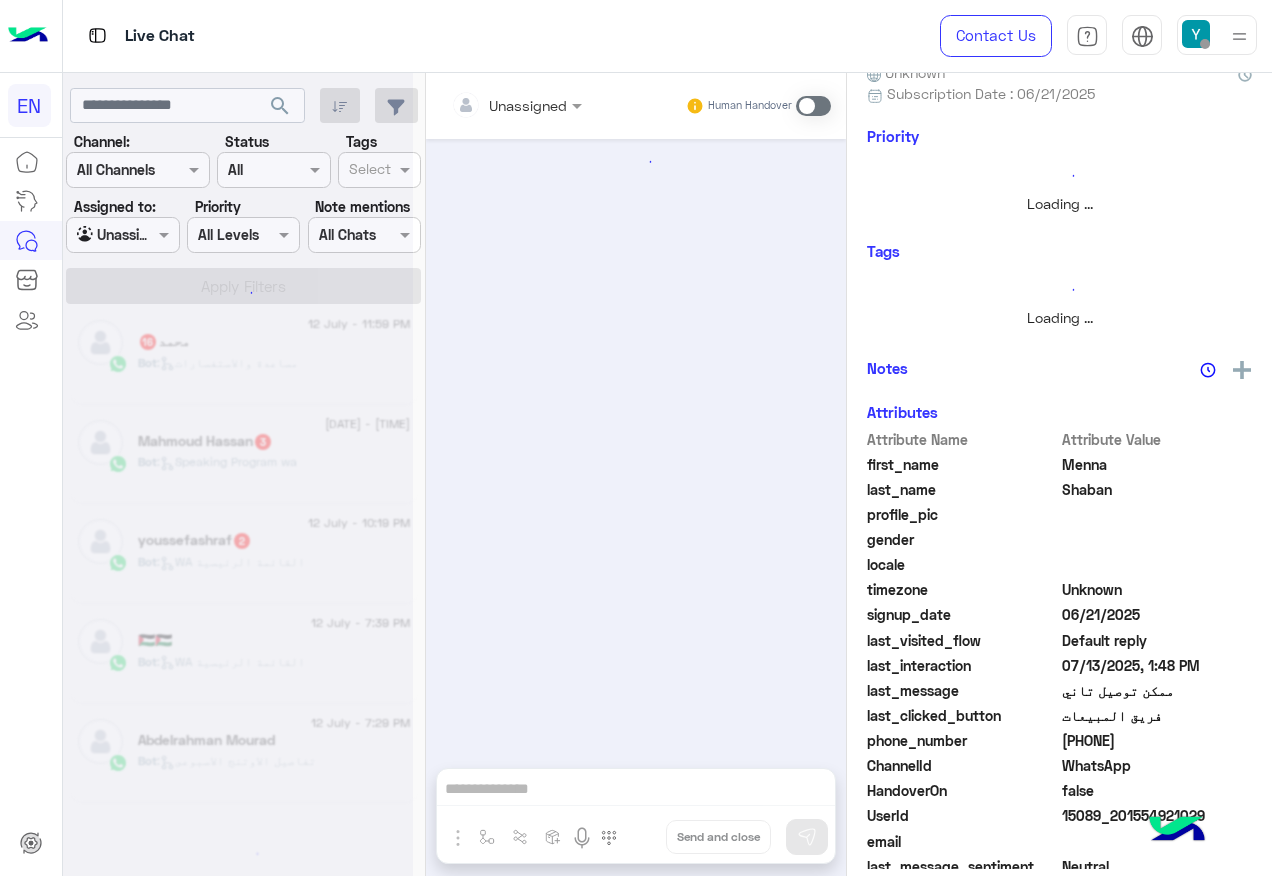 scroll, scrollTop: 258, scrollLeft: 0, axis: vertical 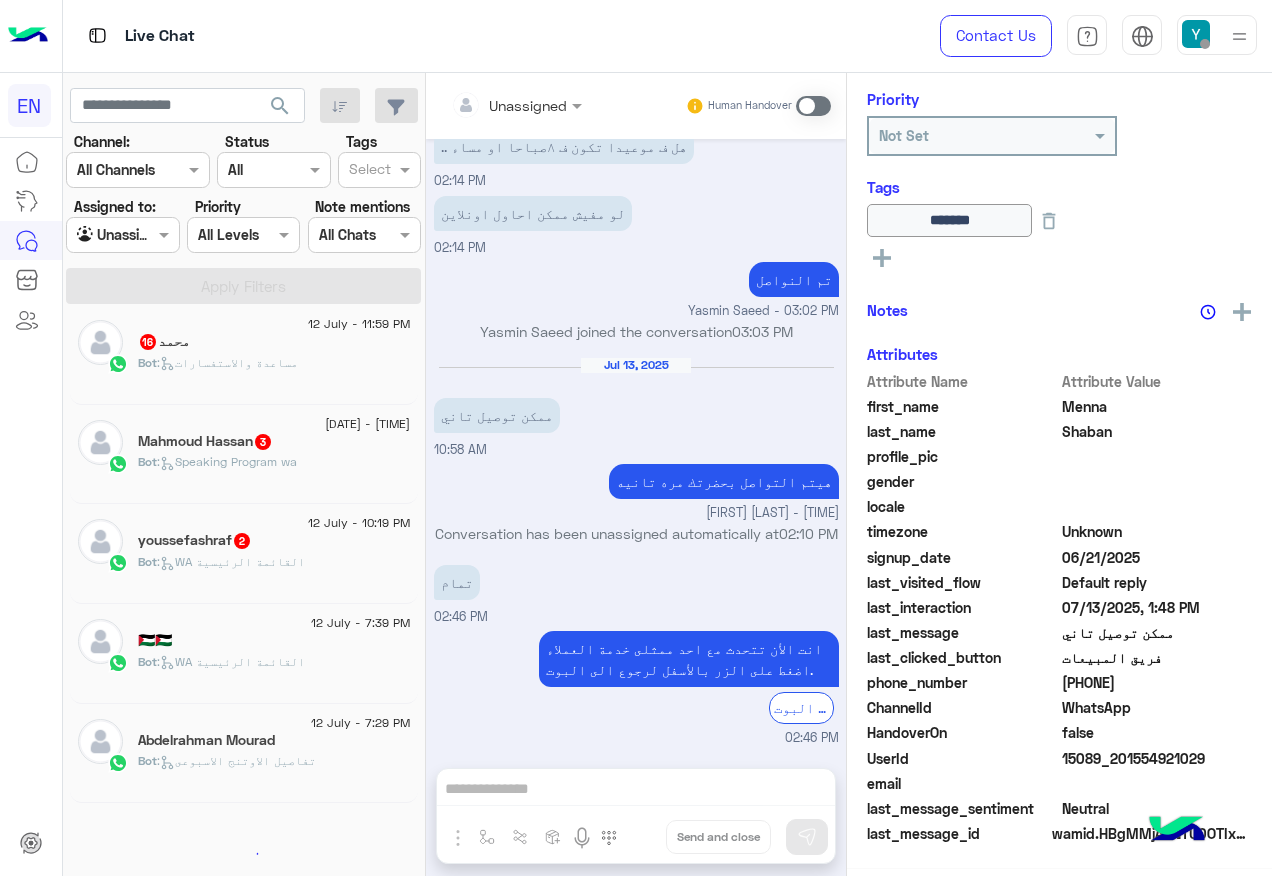 click on "Bot :   WA القائمة الرئيسية" 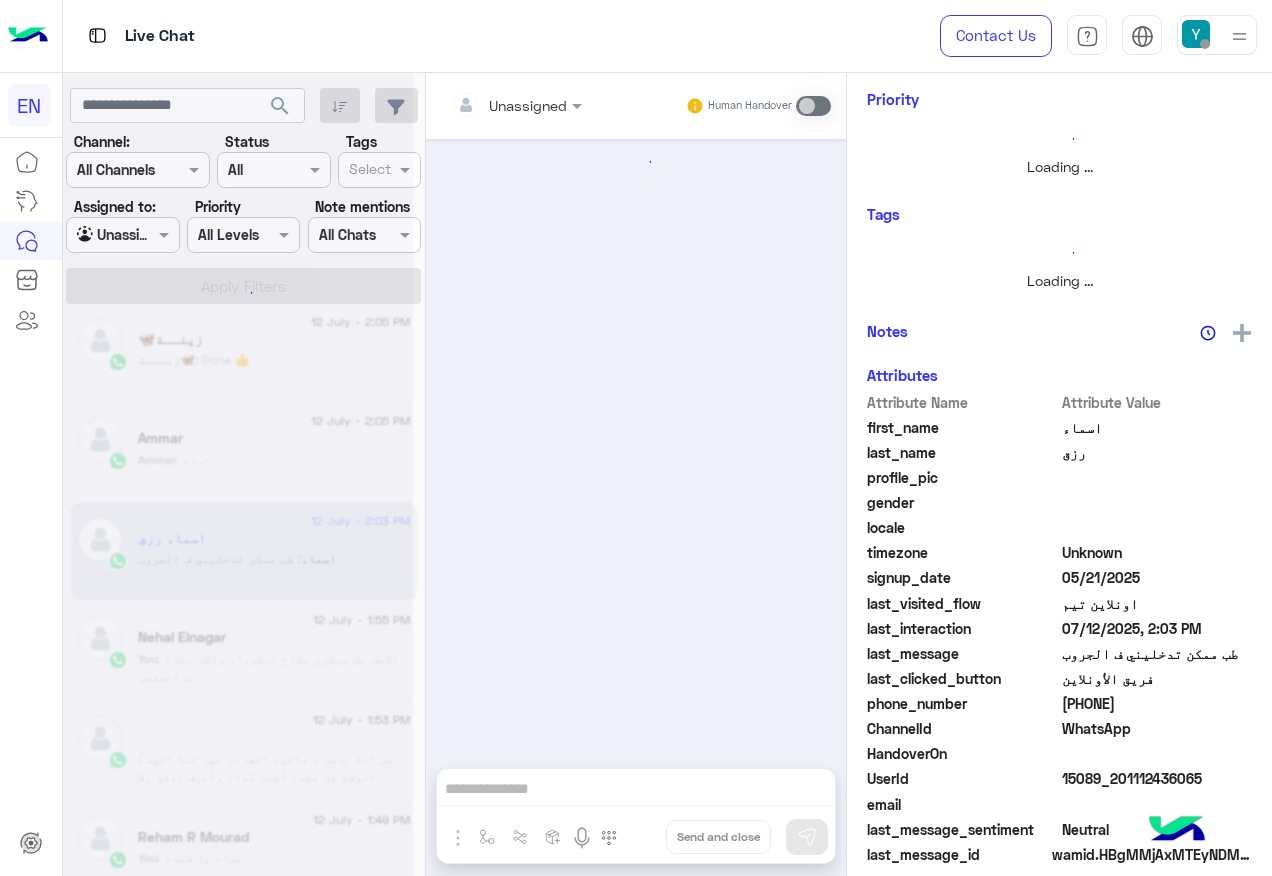 scroll, scrollTop: 10, scrollLeft: 0, axis: vertical 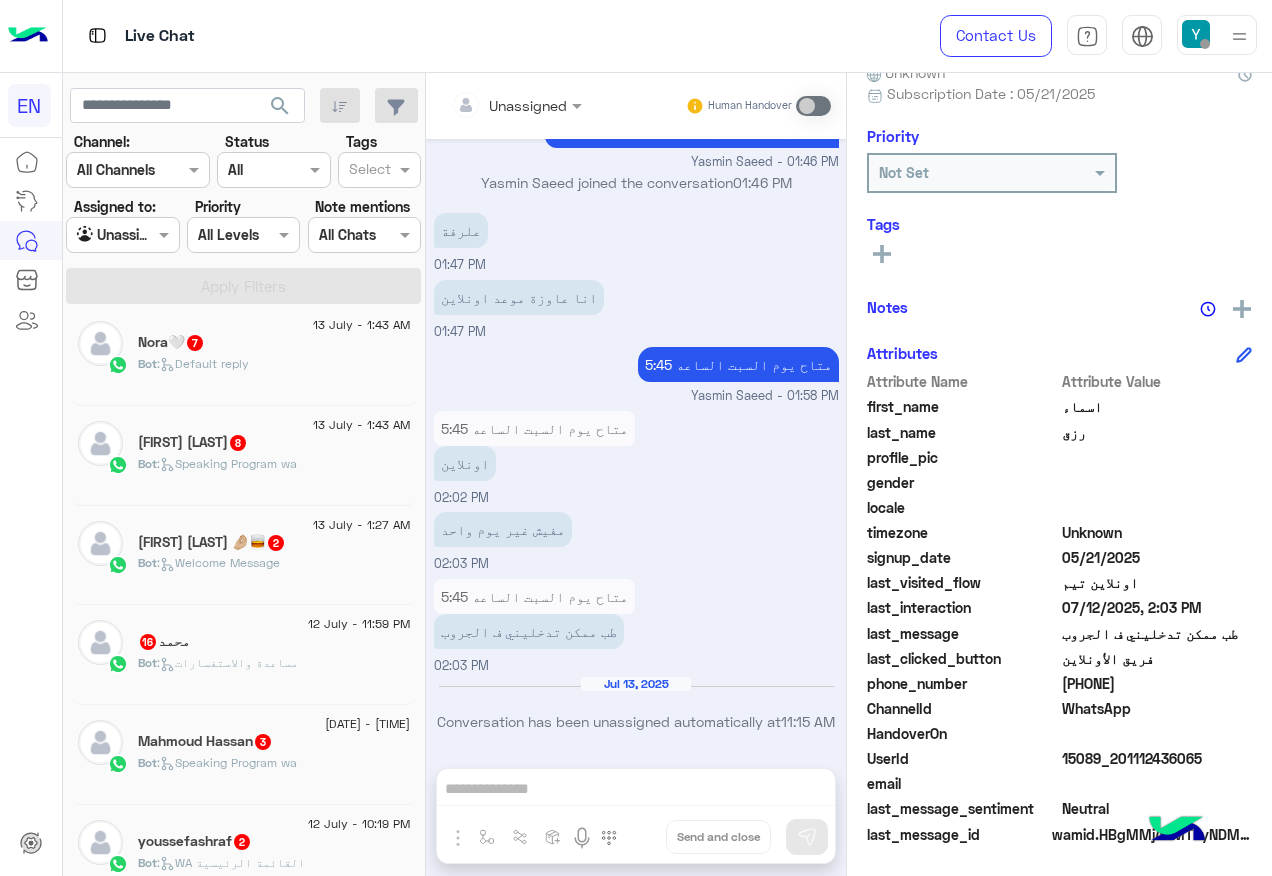 click on "Bot :   Speaking Program wa" 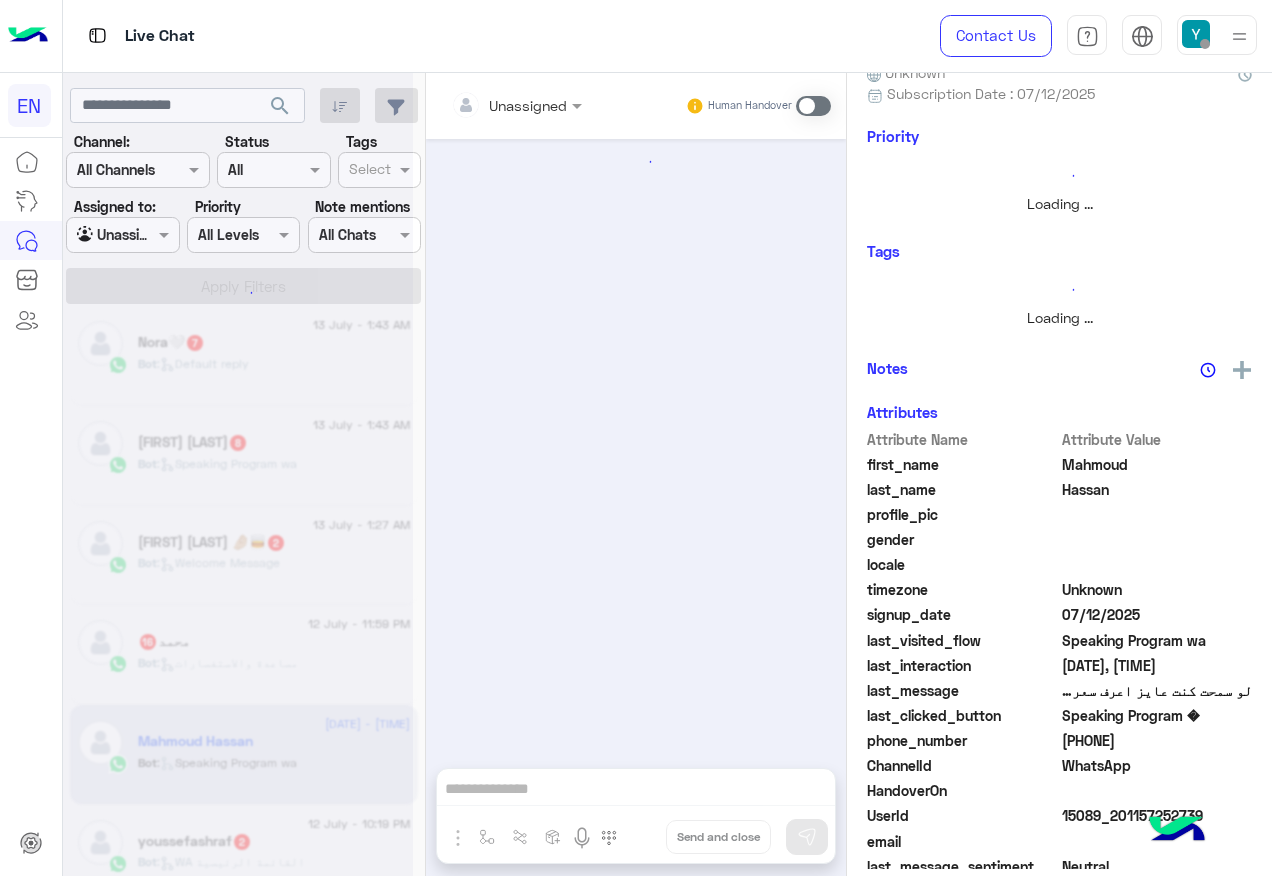 scroll, scrollTop: 258, scrollLeft: 0, axis: vertical 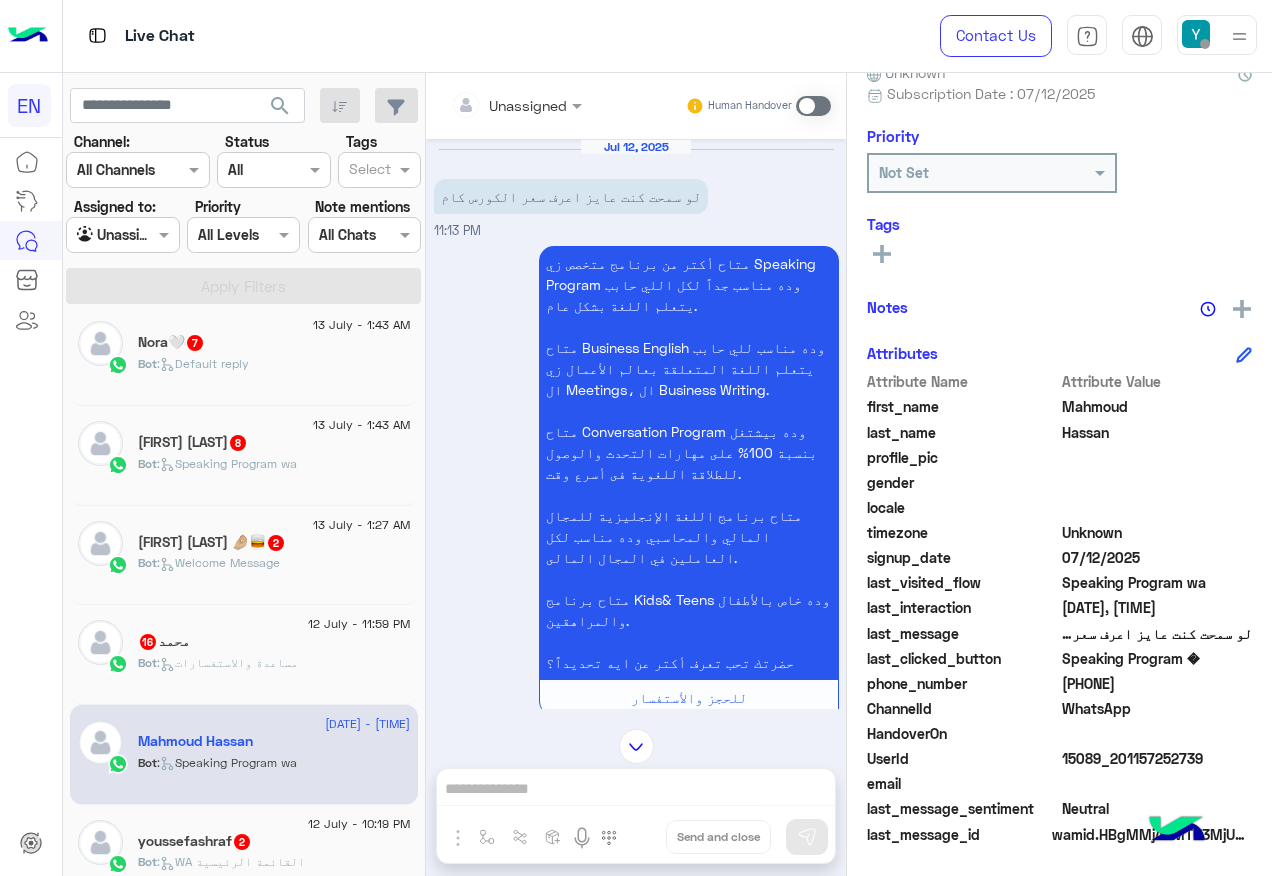 click at bounding box center [516, 104] 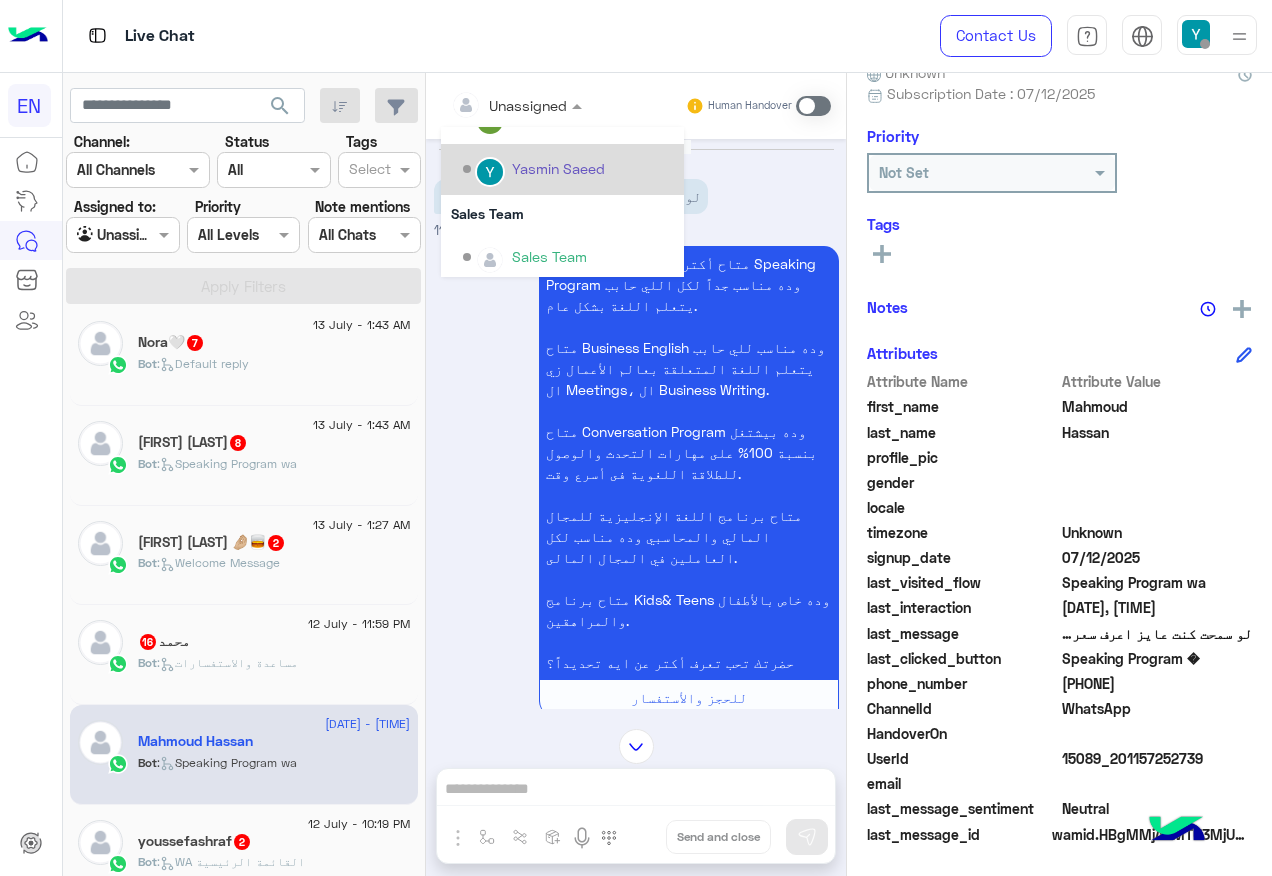 scroll, scrollTop: 332, scrollLeft: 0, axis: vertical 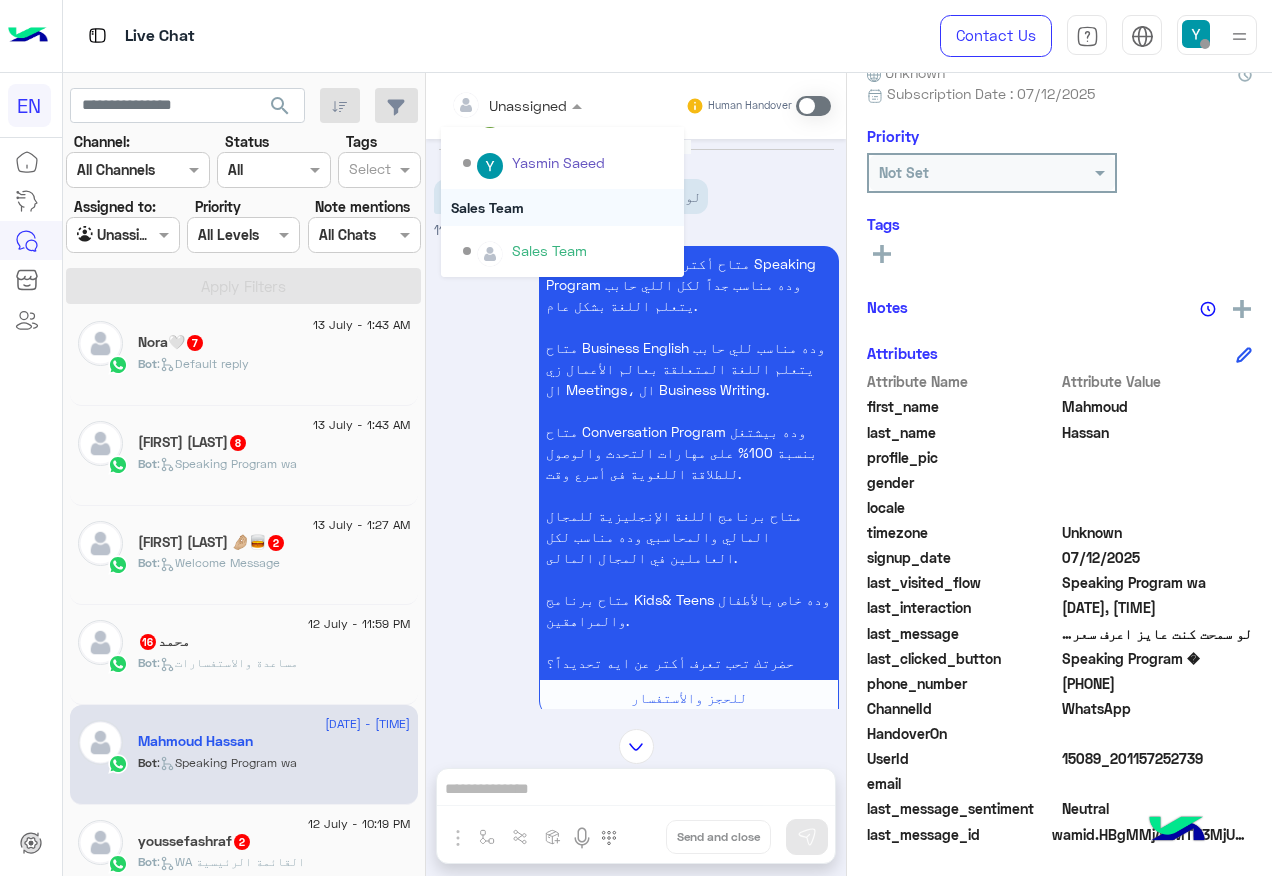 click on "Sales Team" at bounding box center (562, 207) 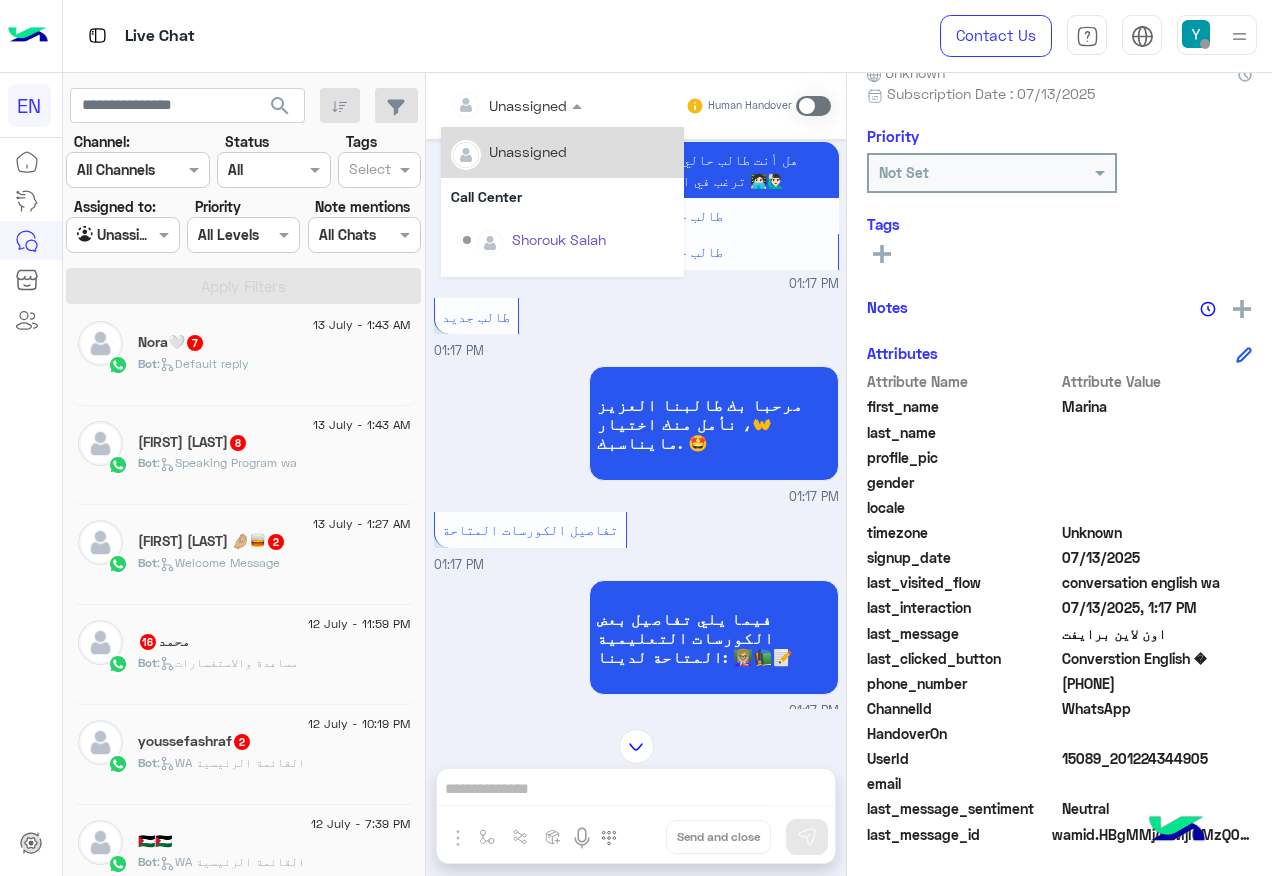 click at bounding box center (491, 105) 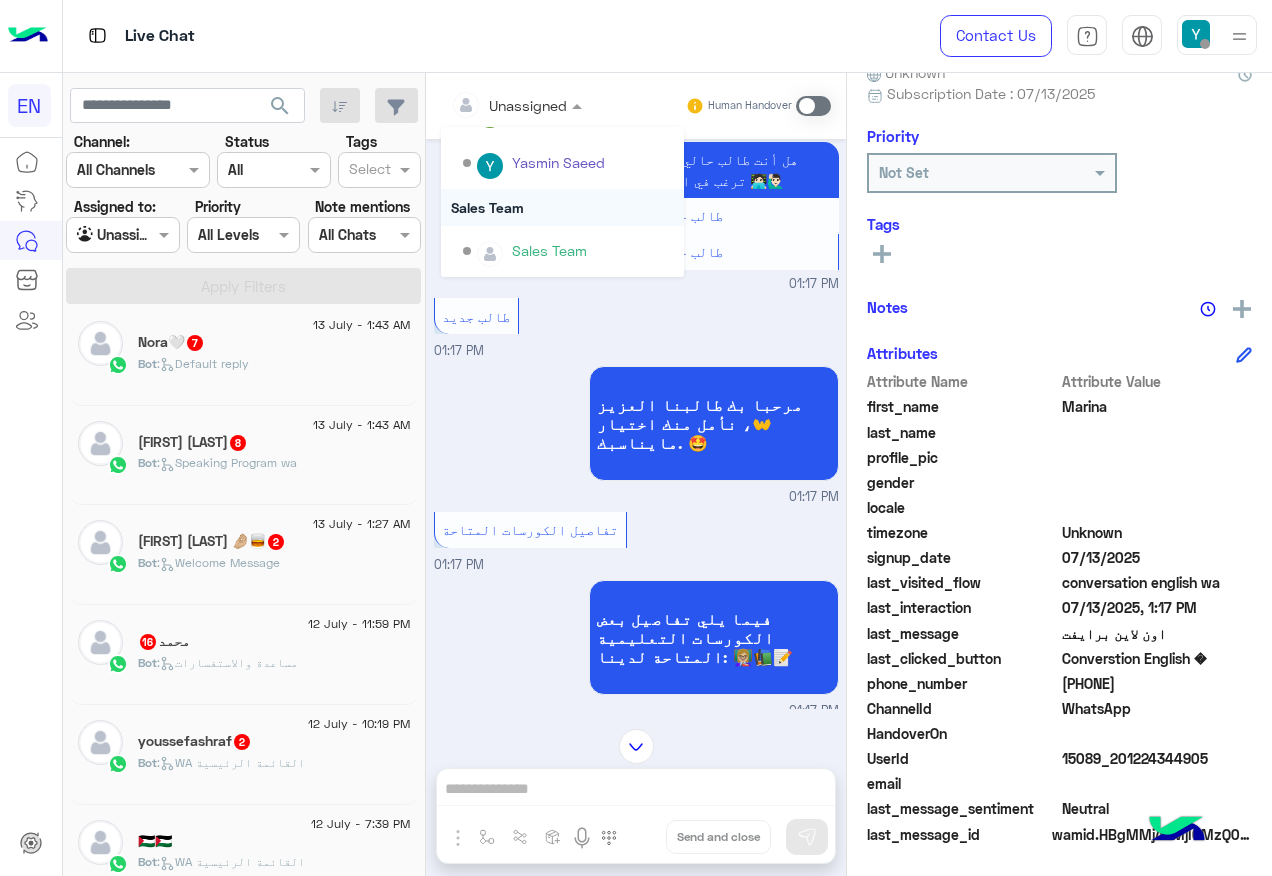 click on "Sales Team" at bounding box center (562, 207) 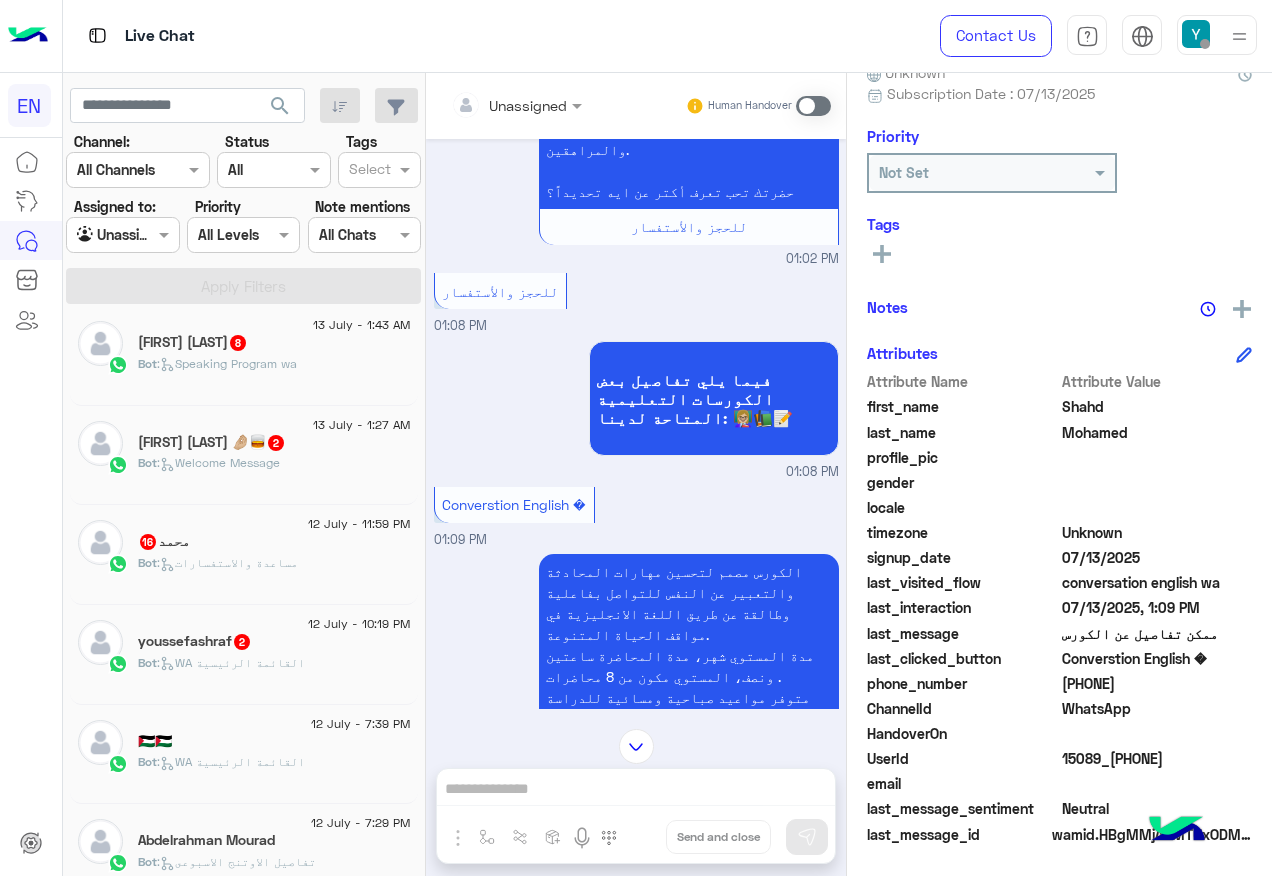 click at bounding box center (491, 105) 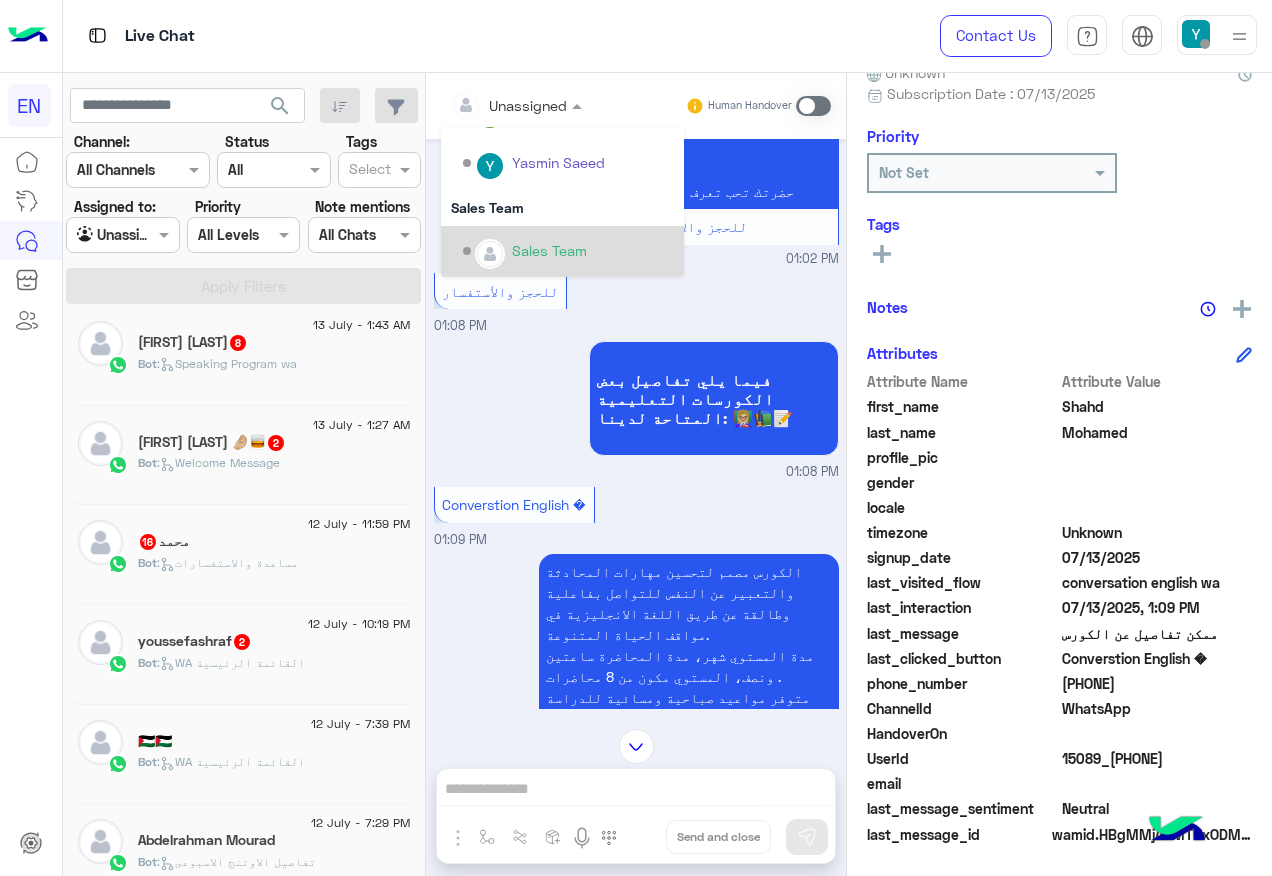 click on "Sales Team" at bounding box center [568, 251] 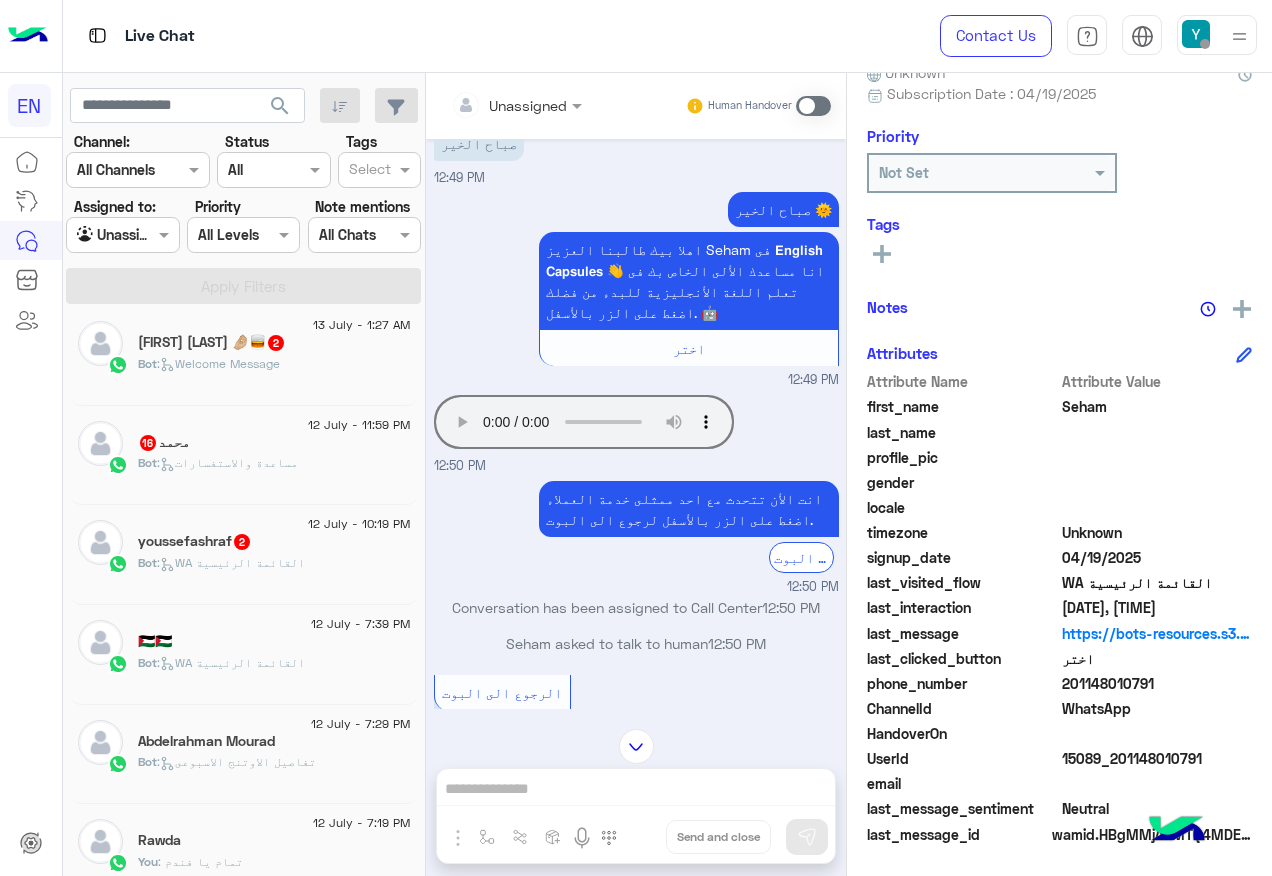 click on "201148010791" 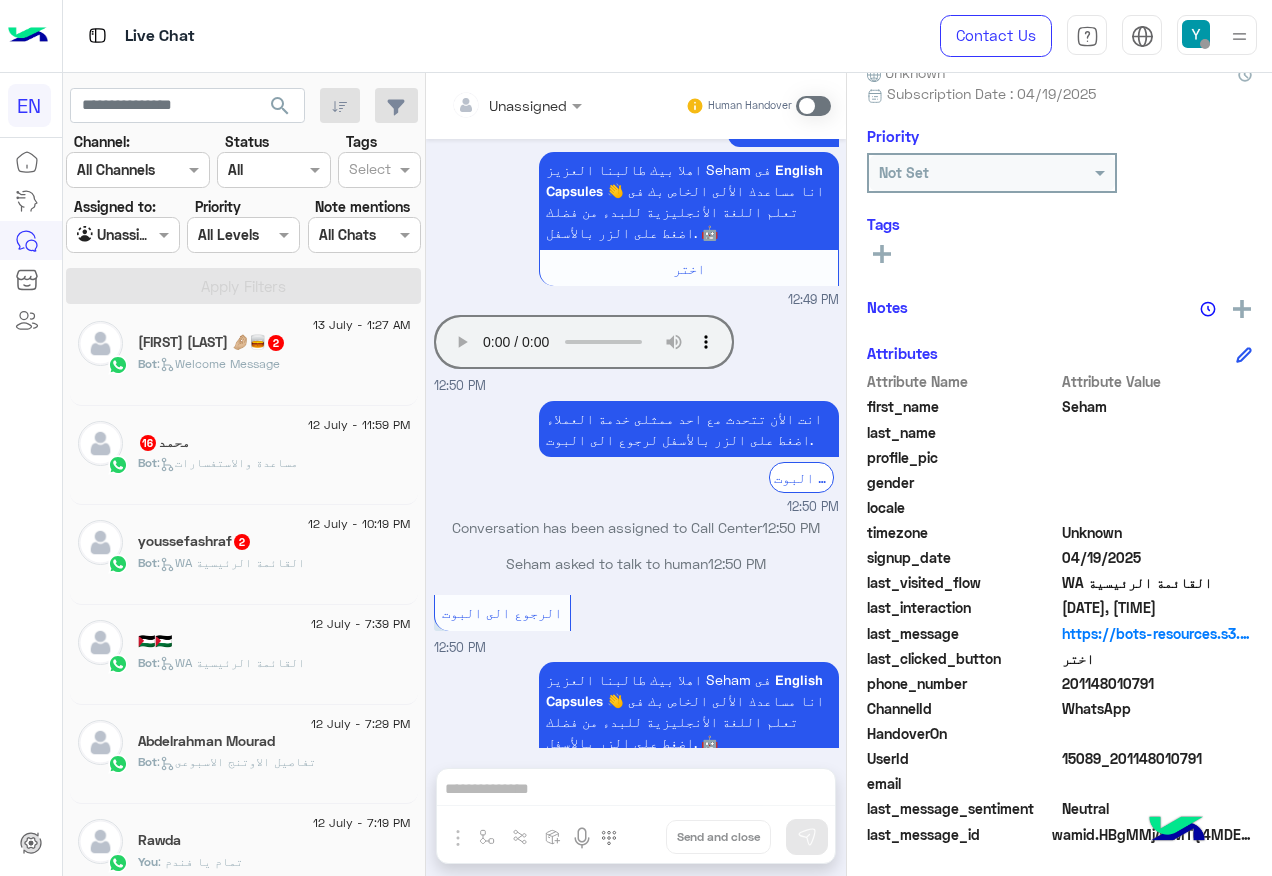 scroll, scrollTop: 678, scrollLeft: 0, axis: vertical 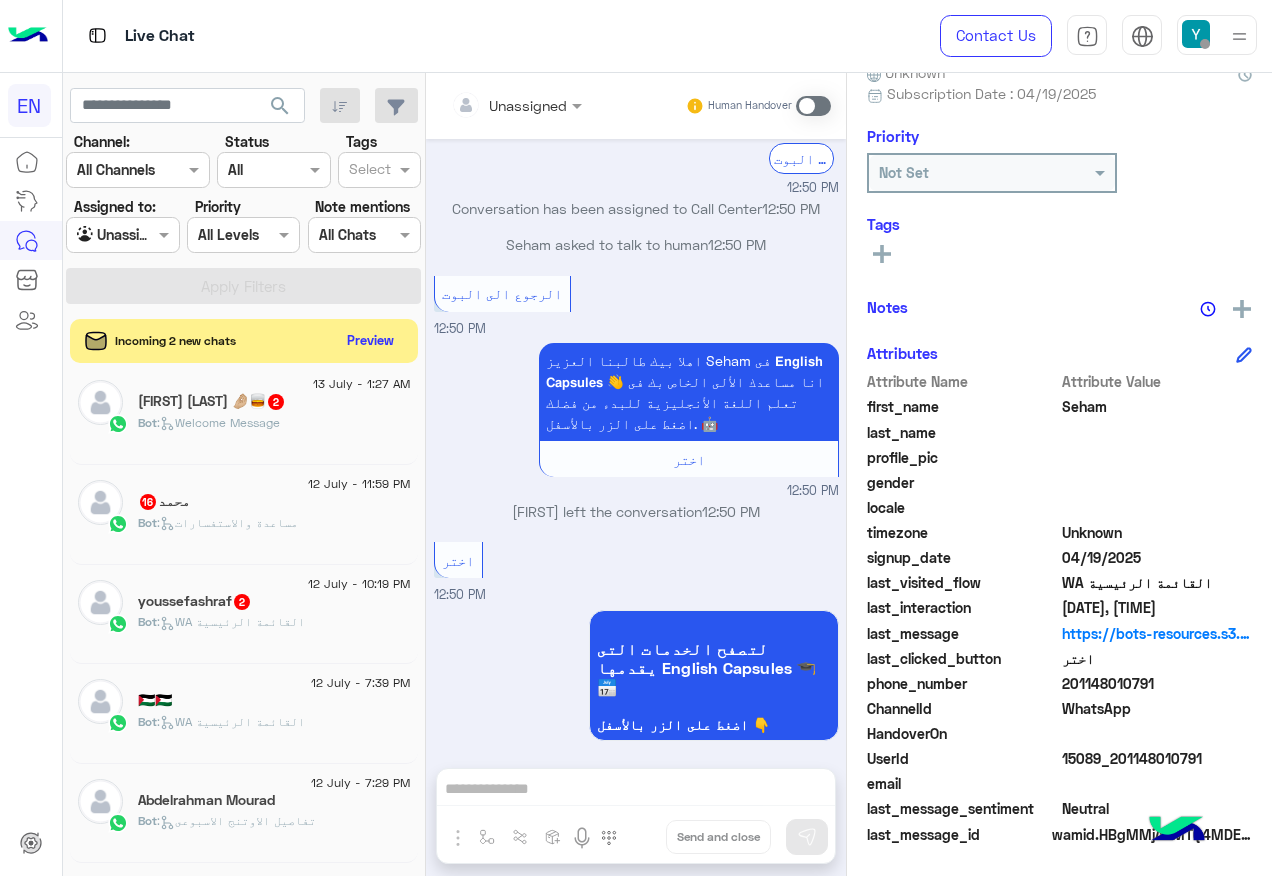 click on "Bot :   WA القائمة الرئيسية" 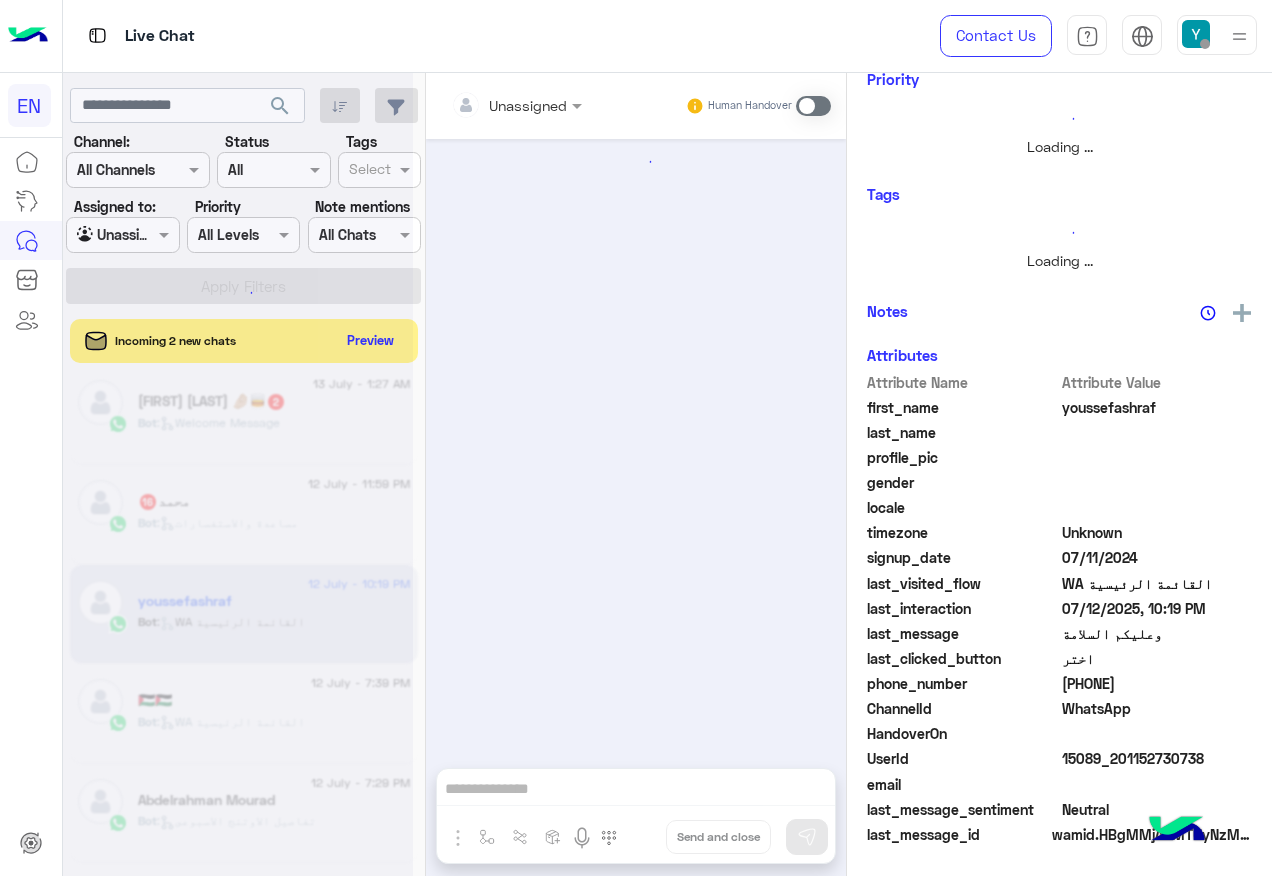 scroll, scrollTop: 330, scrollLeft: 0, axis: vertical 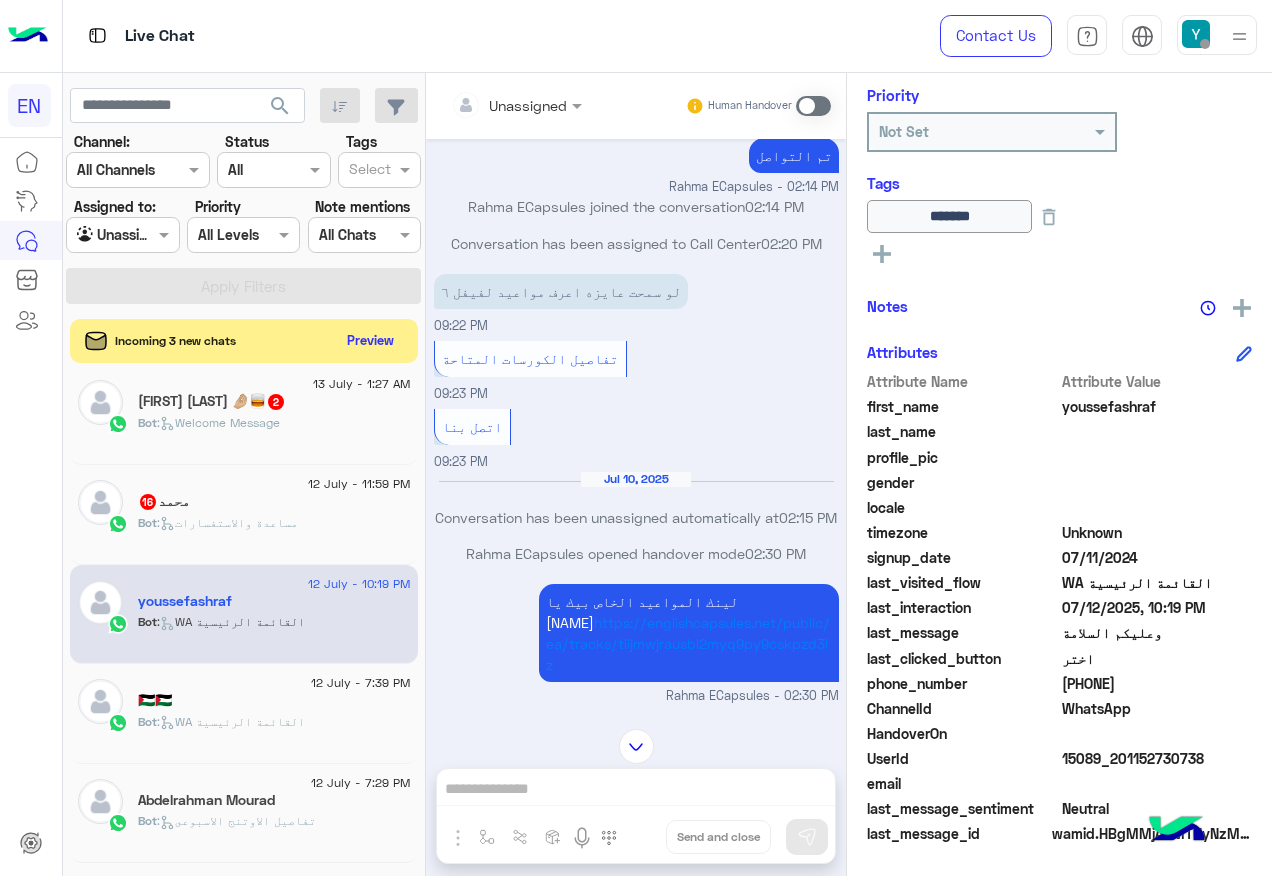 click on "[NAME] [NUMBER]" 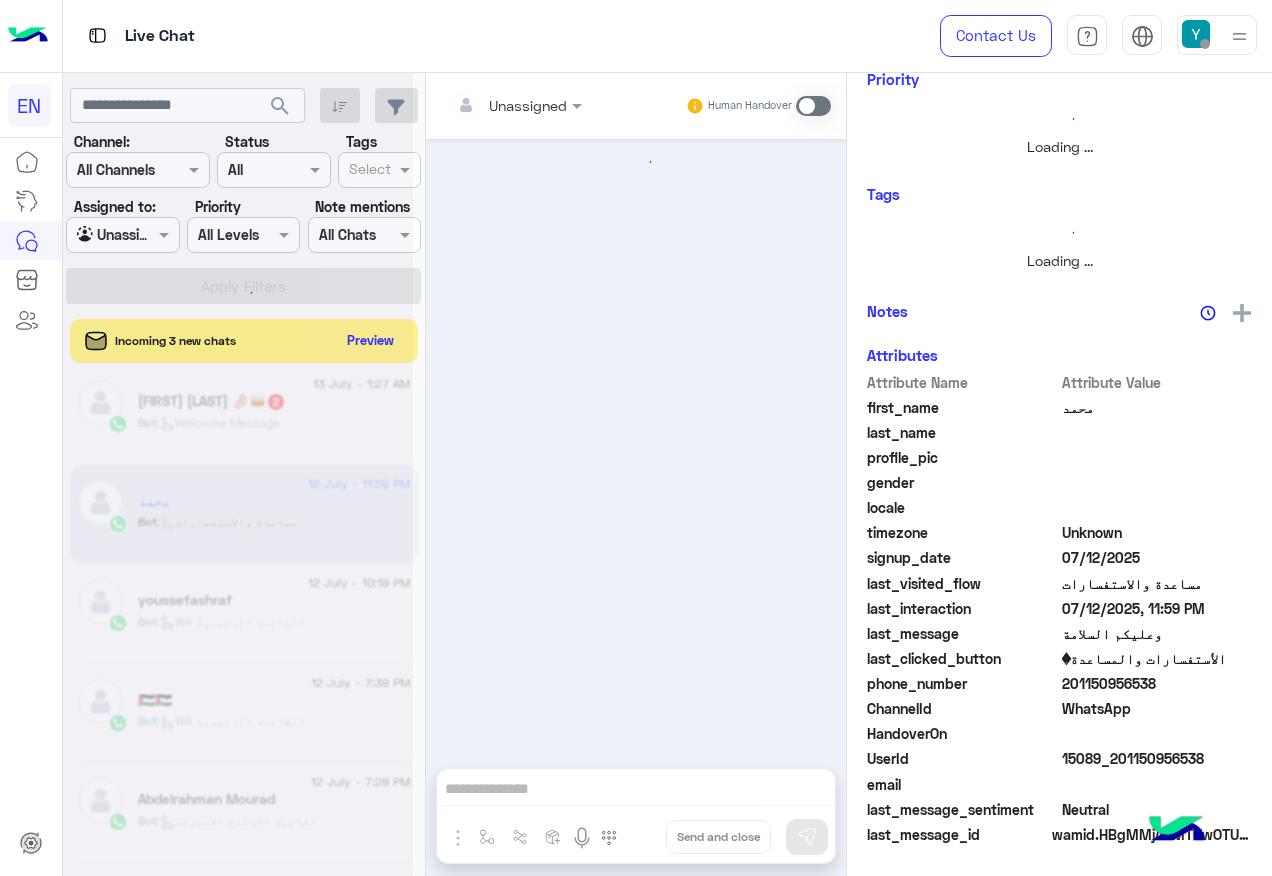 scroll, scrollTop: 1769, scrollLeft: 0, axis: vertical 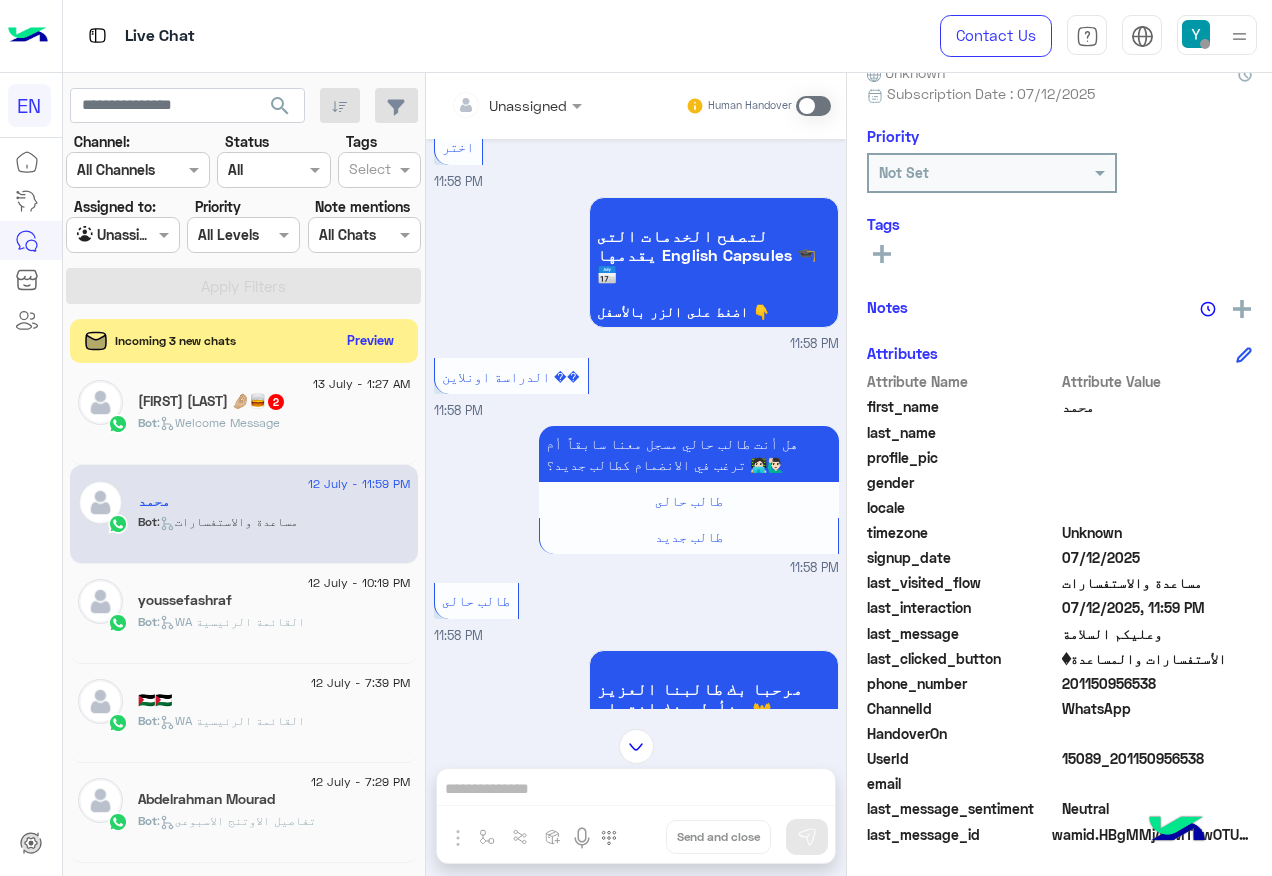 click on "201150956538" 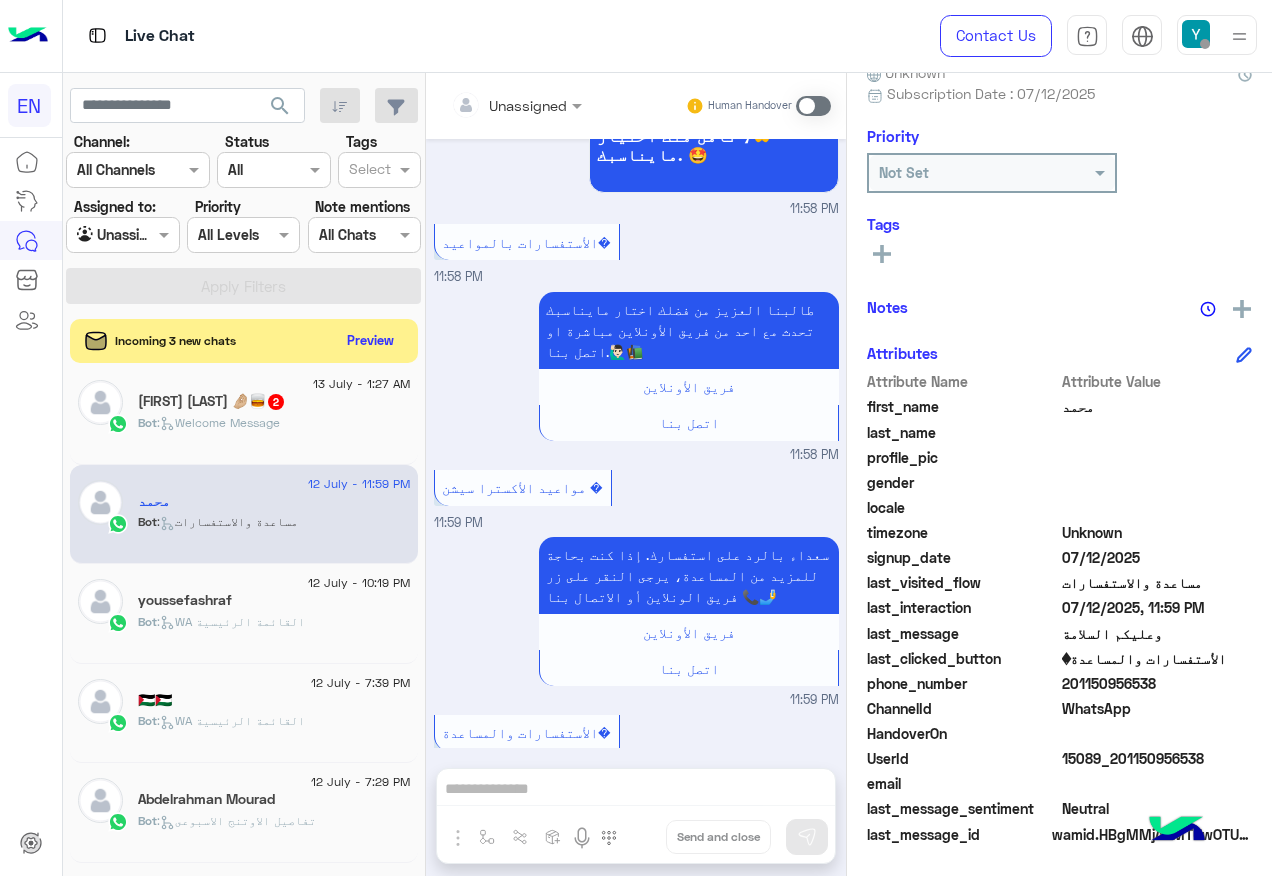 scroll, scrollTop: 1768, scrollLeft: 0, axis: vertical 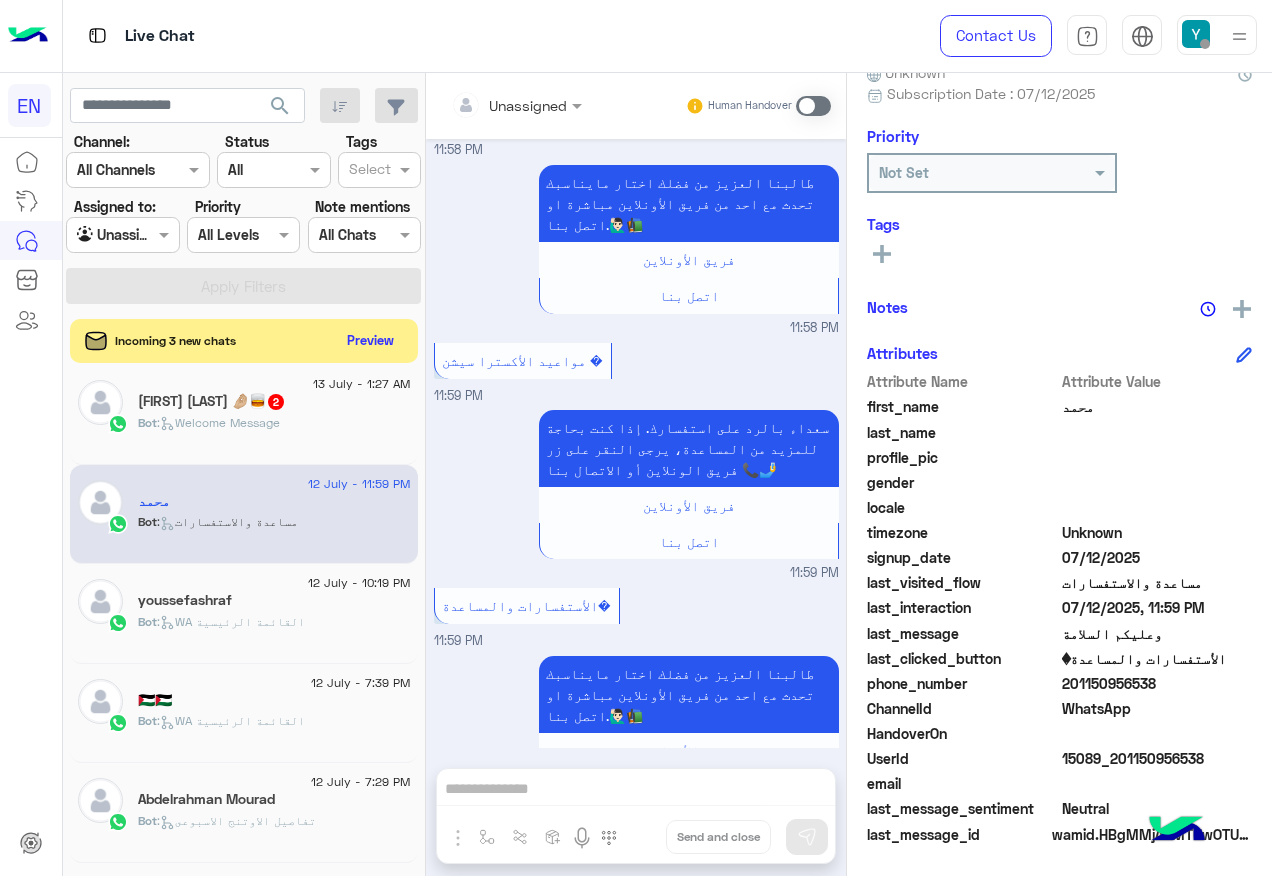 click on "Bot :   Welcome Message" 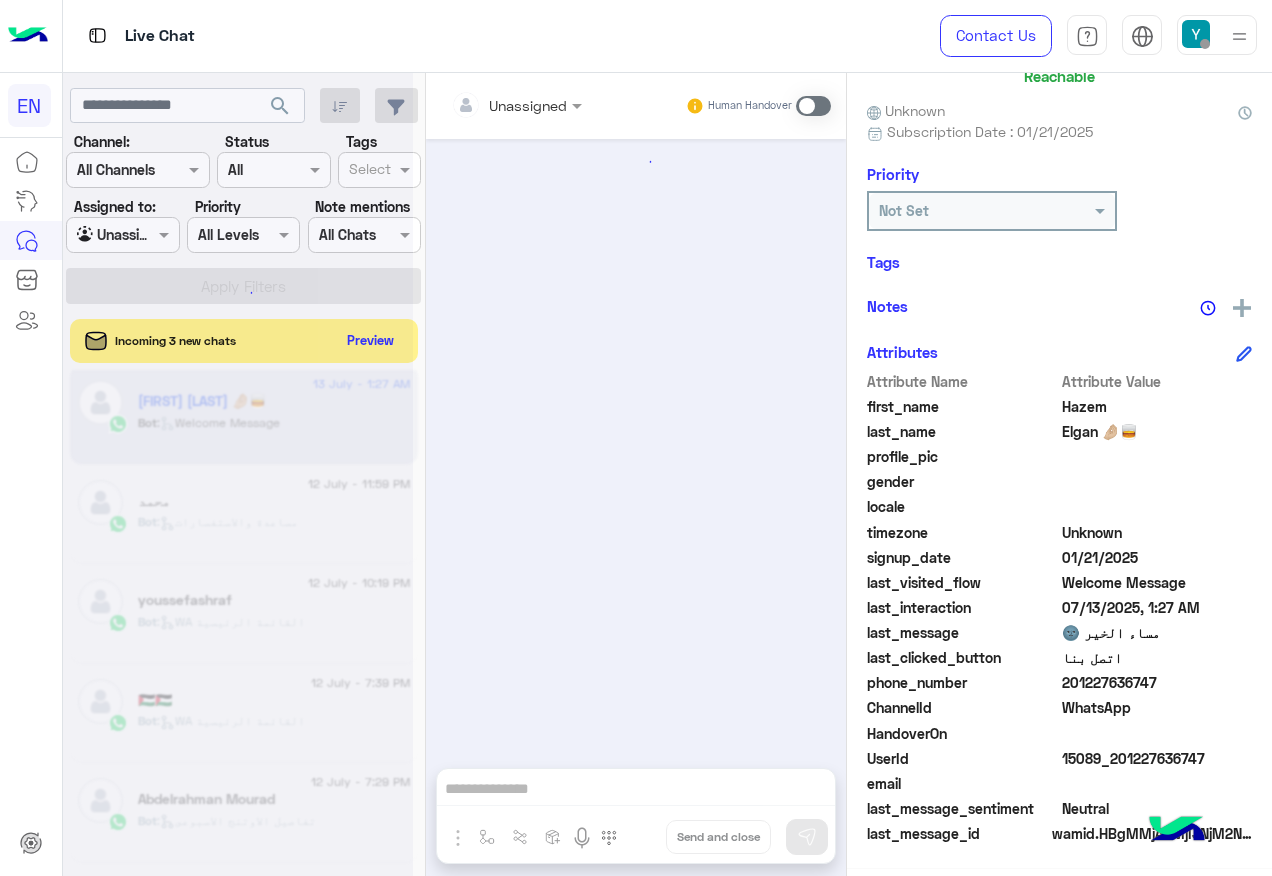 scroll, scrollTop: 201, scrollLeft: 0, axis: vertical 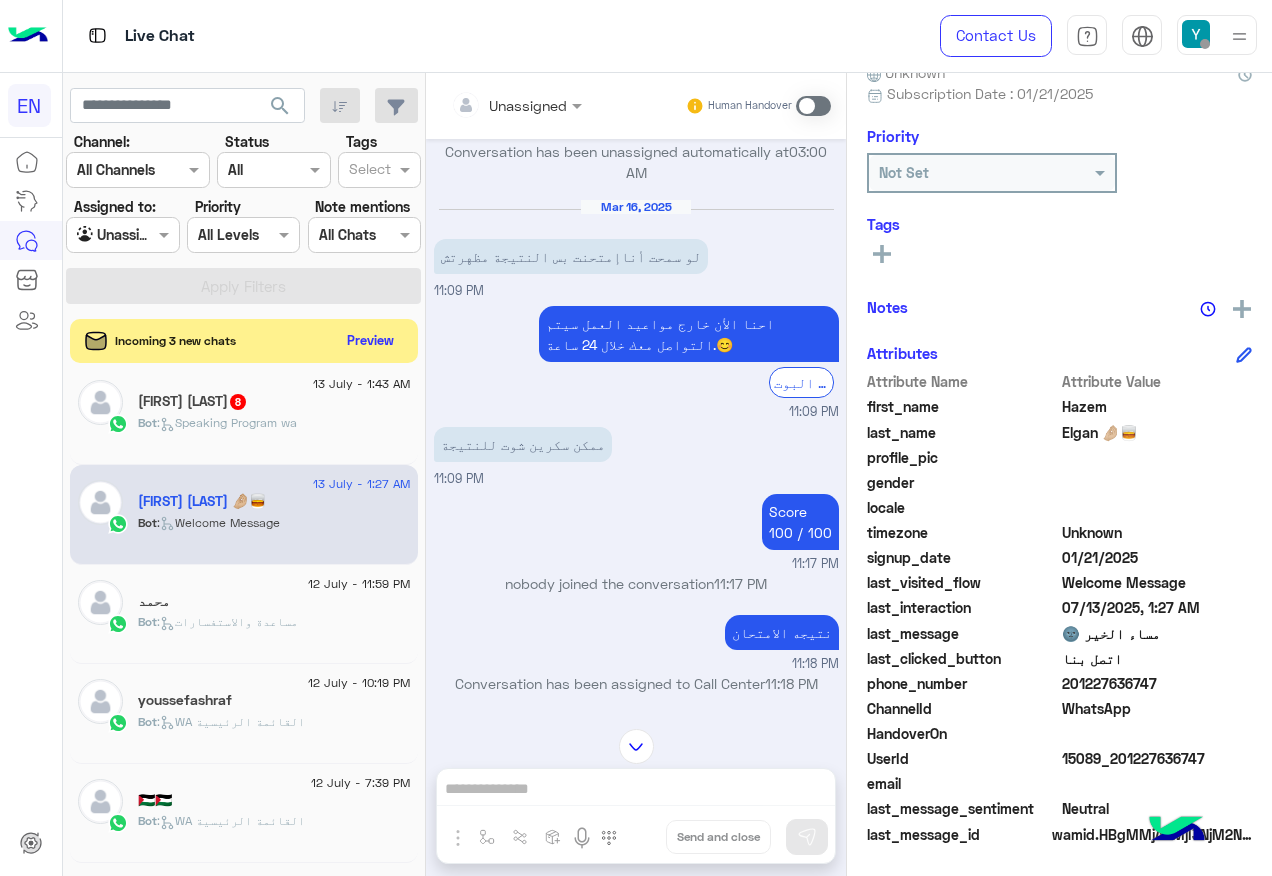 click on "Bot :   Speaking Program wa" 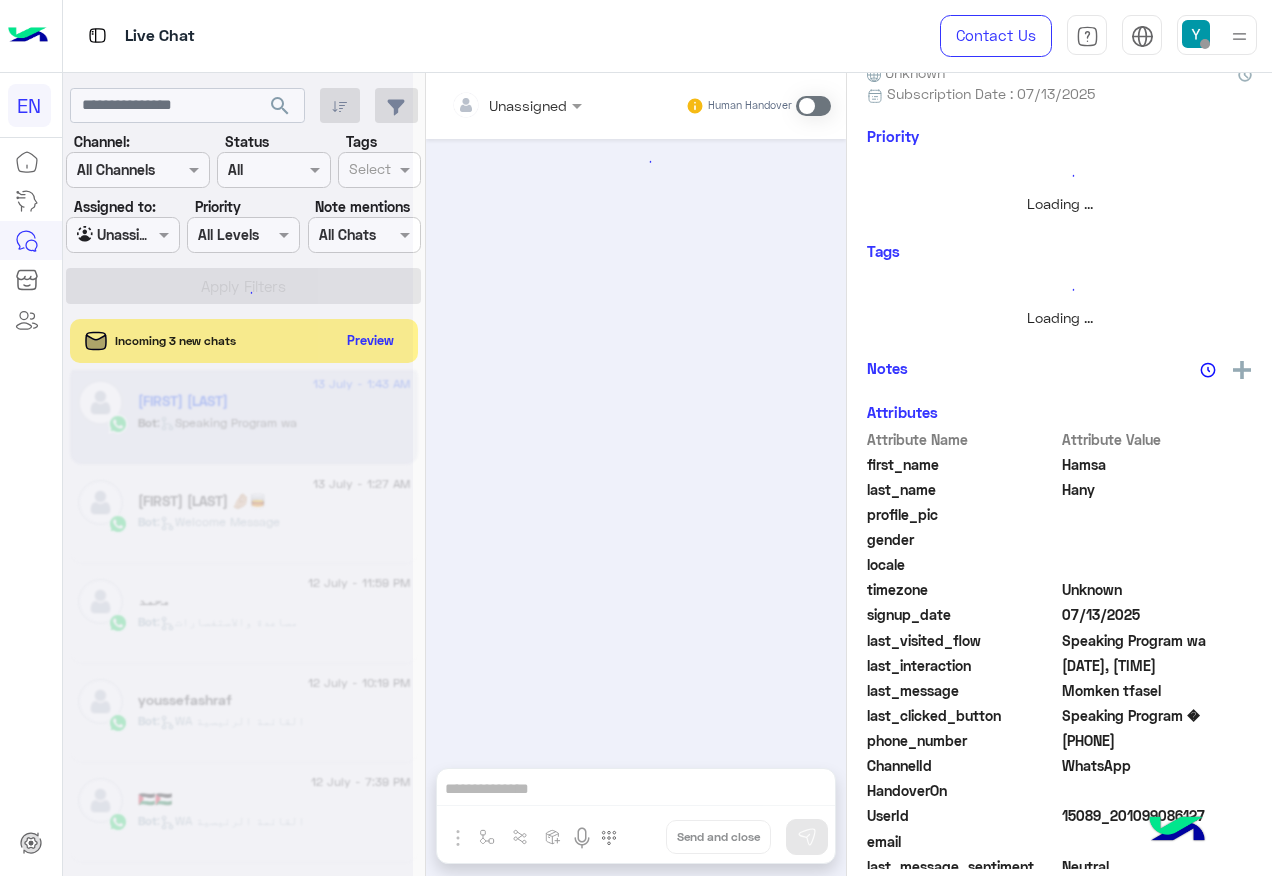 scroll, scrollTop: 258, scrollLeft: 0, axis: vertical 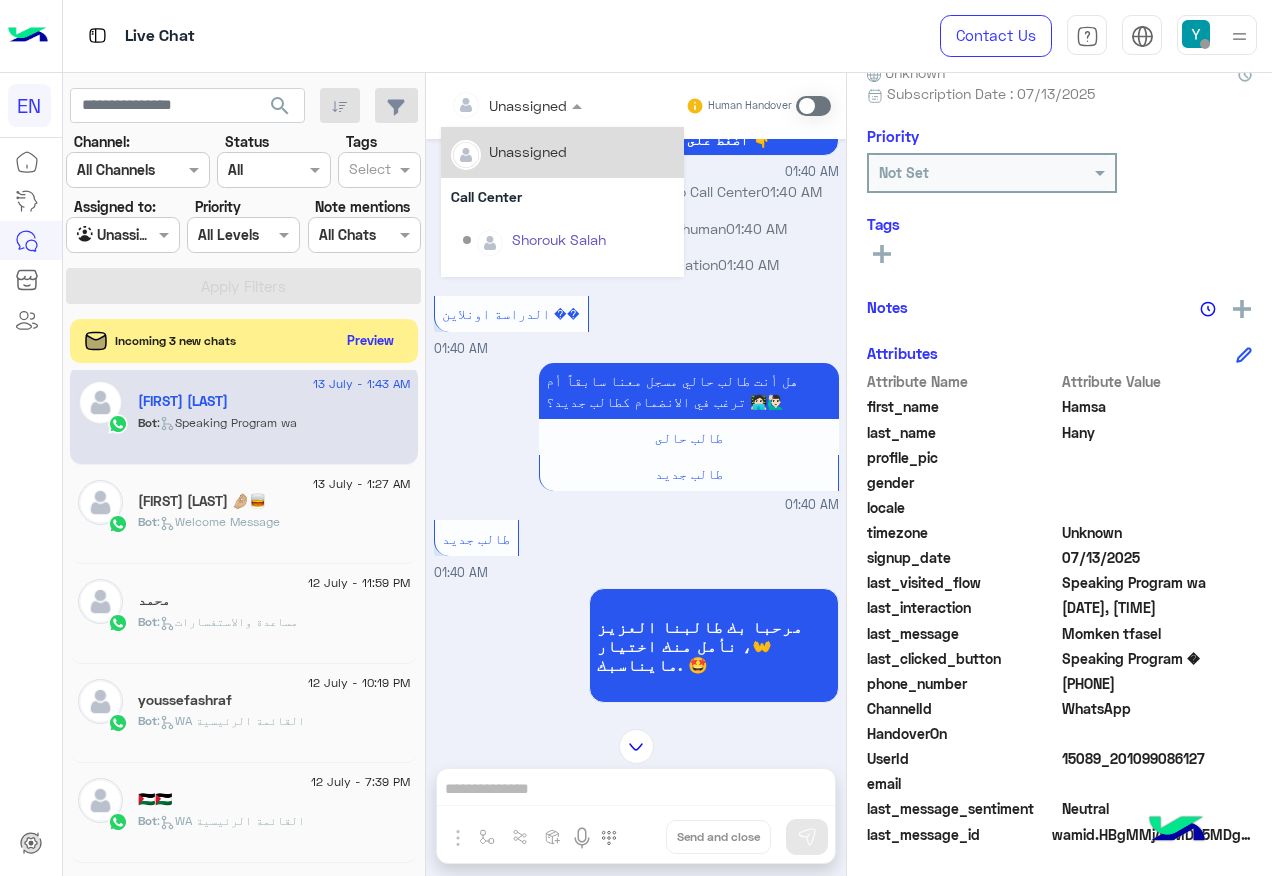 click on "Unassigned" at bounding box center (528, 105) 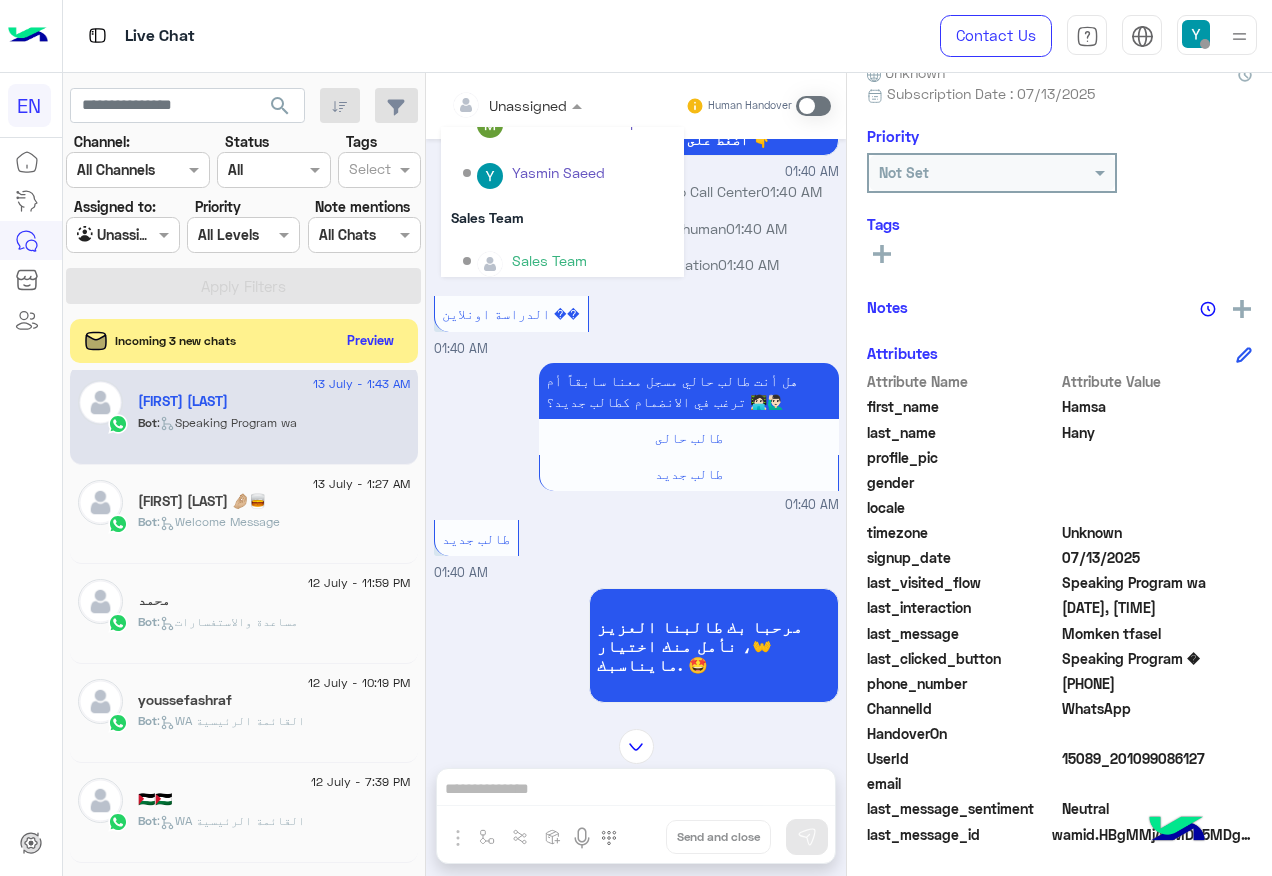 scroll, scrollTop: 332, scrollLeft: 0, axis: vertical 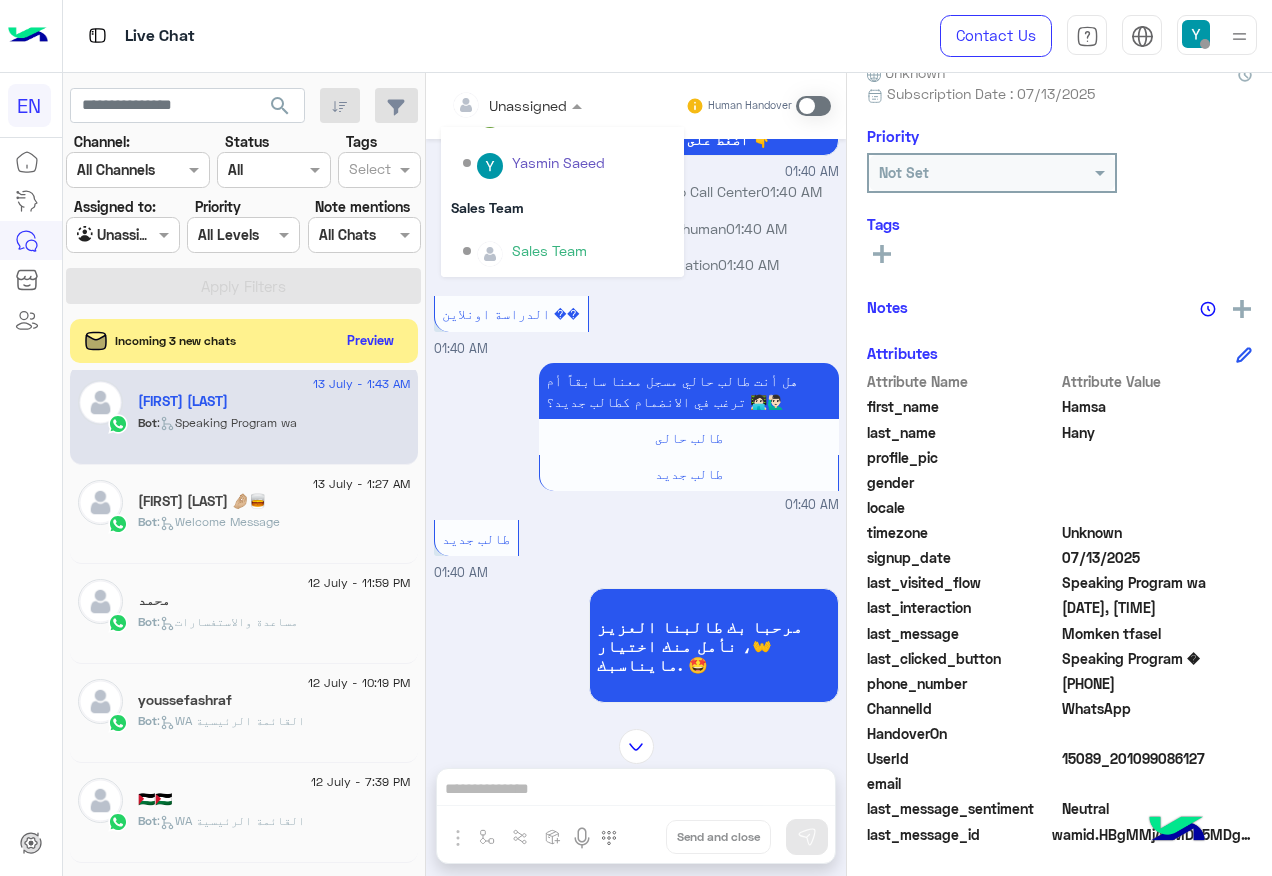 click on "Sales Team" at bounding box center [562, 207] 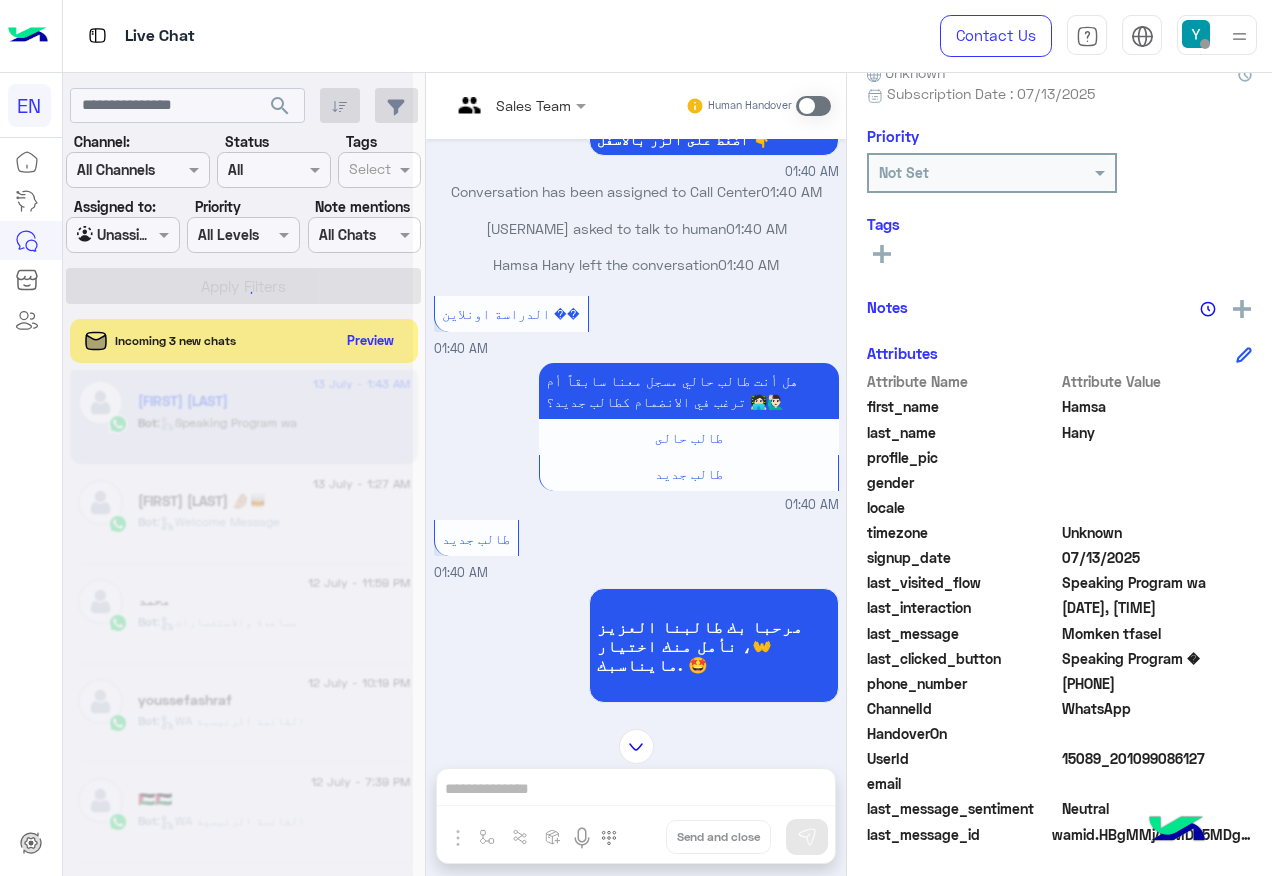 scroll, scrollTop: 258, scrollLeft: 0, axis: vertical 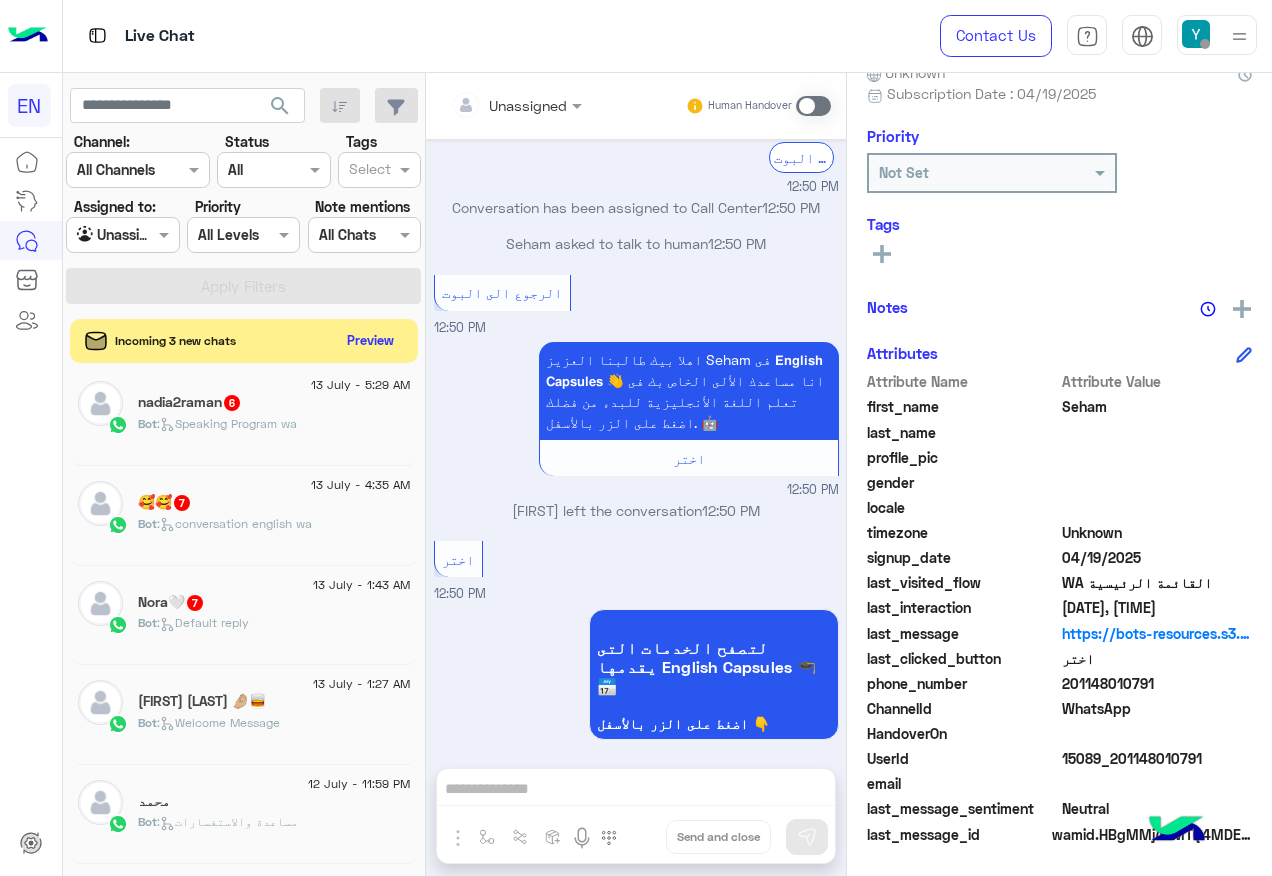 click on "Bot :   Default reply" 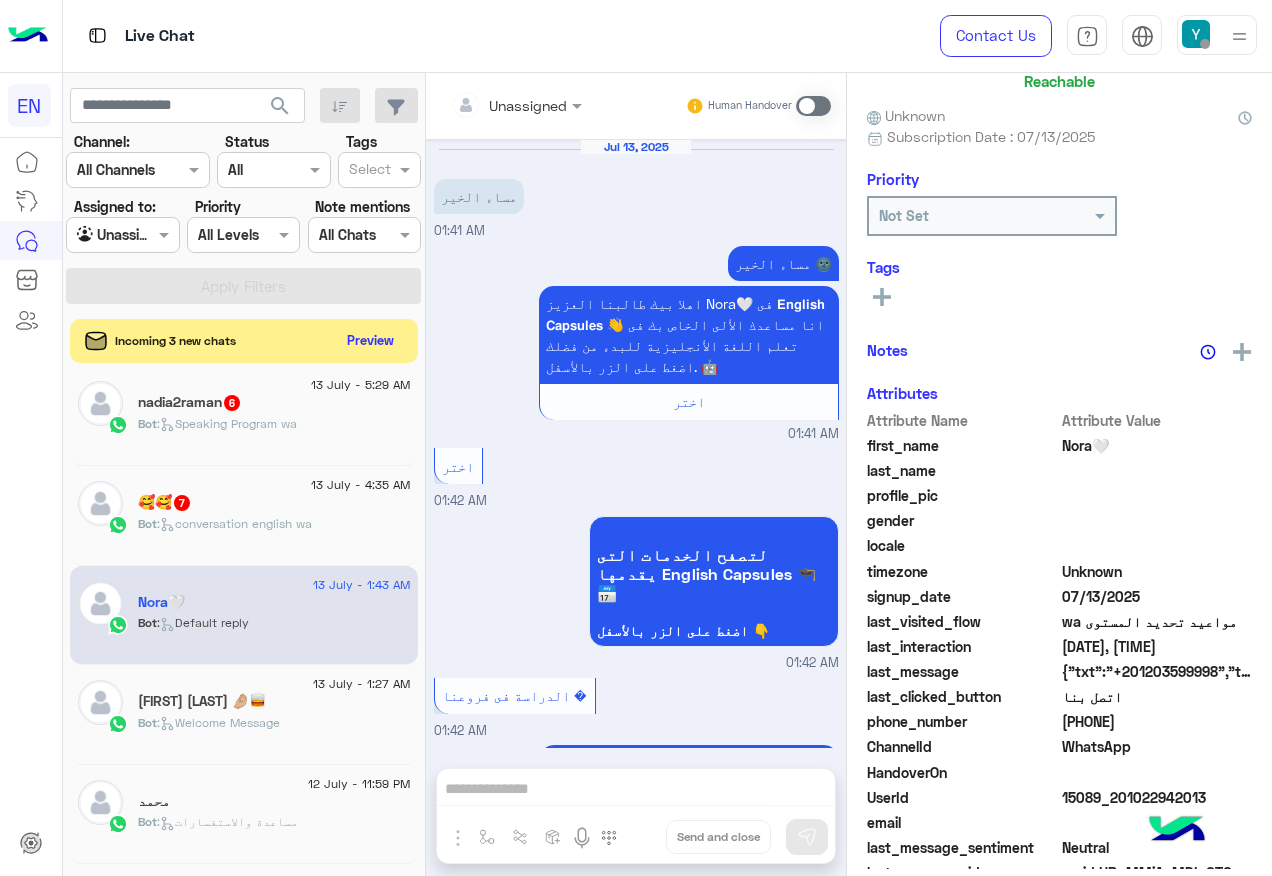 scroll, scrollTop: 197, scrollLeft: 0, axis: vertical 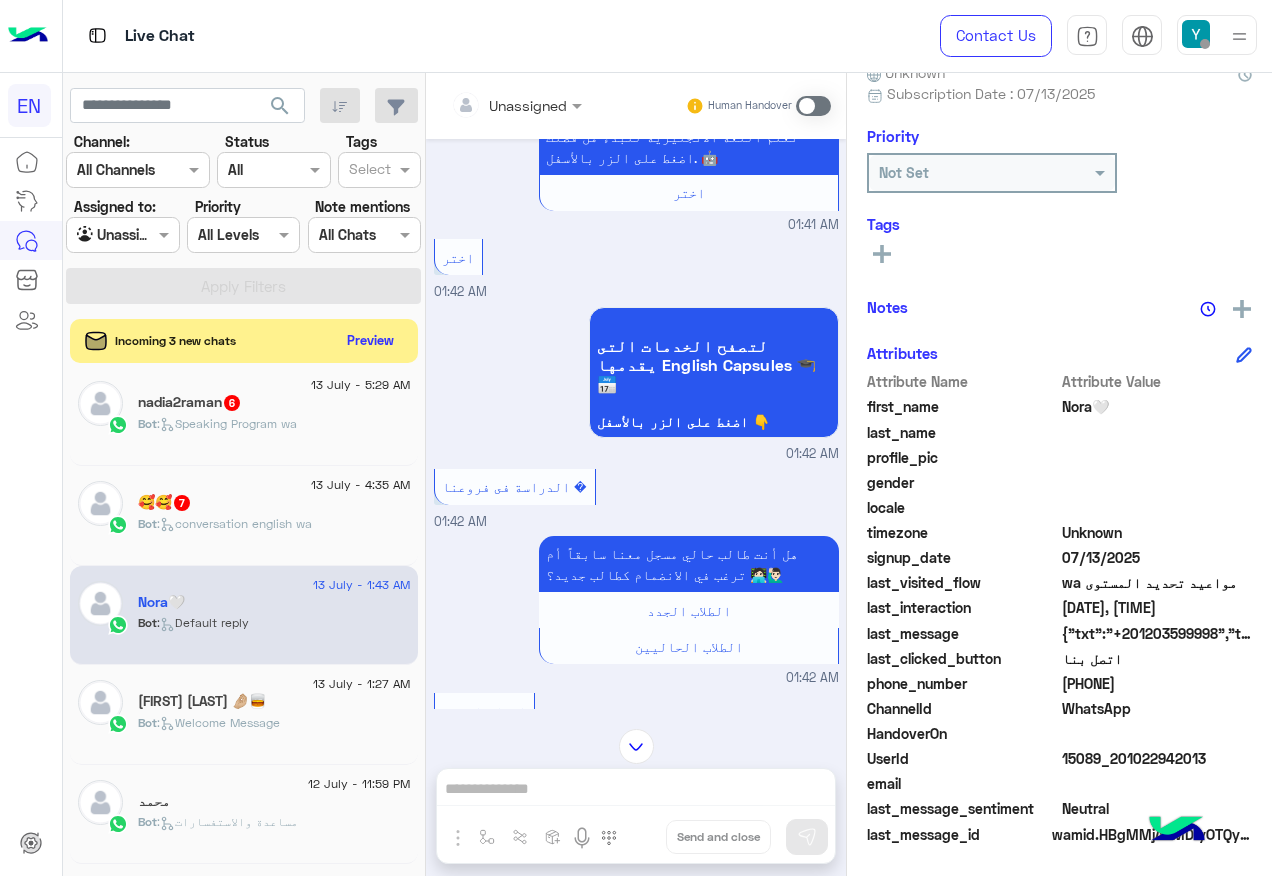 click on "Unassigned" at bounding box center (516, 106) 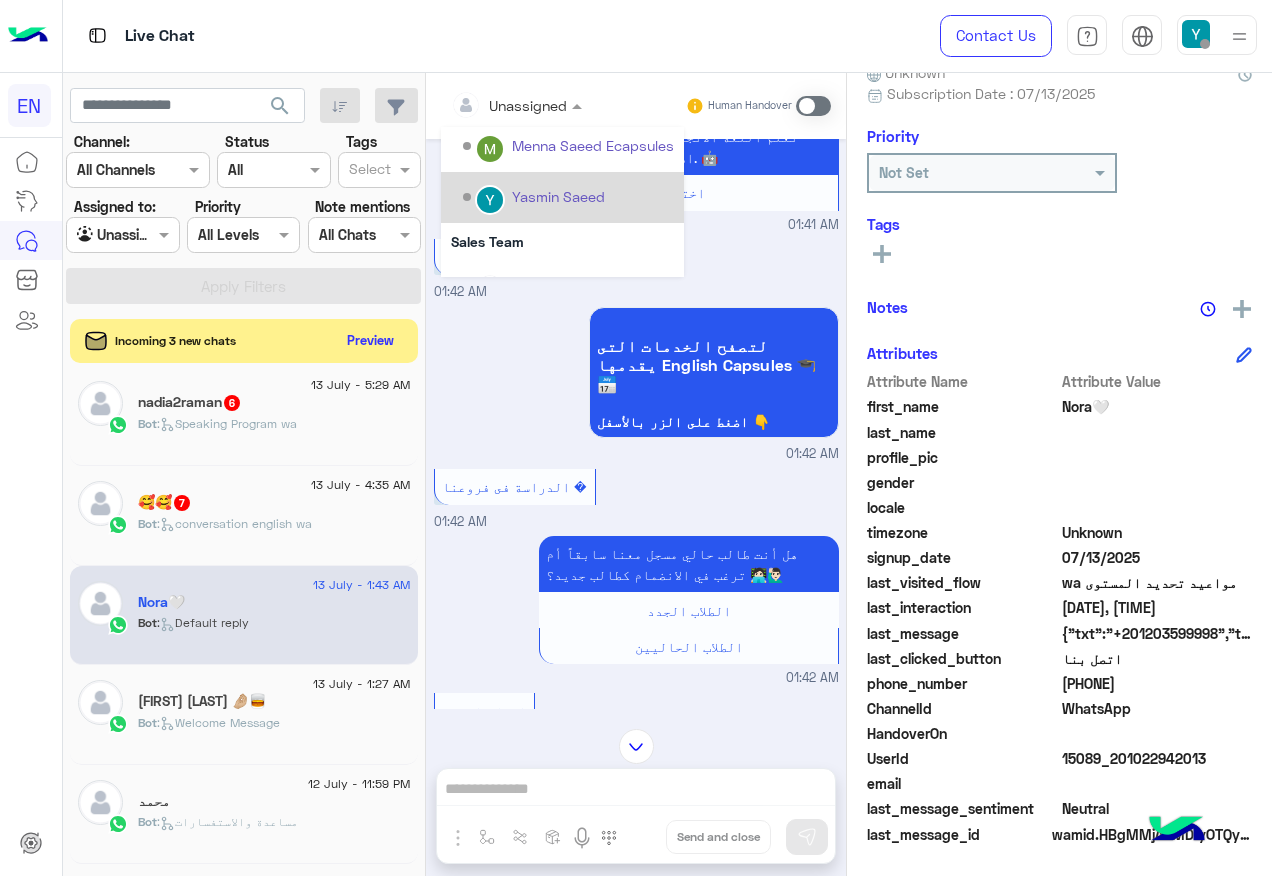 scroll, scrollTop: 300, scrollLeft: 0, axis: vertical 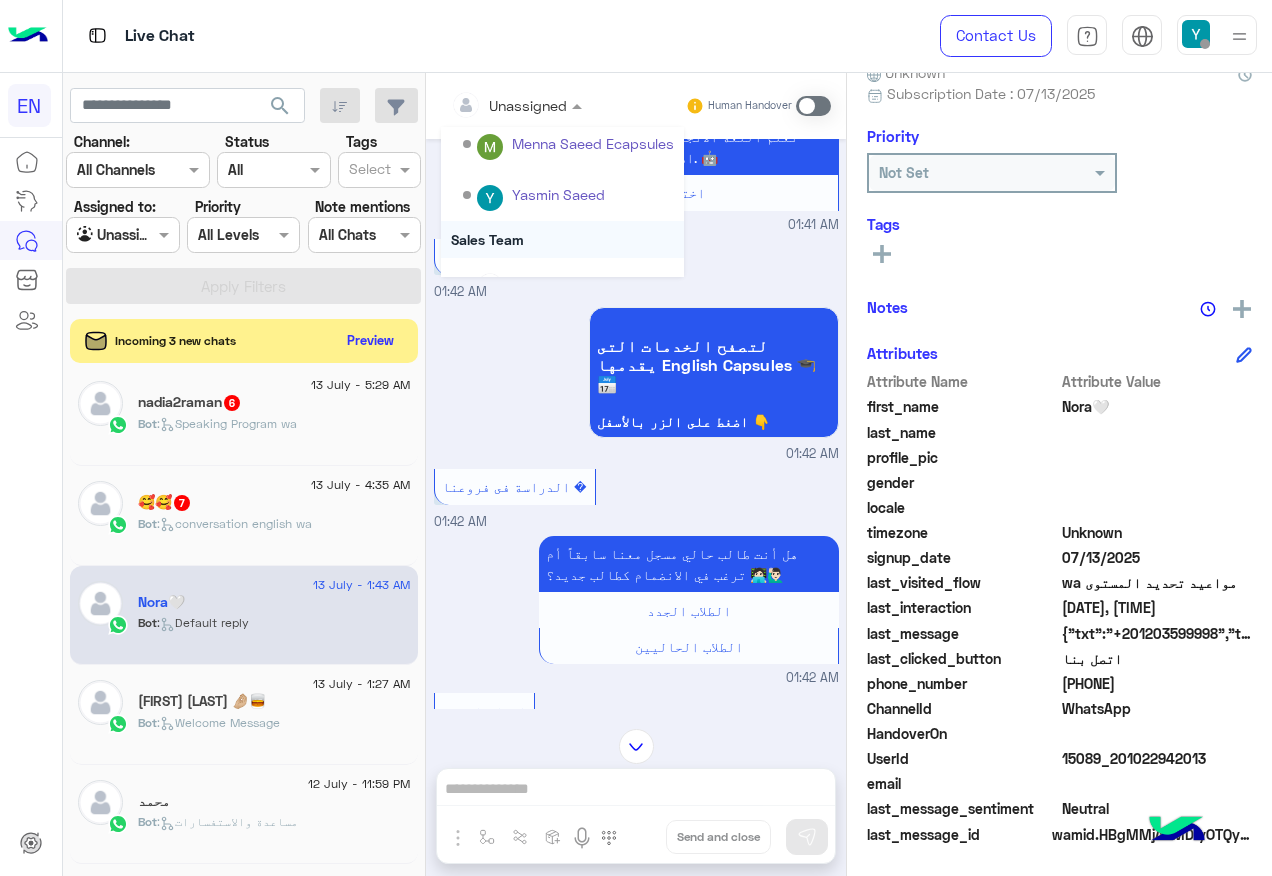 click on "Sales Team" at bounding box center [562, 239] 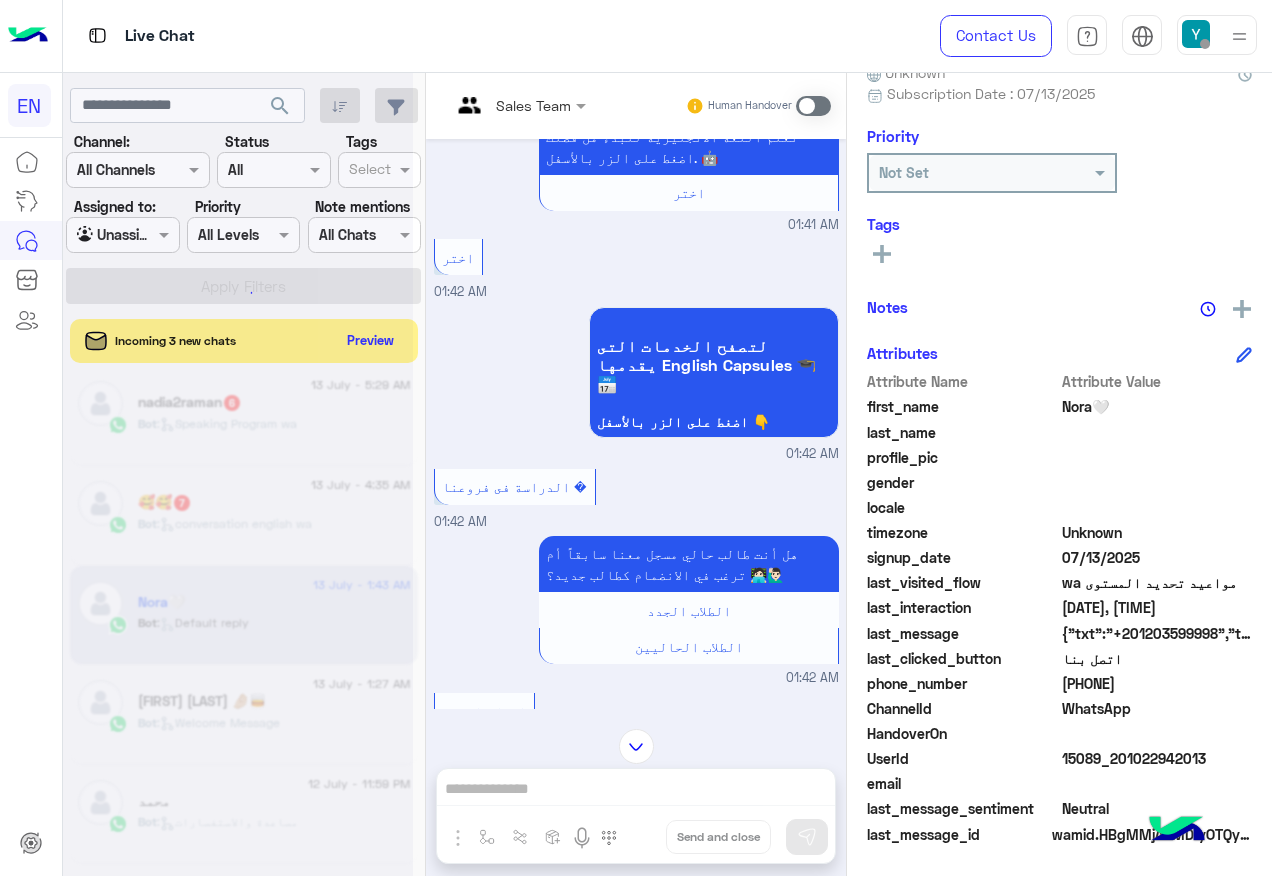 scroll, scrollTop: 258, scrollLeft: 0, axis: vertical 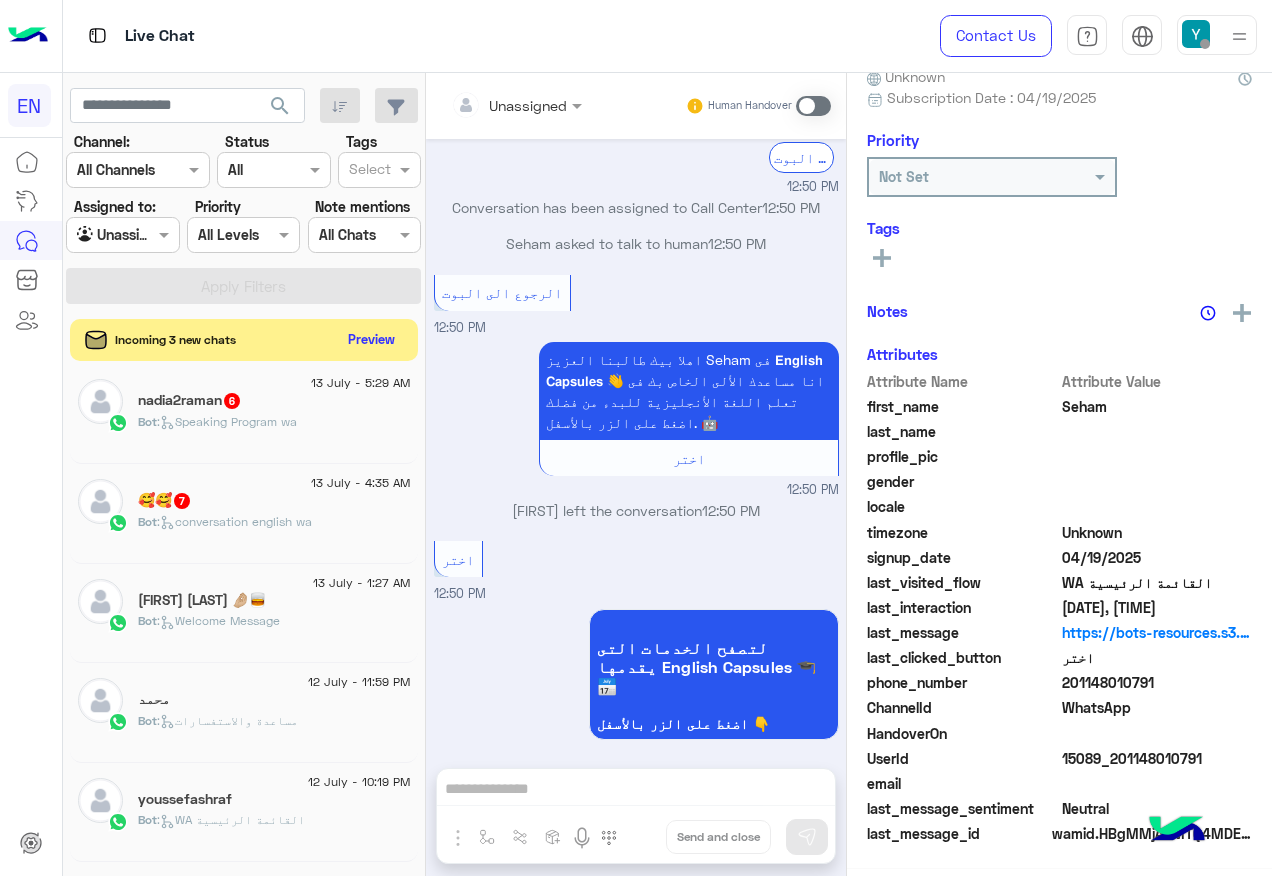 click on "Preview" 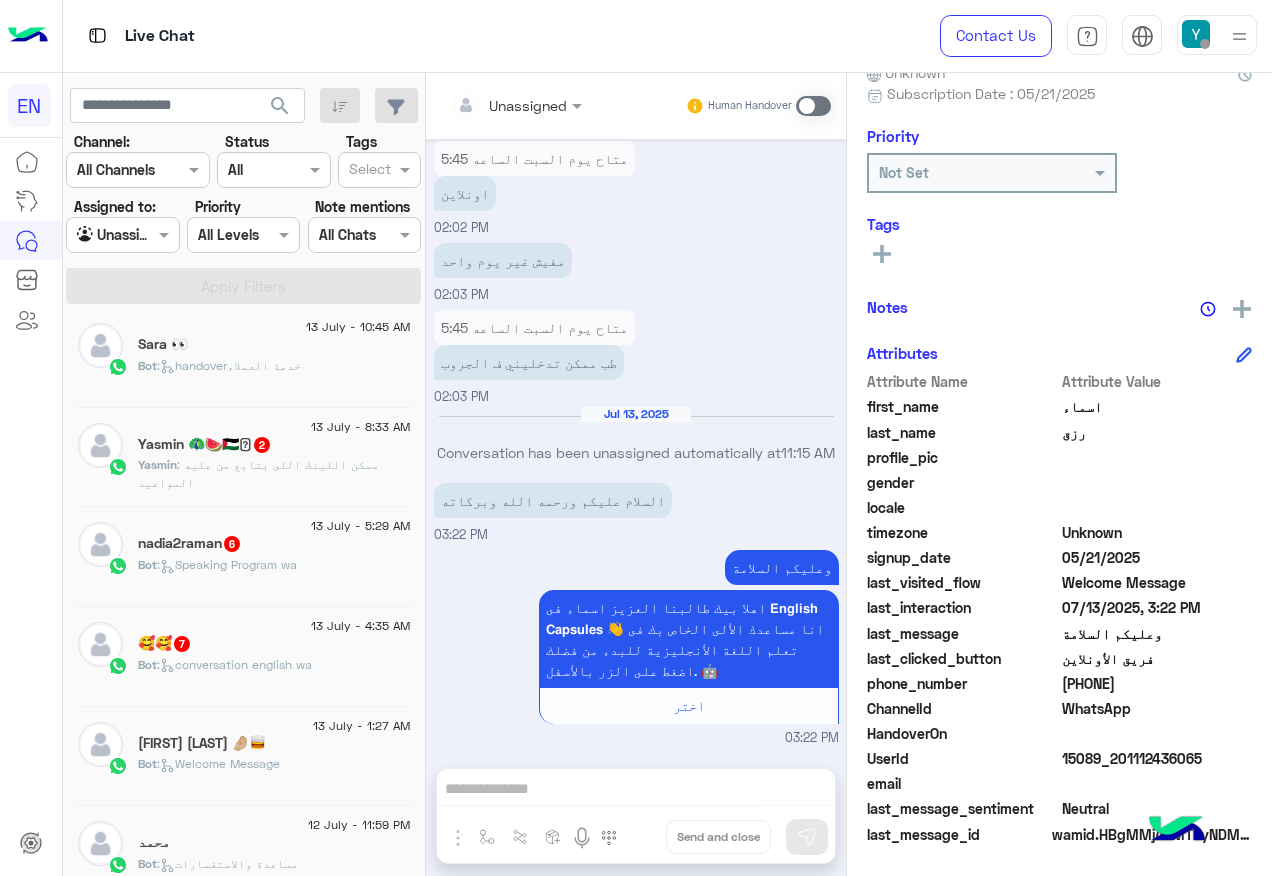click on "🥰🥰 7" 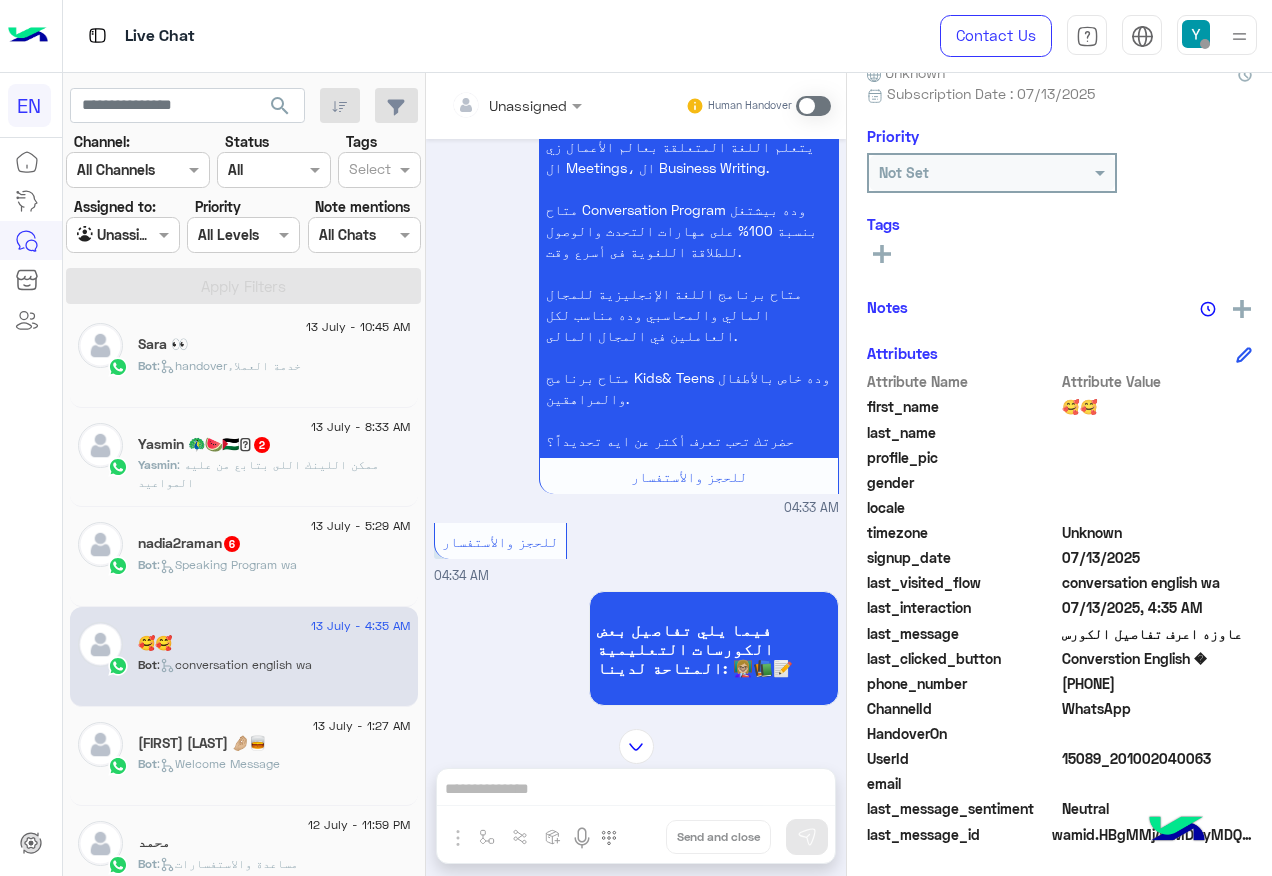 click at bounding box center [516, 104] 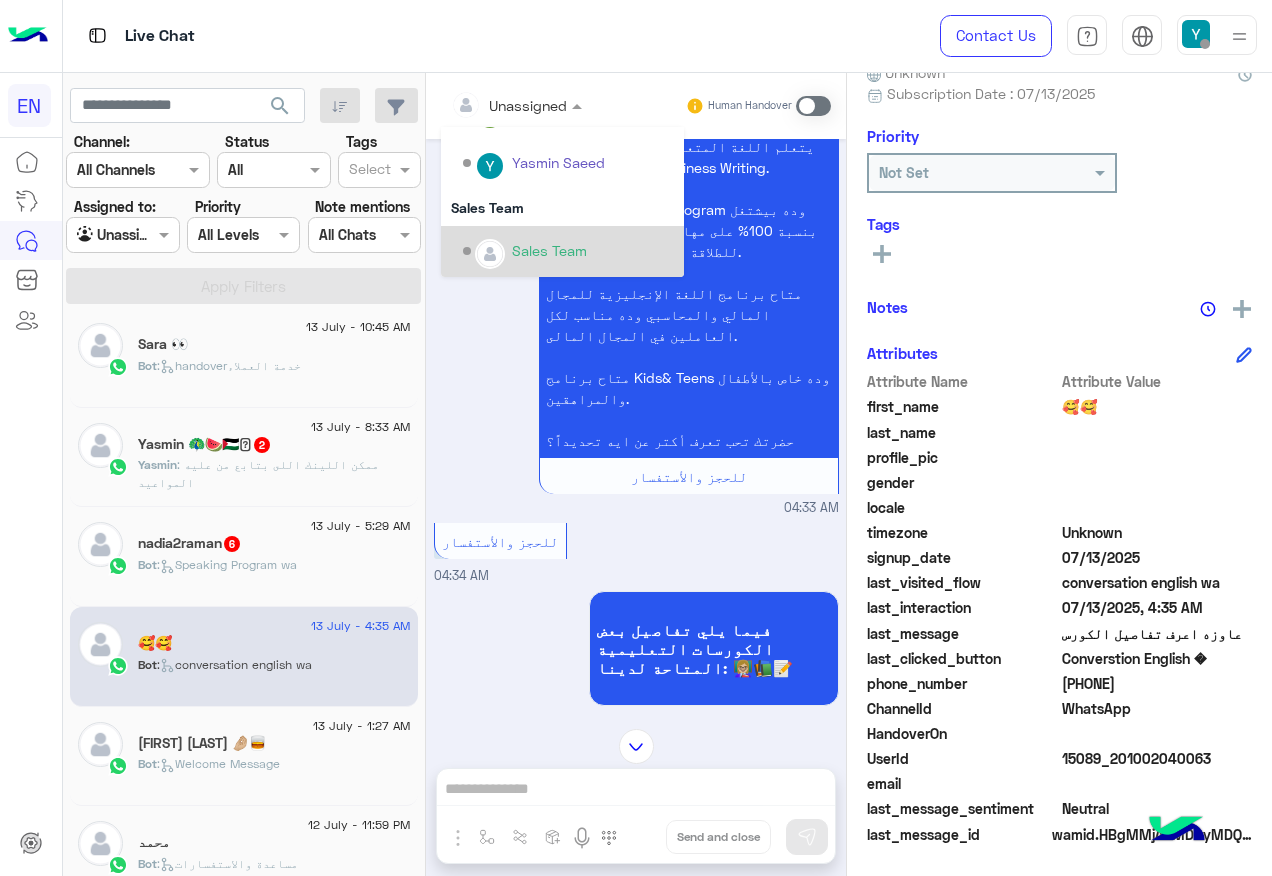 click on "Sales Team" at bounding box center (549, 250) 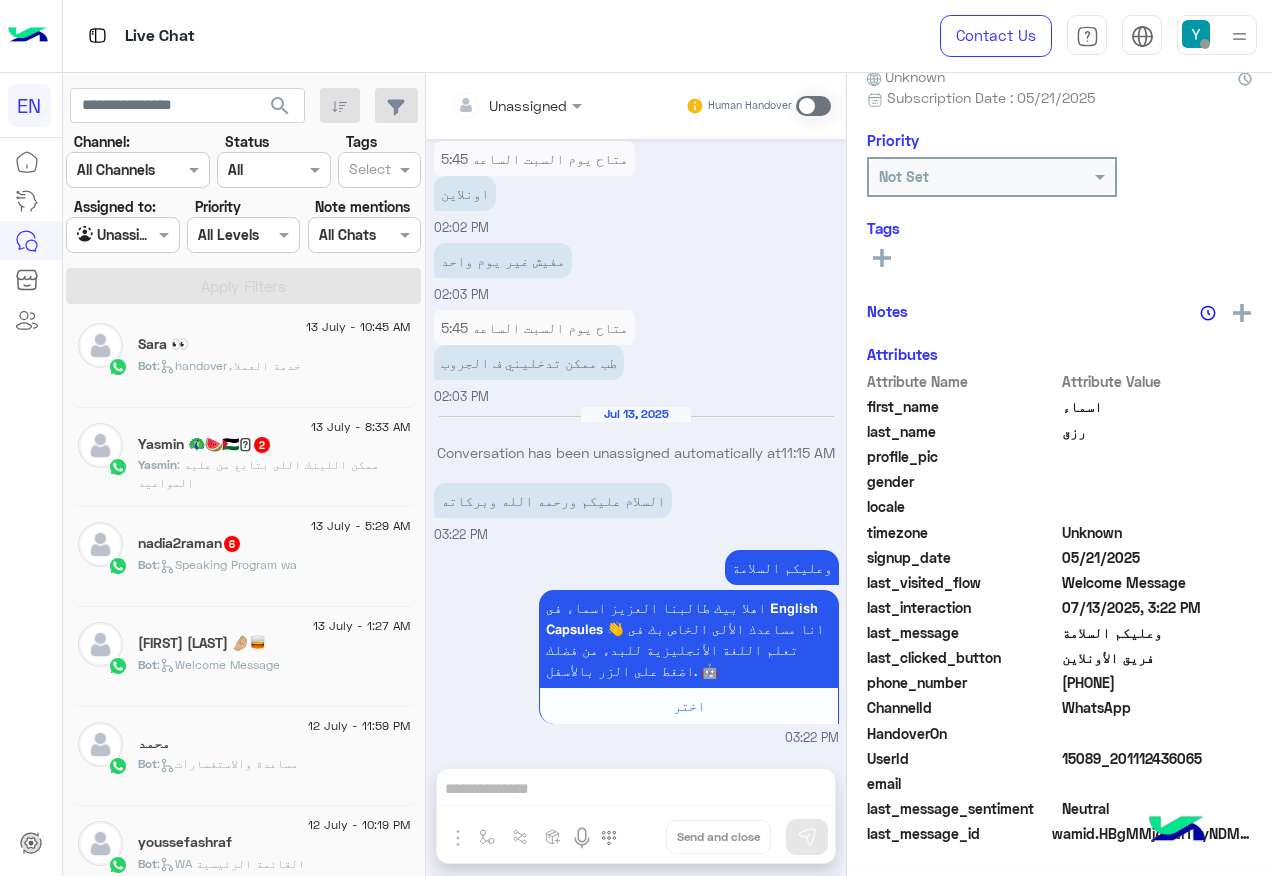 click on "[FIRST]2012  6" 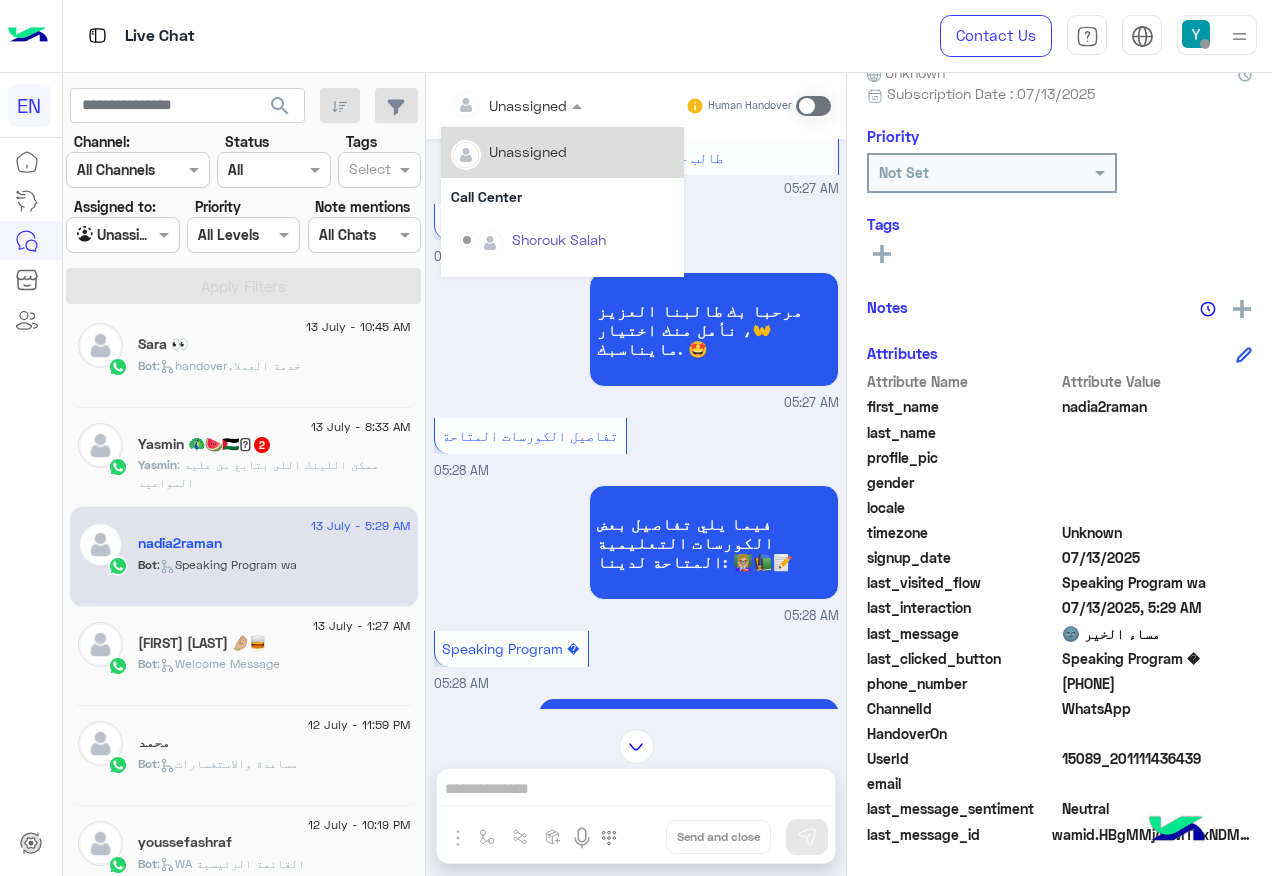 click at bounding box center (491, 105) 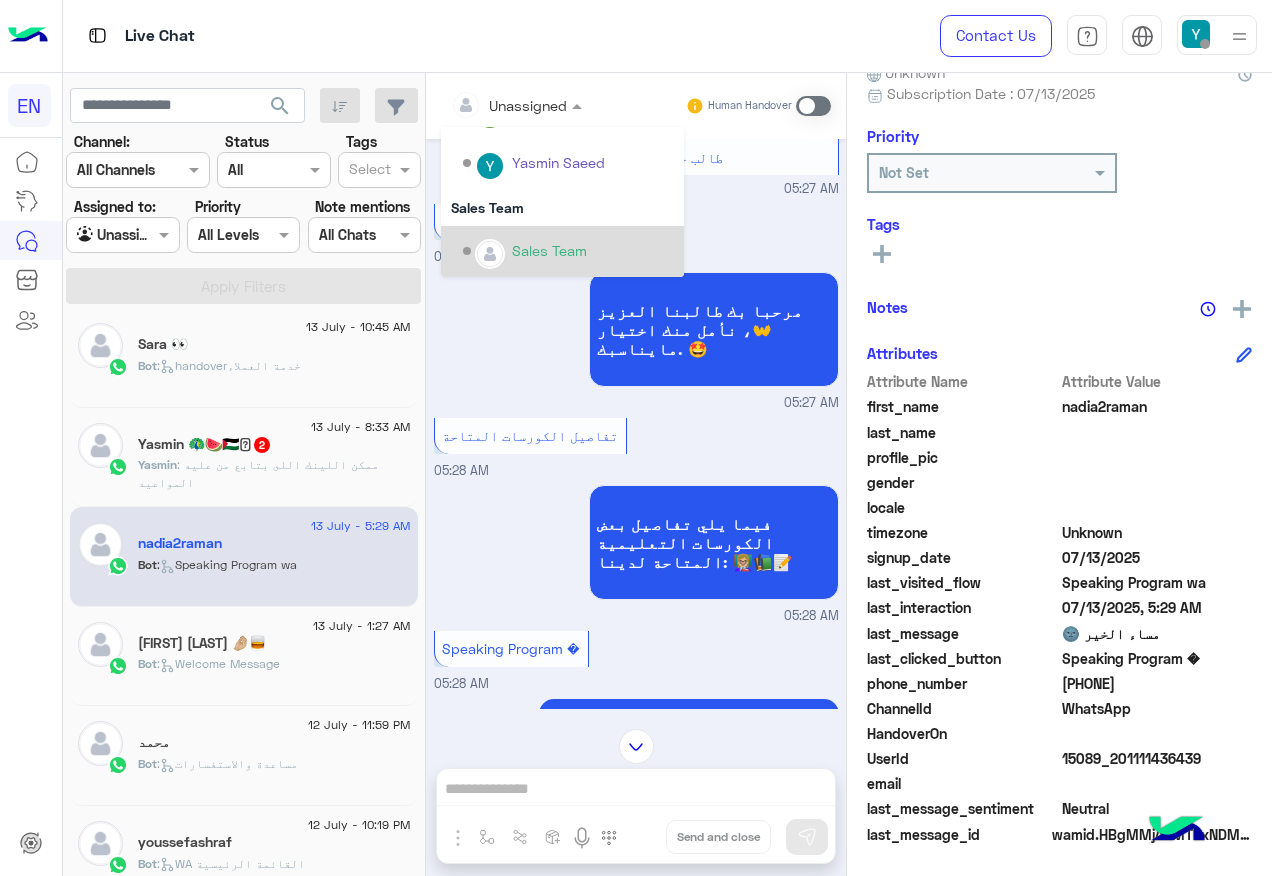 click on "Sales Team" at bounding box center (562, 251) 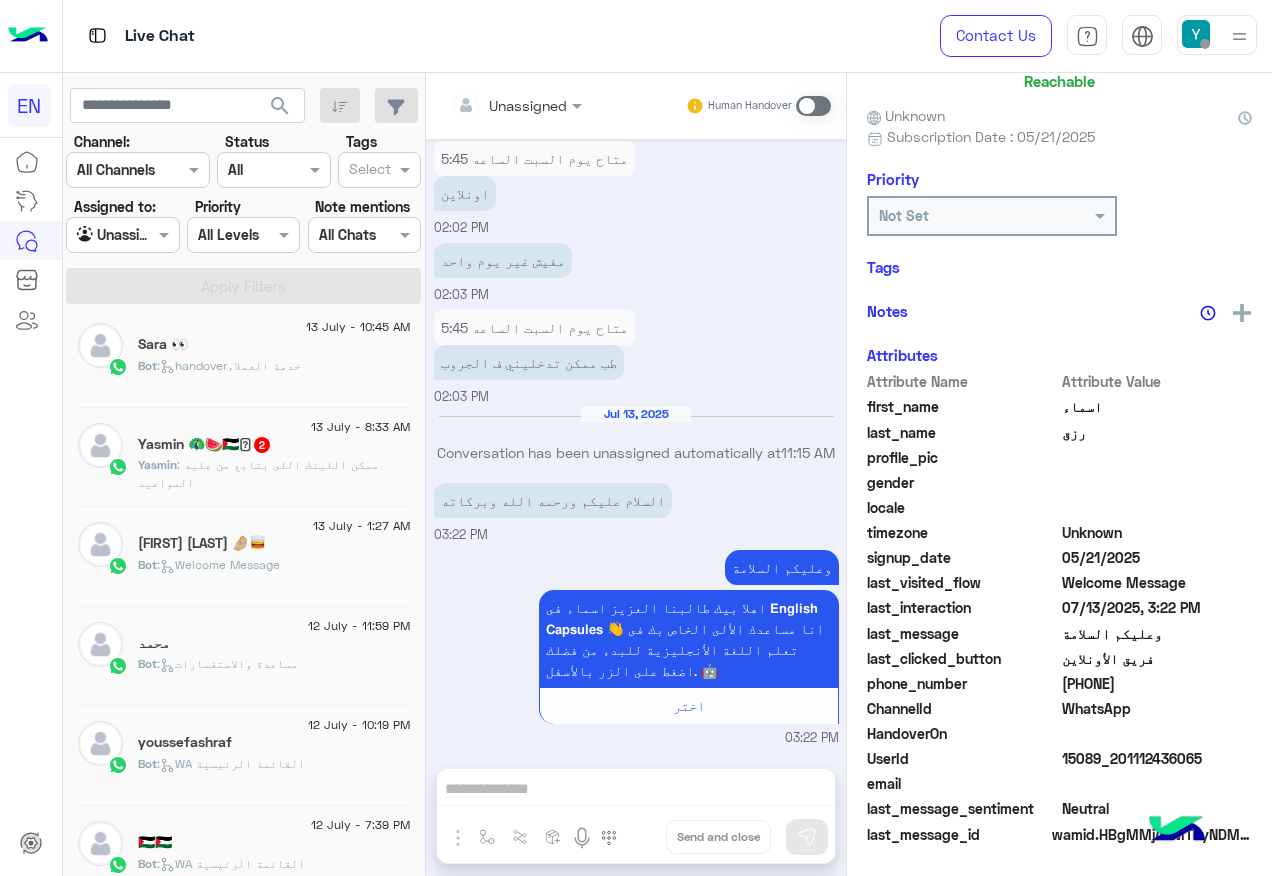 click on "[FIRST] : ممكن اللينك اللى بتابع من عليه المواعيد" 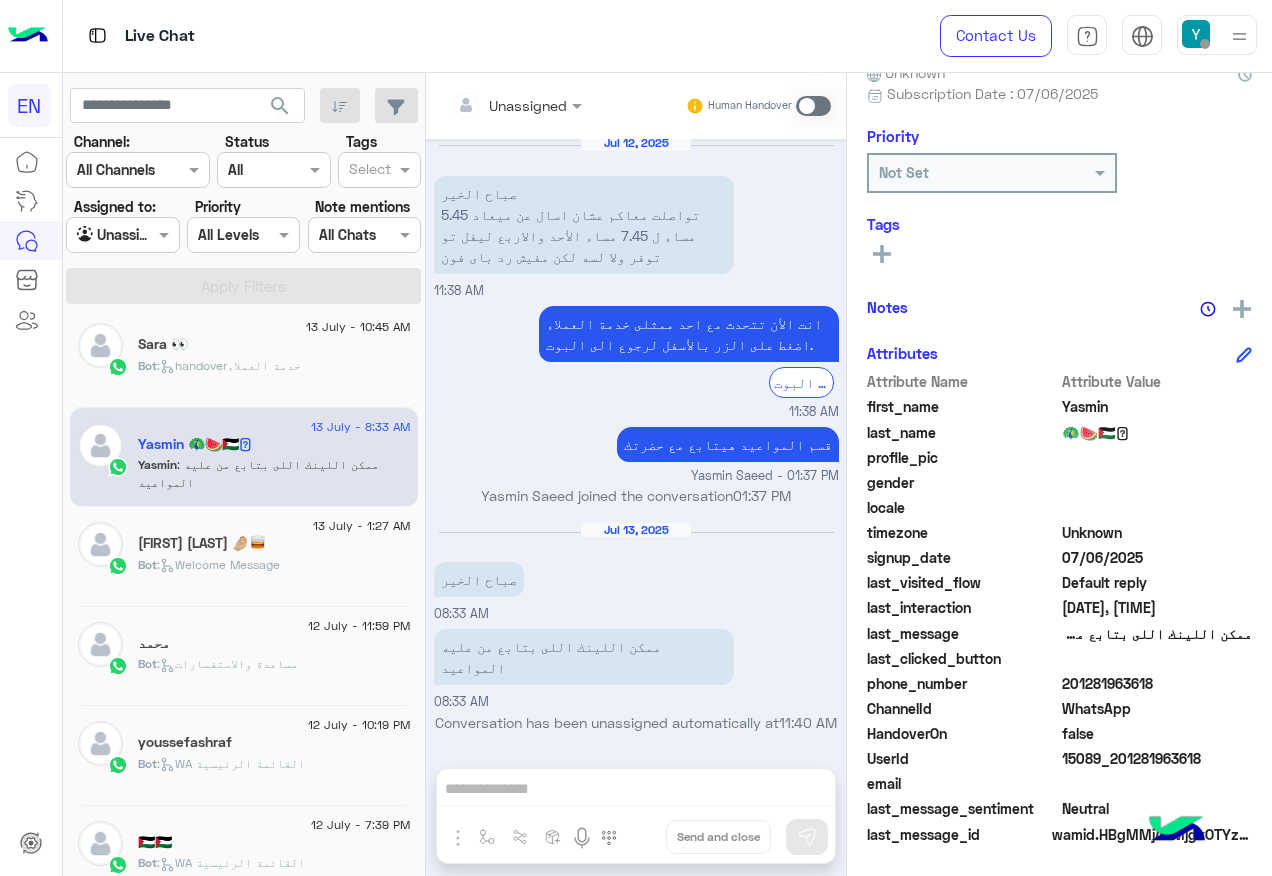 click on "201281963618" 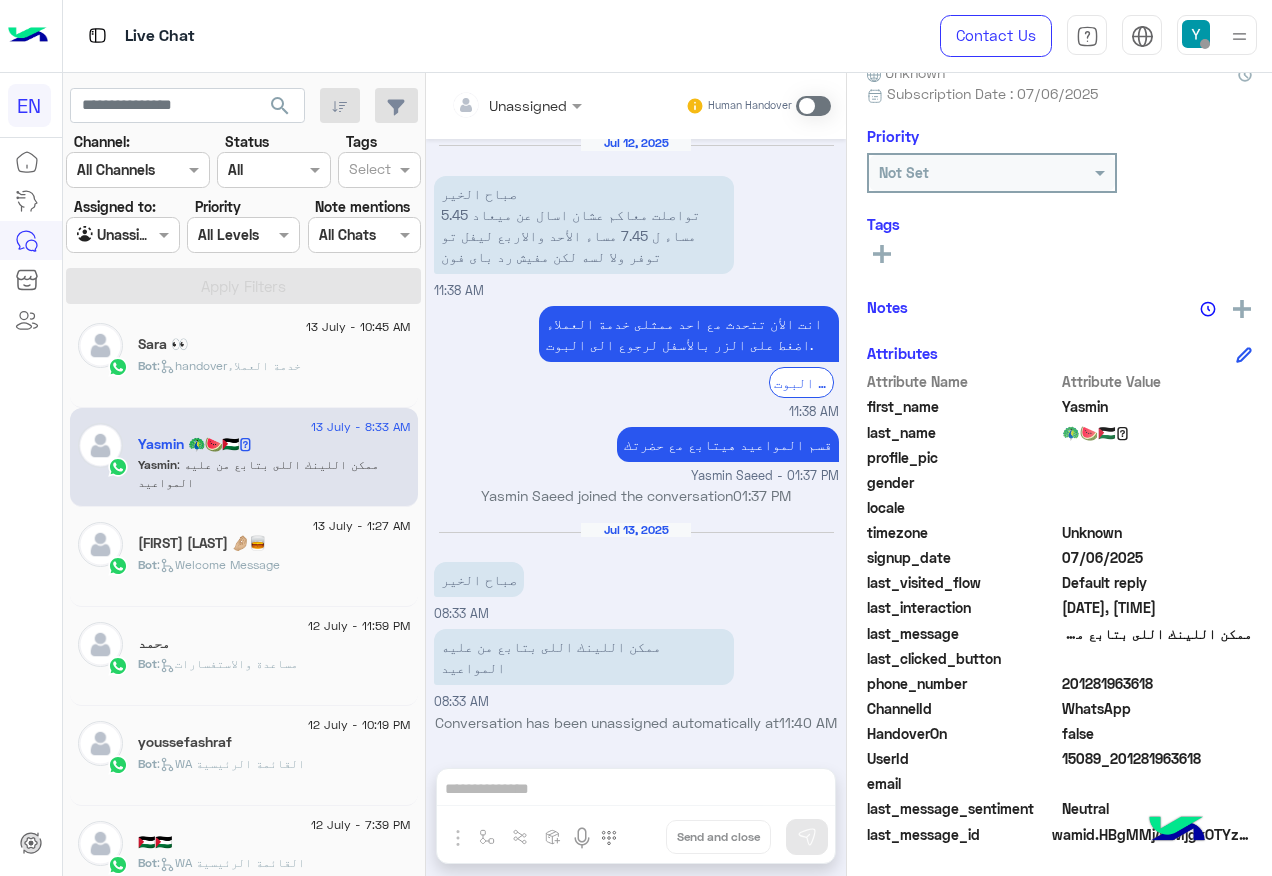 click on "Unassigned Human Handover     Jul 6, 2025  صباح الخير   09:52 AM  صباح الخير 🌞 اهلا بيك طالبنا العزيز [FIRST] فى 𝗘𝗻𝗴𝗹𝗶𝘀𝗵 𝗖𝗮𝗽𝘀𝘂𝗹𝗲𝘀 👋 انا مساعدك الألى الخاص بك فى تعلم اللغة الأنجليزية للبدء من فضلك اضغط على الزر بالأسفل. 🤖  اختر     09:52 AM  محتاجة اتابع مواعيد ليفيل تو   09:53 AM  مواعيد عمل الفروع يوميا من التاسعة صباحاً حتى التاسعة مساءاً. يوم الجمعة أجازة في فرع المعادي. وتعمل فروع الدقي ومدينه نصر من العاشرة صباحاً حتى السادسة مساءا يوم الجمعة.  اتصل بنا او تواصل مع فريق المبيعات 📞📲  تواصل مع المبيعات   اتصل بنا     09:53 AM  عايزة ميعاد الساعه ستة   09:53 AM  💊 فرع الدقي  اتصل بنا" at bounding box center (636, 478) 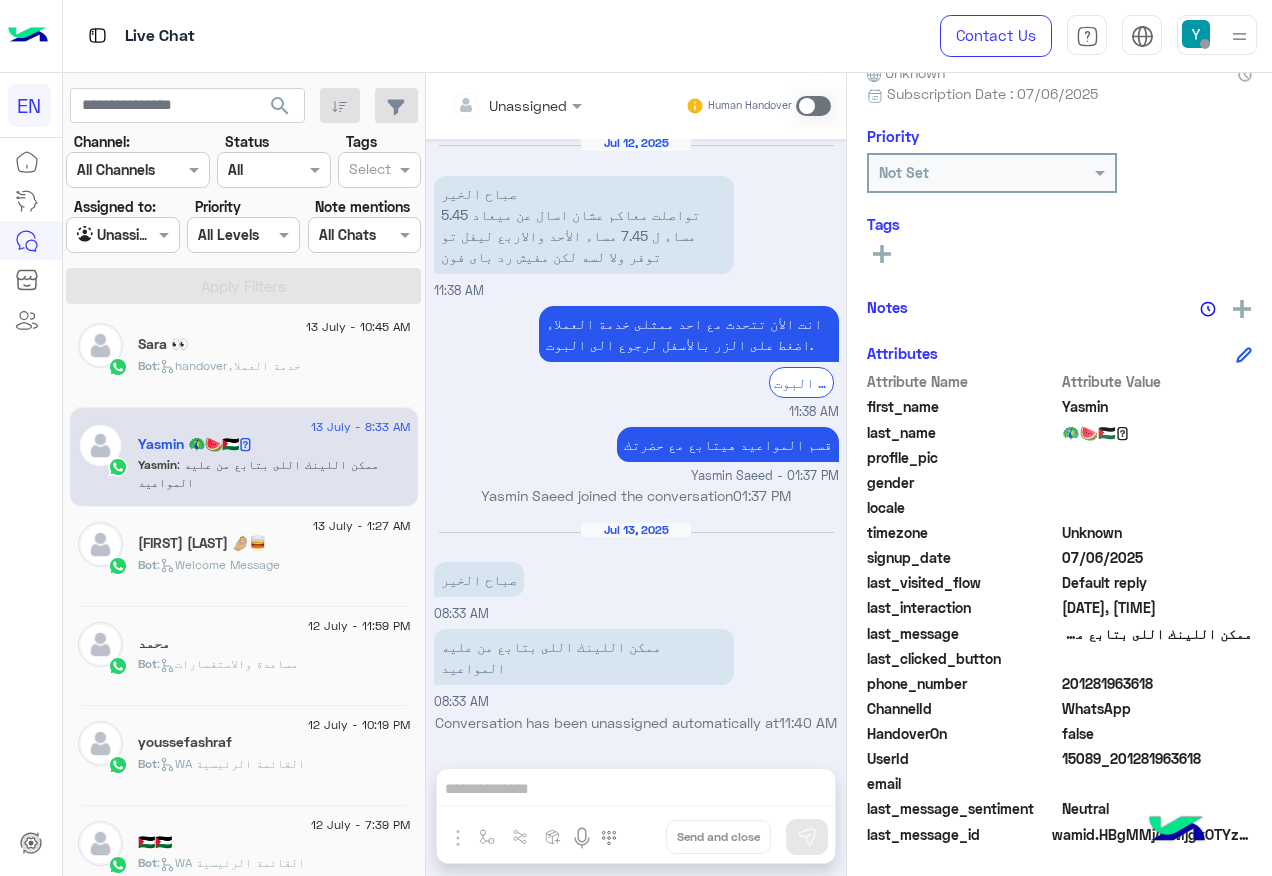 click at bounding box center [813, 106] 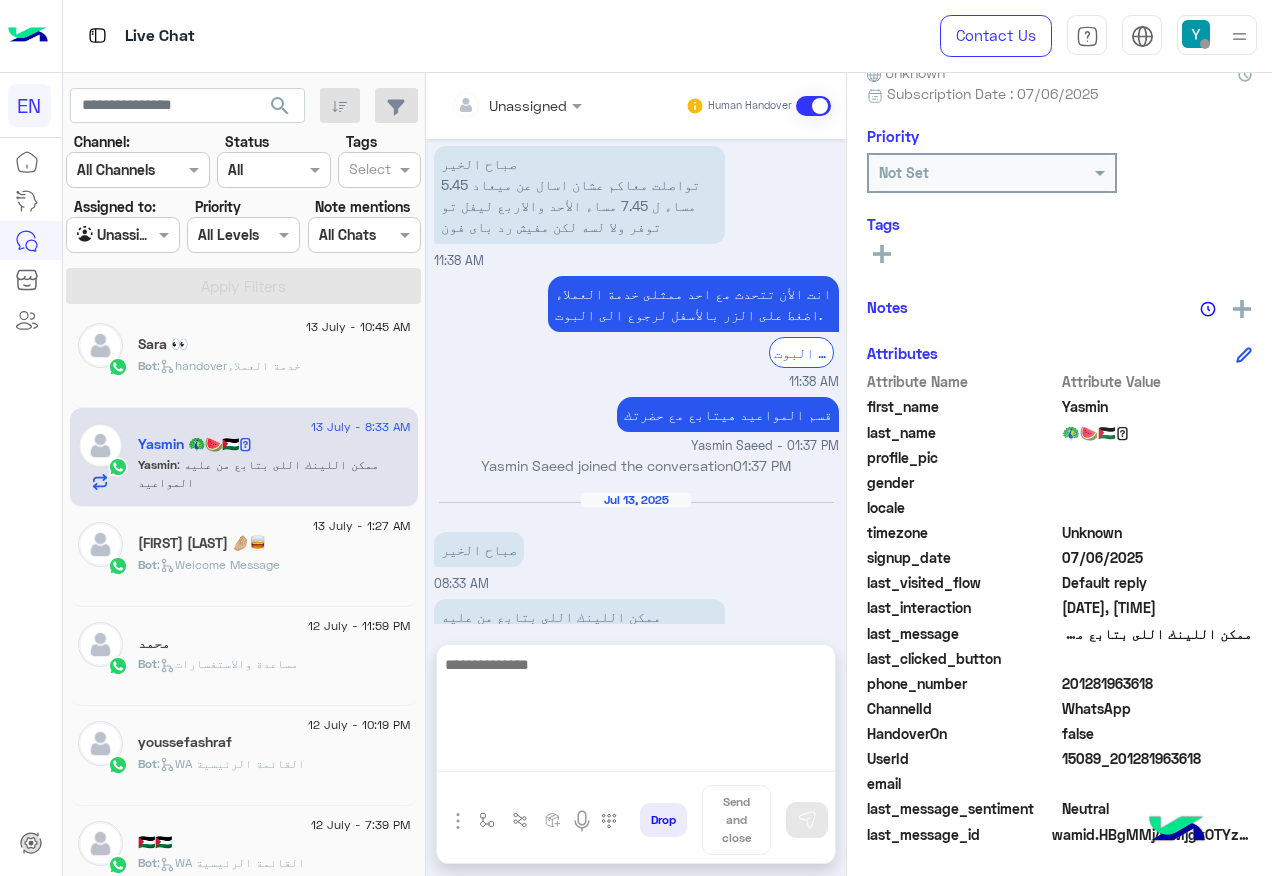 click at bounding box center (636, 712) 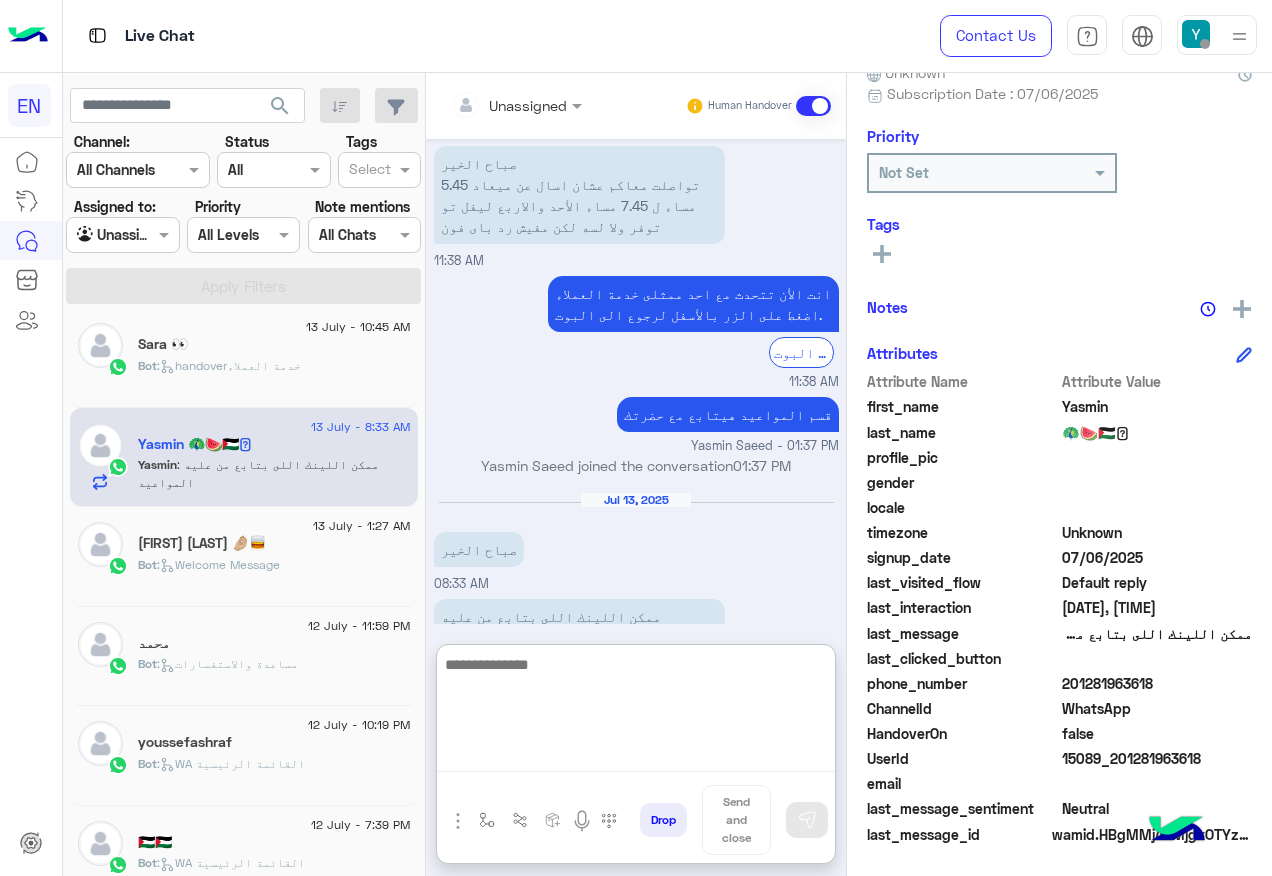 paste on "**********" 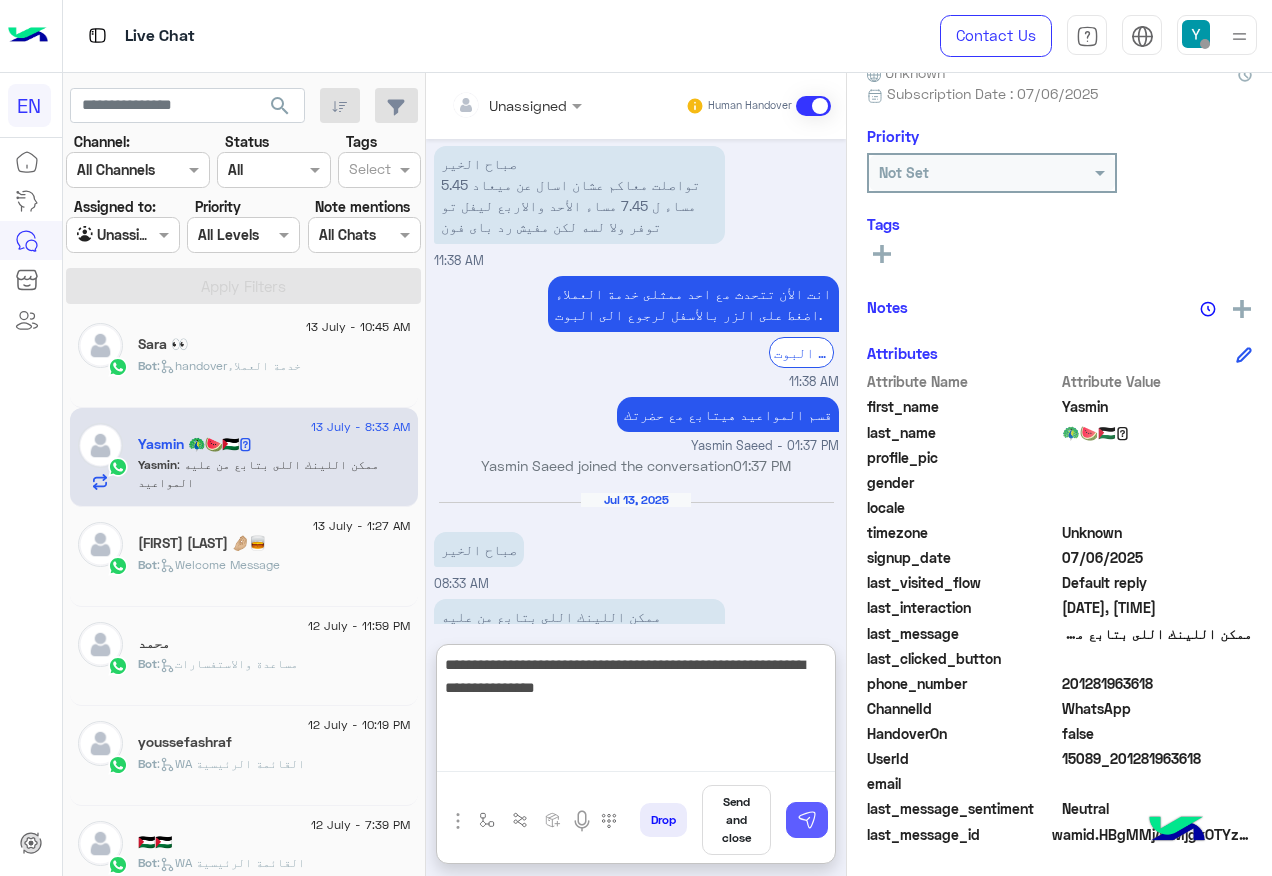 type on "**********" 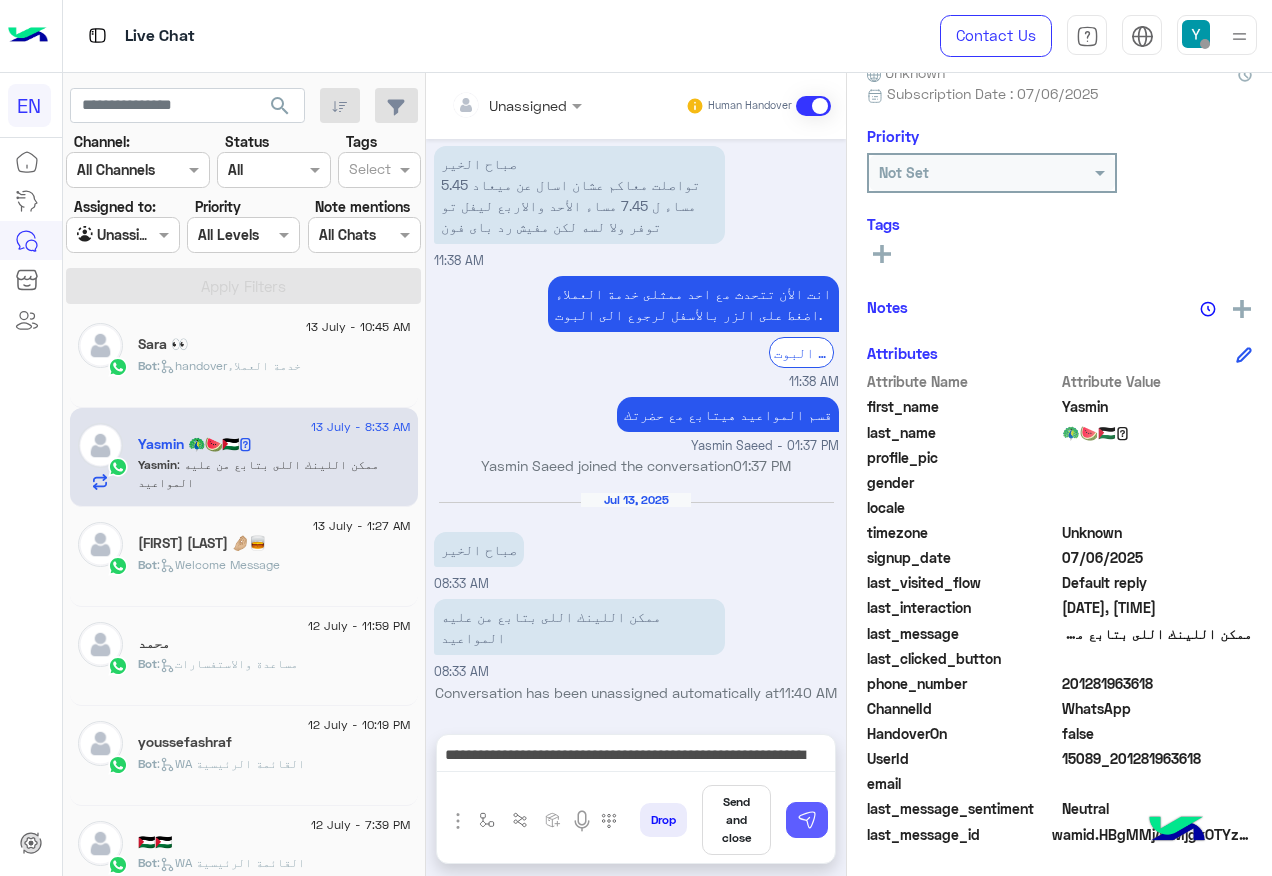 click at bounding box center [807, 820] 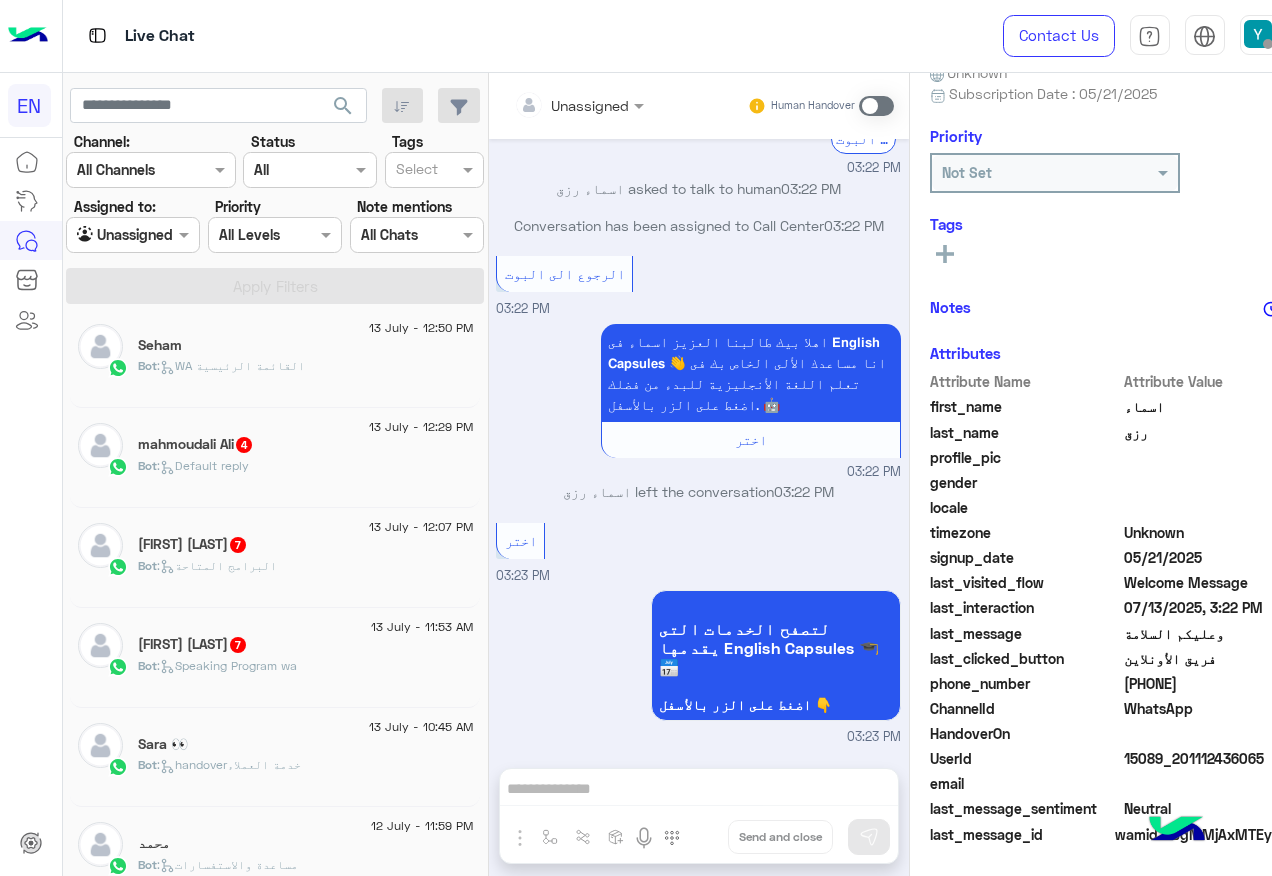click on "Bot :   Speaking Program wa" 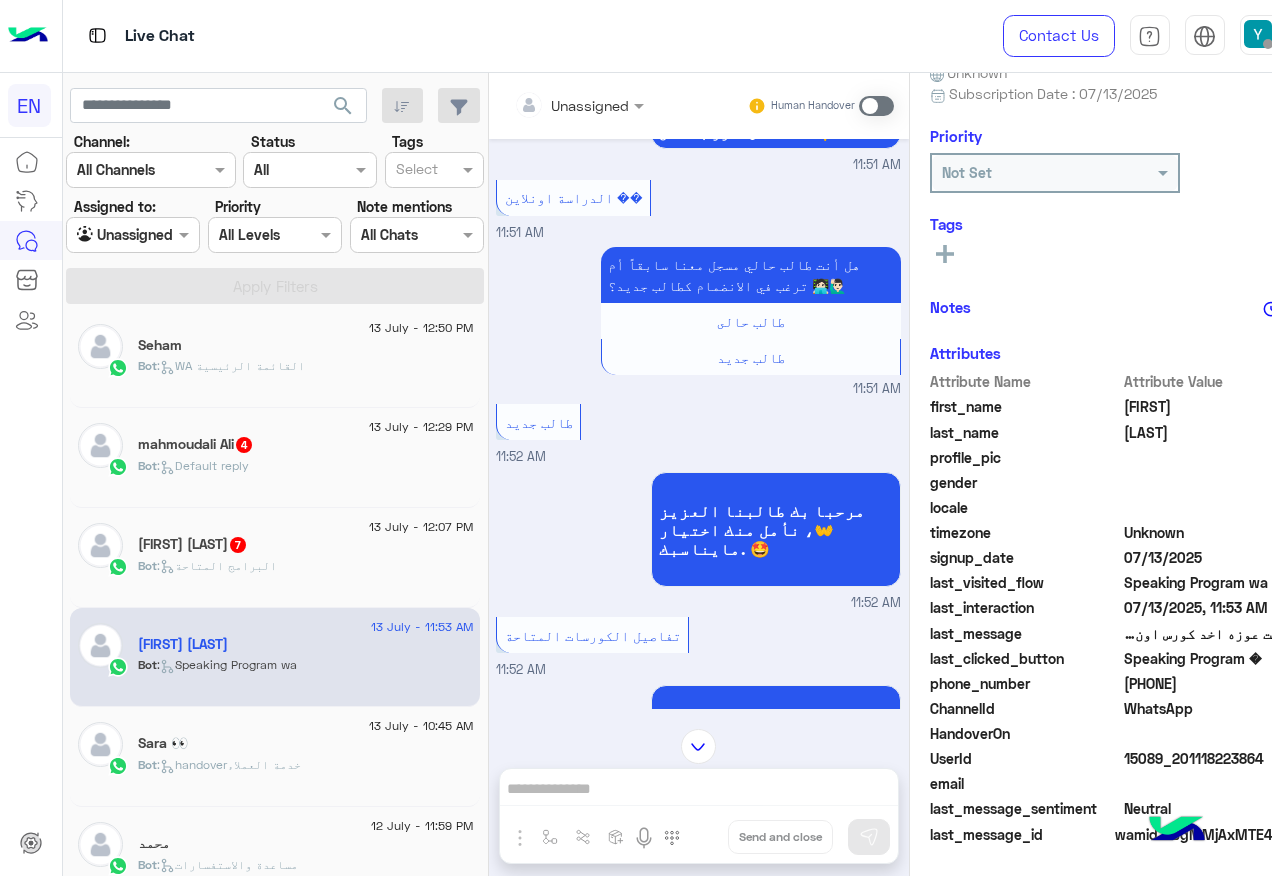 click at bounding box center (554, 105) 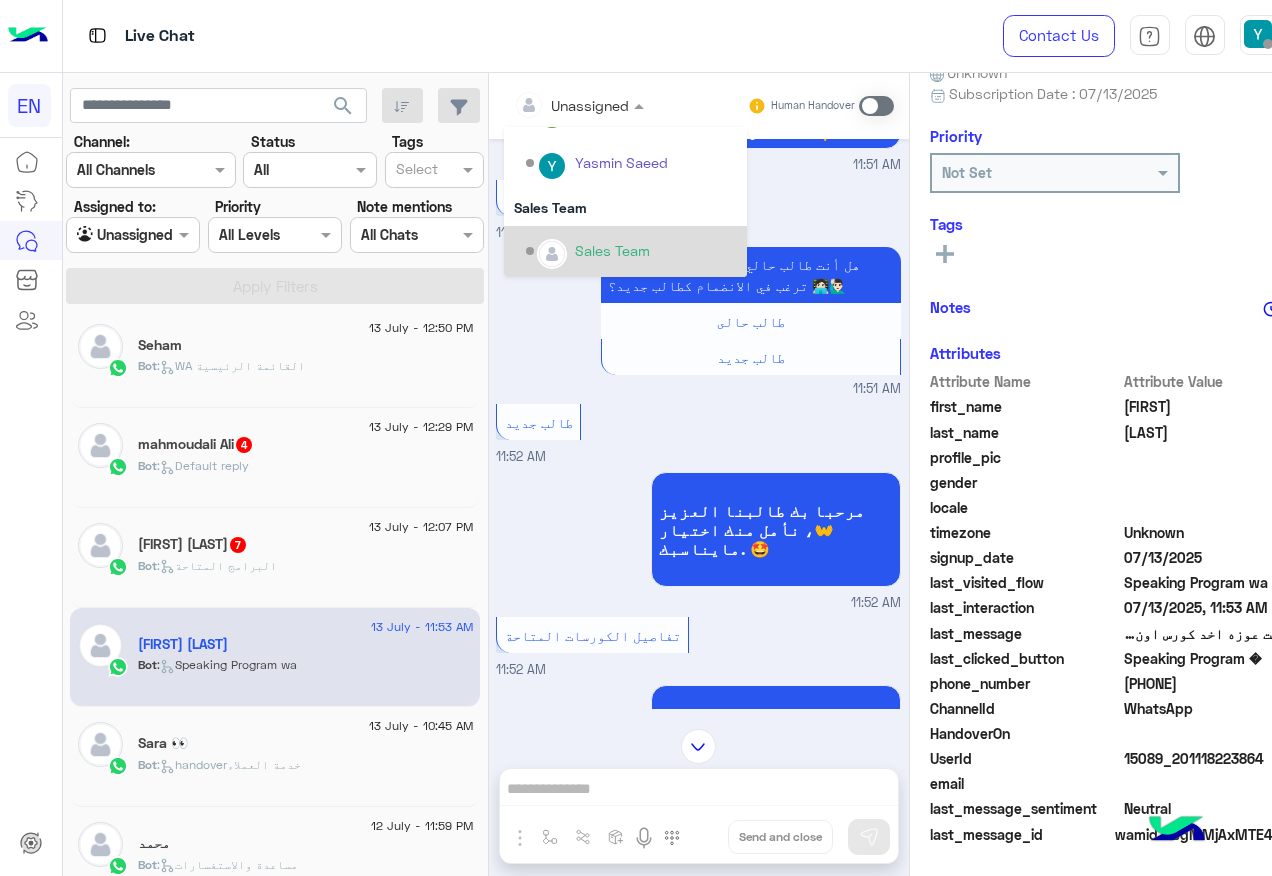 click on "Sales Team" at bounding box center [631, 251] 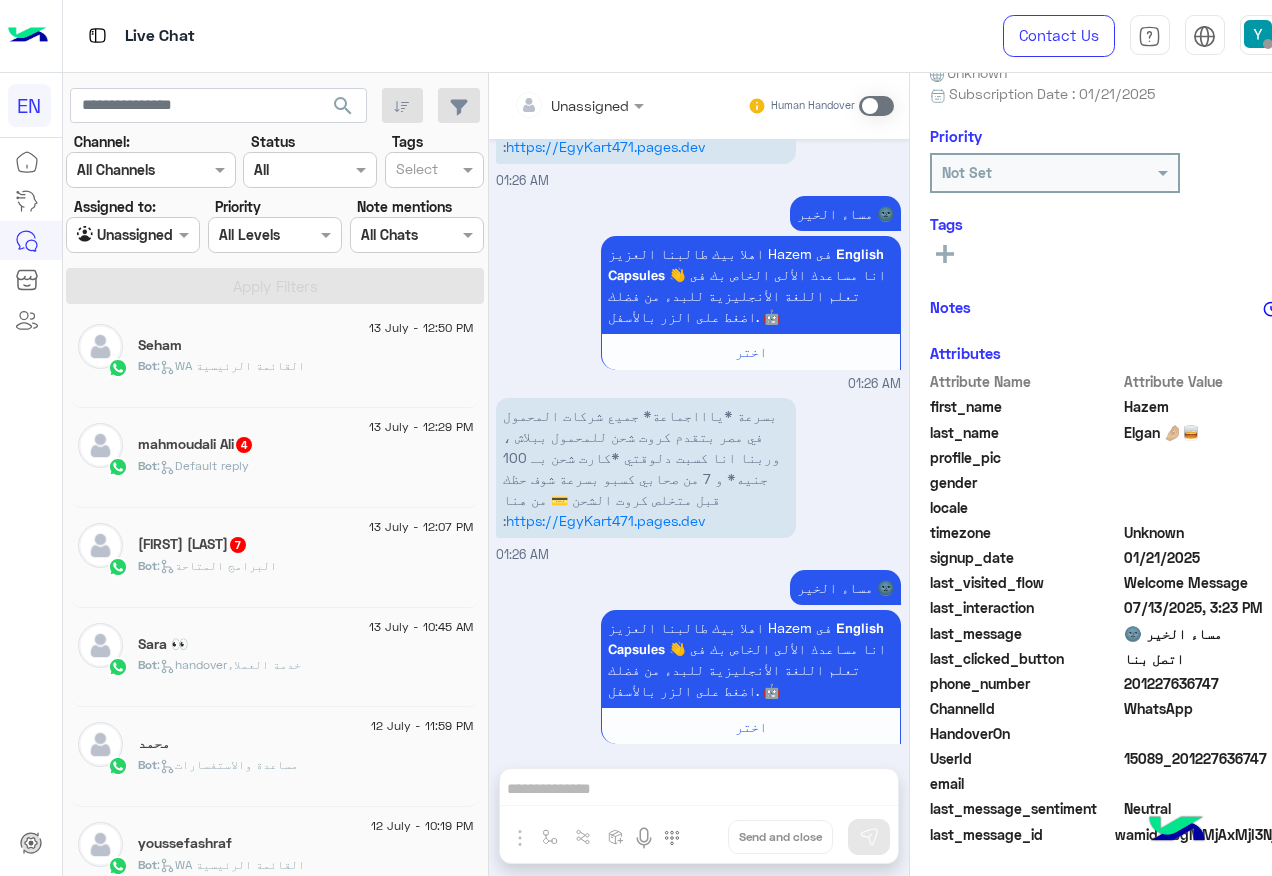 click on "[FIRST] [LAST]  7" 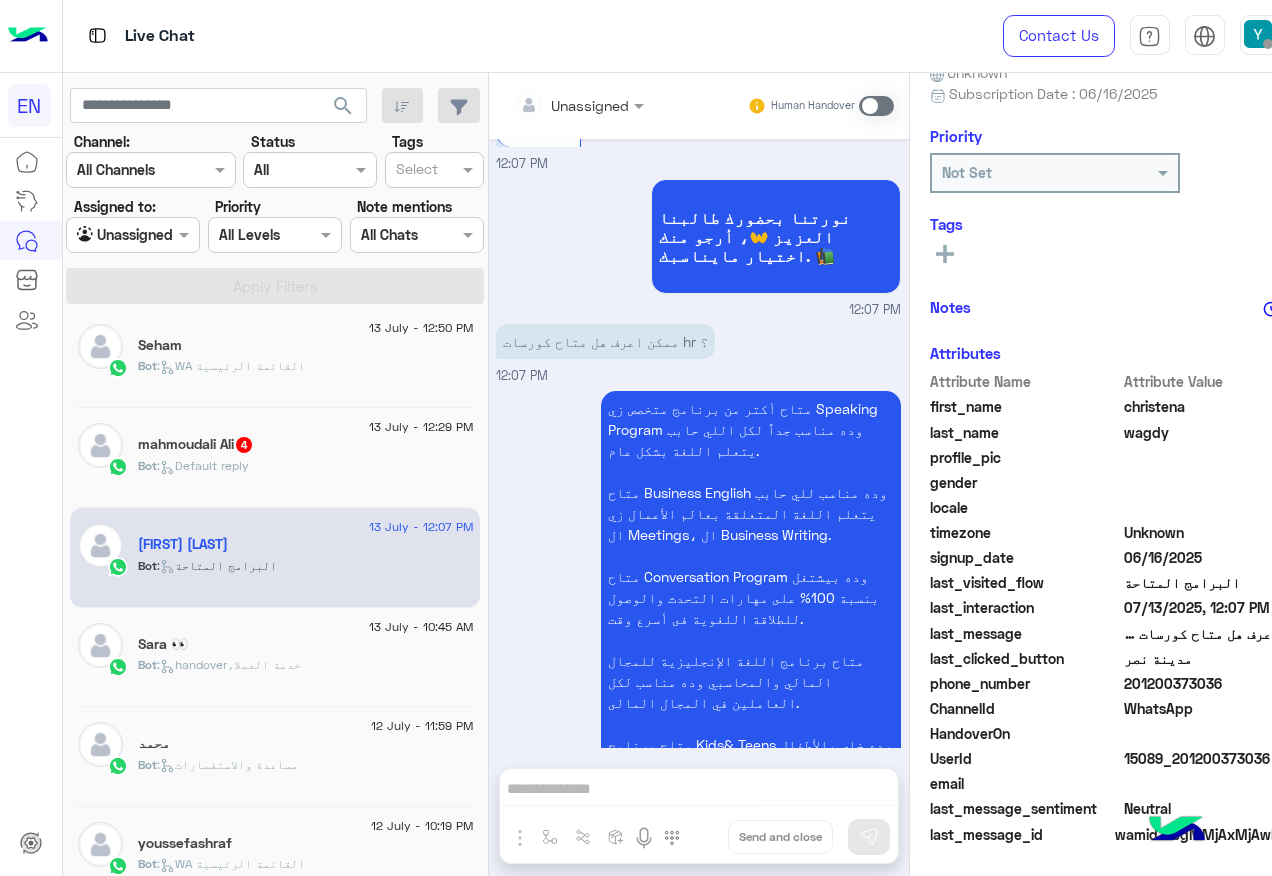 click at bounding box center [579, 104] 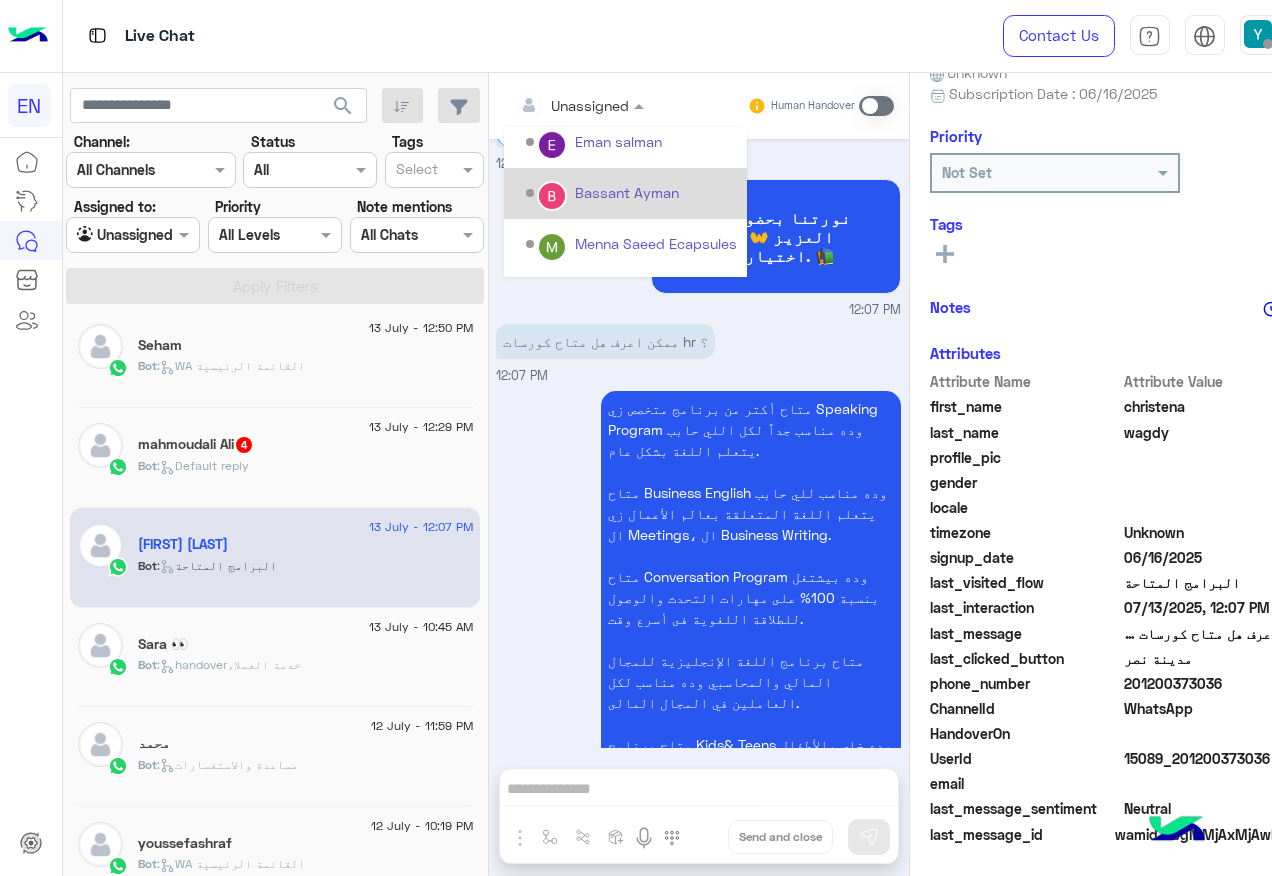 scroll, scrollTop: 332, scrollLeft: 0, axis: vertical 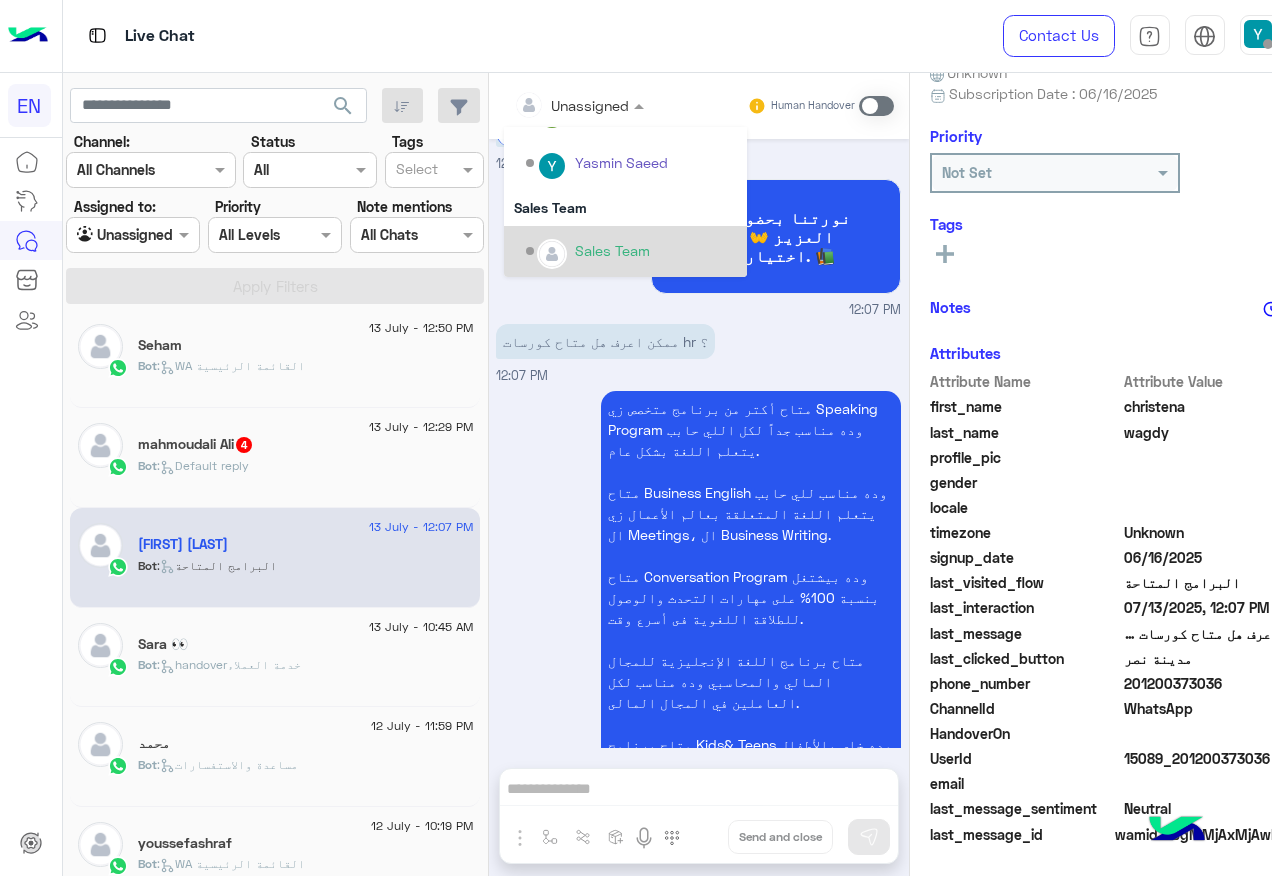 click on "Sales Team" at bounding box center (612, 250) 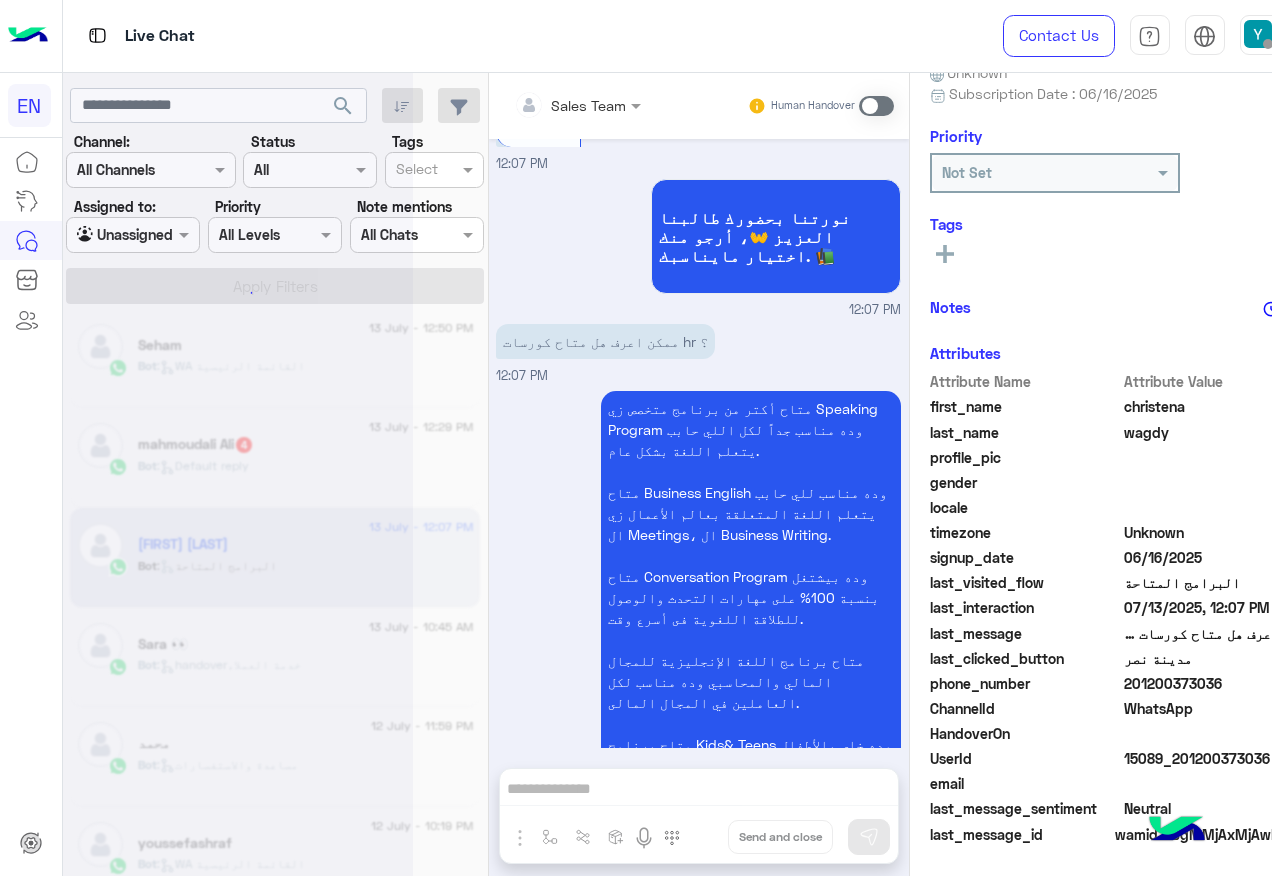 scroll, scrollTop: 258, scrollLeft: 0, axis: vertical 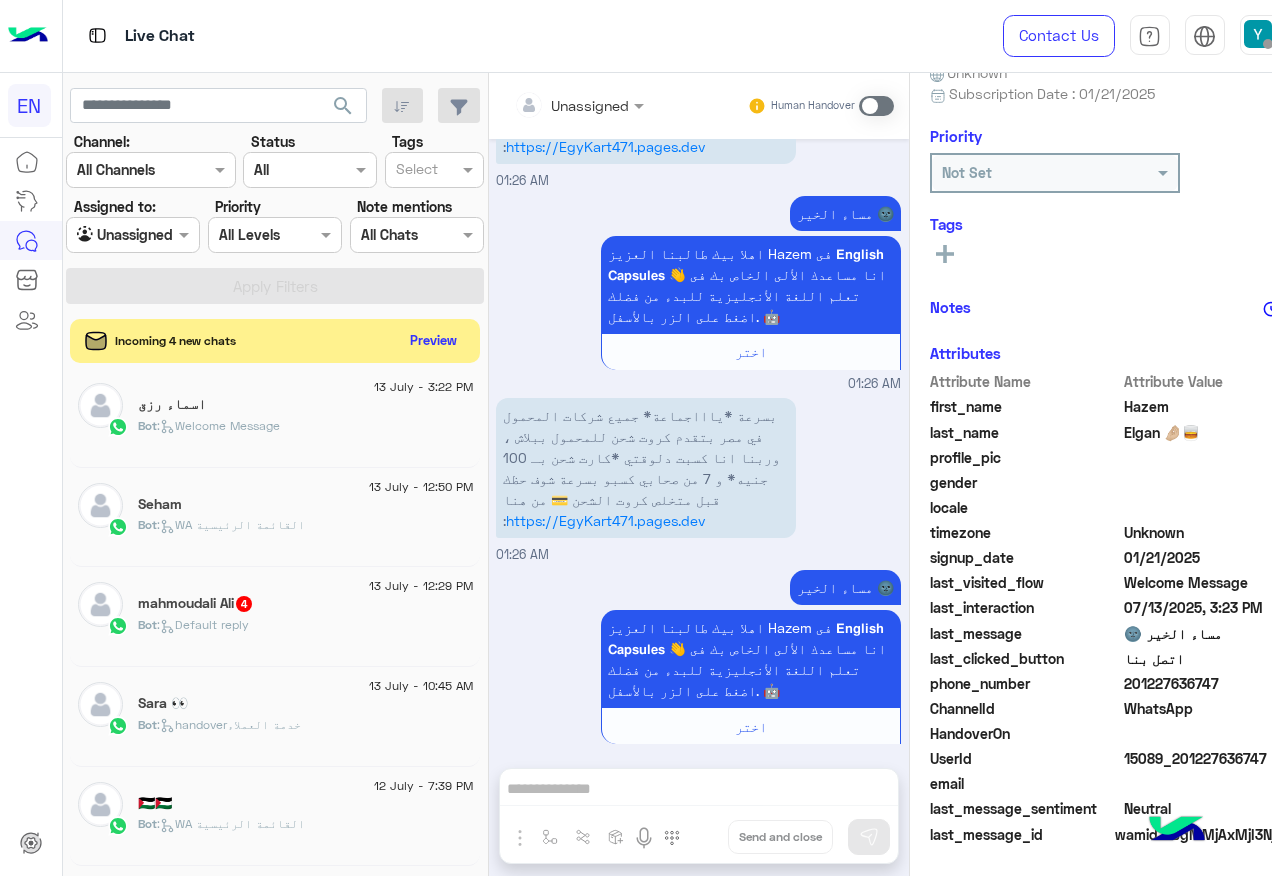 click on "13 July - 12:29 PM" 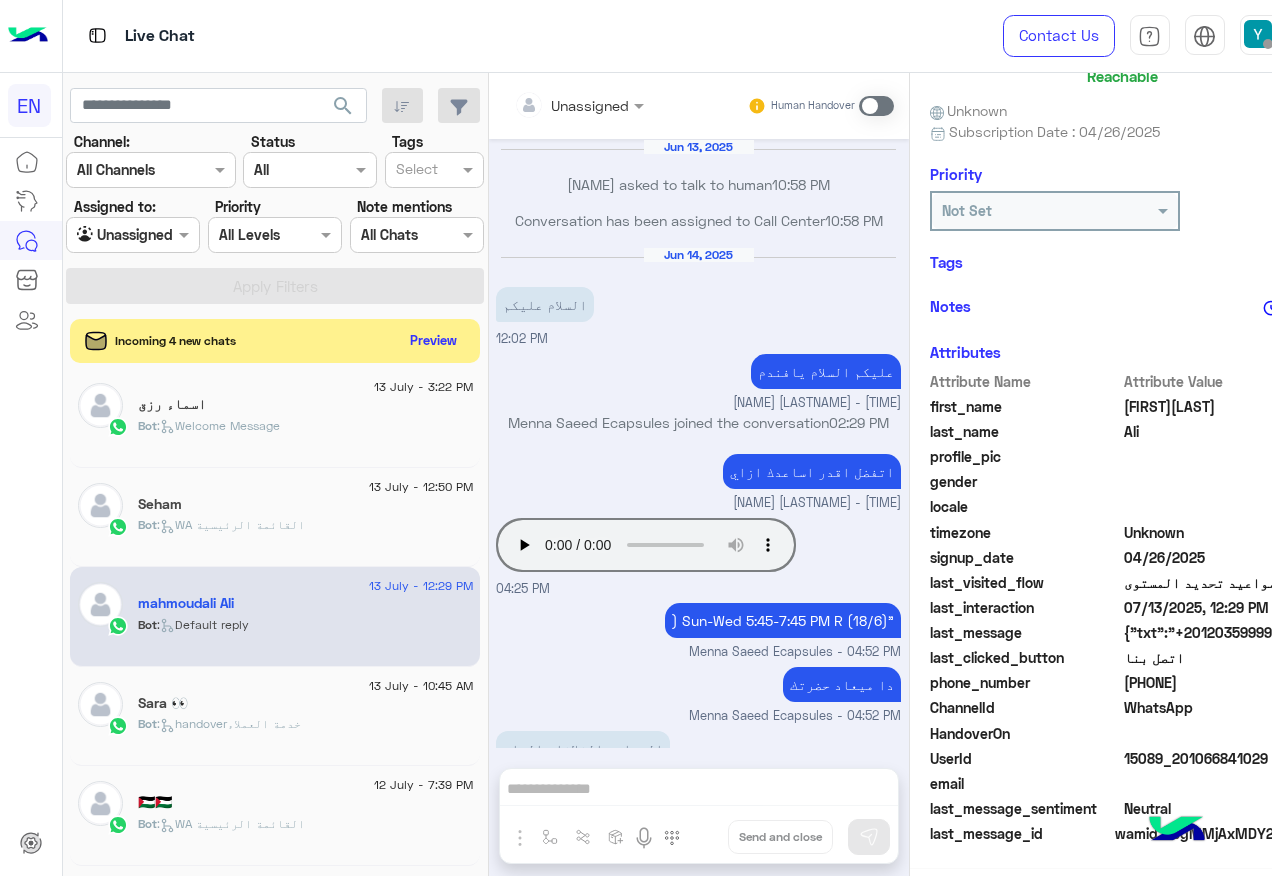 scroll, scrollTop: 163, scrollLeft: 0, axis: vertical 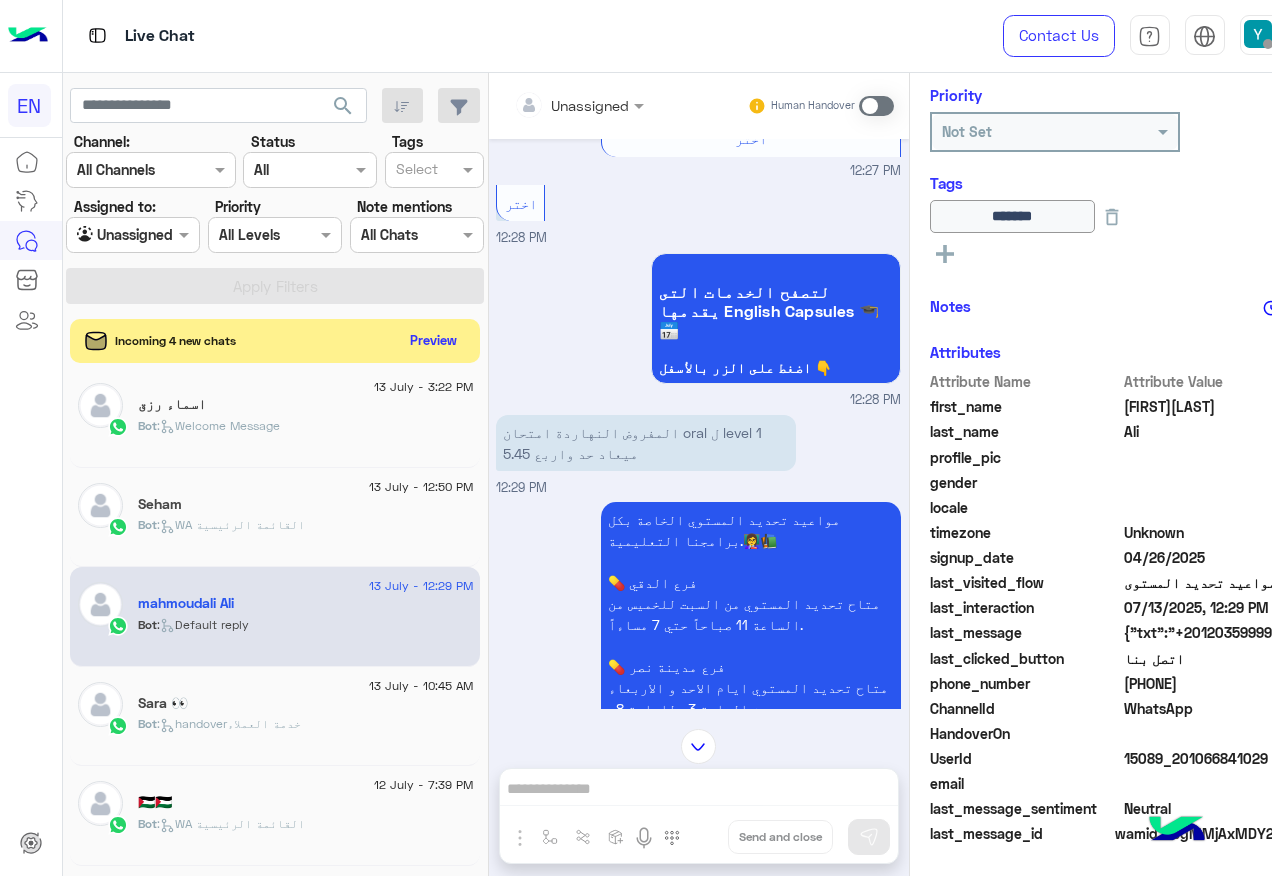 click on "[PHONE]" 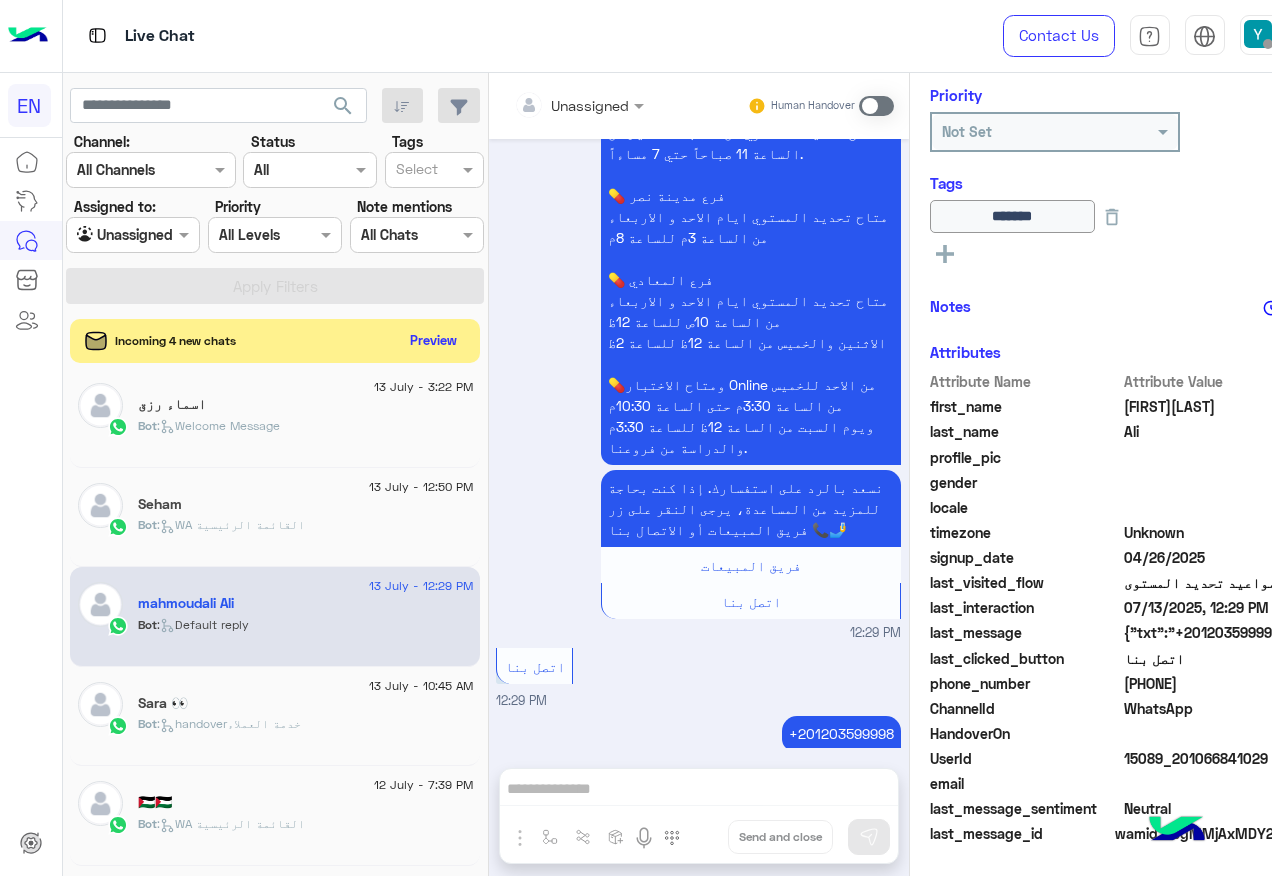 scroll, scrollTop: 1517, scrollLeft: 0, axis: vertical 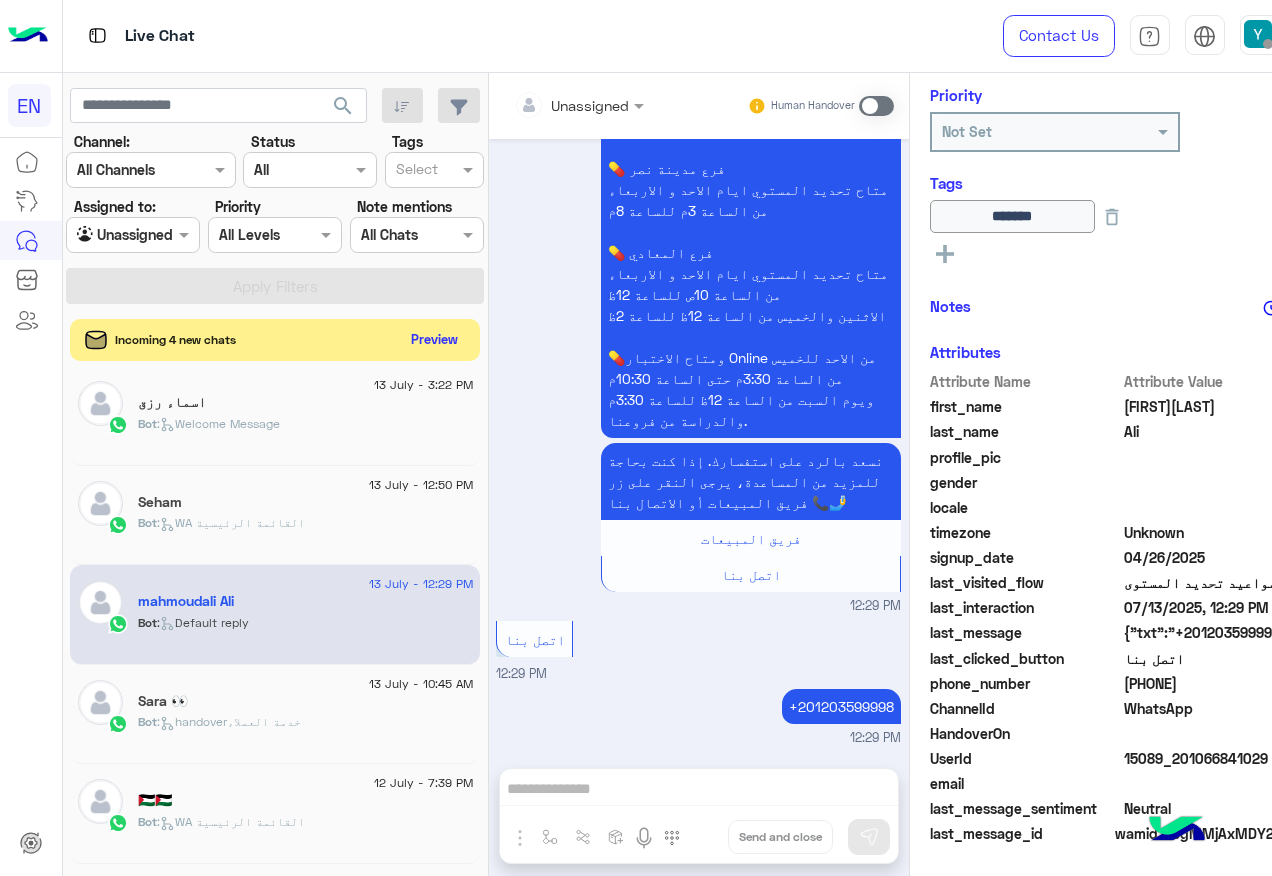click on "Preview" 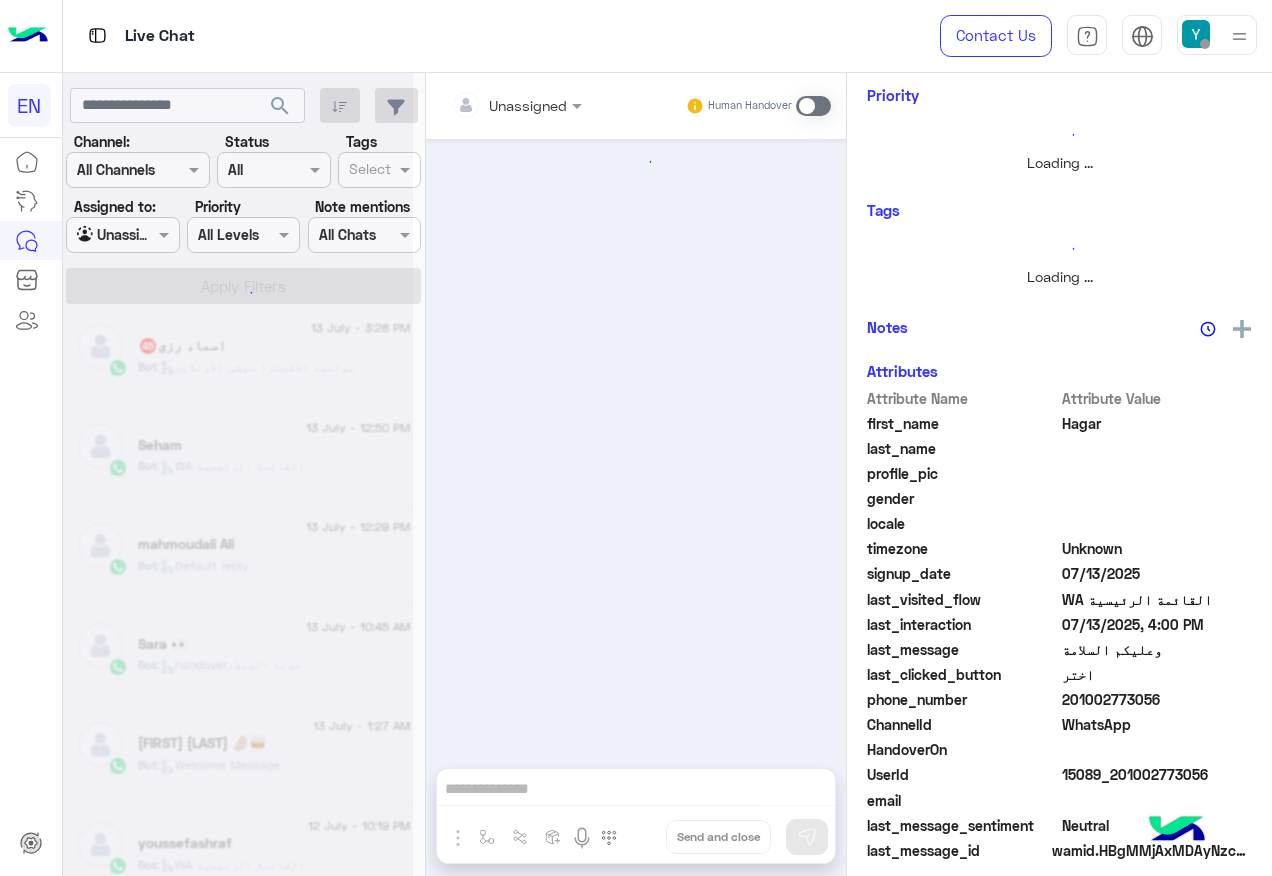 scroll, scrollTop: 258, scrollLeft: 0, axis: vertical 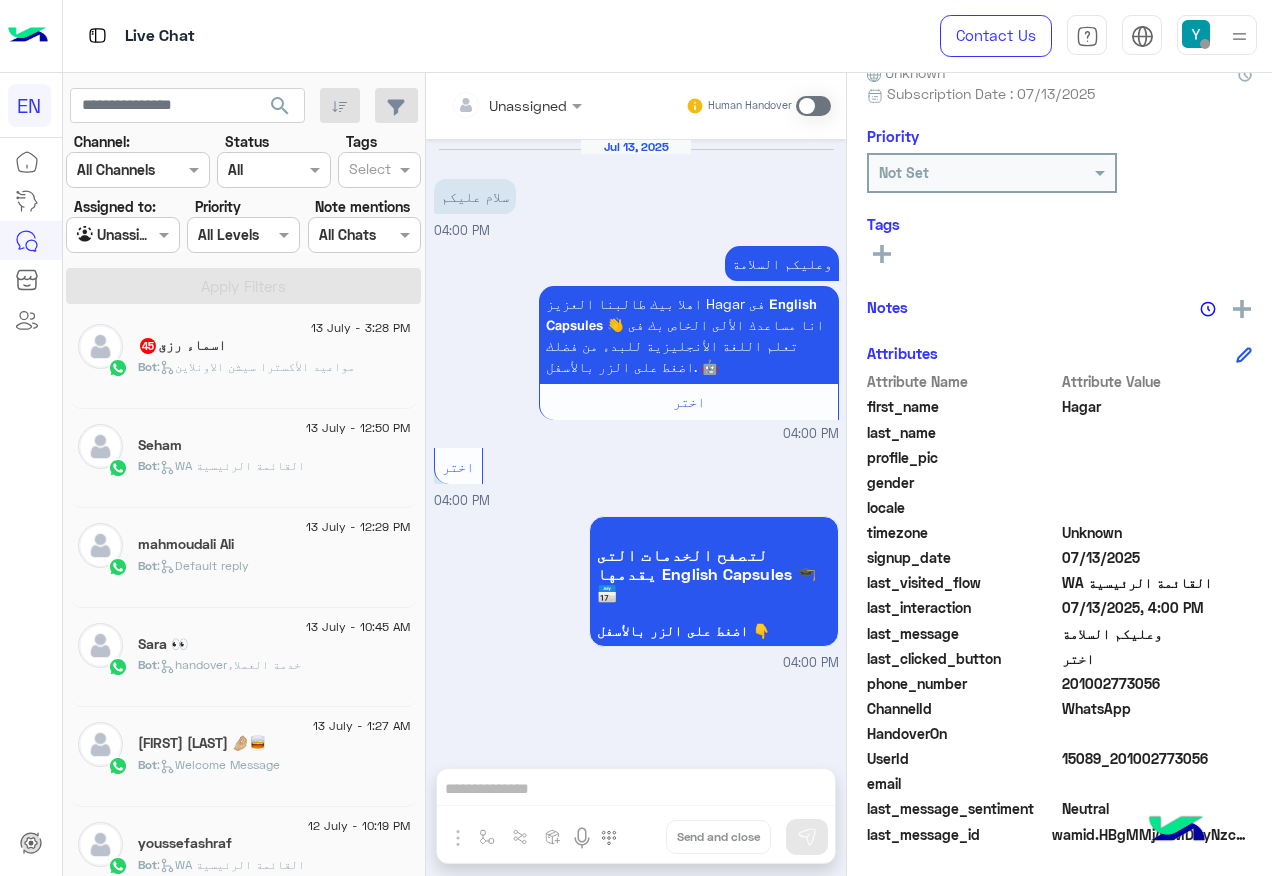 click on ":   مواعيد الأكسترا سيشن الاونلاين" 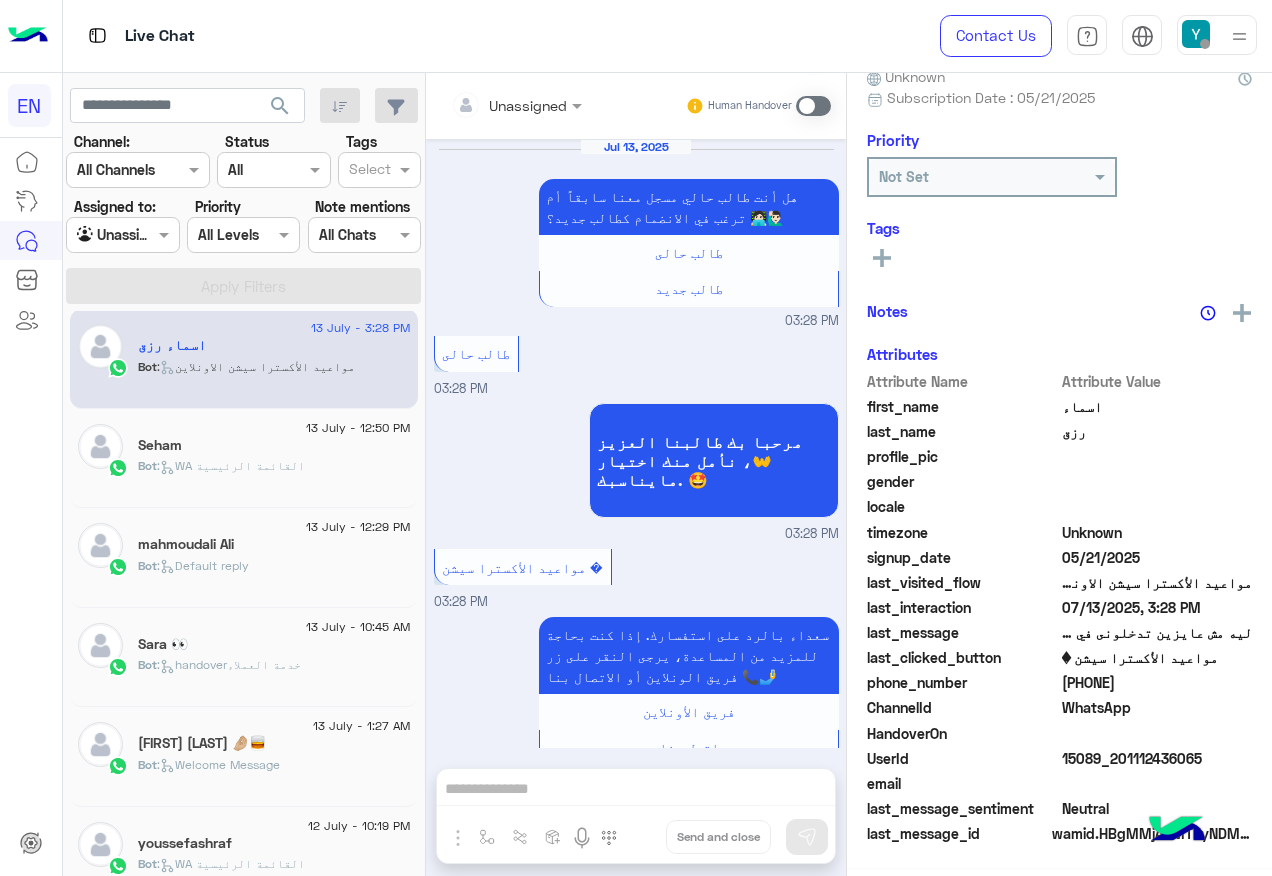 scroll, scrollTop: 197, scrollLeft: 0, axis: vertical 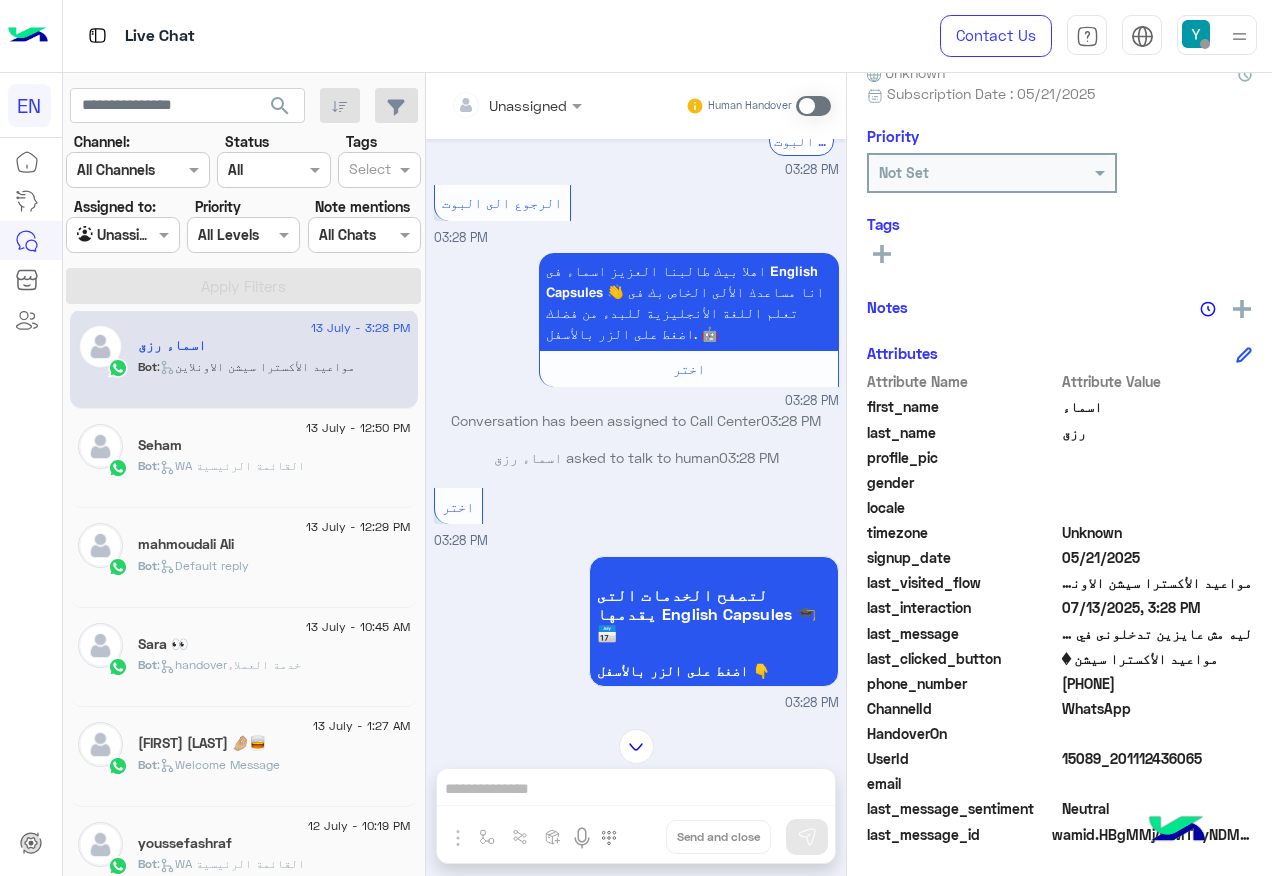 click on "[PHONE]" 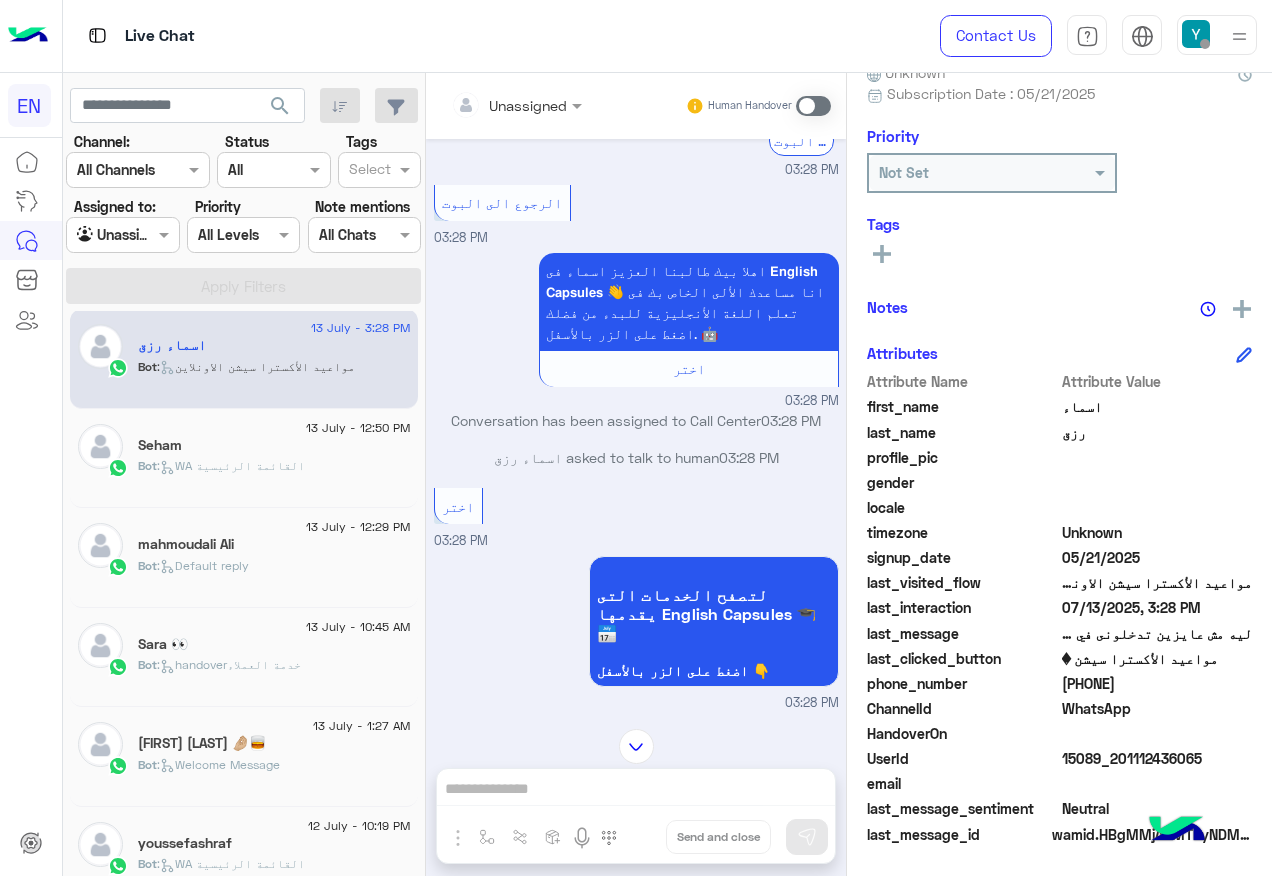 click at bounding box center [813, 106] 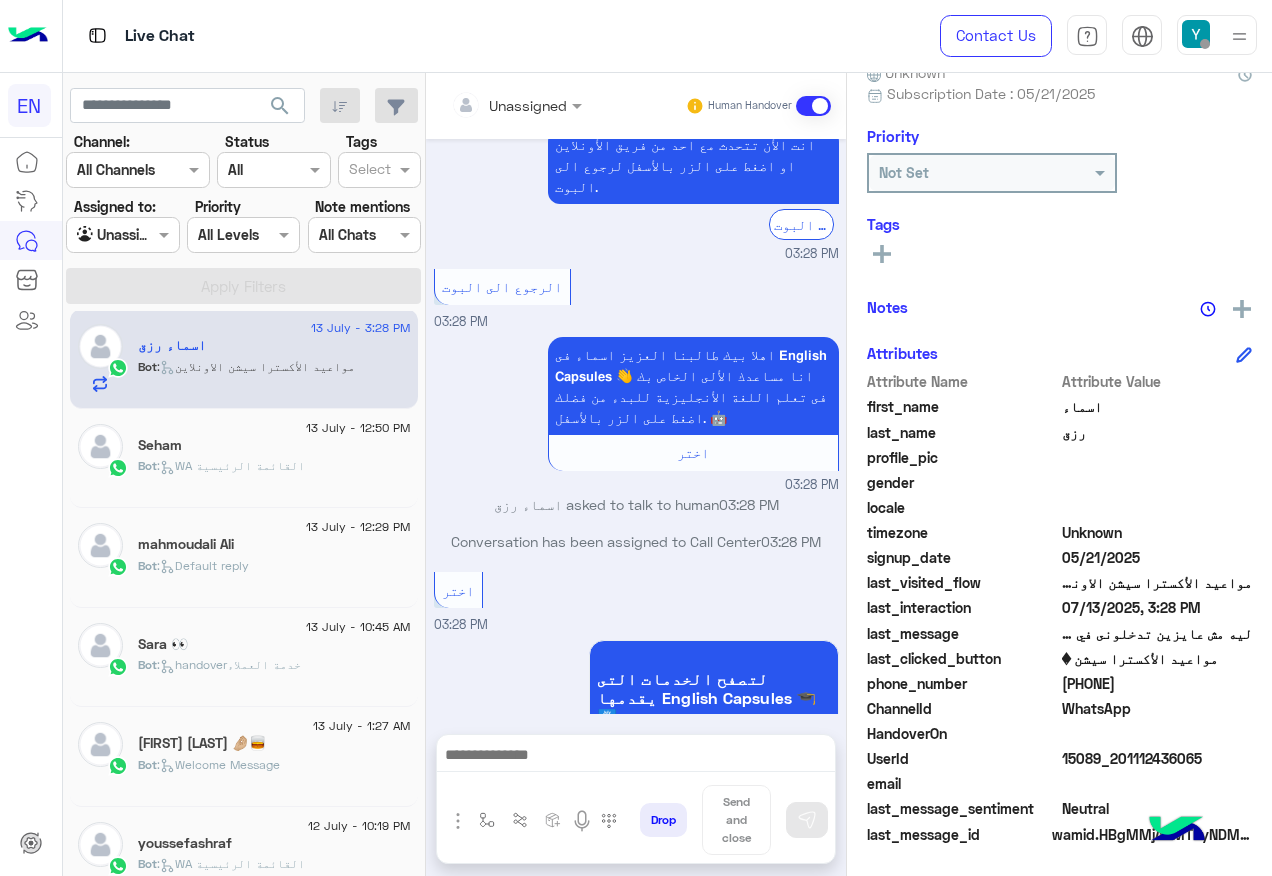 scroll, scrollTop: 3250, scrollLeft: 0, axis: vertical 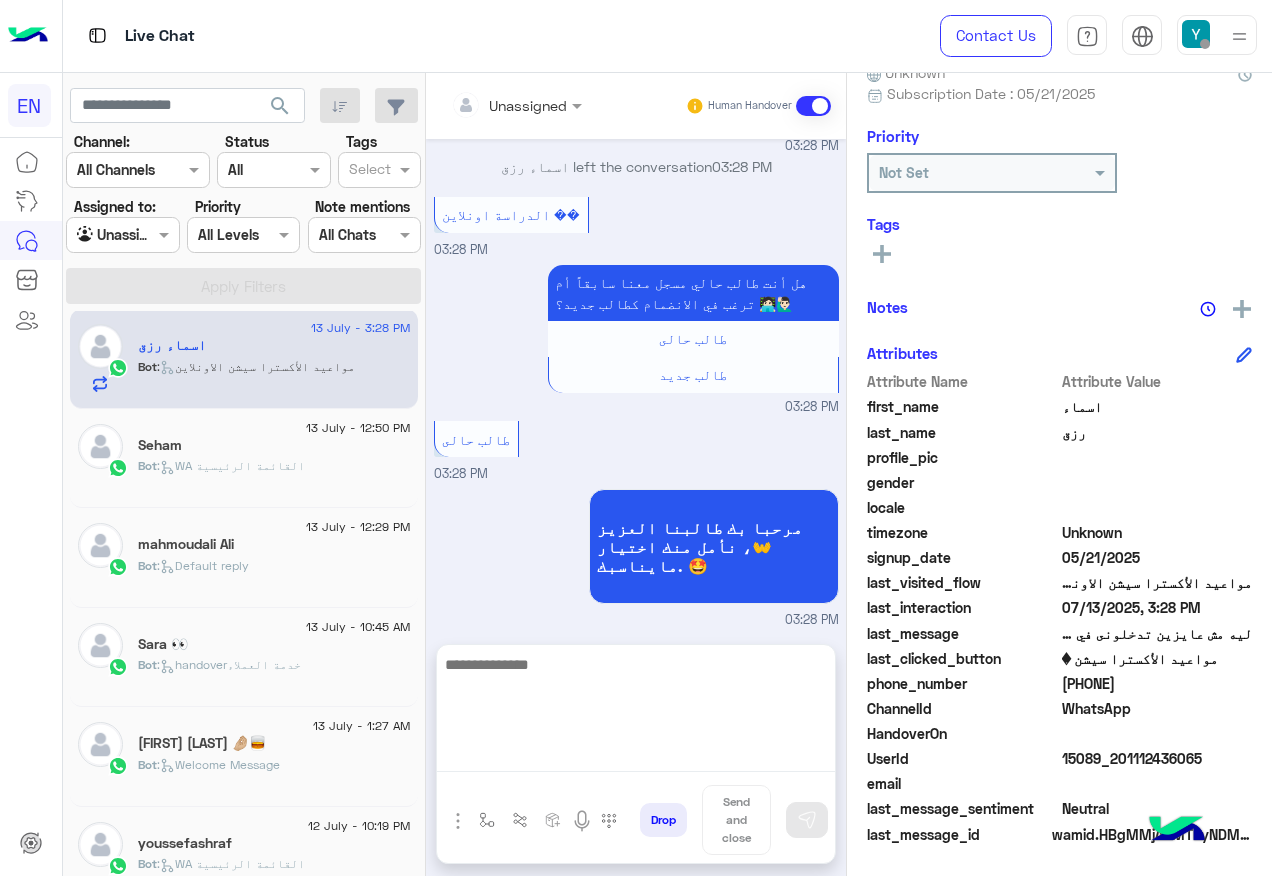 click at bounding box center (636, 712) 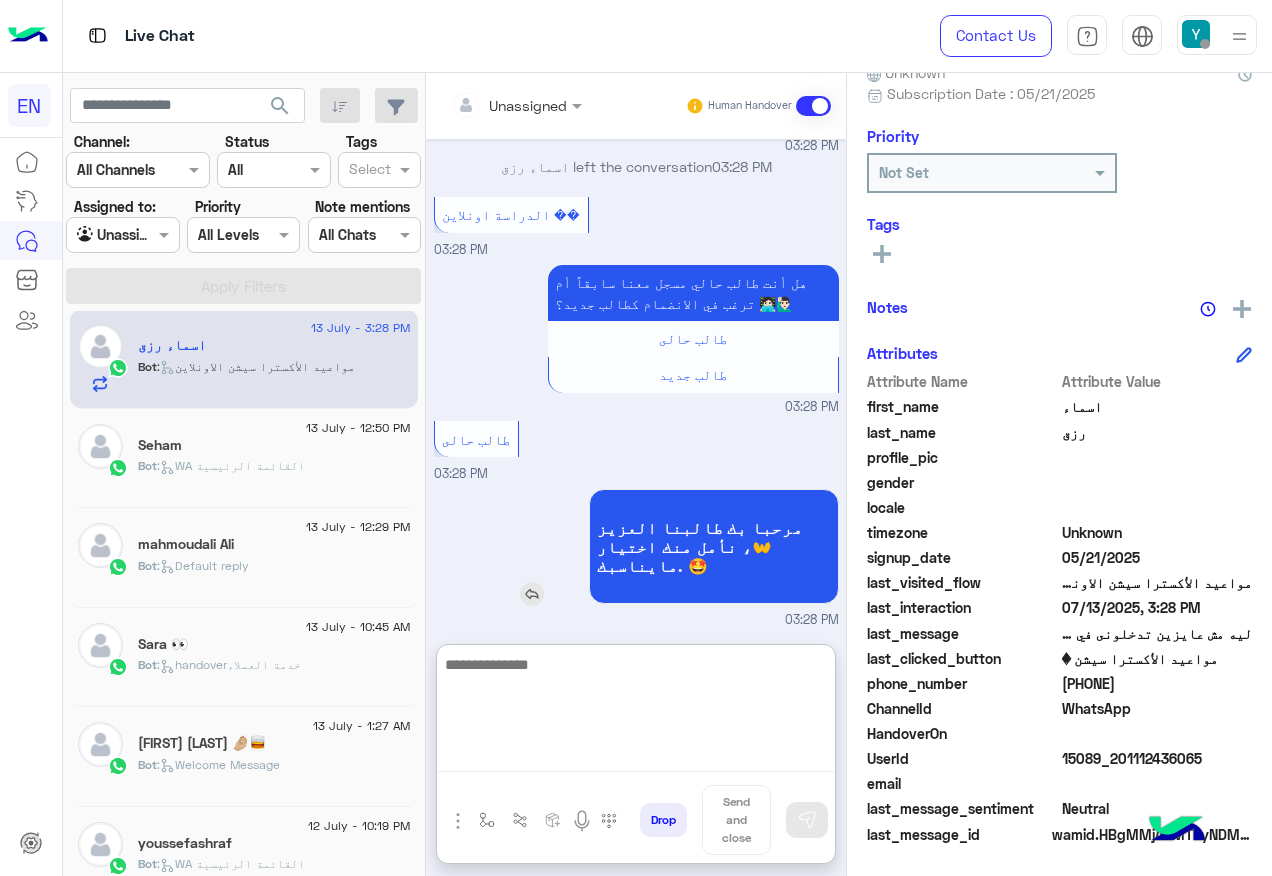 scroll, scrollTop: 3340, scrollLeft: 0, axis: vertical 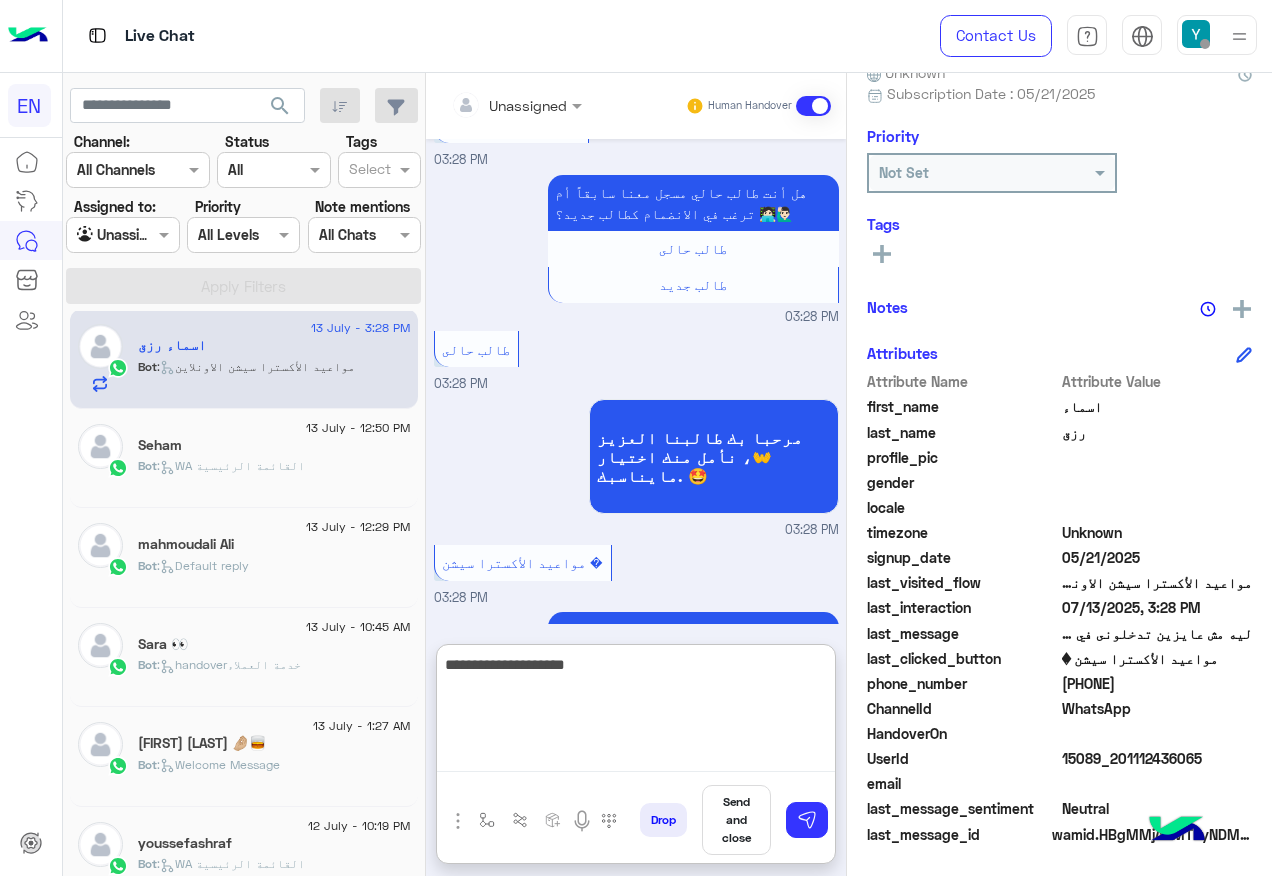 type on "**********" 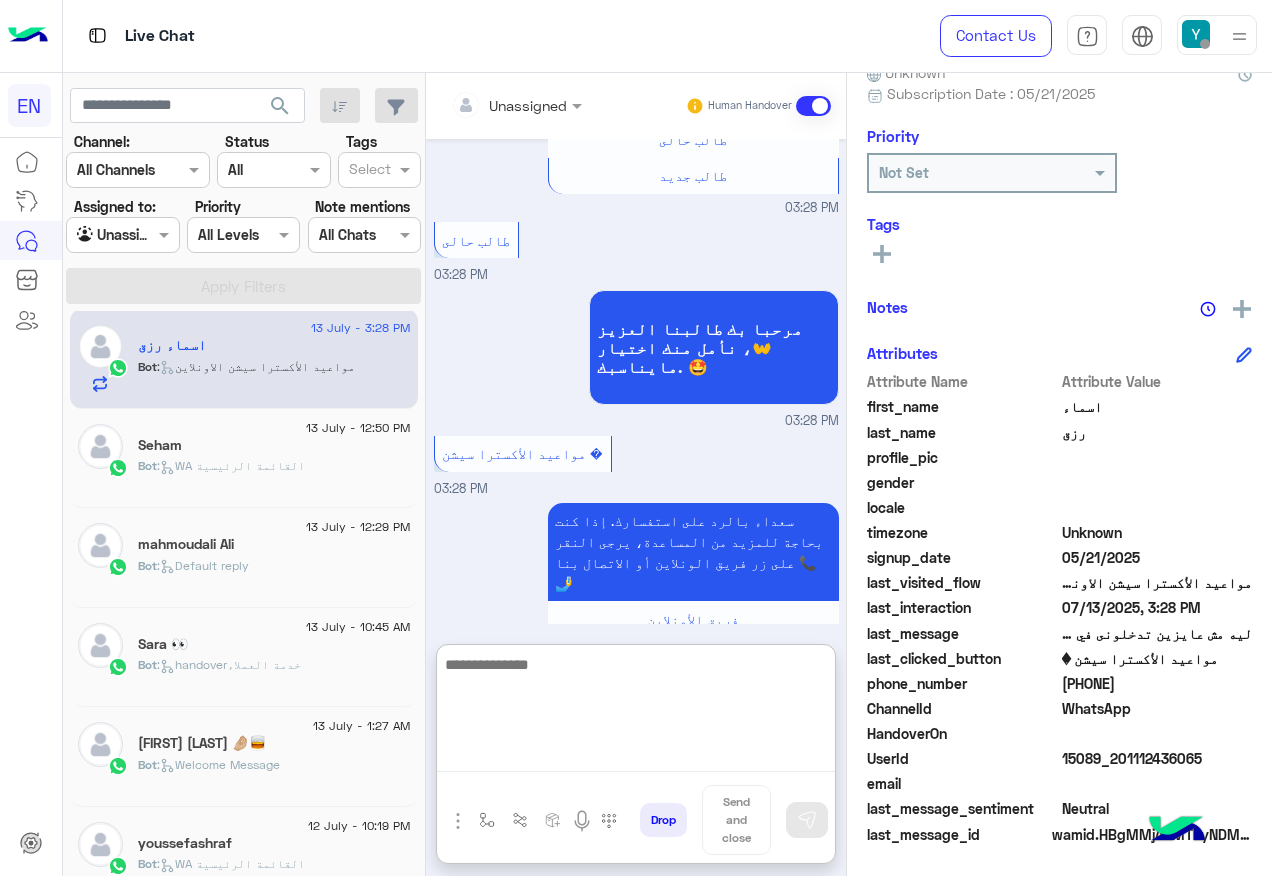 scroll, scrollTop: 3440, scrollLeft: 0, axis: vertical 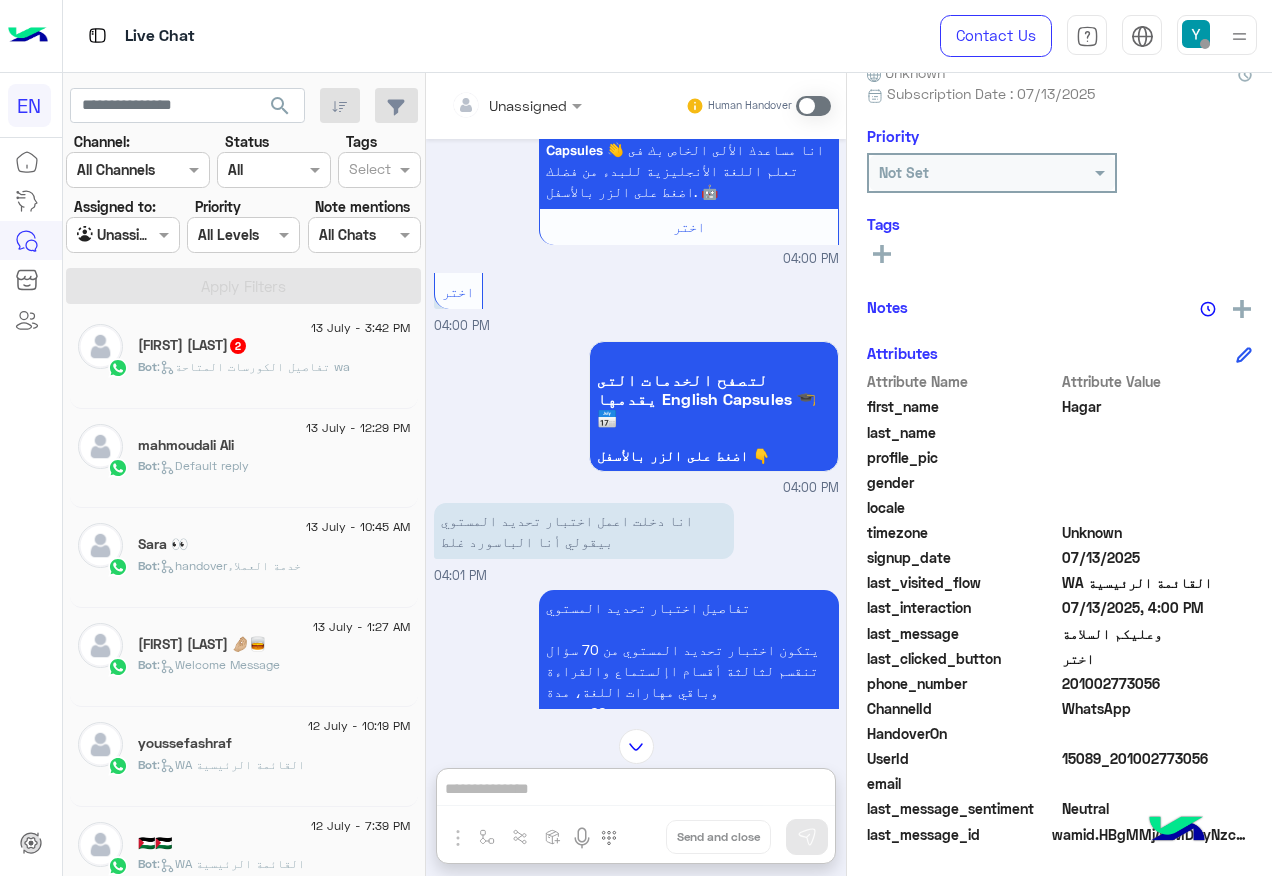 click on "201002773056" 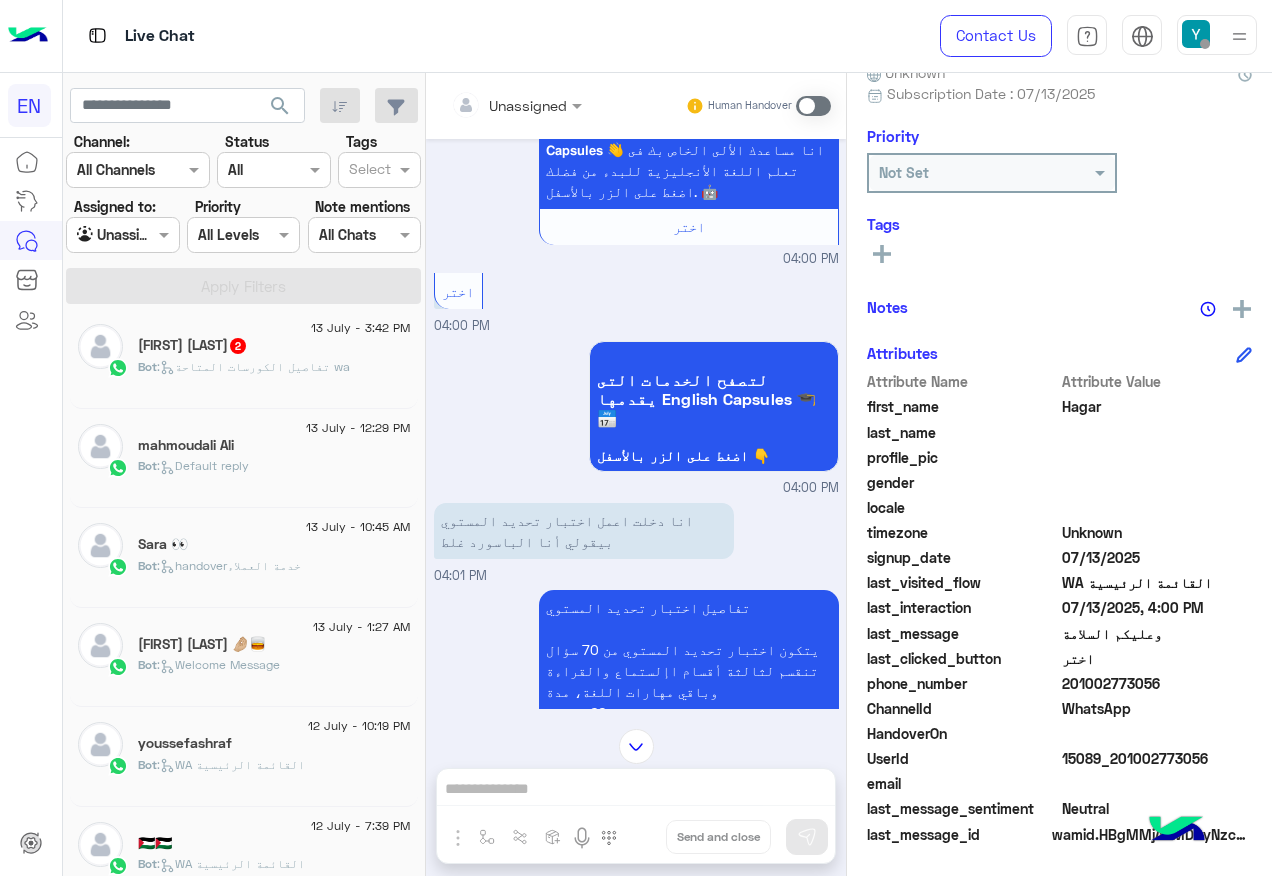 click on "201002773056" 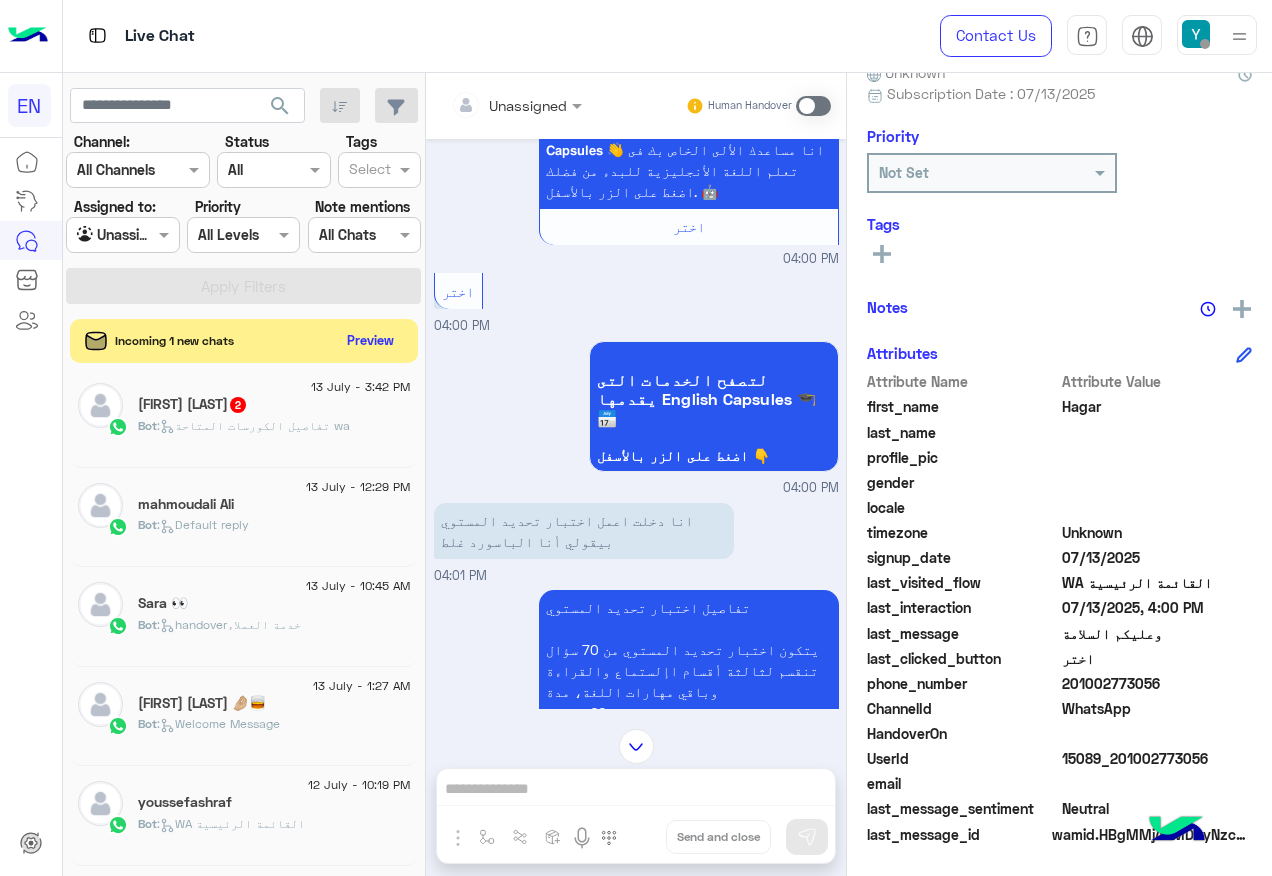 click on "Unassigned Human Handover     Jul 13, 2025  سلام عليكم   04:00 PM  وعليكم السلامة اهلا بيك طالبنا العزيز Hagar فى 𝗘𝗻𝗴𝗹𝗶𝘀𝗵 𝗖𝗮𝗽𝘀𝘂𝗹𝗲𝘀 👋 انا مساعدك الألى الخاص بك فى تعلم اللغة الأنجليزية للبدء من فضلك اضغط على الزر بالأسفل. 🤖  اختر     04:00 PM   اختر    04:00 PM  لتصفح الخدمات التى يقدمها English Capsules 🎓📅 اضغط على الزر بالأسفل 👇    04:00 PM  انا دخلت اعمل اختبار تحديد المستوي بيقولي أنا الباسورد غلط   04:01 PM  تفاصيل اختبار تحديد المستوي   يتكون اختبار تحديد المستوي من 70 سؤال تنقسم لثالثة أقسام اإلستماع والقراءة وباقي مهارات اللغة، مدة اإلختبار 60 دقيقة. تكلفة اختبار تحديد المستوى 100 جنيه.  Drop" at bounding box center [636, 478] 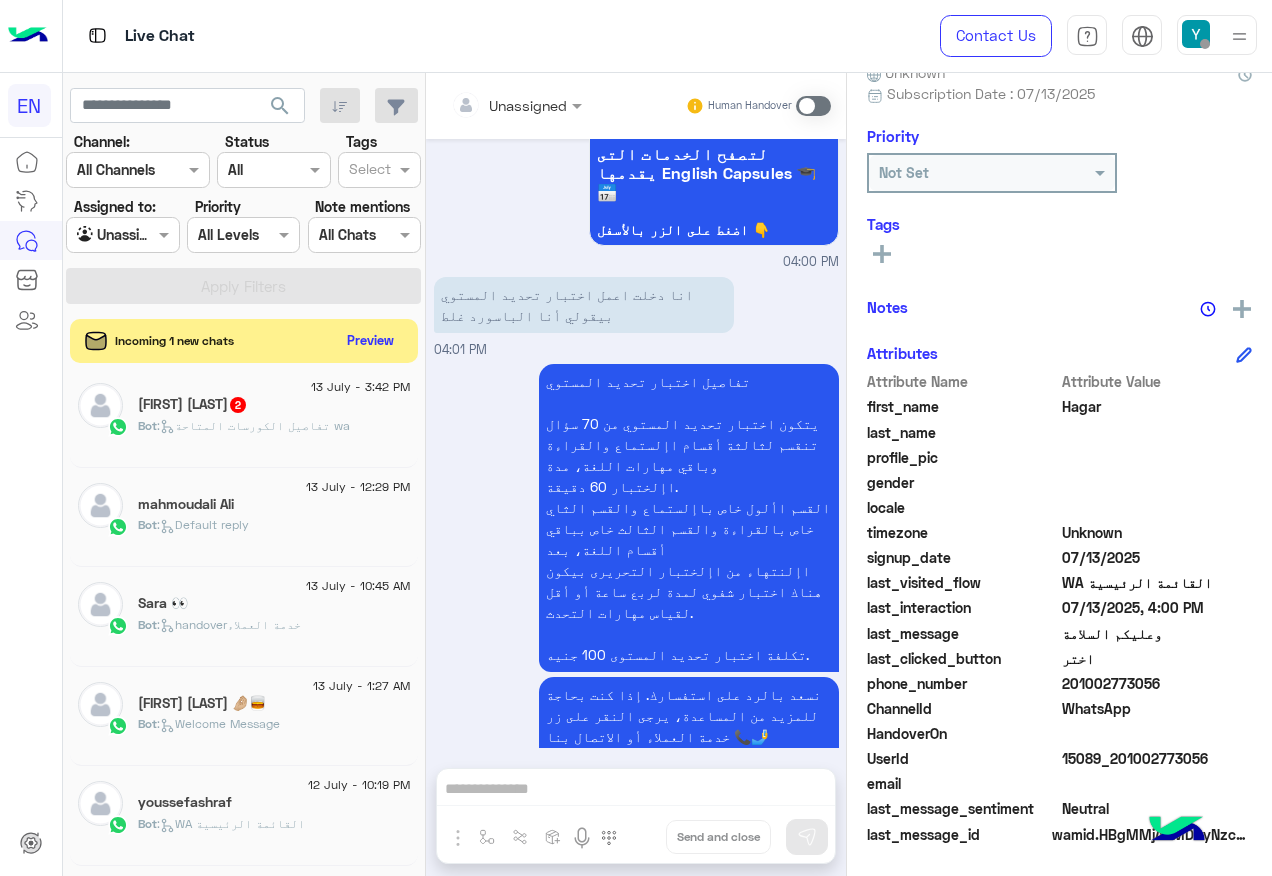 scroll, scrollTop: 484, scrollLeft: 0, axis: vertical 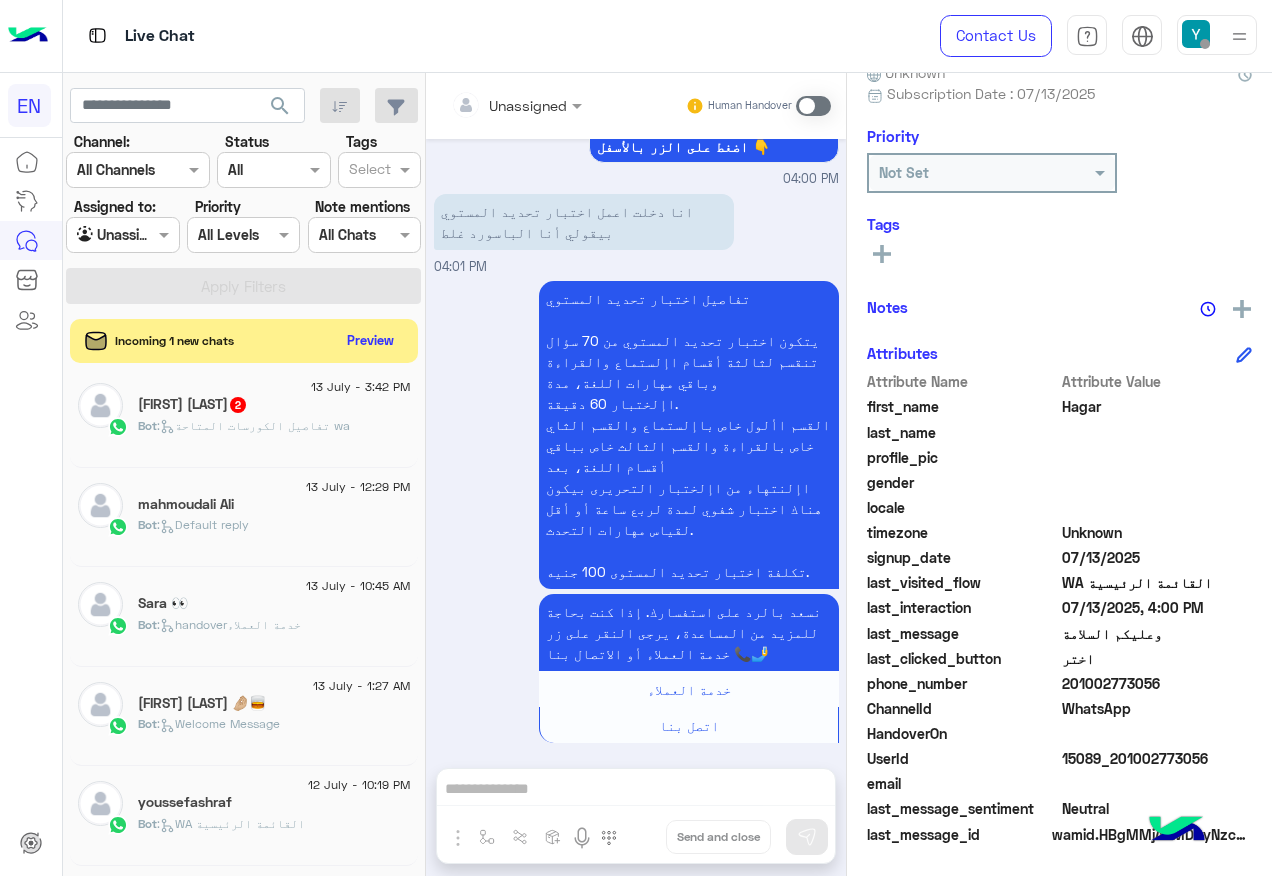 click at bounding box center [813, 106] 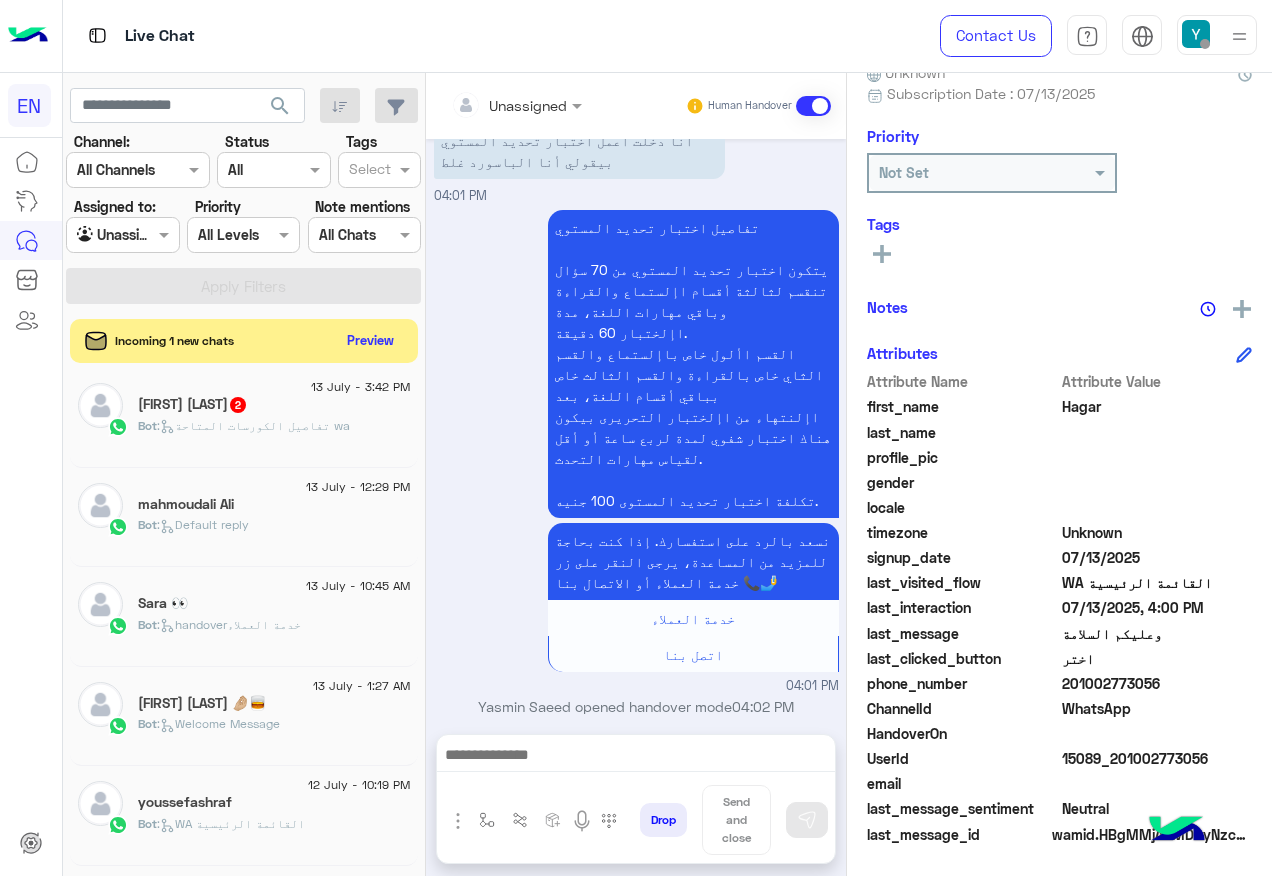 scroll, scrollTop: 591, scrollLeft: 0, axis: vertical 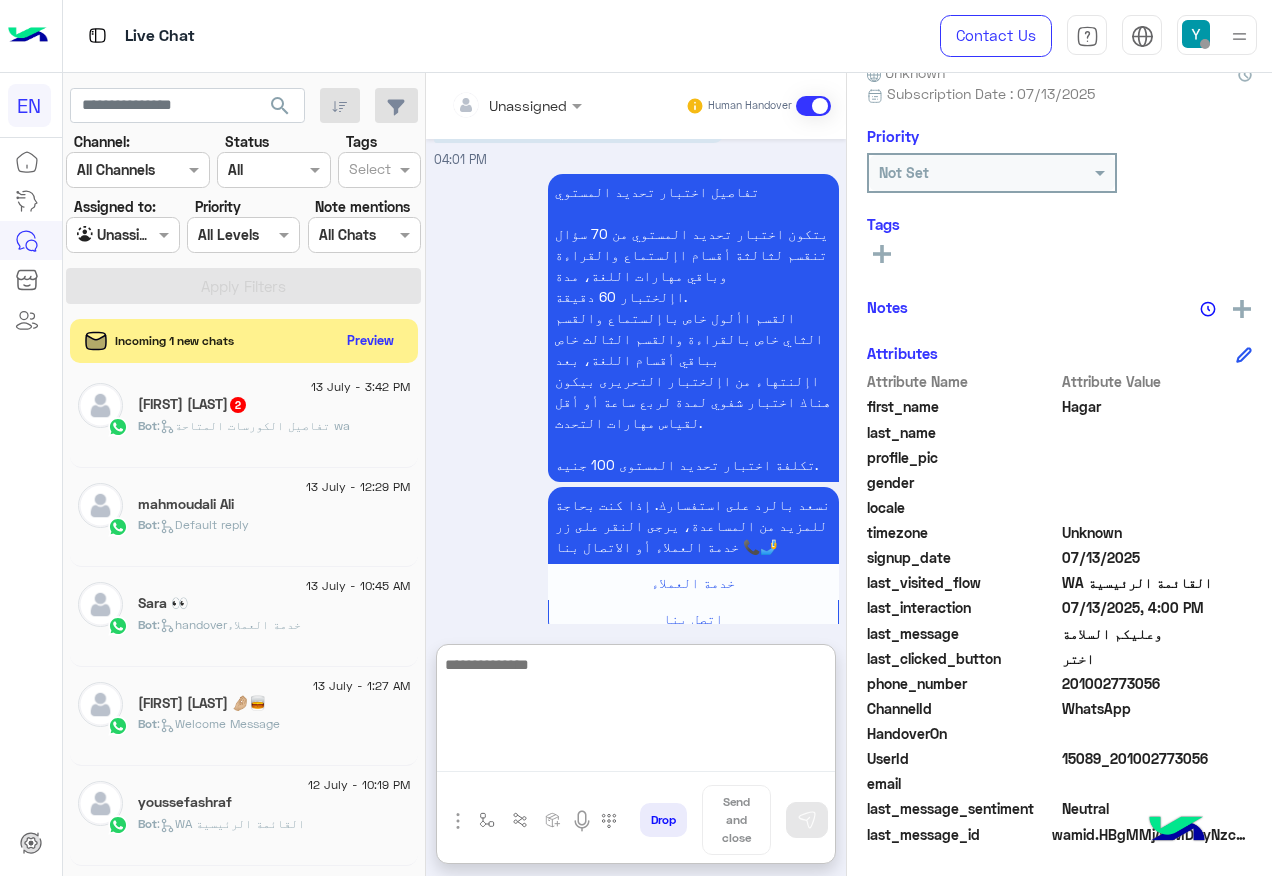 click at bounding box center [636, 712] 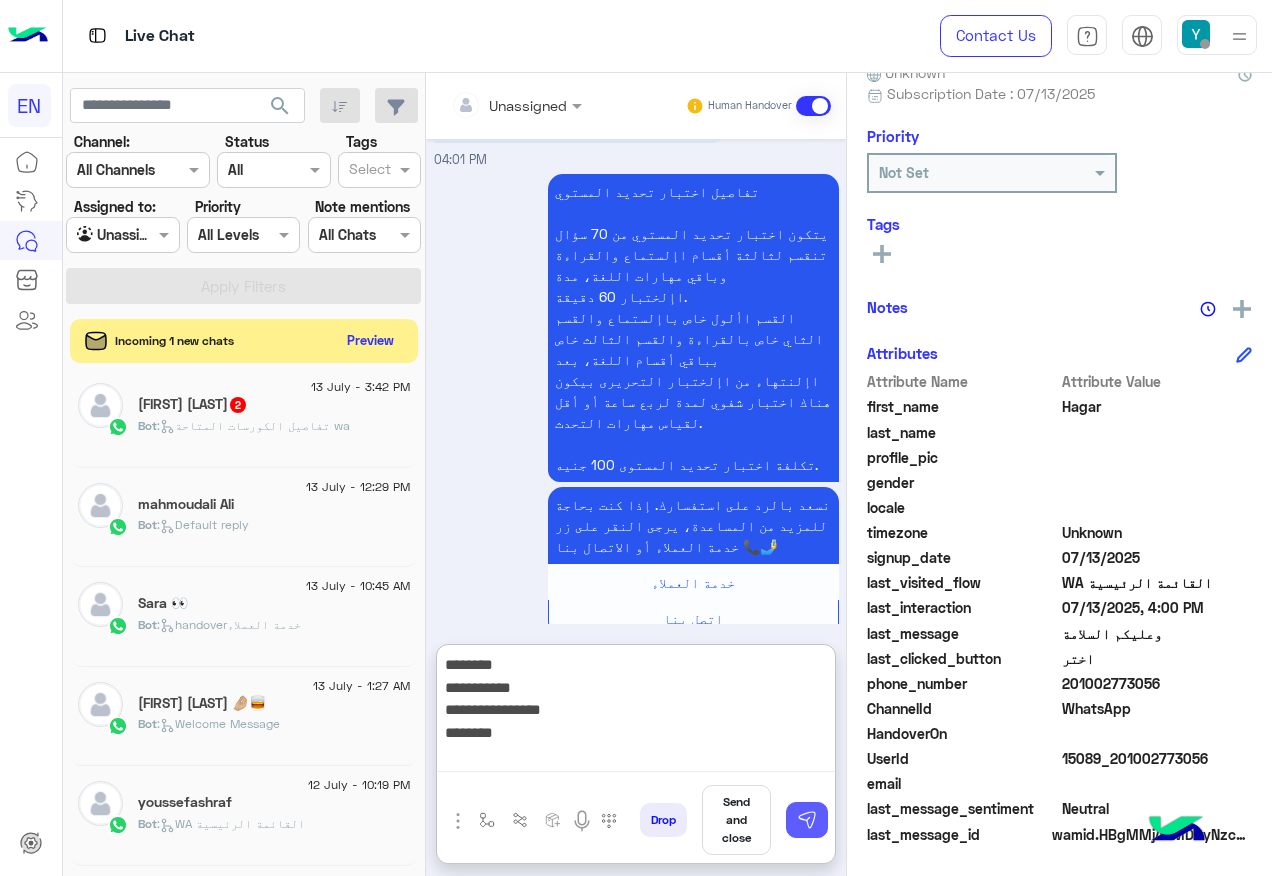 type on "**********" 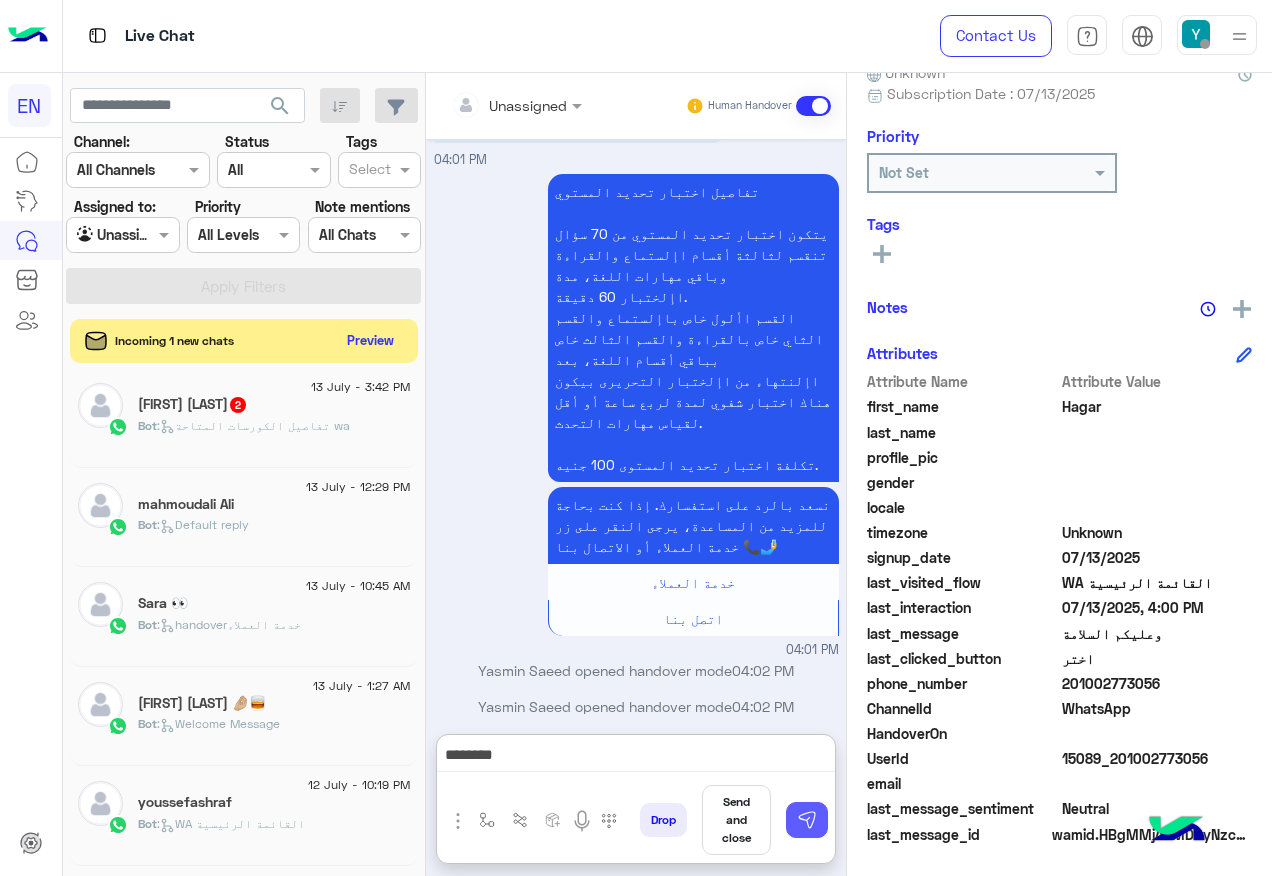 click at bounding box center [807, 820] 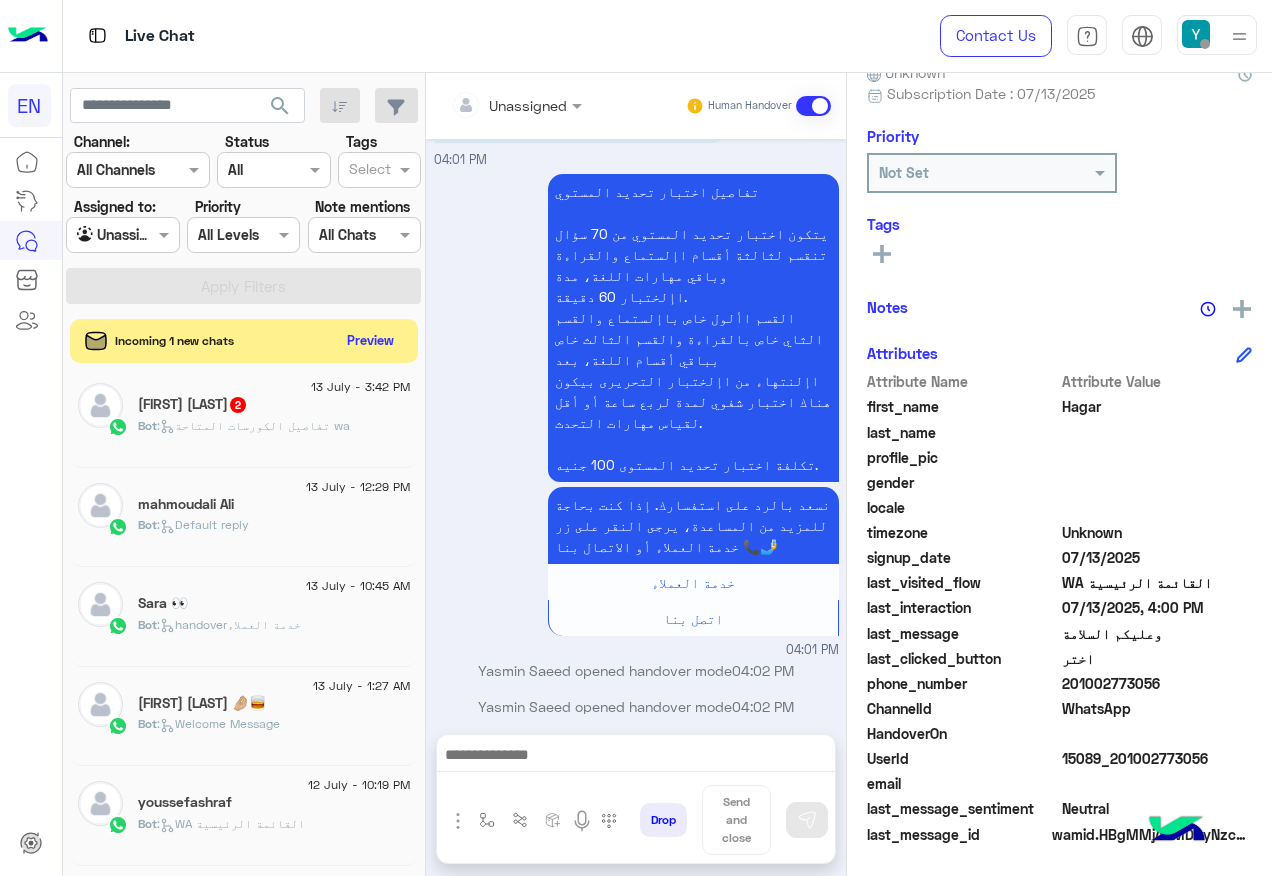 scroll, scrollTop: 718, scrollLeft: 0, axis: vertical 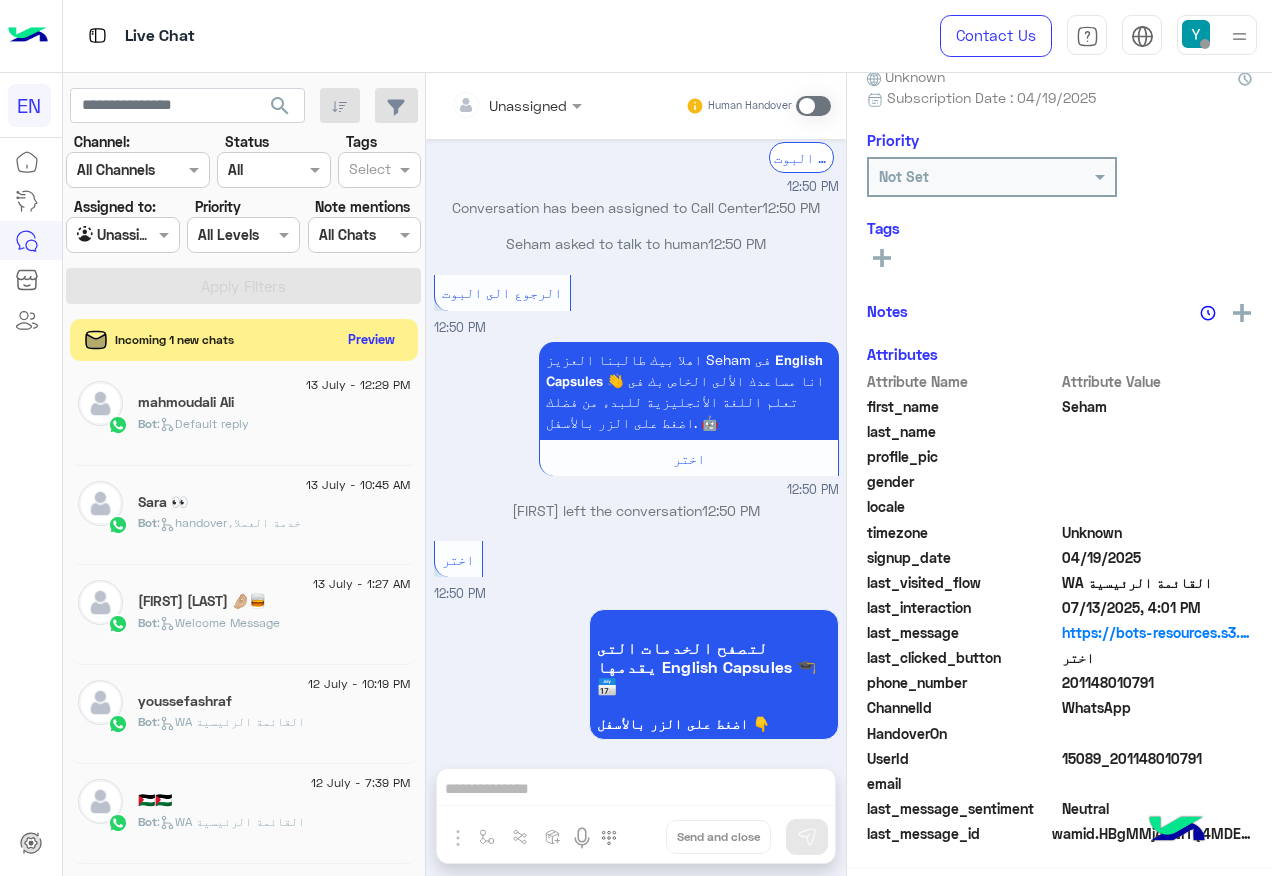 click on "Preview" 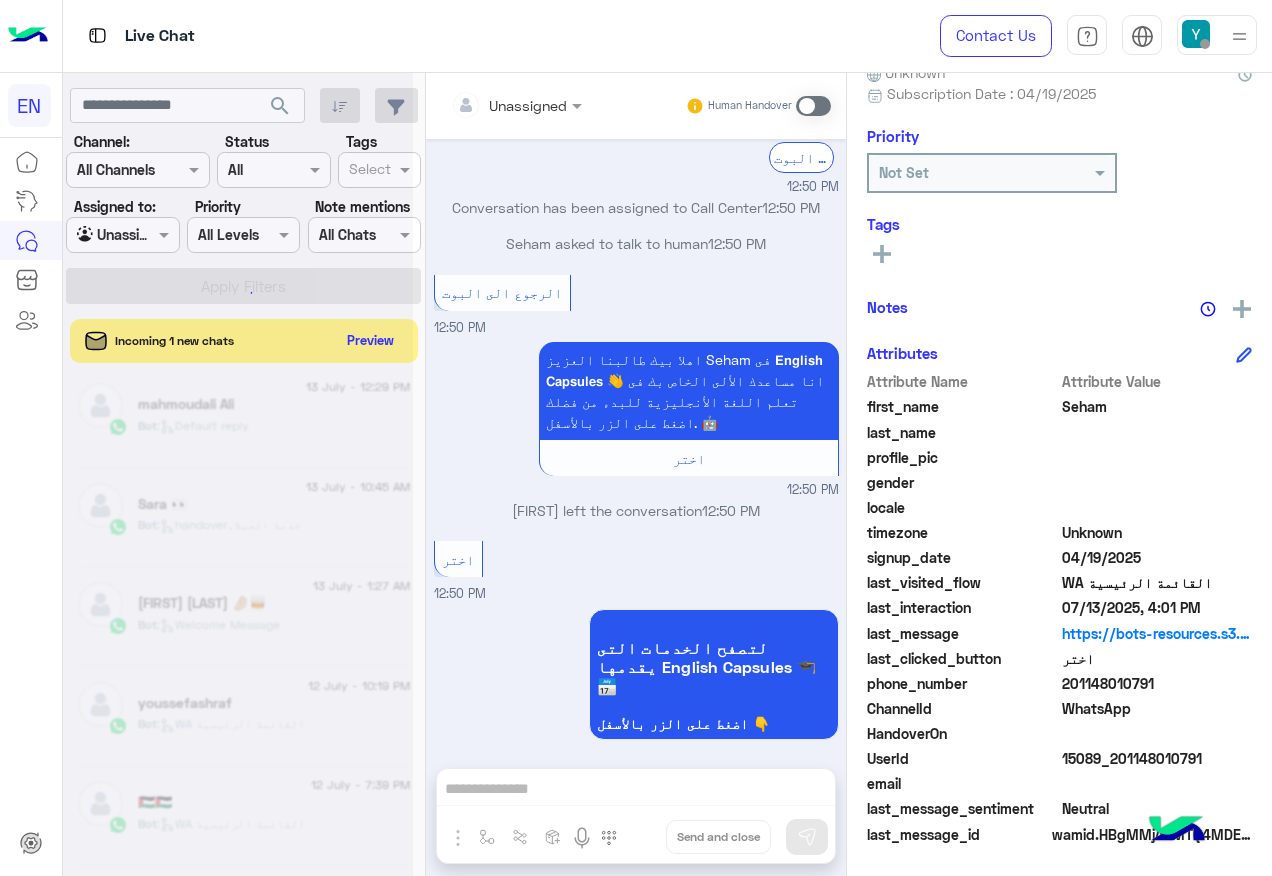 scroll, scrollTop: 258, scrollLeft: 0, axis: vertical 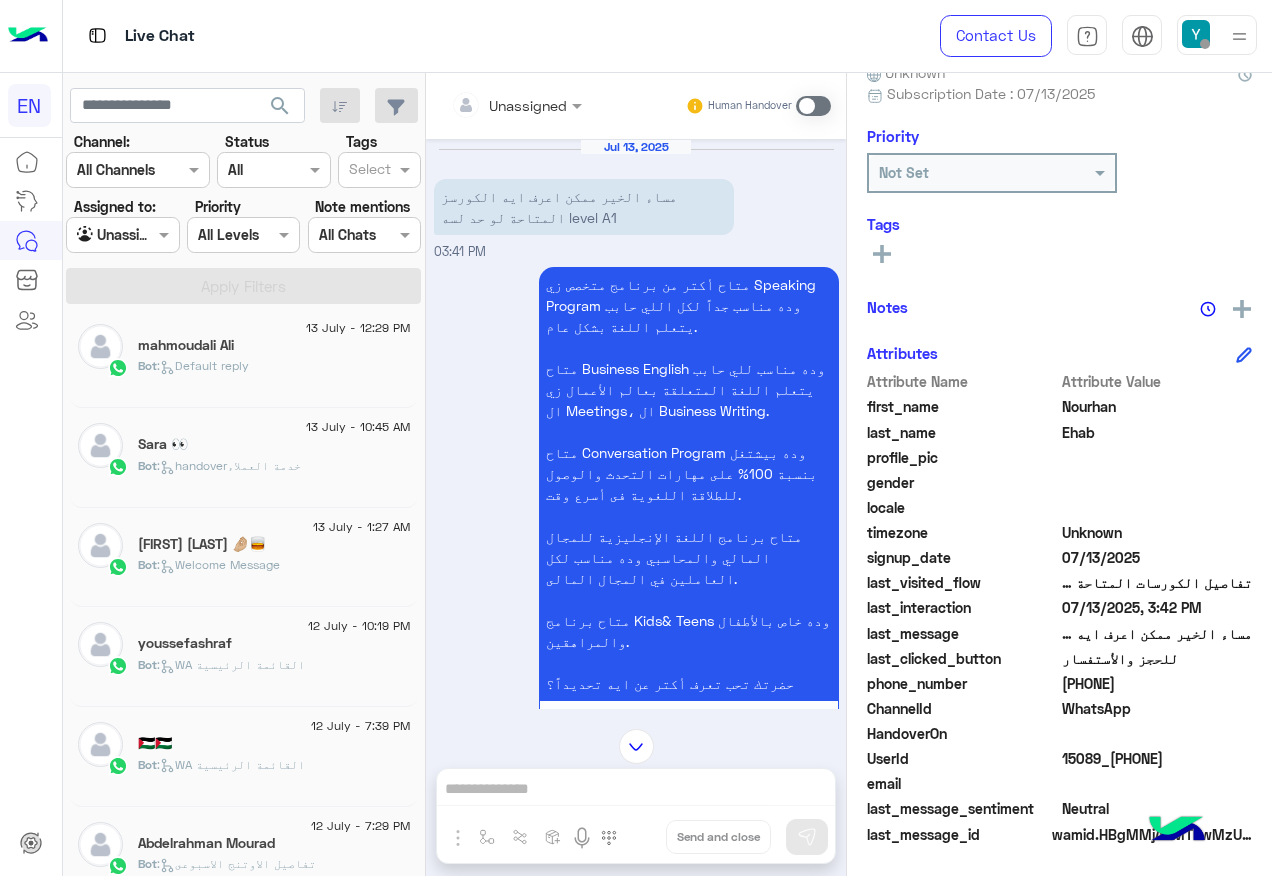 click on "Unassigned" at bounding box center (504, 105) 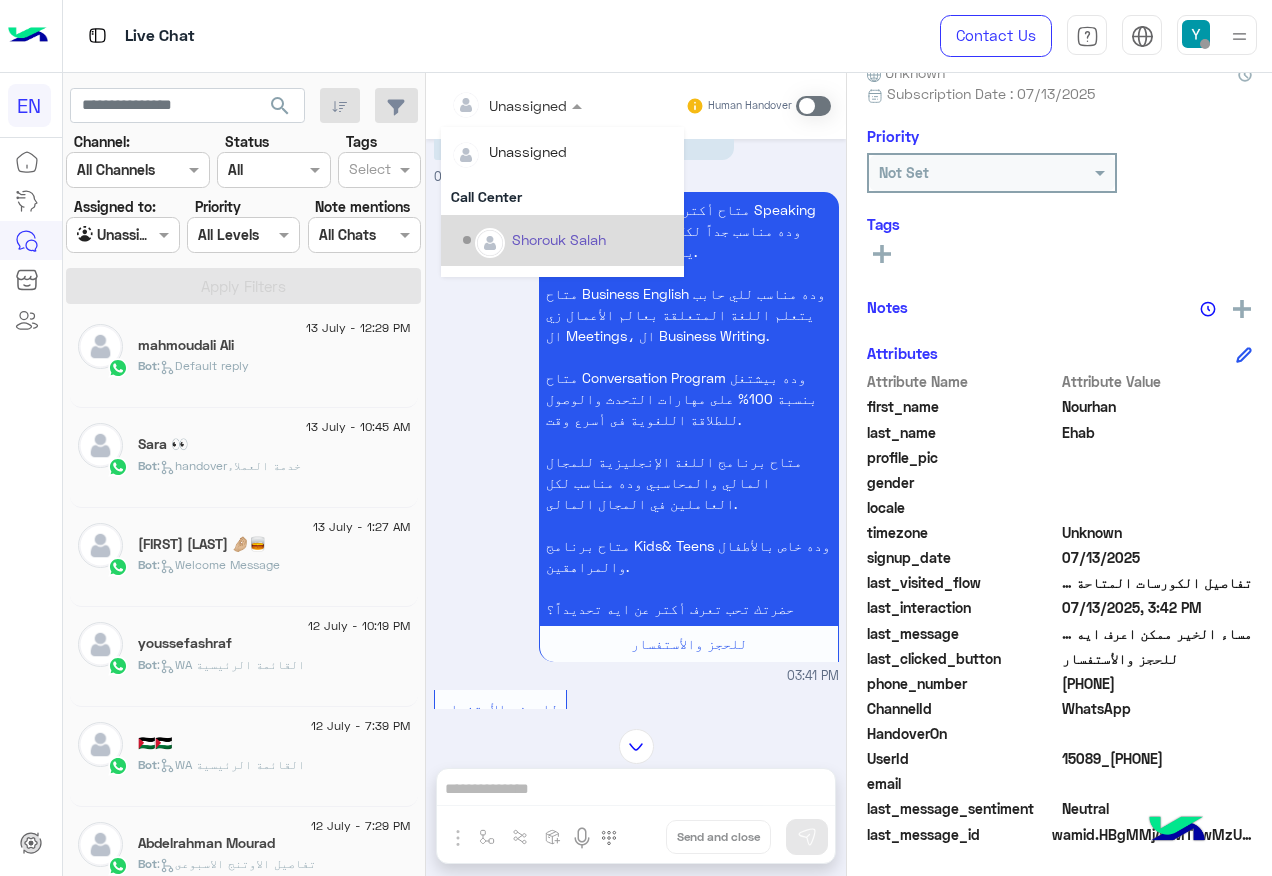 scroll, scrollTop: 200, scrollLeft: 0, axis: vertical 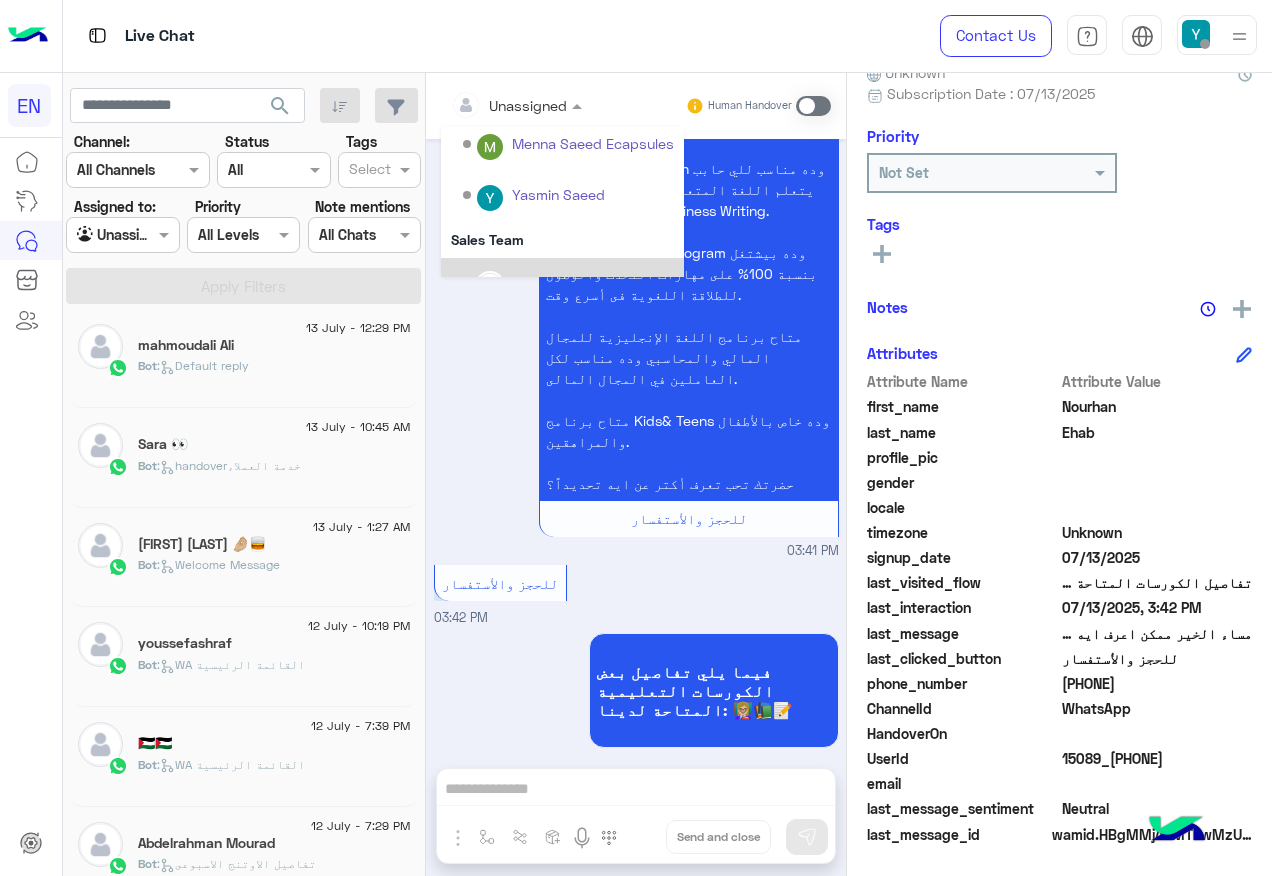 click on "متاح أكتر من برنامج متخصص زي Speaking Program وده مناسب جداً لكل اللي حابب يتعلم اللغة بشكل عام. متاح Business English وده مناسب للي حابب يتعلم اللغة المتعلقة بعالم الأعمال زي ال Meetings، ال Business Writing. متاح Conversation Program وده بيشتغل بنسبة 100% على مهارات التحدث والوصول للطلاقة اللغوية فى أسرع وقت. متاح برنامج اللغة الإنجليزية للمجال المالي والمحاسبي وده مناسب لكل العاملين في المجال المالى. متاح برنامج Kids& Teens وده خاص بالأطفال والمراهقين. حضرتك تحب تعرف أكتر عن ايه تحديداً؟" at bounding box center (689, 284) 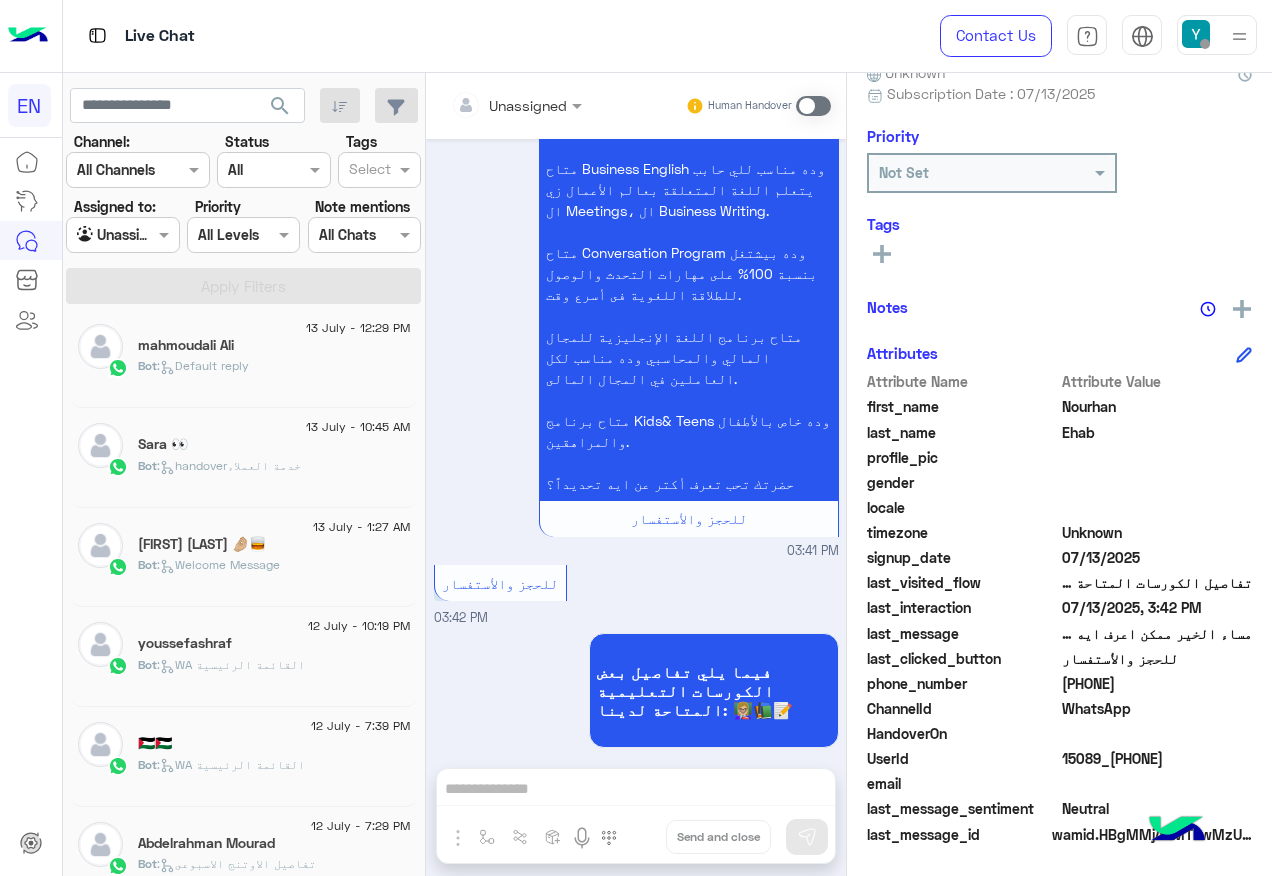 scroll, scrollTop: 0, scrollLeft: 0, axis: both 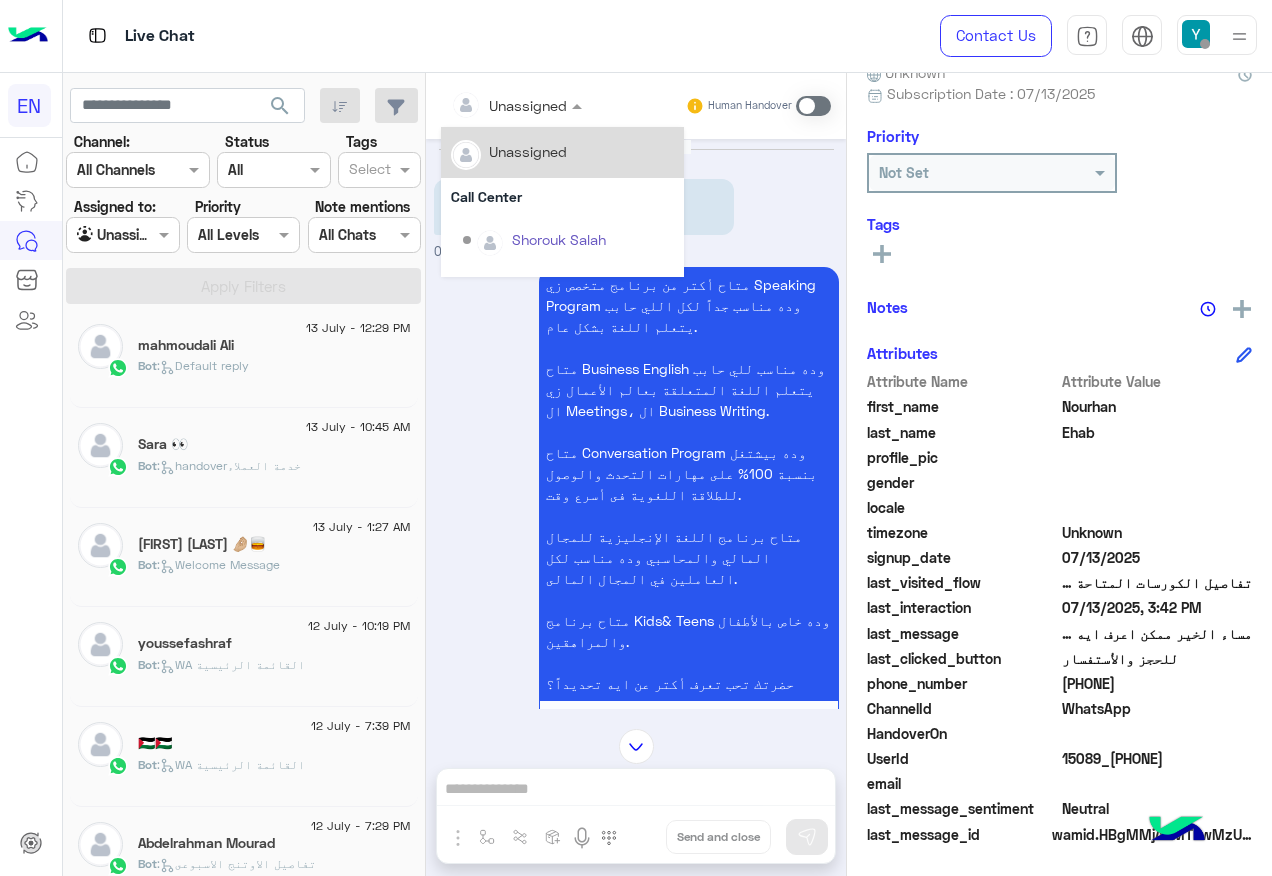 click at bounding box center (491, 105) 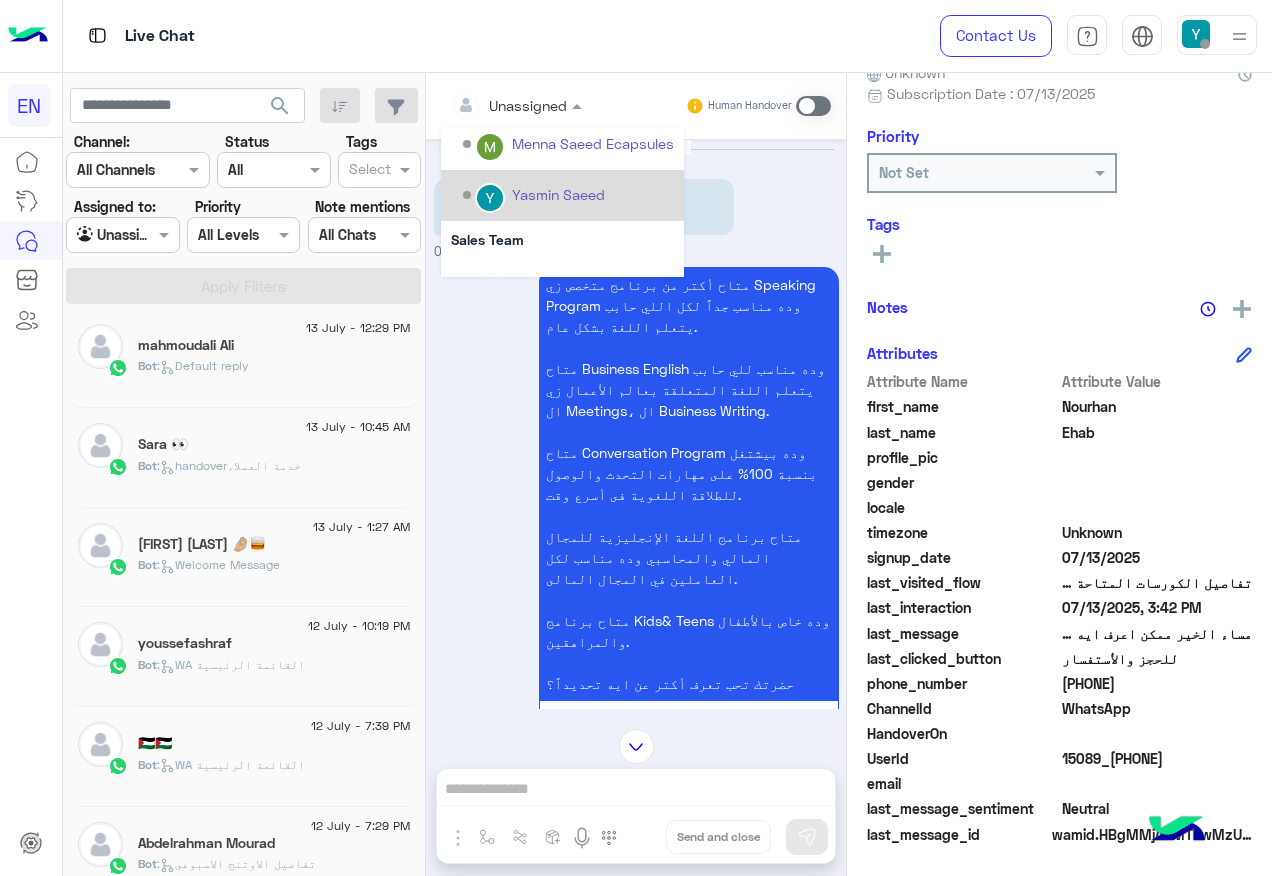 scroll, scrollTop: 332, scrollLeft: 0, axis: vertical 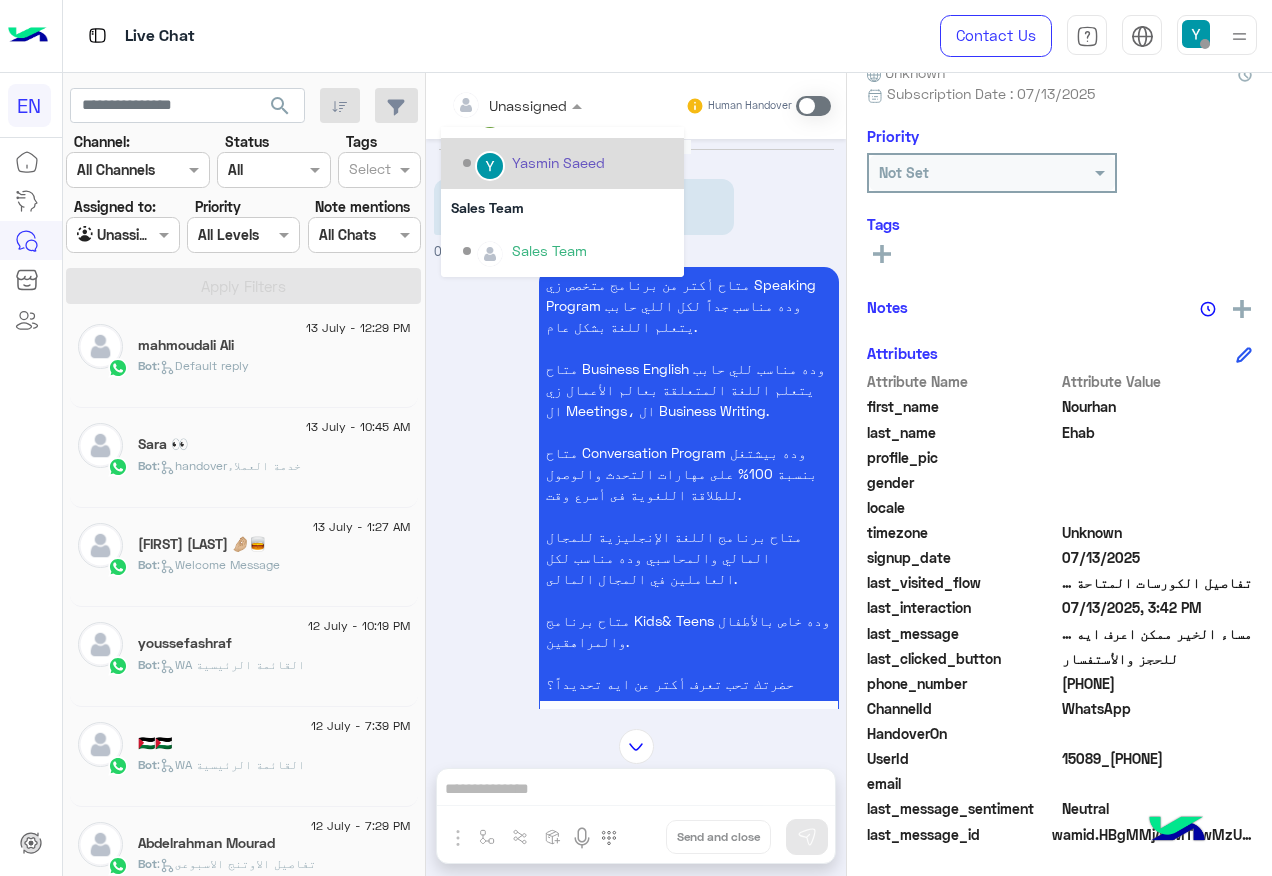 click on "Sales Team" at bounding box center (562, 207) 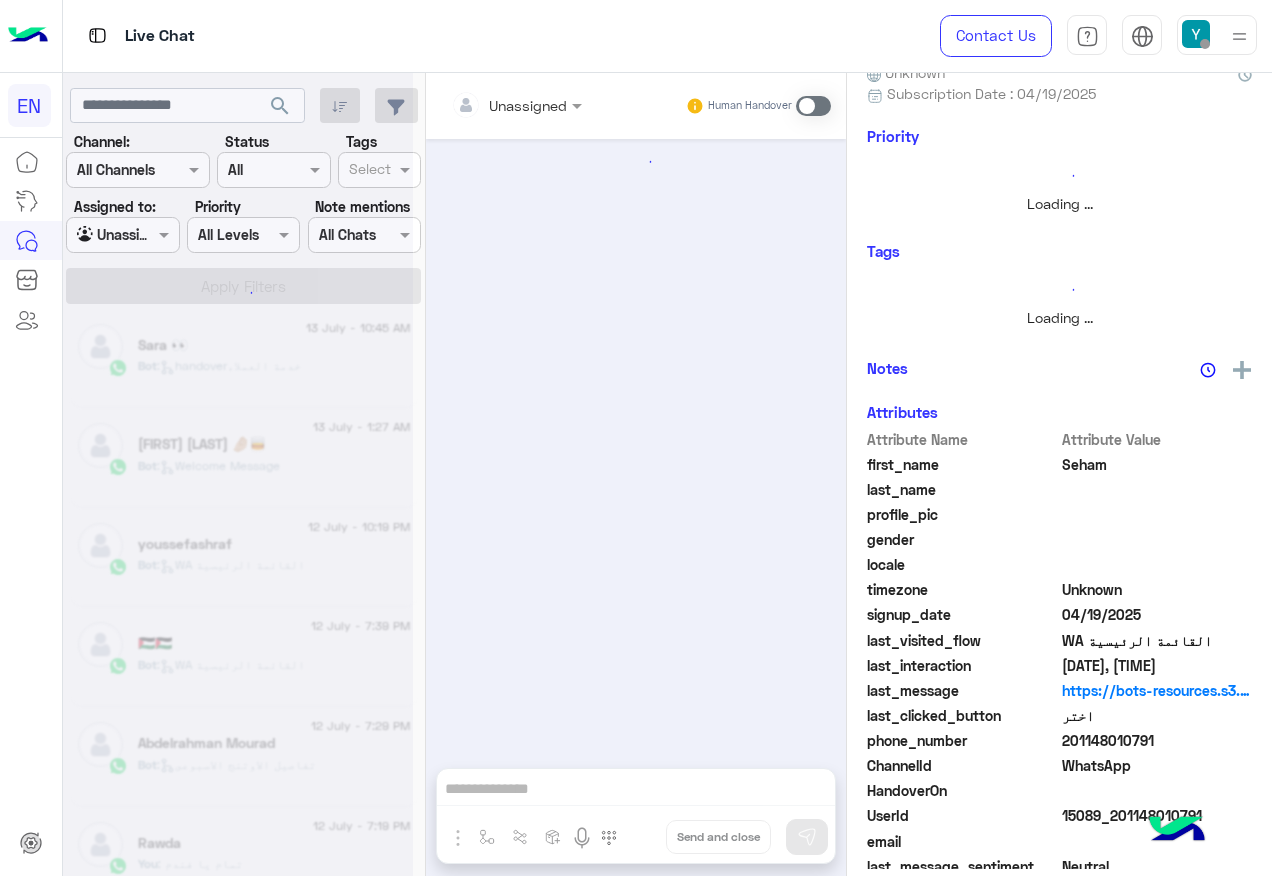 scroll, scrollTop: 258, scrollLeft: 0, axis: vertical 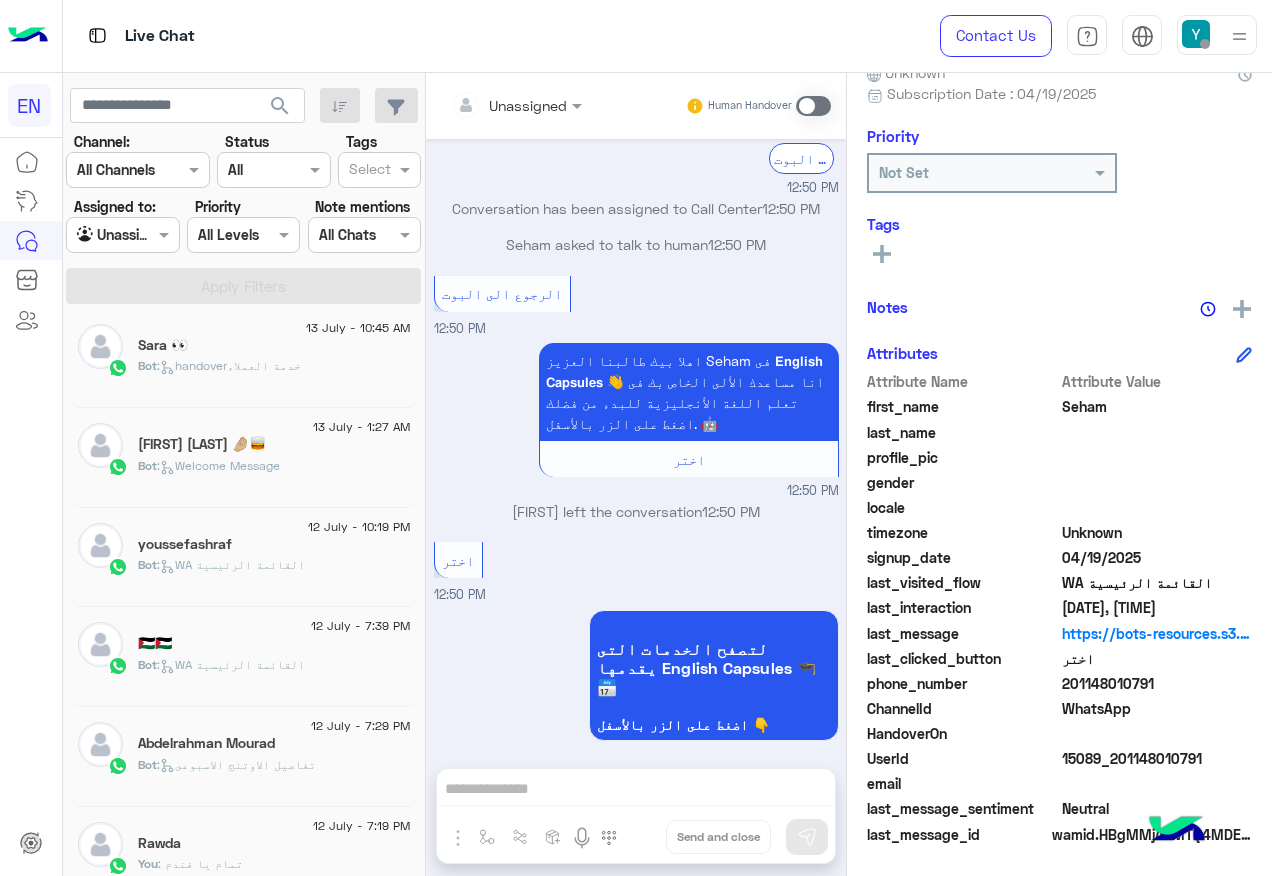 click on "201148010791" 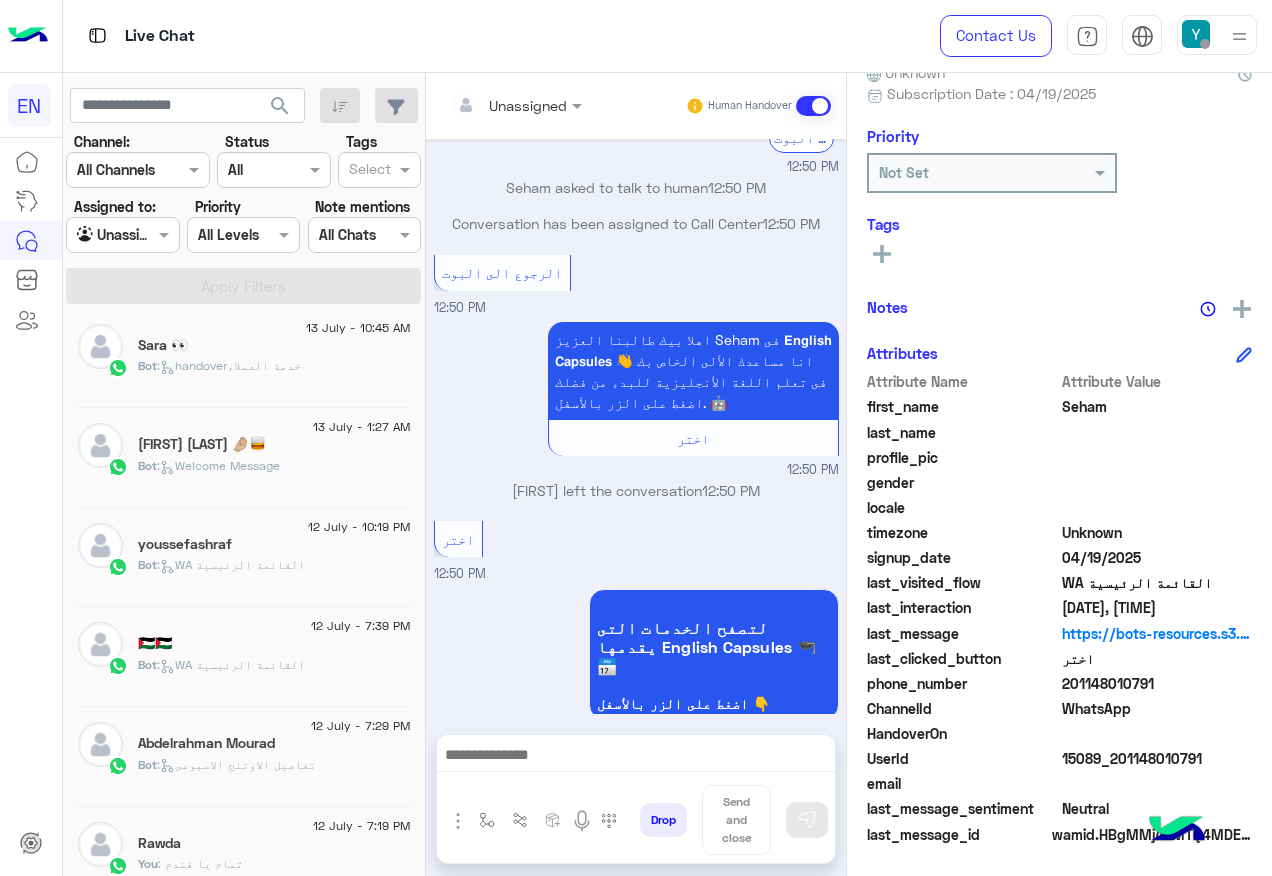 scroll, scrollTop: 1170, scrollLeft: 0, axis: vertical 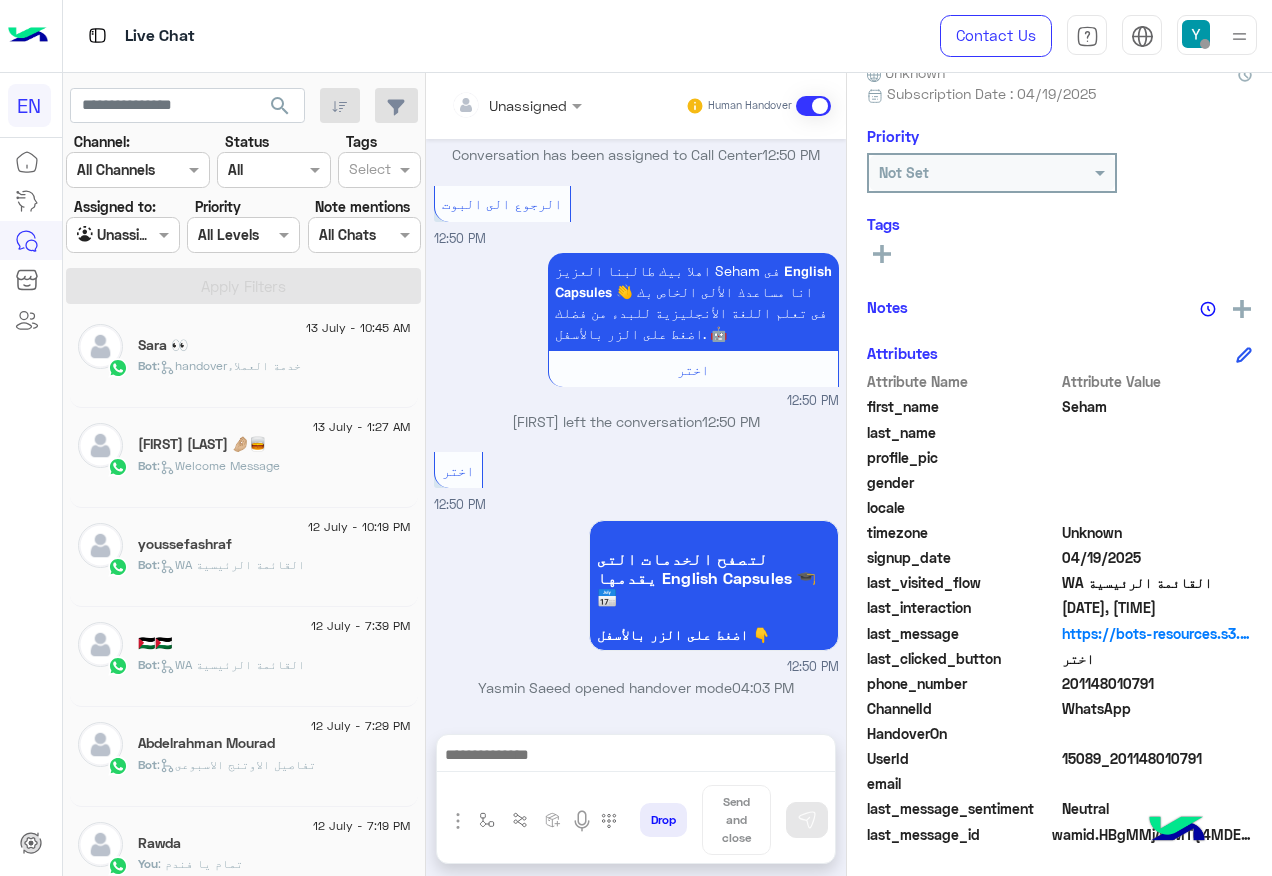 click at bounding box center (636, 760) 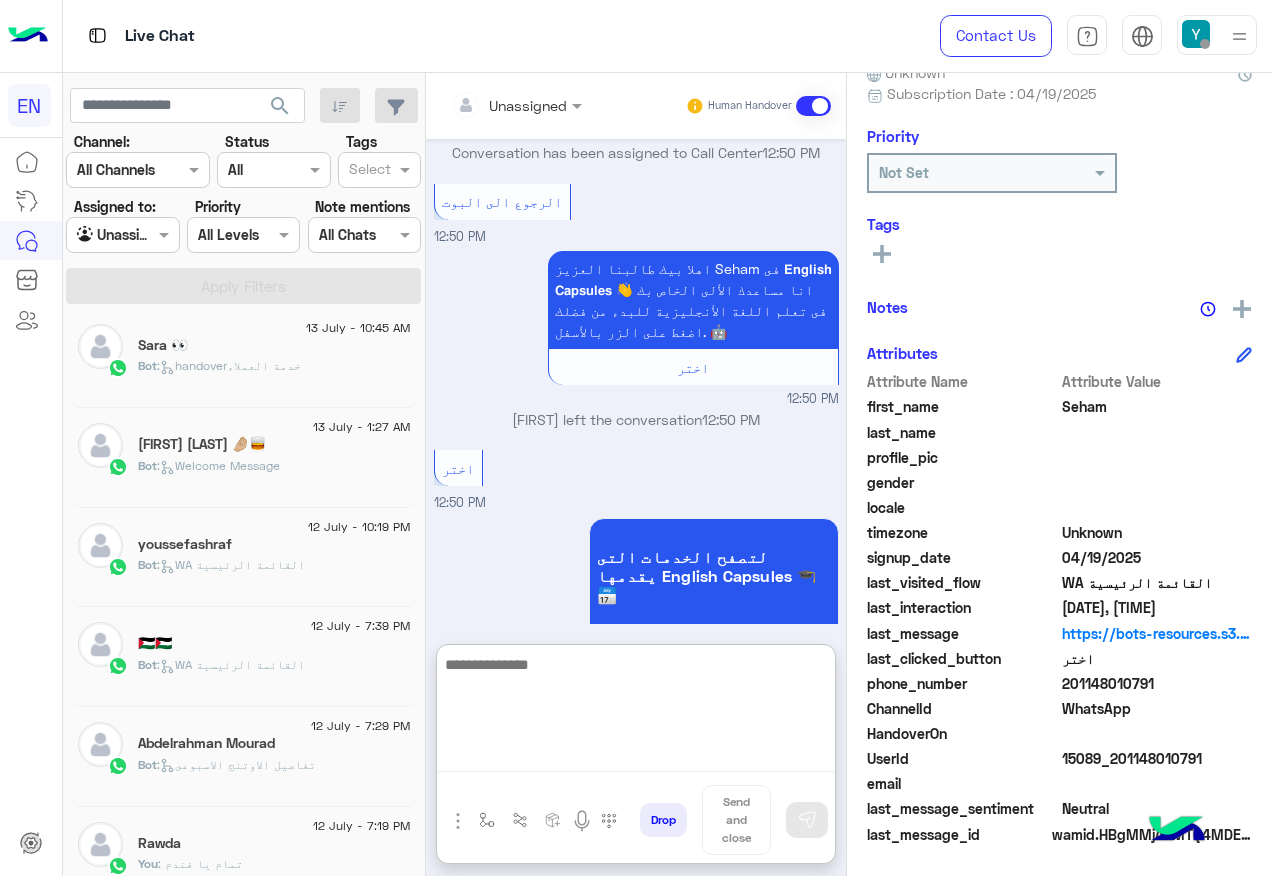 click at bounding box center [636, 712] 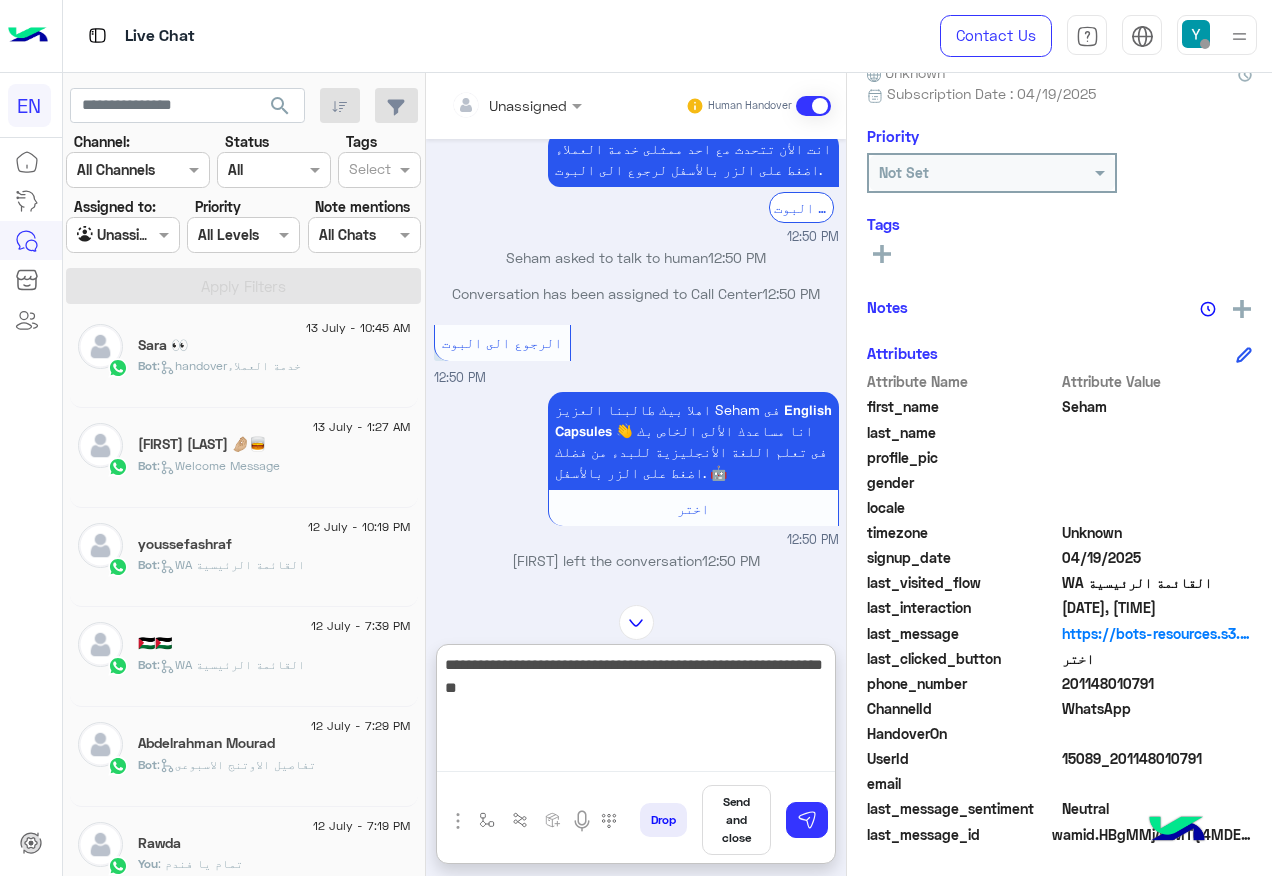 scroll, scrollTop: 770, scrollLeft: 0, axis: vertical 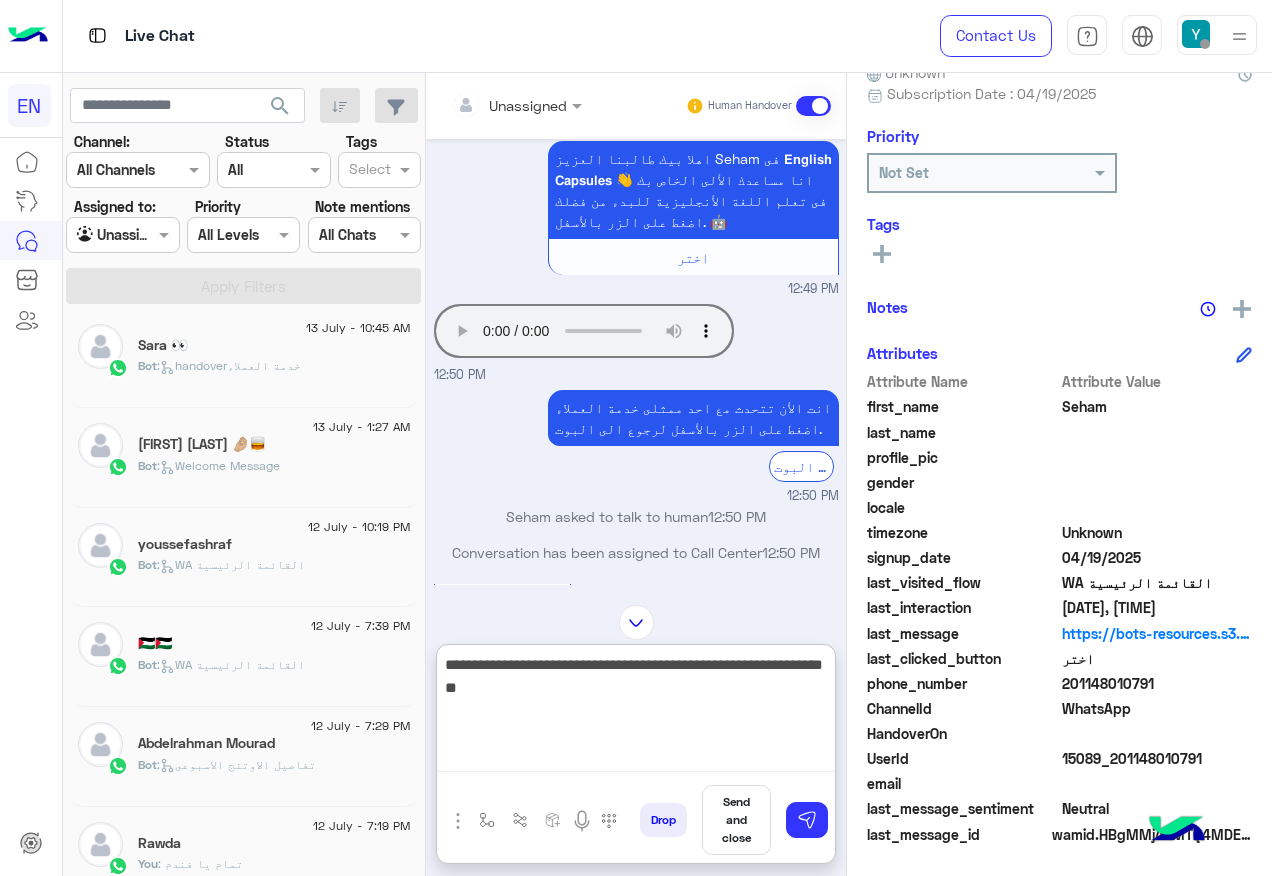 paste on "**********" 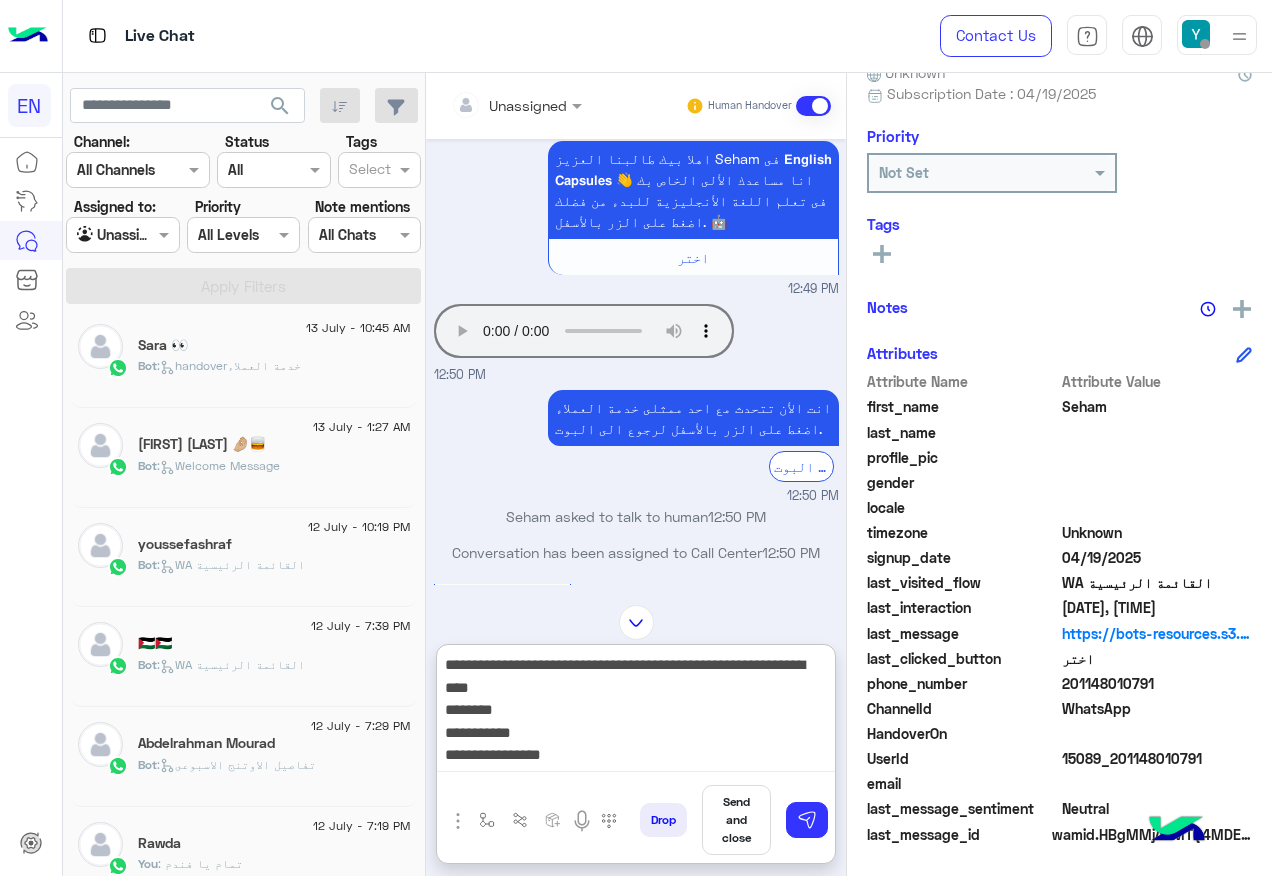 scroll, scrollTop: 16, scrollLeft: 0, axis: vertical 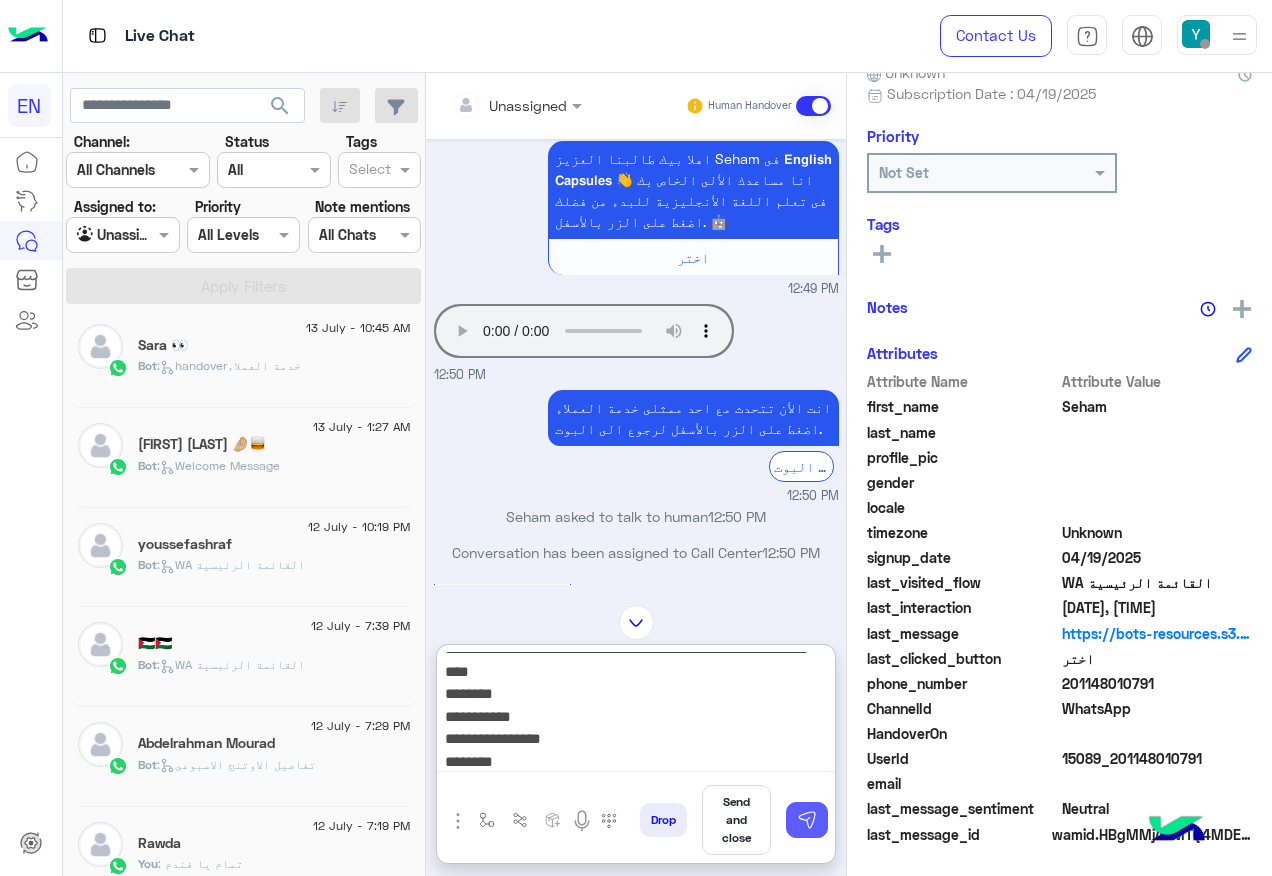 type on "**********" 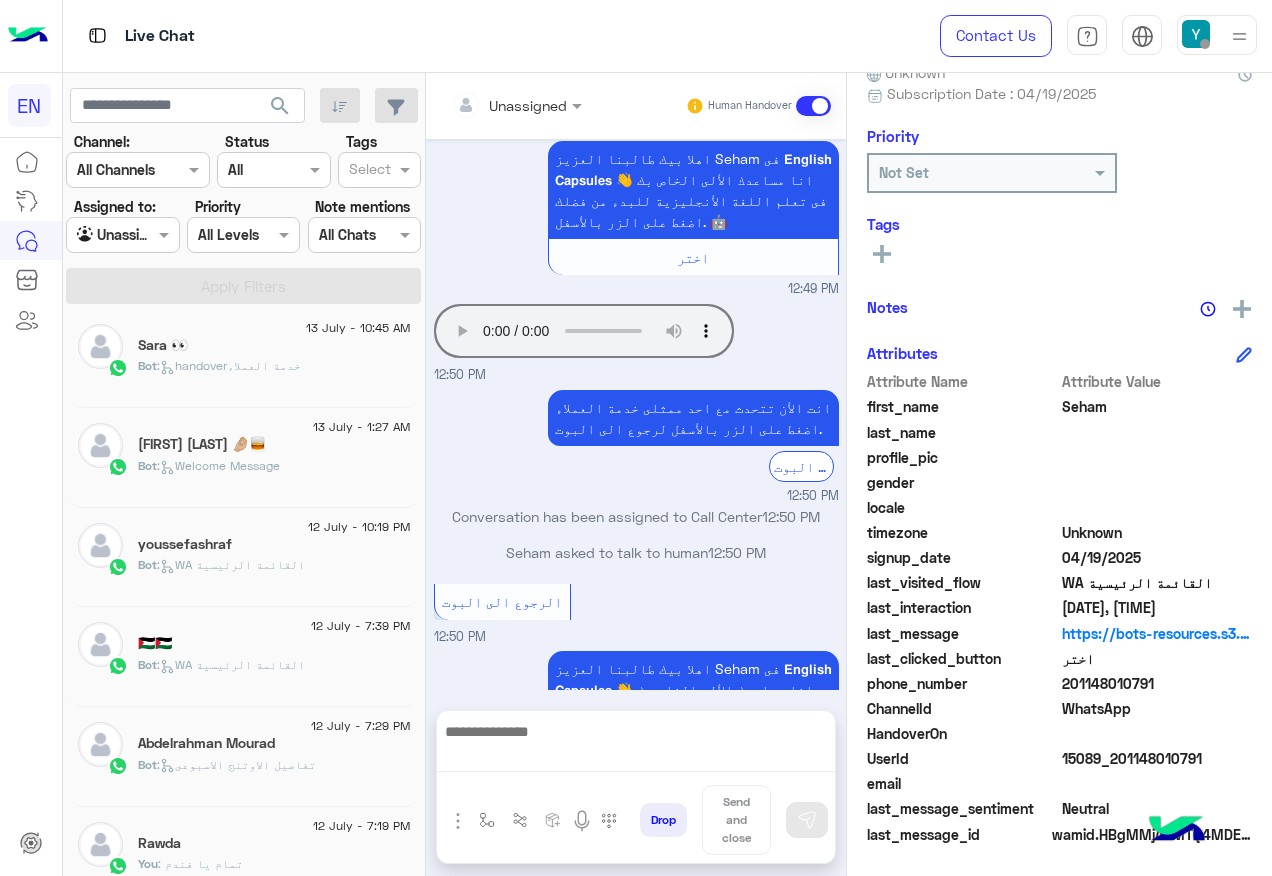 scroll, scrollTop: 0, scrollLeft: 0, axis: both 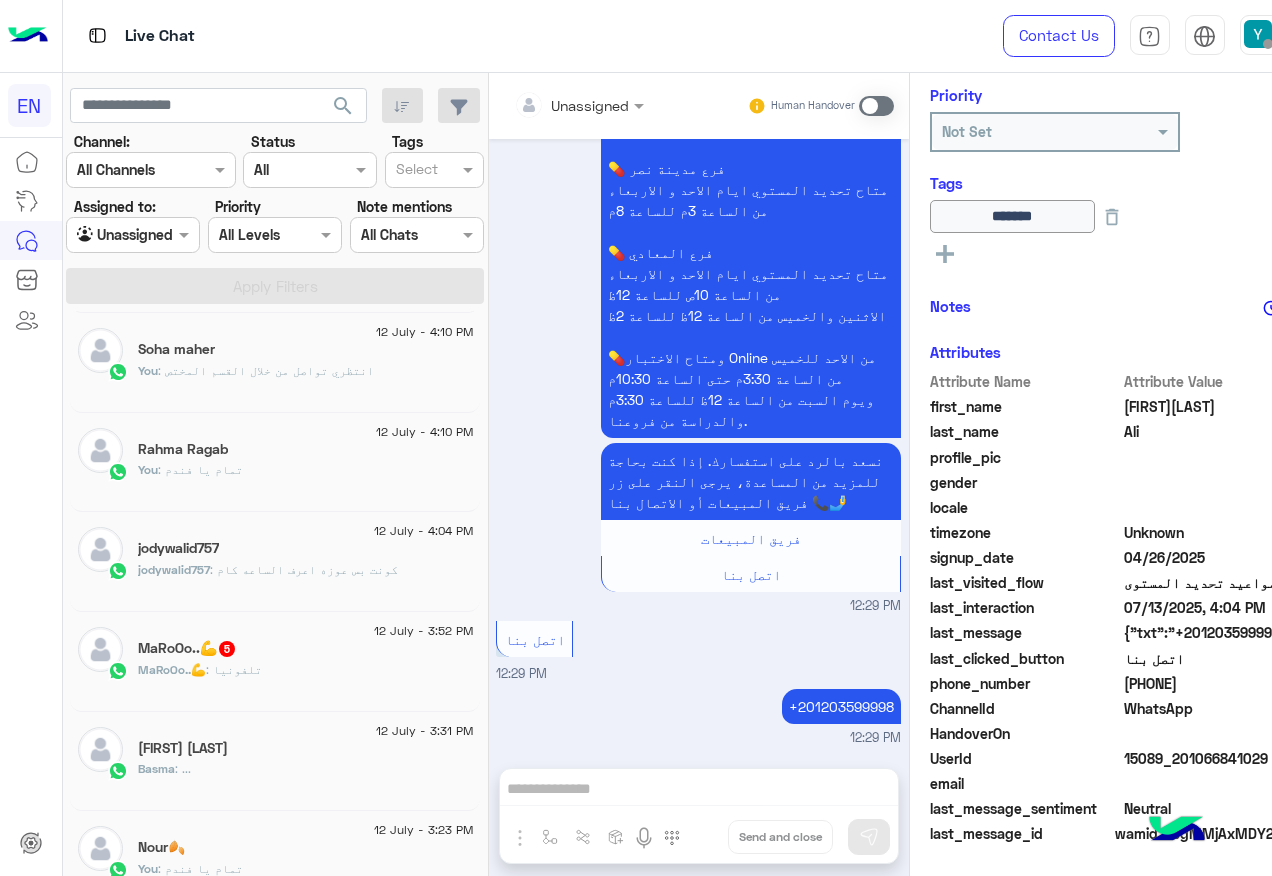 click on "[USERNAME]  5" 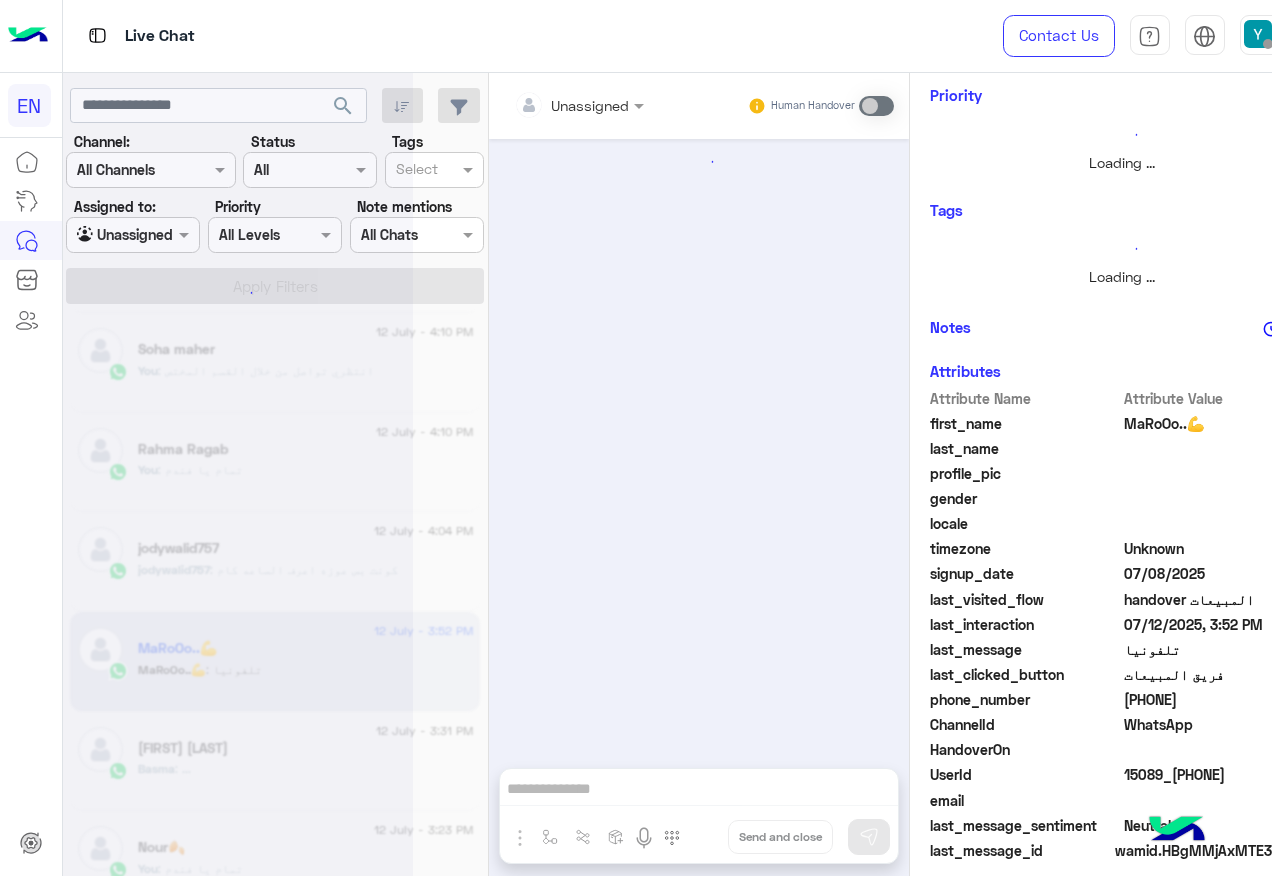 scroll, scrollTop: 258, scrollLeft: 0, axis: vertical 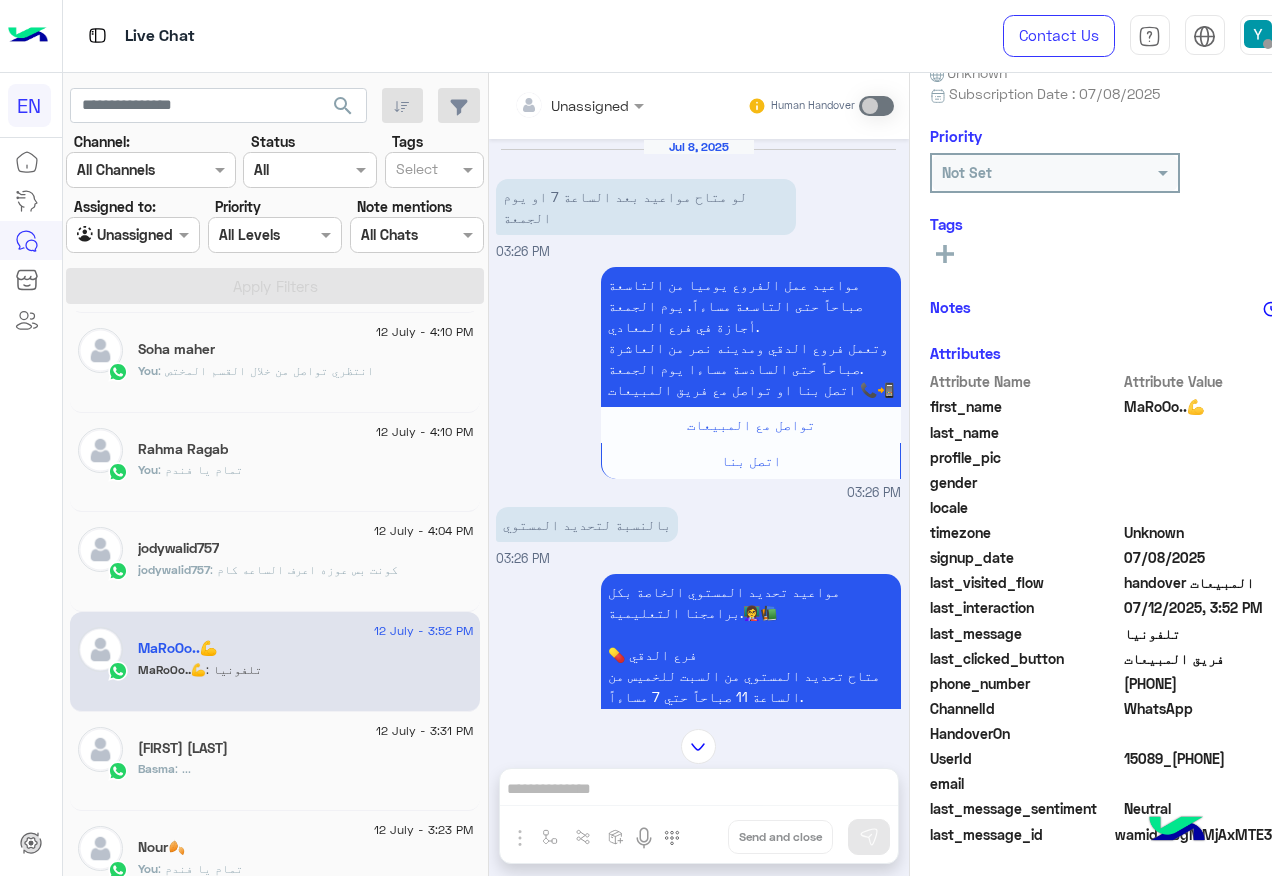 click on "[PHONE]" 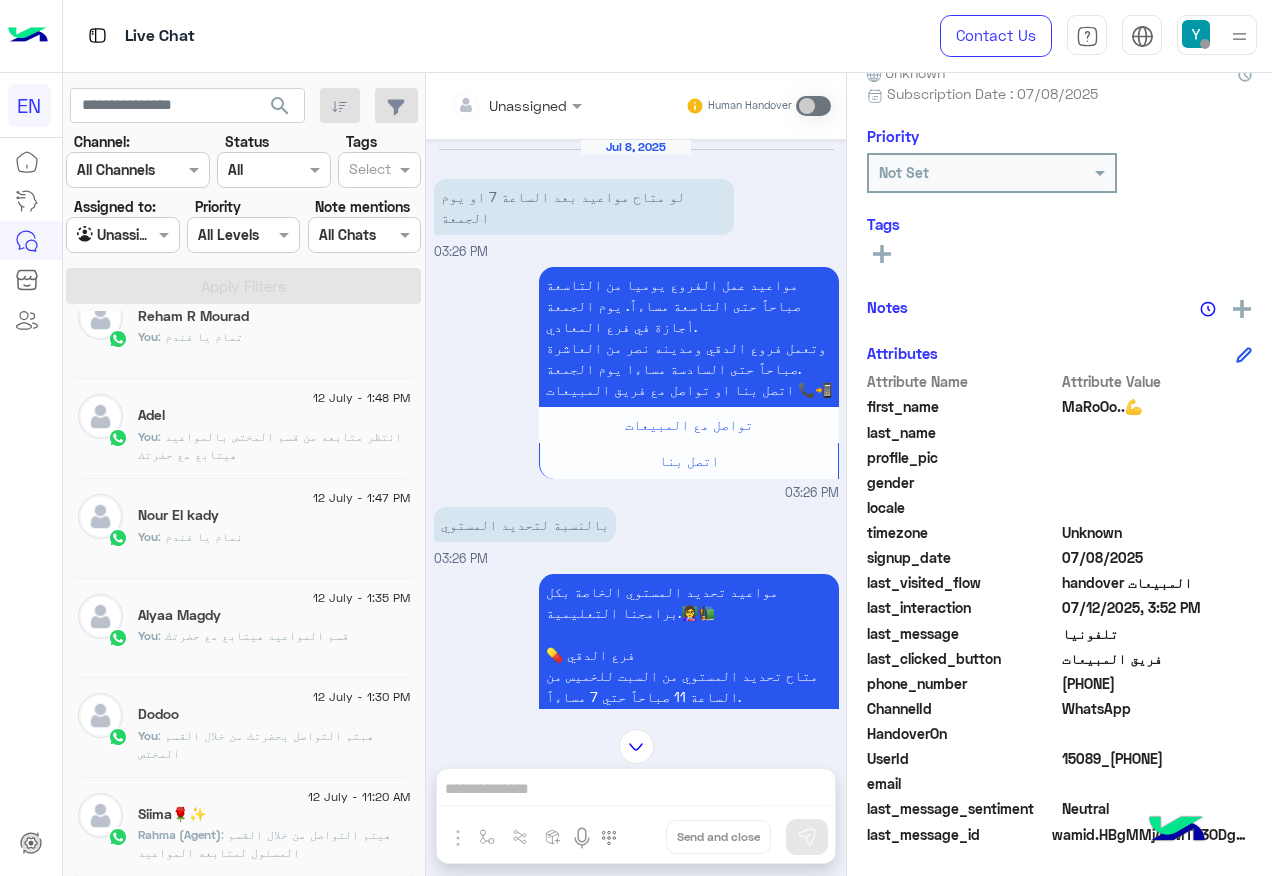 scroll, scrollTop: 10, scrollLeft: 0, axis: vertical 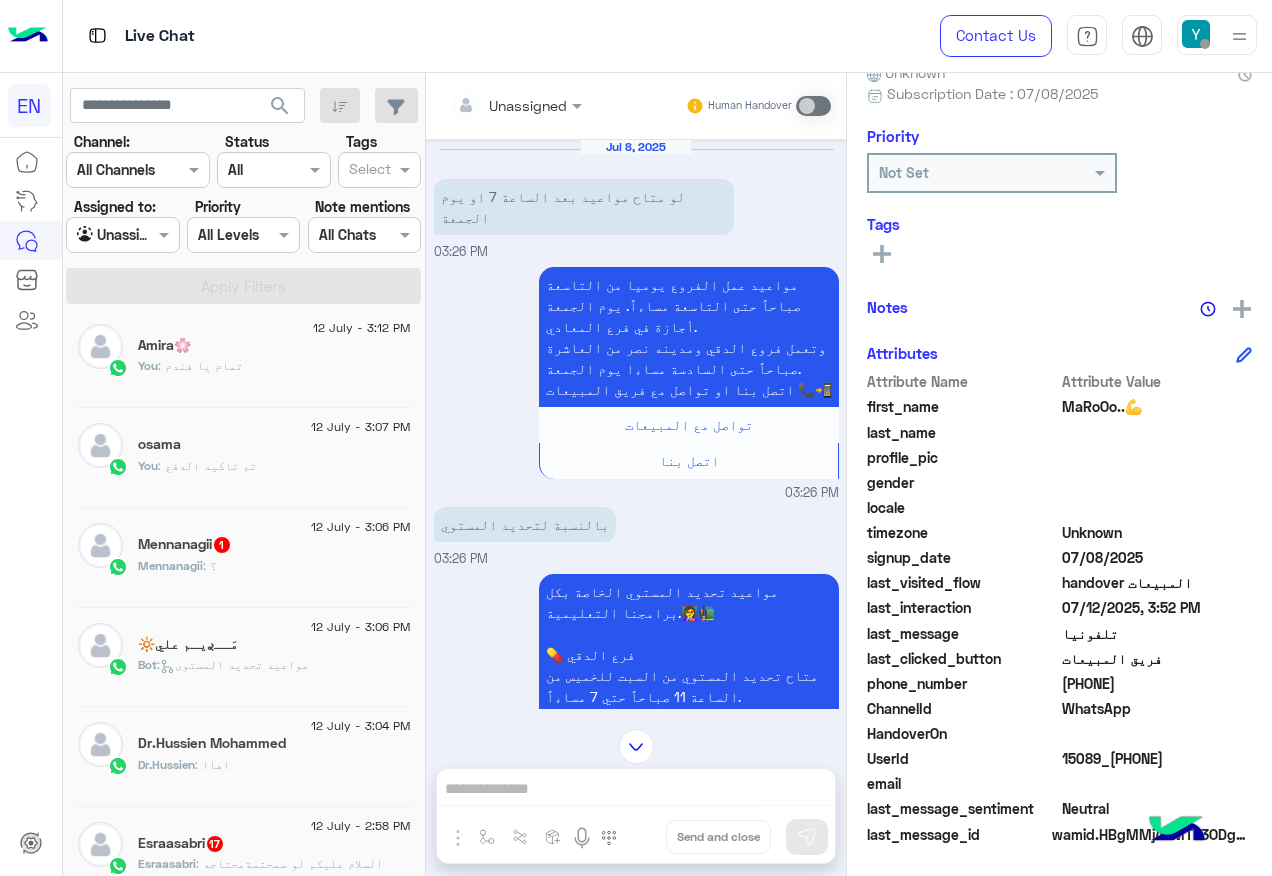 click on "Mennanagii : ؟" 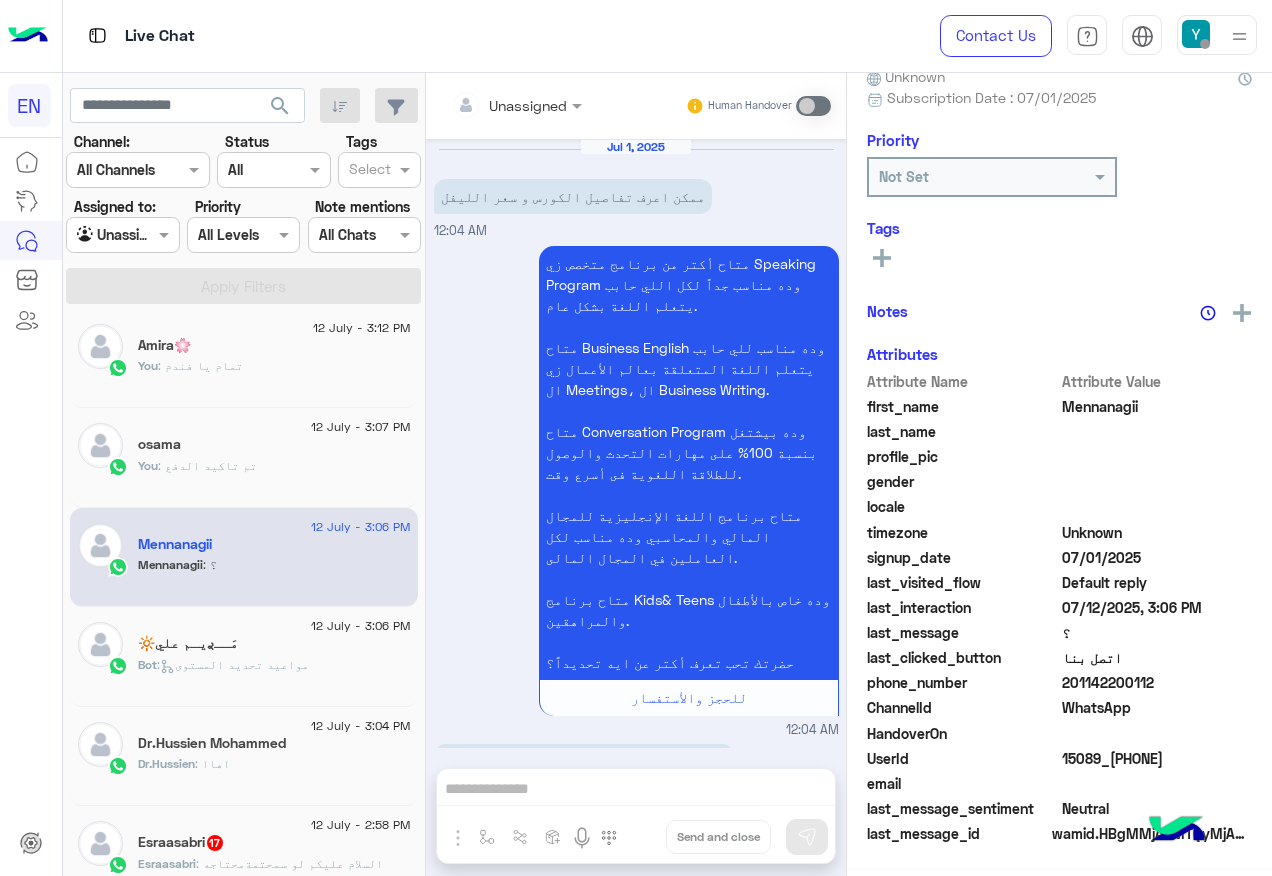 scroll, scrollTop: 197, scrollLeft: 0, axis: vertical 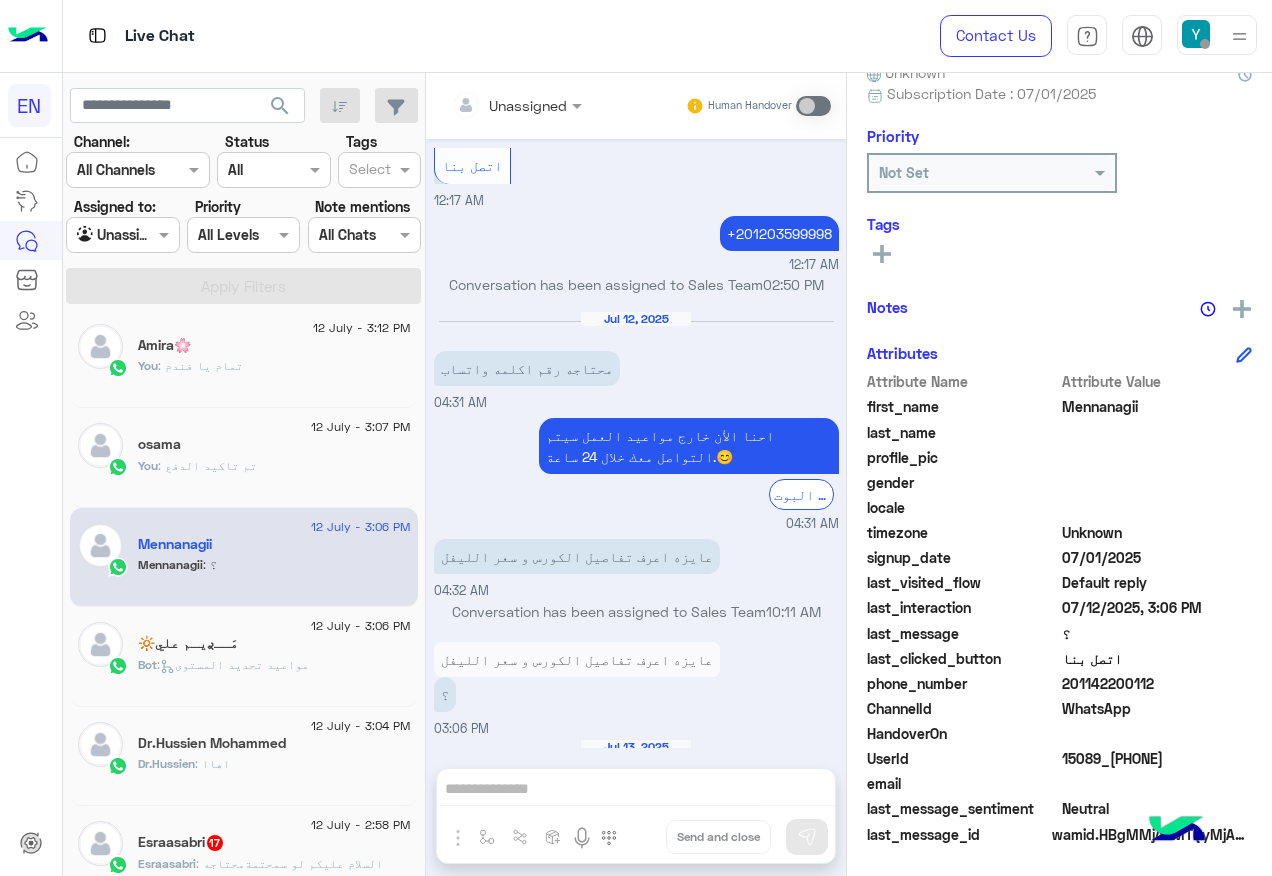 click at bounding box center [491, 105] 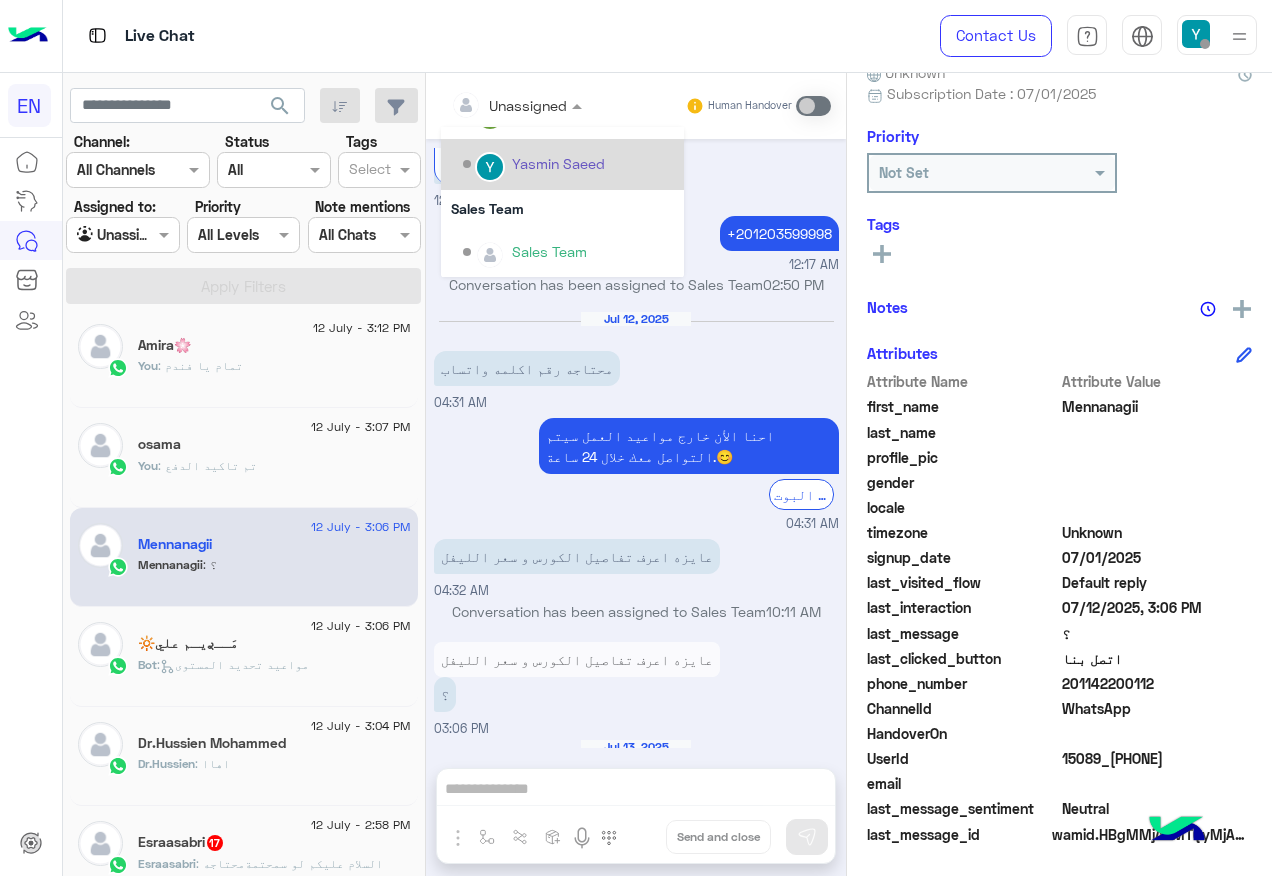 scroll, scrollTop: 332, scrollLeft: 0, axis: vertical 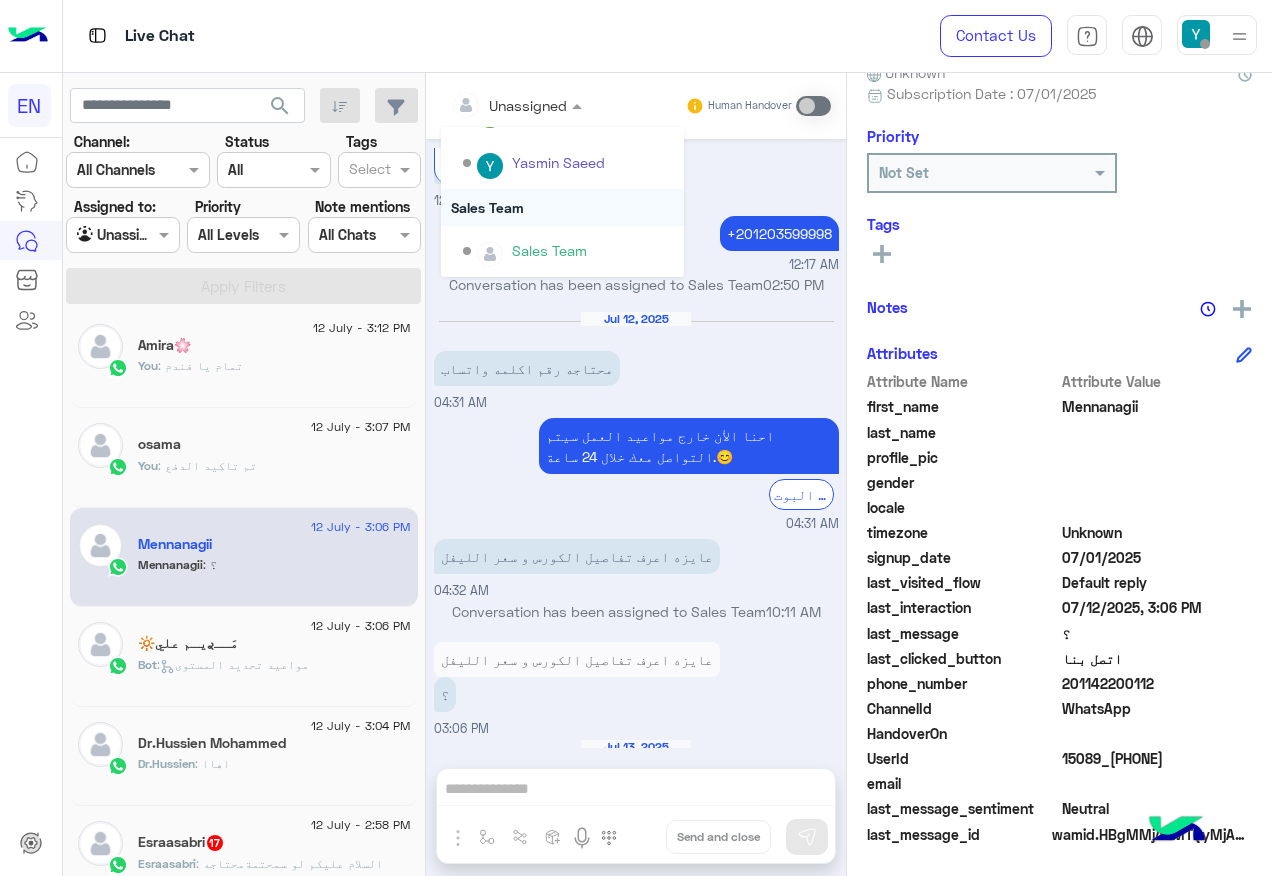 click on "Sales Team" at bounding box center [562, 207] 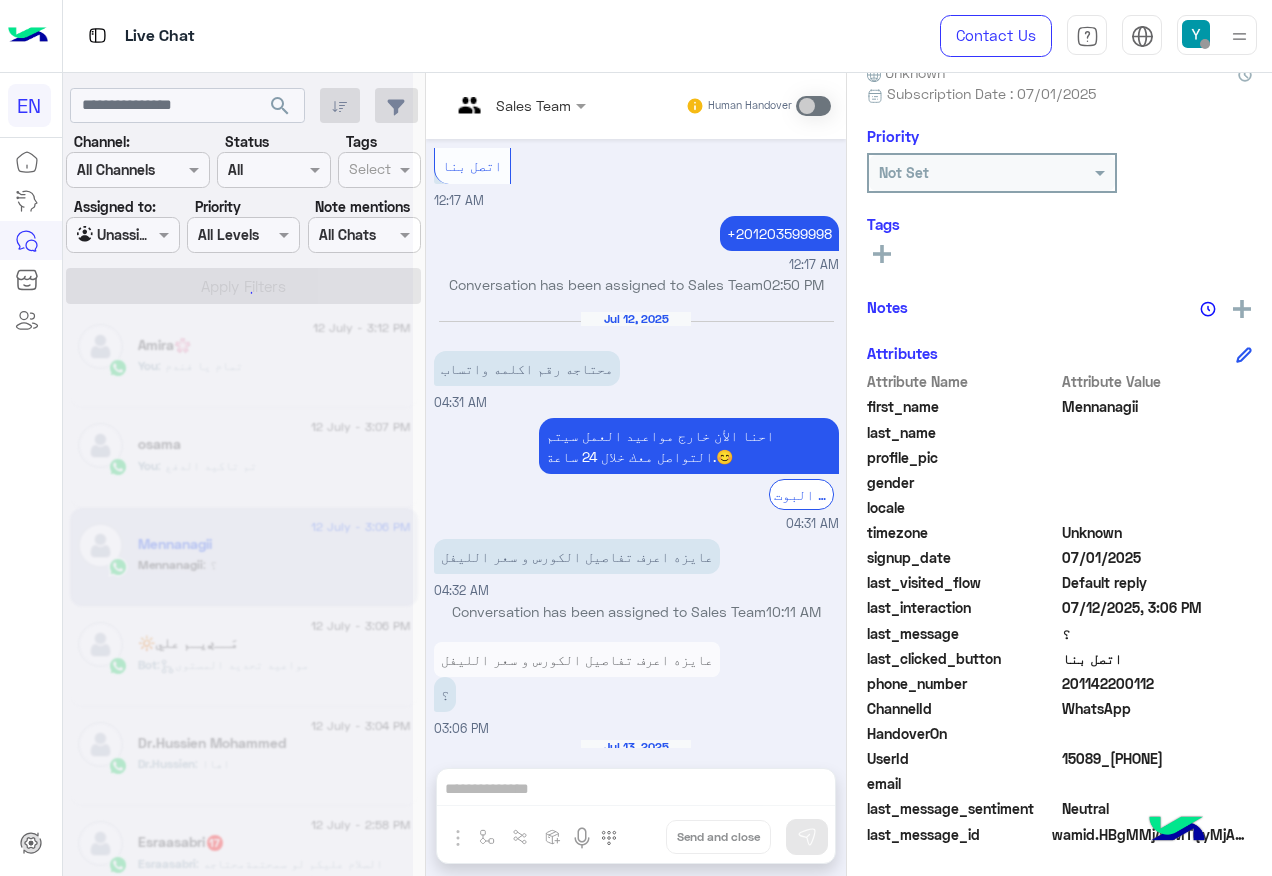 scroll, scrollTop: 258, scrollLeft: 0, axis: vertical 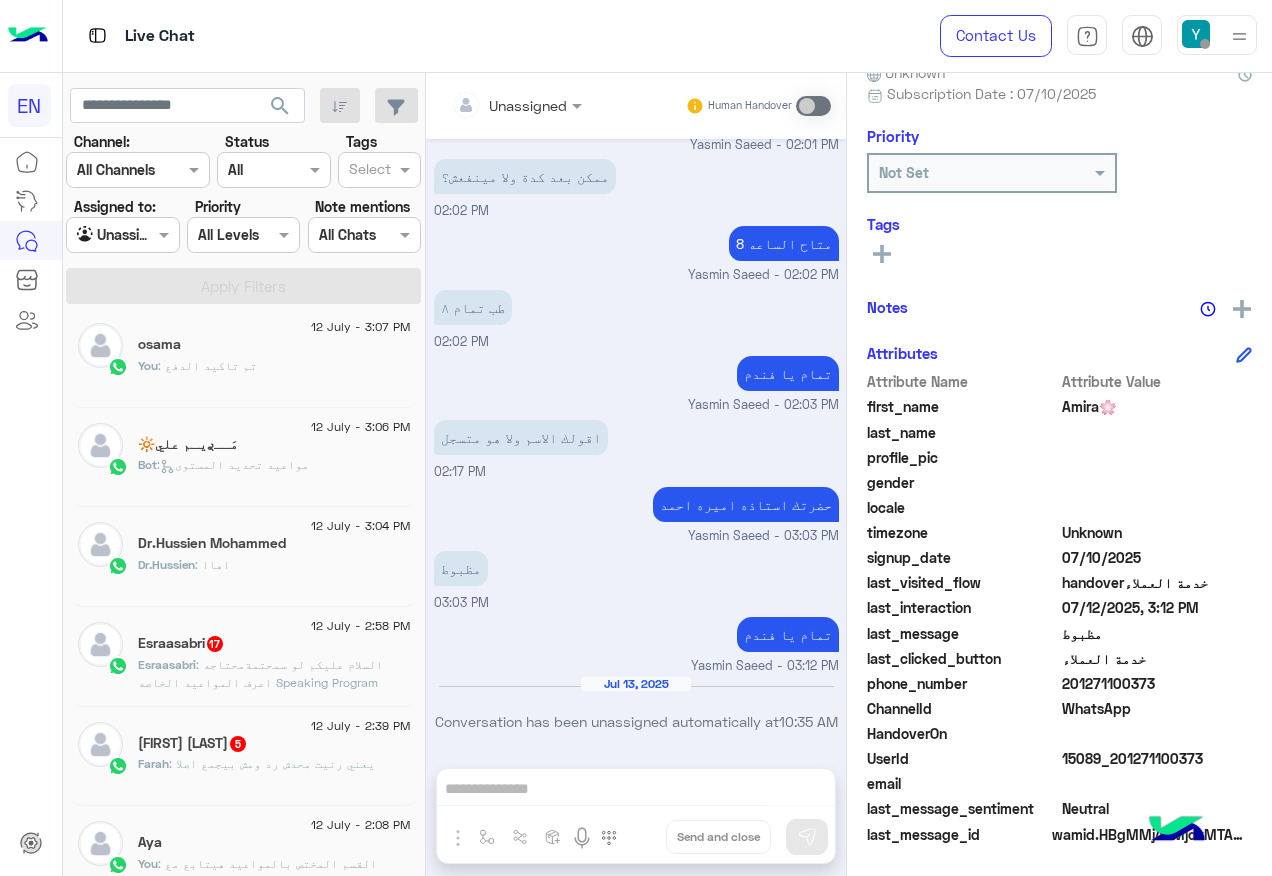 click on ": السلام عليكم
لو سمحتمةمحتاجه اعرف المواعيد الخاصه
Speaking  Program
وكيفيه تحويل الاشتراك" 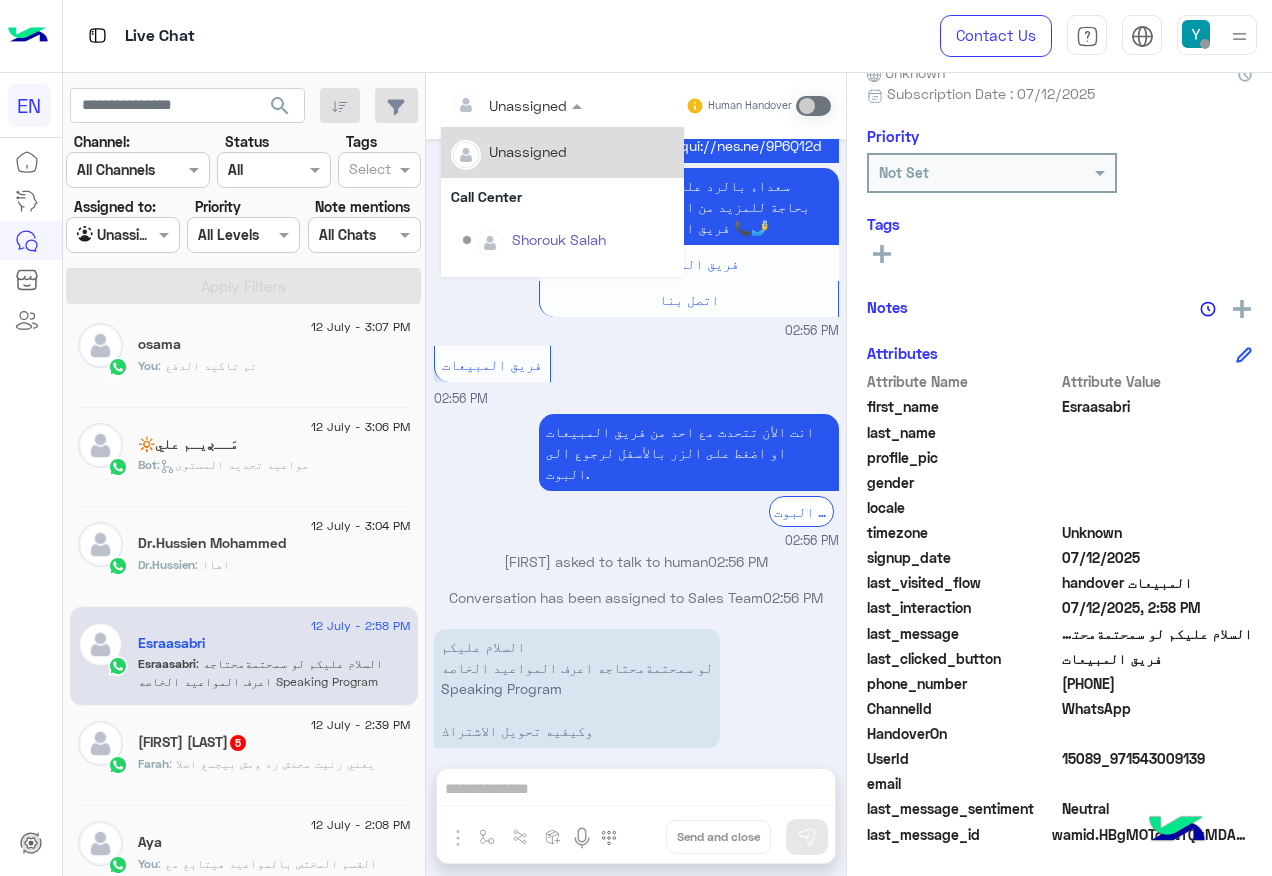 click on "Unassigned" at bounding box center [509, 105] 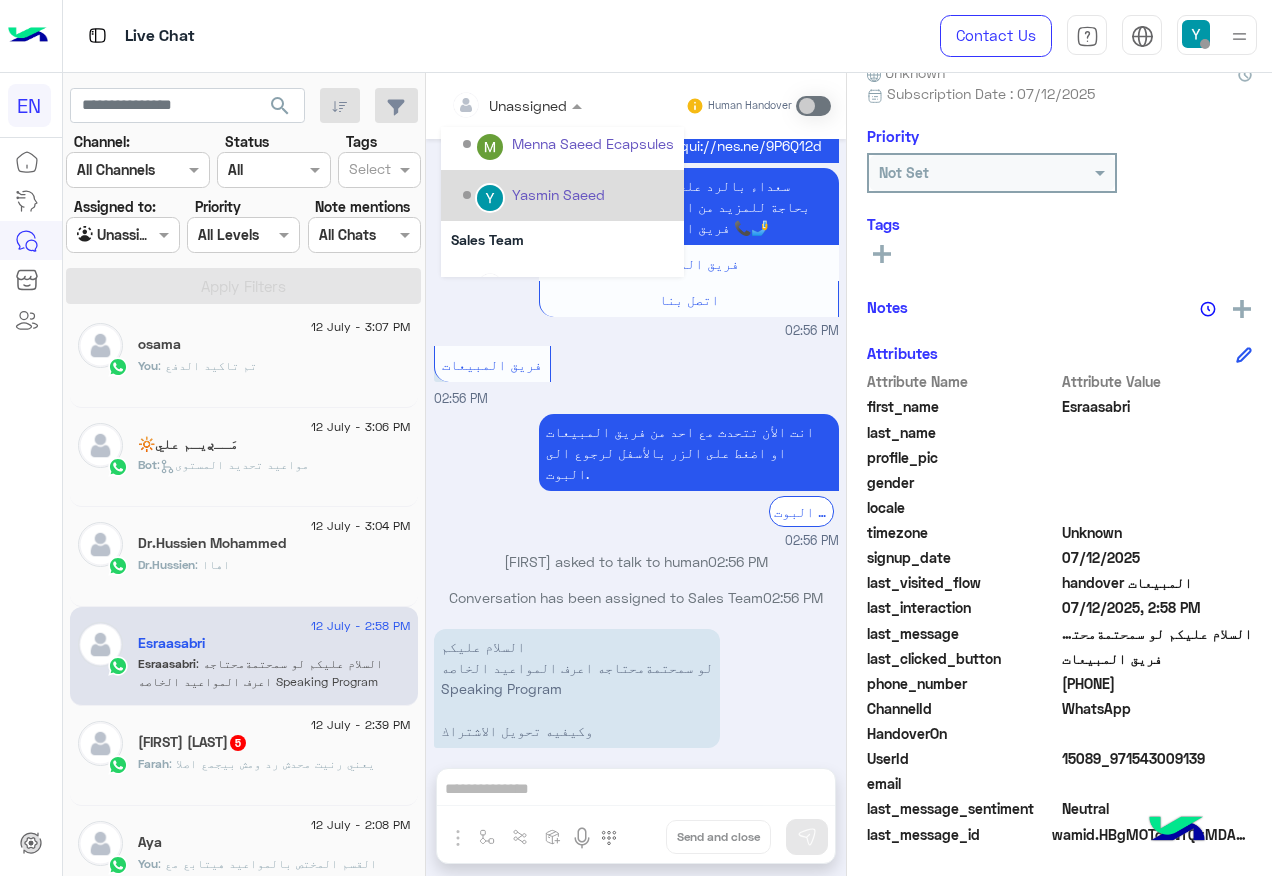 click on "Yasmin Saeed" at bounding box center [558, 194] 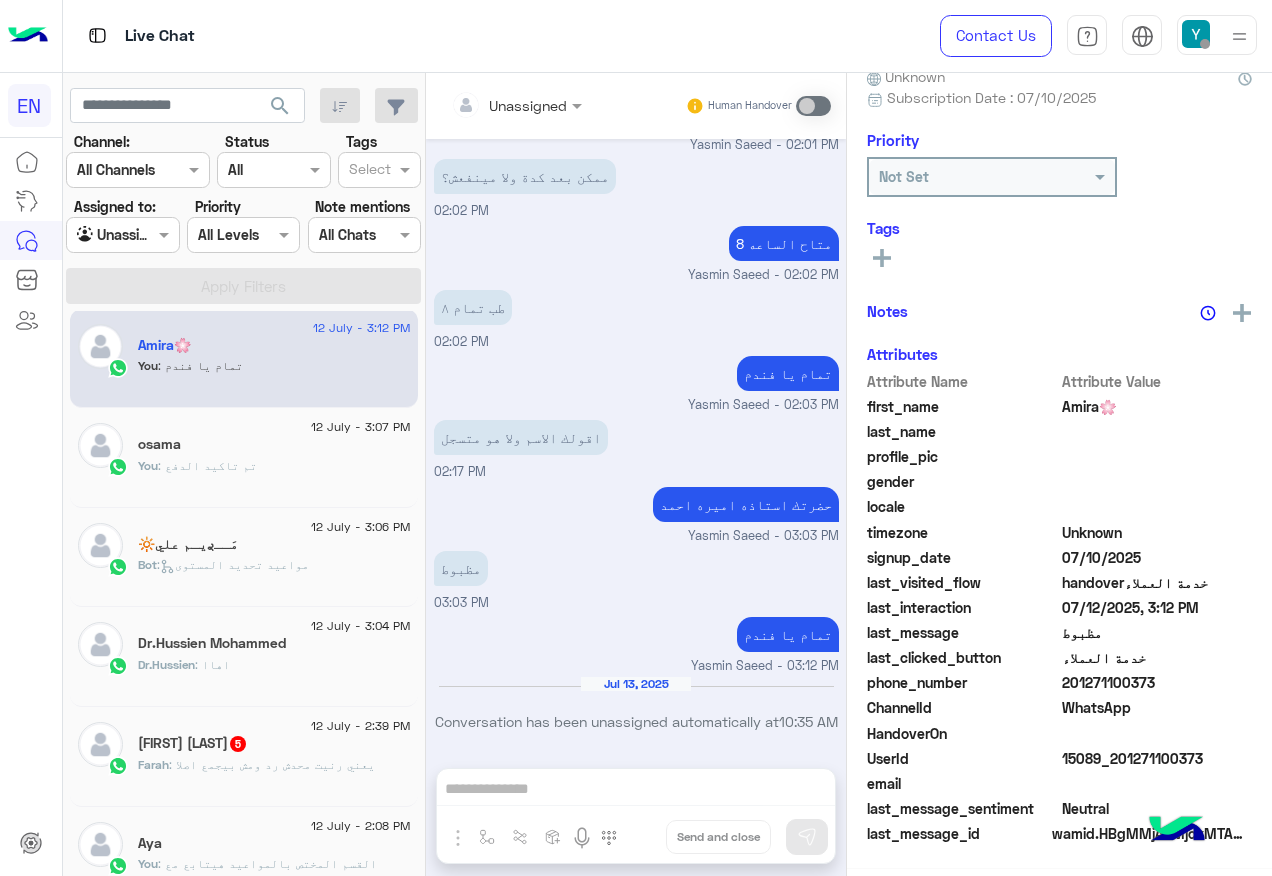 click on "[FIRST] [LAST]  5" 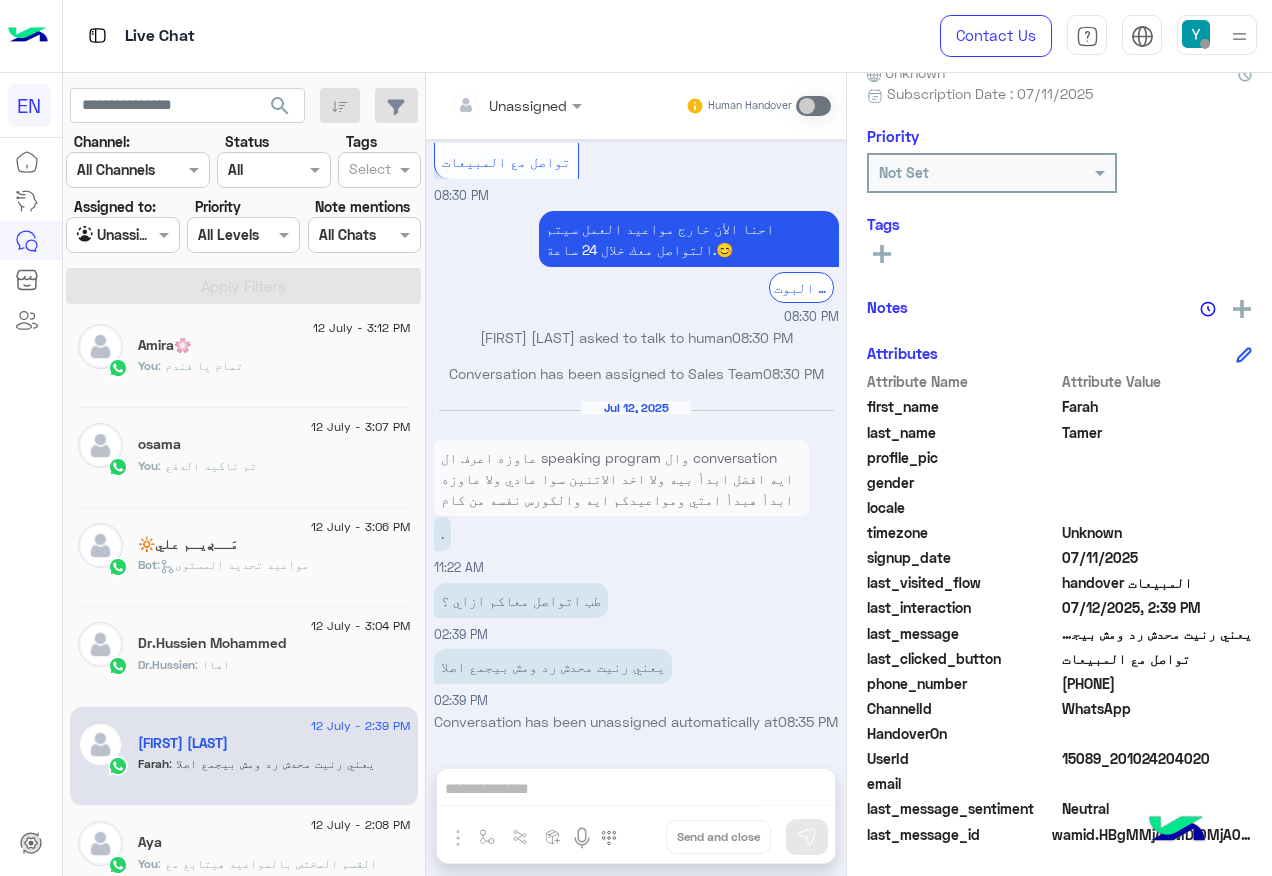 drag, startPoint x: 535, startPoint y: 83, endPoint x: 544, endPoint y: 99, distance: 18.35756 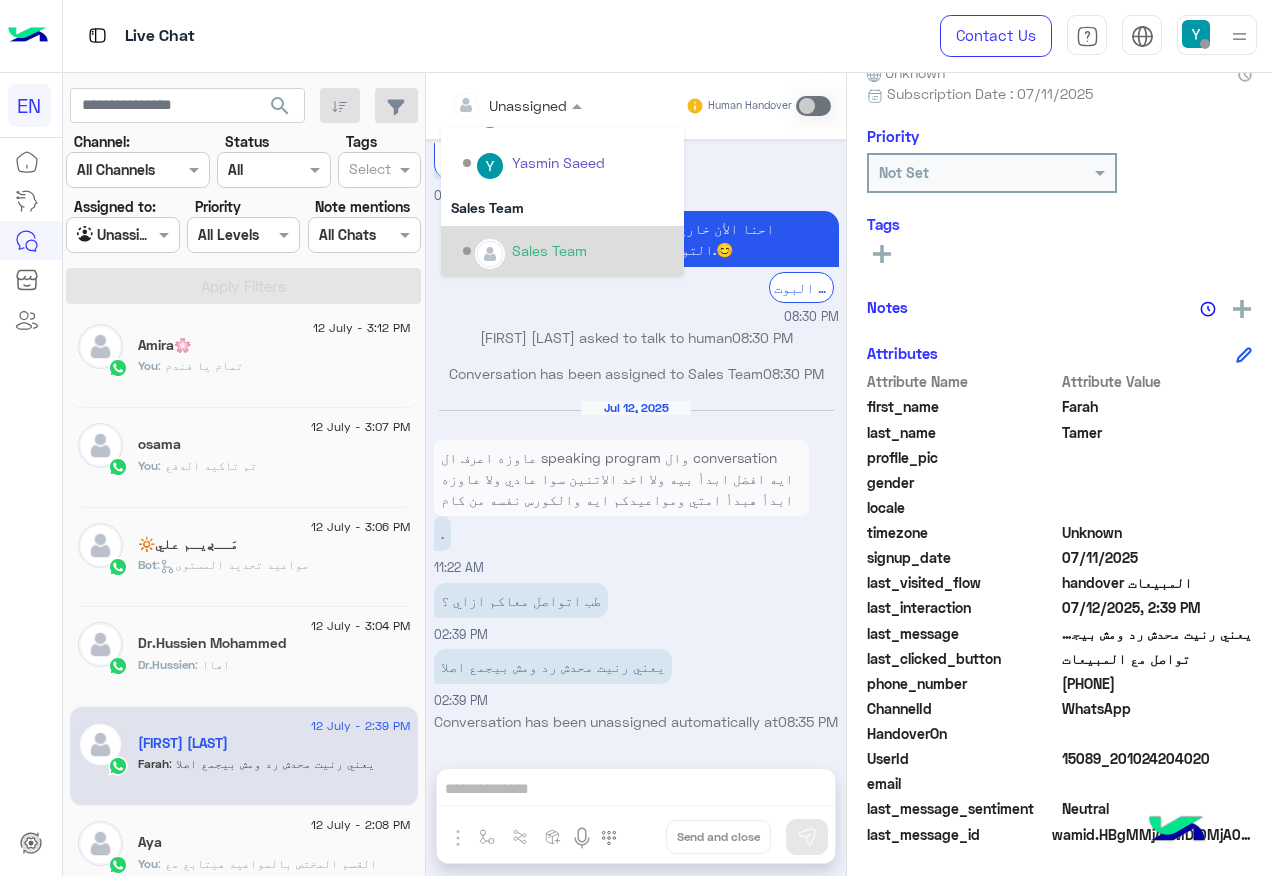 click on "Sales Team" at bounding box center (549, 250) 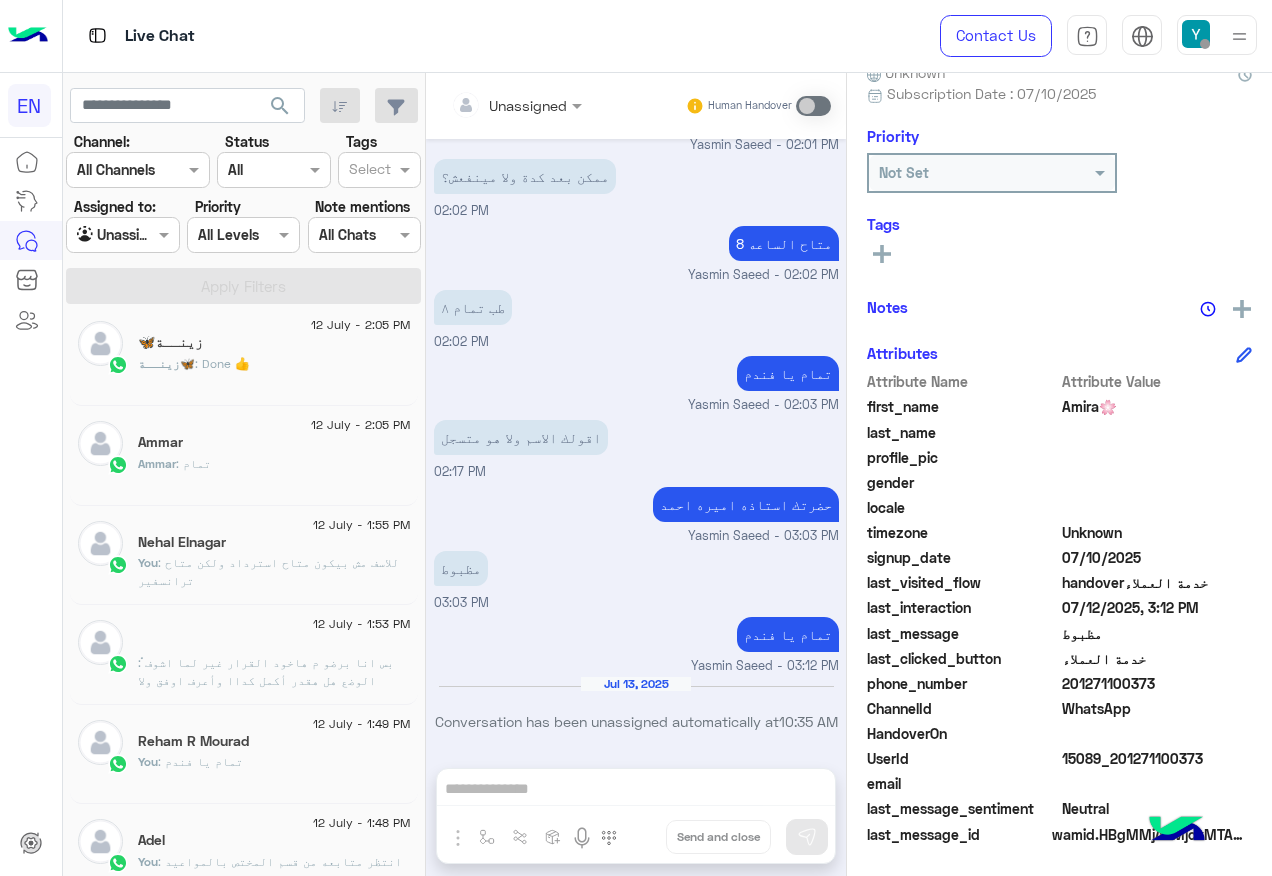 click at bounding box center [122, 234] 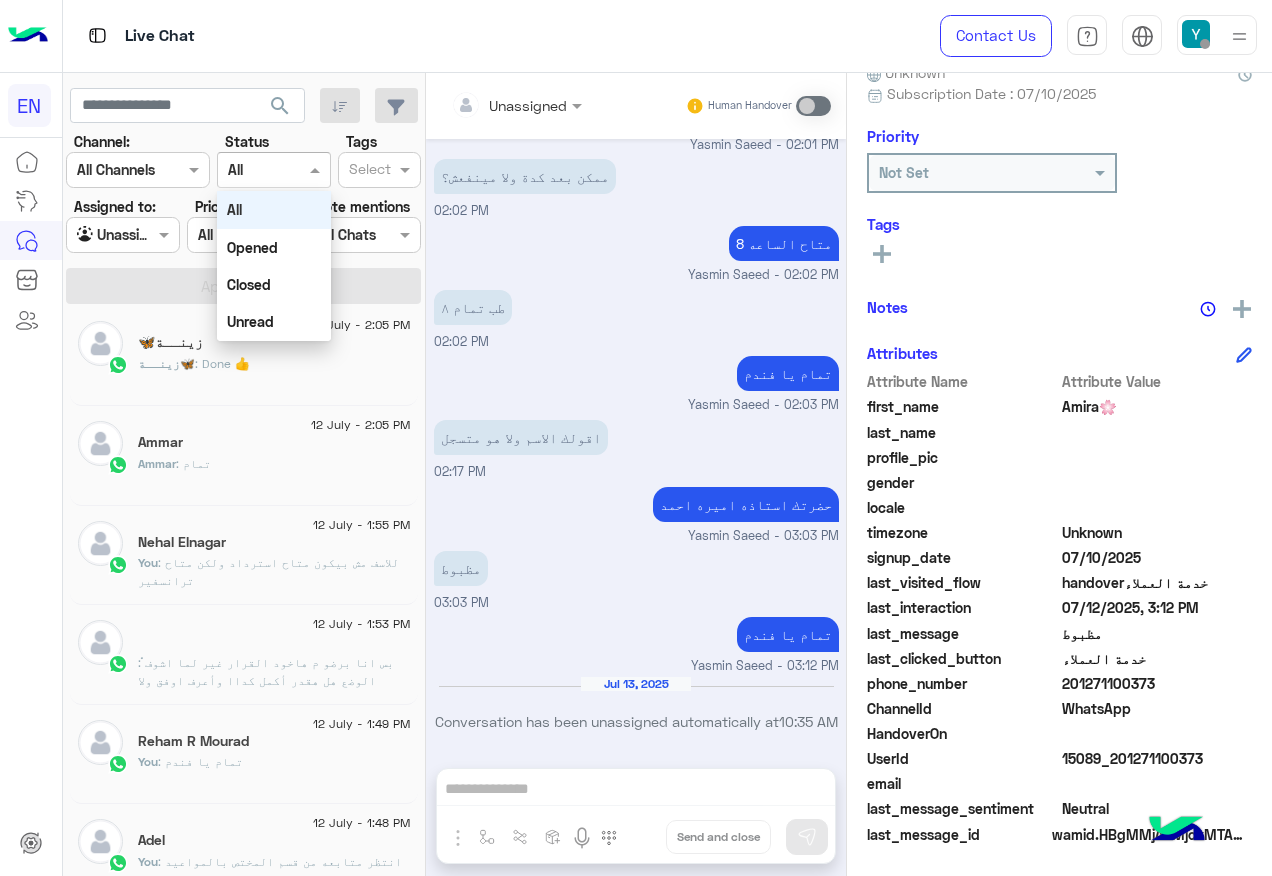 click at bounding box center (251, 170) 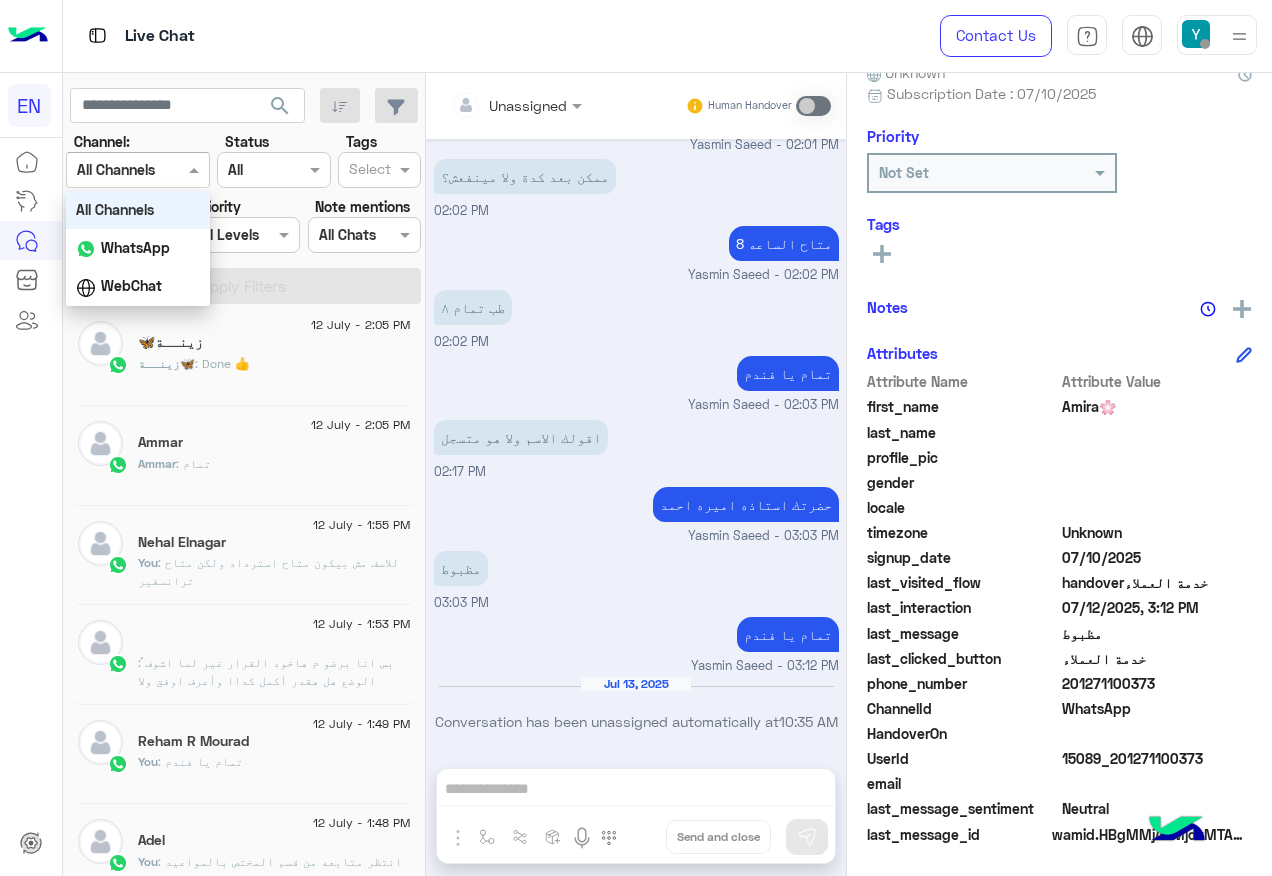 click at bounding box center (138, 169) 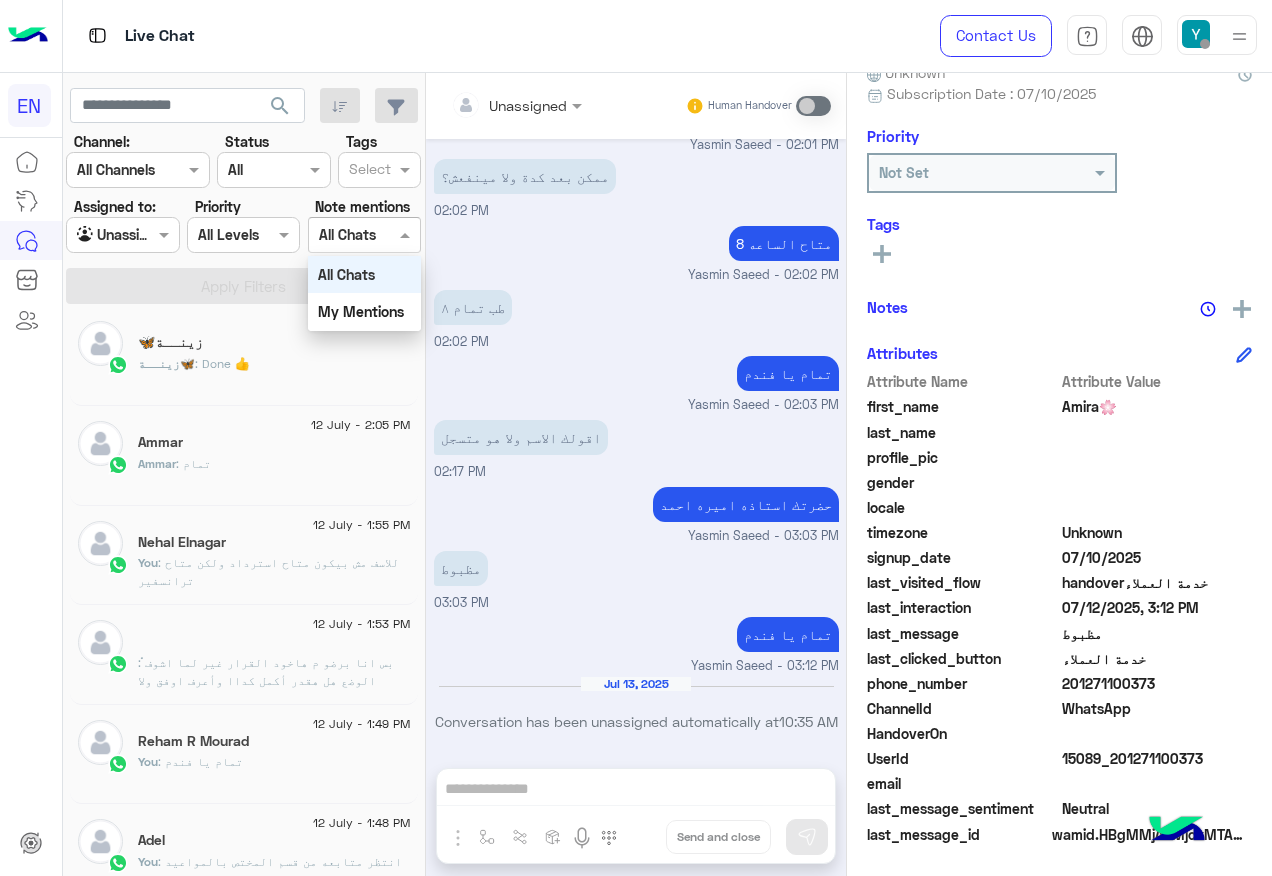 click on "Select All Chats" at bounding box center [364, 235] 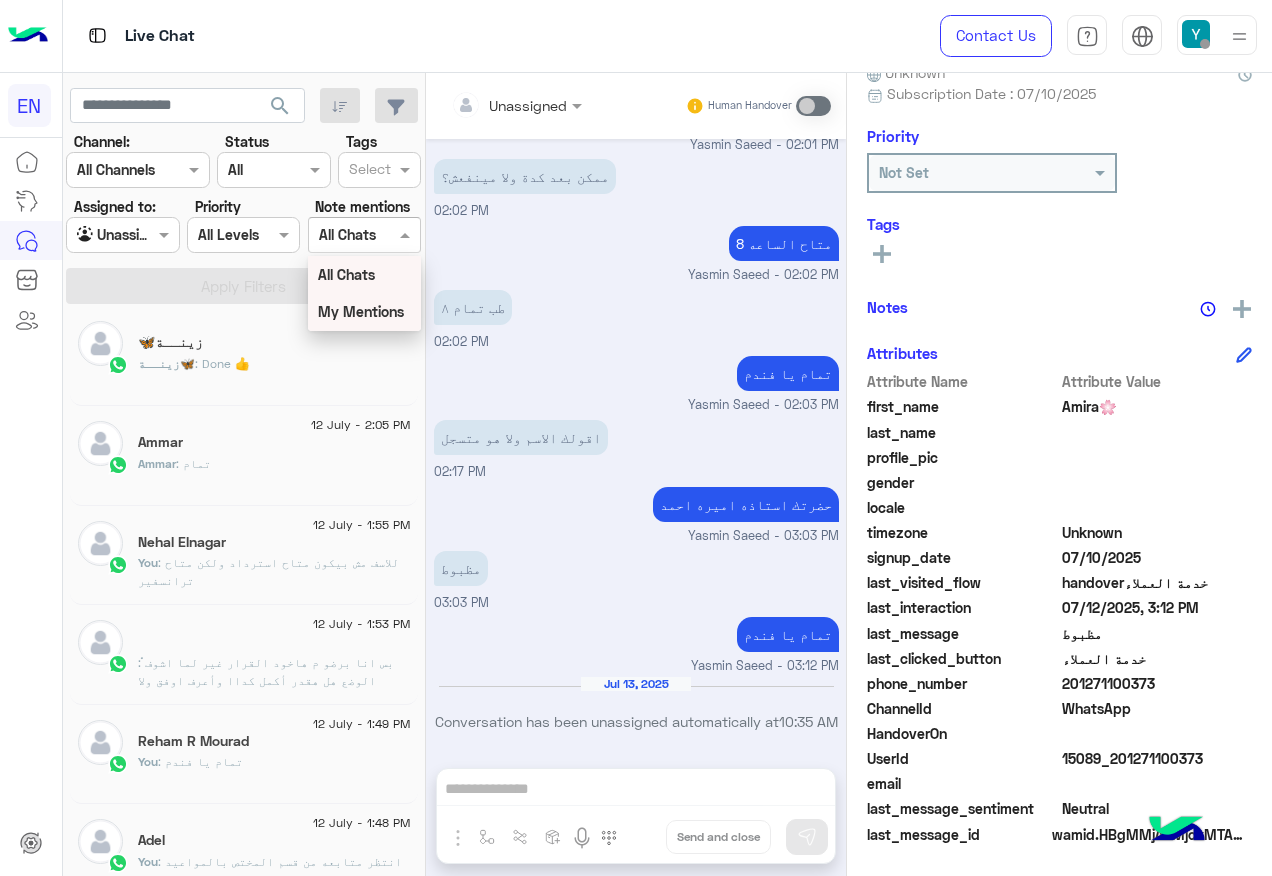 click on "My Mentions" at bounding box center [361, 311] 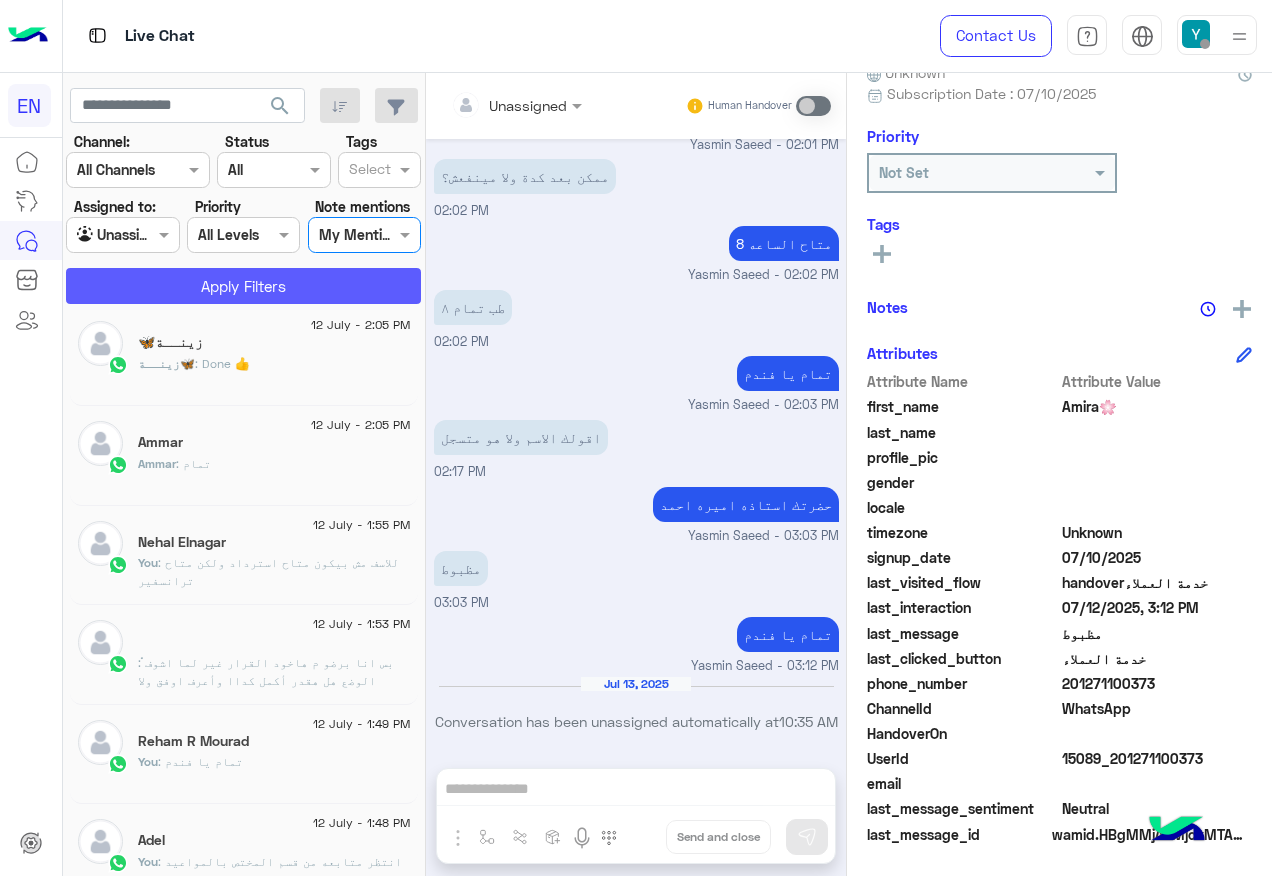 click on "Apply Filters" 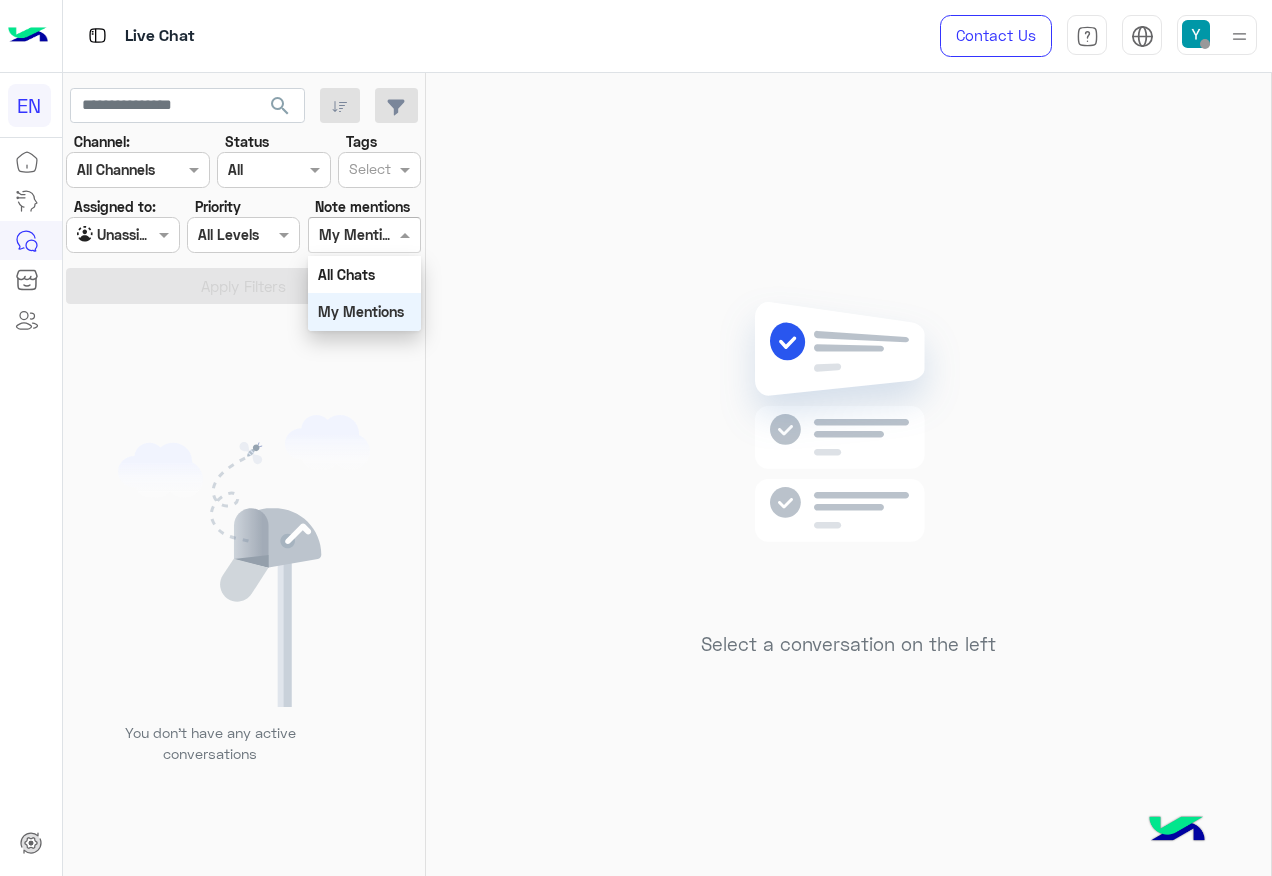click at bounding box center (342, 235) 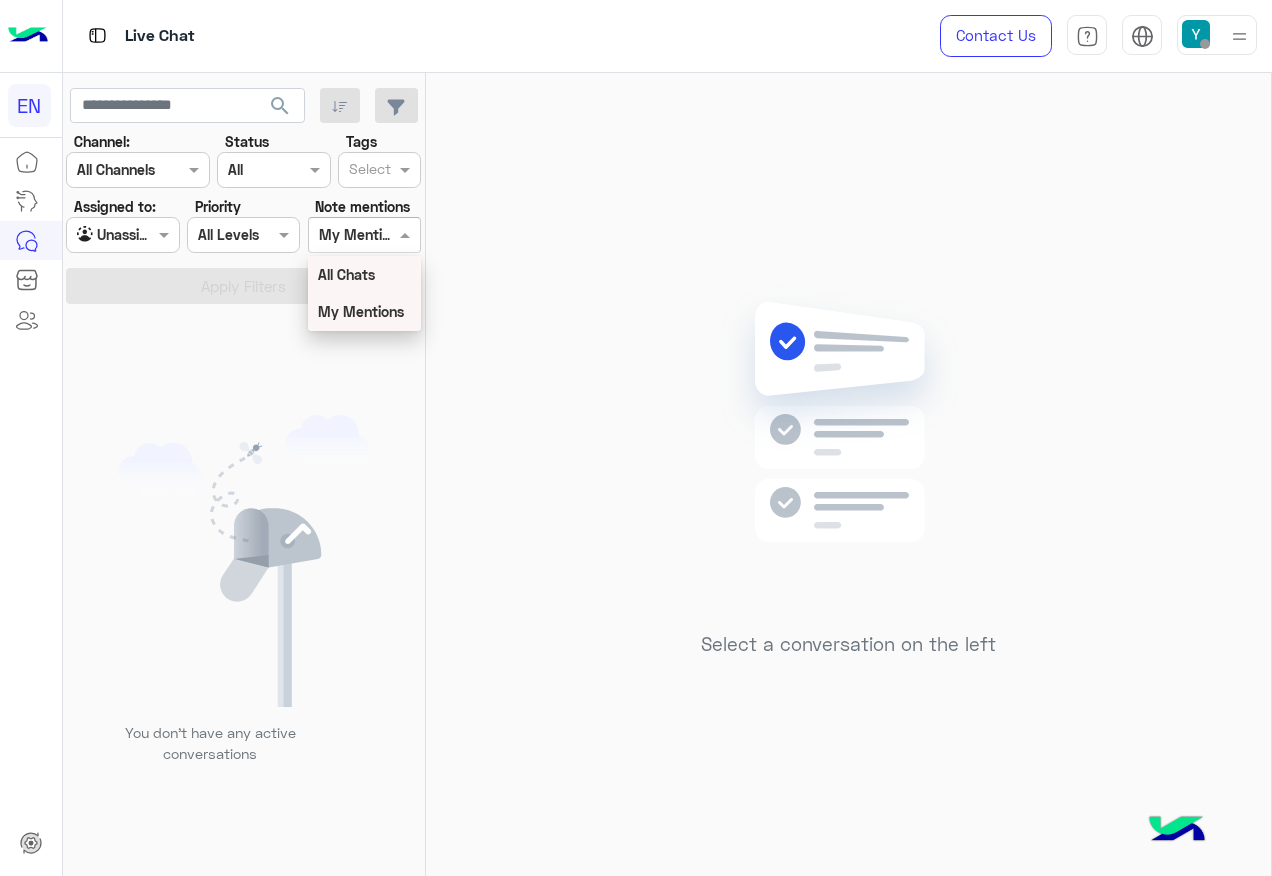 click on "All Chats" at bounding box center (346, 274) 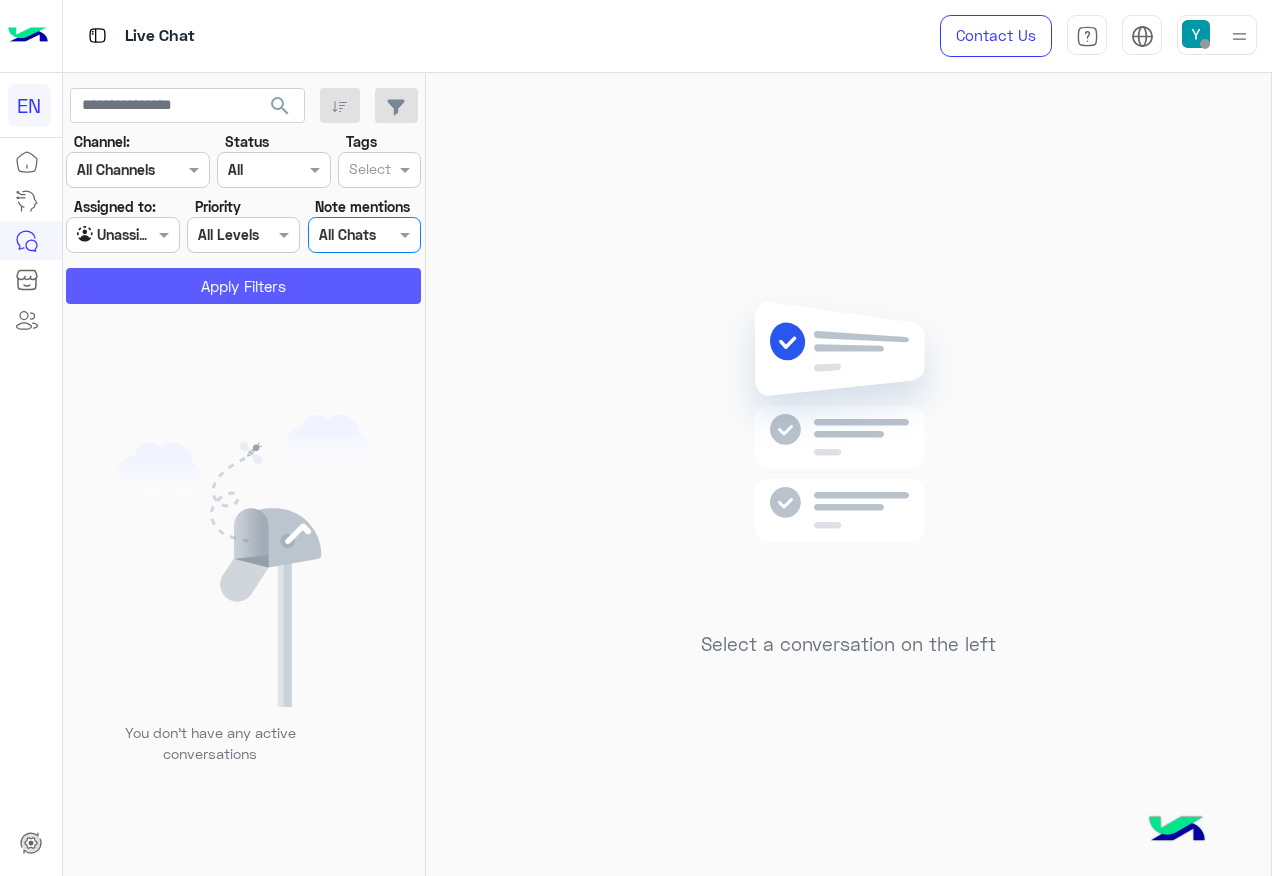 click on "Apply Filters" 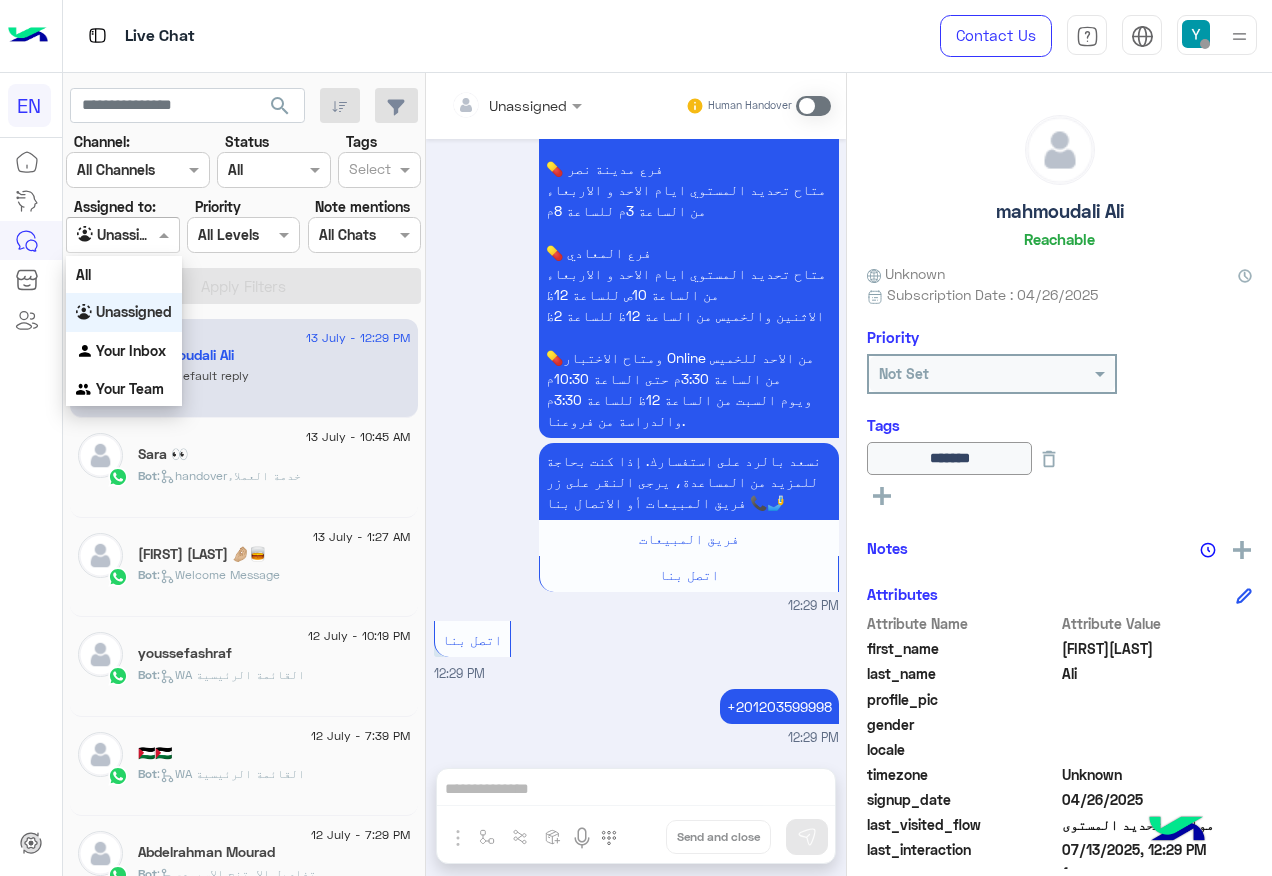 drag, startPoint x: 149, startPoint y: 227, endPoint x: 146, endPoint y: 281, distance: 54.08327 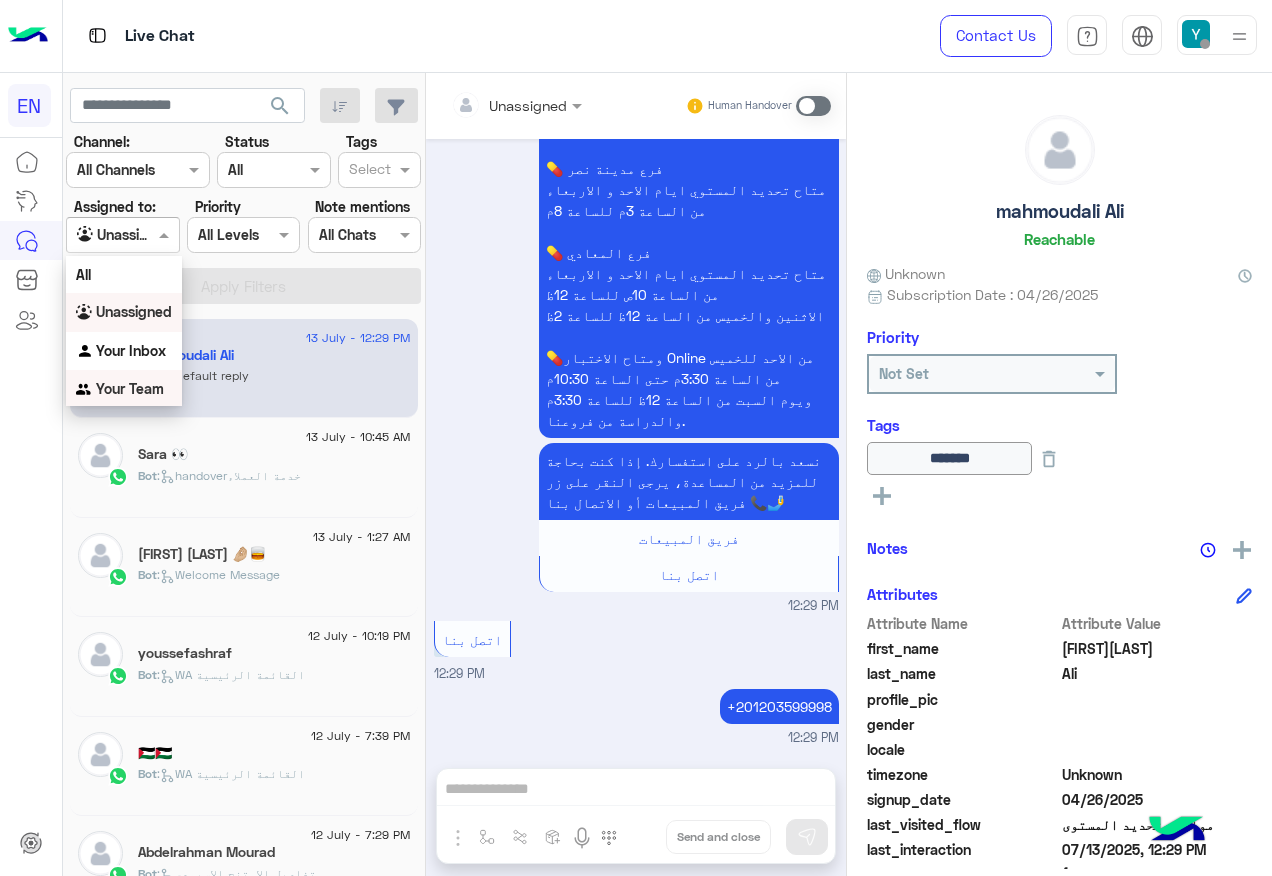 drag, startPoint x: 128, startPoint y: 378, endPoint x: 155, endPoint y: 335, distance: 50.77401 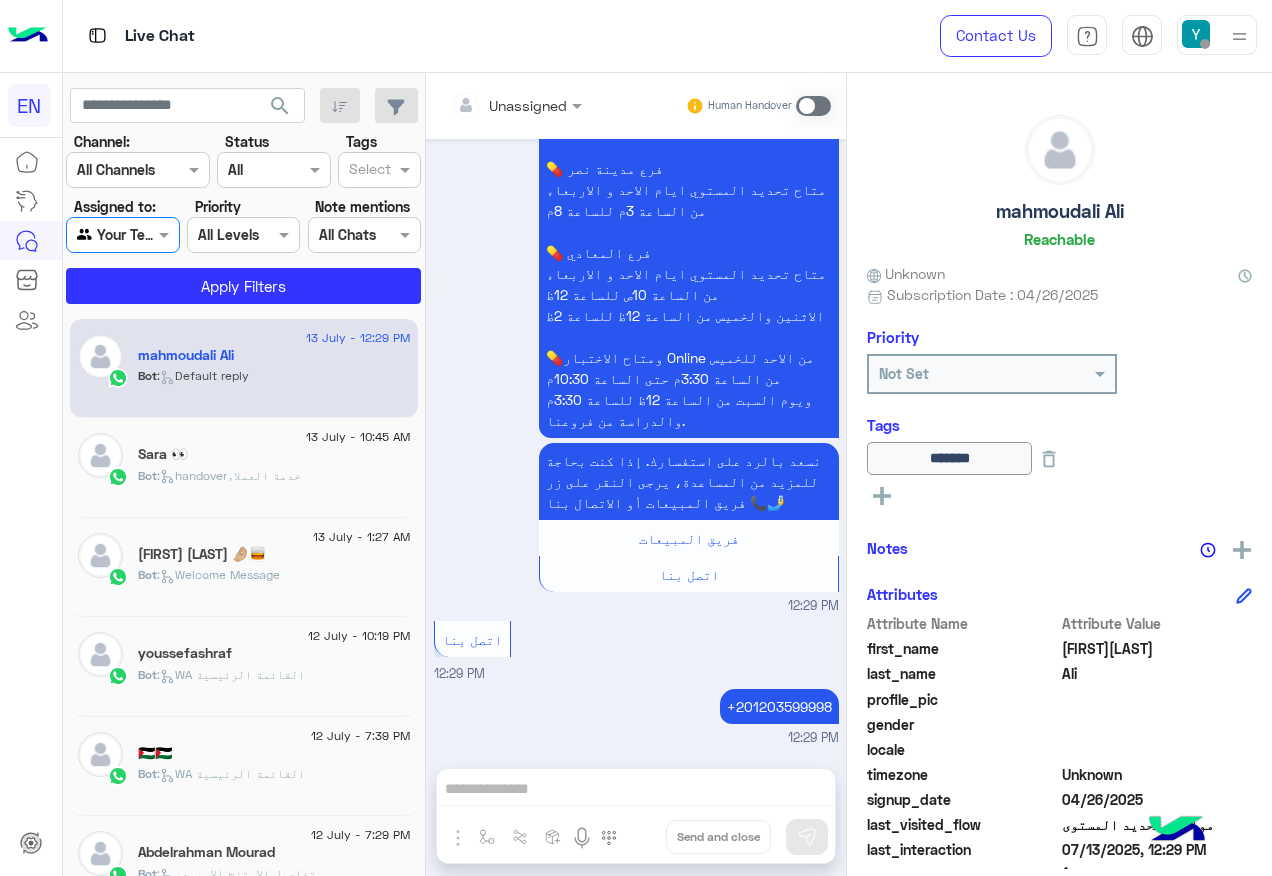 click on "search Channel: Channel All Channels Status Channel All Tags Select Assigned to: Agent Filter Your Team Priority All Levels All Levels Note mentions Select All Chats Apply Filters" 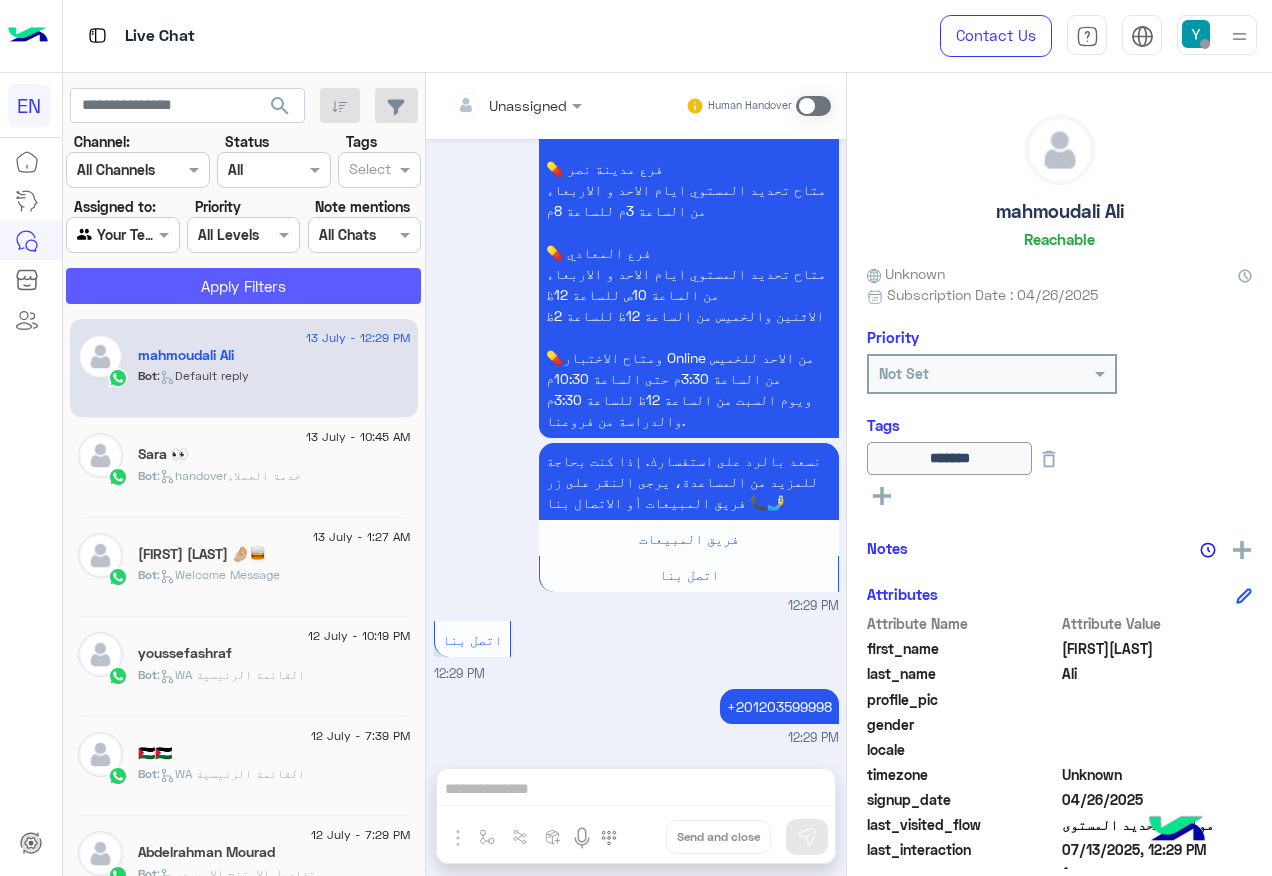 click on "Apply Filters" 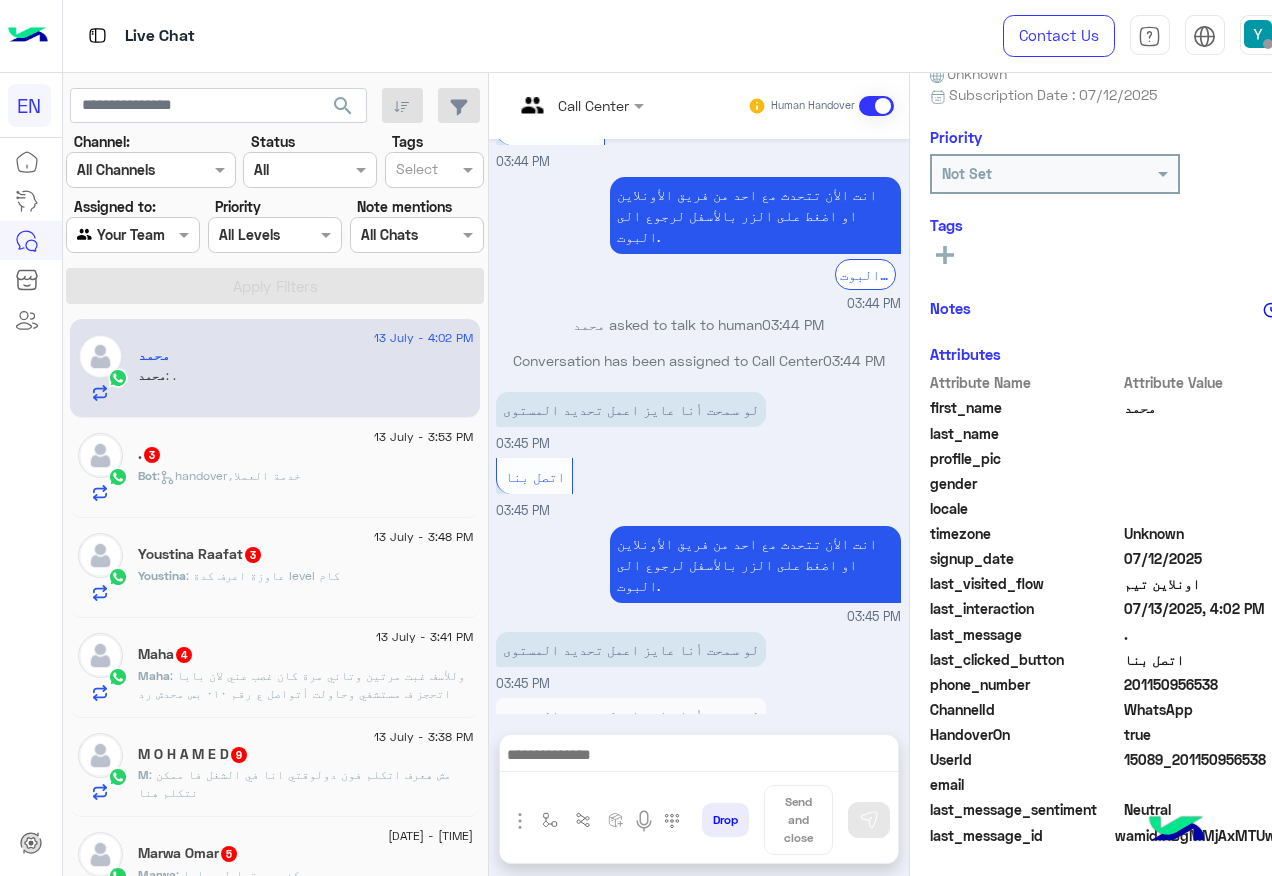 click on "201150956538" 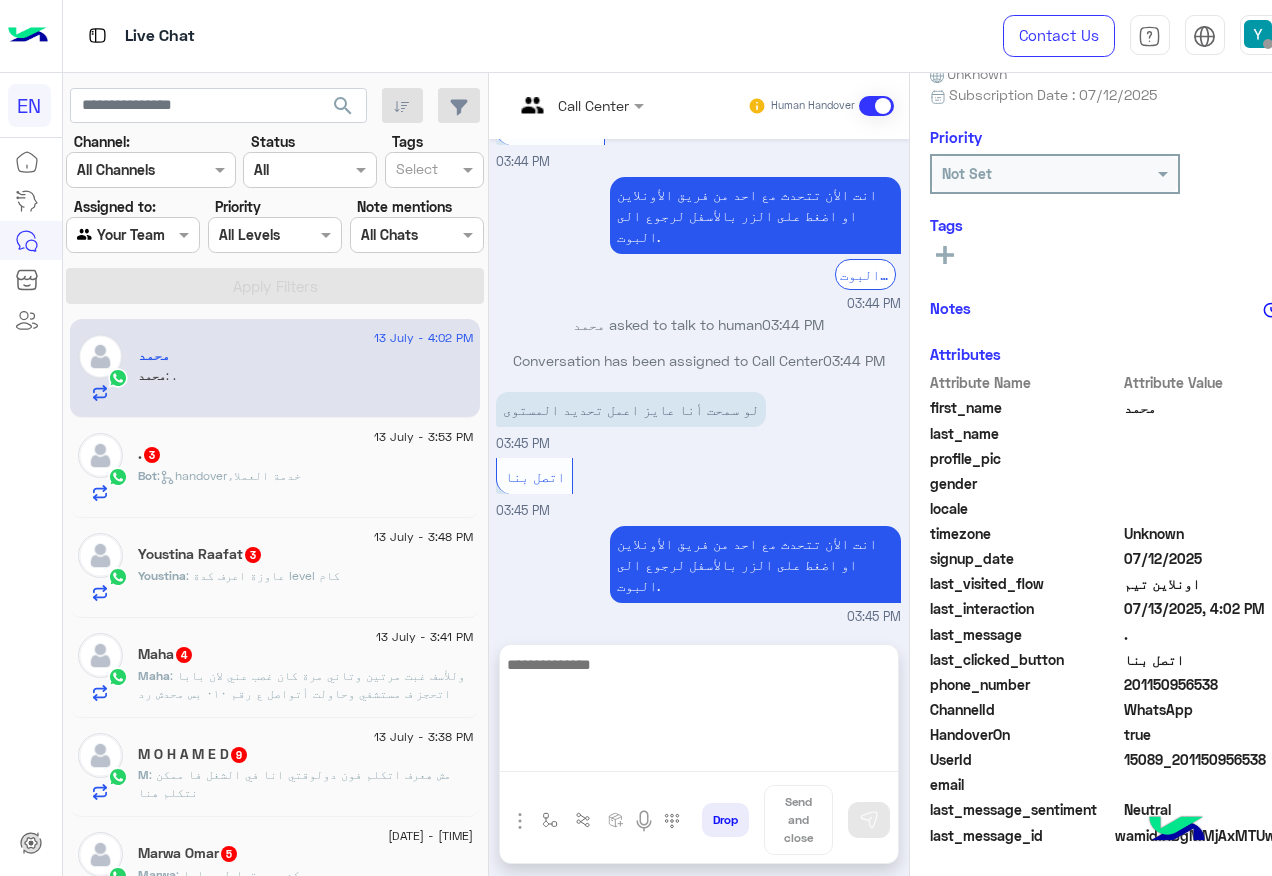 click at bounding box center [699, 712] 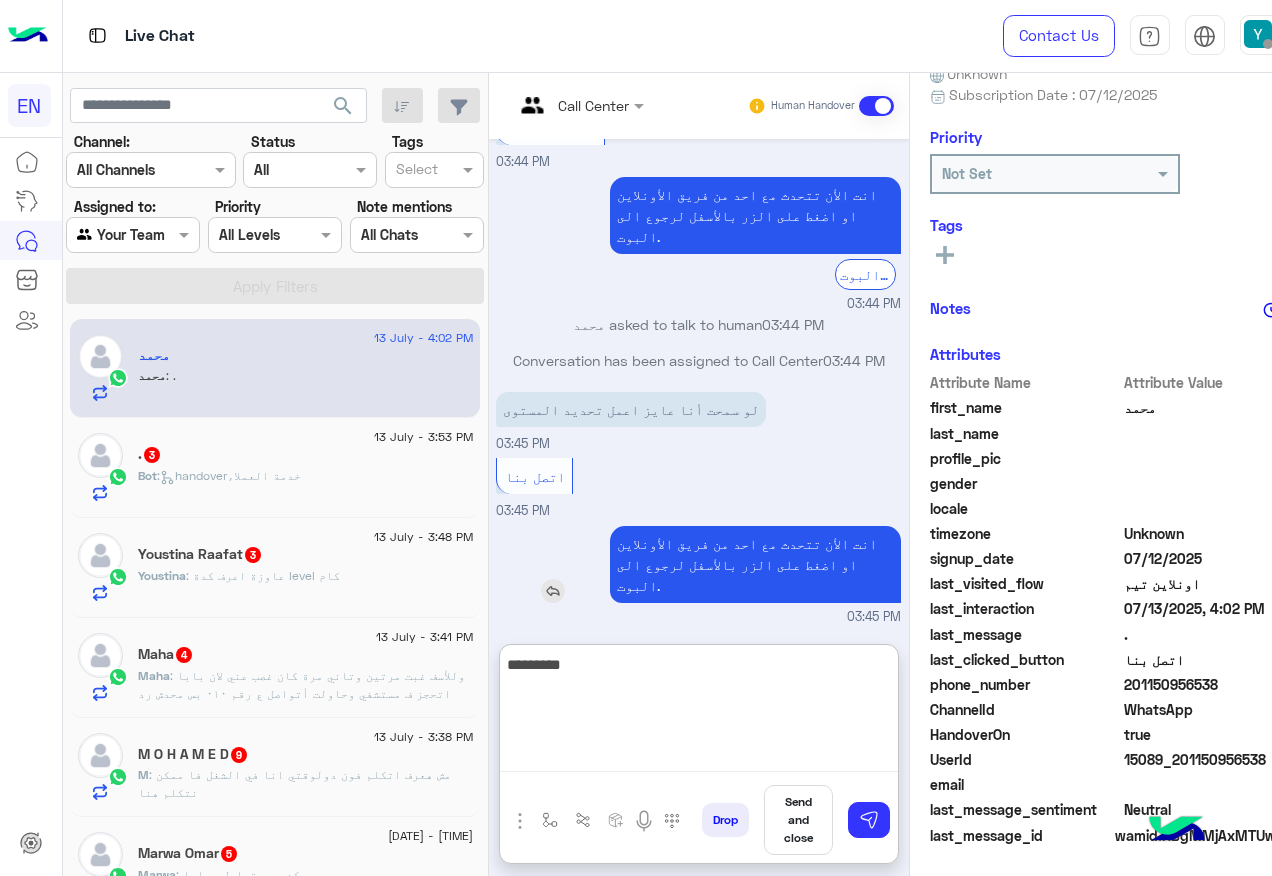 type on "**********" 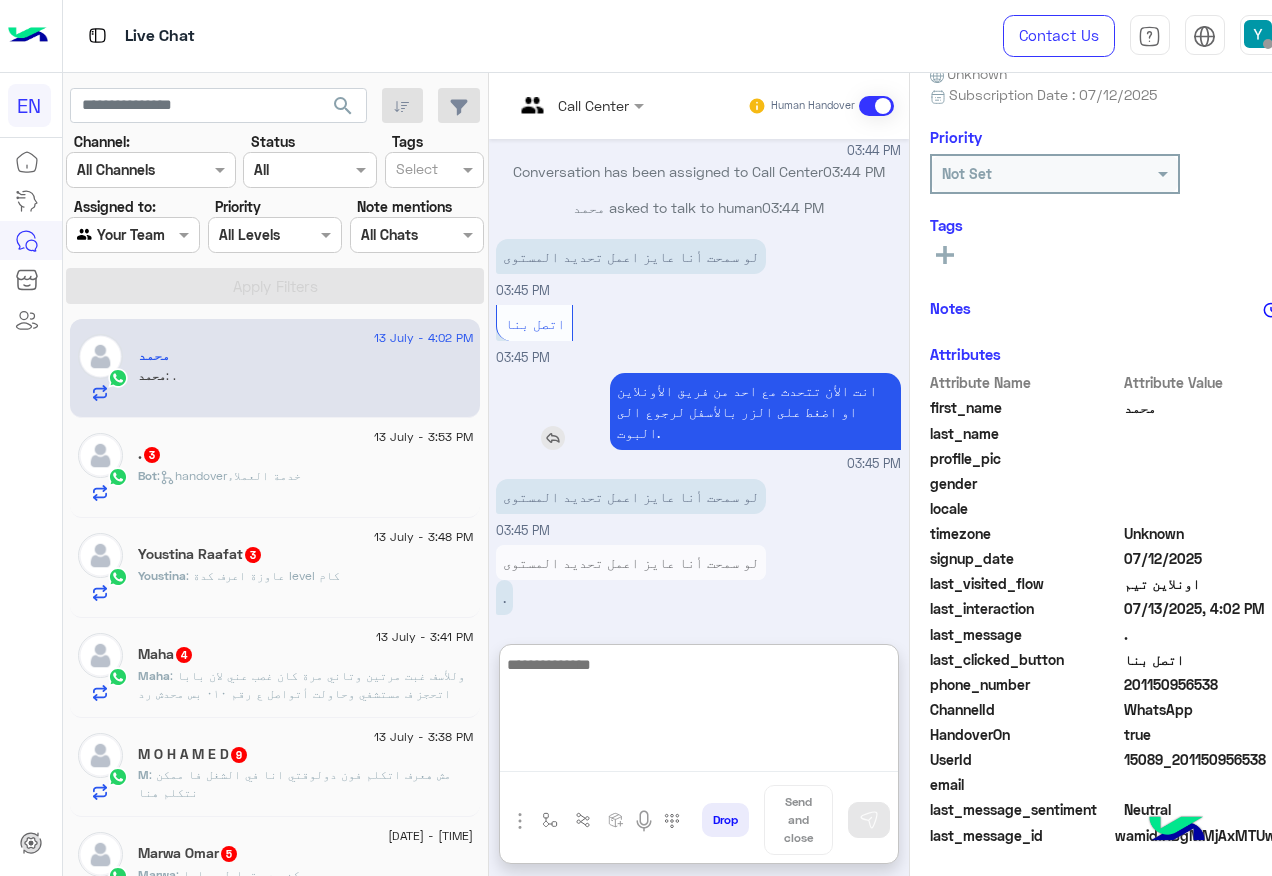 scroll, scrollTop: 1668, scrollLeft: 0, axis: vertical 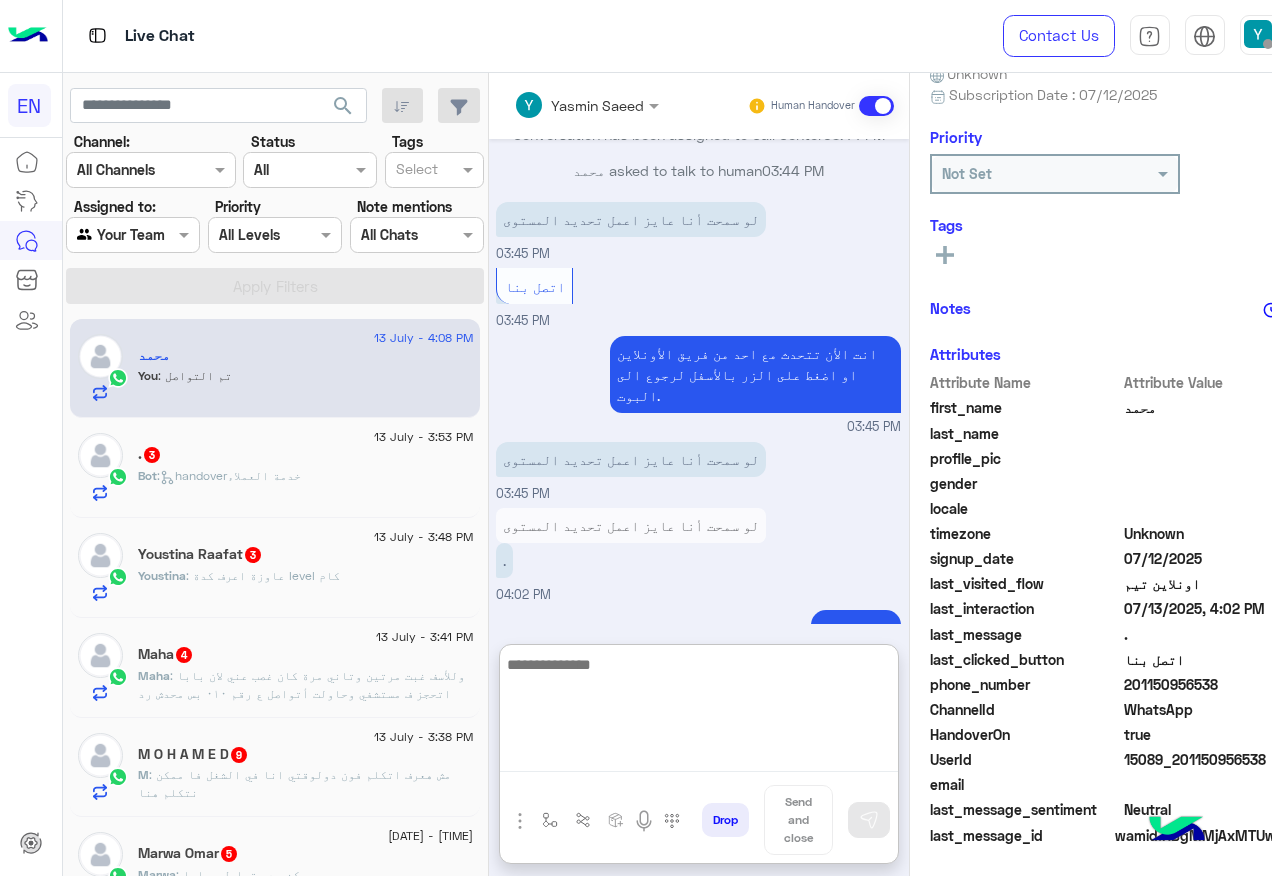 click at bounding box center [699, 712] 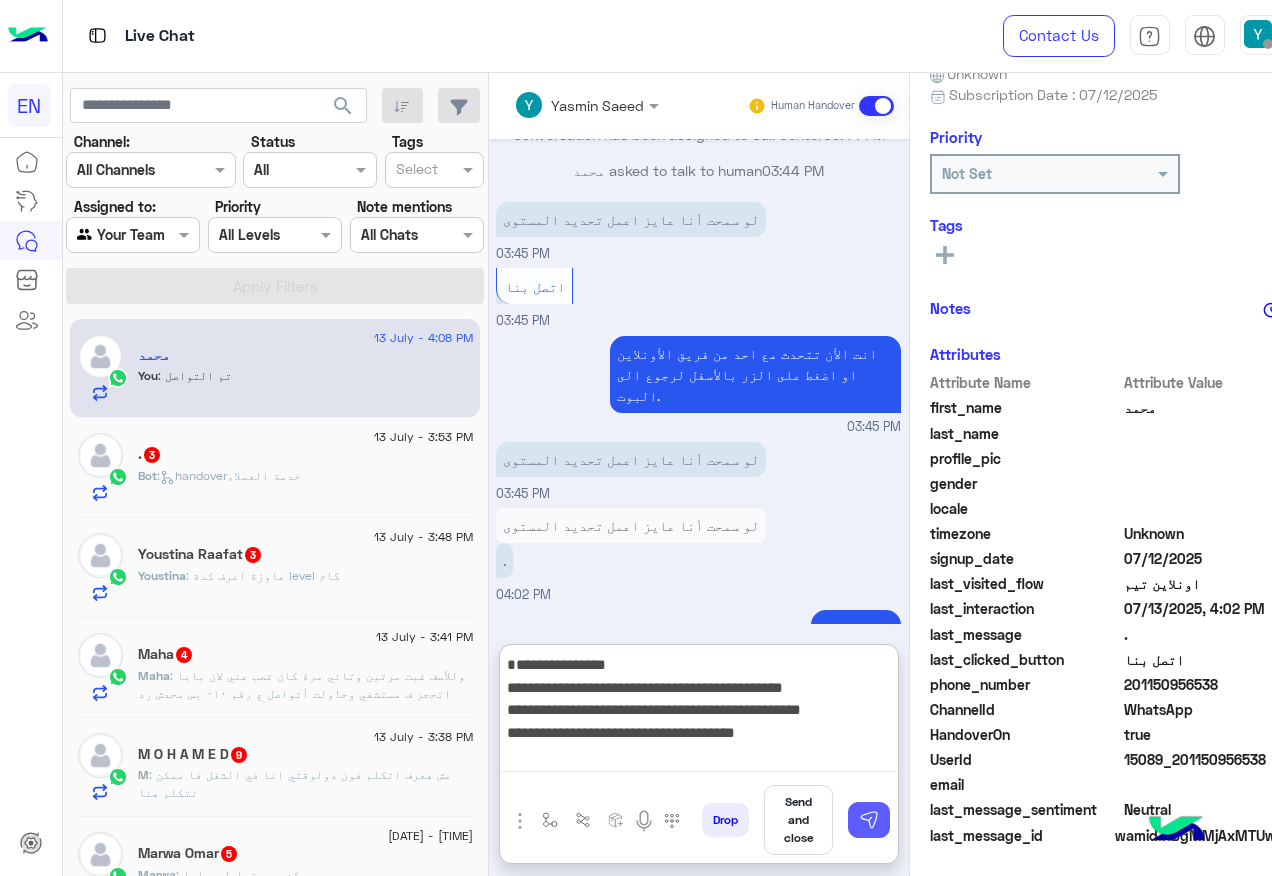 type on "**********" 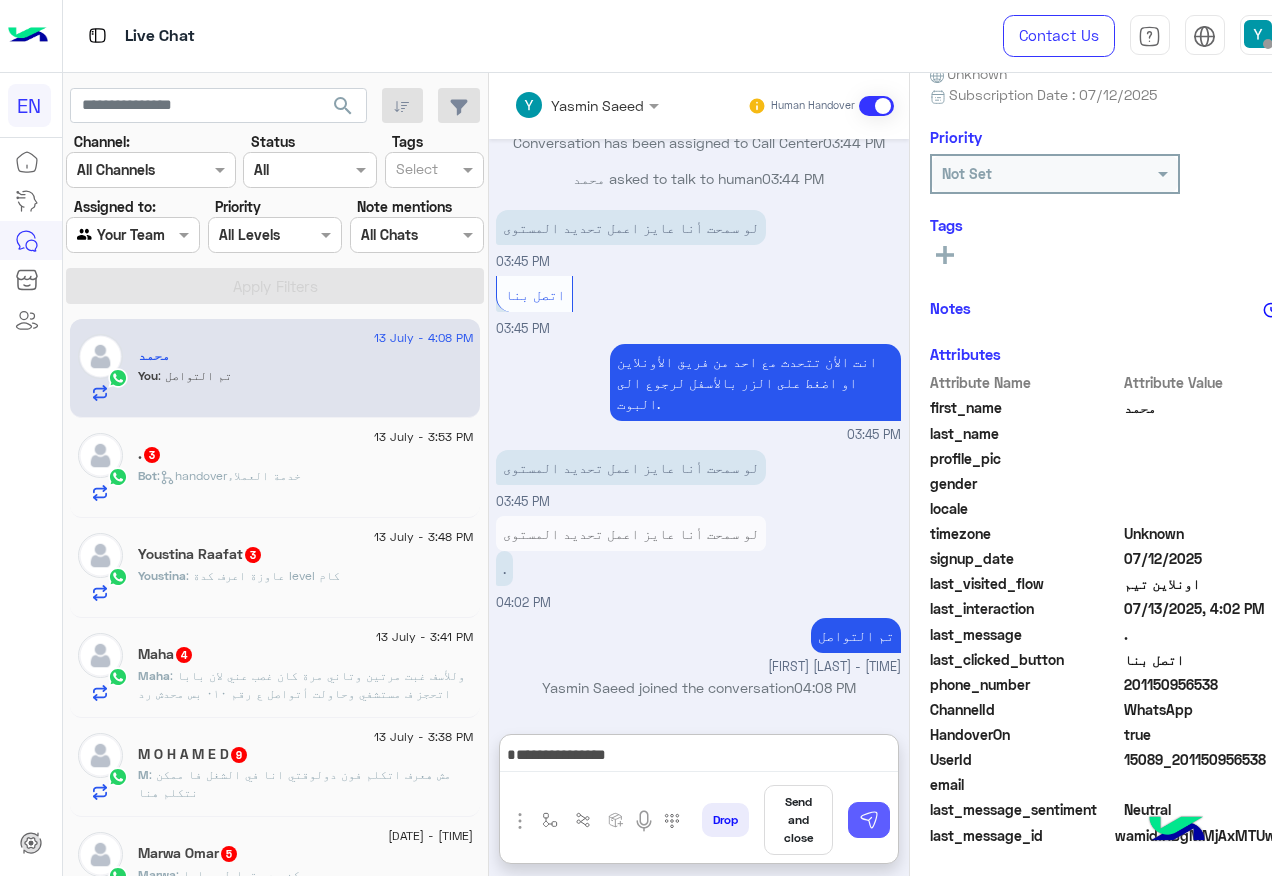 click at bounding box center (869, 820) 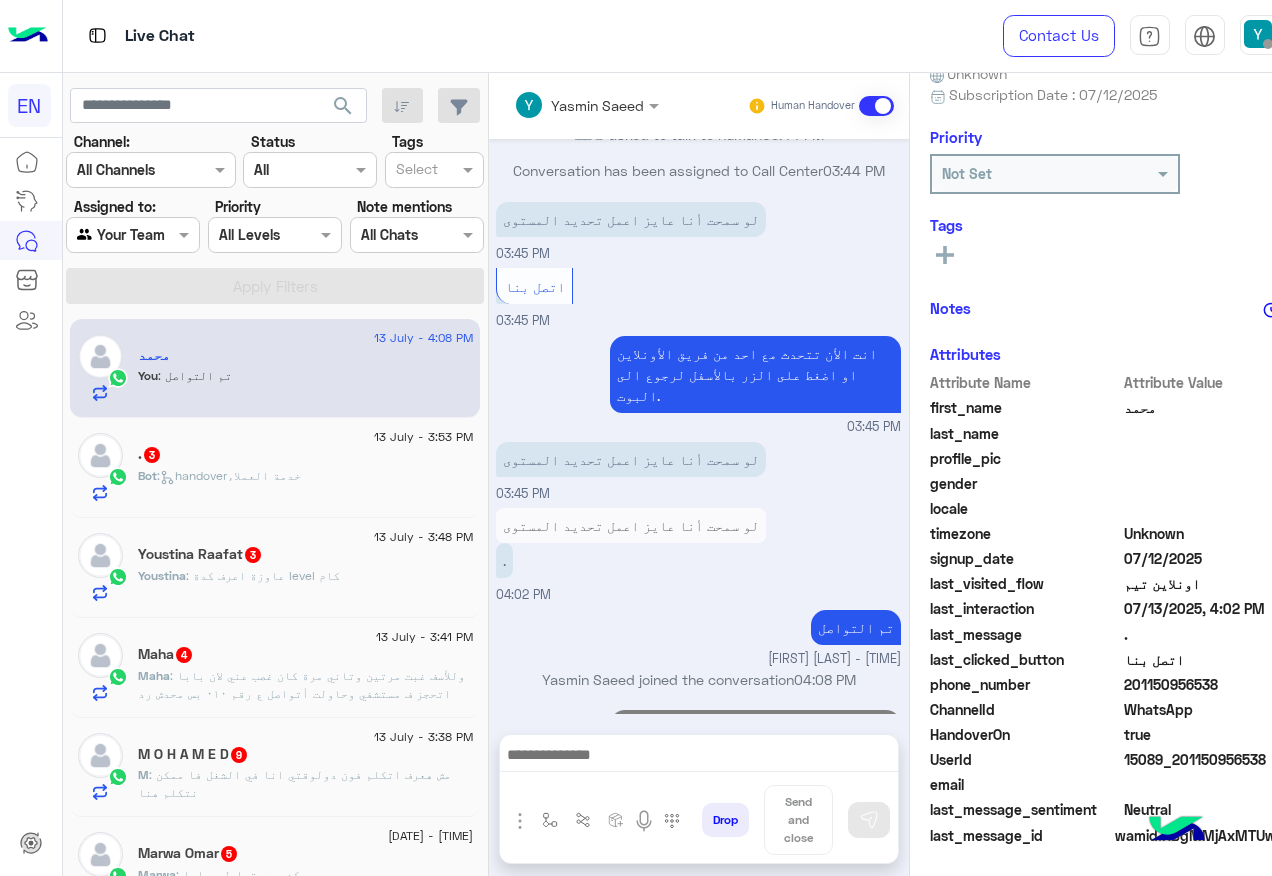 scroll, scrollTop: 1746, scrollLeft: 0, axis: vertical 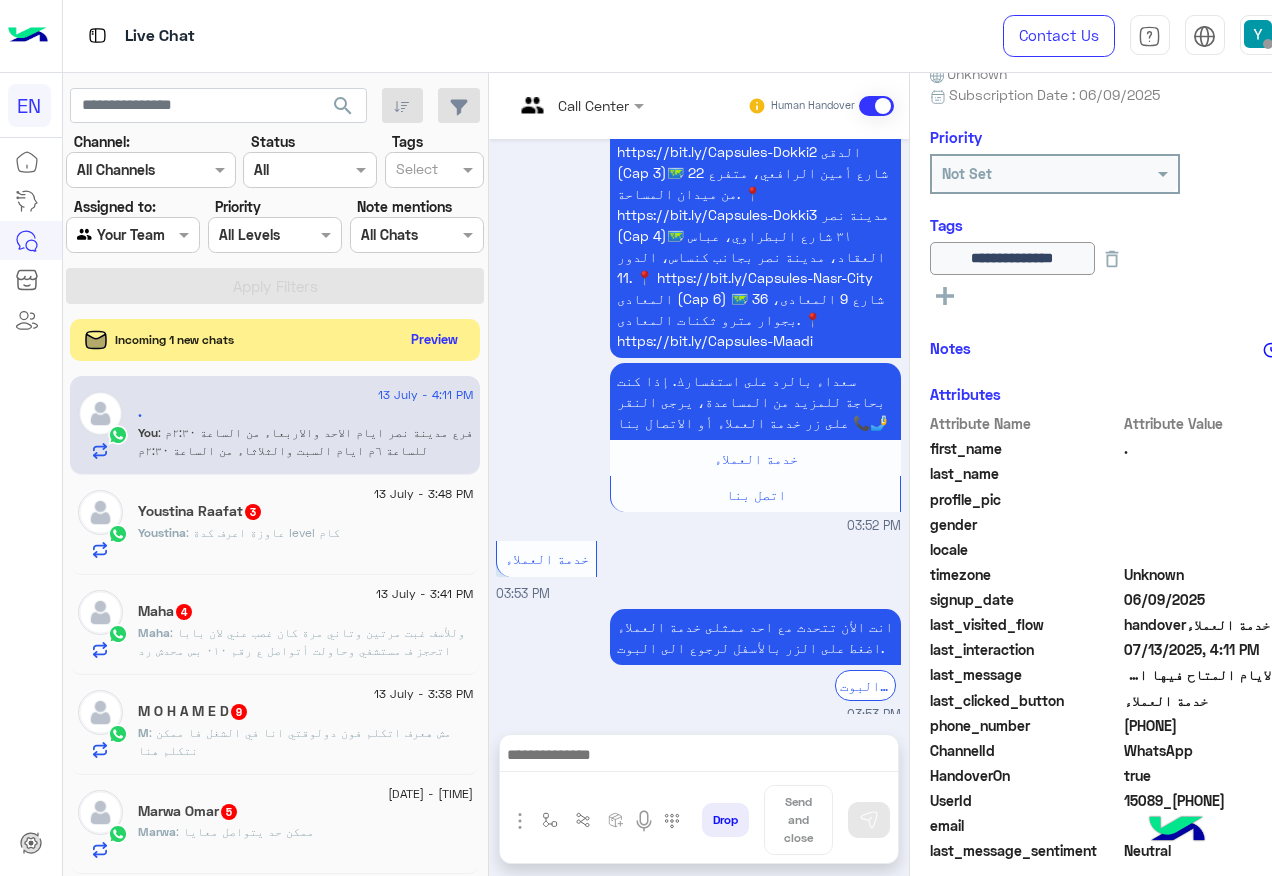click on "Preview" 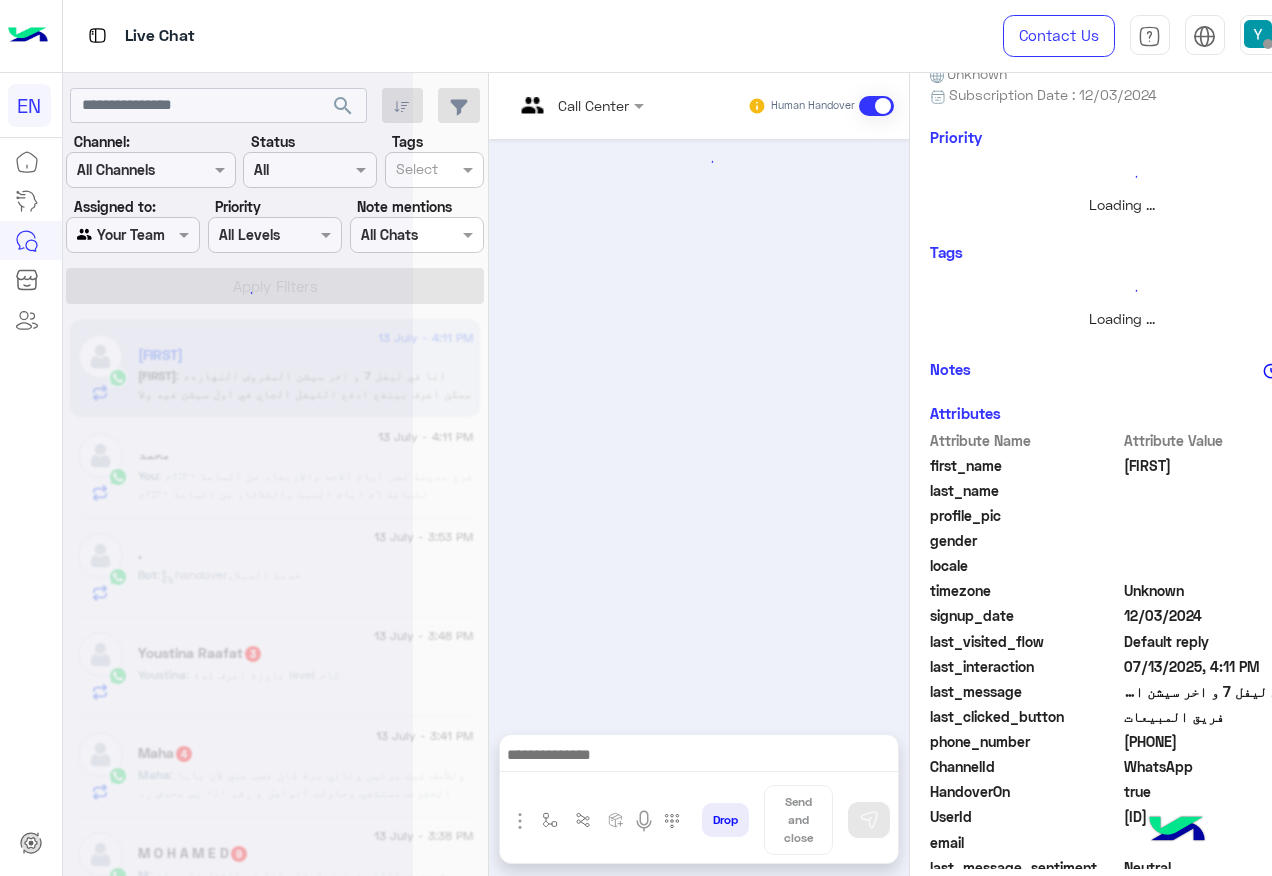 scroll, scrollTop: 0, scrollLeft: 0, axis: both 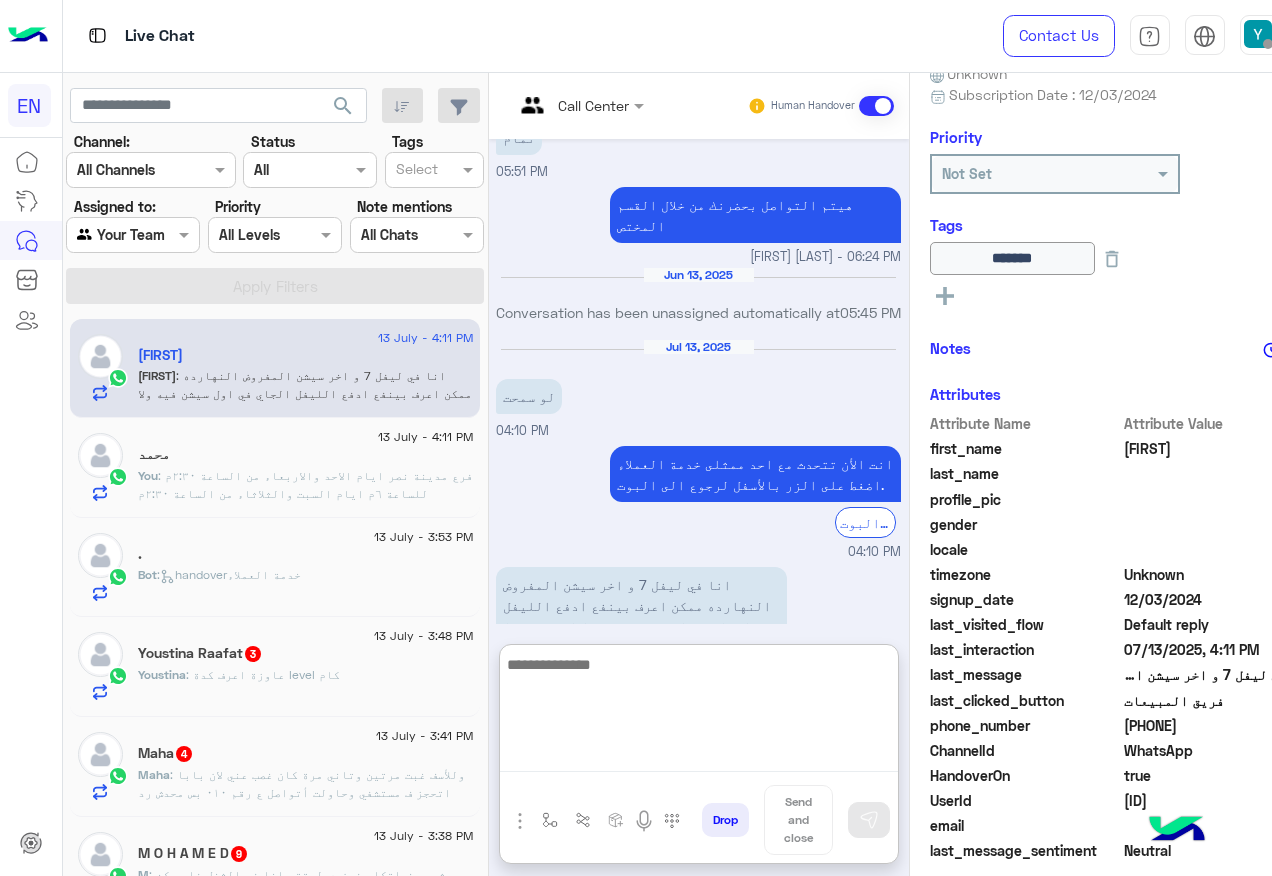 drag, startPoint x: 643, startPoint y: 753, endPoint x: 634, endPoint y: 730, distance: 24.698177 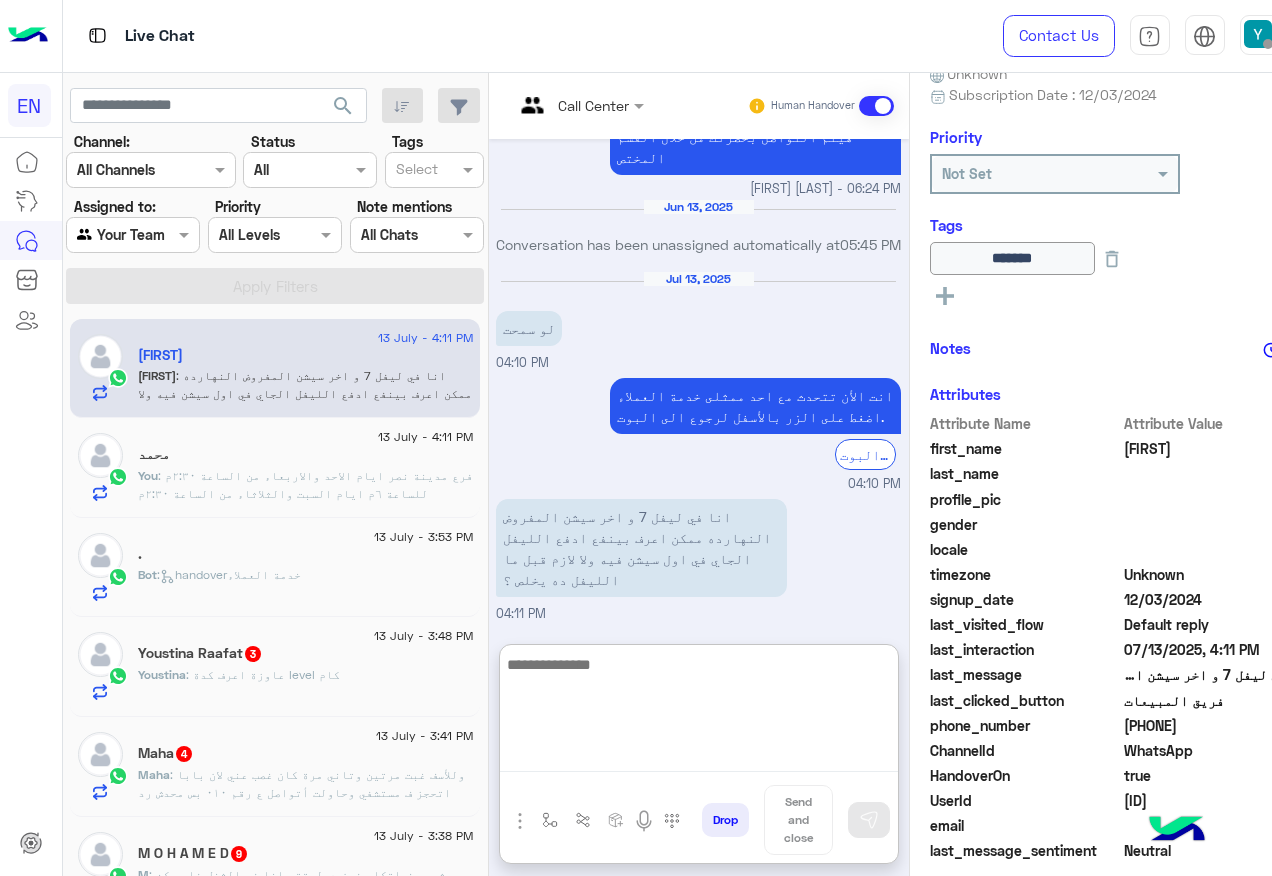 click at bounding box center (699, 712) 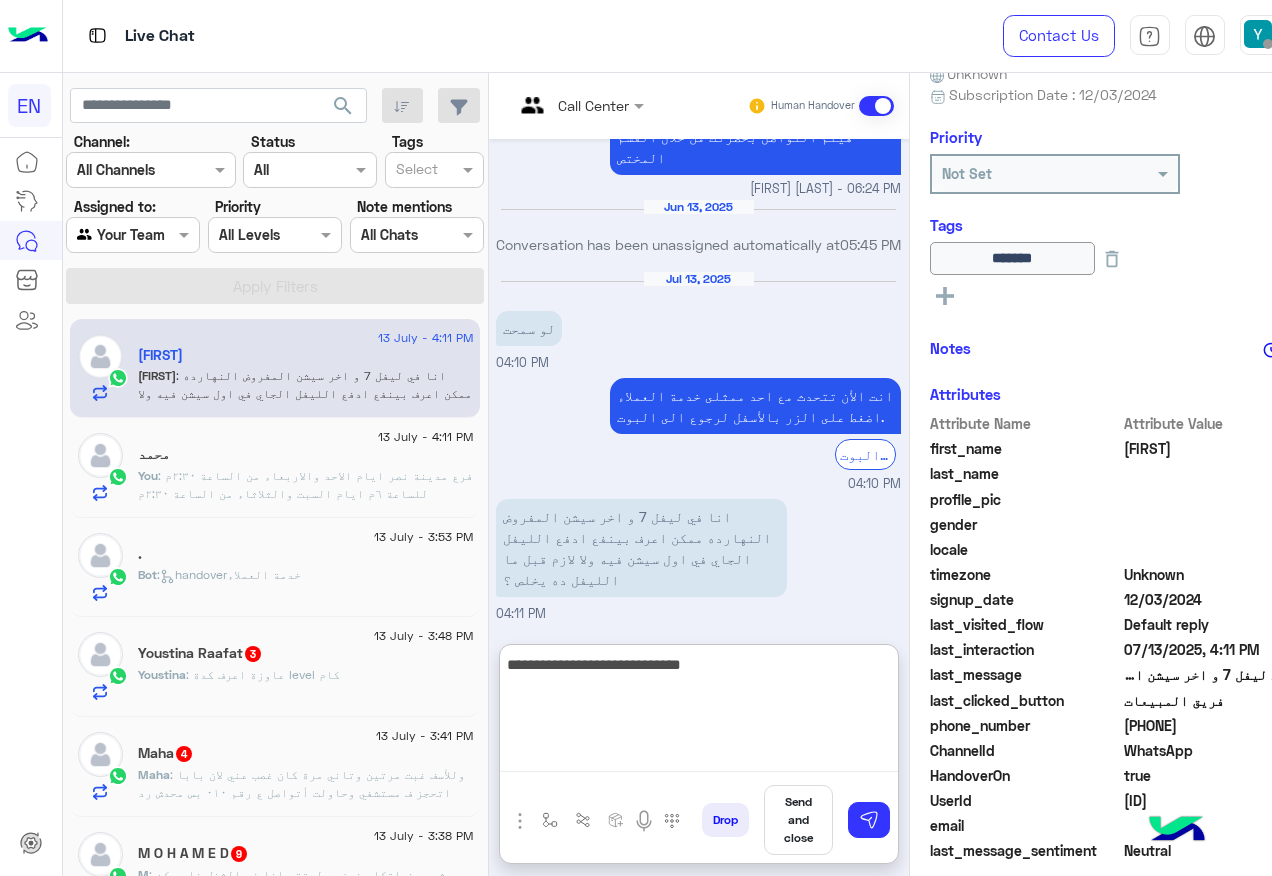 type on "**********" 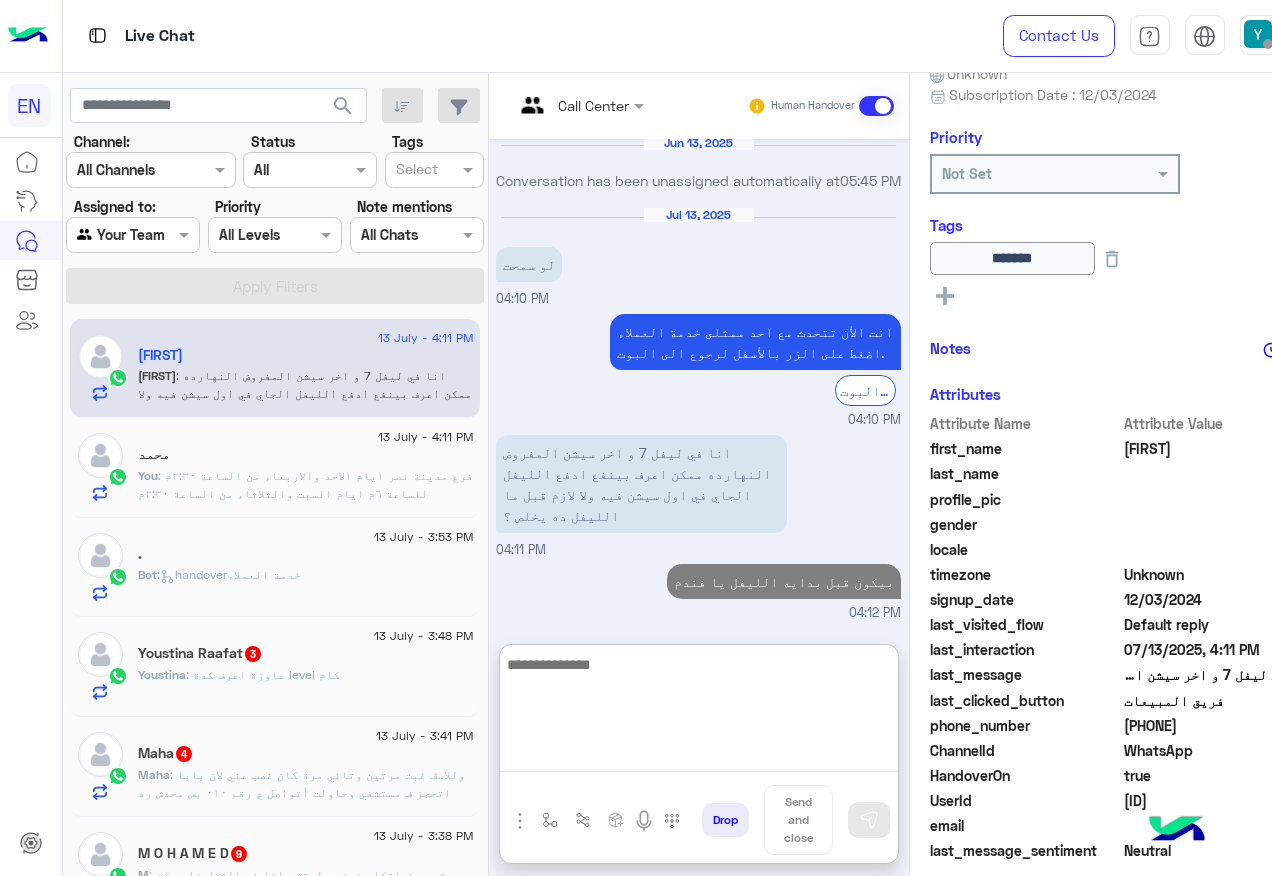 scroll, scrollTop: 1511, scrollLeft: 0, axis: vertical 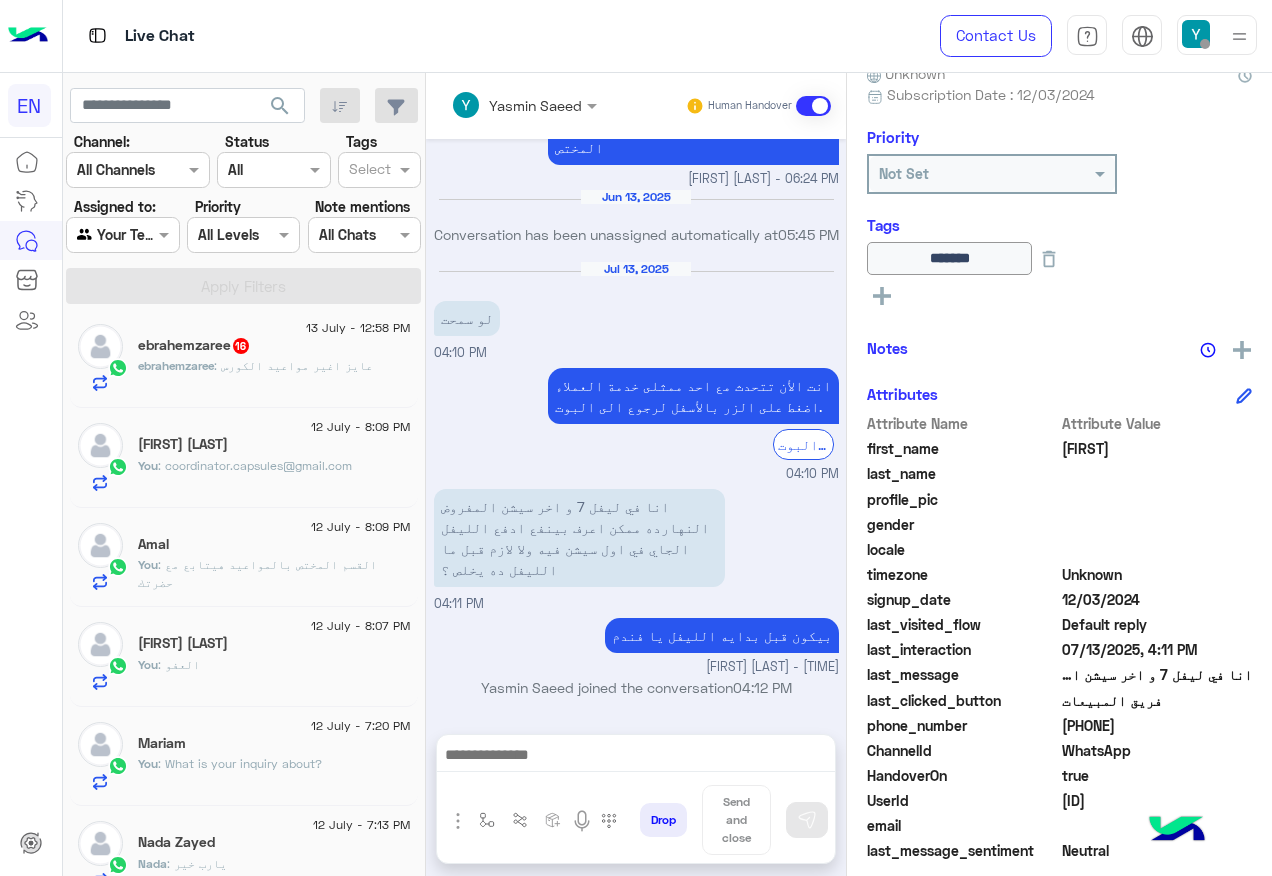 click on "ebrahemzaree 16" 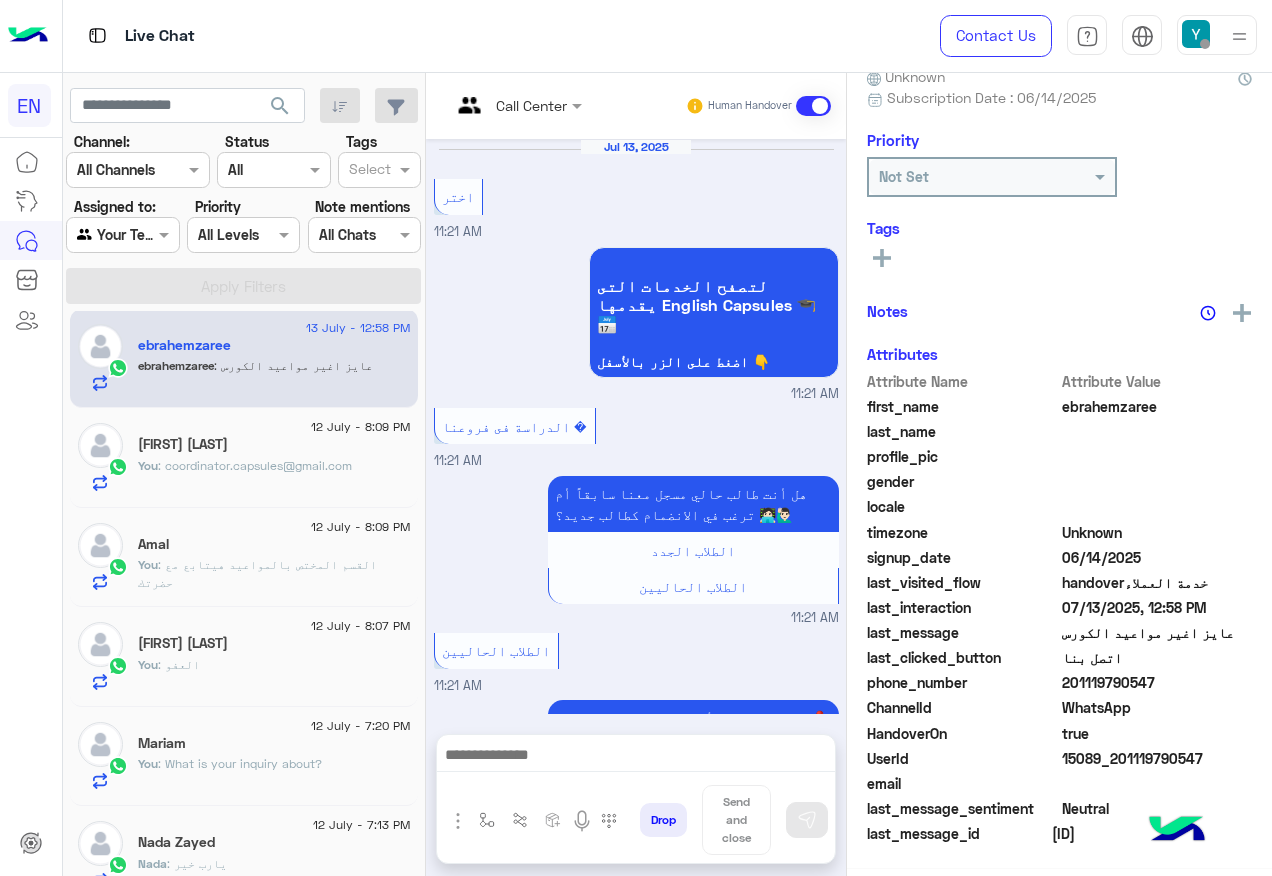 scroll, scrollTop: 197, scrollLeft: 0, axis: vertical 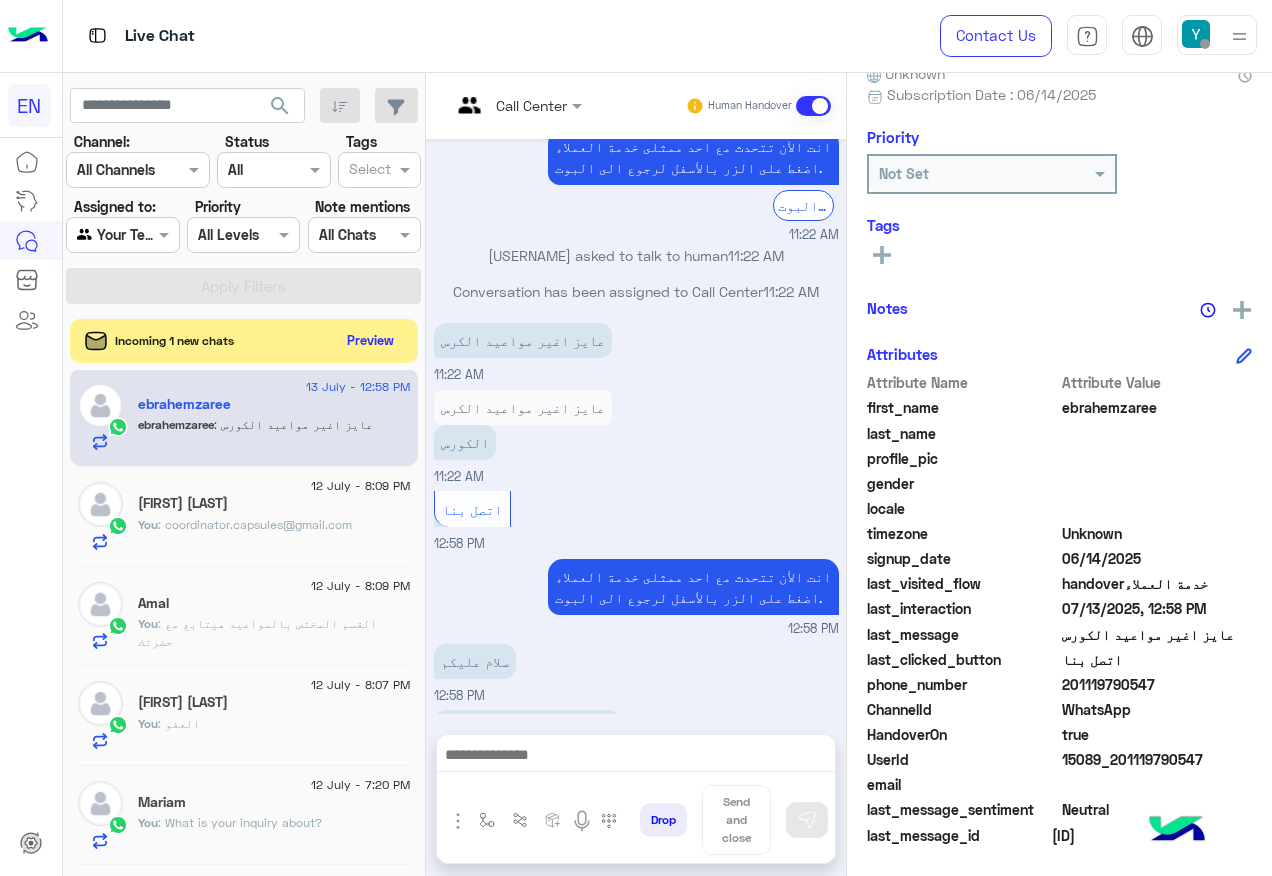 click on "201119790547" 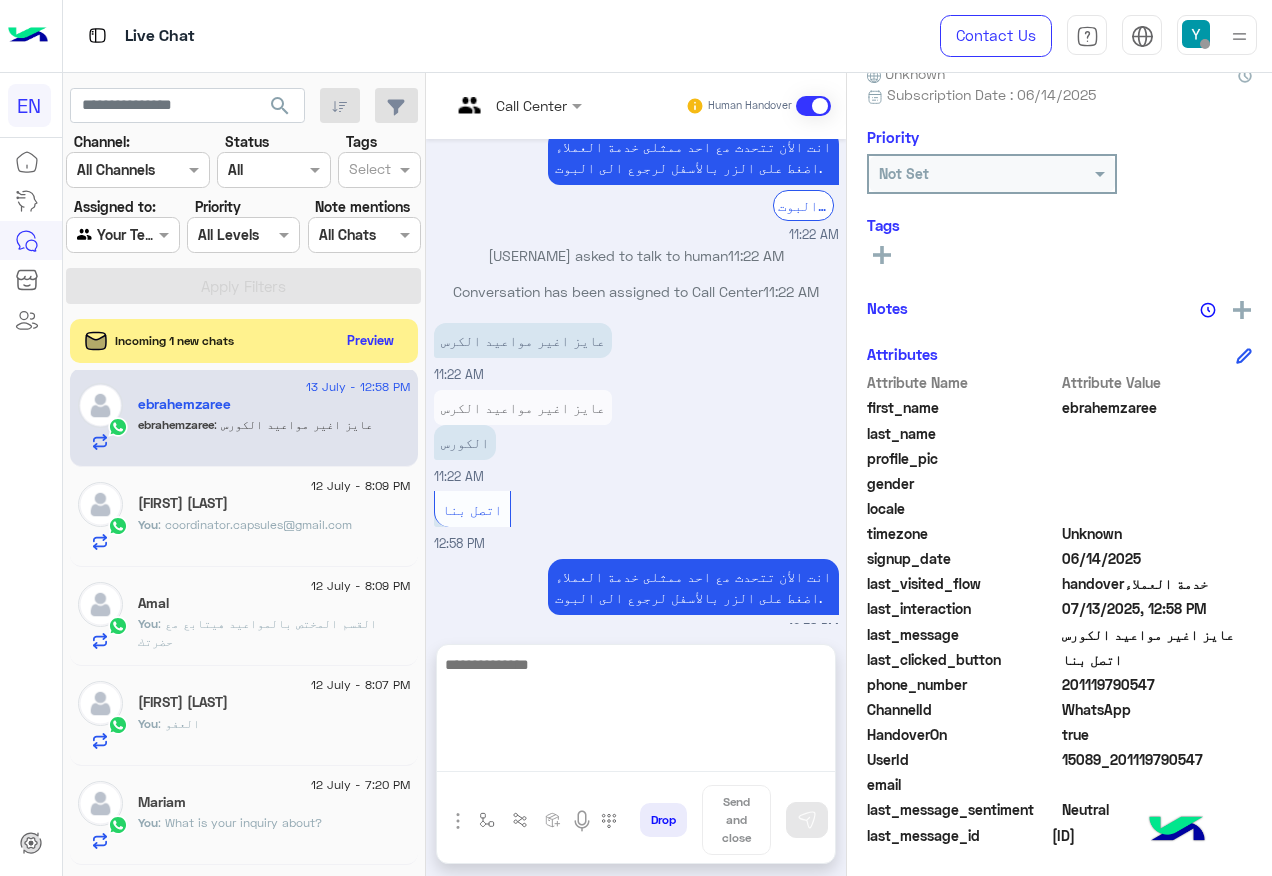 click at bounding box center [636, 712] 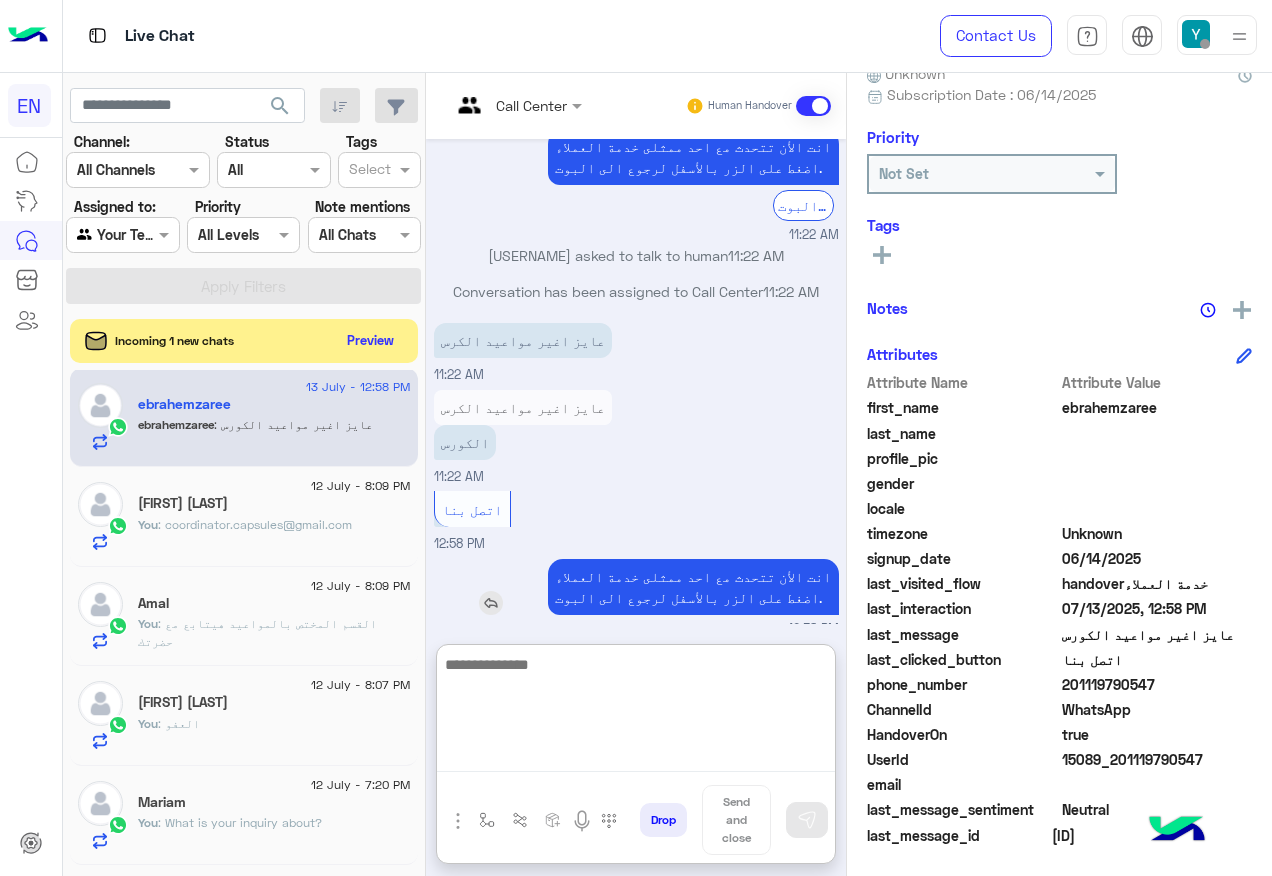 scroll, scrollTop: 1308, scrollLeft: 0, axis: vertical 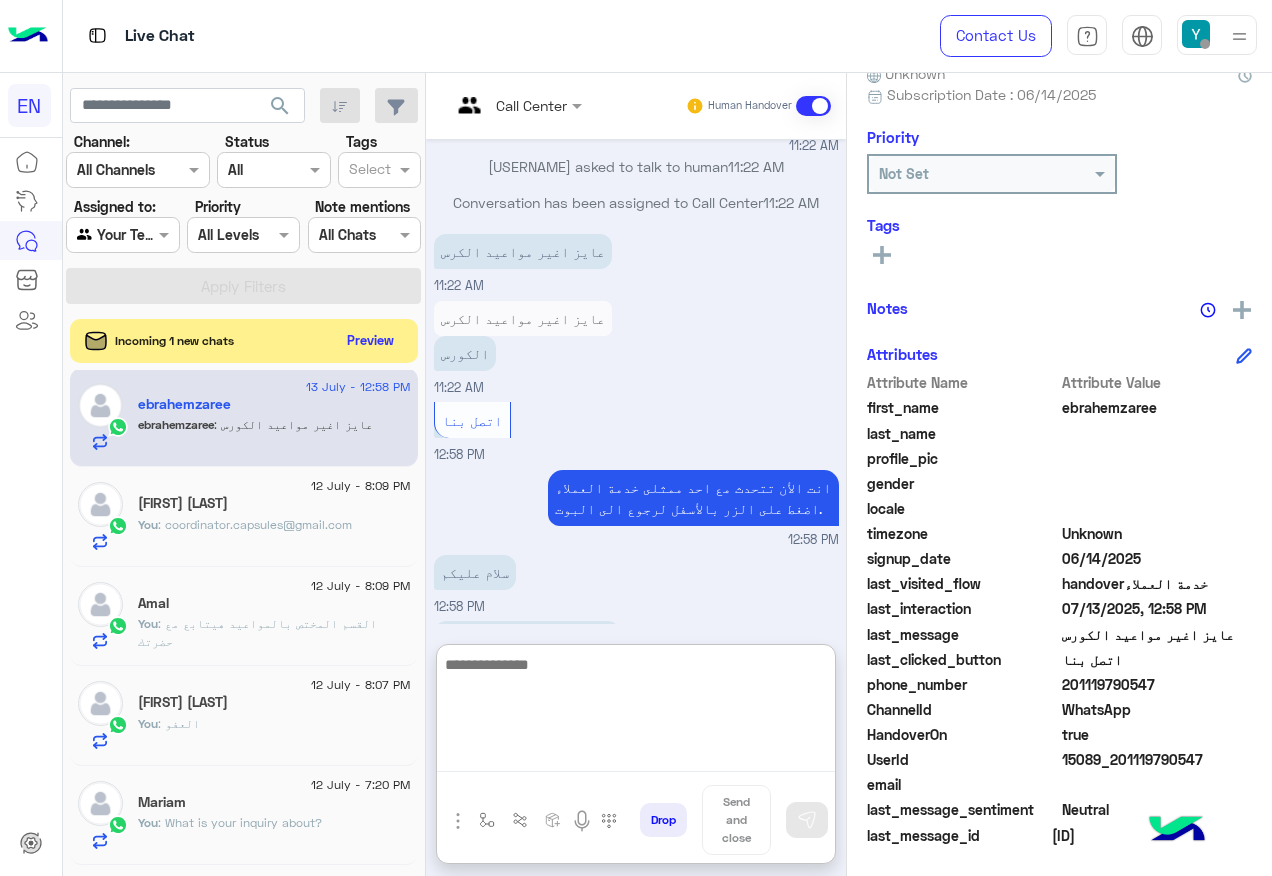 click at bounding box center [636, 712] 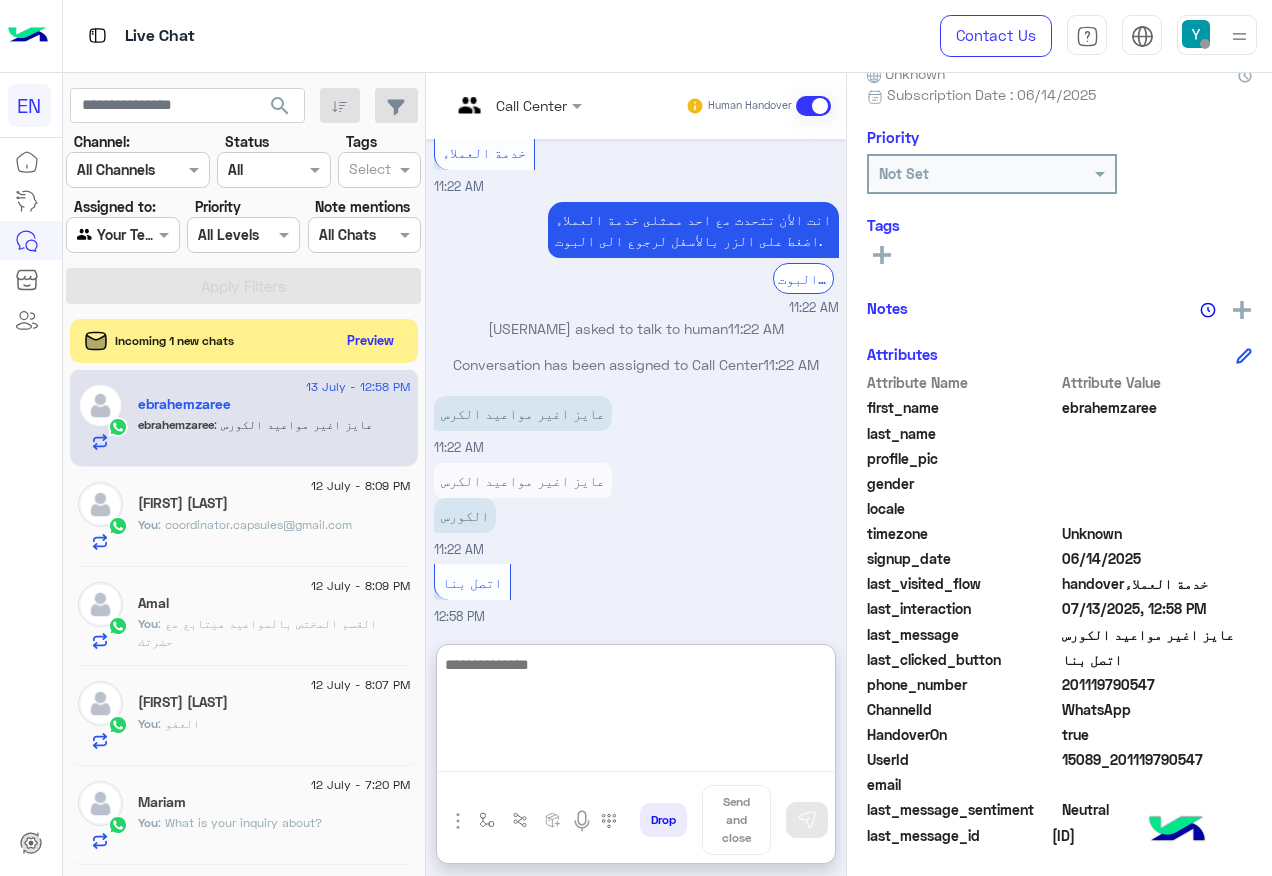 scroll, scrollTop: 1308, scrollLeft: 0, axis: vertical 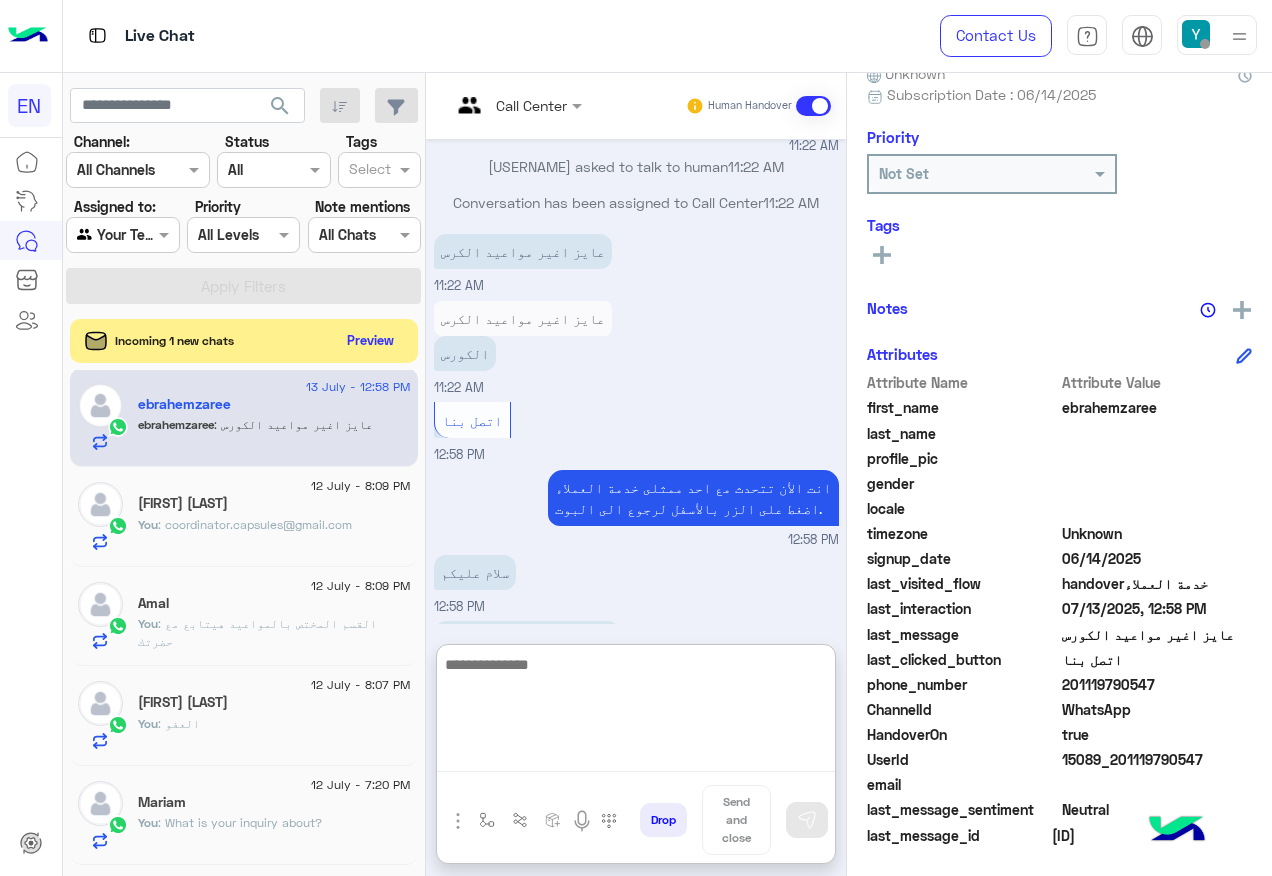 click at bounding box center (636, 712) 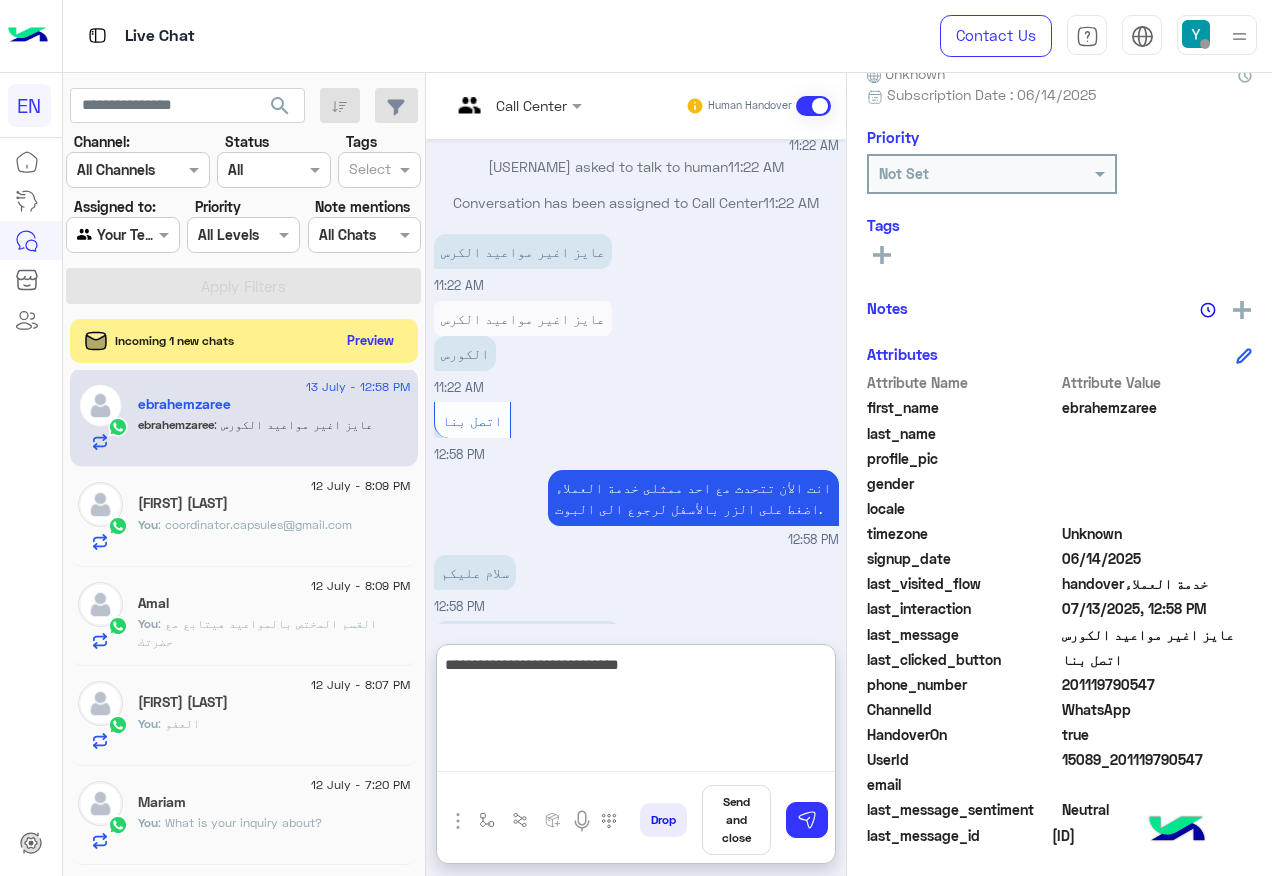 type on "**********" 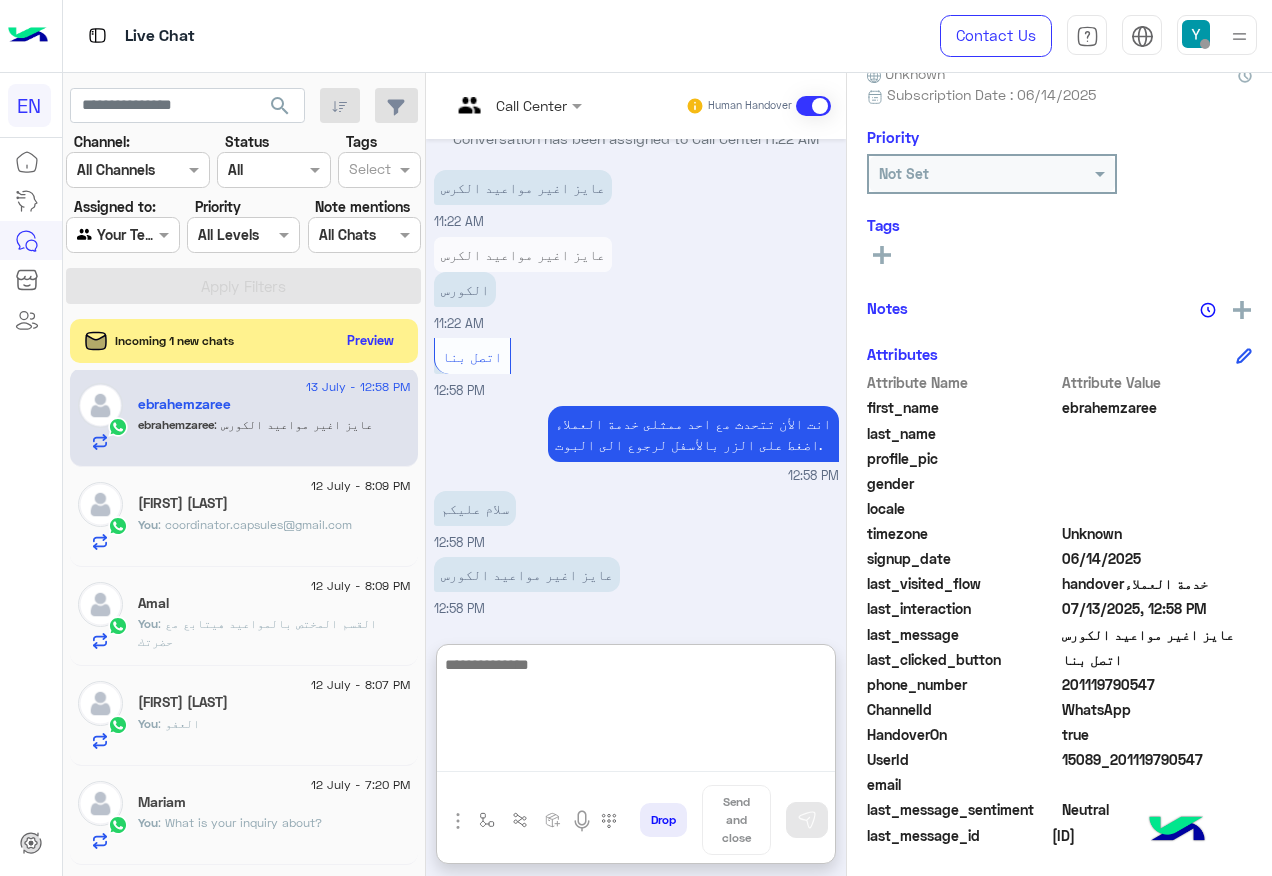 scroll, scrollTop: 1409, scrollLeft: 0, axis: vertical 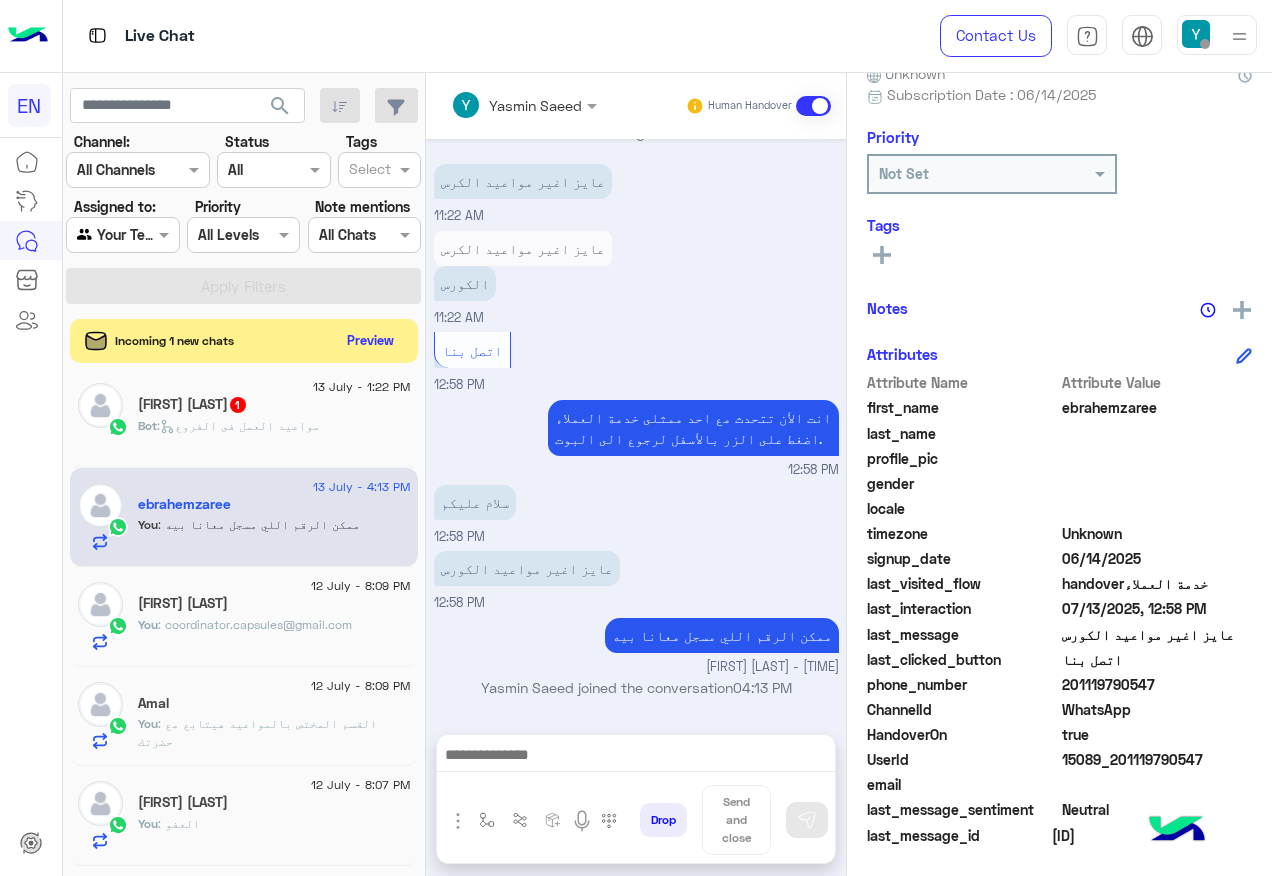 click on "Bot :   مواعيد العمل فى الفروع" 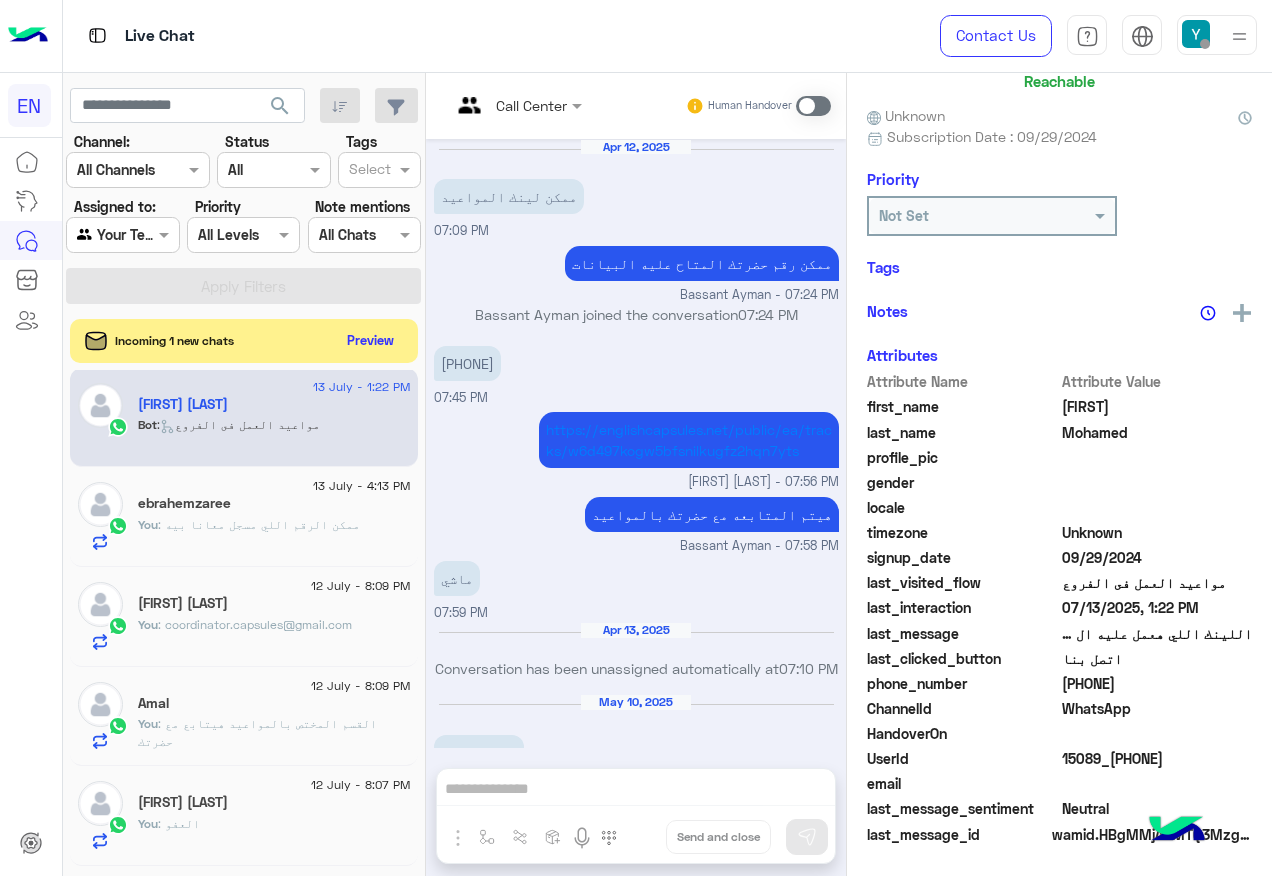 scroll, scrollTop: 1298, scrollLeft: 0, axis: vertical 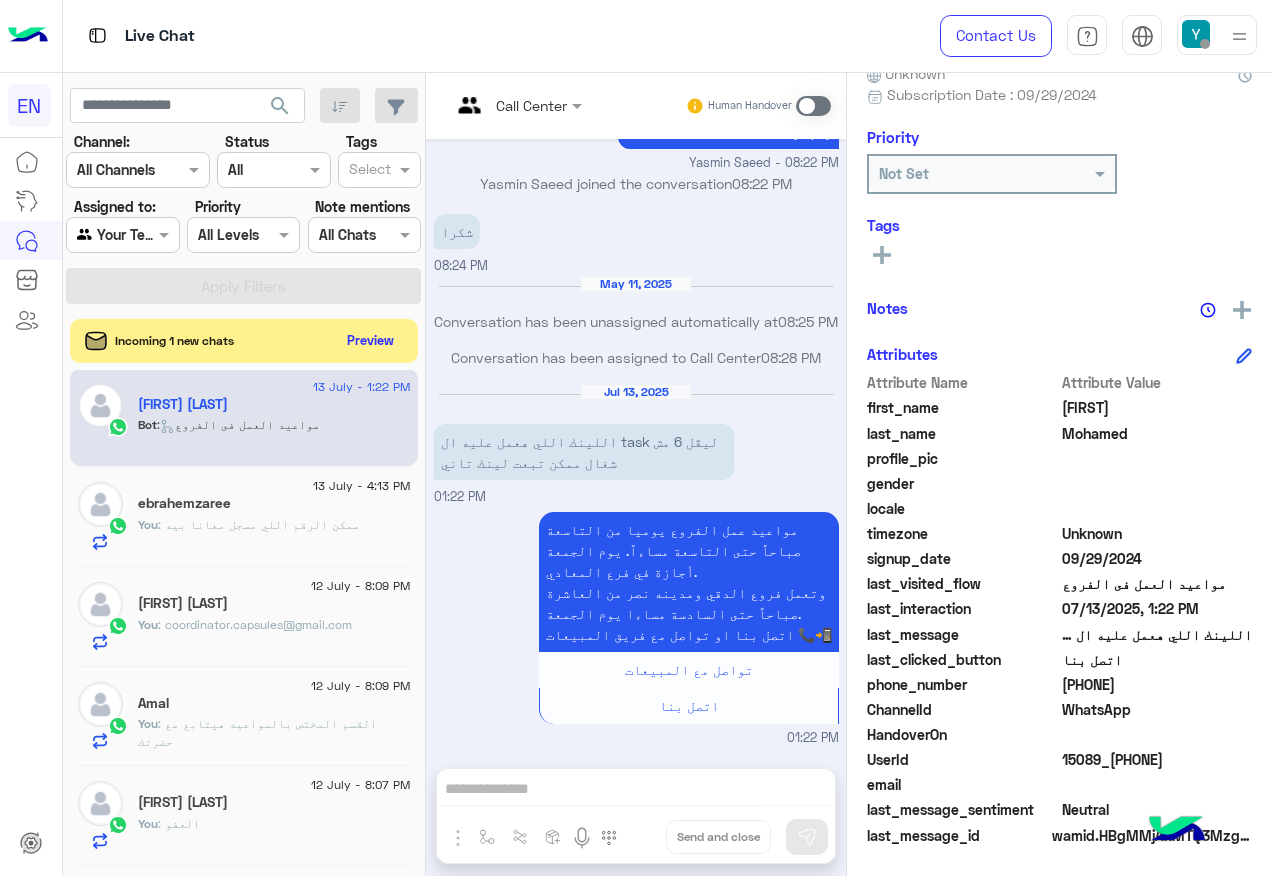 click on "[PHONE]" 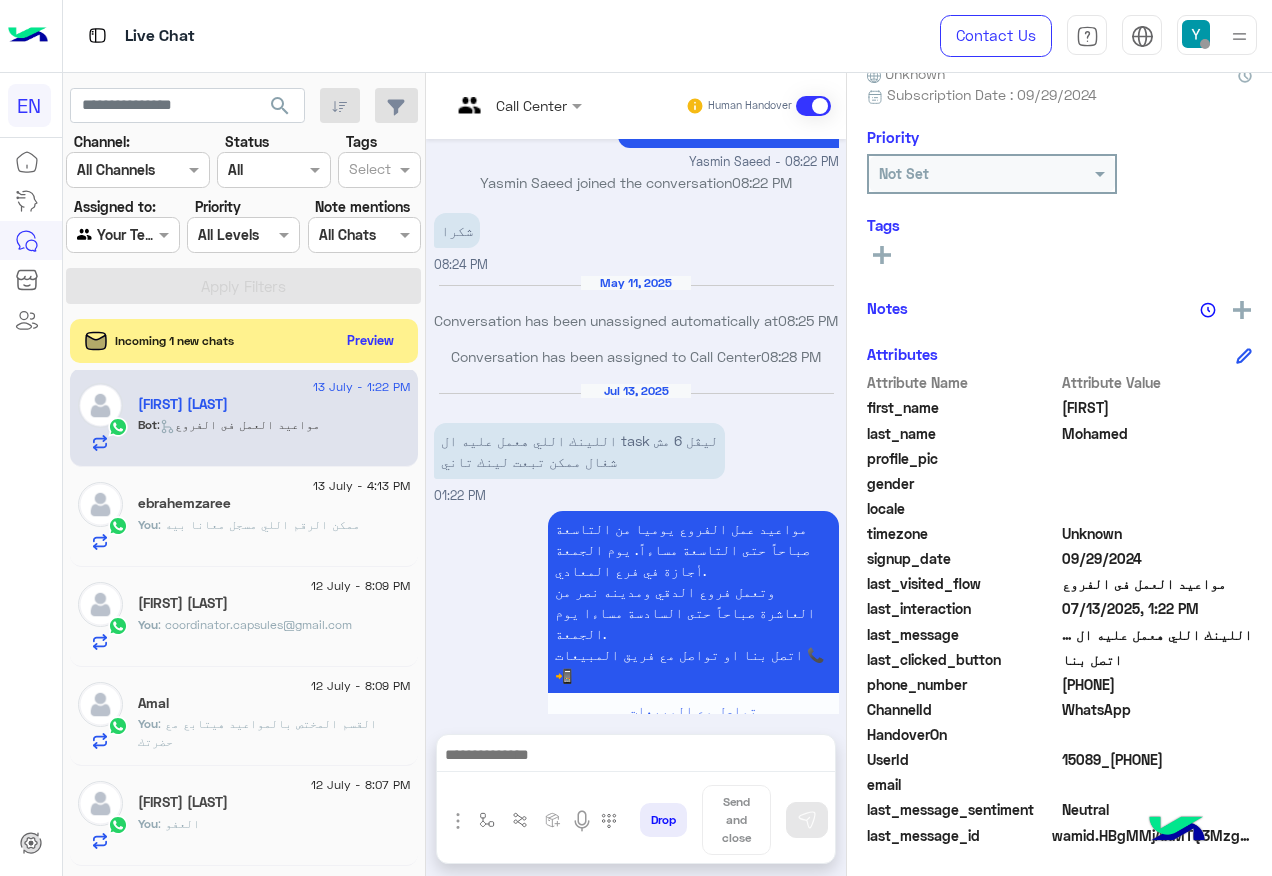 scroll, scrollTop: 1368, scrollLeft: 0, axis: vertical 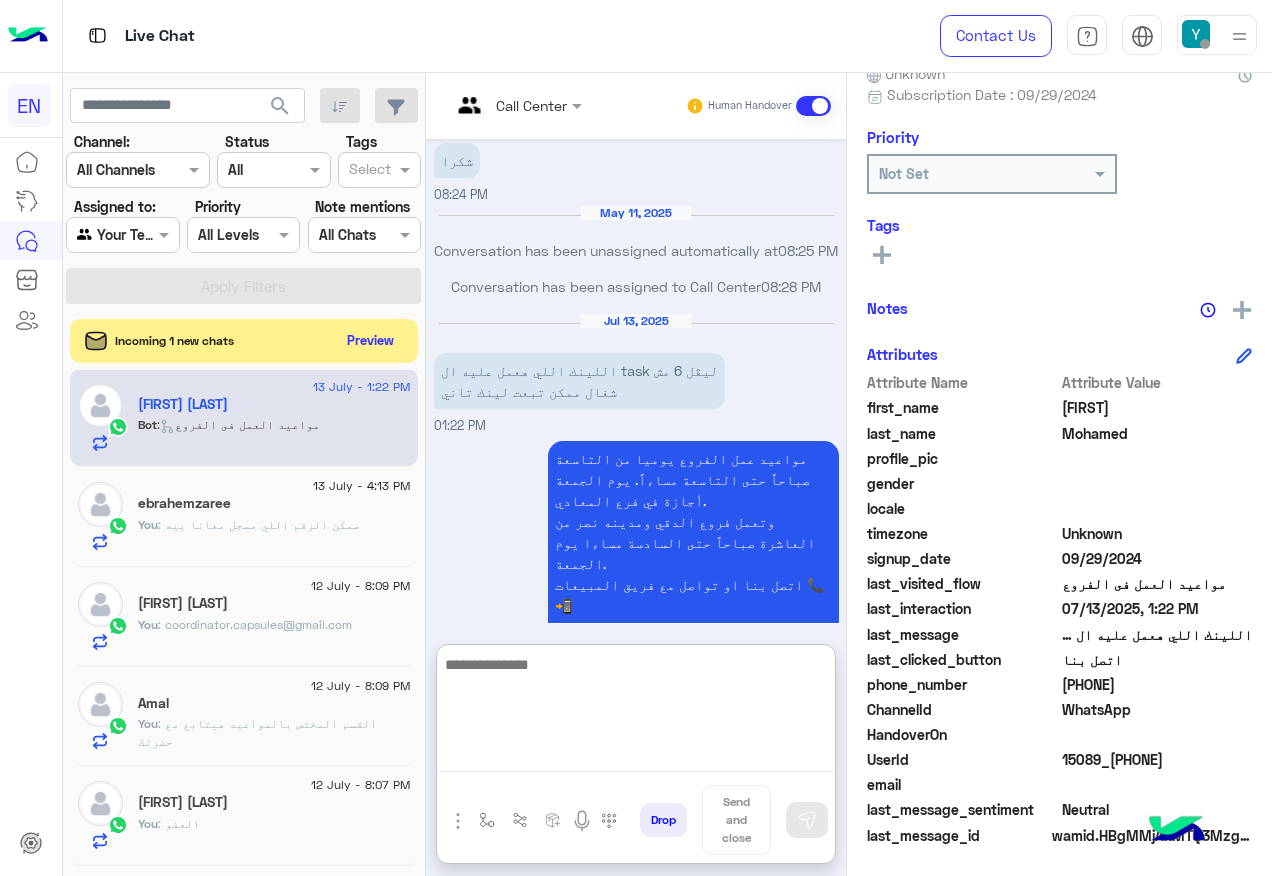 drag, startPoint x: 663, startPoint y: 768, endPoint x: 683, endPoint y: 618, distance: 151.32745 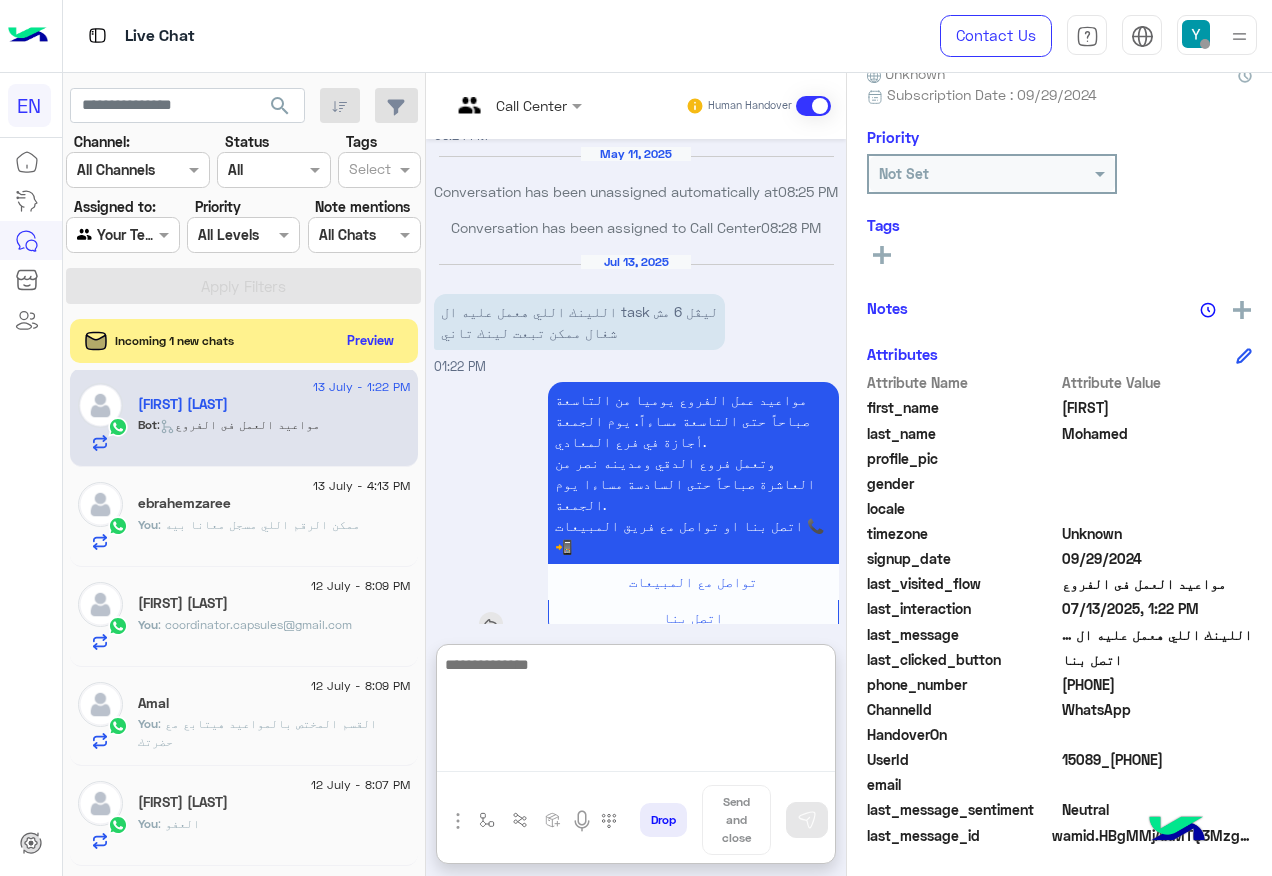 scroll, scrollTop: 1458, scrollLeft: 0, axis: vertical 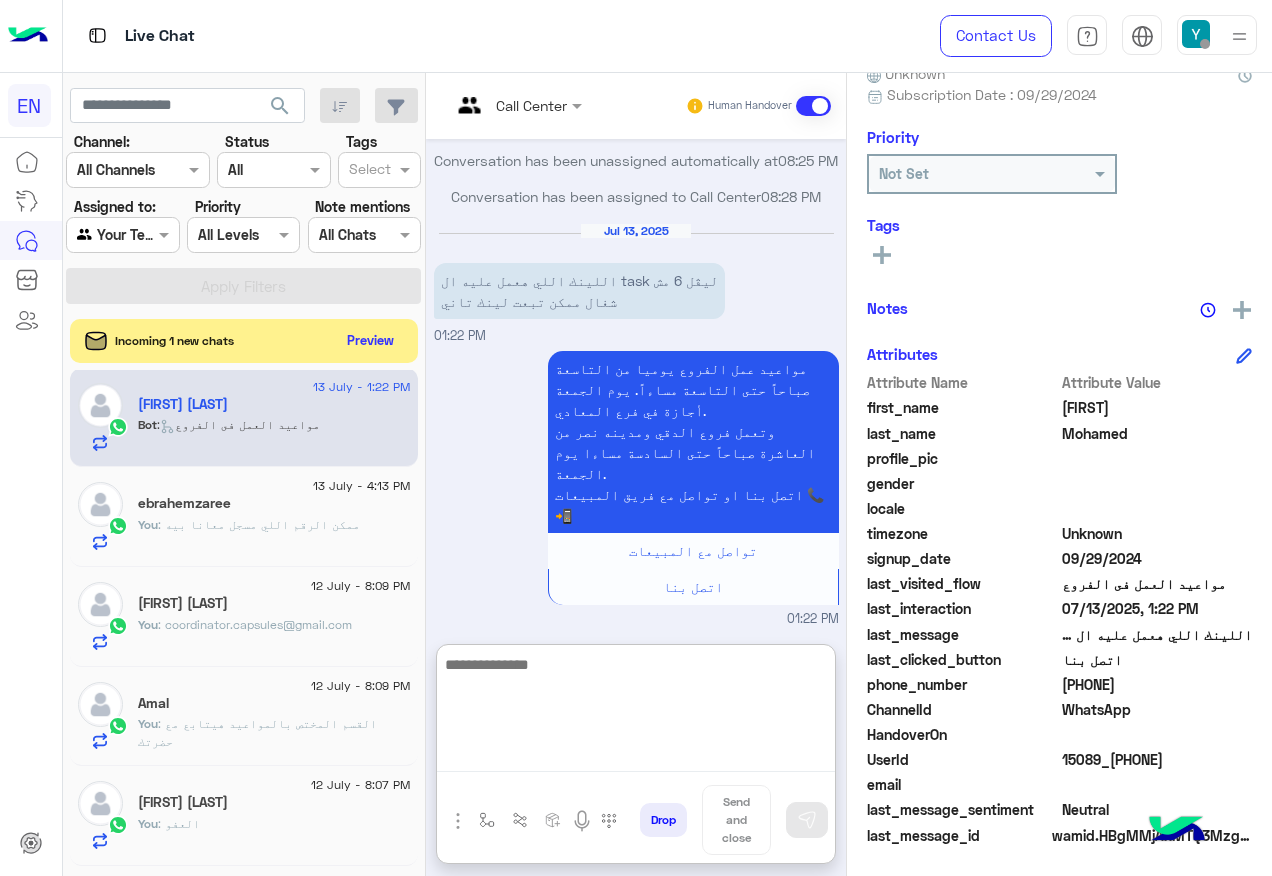 drag, startPoint x: 624, startPoint y: 703, endPoint x: 665, endPoint y: 642, distance: 73.4983 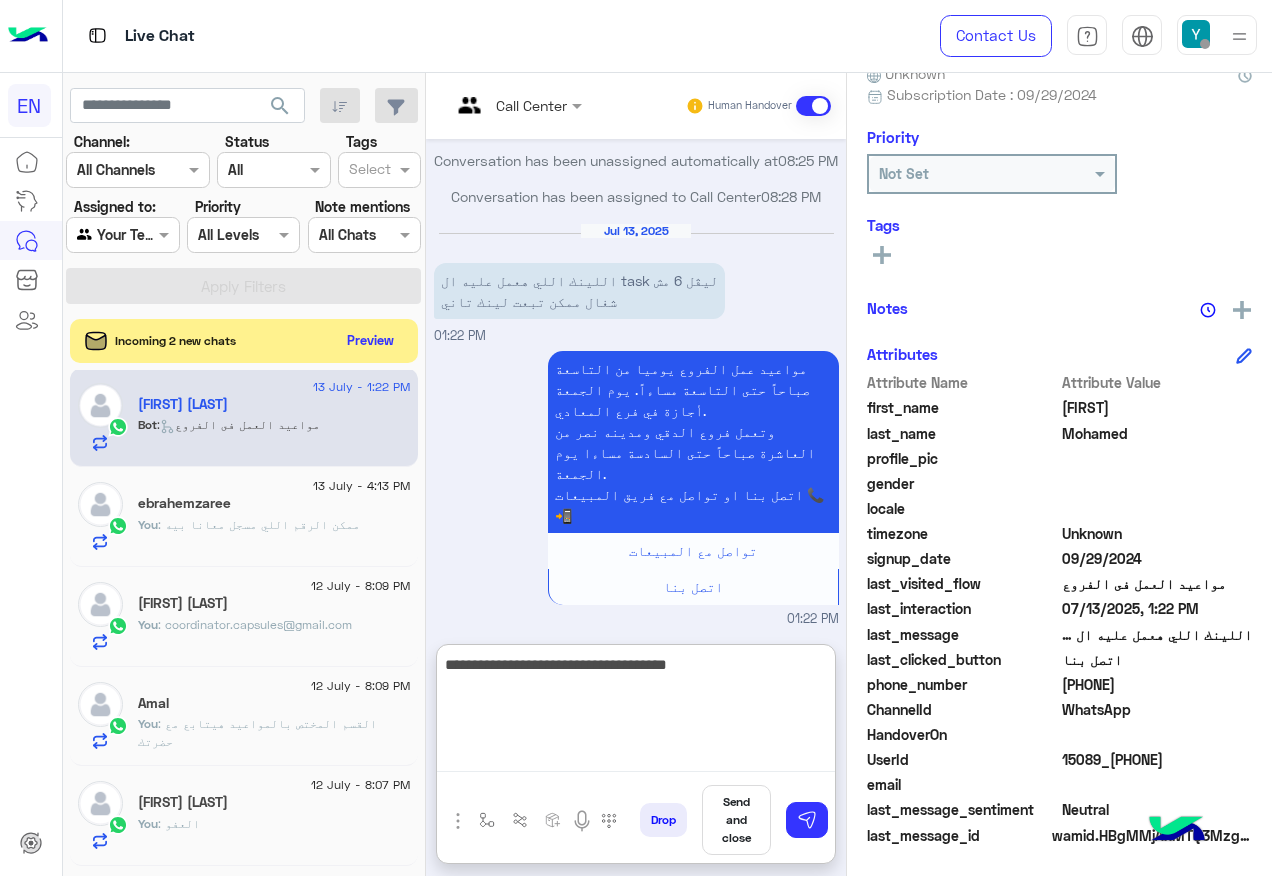 type on "**********" 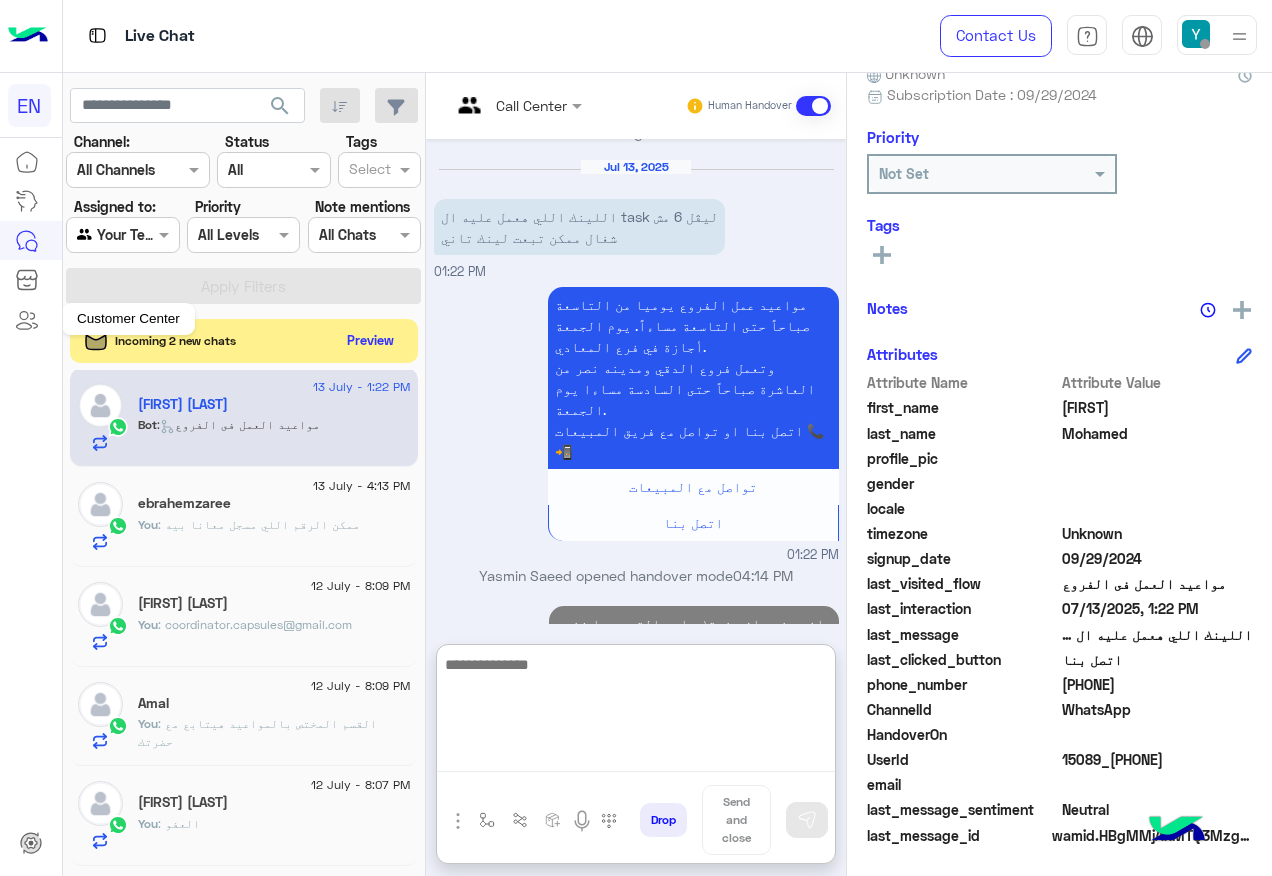 scroll, scrollTop: 1558, scrollLeft: 0, axis: vertical 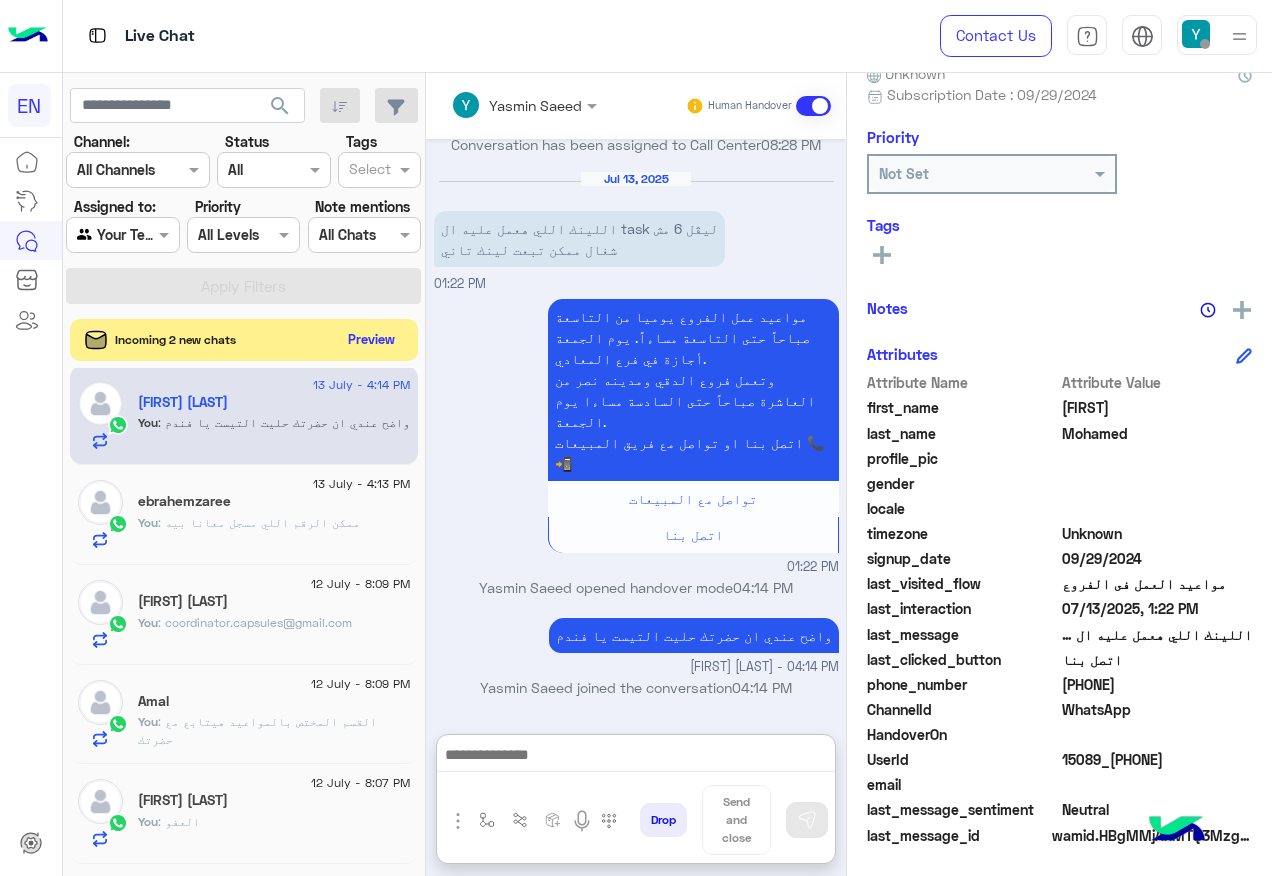 click on "Preview" 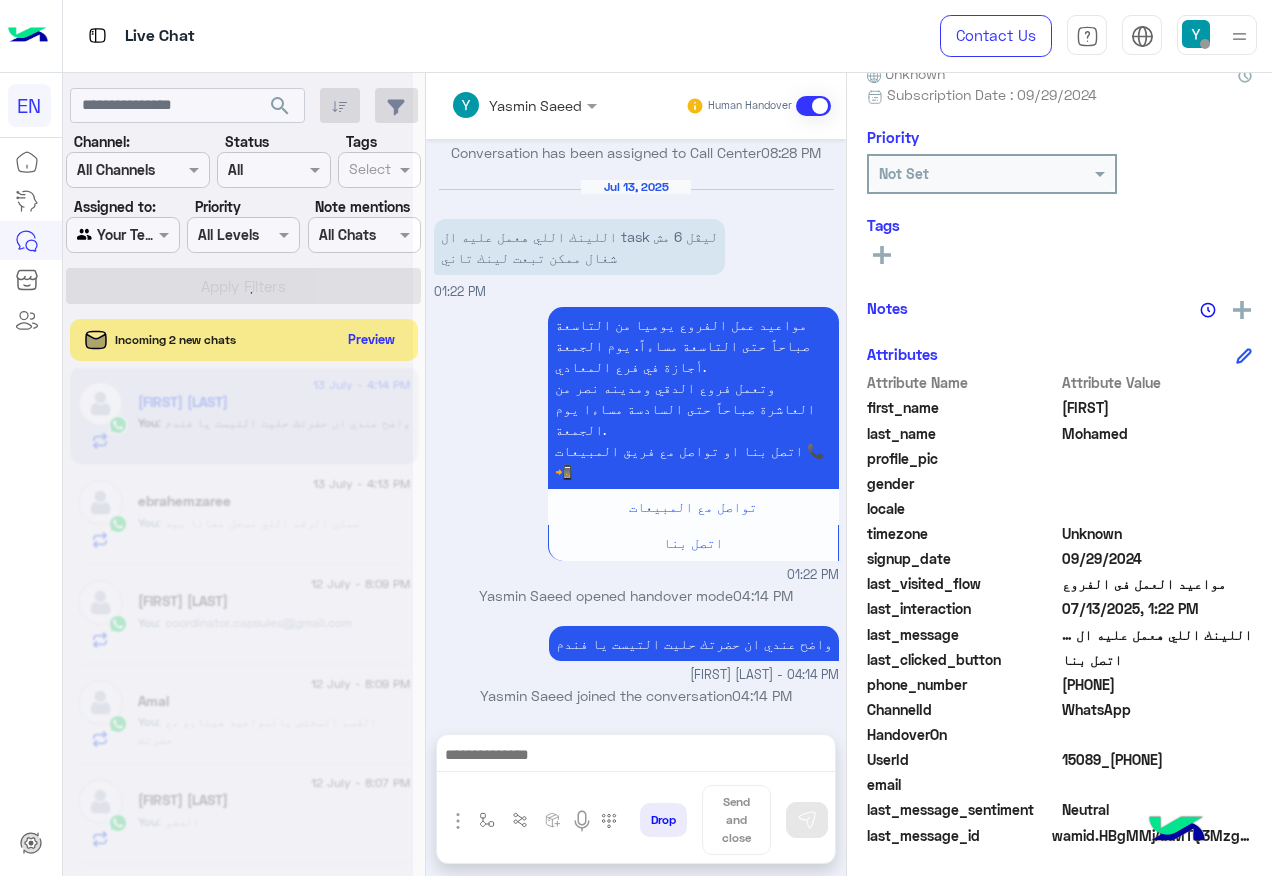 scroll, scrollTop: 1468, scrollLeft: 0, axis: vertical 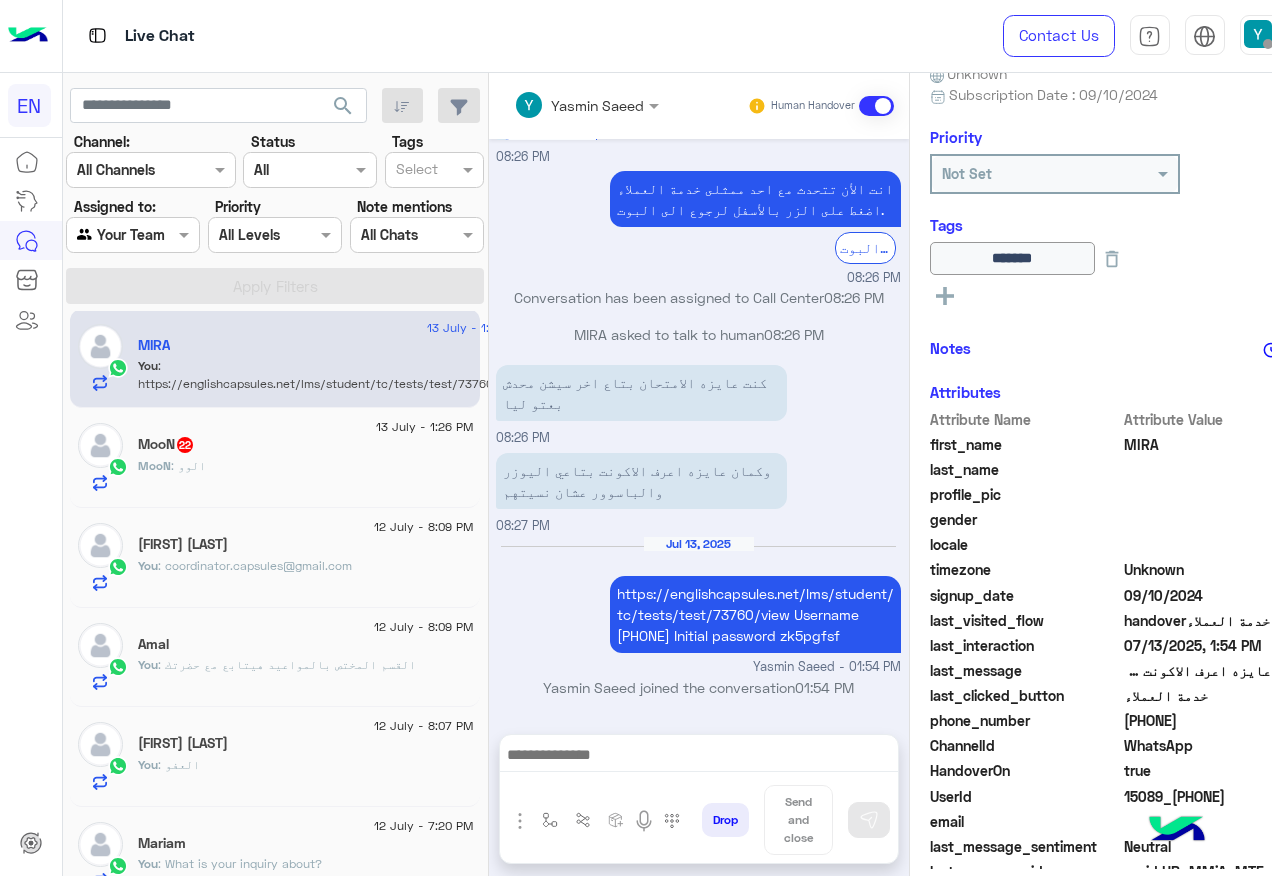 click on "MooN : الوو" 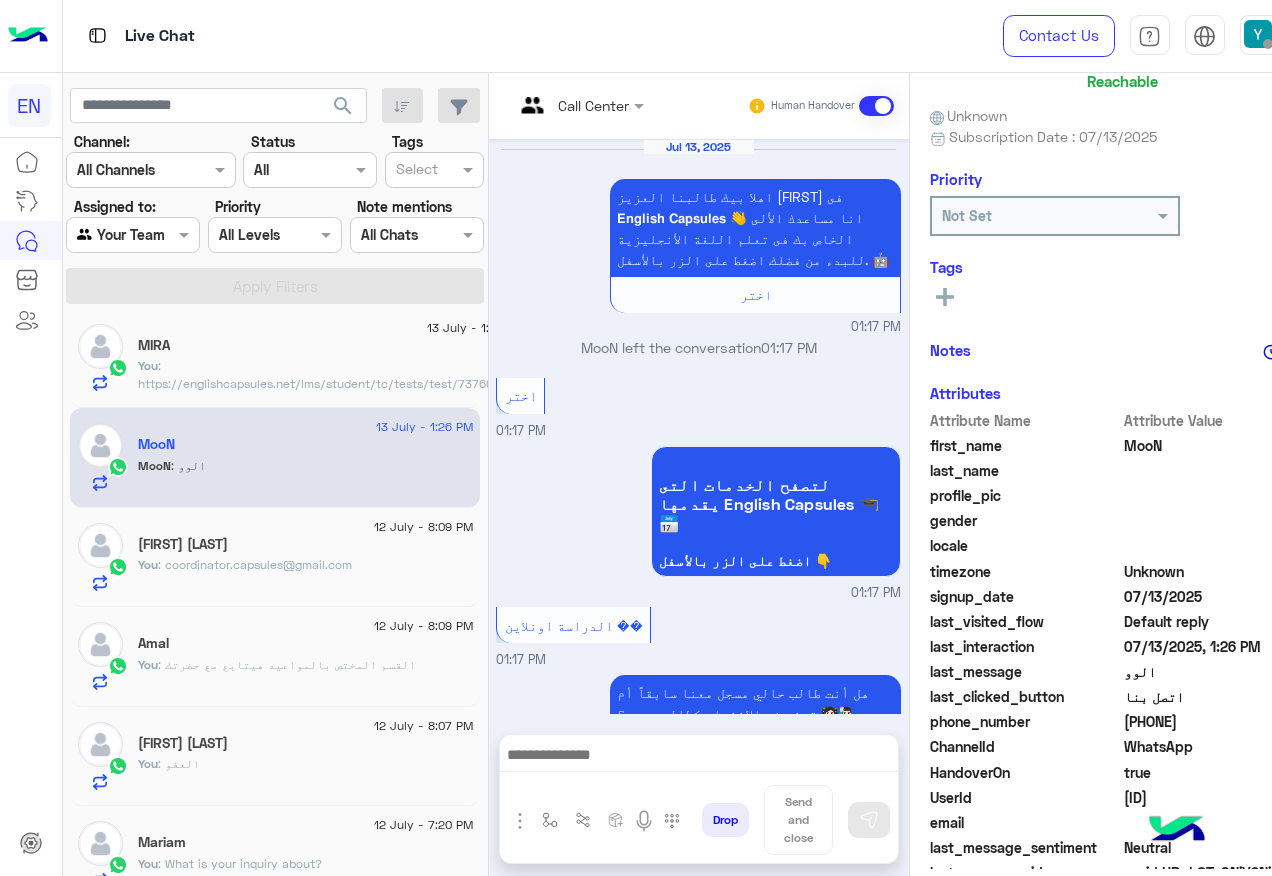 scroll, scrollTop: 197, scrollLeft: 0, axis: vertical 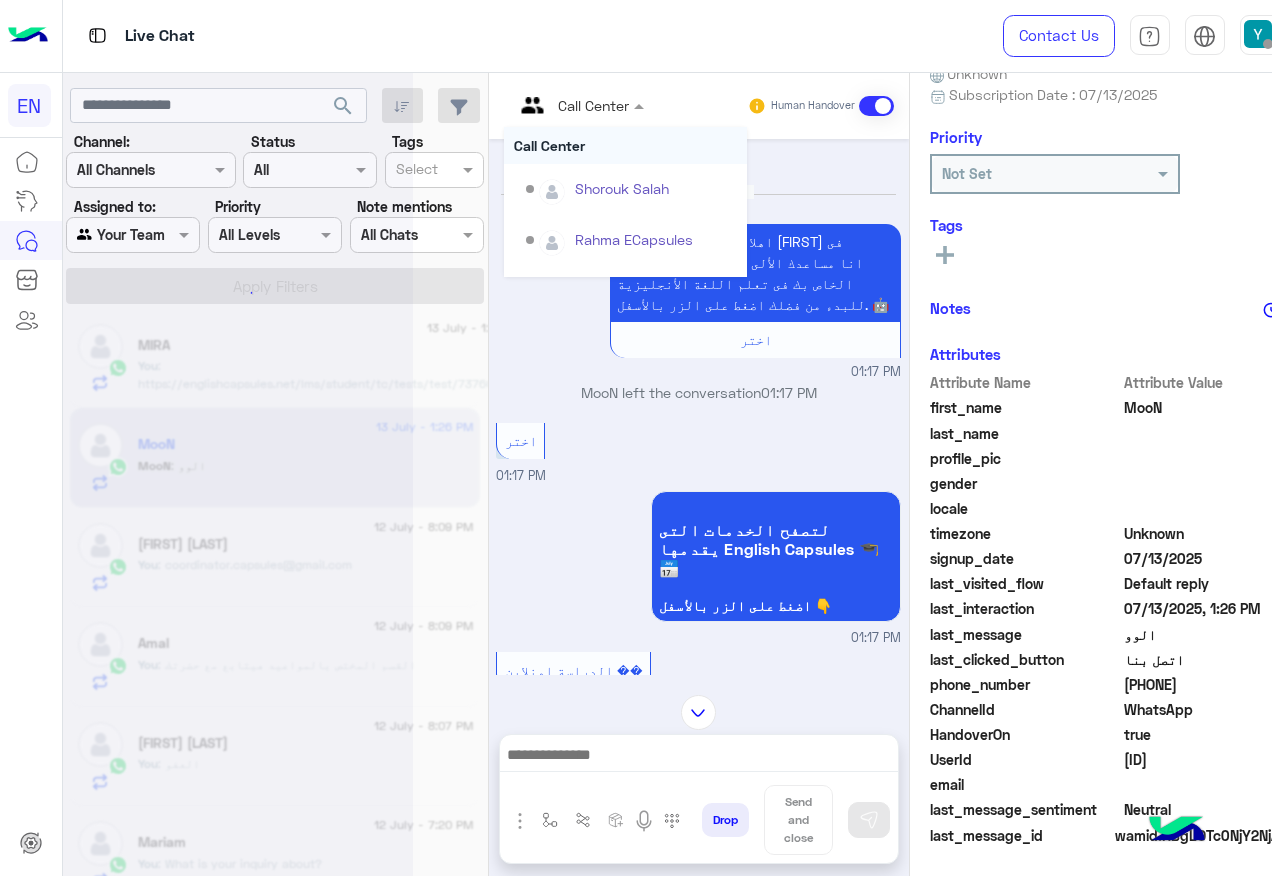 click at bounding box center [579, 104] 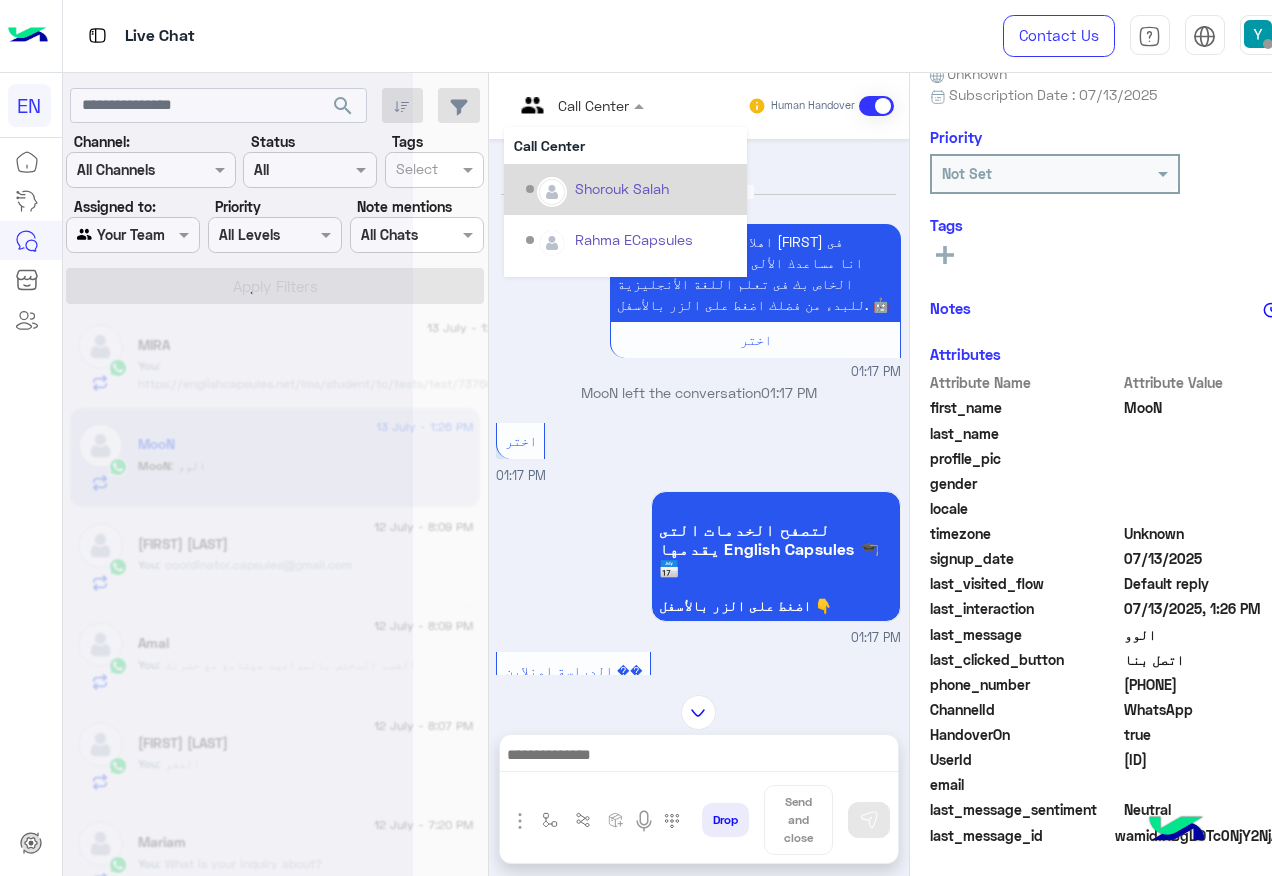 scroll, scrollTop: 281, scrollLeft: 0, axis: vertical 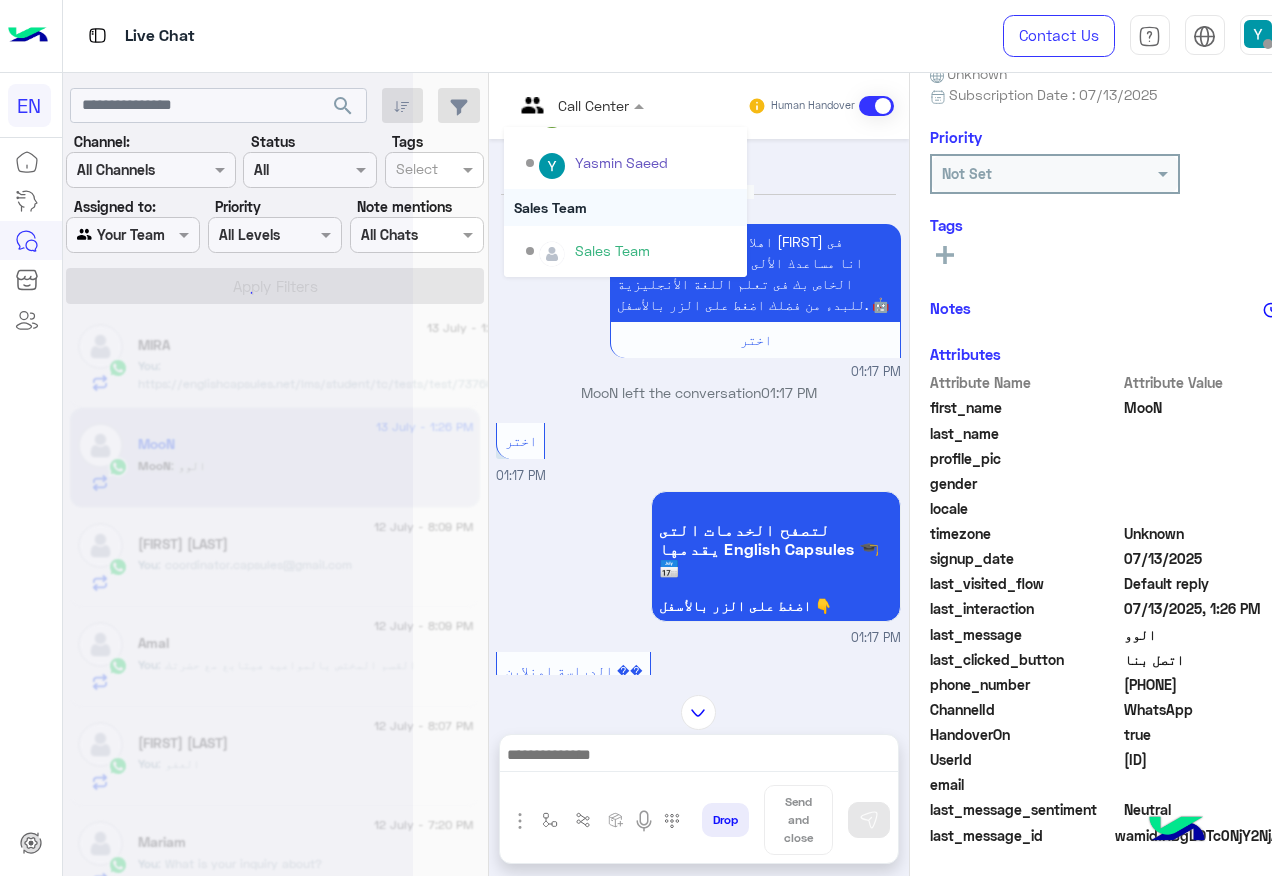 click on "Sales Team" at bounding box center (625, 207) 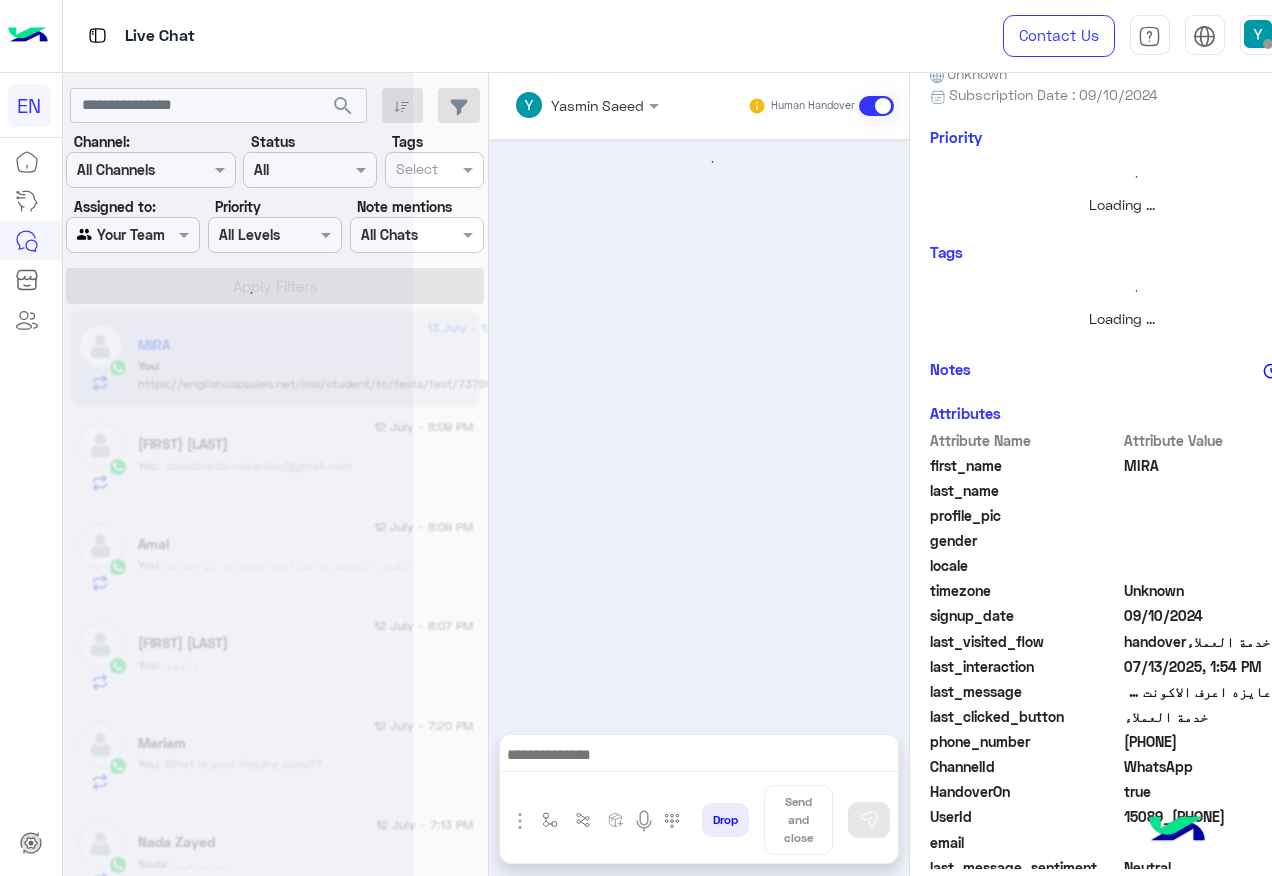 scroll, scrollTop: 1801, scrollLeft: 0, axis: vertical 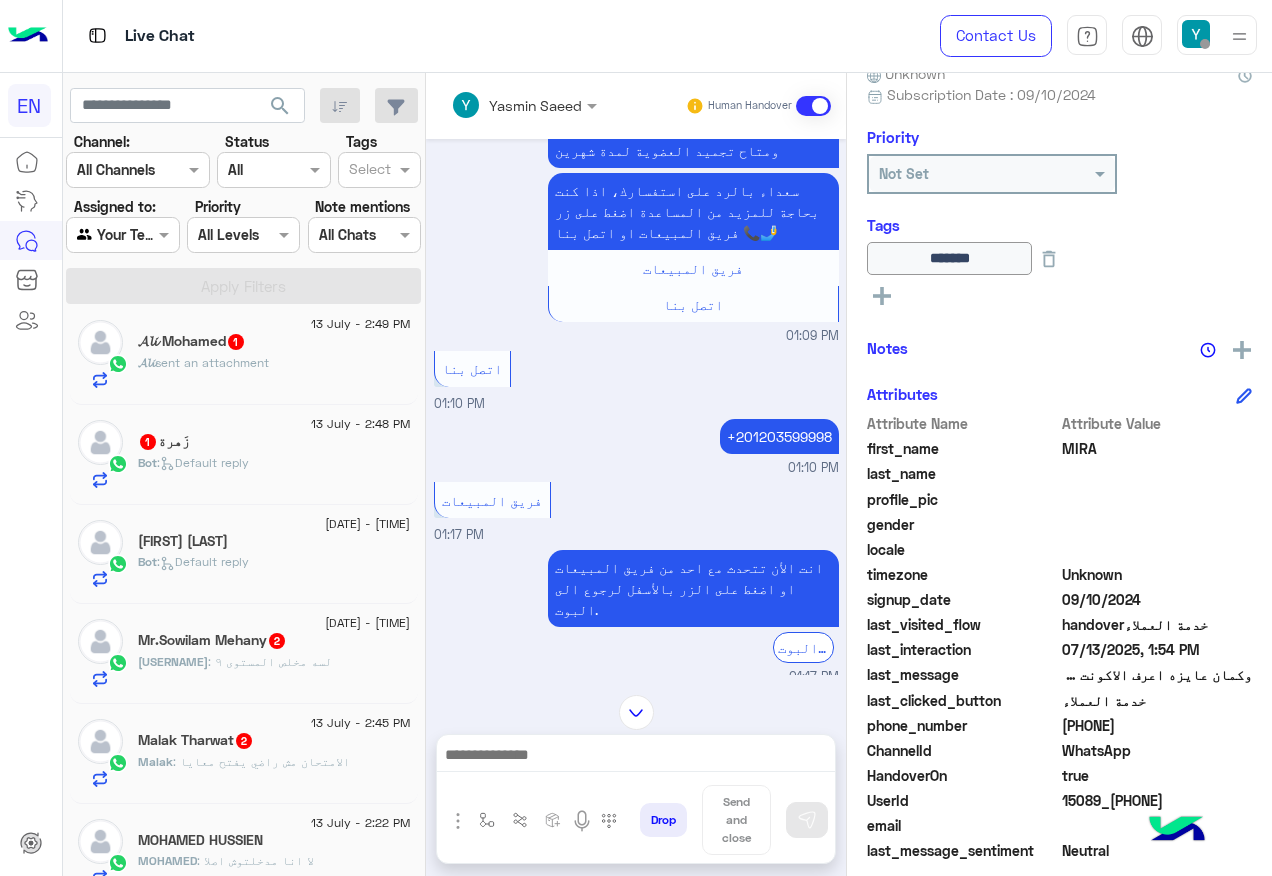 click on "MOHAMED HUSSIEN" 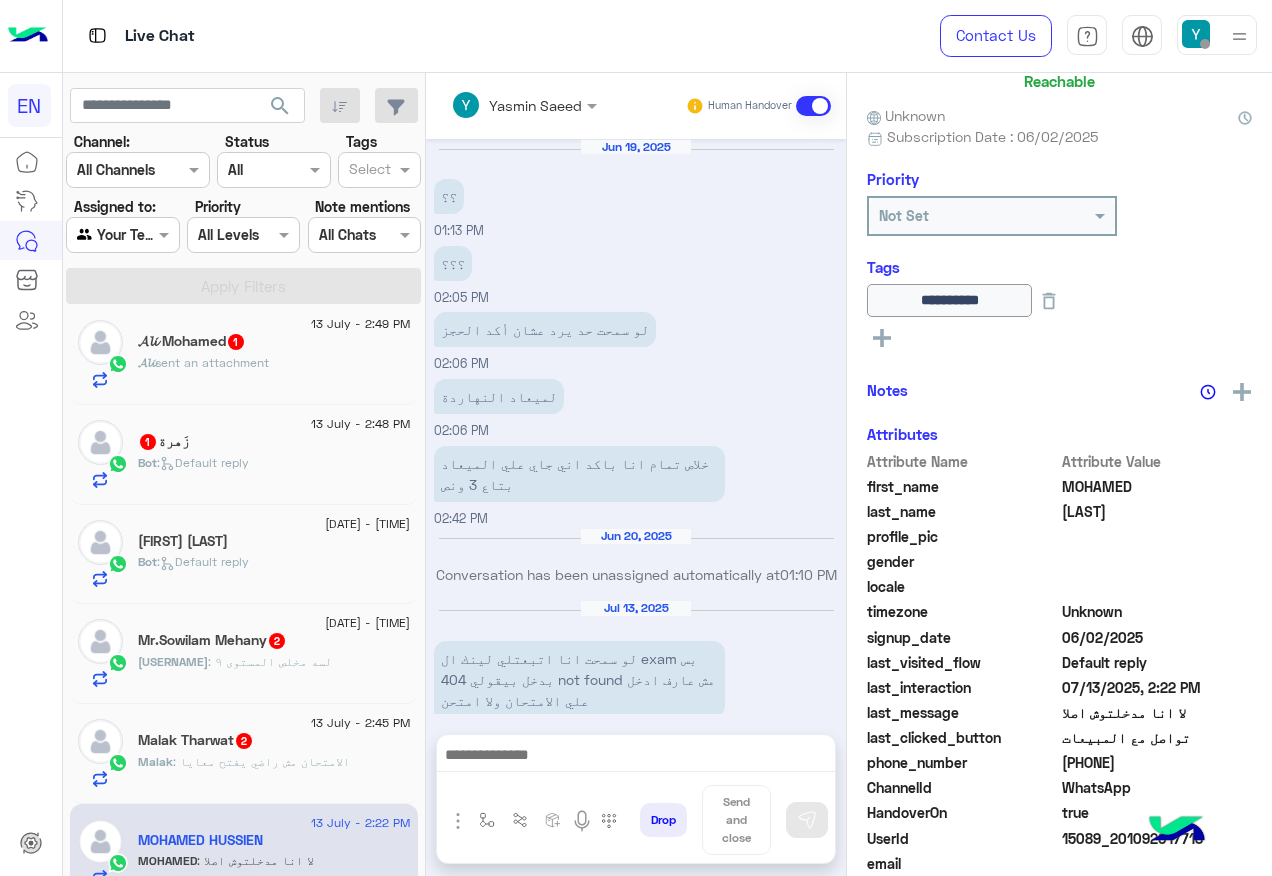 scroll, scrollTop: 200, scrollLeft: 0, axis: vertical 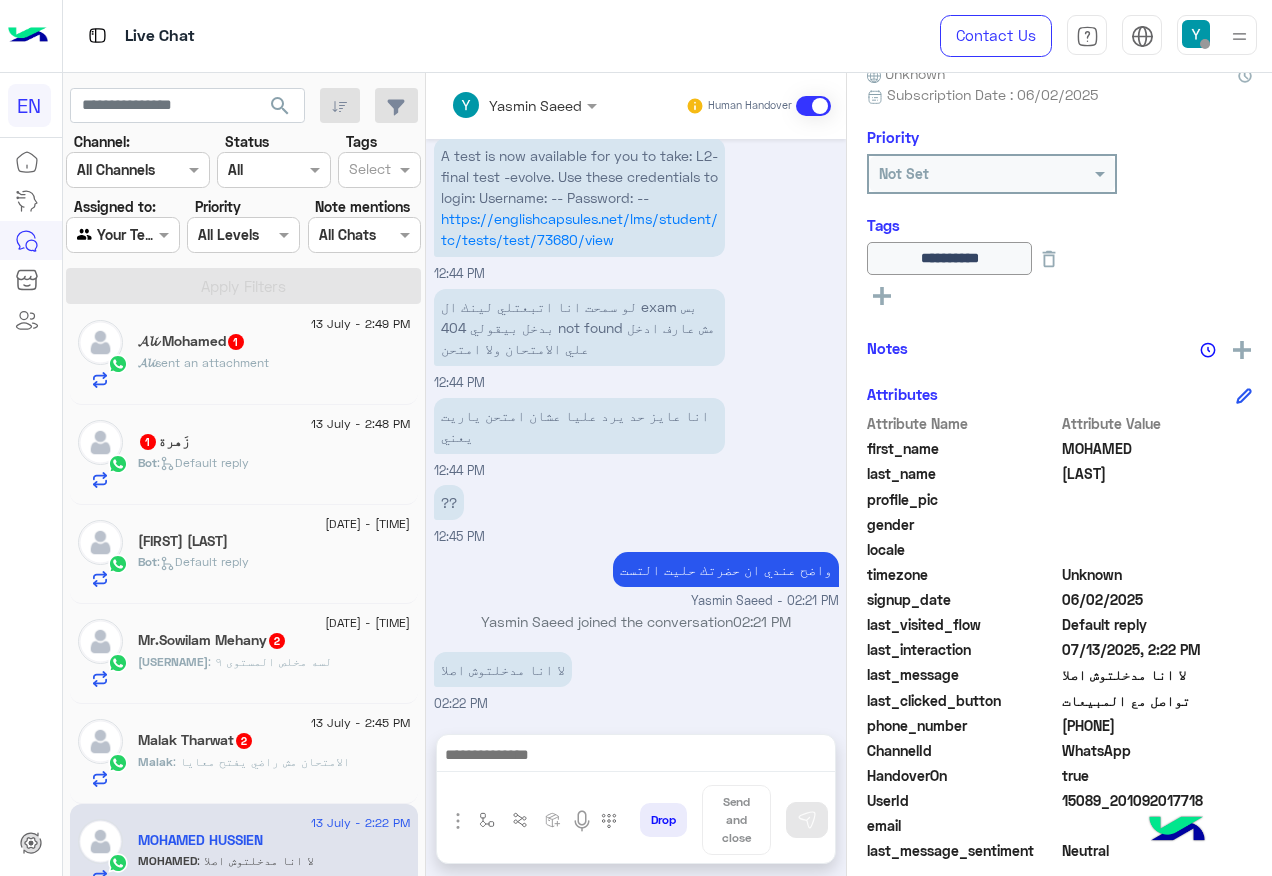 click on "[PHONE]" 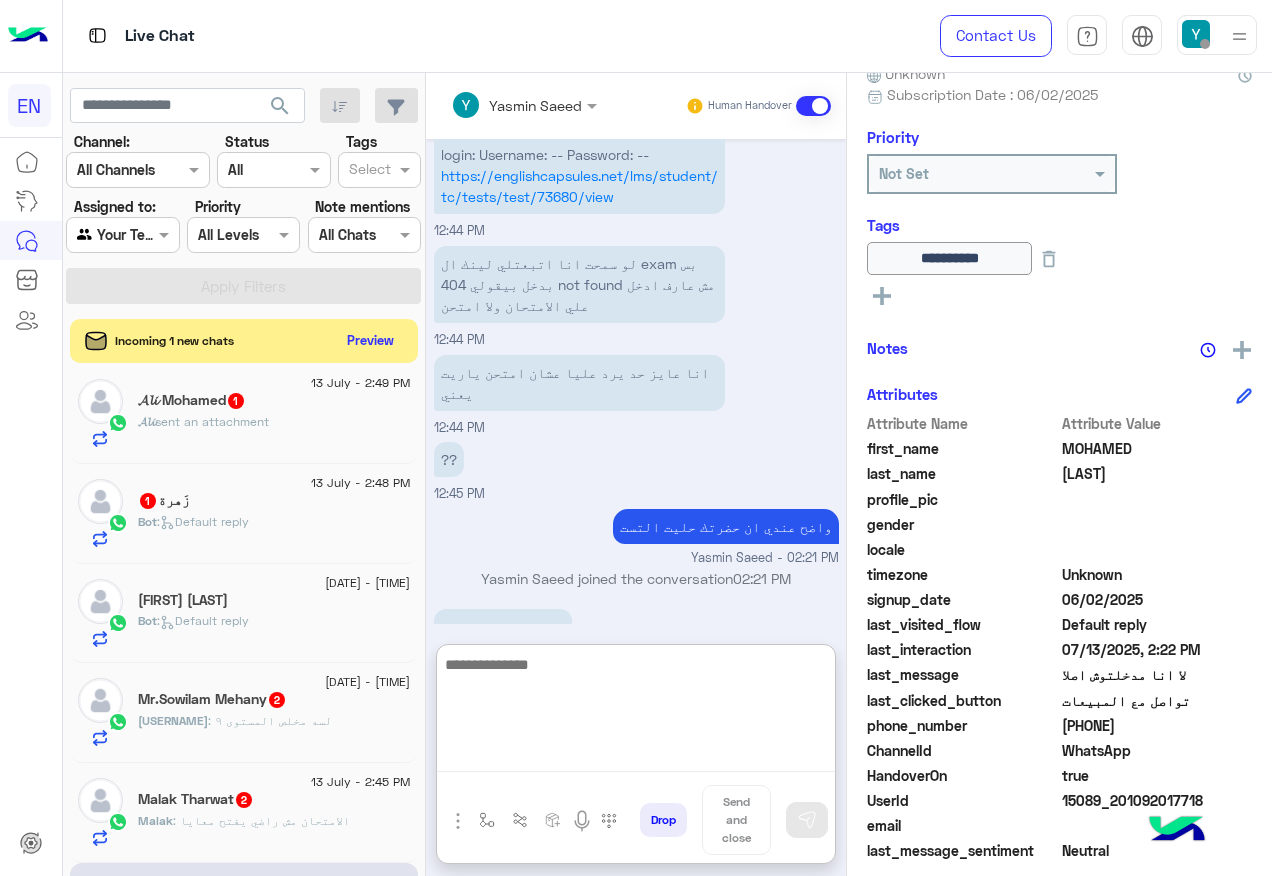click at bounding box center [636, 712] 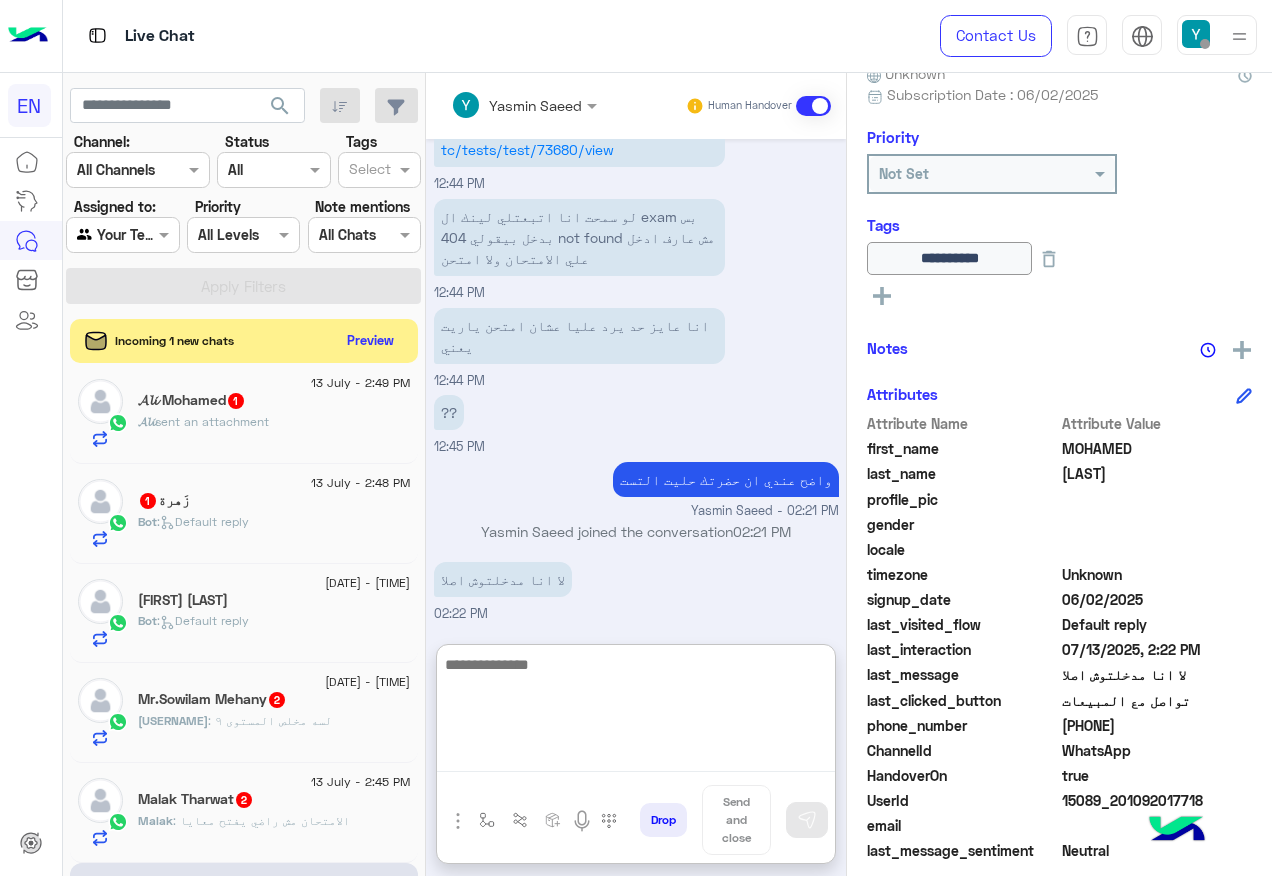 scroll, scrollTop: 1645, scrollLeft: 0, axis: vertical 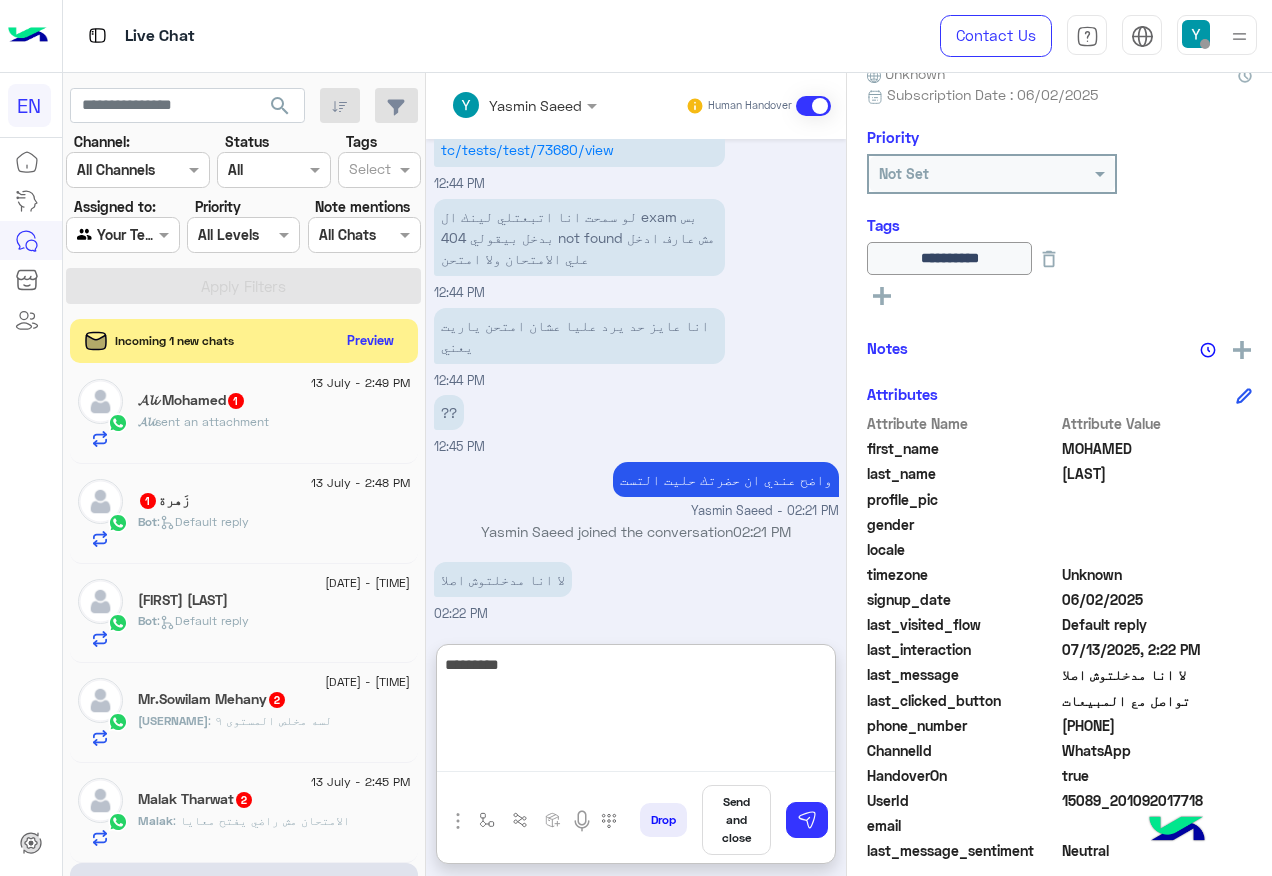 type on "**********" 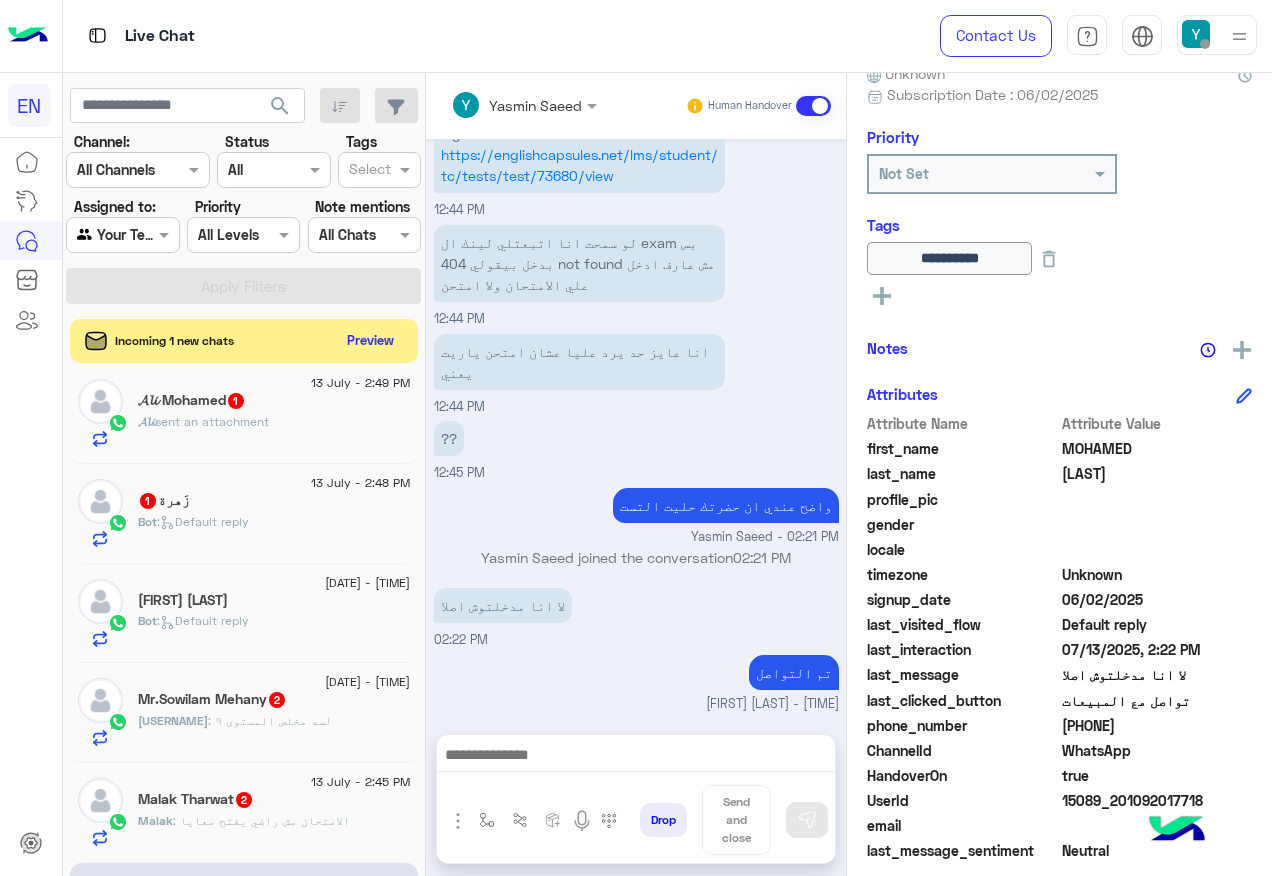 scroll, scrollTop: 1619, scrollLeft: 0, axis: vertical 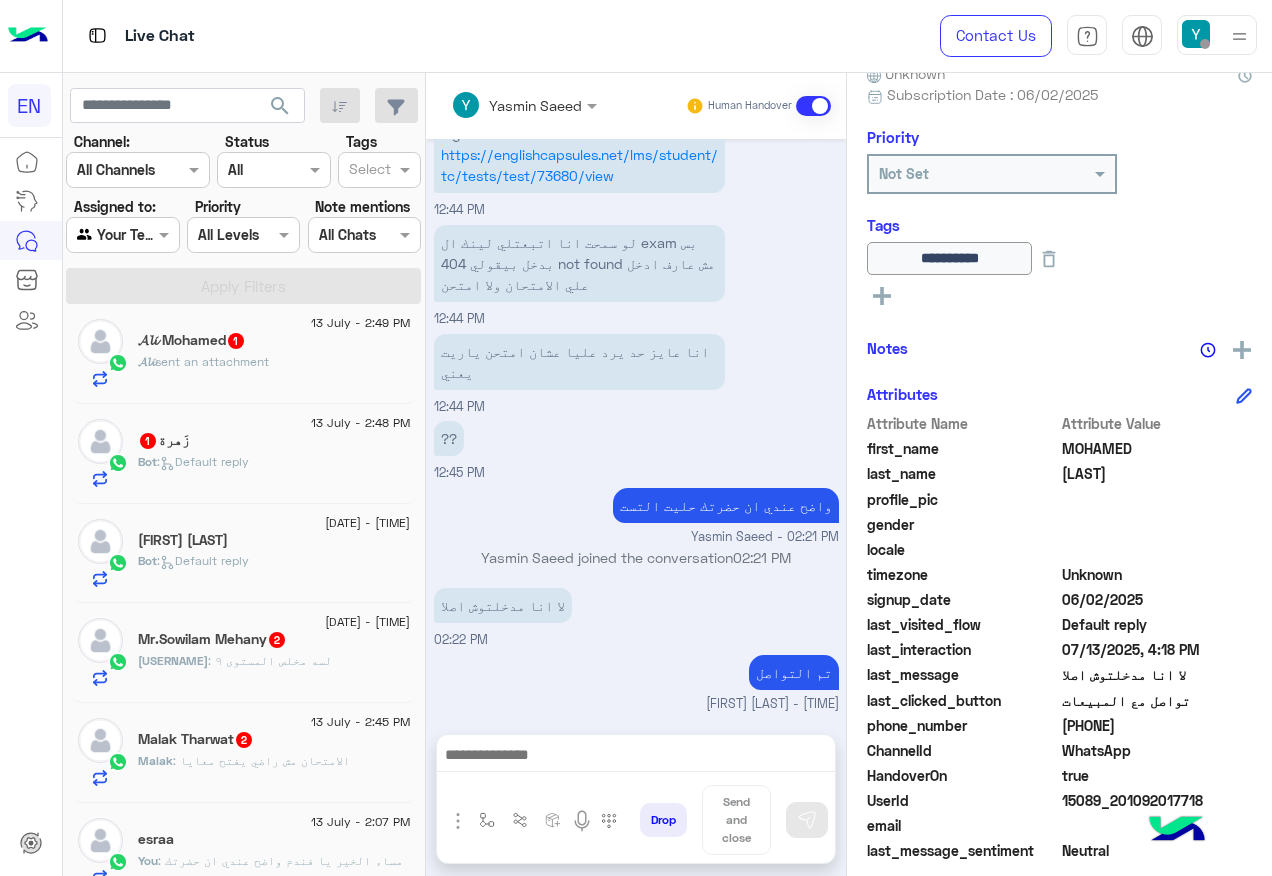 click on "[FIRST] [LAST]  2" 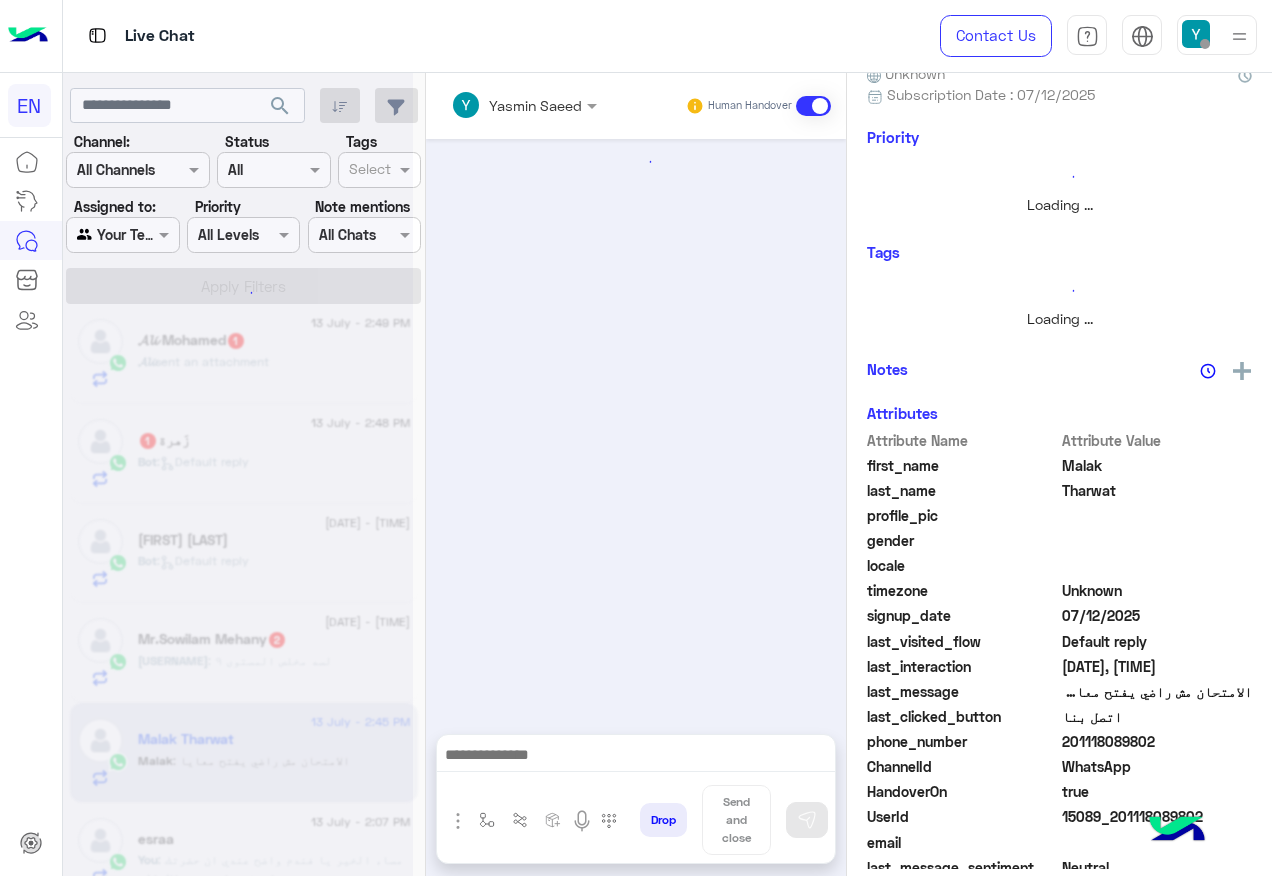scroll, scrollTop: 197, scrollLeft: 0, axis: vertical 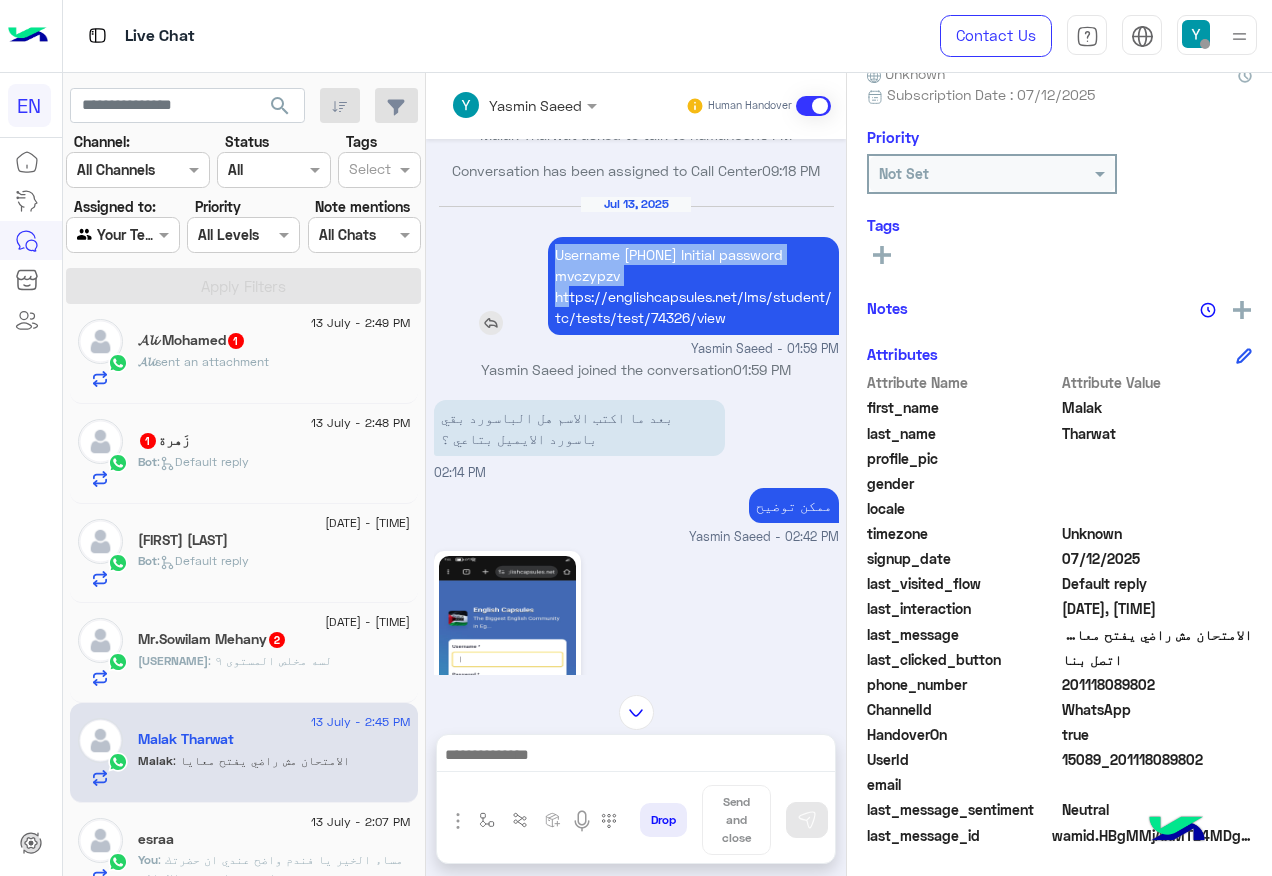 drag, startPoint x: 556, startPoint y: 234, endPoint x: 621, endPoint y: 252, distance: 67.44627 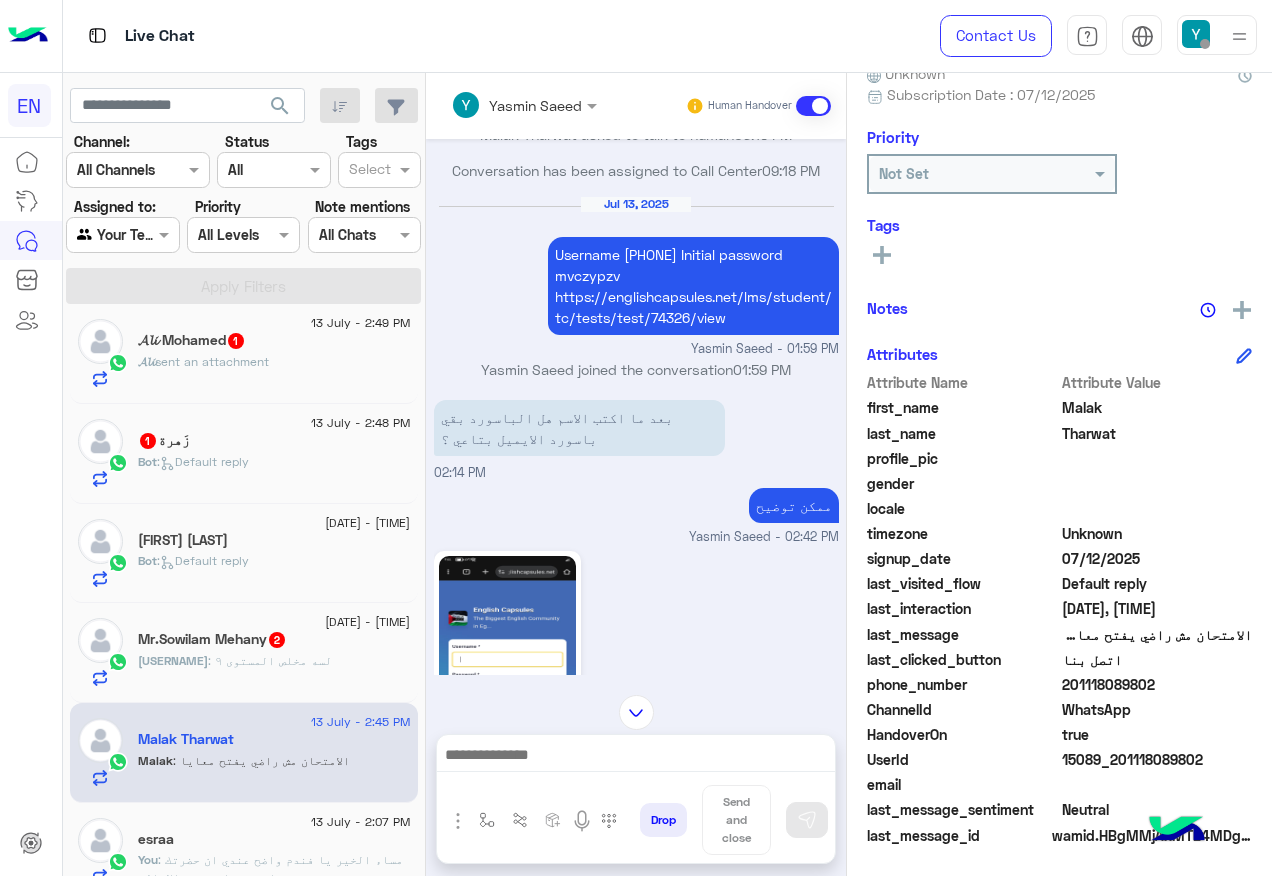 click on "201118089802" 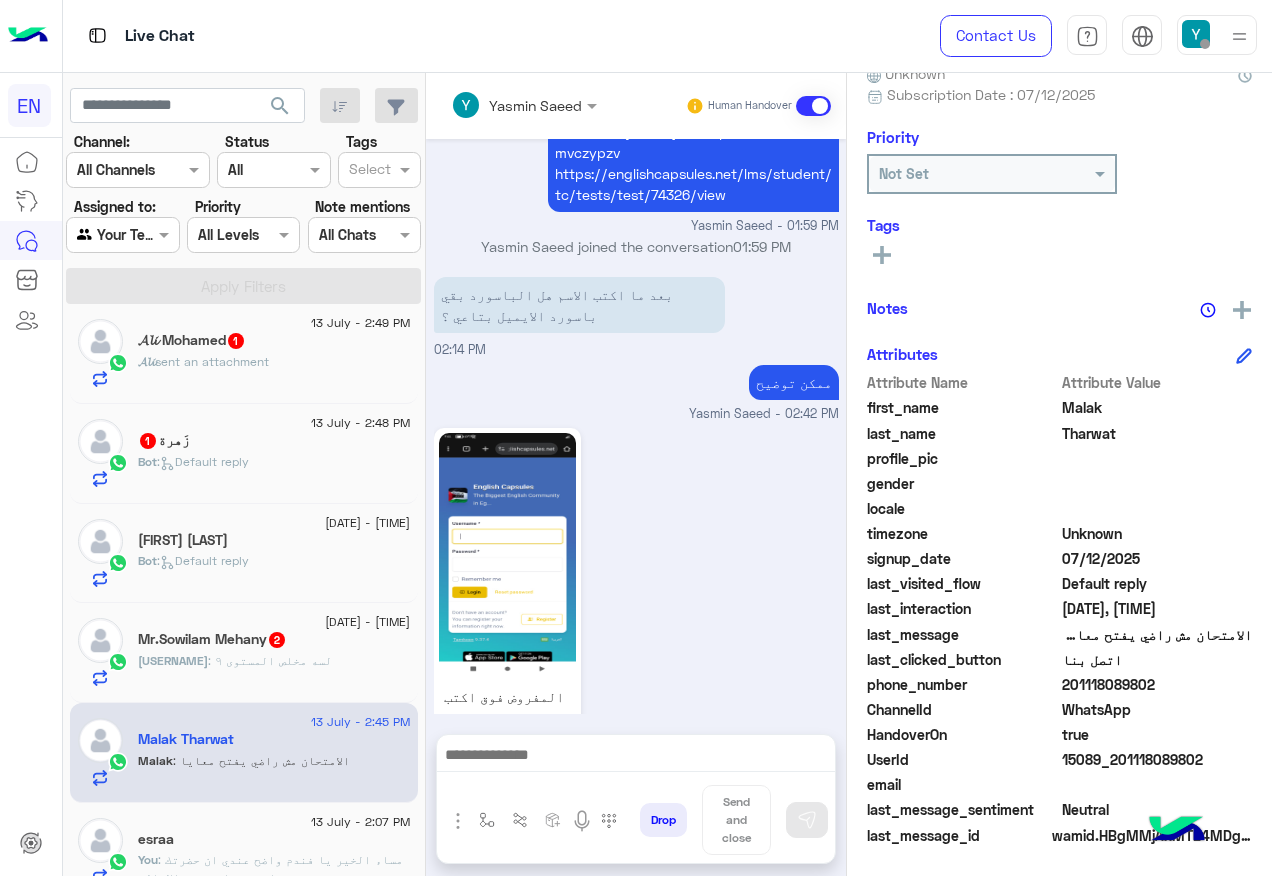 scroll, scrollTop: 1435, scrollLeft: 0, axis: vertical 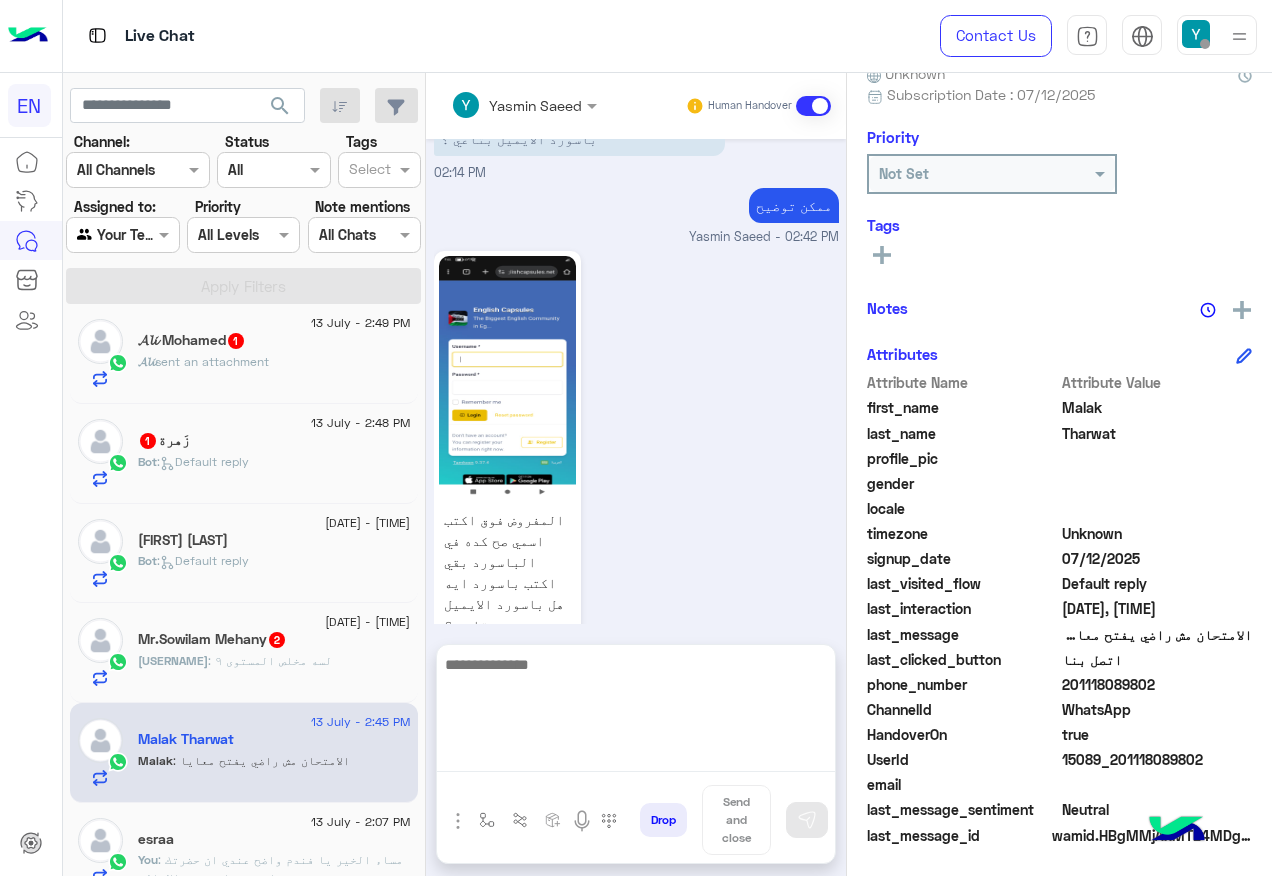 click at bounding box center (636, 712) 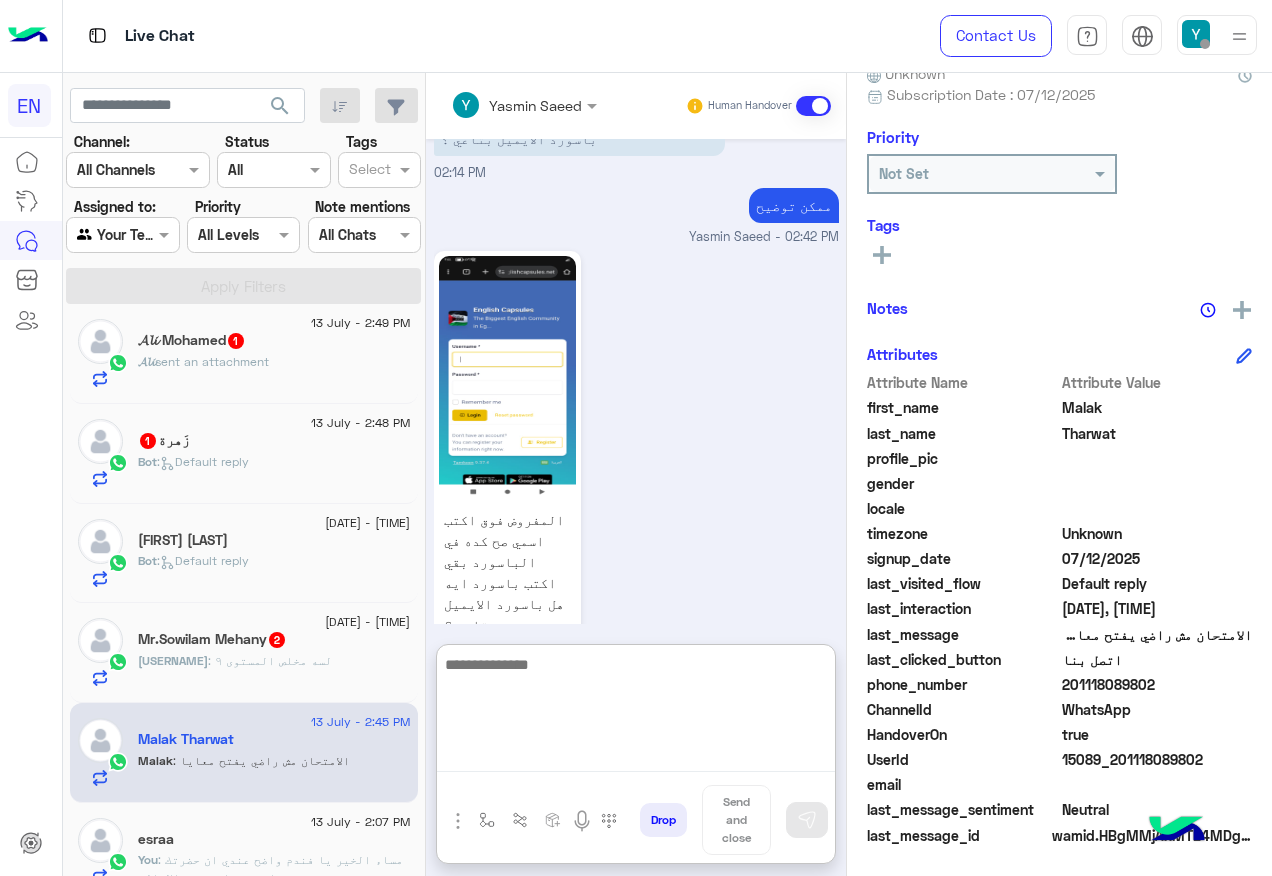 paste on "**********" 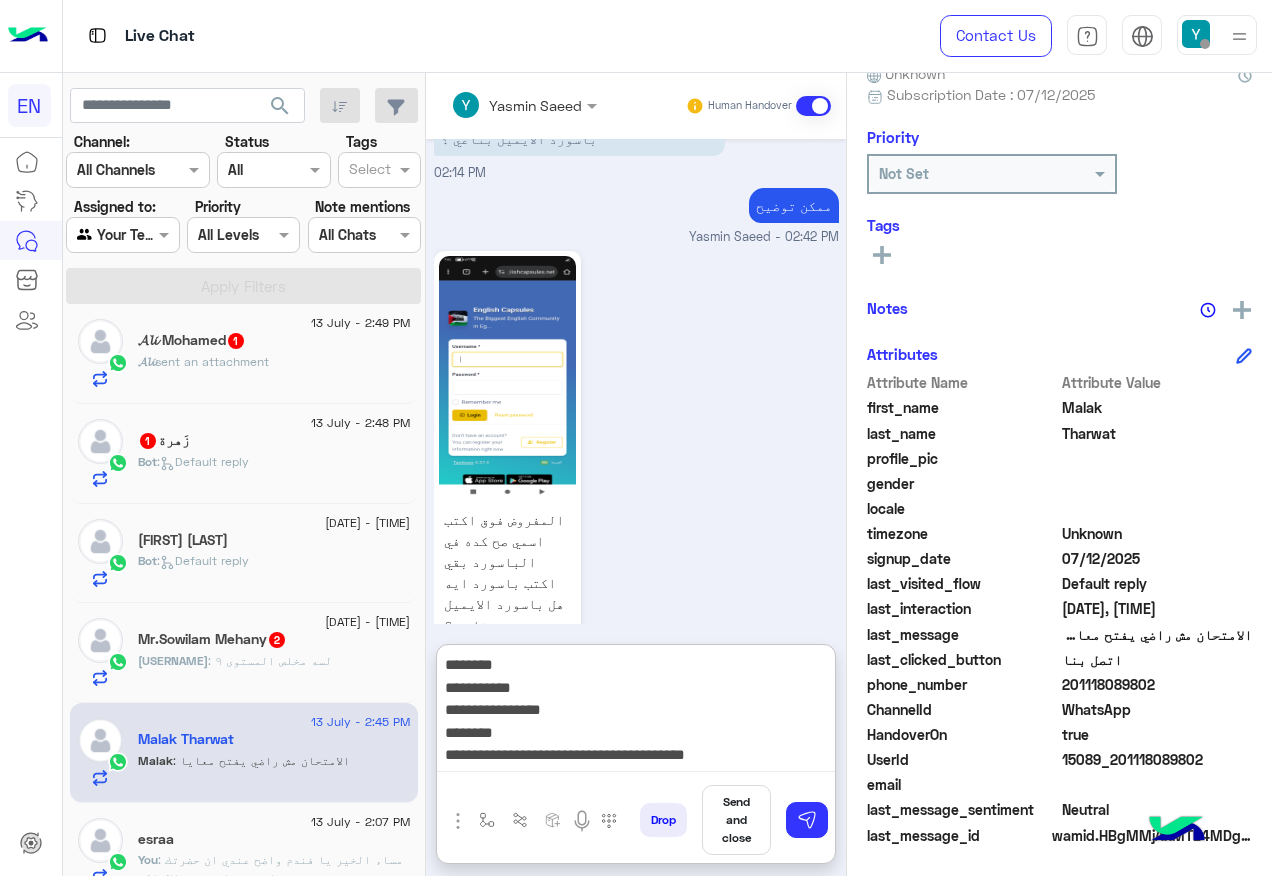 type on "**********" 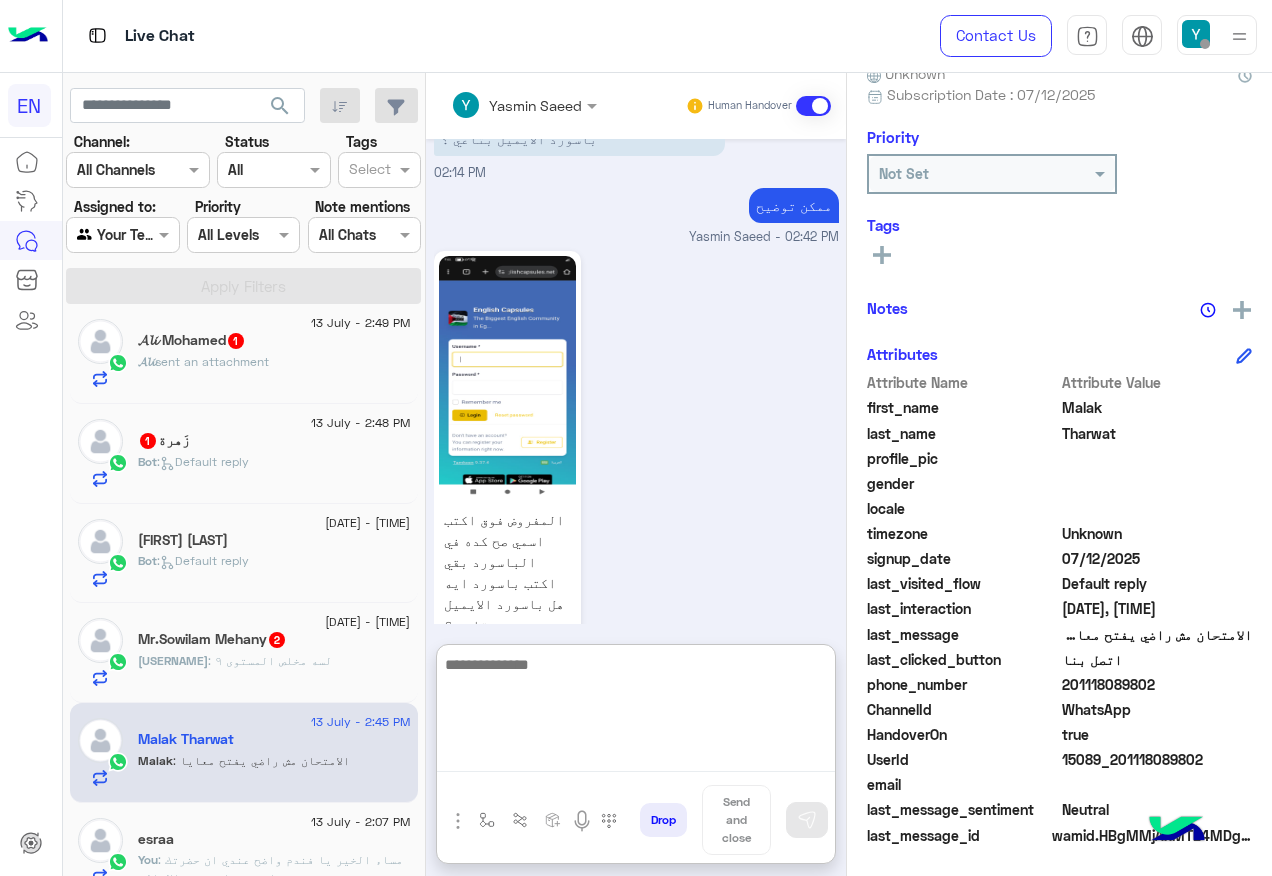 scroll, scrollTop: 1673, scrollLeft: 0, axis: vertical 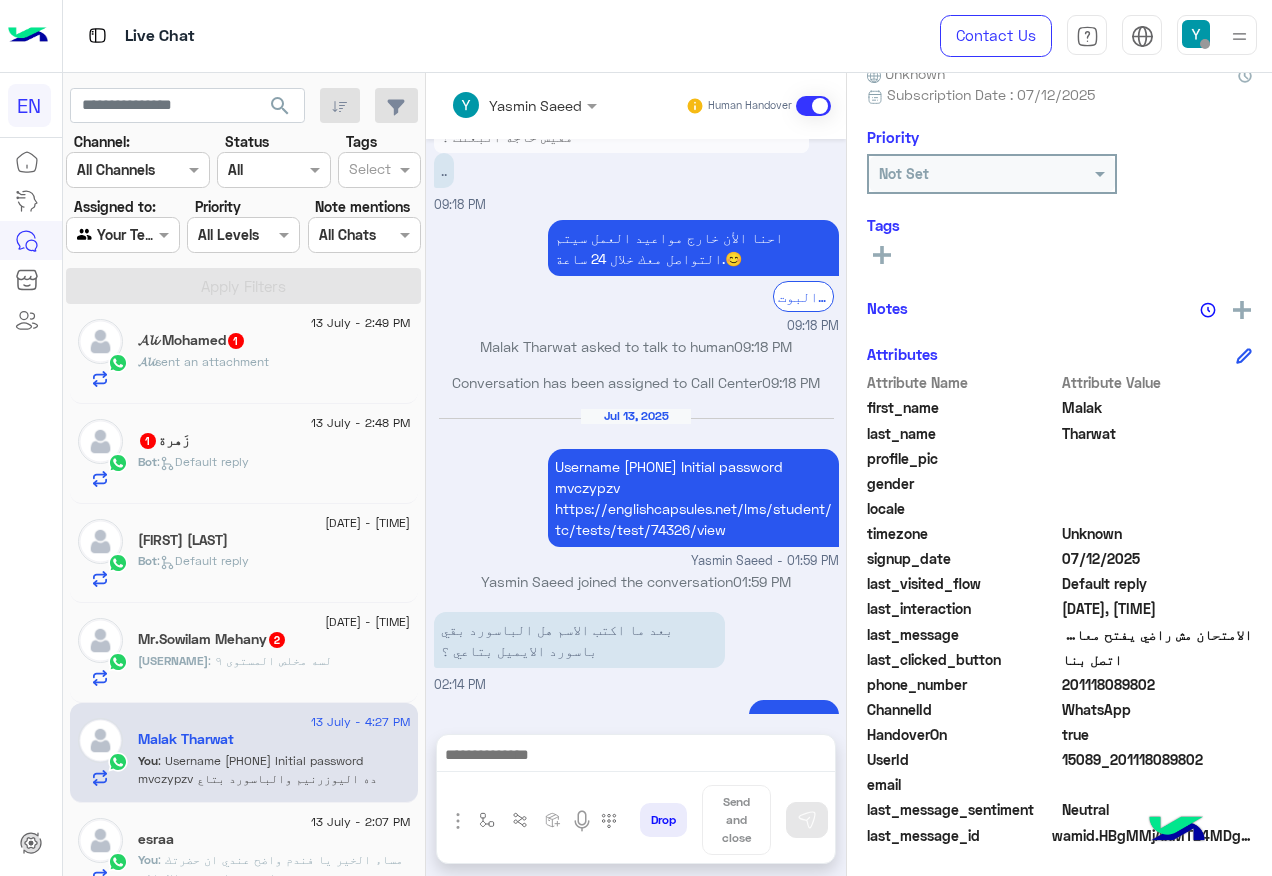 click on "Mr.Sowilam : لسه مخلص المستوى ٩" 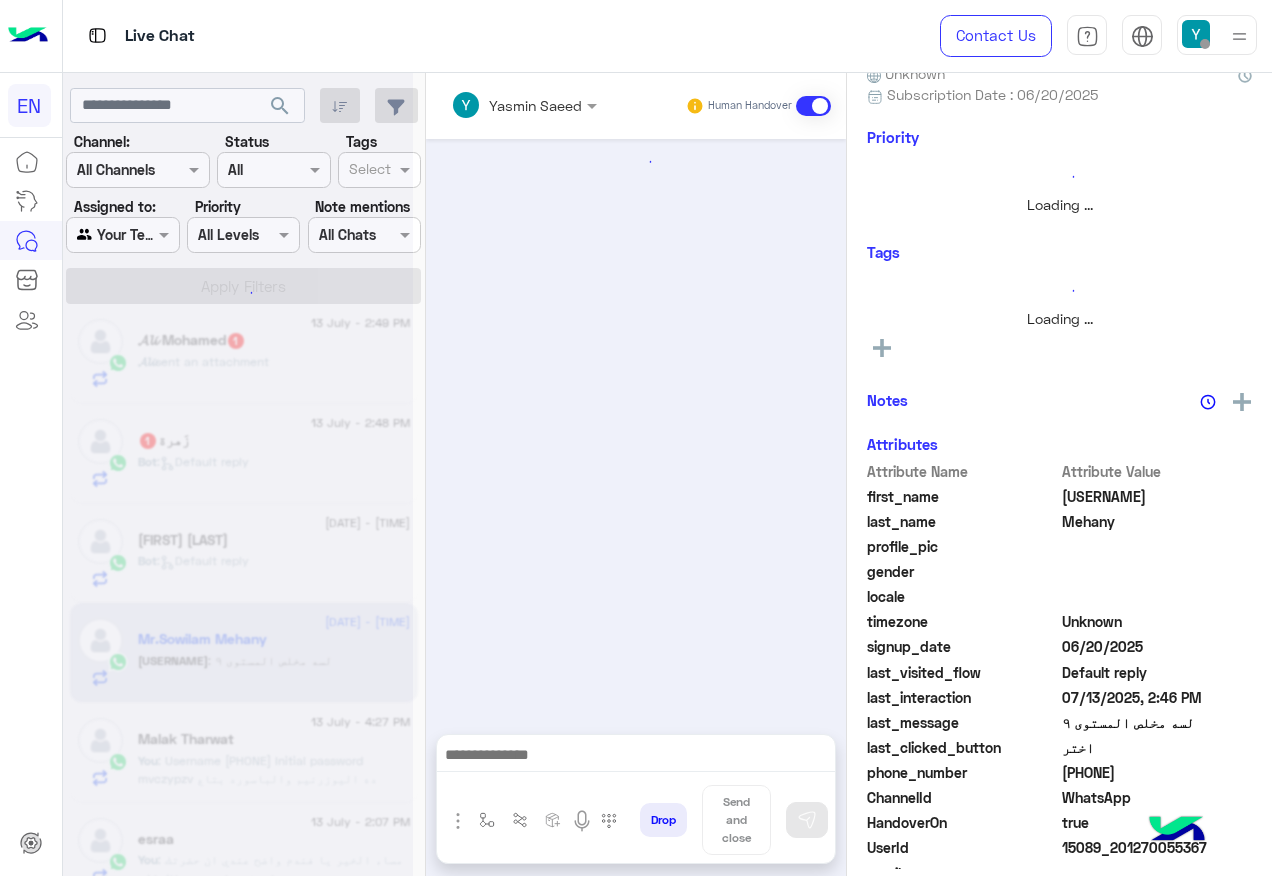 scroll, scrollTop: 991, scrollLeft: 0, axis: vertical 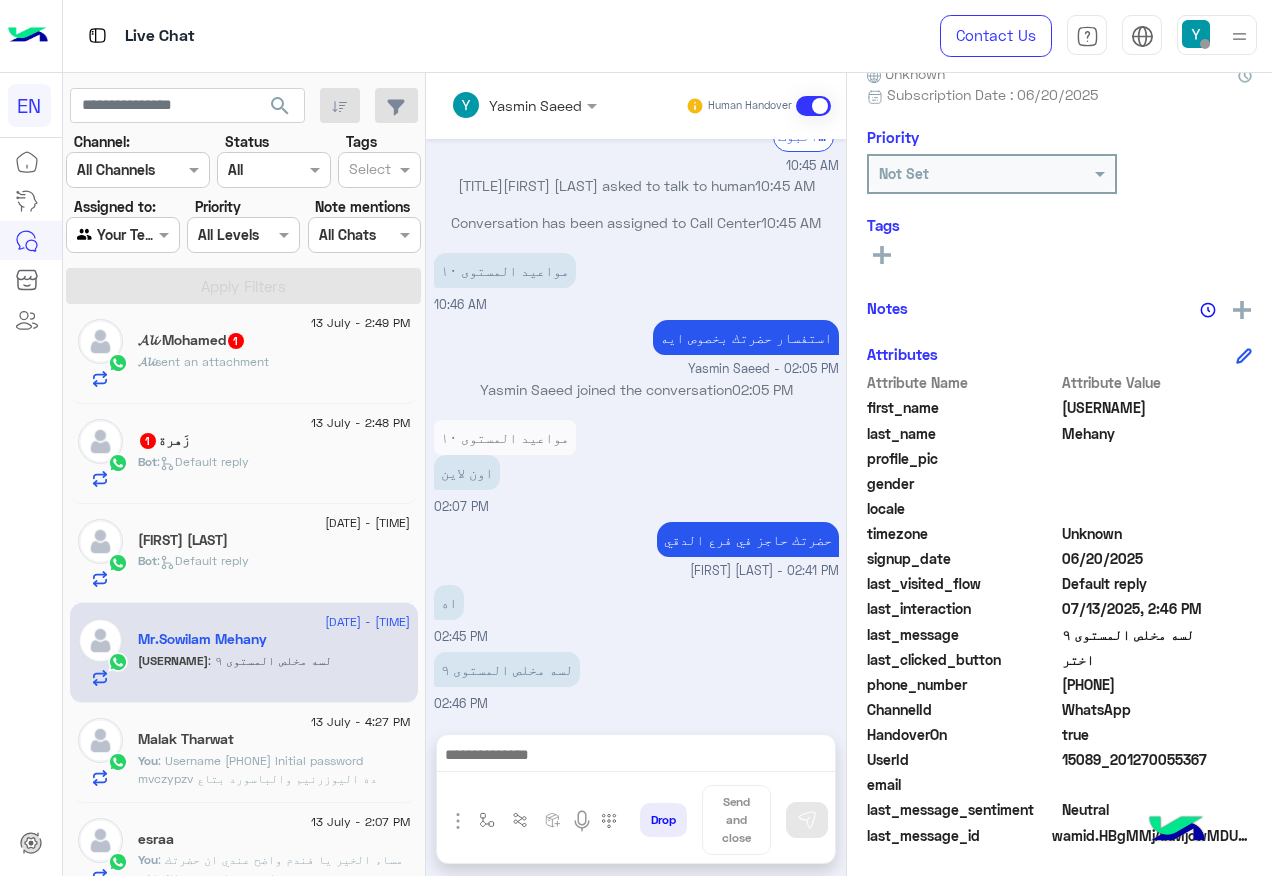 click on "[PHONE]" 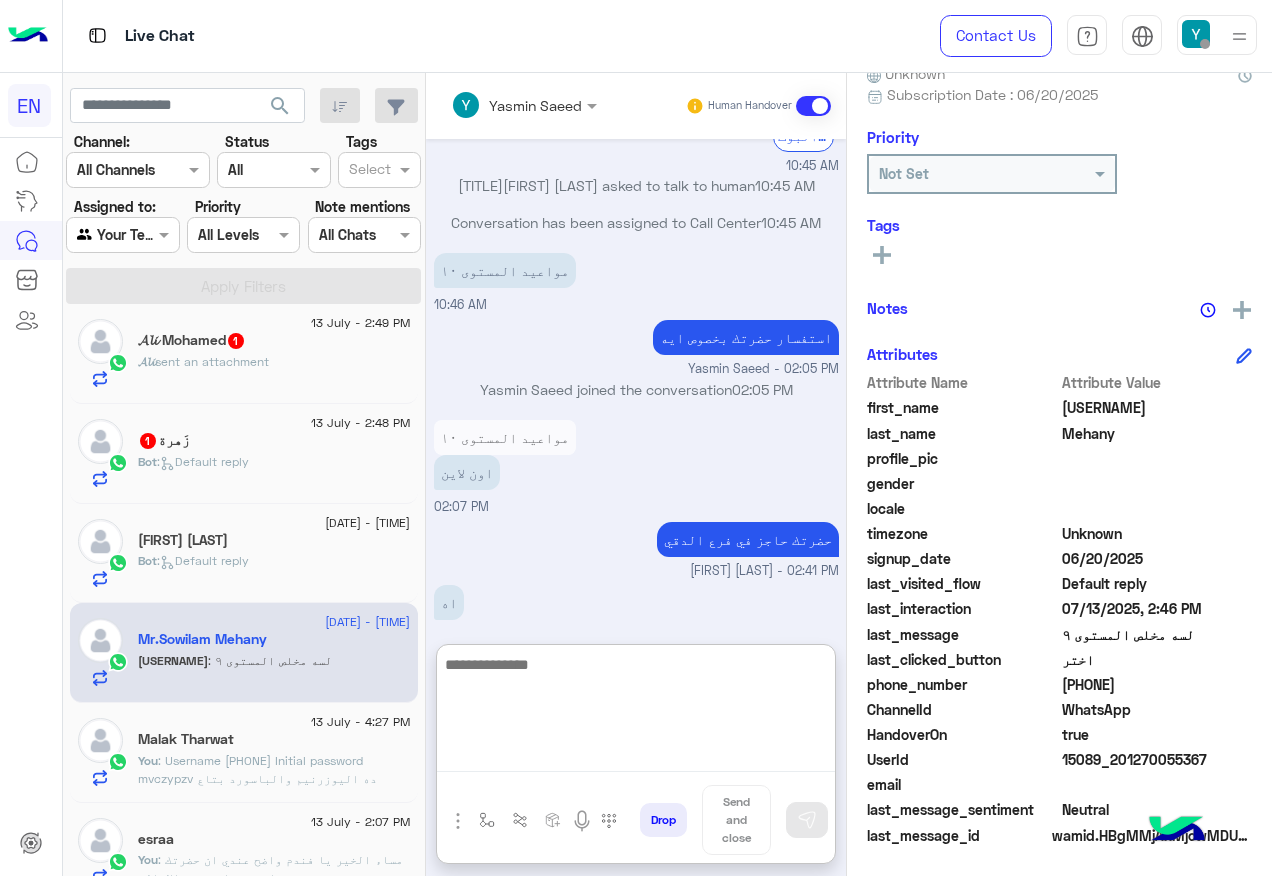 click at bounding box center [636, 712] 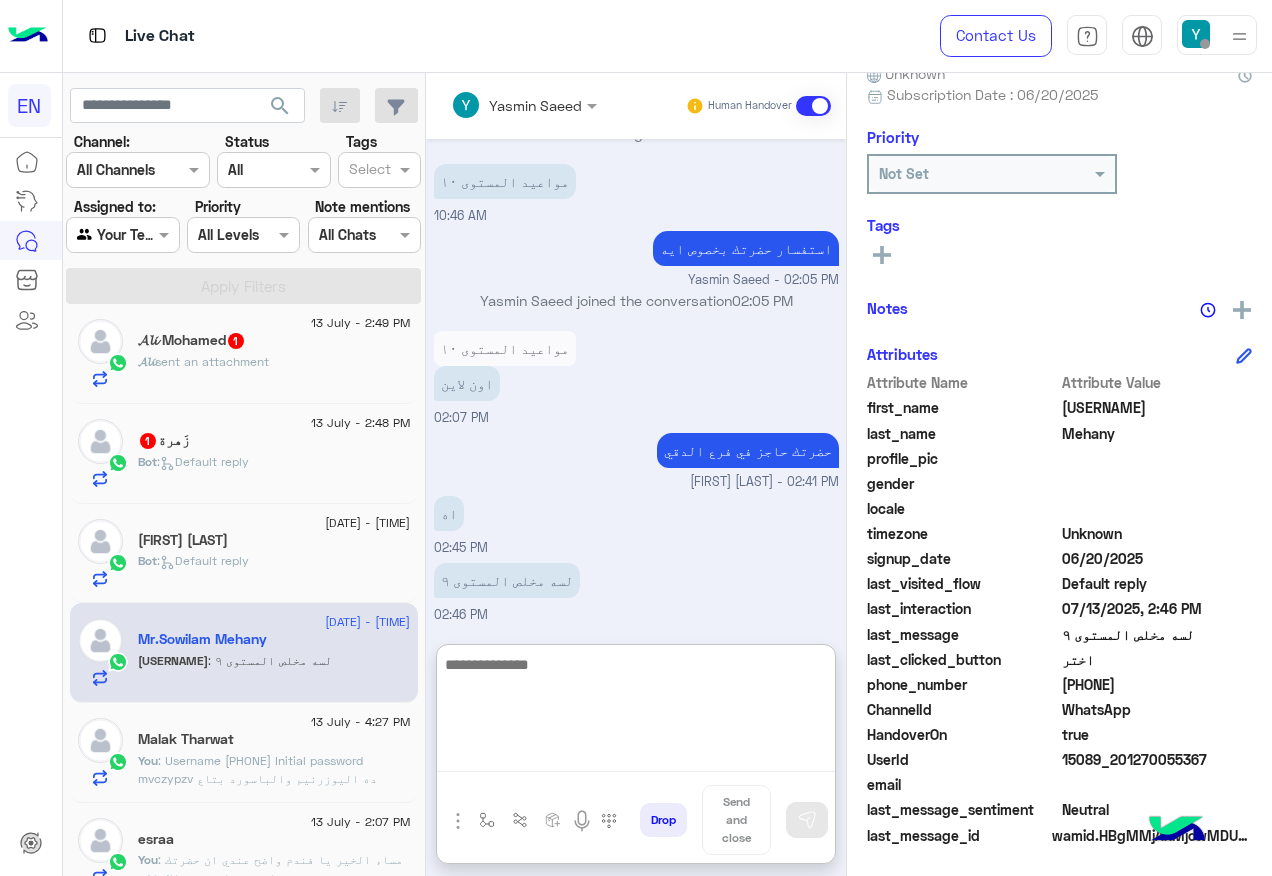scroll, scrollTop: 1081, scrollLeft: 0, axis: vertical 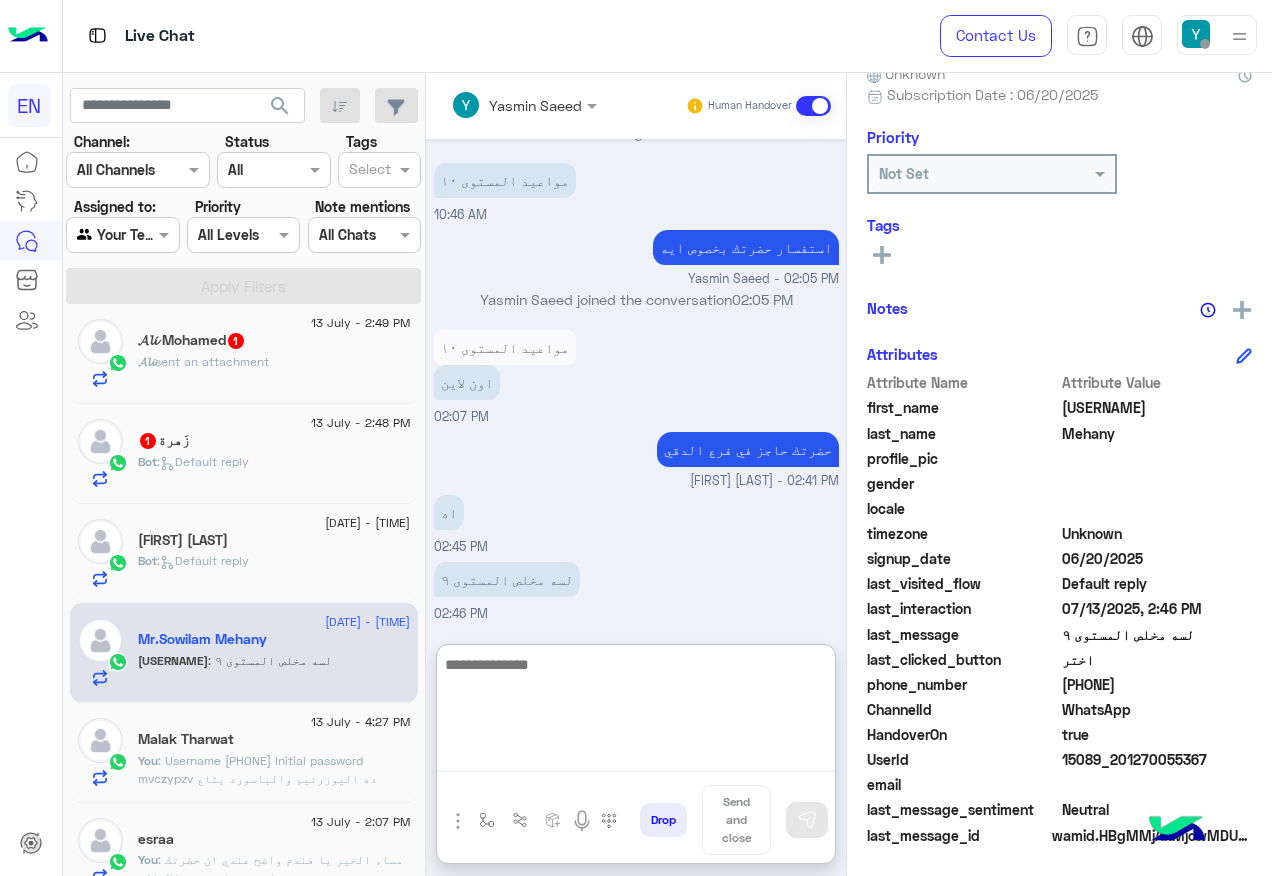 click at bounding box center (636, 712) 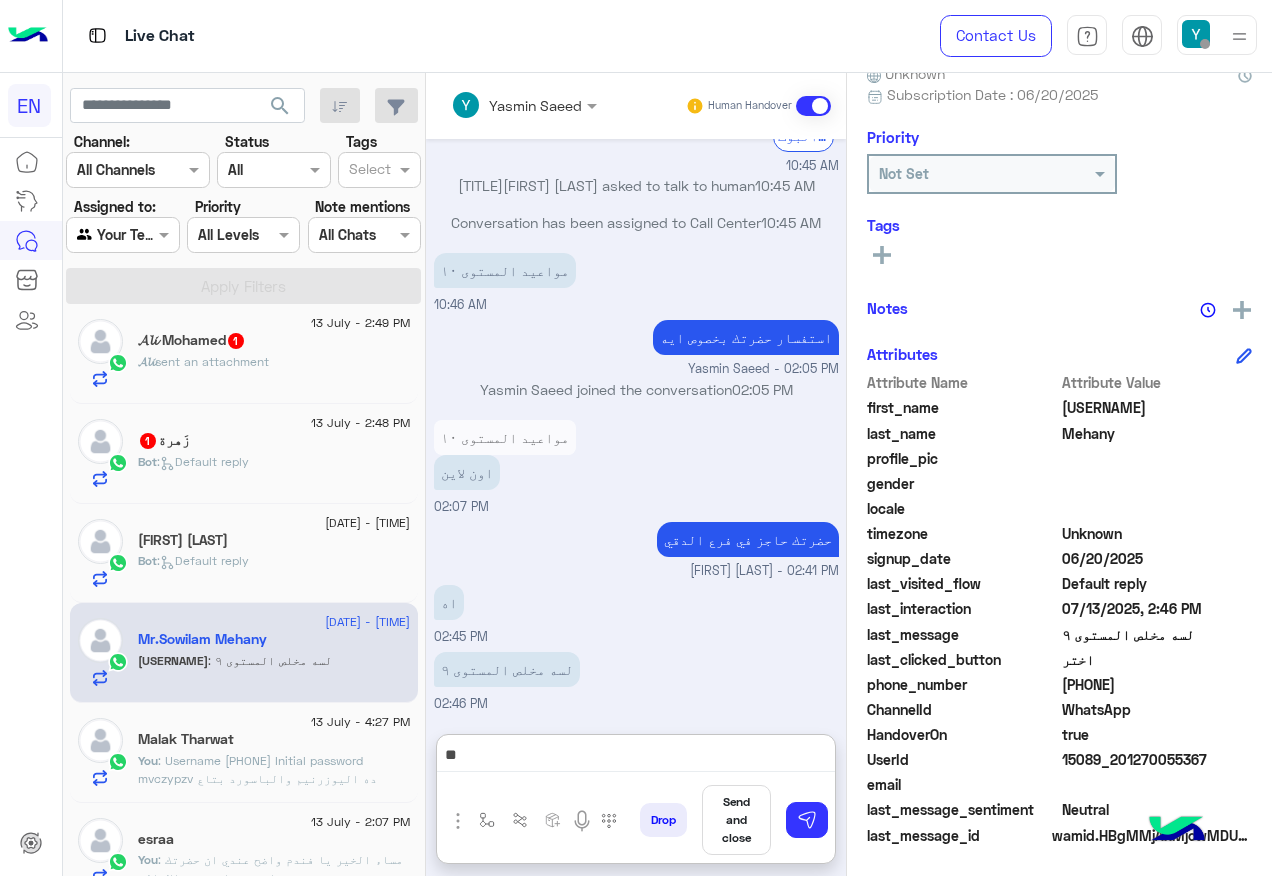 click on "[PHONE]" 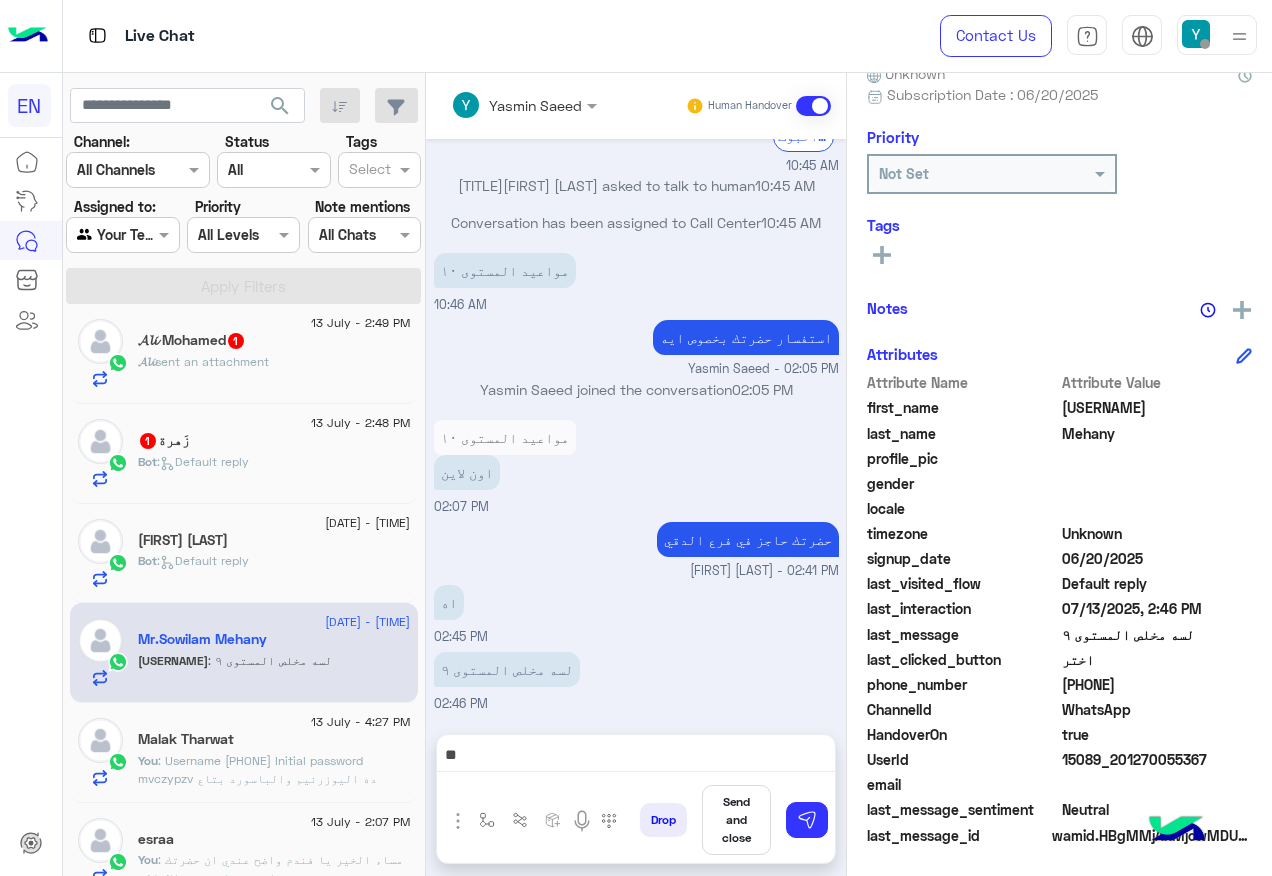 scroll, scrollTop: 991, scrollLeft: 0, axis: vertical 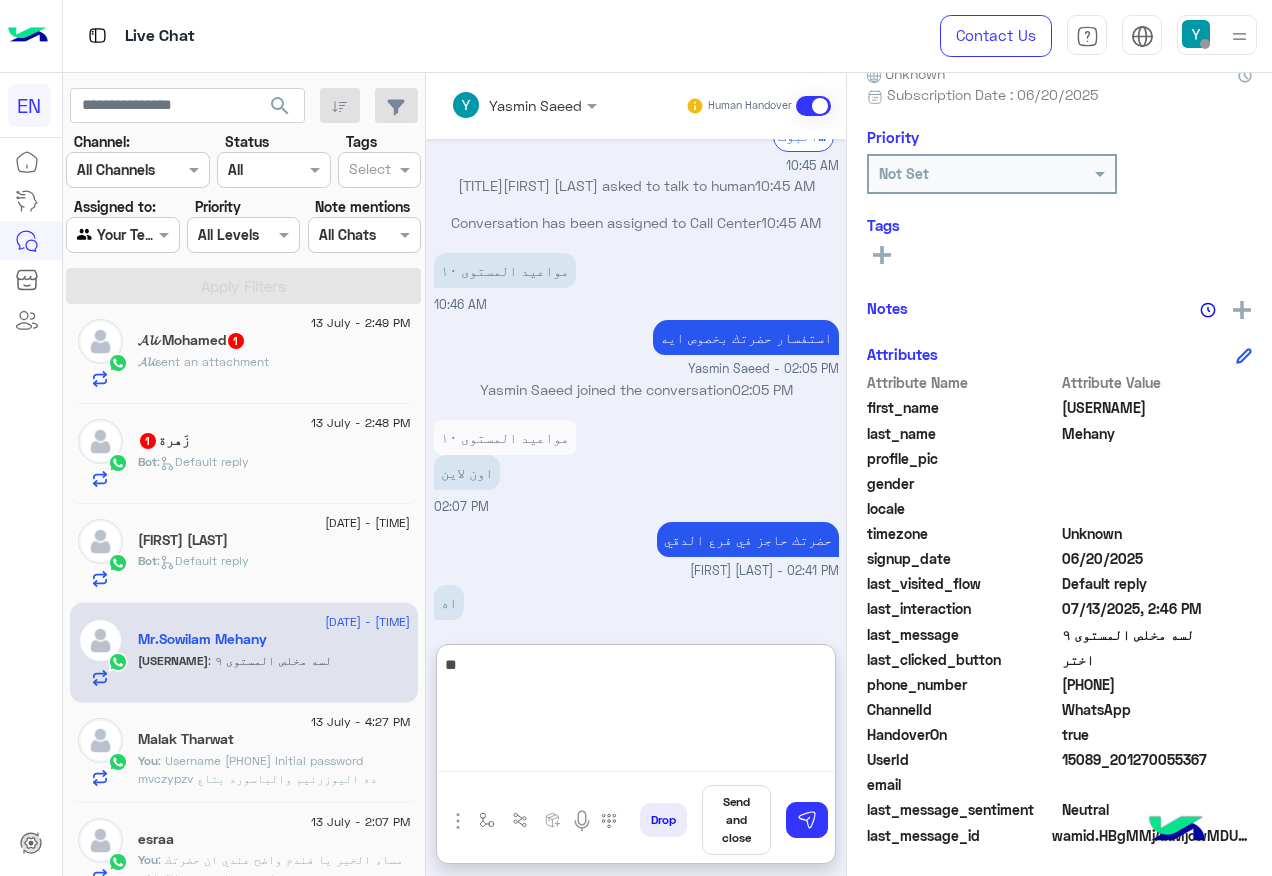 click on "**" at bounding box center (636, 712) 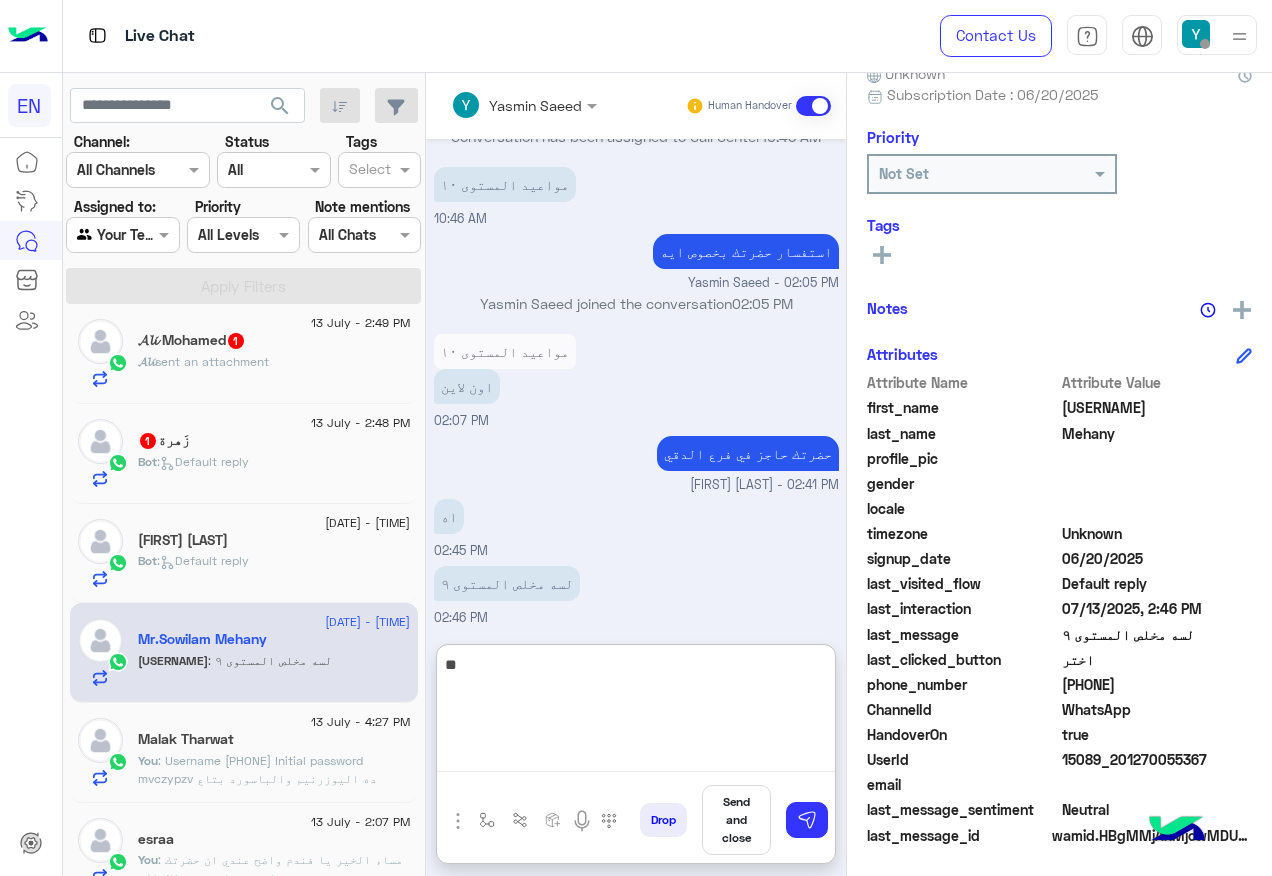 scroll, scrollTop: 1081, scrollLeft: 0, axis: vertical 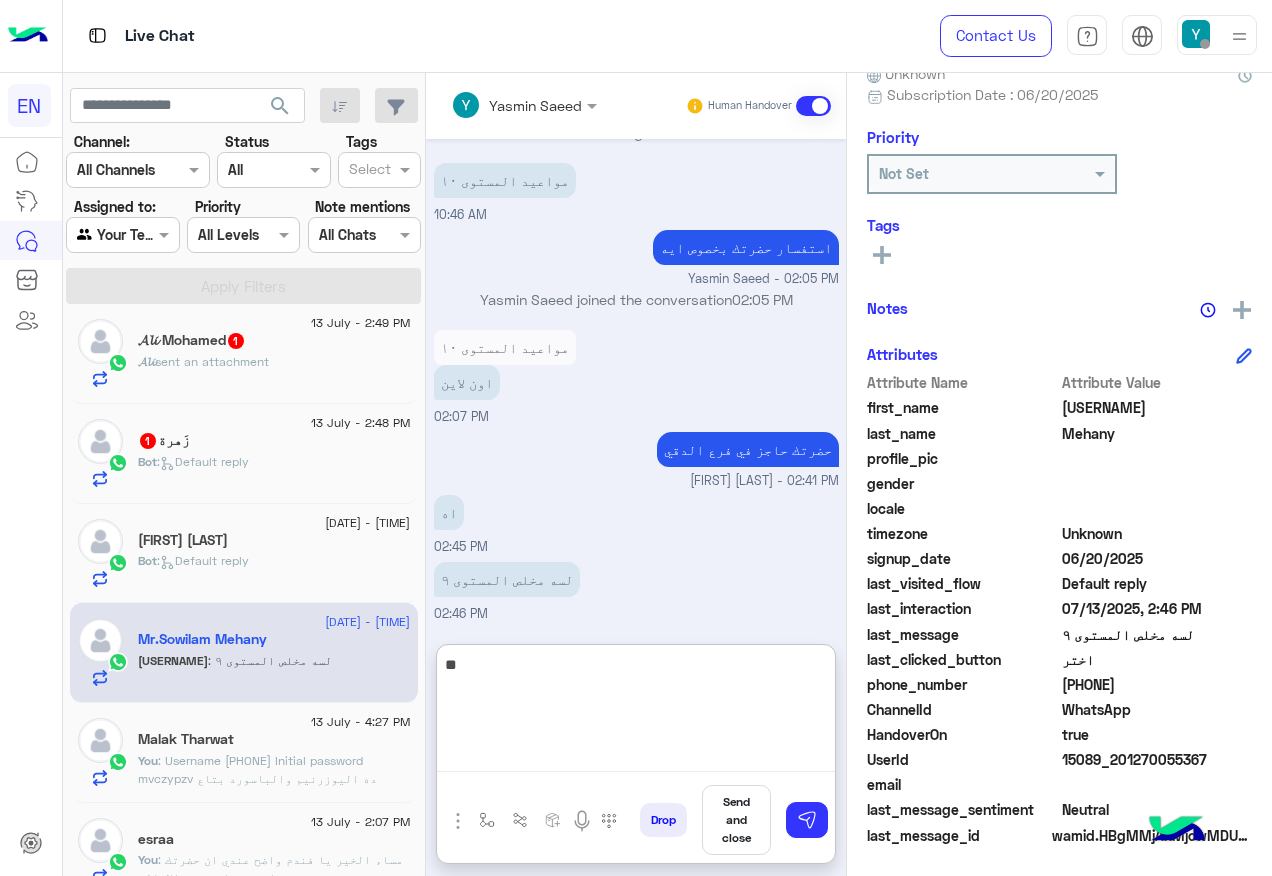 type on "*" 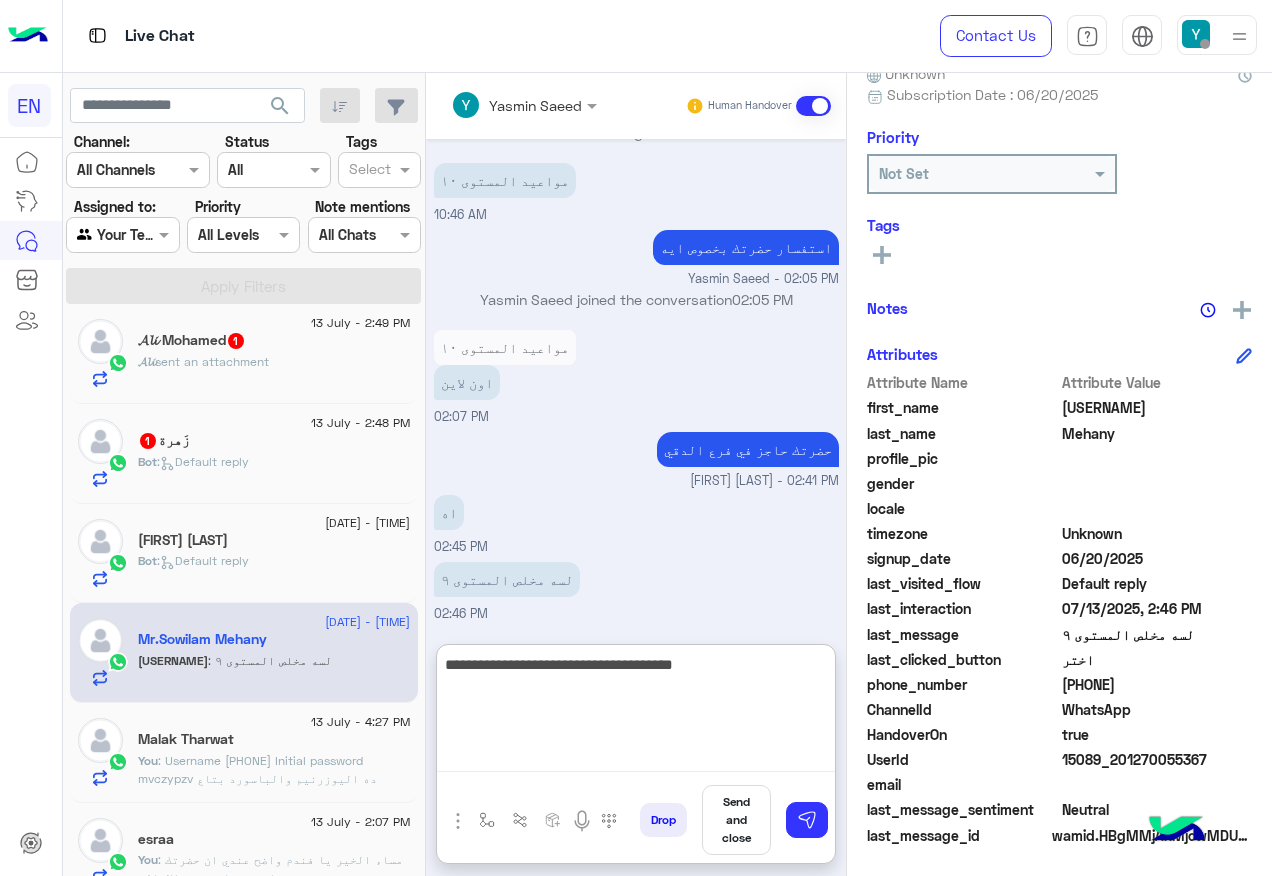 type on "**********" 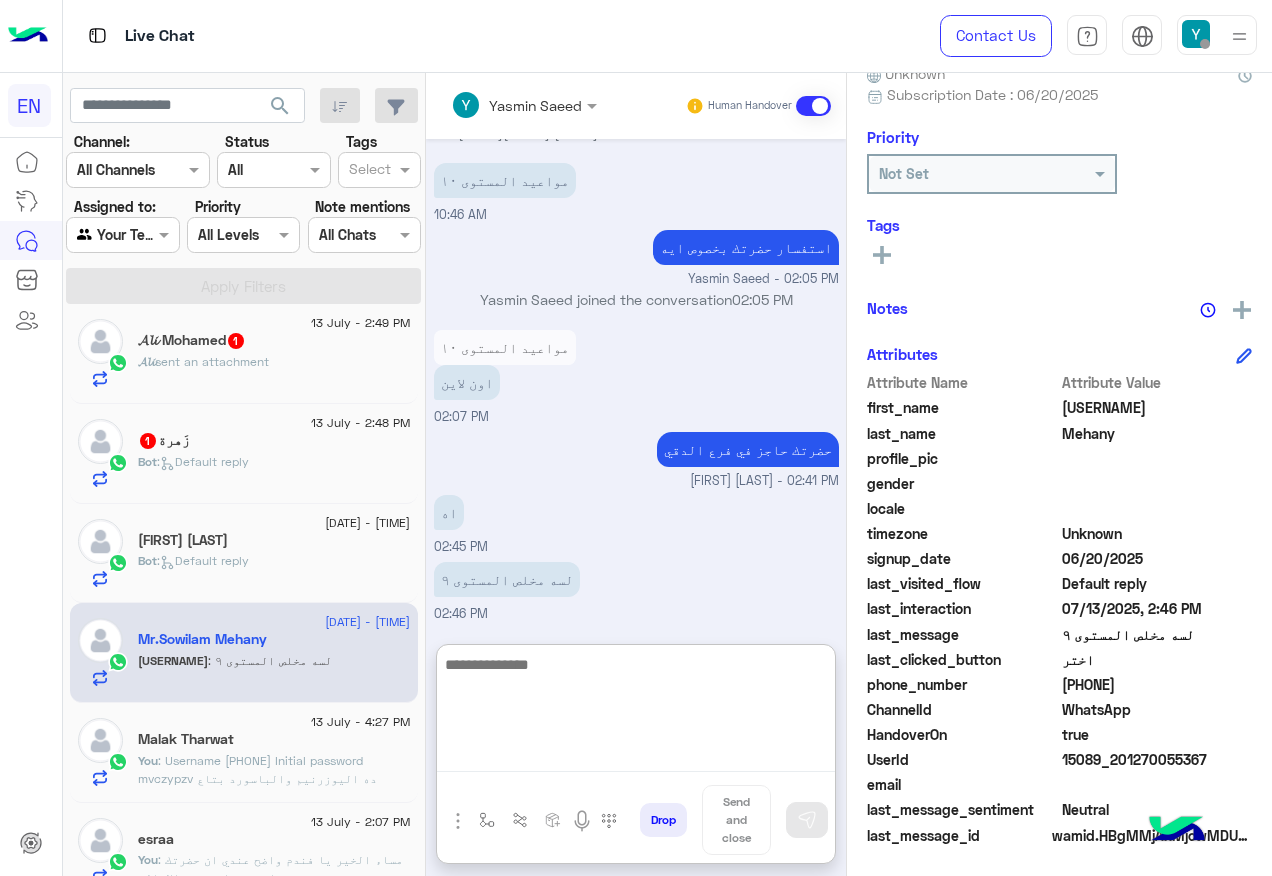 scroll, scrollTop: 1145, scrollLeft: 0, axis: vertical 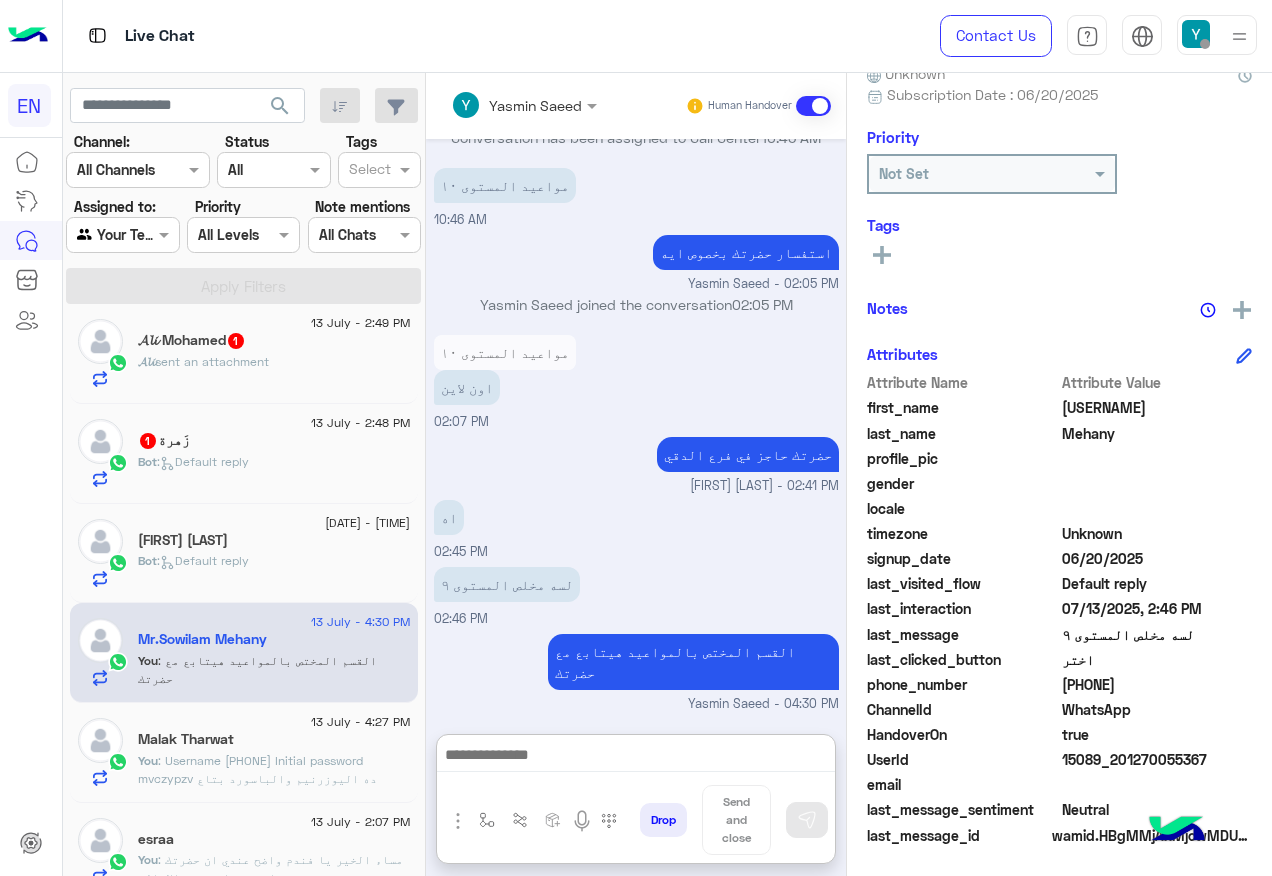 click on "[FIRST] [LAST]" 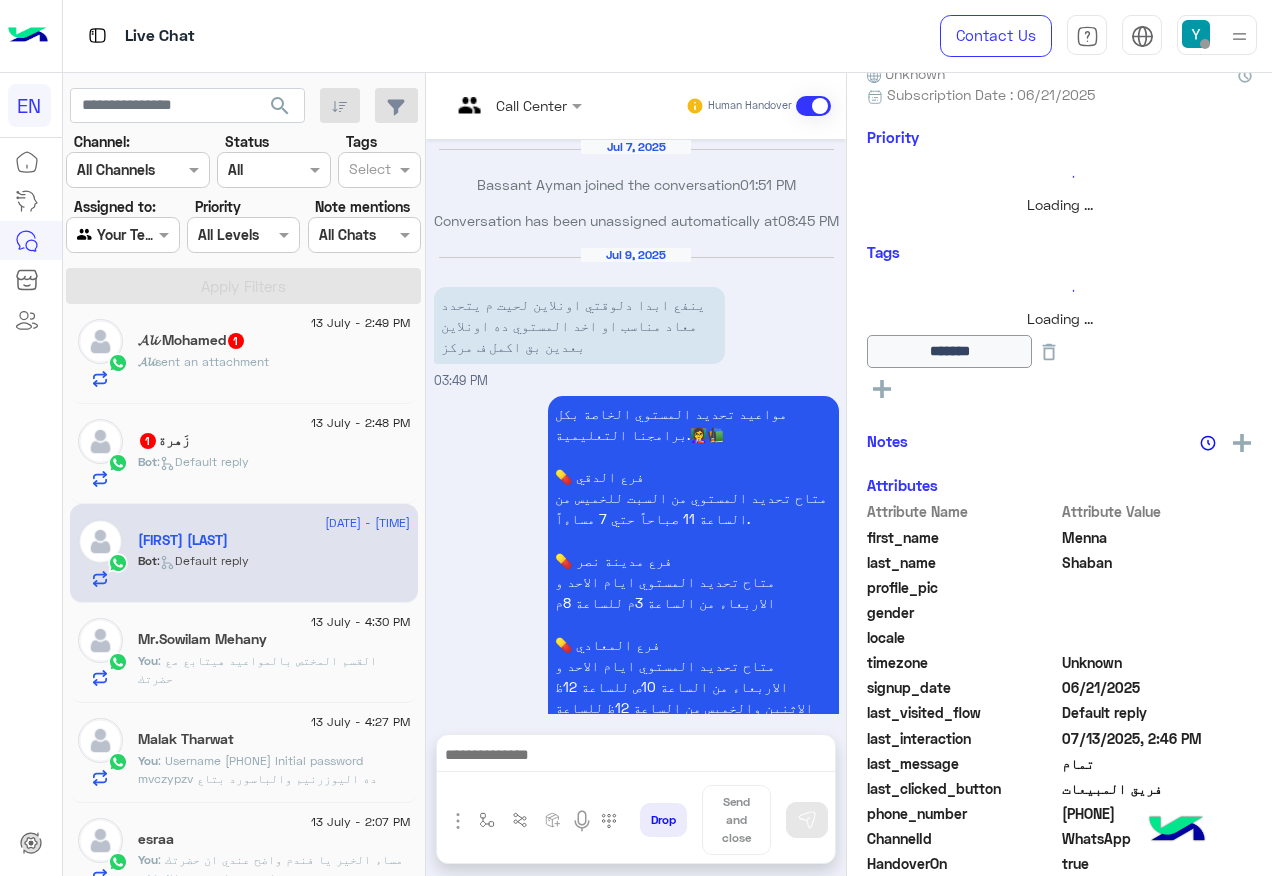 scroll, scrollTop: 1629, scrollLeft: 0, axis: vertical 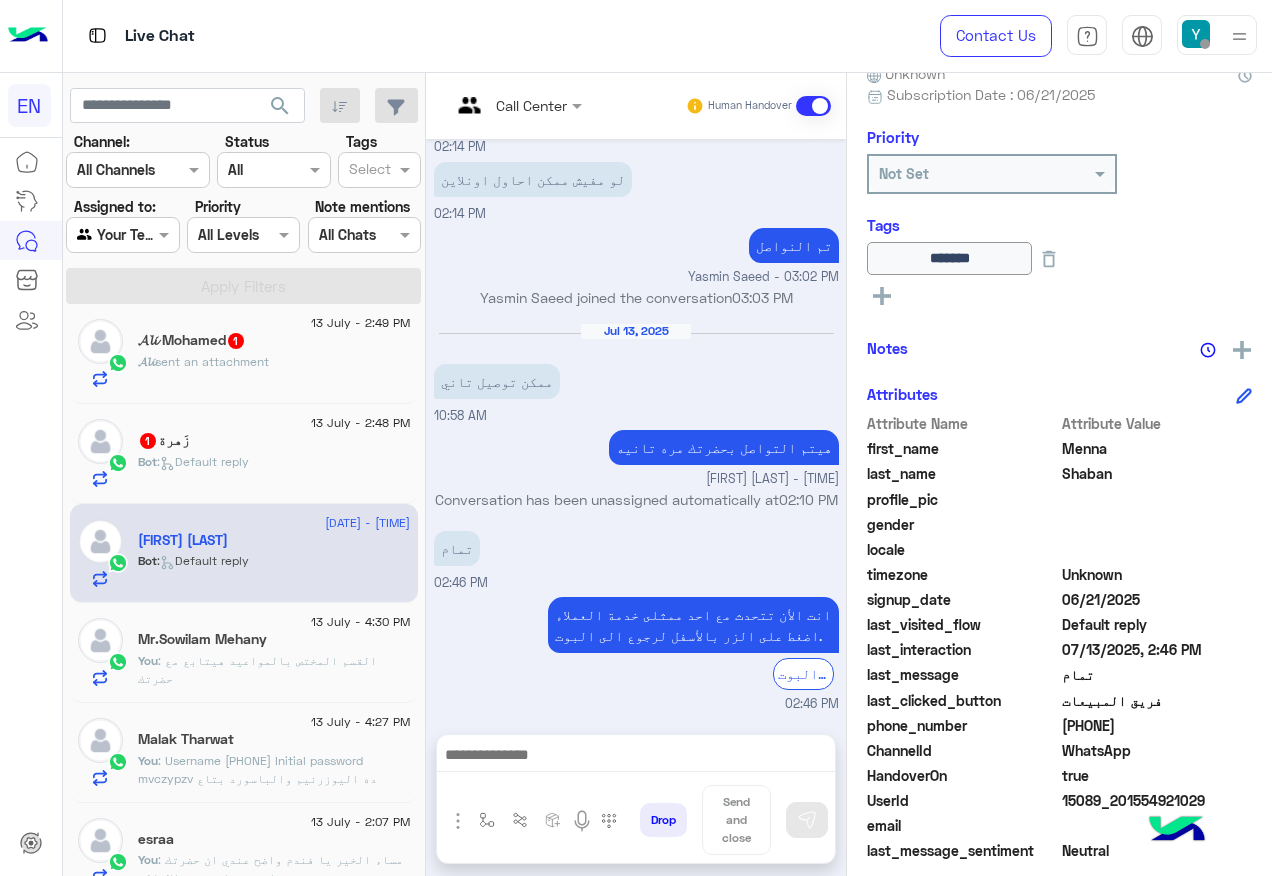 click on "Bot :   Default reply" 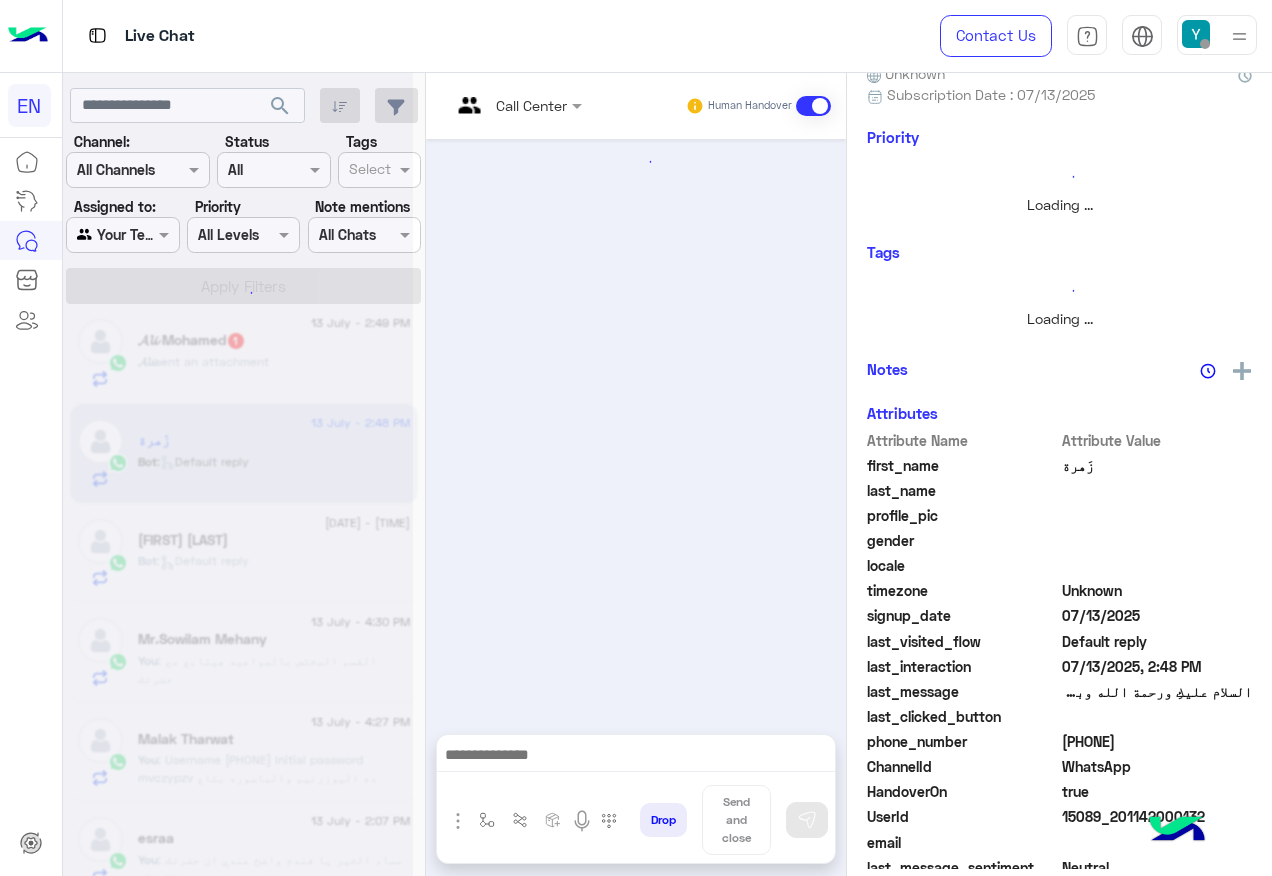 scroll, scrollTop: 0, scrollLeft: 0, axis: both 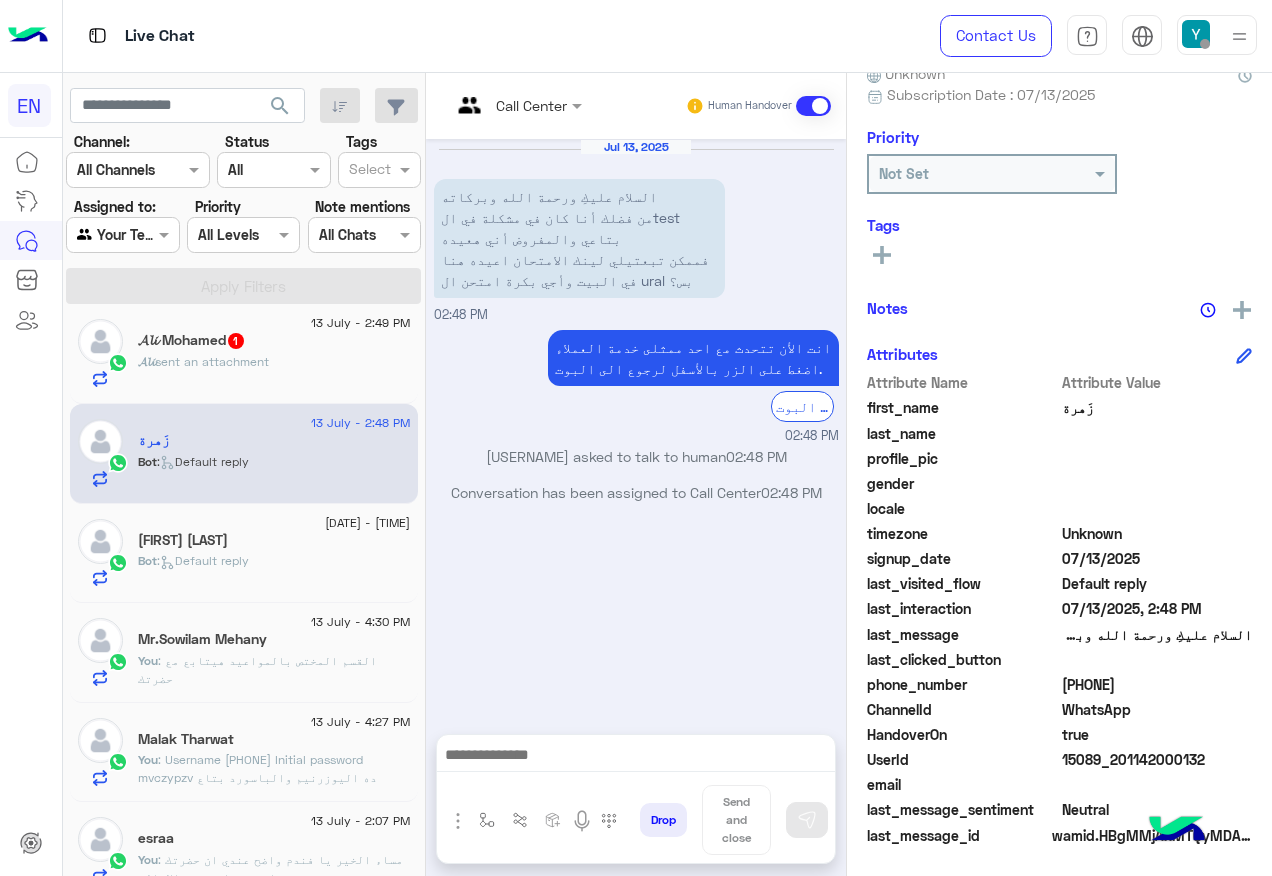 click on "[PHONE]" 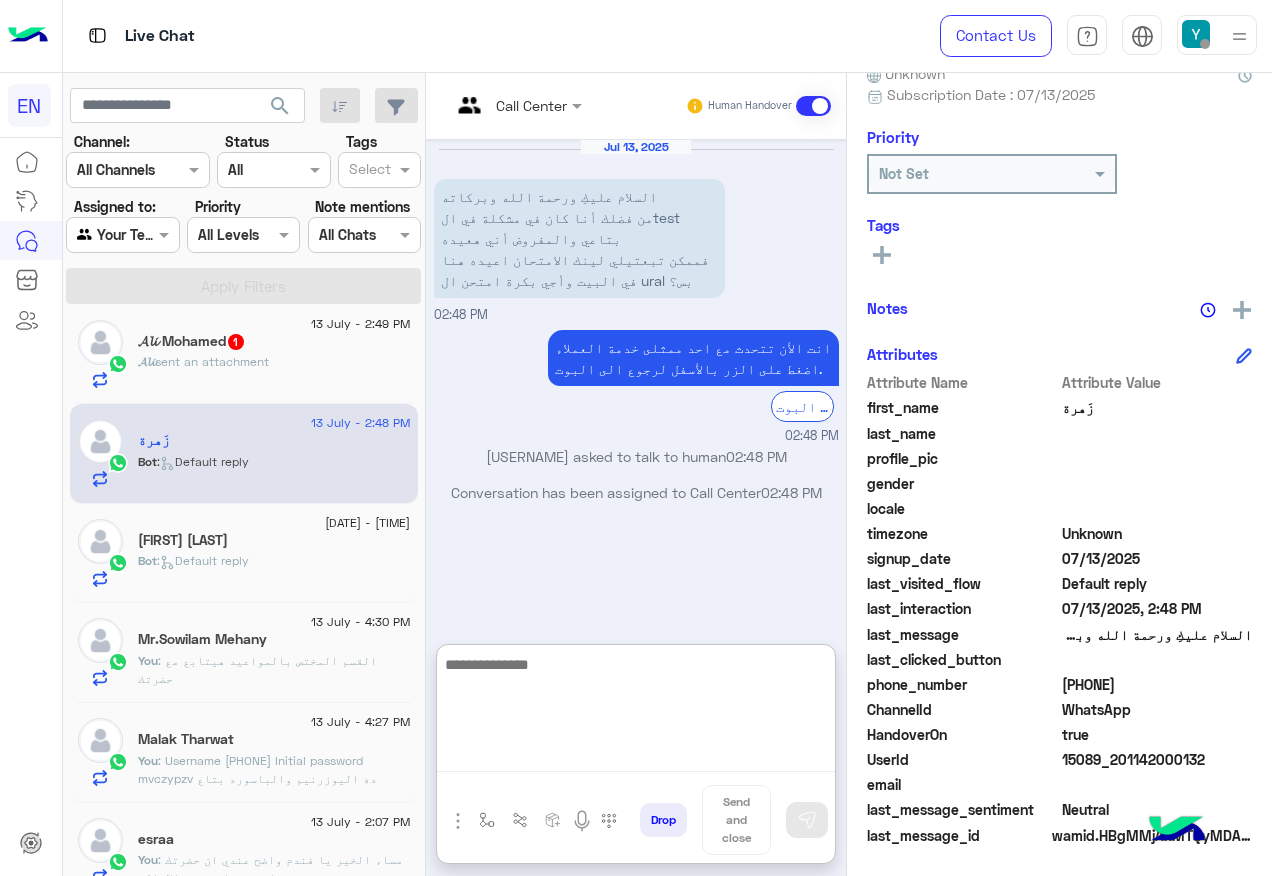 click at bounding box center (636, 712) 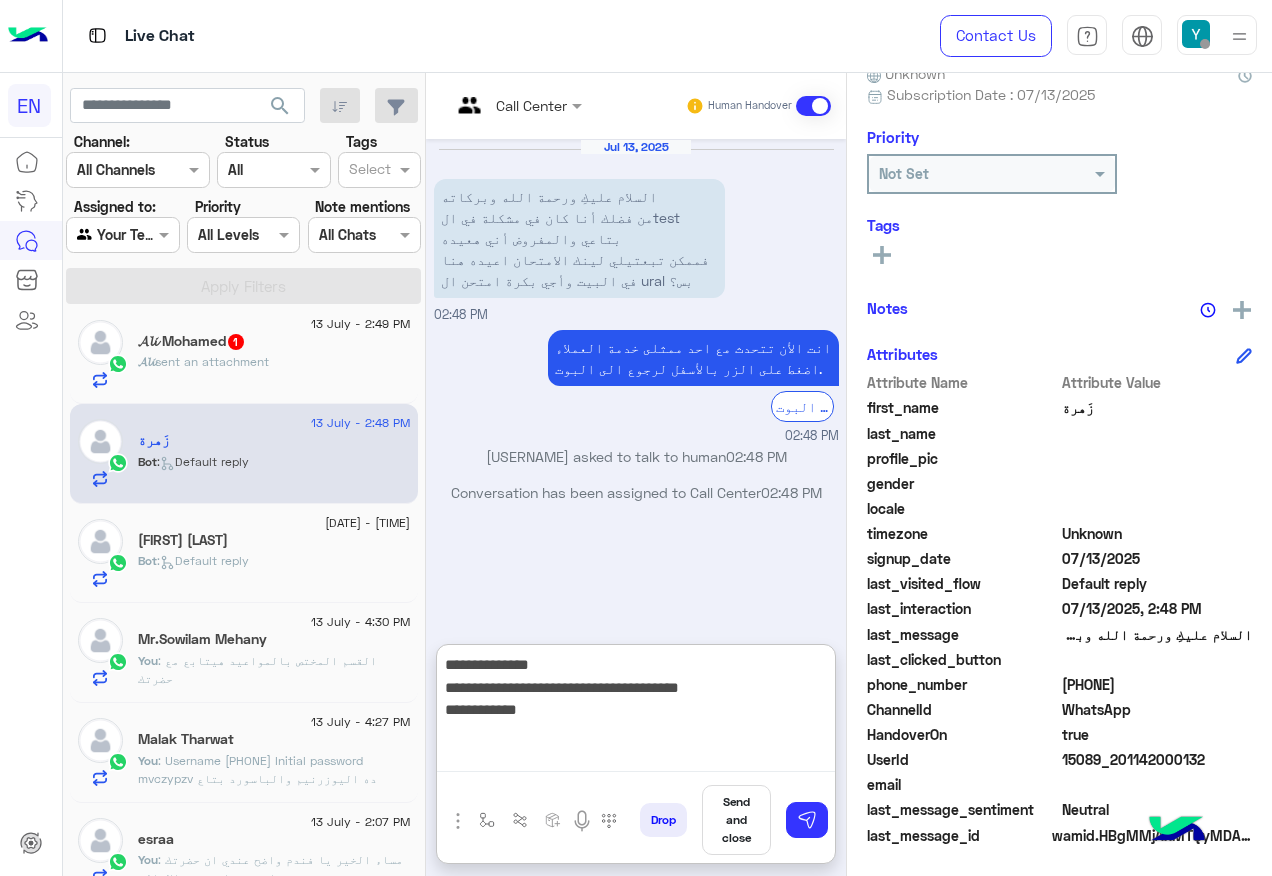 click on "**********" at bounding box center [636, 712] 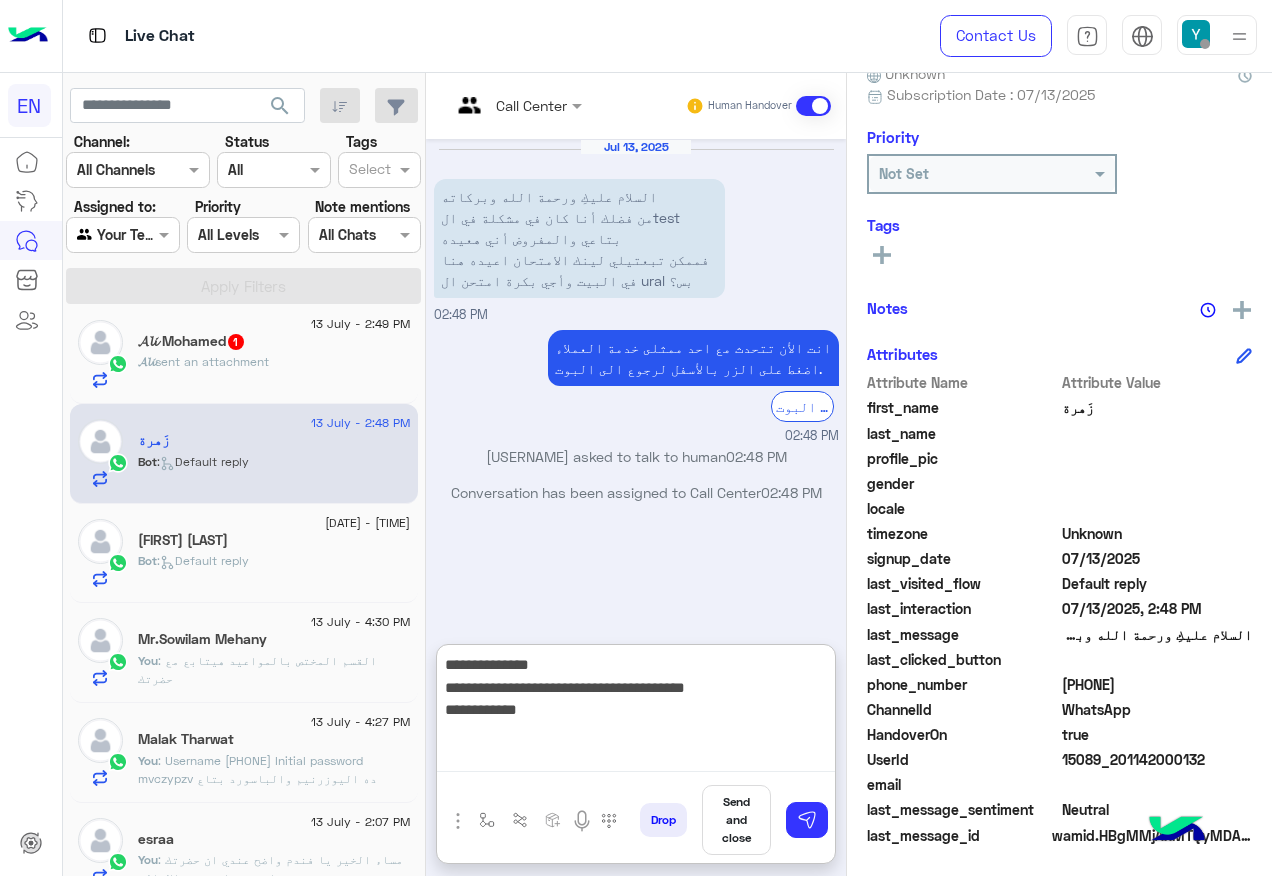 click on "**********" at bounding box center (636, 712) 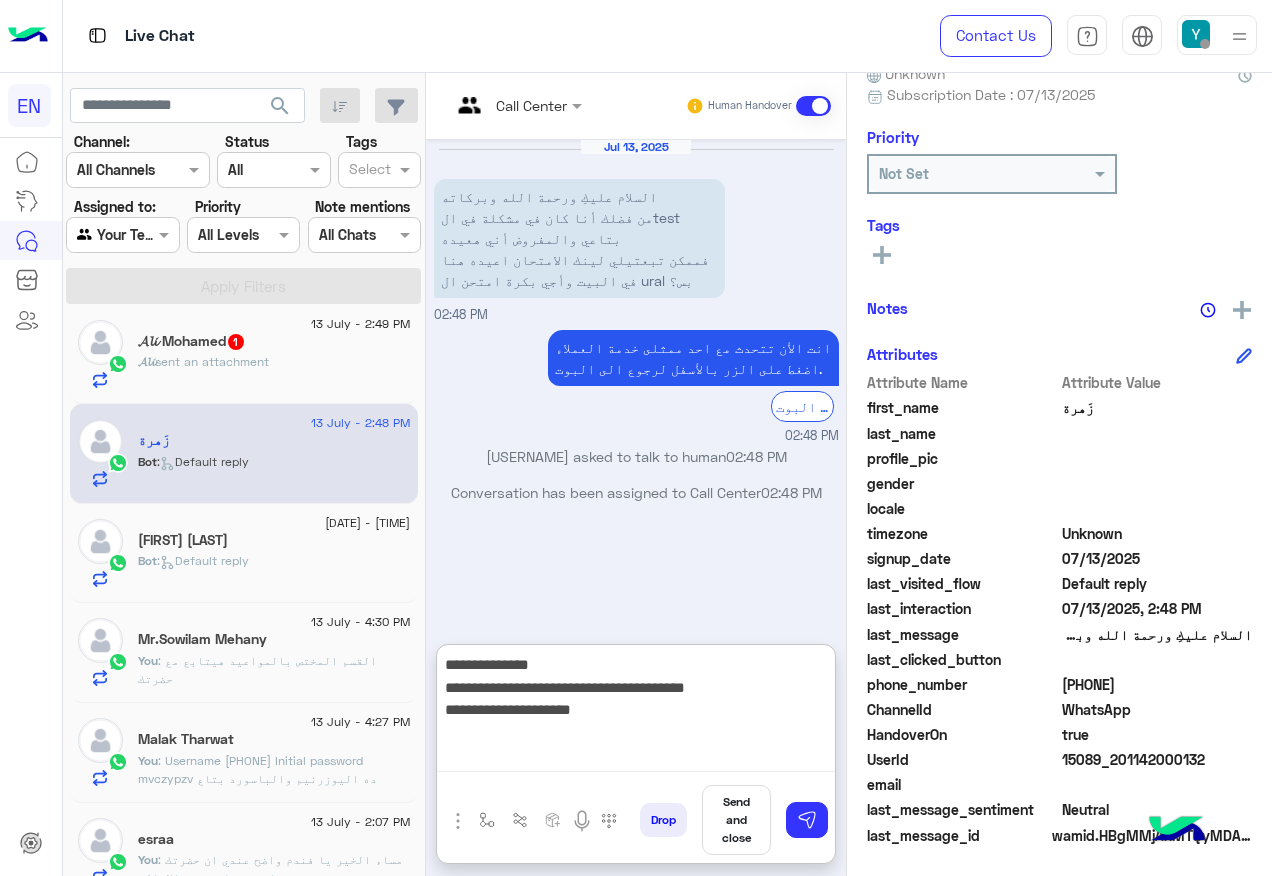 type on "**********" 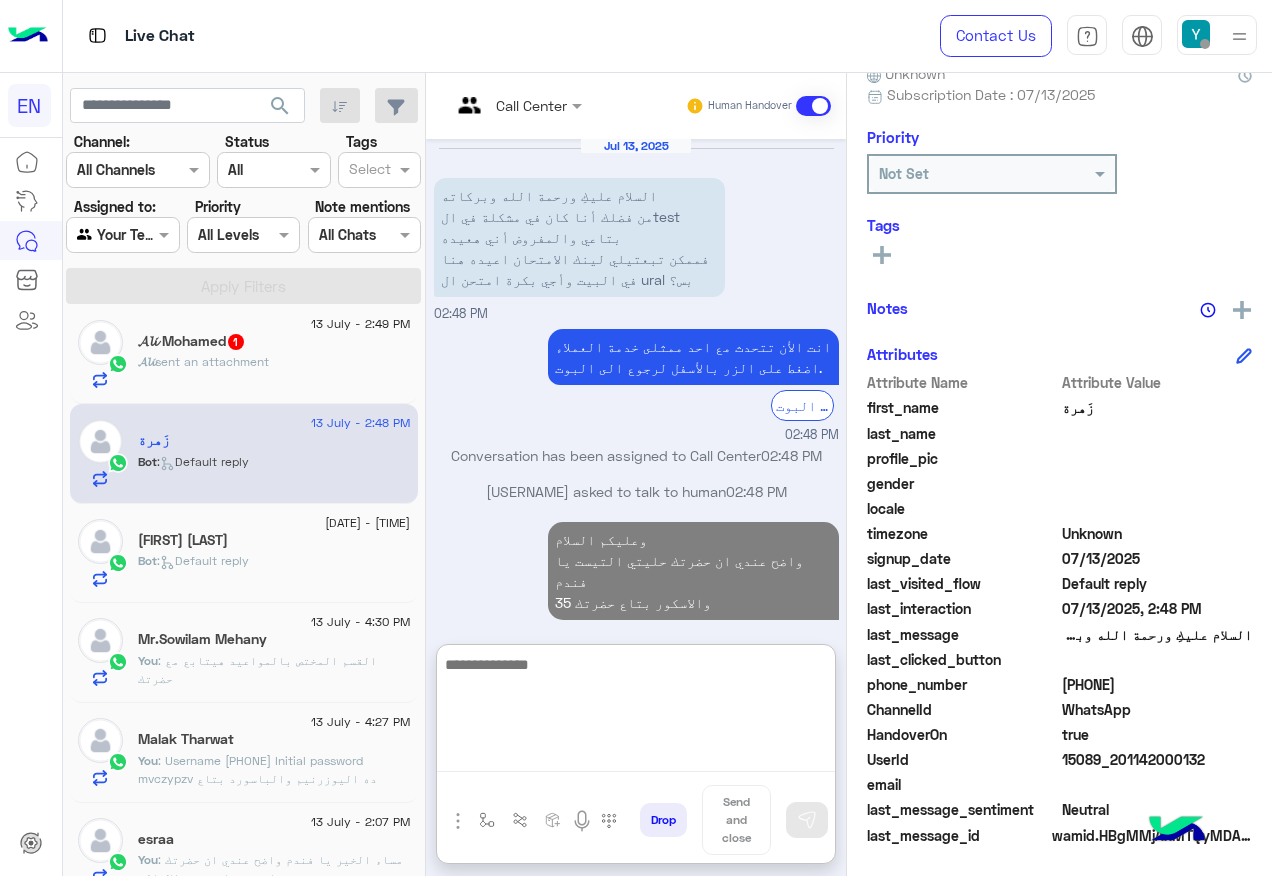 scroll, scrollTop: 37, scrollLeft: 0, axis: vertical 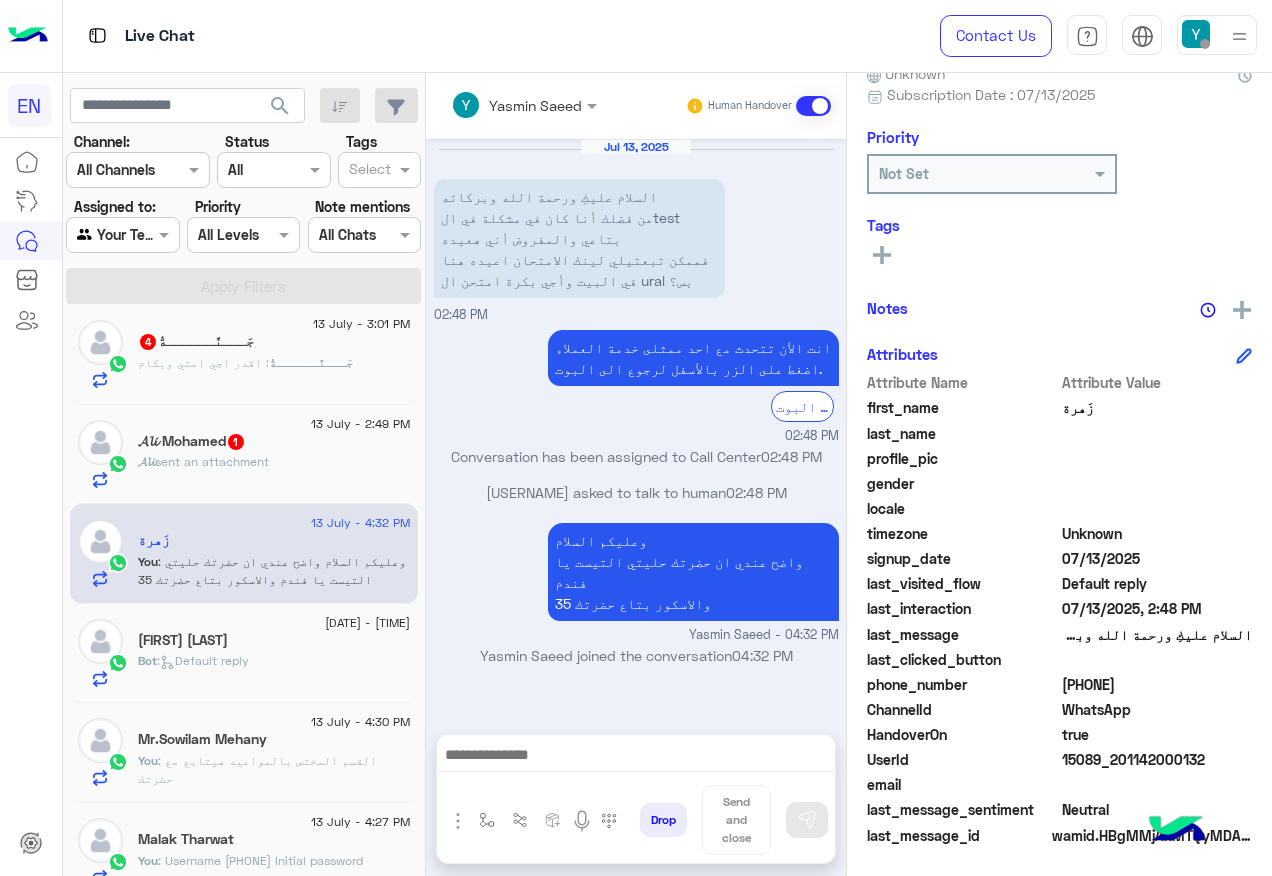click on "Ali sent an attachment" 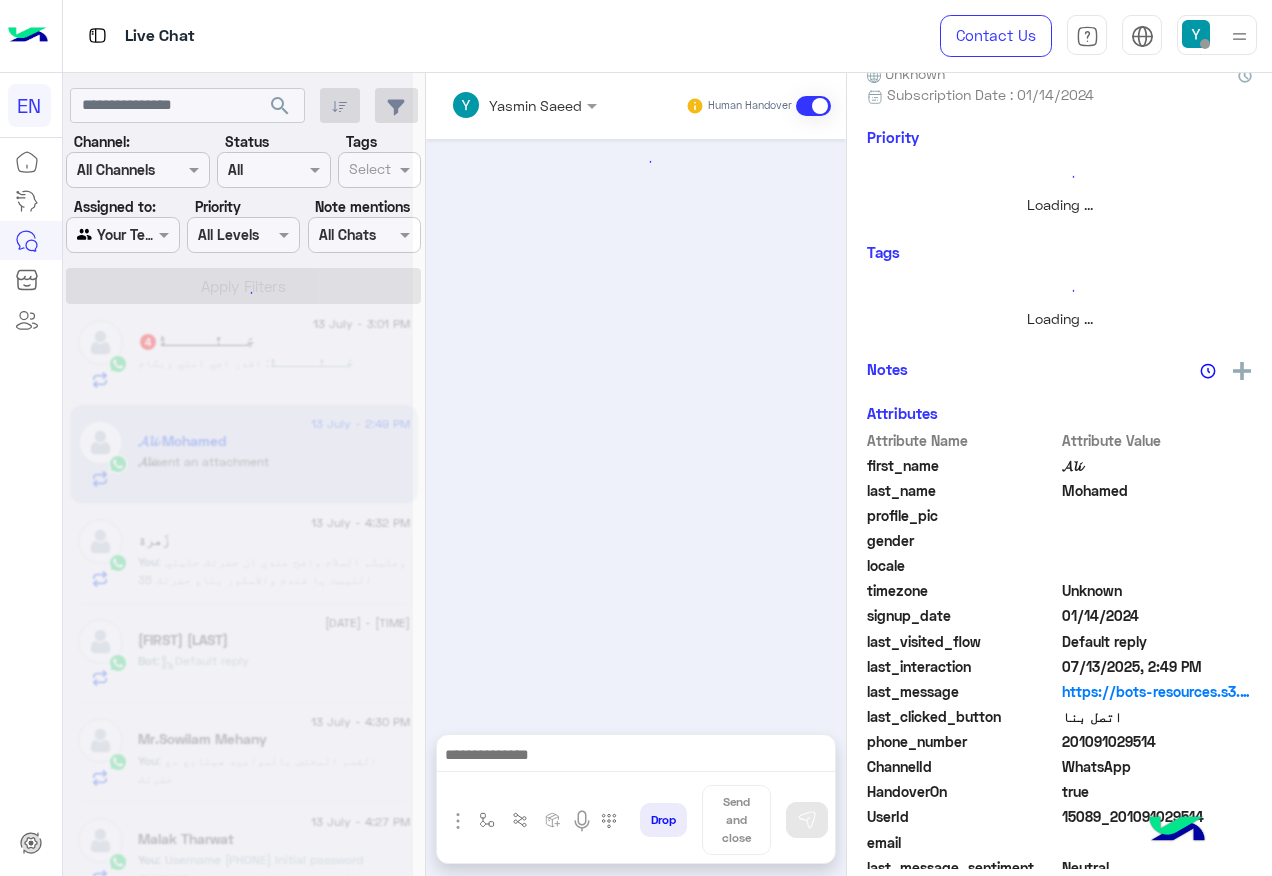 scroll, scrollTop: 1170, scrollLeft: 0, axis: vertical 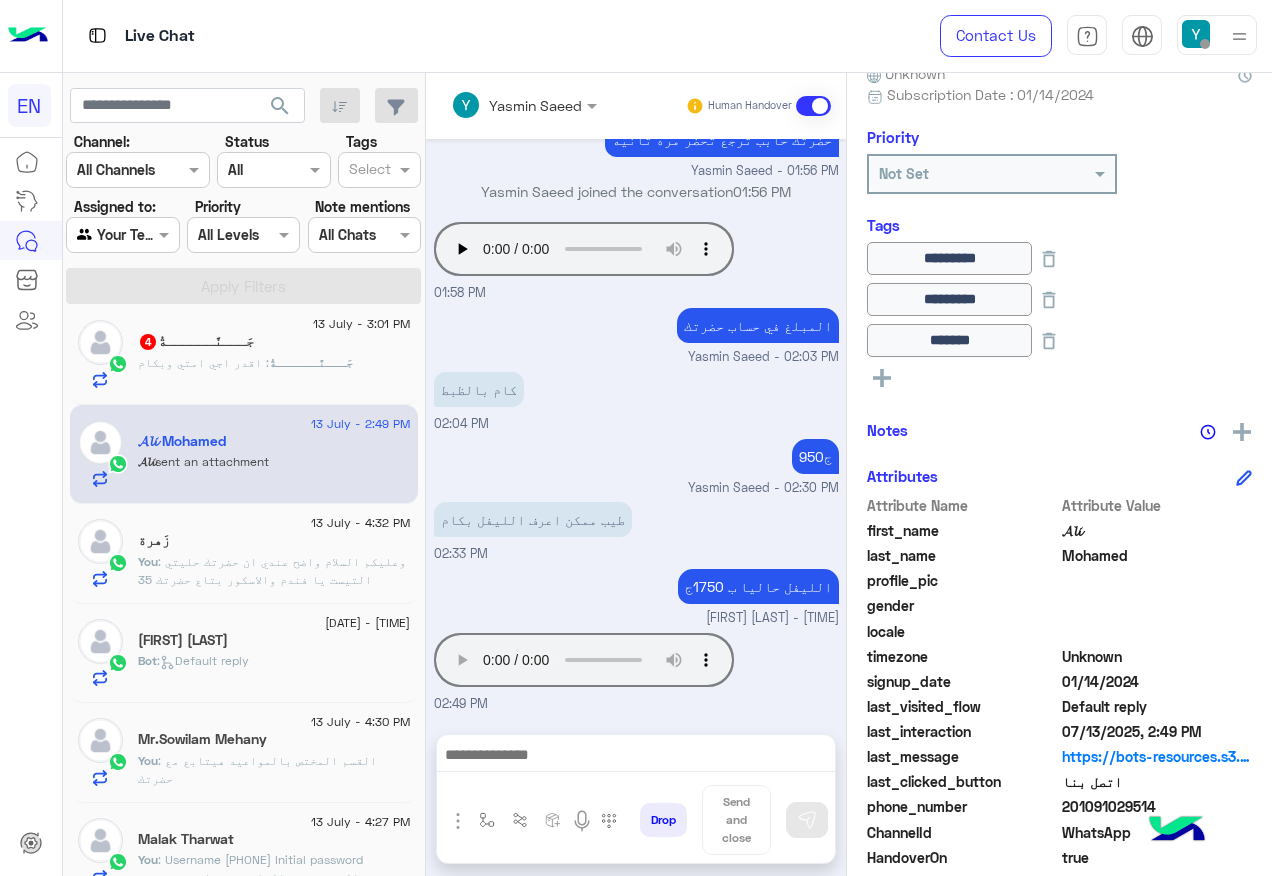 click at bounding box center [636, 760] 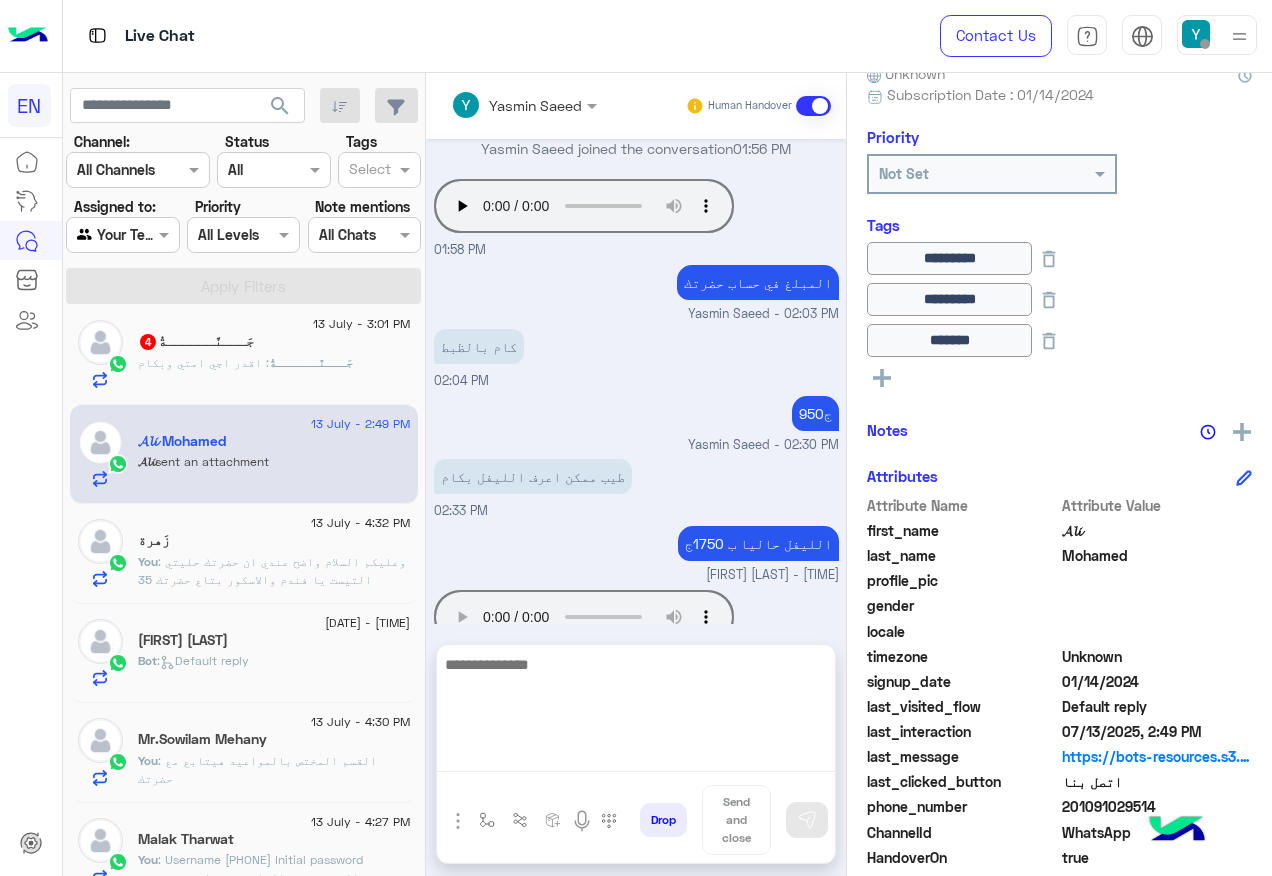 click at bounding box center [636, 712] 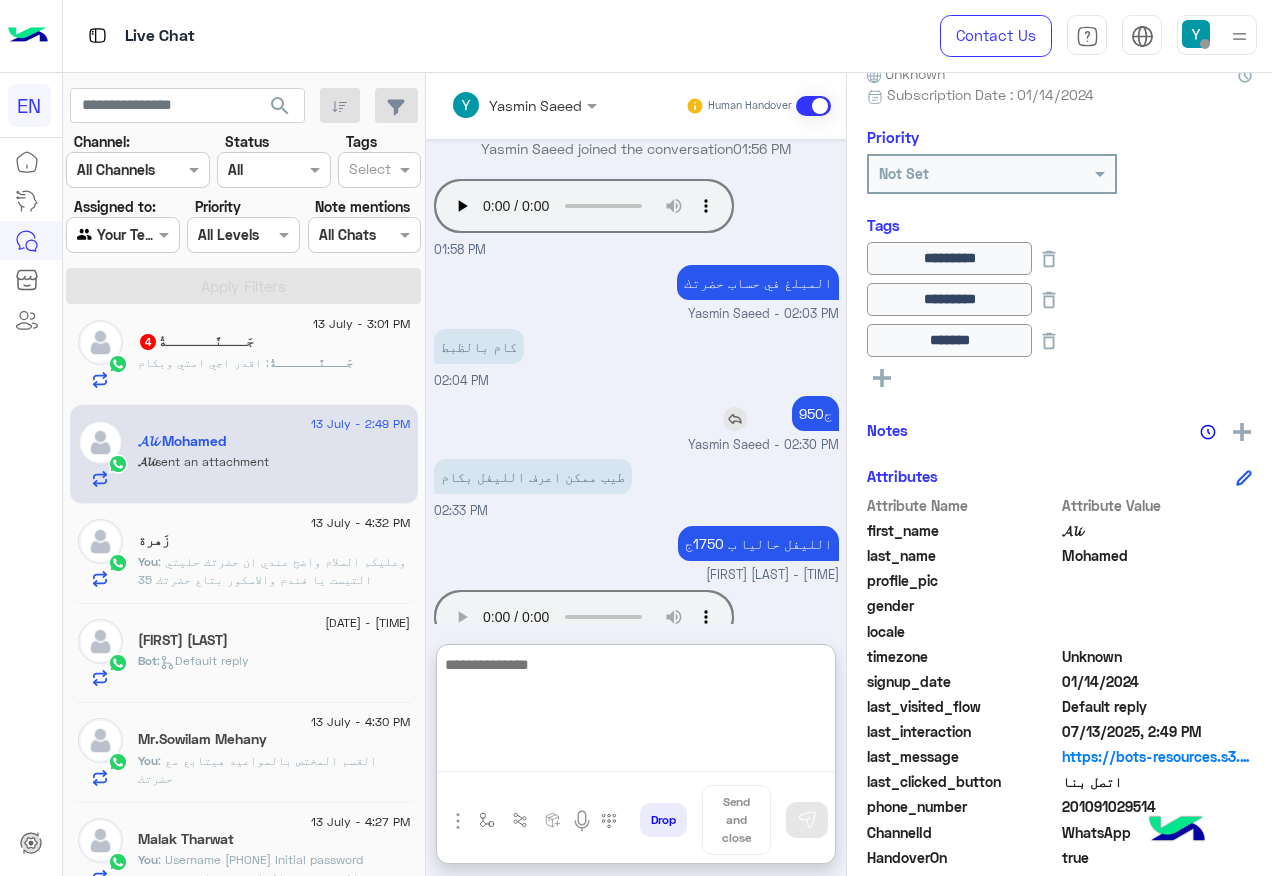 scroll, scrollTop: 1259, scrollLeft: 0, axis: vertical 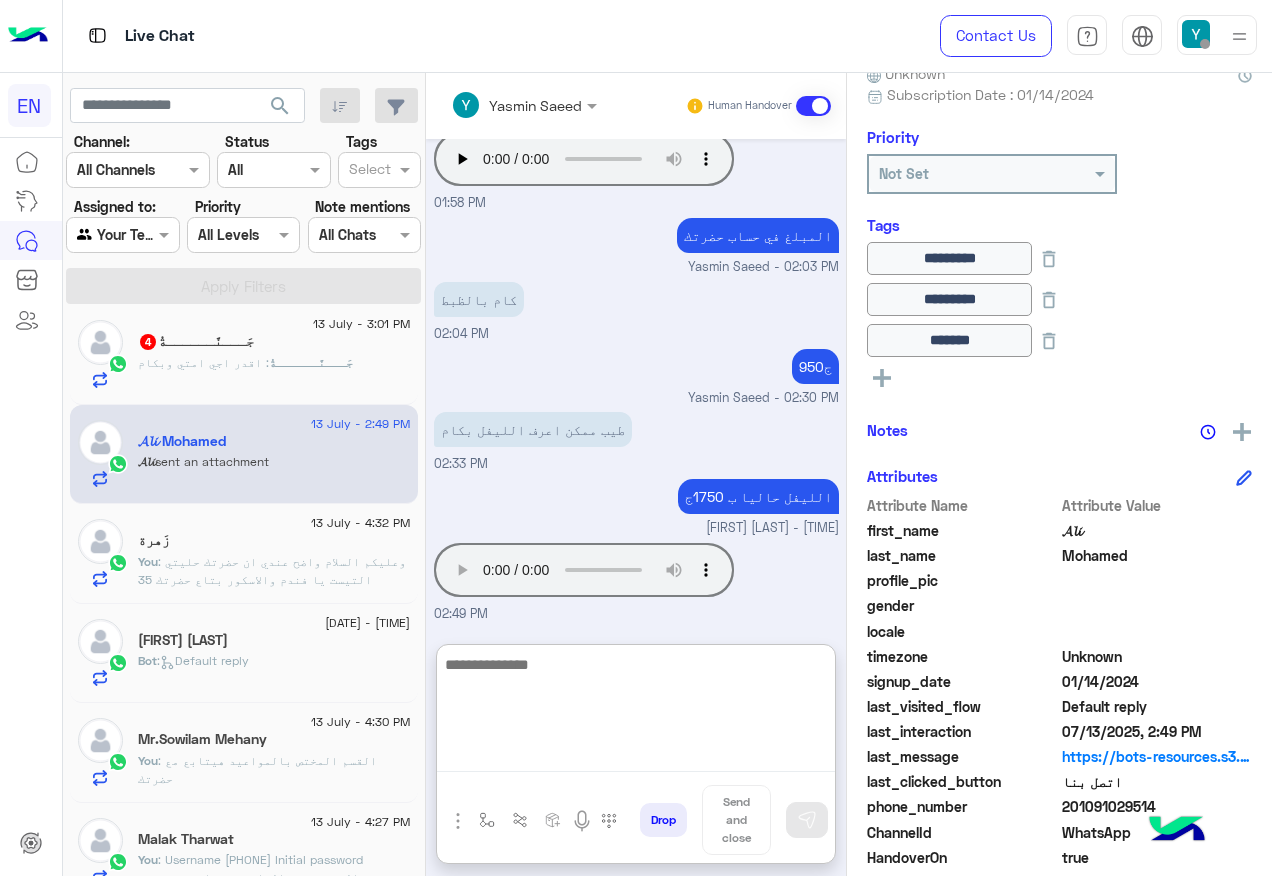 click at bounding box center [636, 712] 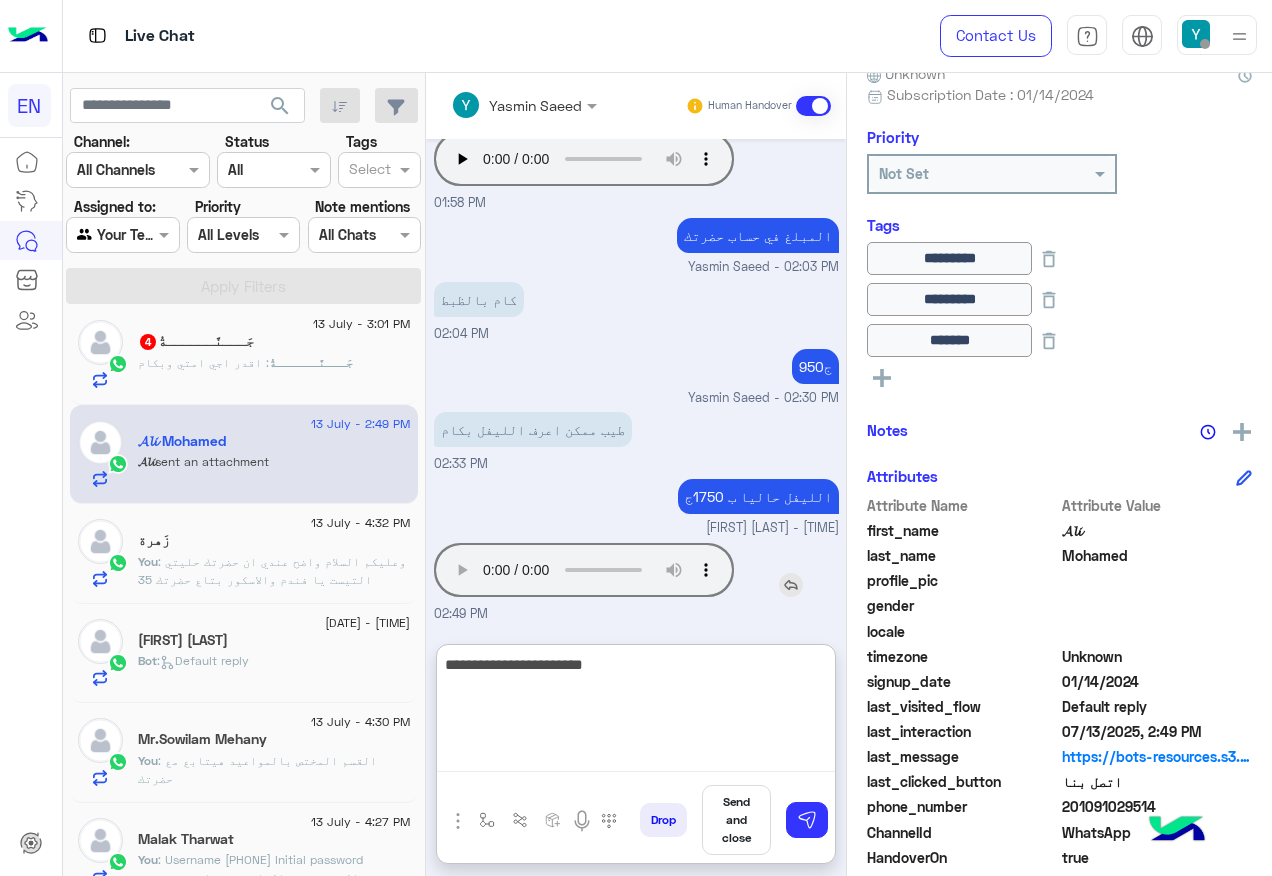type on "**********" 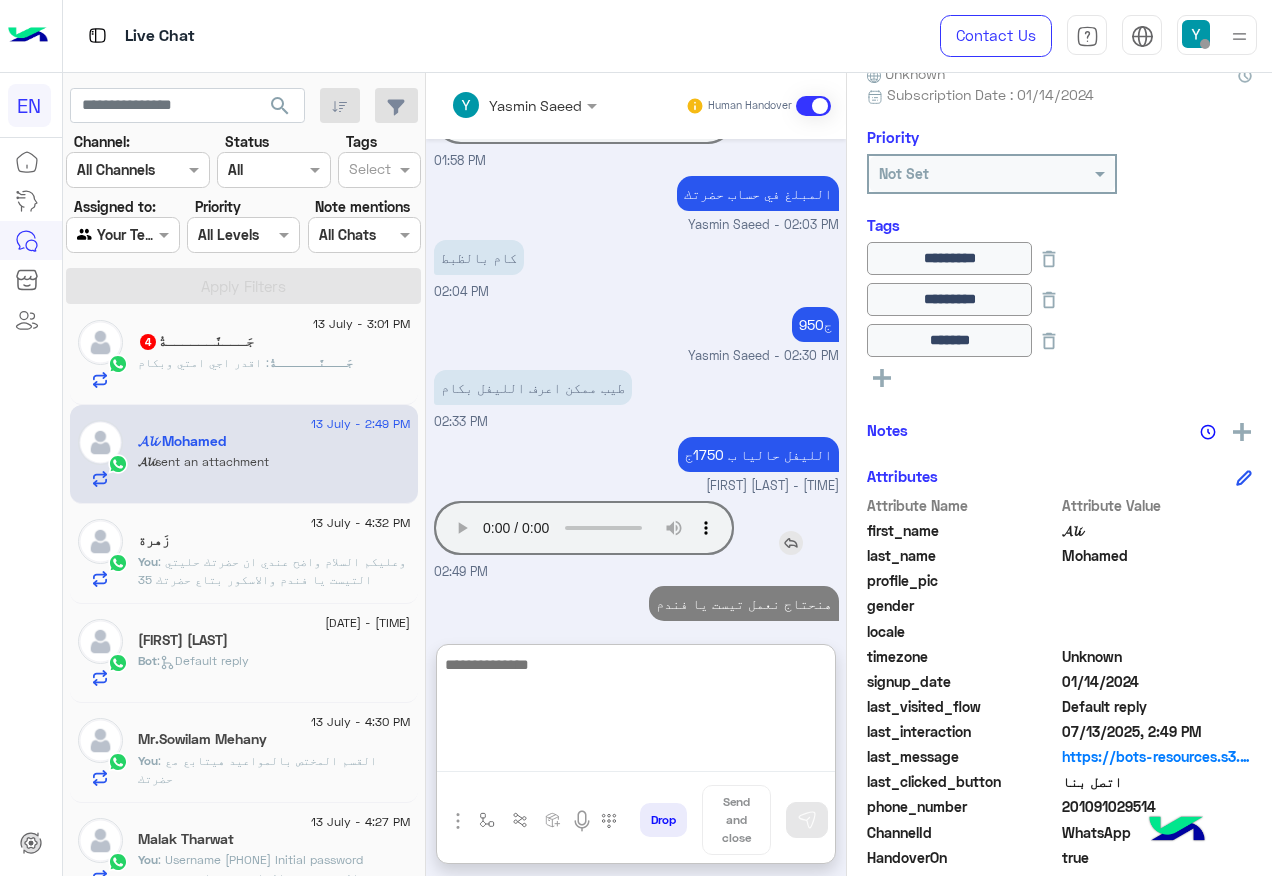 scroll, scrollTop: 1323, scrollLeft: 0, axis: vertical 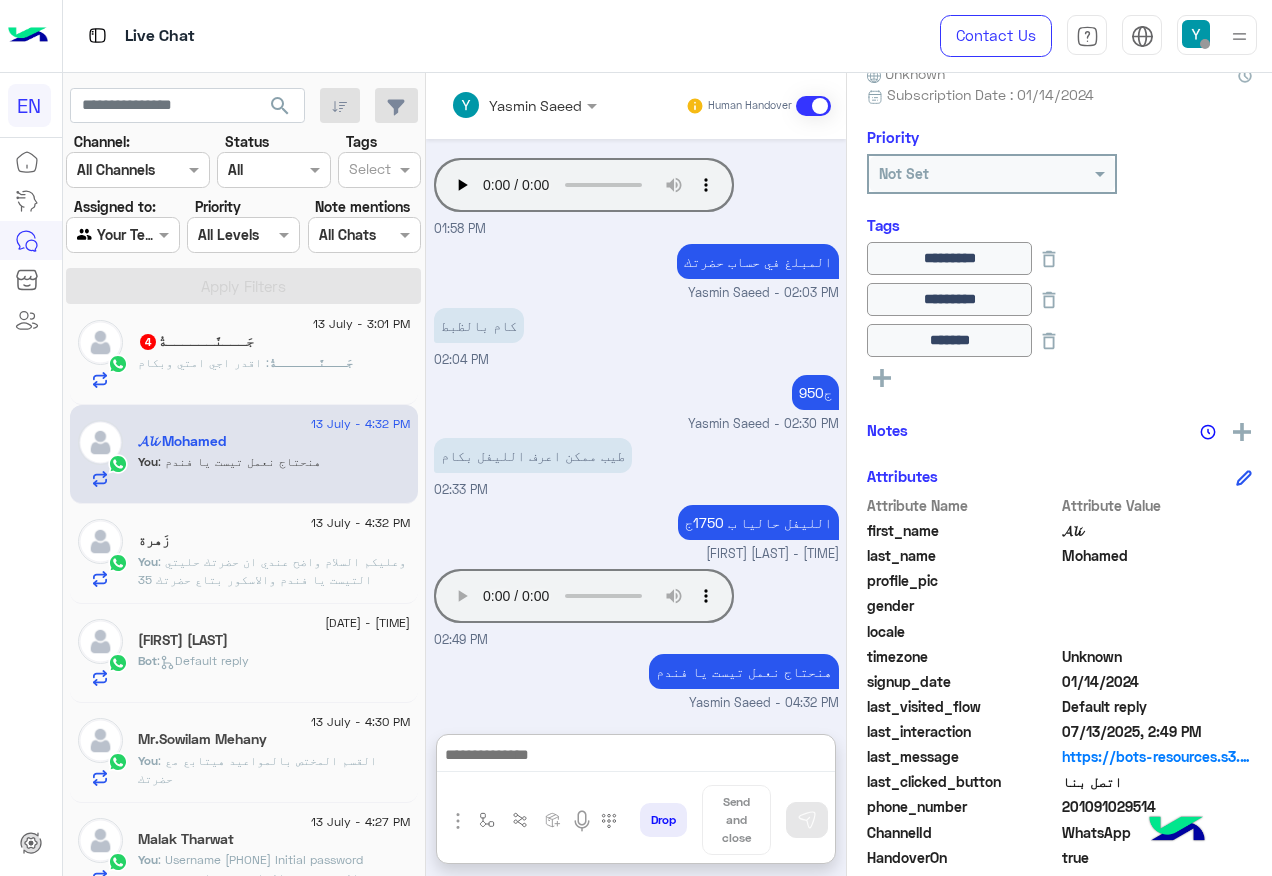 click on "[FIRST] : اقدر اجي امتي وبكام" 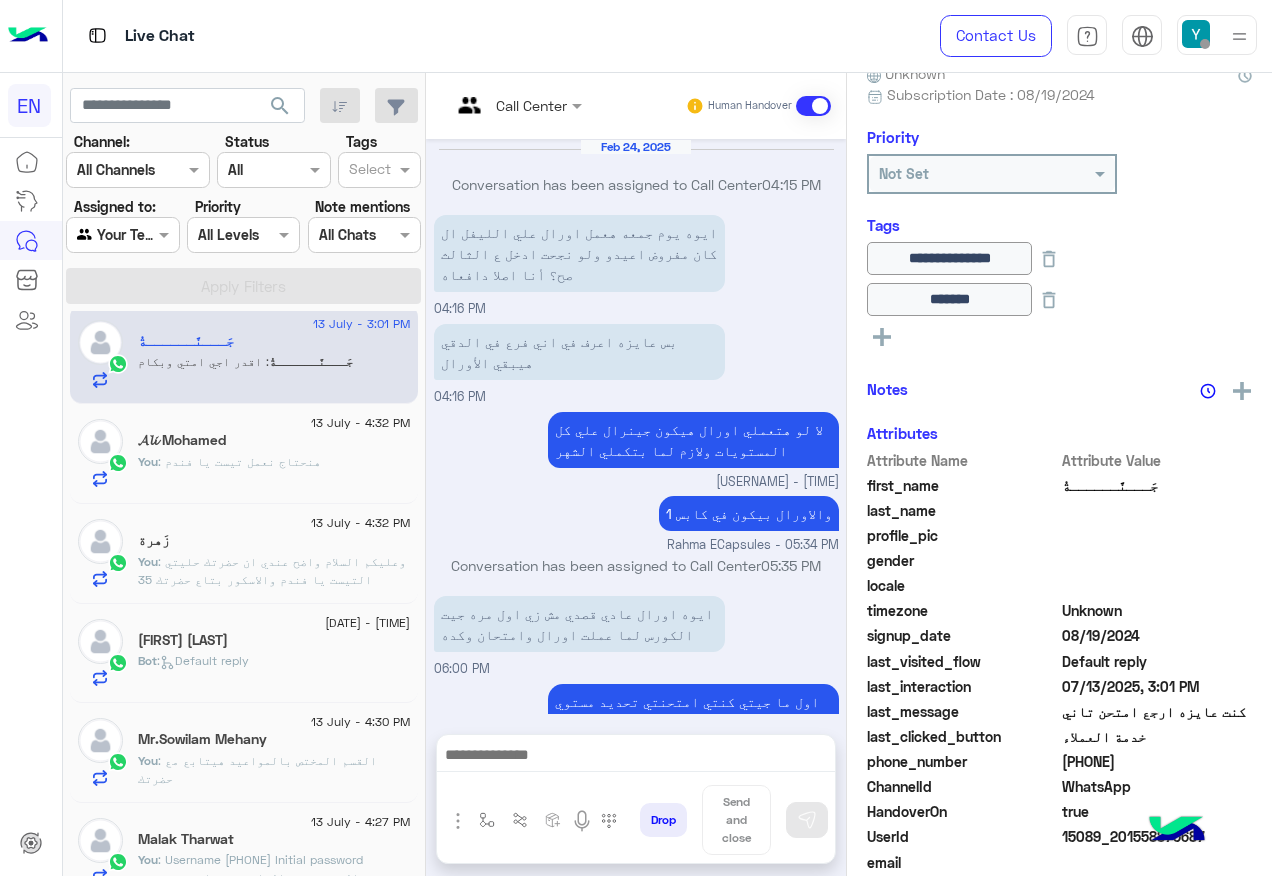 scroll, scrollTop: 1280, scrollLeft: 0, axis: vertical 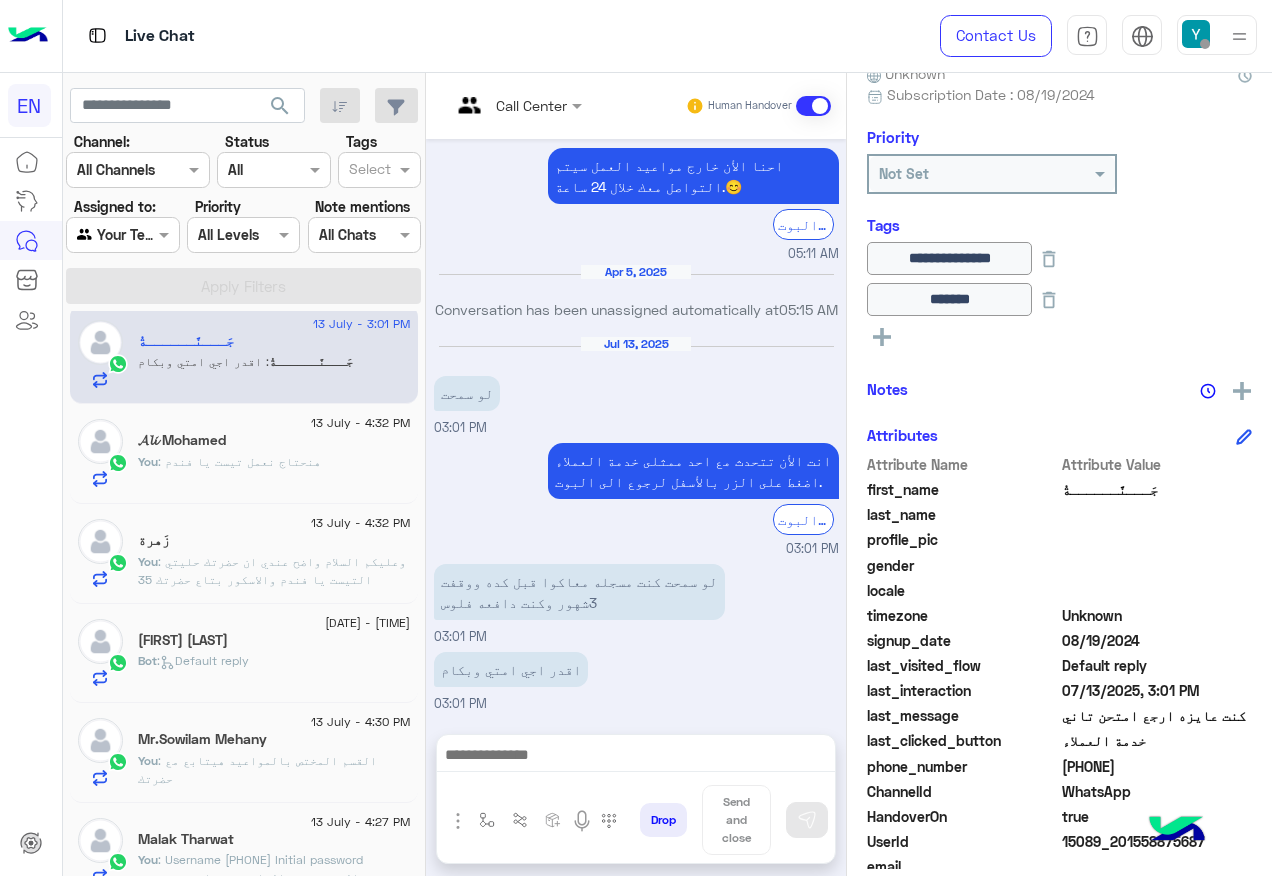 click on "[PHONE]" 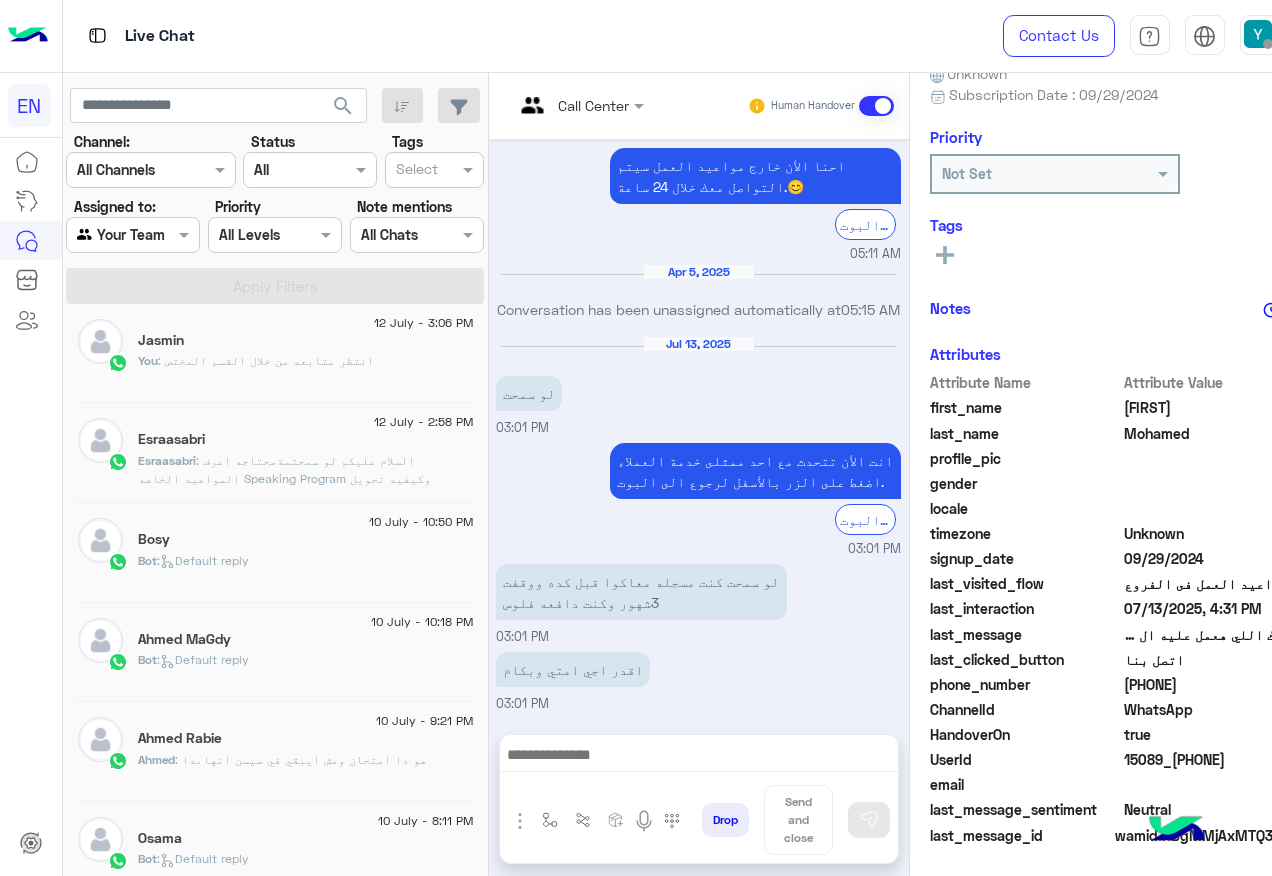 scroll, scrollTop: 10, scrollLeft: 0, axis: vertical 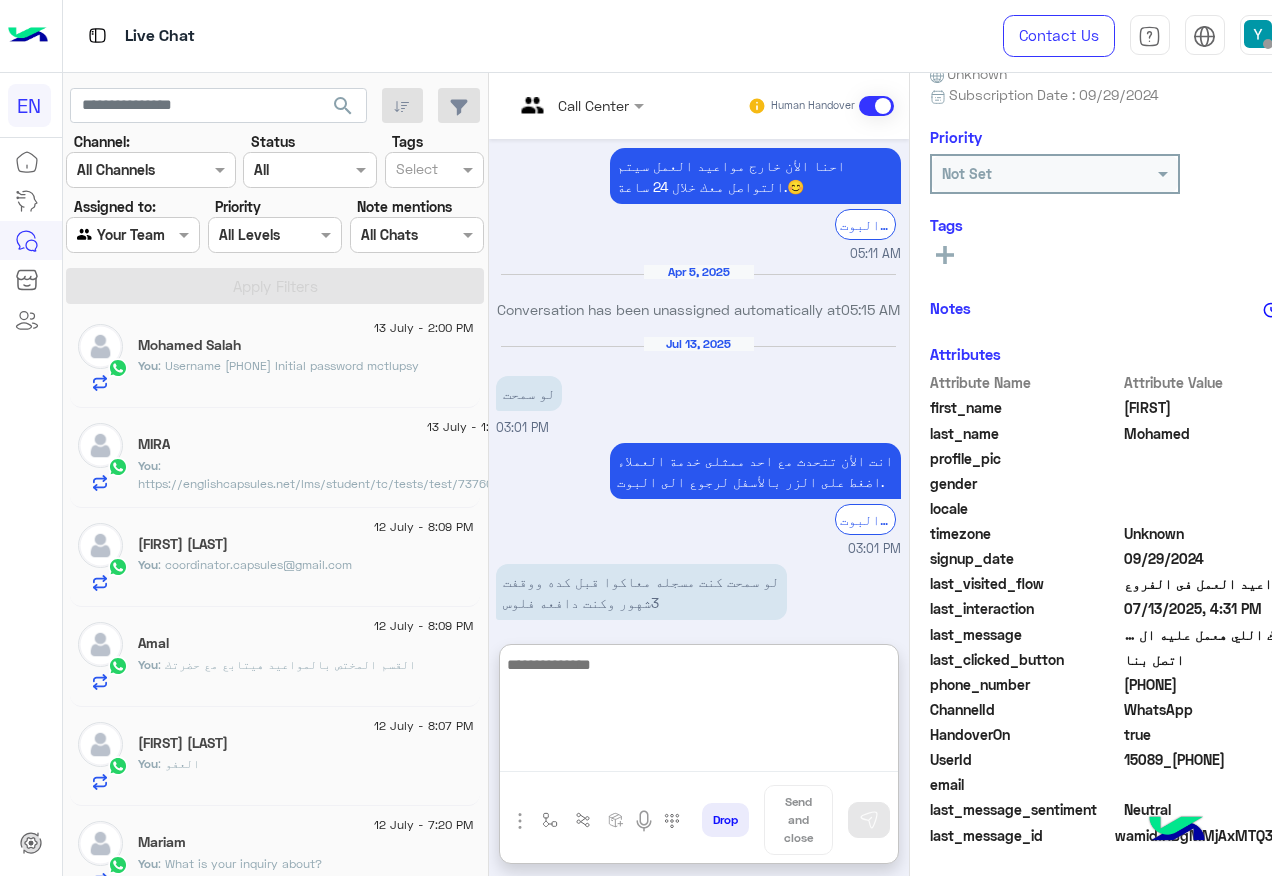 click at bounding box center (699, 712) 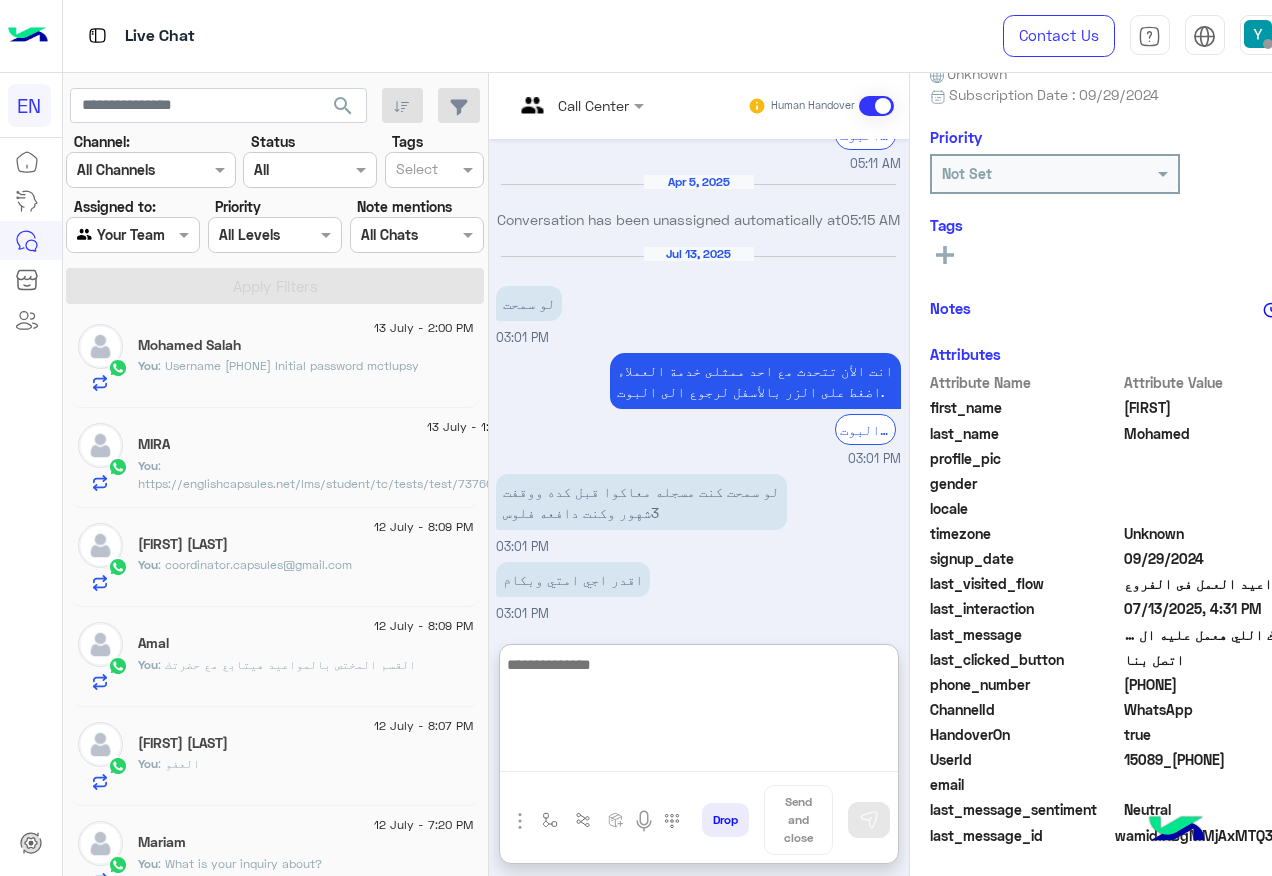 click at bounding box center (699, 712) 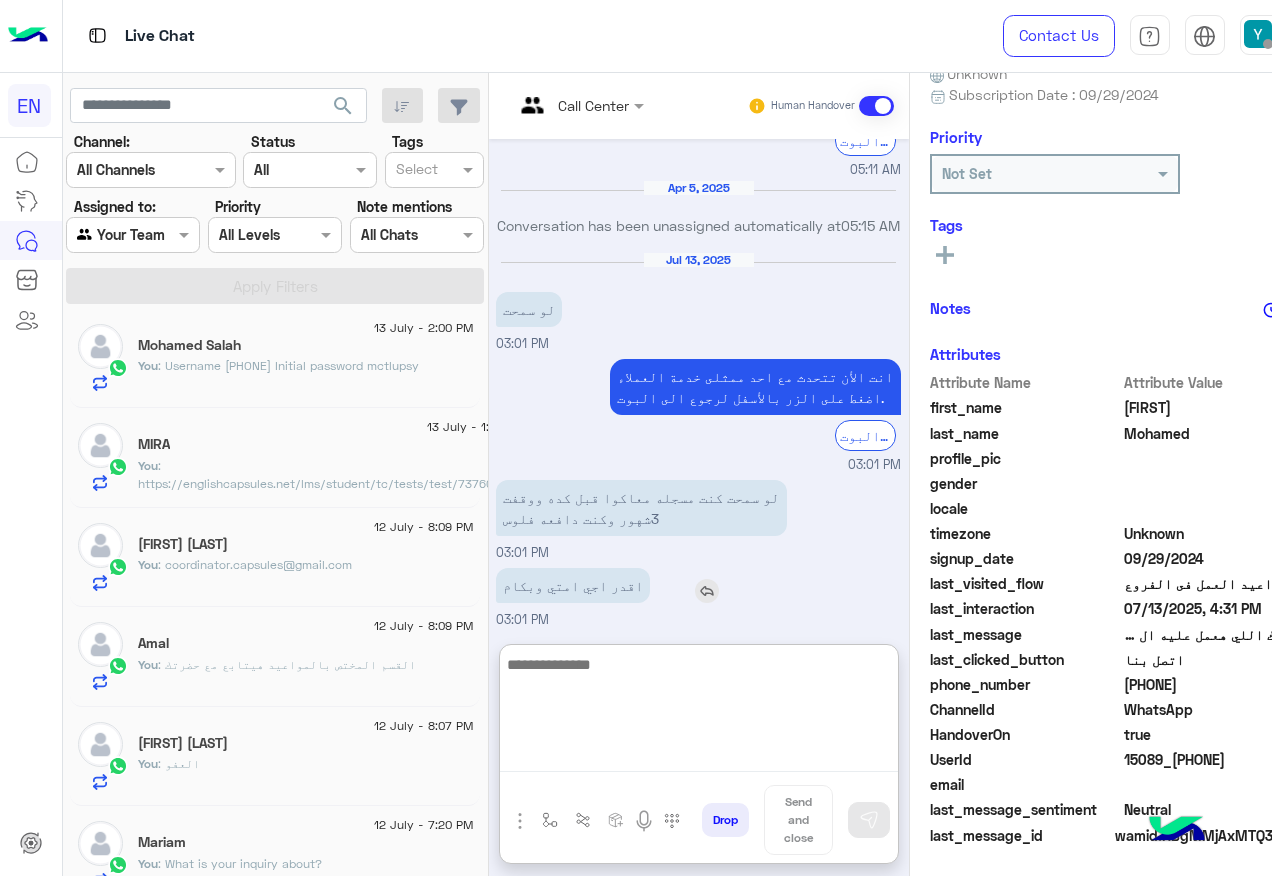 scroll, scrollTop: 1369, scrollLeft: 0, axis: vertical 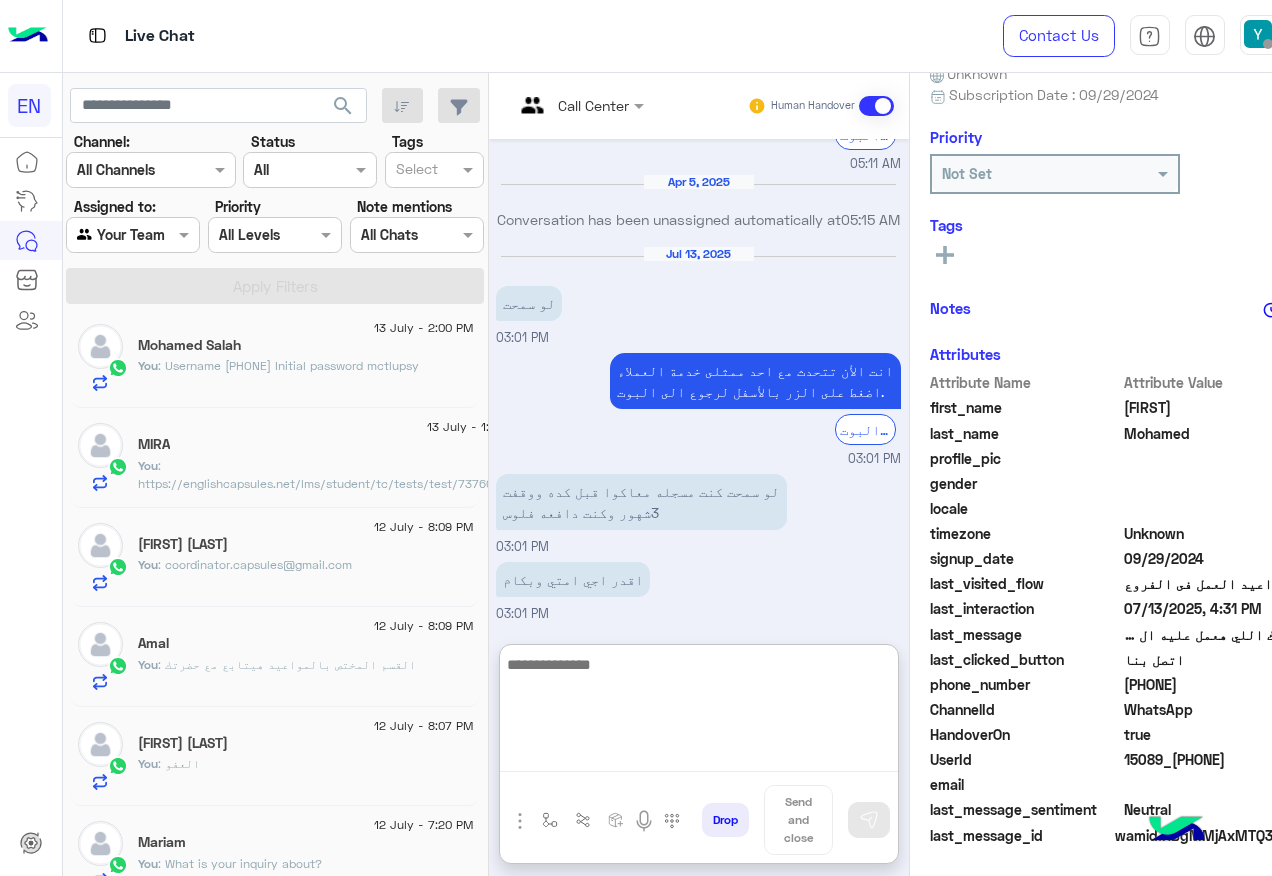 click at bounding box center (699, 712) 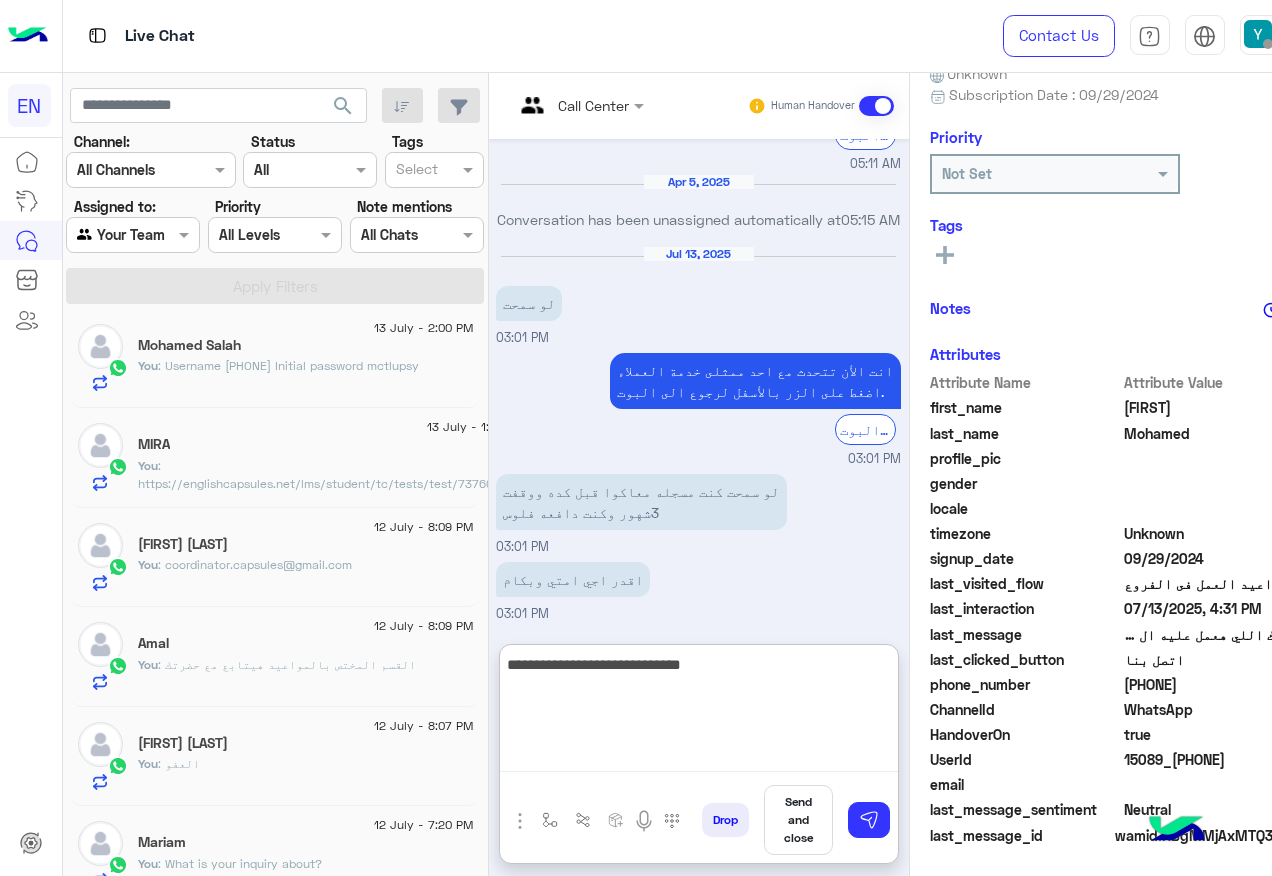 type on "**********" 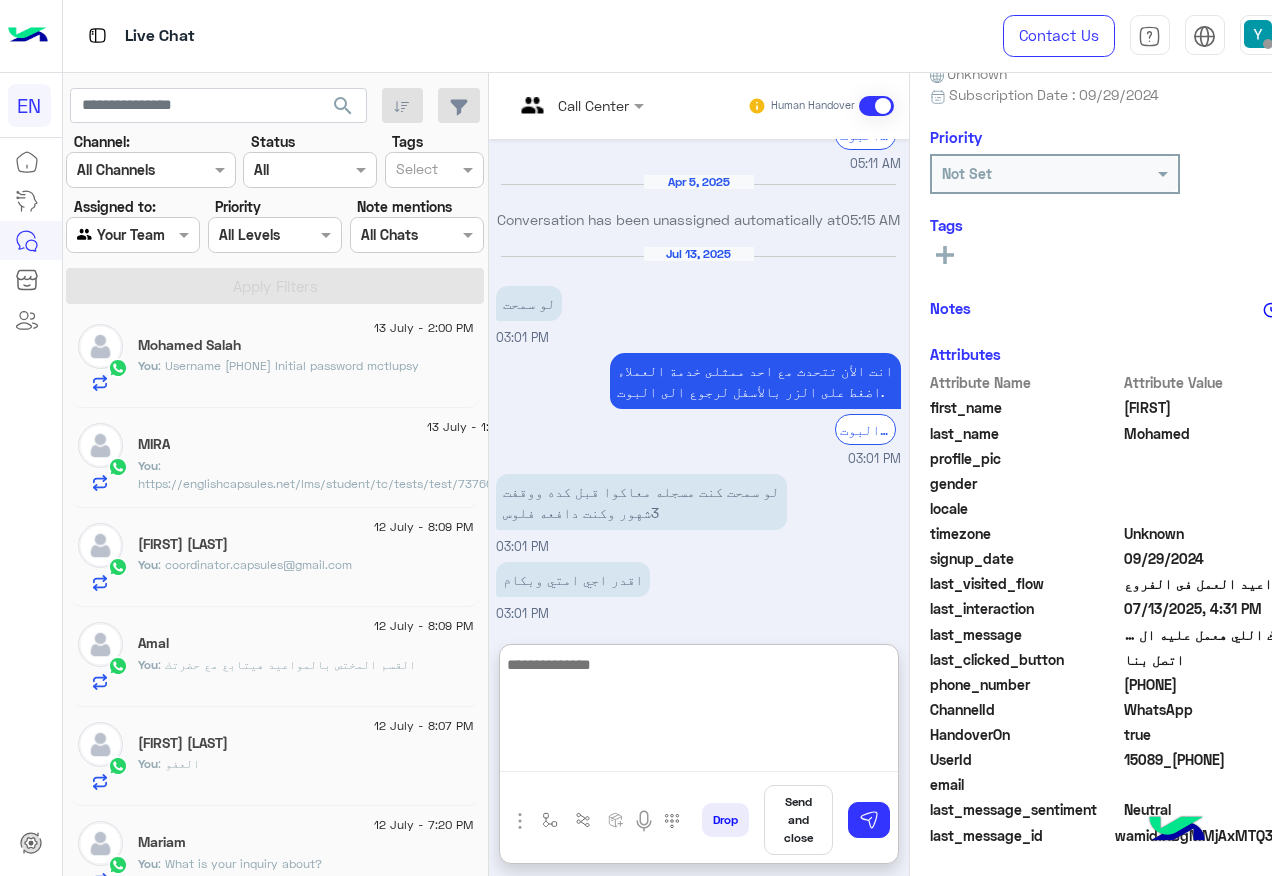 scroll, scrollTop: 1433, scrollLeft: 0, axis: vertical 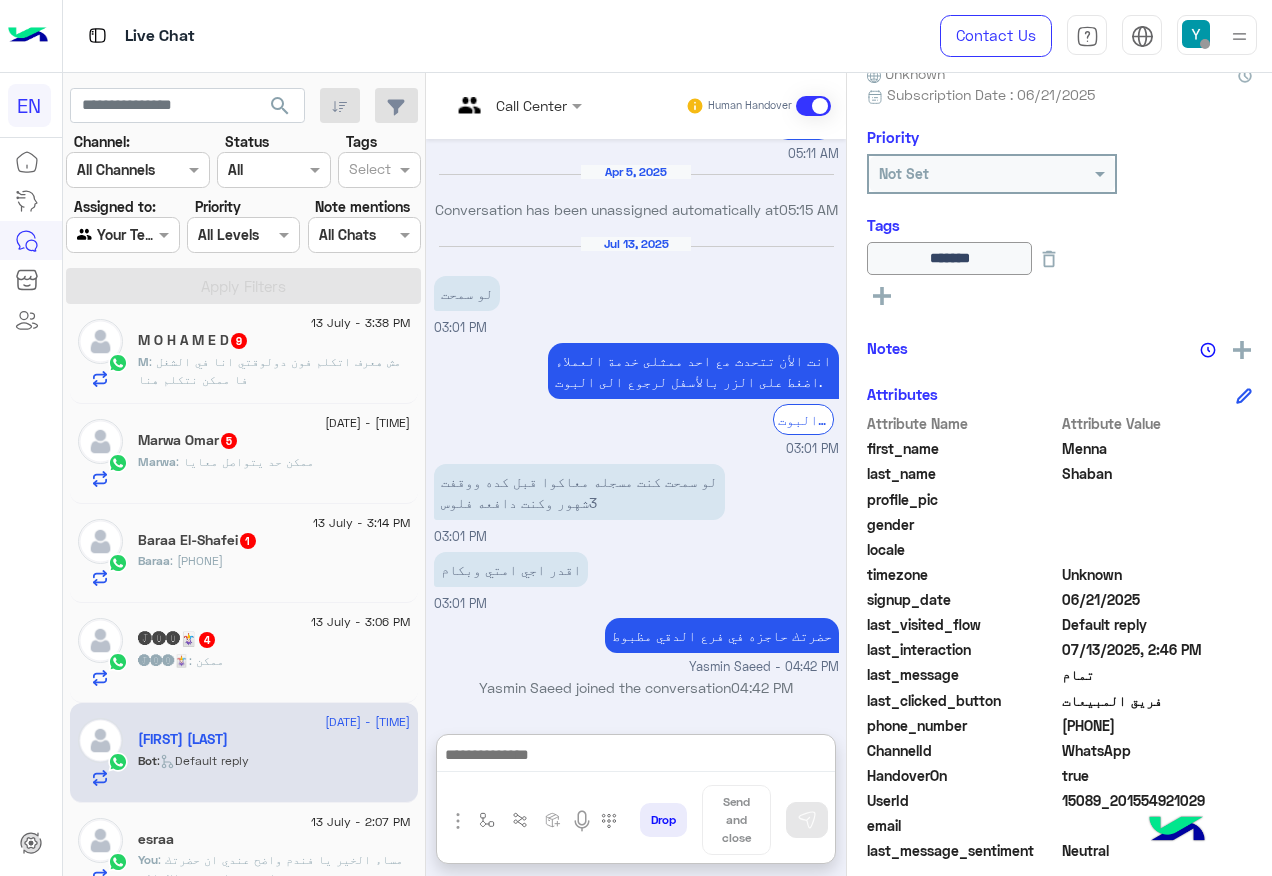 click on "[USERNAME] : ممكن" 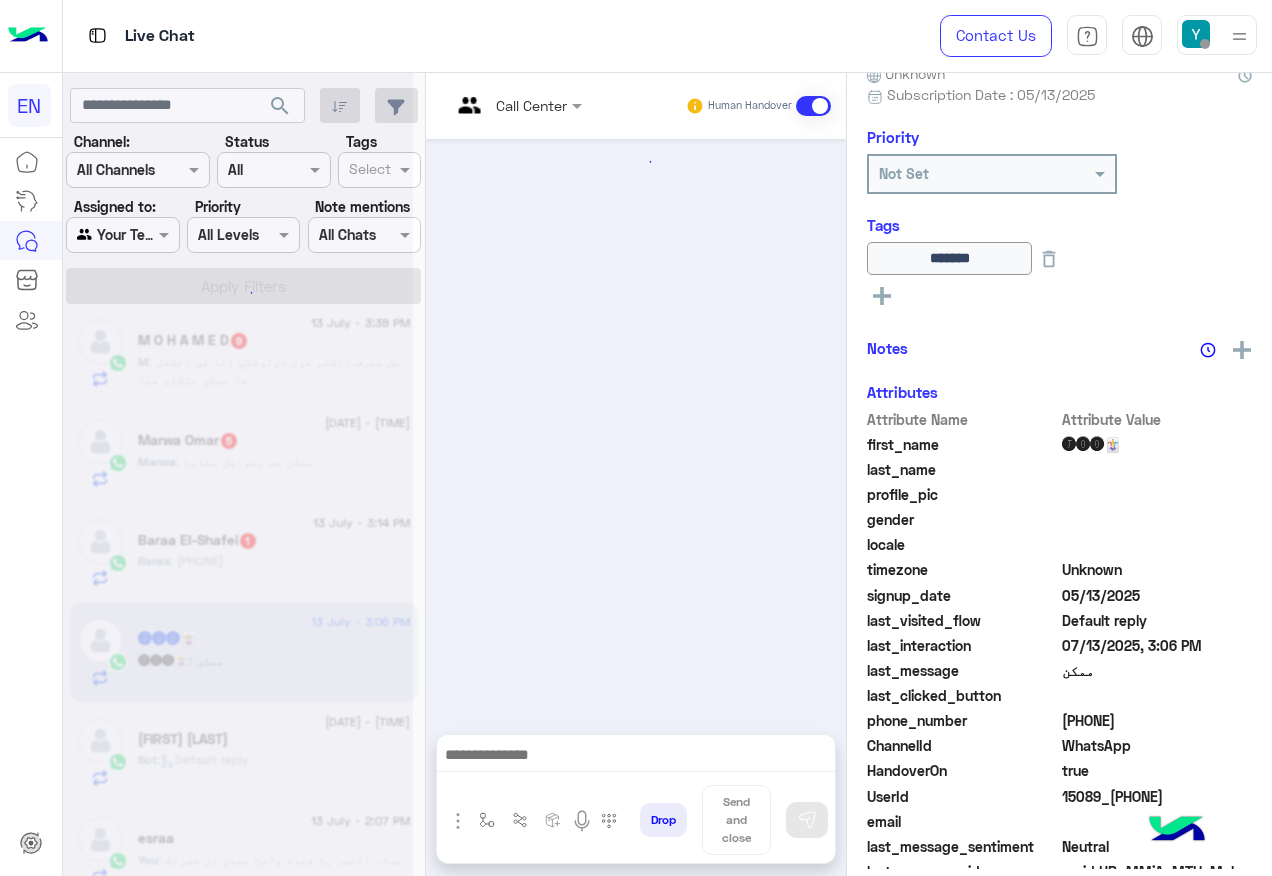 scroll, scrollTop: 200, scrollLeft: 0, axis: vertical 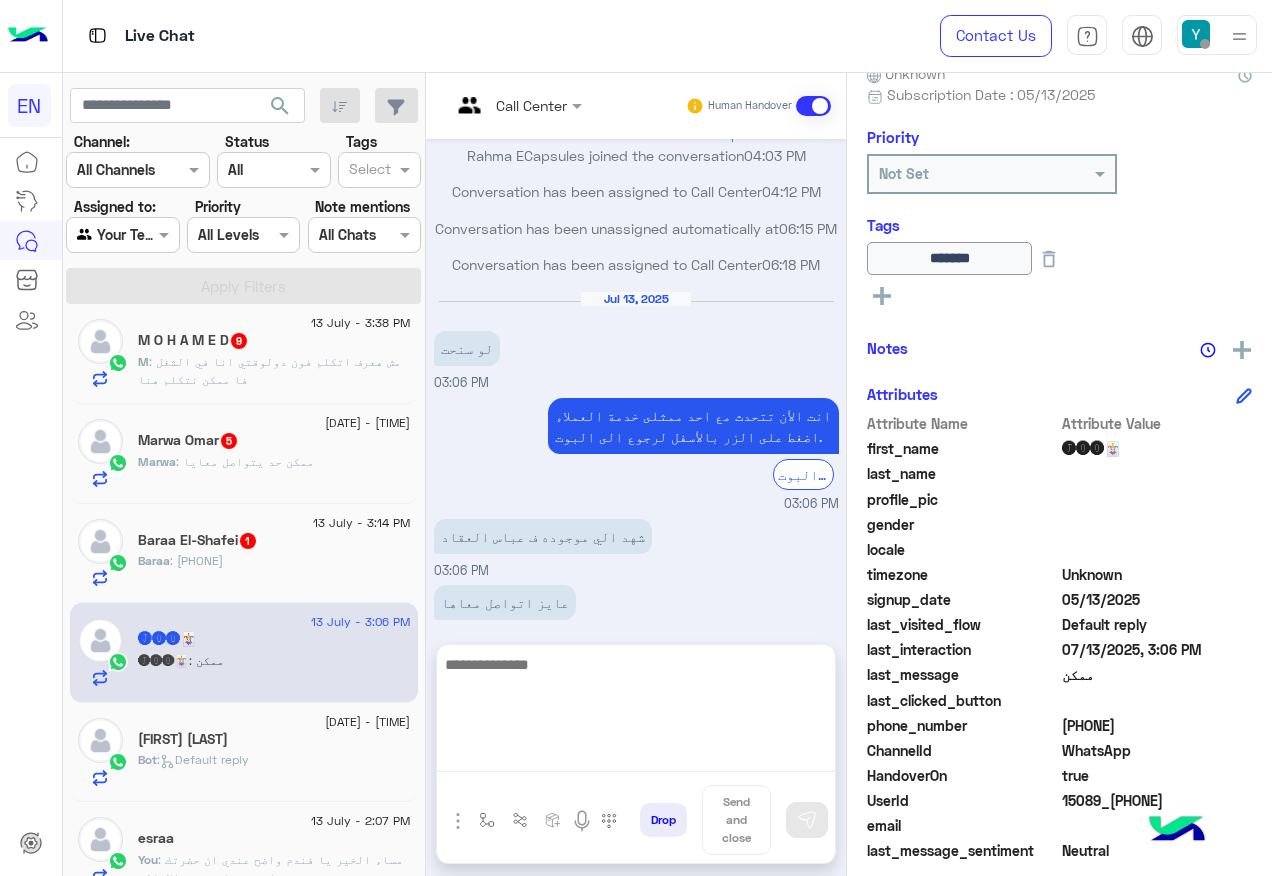 click at bounding box center [636, 712] 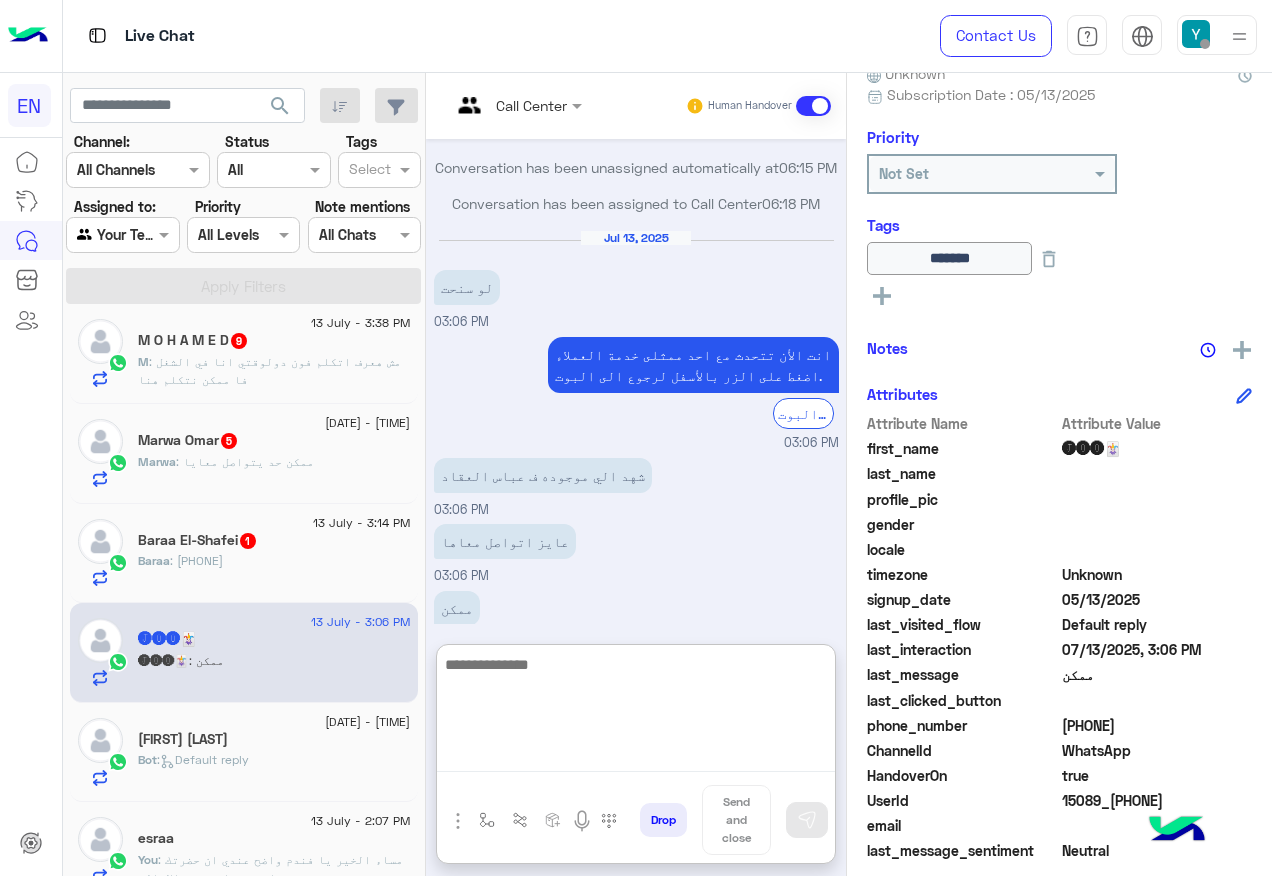 scroll, scrollTop: 974, scrollLeft: 0, axis: vertical 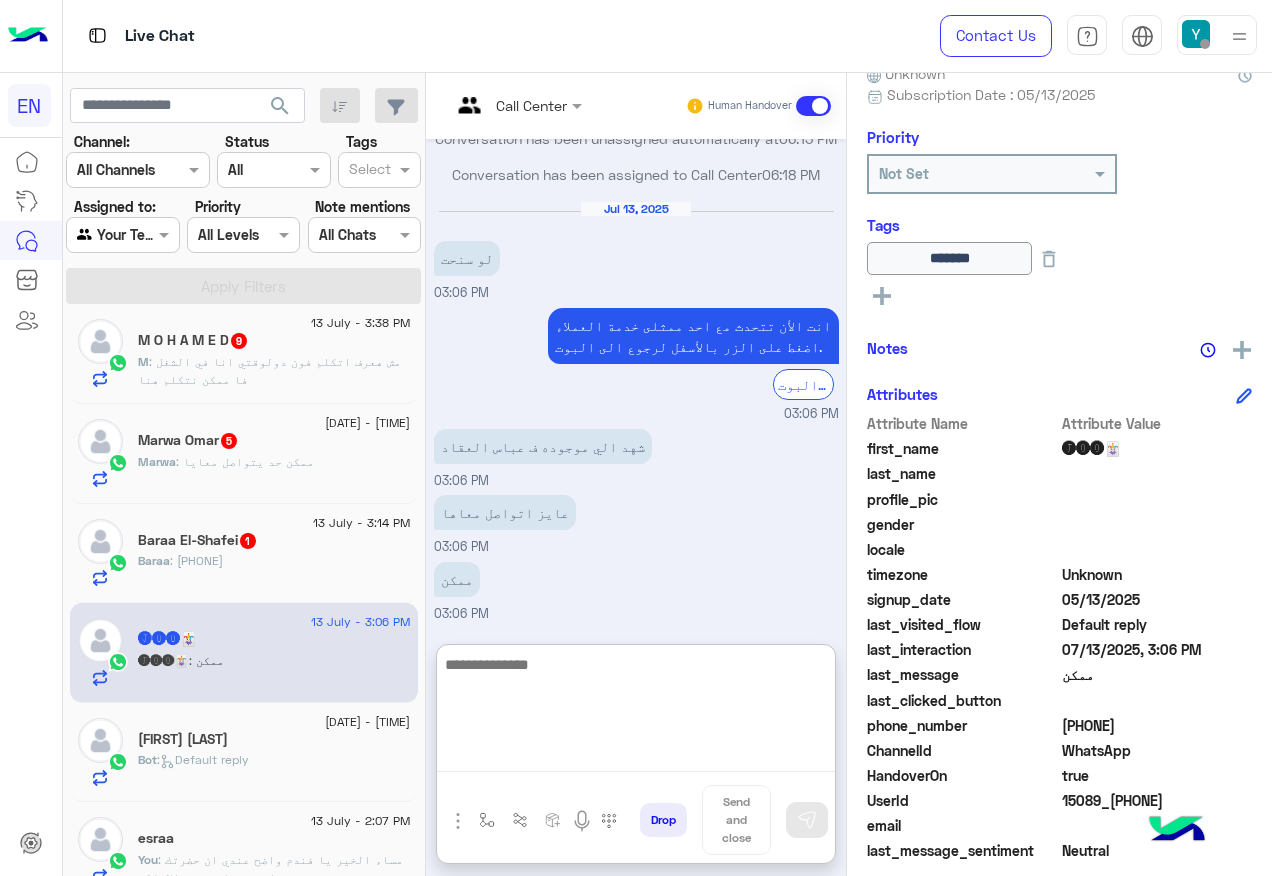 click at bounding box center [636, 712] 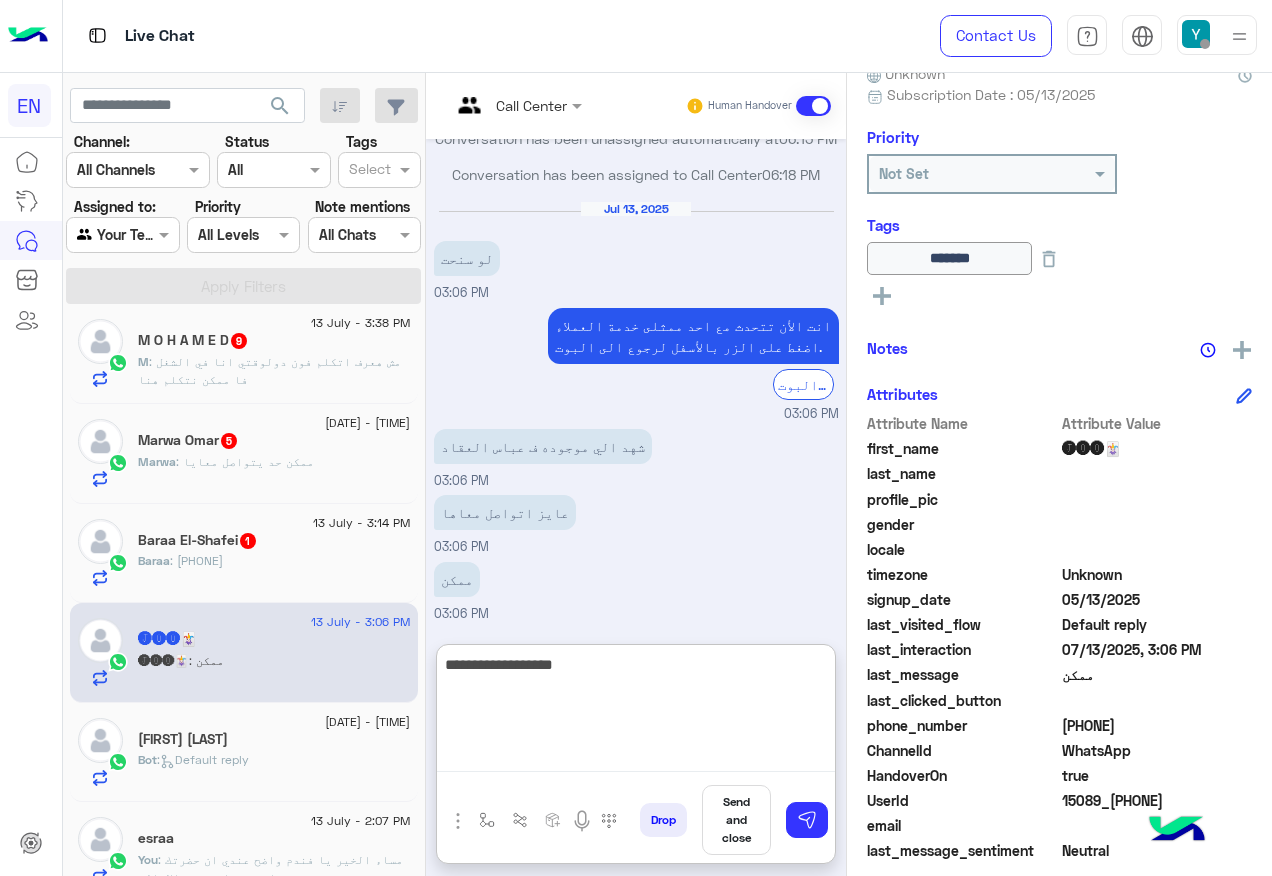 type on "**********" 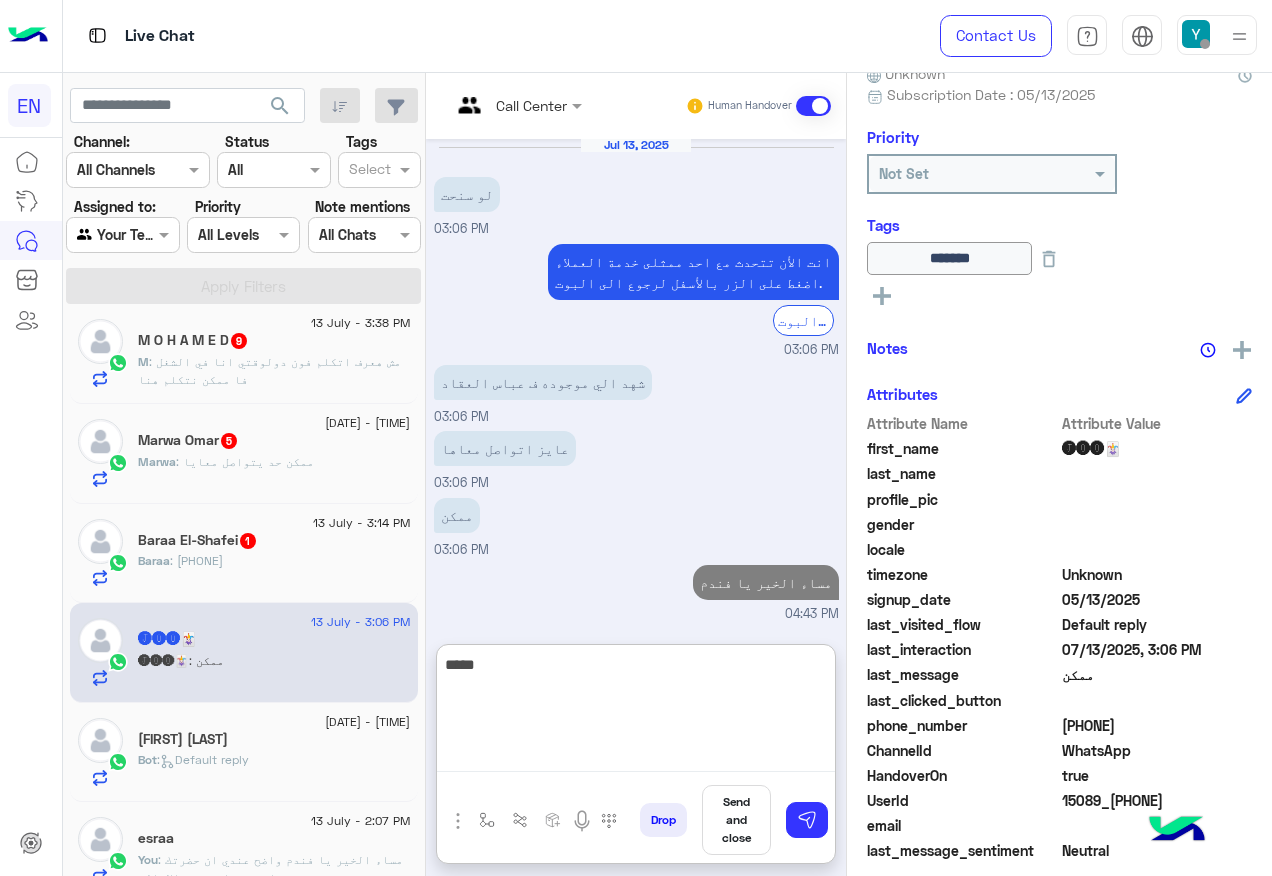 scroll, scrollTop: 1075, scrollLeft: 0, axis: vertical 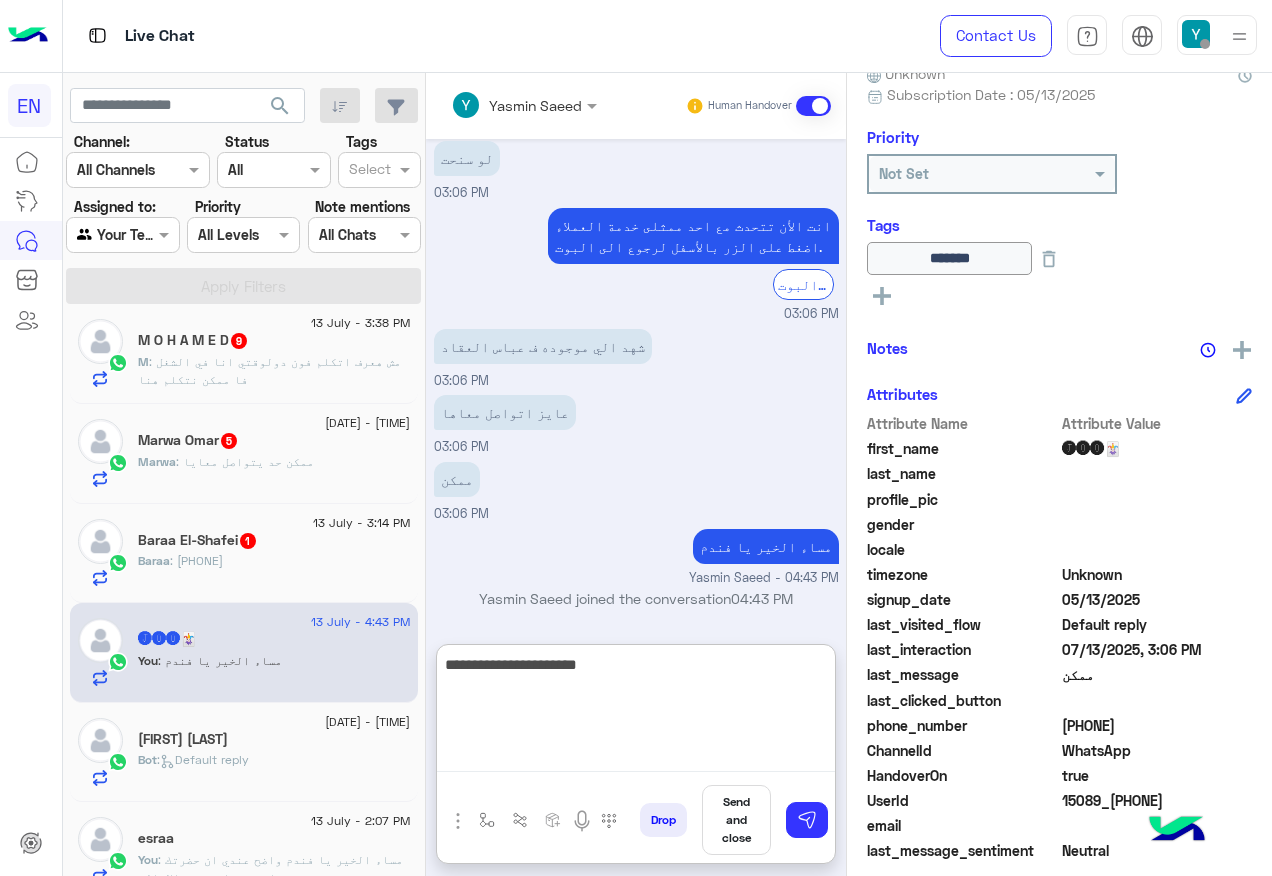 type on "**********" 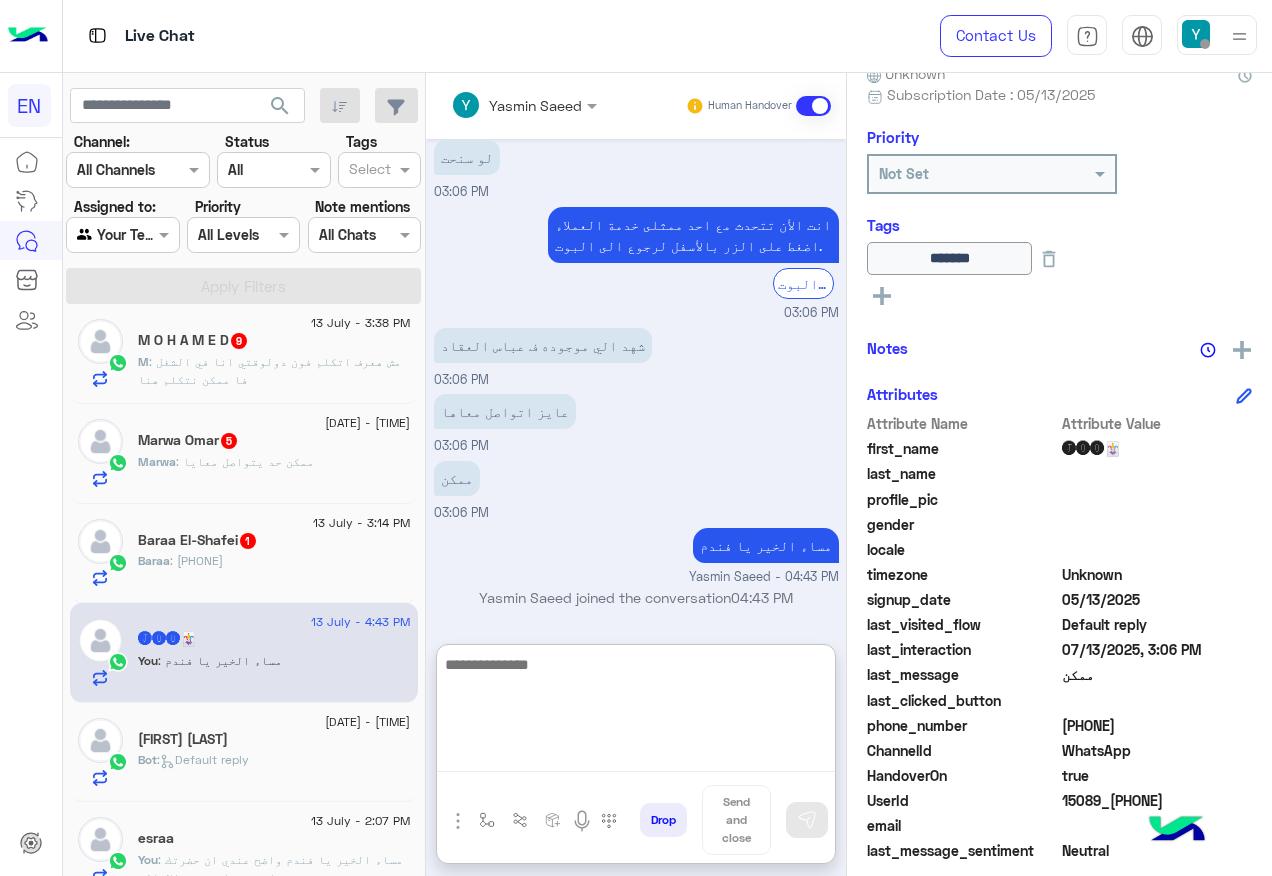 scroll, scrollTop: 1138, scrollLeft: 0, axis: vertical 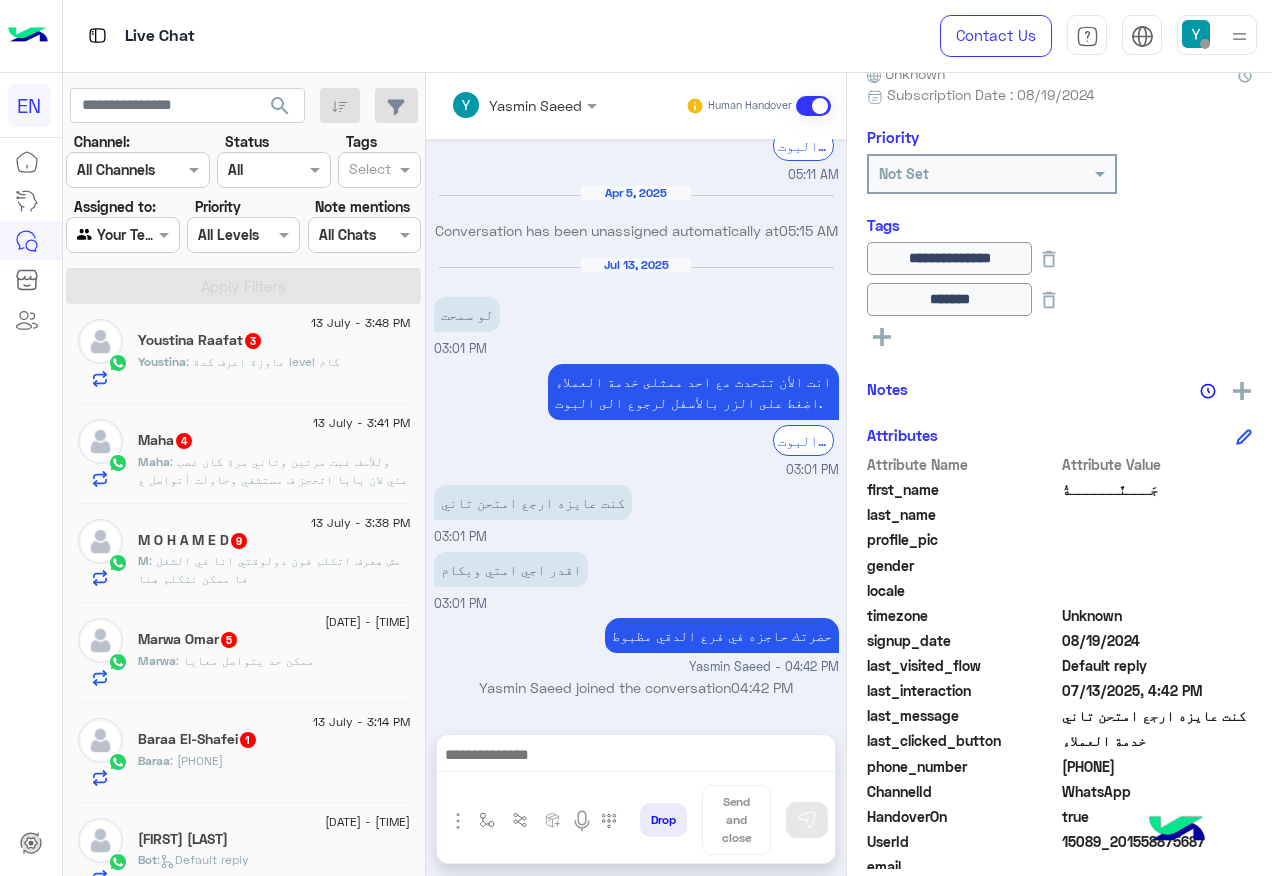 click on "[FIRST] : [PHONE]" 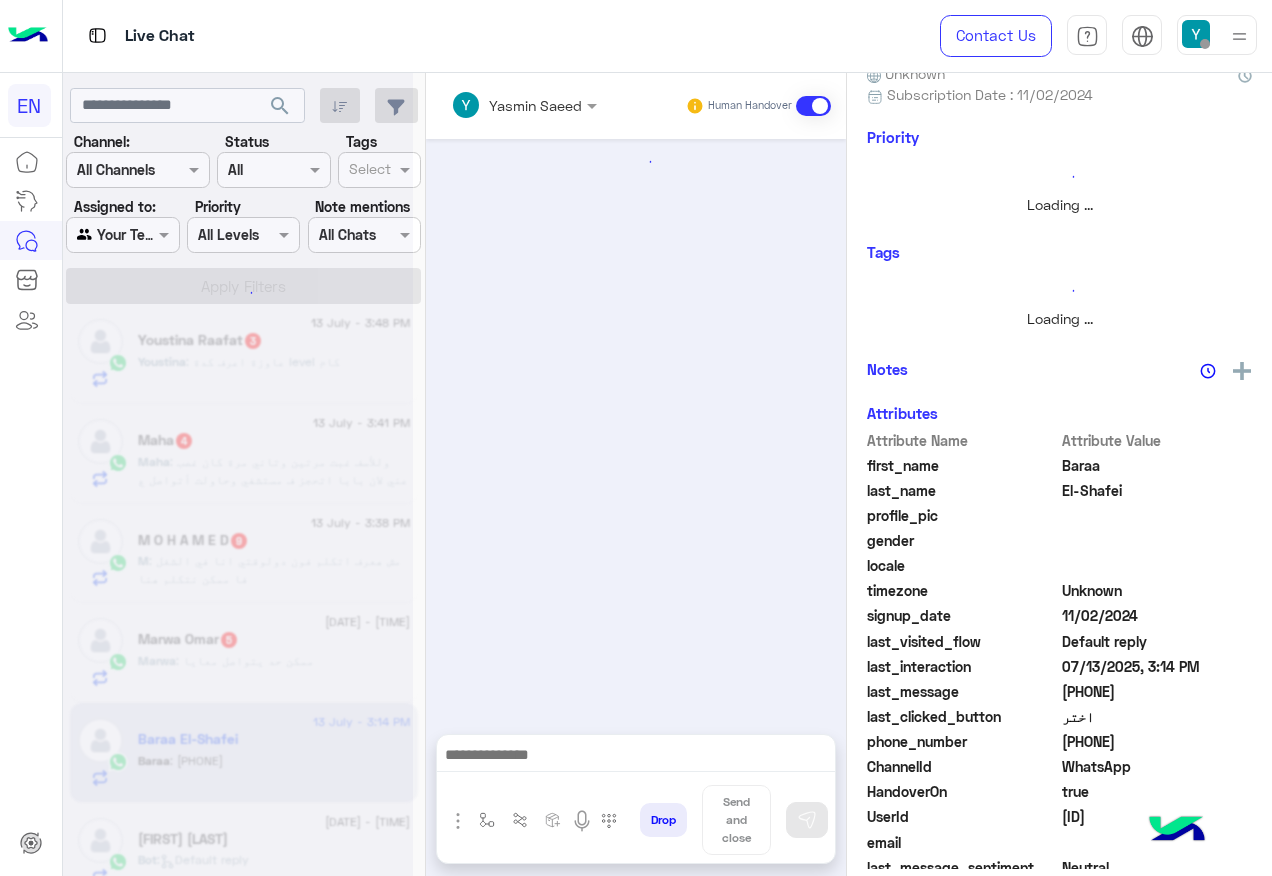 scroll, scrollTop: 200, scrollLeft: 0, axis: vertical 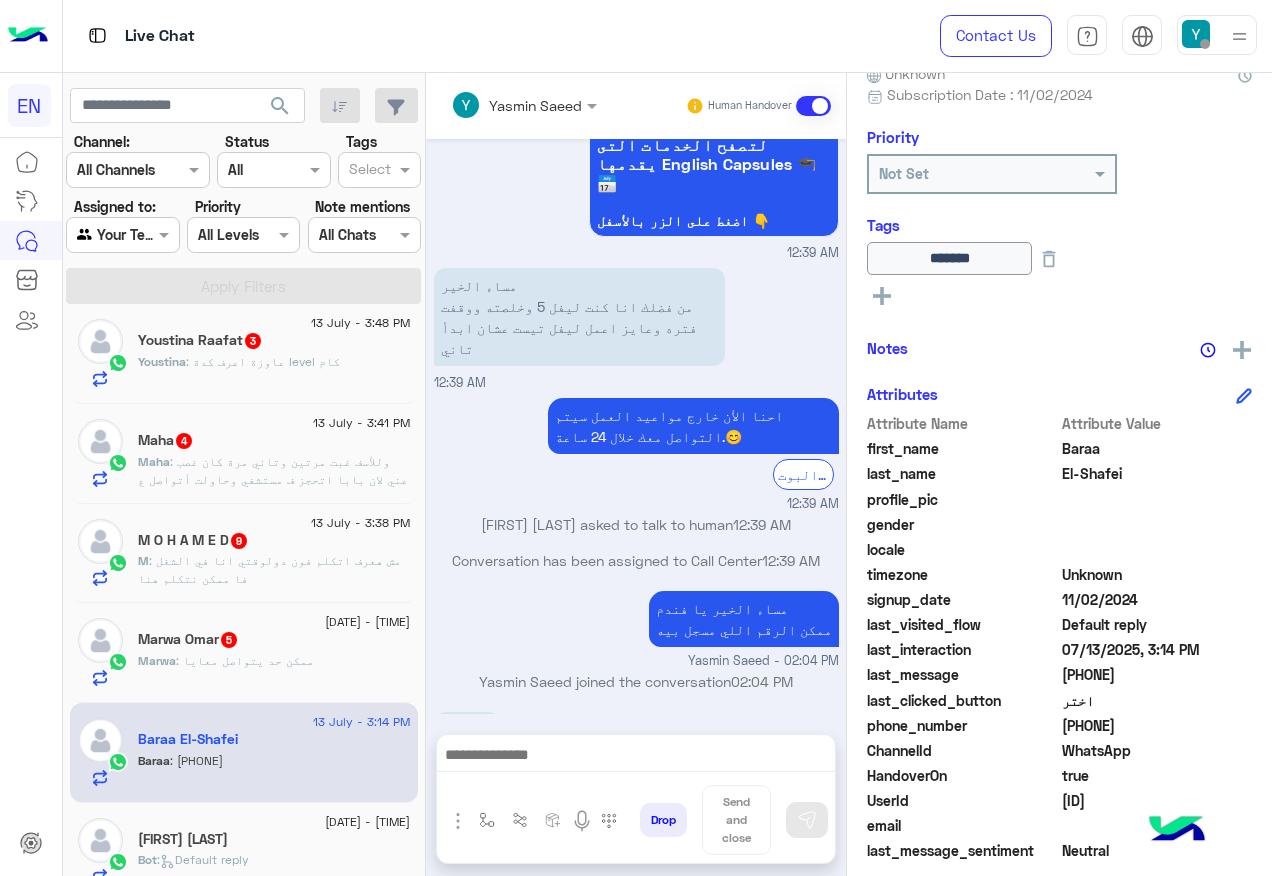 click on "[PHONE]" at bounding box center [467, 729] 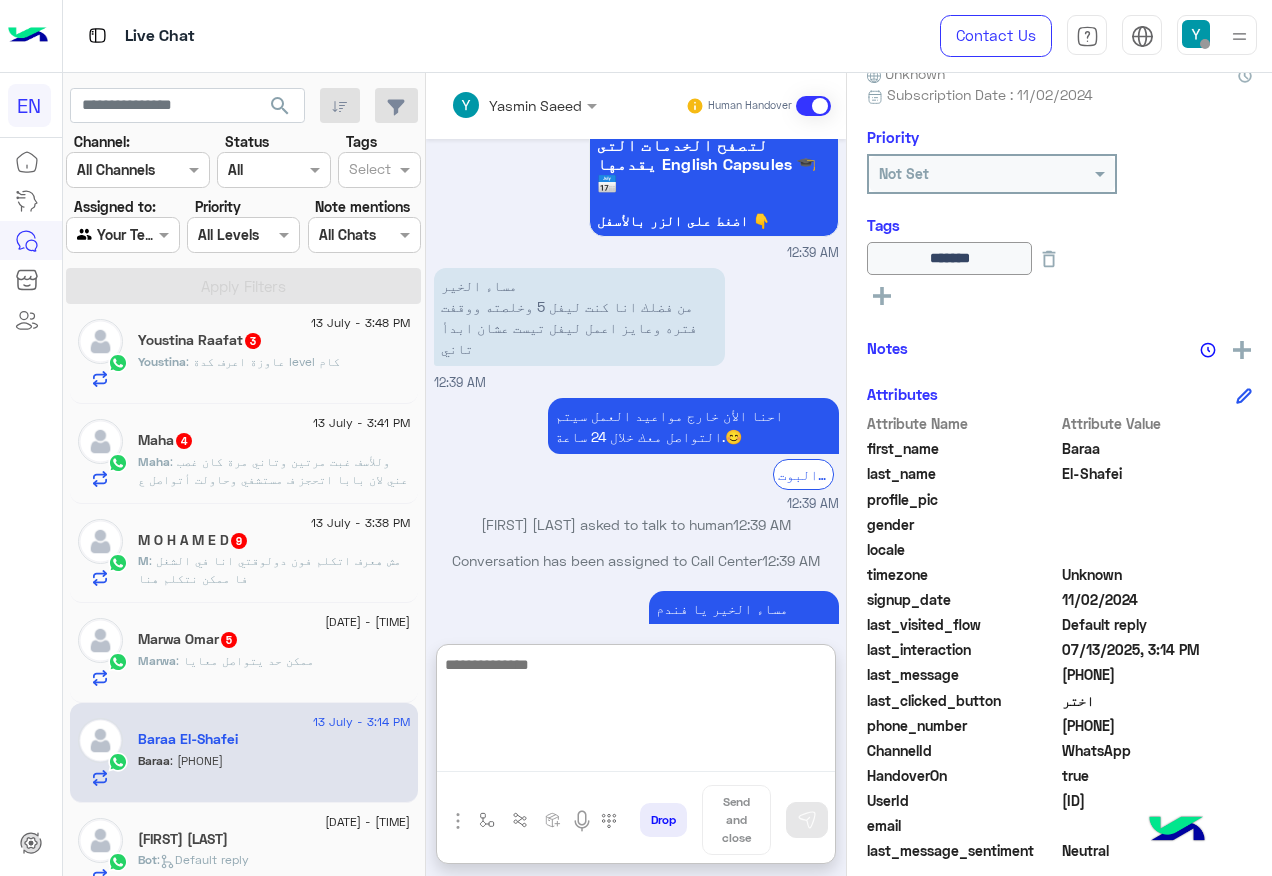 click at bounding box center (636, 712) 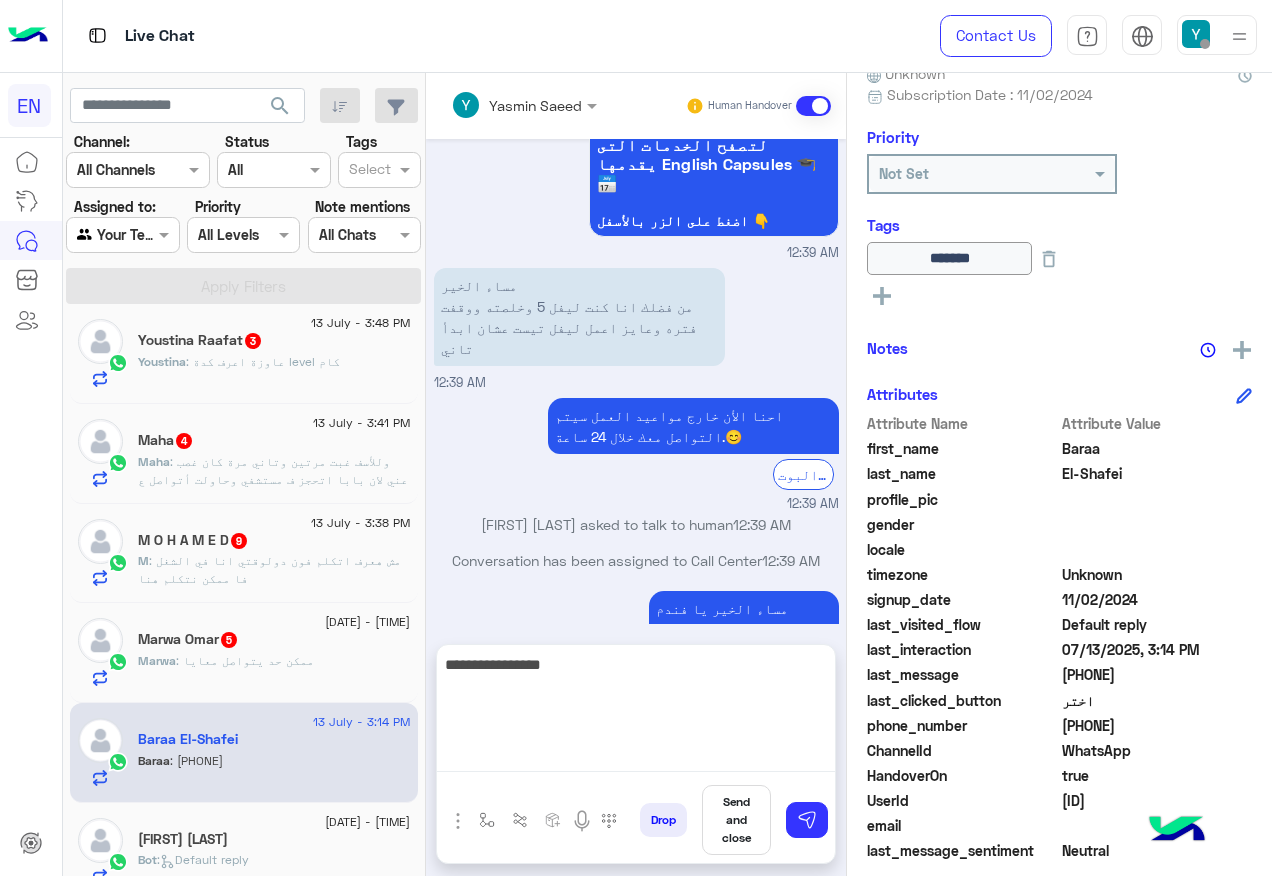 click on "**********" at bounding box center (636, 712) 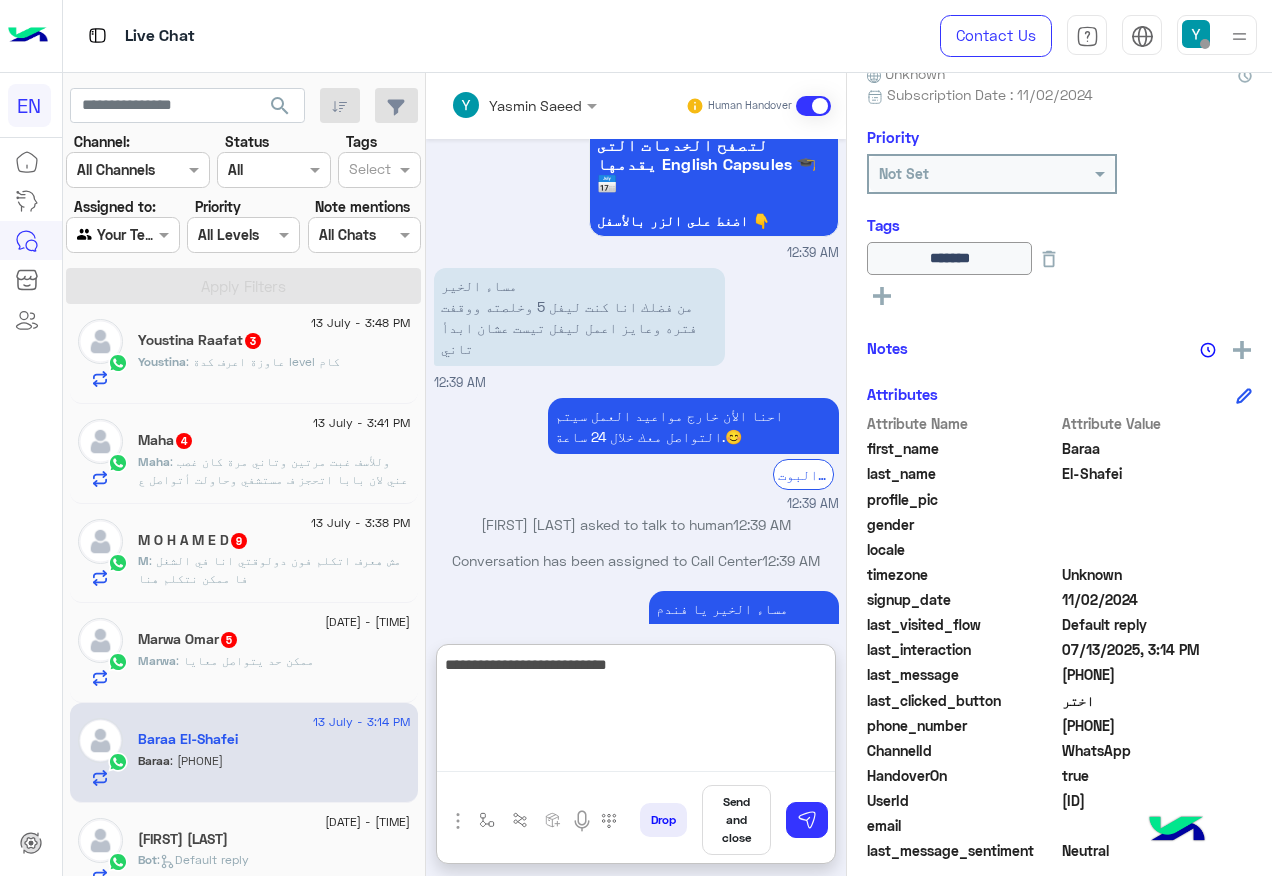 type on "**********" 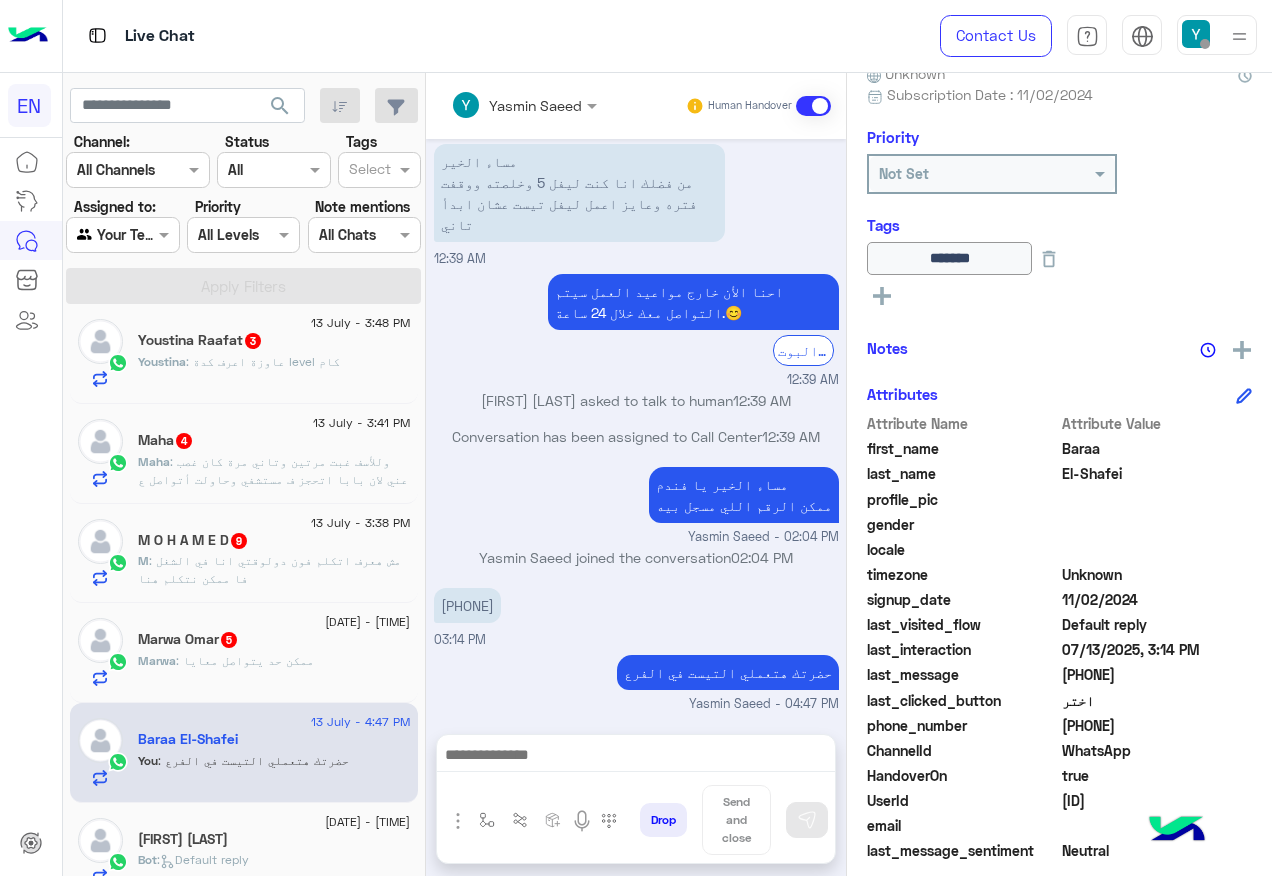 scroll, scrollTop: 1006, scrollLeft: 0, axis: vertical 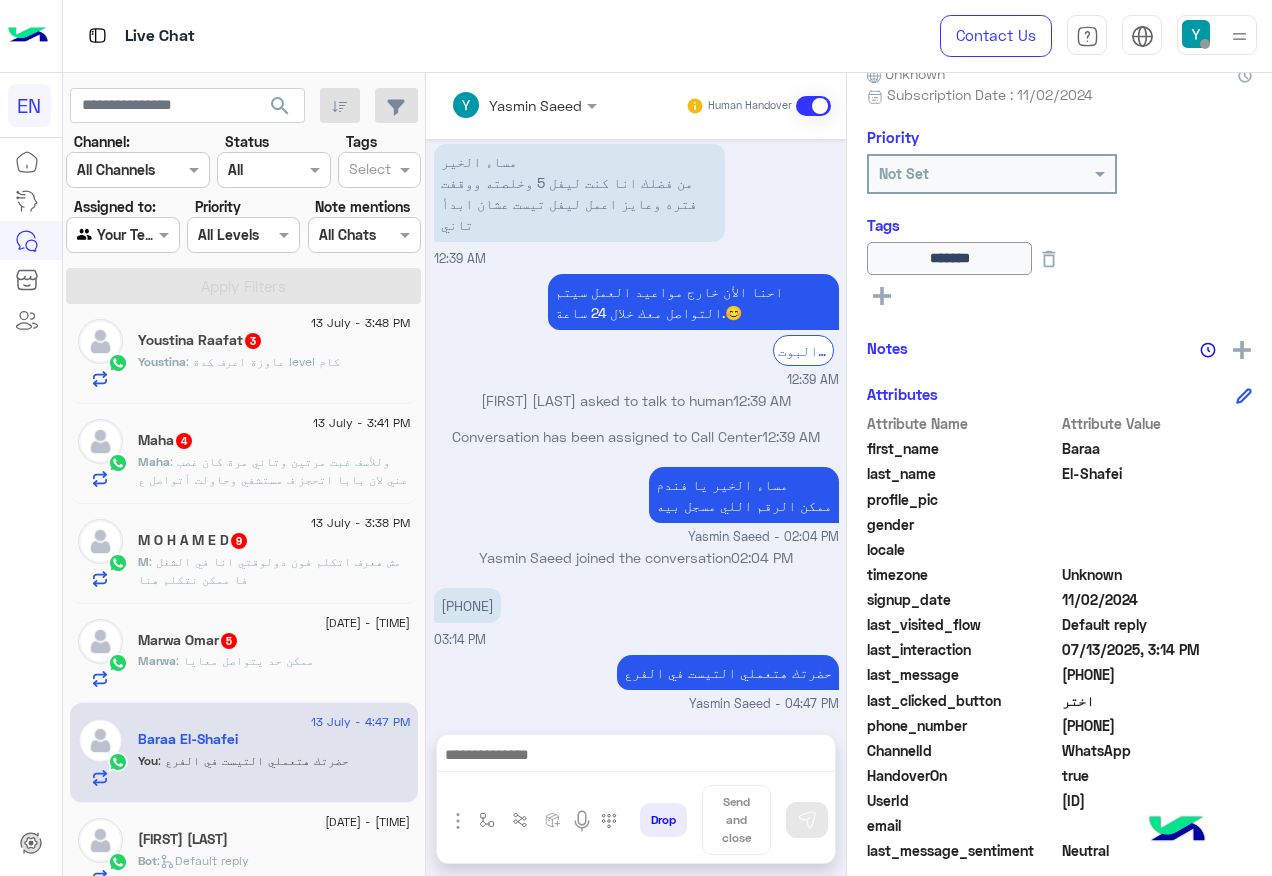 click on "[FIRST] [LAST]  5" 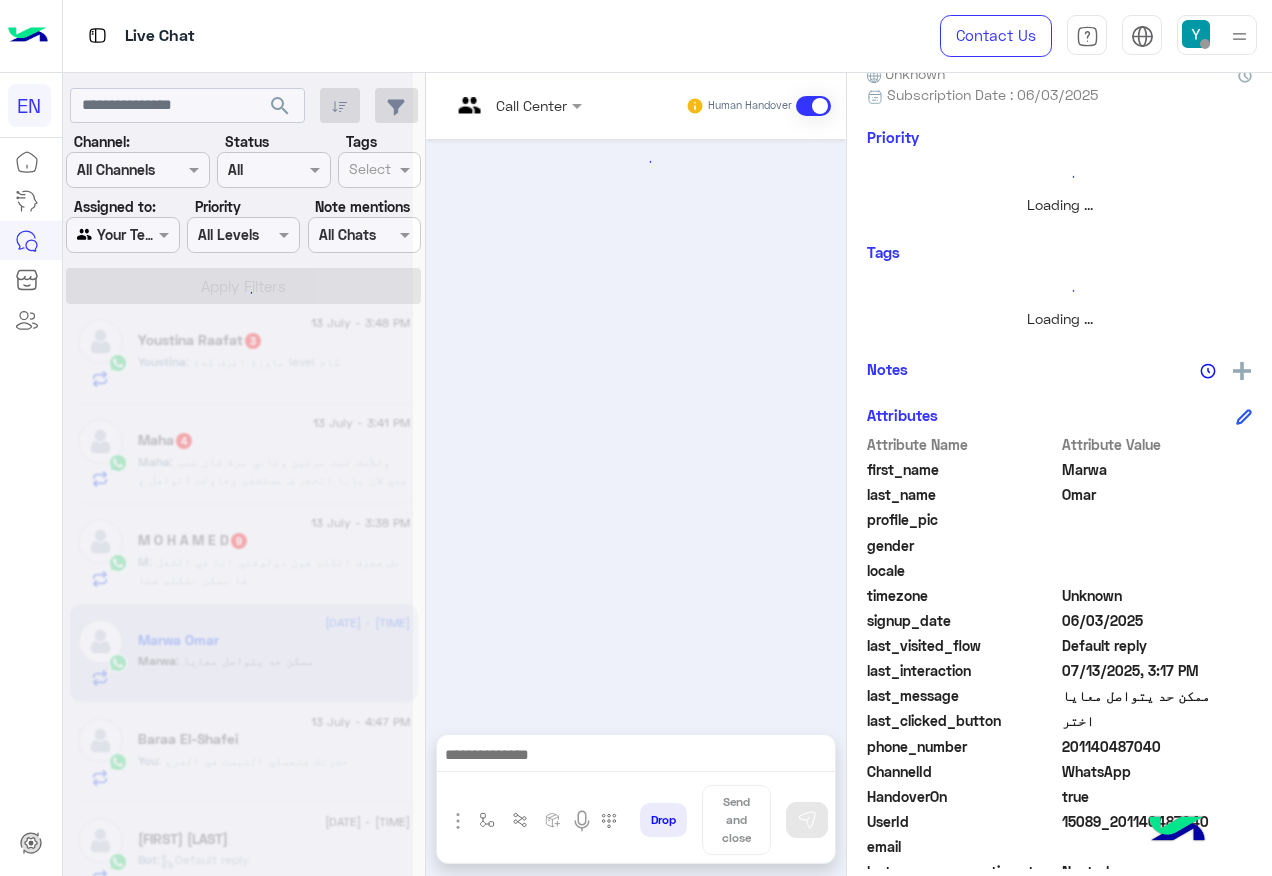 scroll, scrollTop: 200, scrollLeft: 0, axis: vertical 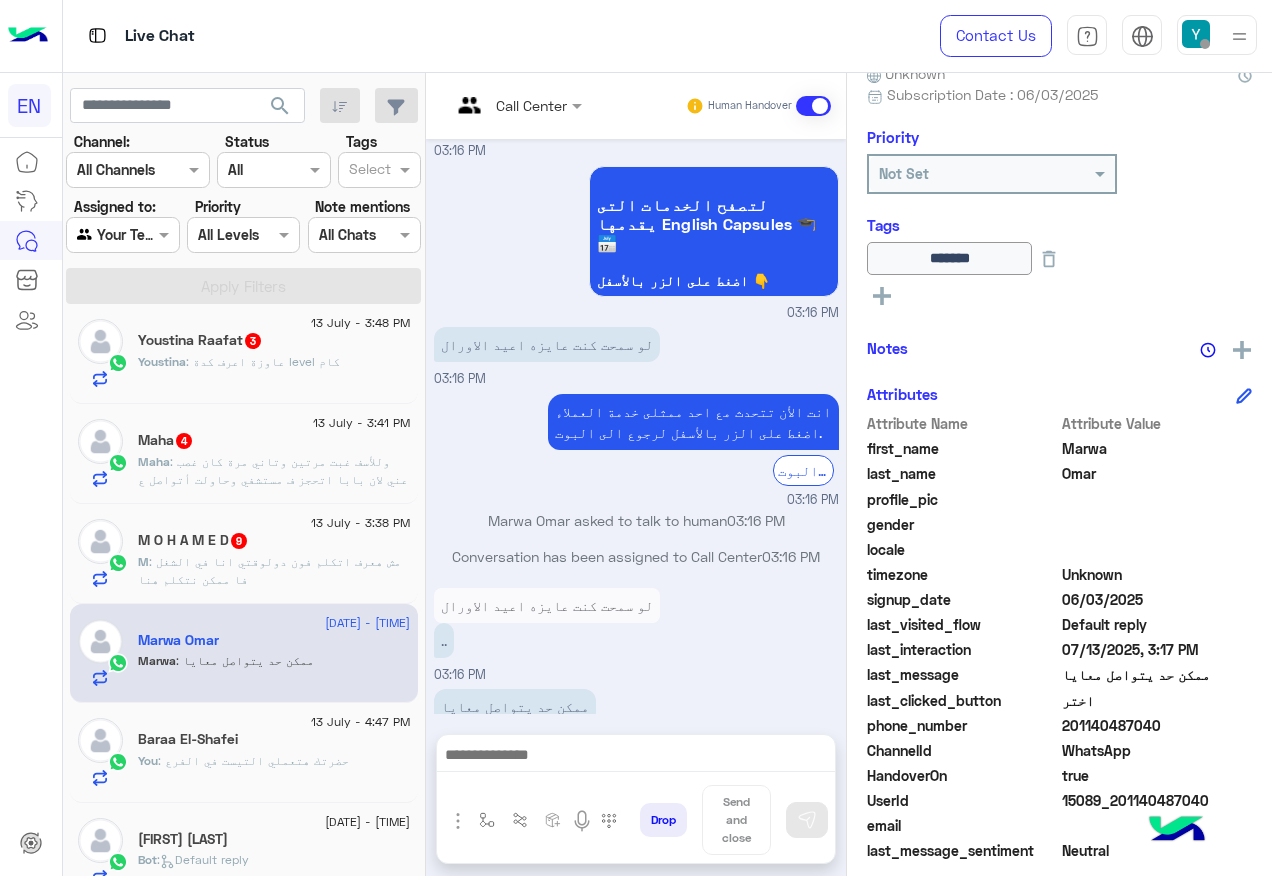 click on "201140487040" 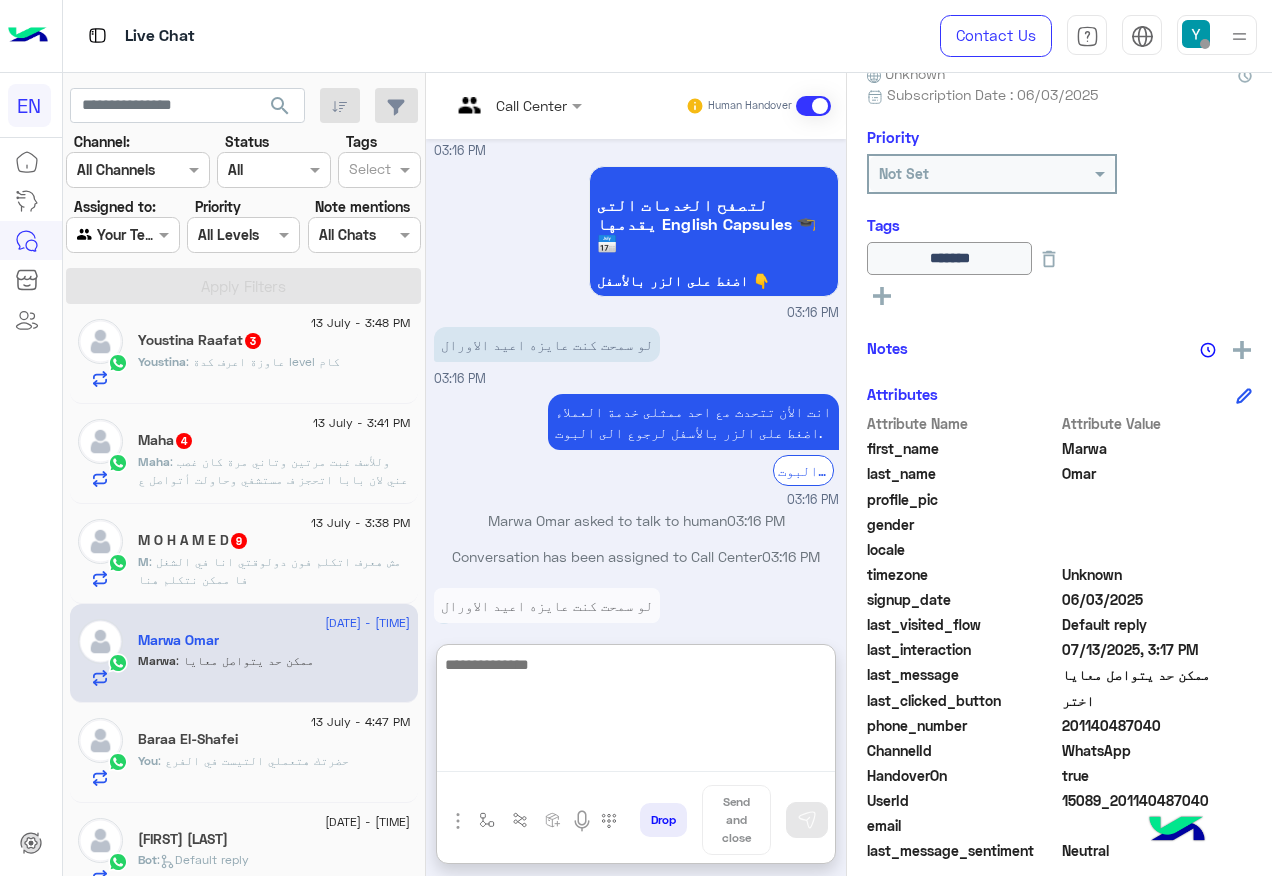 click at bounding box center [636, 712] 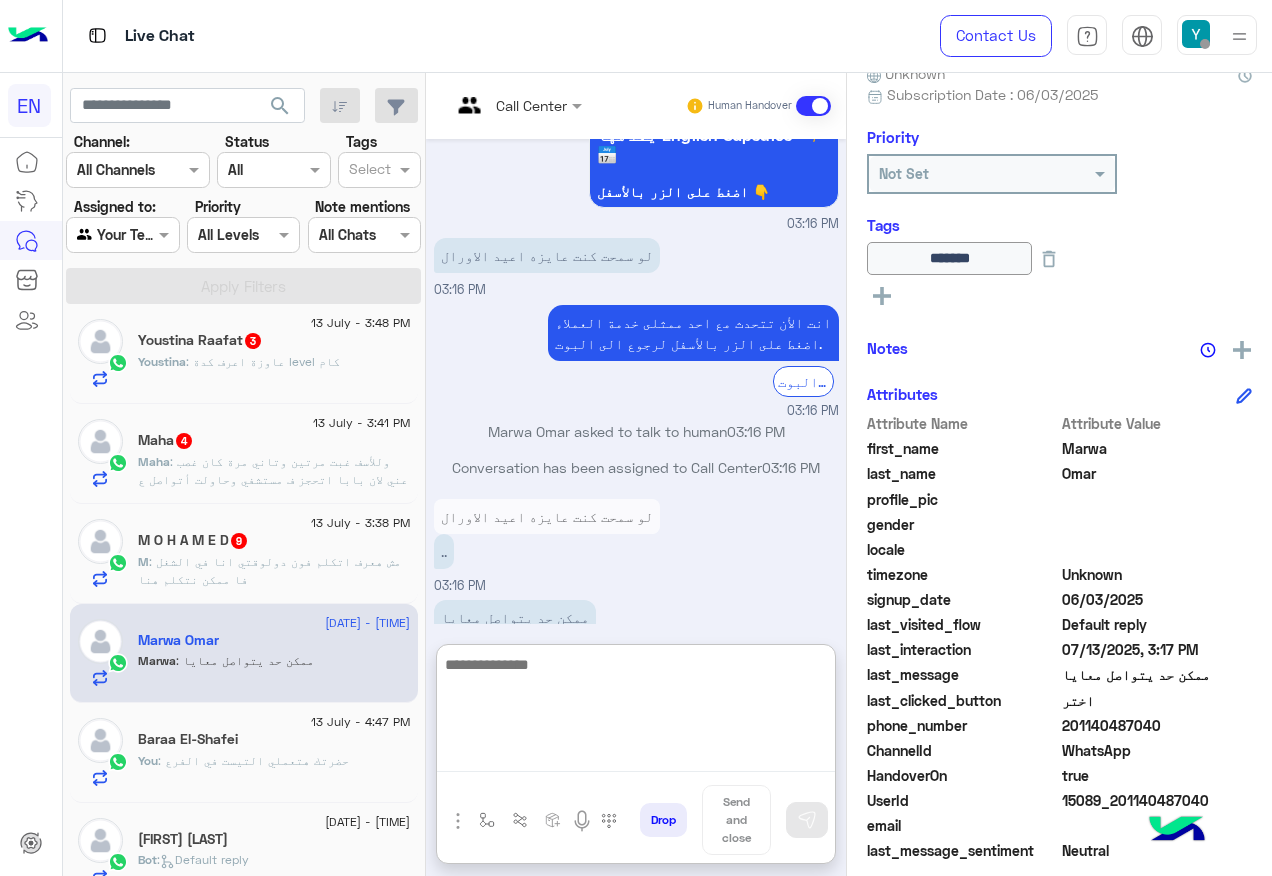 click at bounding box center [636, 712] 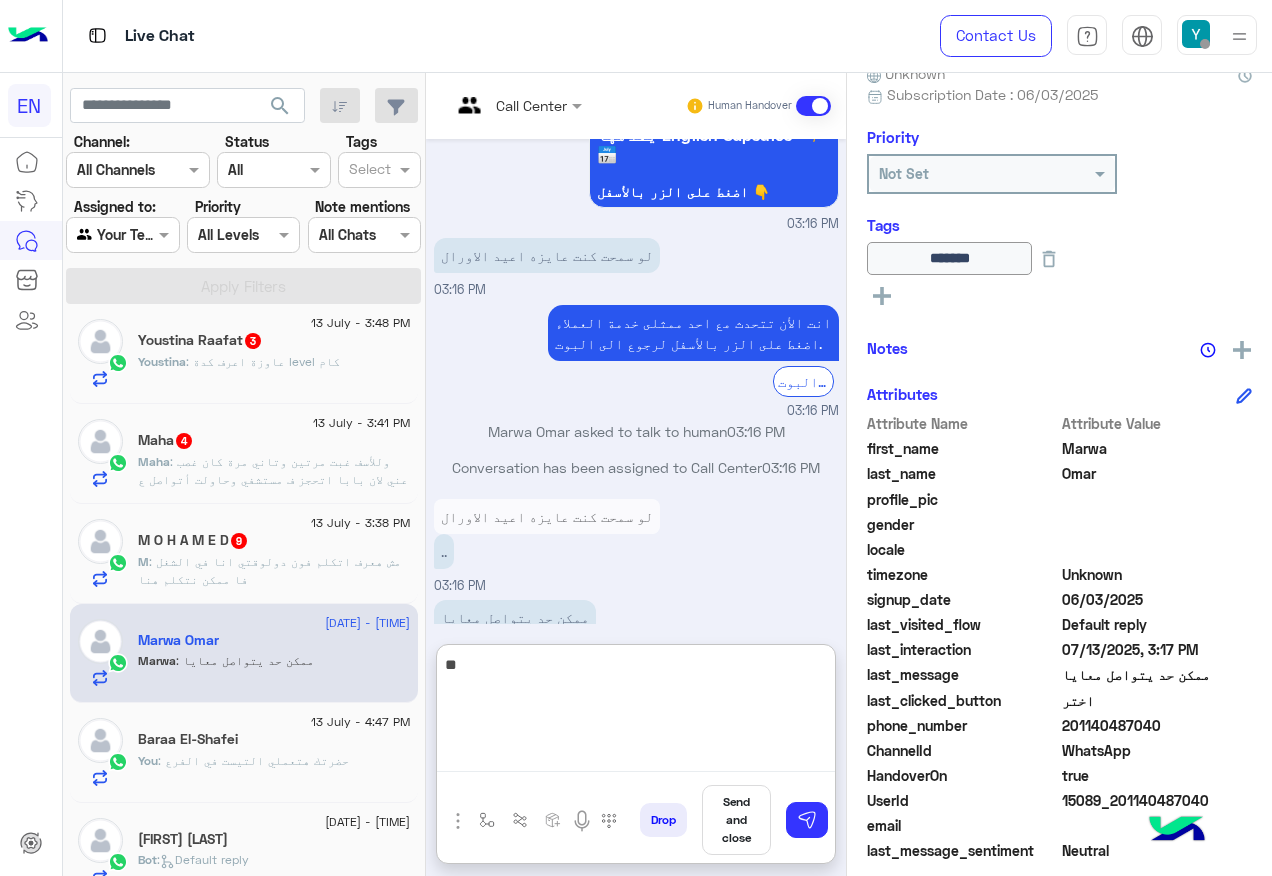 type on "*" 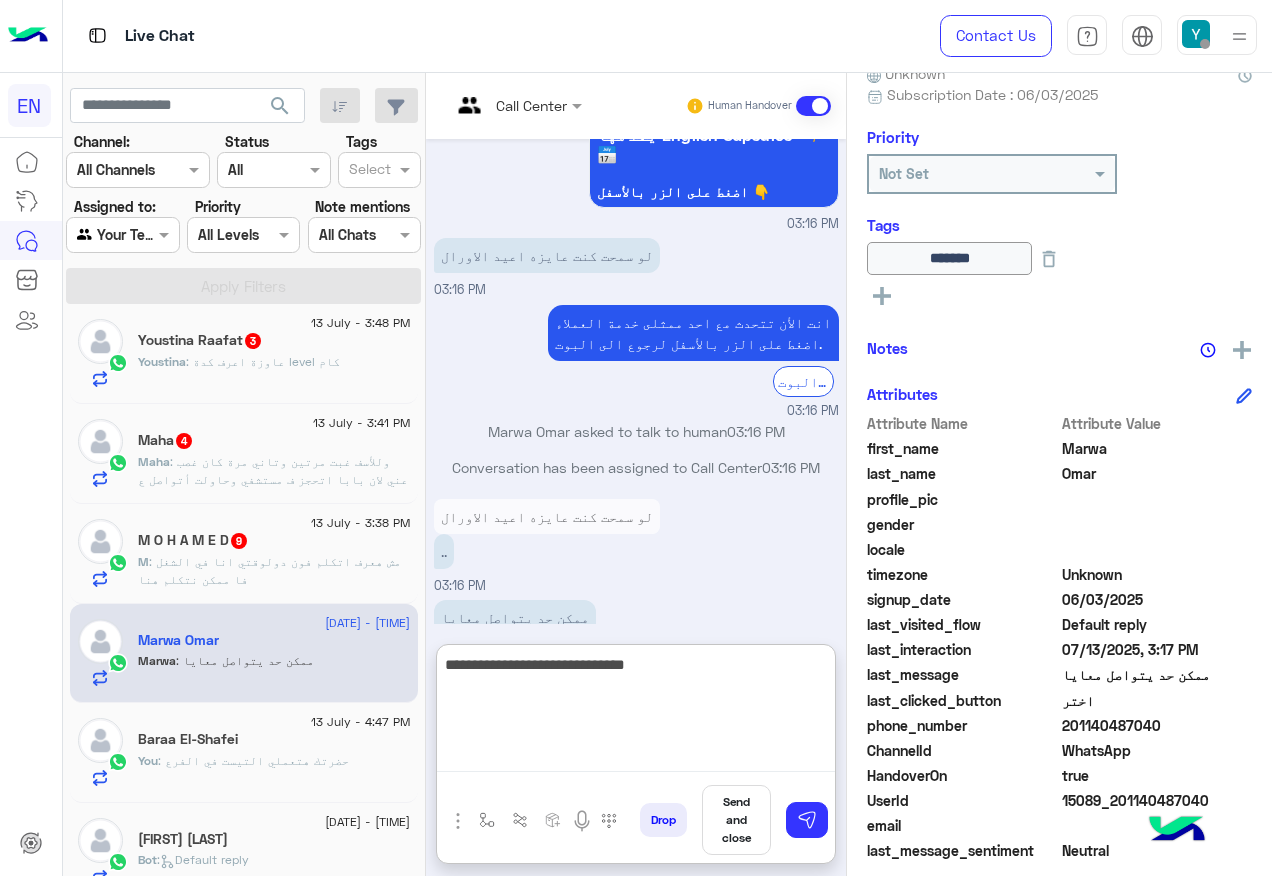 type on "**********" 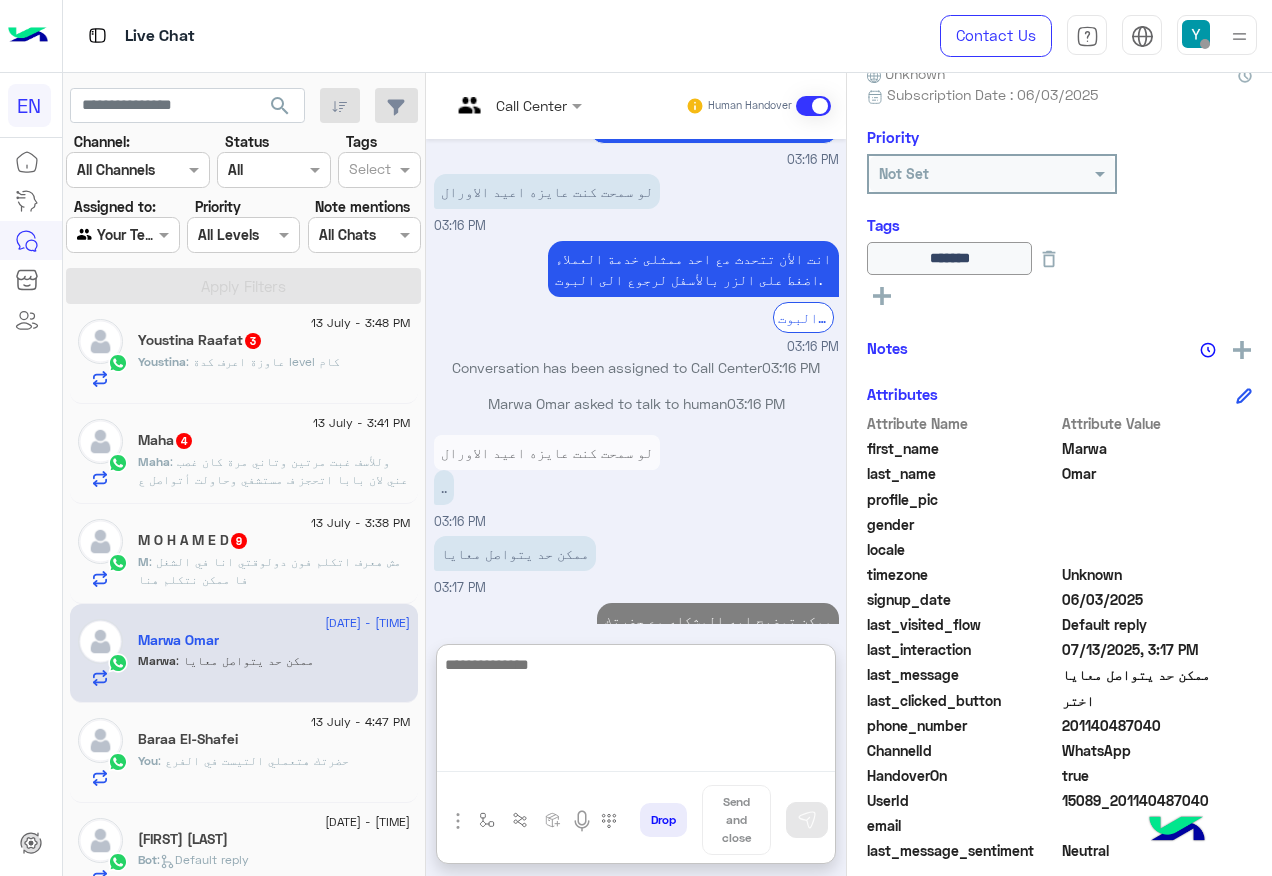 scroll, scrollTop: 1237, scrollLeft: 0, axis: vertical 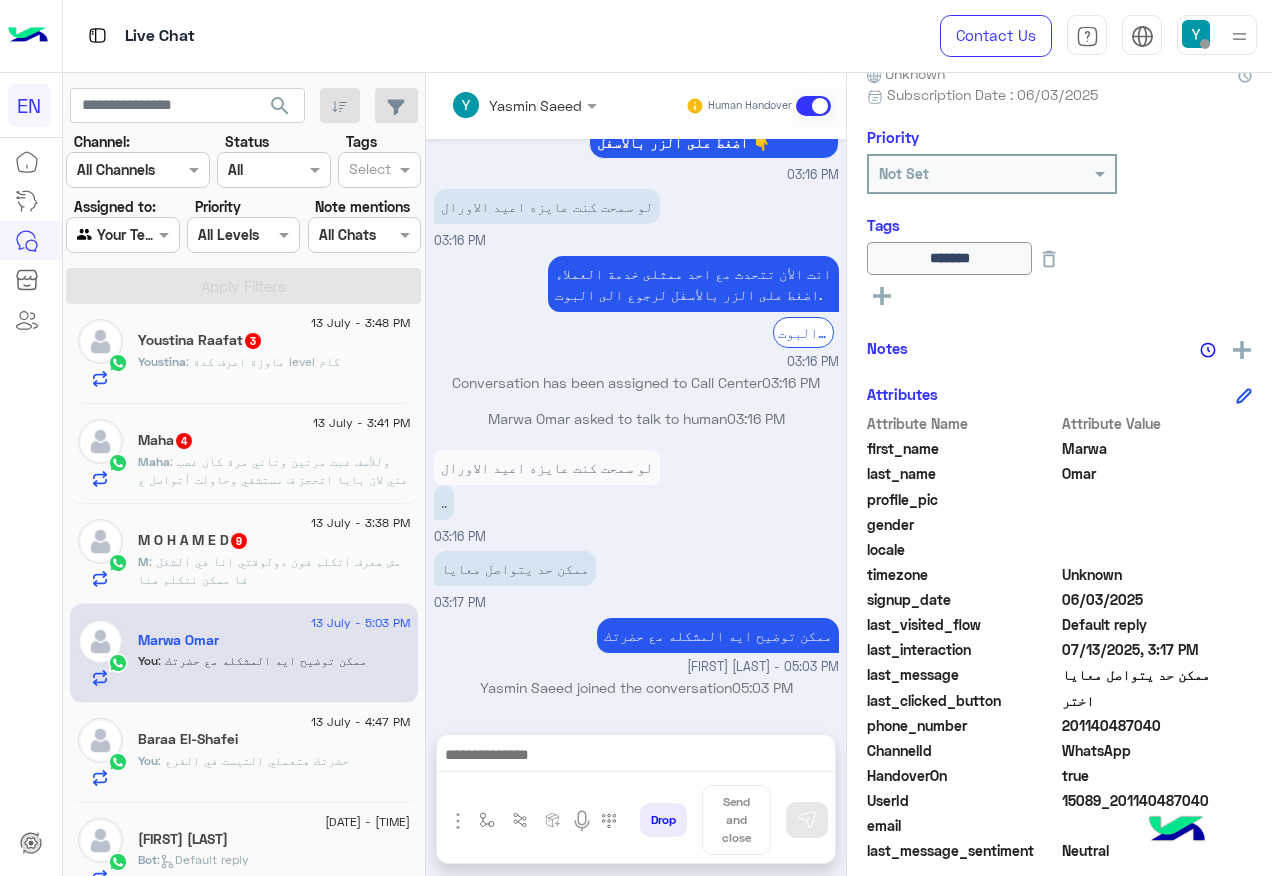 click on ": مش هعرف اتكلم فون دولوقتي انا في الشغل فا ممكن نتكلم هنا" 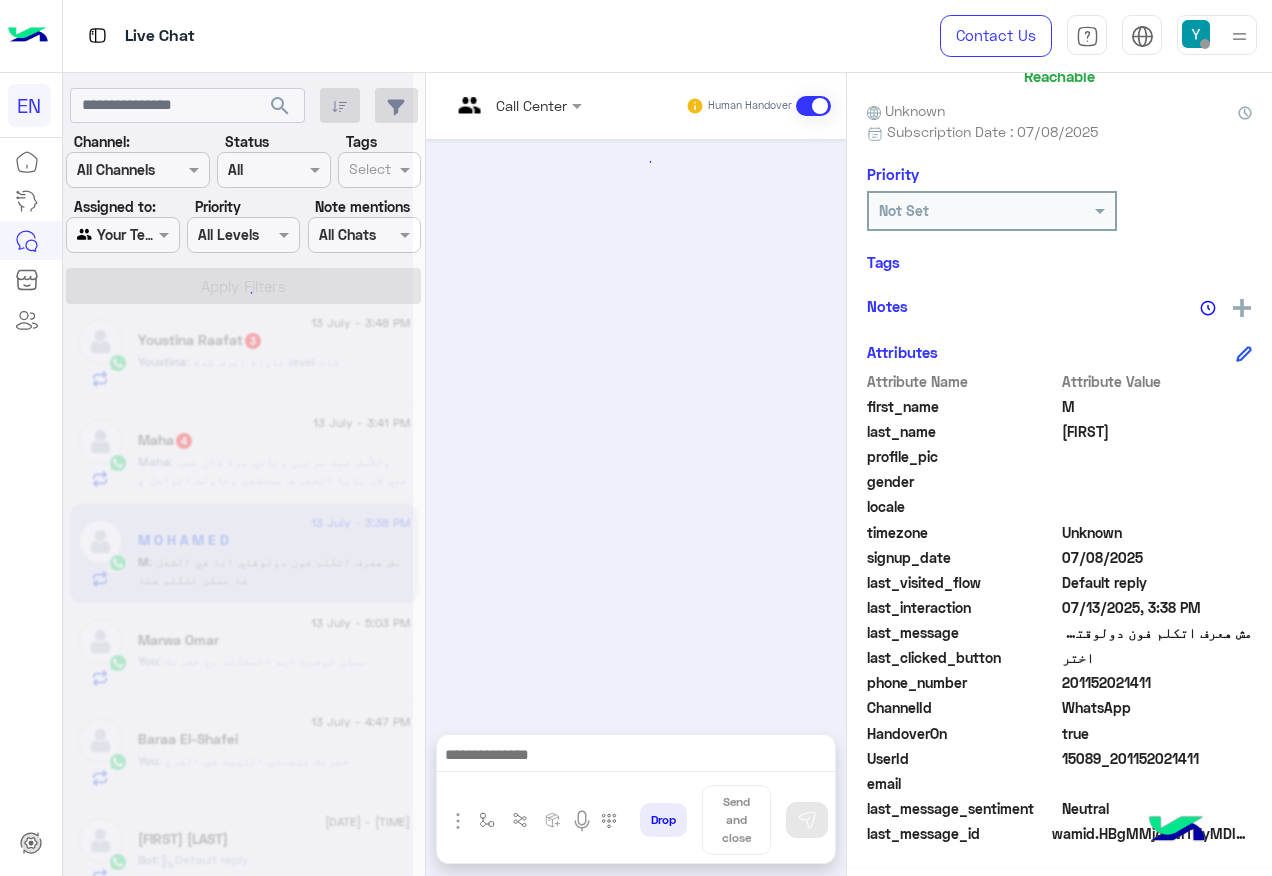 scroll, scrollTop: 200, scrollLeft: 0, axis: vertical 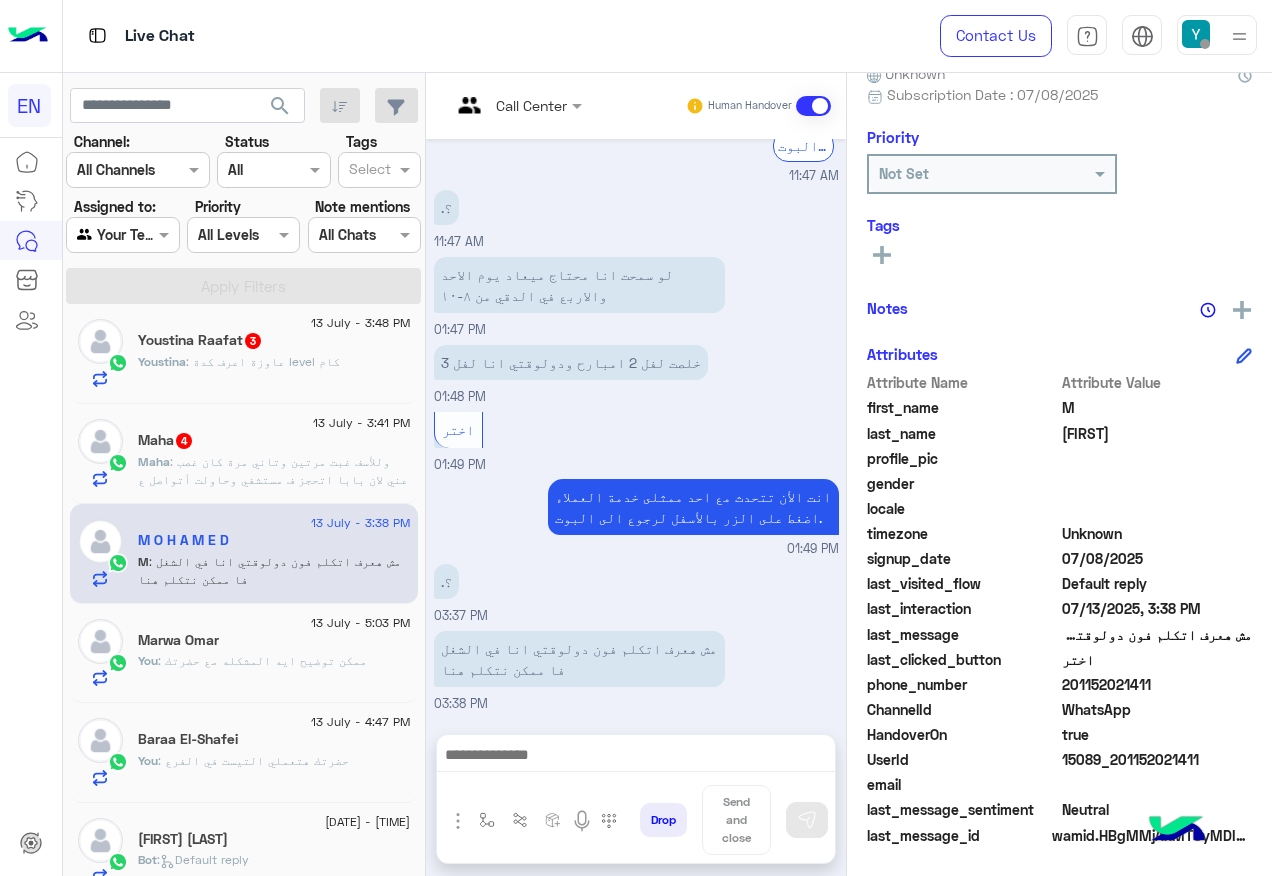 click on "201152021411" 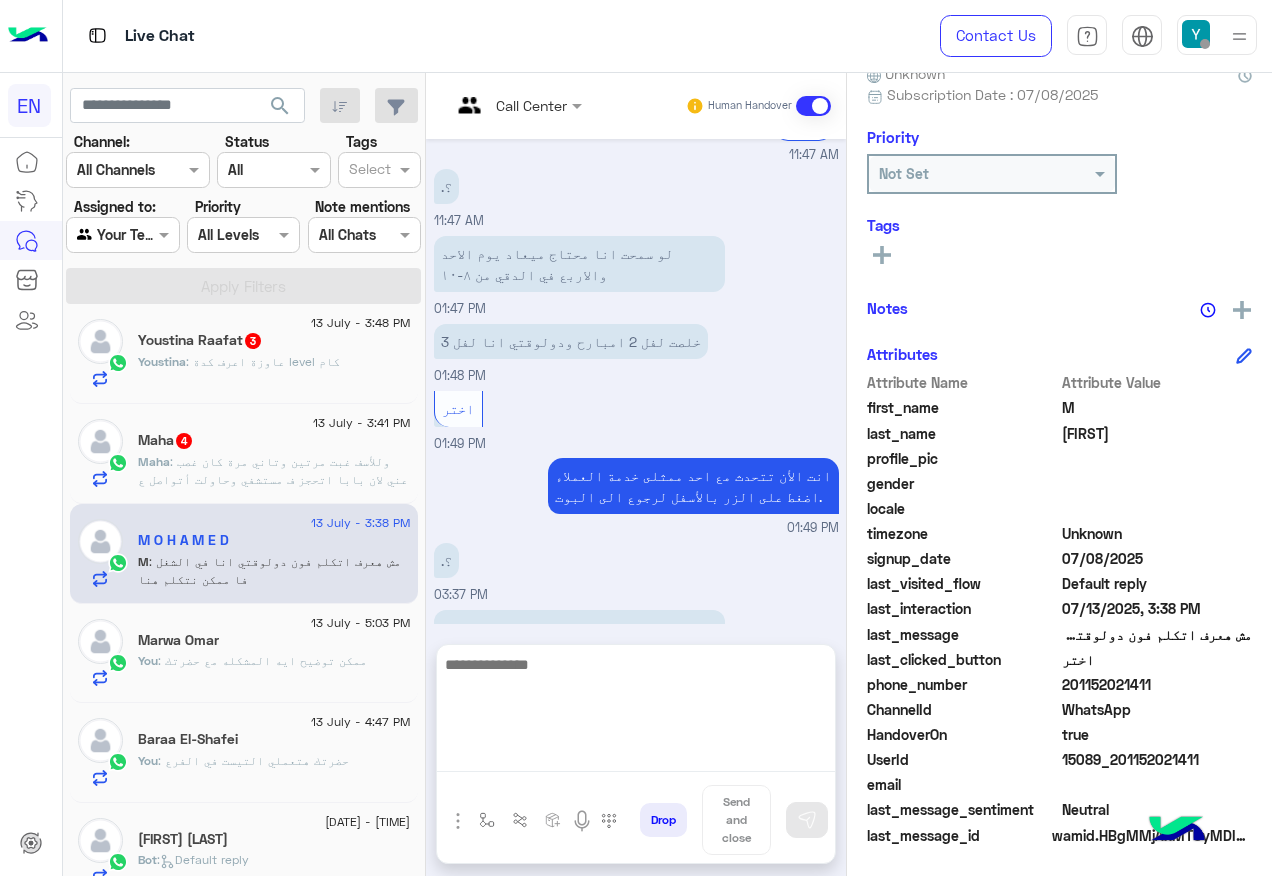 click at bounding box center (636, 712) 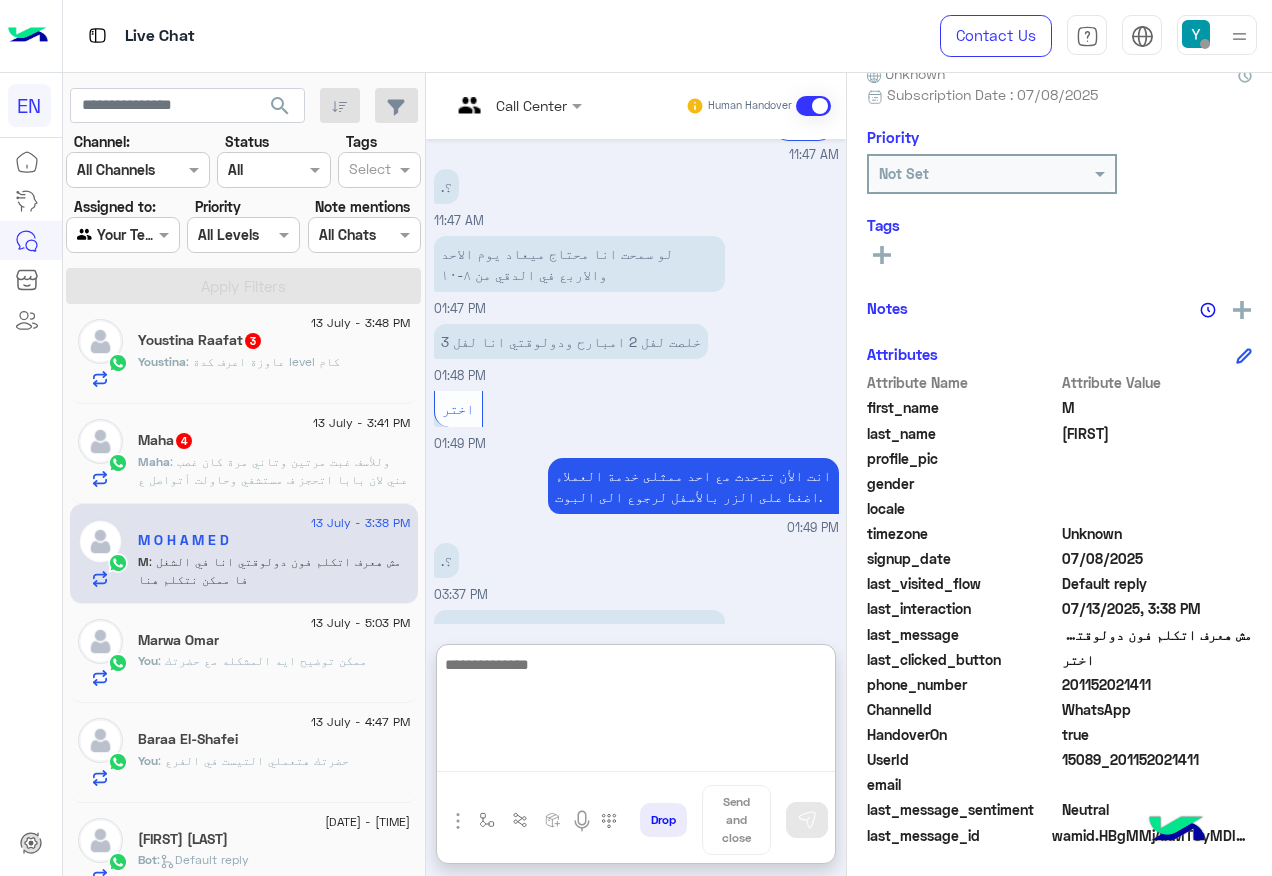 click at bounding box center [636, 712] 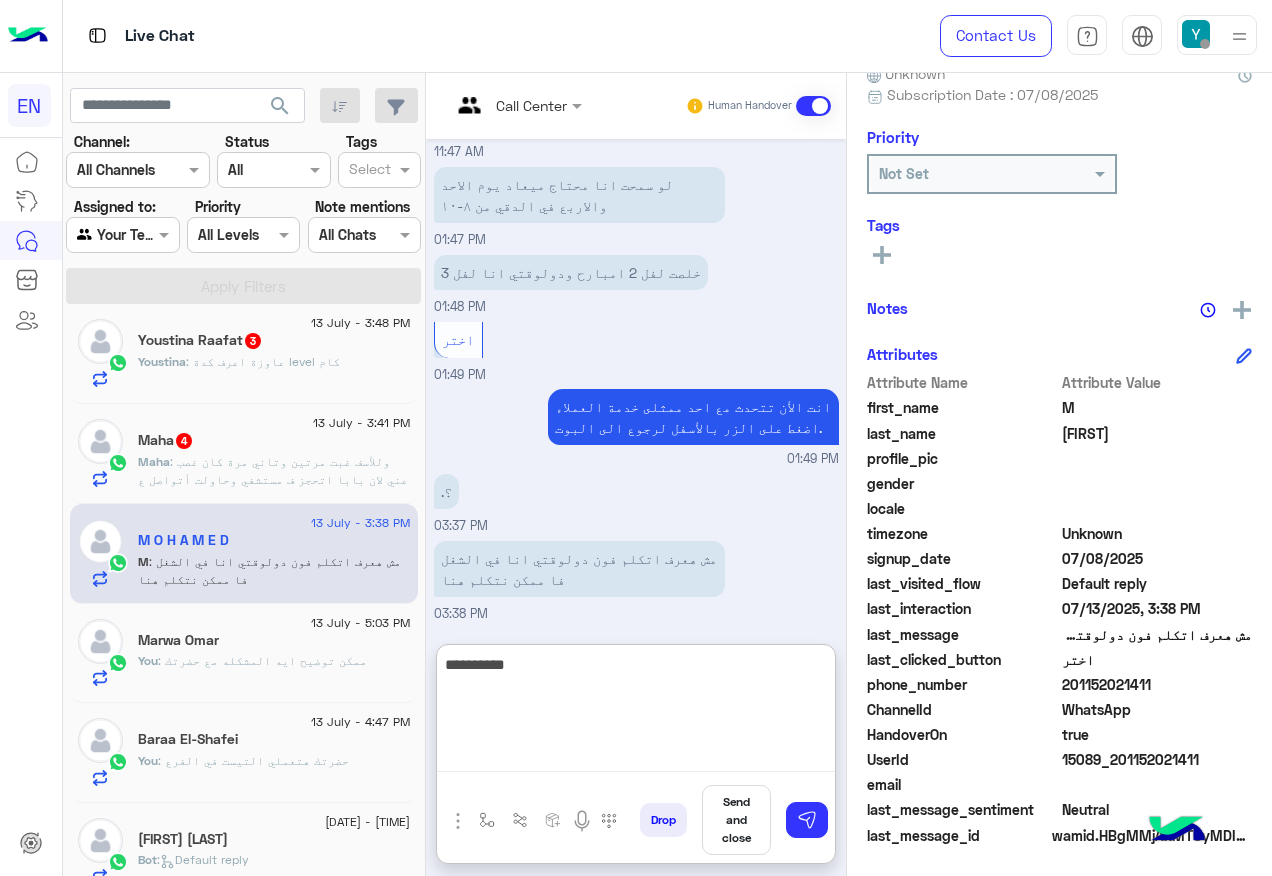 paste on "**********" 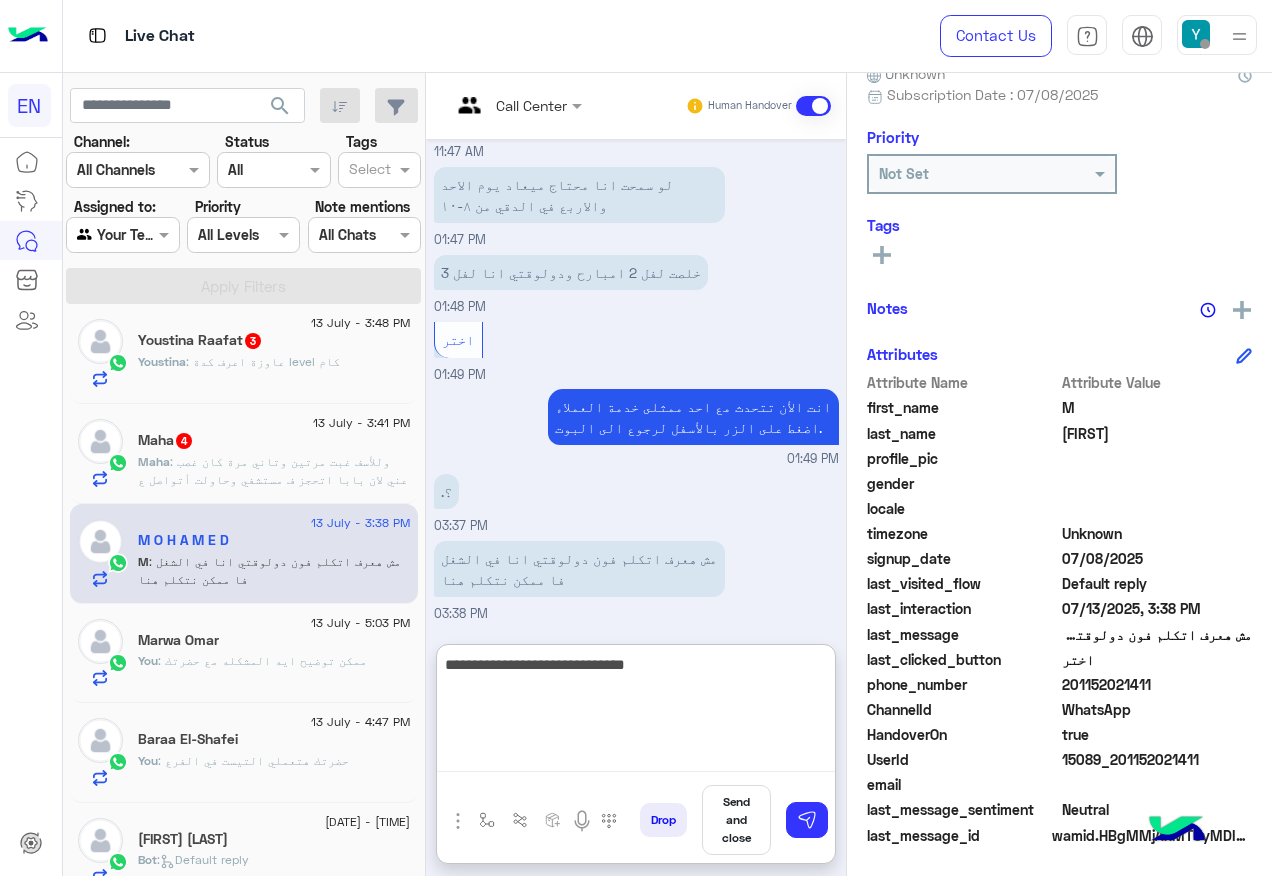 click on "**********" at bounding box center [636, 712] 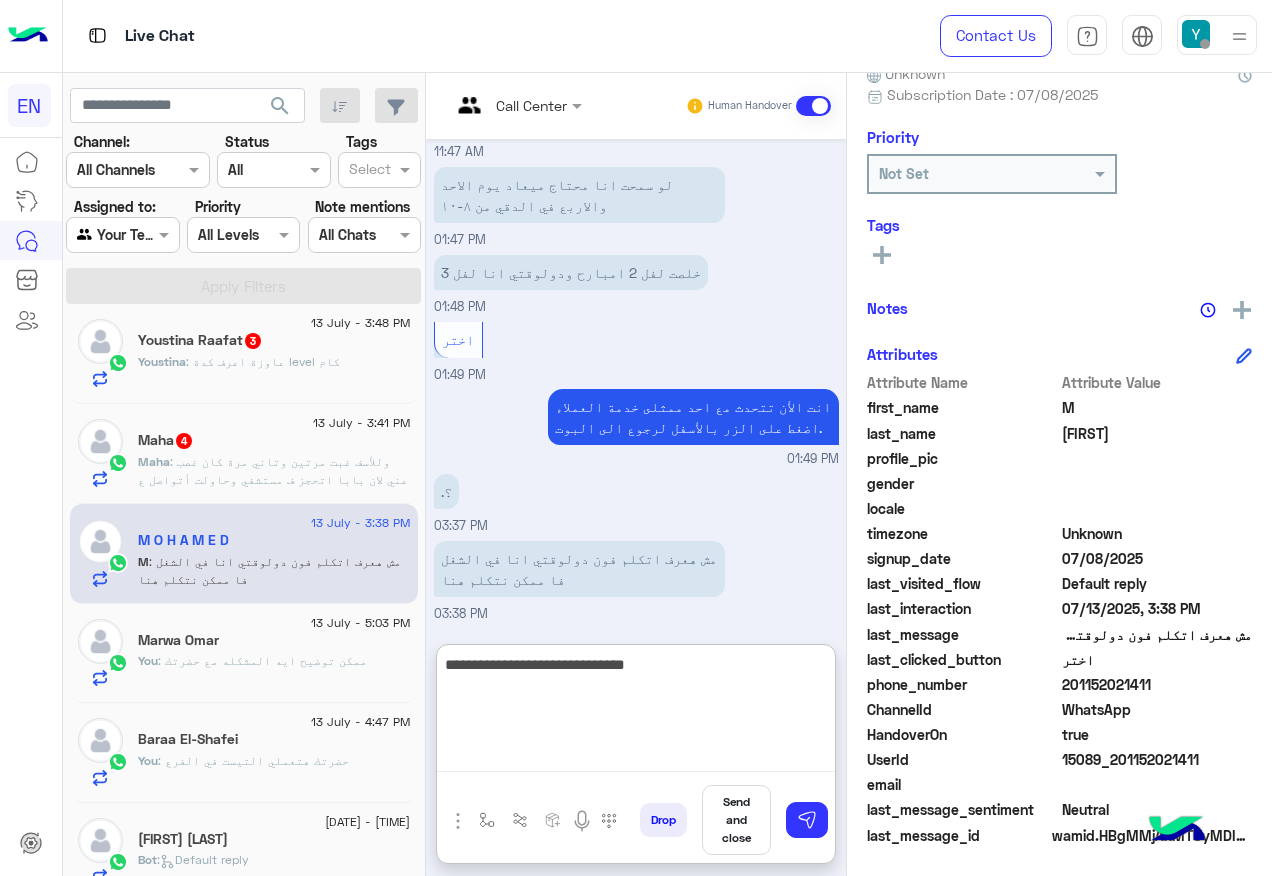drag, startPoint x: 632, startPoint y: 666, endPoint x: 652, endPoint y: 669, distance: 20.22375 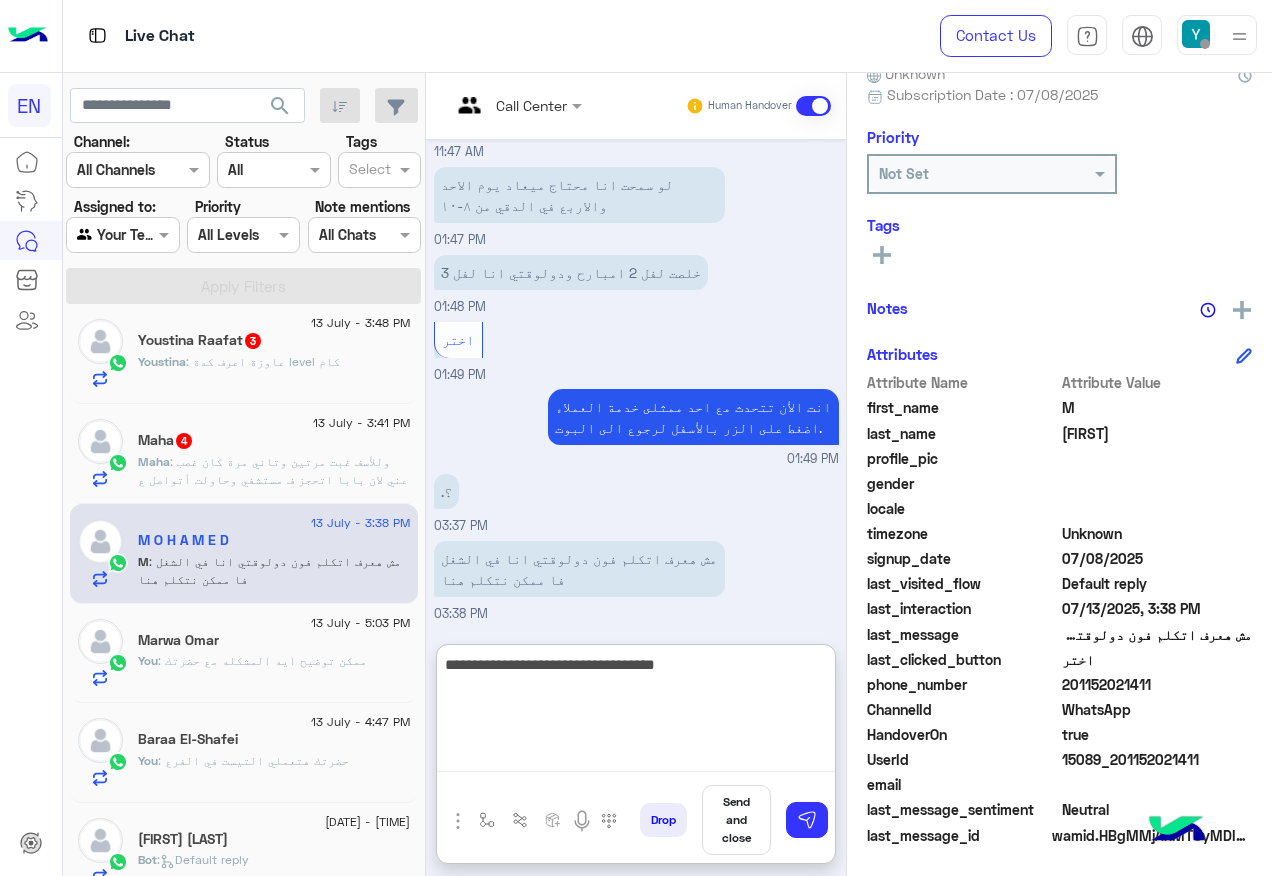 type on "**********" 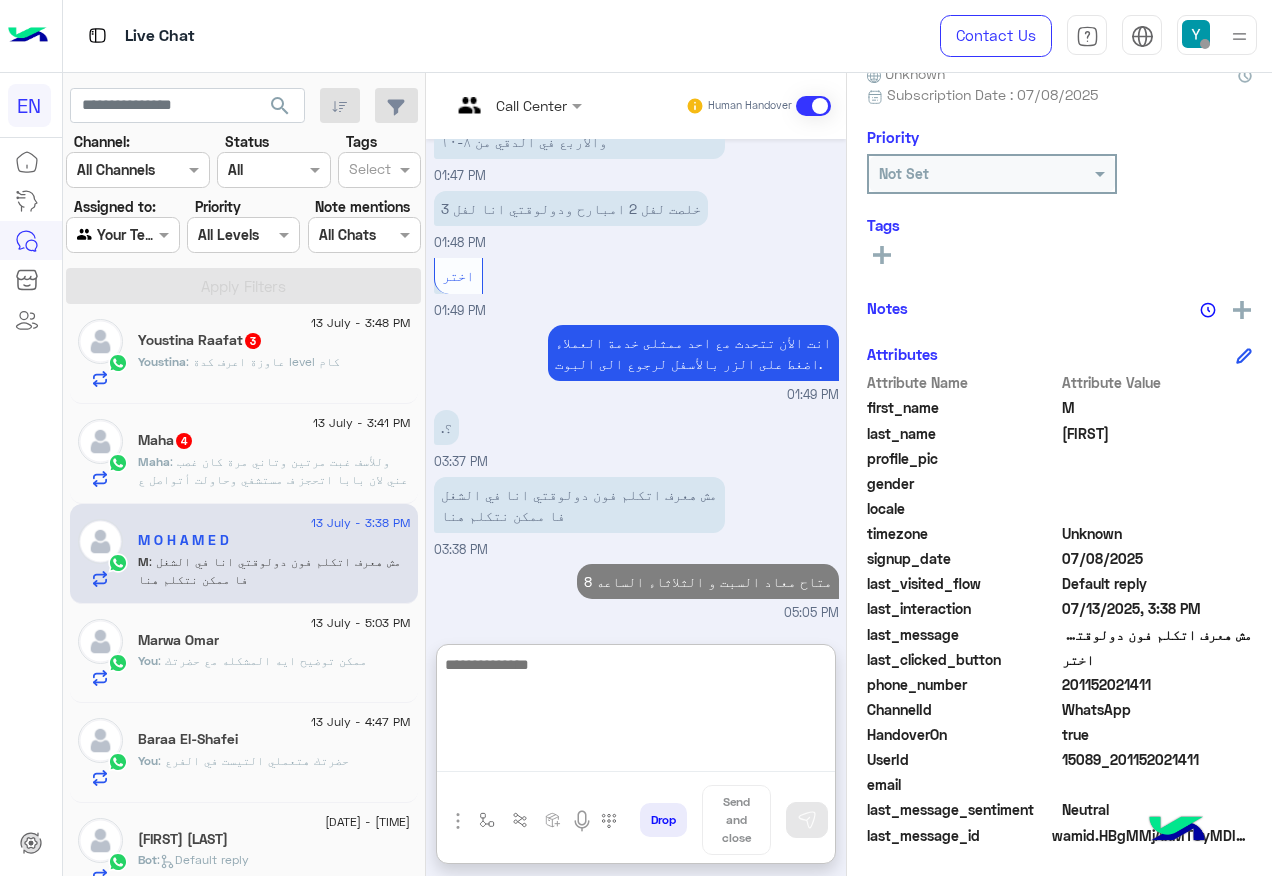scroll, scrollTop: 1201, scrollLeft: 0, axis: vertical 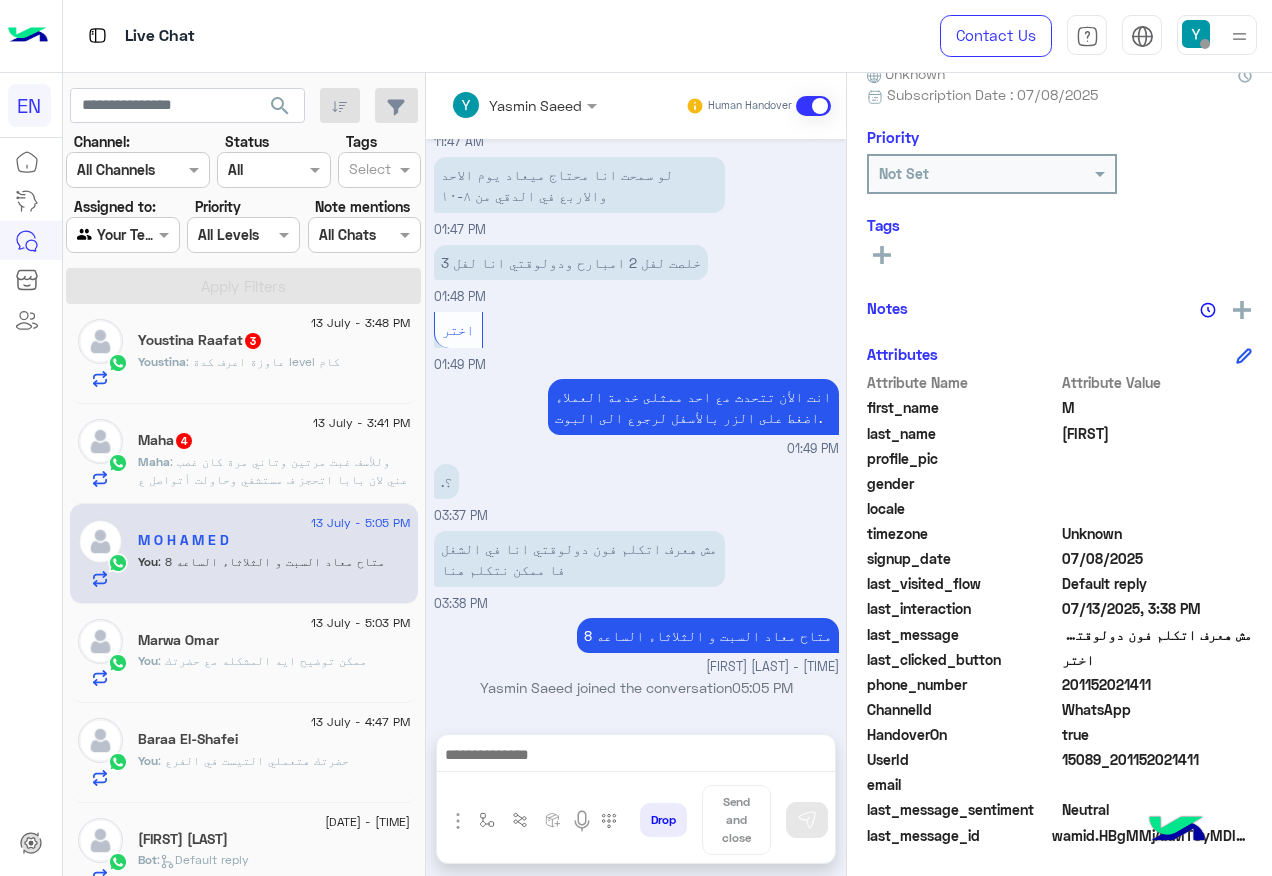 click on ": وللأسف غبت مرتين
وتاني مرة كان غصب عني لان بابا اتحجز ف مستشفي وحاولت أتواصل ع رقم ٠١٠ بس محدش رد عليا" 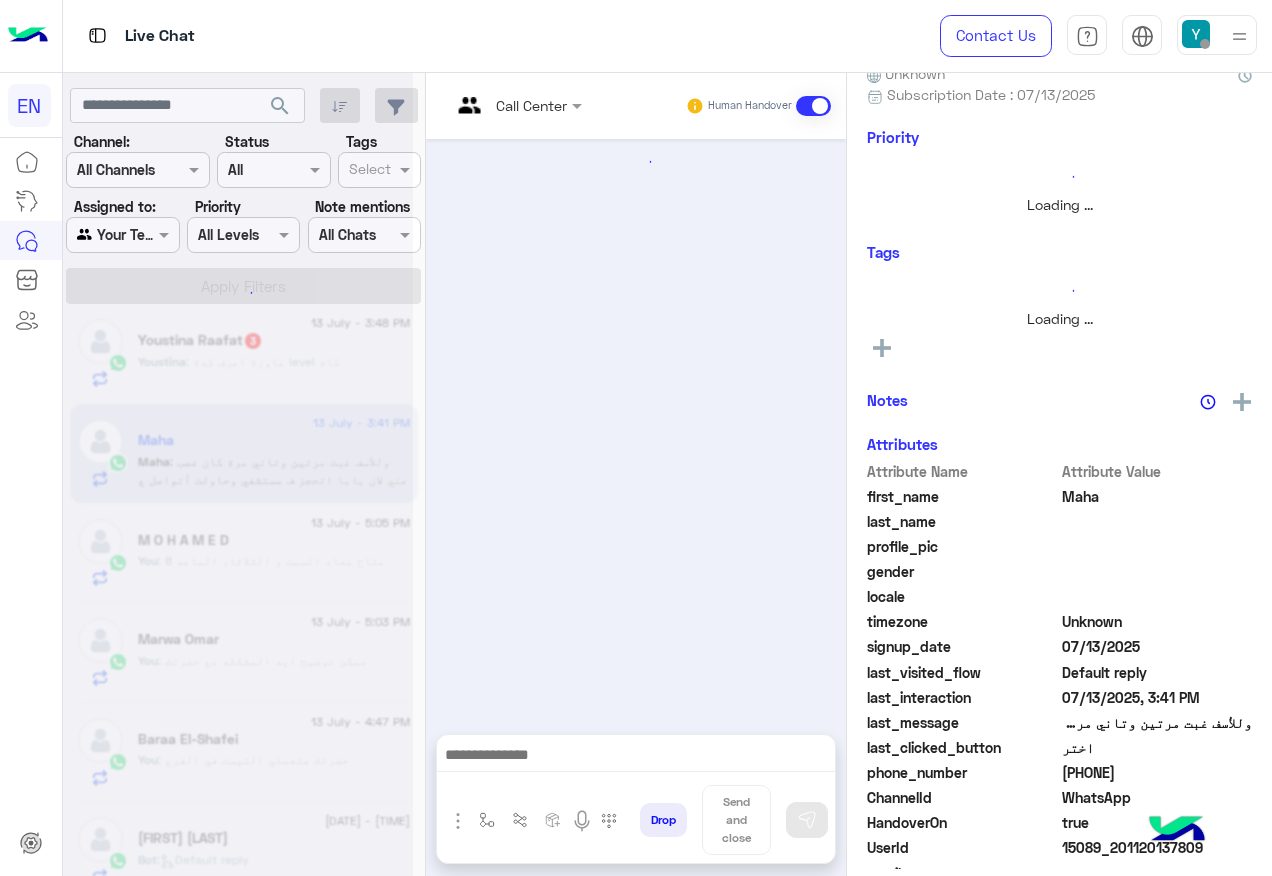 scroll, scrollTop: 197, scrollLeft: 0, axis: vertical 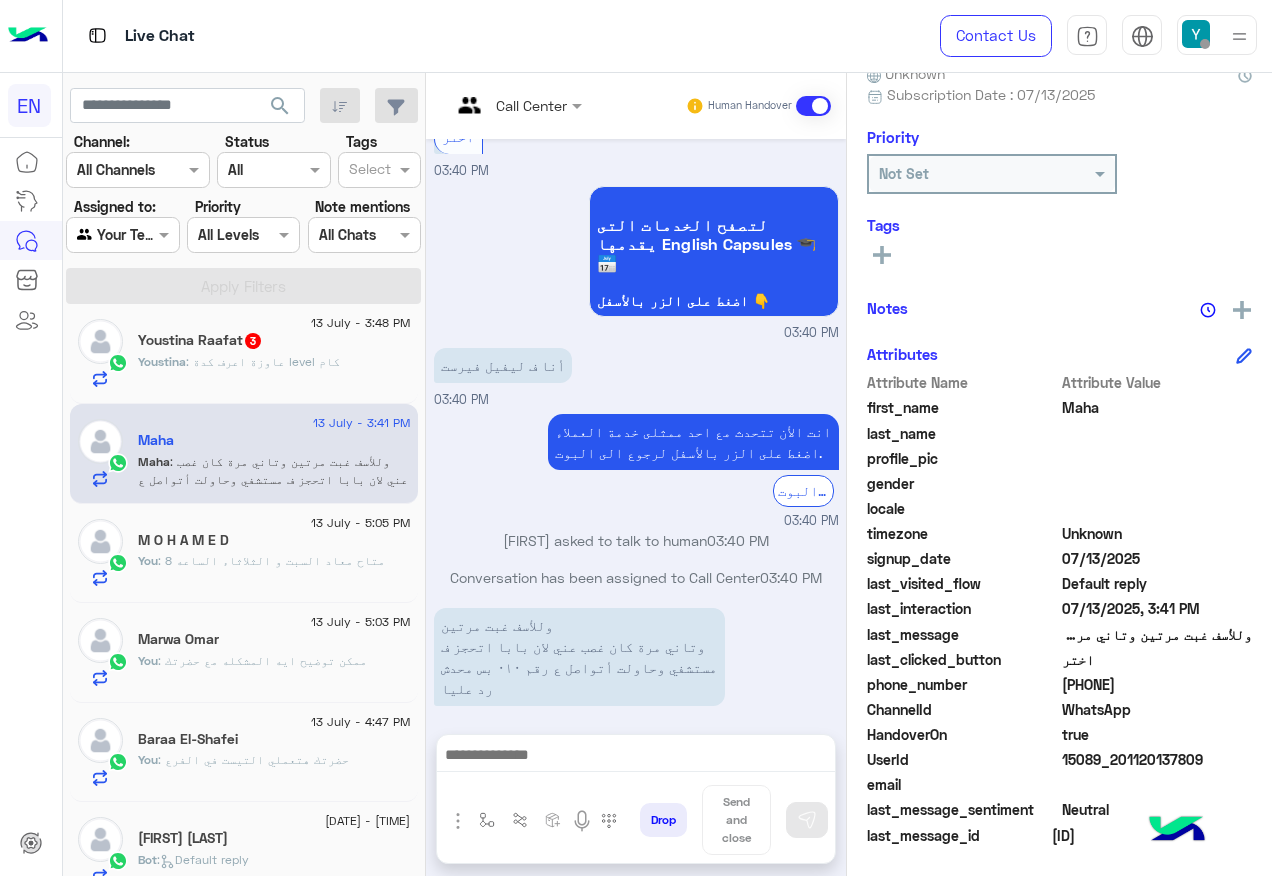 click on "[PHONE]" 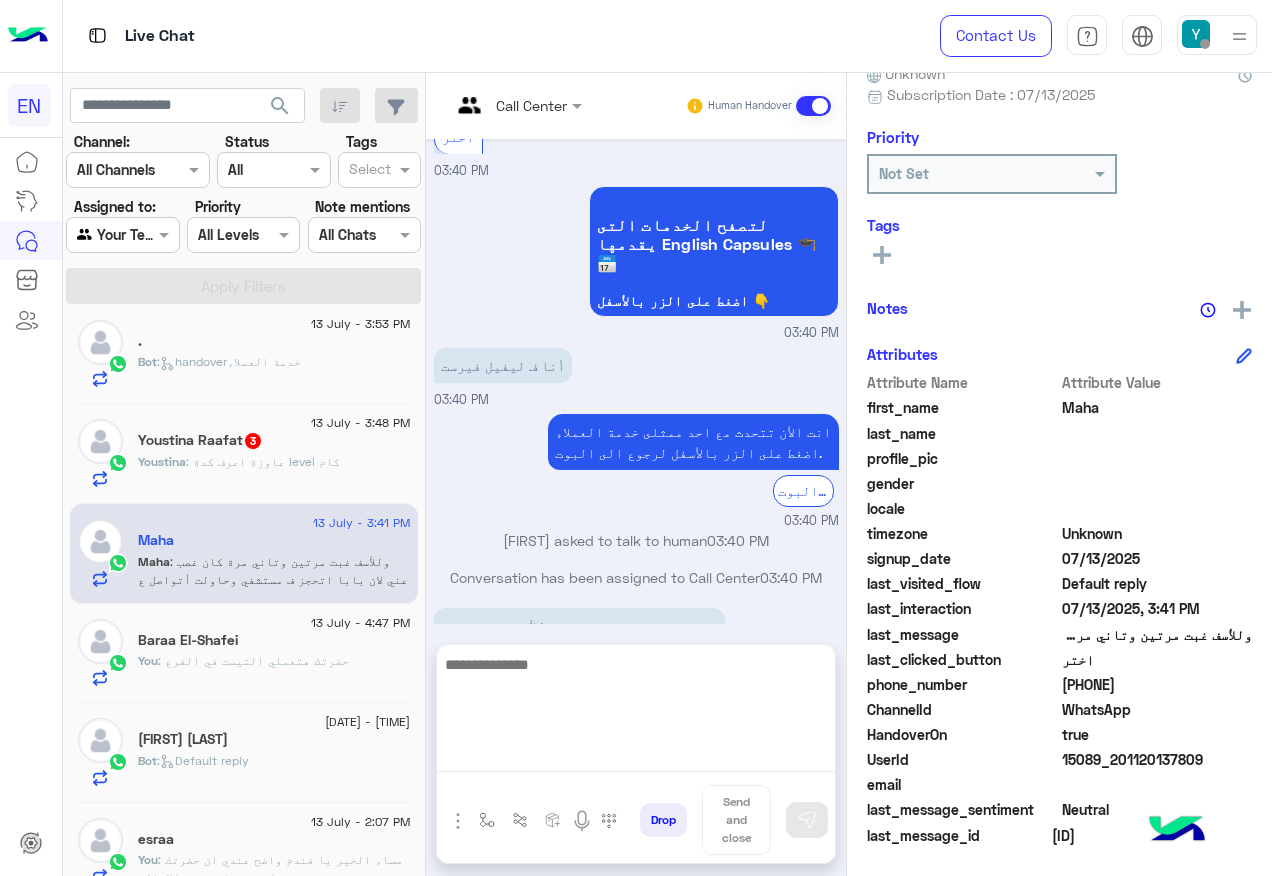 click at bounding box center (636, 712) 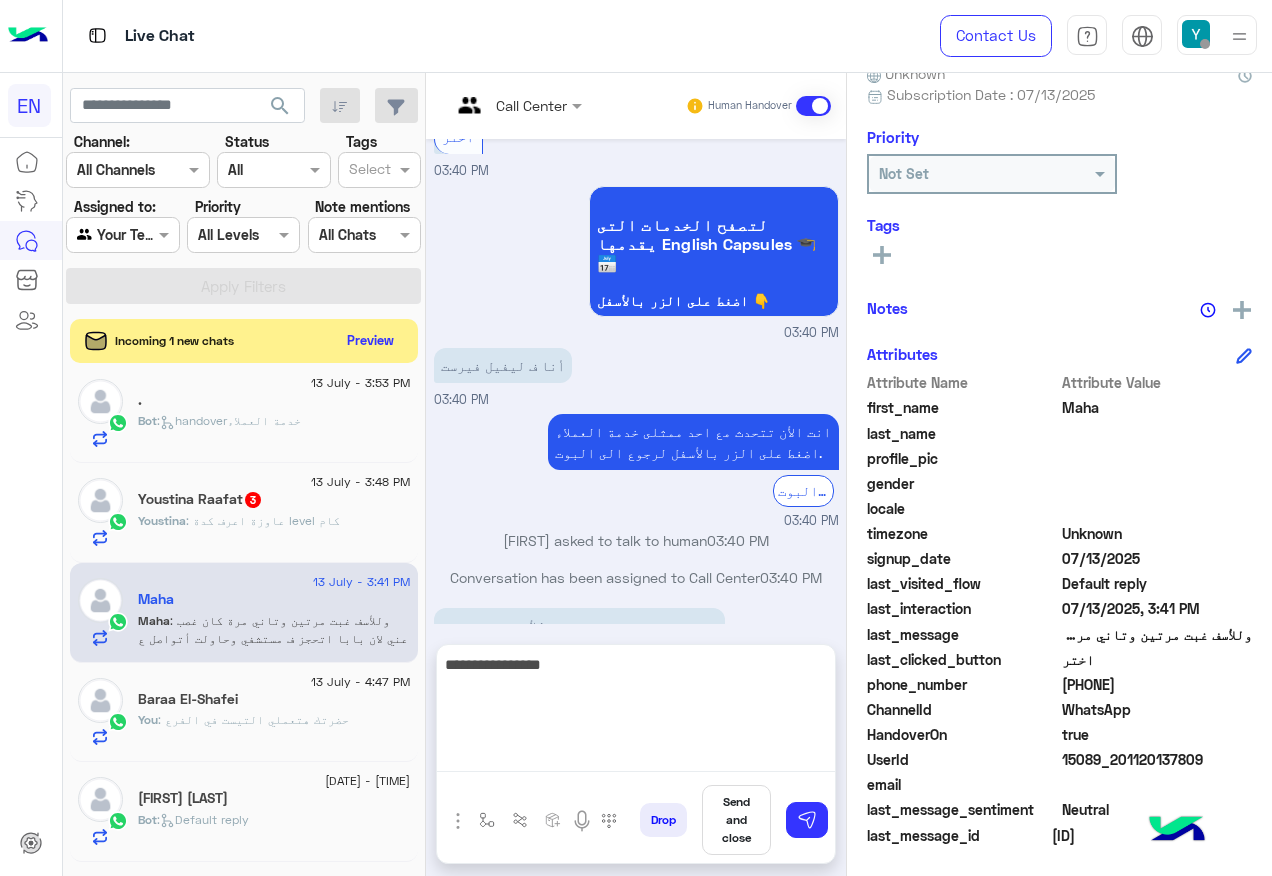 click on "**********" at bounding box center [636, 712] 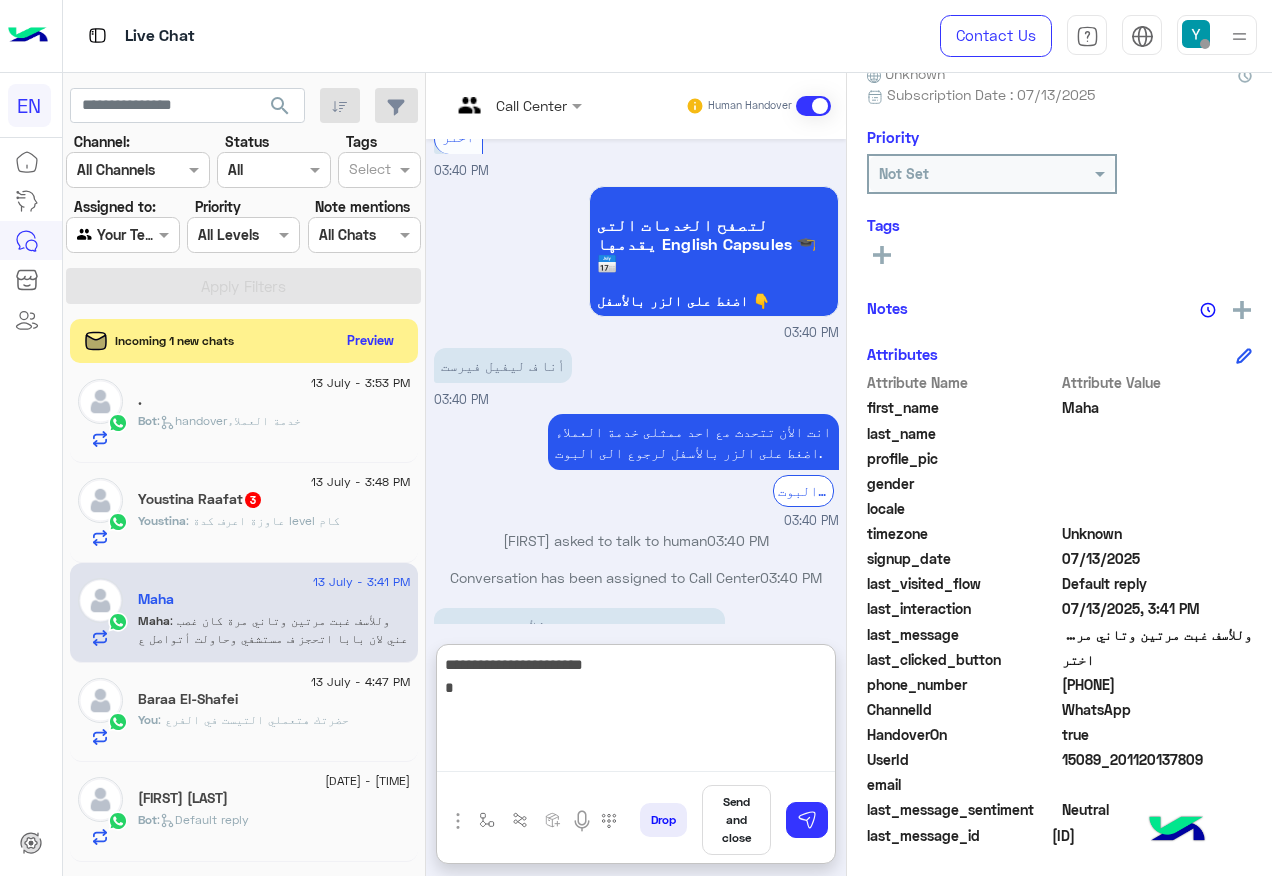 click on "**********" at bounding box center [636, 712] 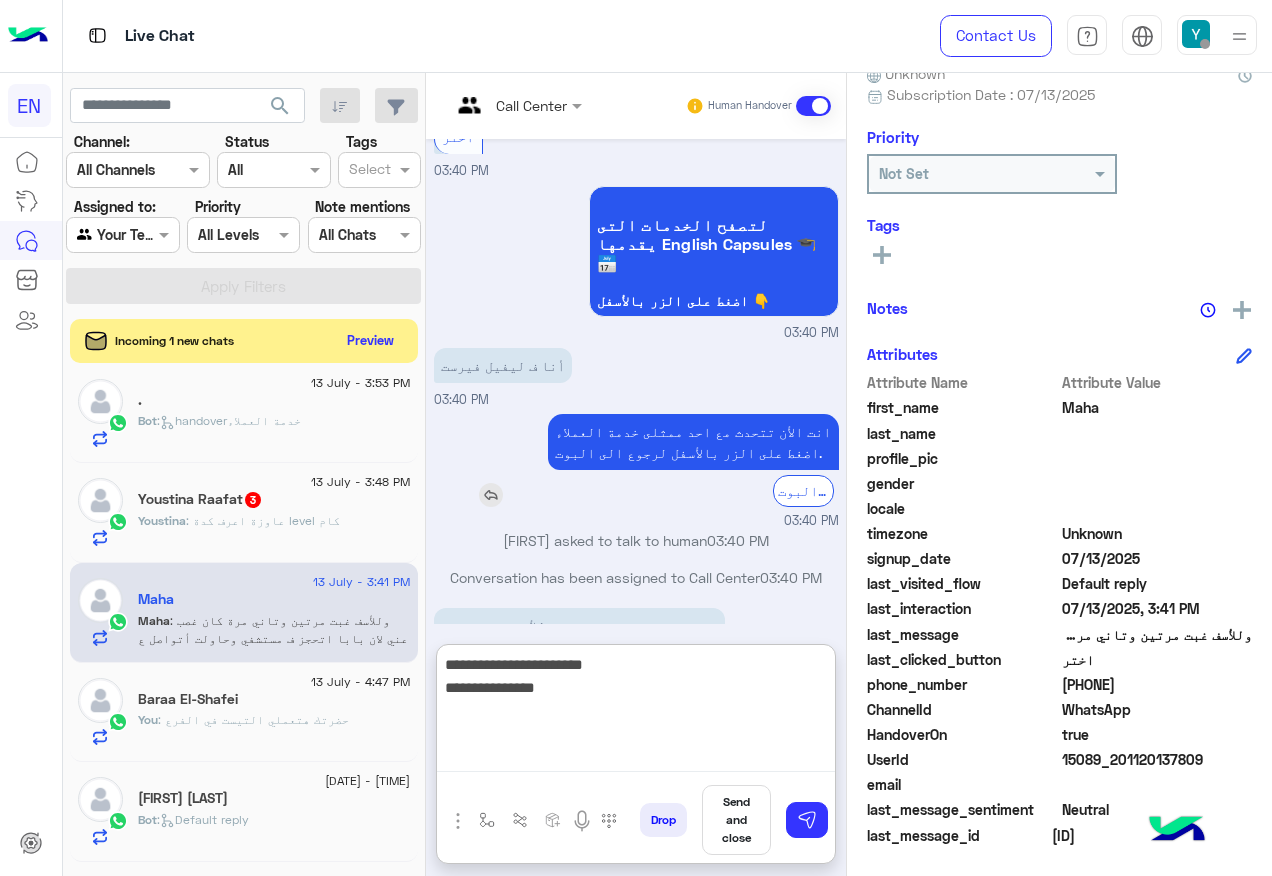 scroll, scrollTop: 420, scrollLeft: 0, axis: vertical 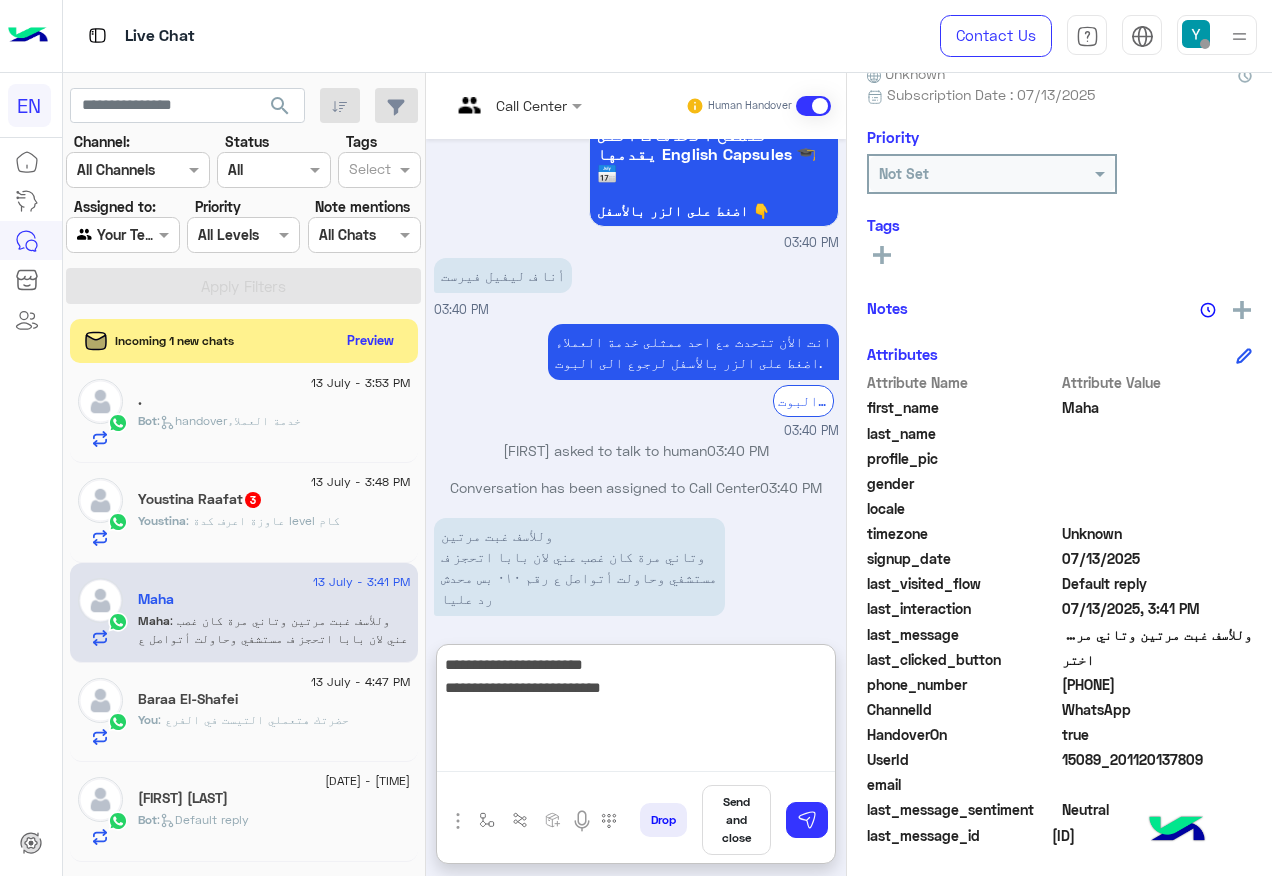click on "**********" at bounding box center (636, 712) 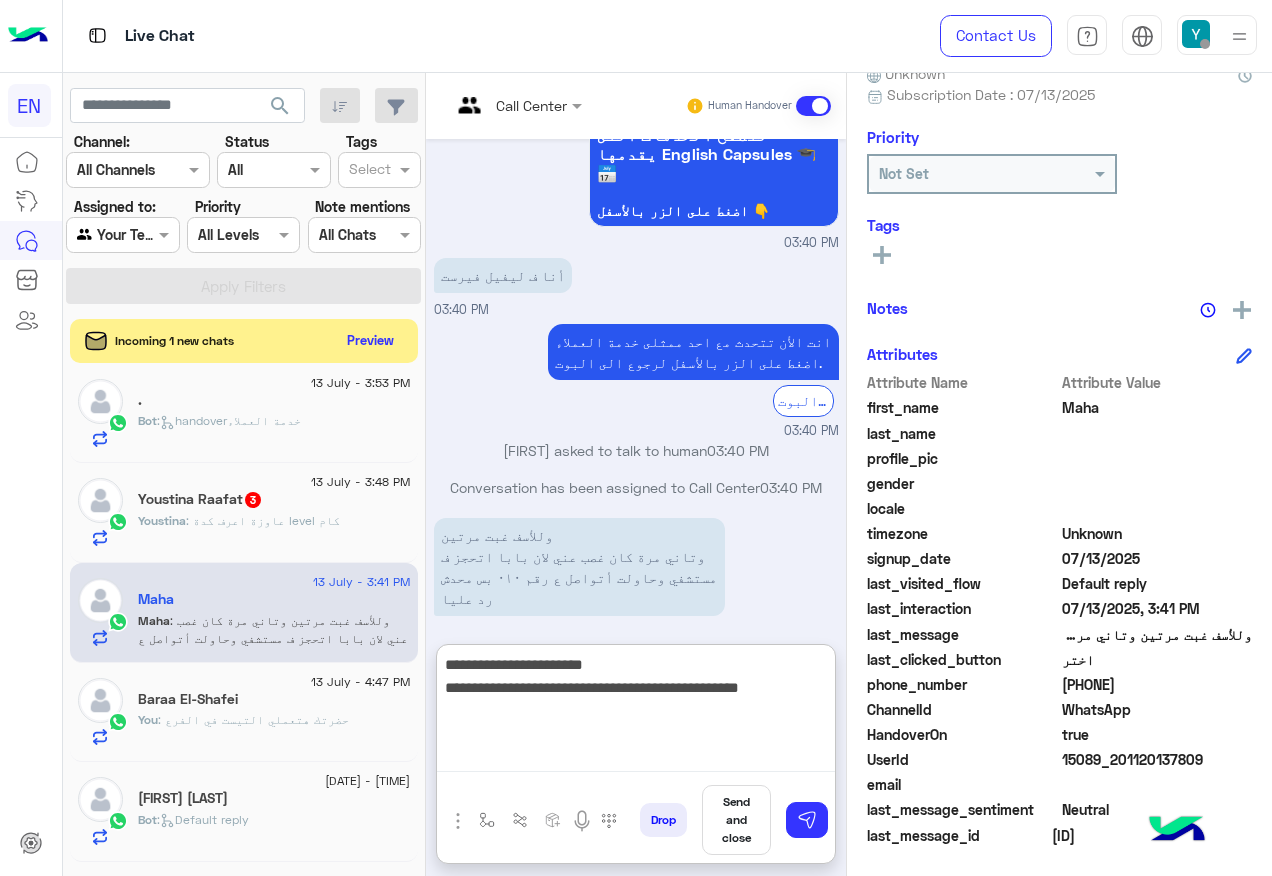 type on "**********" 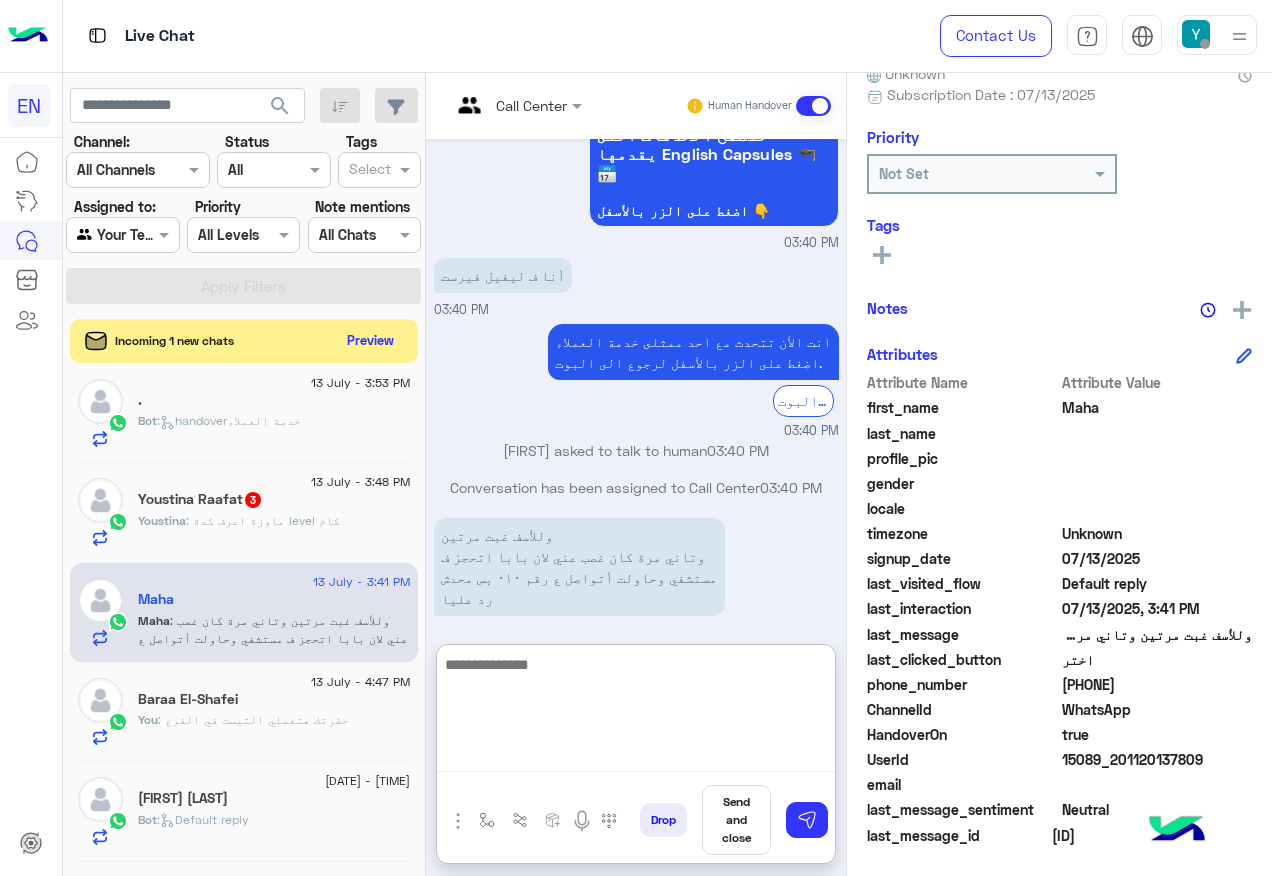 scroll, scrollTop: 526, scrollLeft: 0, axis: vertical 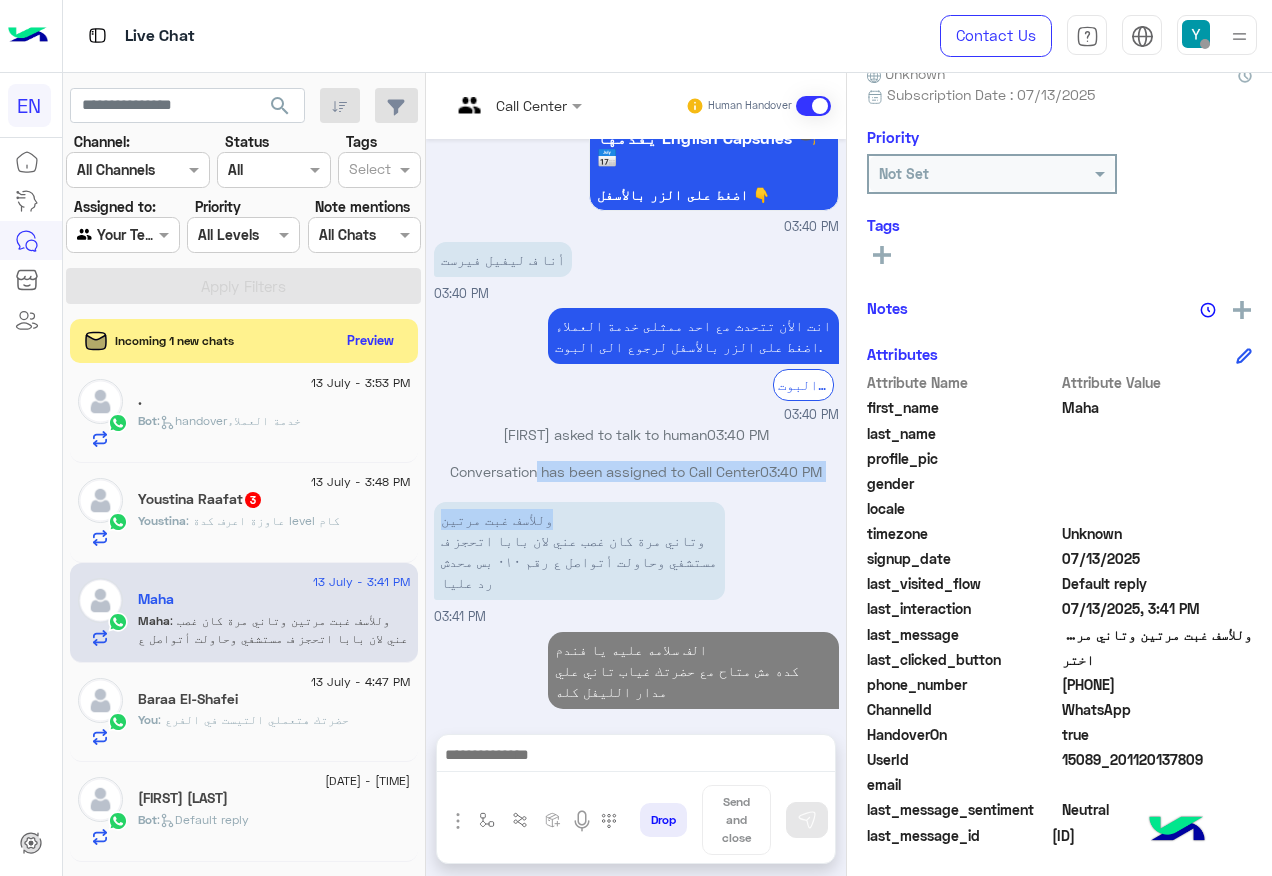 drag, startPoint x: 585, startPoint y: 407, endPoint x: 542, endPoint y: 452, distance: 62.241467 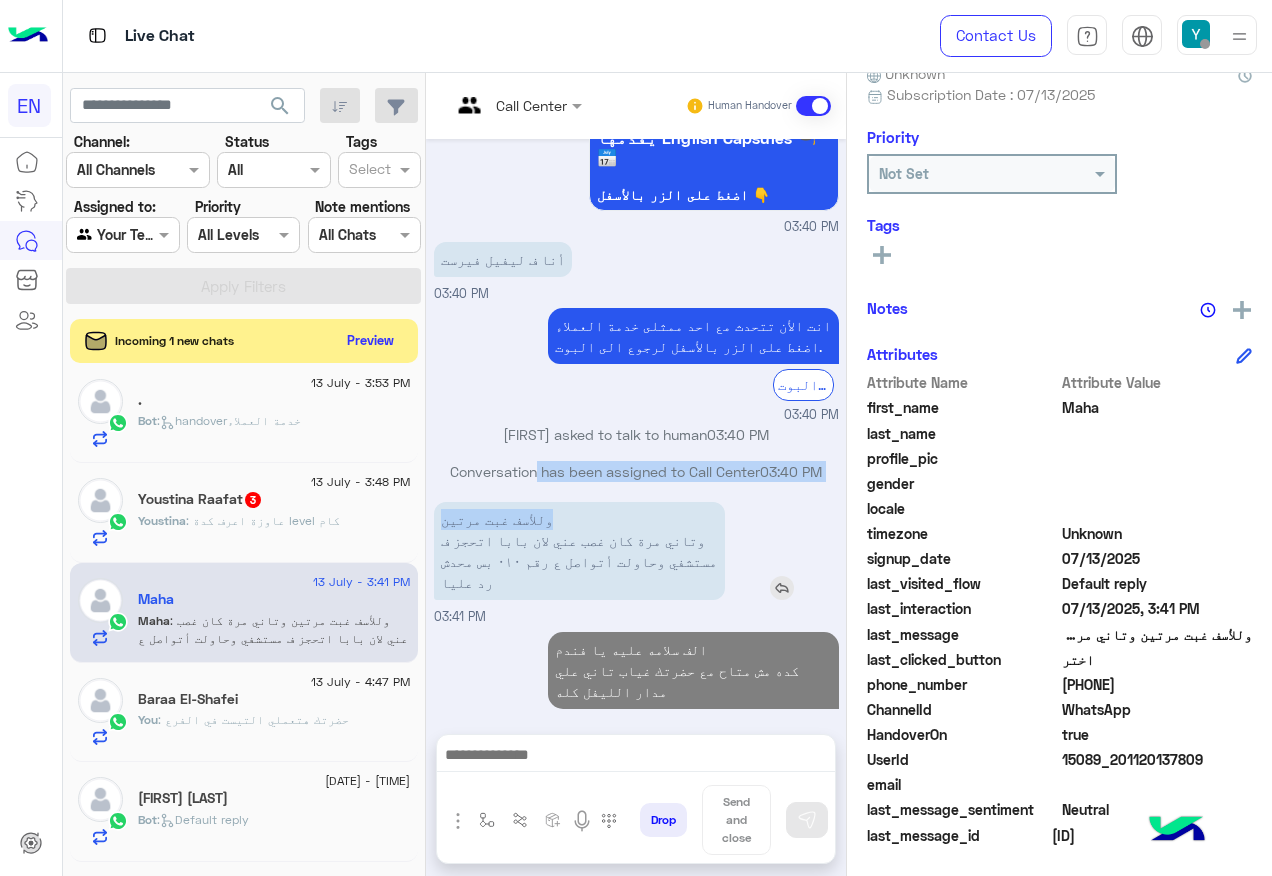 click on "وللأسف غبت مرتين  وتاني مرة كان غصب عني لان بابا اتحجز ف مستشفي وحاولت أتواصل ع رقم ٠١٠ بس محدش رد عليا" at bounding box center (579, 551) 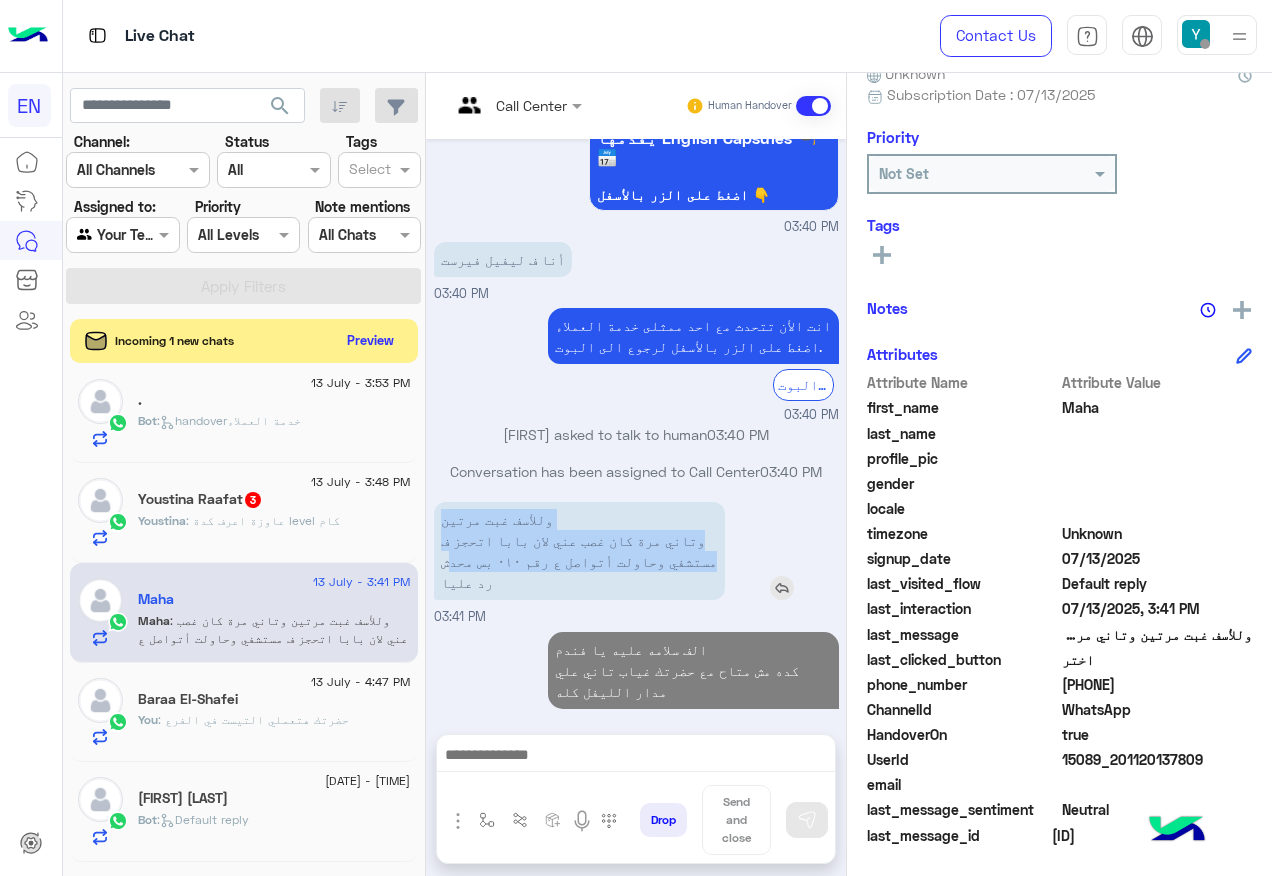 drag, startPoint x: 567, startPoint y: 501, endPoint x: 536, endPoint y: 549, distance: 57.14018 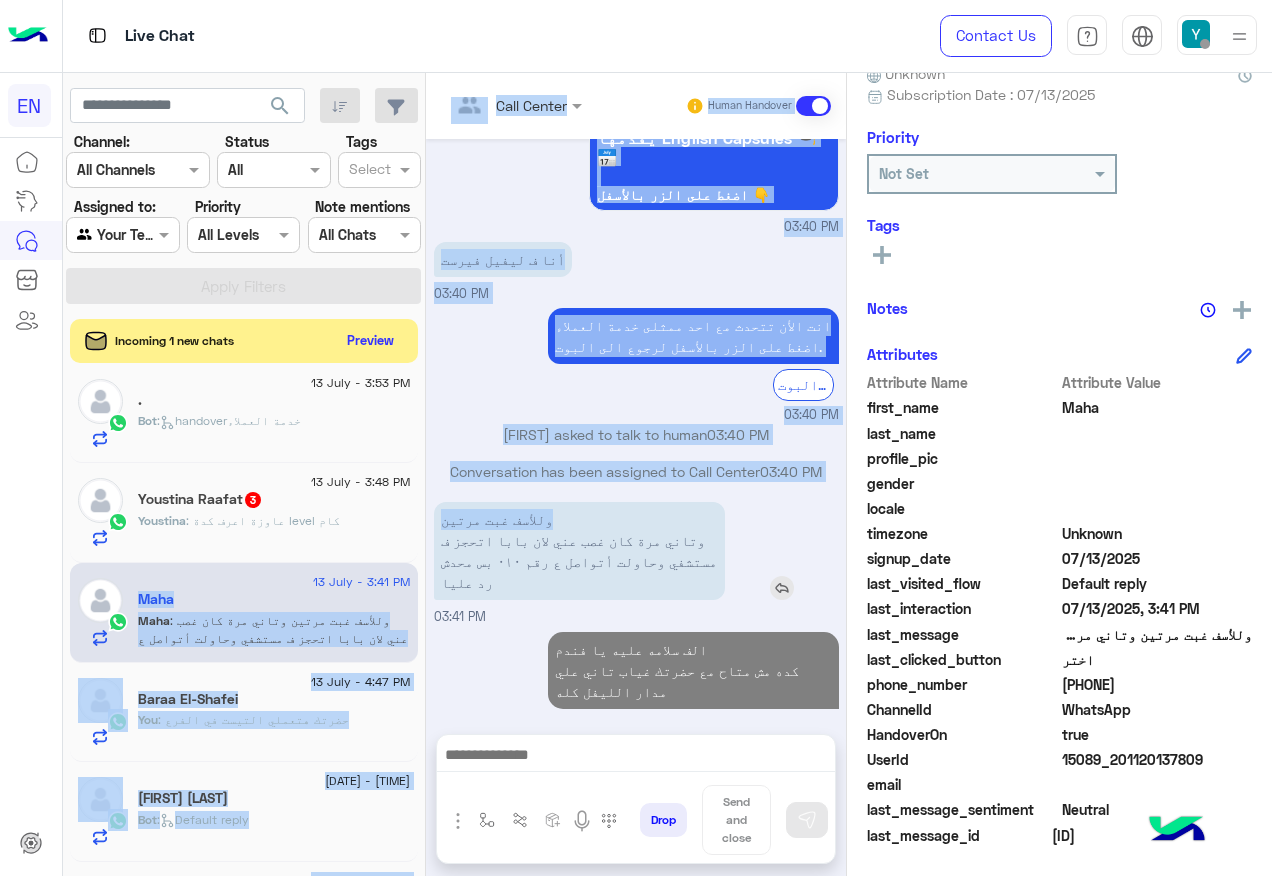 drag, startPoint x: 514, startPoint y: 509, endPoint x: 476, endPoint y: 552, distance: 57.384666 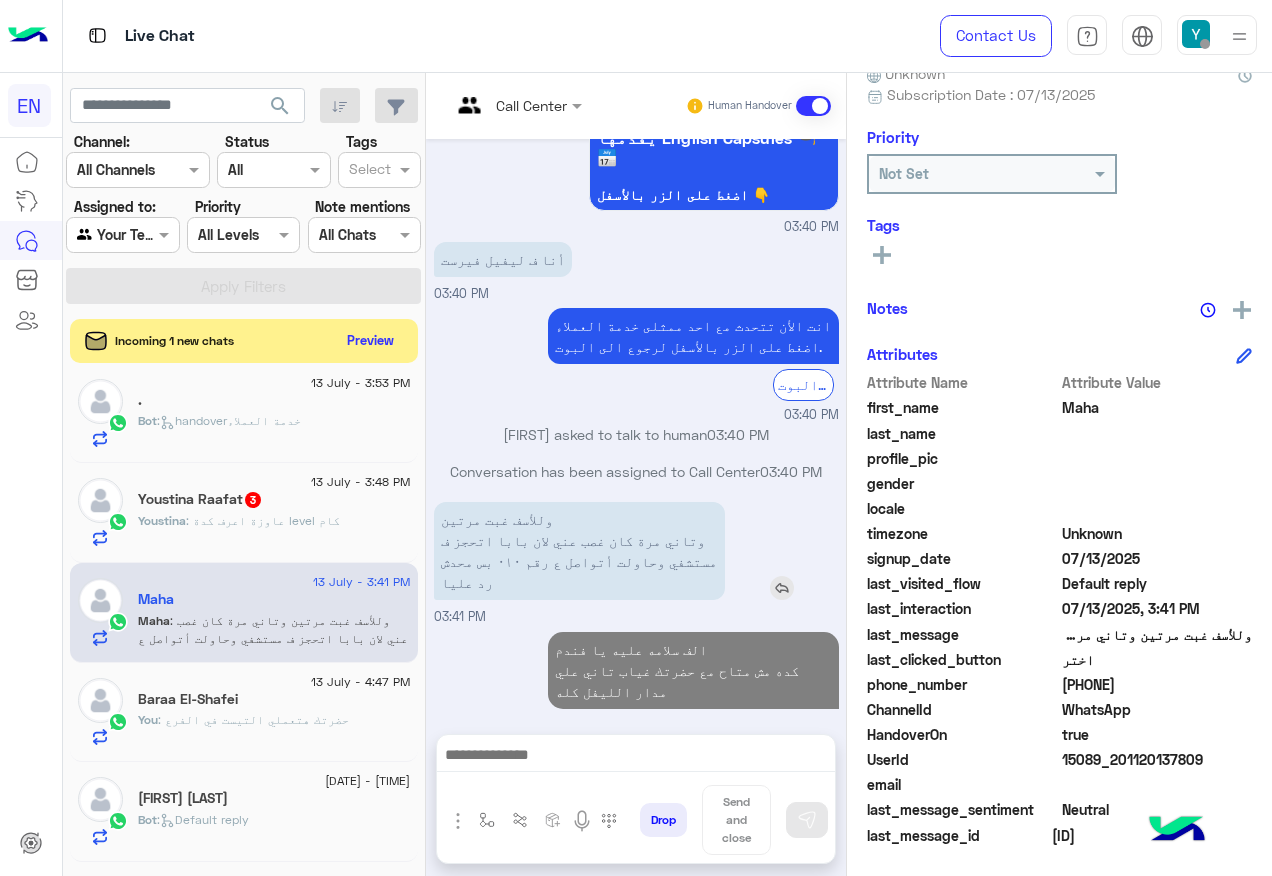 click on "وللأسف غبت مرتين  وتاني مرة كان غصب عني لان بابا اتحجز ف مستشفي وحاولت أتواصل ع رقم ٠١٠ بس محدش رد عليا" at bounding box center [579, 551] 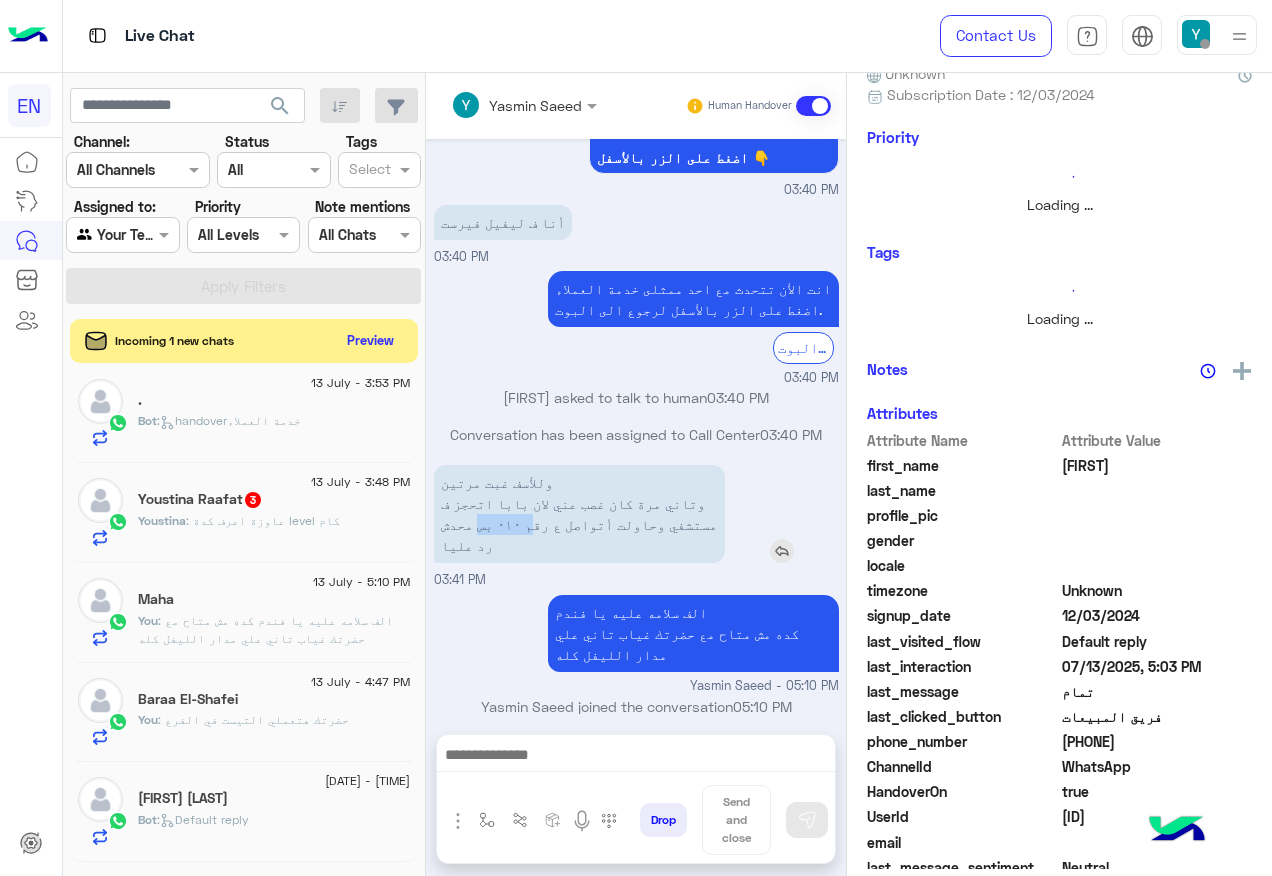 drag, startPoint x: 438, startPoint y: 500, endPoint x: 517, endPoint y: 486, distance: 80.23092 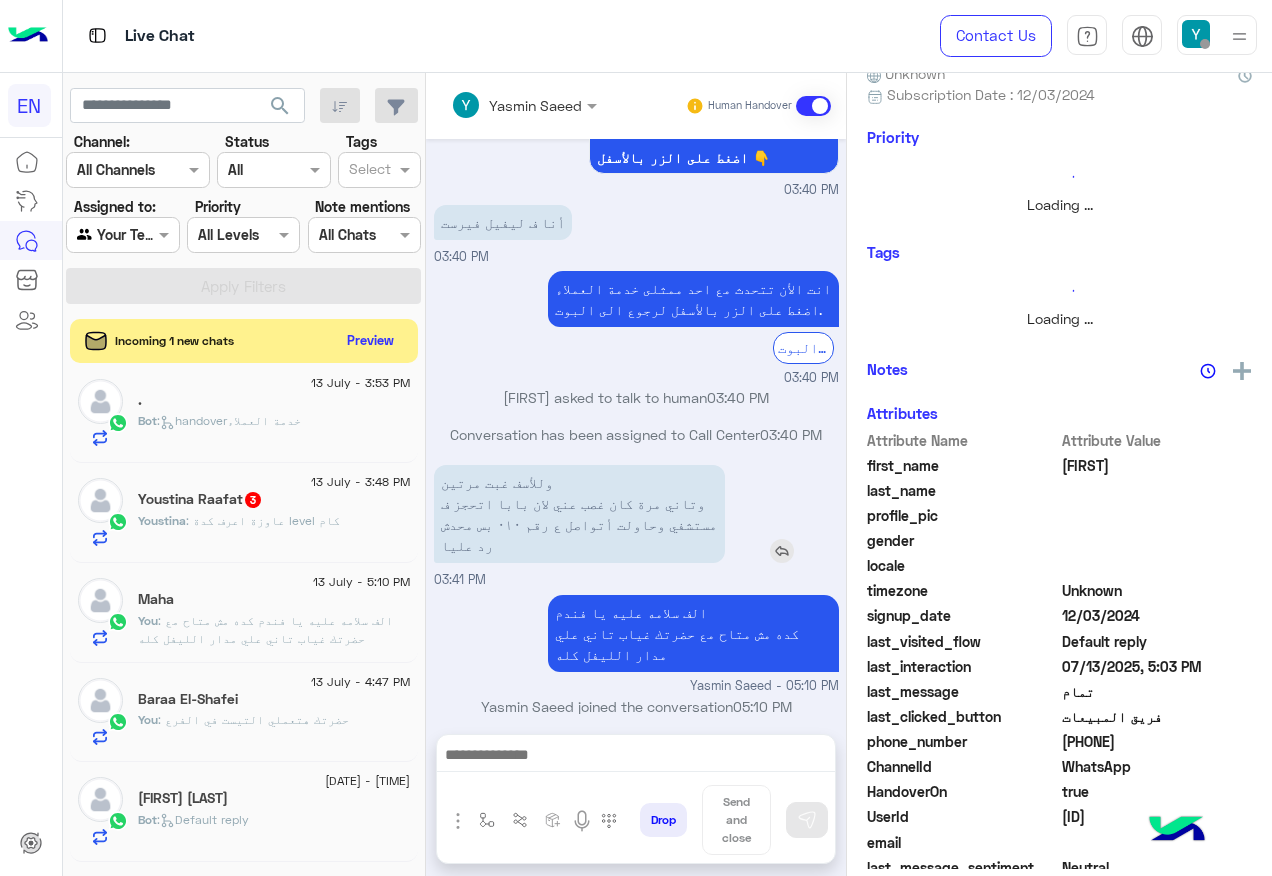 click on "وللأسف غبت مرتين  وتاني مرة كان غصب عني لان بابا اتحجز ف مستشفي وحاولت أتواصل ع رقم ٠١٠ بس محدش رد عليا" at bounding box center [579, 514] 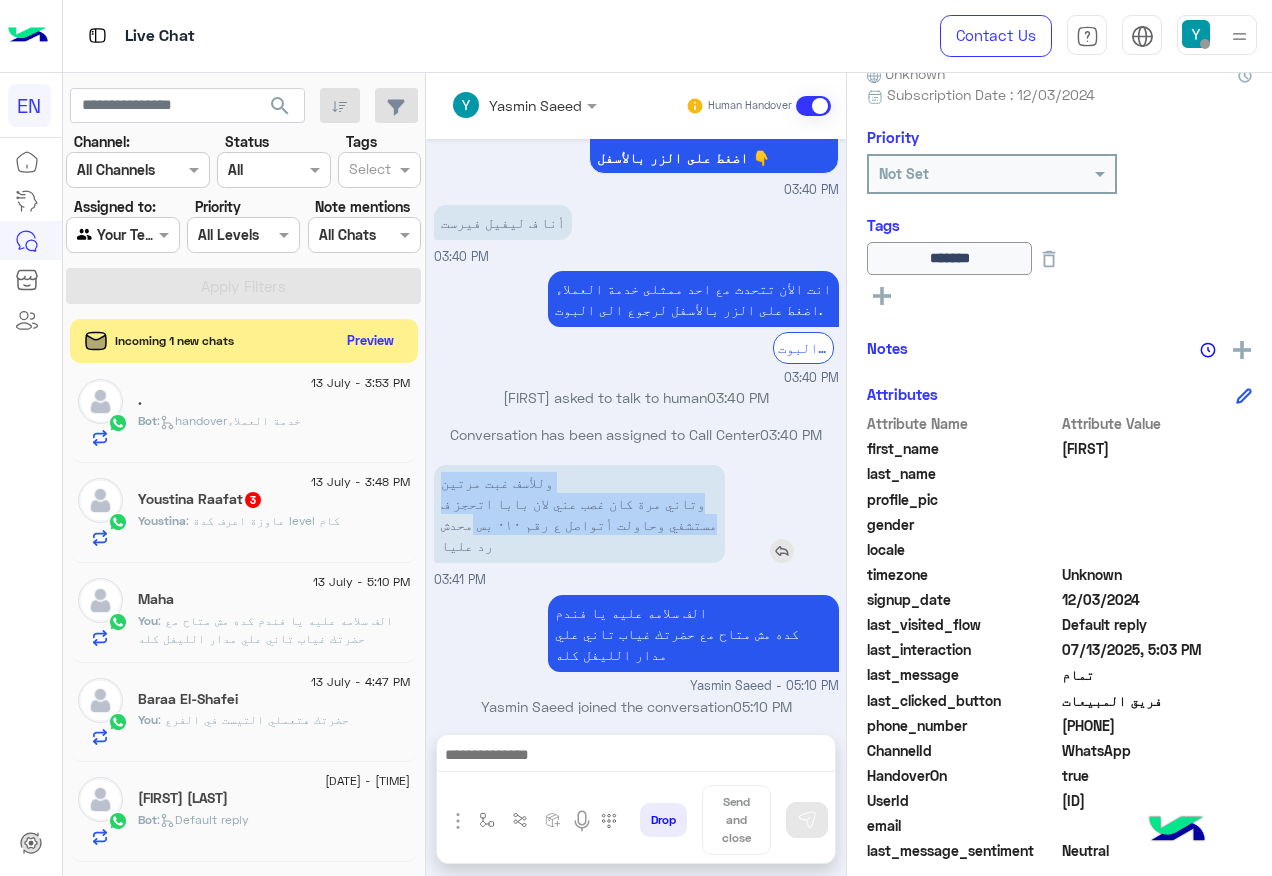 drag, startPoint x: 559, startPoint y: 463, endPoint x: 435, endPoint y: 526, distance: 139.0863 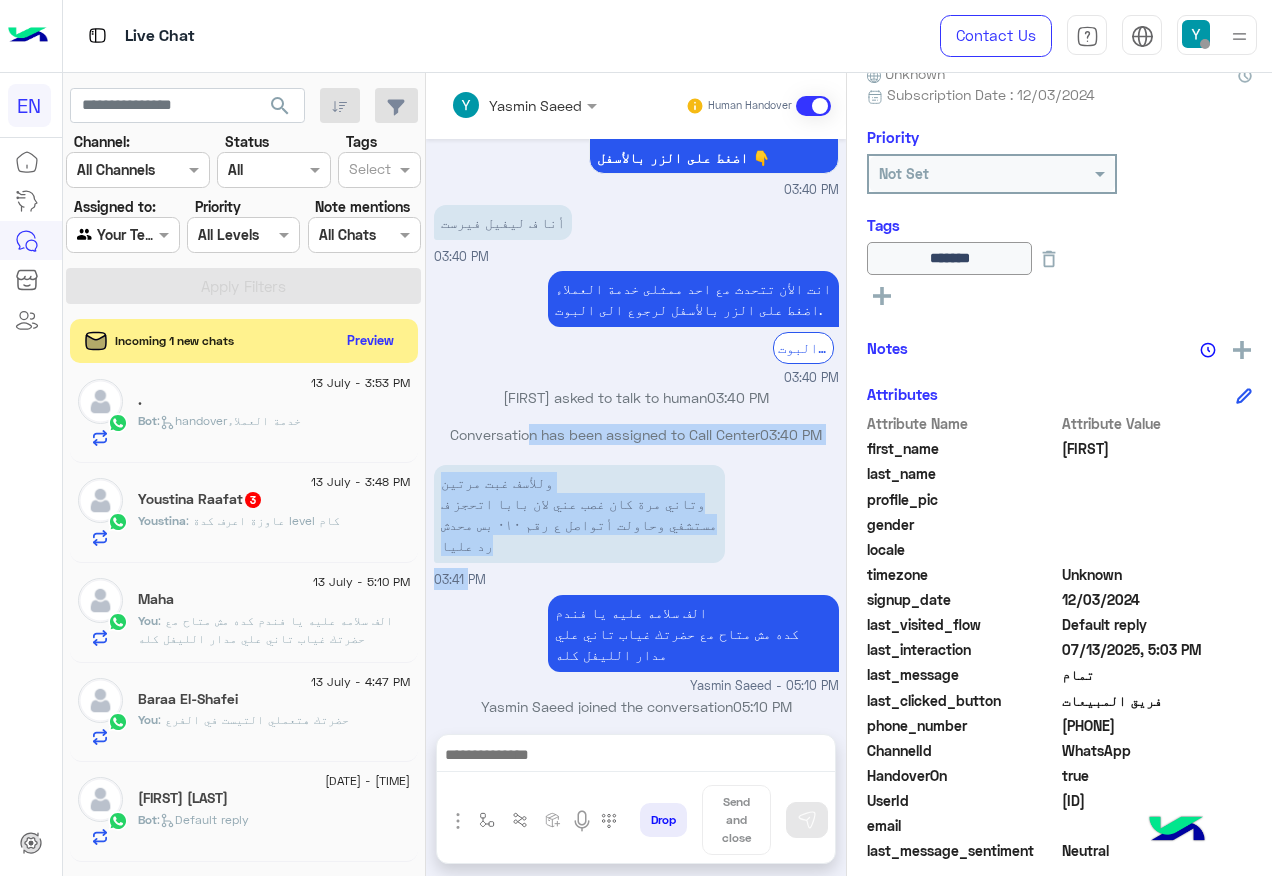 drag, startPoint x: 512, startPoint y: 439, endPoint x: 459, endPoint y: 552, distance: 124.81186 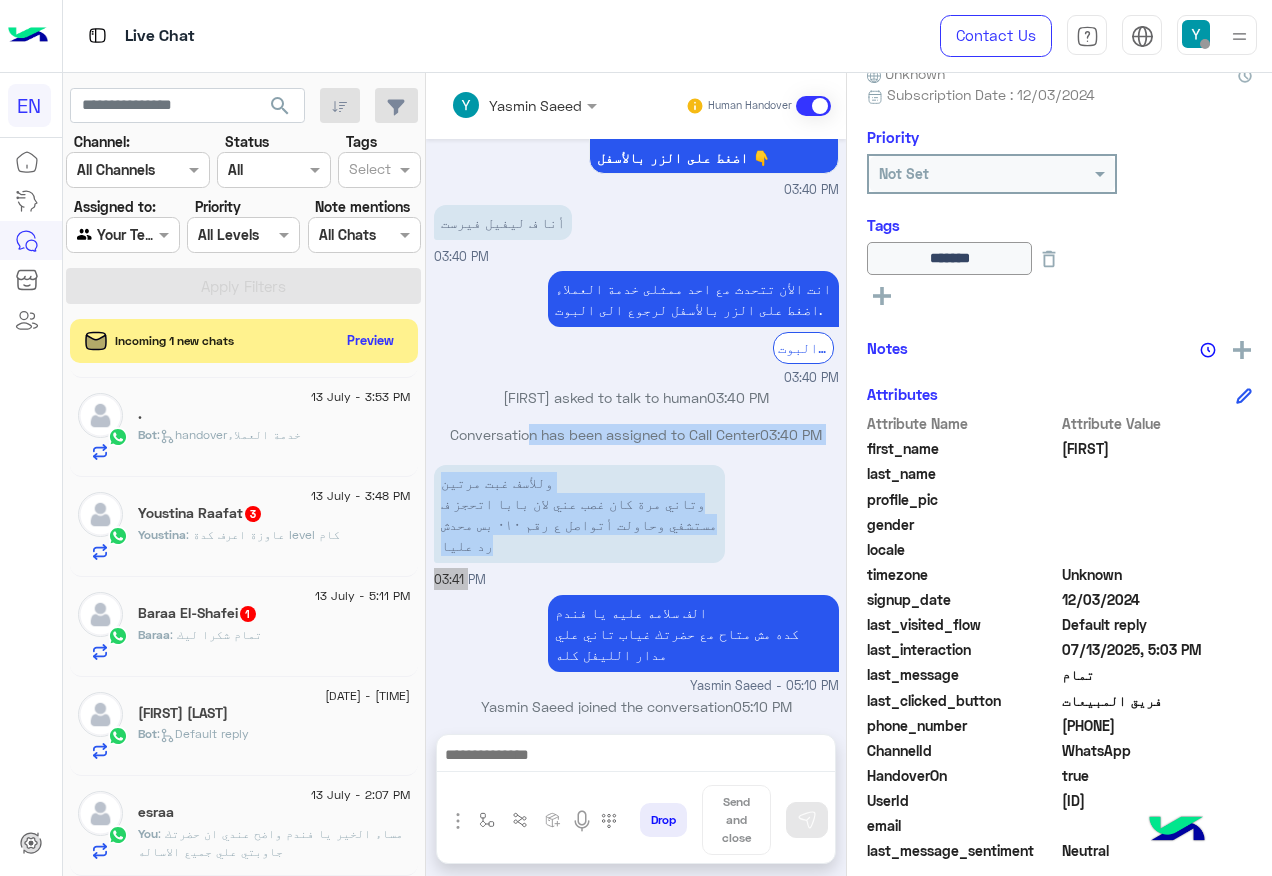 scroll, scrollTop: 539, scrollLeft: 0, axis: vertical 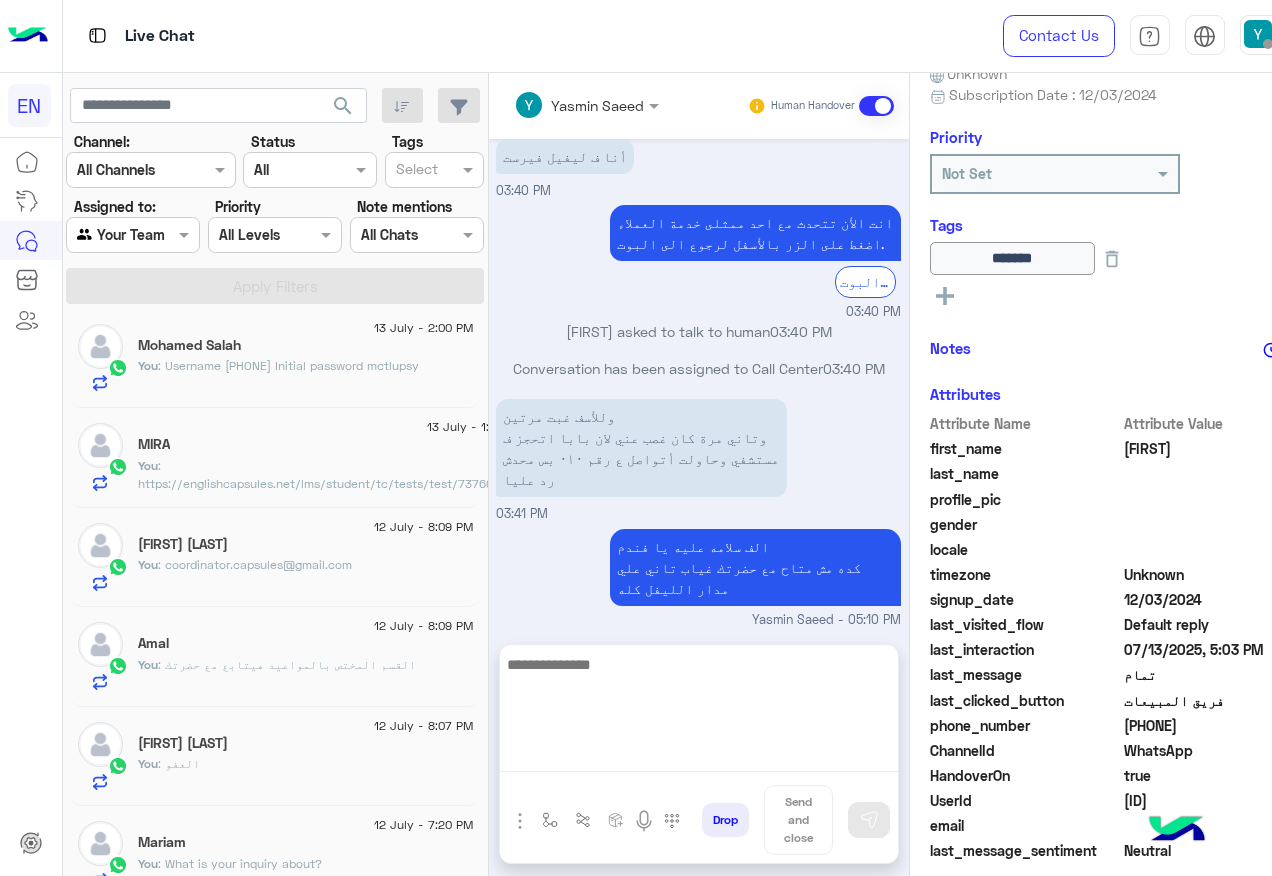 click at bounding box center (699, 712) 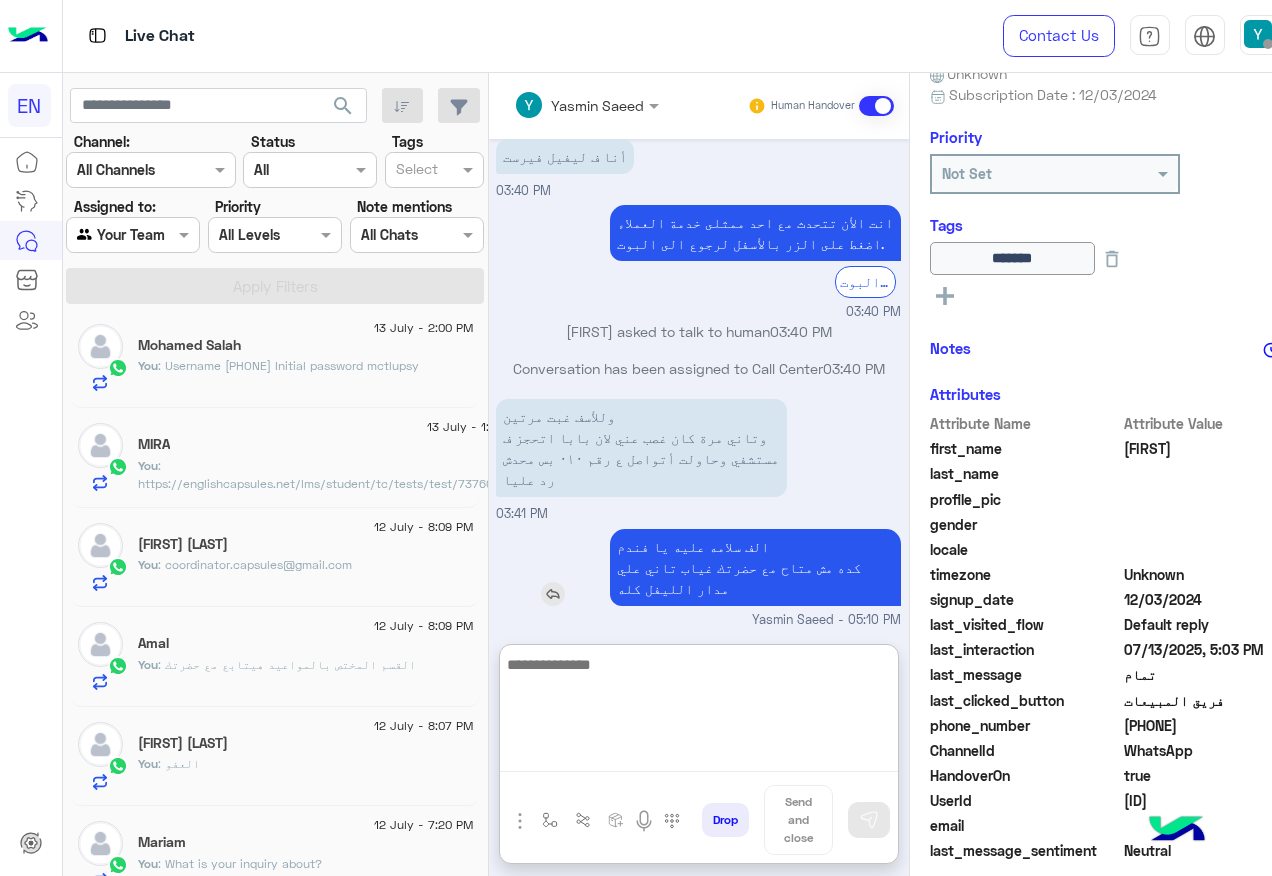scroll, scrollTop: 629, scrollLeft: 0, axis: vertical 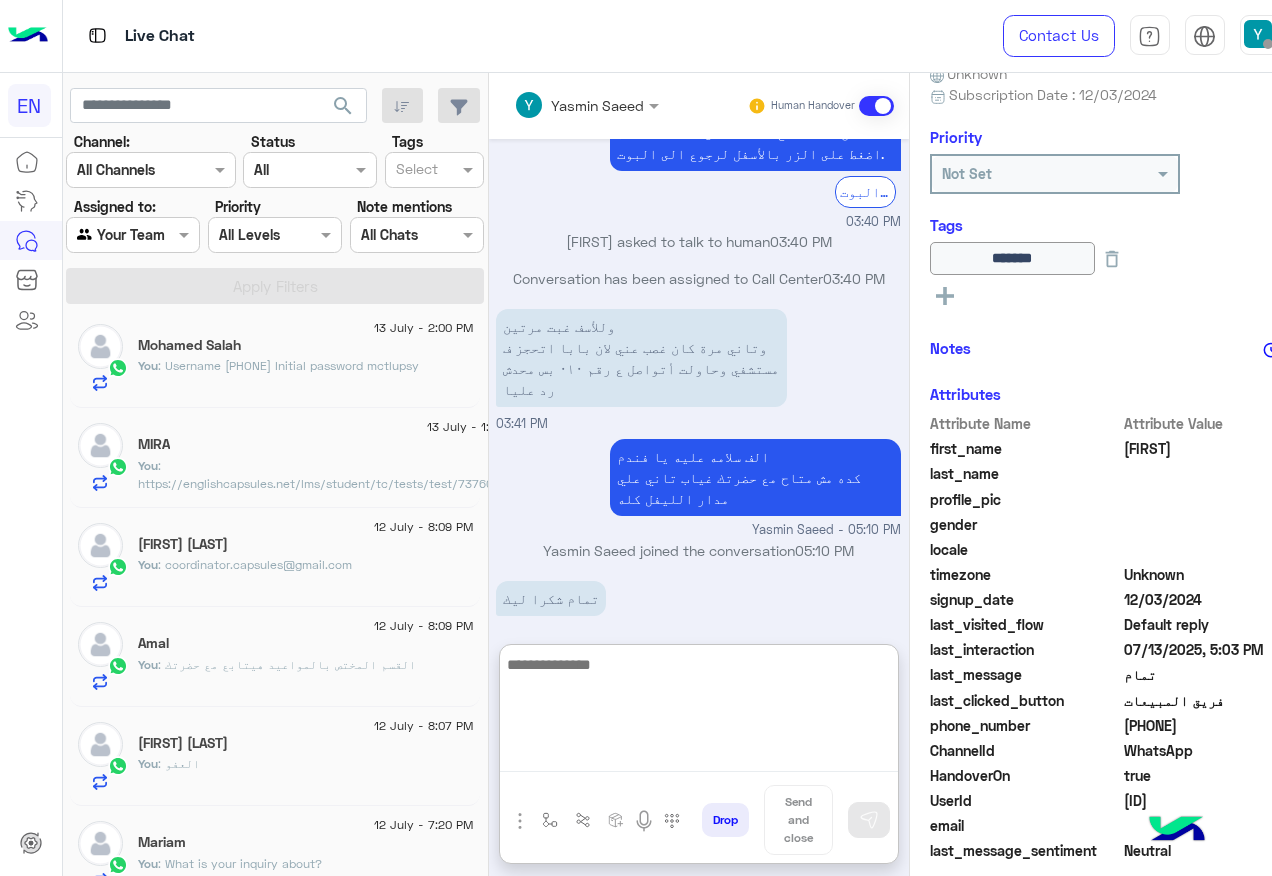 click at bounding box center [699, 712] 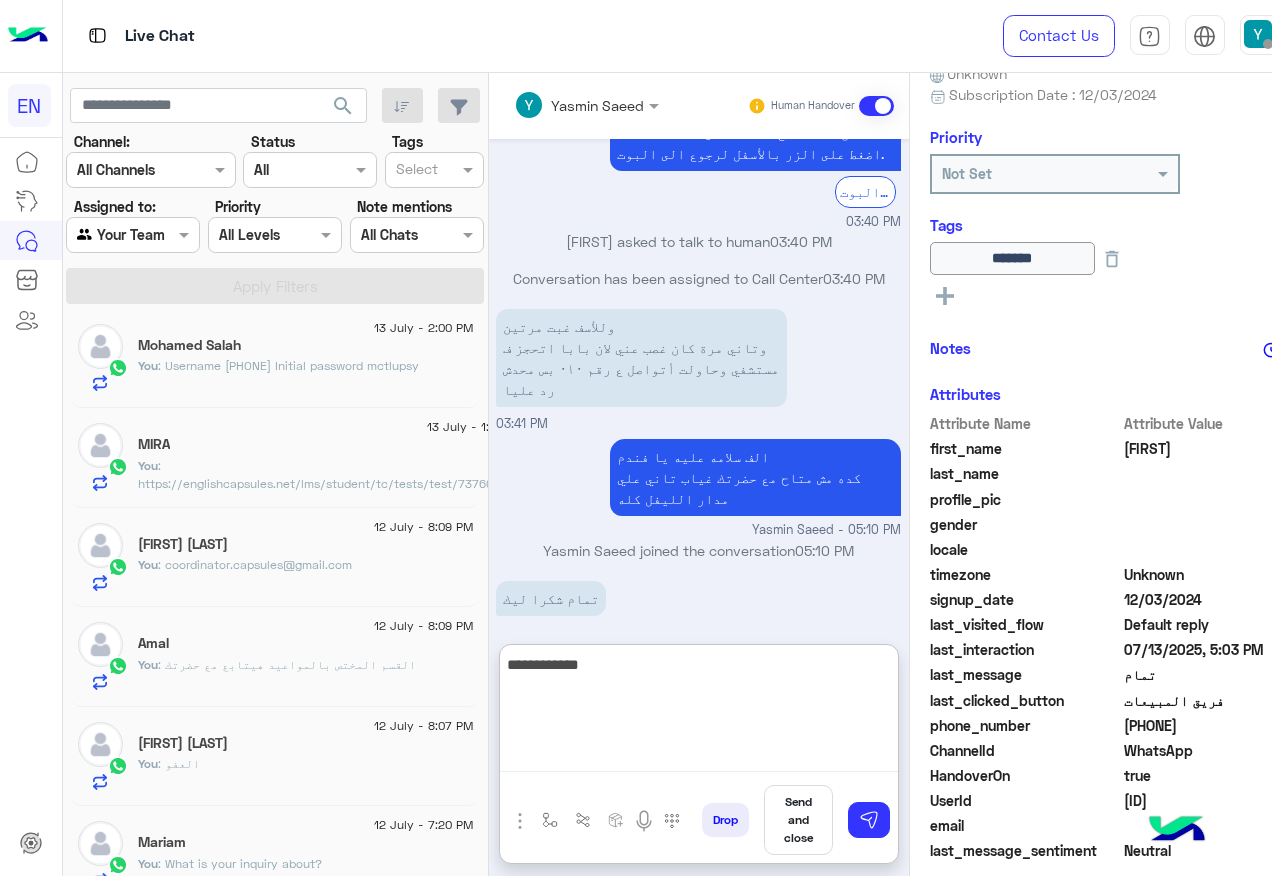 type on "**********" 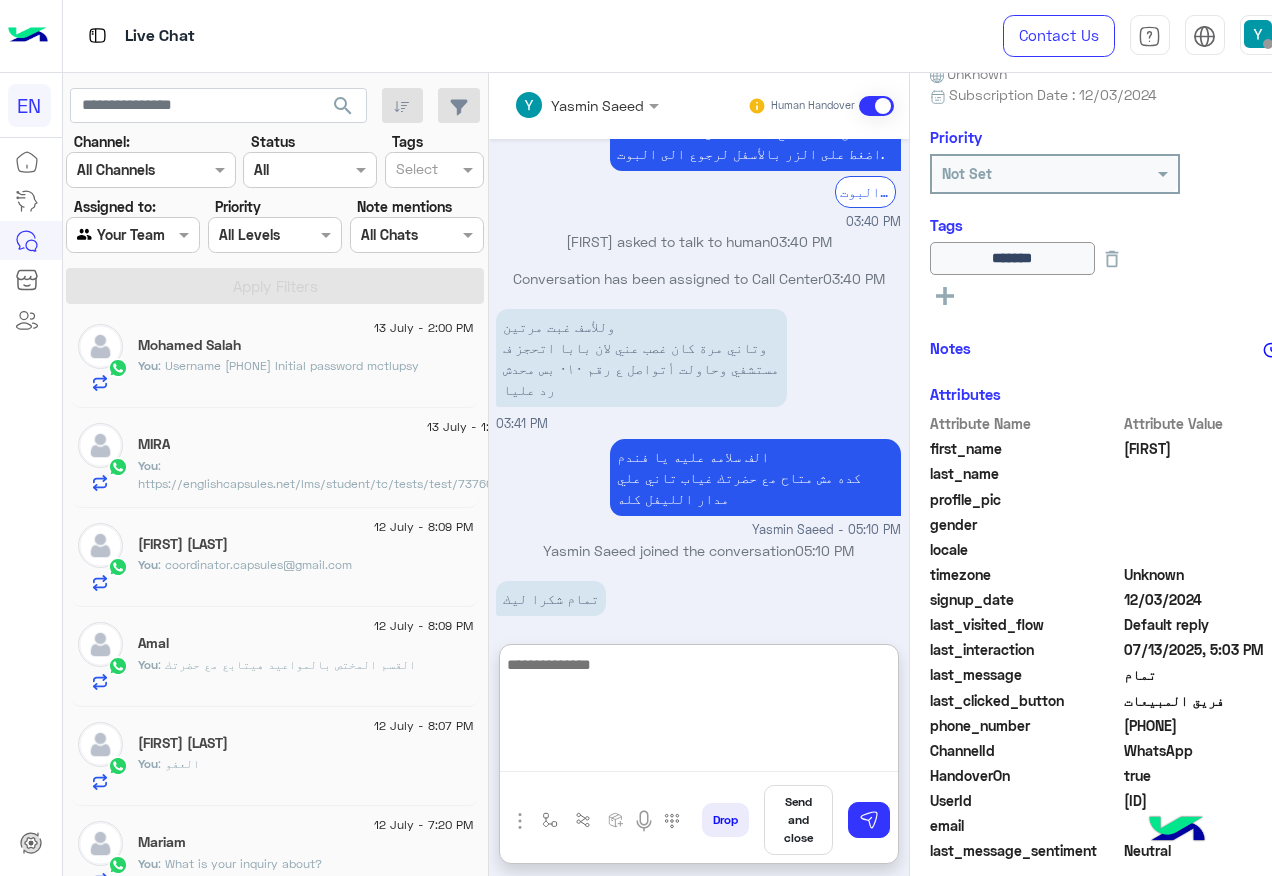 scroll, scrollTop: 693, scrollLeft: 0, axis: vertical 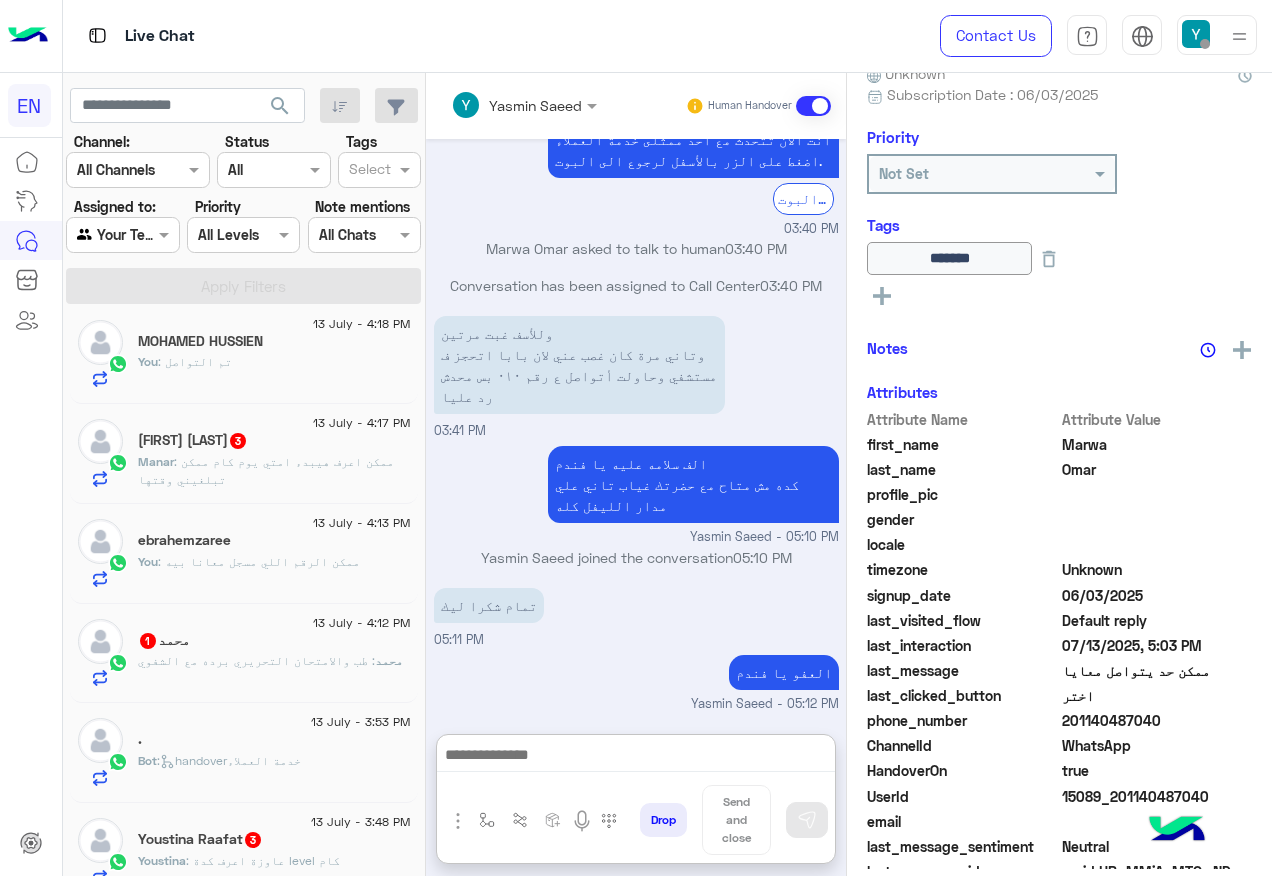 click on ": عاوزة اعرف كدة level كام" 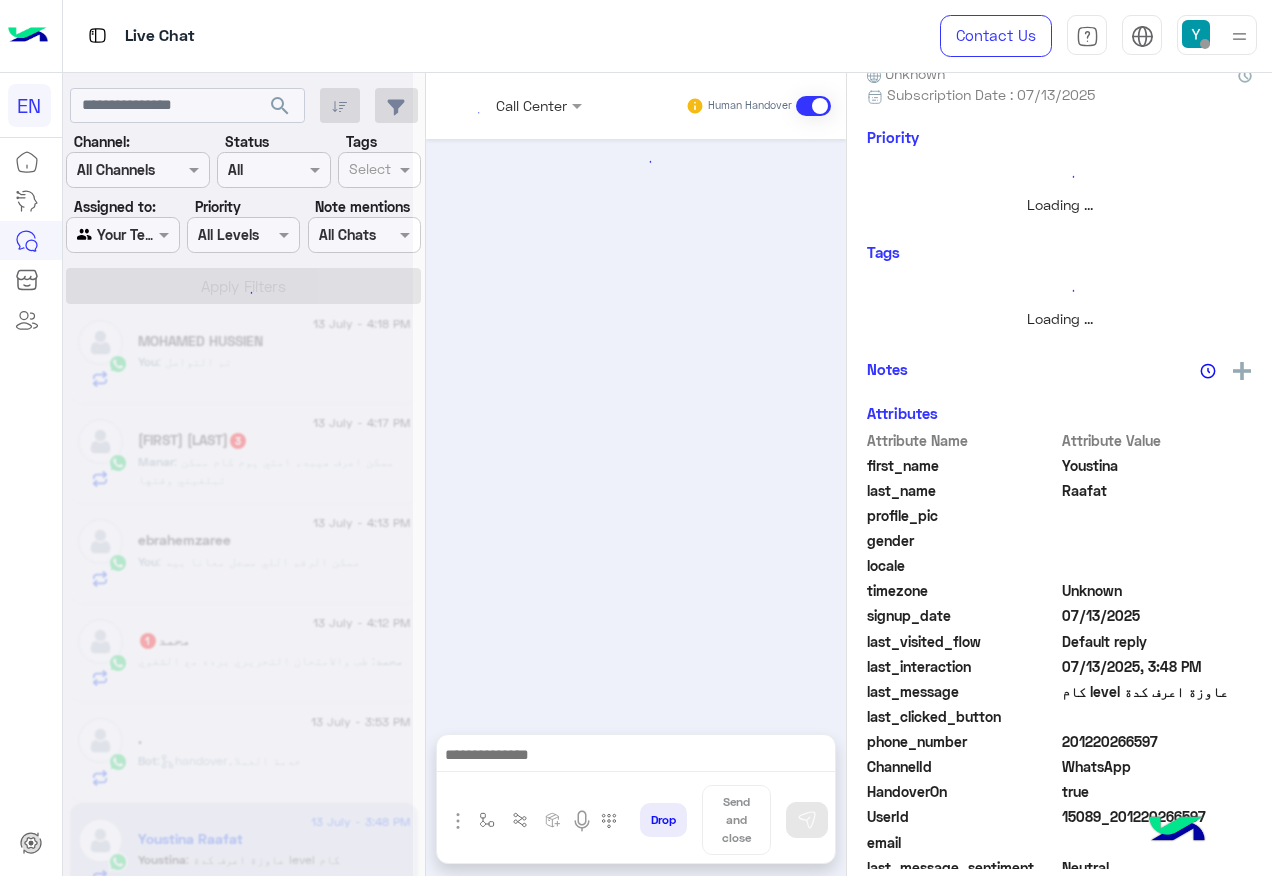 scroll, scrollTop: 0, scrollLeft: 0, axis: both 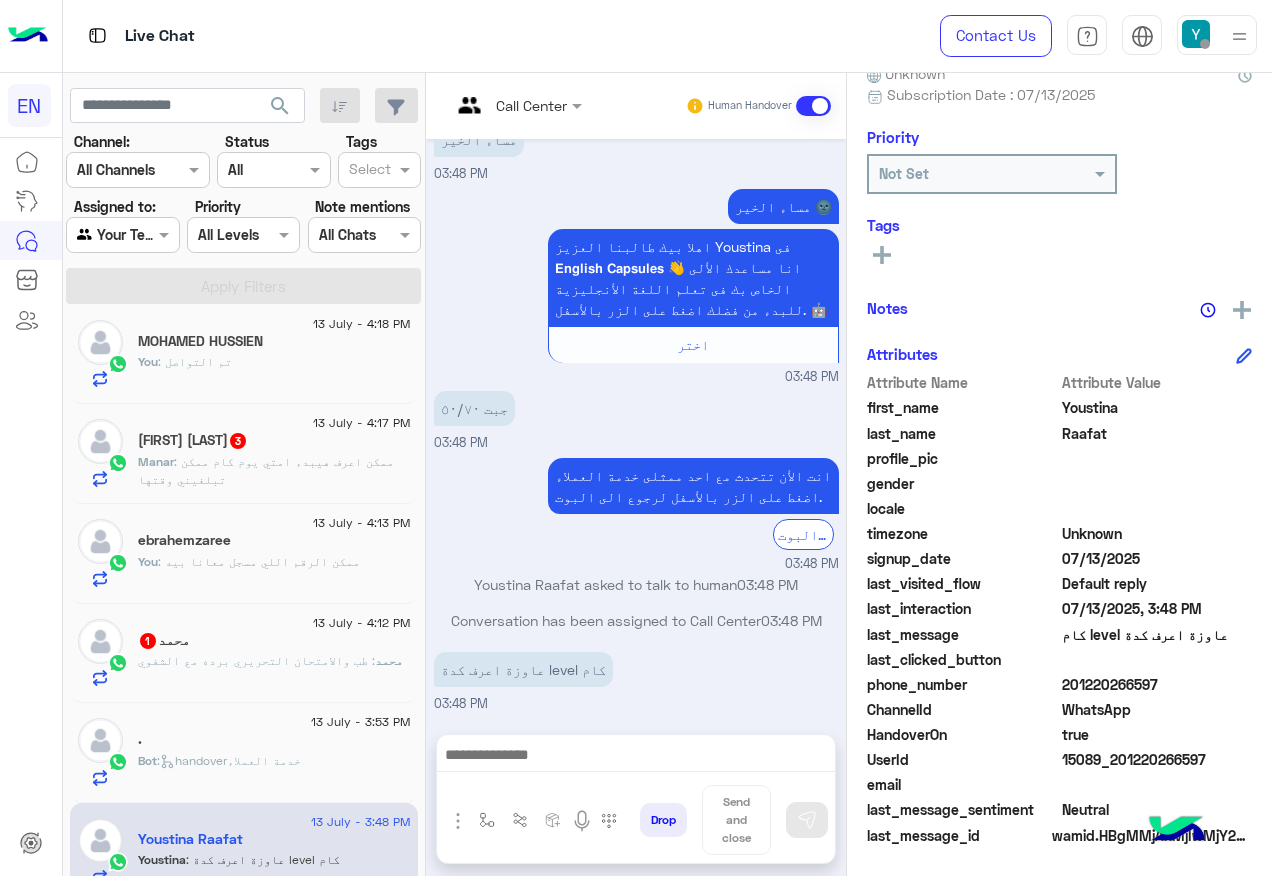 click on "201220266597" 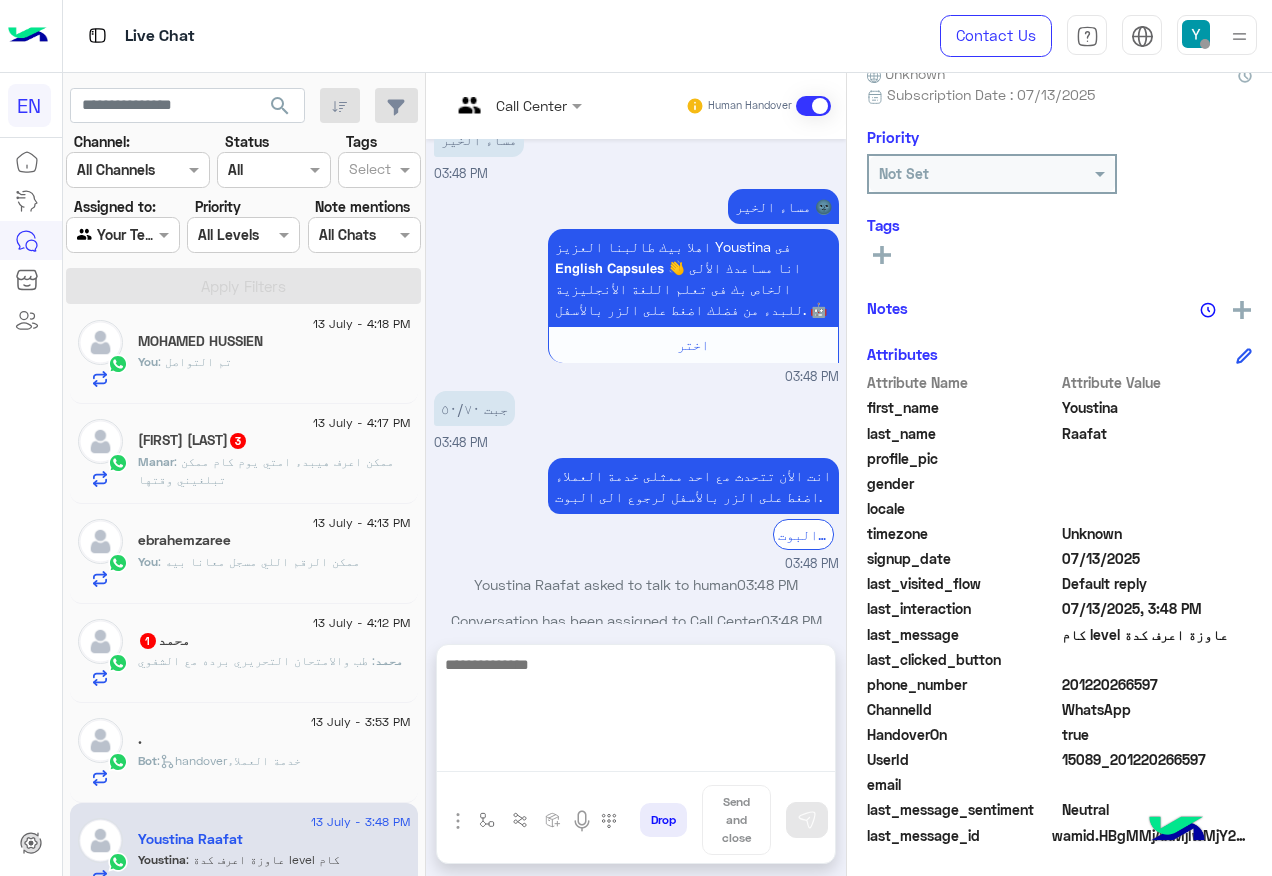 click at bounding box center (636, 712) 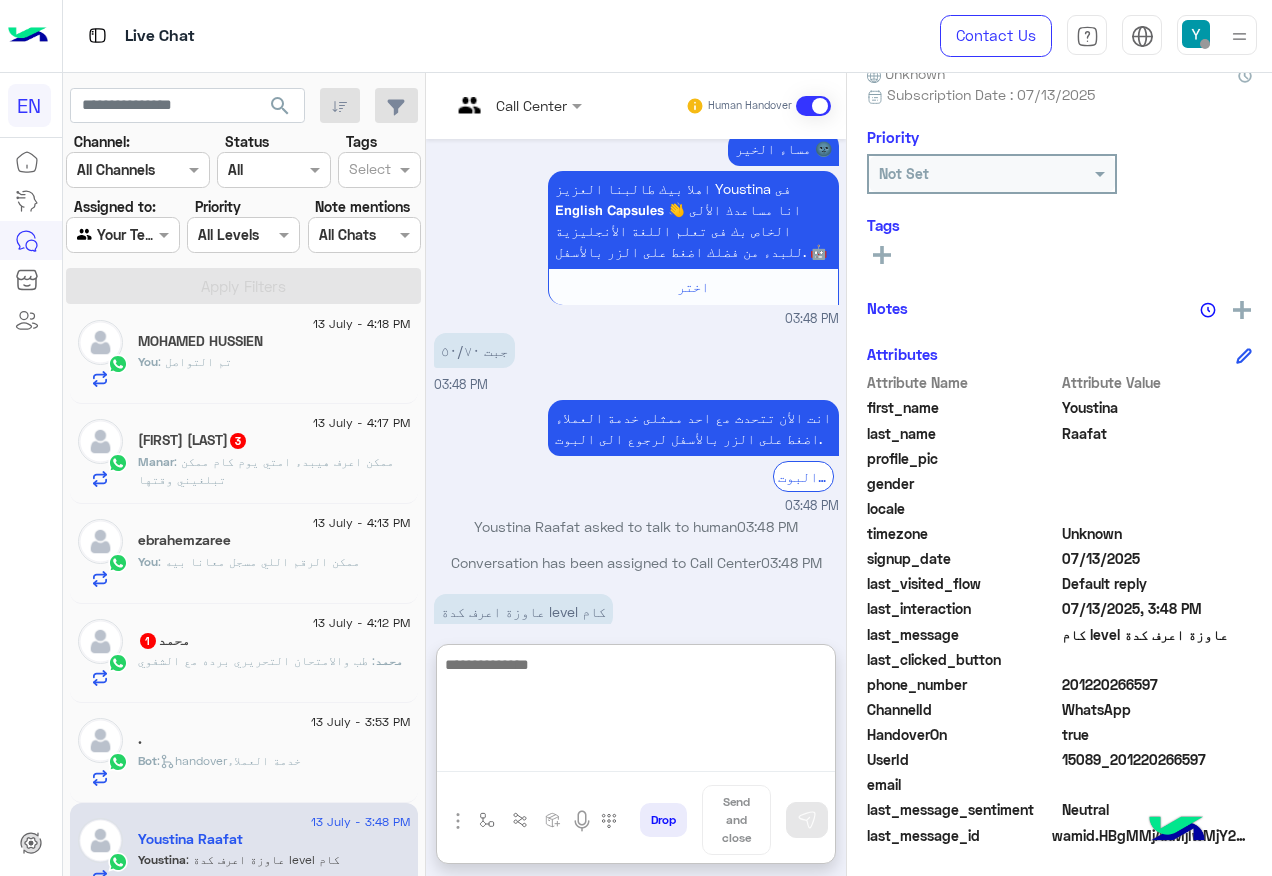 scroll, scrollTop: 147, scrollLeft: 0, axis: vertical 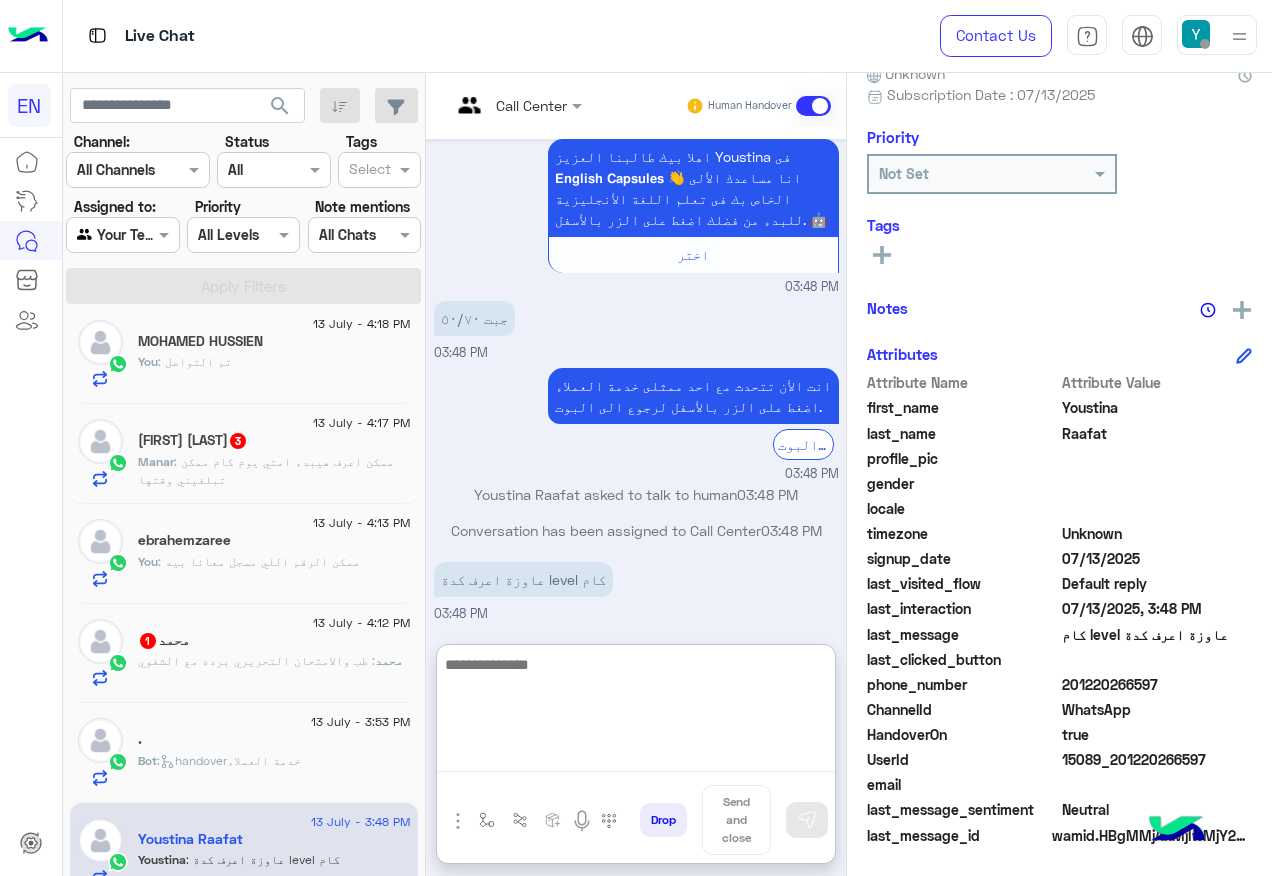 click at bounding box center (636, 712) 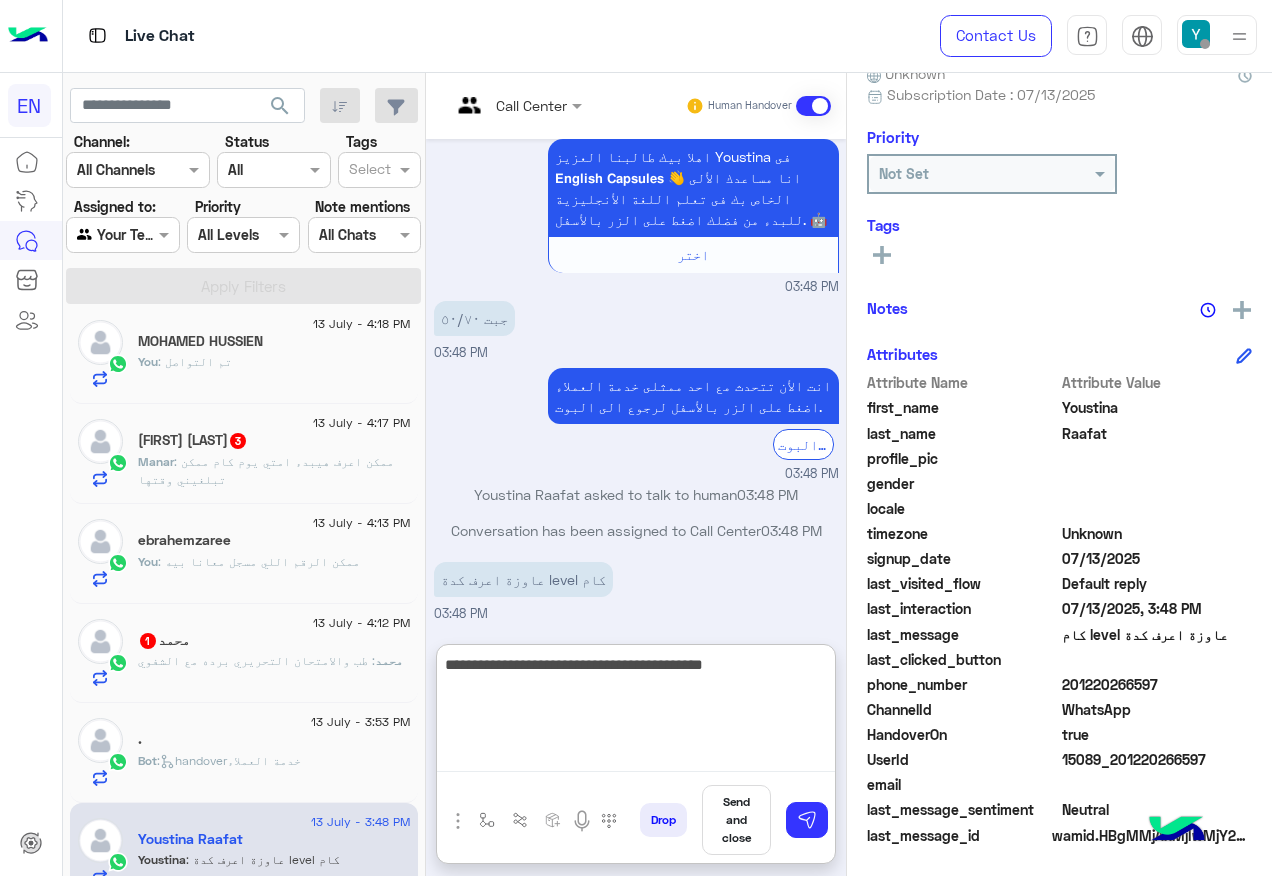 scroll, scrollTop: 1211, scrollLeft: 0, axis: vertical 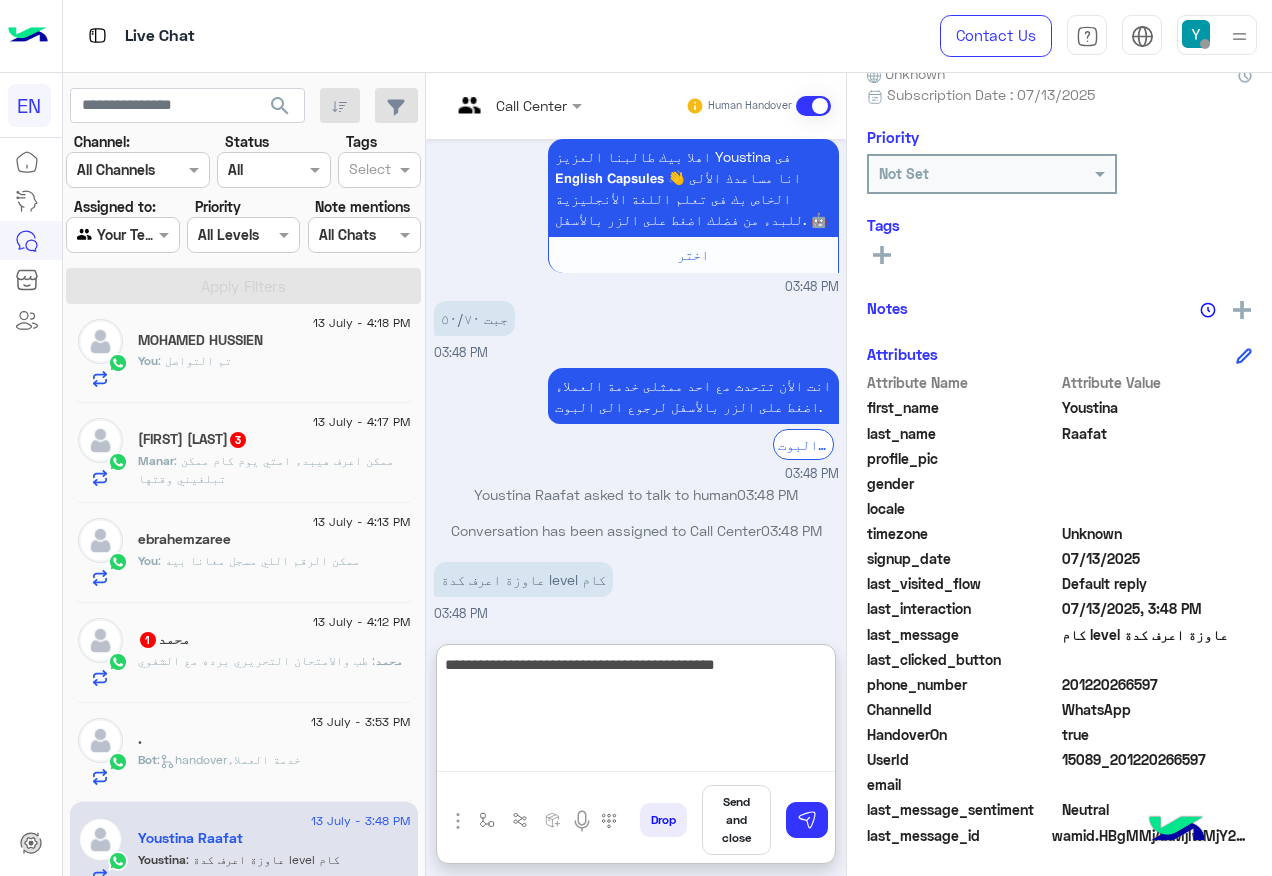 type on "**********" 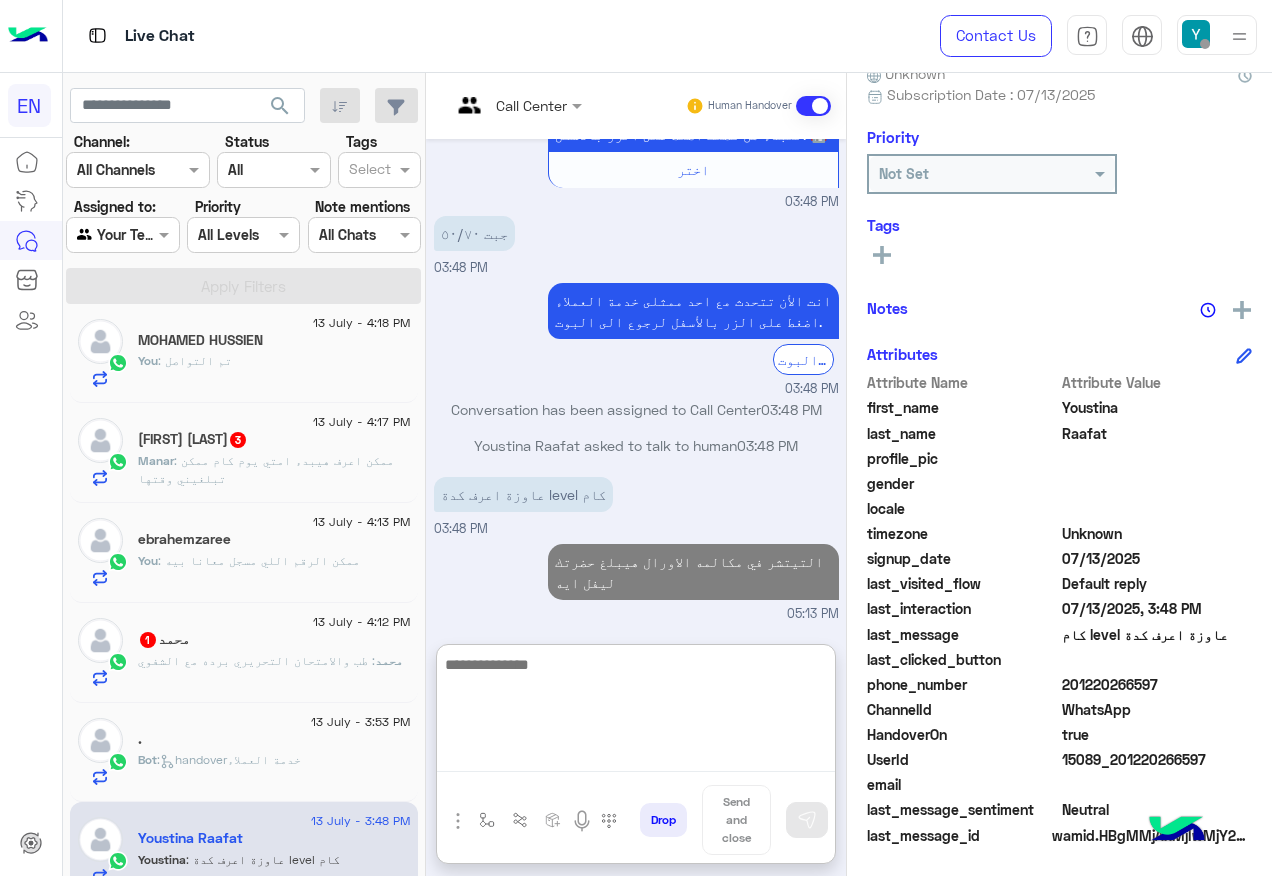 scroll, scrollTop: 268, scrollLeft: 0, axis: vertical 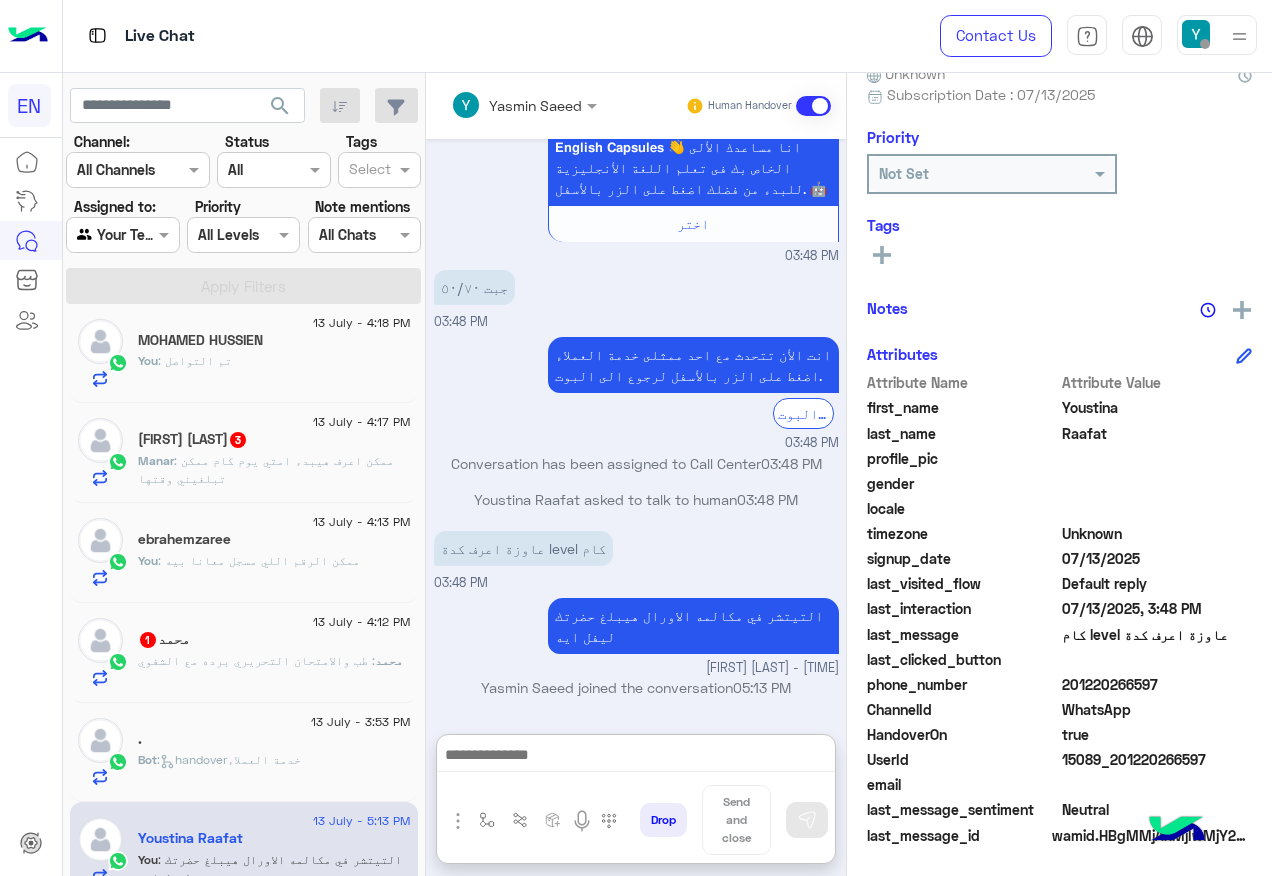 click on ": طب والامتحان التحريري برده مع الشفوي" 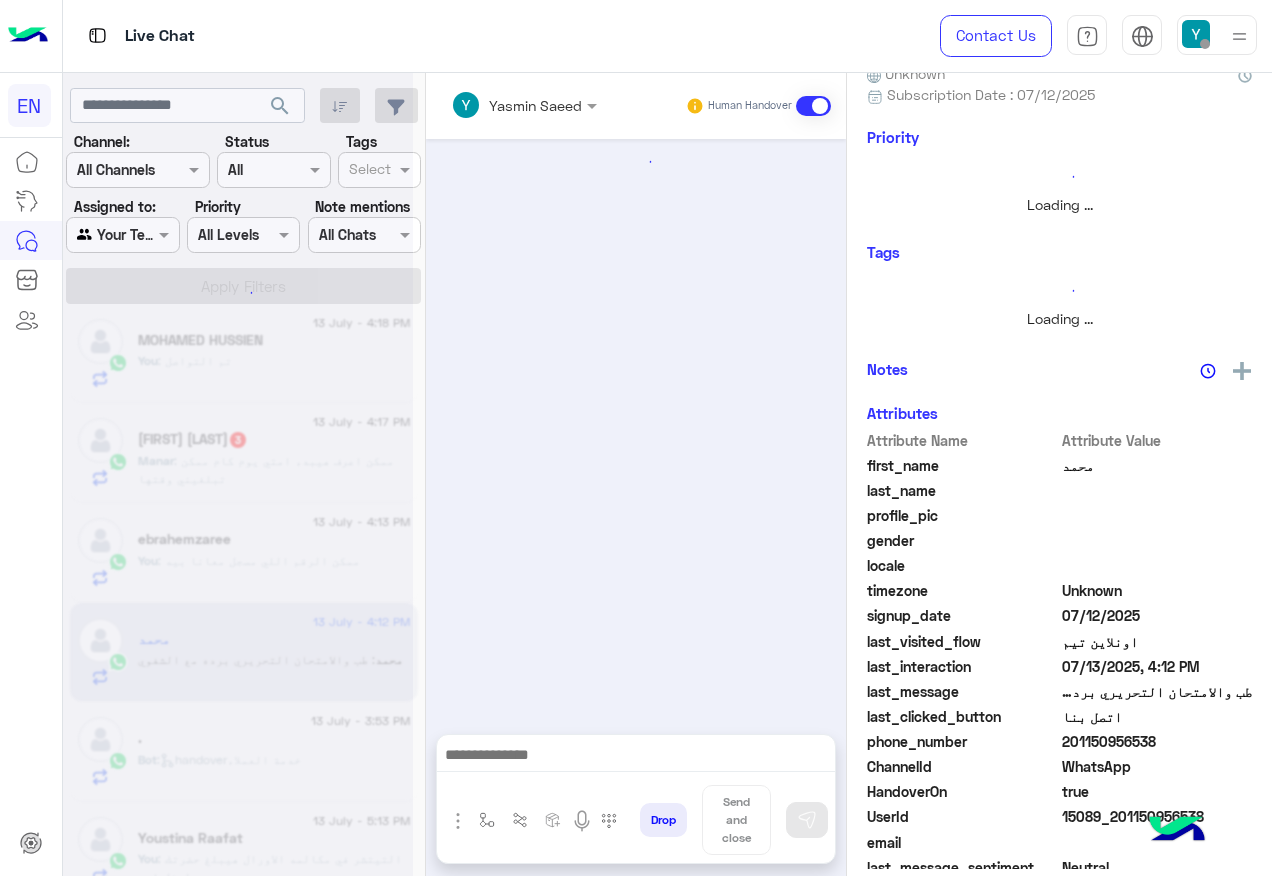 scroll, scrollTop: 1322, scrollLeft: 0, axis: vertical 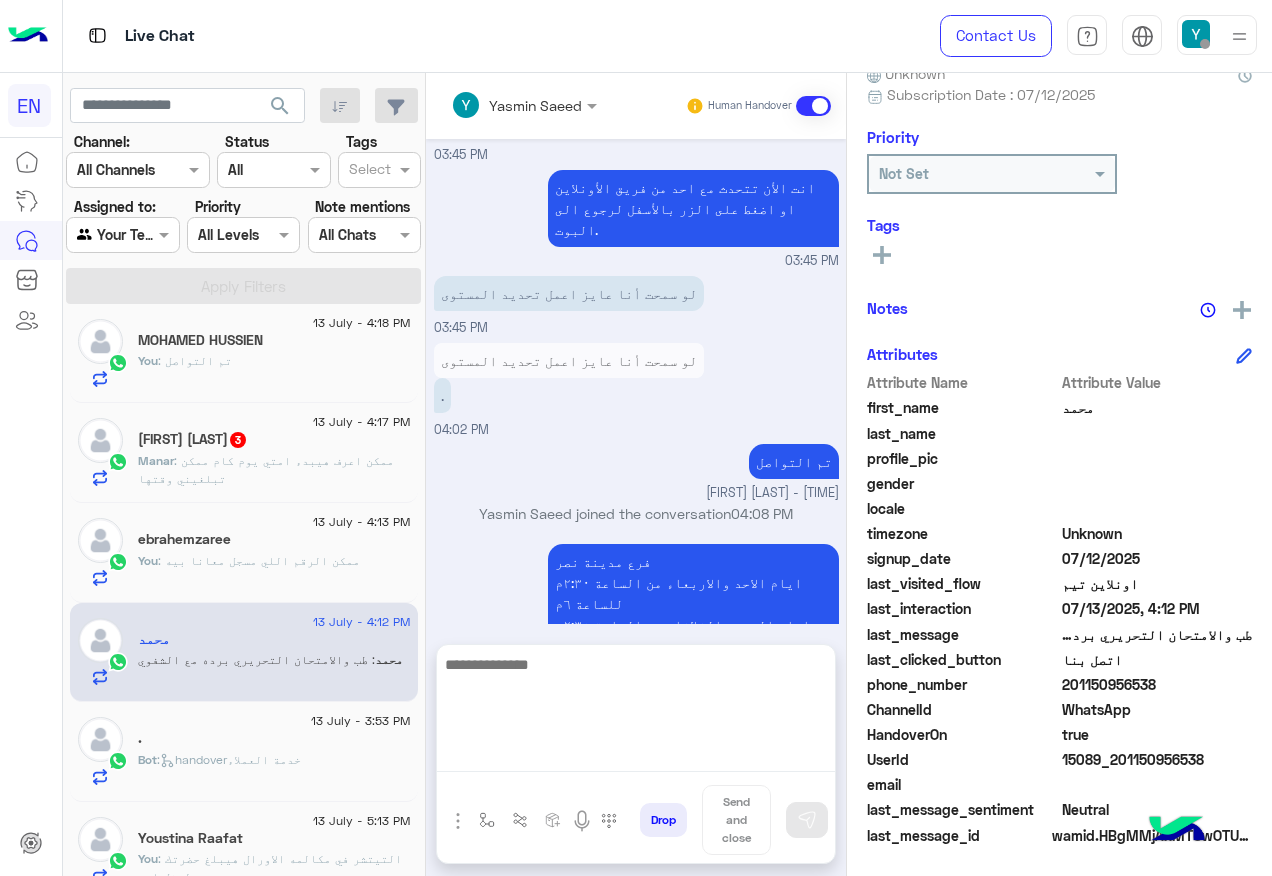 drag, startPoint x: 691, startPoint y: 763, endPoint x: 691, endPoint y: 688, distance: 75 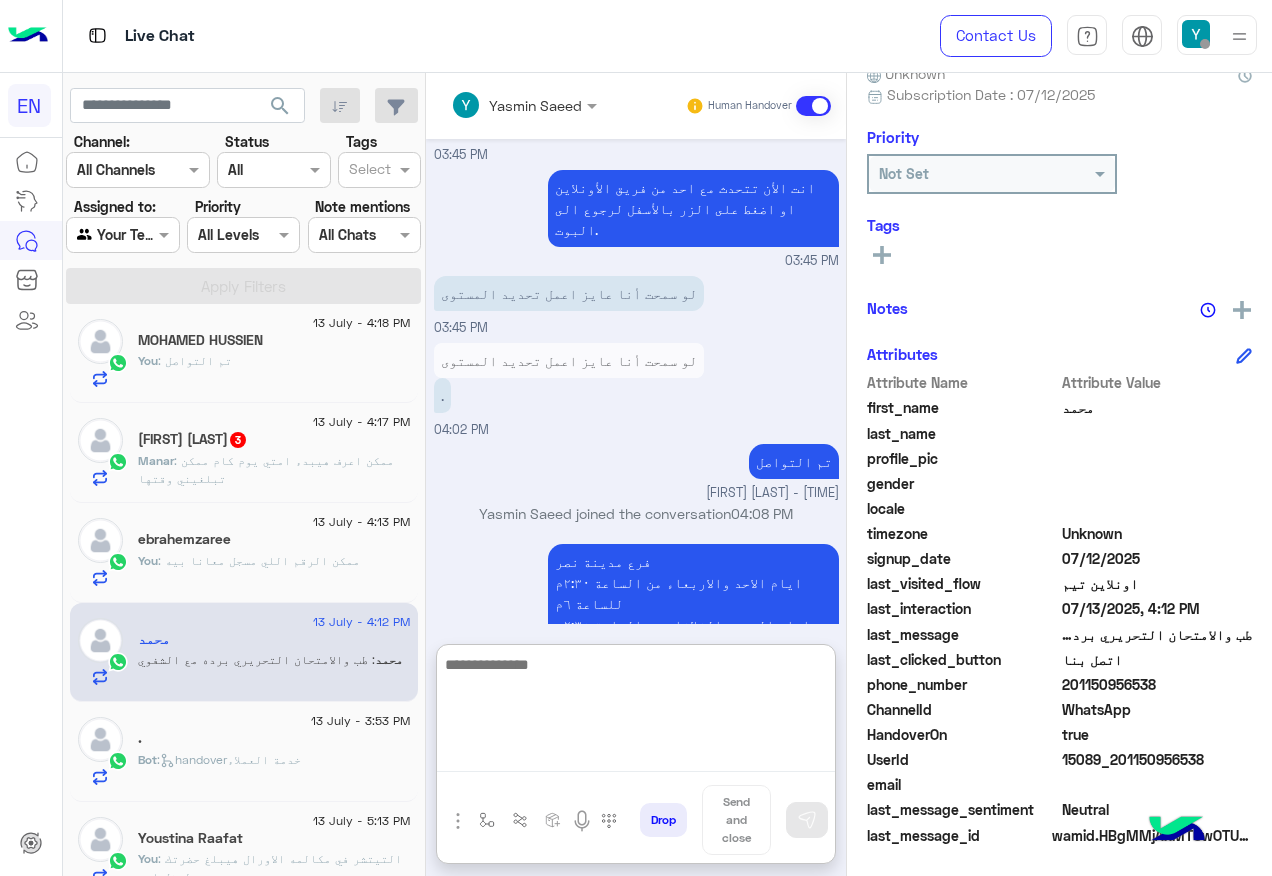scroll, scrollTop: 1412, scrollLeft: 0, axis: vertical 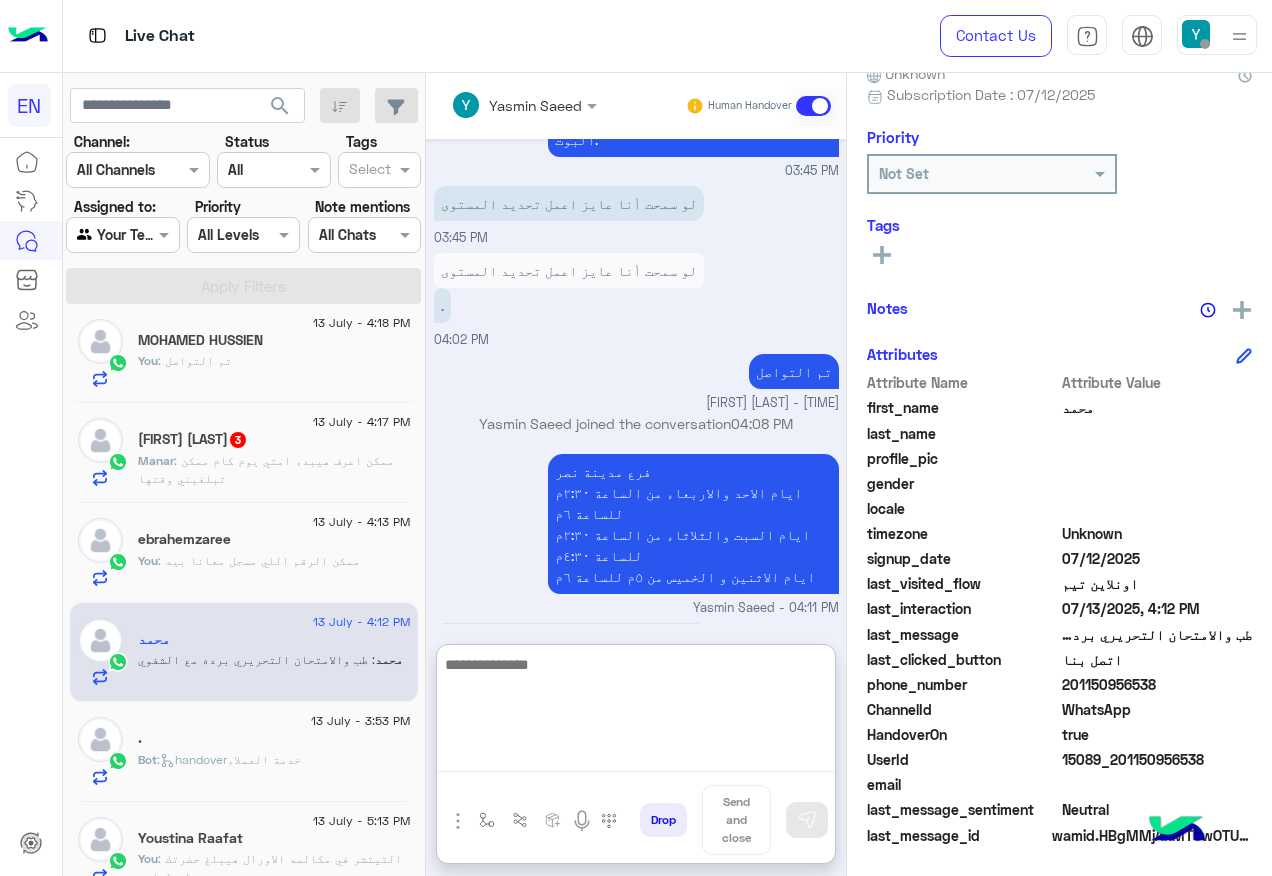 click at bounding box center [636, 712] 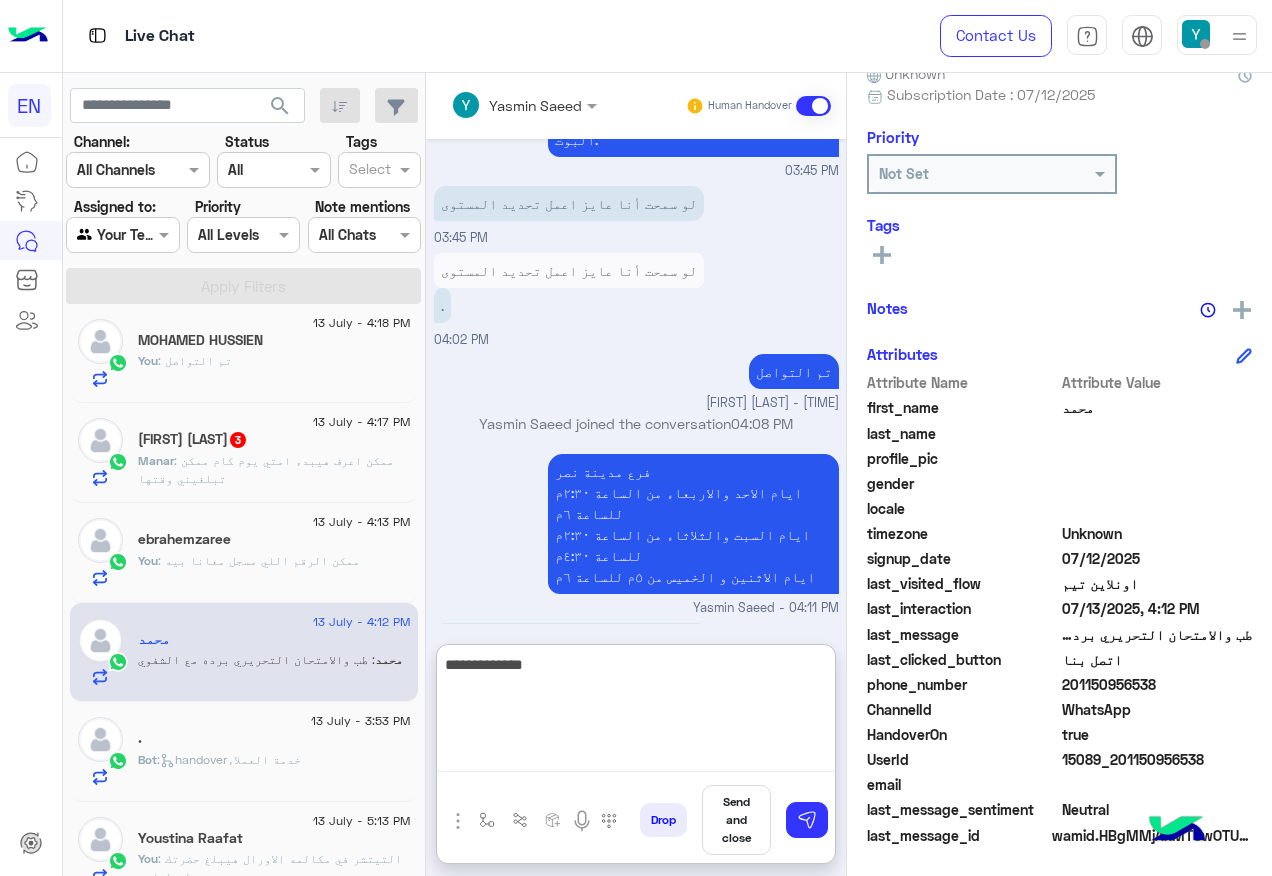 type on "**********" 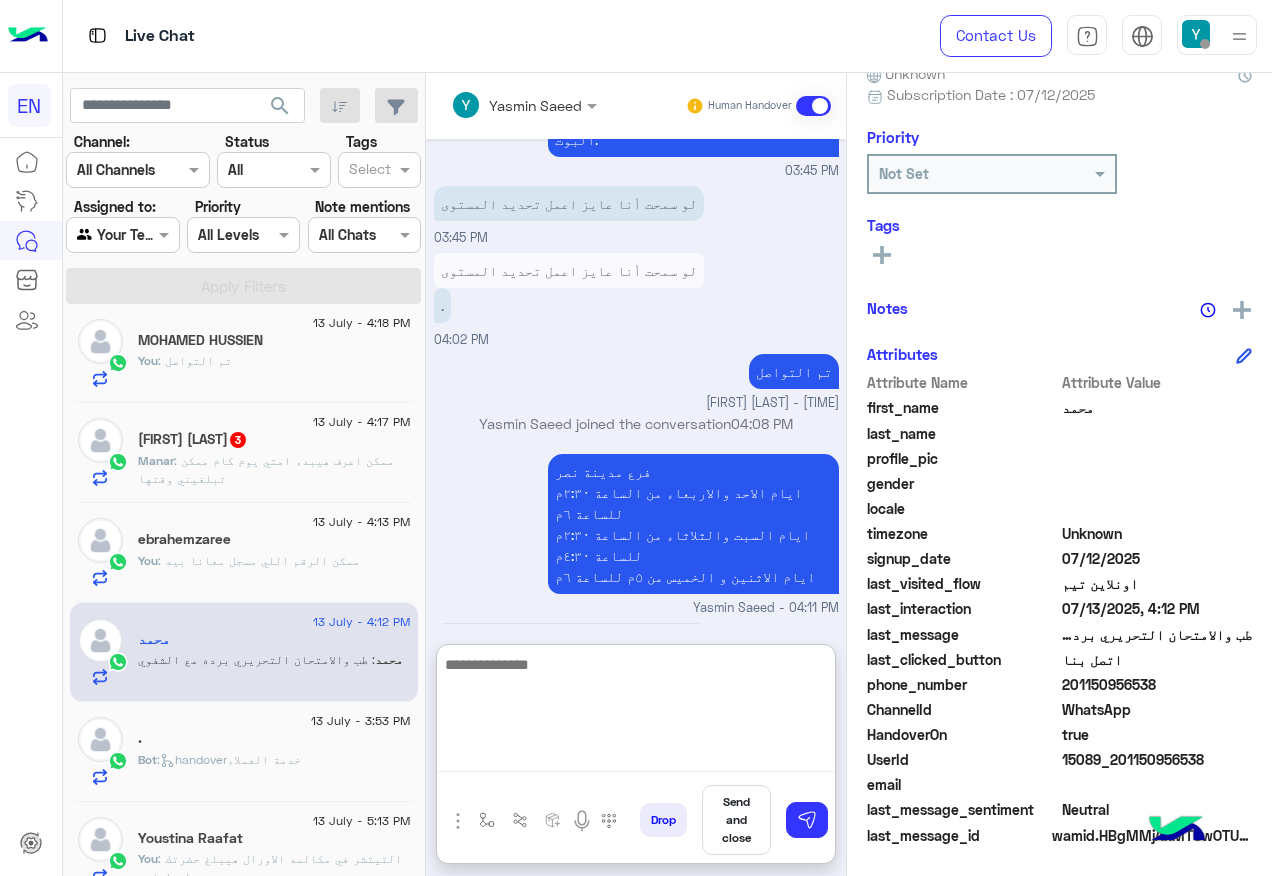 scroll, scrollTop: 1476, scrollLeft: 0, axis: vertical 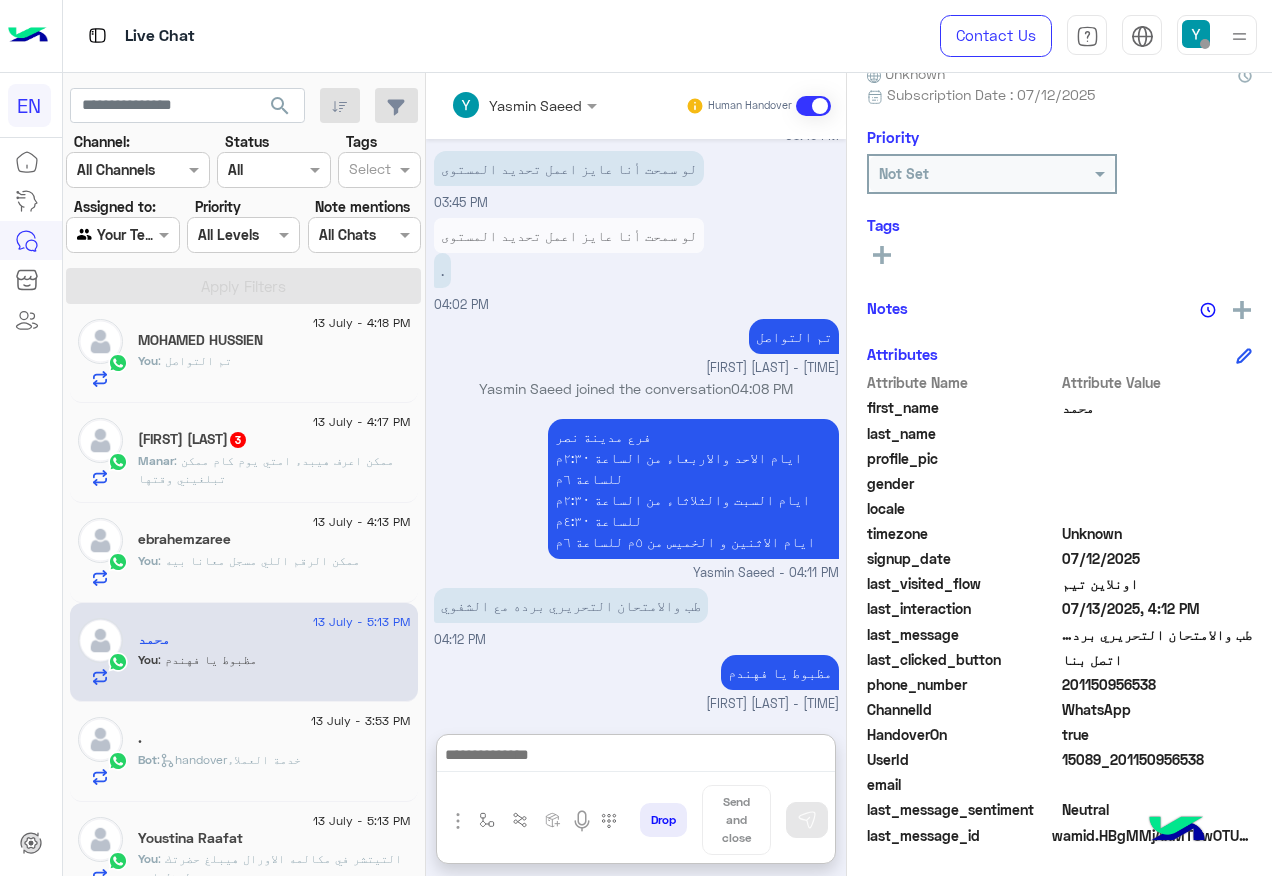 click on "[FIRST] : ممكن اعرف هيبدء امتي يوم كام ممكن تبلغيني وقتها" 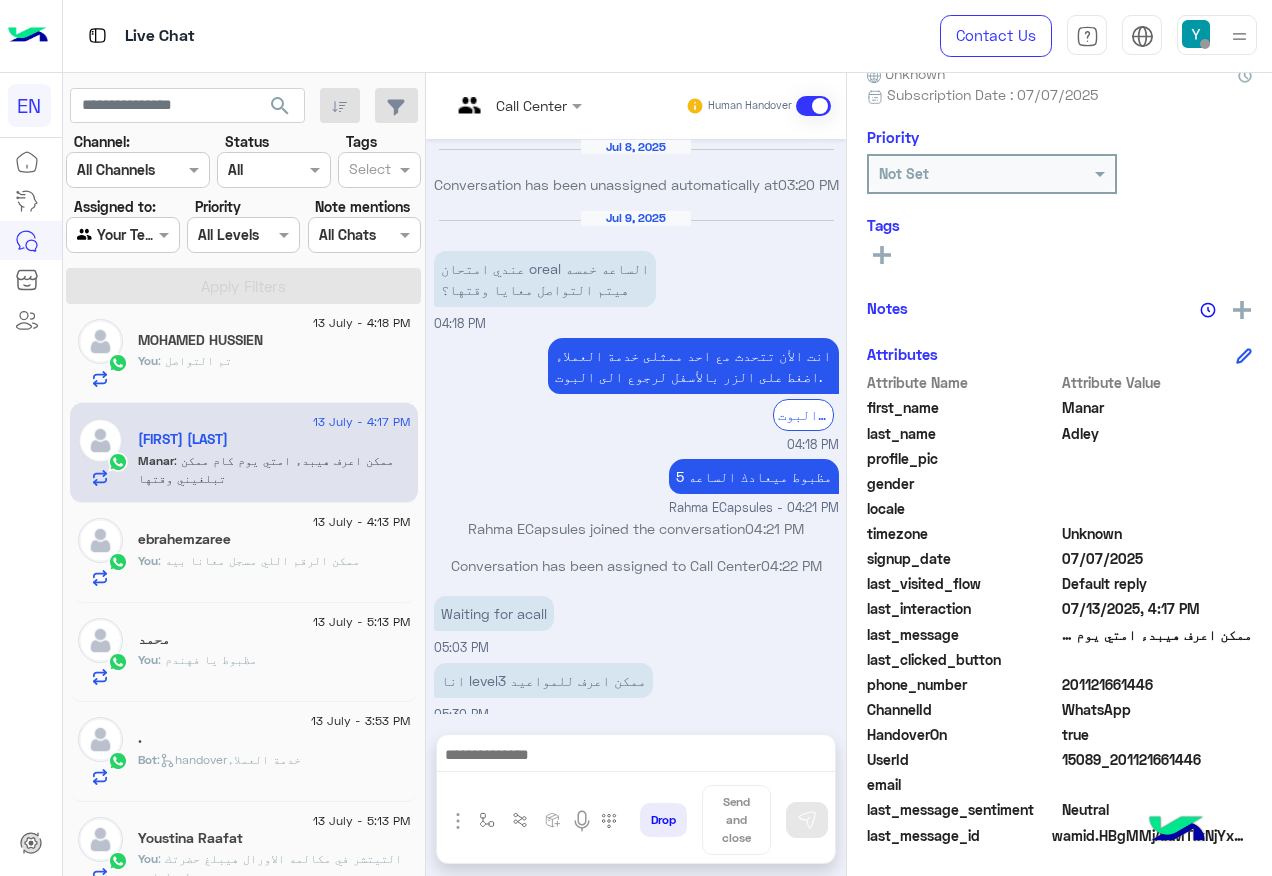 scroll, scrollTop: 1159, scrollLeft: 0, axis: vertical 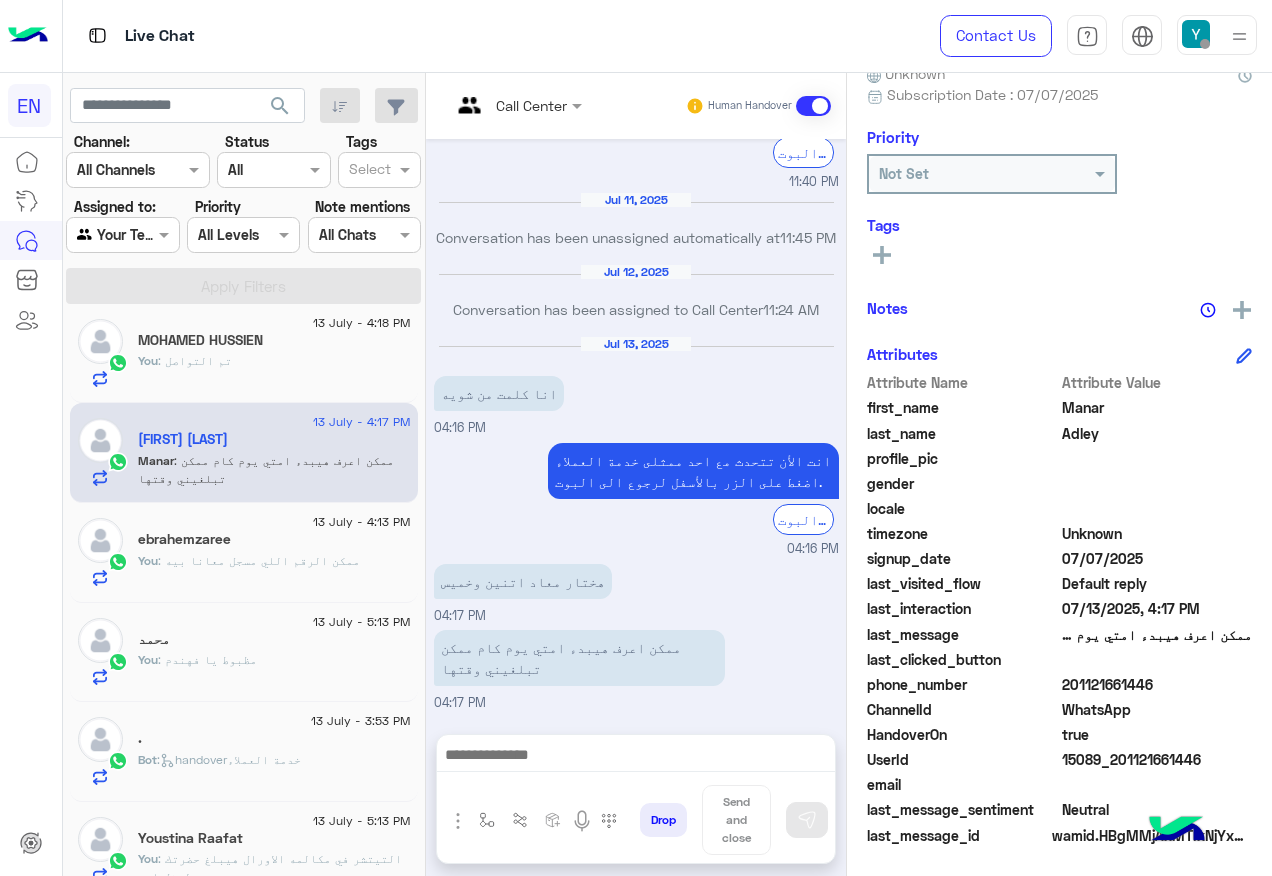 click on "201121661446" 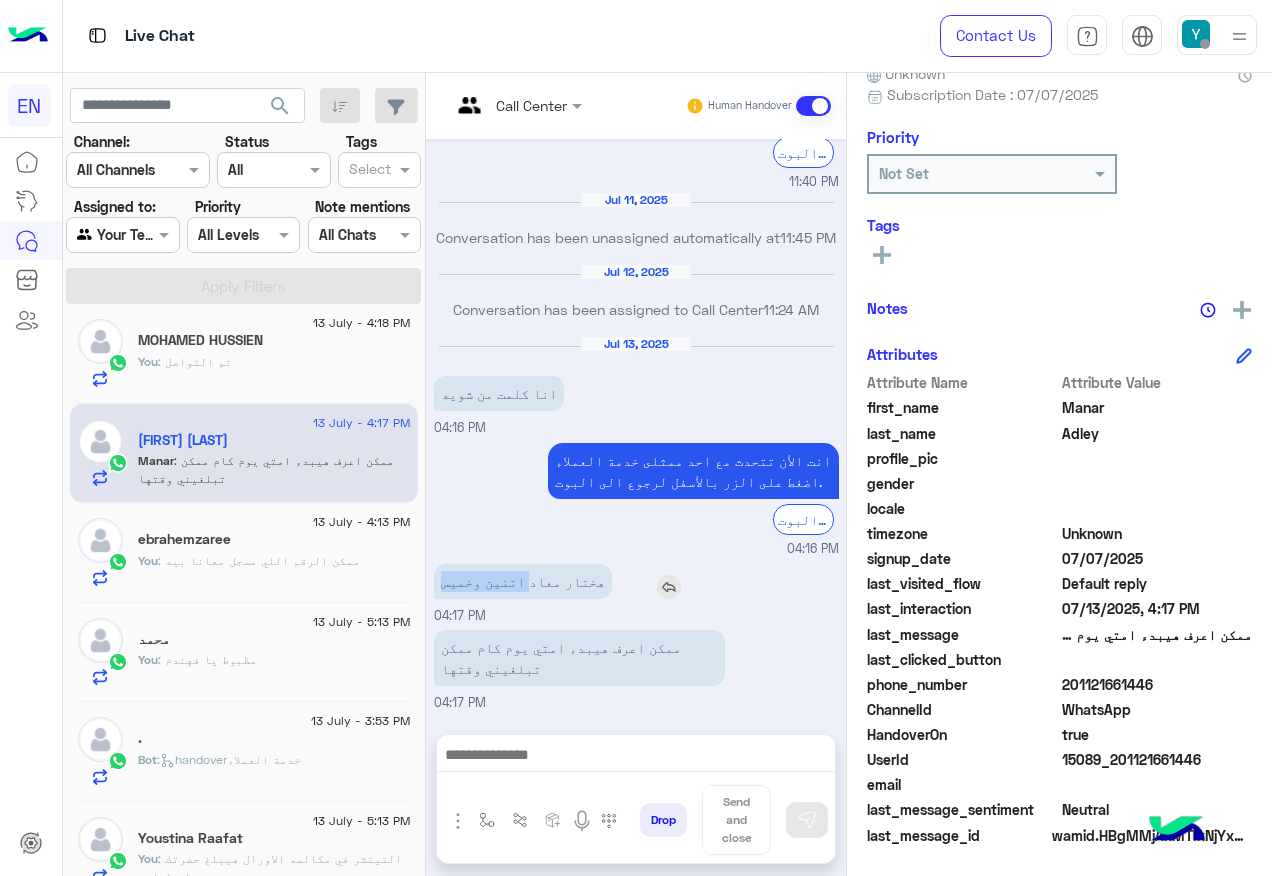 drag, startPoint x: 437, startPoint y: 582, endPoint x: 522, endPoint y: 586, distance: 85.09406 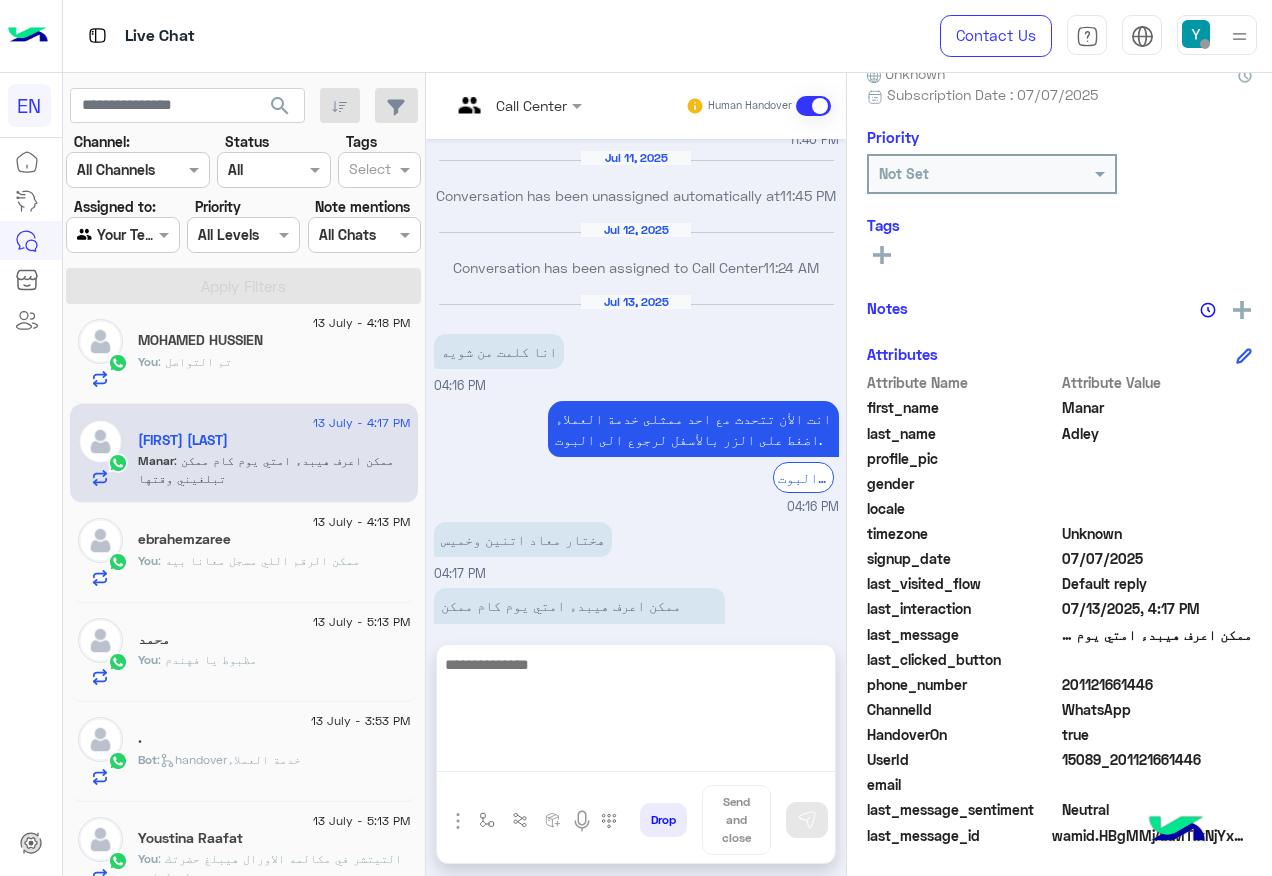 click at bounding box center [636, 712] 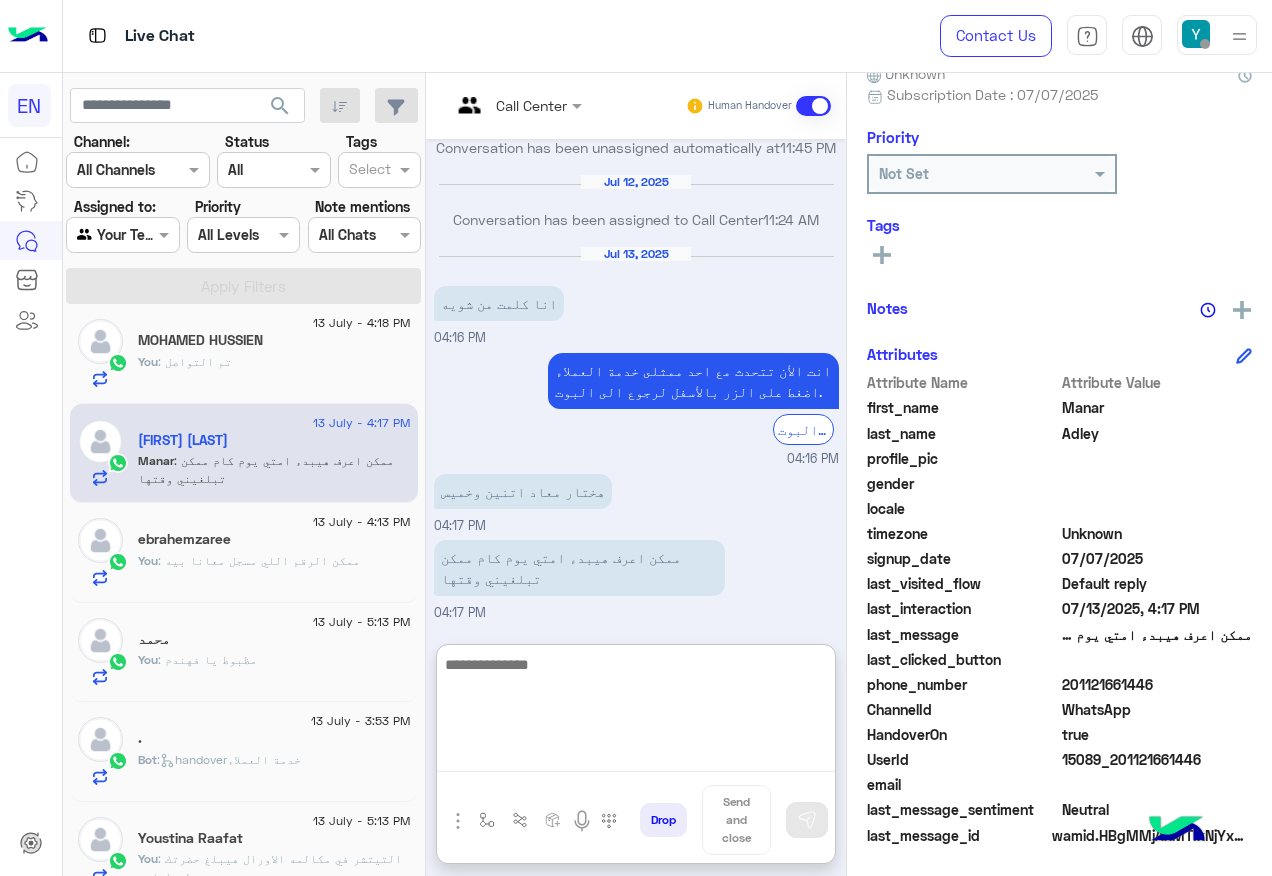 scroll, scrollTop: 1249, scrollLeft: 0, axis: vertical 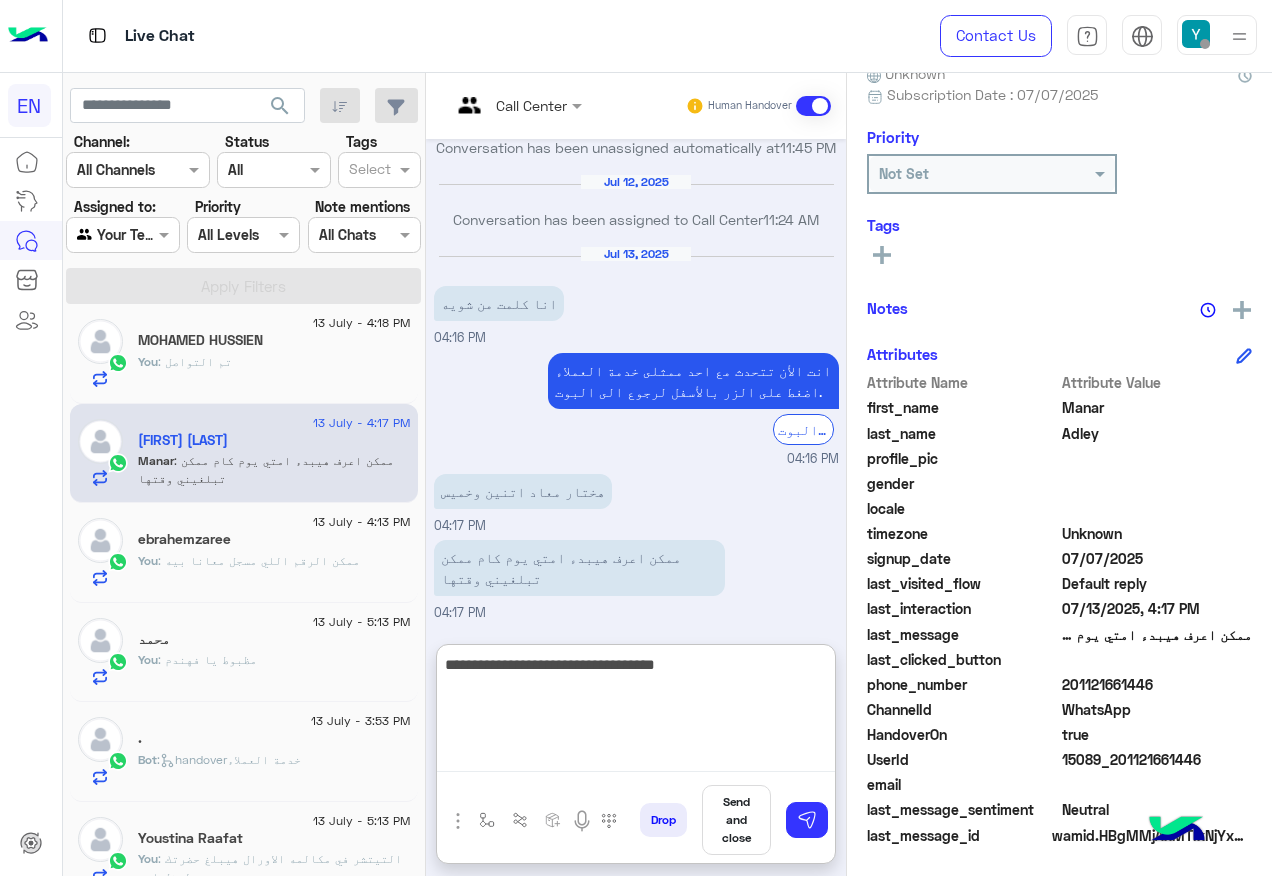 type on "**********" 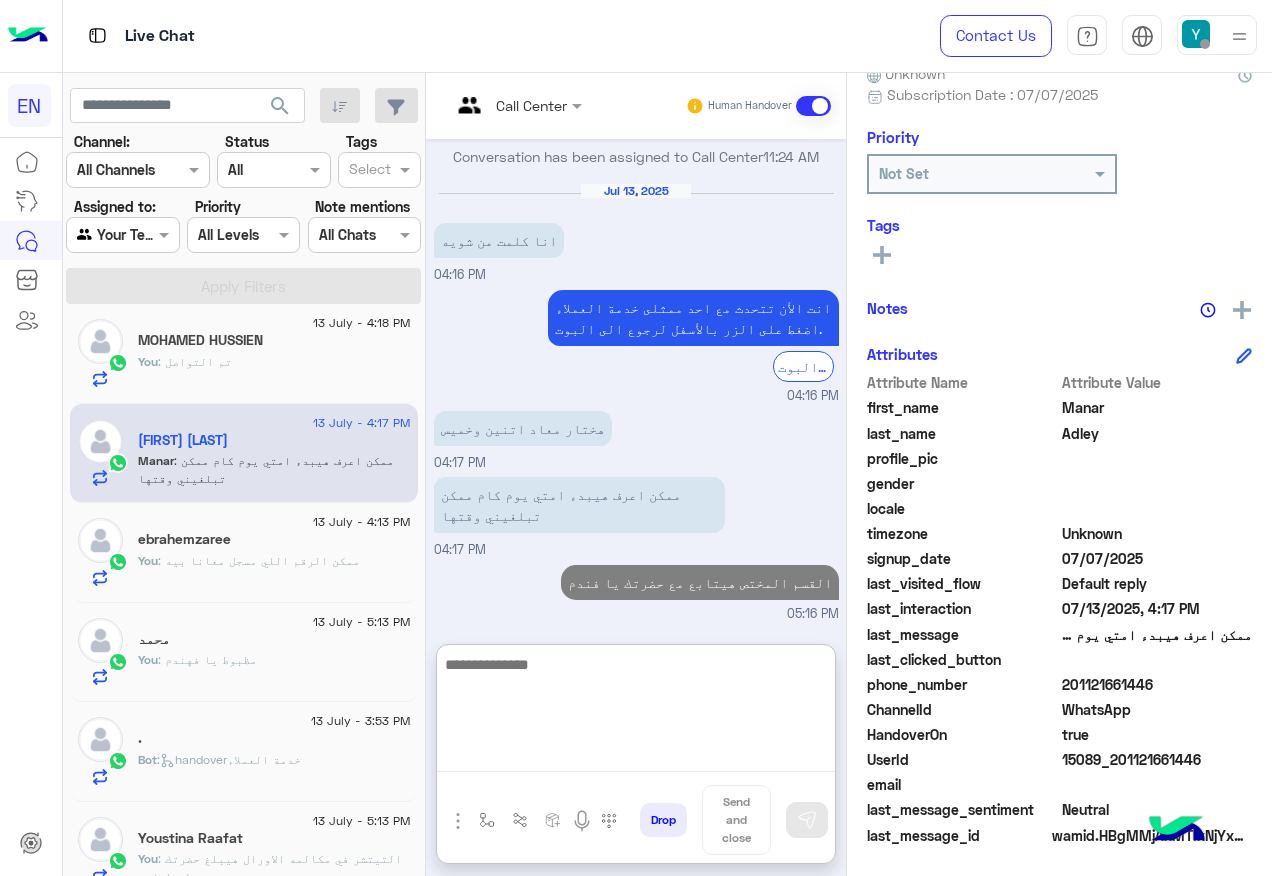 scroll, scrollTop: 1349, scrollLeft: 0, axis: vertical 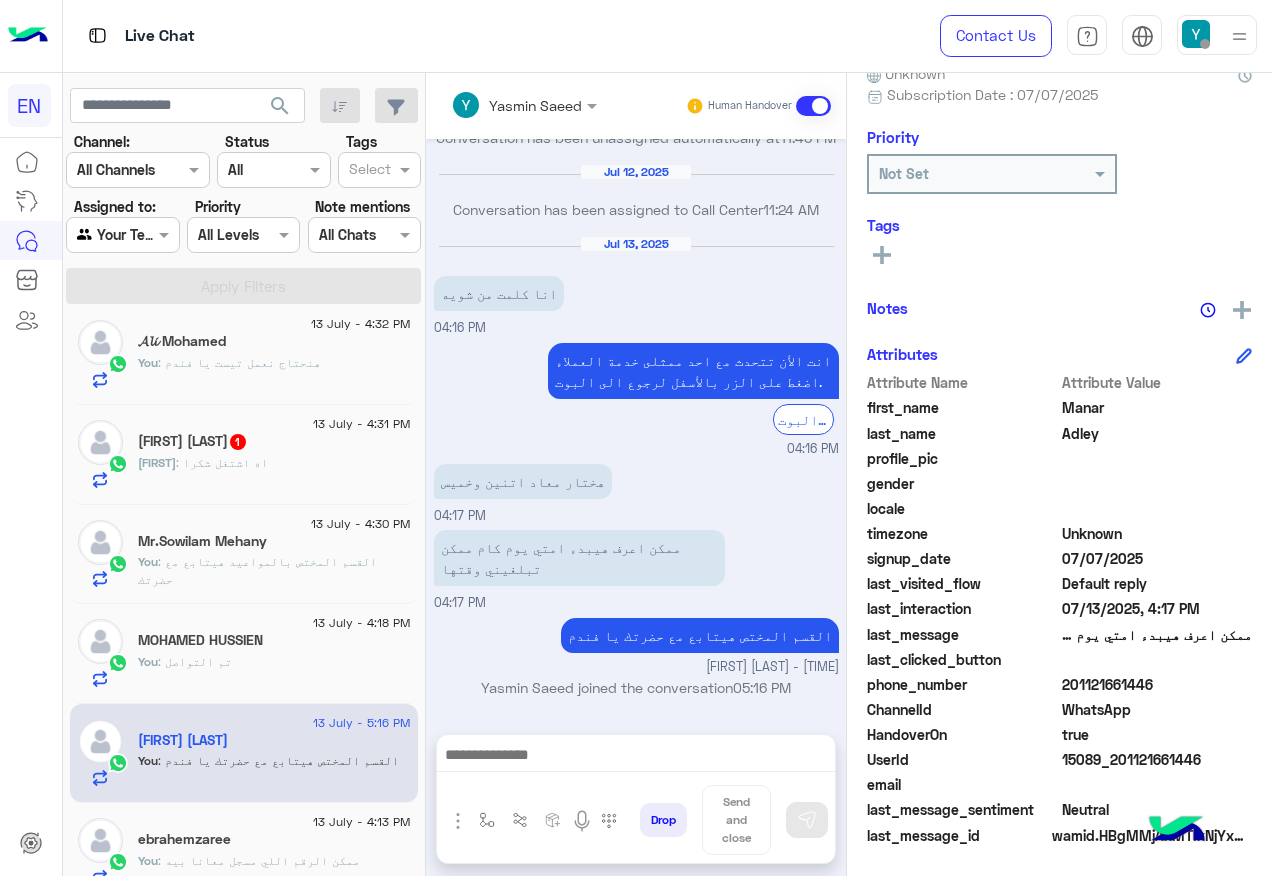 click on "[FIRST] : اه اشتغل شكرا" 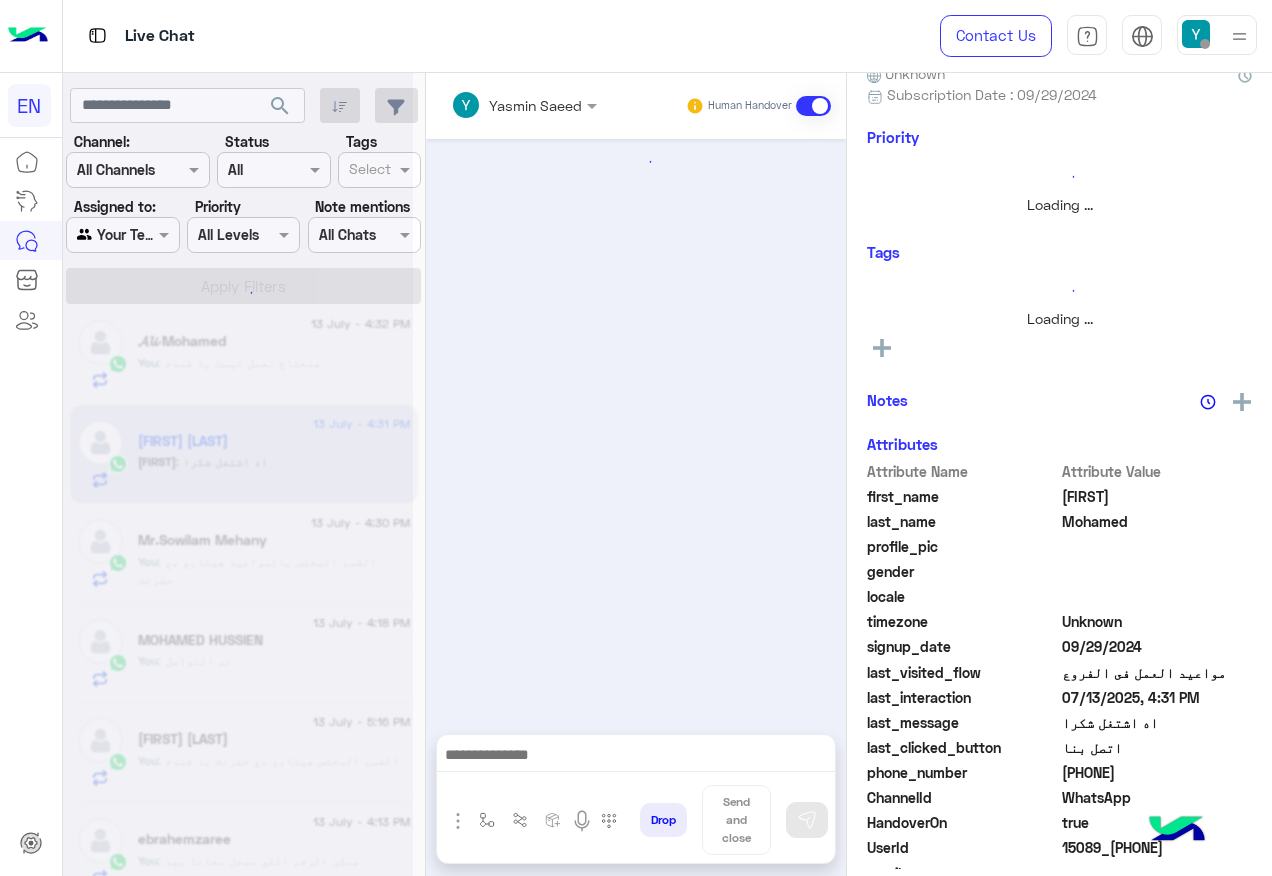 scroll, scrollTop: 197, scrollLeft: 0, axis: vertical 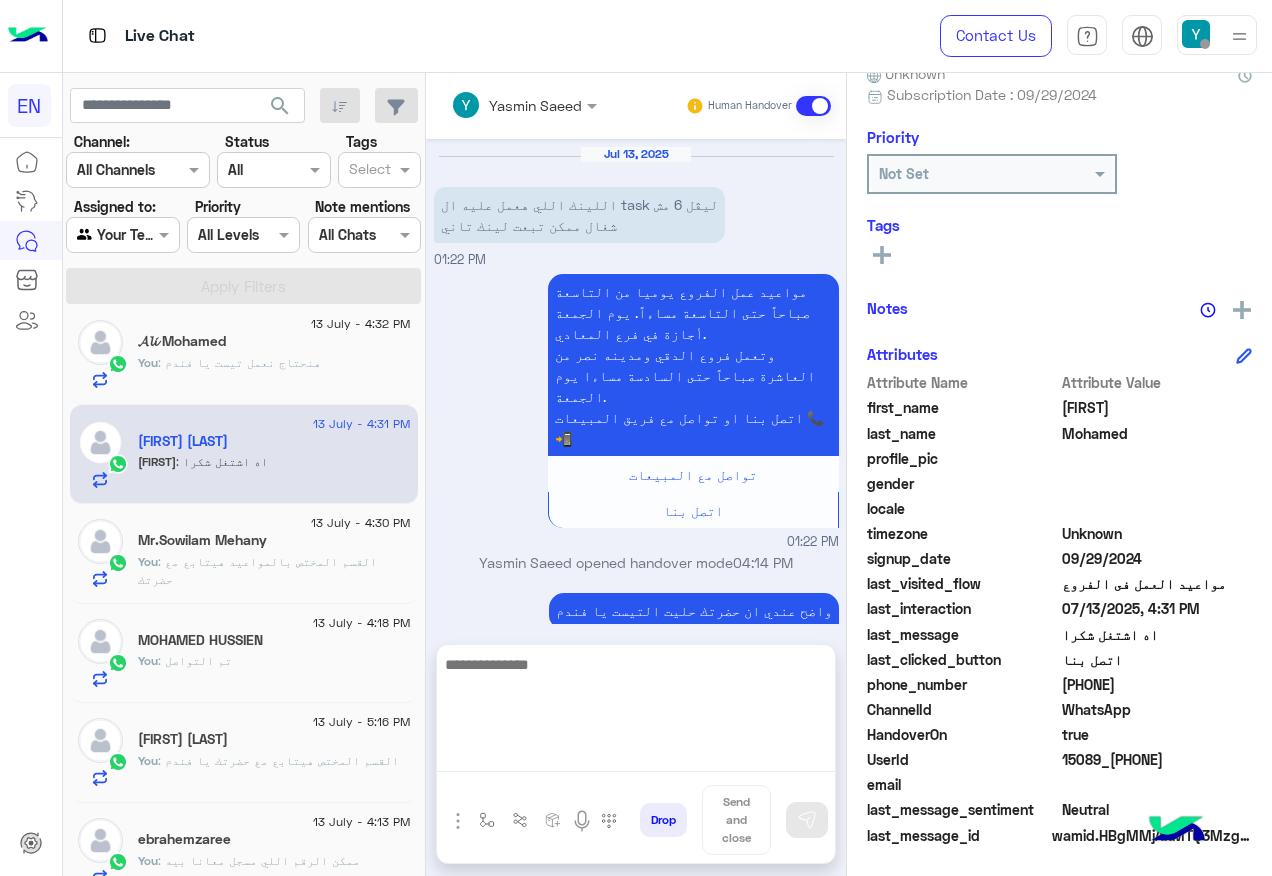 click at bounding box center (636, 712) 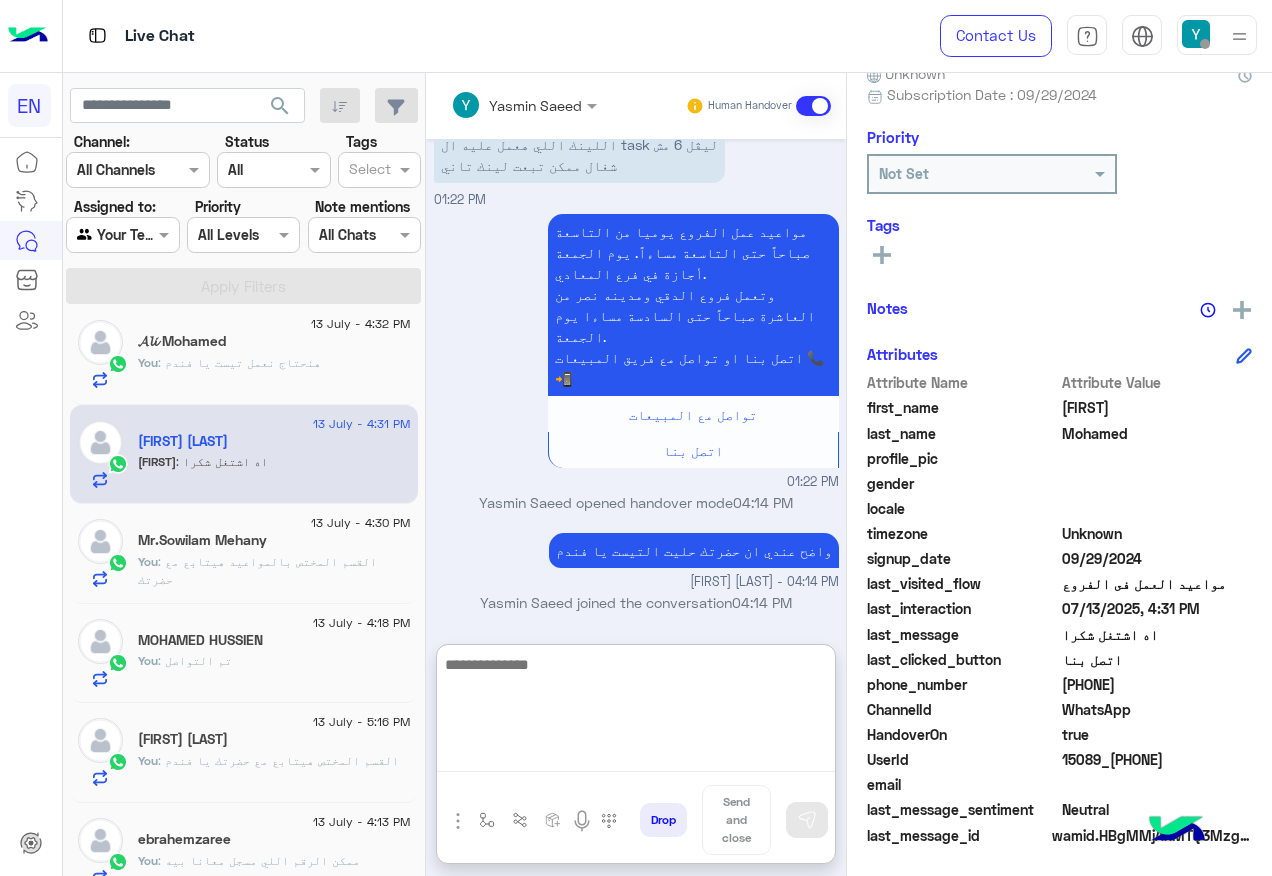 scroll, scrollTop: 1391, scrollLeft: 0, axis: vertical 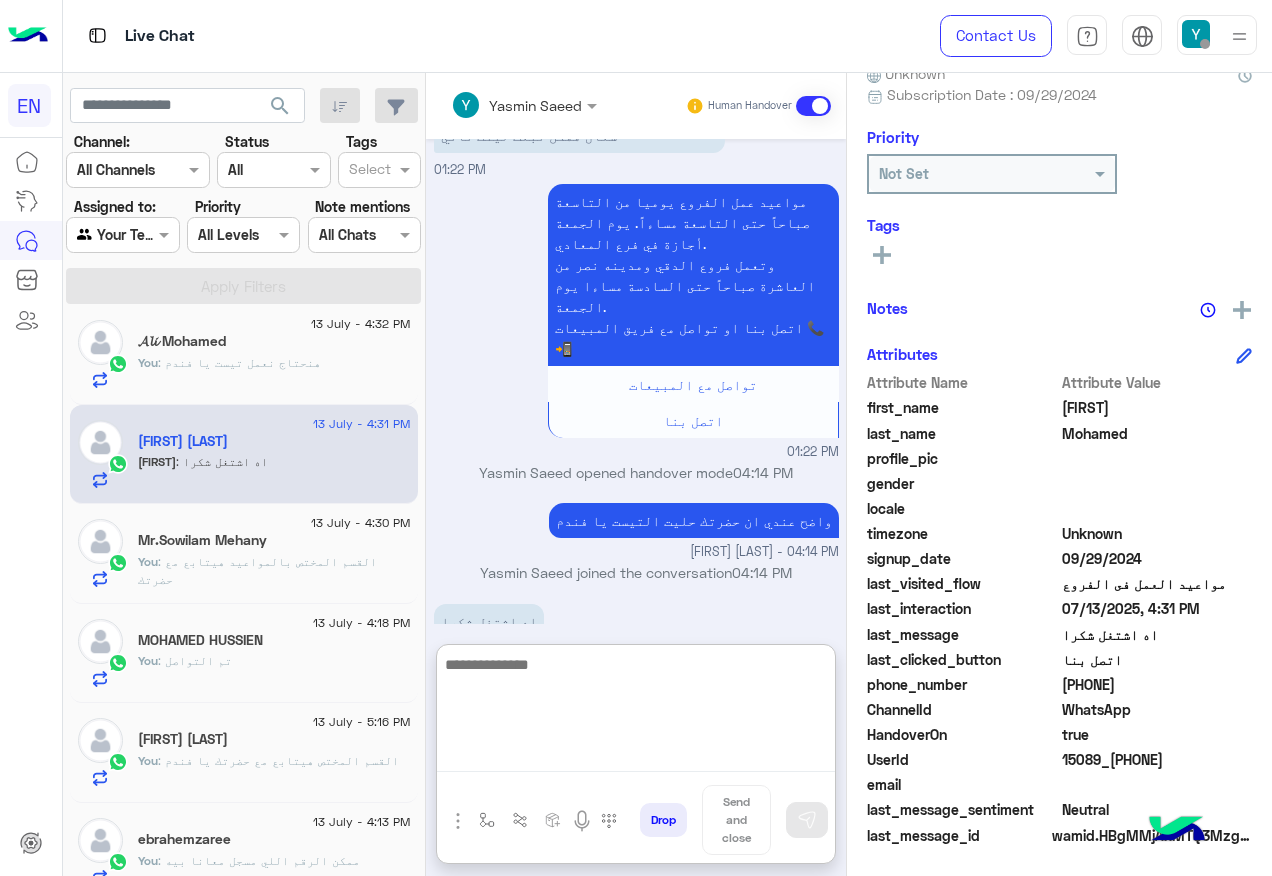 click at bounding box center (636, 712) 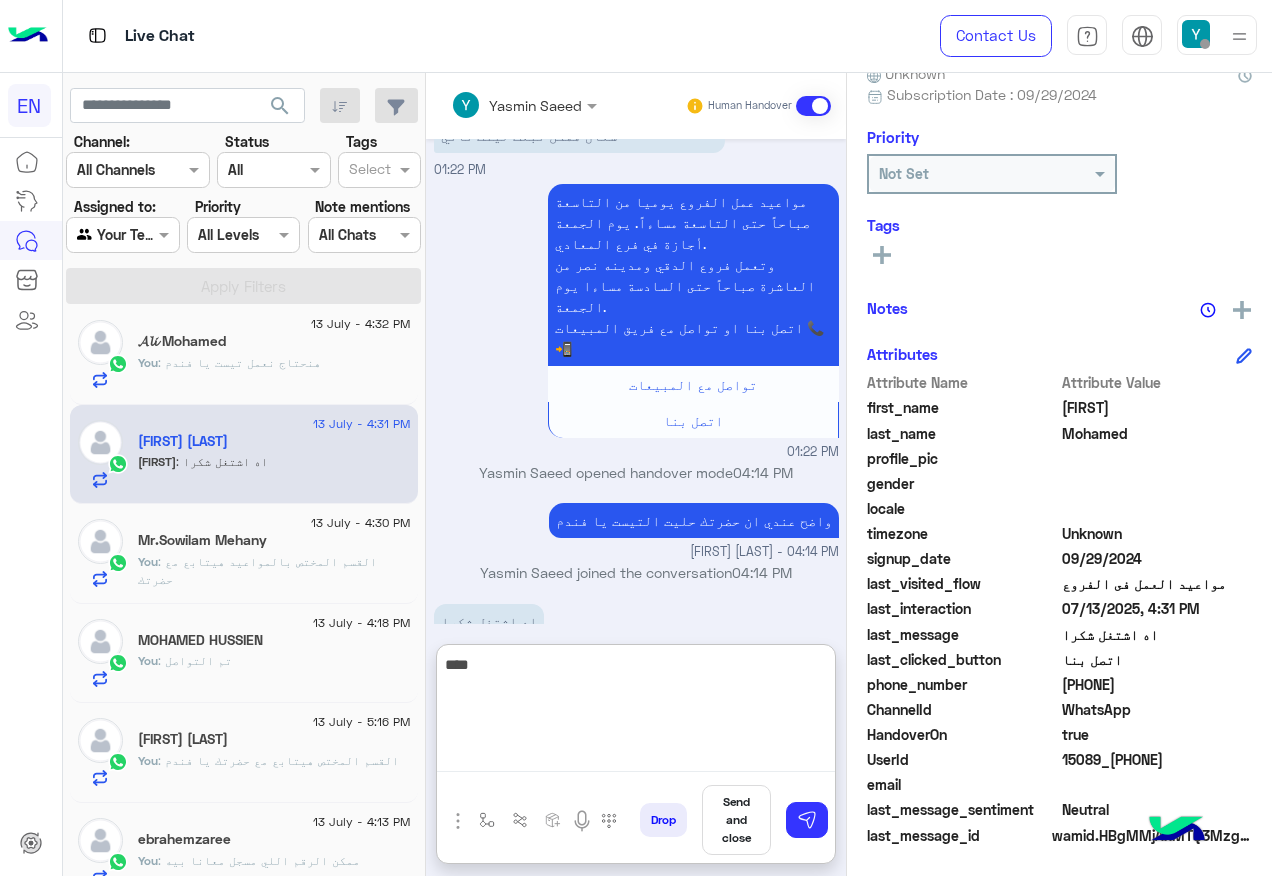 type on "*****" 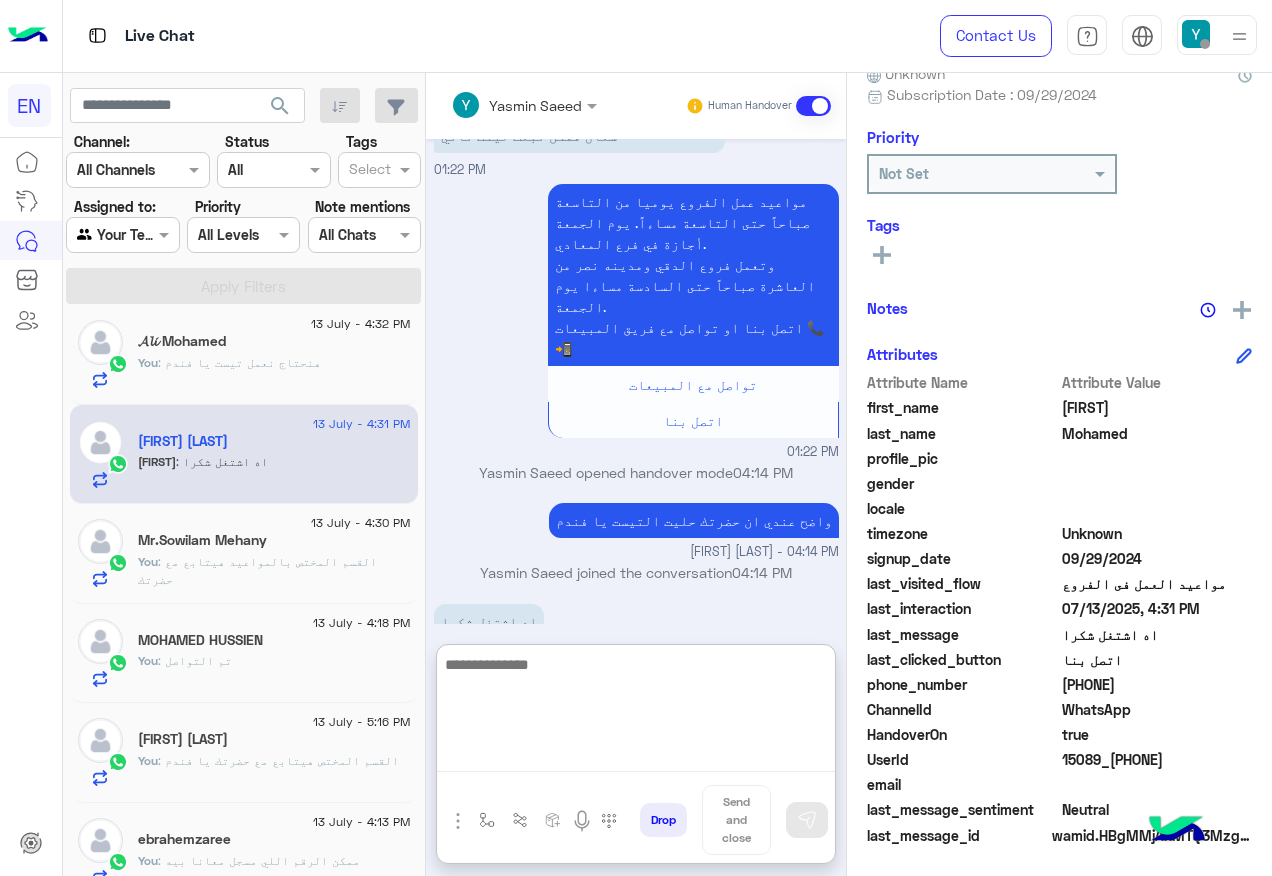scroll, scrollTop: 1455, scrollLeft: 0, axis: vertical 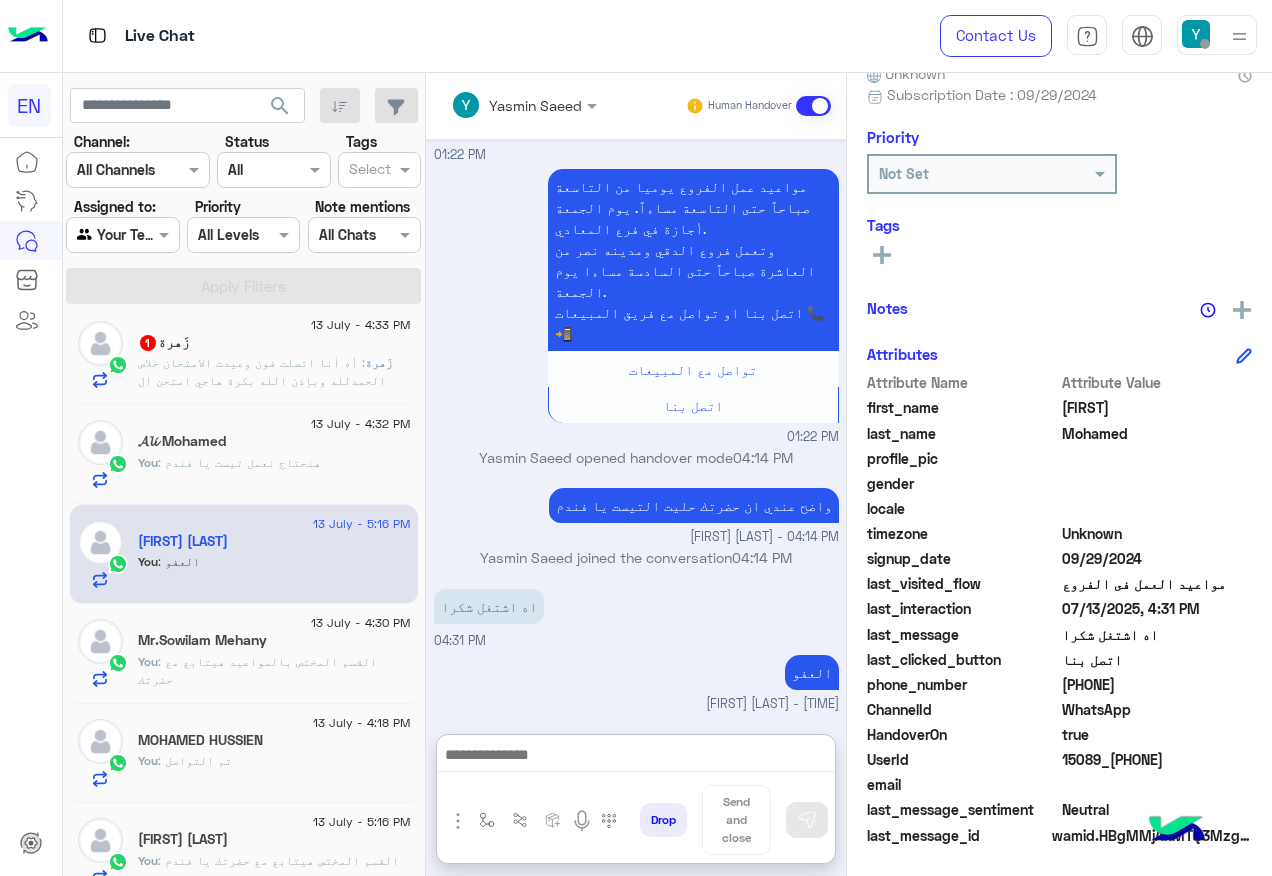 click on ": أه أنا اتصلت فون وعيدت الامتحان خلاص الحمدلله وبإذن الله بكرة هاجي امتحن ال Ural" 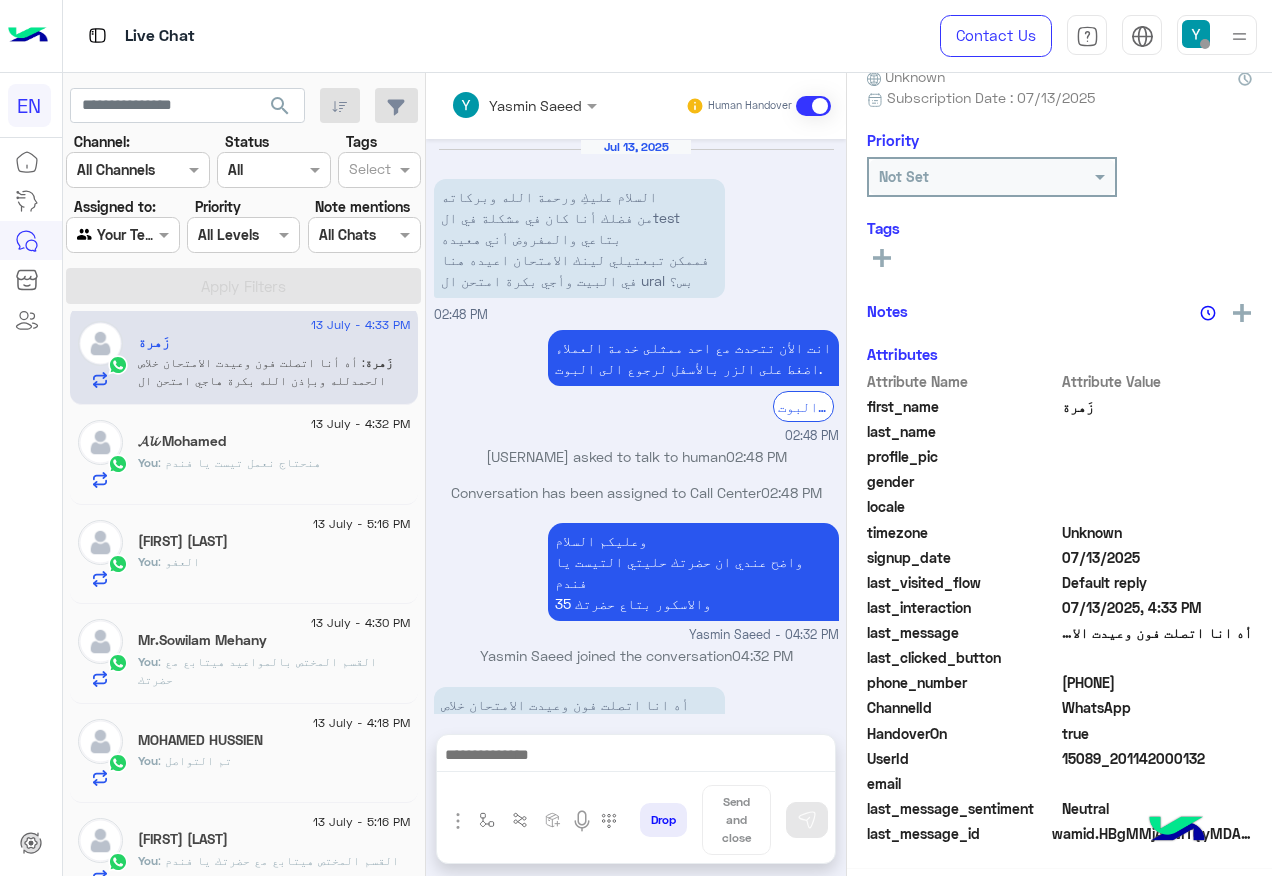 scroll, scrollTop: 35, scrollLeft: 0, axis: vertical 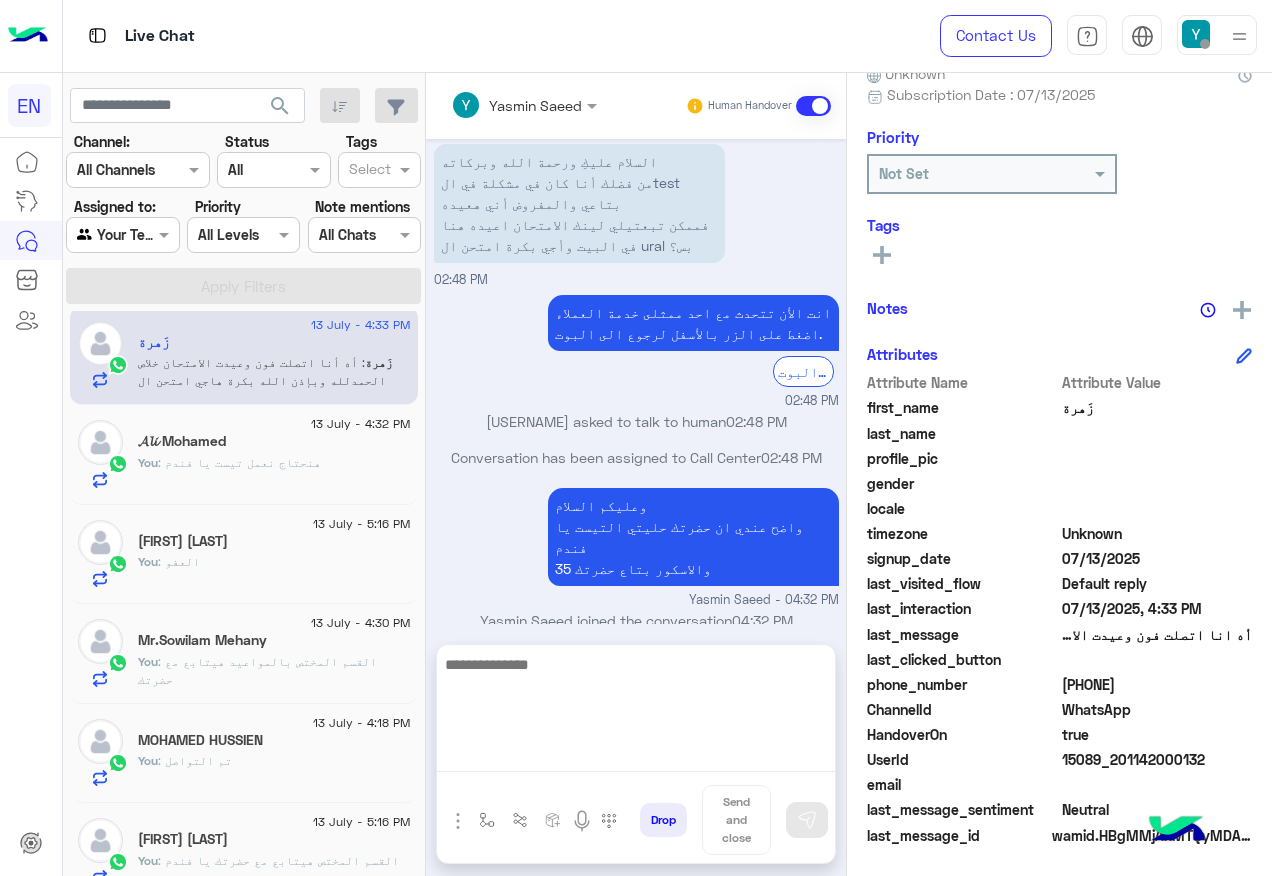 click at bounding box center [636, 712] 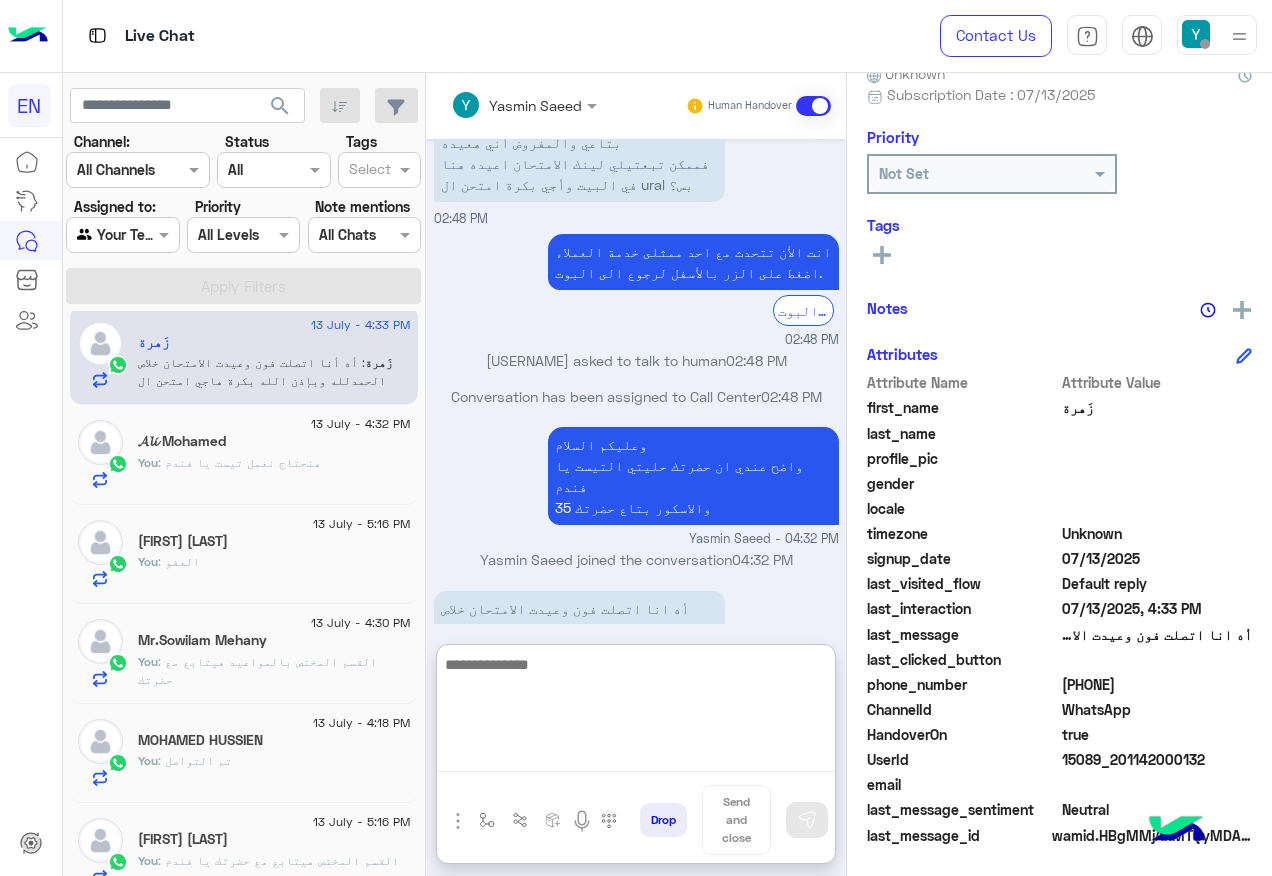 scroll, scrollTop: 124, scrollLeft: 0, axis: vertical 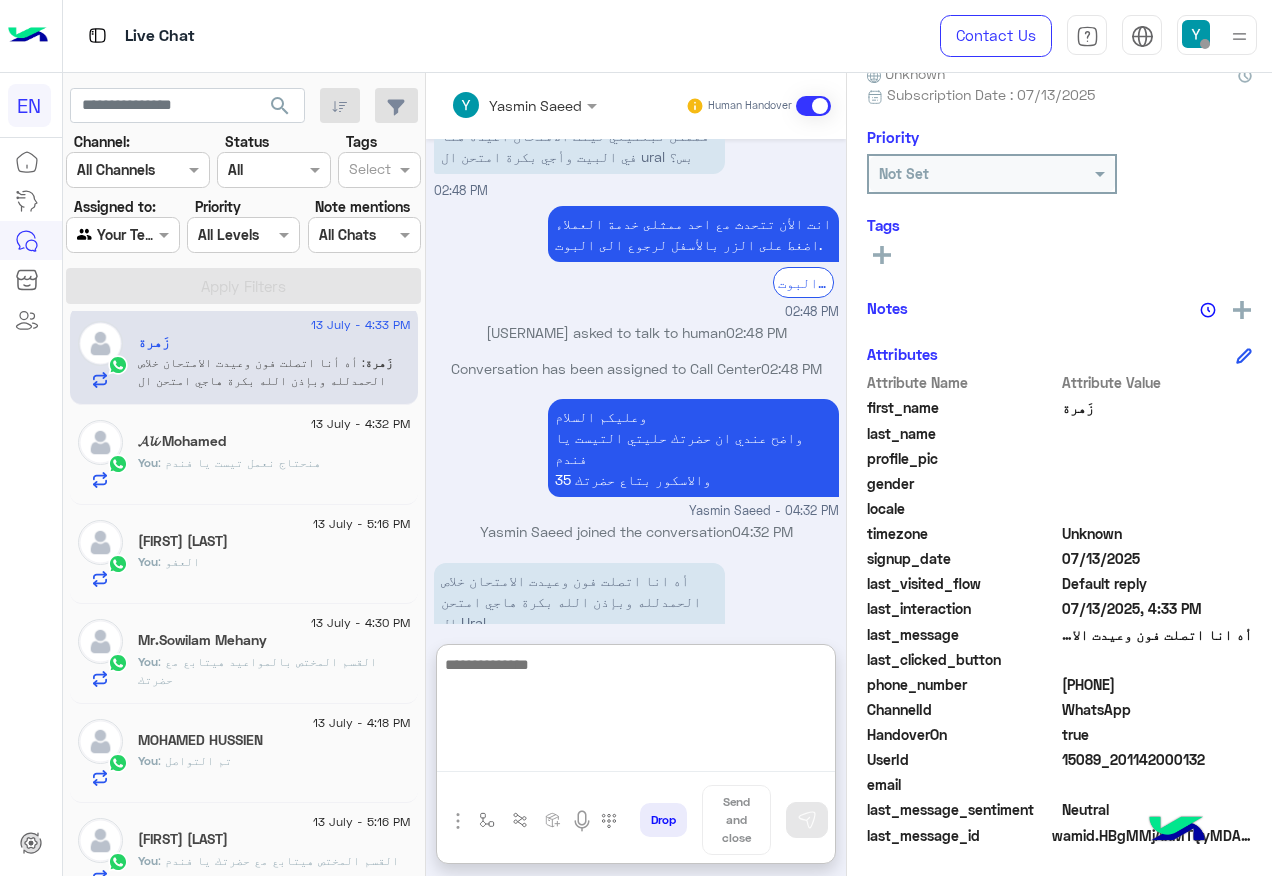 click at bounding box center [636, 712] 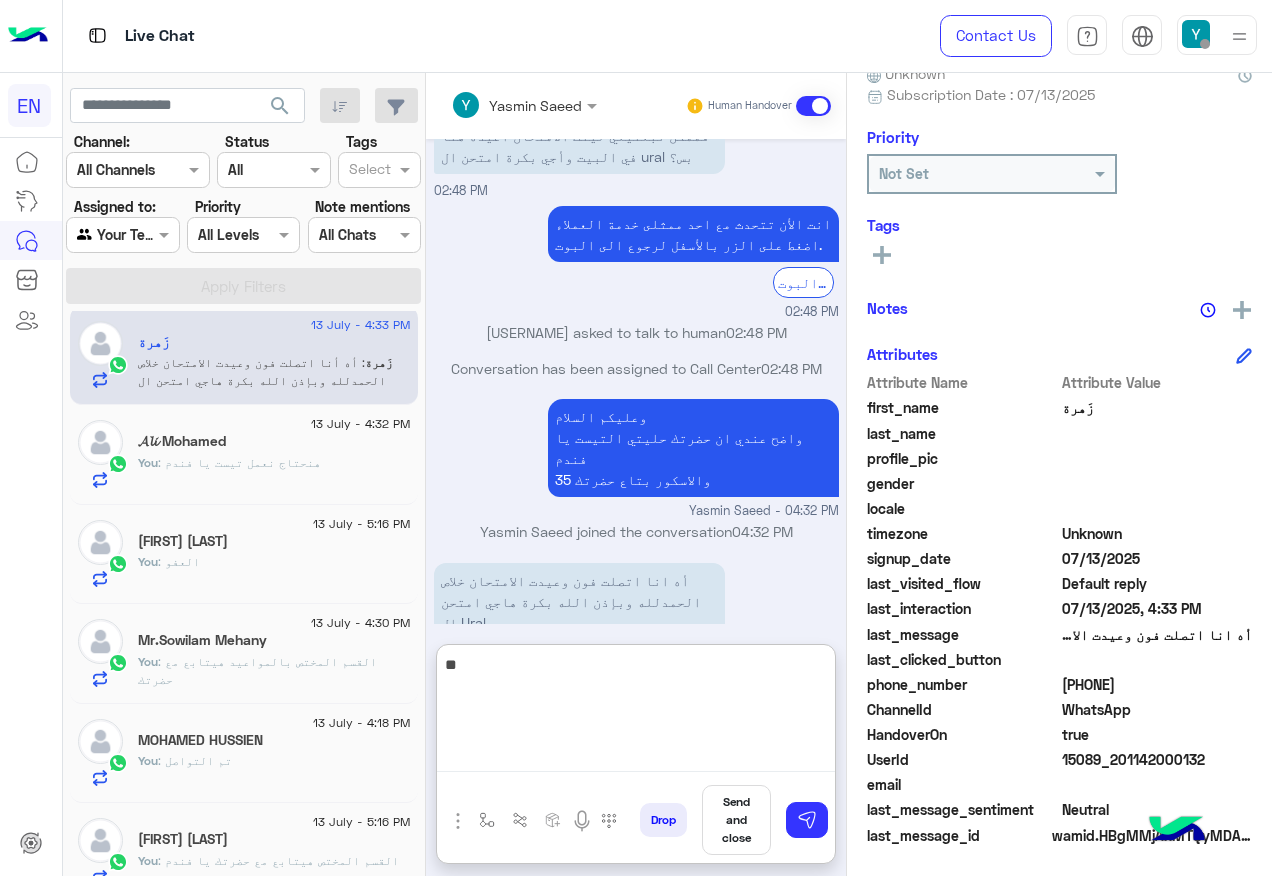 type on "*" 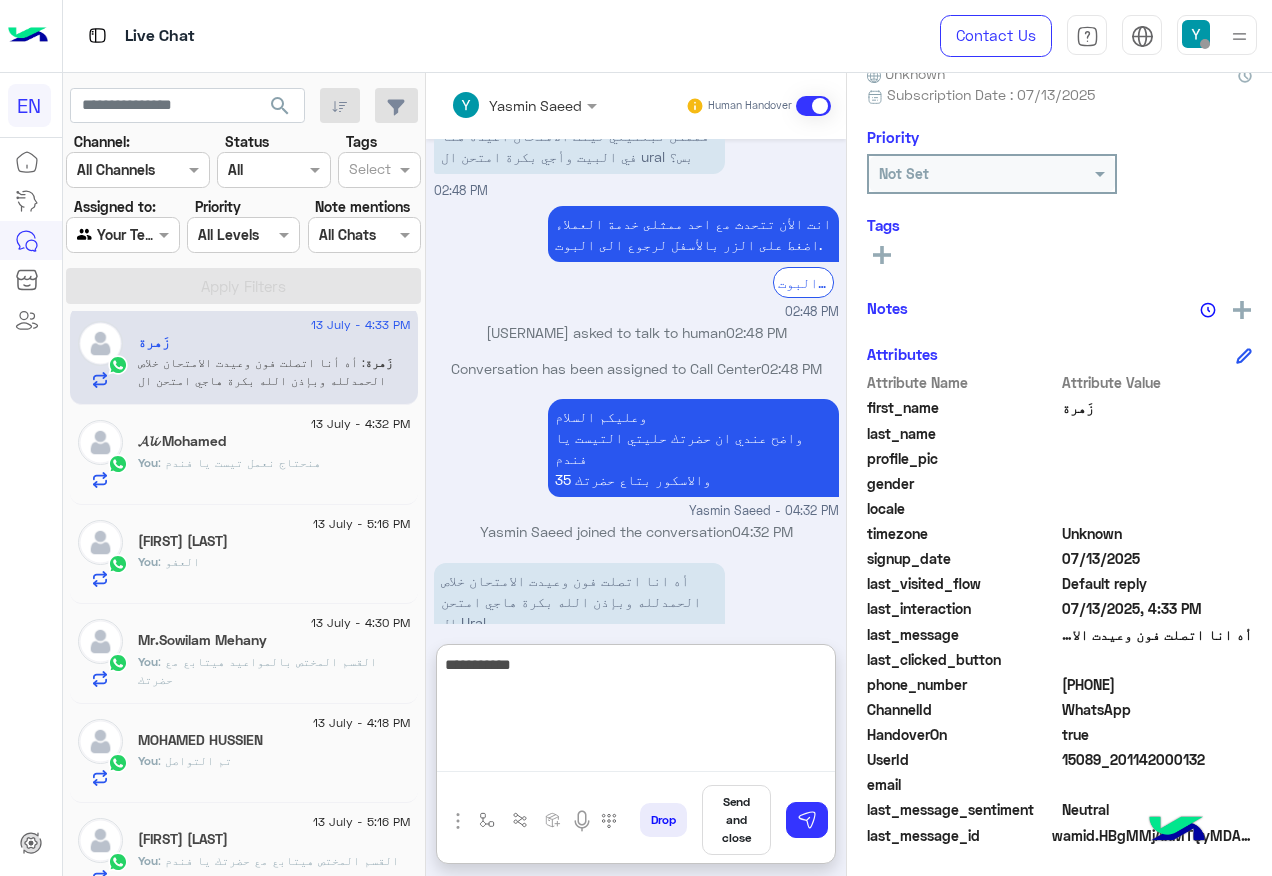 type on "**********" 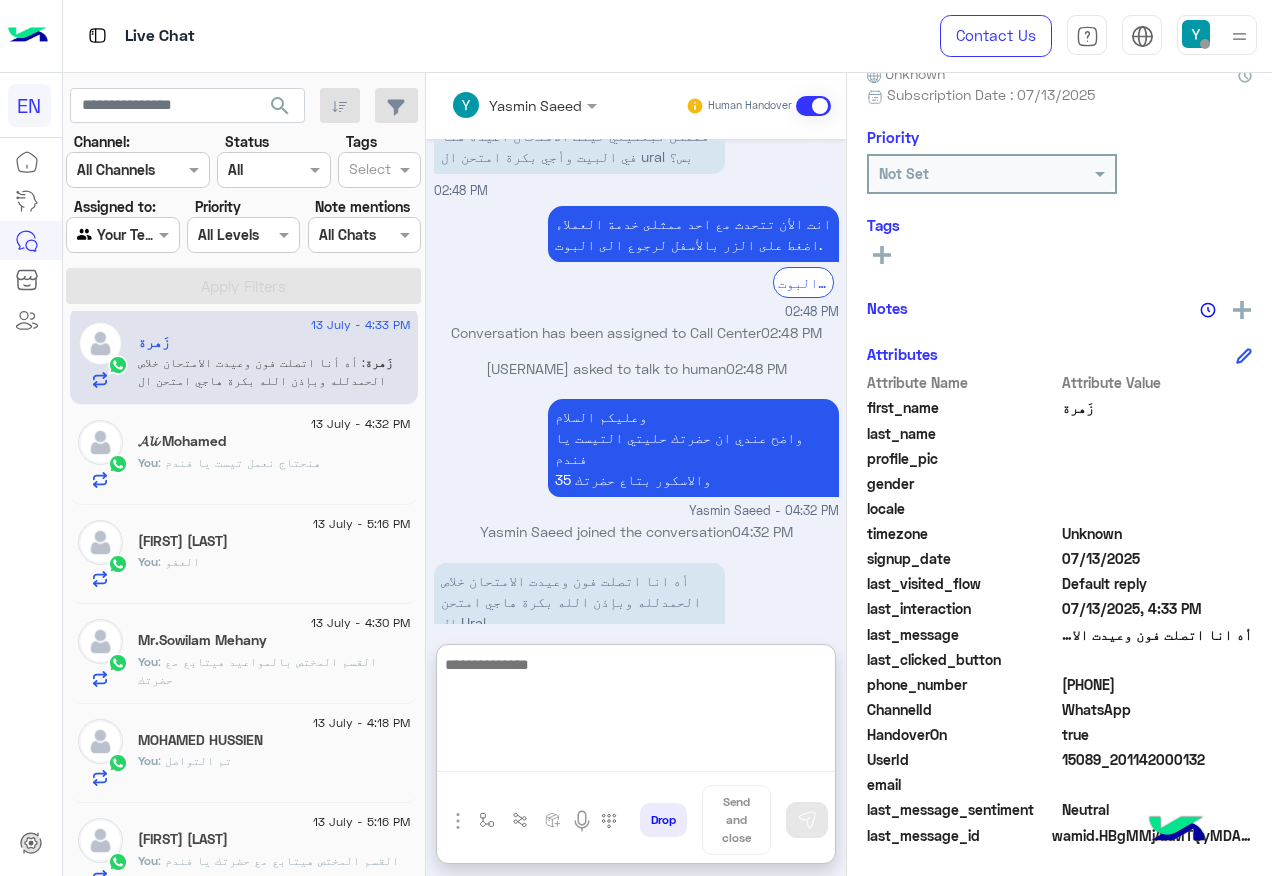 scroll, scrollTop: 188, scrollLeft: 0, axis: vertical 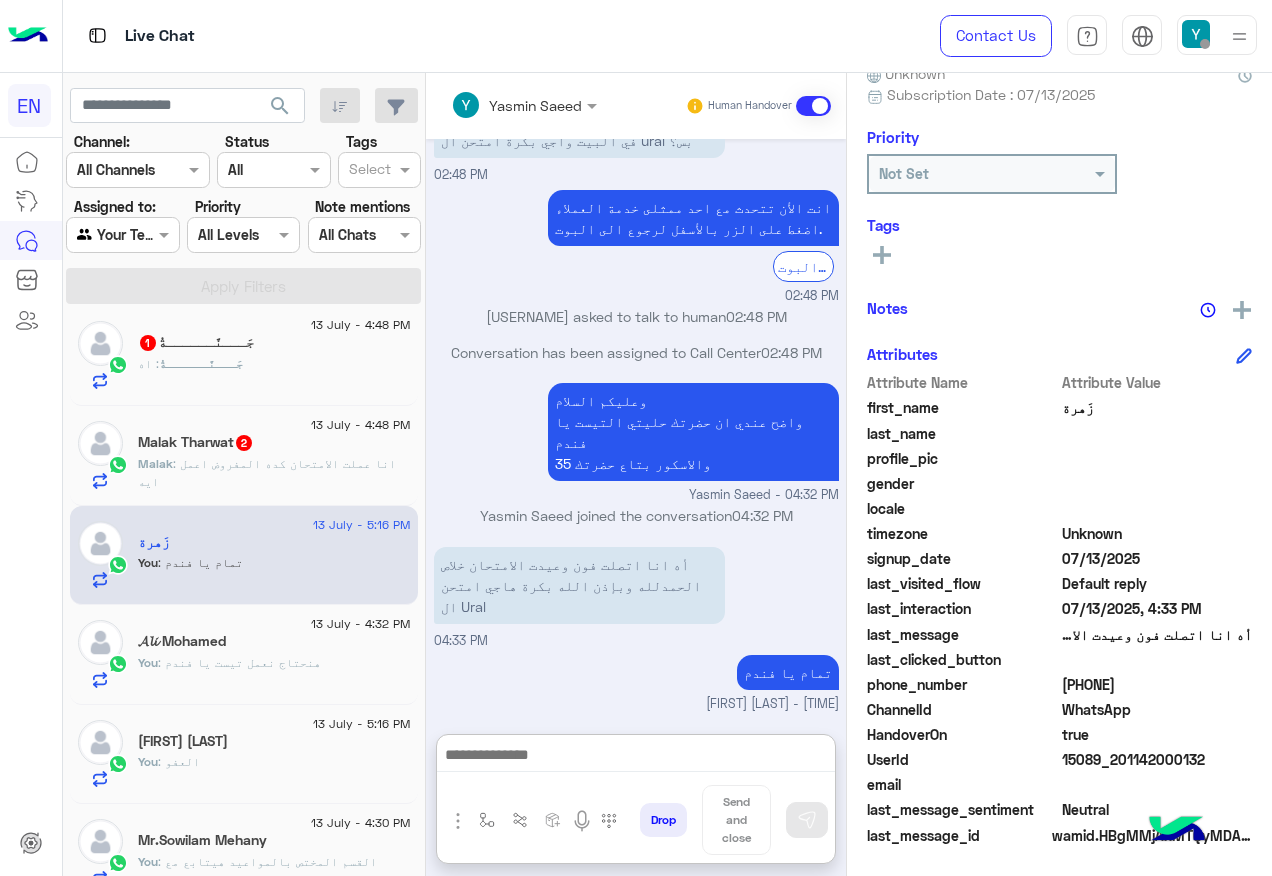 click on ": انا عملت الامتحان كده المفروض اعمل ايه" 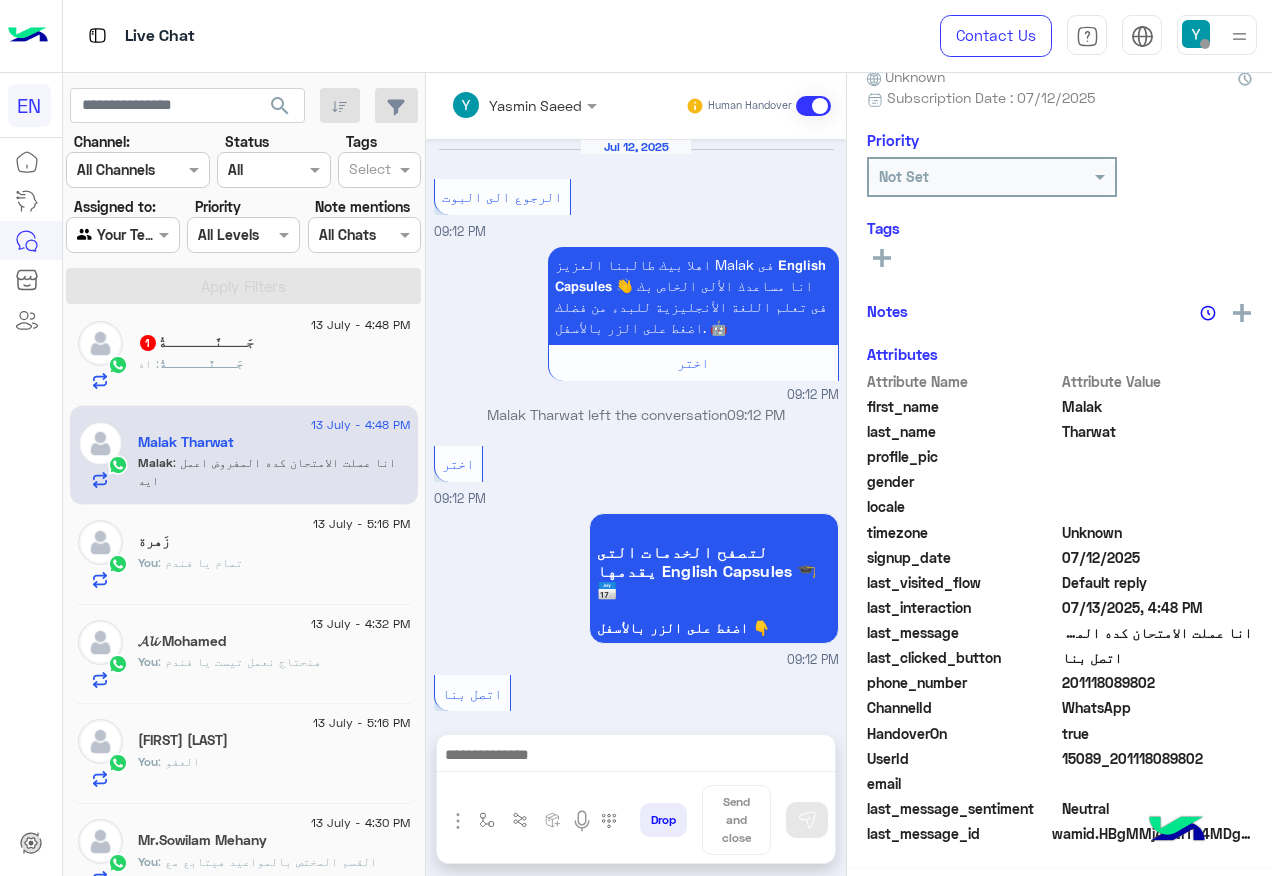 scroll, scrollTop: 1523, scrollLeft: 0, axis: vertical 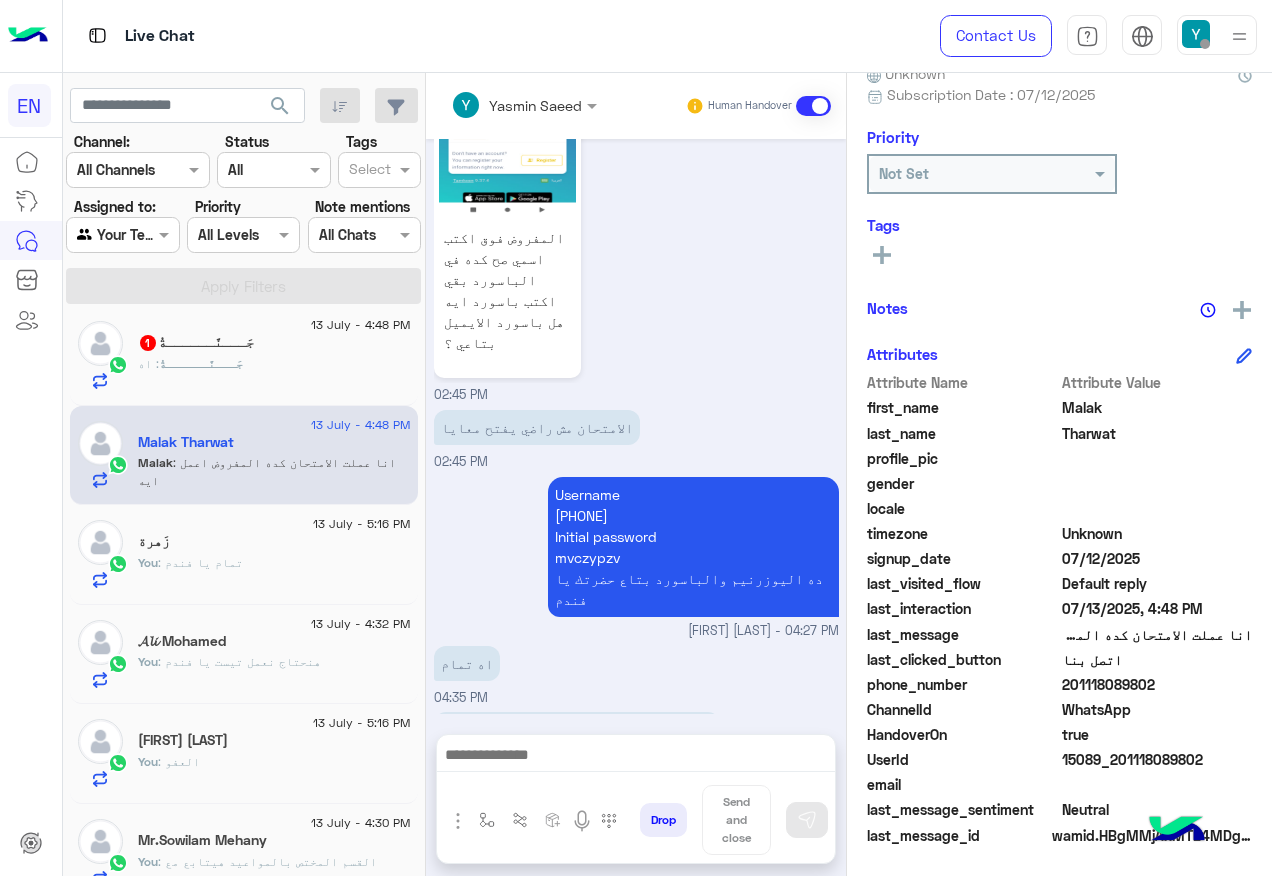 click on "201118089802" 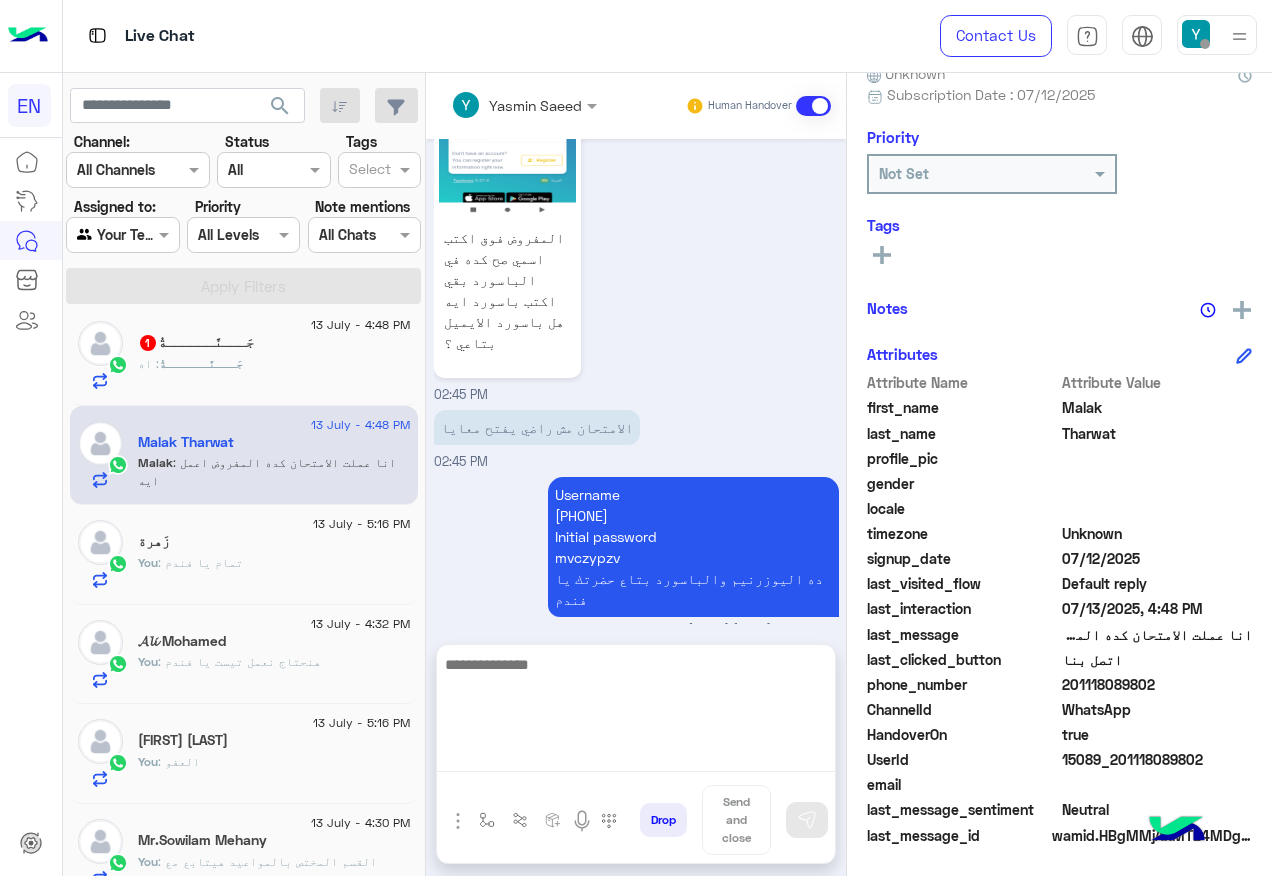 click at bounding box center (636, 712) 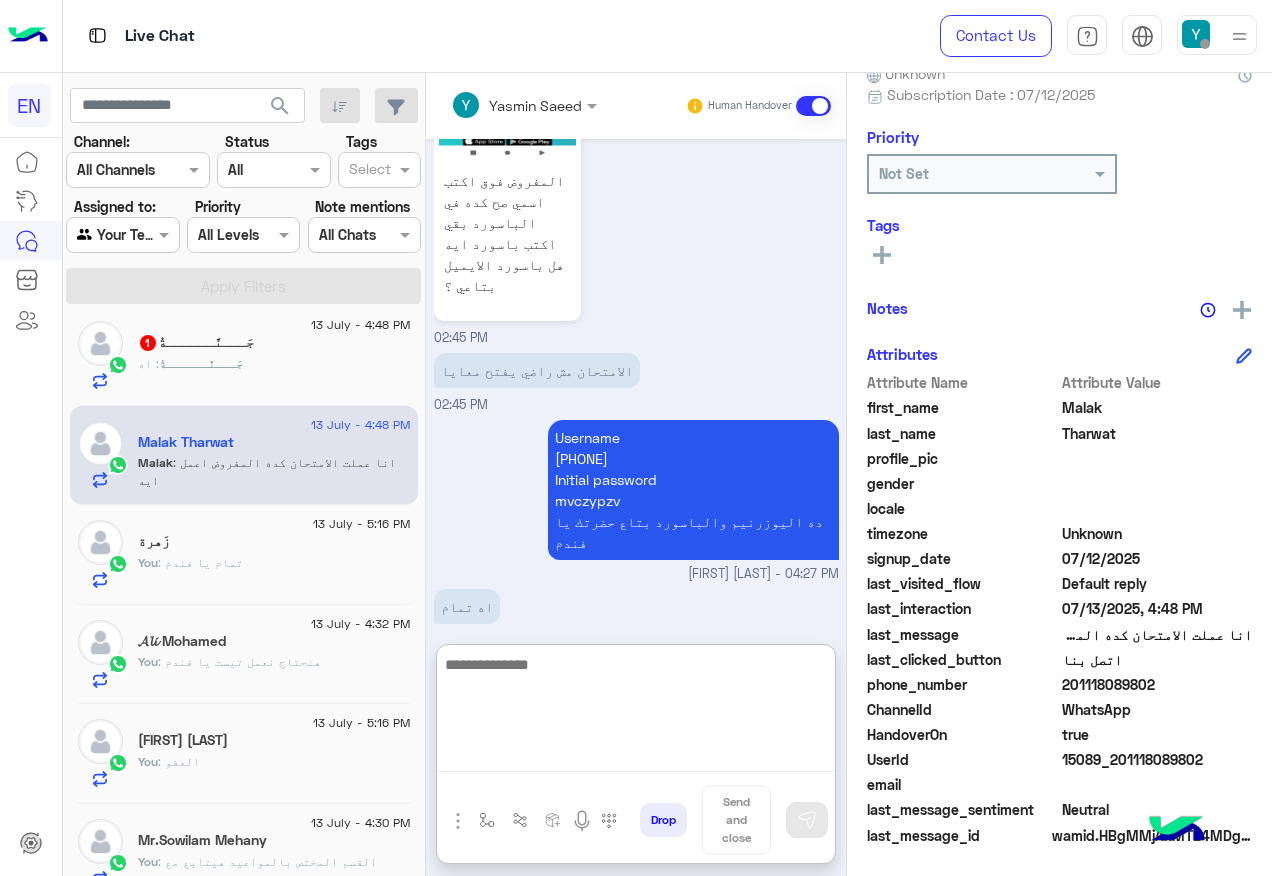 scroll, scrollTop: 1612, scrollLeft: 0, axis: vertical 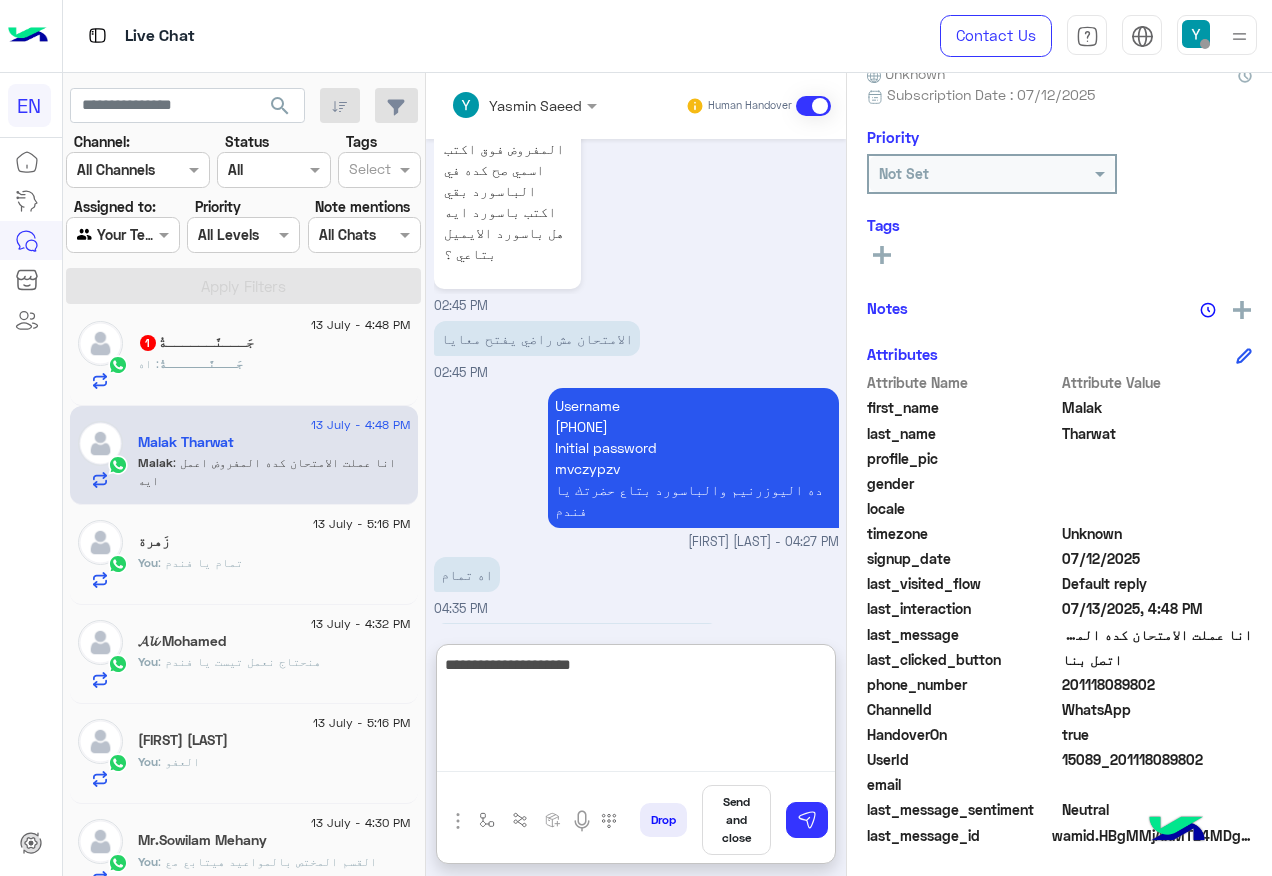 type on "**********" 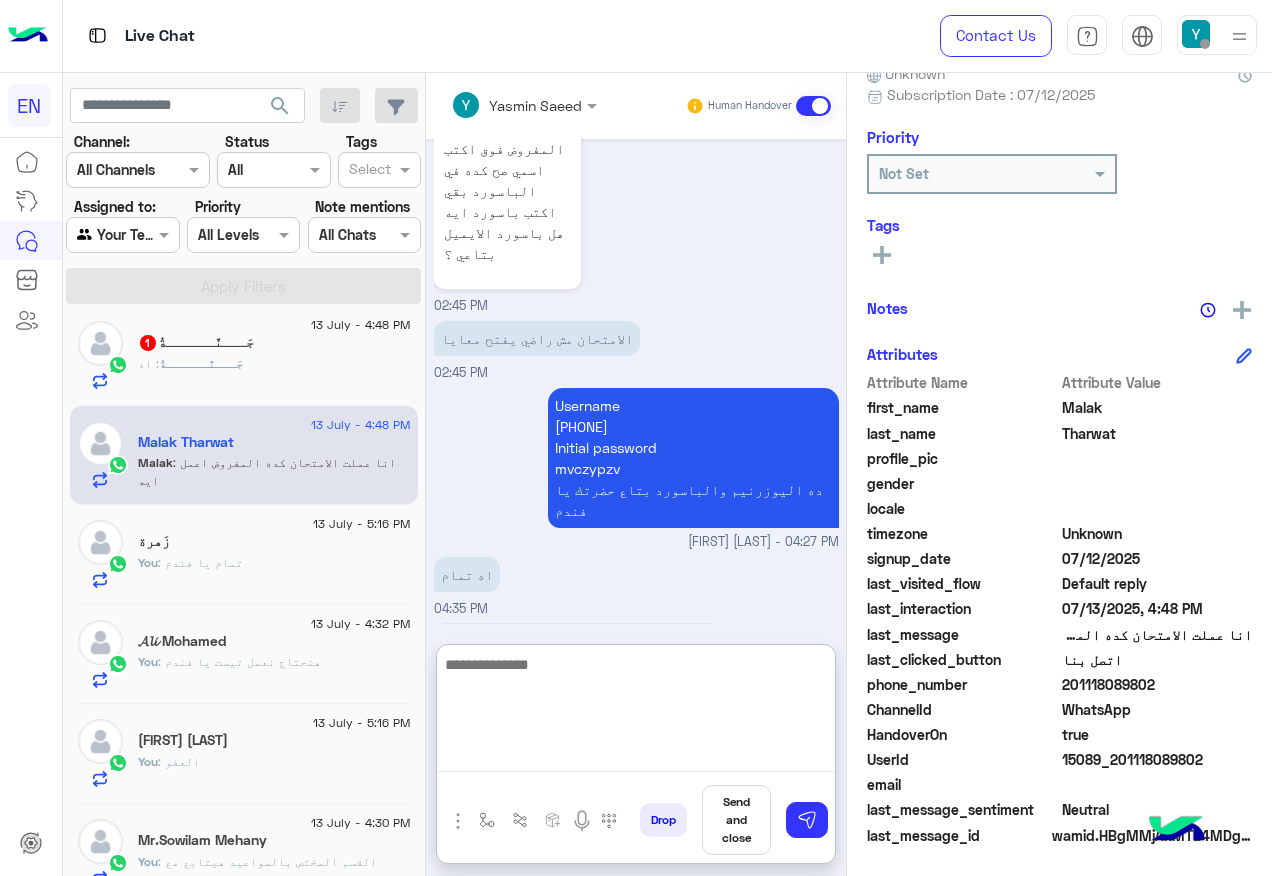 scroll, scrollTop: 1676, scrollLeft: 0, axis: vertical 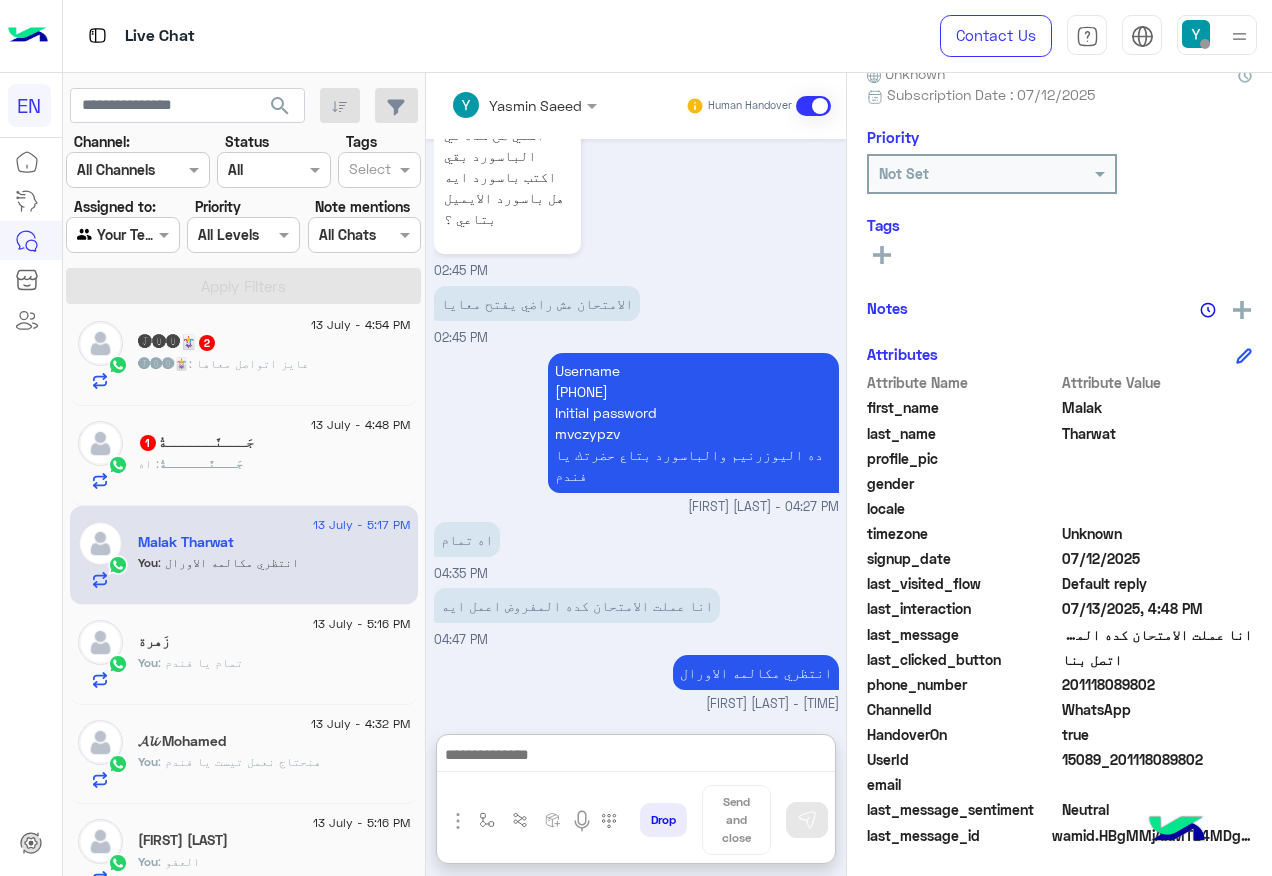 click on "جَـــنَّــــــةُ : اه" 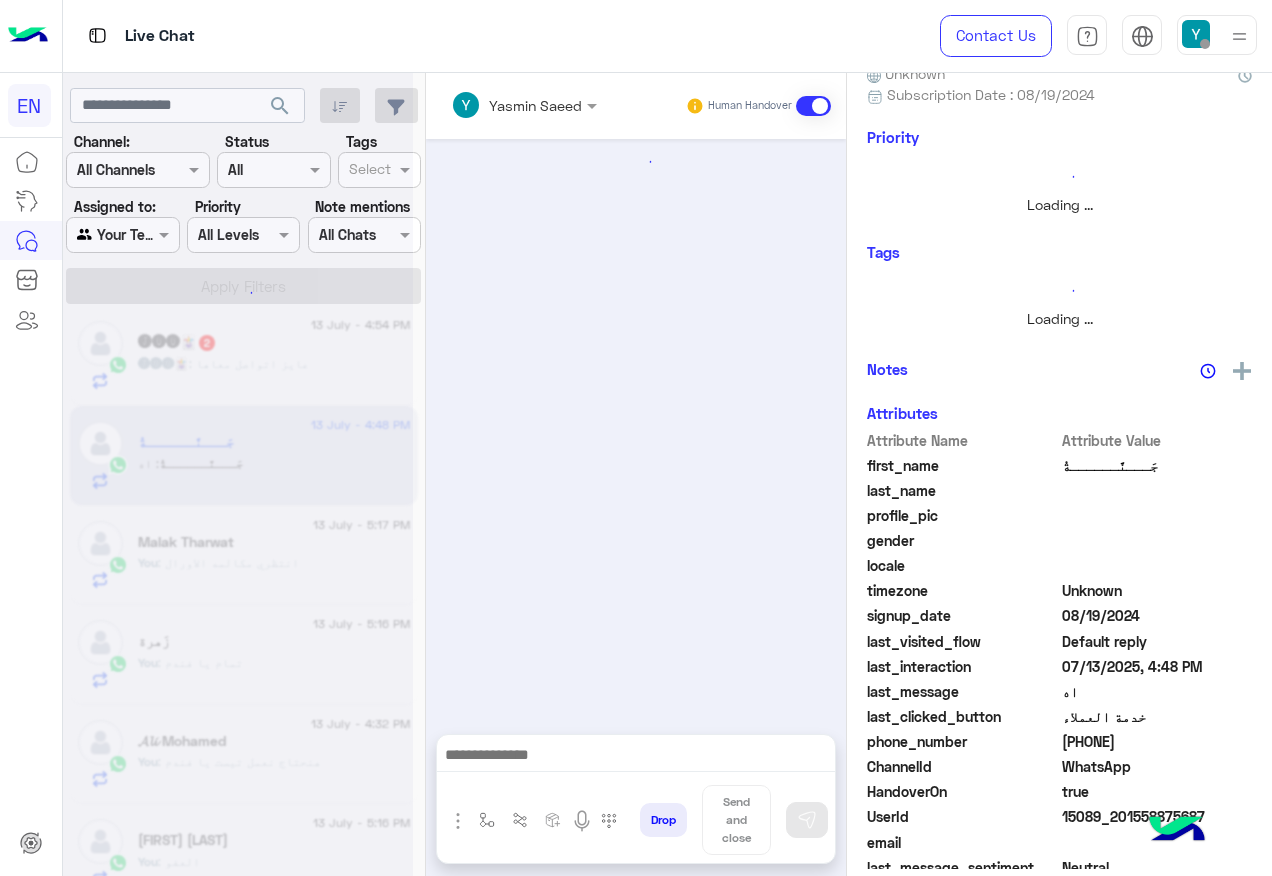 scroll, scrollTop: 0, scrollLeft: 0, axis: both 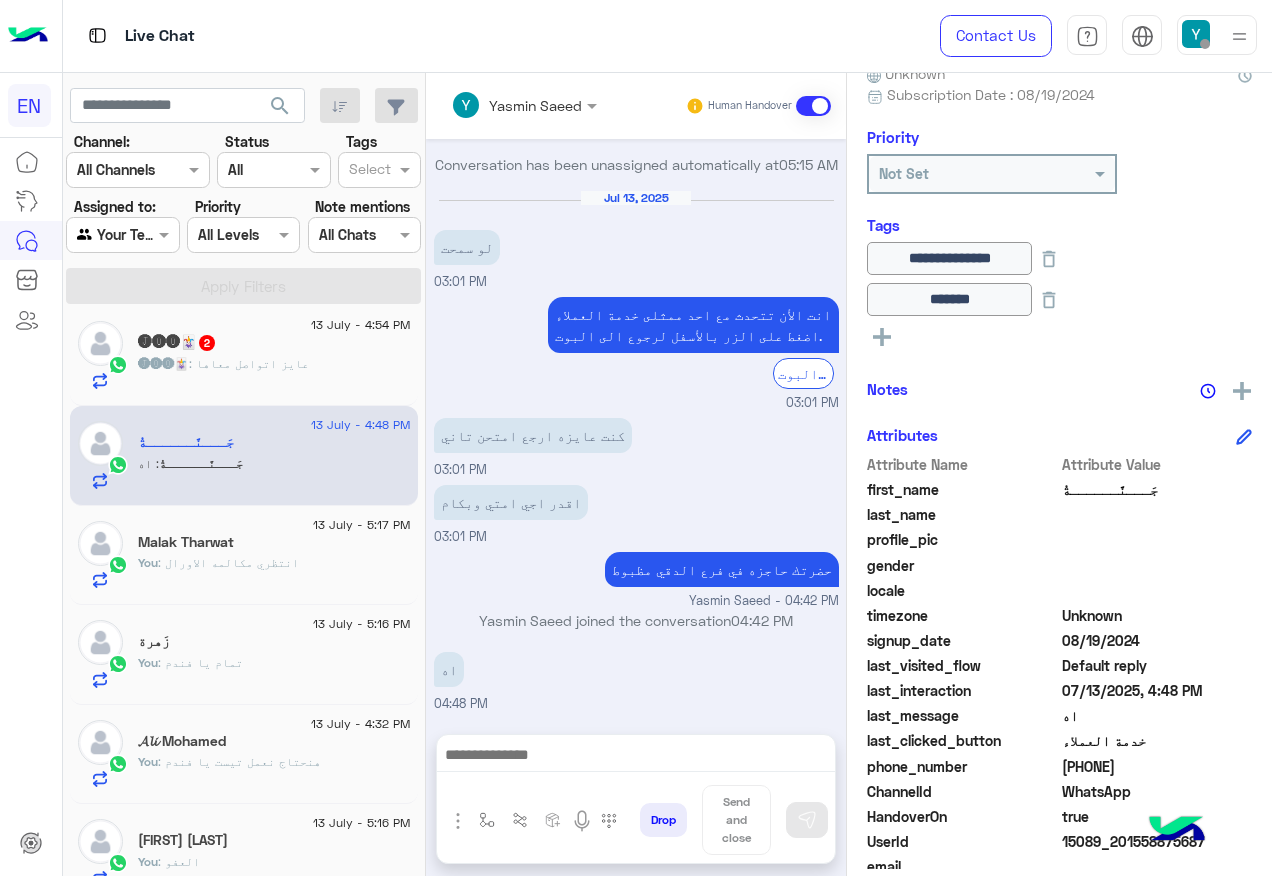 click on "[PHONE]" 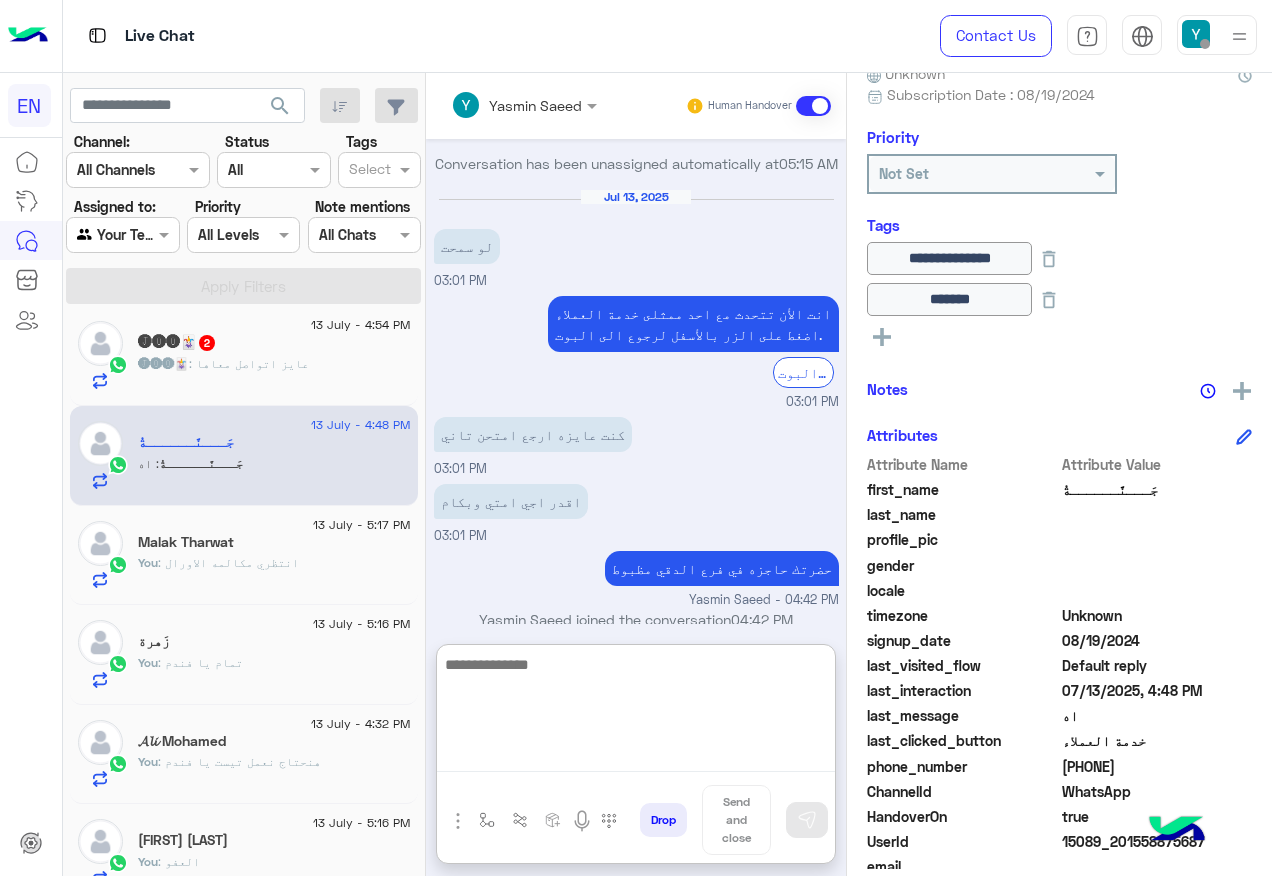 click at bounding box center (636, 712) 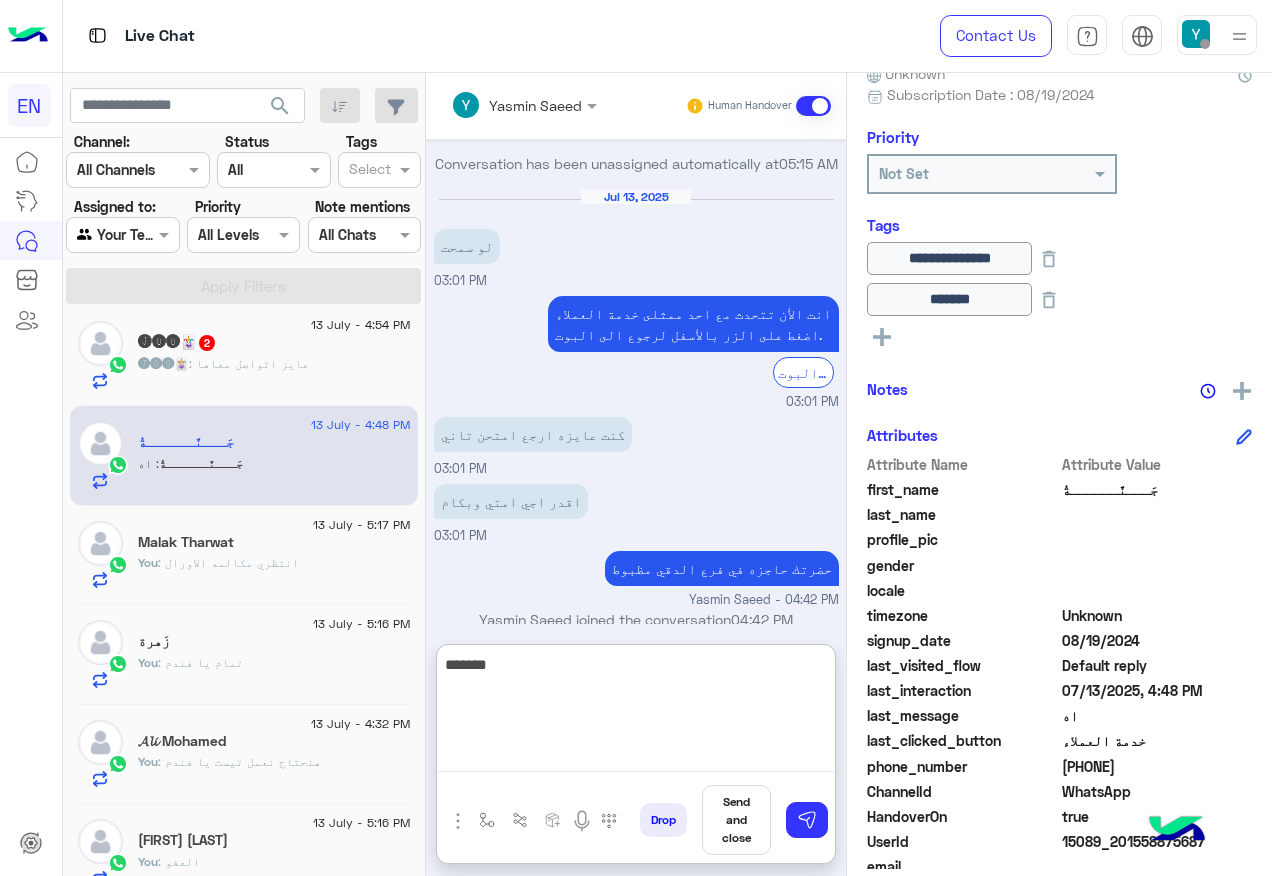 paste on "**********" 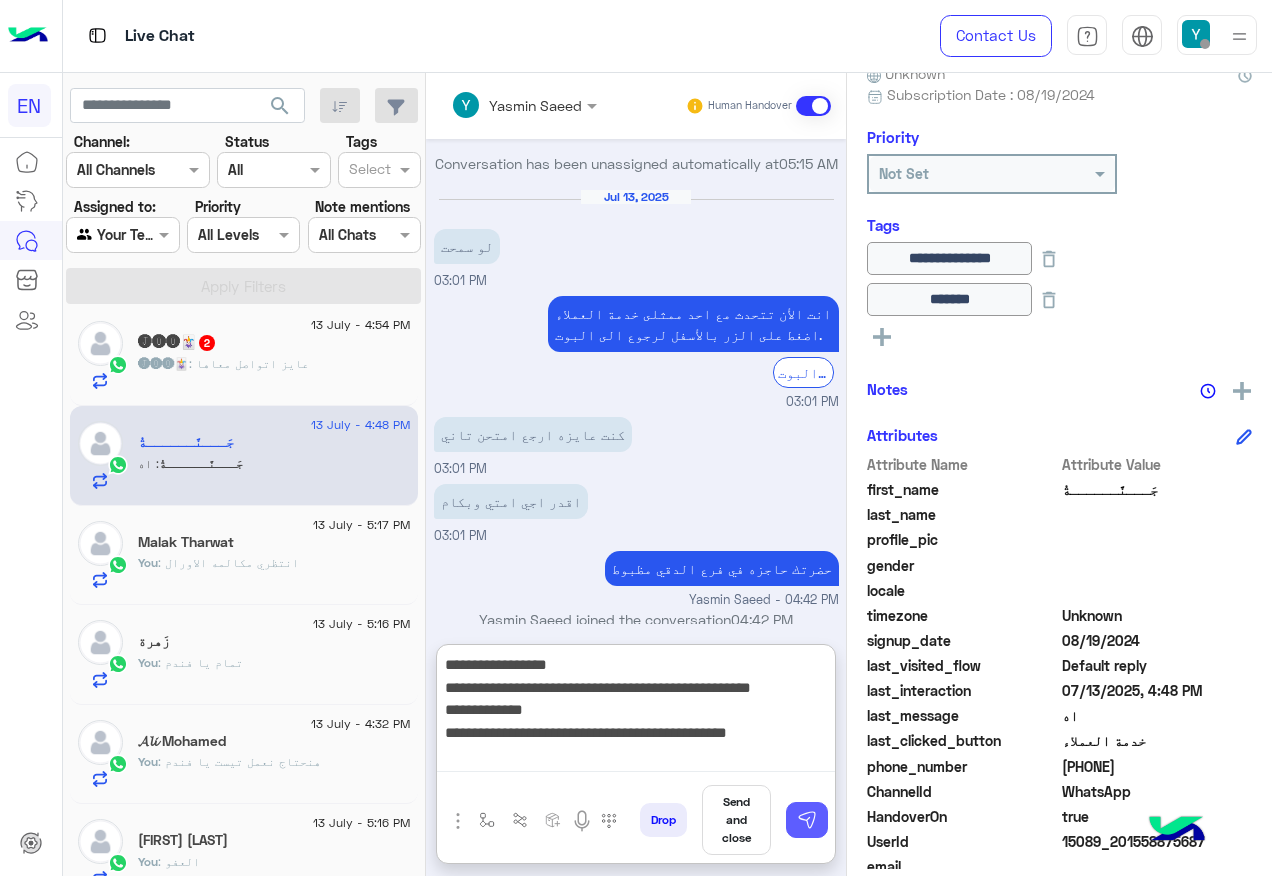 type on "**********" 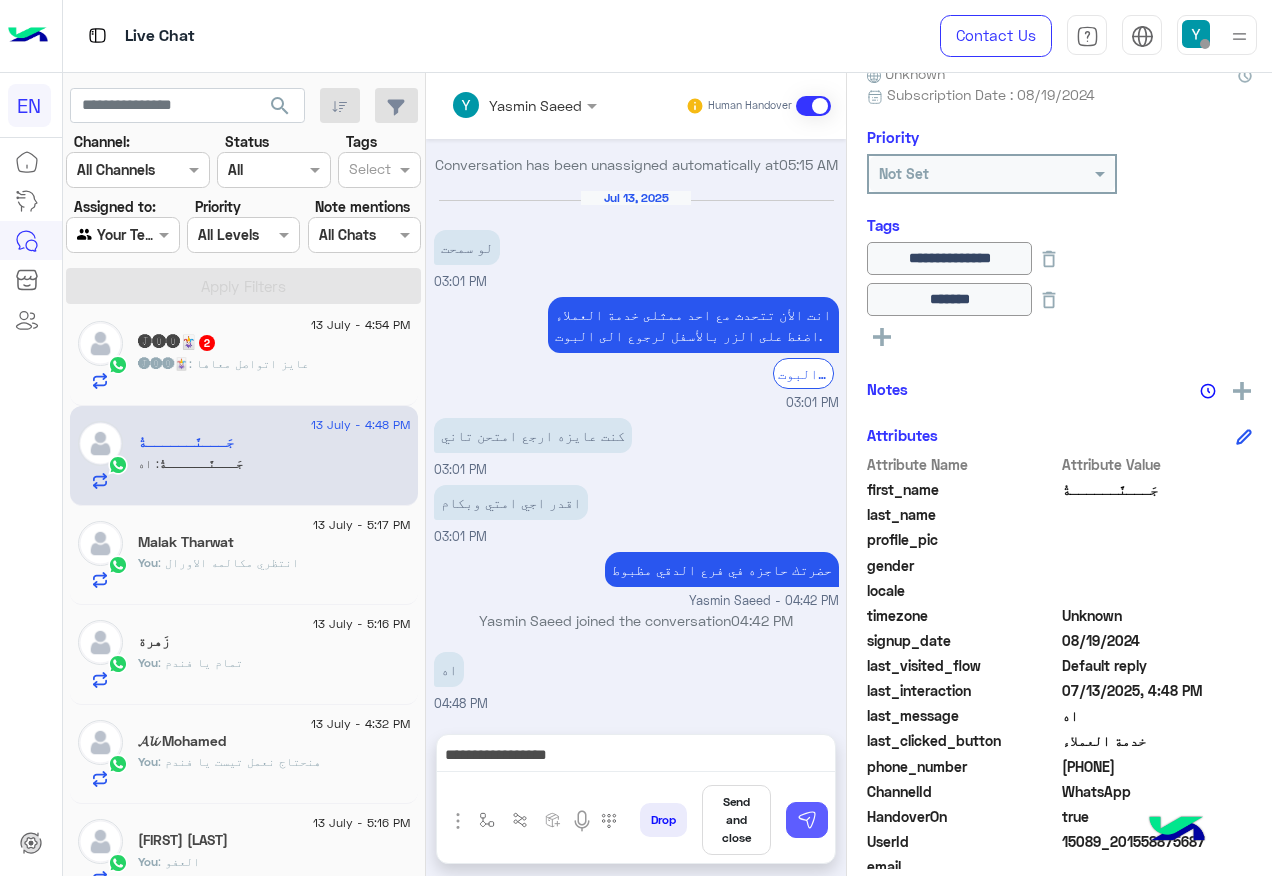 click at bounding box center [807, 820] 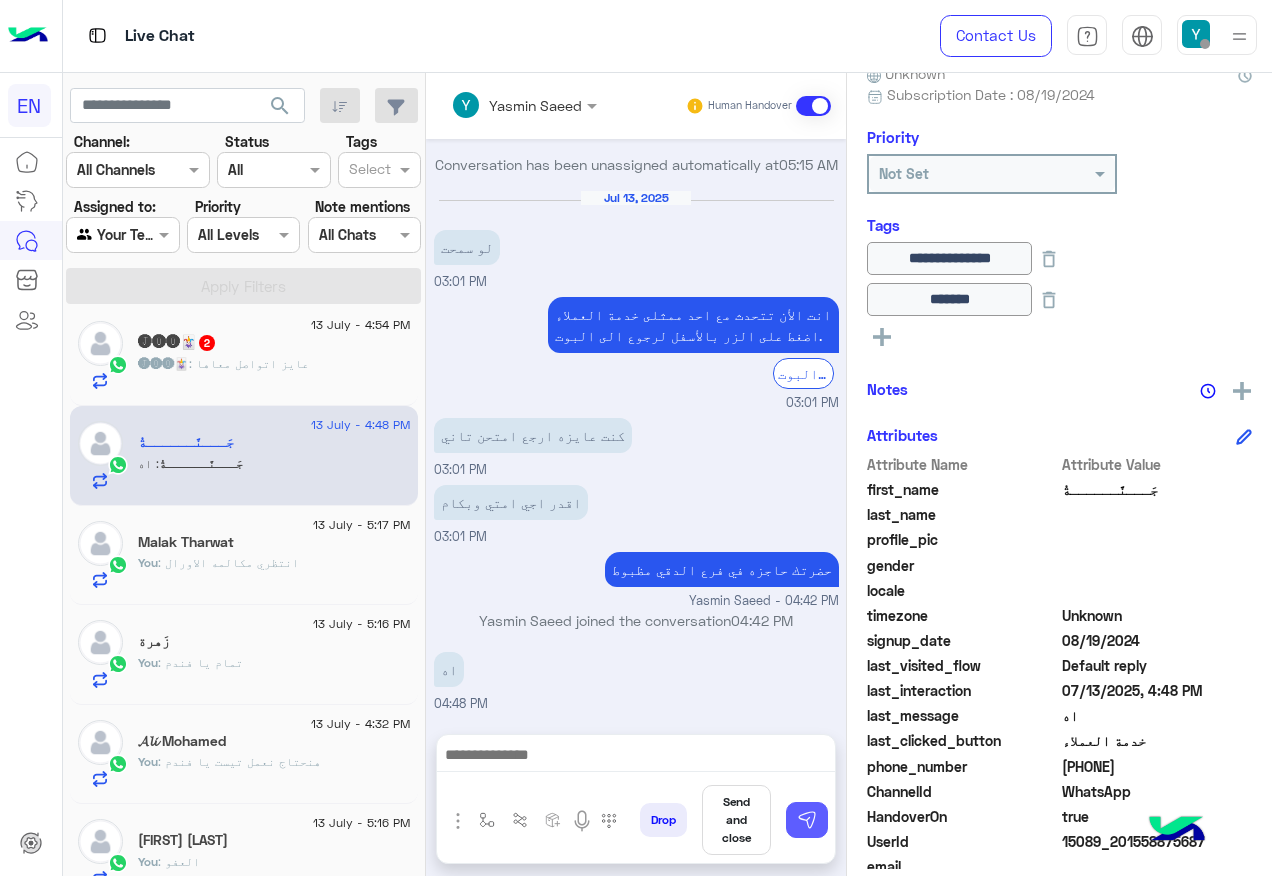 scroll, scrollTop: 1361, scrollLeft: 0, axis: vertical 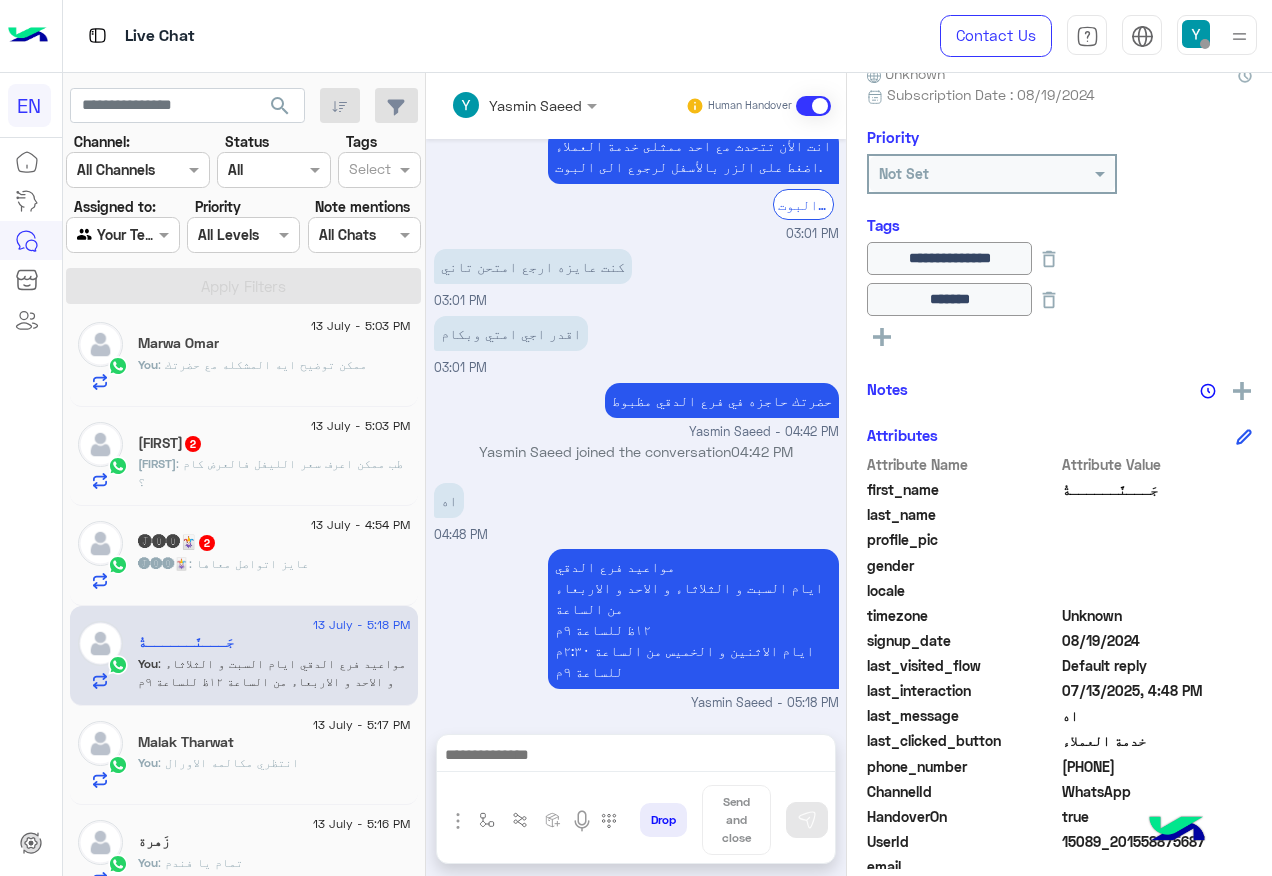 click on "[FIRST] : عايز اتواصل معاها" 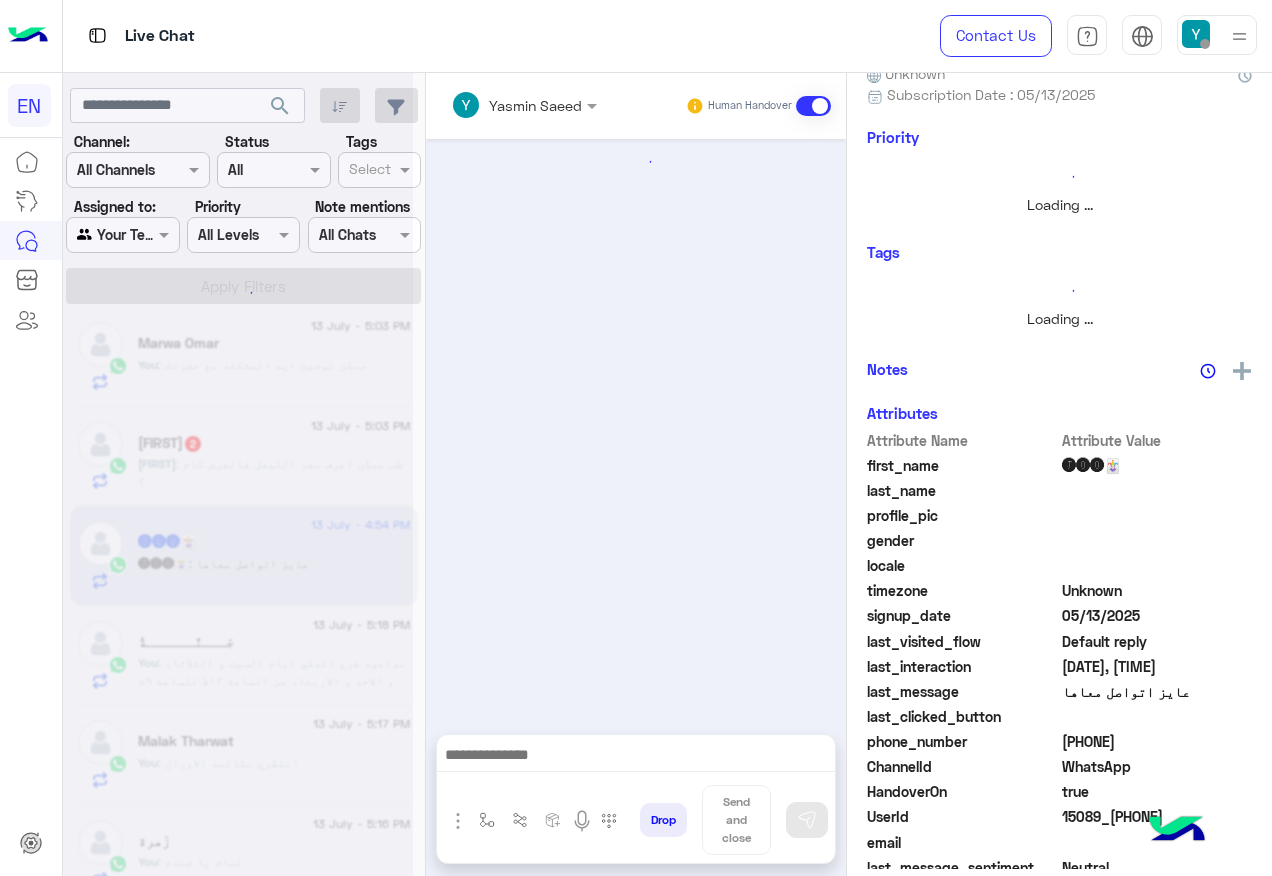 scroll, scrollTop: 798, scrollLeft: 0, axis: vertical 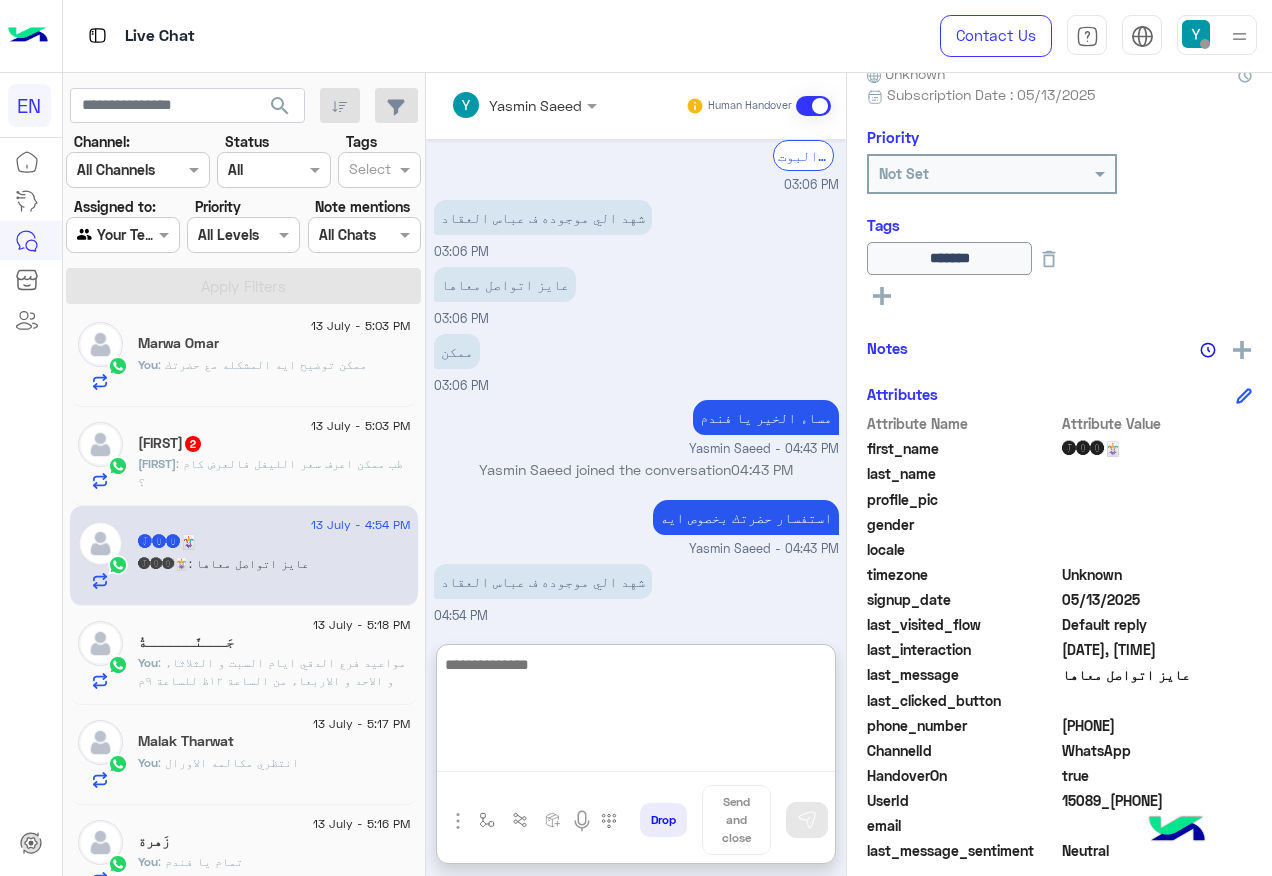 click at bounding box center (636, 712) 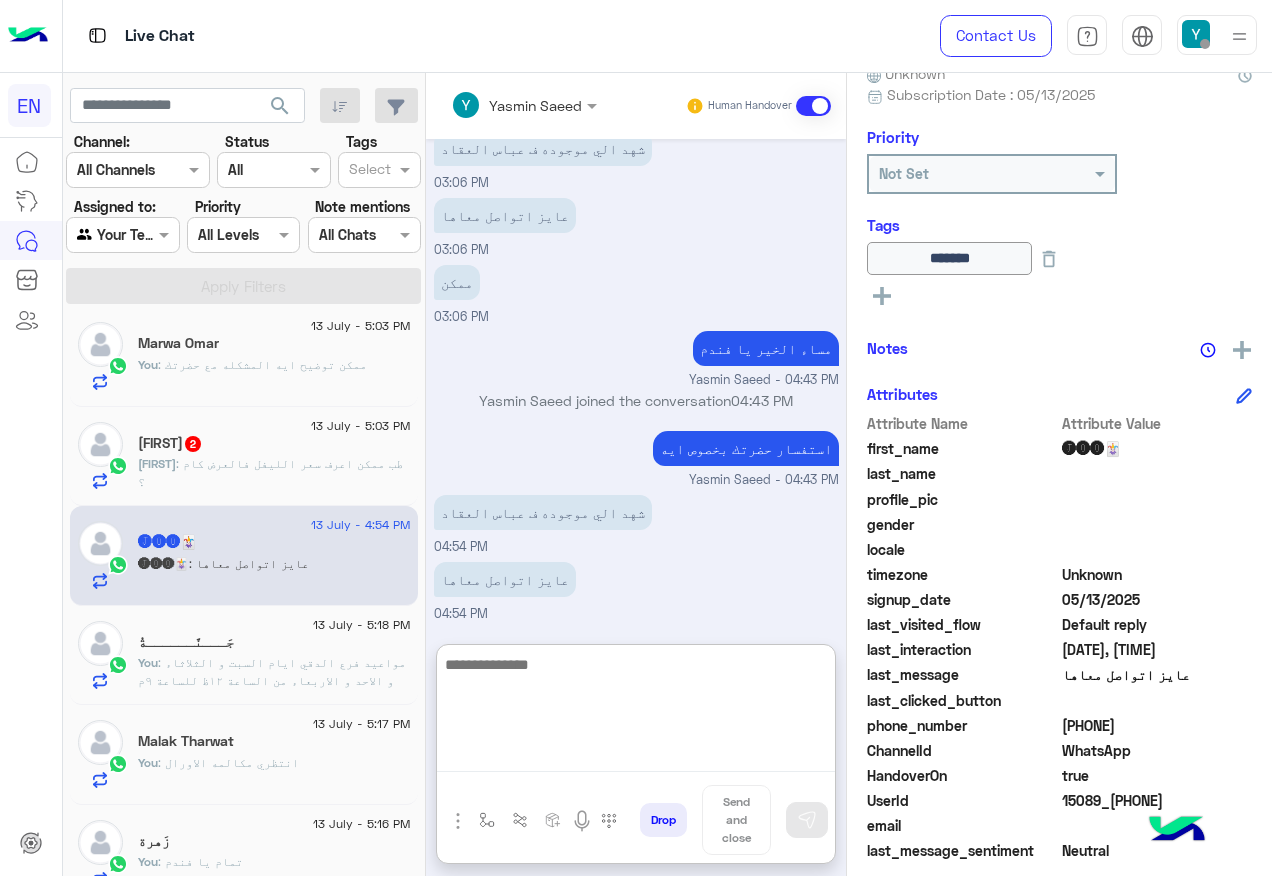 click at bounding box center [636, 712] 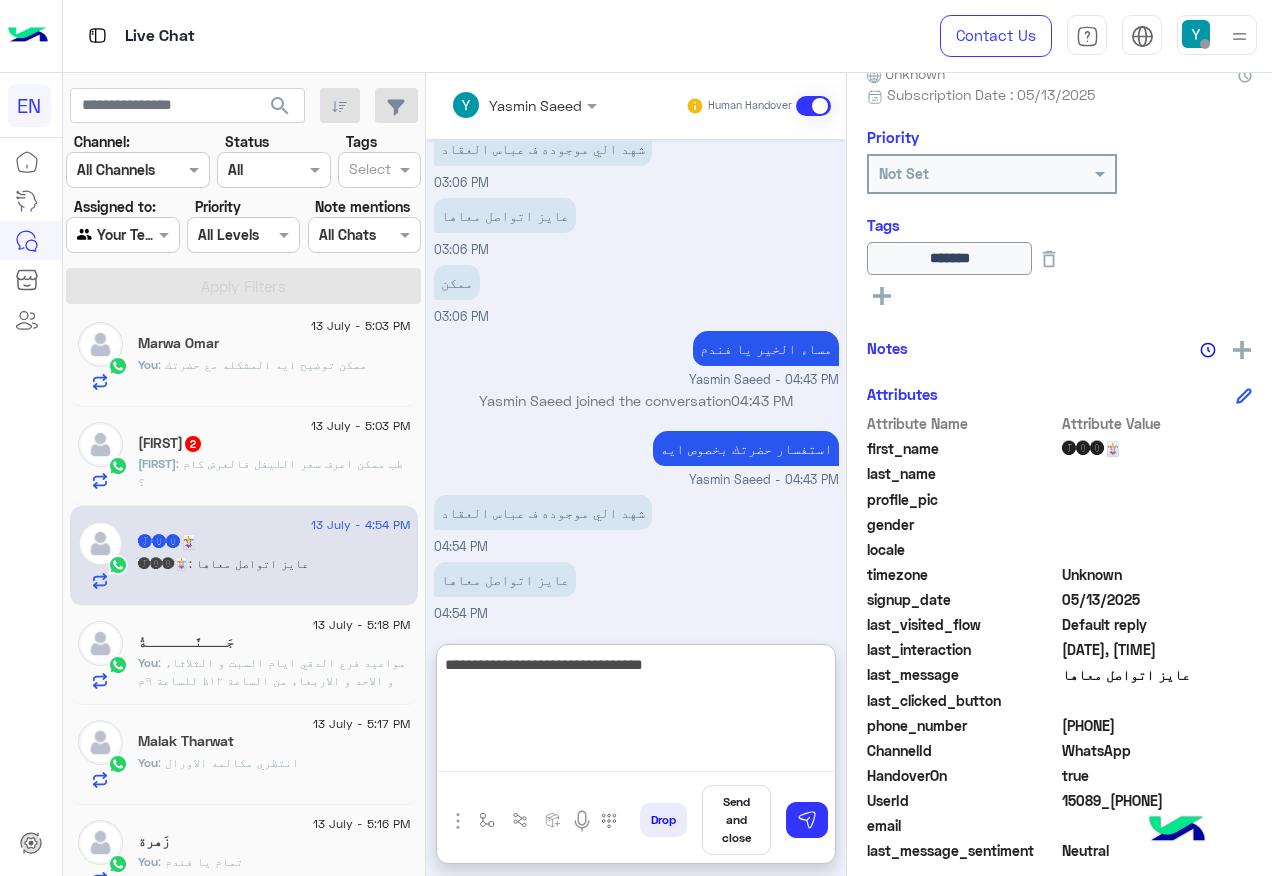 type on "**********" 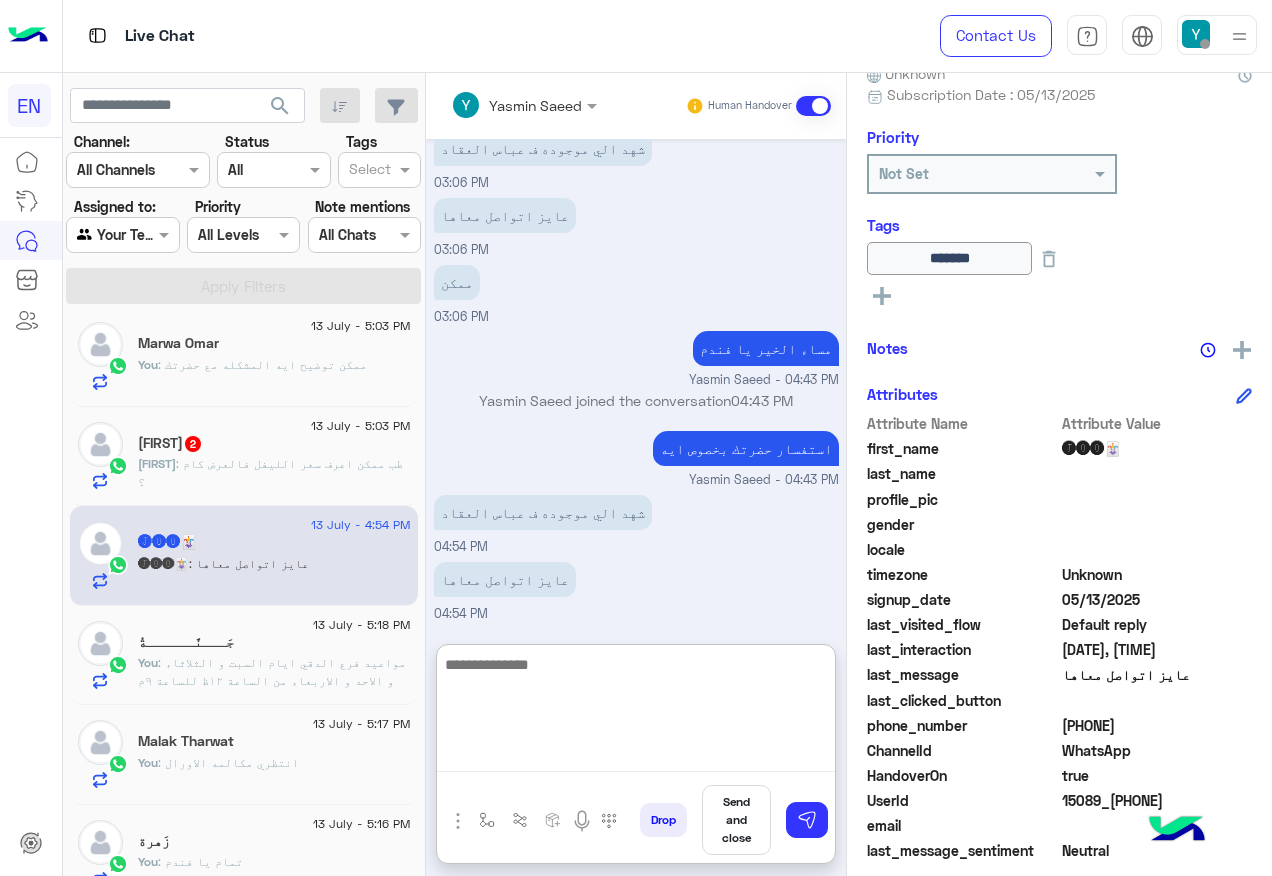 scroll, scrollTop: 952, scrollLeft: 0, axis: vertical 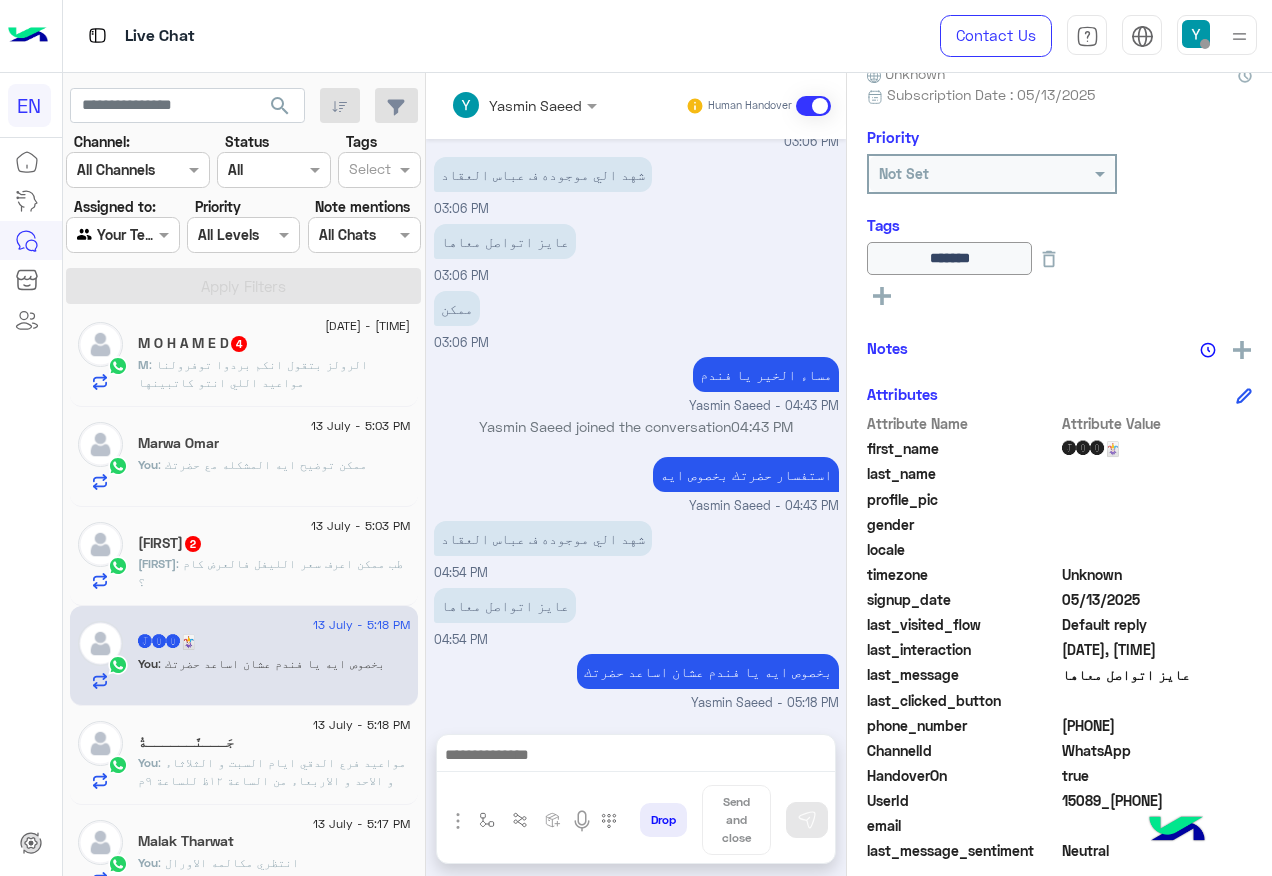 click on "khloud : طب ممكن اعرف سعر الليفل فالعرض كام ؟" 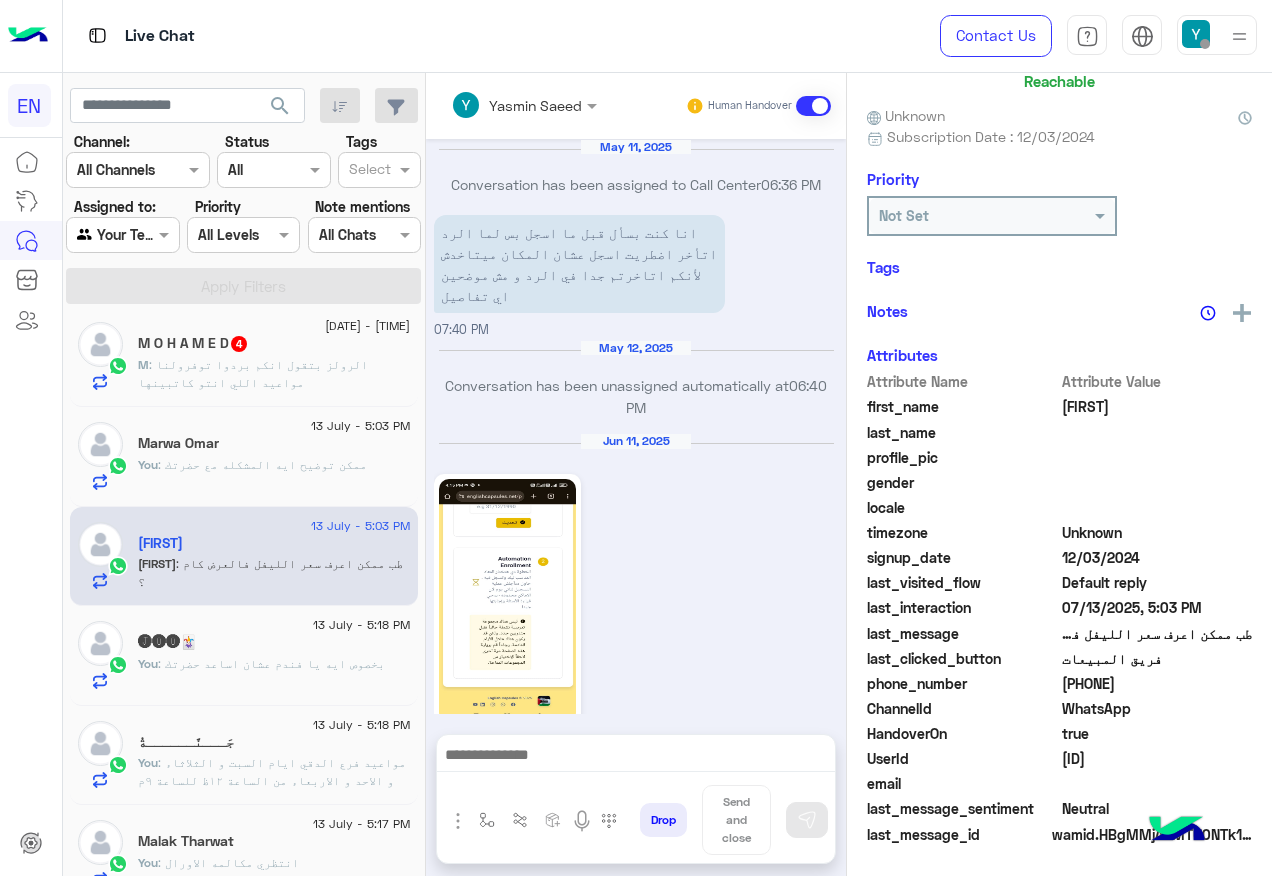scroll, scrollTop: 158, scrollLeft: 0, axis: vertical 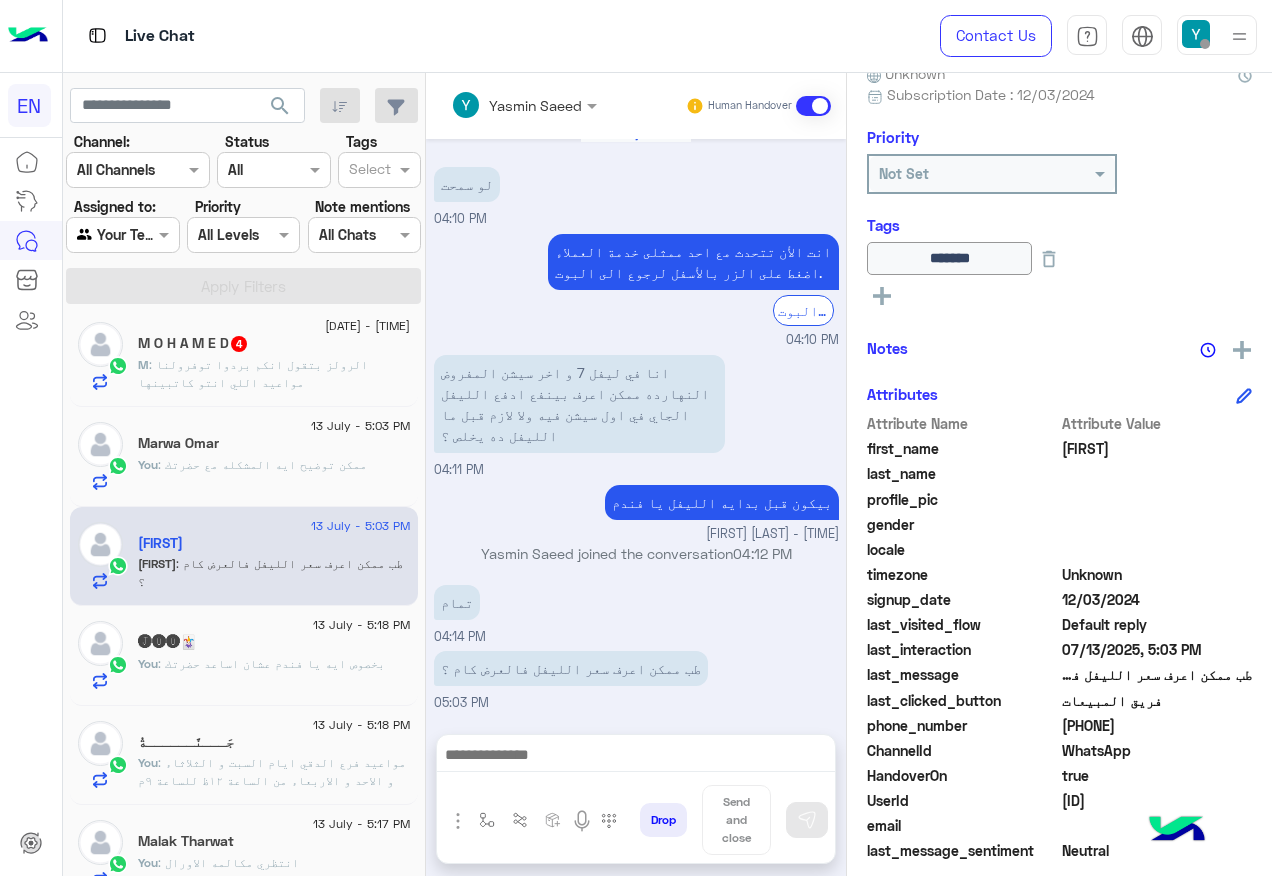 click on "[PHONE]" 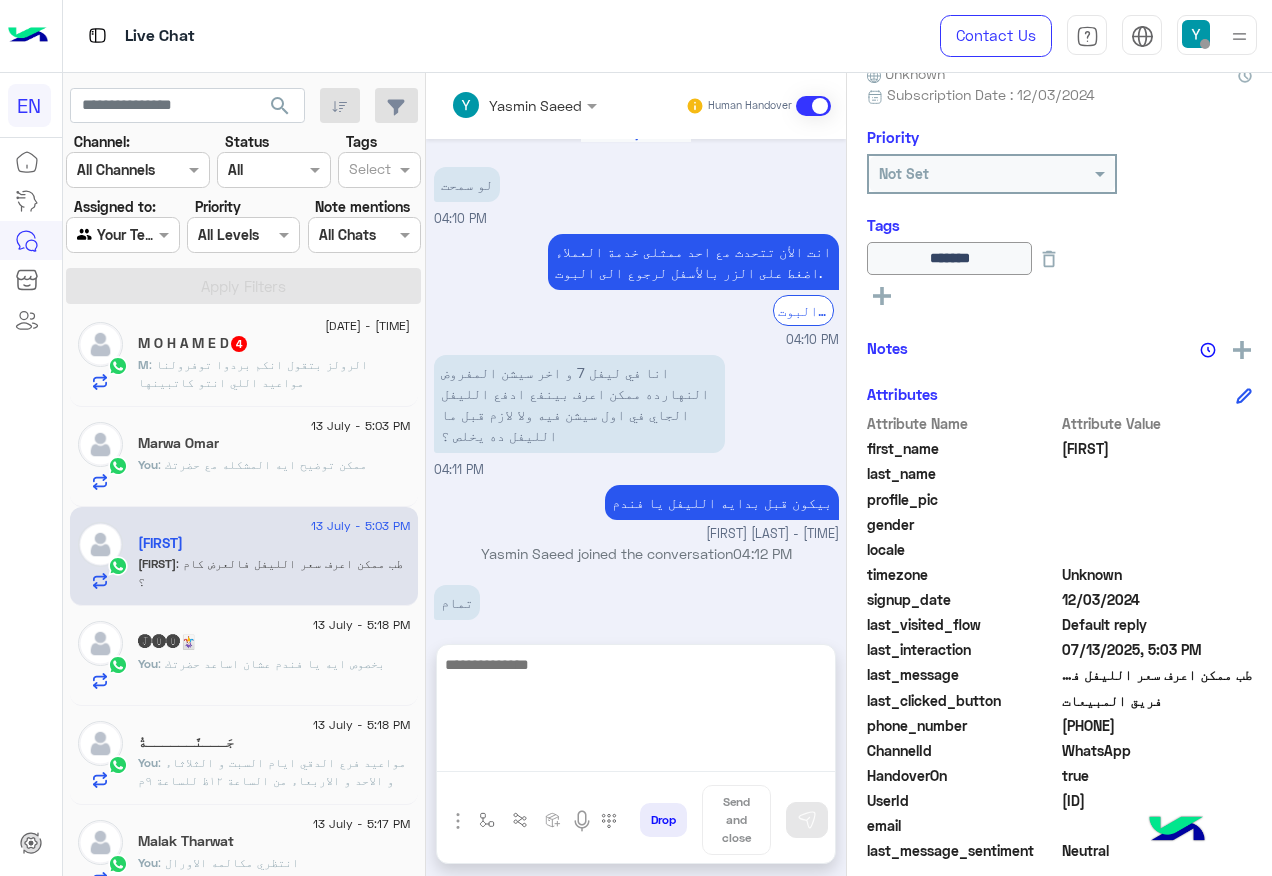 click at bounding box center (636, 712) 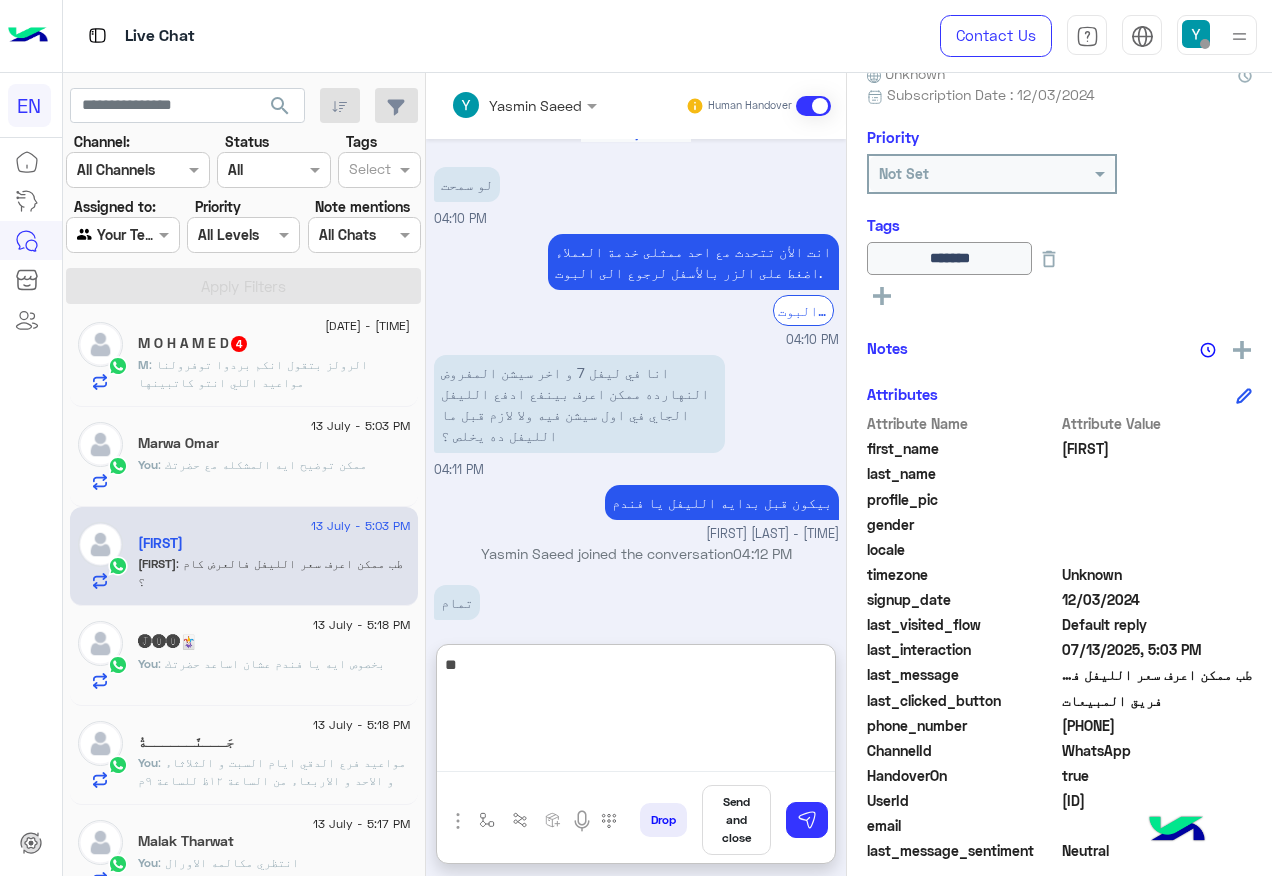 type on "*" 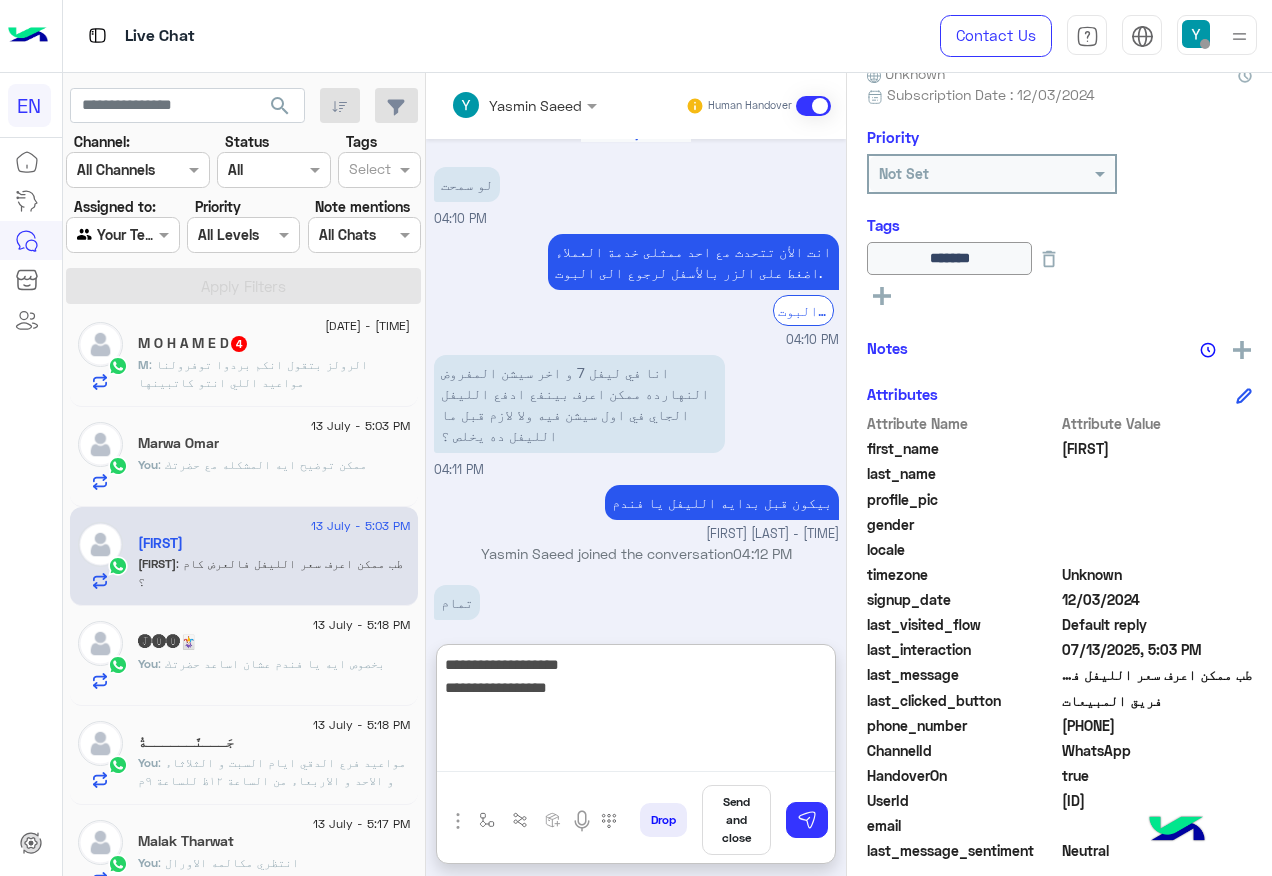 type on "**********" 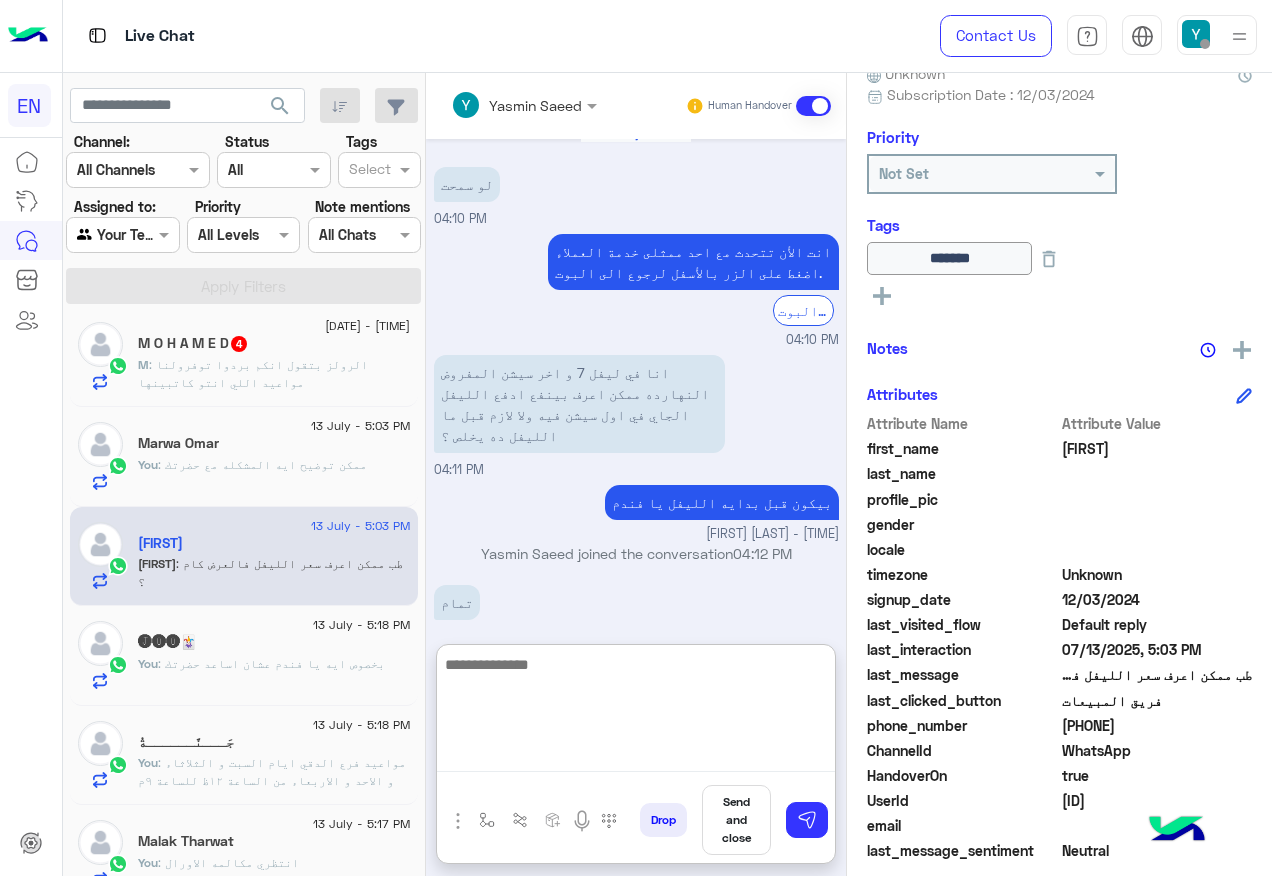 scroll, scrollTop: 1514, scrollLeft: 0, axis: vertical 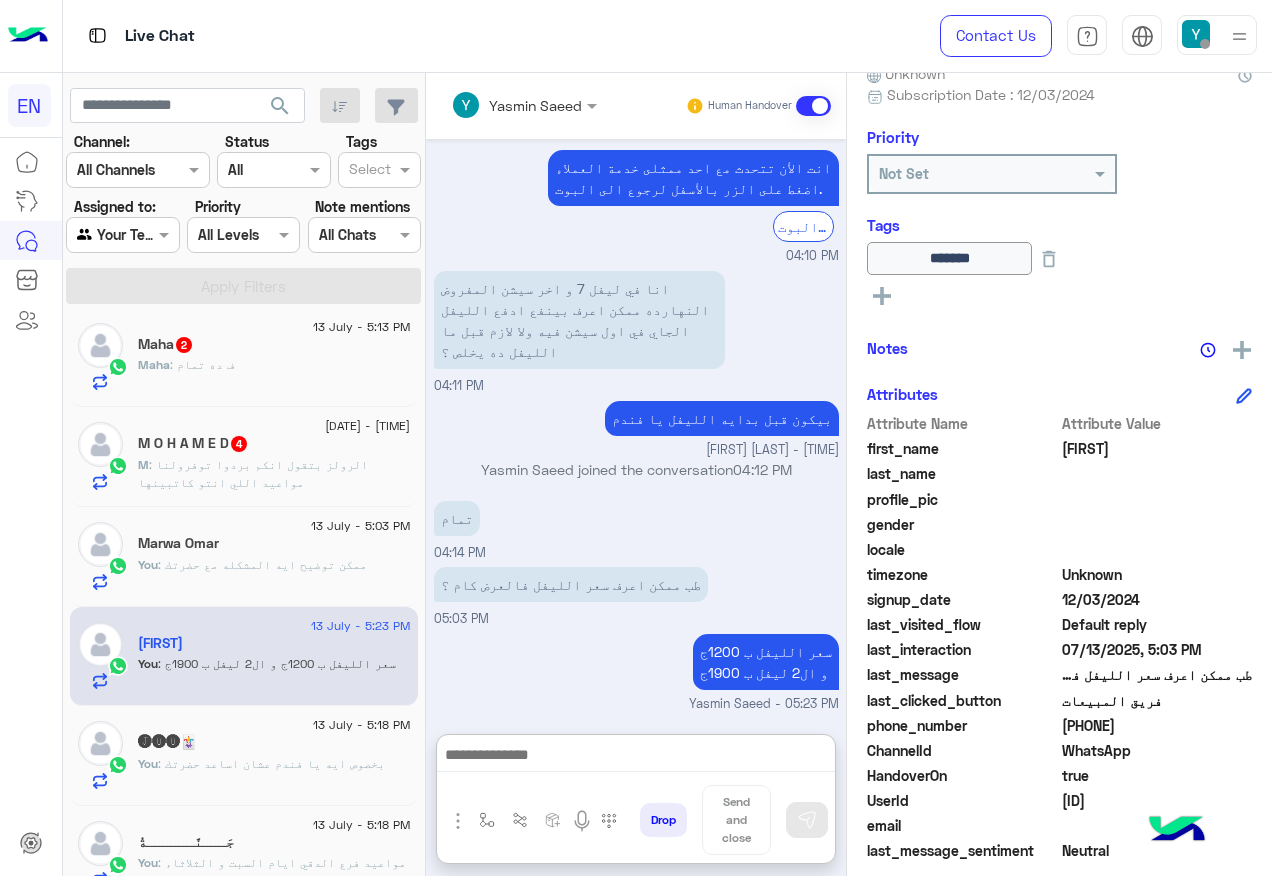 click on "M O H A M E D  4" 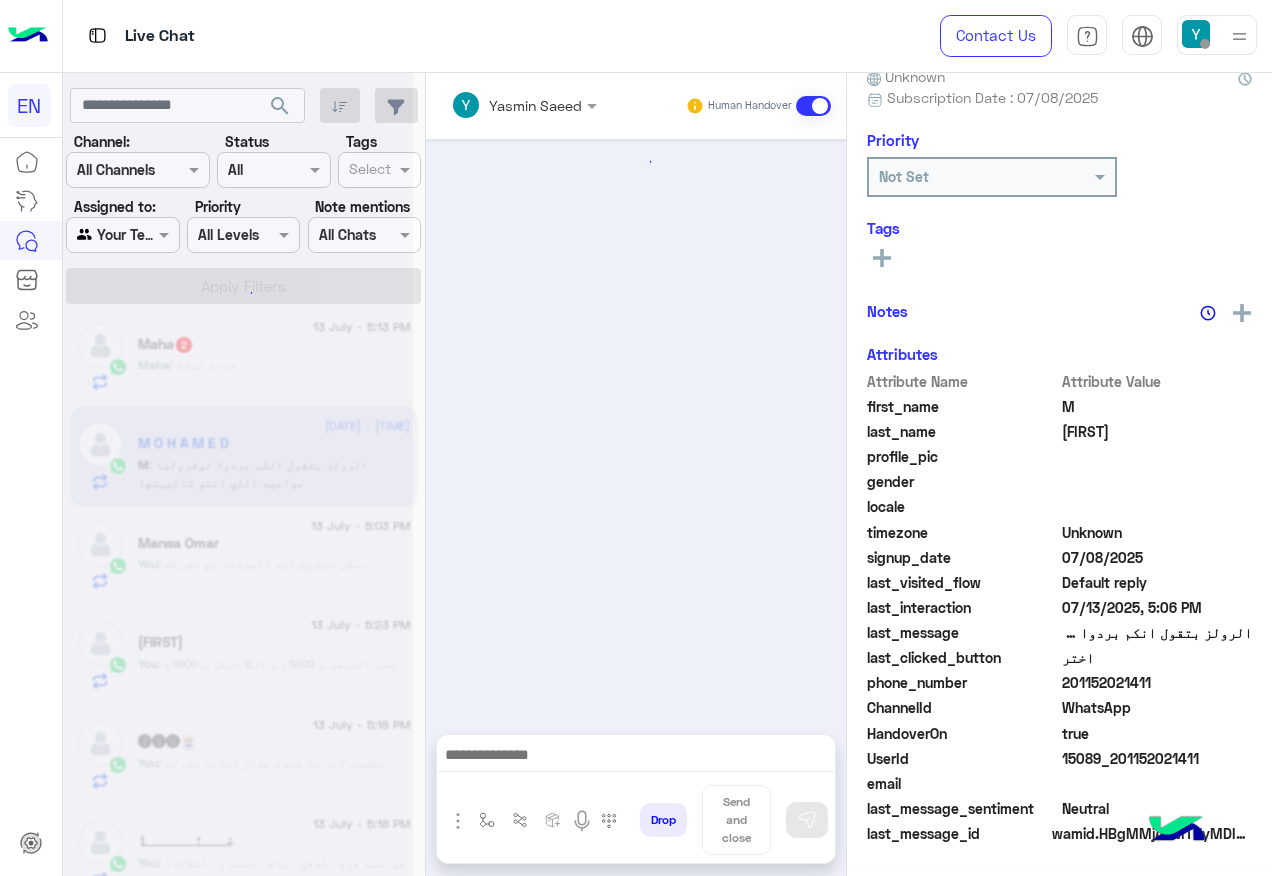 scroll, scrollTop: 197, scrollLeft: 0, axis: vertical 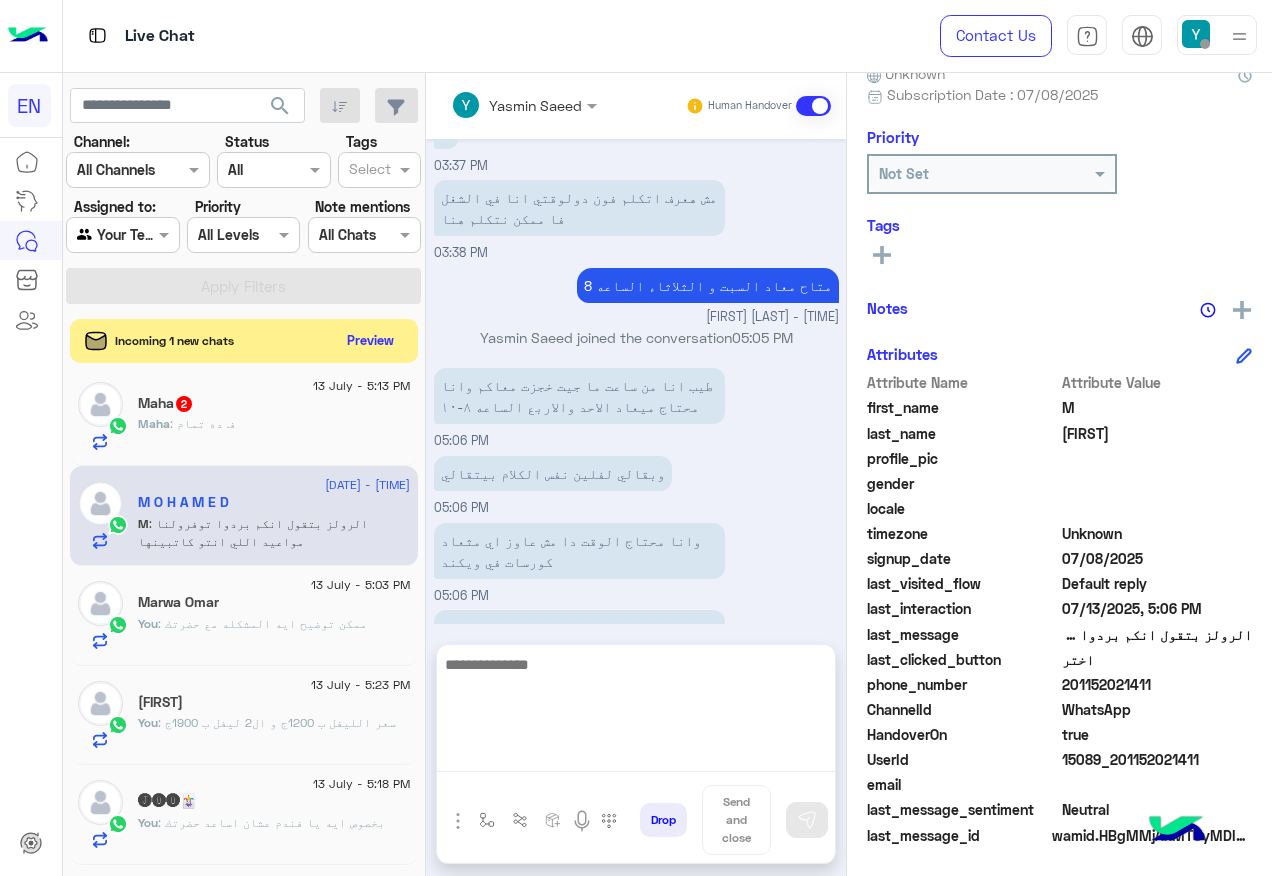 click at bounding box center [636, 712] 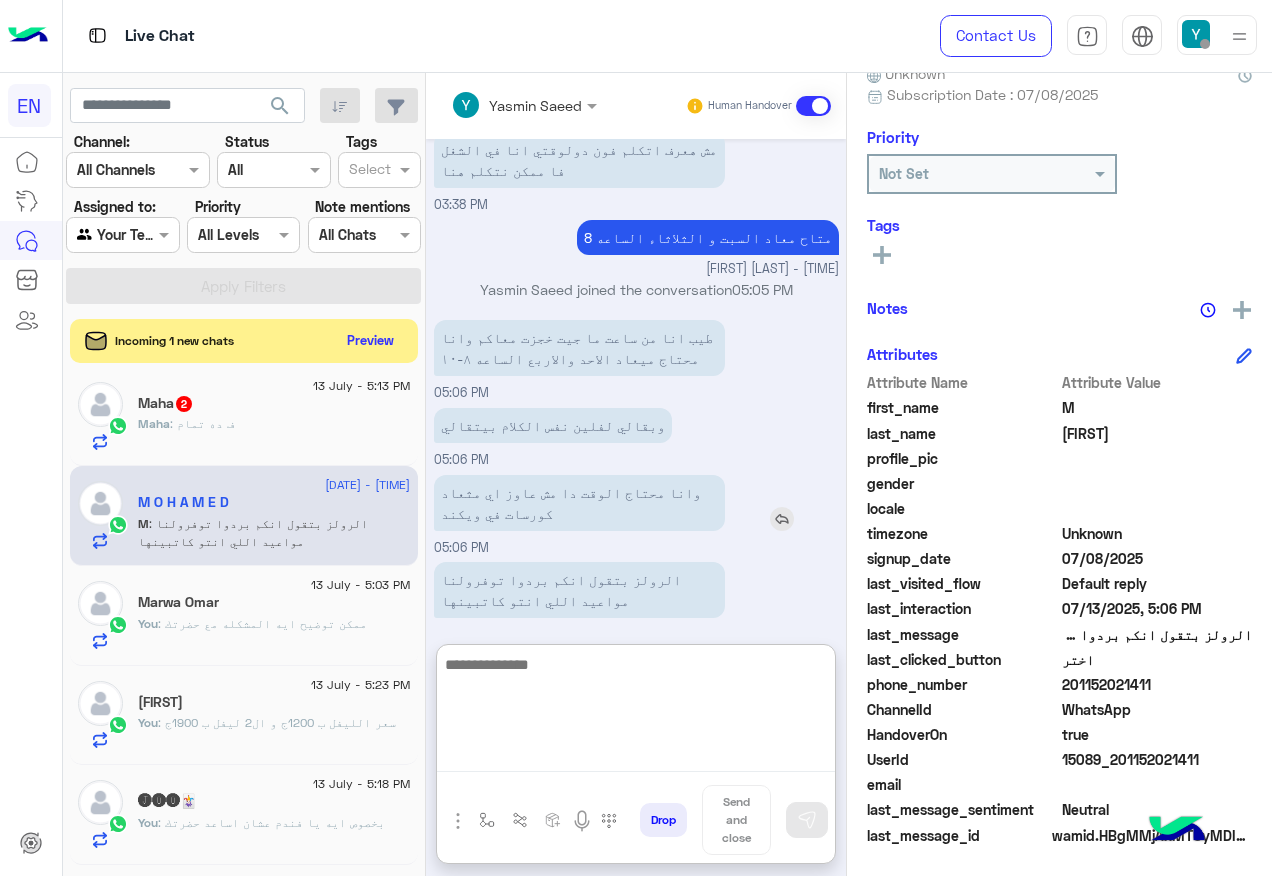 scroll, scrollTop: 1073, scrollLeft: 0, axis: vertical 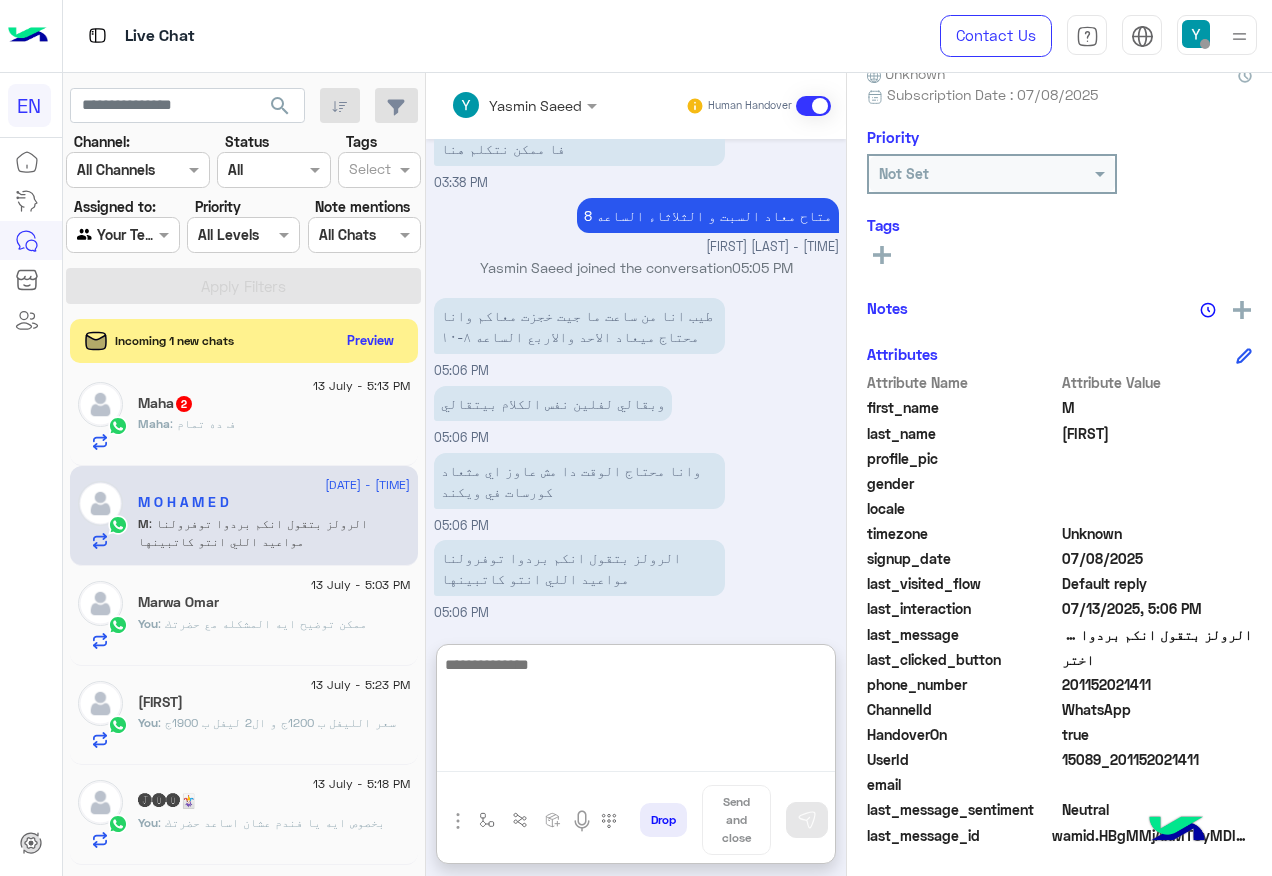 click at bounding box center (636, 712) 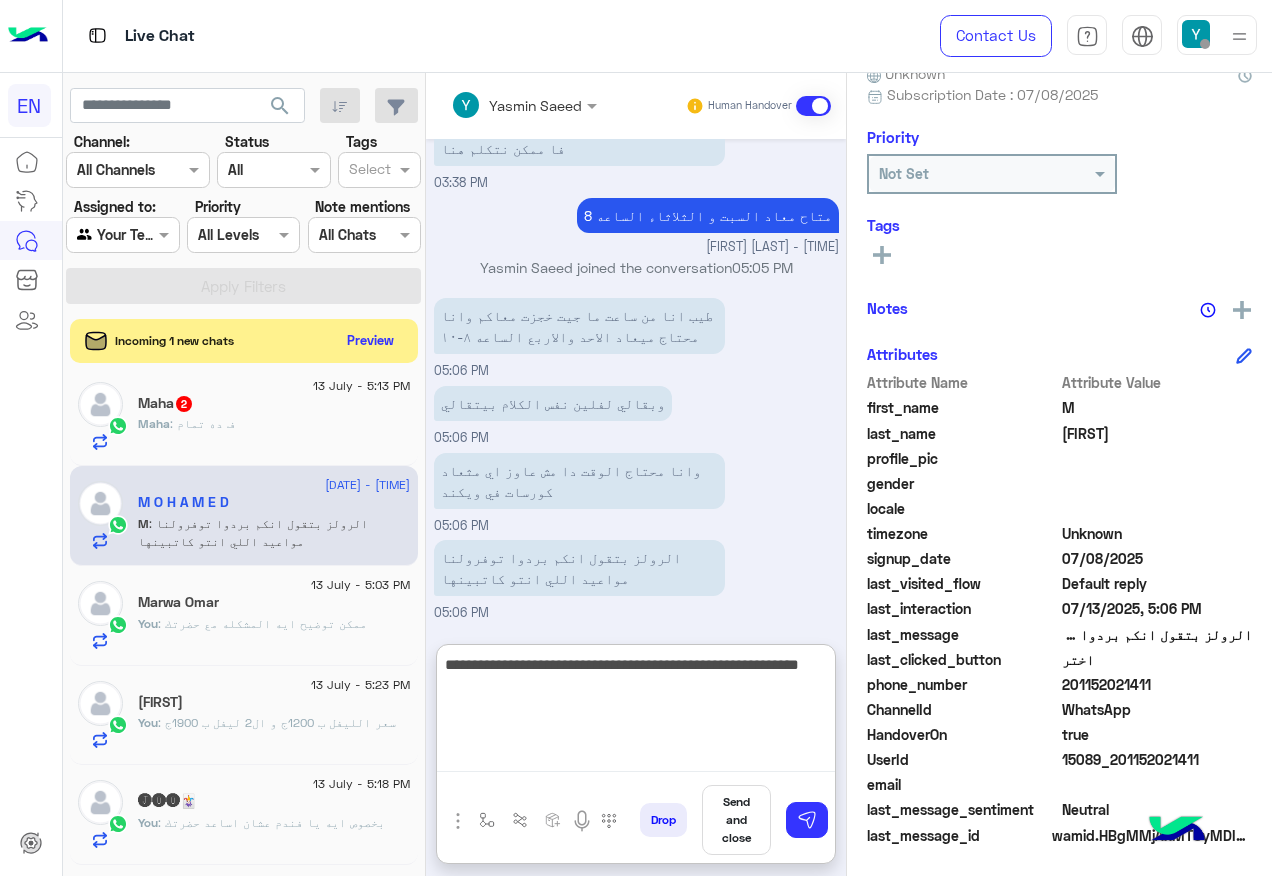 type on "**********" 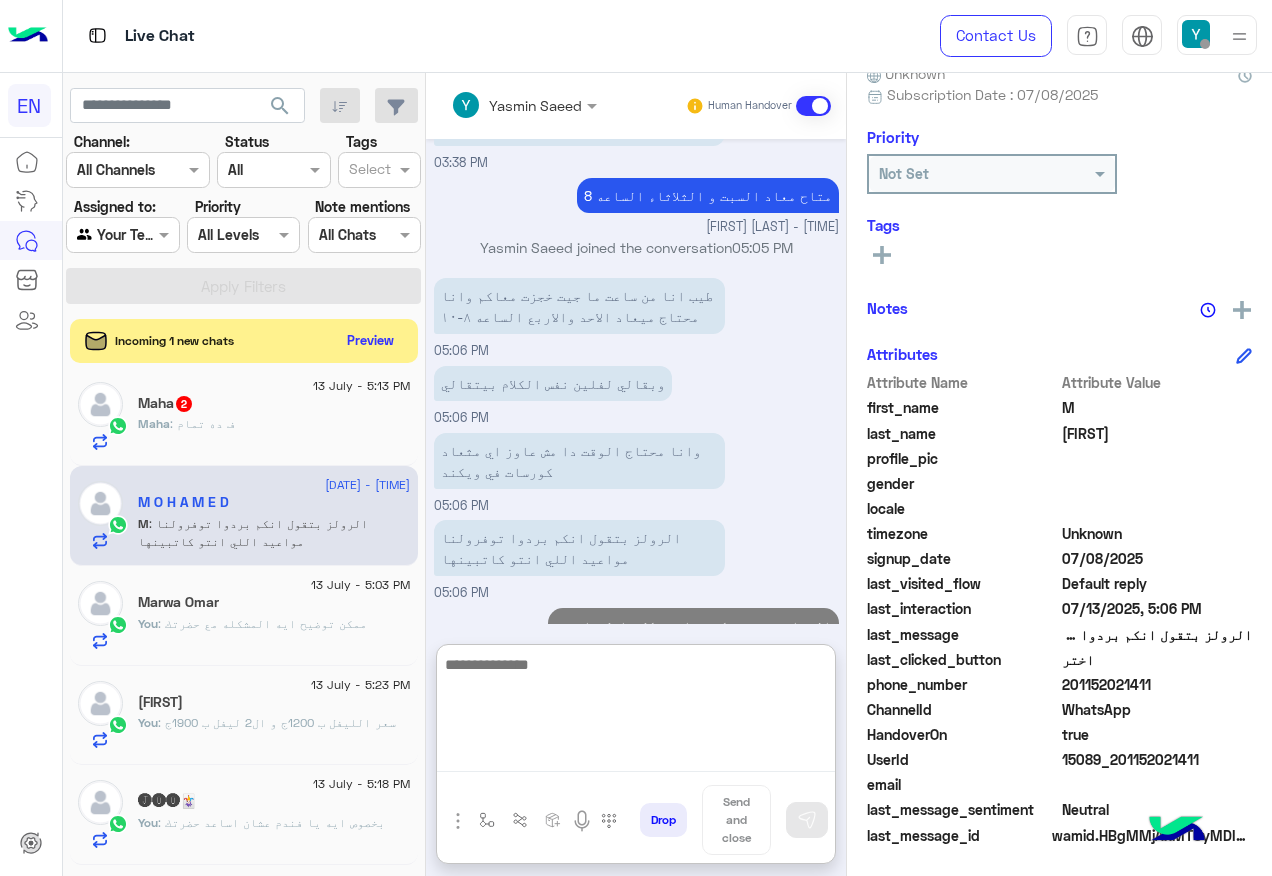 scroll, scrollTop: 1159, scrollLeft: 0, axis: vertical 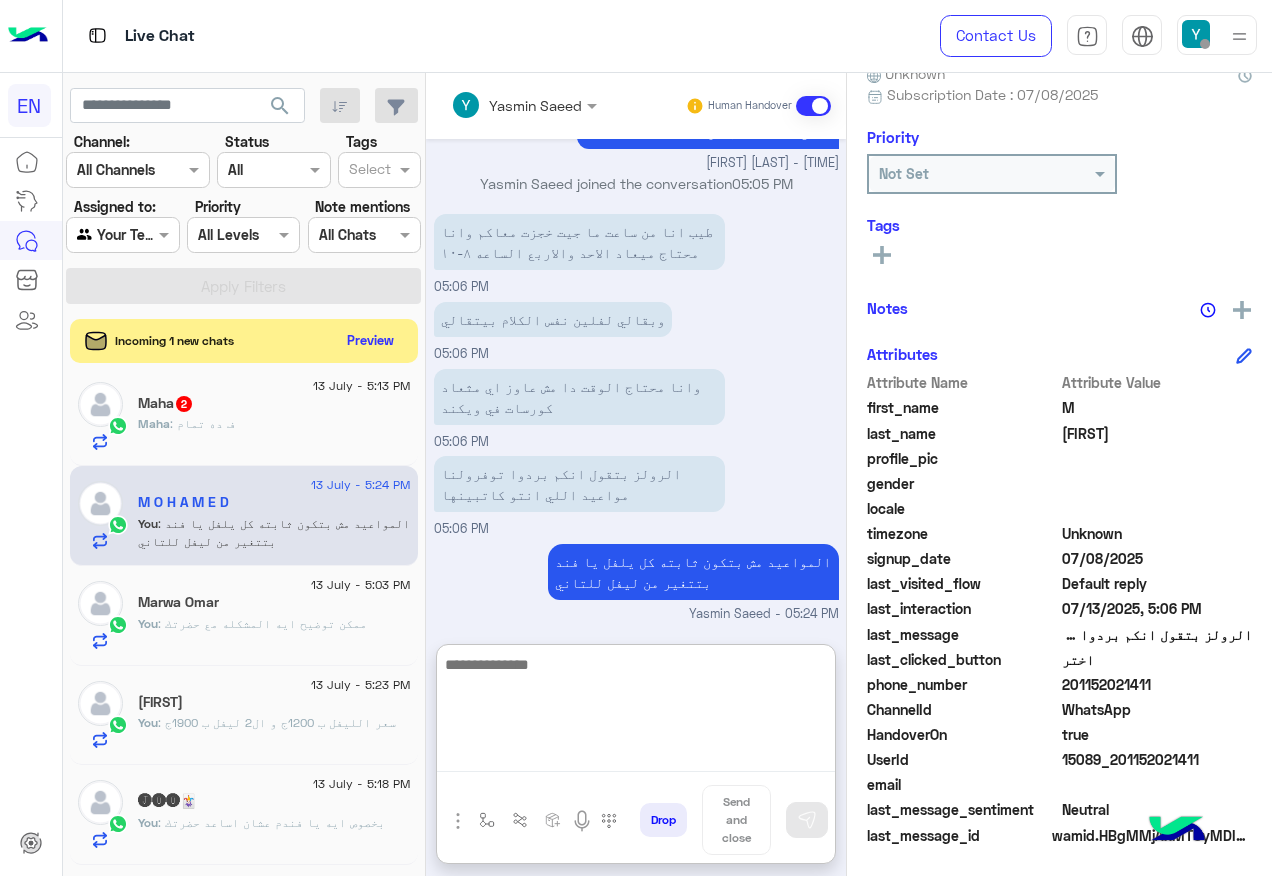 click at bounding box center [636, 712] 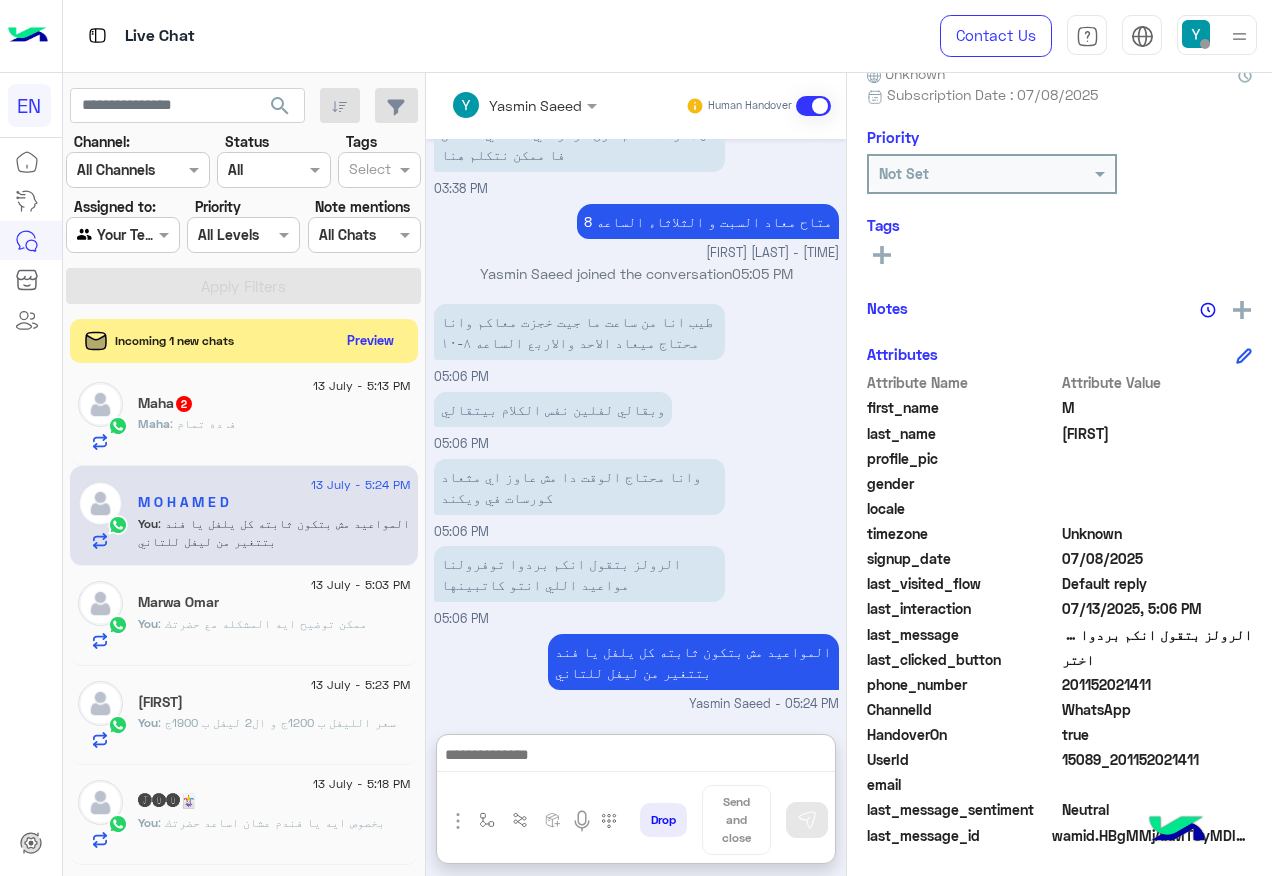 click on "201152021411" 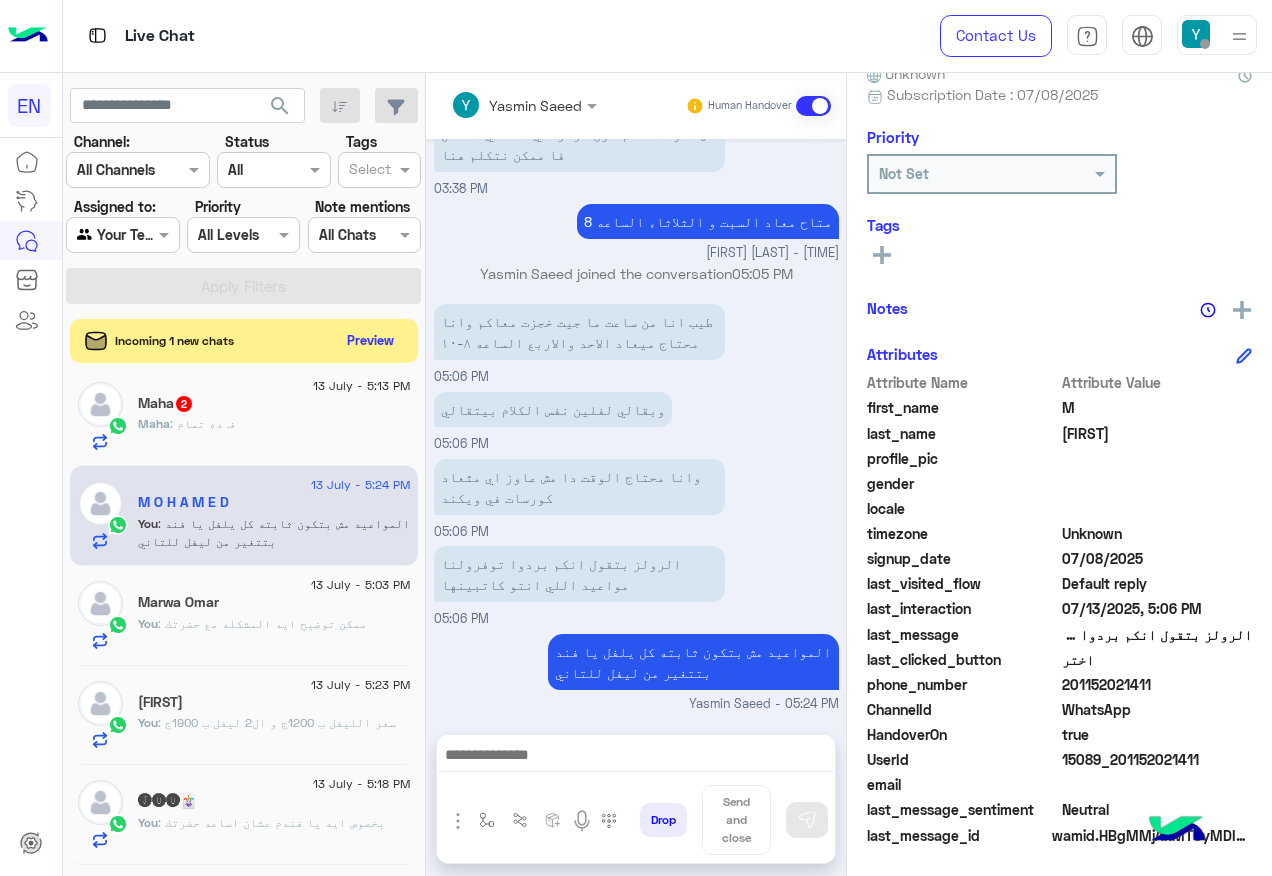 scroll, scrollTop: 1069, scrollLeft: 0, axis: vertical 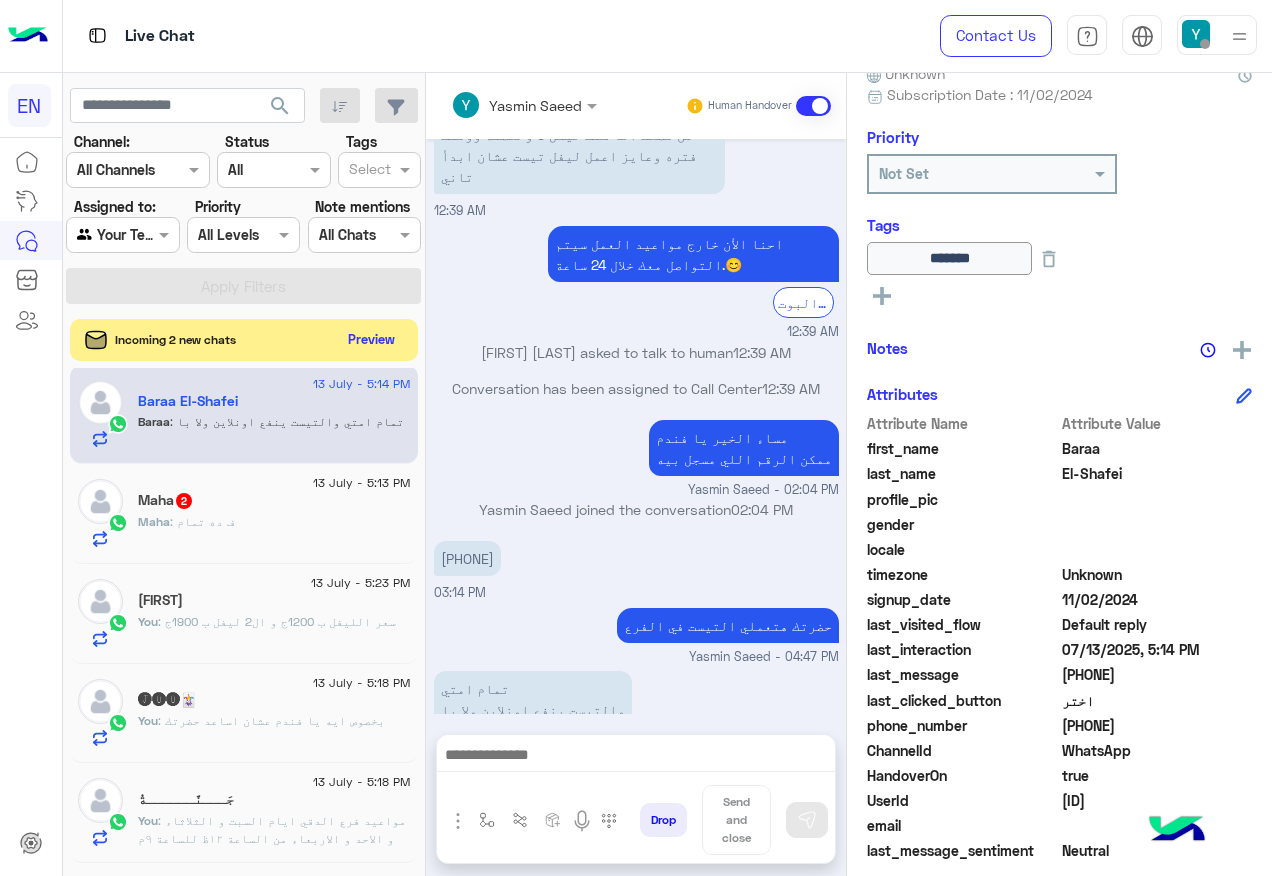 click on "Preview" 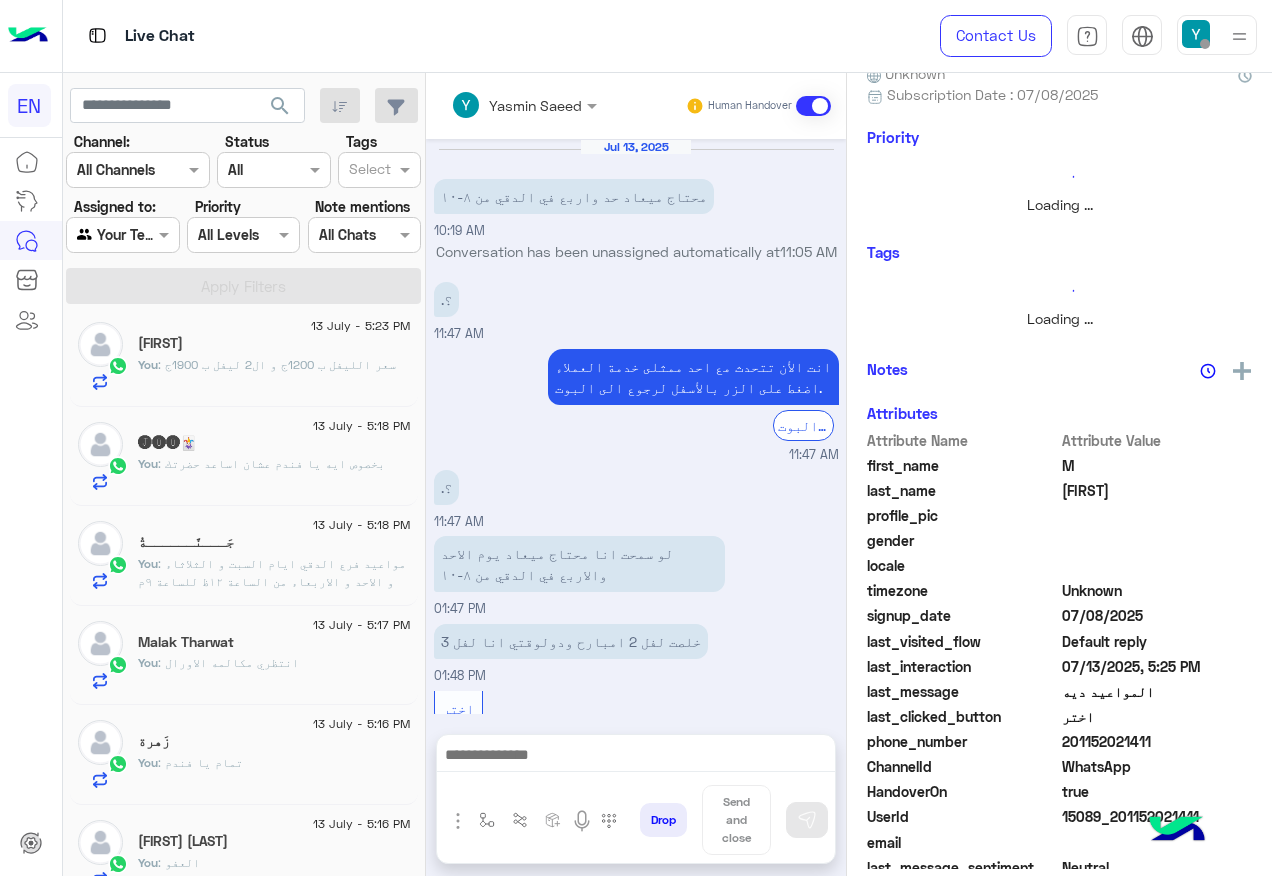scroll, scrollTop: 949, scrollLeft: 0, axis: vertical 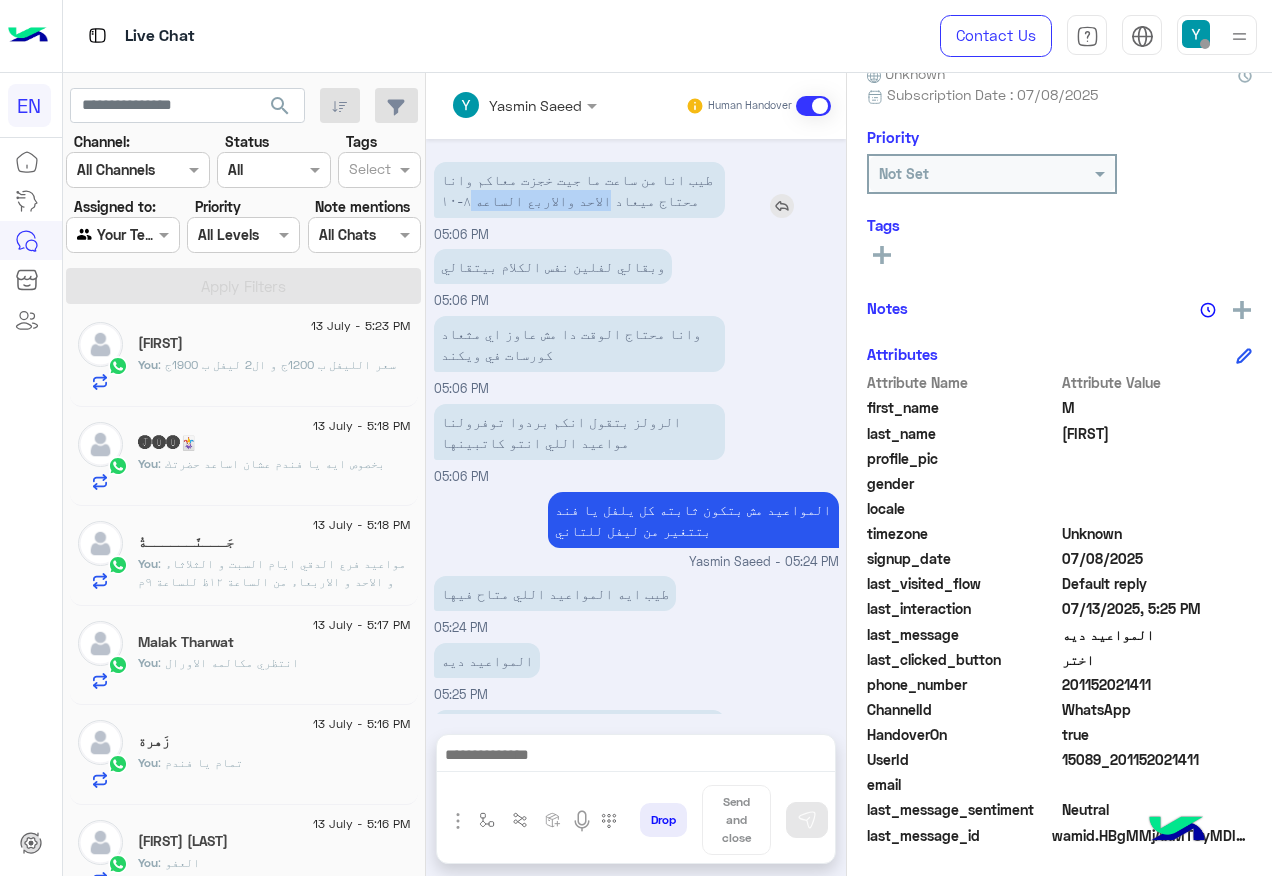 drag, startPoint x: 581, startPoint y: 224, endPoint x: 453, endPoint y: 217, distance: 128.19127 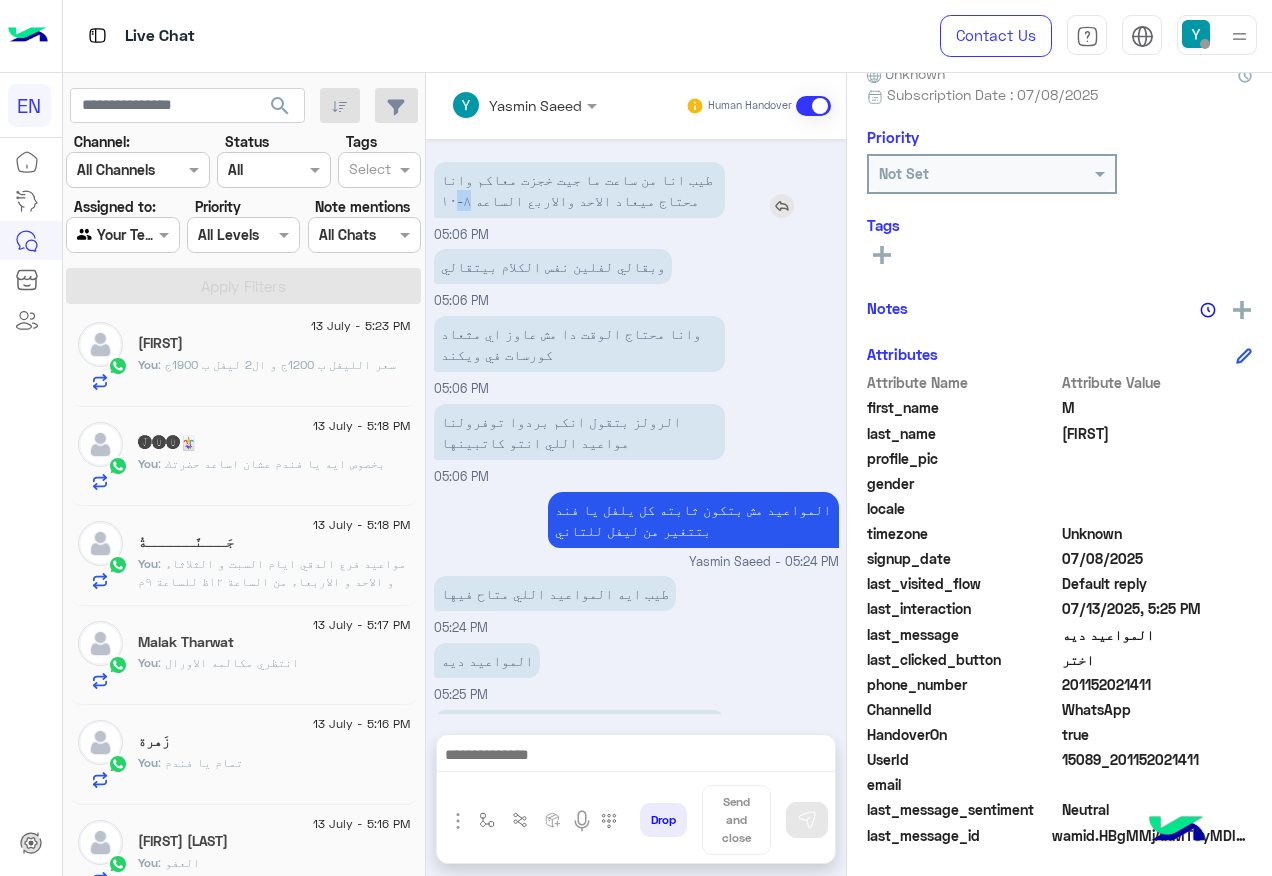 drag, startPoint x: 433, startPoint y: 217, endPoint x: 456, endPoint y: 220, distance: 23.194826 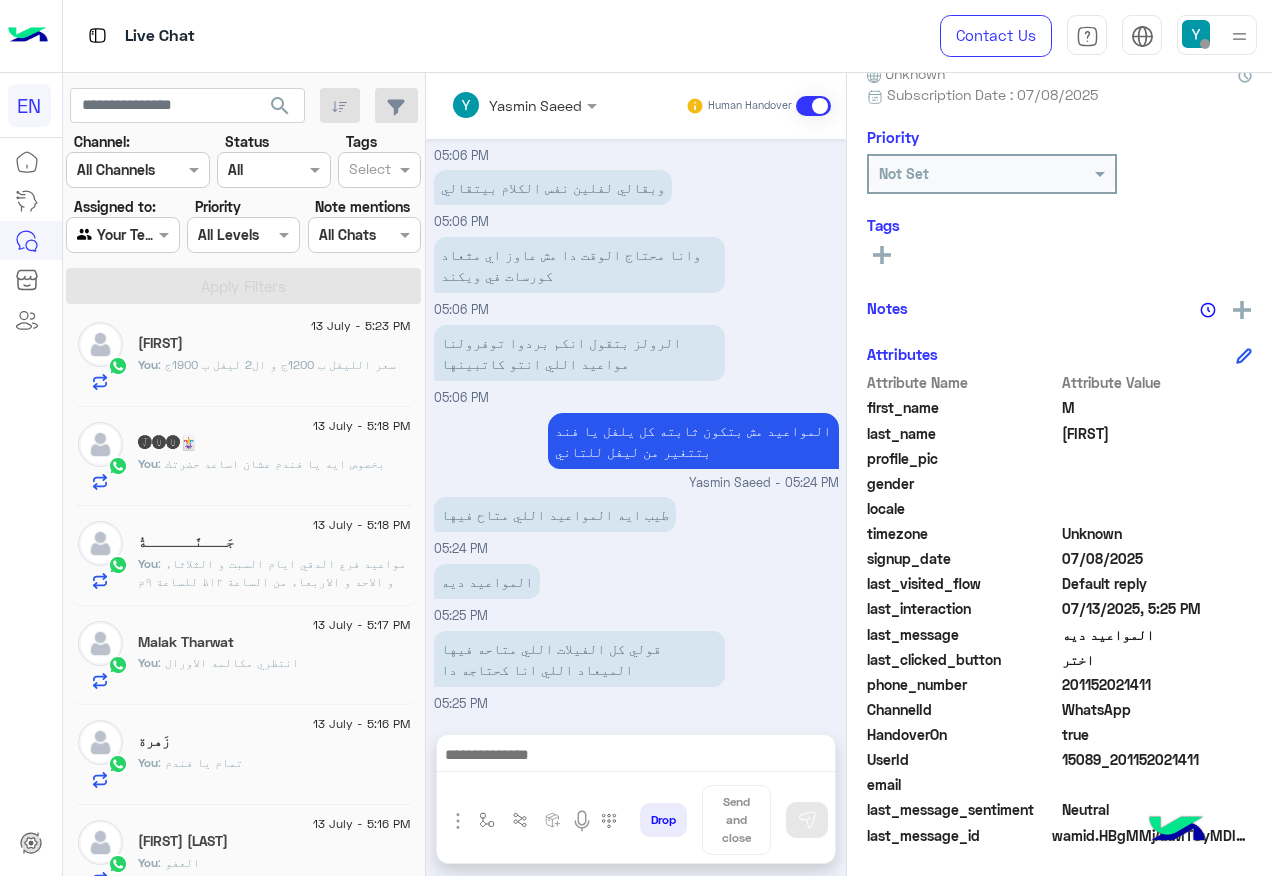 scroll, scrollTop: 1036, scrollLeft: 0, axis: vertical 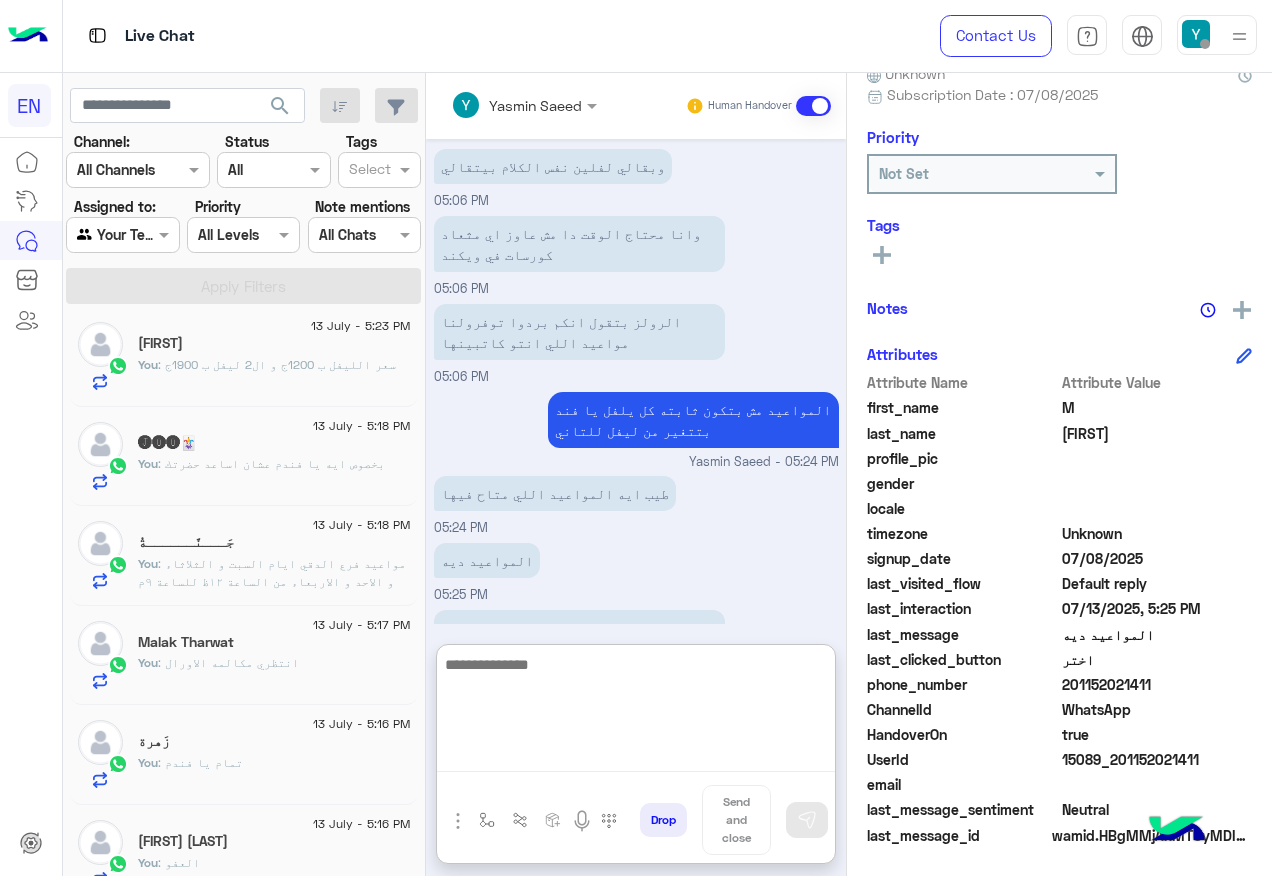 click at bounding box center (636, 712) 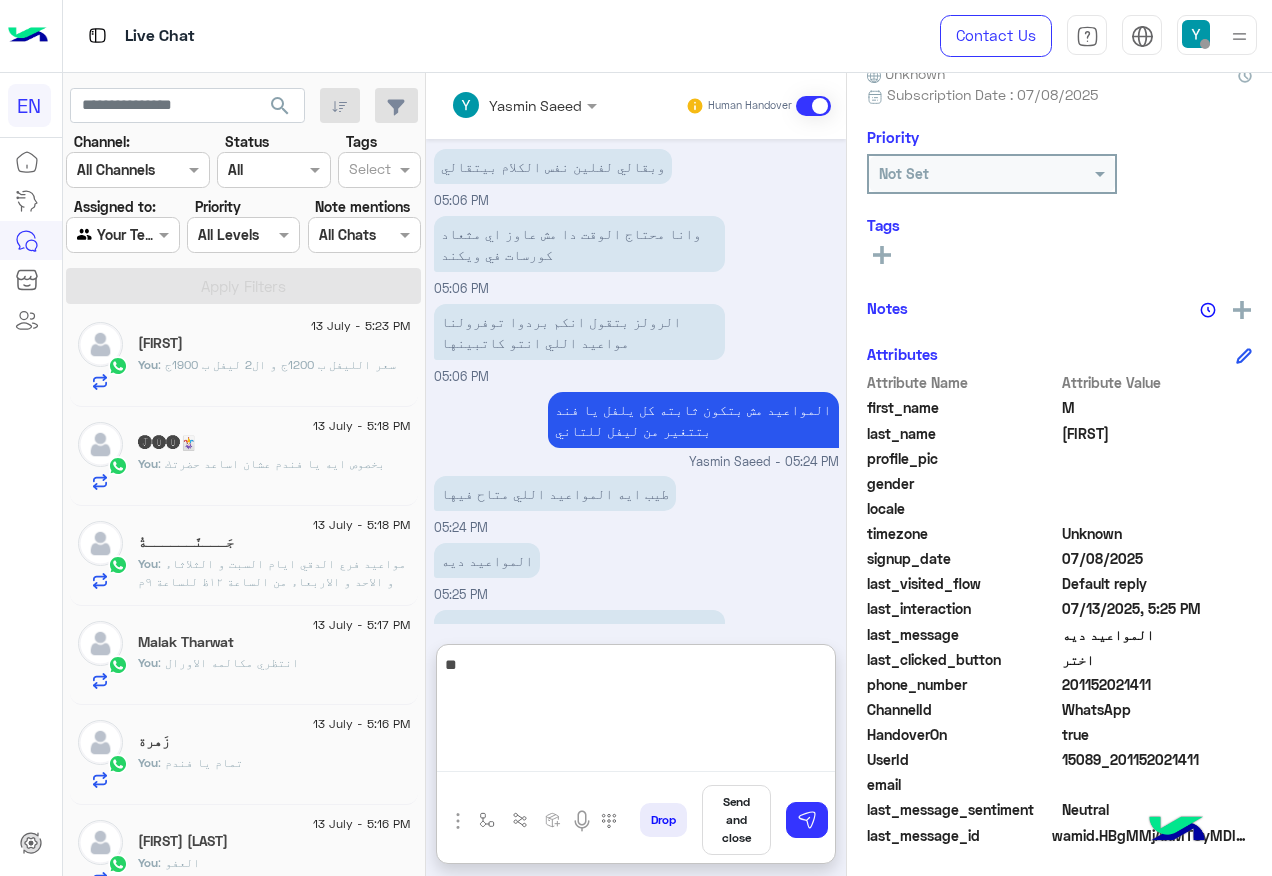 type on "*" 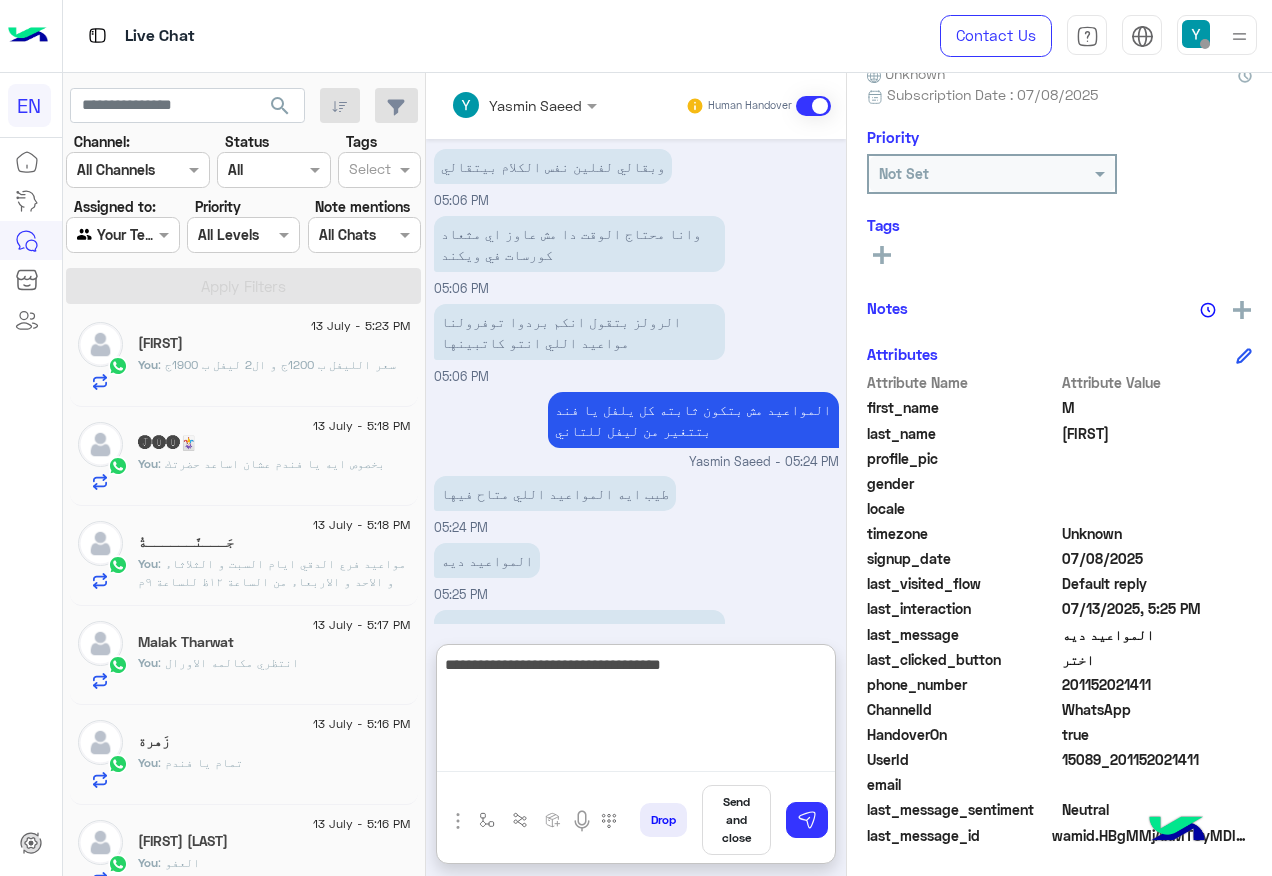type on "**********" 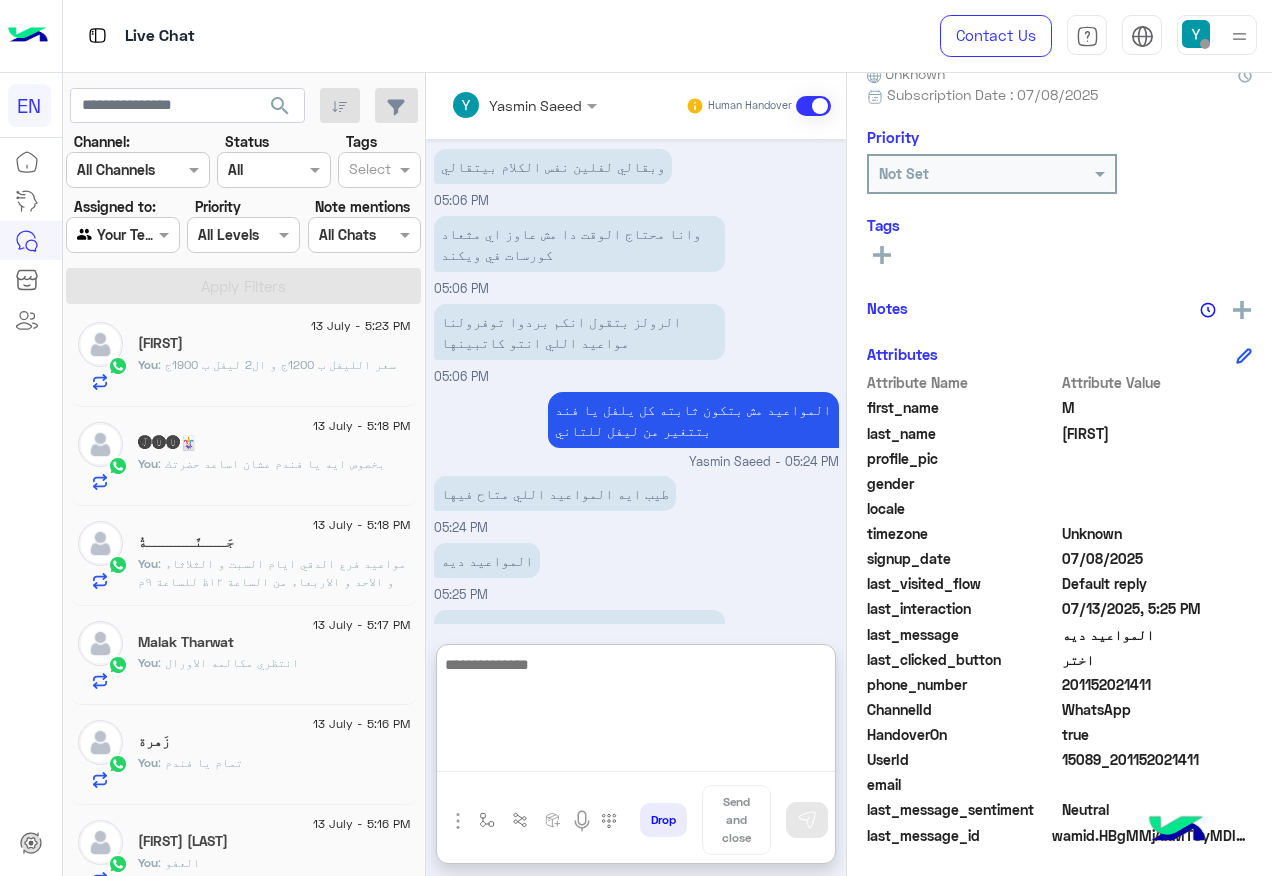 scroll, scrollTop: 1190, scrollLeft: 0, axis: vertical 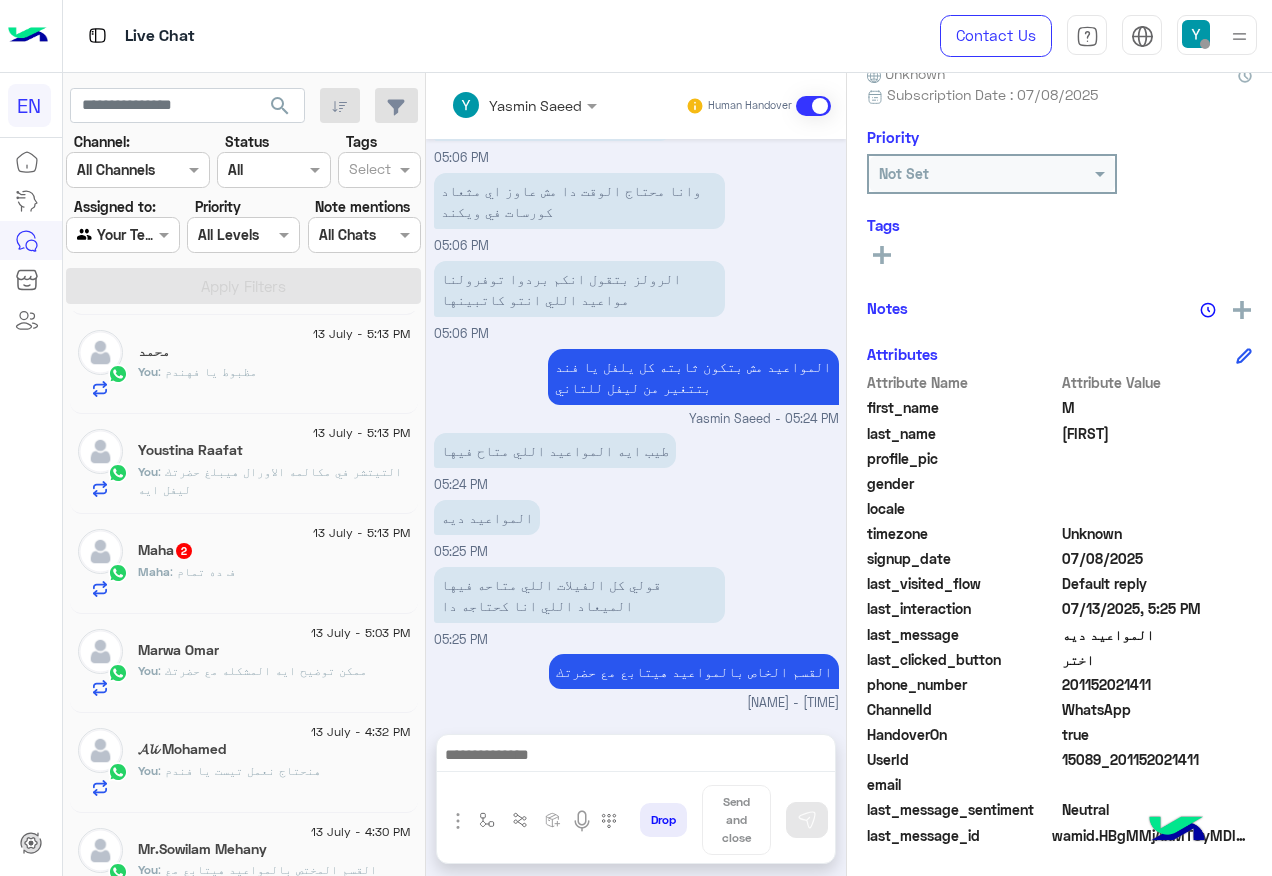 click on "[FIRST] : ف ده تمام" 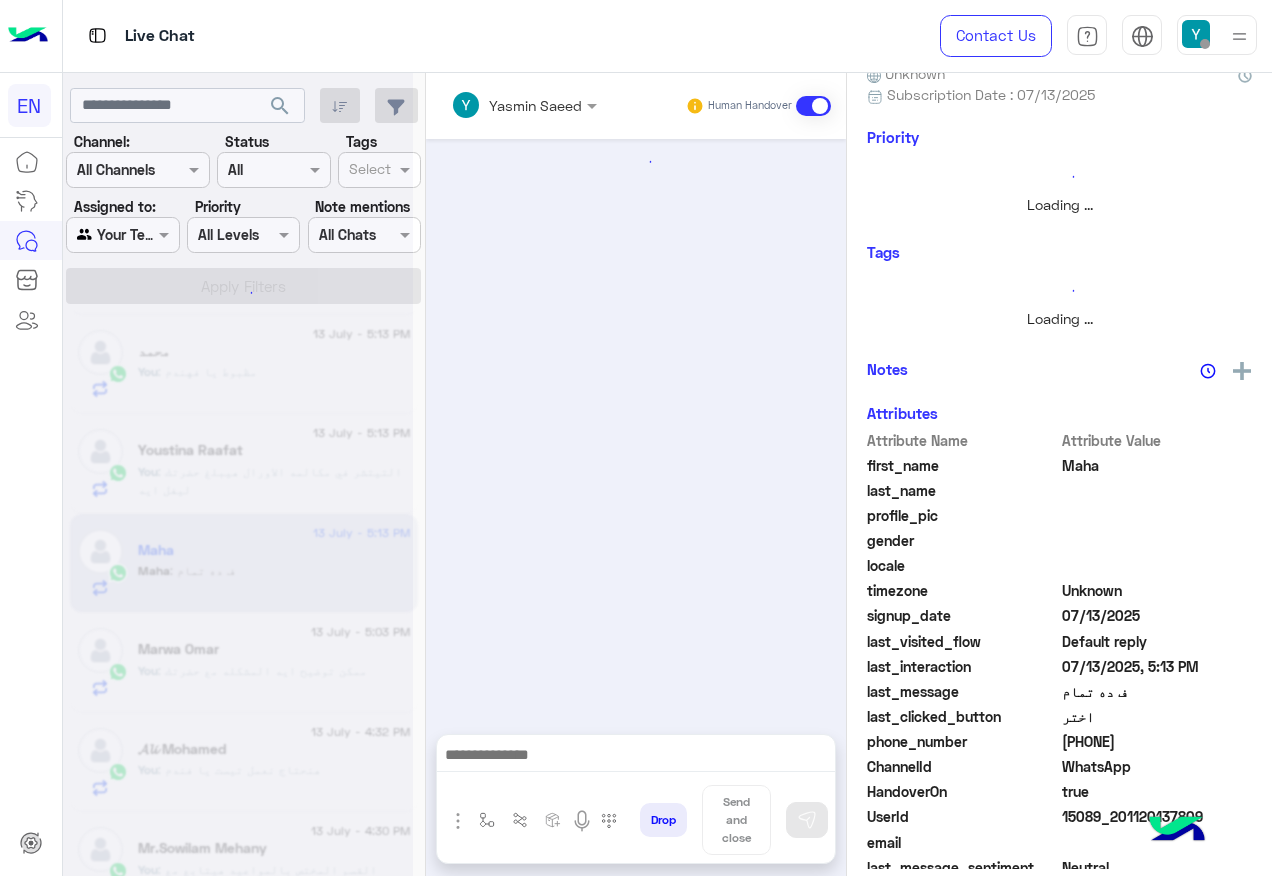 scroll, scrollTop: 197, scrollLeft: 0, axis: vertical 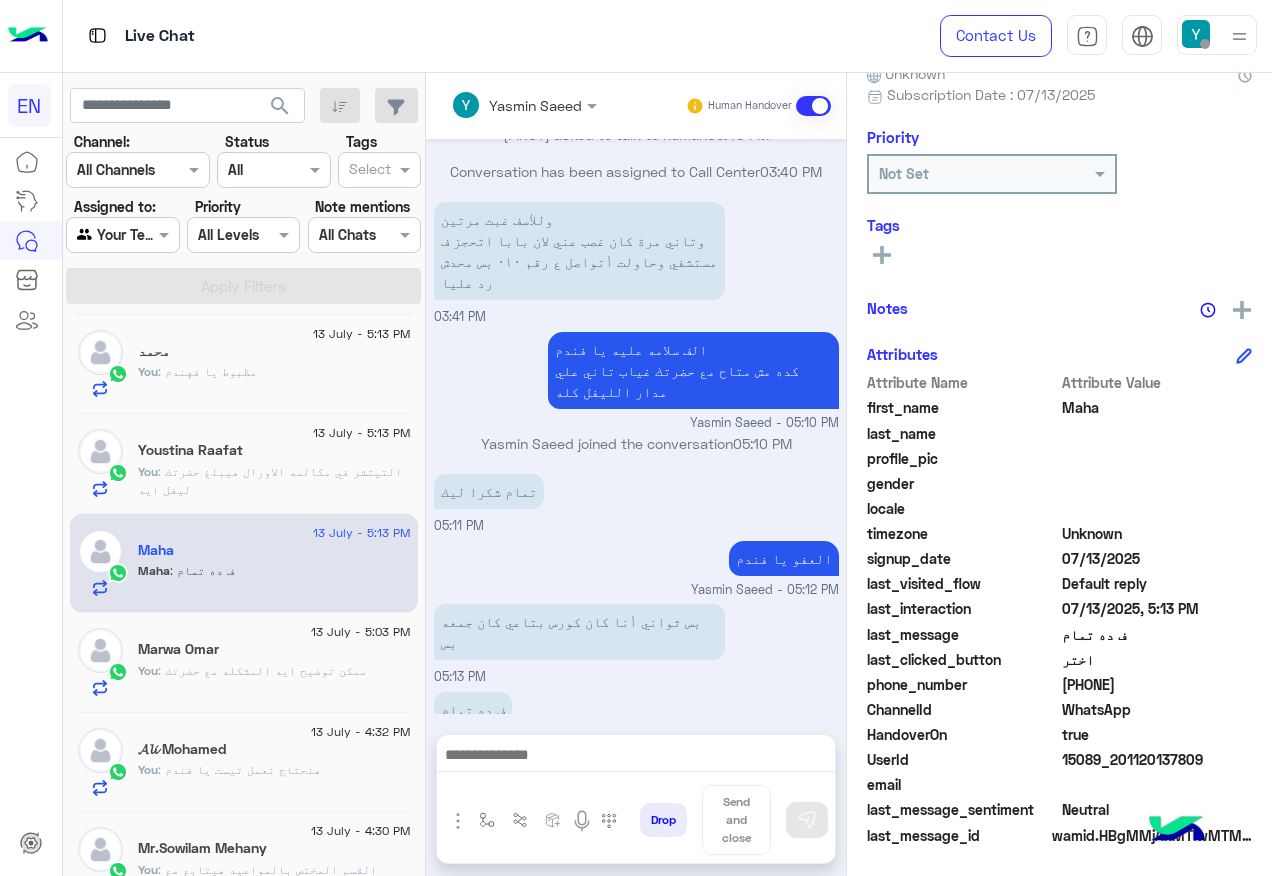 click on "[PHONE]" 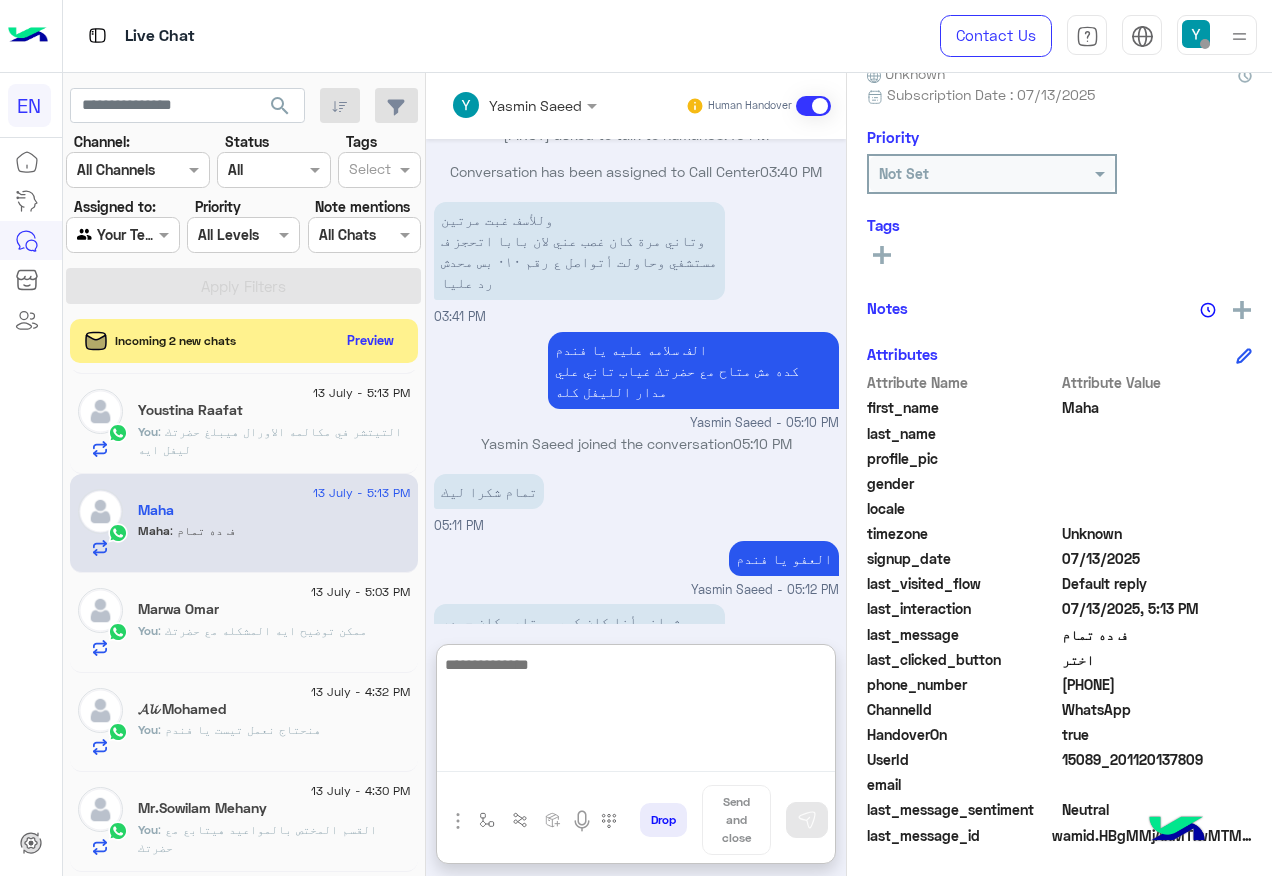 click at bounding box center [636, 712] 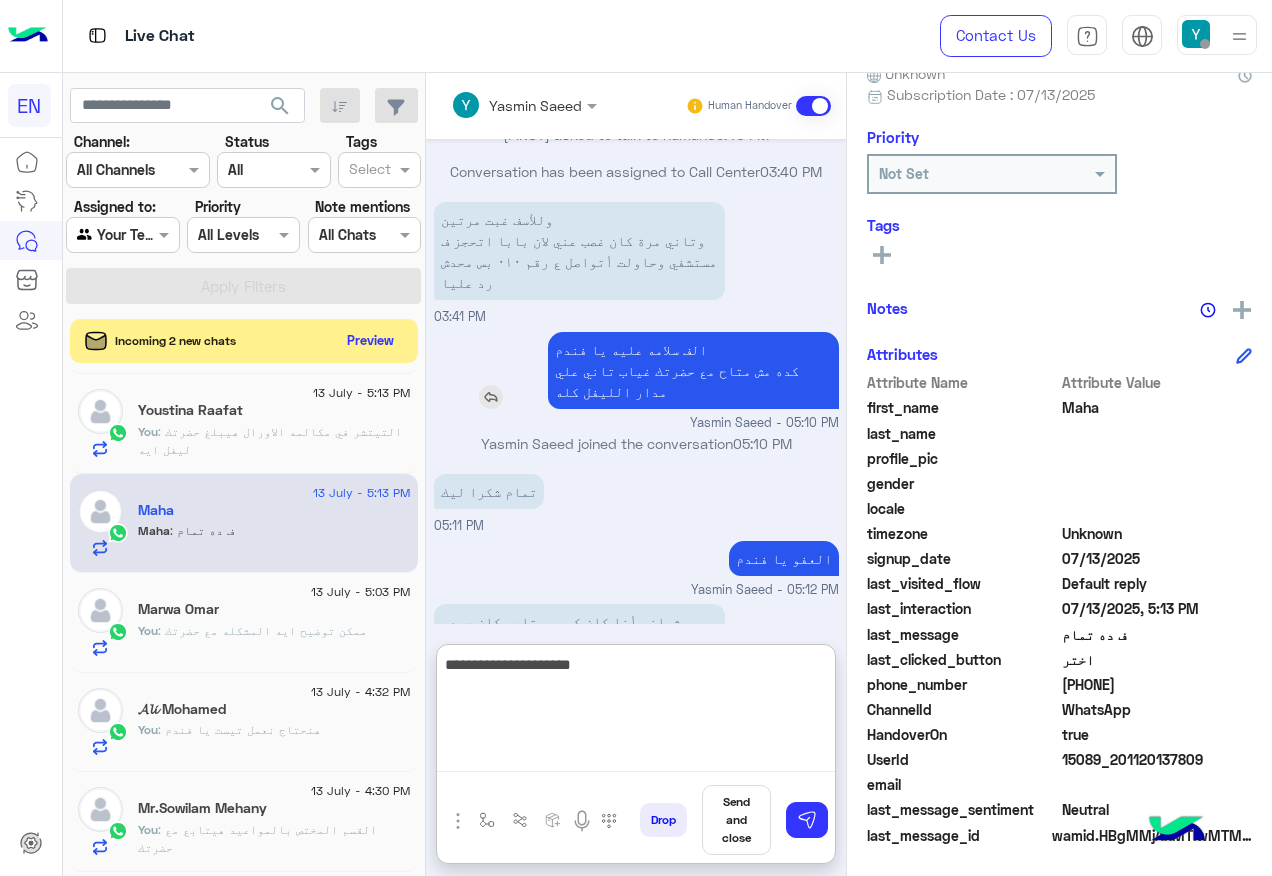 type on "**********" 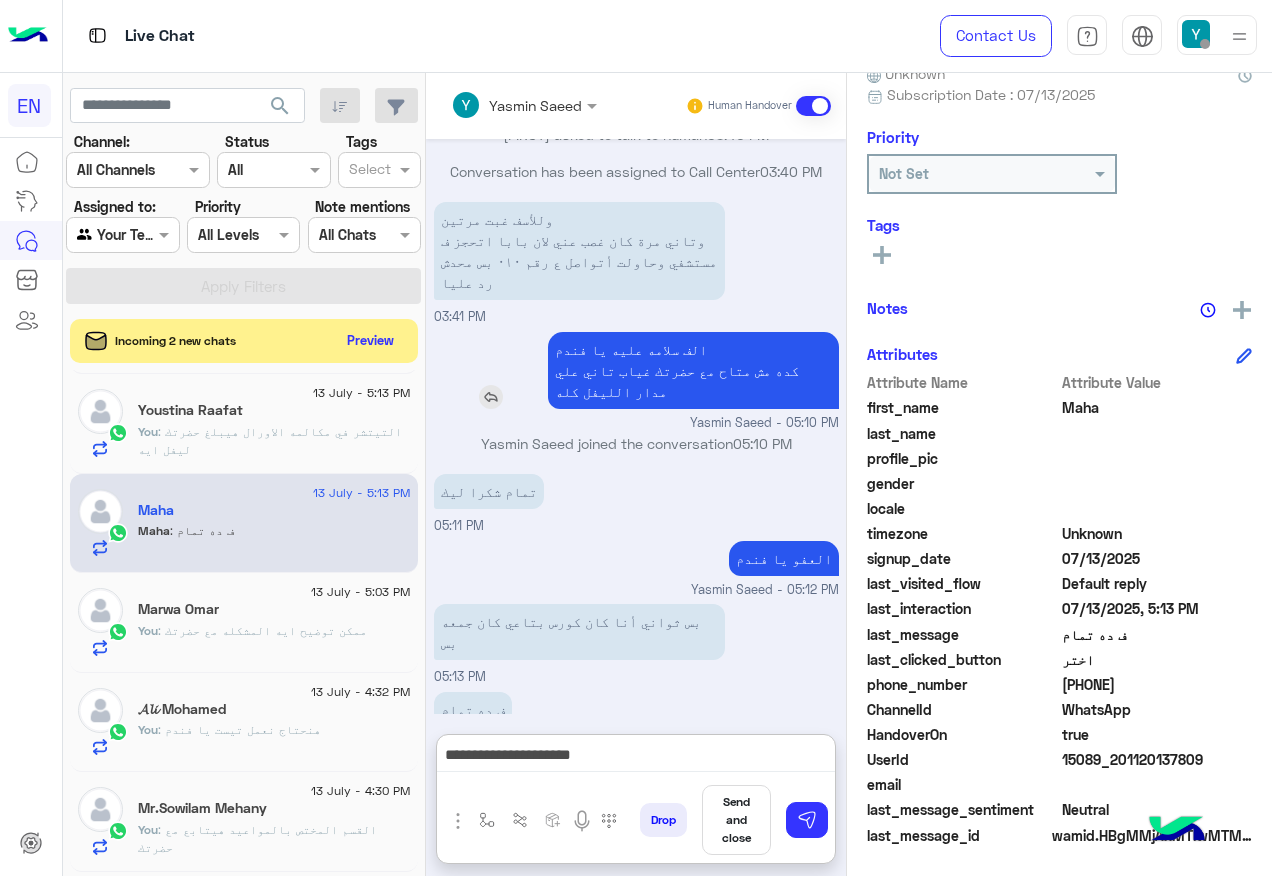 click at bounding box center (491, 397) 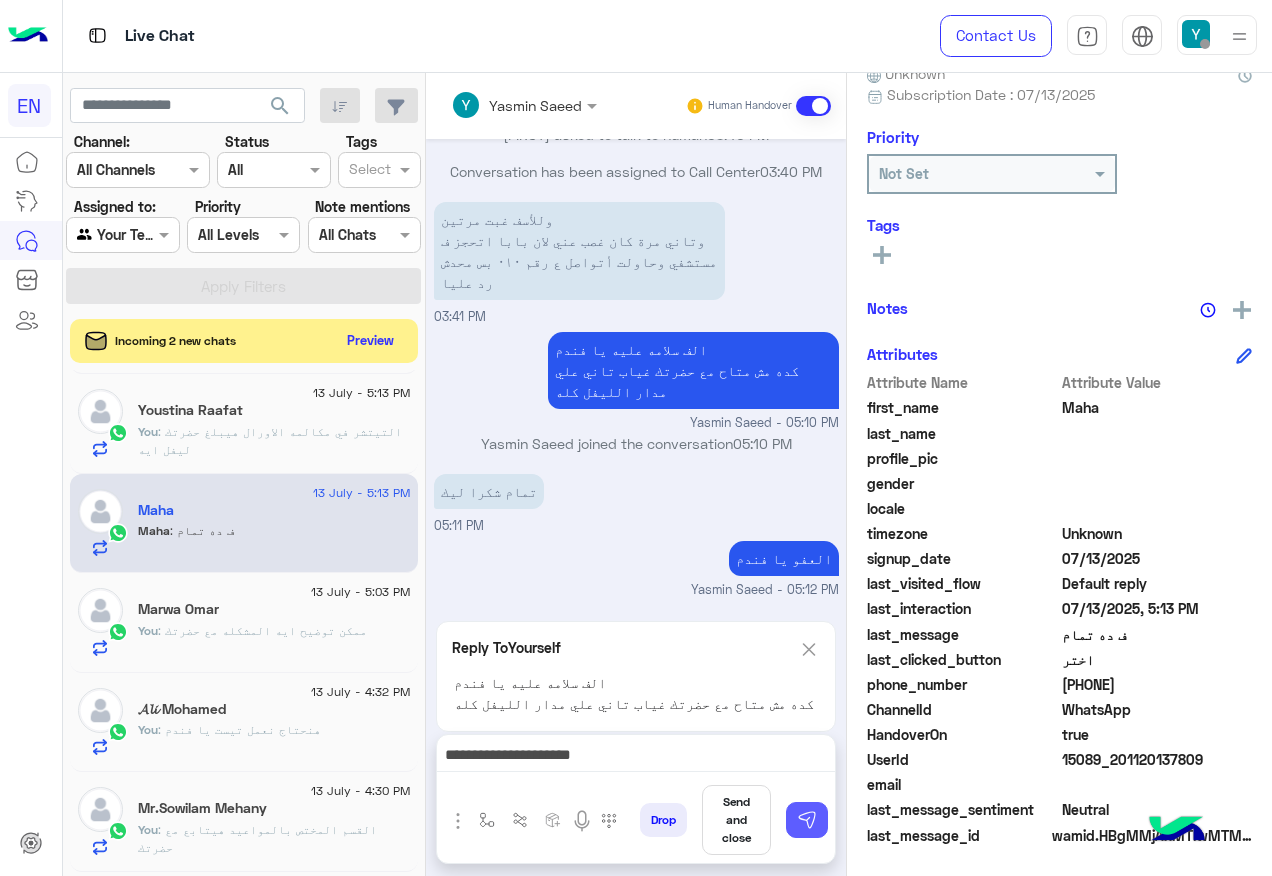 click at bounding box center [807, 820] 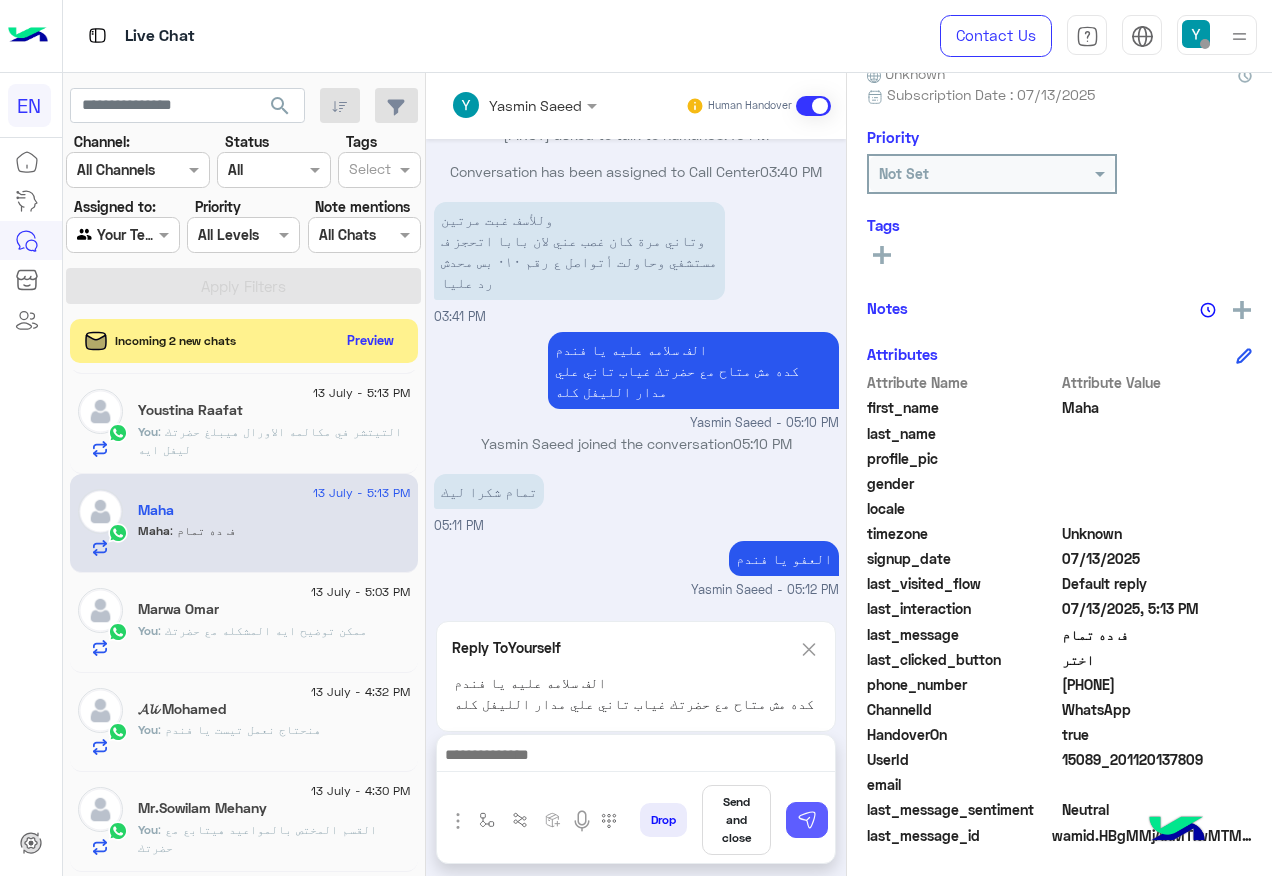 scroll, scrollTop: 856, scrollLeft: 0, axis: vertical 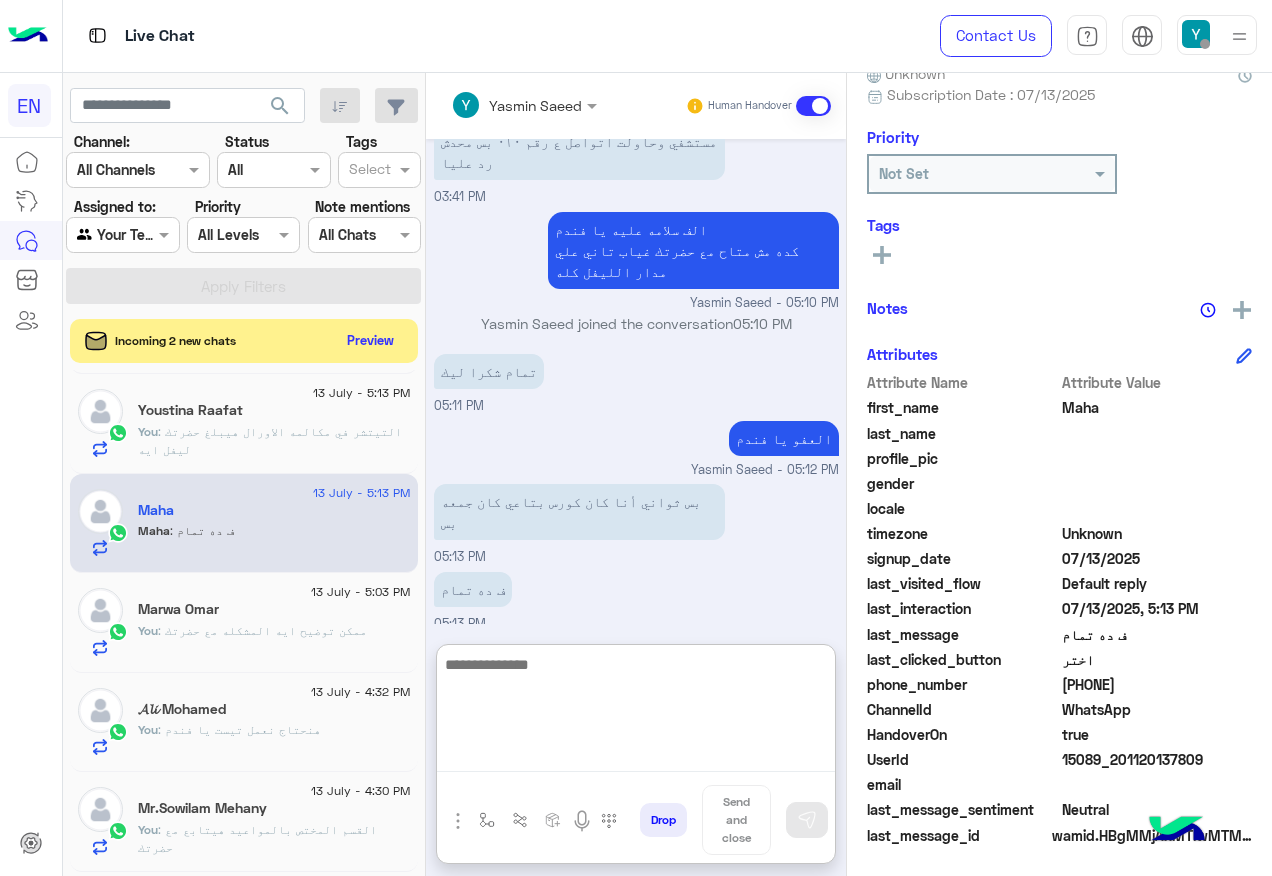 click at bounding box center [636, 712] 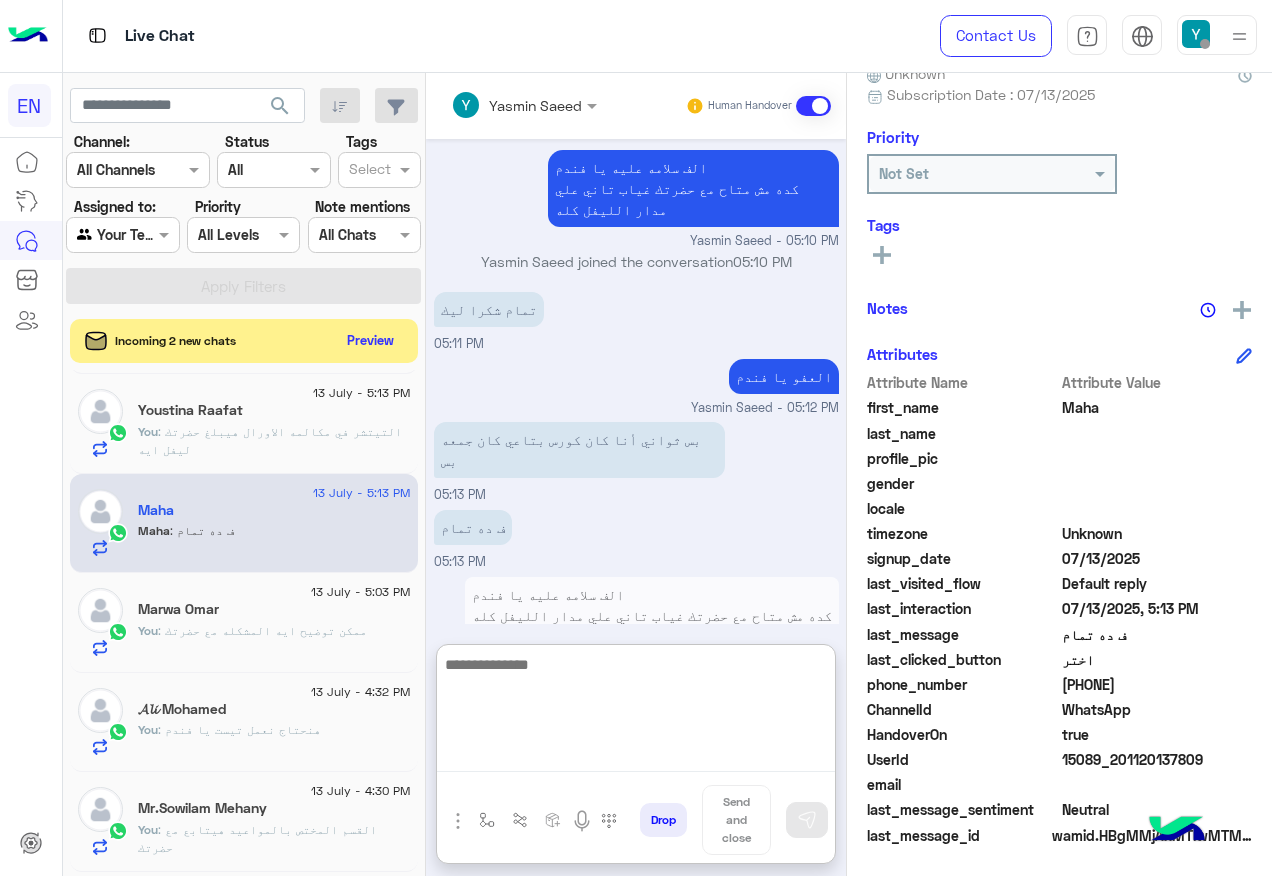 scroll, scrollTop: 946, scrollLeft: 0, axis: vertical 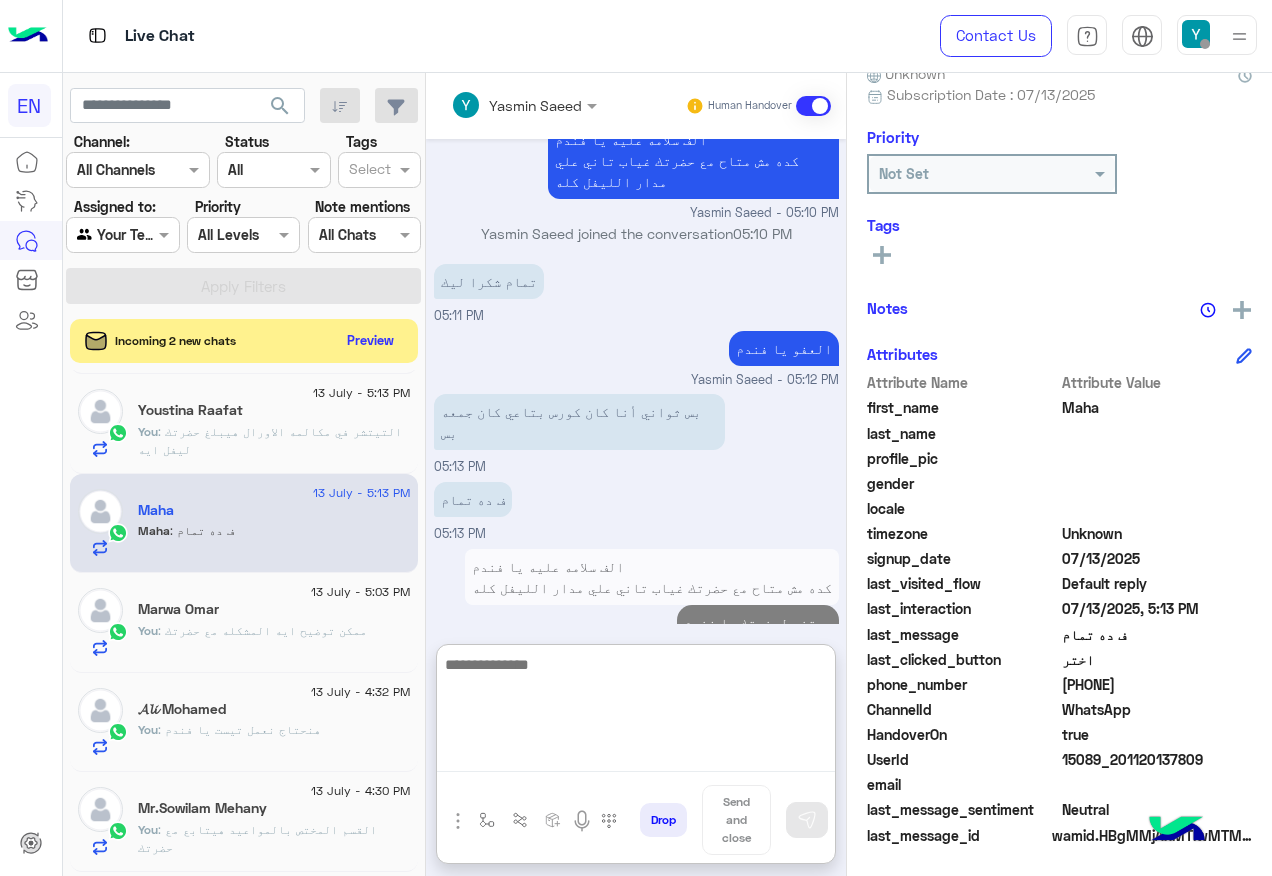 click at bounding box center [636, 712] 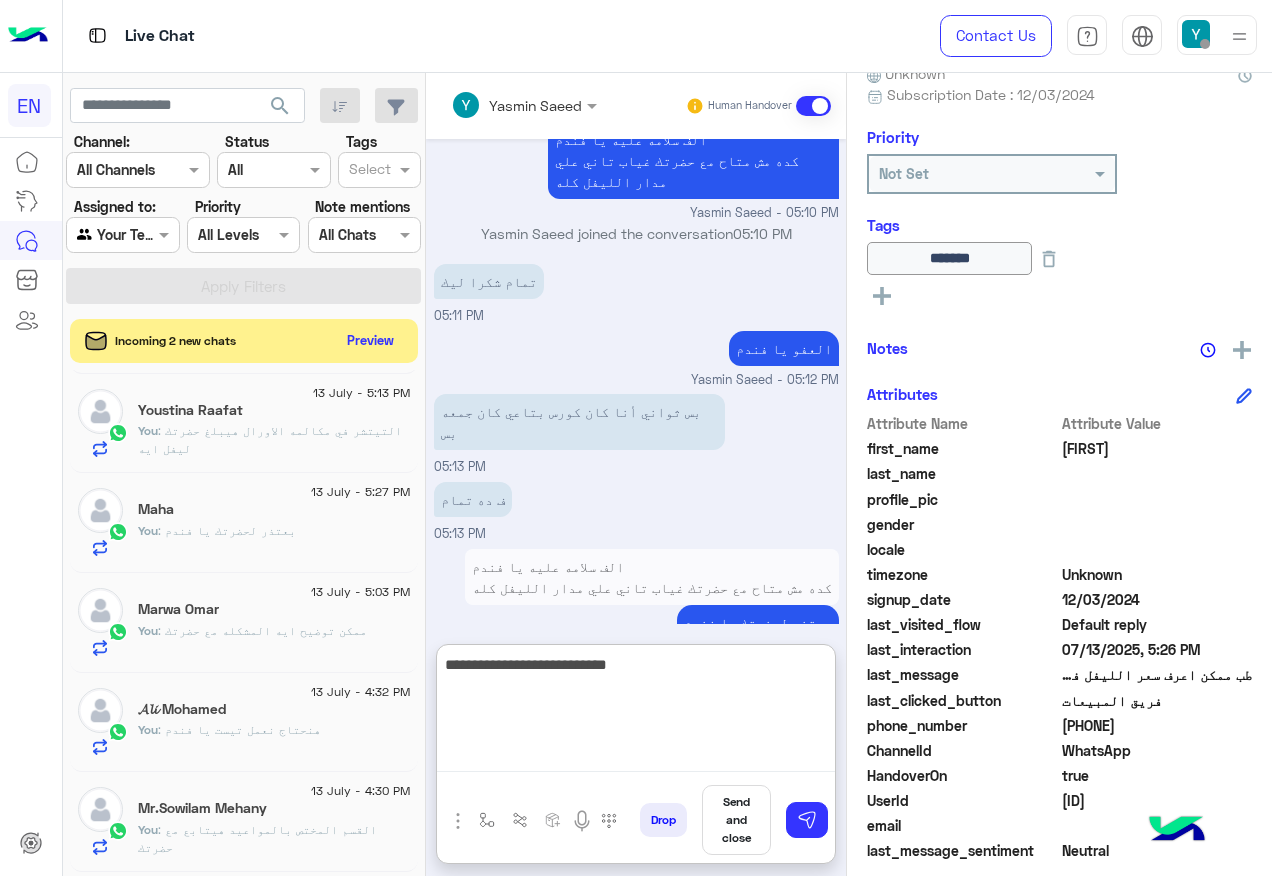 type on "**********" 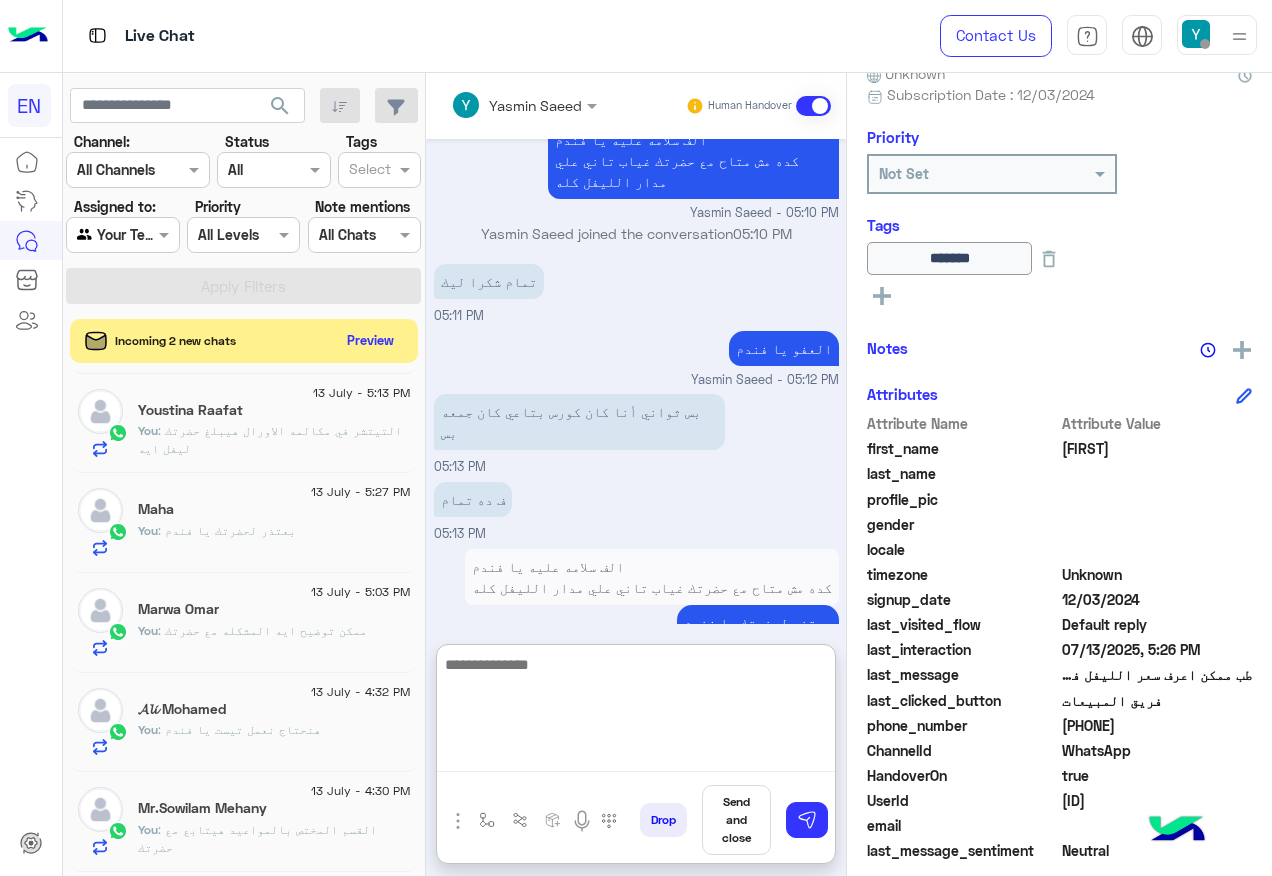 scroll, scrollTop: 1010, scrollLeft: 0, axis: vertical 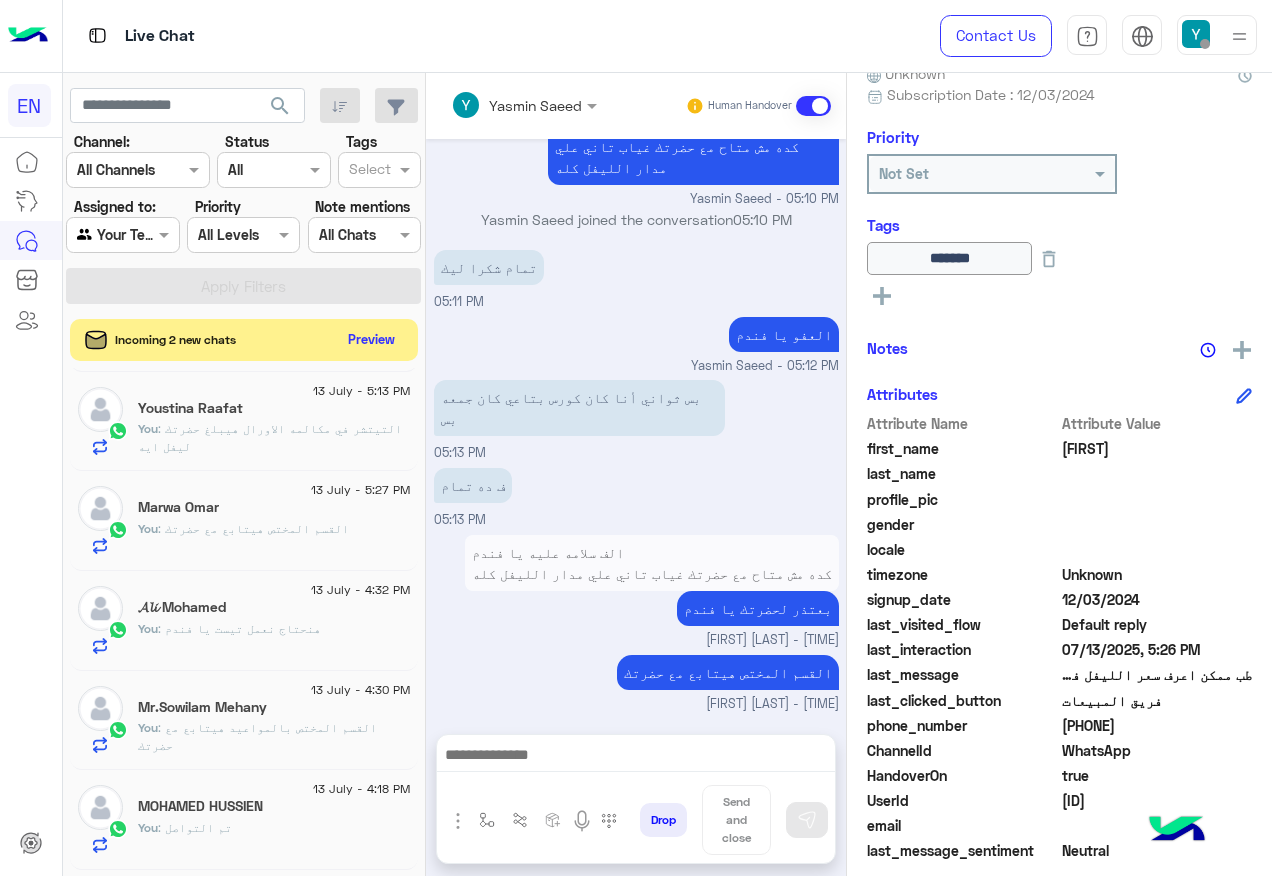 click on "Preview" 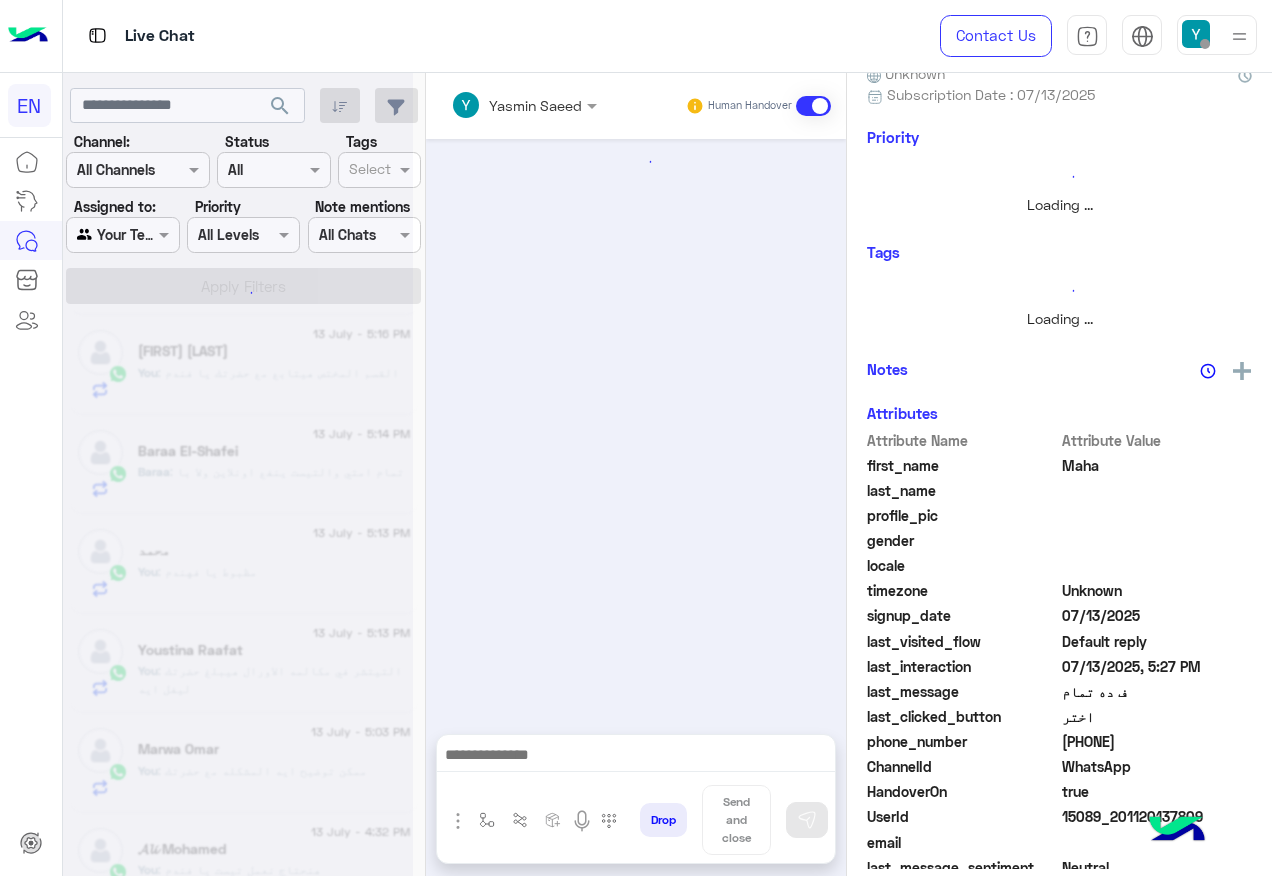 scroll, scrollTop: 0, scrollLeft: 0, axis: both 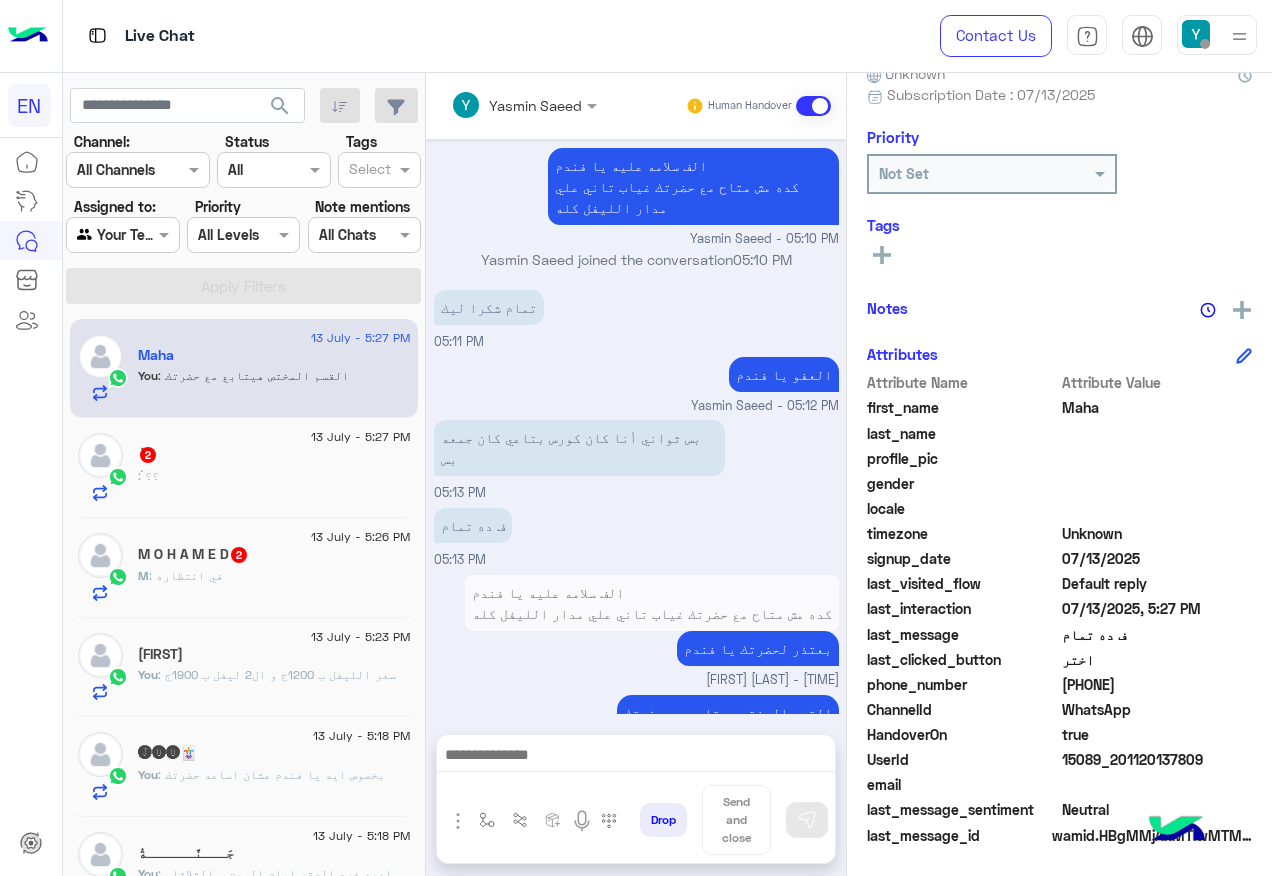 click on "M : في انتظاره" 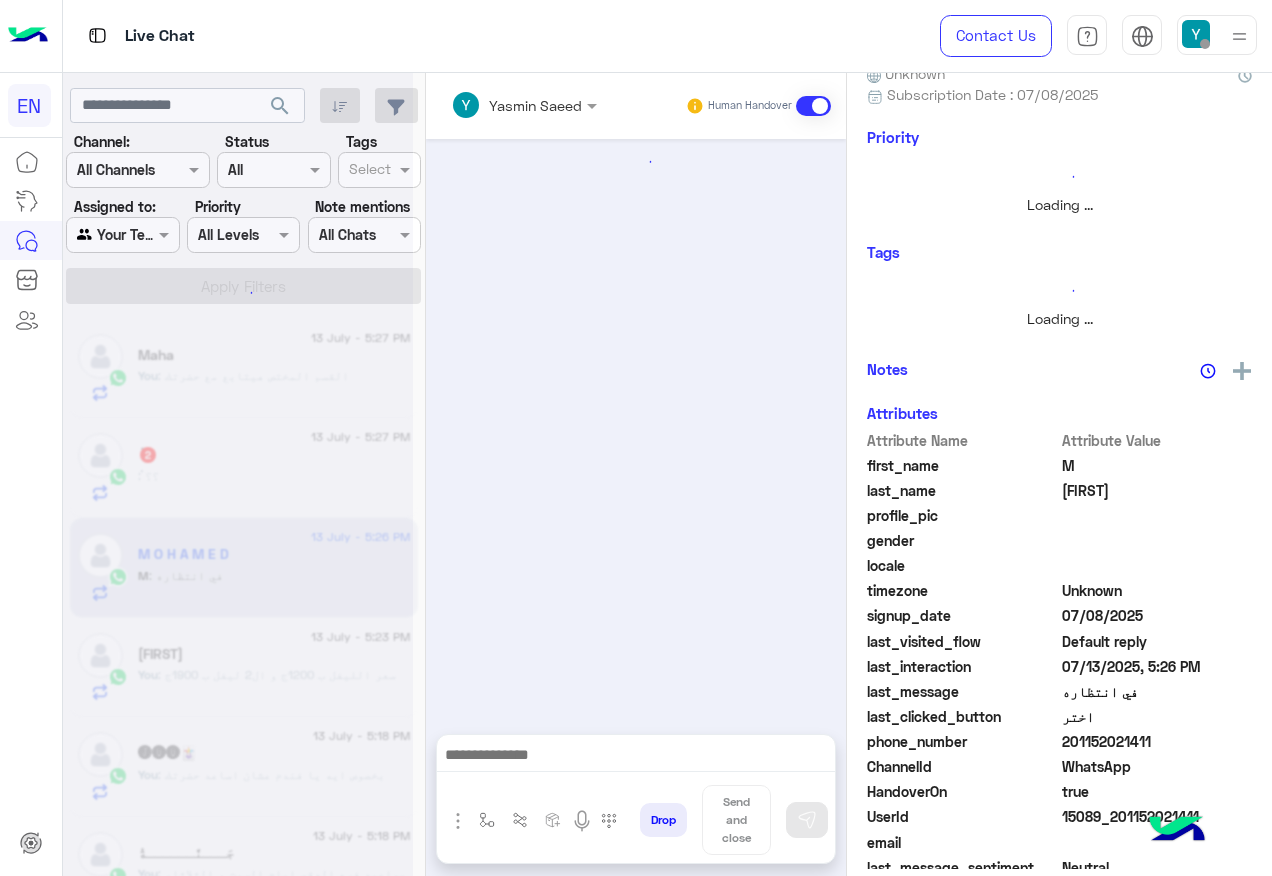 scroll, scrollTop: 0, scrollLeft: 0, axis: both 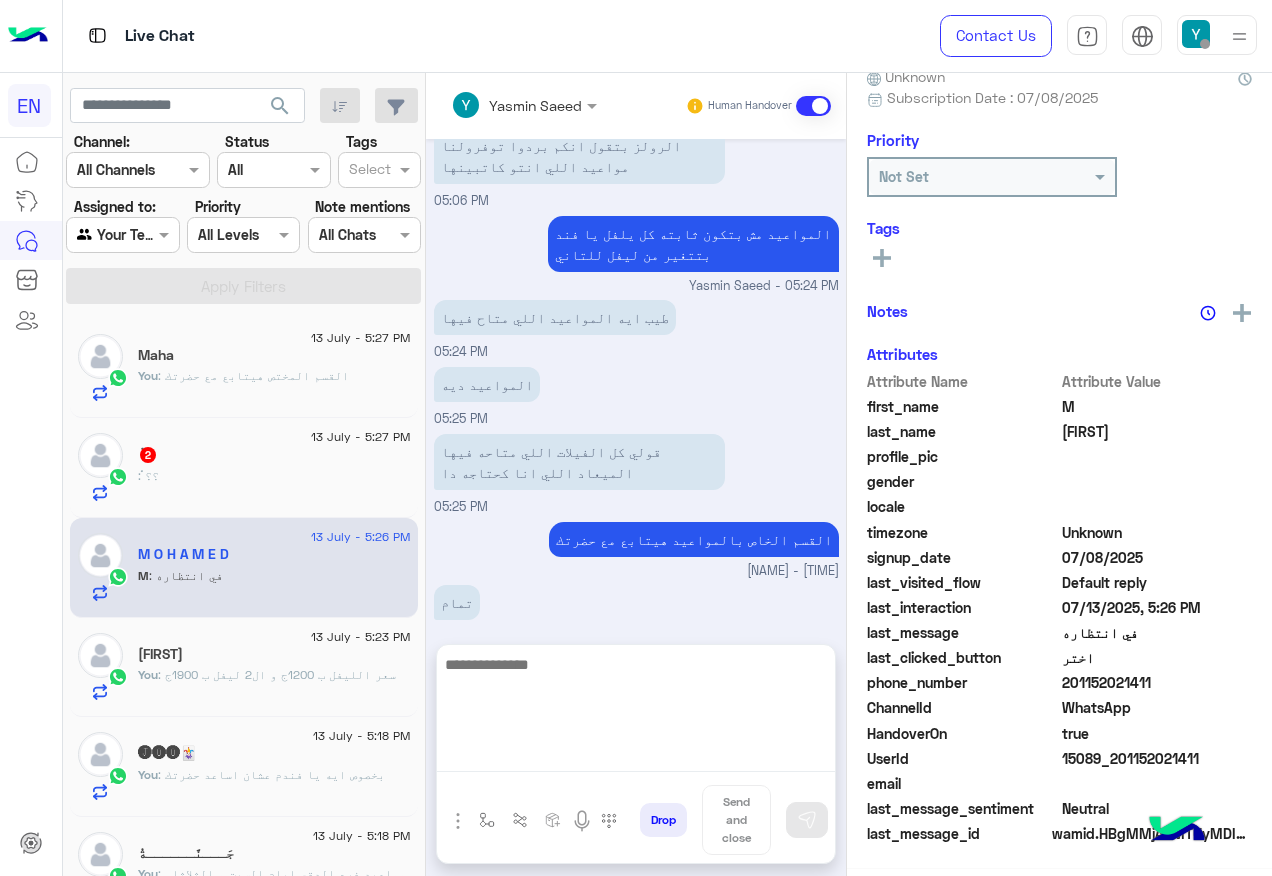 click at bounding box center (636, 712) 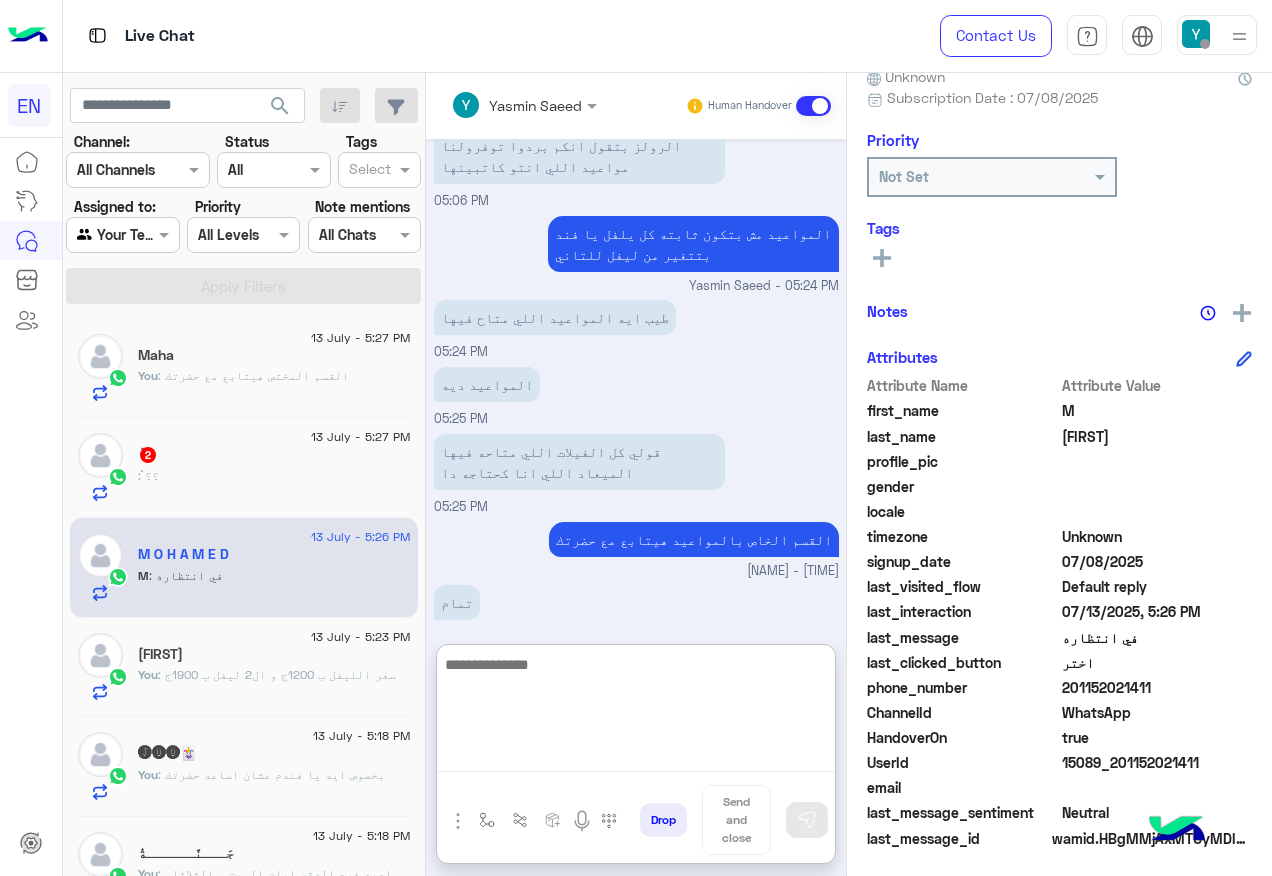 scroll, scrollTop: 200, scrollLeft: 0, axis: vertical 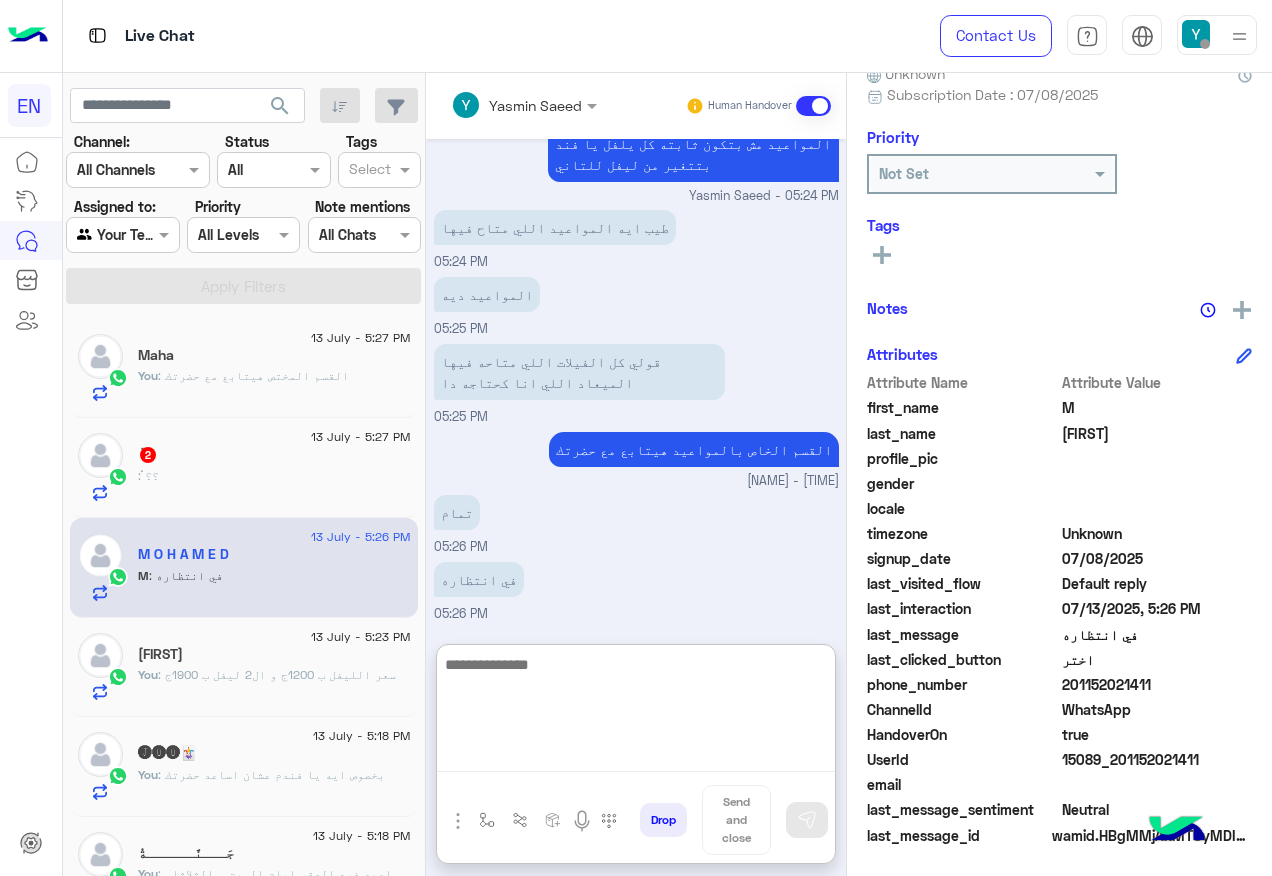 click at bounding box center [636, 712] 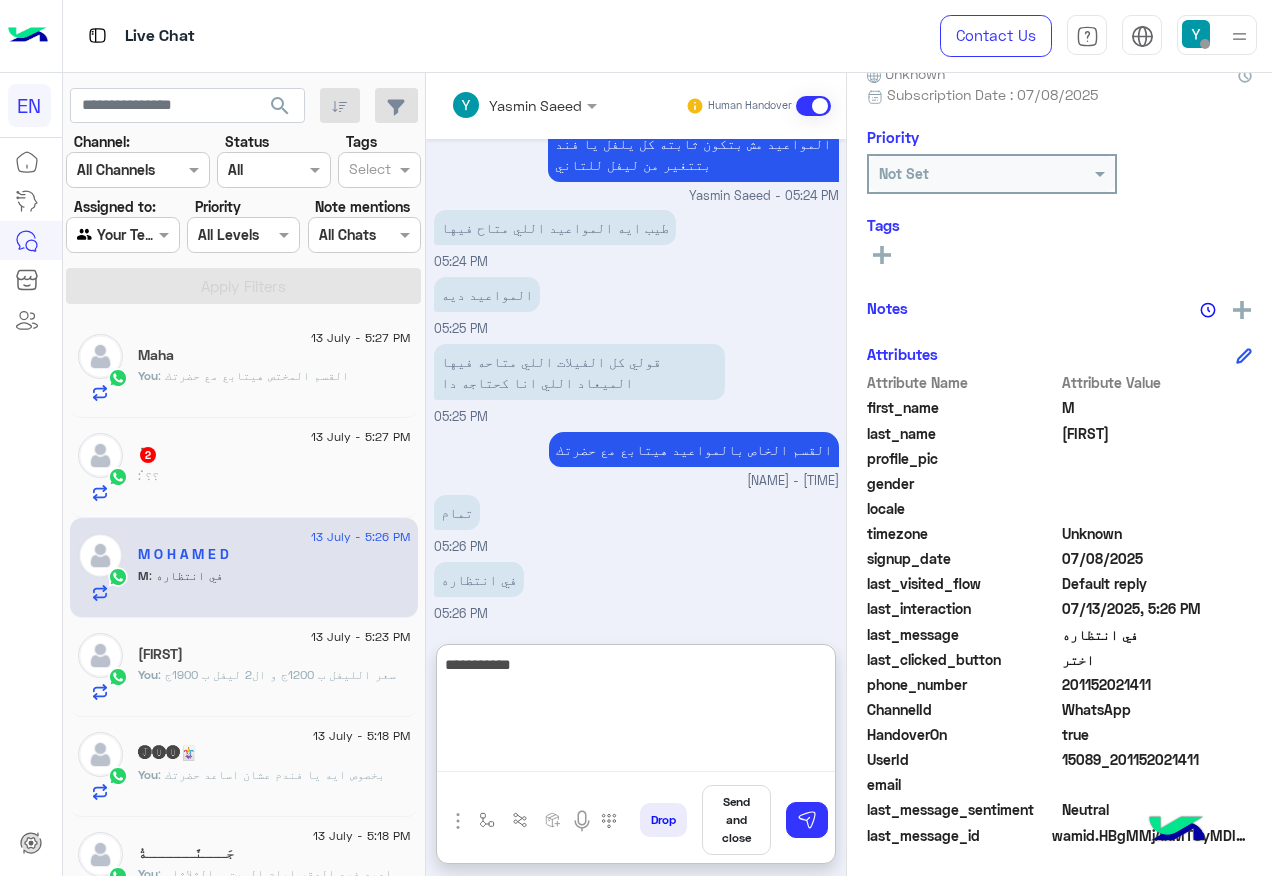 type on "**********" 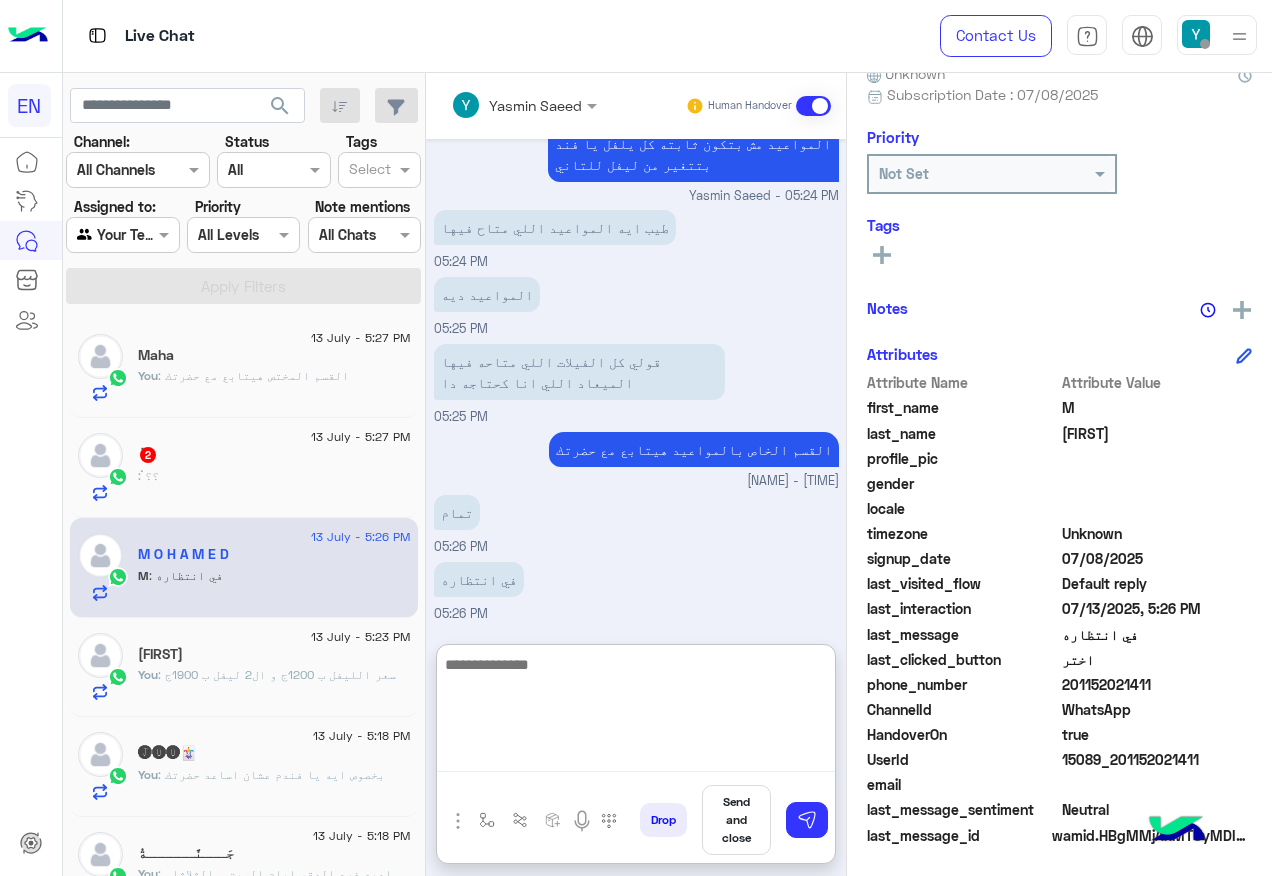 scroll, scrollTop: 1075, scrollLeft: 0, axis: vertical 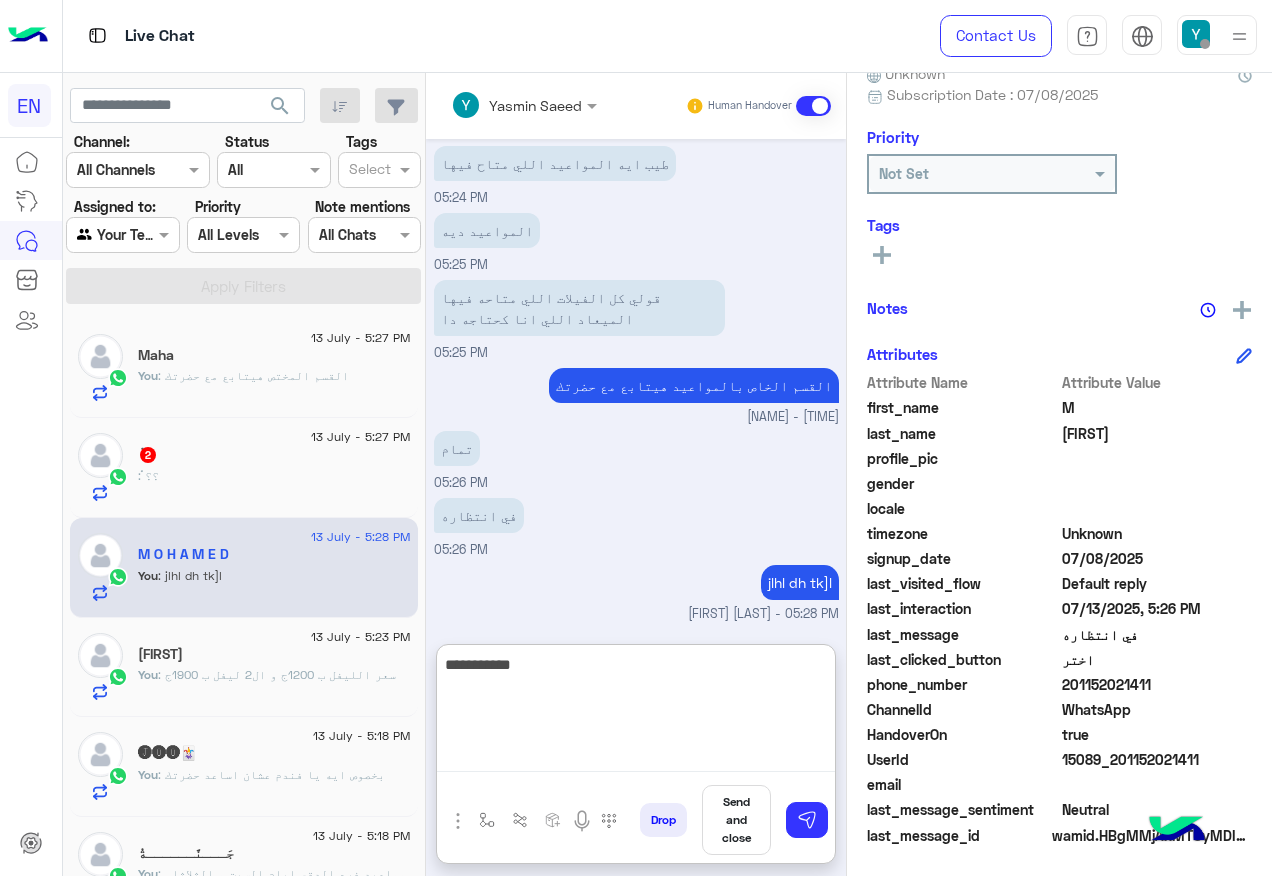 type on "**********" 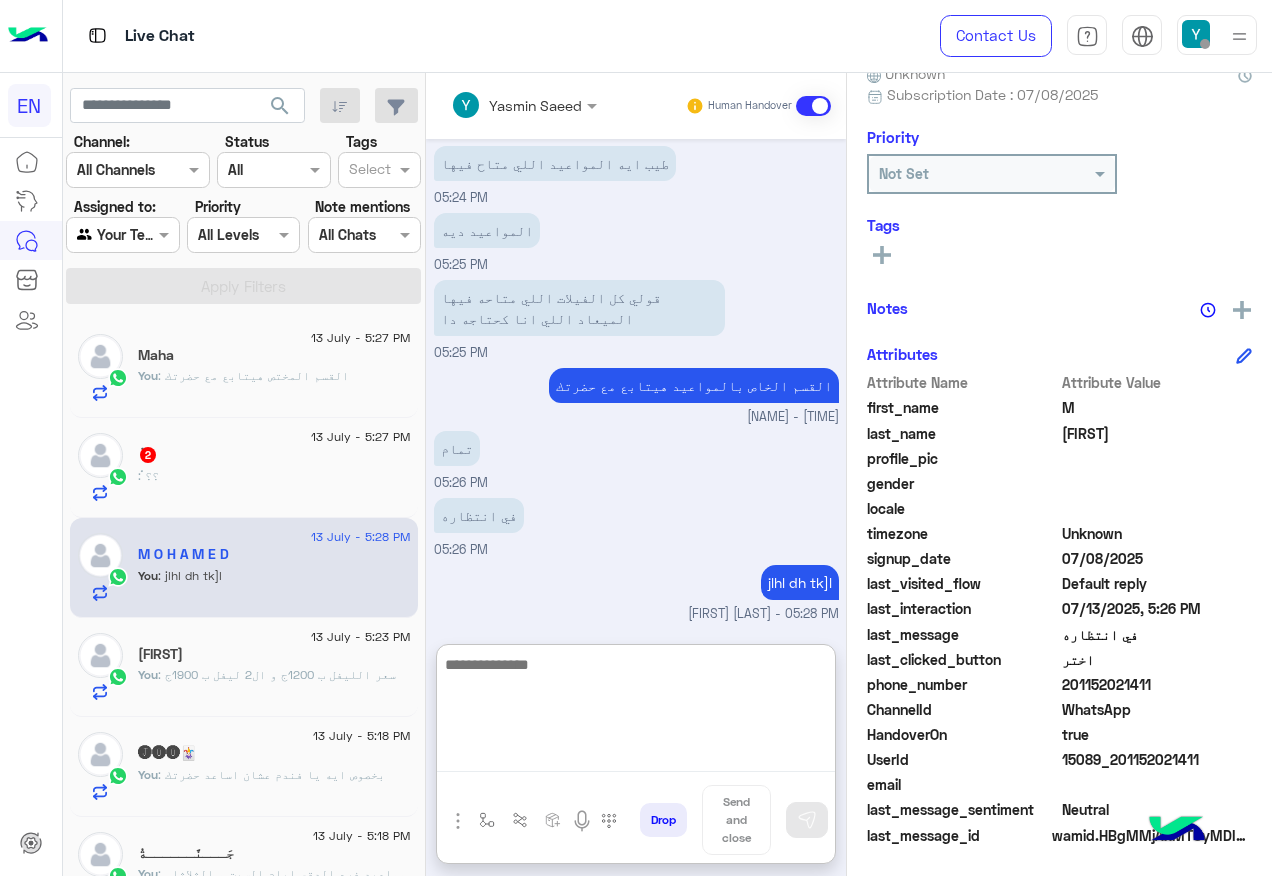 scroll, scrollTop: 1139, scrollLeft: 0, axis: vertical 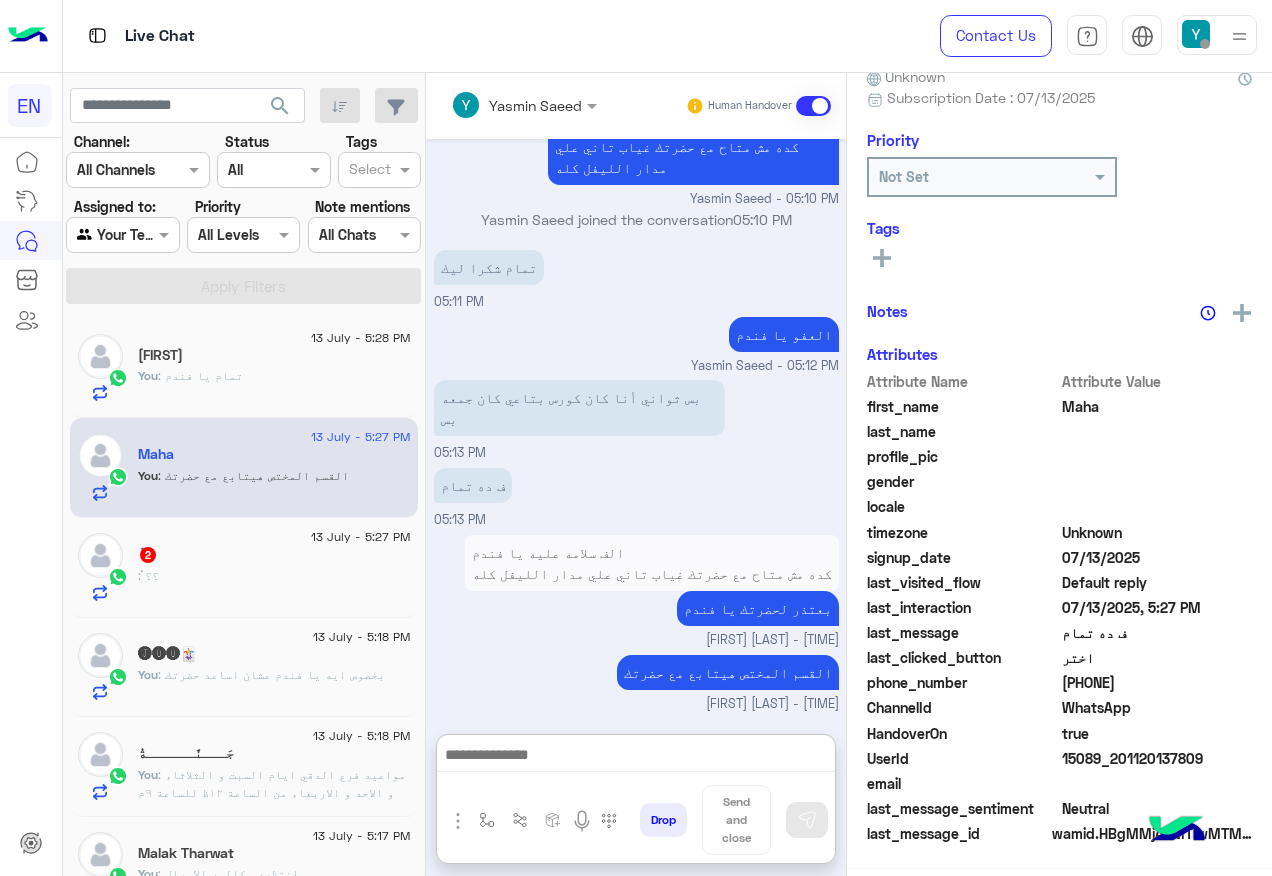 click on "13 July - 5:27 PM" 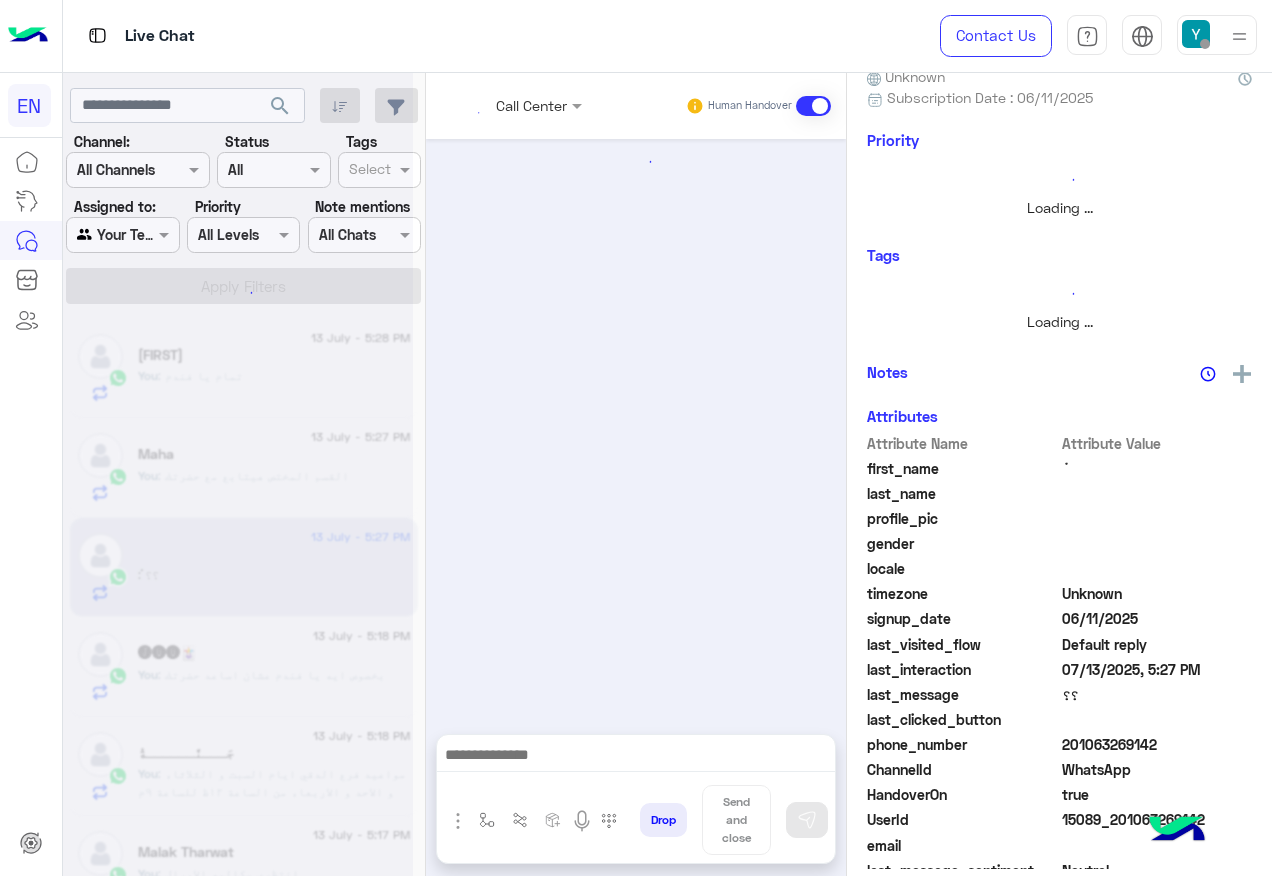 scroll, scrollTop: 0, scrollLeft: 0, axis: both 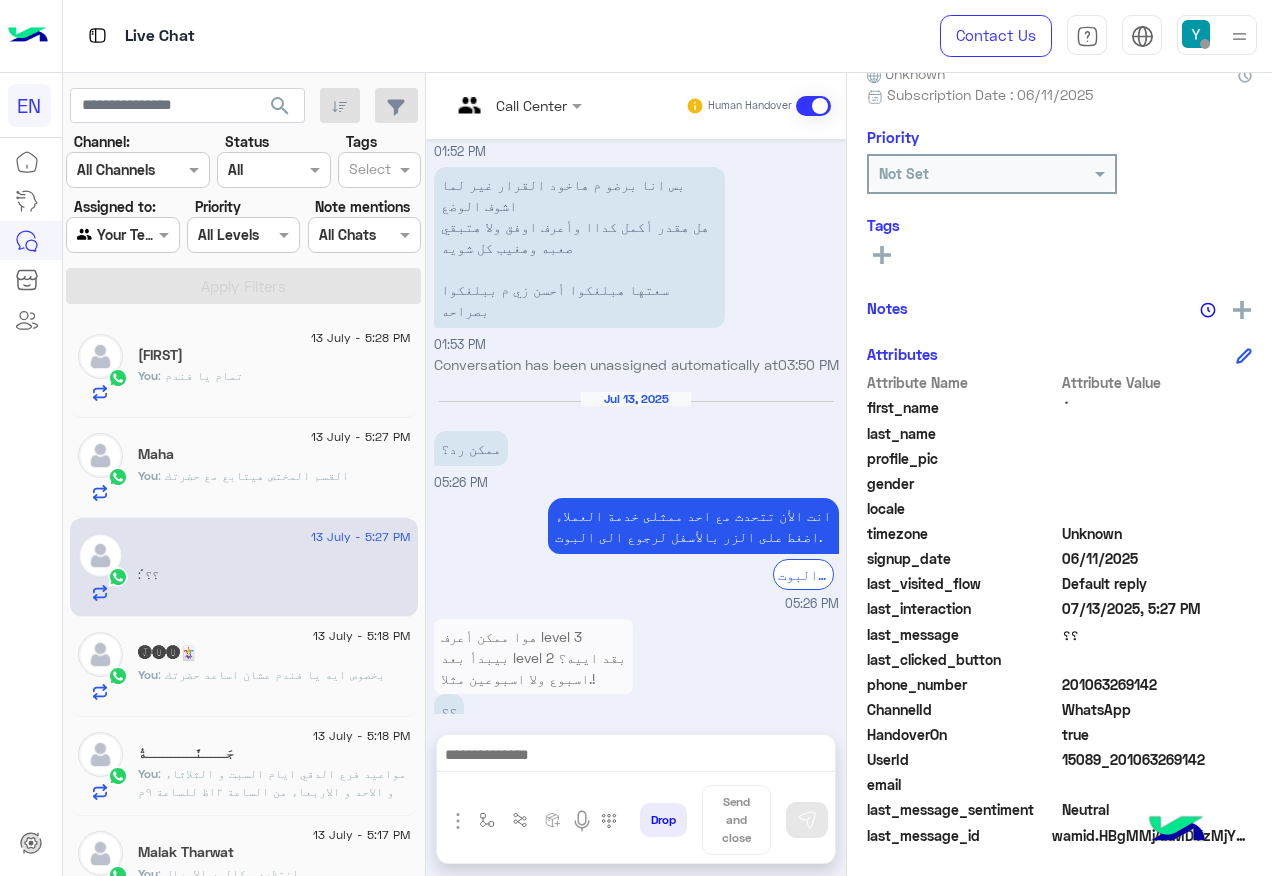 click on "هوا ممكن أعرف level 3 بيبدأ بعد level 2 بقد اييه؟  اسبوع ولا اسبوعين مثلا.!" at bounding box center [533, 657] 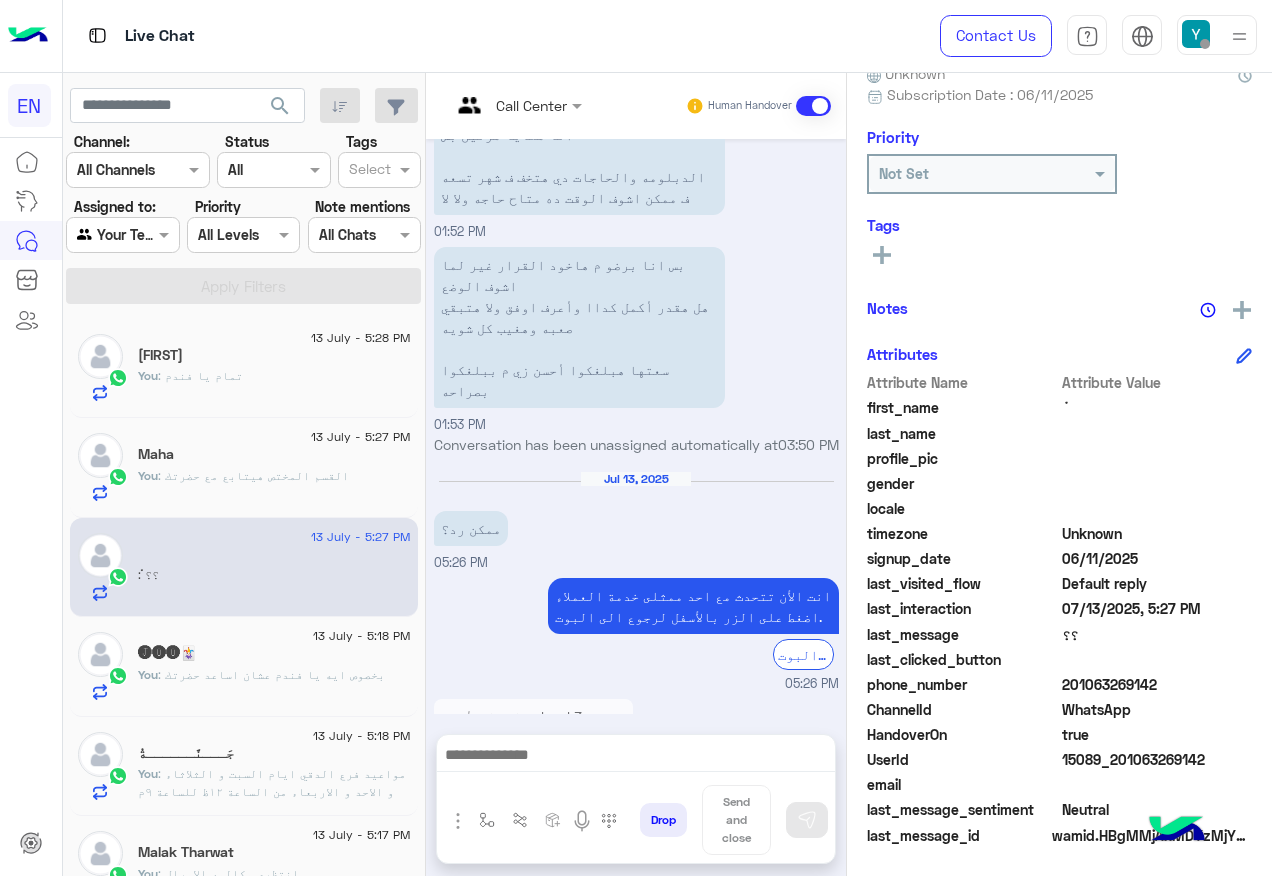 scroll, scrollTop: 1817, scrollLeft: 0, axis: vertical 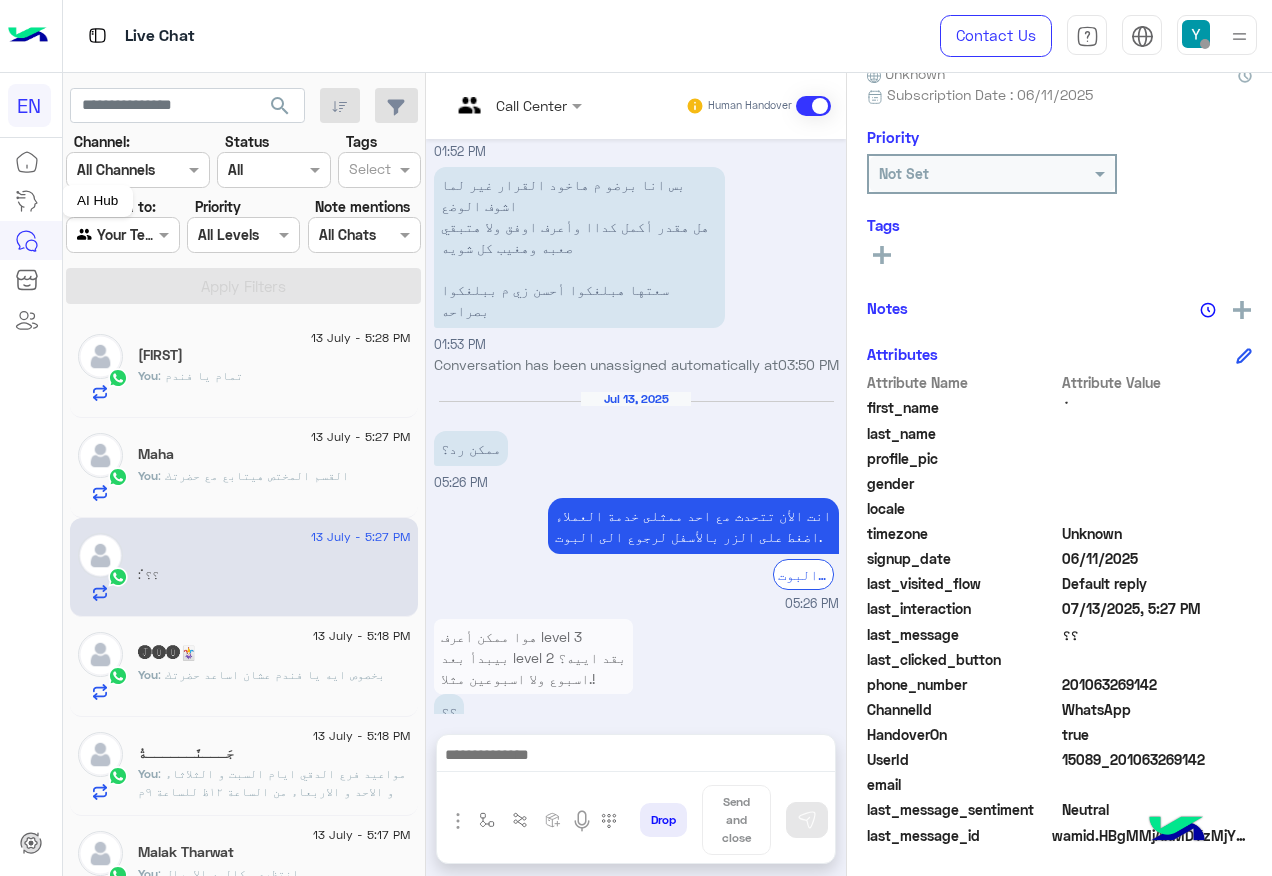 click on "AI Hub" at bounding box center [97, 201] 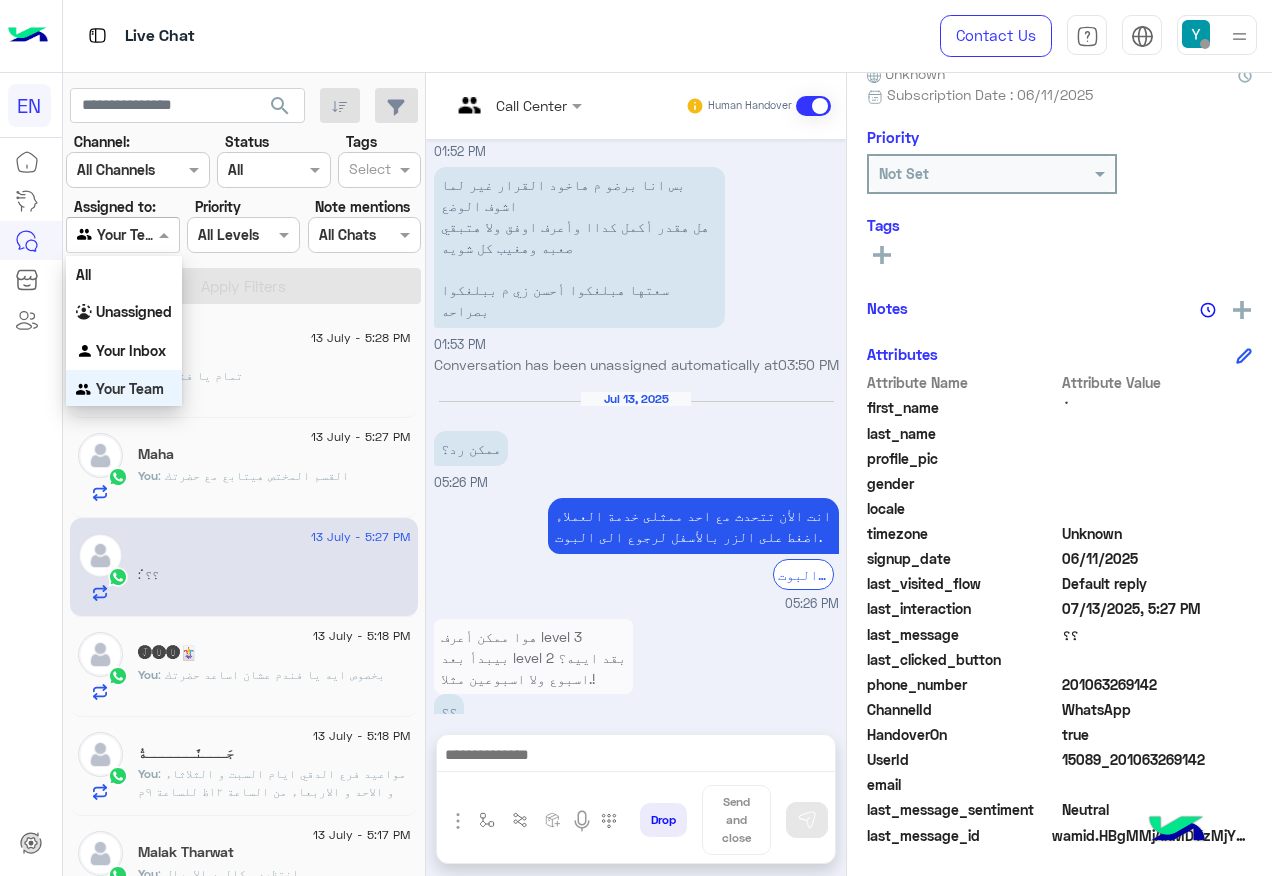 click on "Agent Filter Your Team" at bounding box center [122, 235] 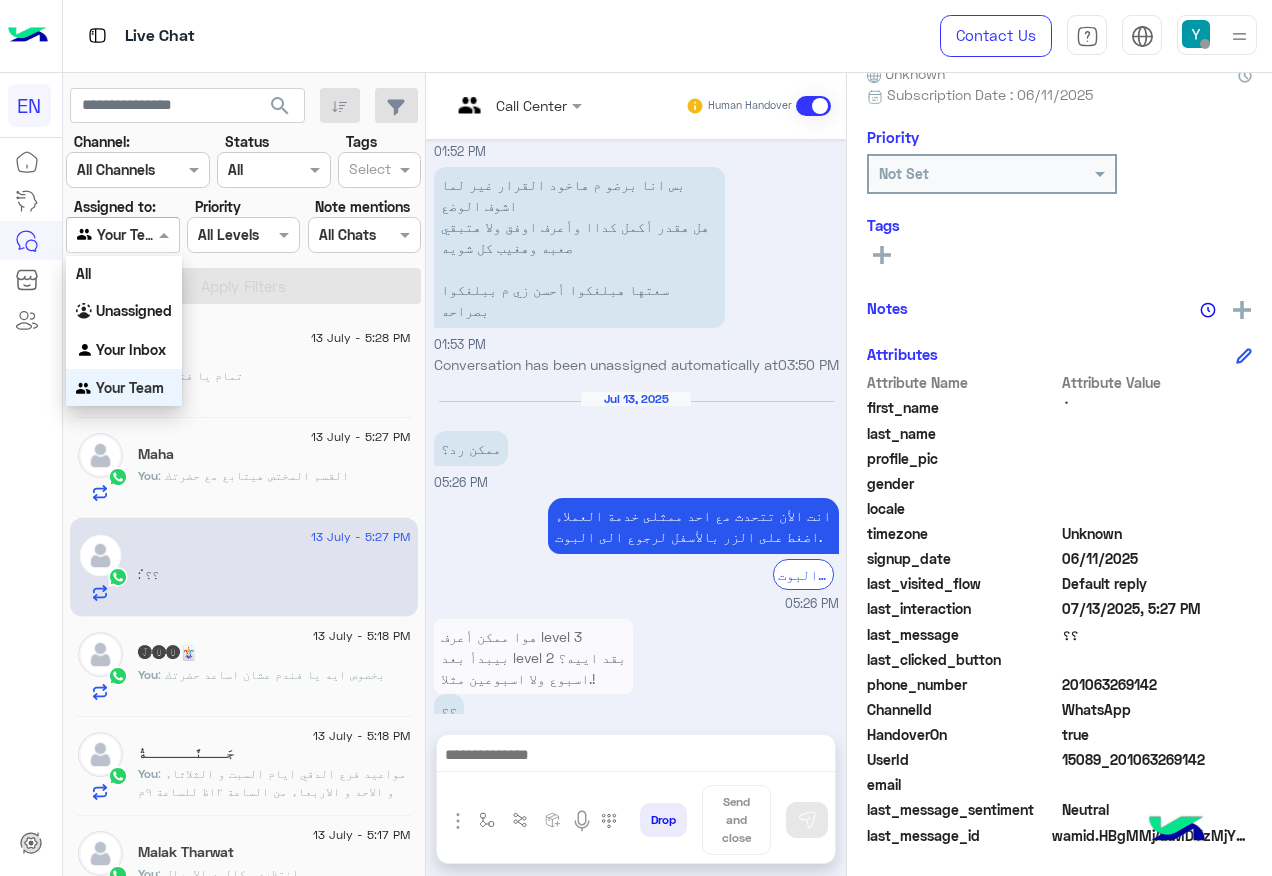 click on "All" at bounding box center [124, 273] 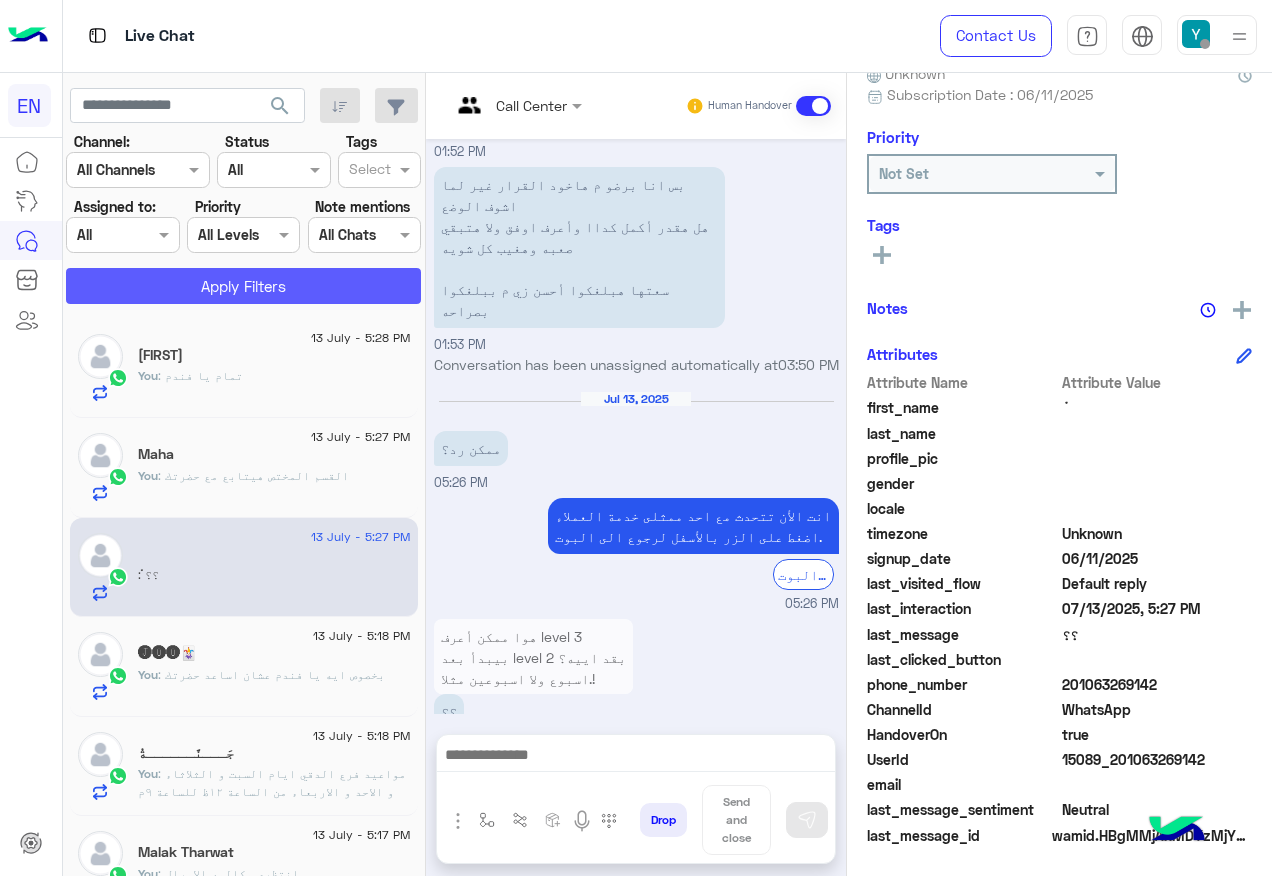 click on "Apply Filters" 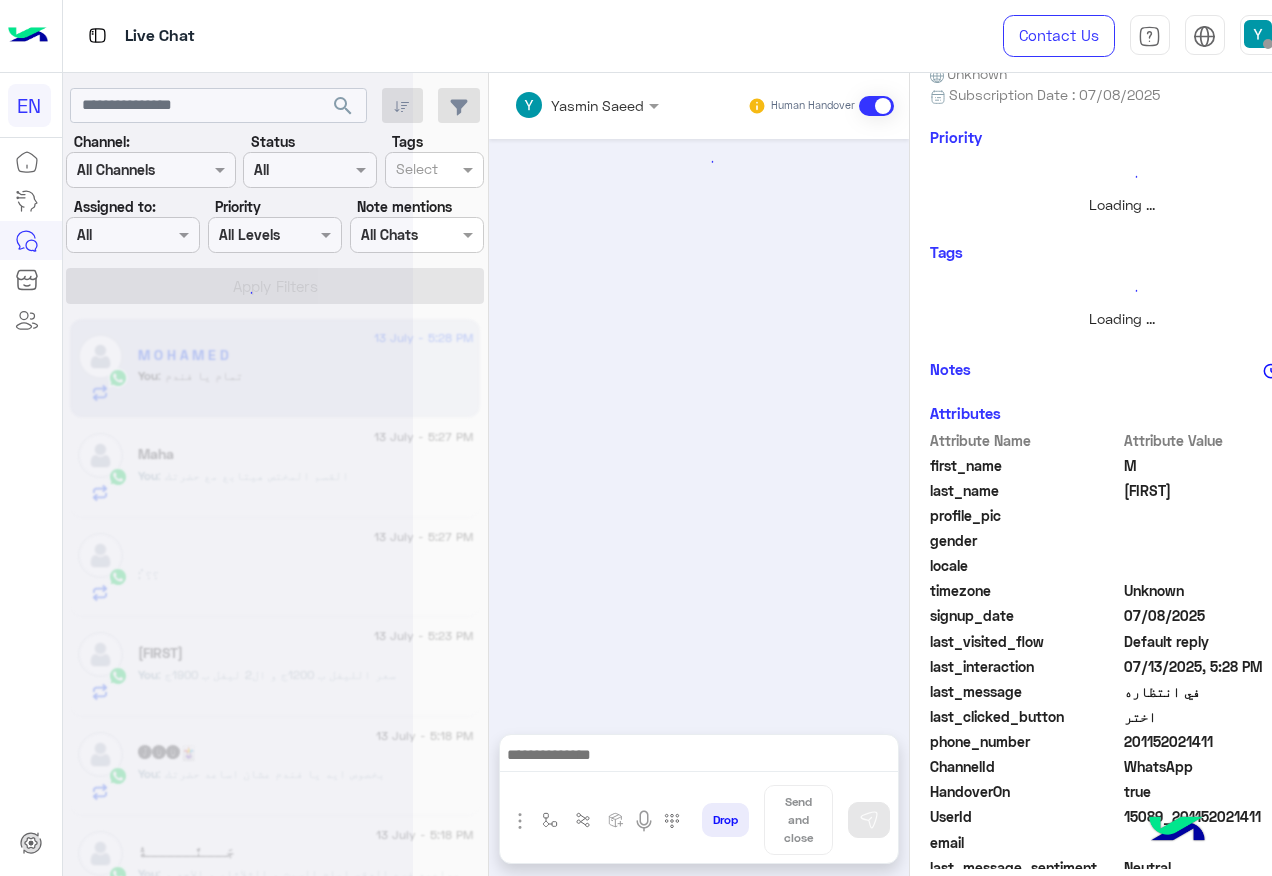 scroll, scrollTop: 0, scrollLeft: 0, axis: both 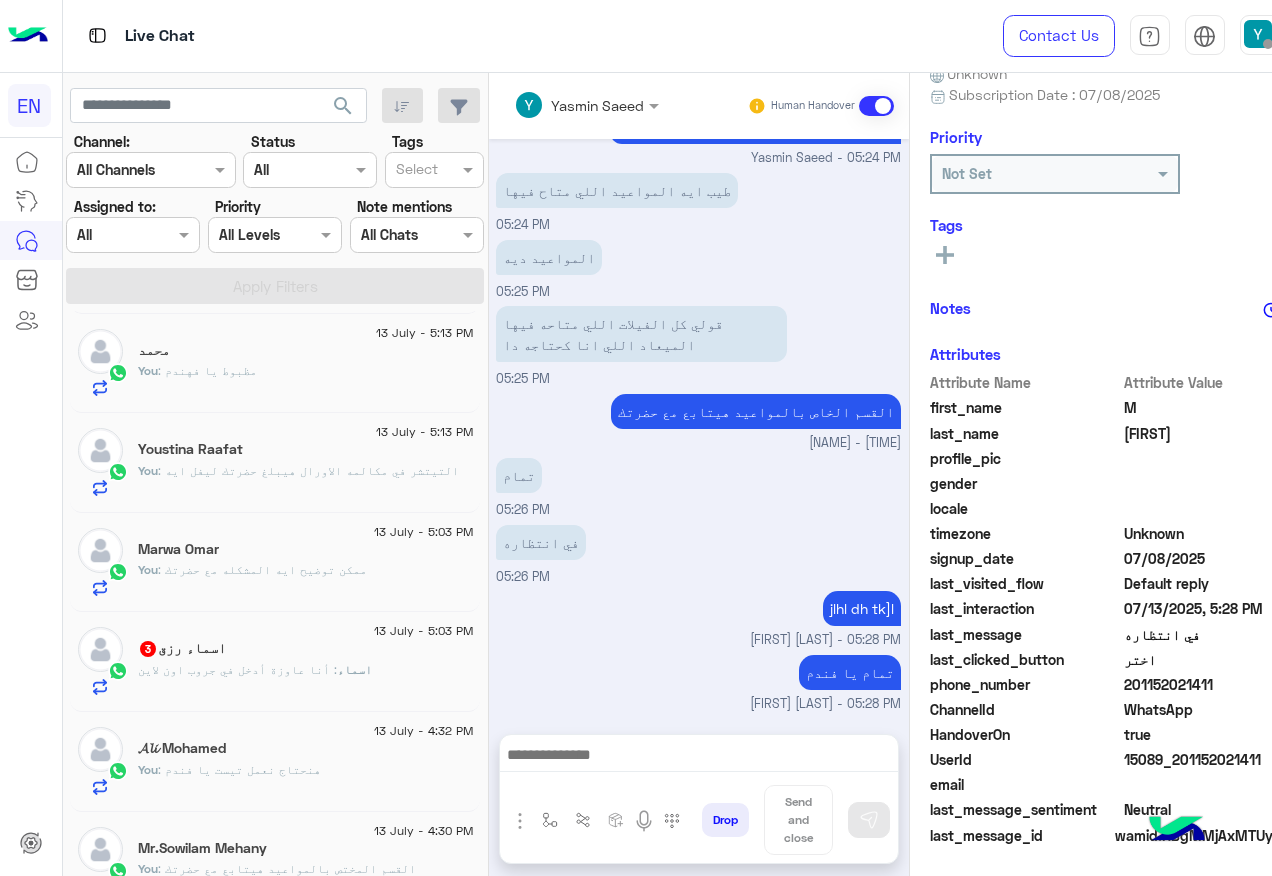 click on "[FIRST] [LAST]  3" 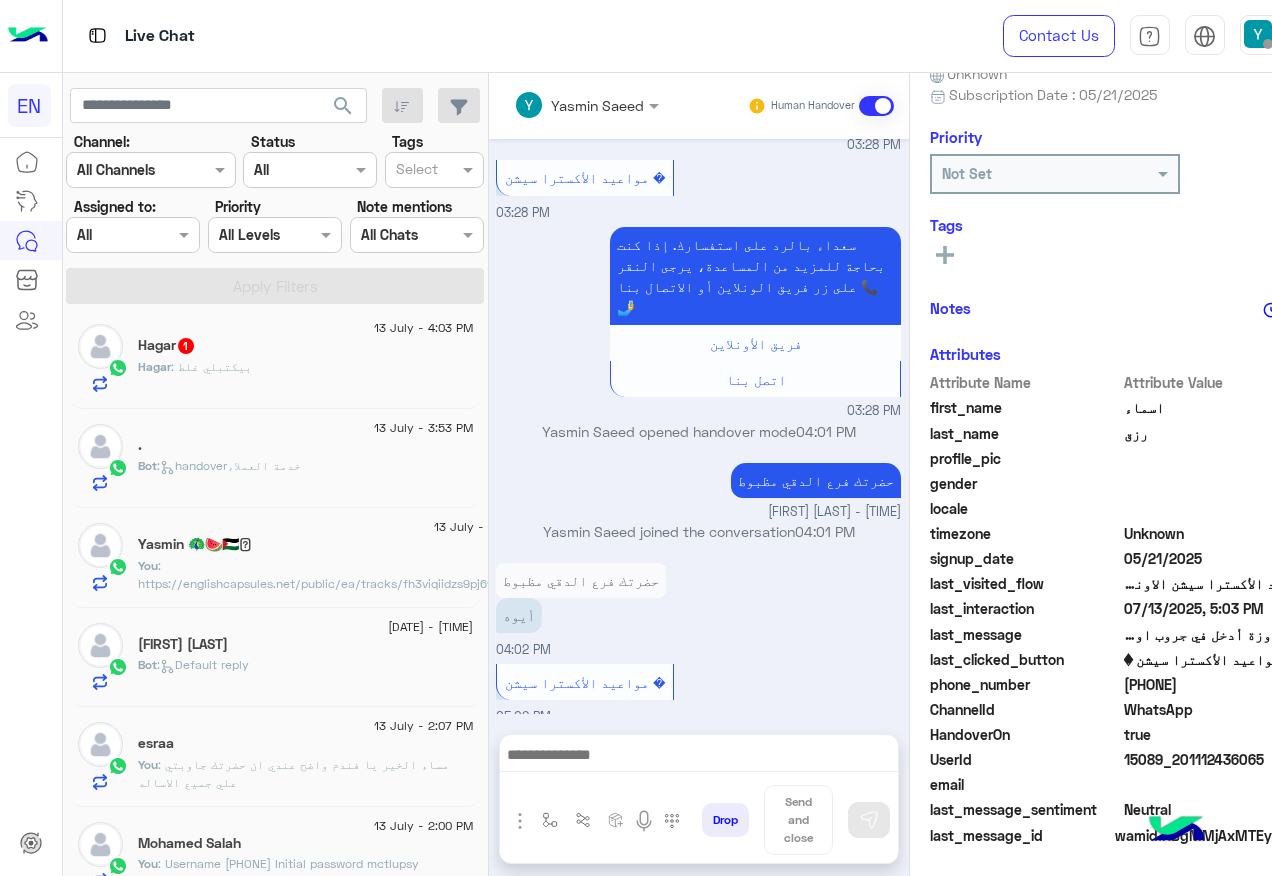 click on "[FIRST] : بيكتبلي غلط" 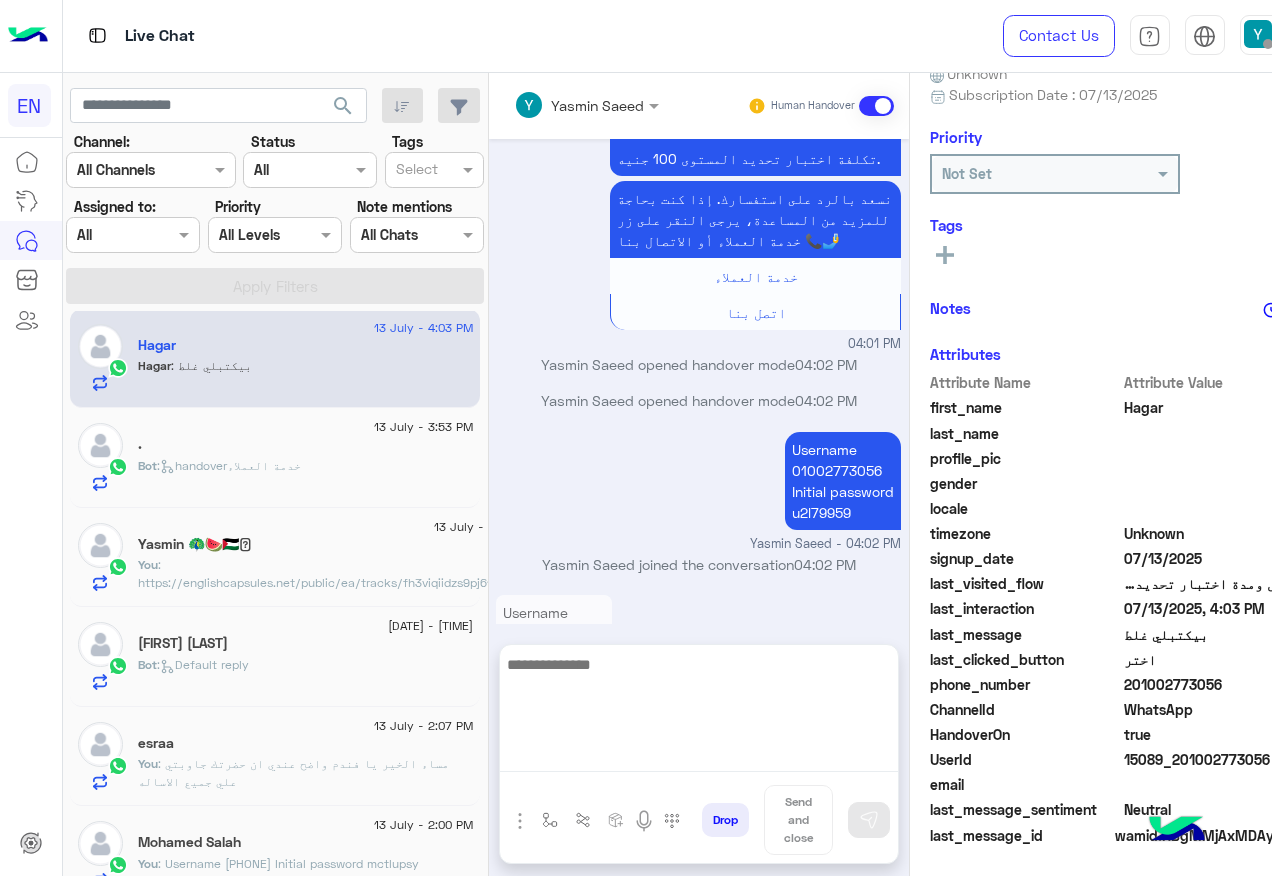 click at bounding box center (699, 712) 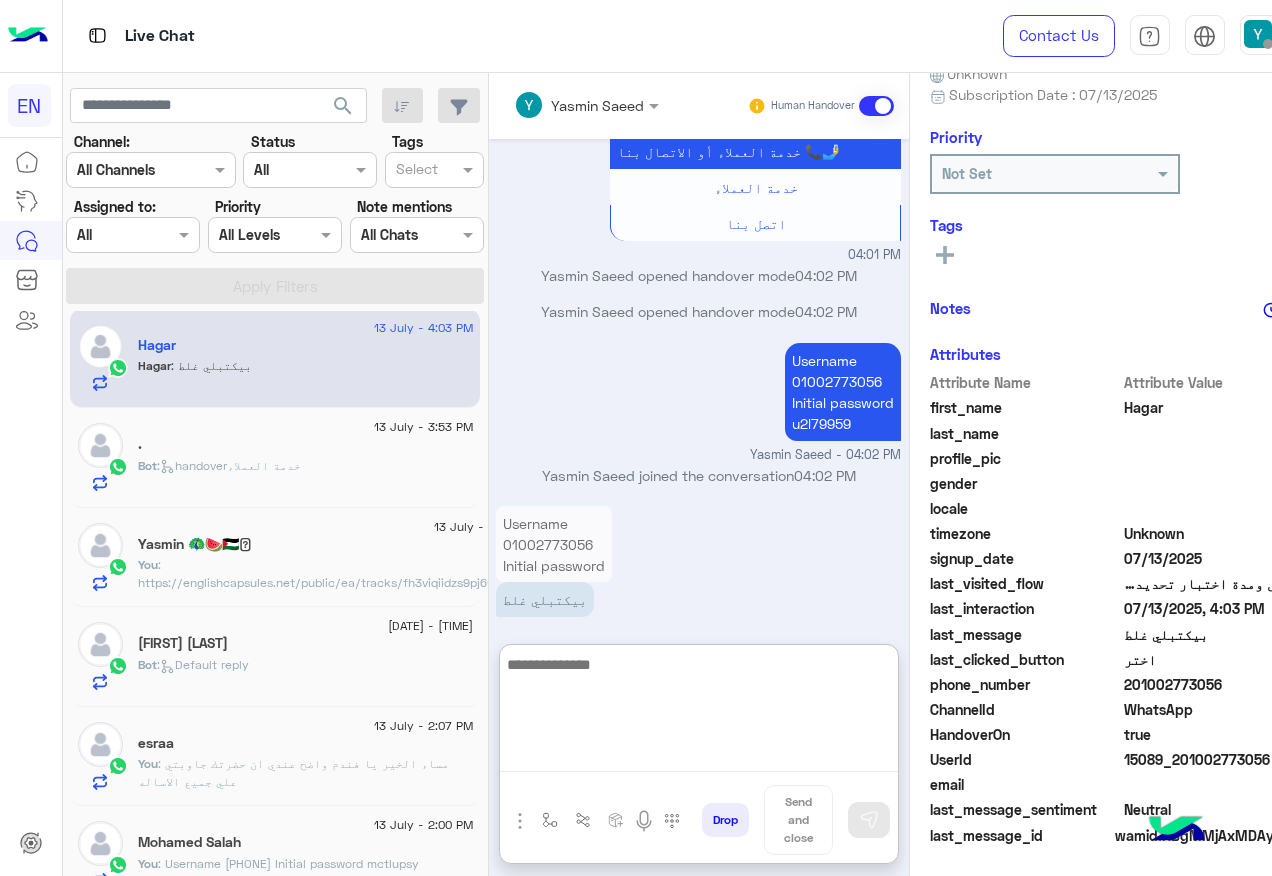 click at bounding box center [699, 712] 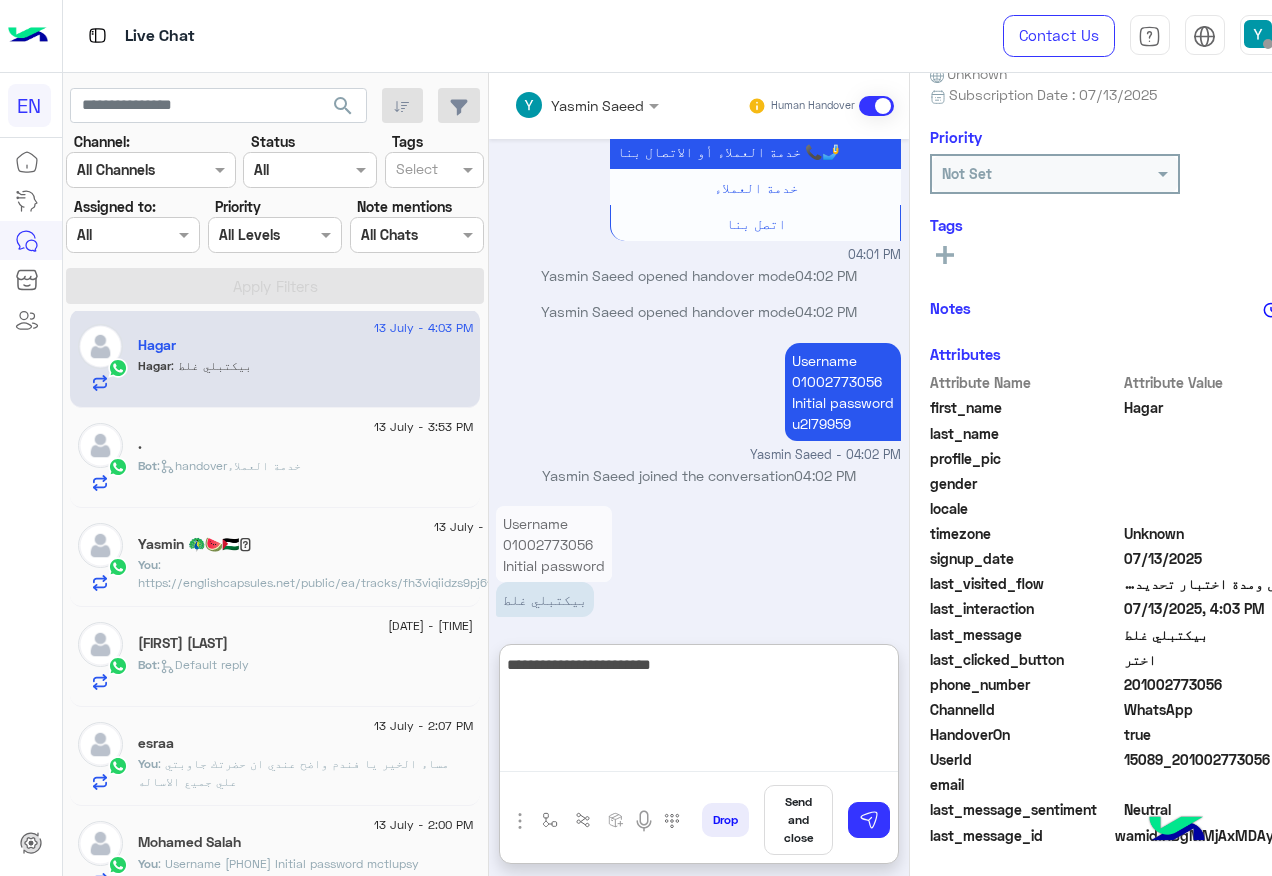 type on "**********" 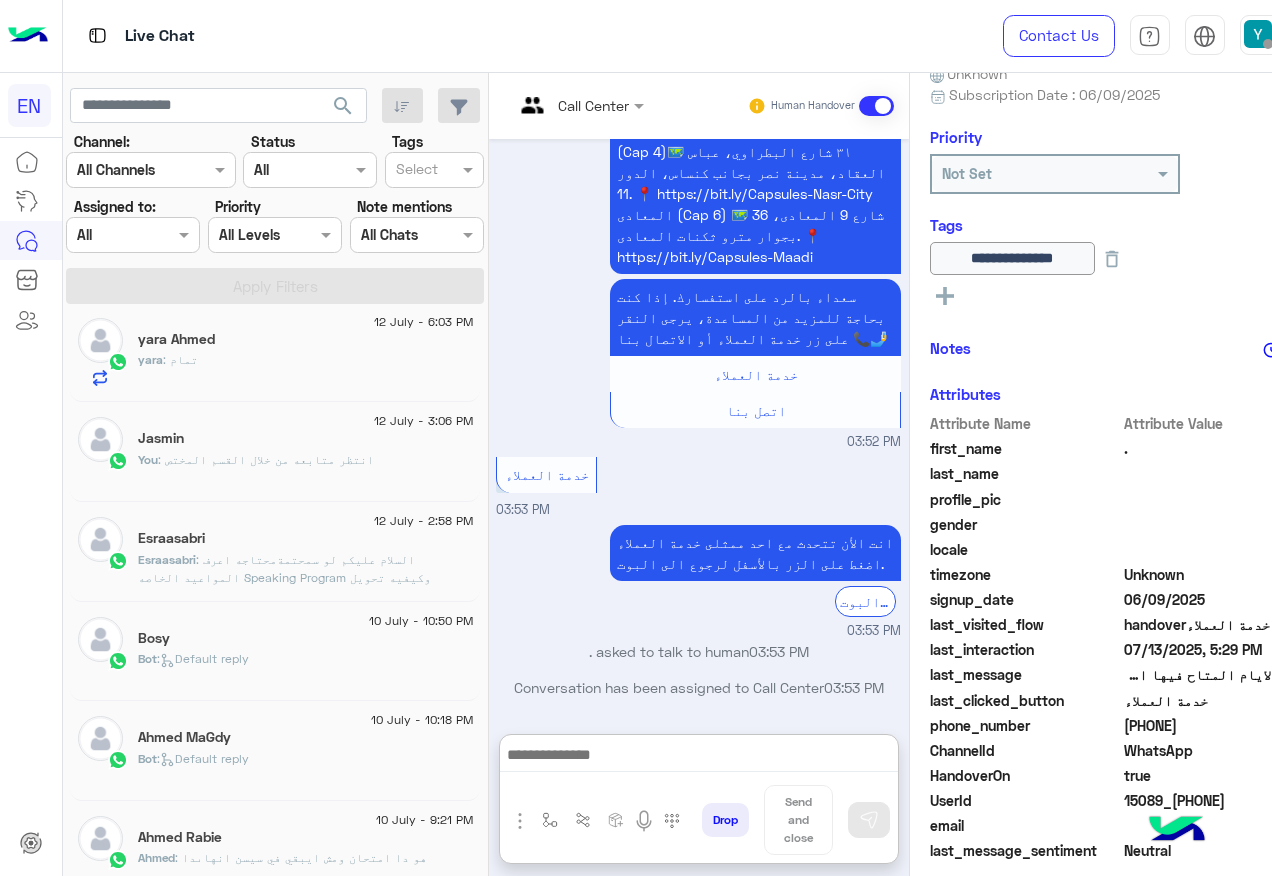 click on "12 July - 2:58 PM" 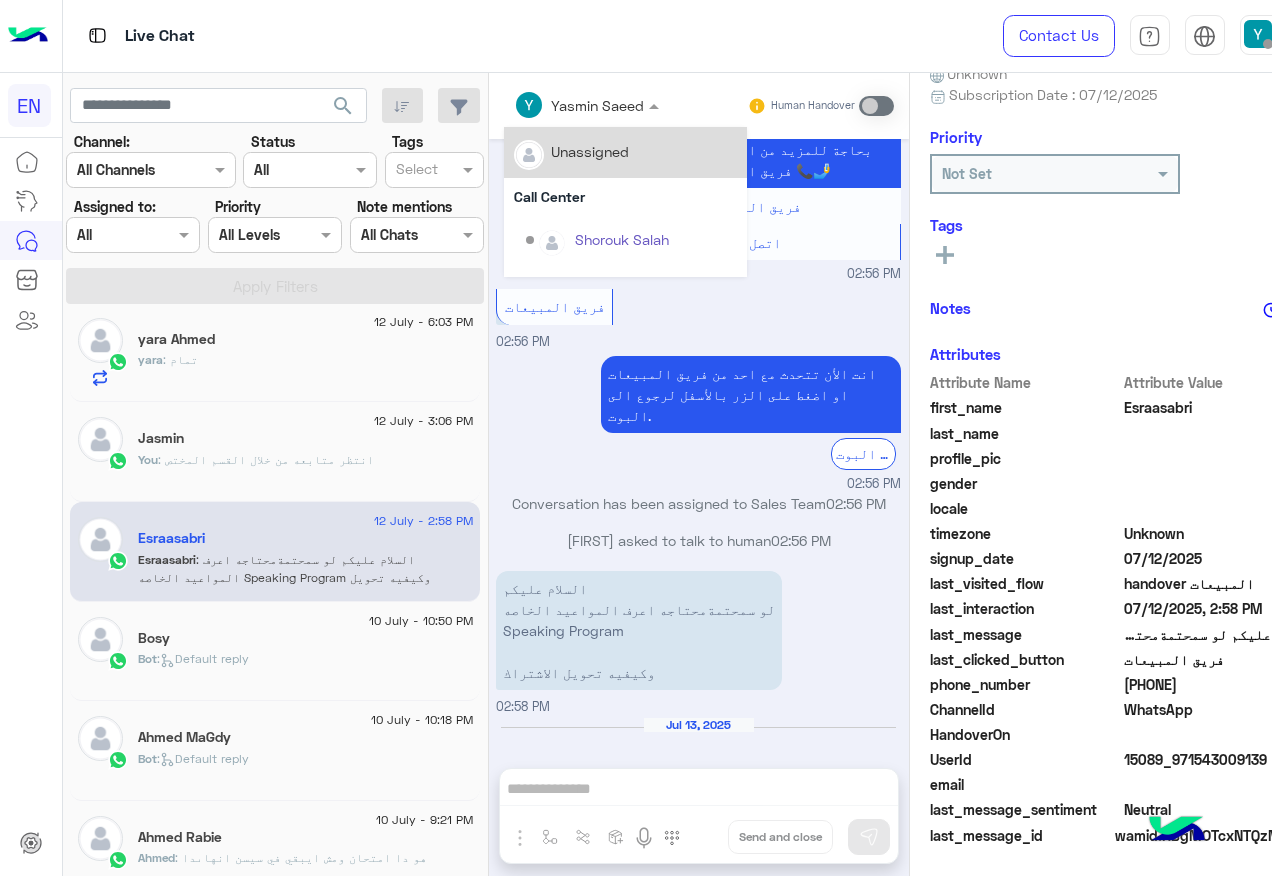 click at bounding box center (561, 105) 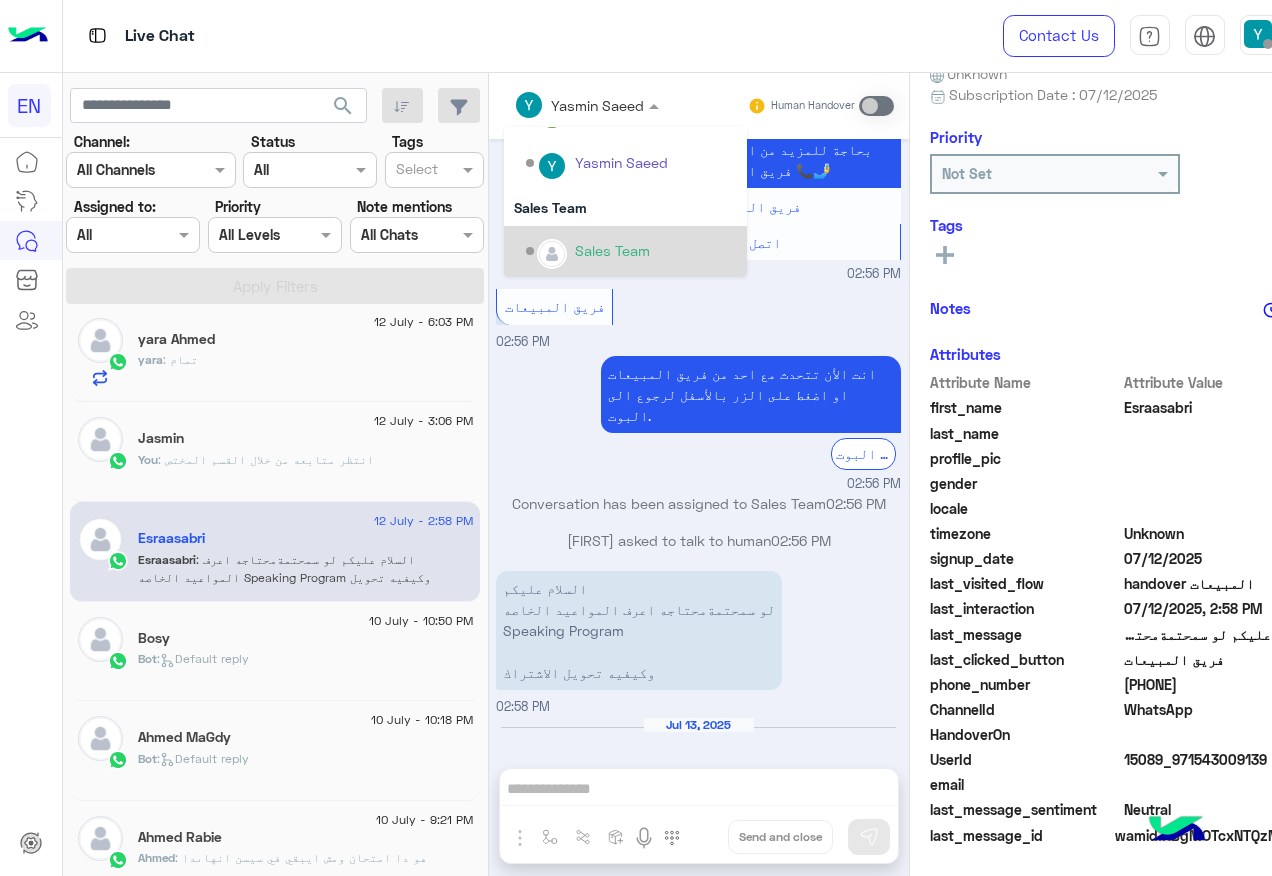 click on "Sales Team" at bounding box center (625, 251) 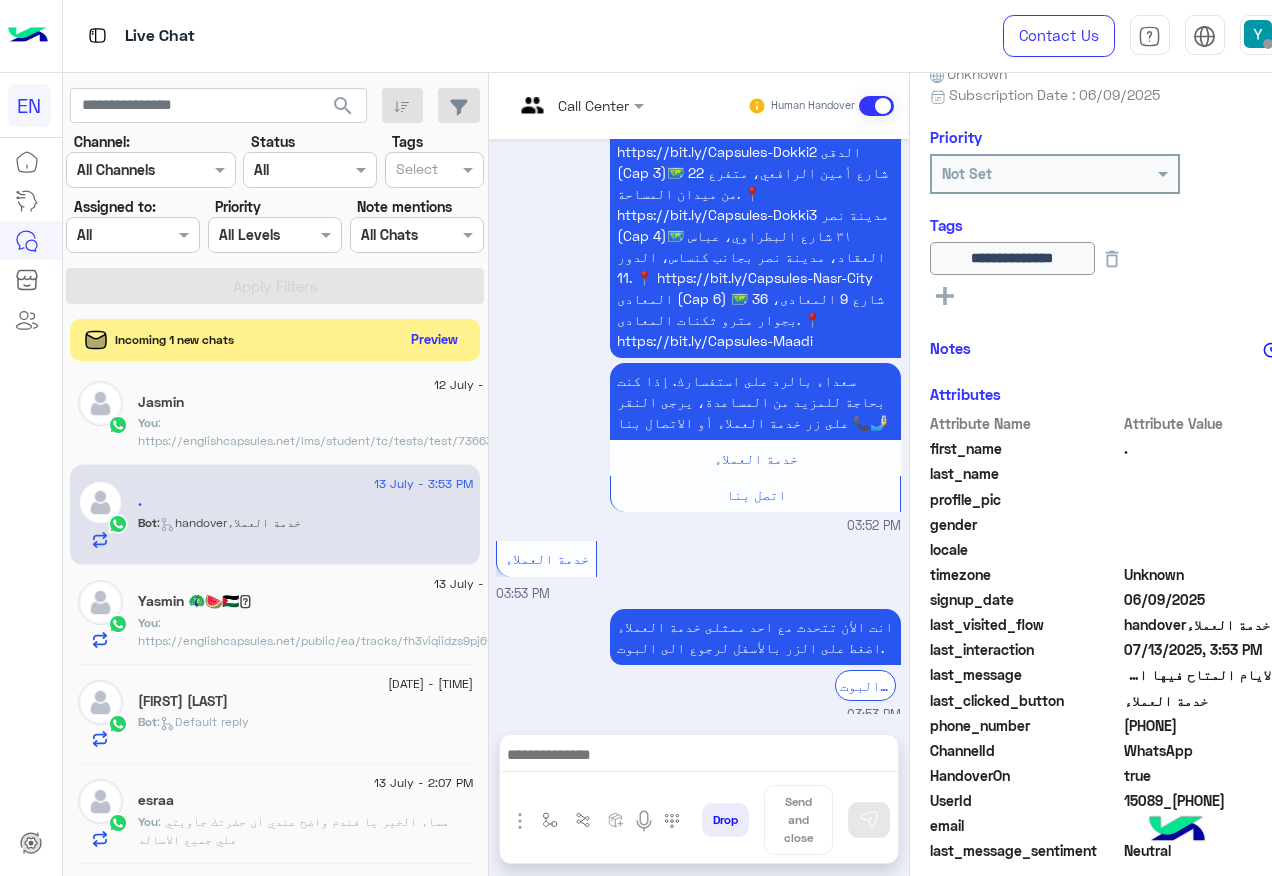 click on "Preview" 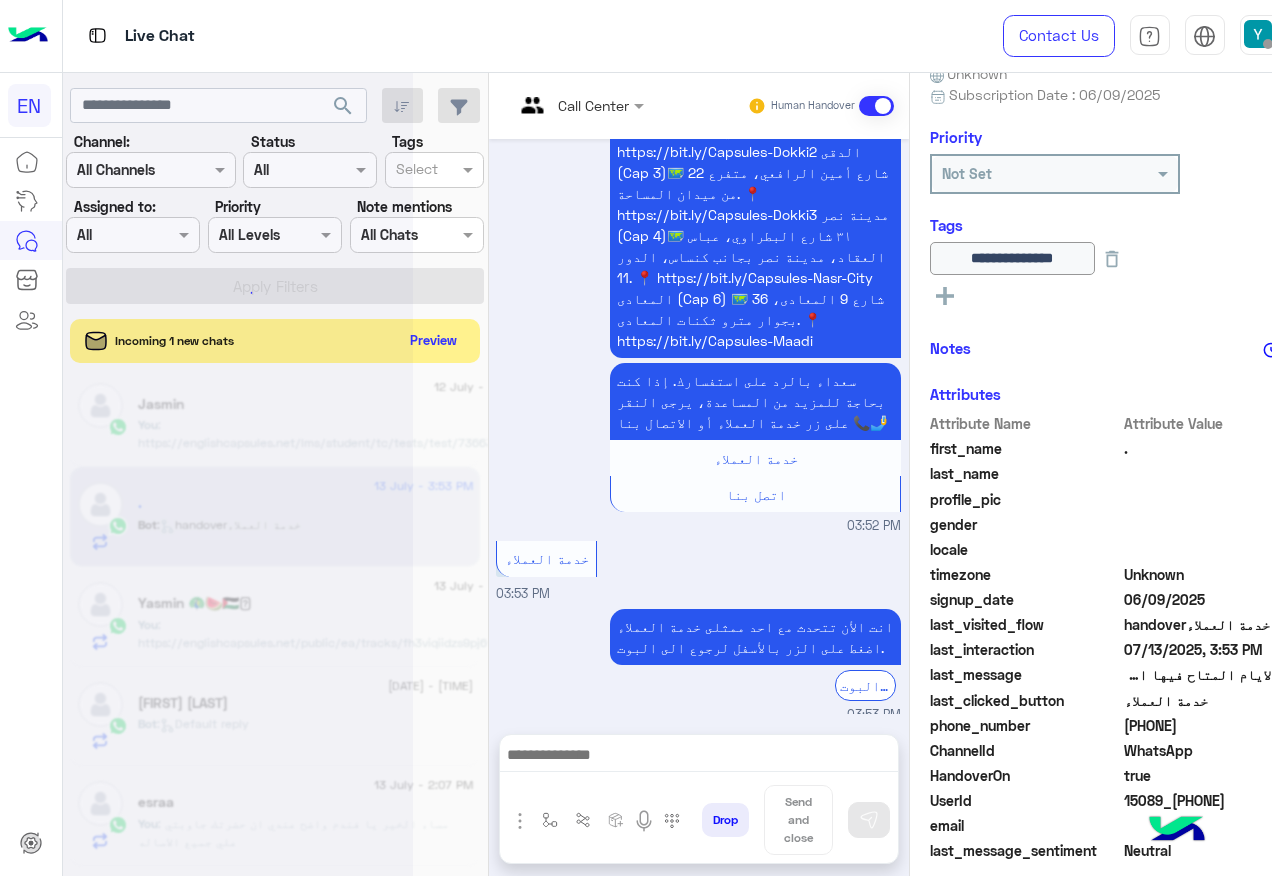 scroll, scrollTop: 0, scrollLeft: 0, axis: both 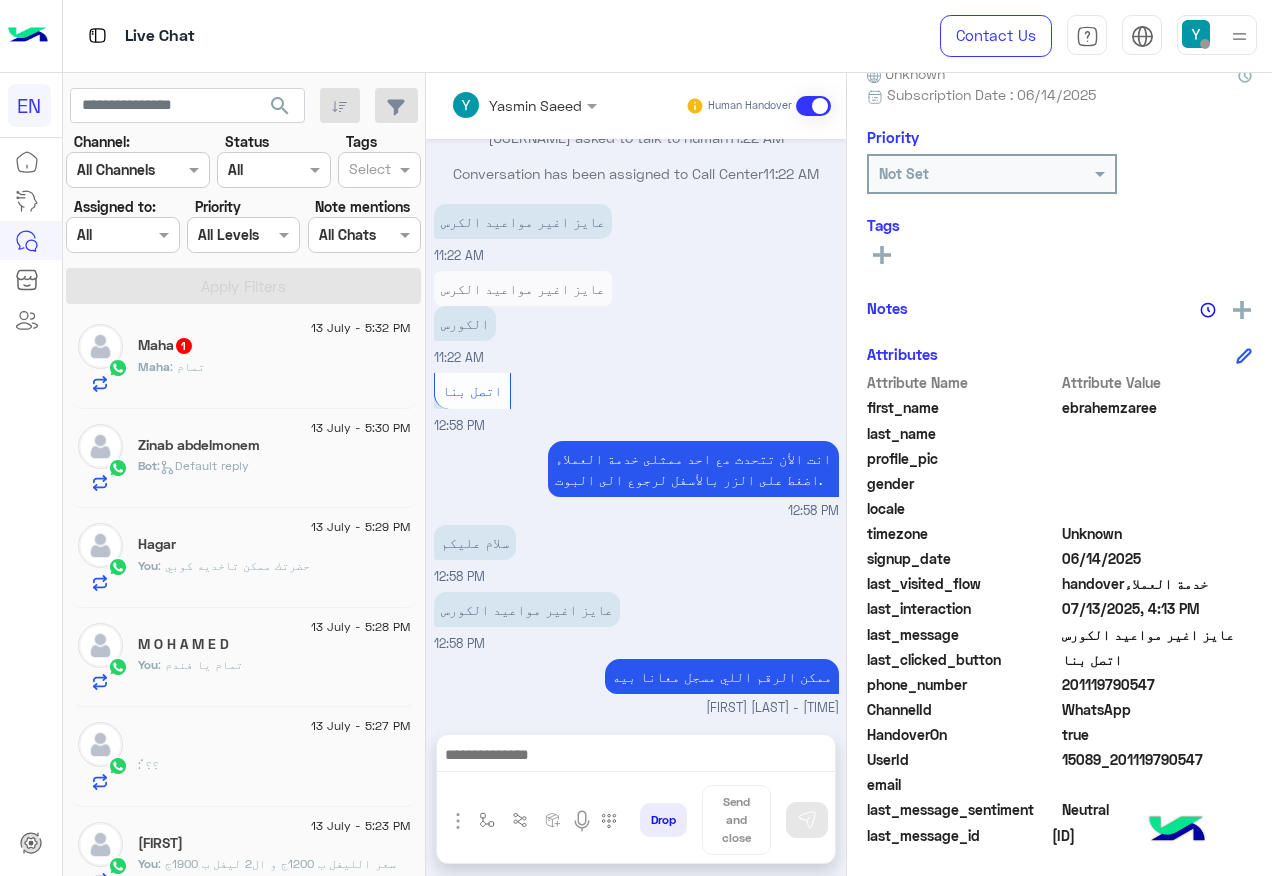 click on "[FIRST] : تمام" 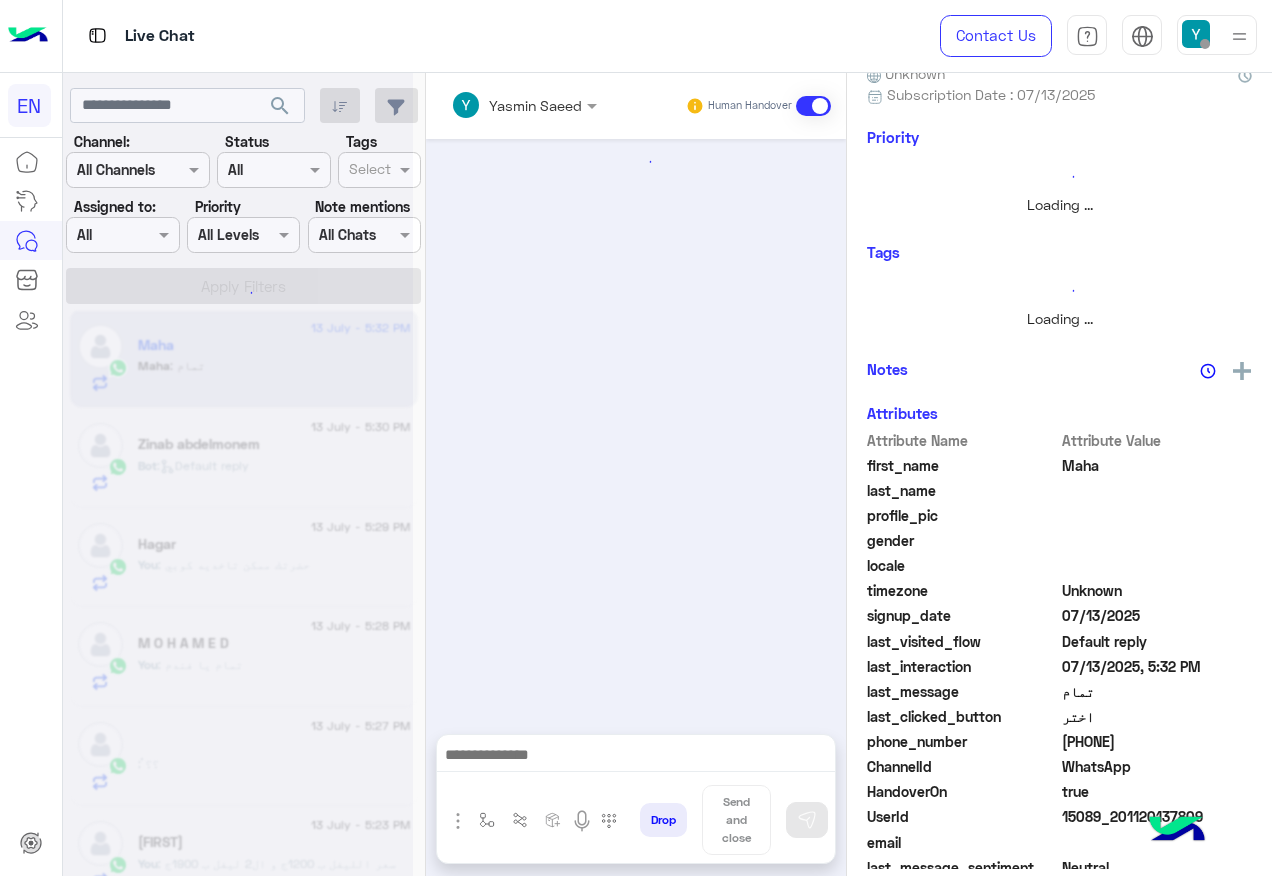 scroll, scrollTop: 0, scrollLeft: 0, axis: both 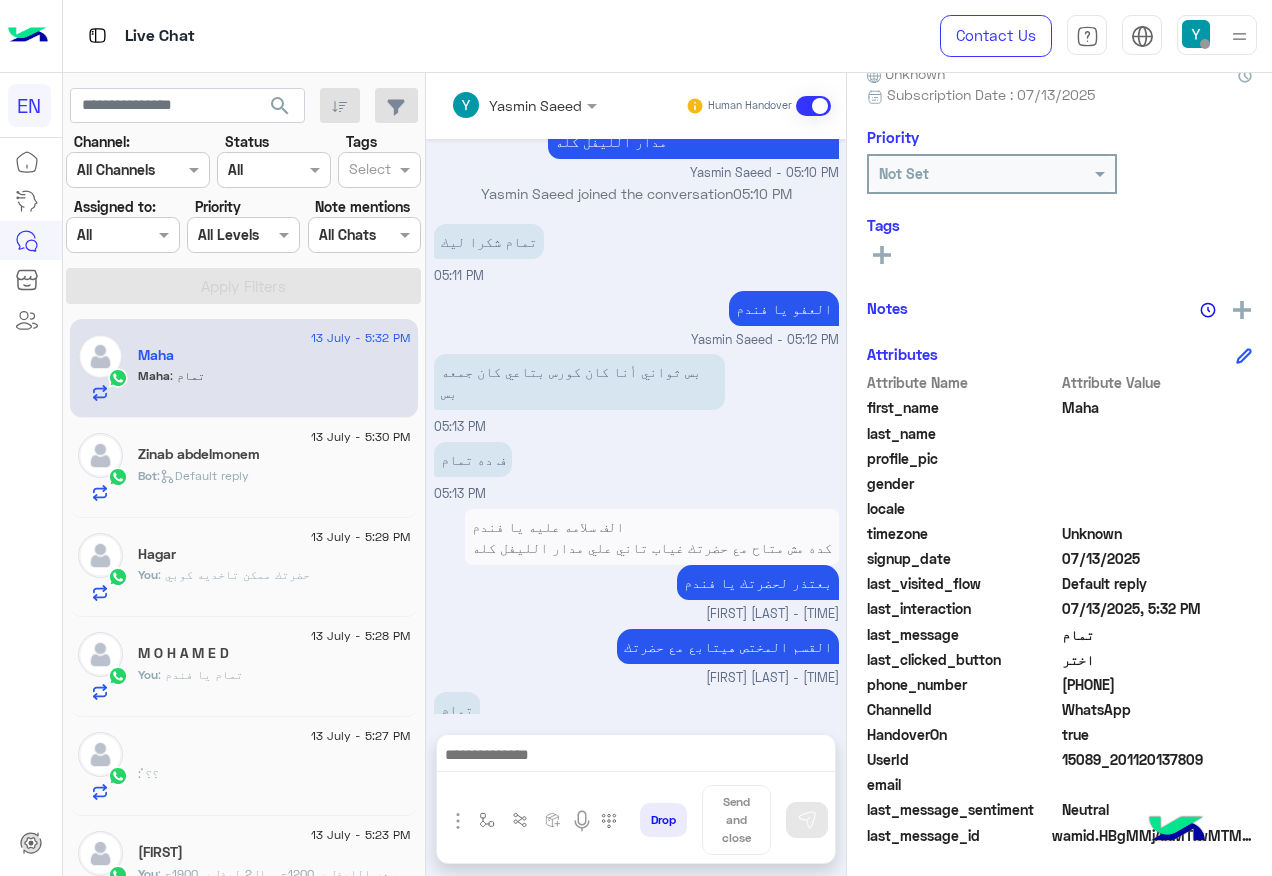 click at bounding box center [100, 235] 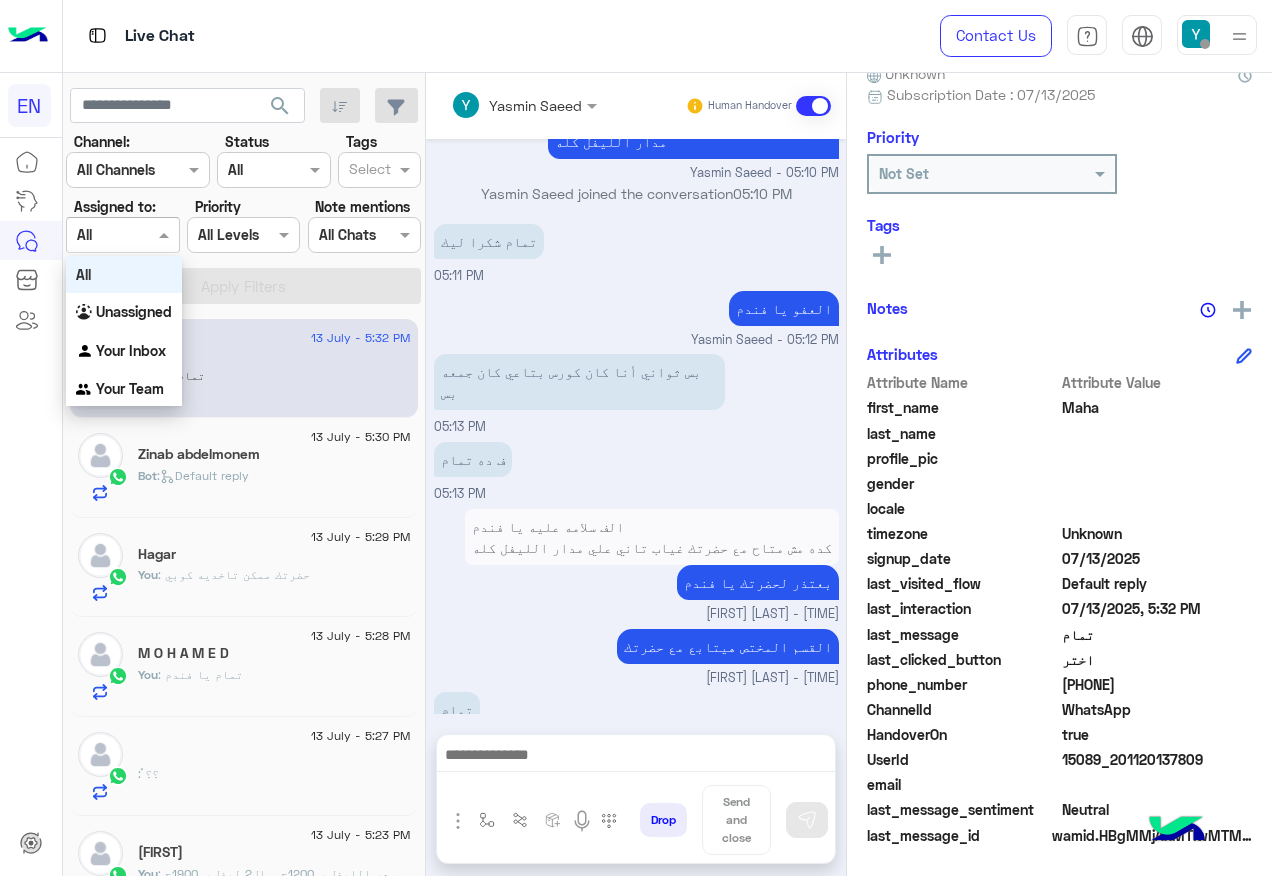 click on "All" at bounding box center [124, 274] 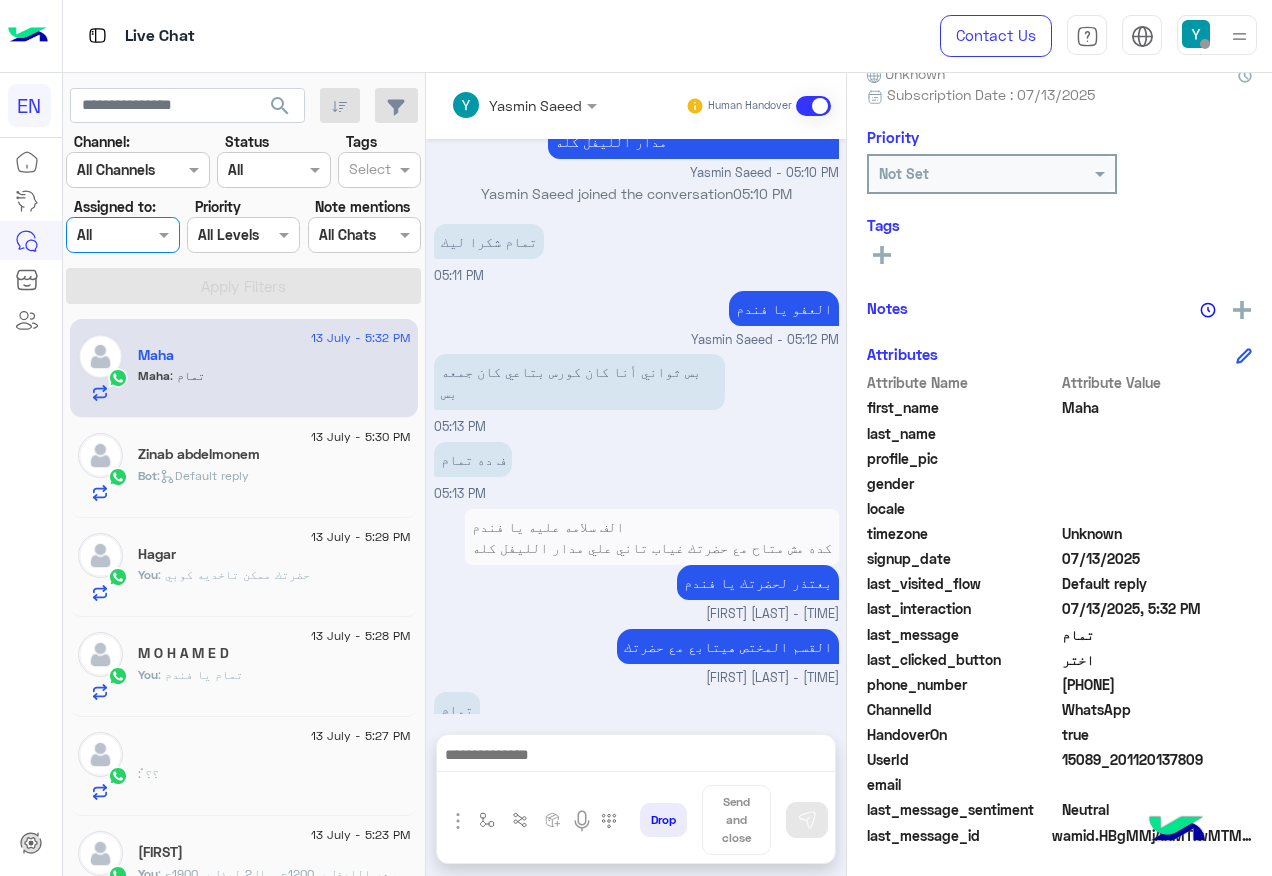 click at bounding box center (122, 234) 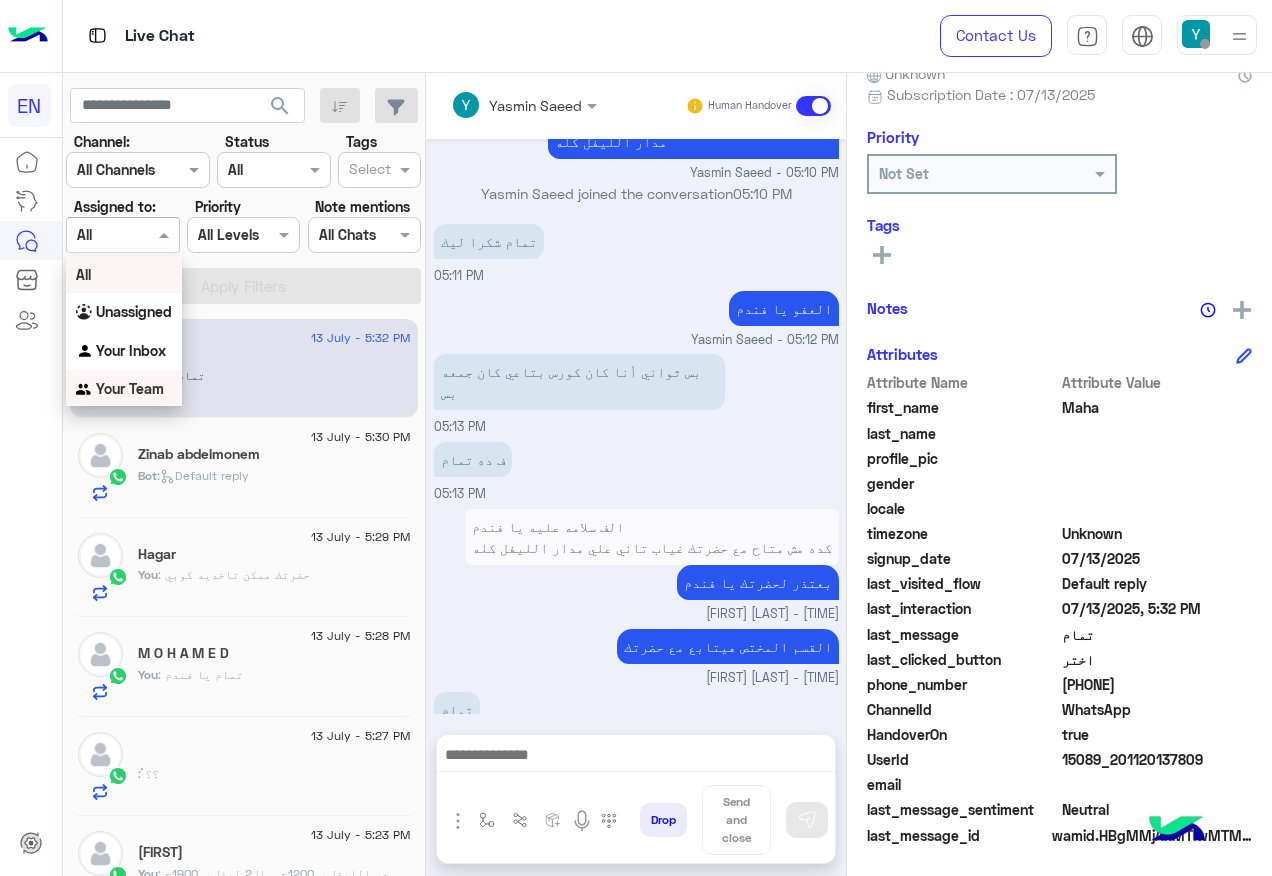 click on "Your Team" at bounding box center (130, 388) 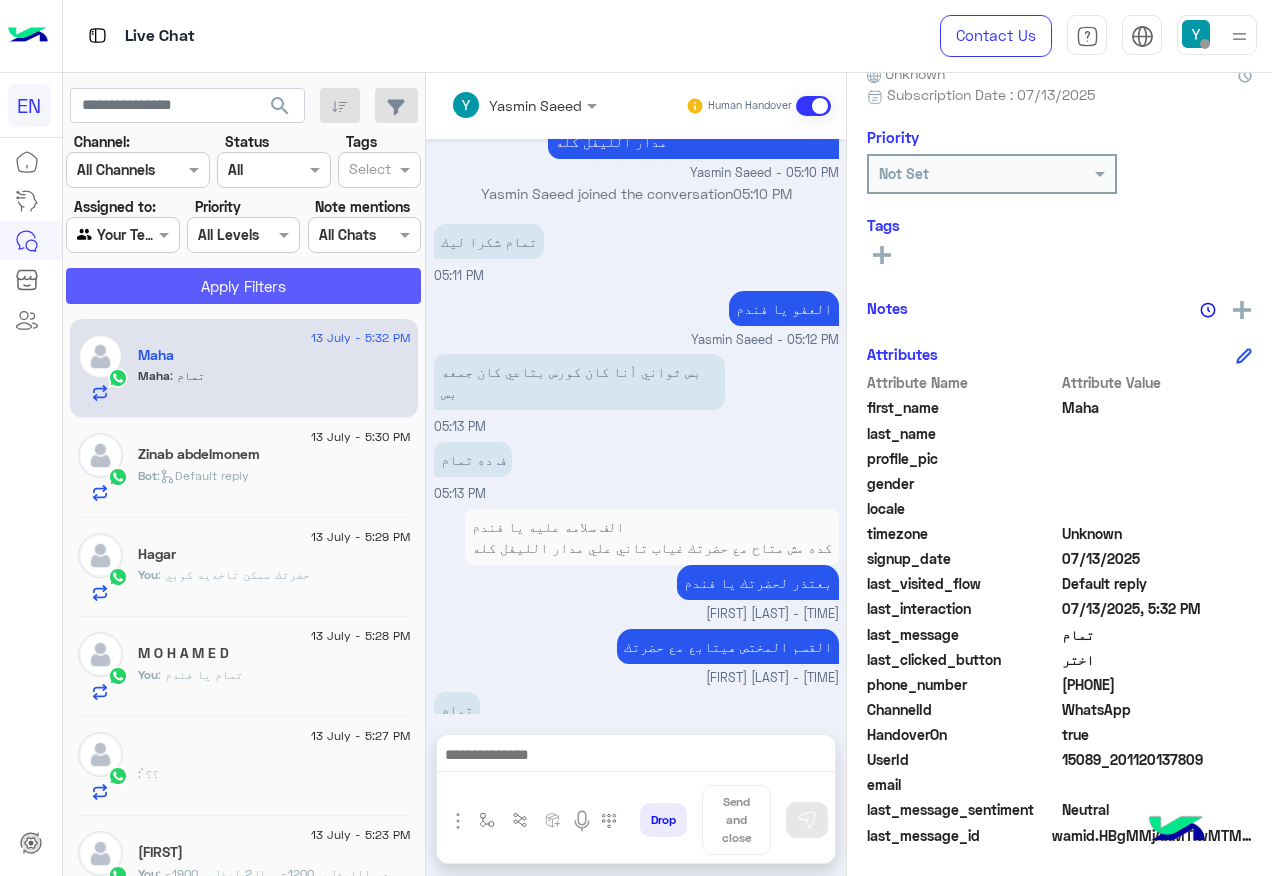 click on "Apply Filters" 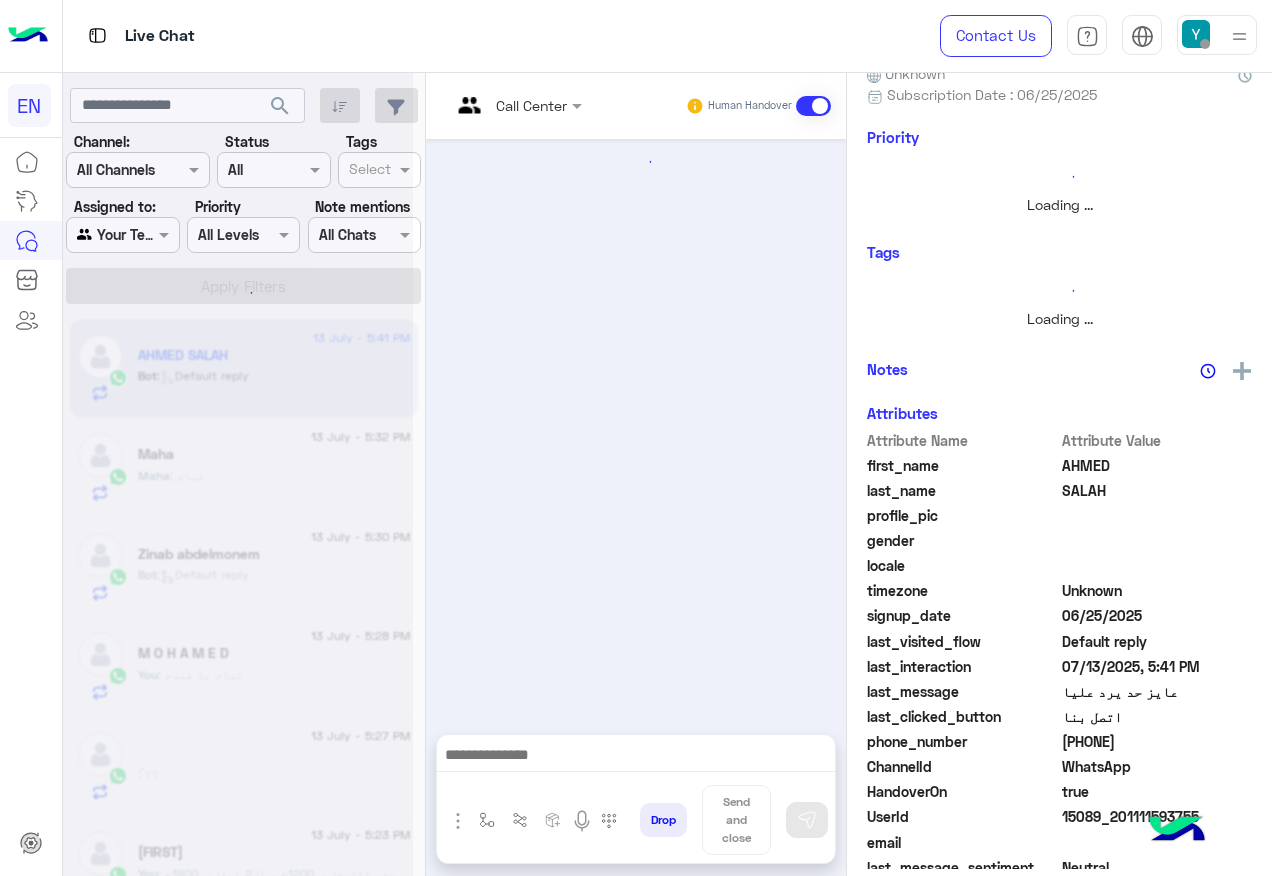 scroll, scrollTop: 0, scrollLeft: 0, axis: both 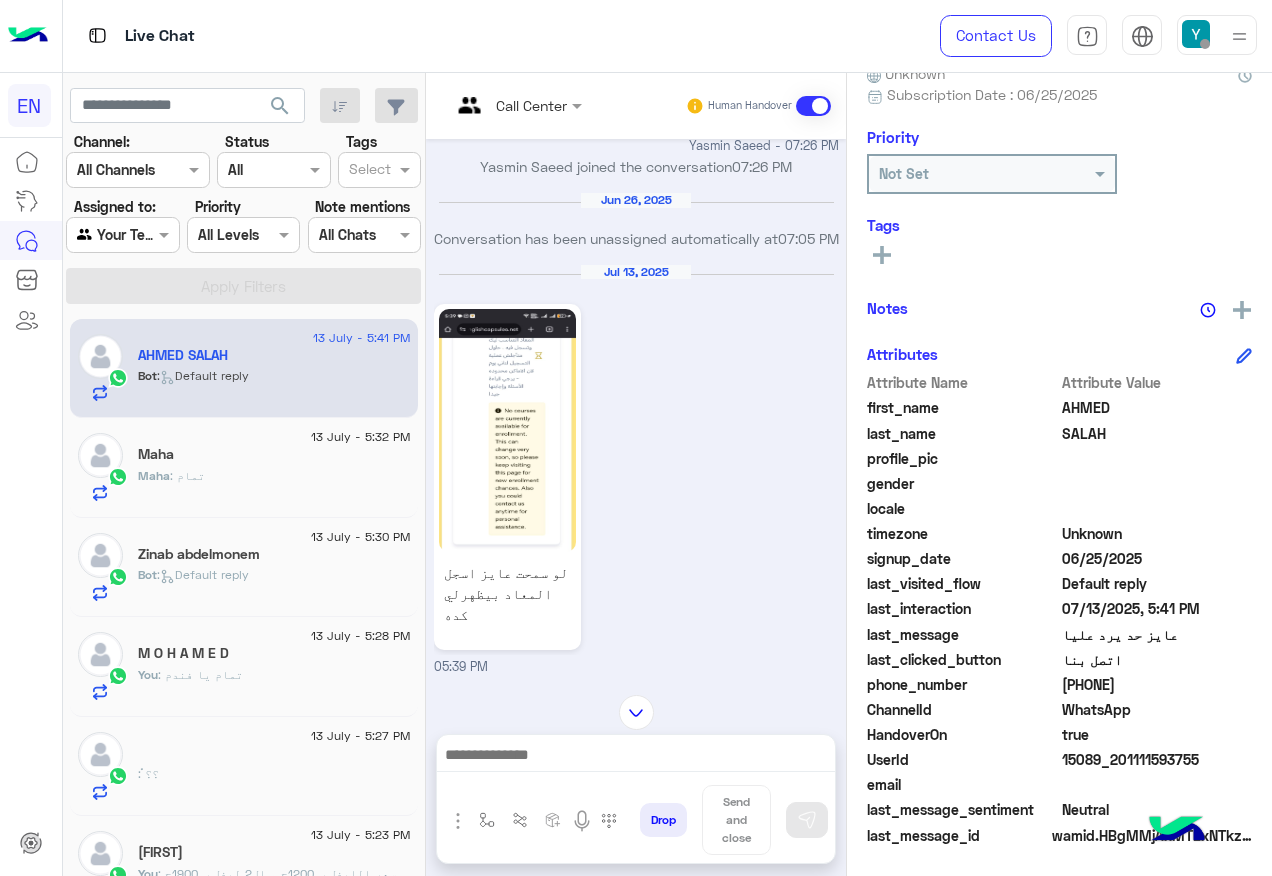 click on "[PHONE]" 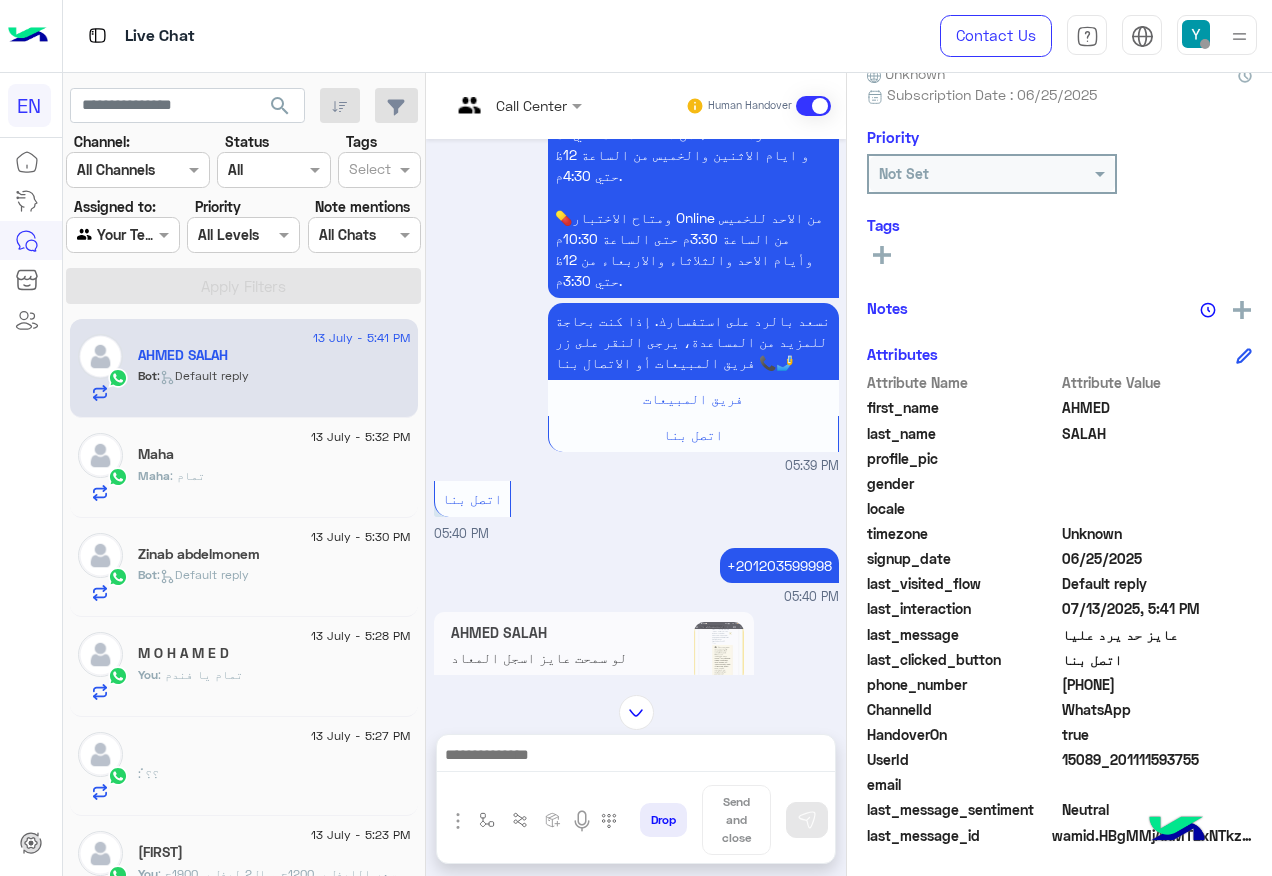 scroll, scrollTop: 1919, scrollLeft: 0, axis: vertical 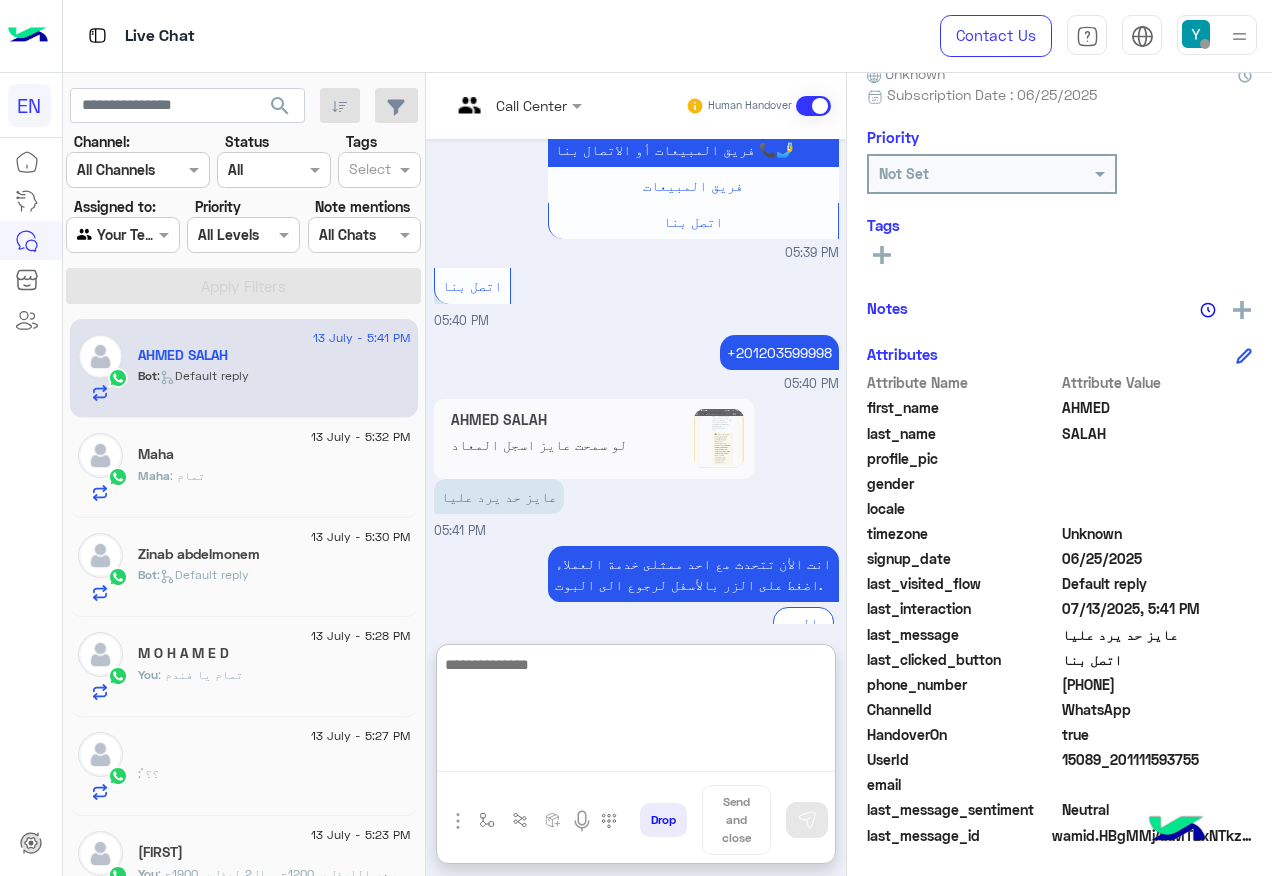 click at bounding box center (636, 712) 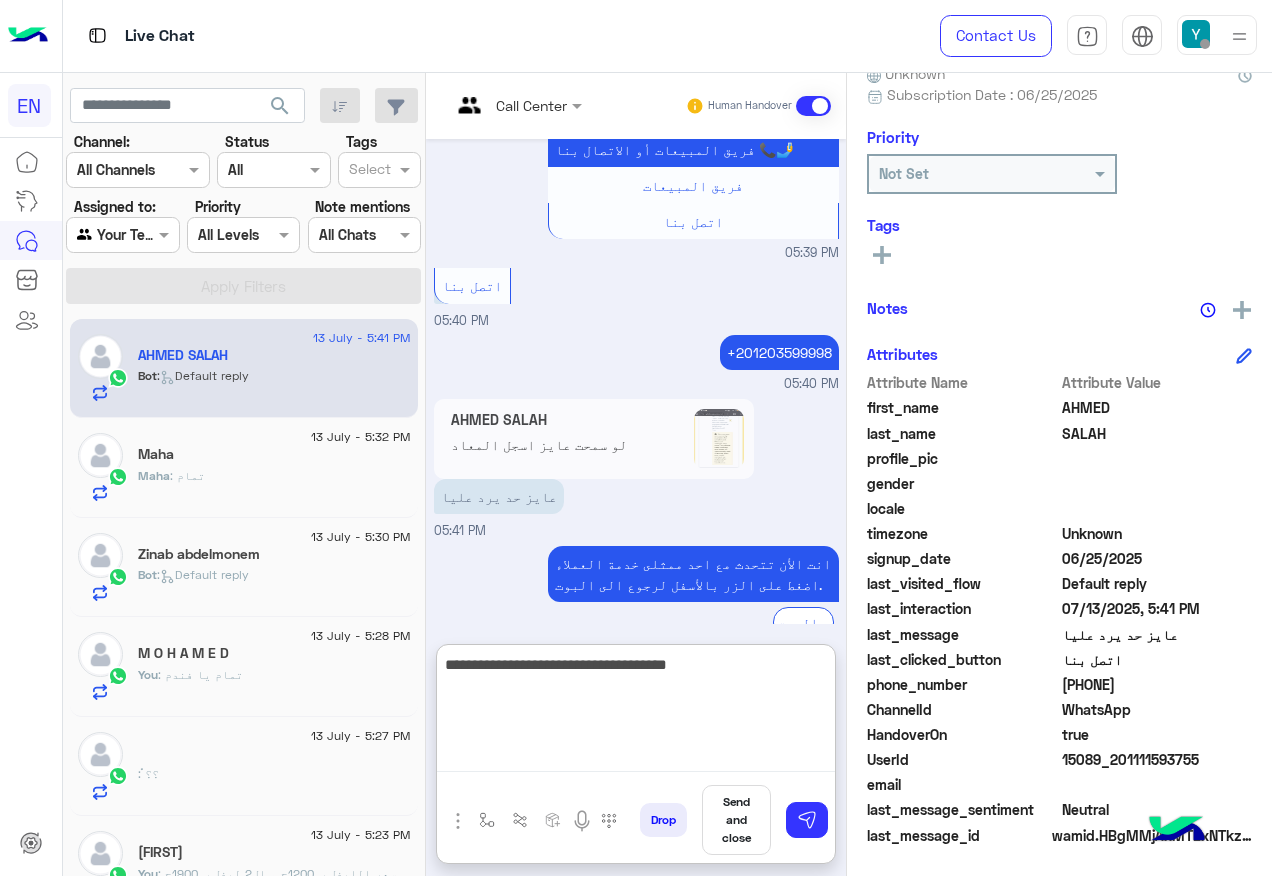 type on "**********" 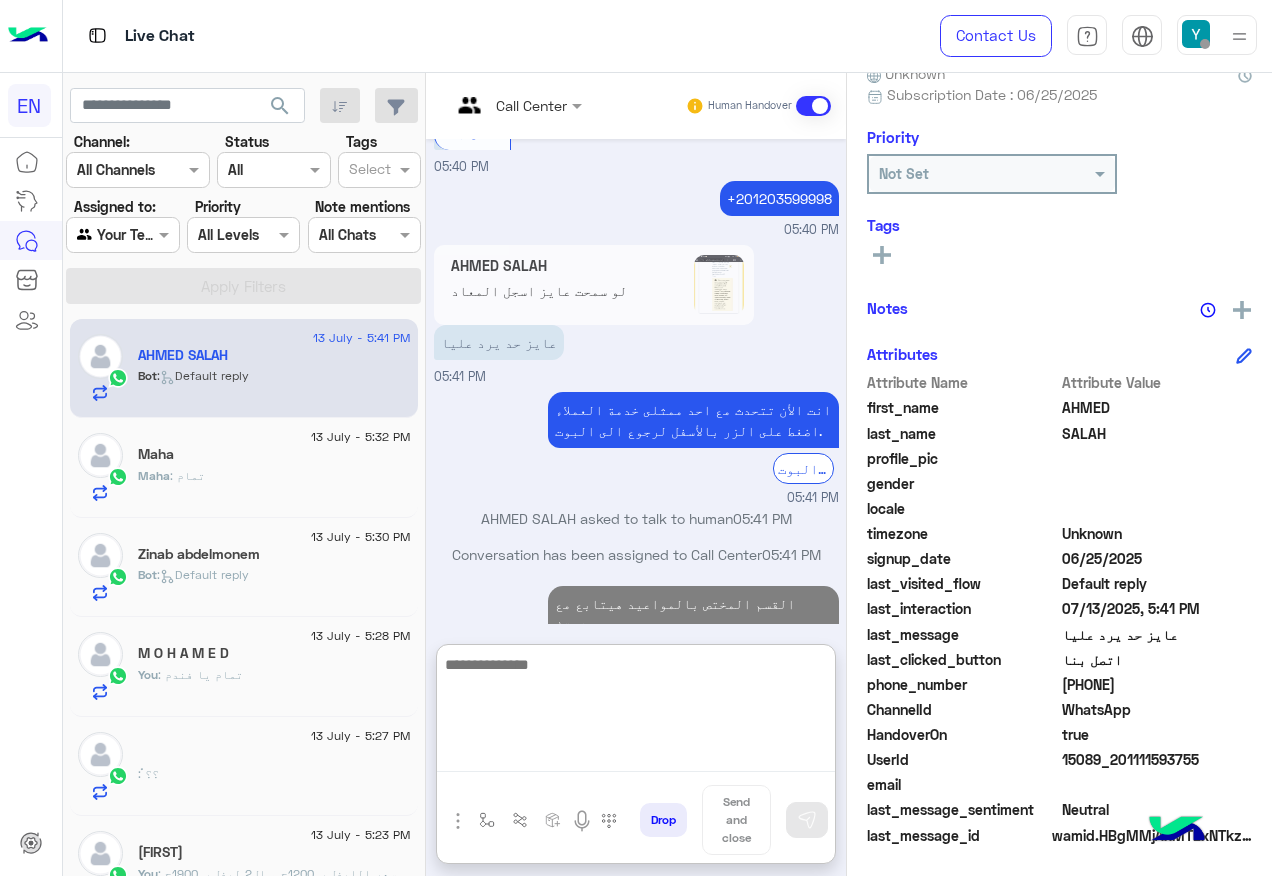 scroll, scrollTop: 2110, scrollLeft: 0, axis: vertical 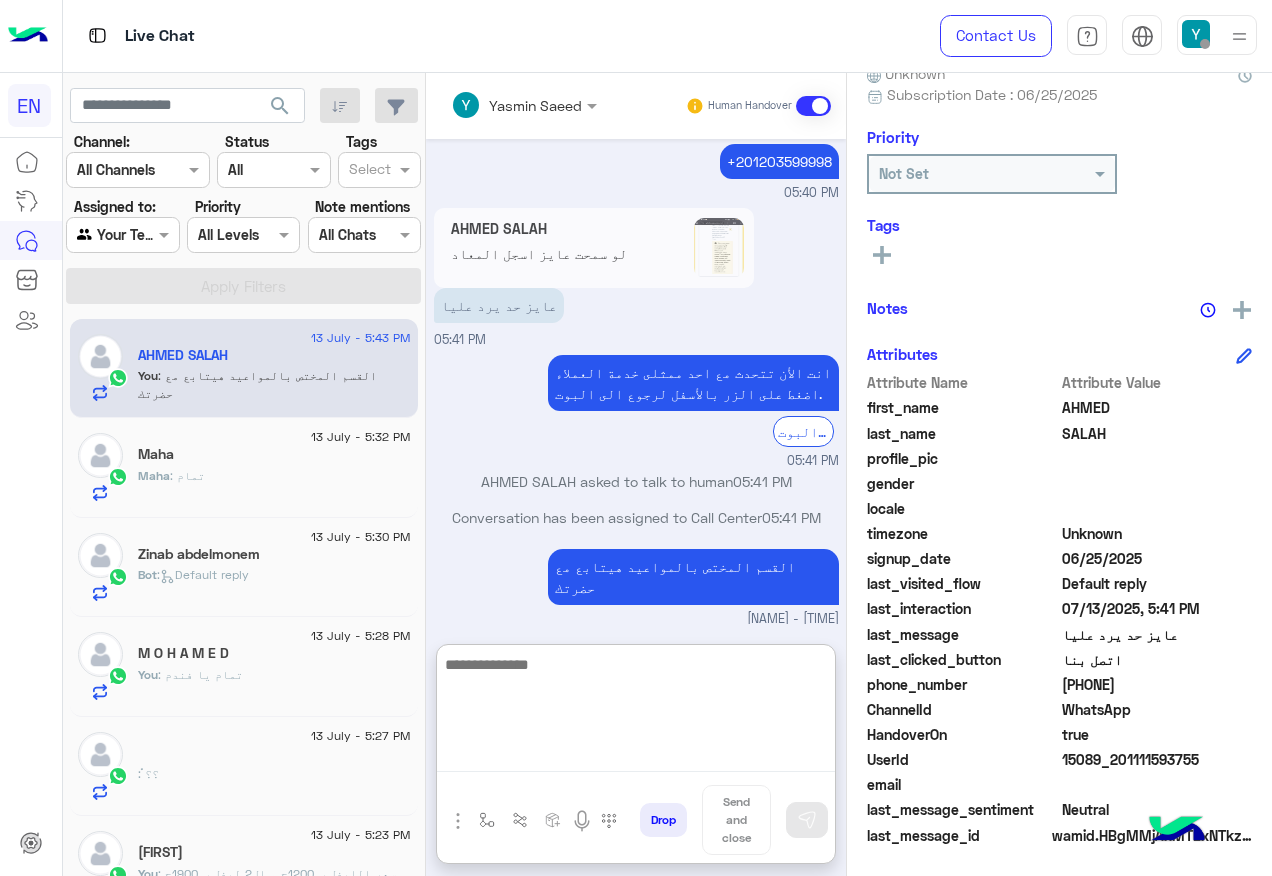 type on "*" 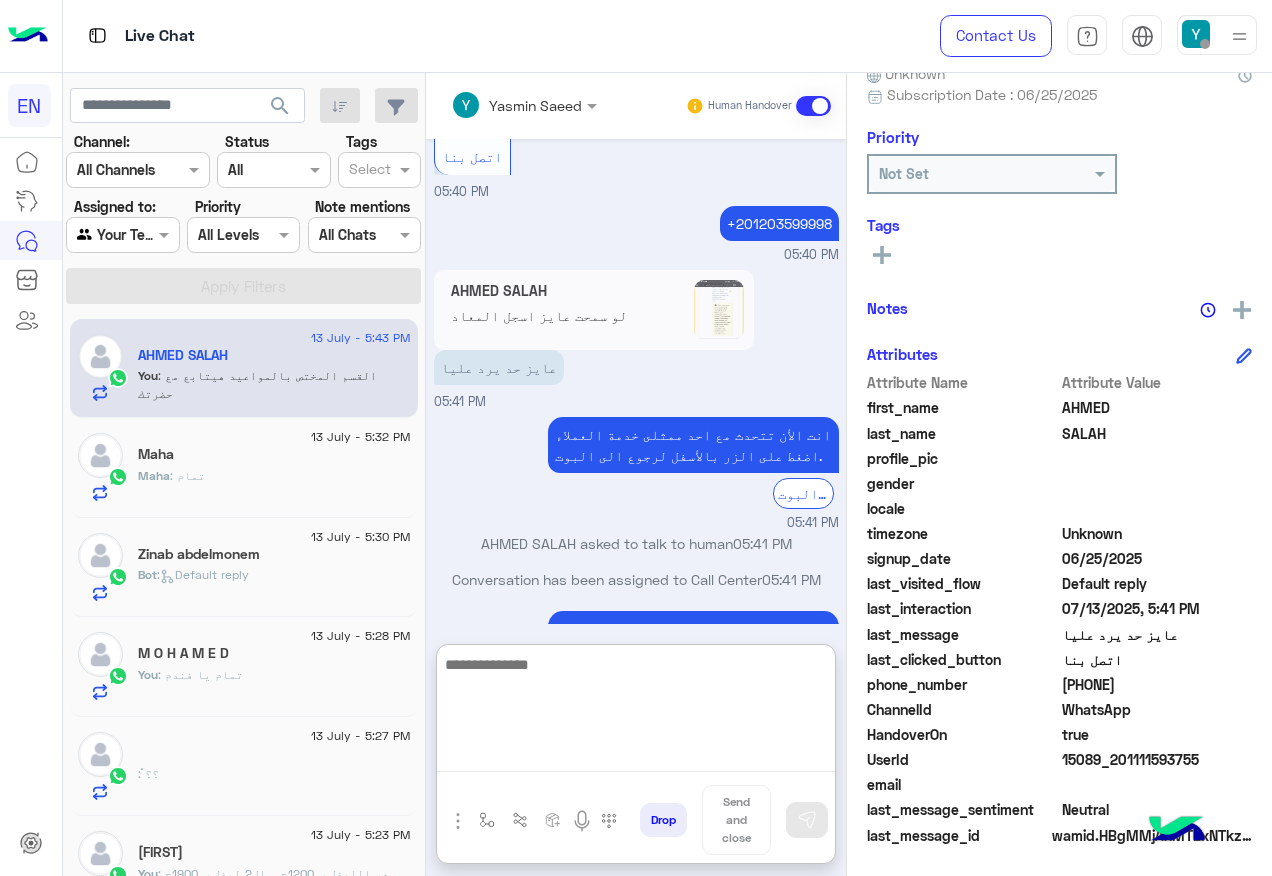 scroll, scrollTop: 2109, scrollLeft: 0, axis: vertical 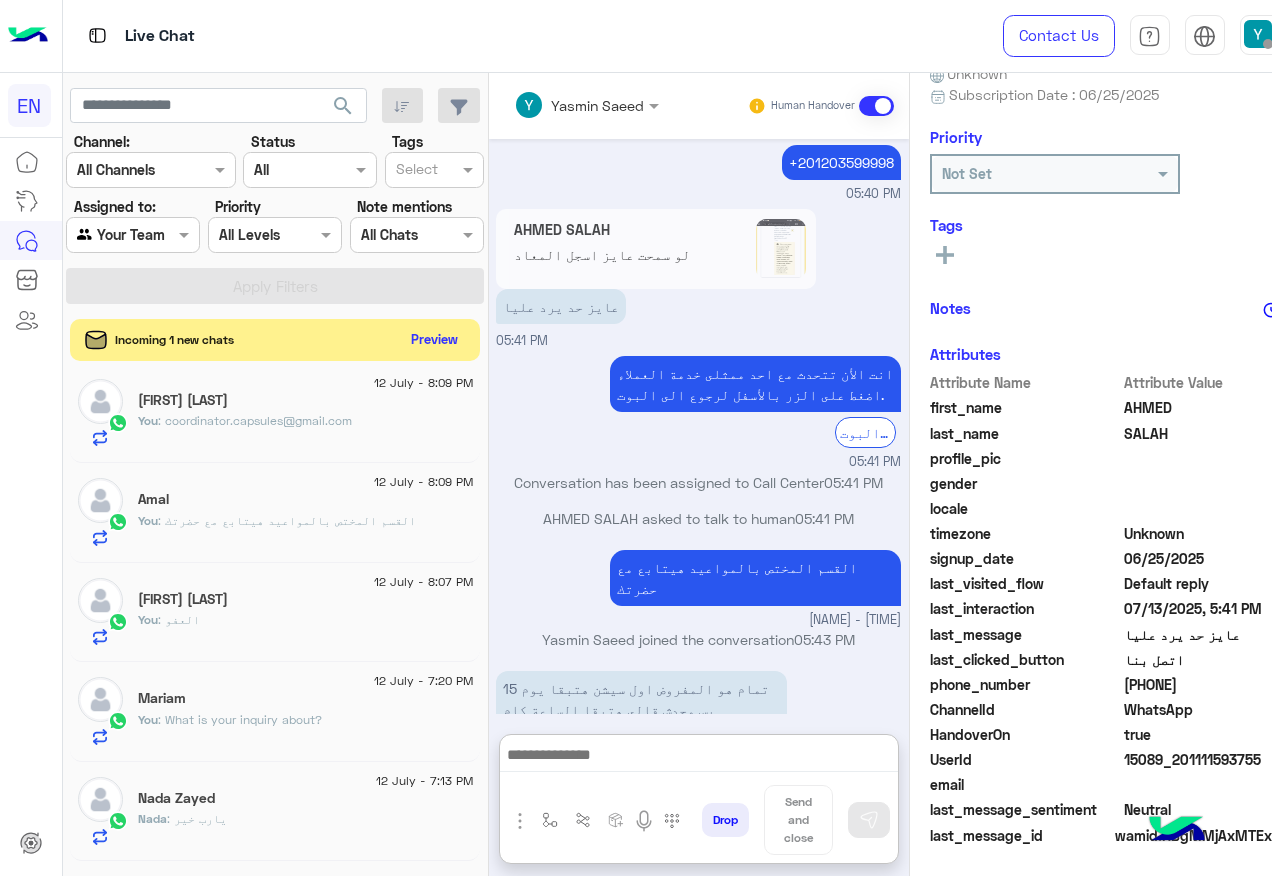 click on "Preview" 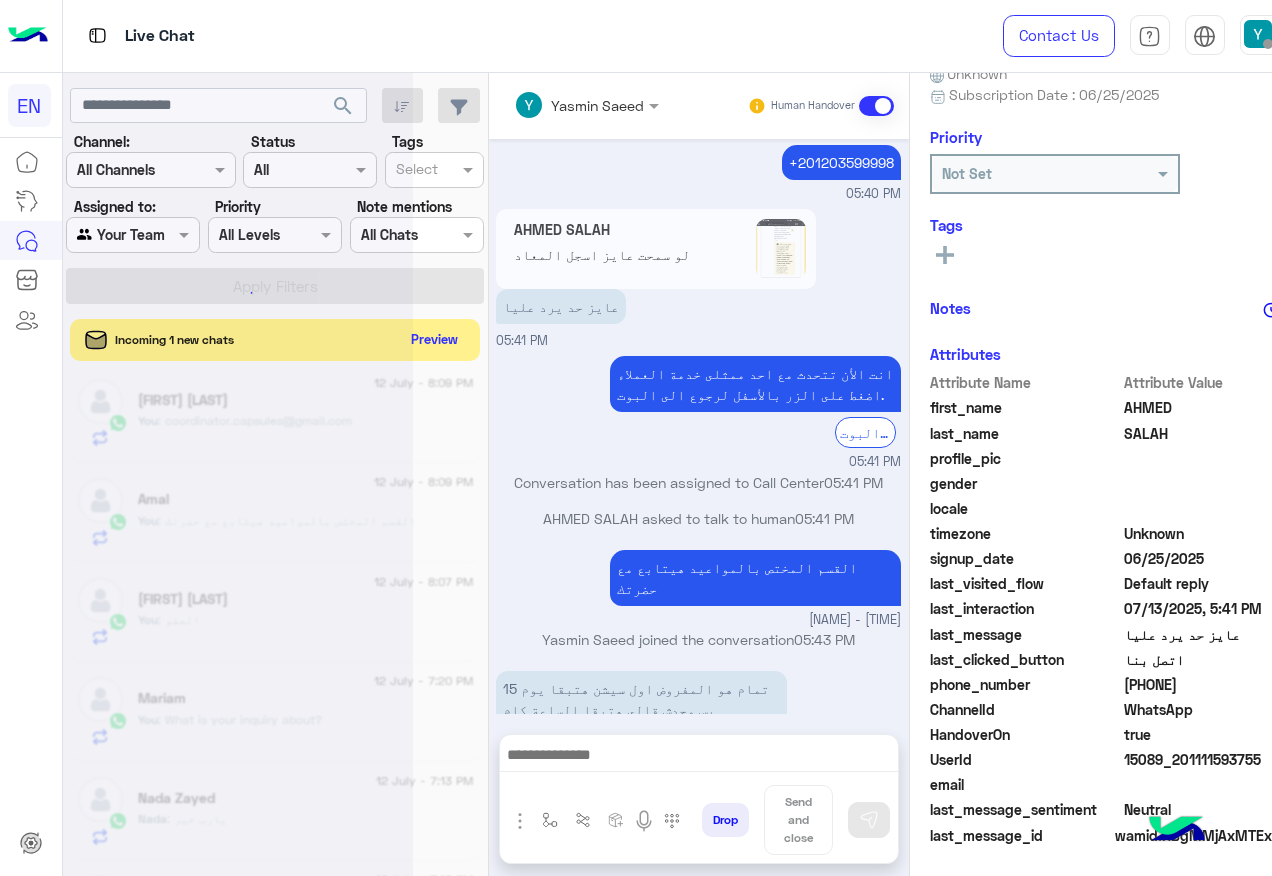 scroll, scrollTop: 2107, scrollLeft: 0, axis: vertical 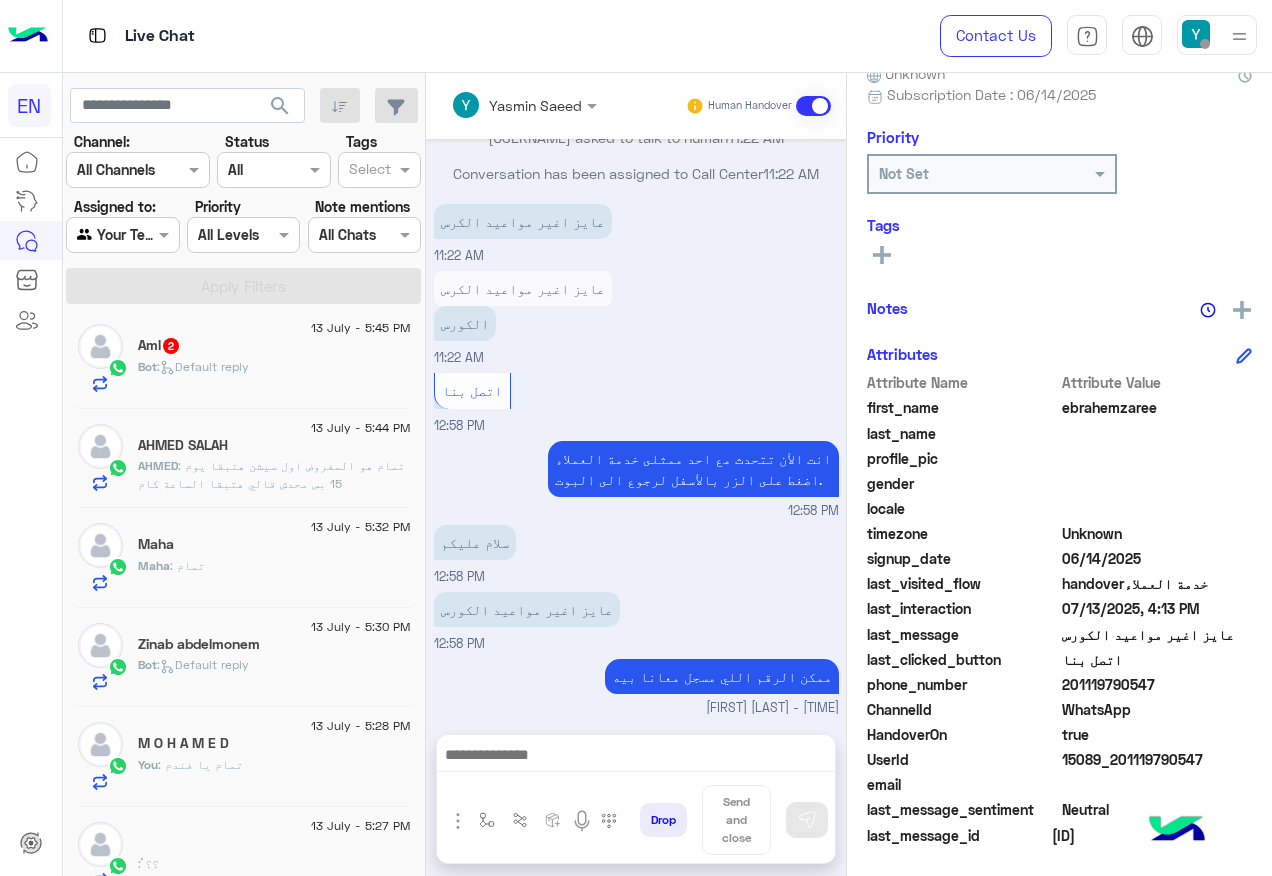 click on "AHMED SALAH" 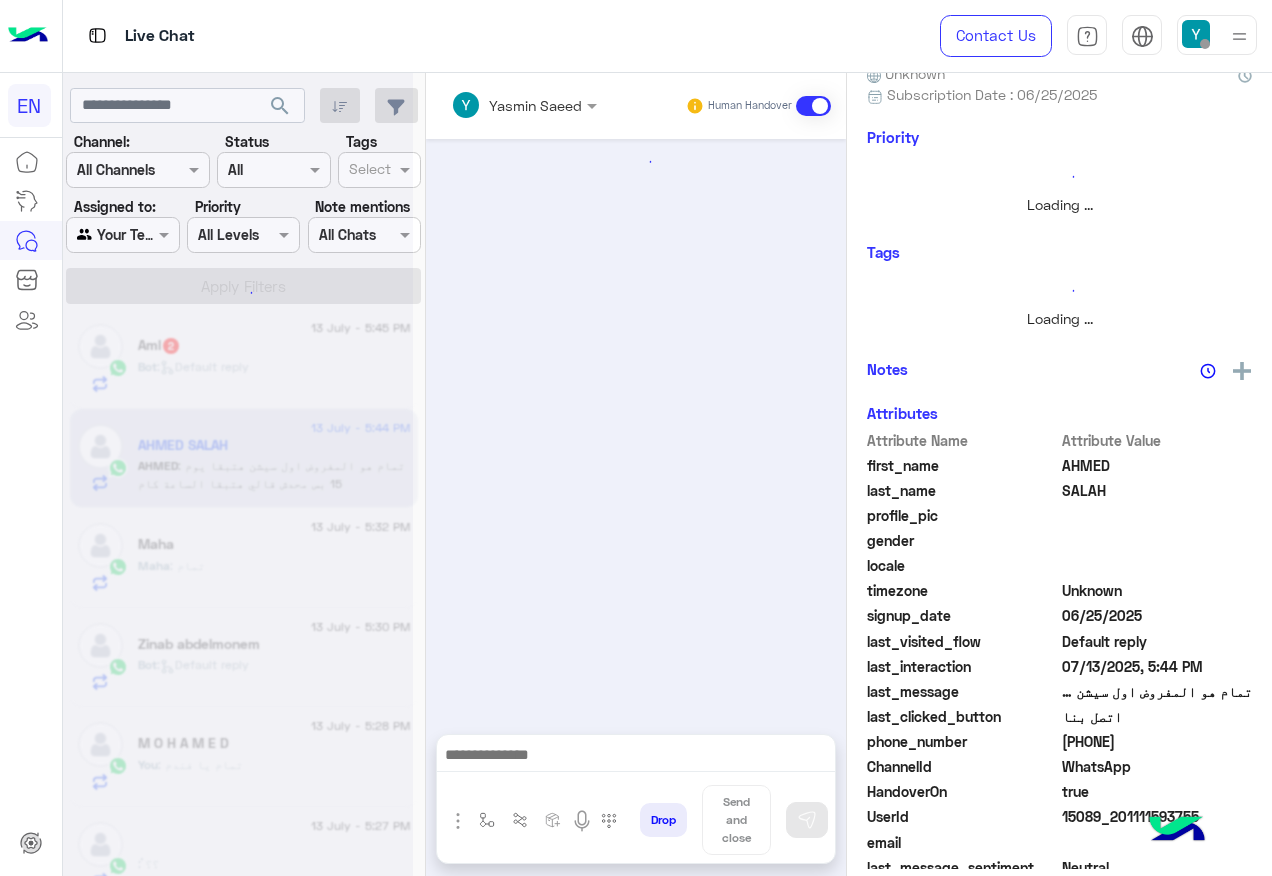 scroll, scrollTop: 0, scrollLeft: 0, axis: both 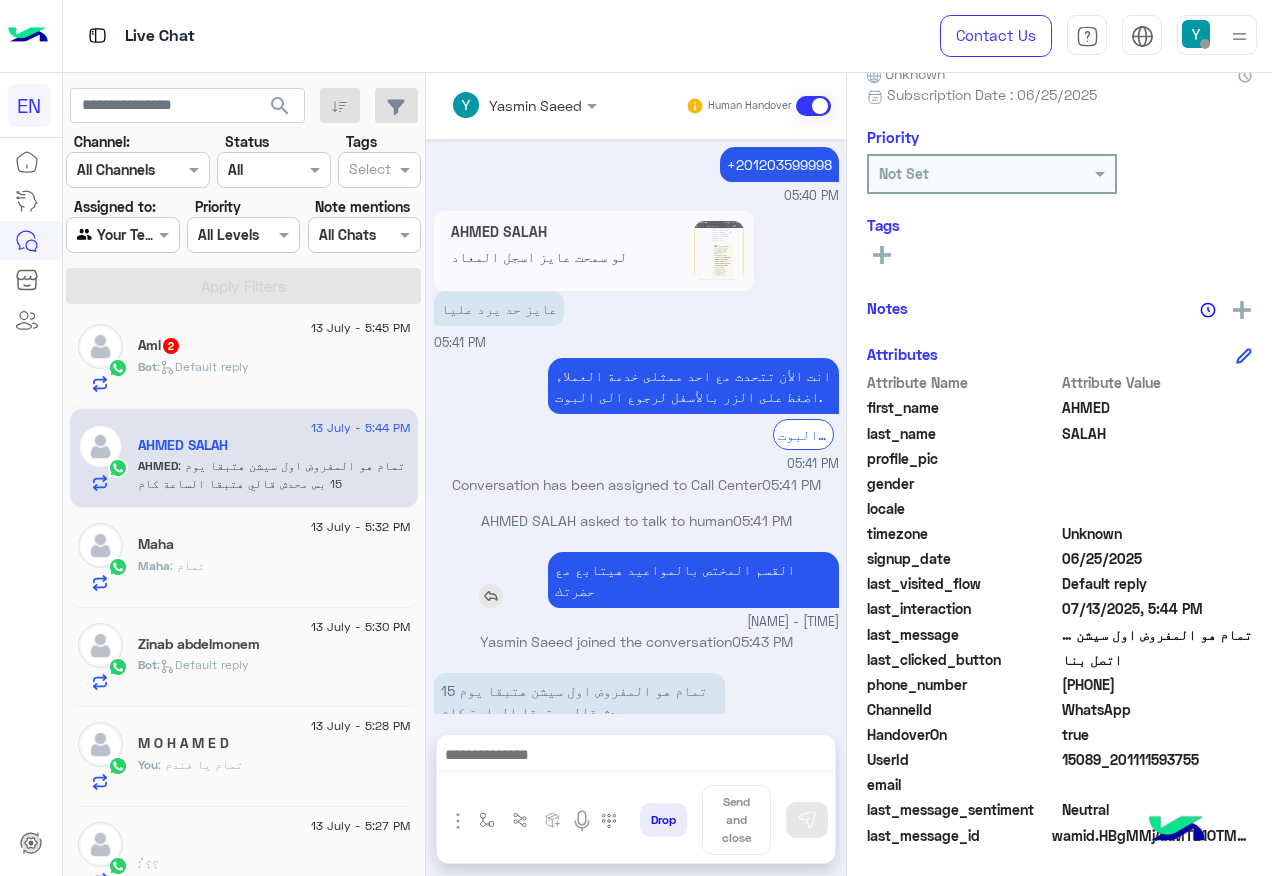 click on "القسم المختص بالمواعيد هيتابع مع حضرتك" at bounding box center (693, 580) 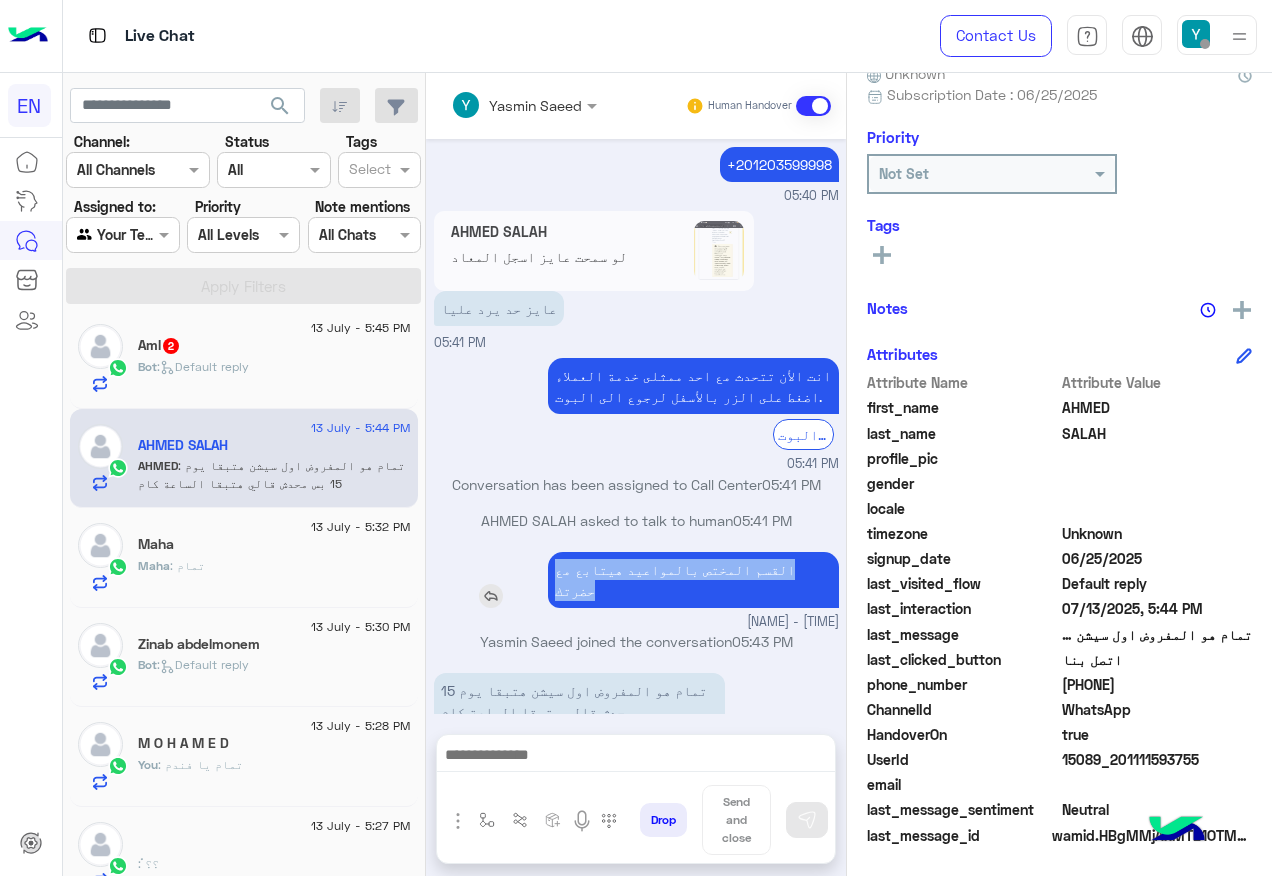drag, startPoint x: 831, startPoint y: 548, endPoint x: 575, endPoint y: 548, distance: 256 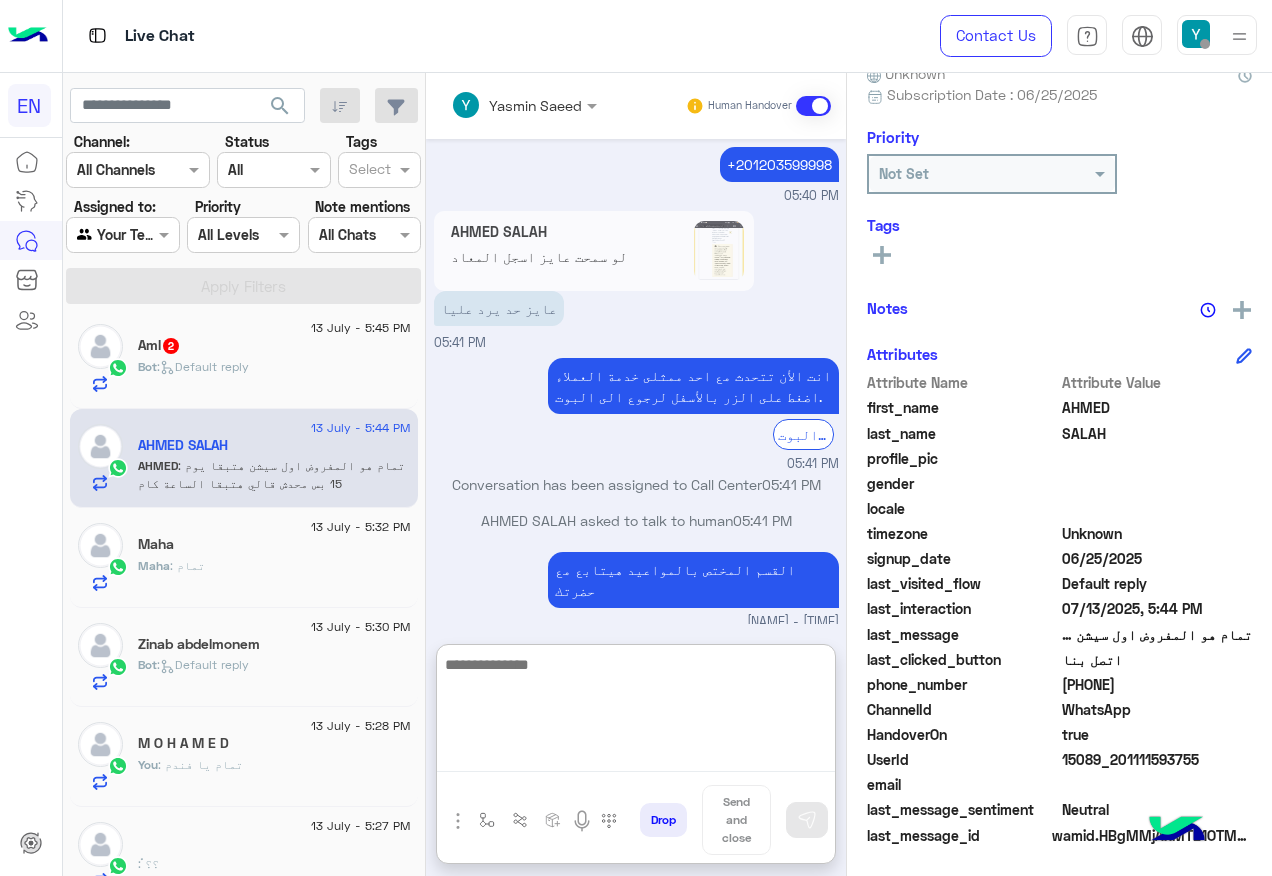 click at bounding box center [636, 712] 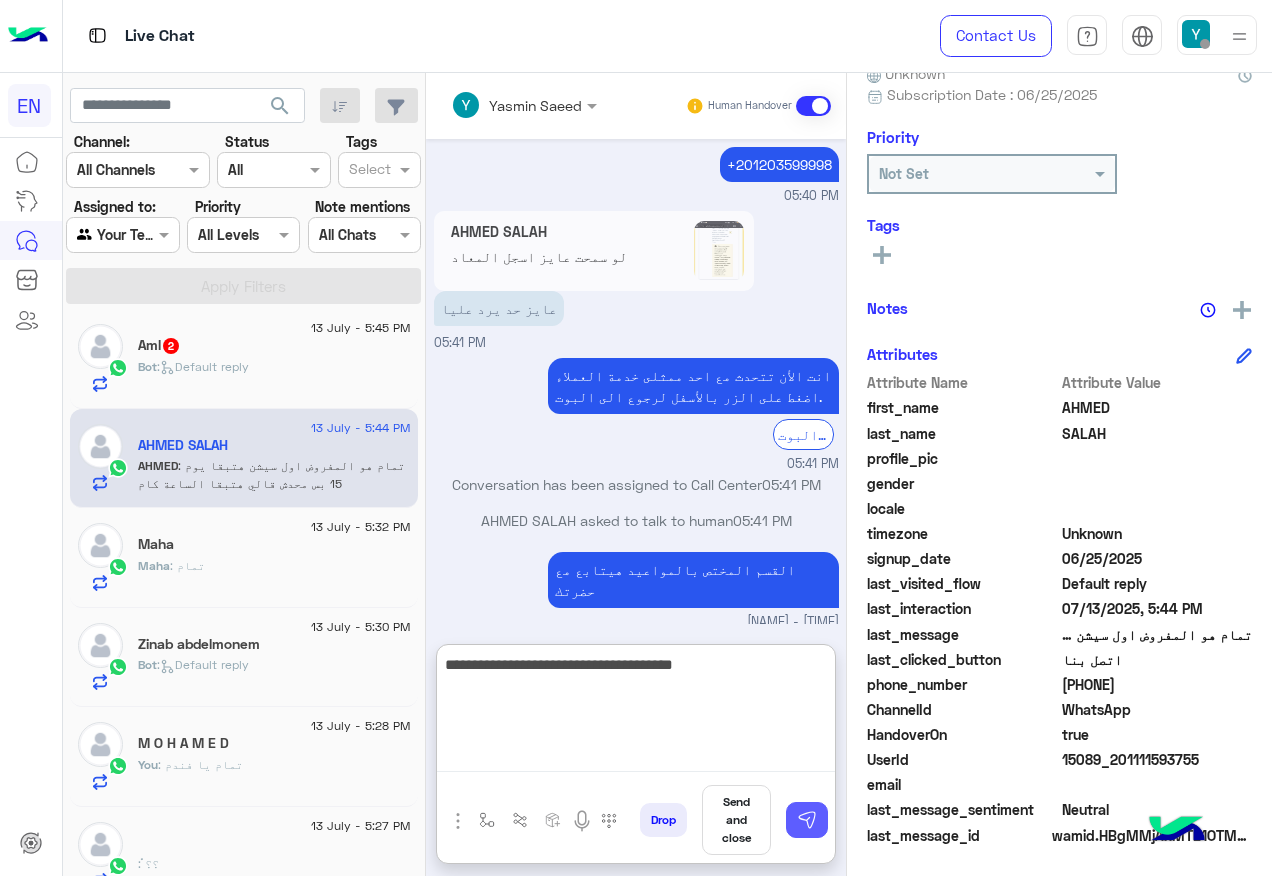 type on "**********" 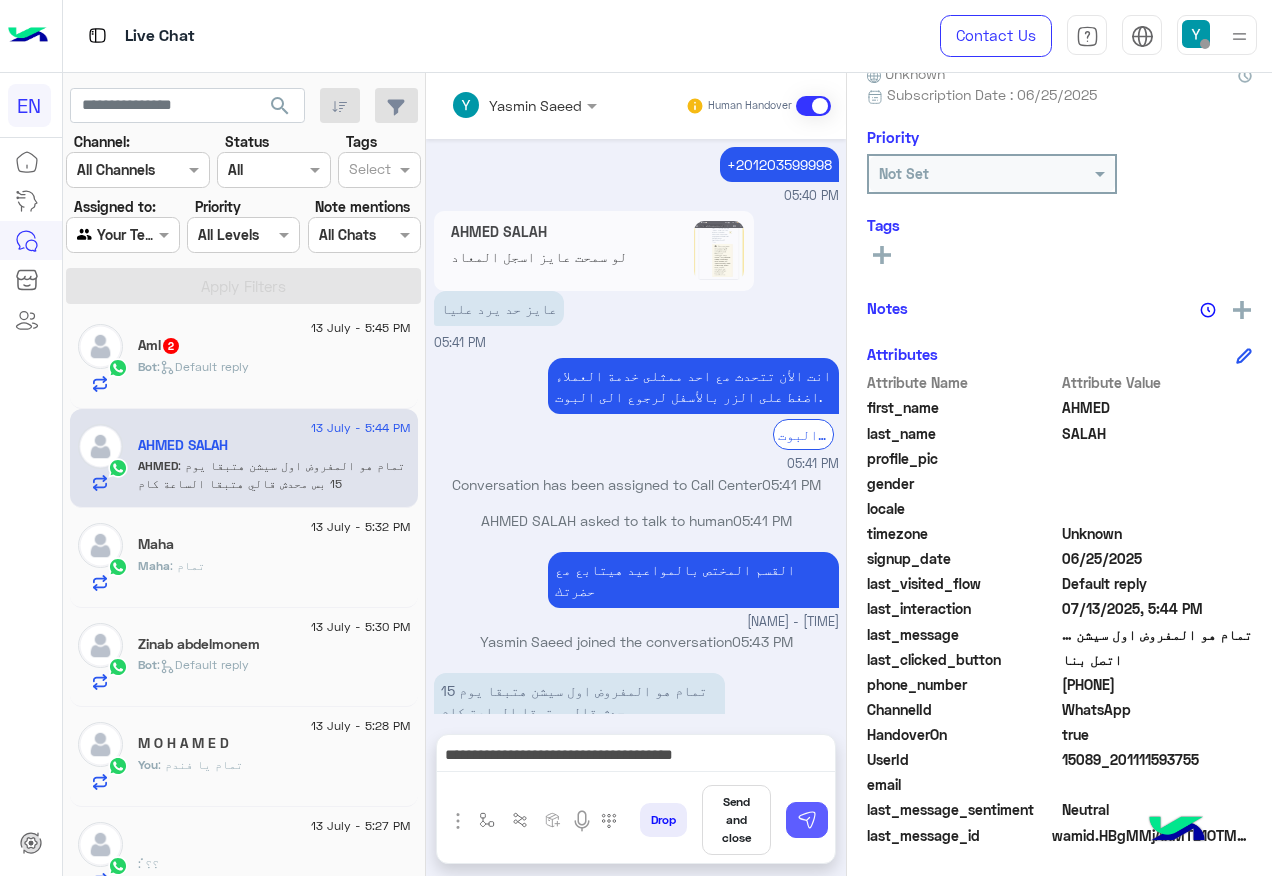 click at bounding box center (807, 820) 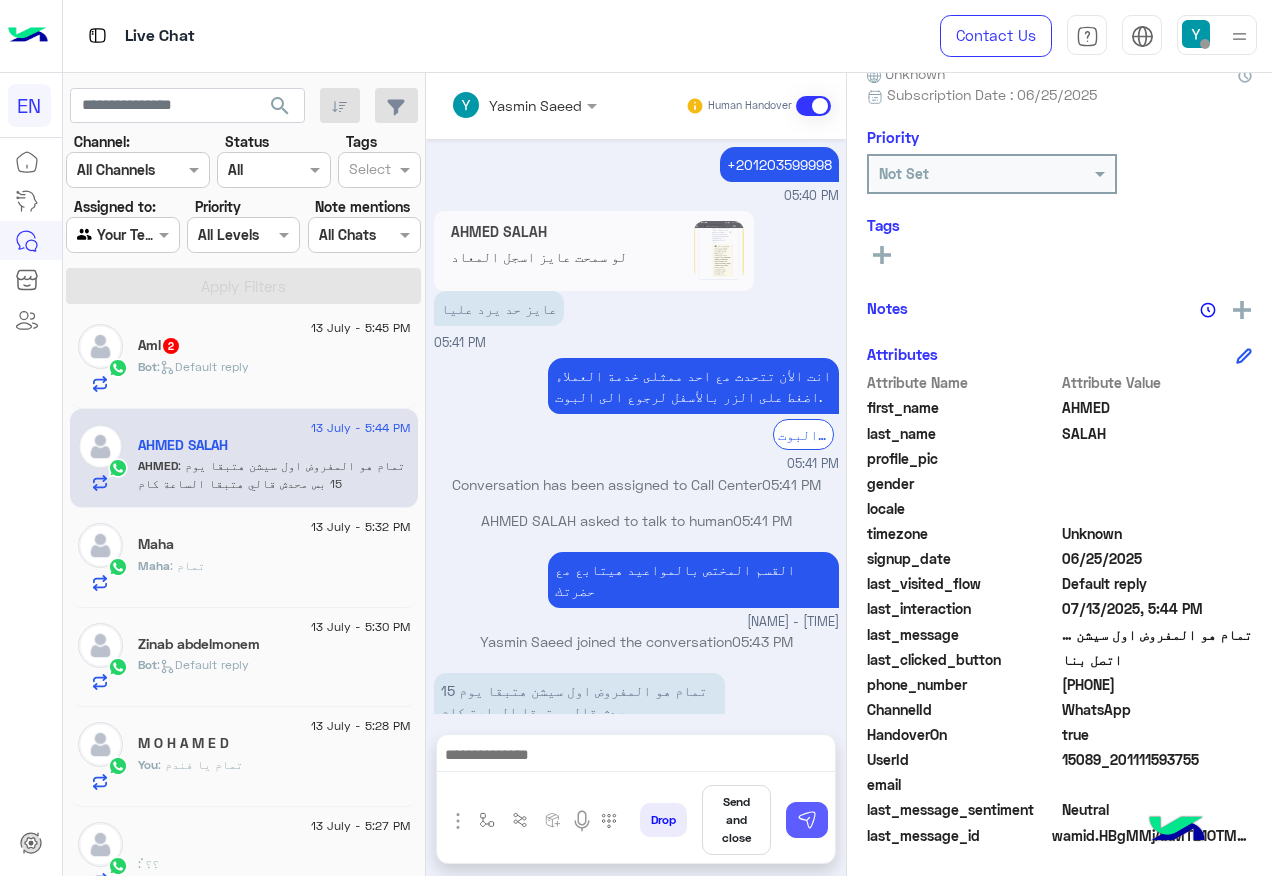 scroll, scrollTop: 2171, scrollLeft: 0, axis: vertical 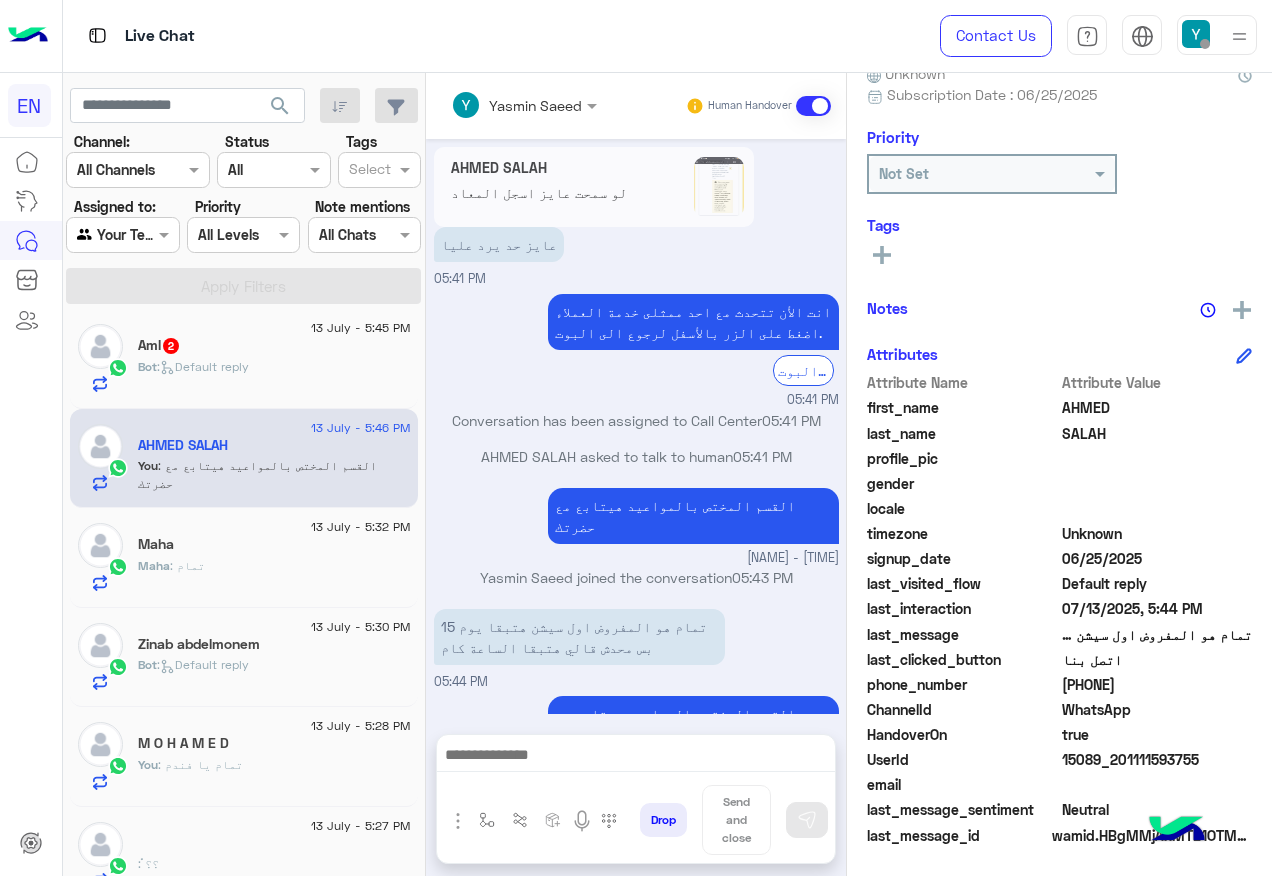 click on "[FIRST]  2" 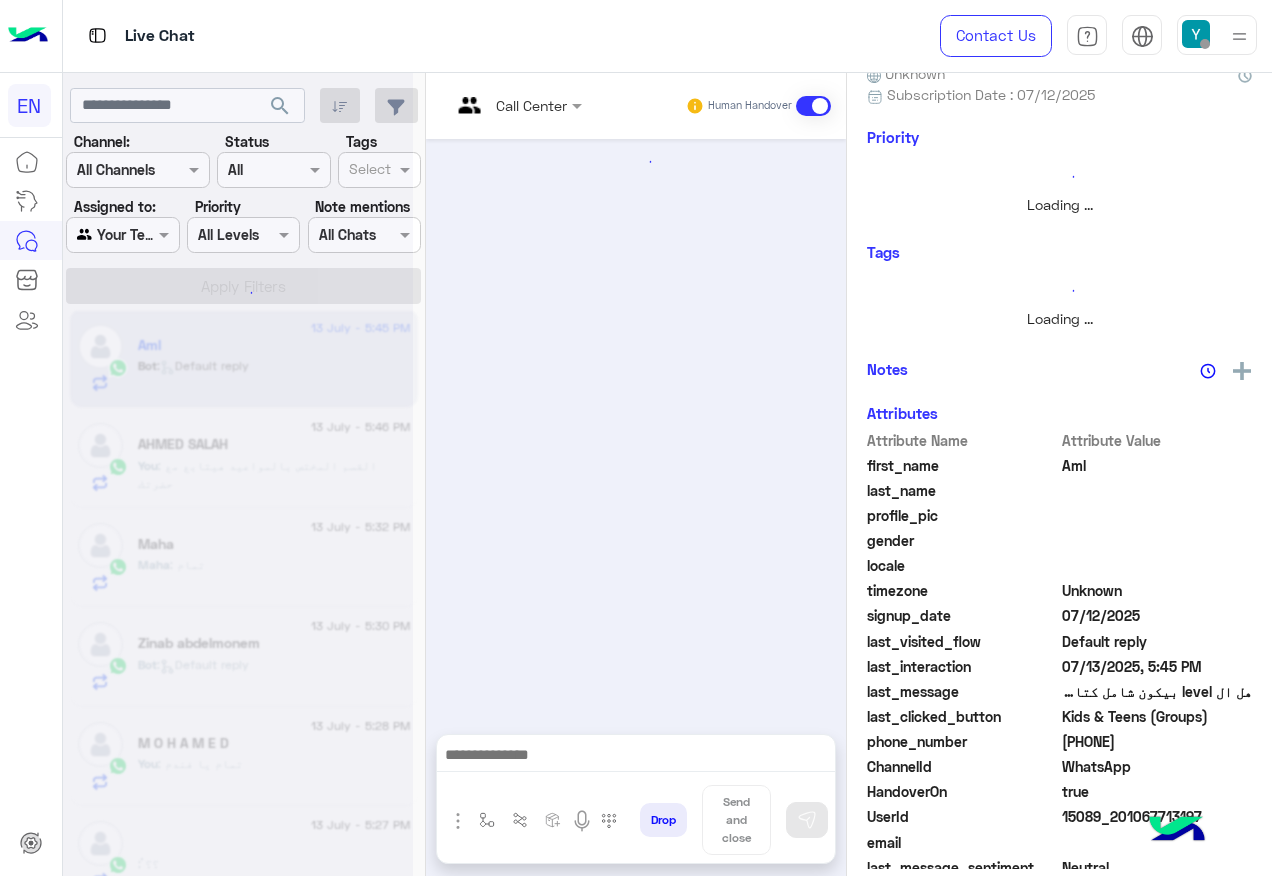 scroll, scrollTop: 0, scrollLeft: 0, axis: both 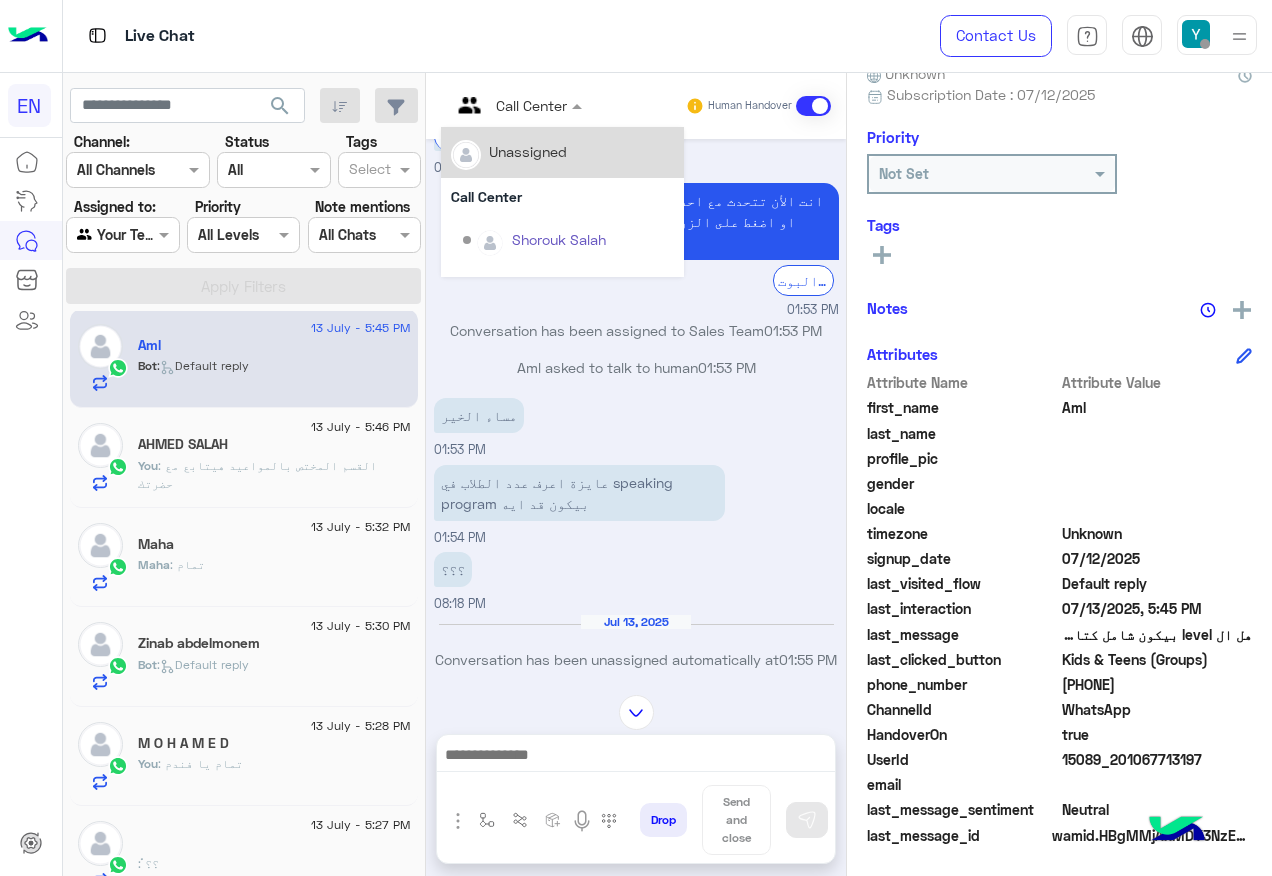 click at bounding box center [491, 105] 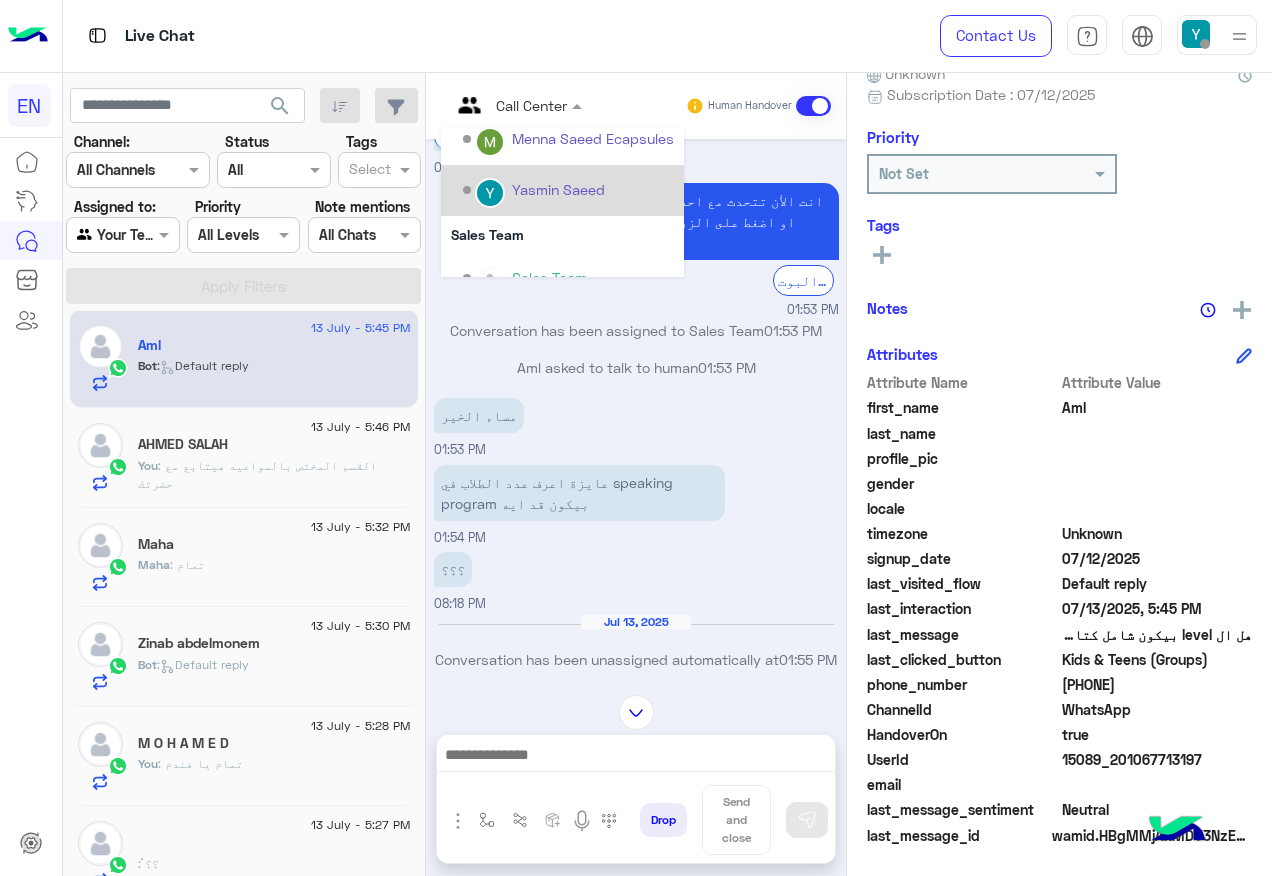scroll, scrollTop: 332, scrollLeft: 0, axis: vertical 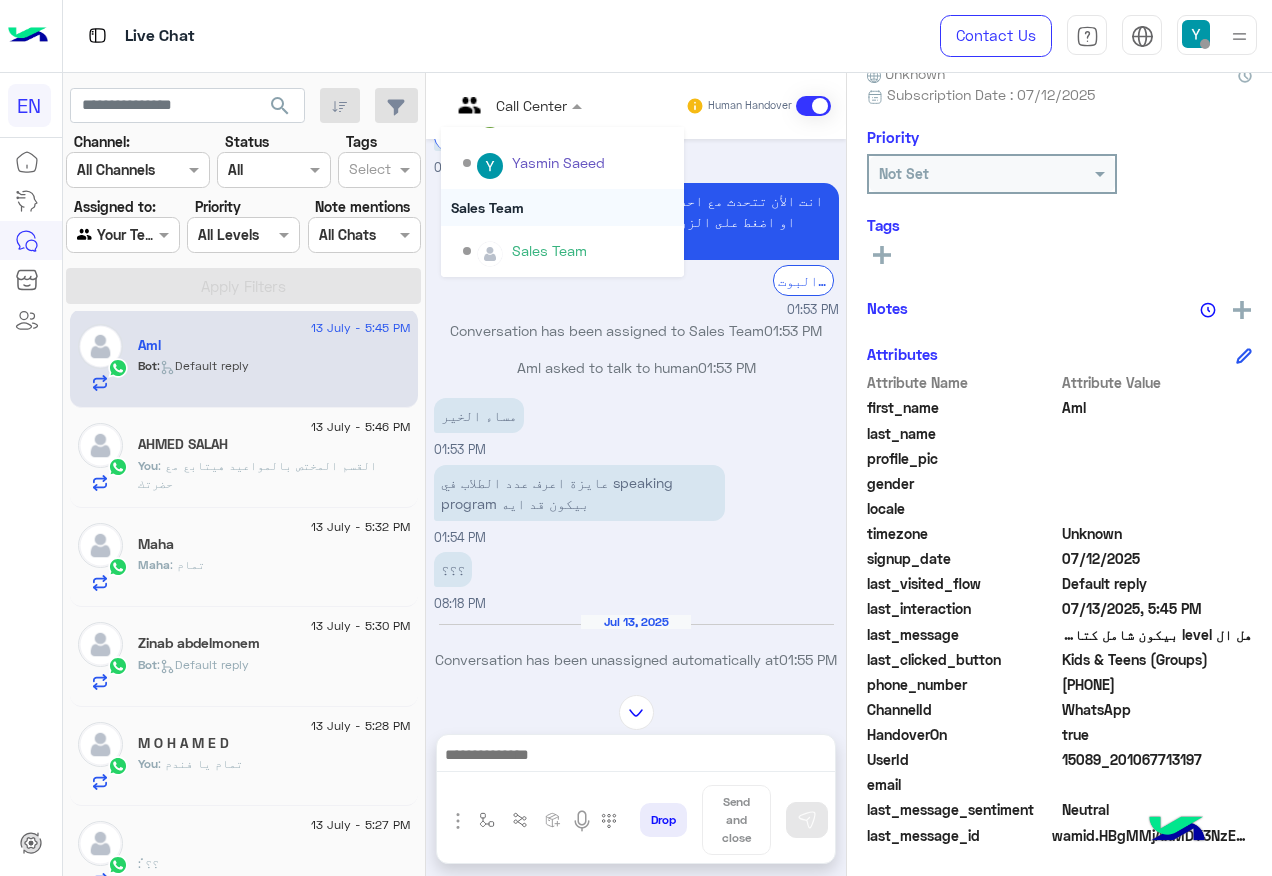click on "Sales Team" at bounding box center (562, 207) 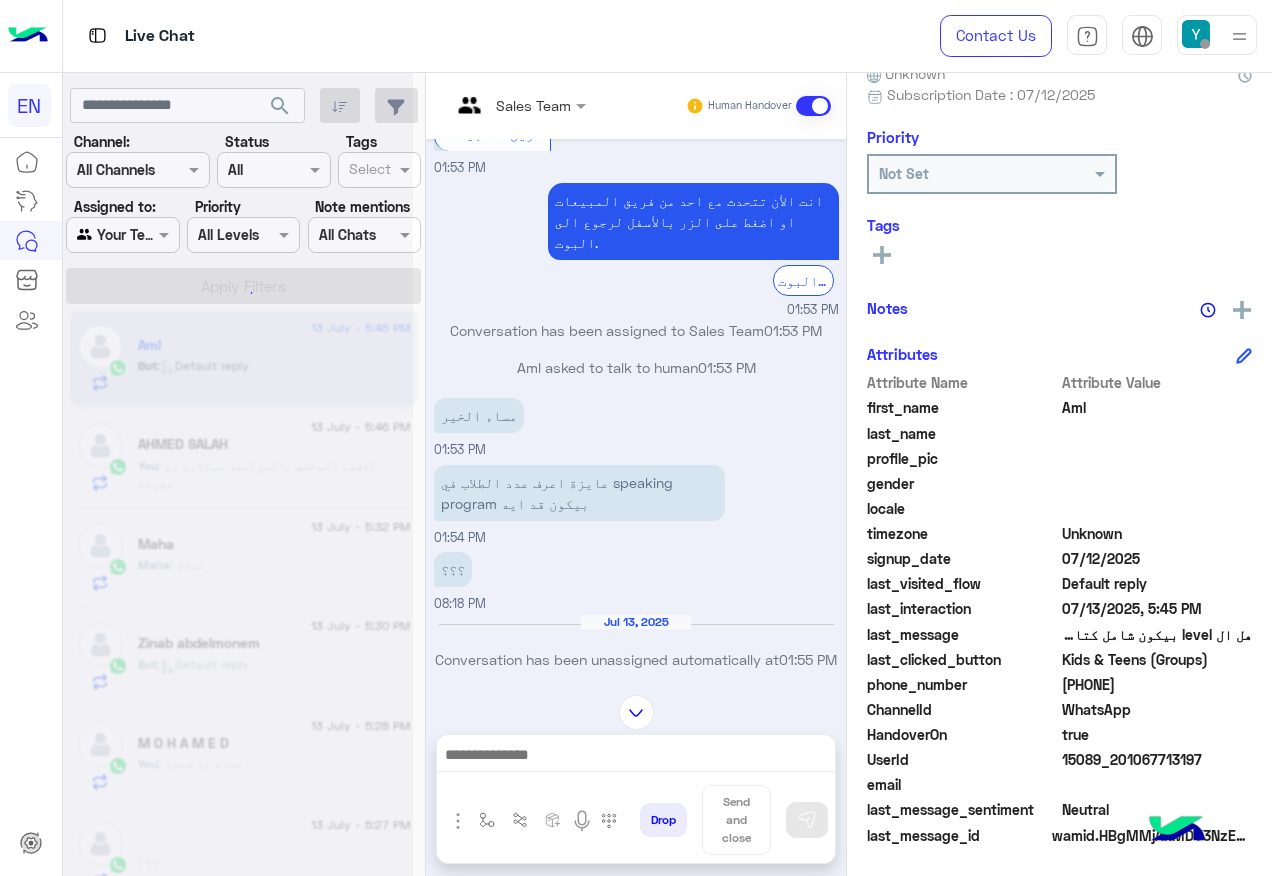 scroll, scrollTop: 0, scrollLeft: 0, axis: both 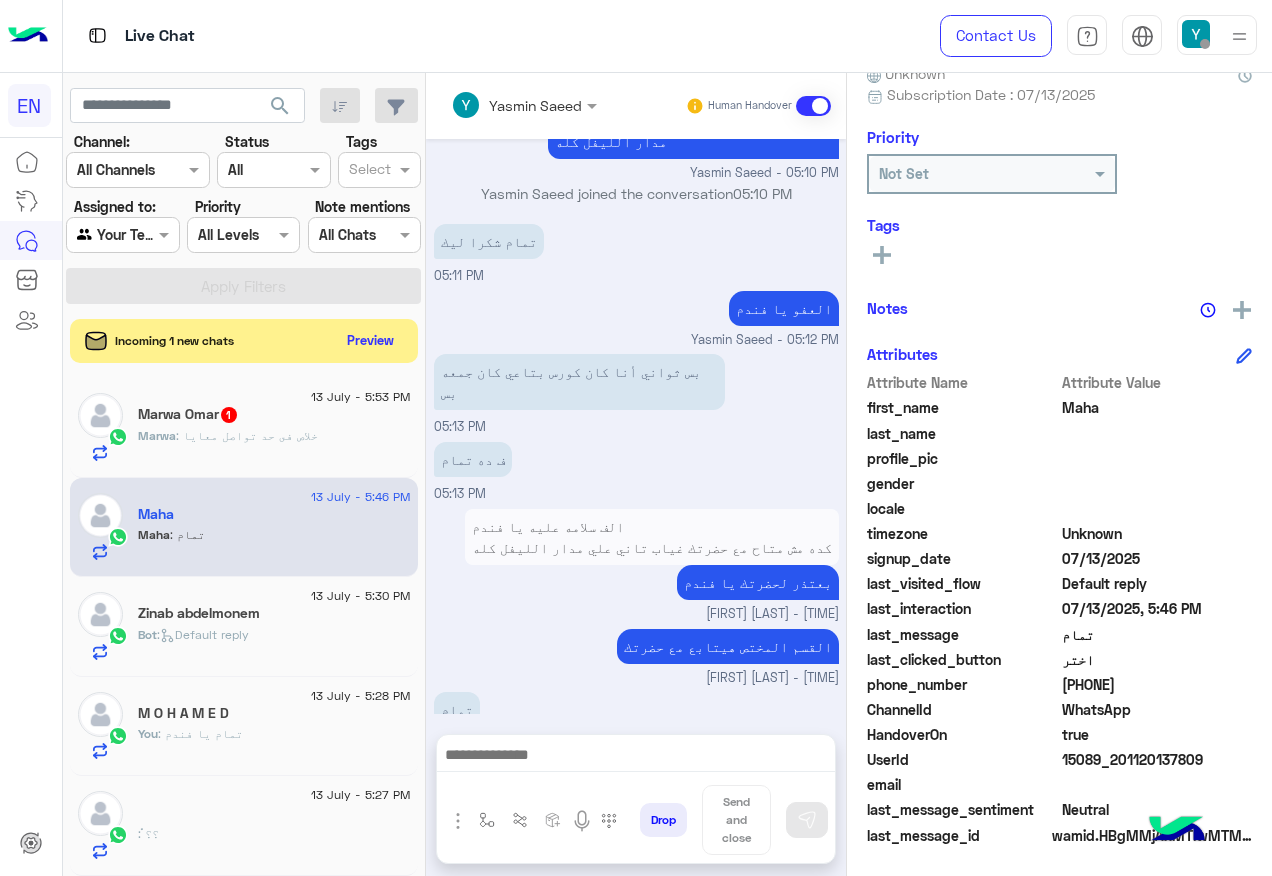 click on ": خلاص فى حد تواصل معايا" 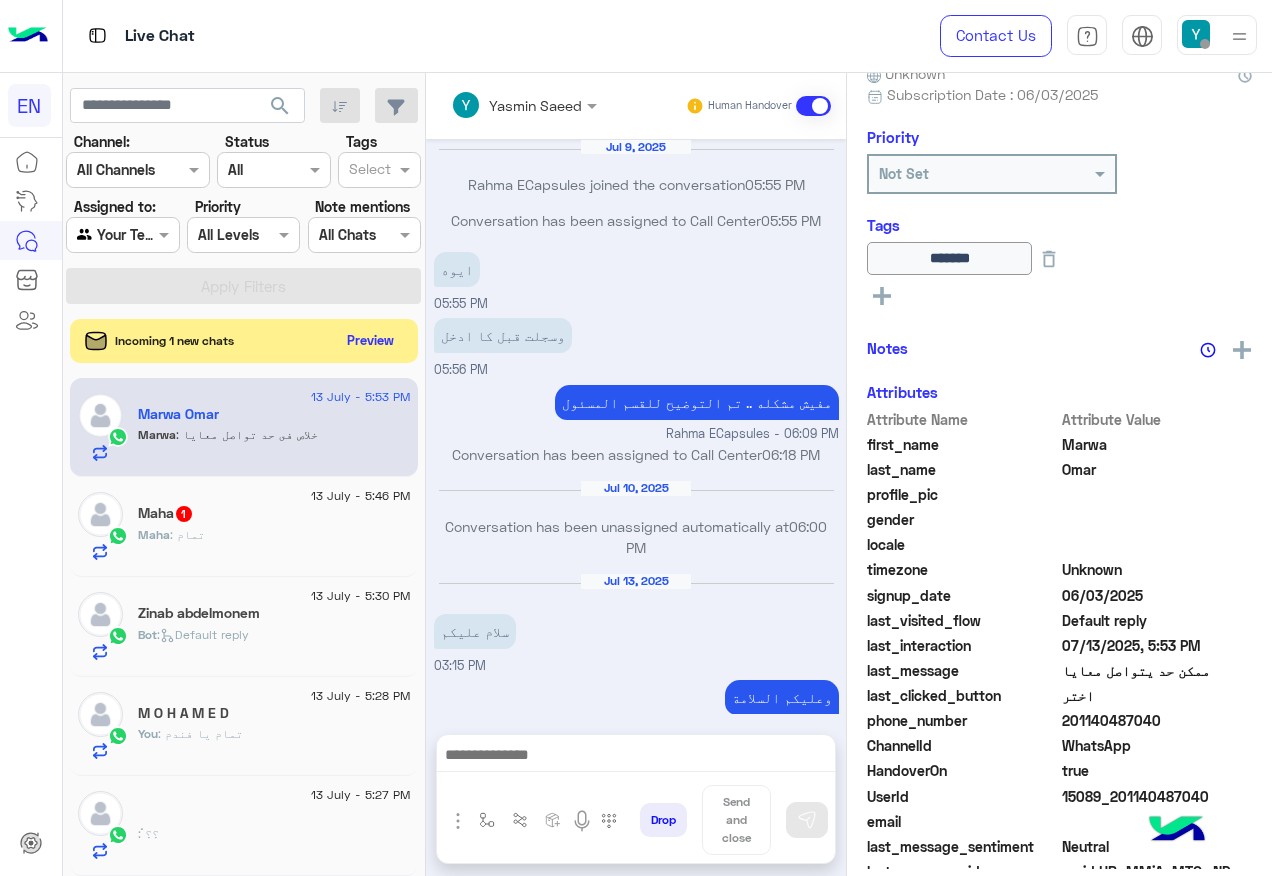 scroll, scrollTop: 971, scrollLeft: 0, axis: vertical 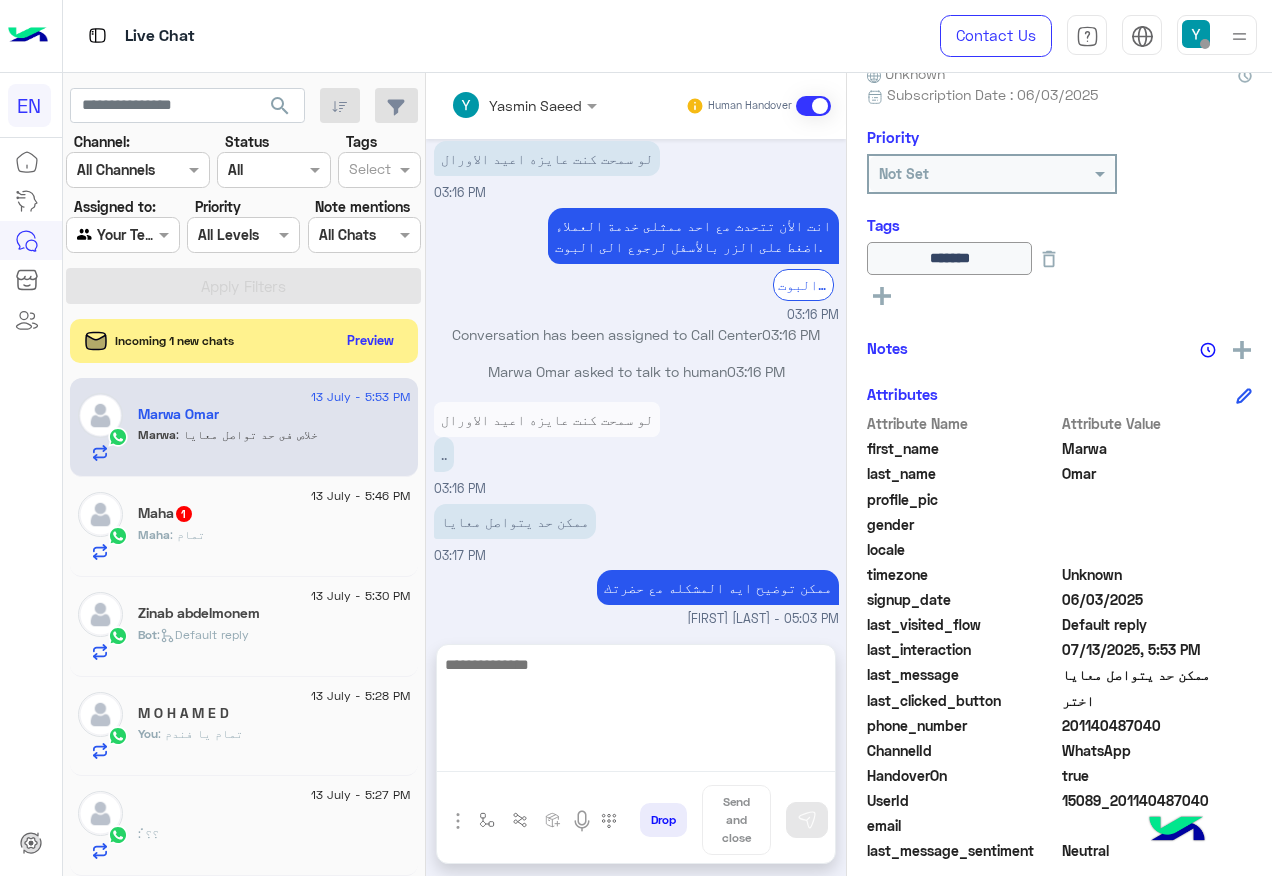 click at bounding box center [636, 712] 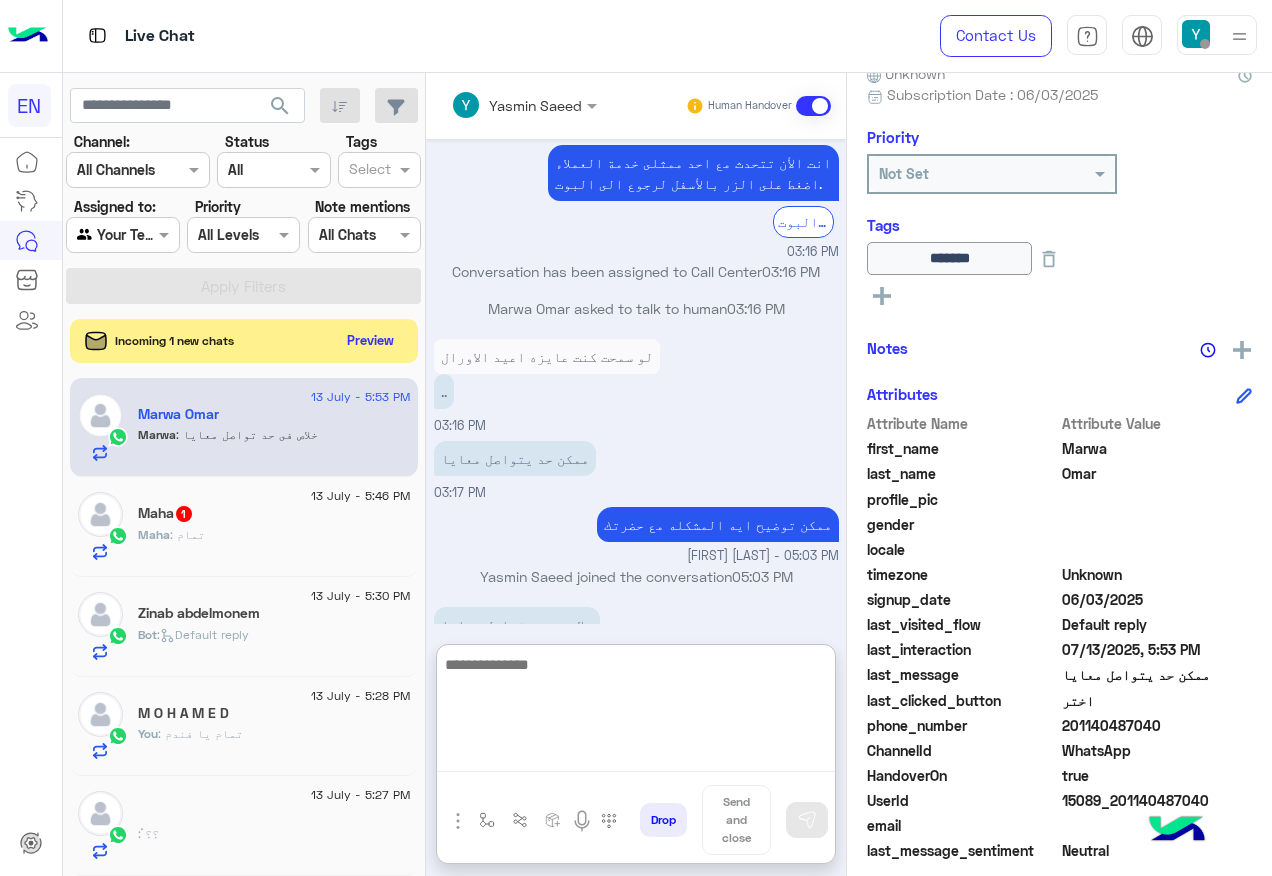 scroll, scrollTop: 1060, scrollLeft: 0, axis: vertical 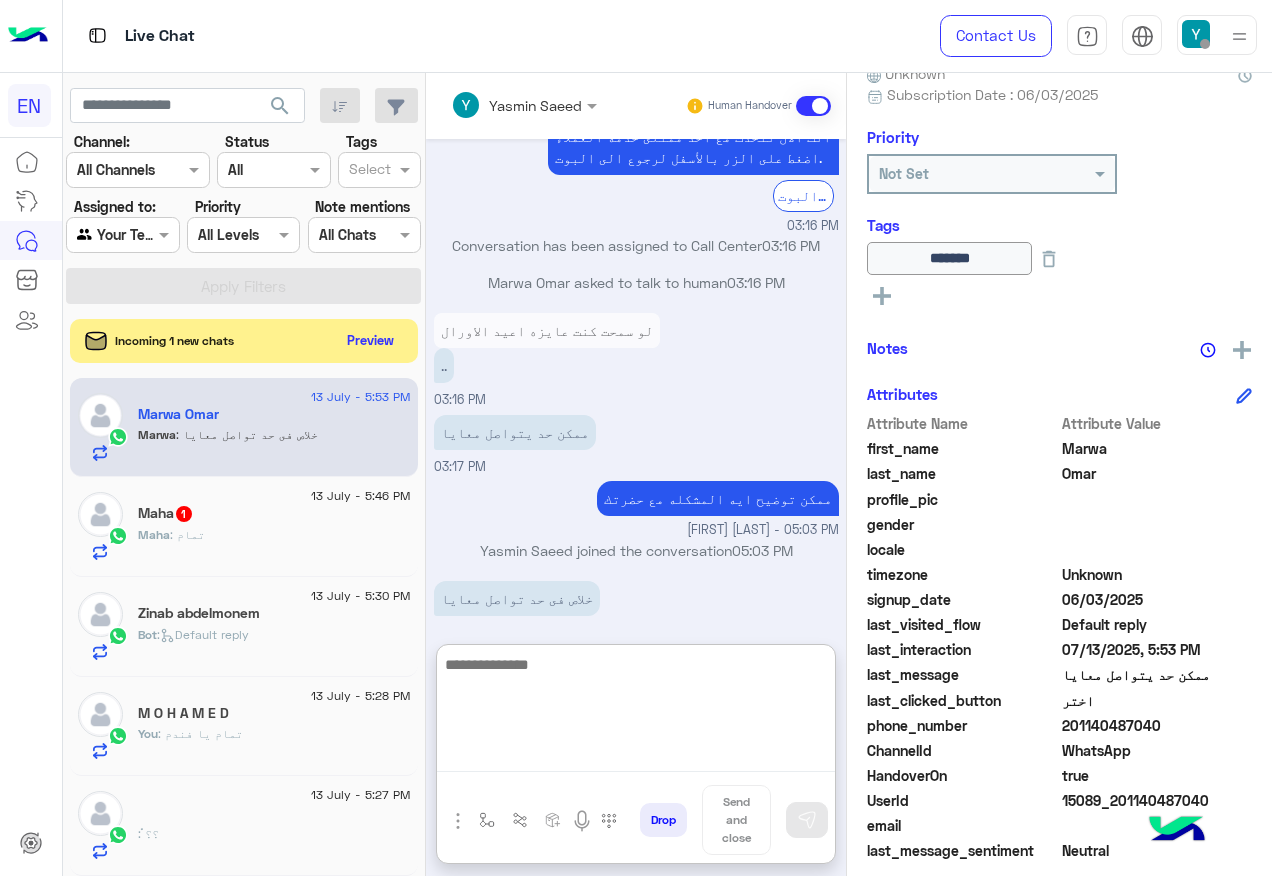 click at bounding box center [636, 712] 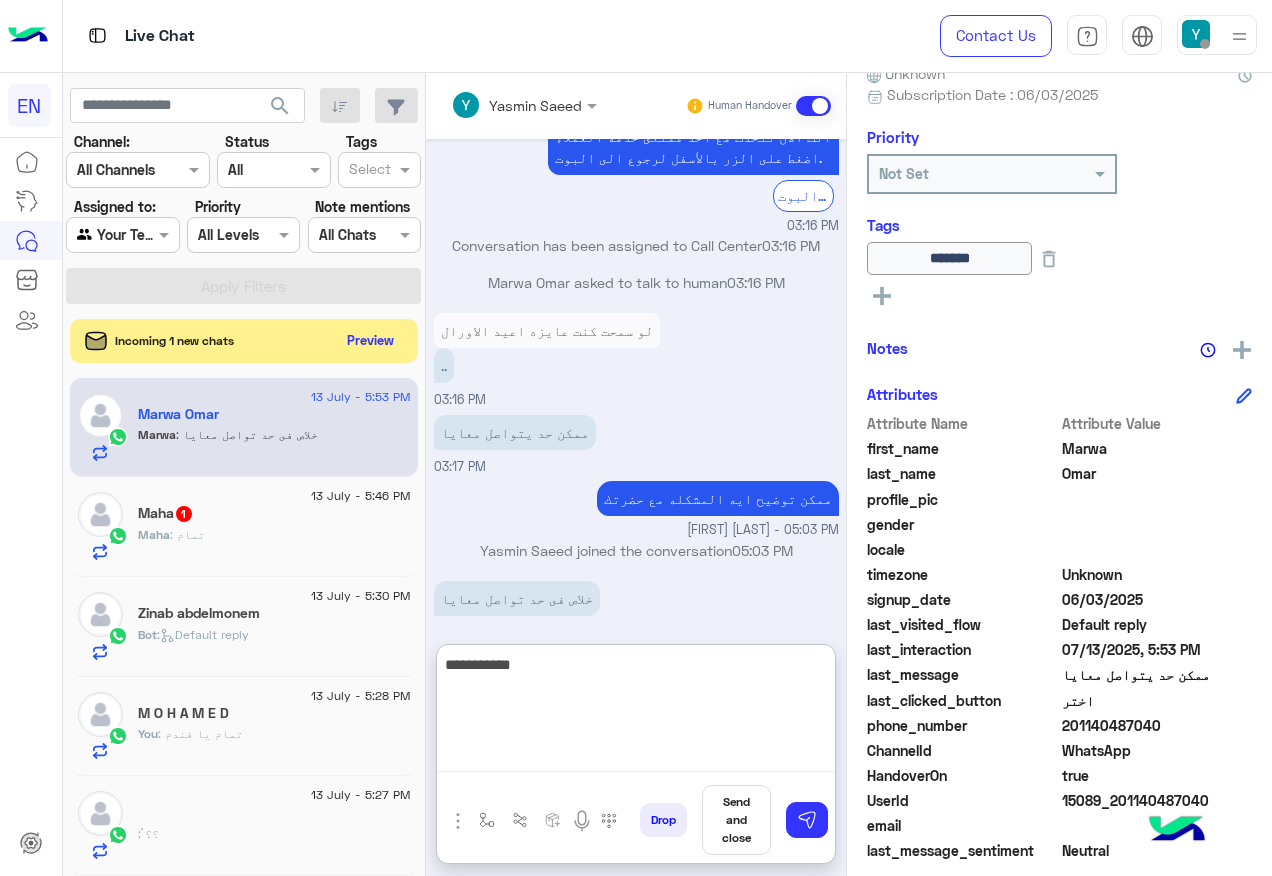 type on "**********" 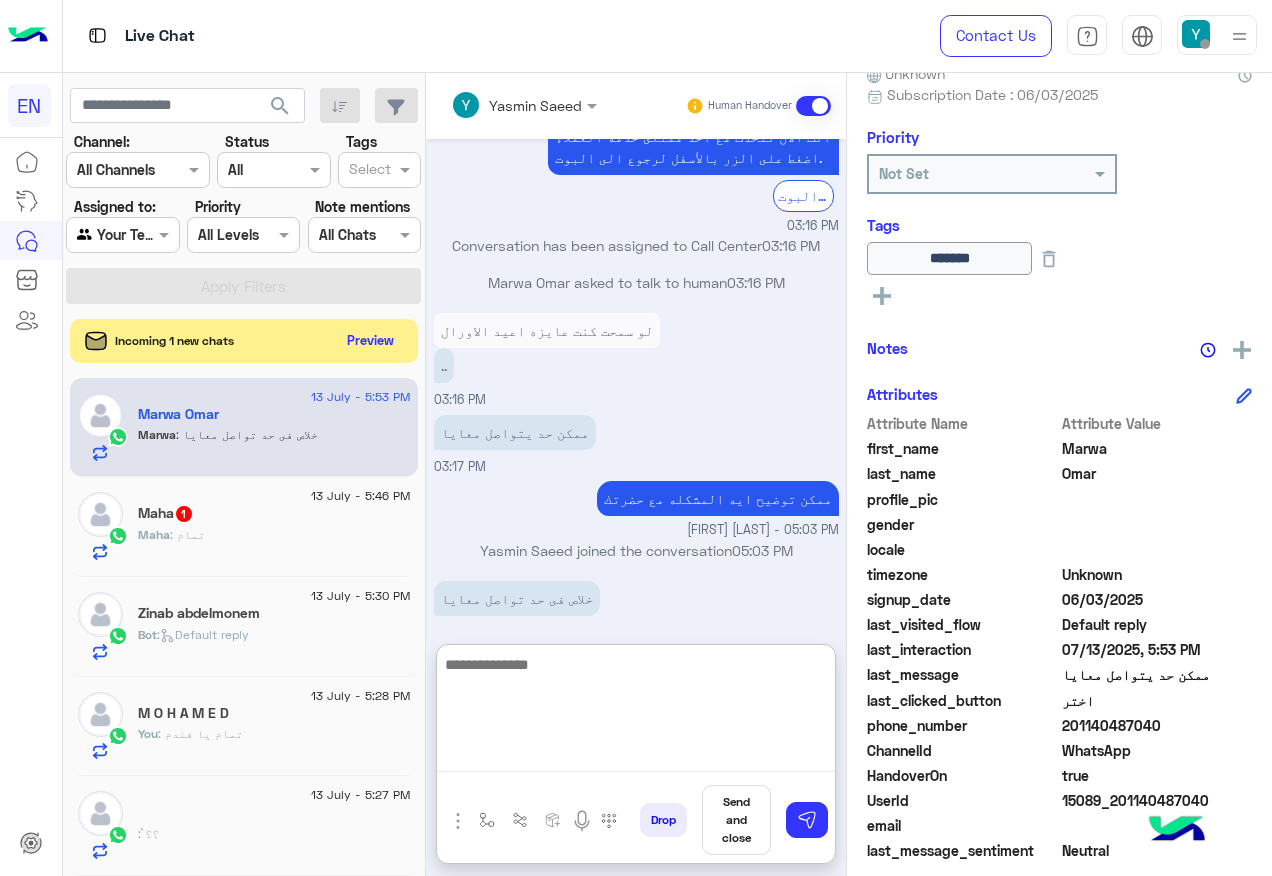 scroll, scrollTop: 1124, scrollLeft: 0, axis: vertical 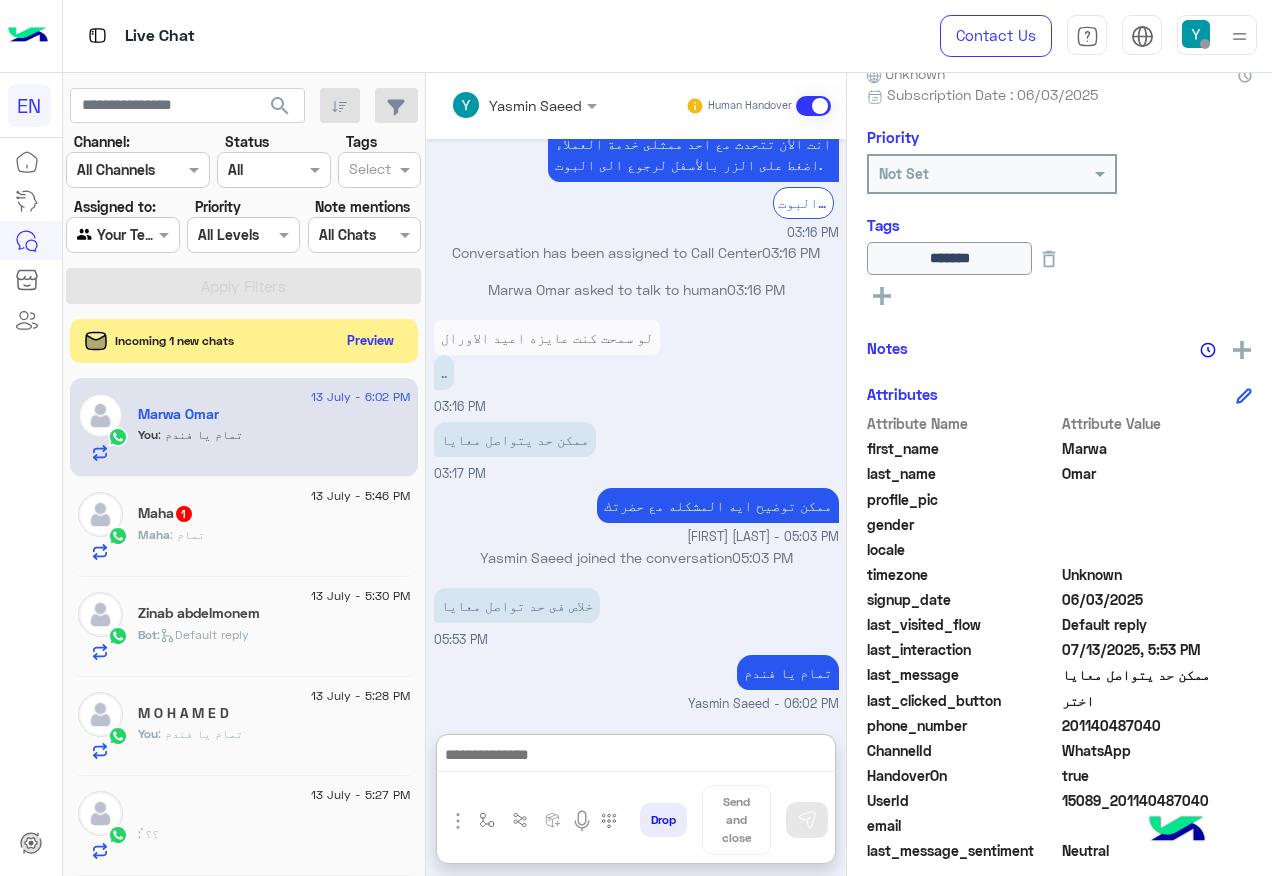 click on "[FIRST]   1" 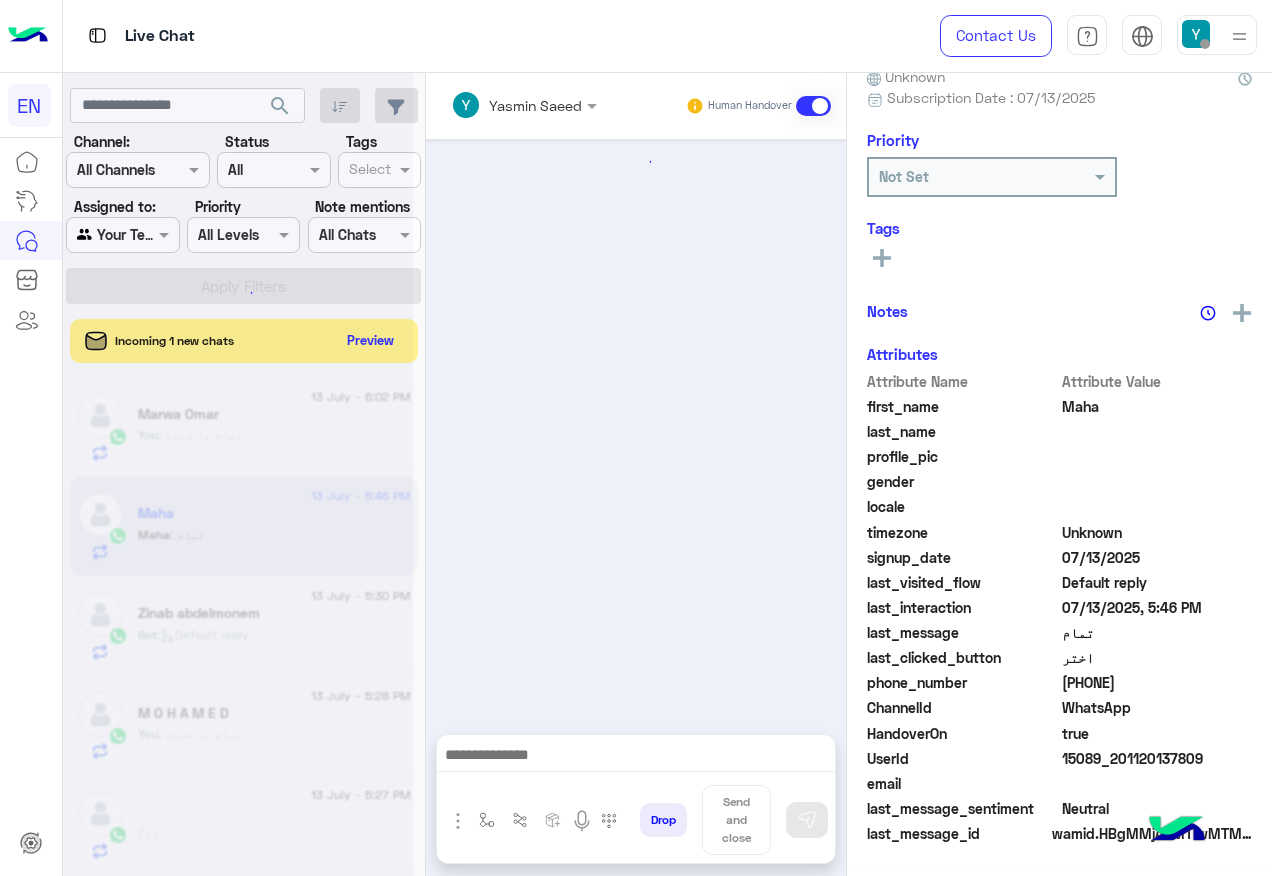 scroll, scrollTop: 197, scrollLeft: 0, axis: vertical 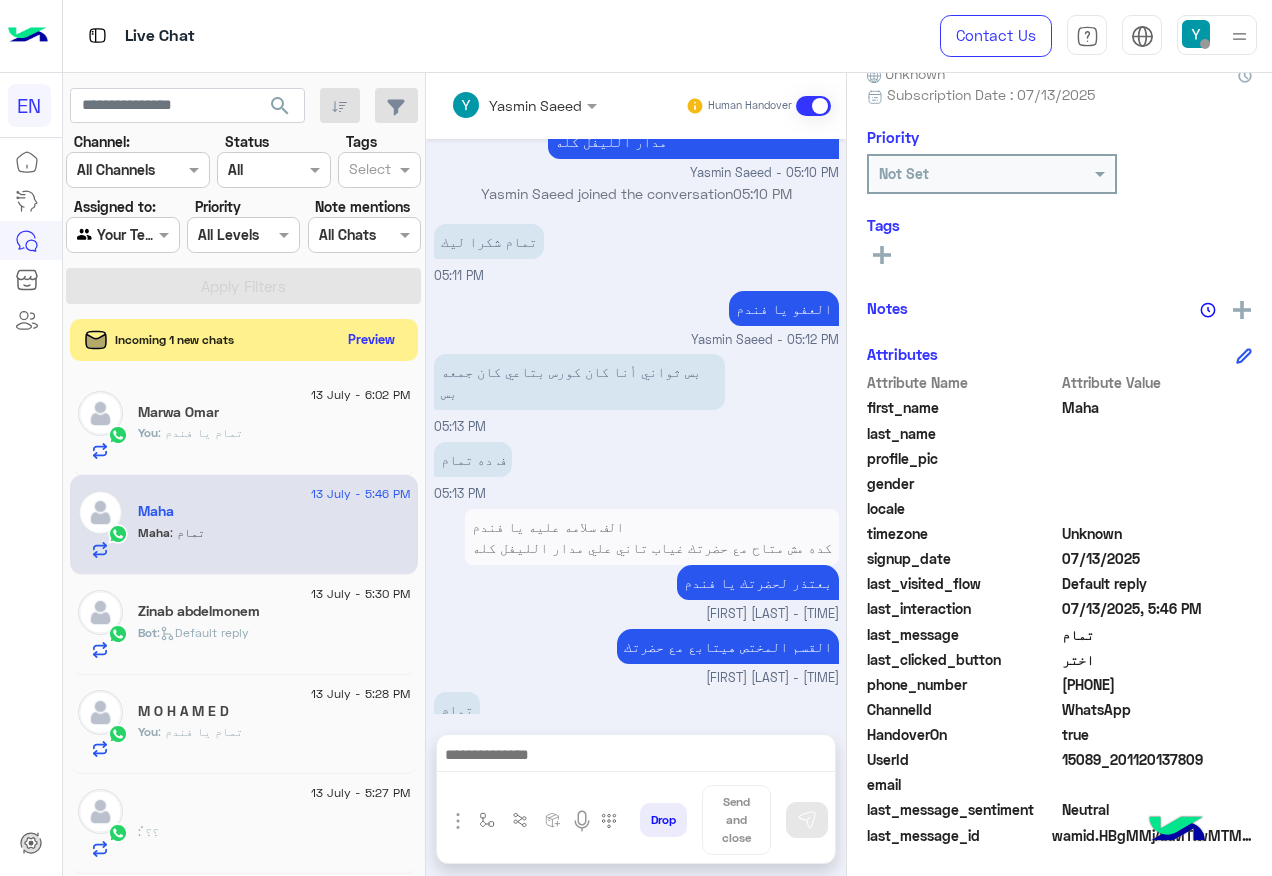click on "Preview" 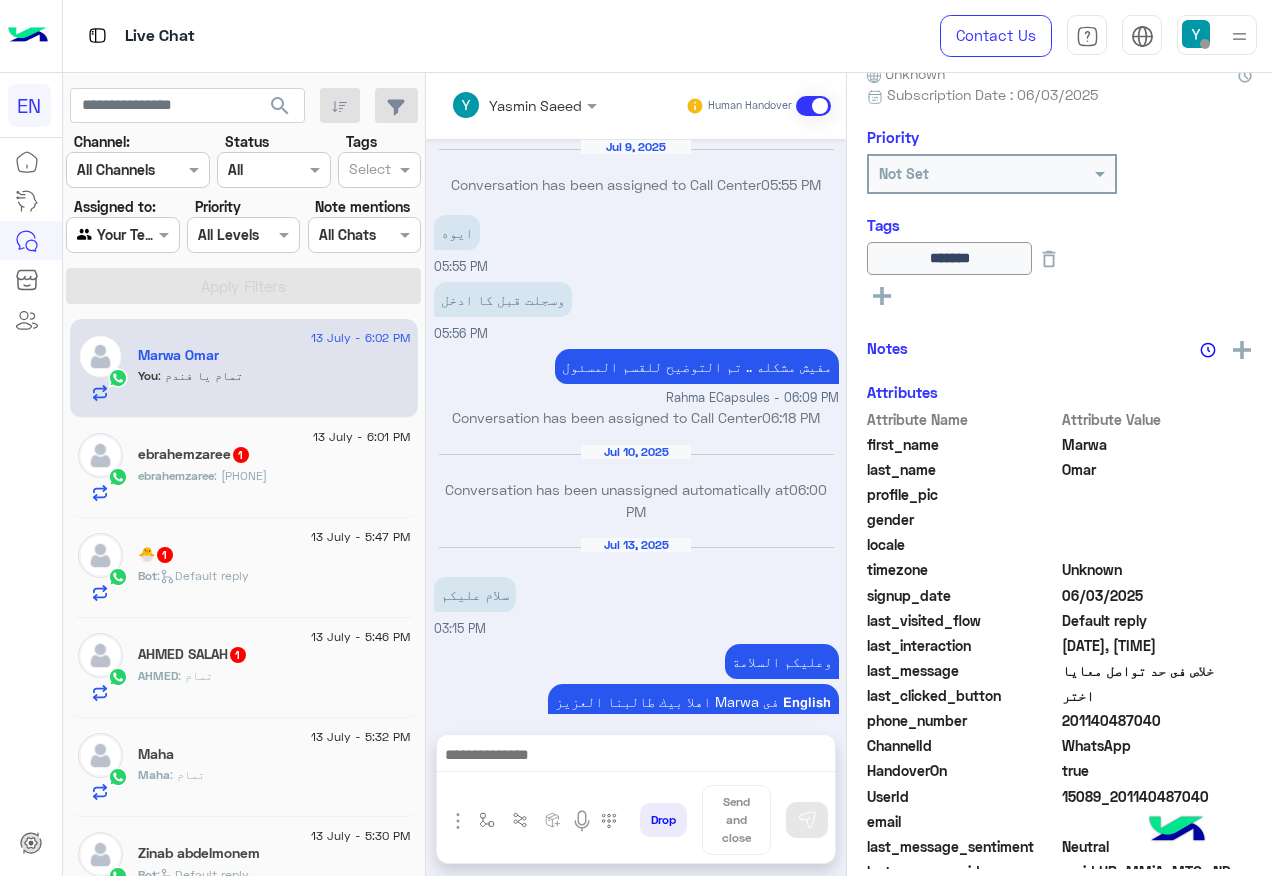 scroll, scrollTop: 998, scrollLeft: 0, axis: vertical 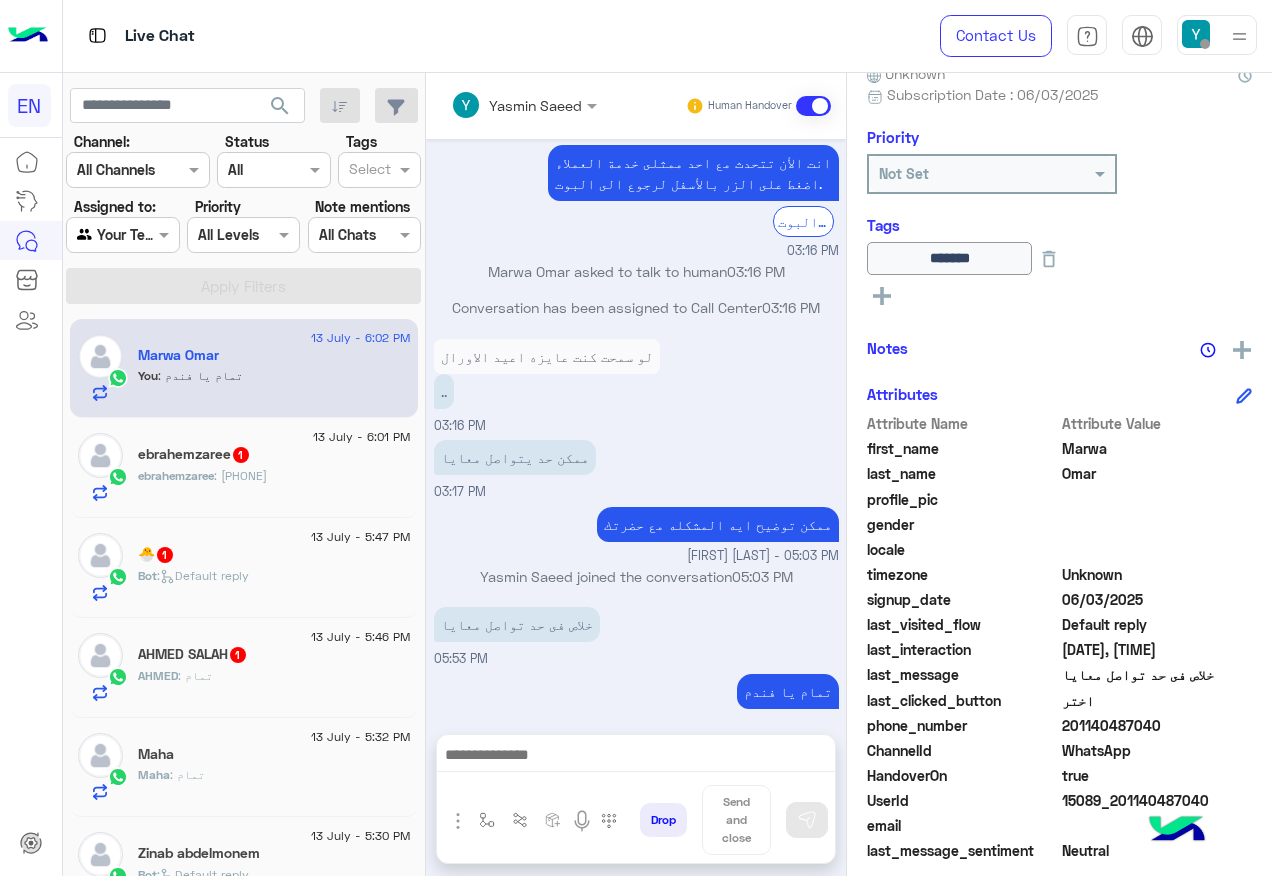 click on "AHMED : تمام" 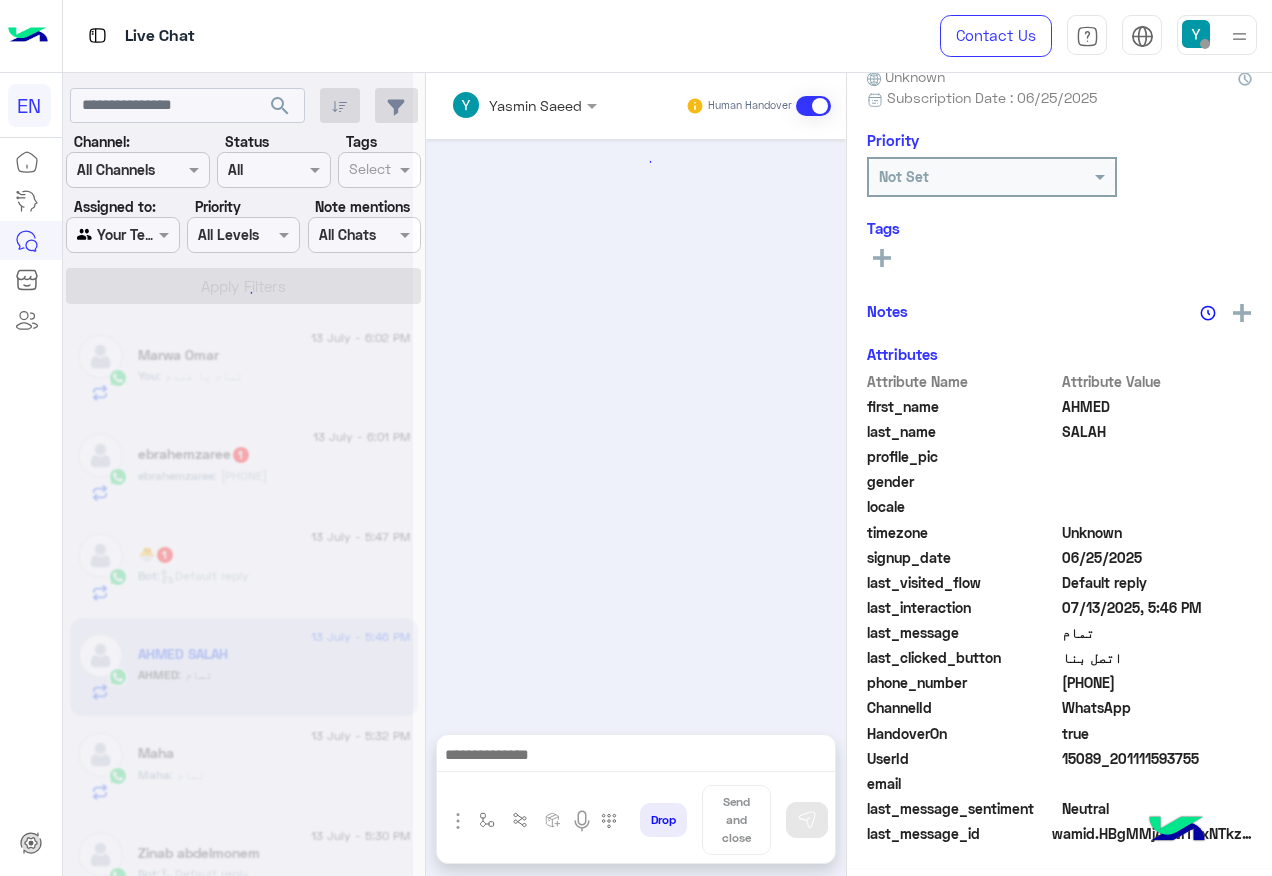 scroll, scrollTop: 197, scrollLeft: 0, axis: vertical 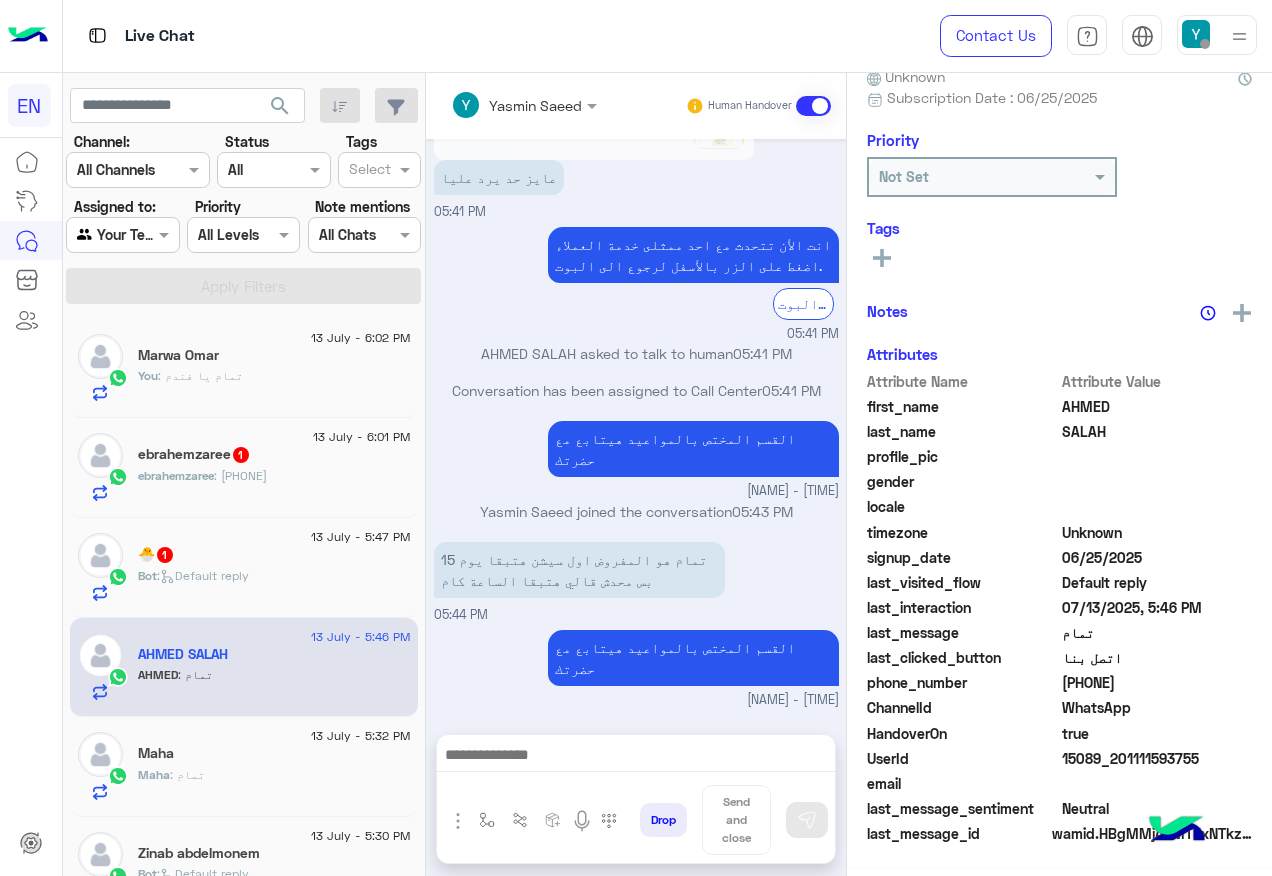 click on "Bot :   Default reply" 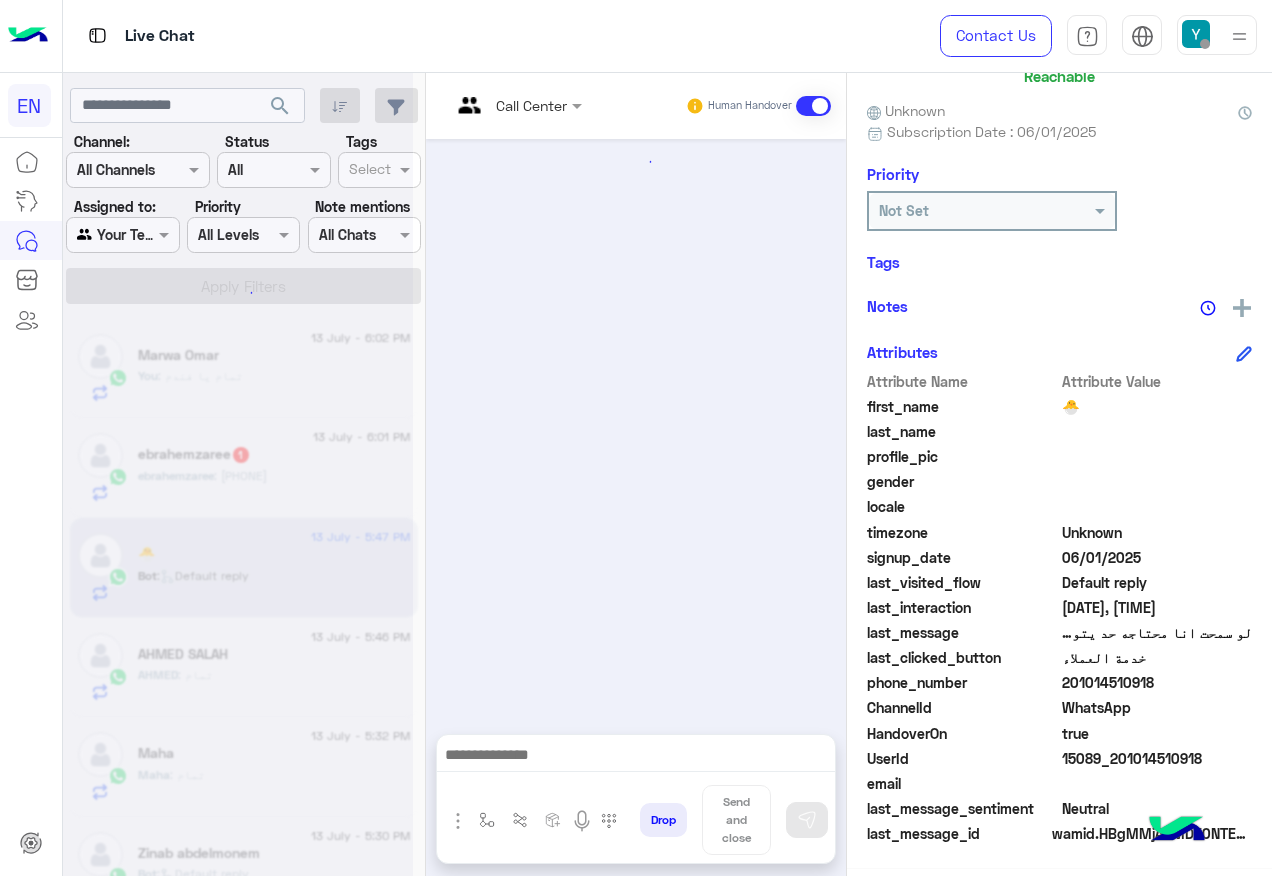 scroll, scrollTop: 163, scrollLeft: 0, axis: vertical 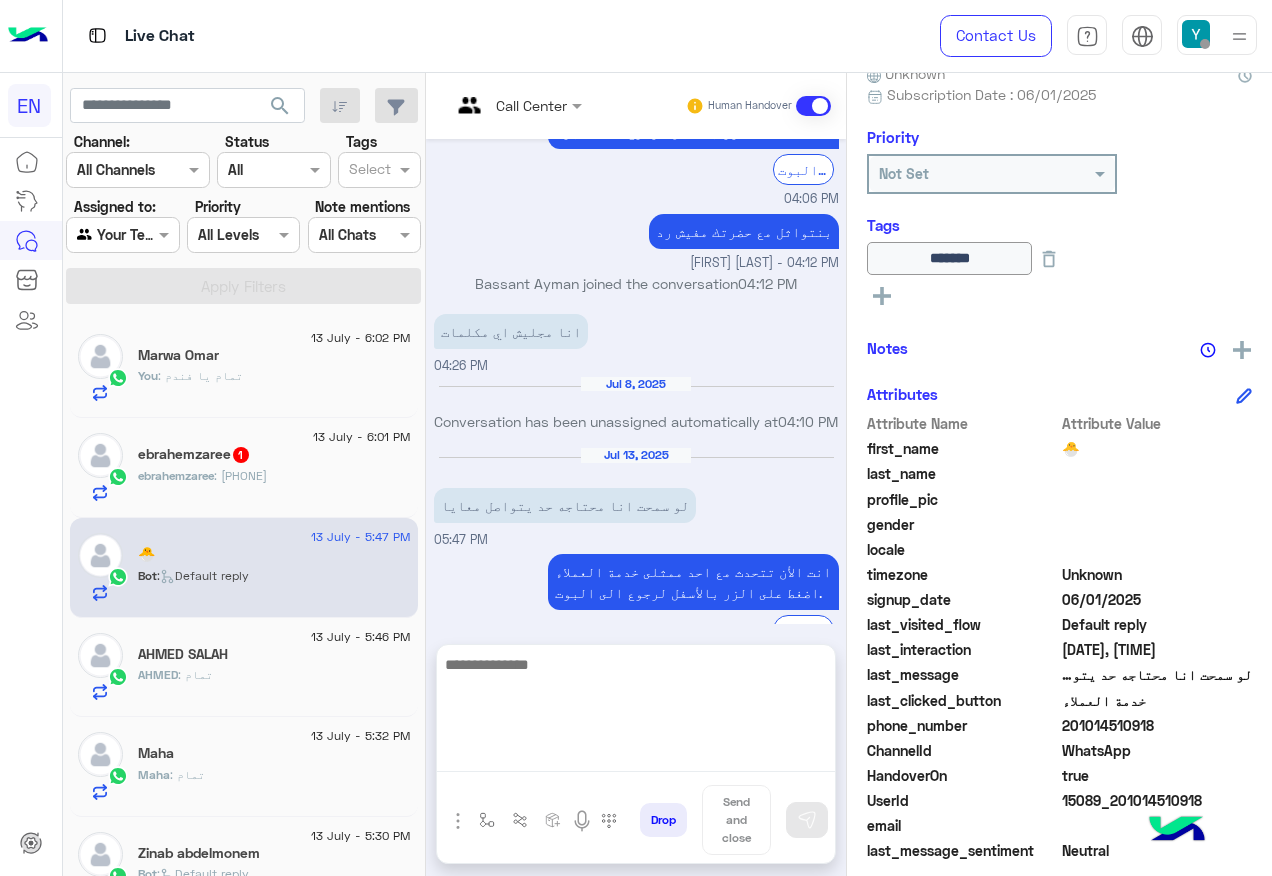click at bounding box center [636, 712] 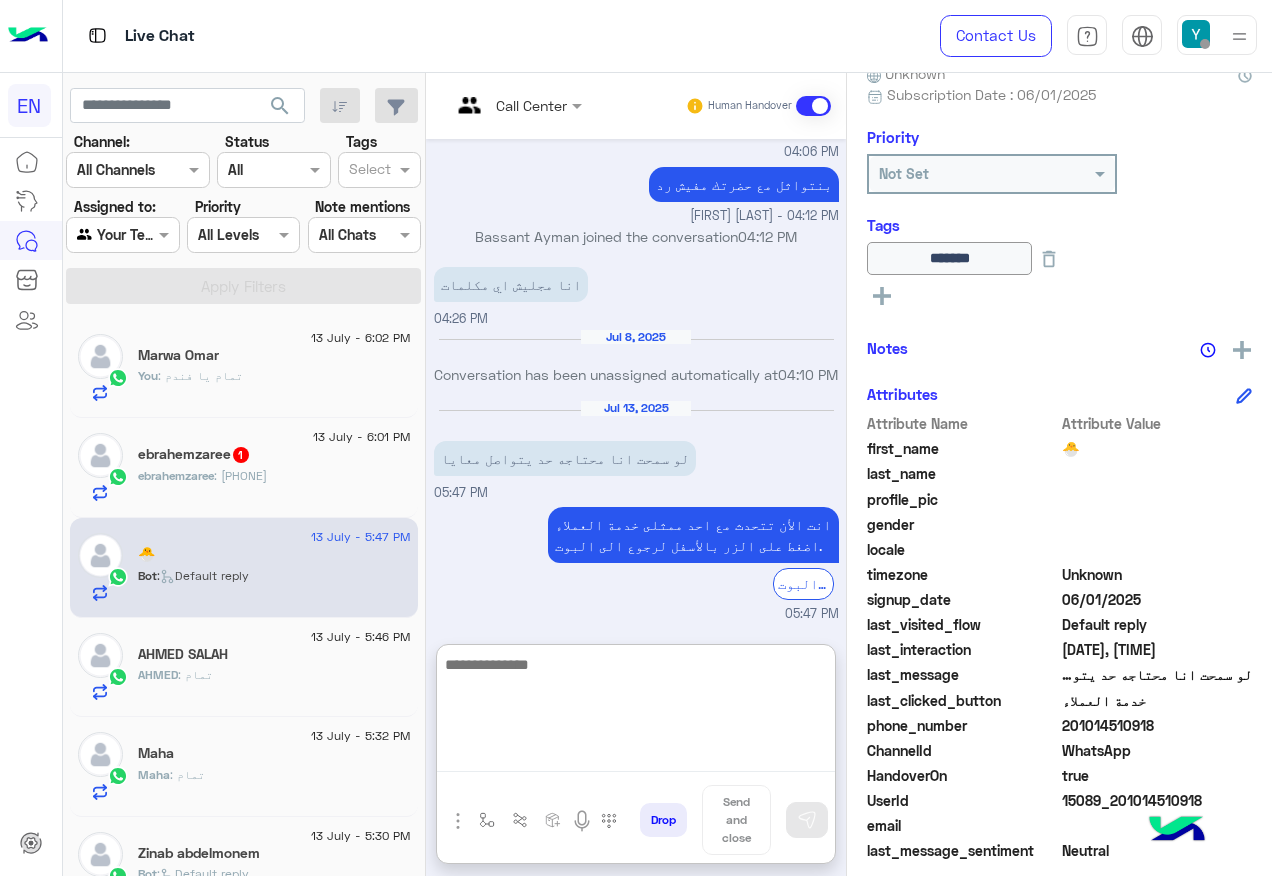 scroll, scrollTop: 1629, scrollLeft: 0, axis: vertical 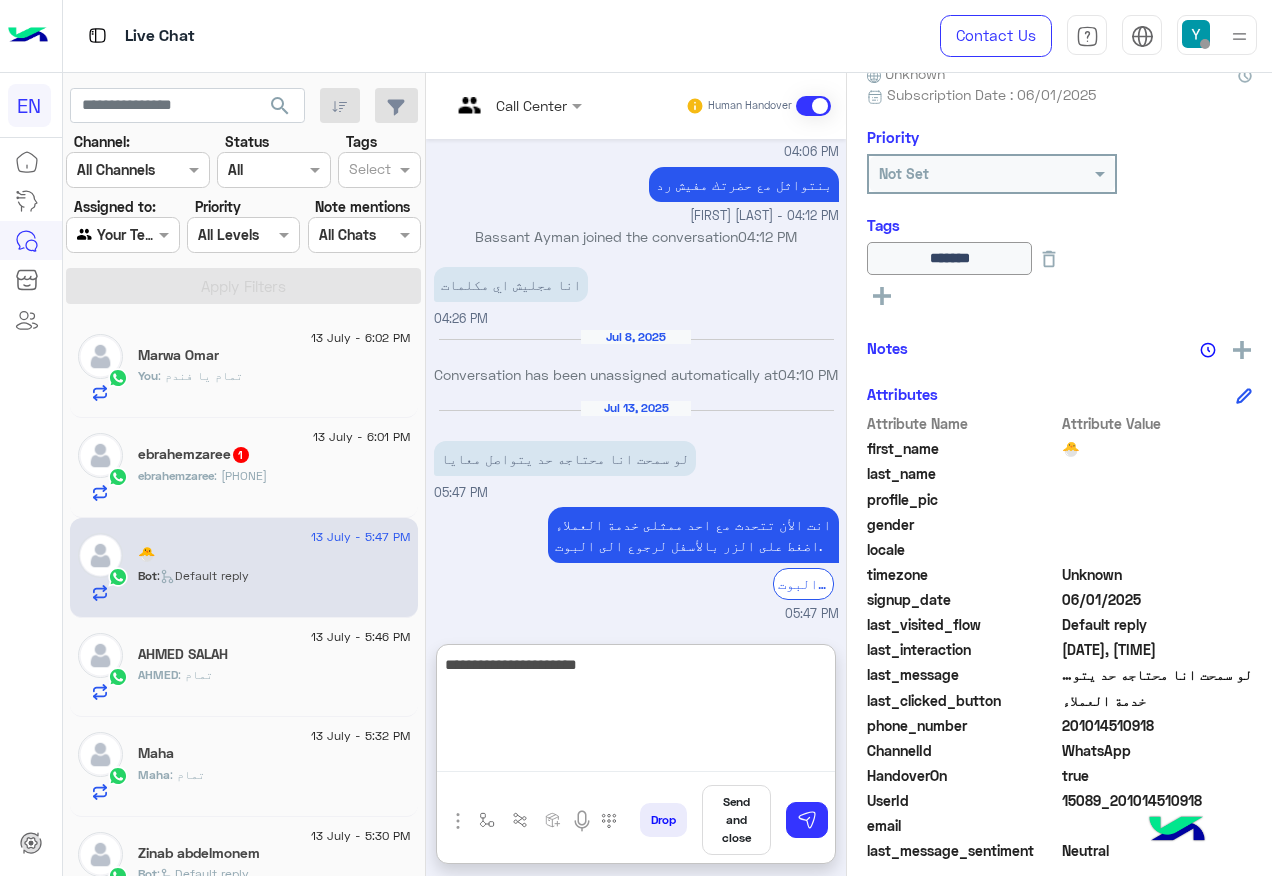 type on "**********" 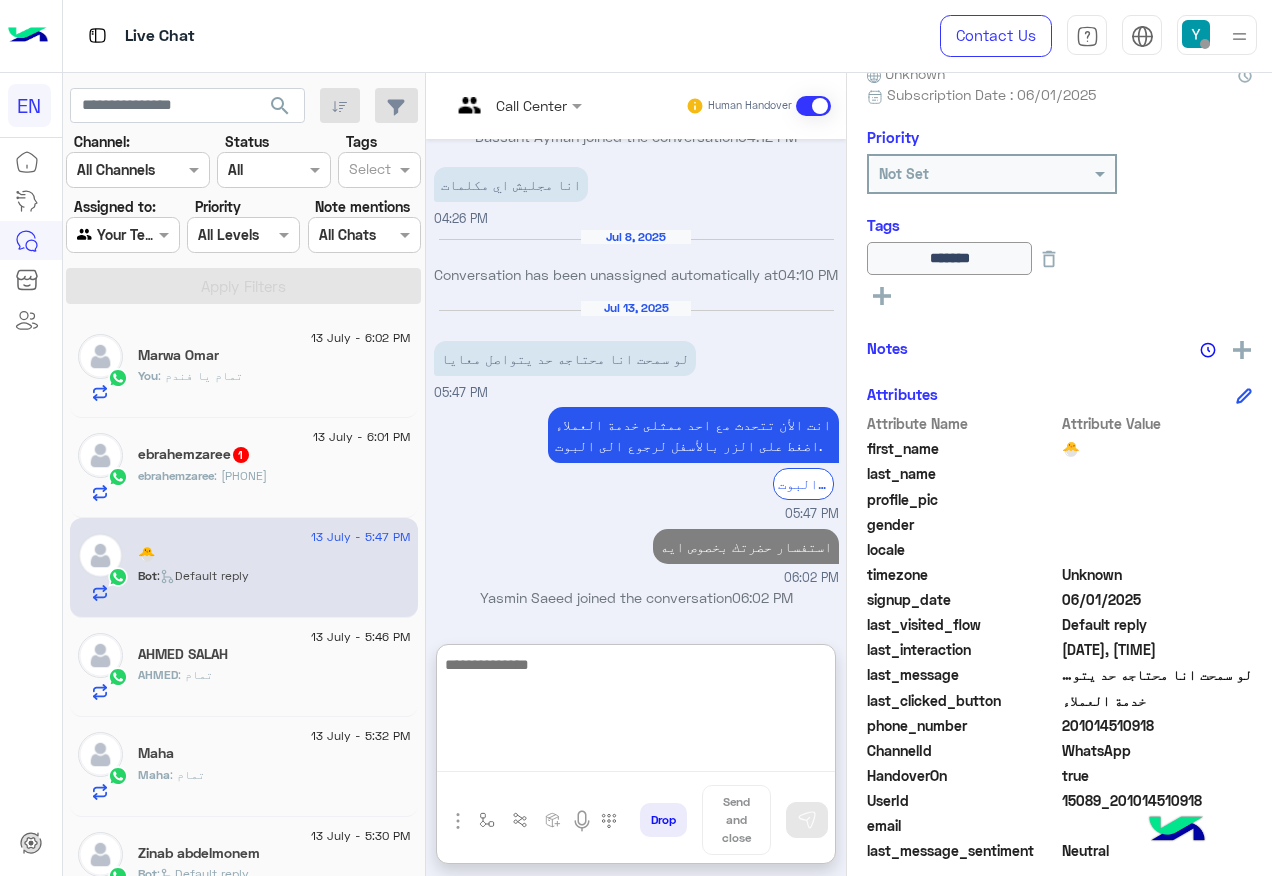 scroll, scrollTop: 1729, scrollLeft: 0, axis: vertical 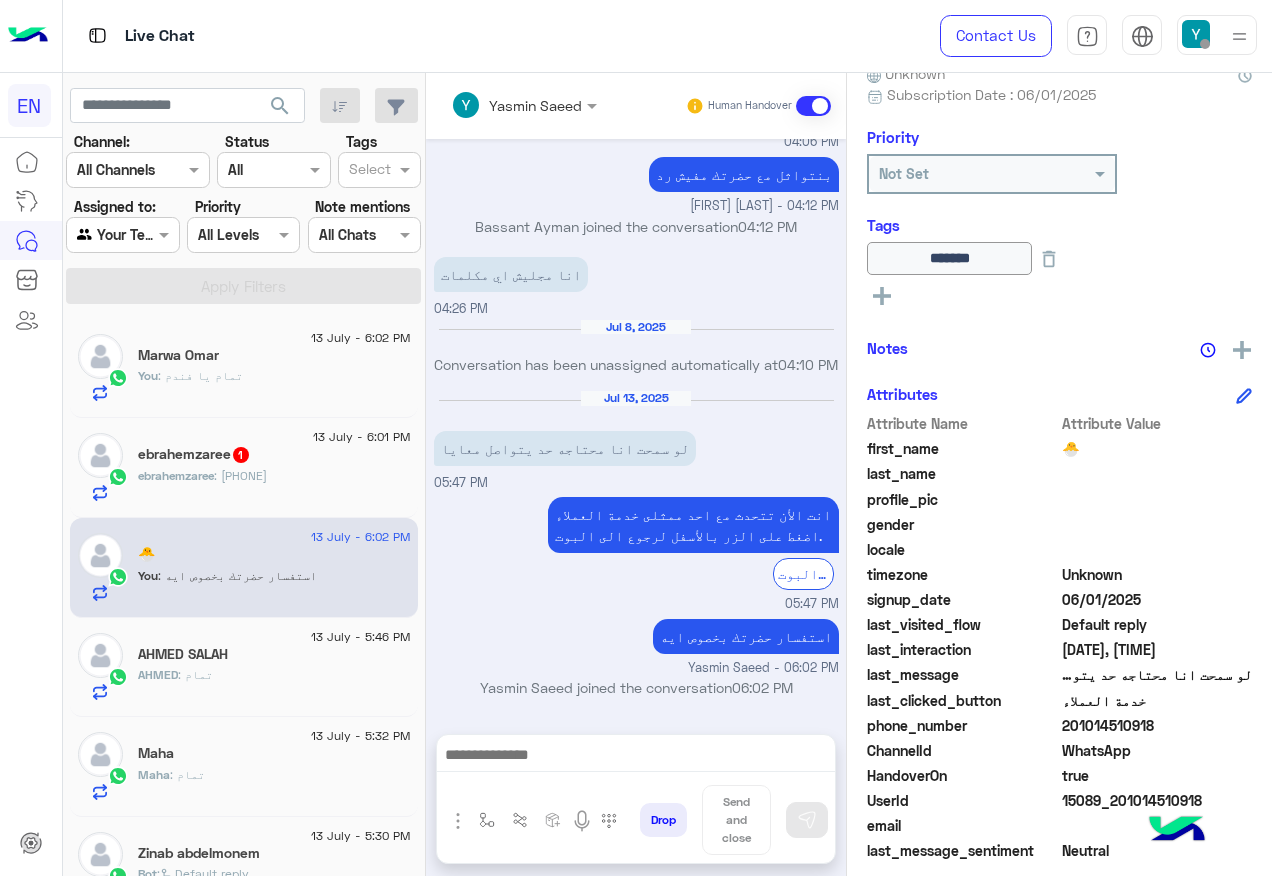 click on ": [PHONE]" 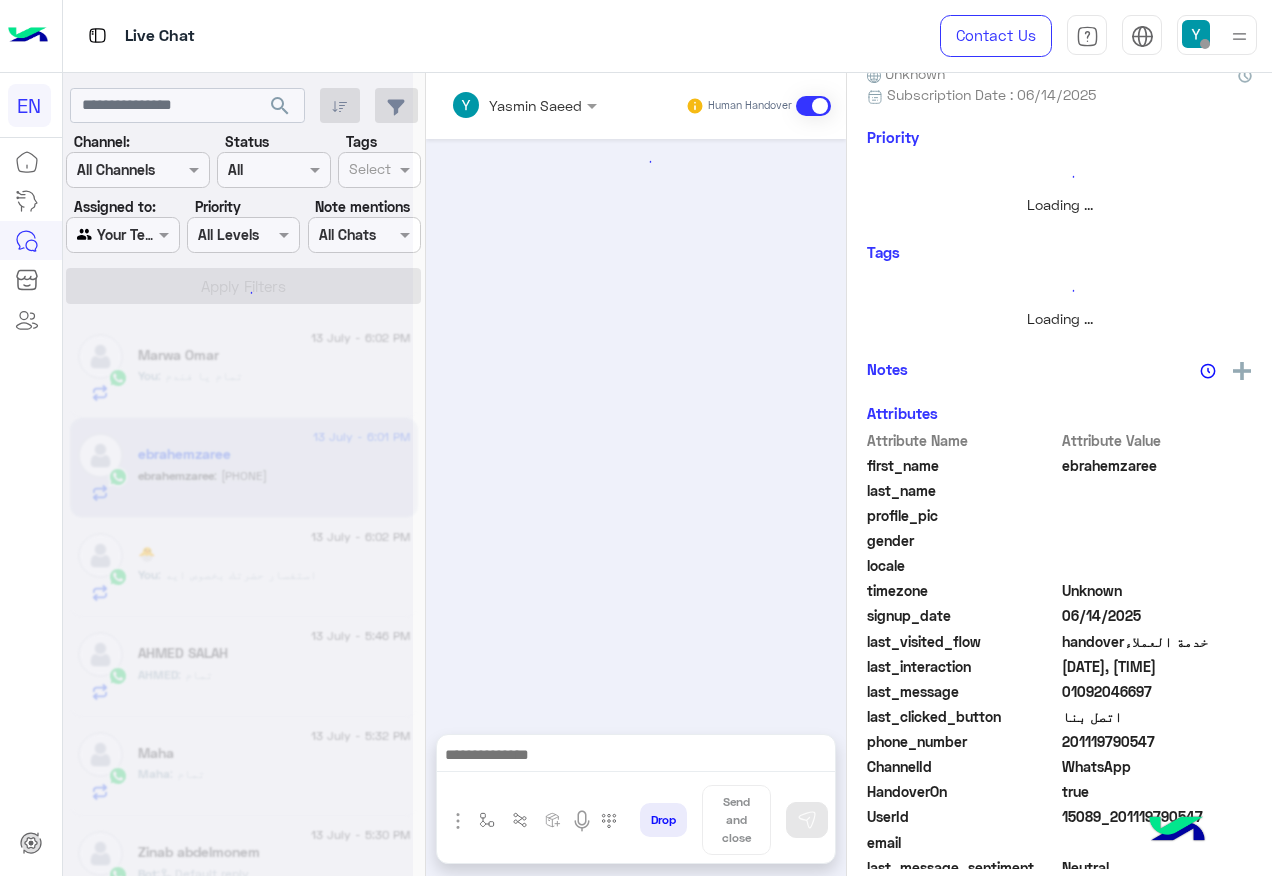 scroll, scrollTop: 158, scrollLeft: 0, axis: vertical 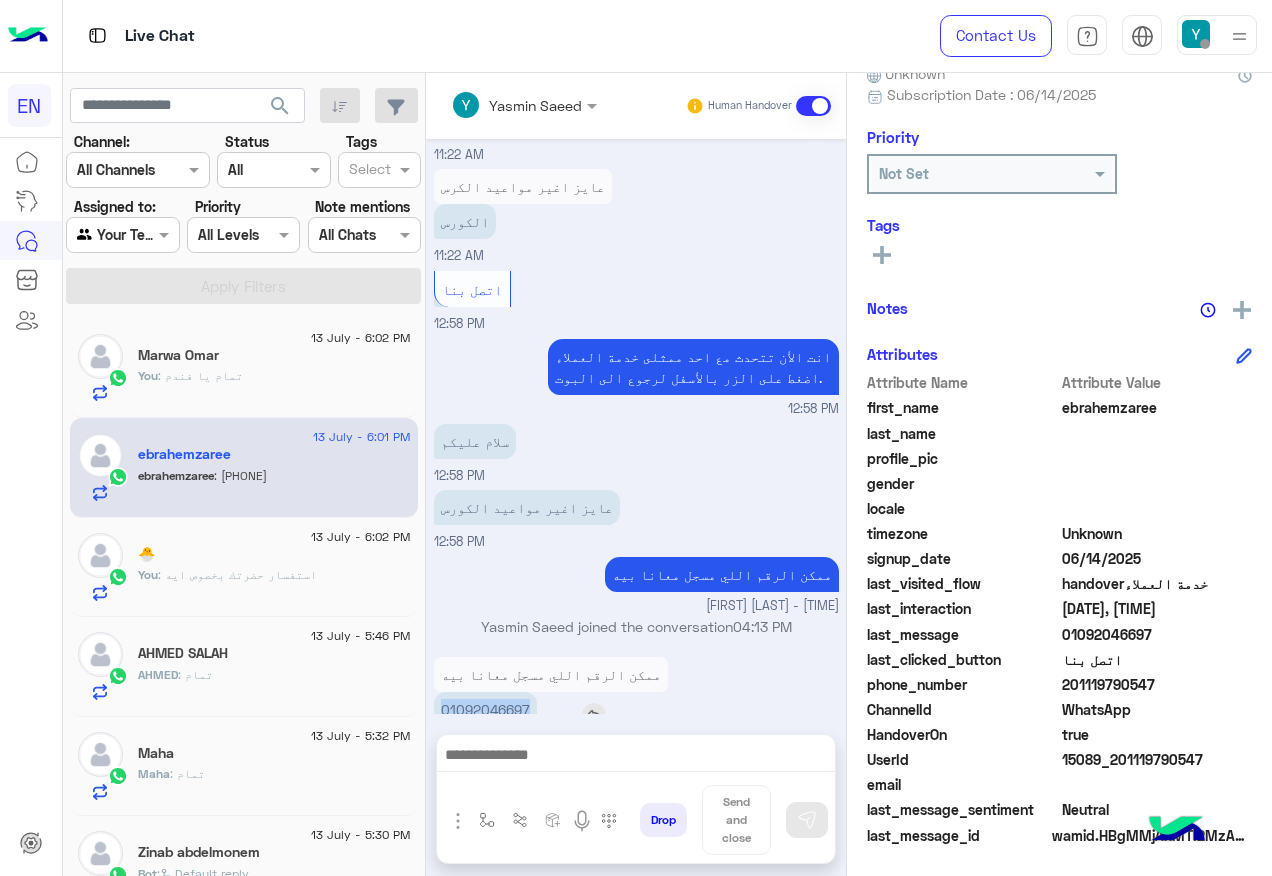 drag, startPoint x: 432, startPoint y: 667, endPoint x: 533, endPoint y: 667, distance: 101 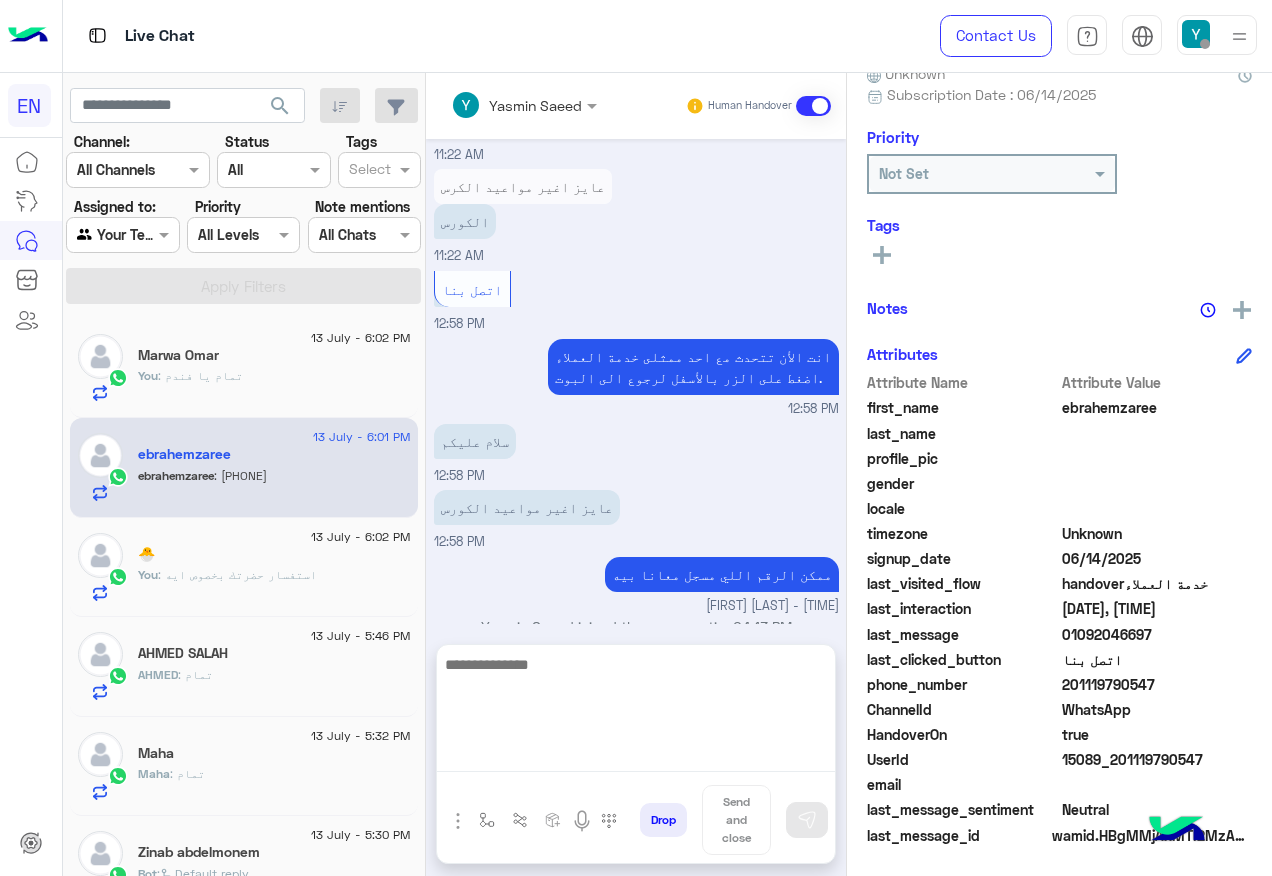 click at bounding box center [636, 712] 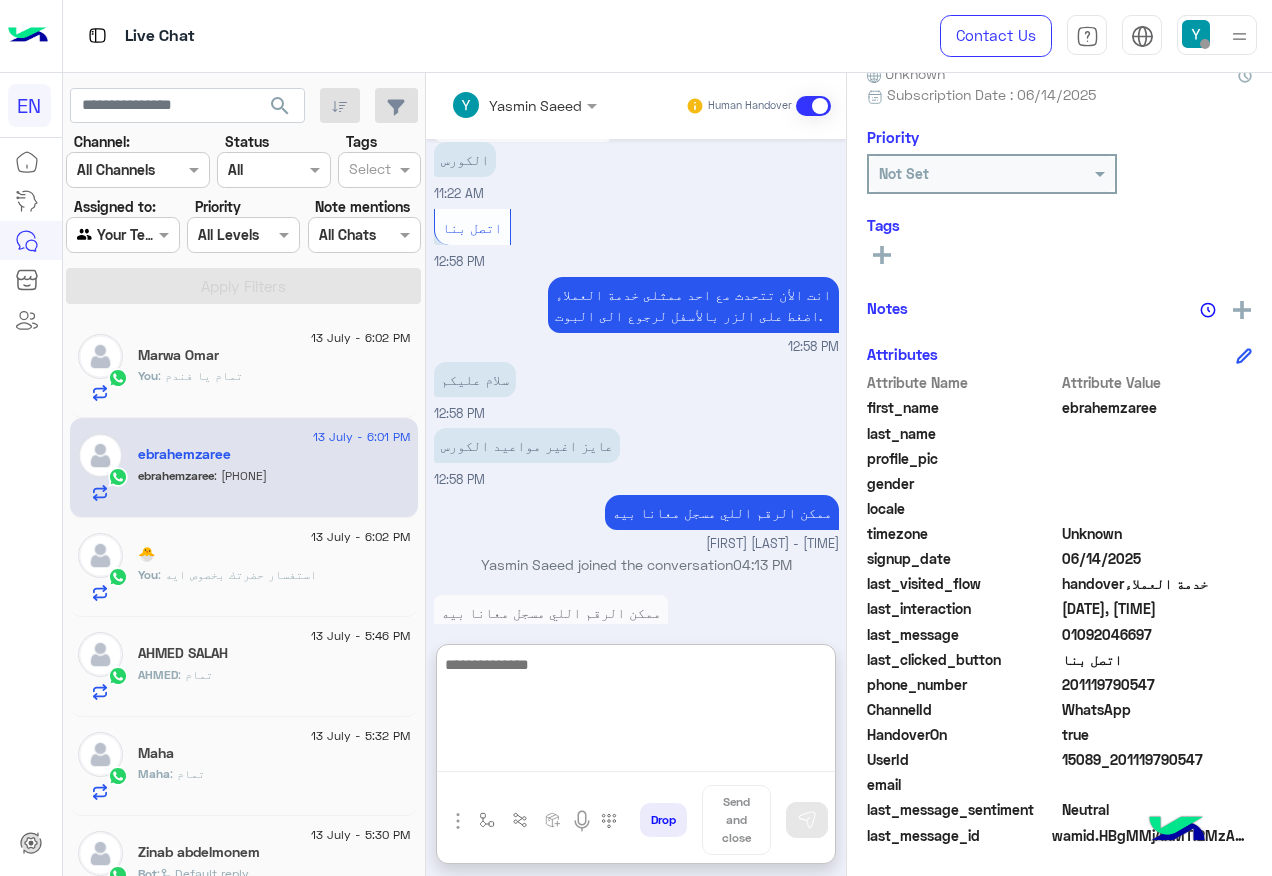 scroll, scrollTop: 1232, scrollLeft: 0, axis: vertical 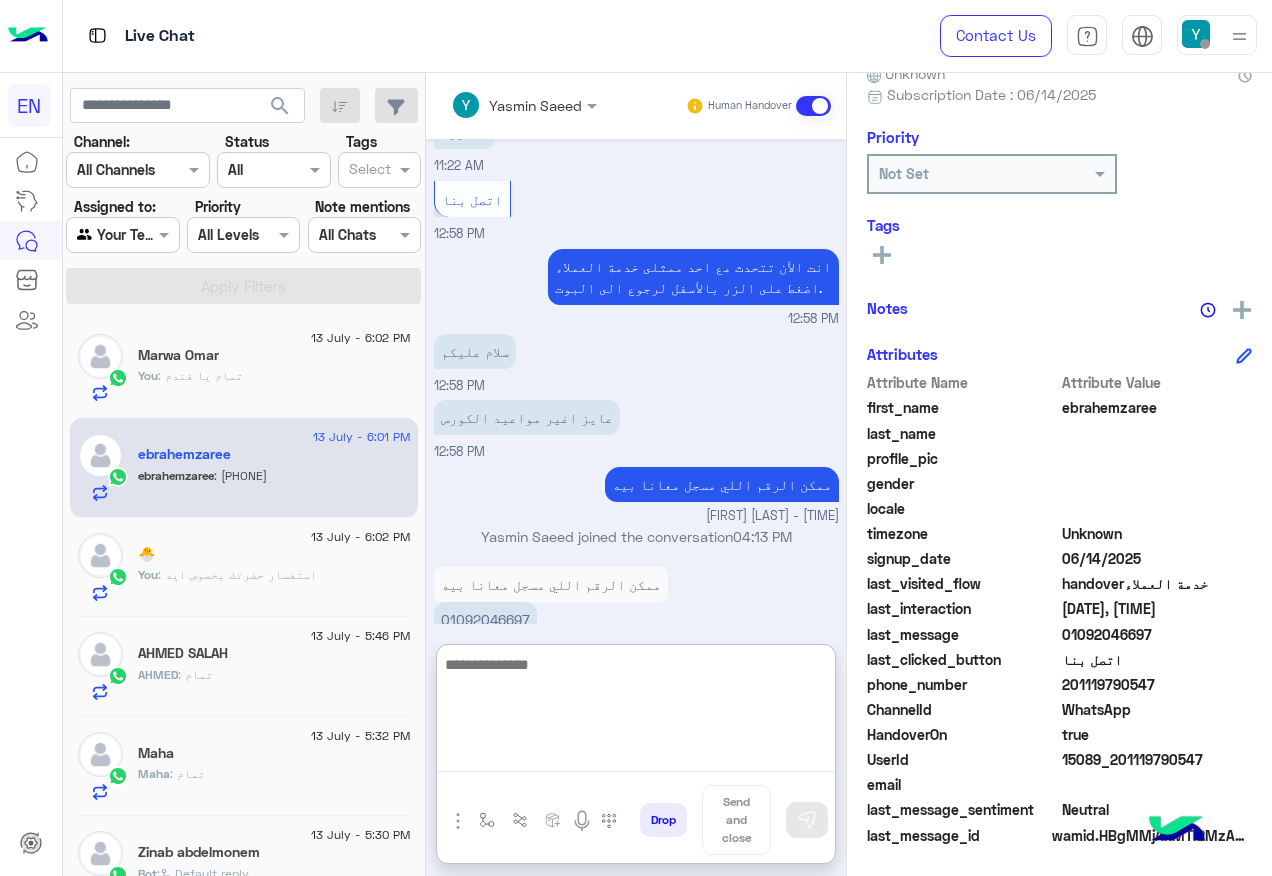 click at bounding box center [636, 712] 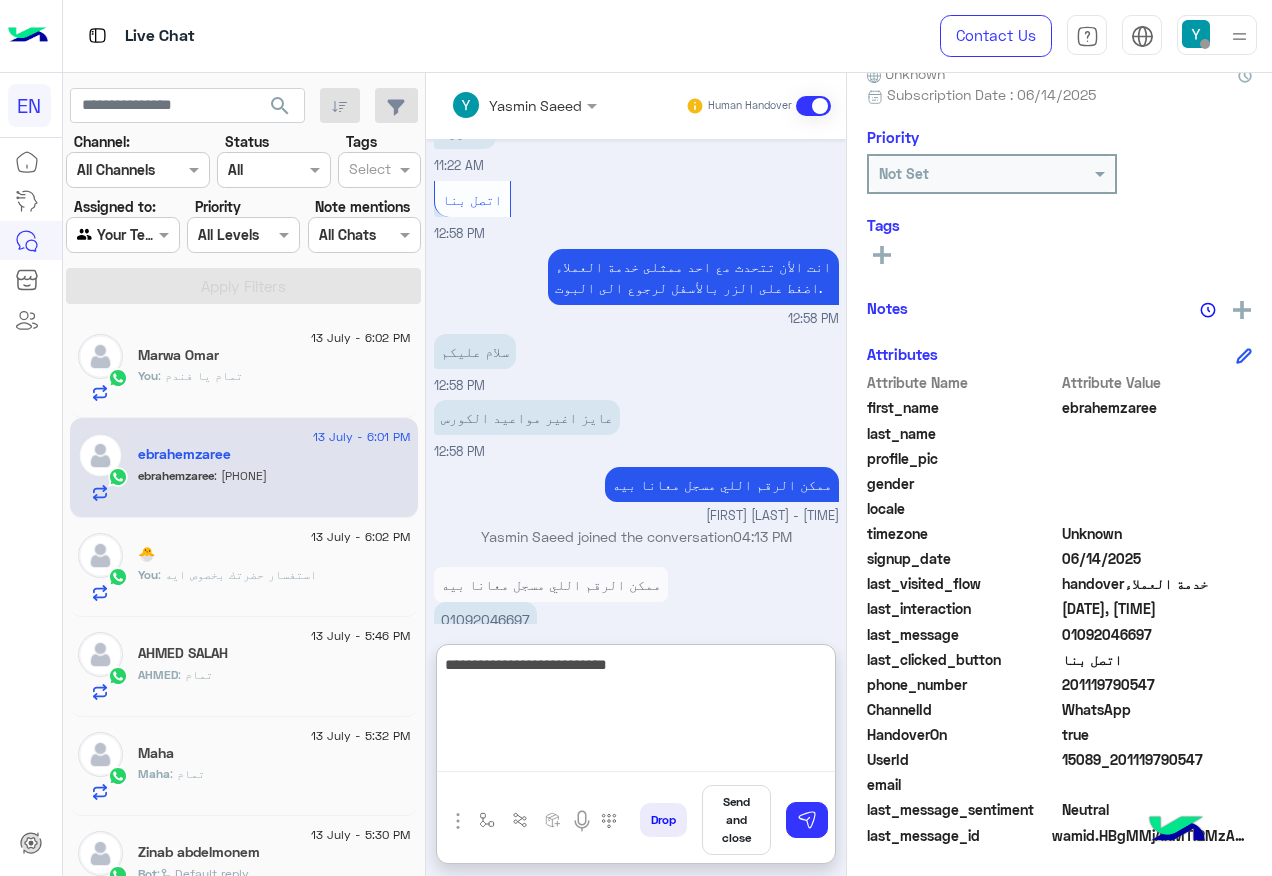 type on "**********" 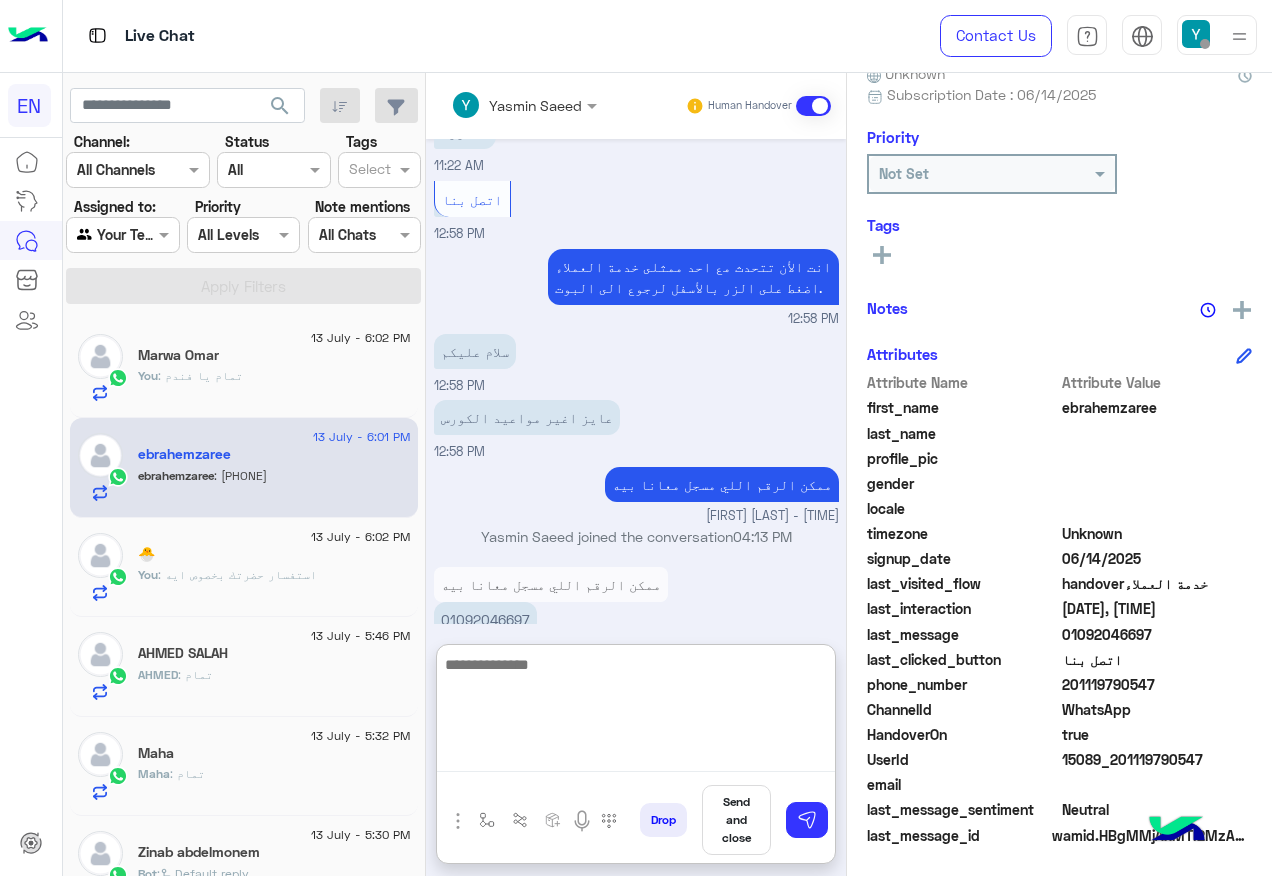 scroll, scrollTop: 1296, scrollLeft: 0, axis: vertical 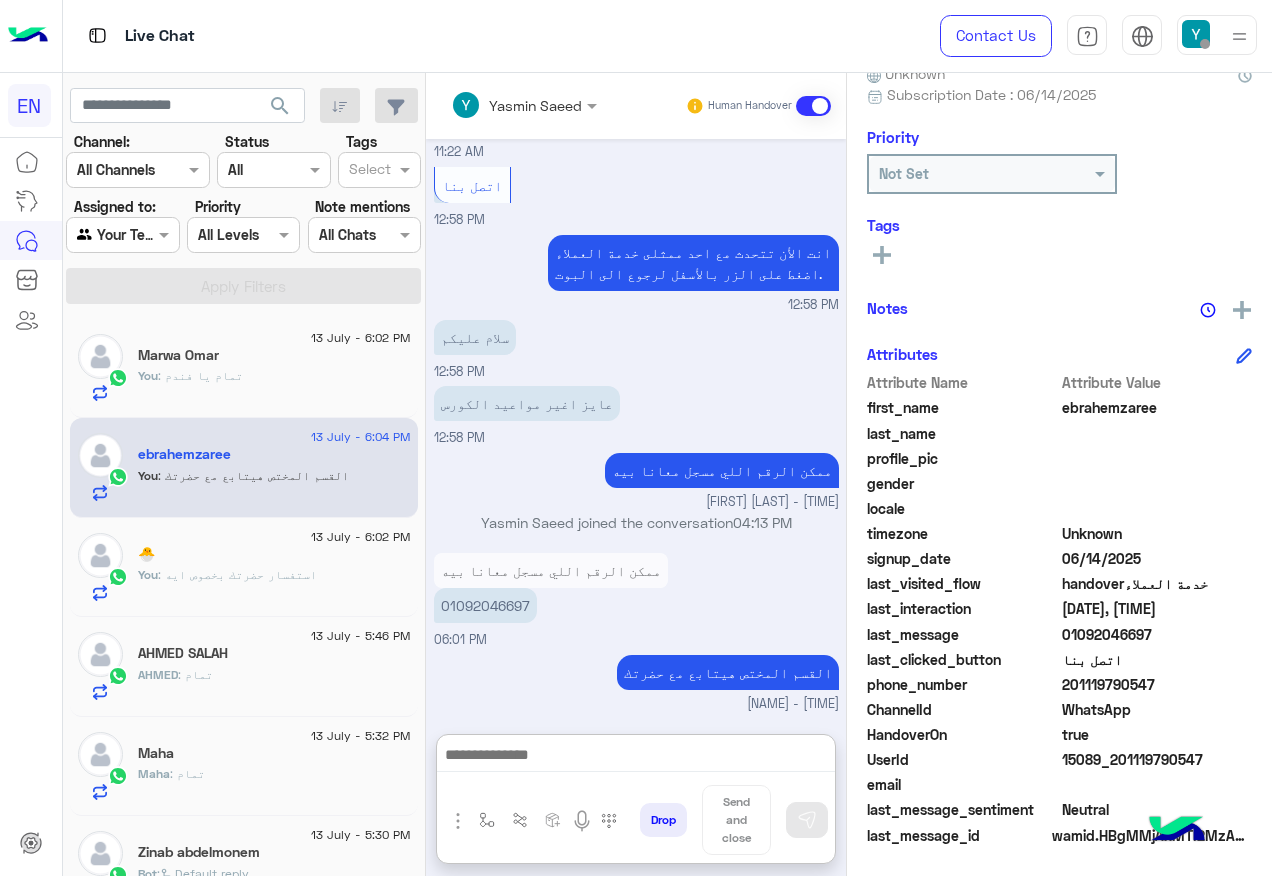 click at bounding box center (100, 235) 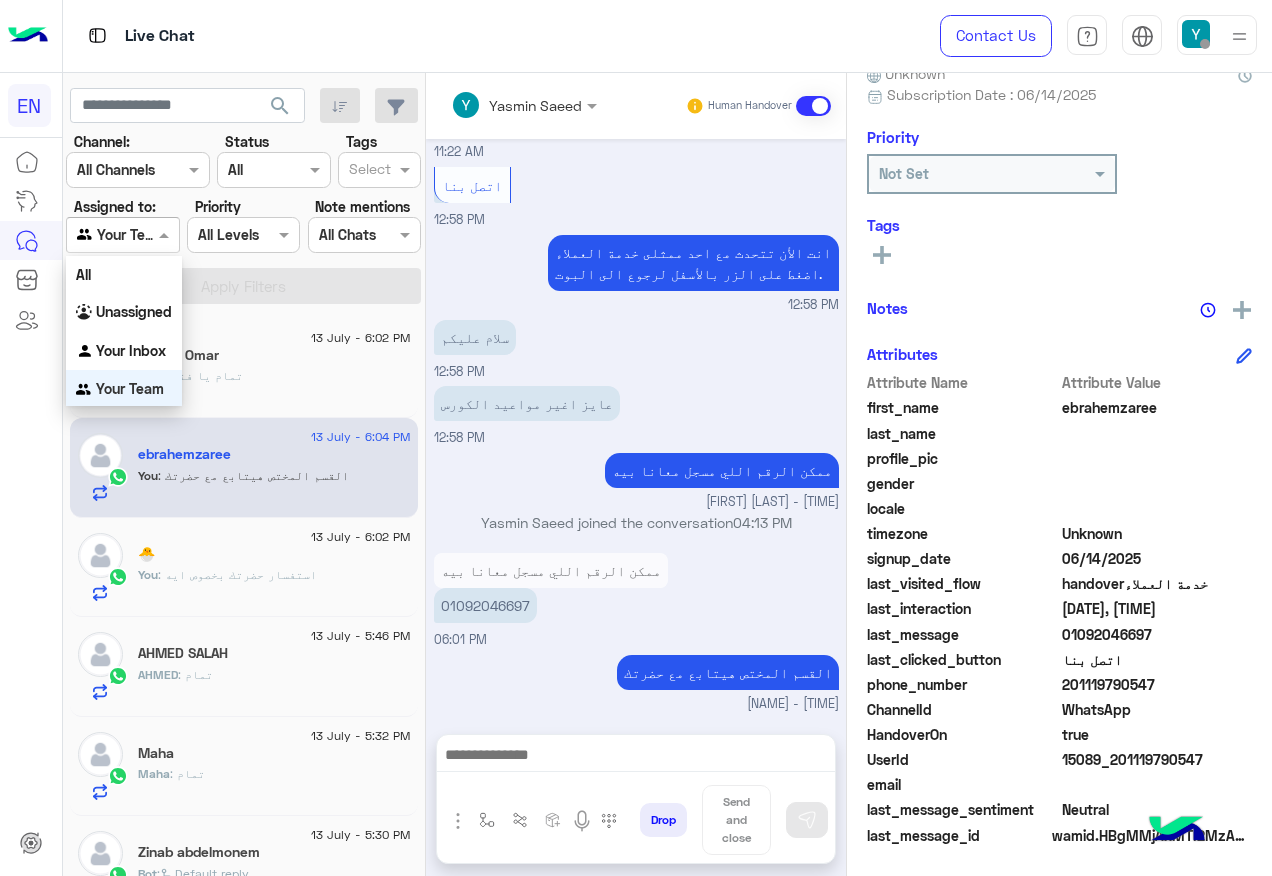 scroll, scrollTop: 1259, scrollLeft: 0, axis: vertical 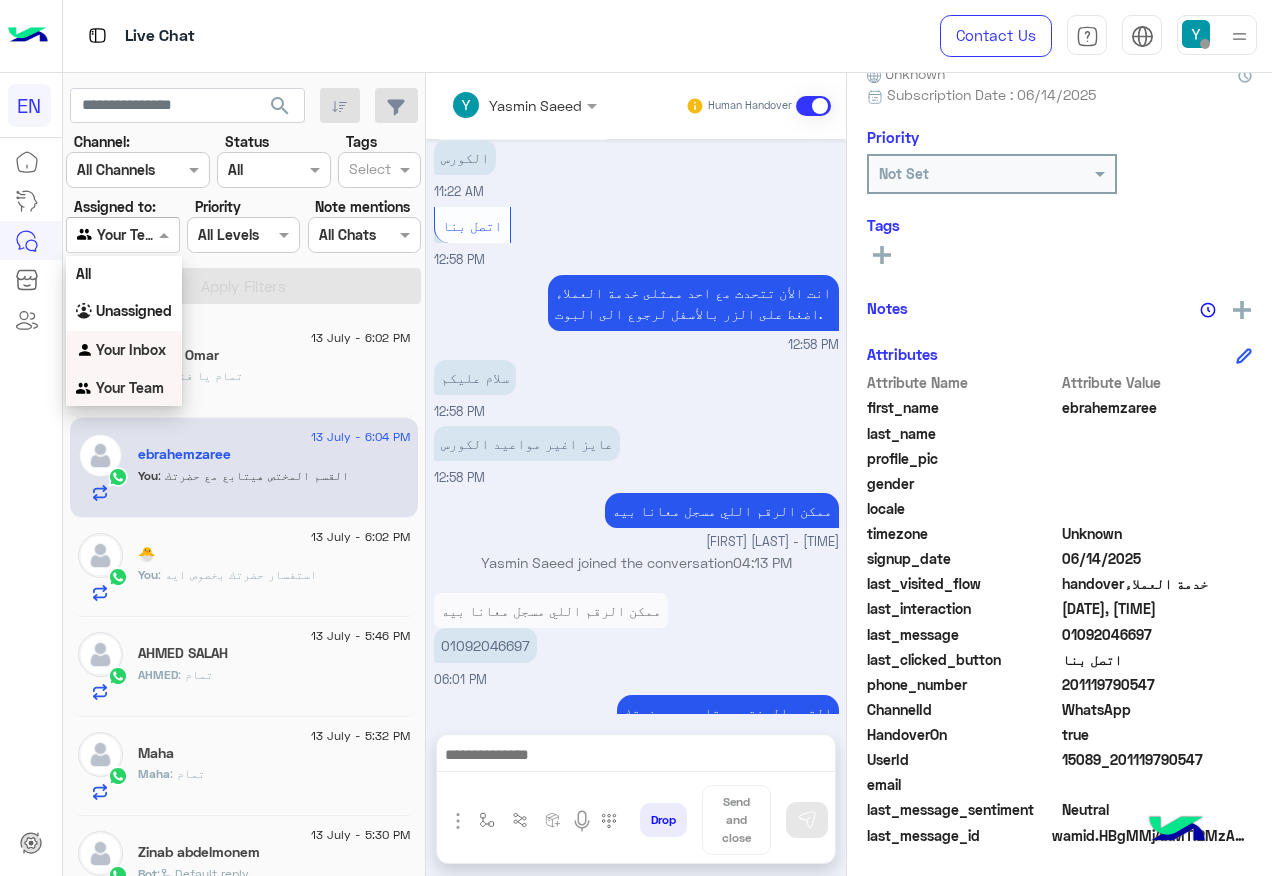click on "Your Inbox" at bounding box center [124, 350] 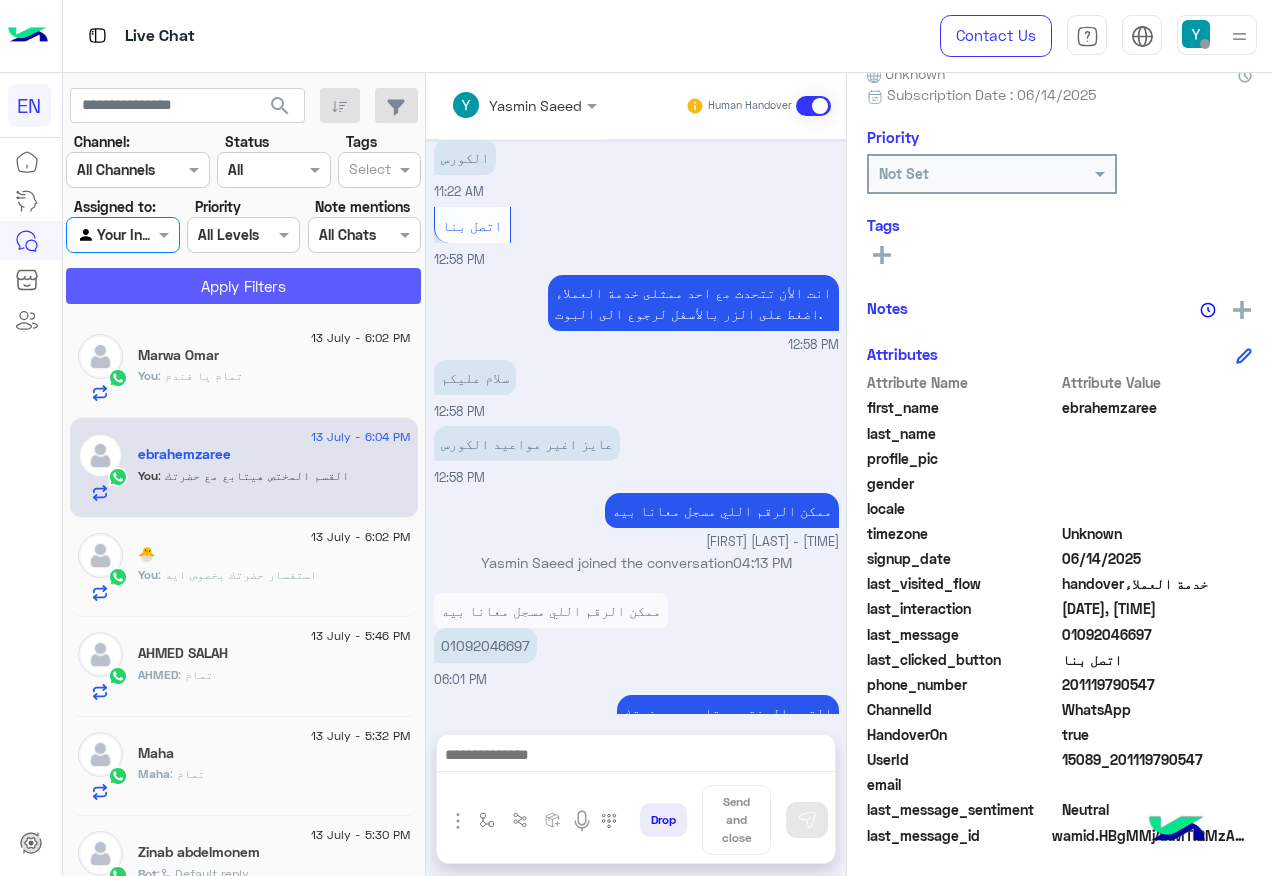 click on "Apply Filters" 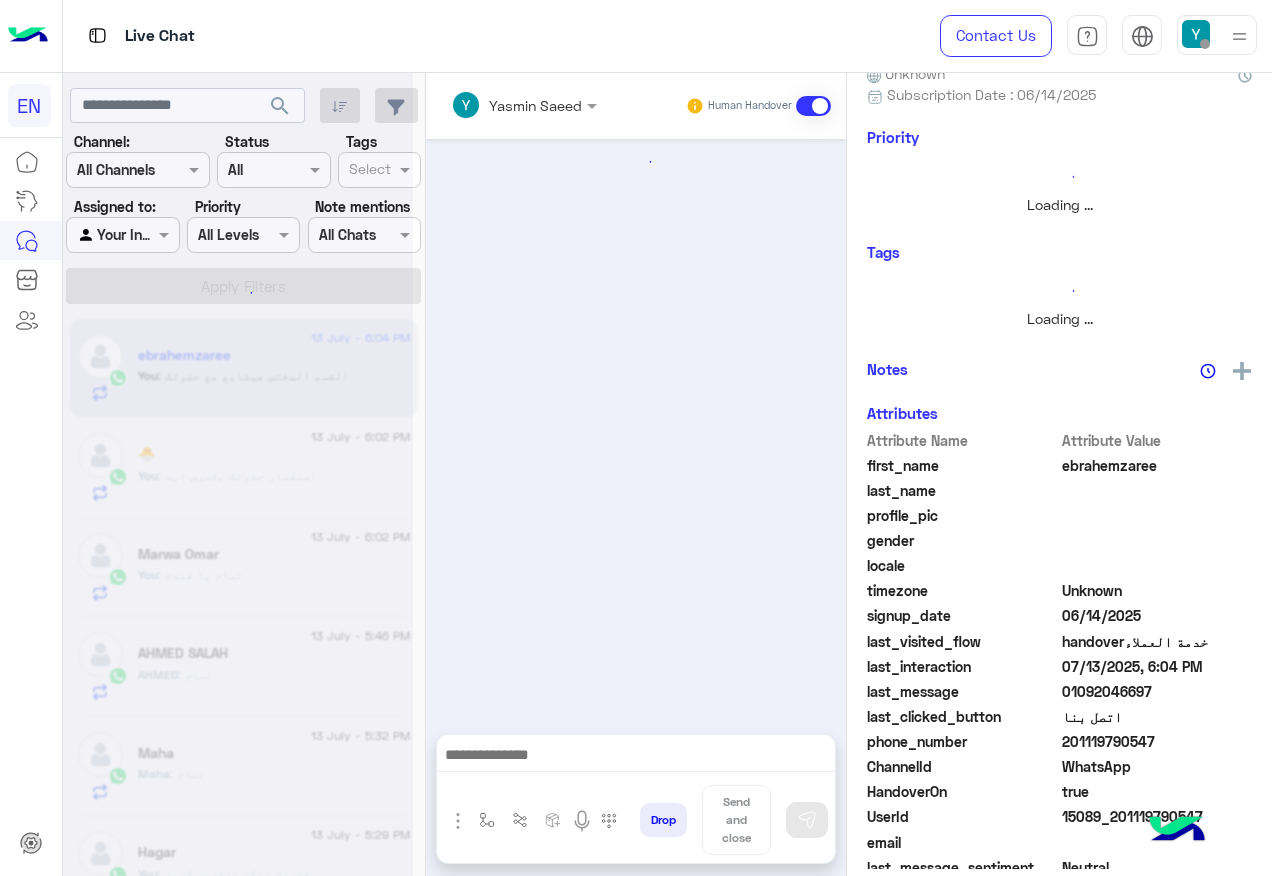 scroll, scrollTop: 0, scrollLeft: 0, axis: both 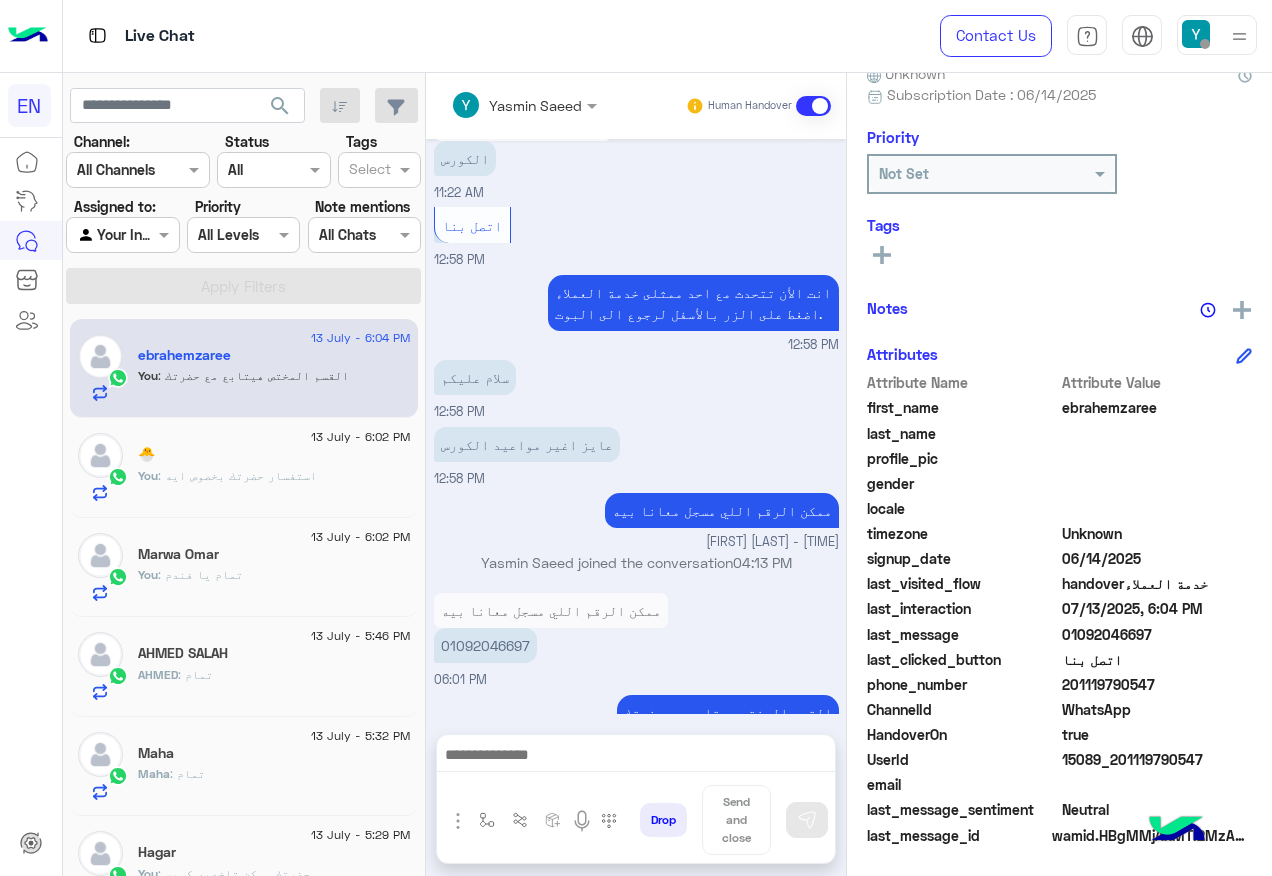 click on "Agent Filter Your Inbox" at bounding box center (122, 235) 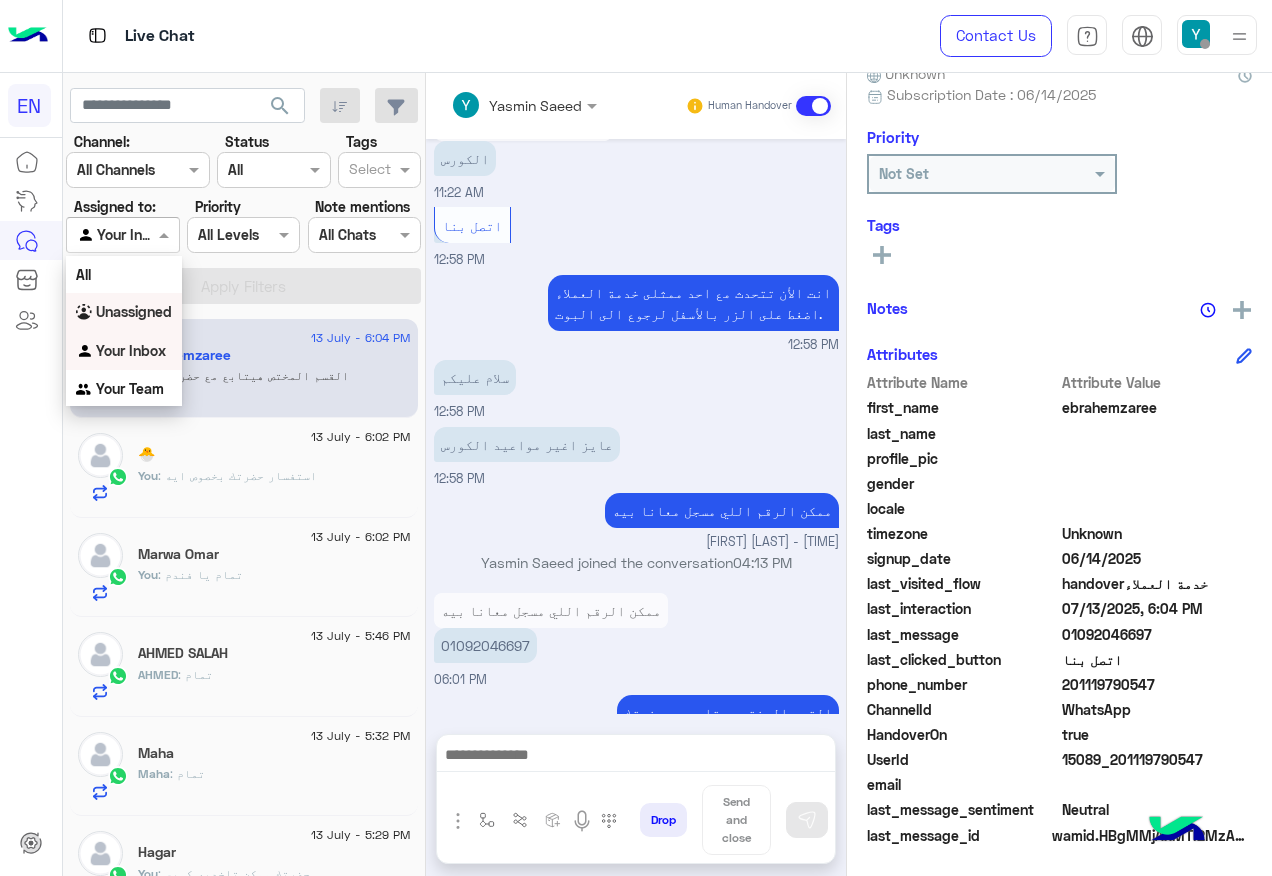 click on "Unassigned" at bounding box center [134, 311] 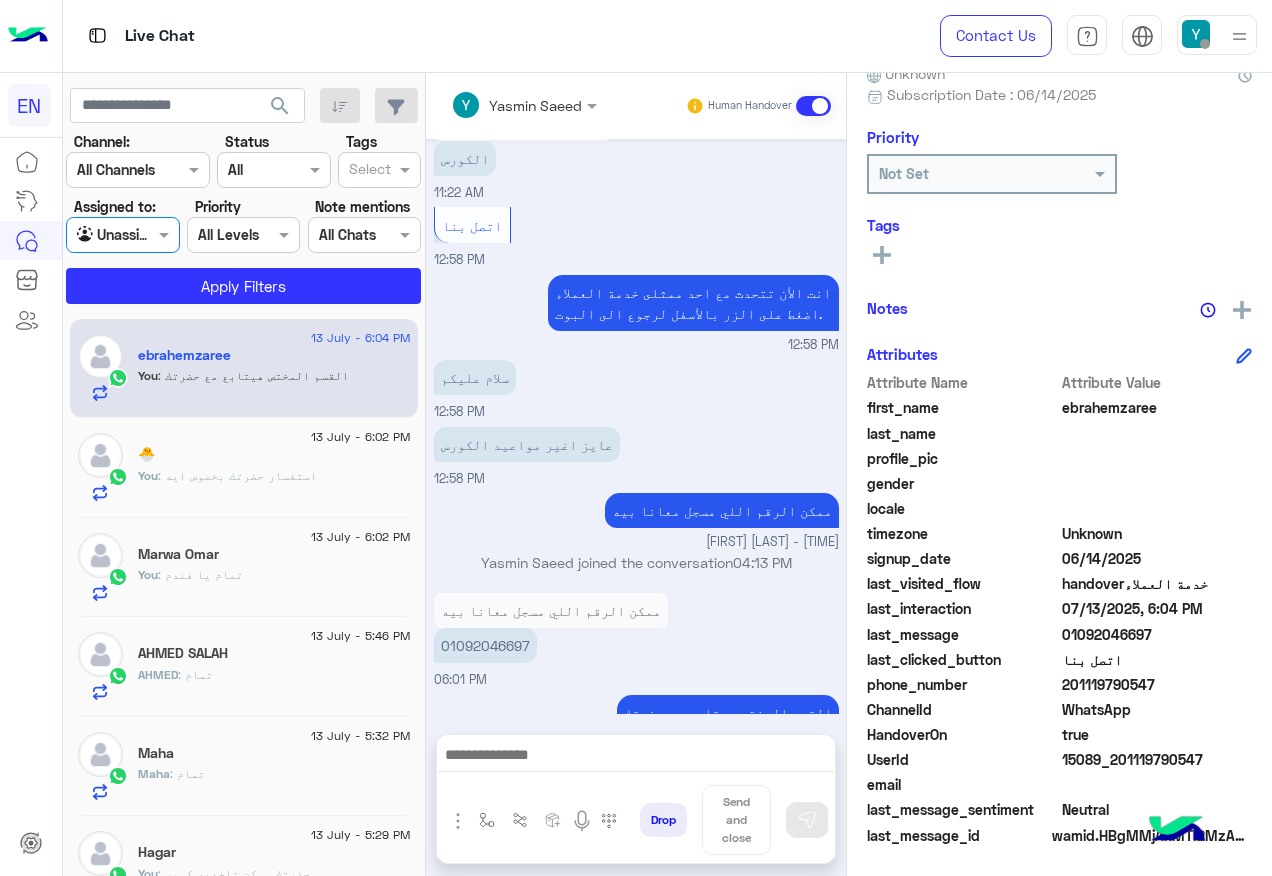click on "Channel: Channel All Channels Status Channel All Tags Select Assigned to: Agent Filter Unassigned Priority All Levels All Levels Note mentions Select All Chats Apply Filters" 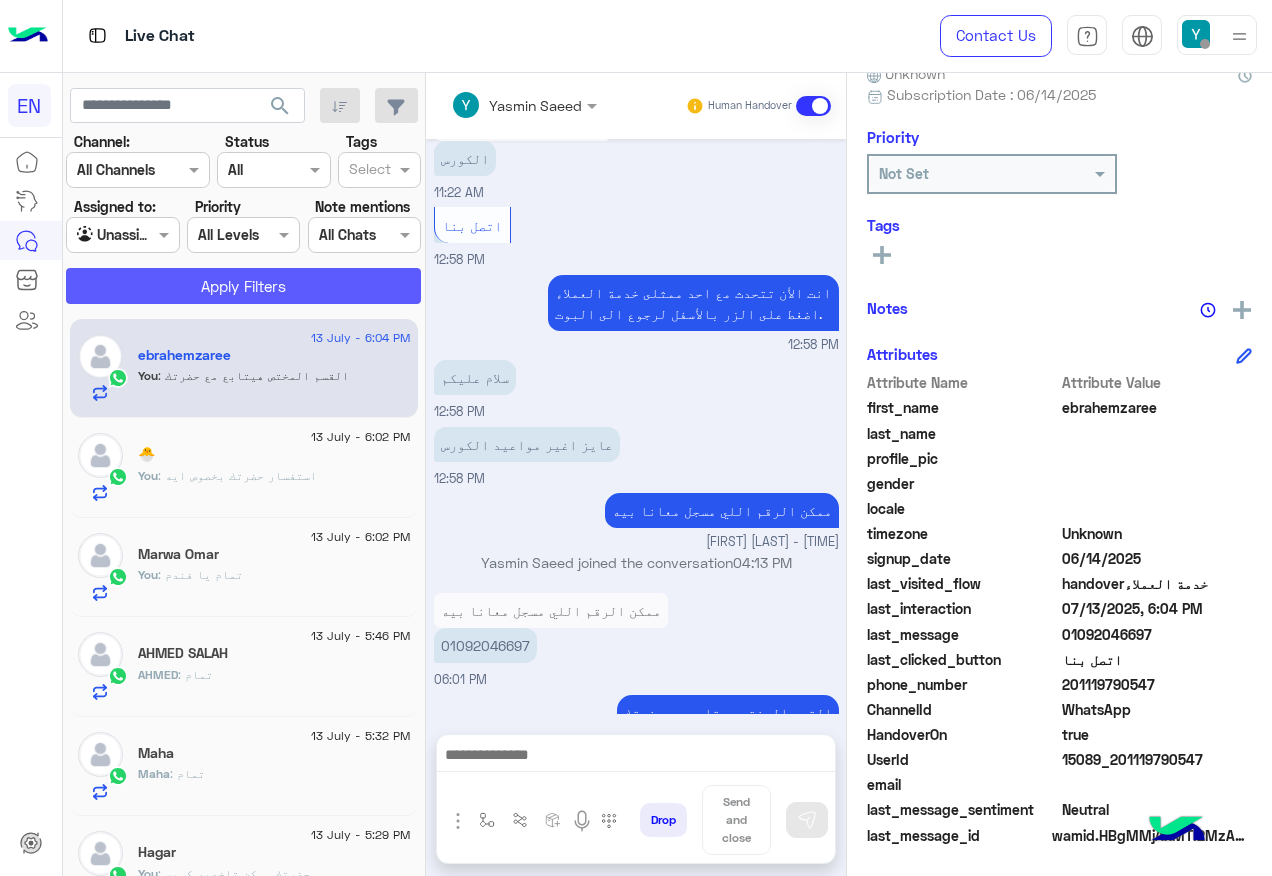 click on "Apply Filters" 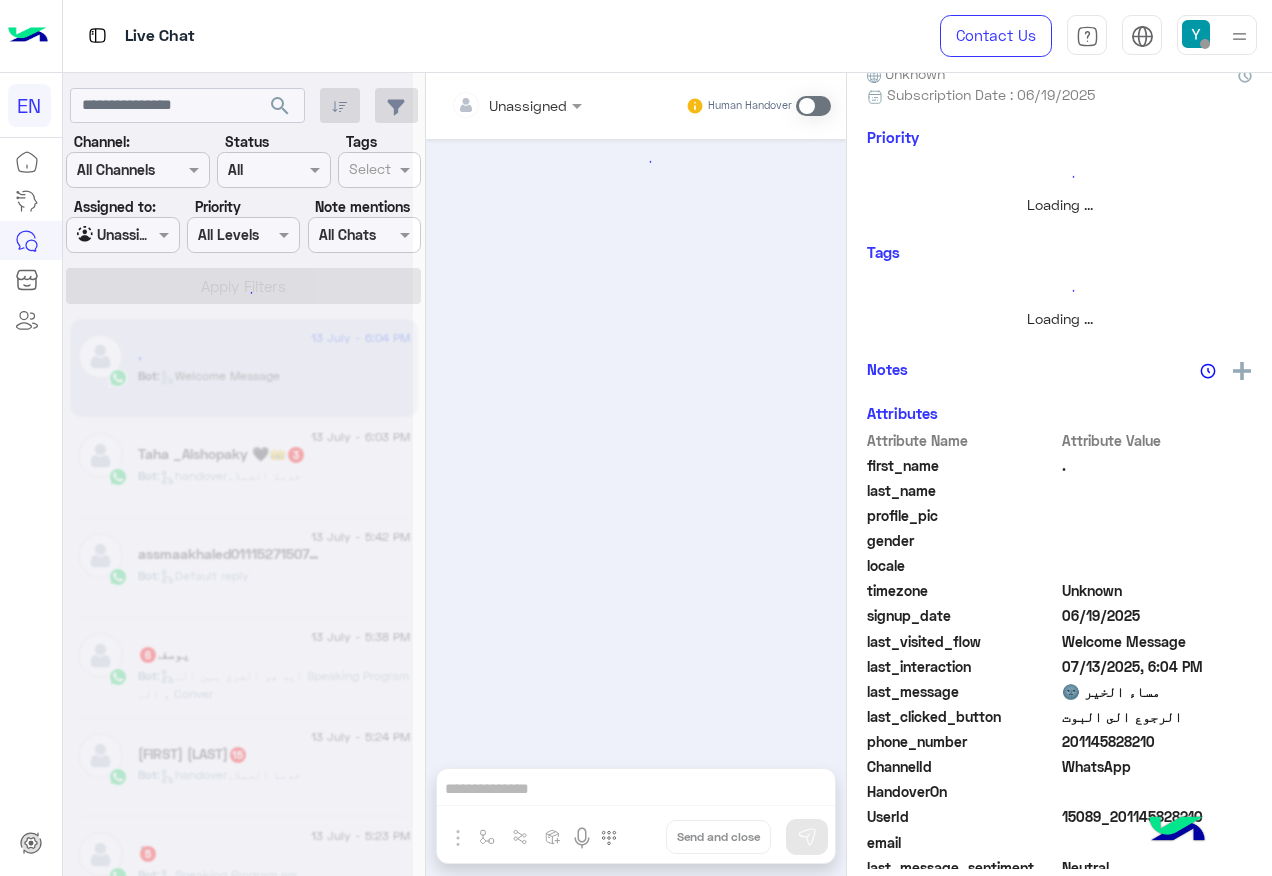 scroll, scrollTop: 0, scrollLeft: 0, axis: both 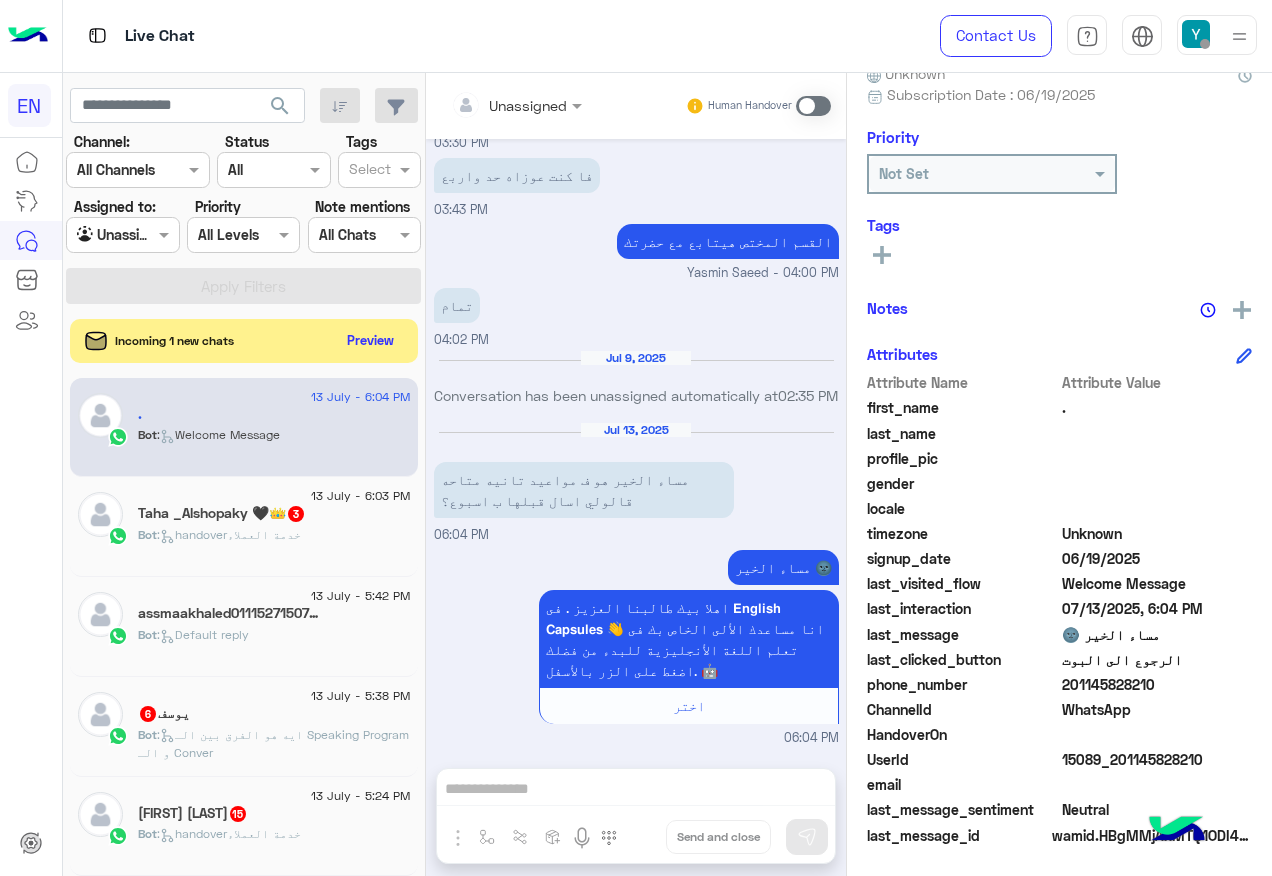 click on "201145828210" 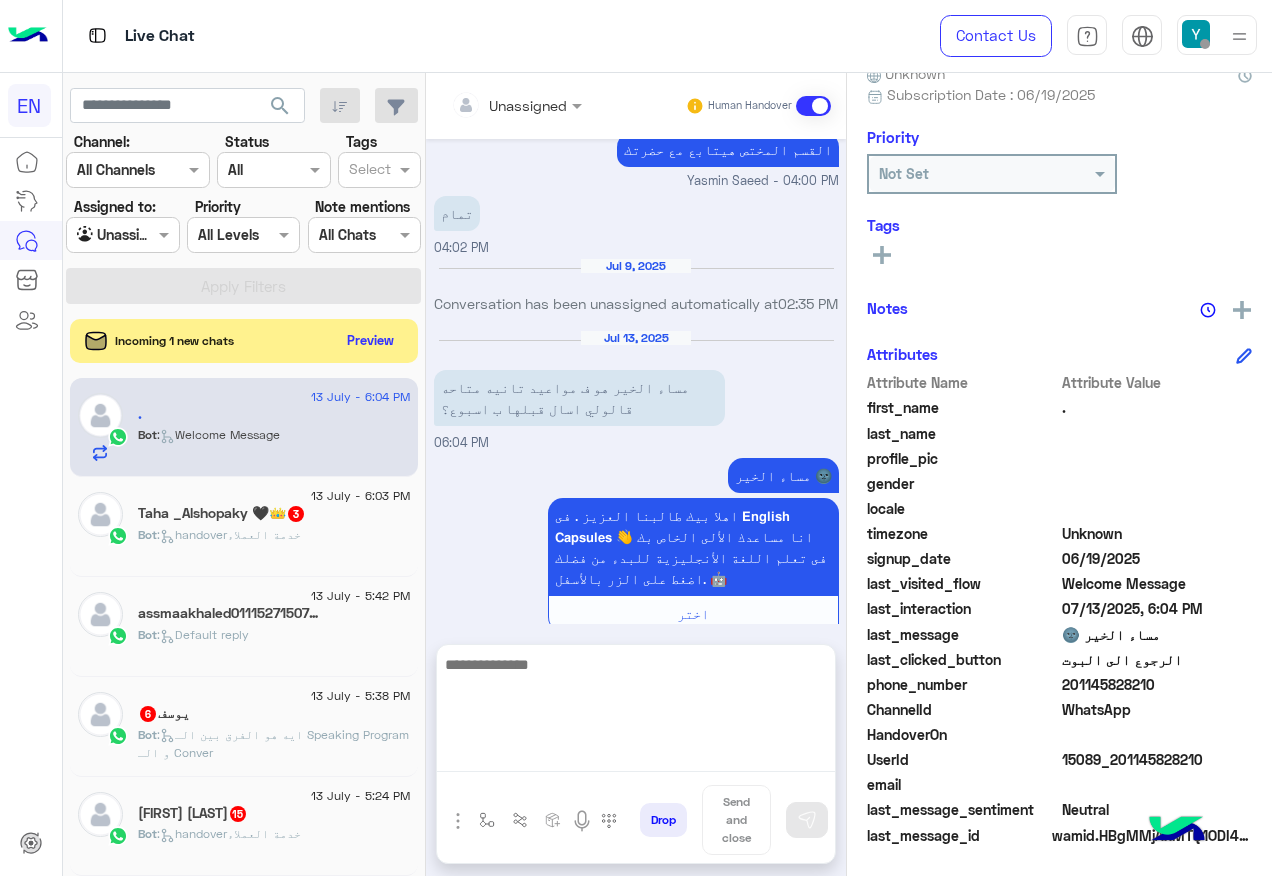 drag, startPoint x: 613, startPoint y: 757, endPoint x: 660, endPoint y: 662, distance: 105.99056 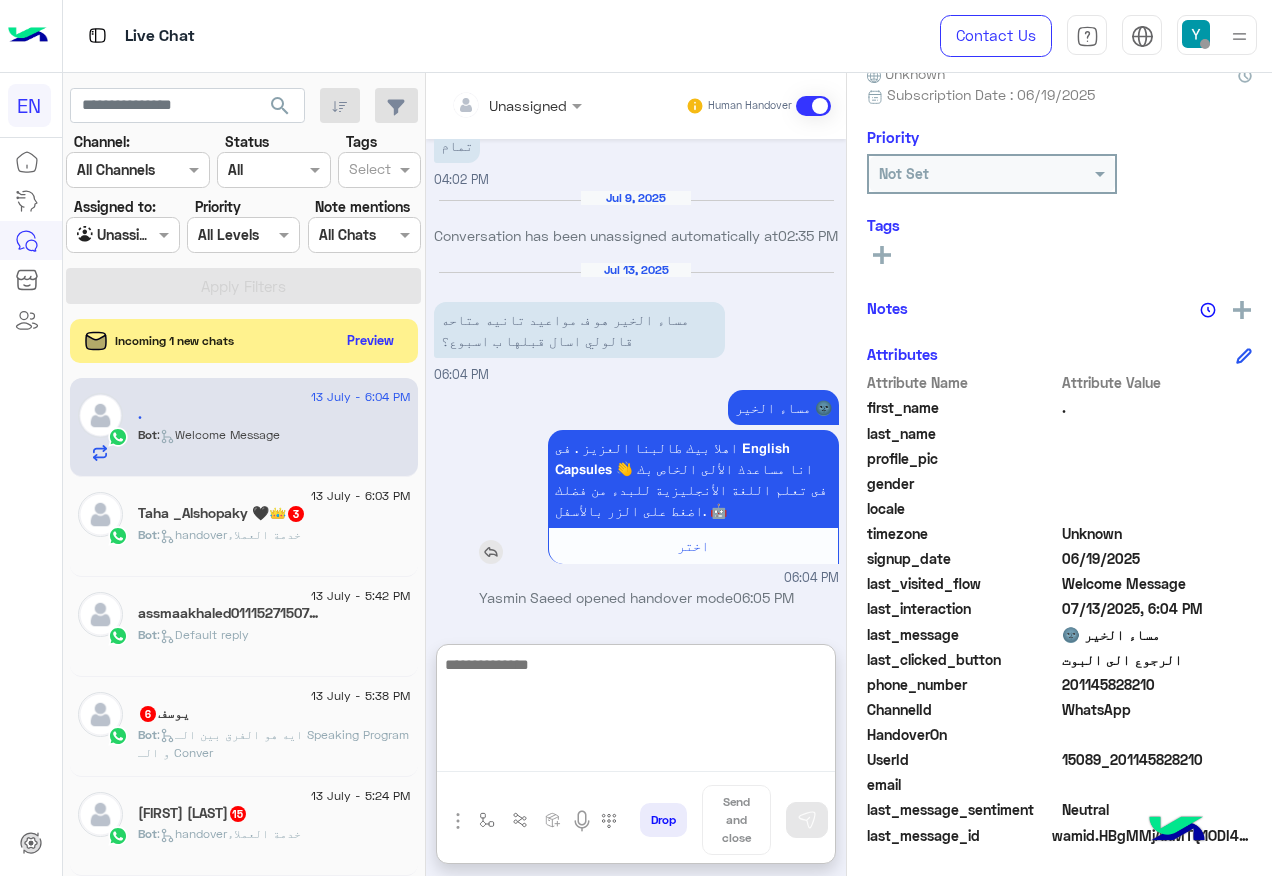 scroll, scrollTop: 1302, scrollLeft: 0, axis: vertical 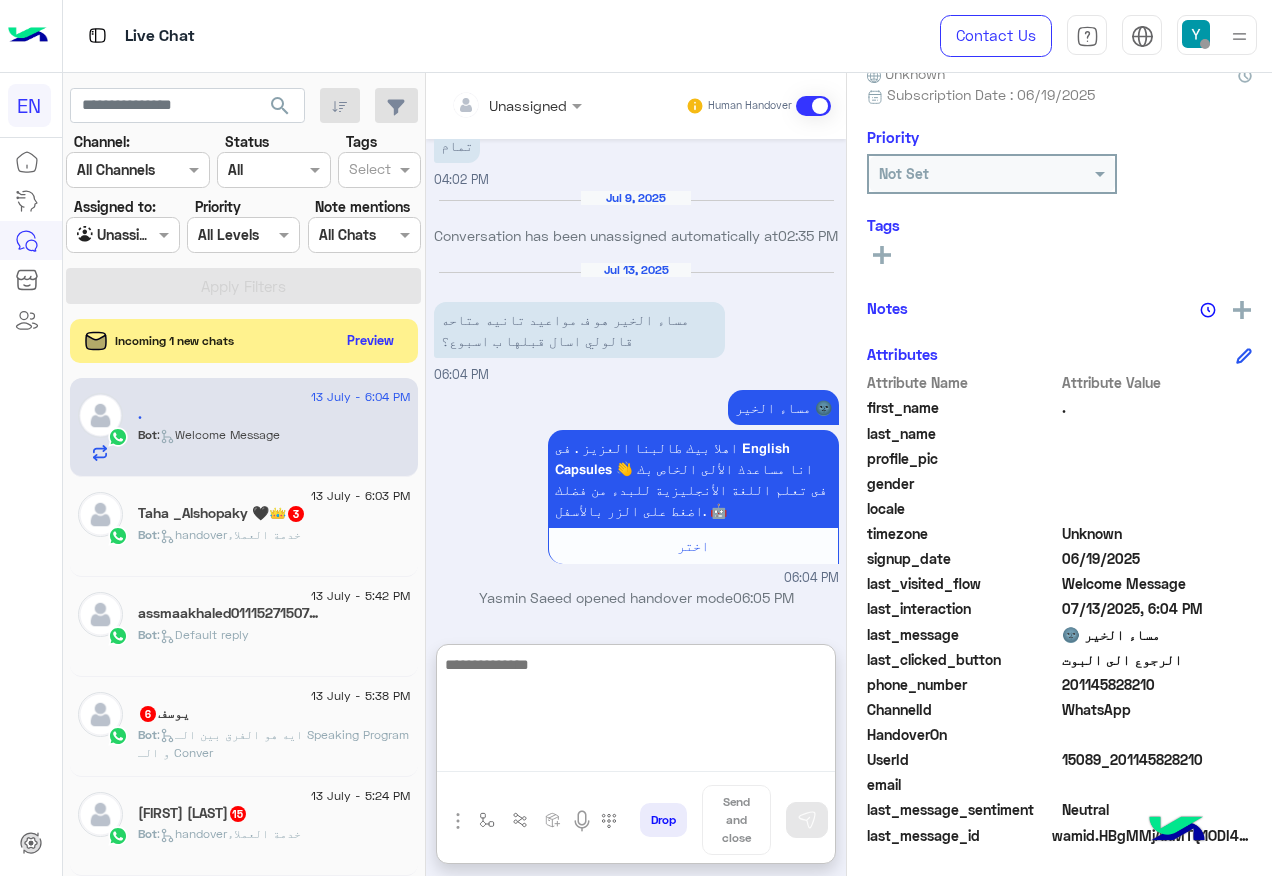 click at bounding box center (636, 712) 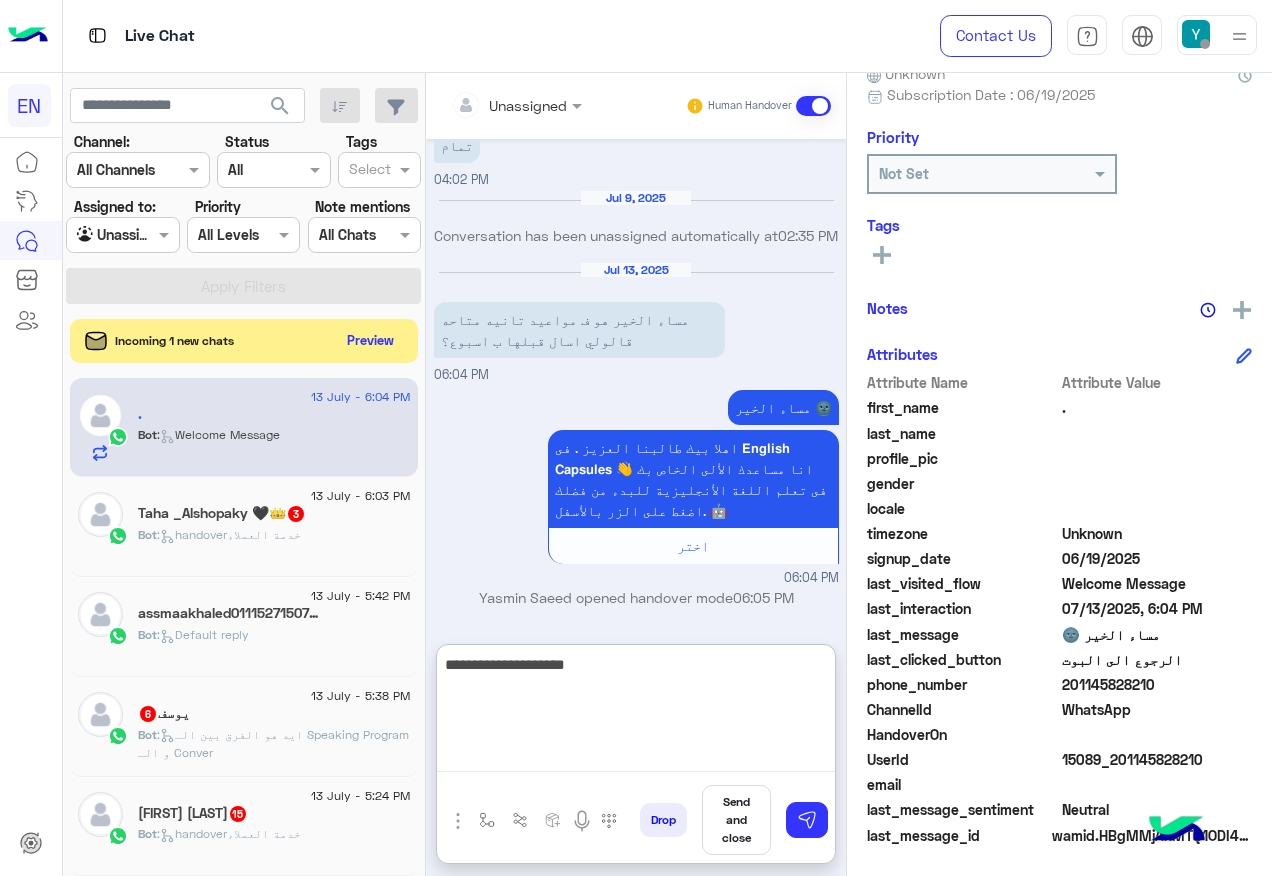 paste on "**********" 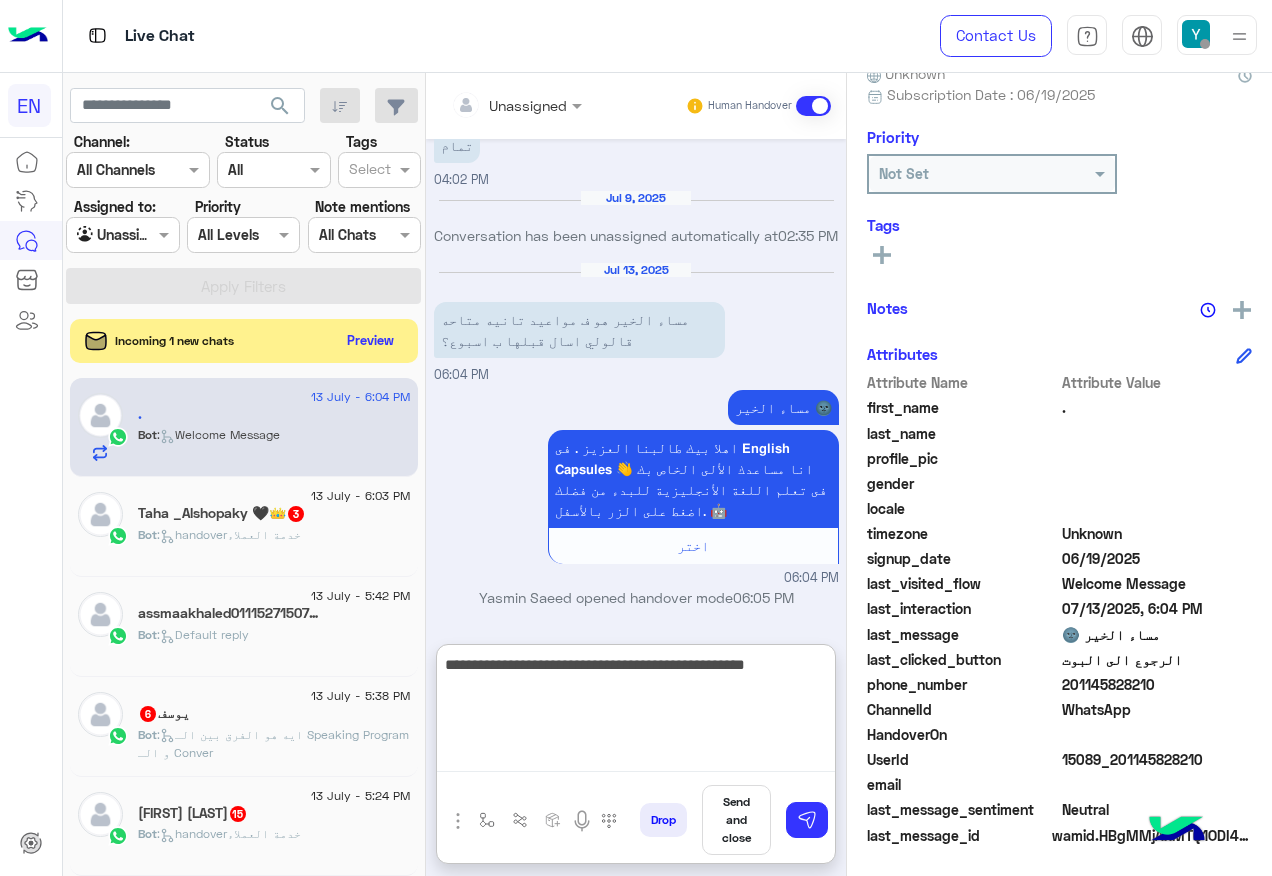click on "**********" at bounding box center (636, 712) 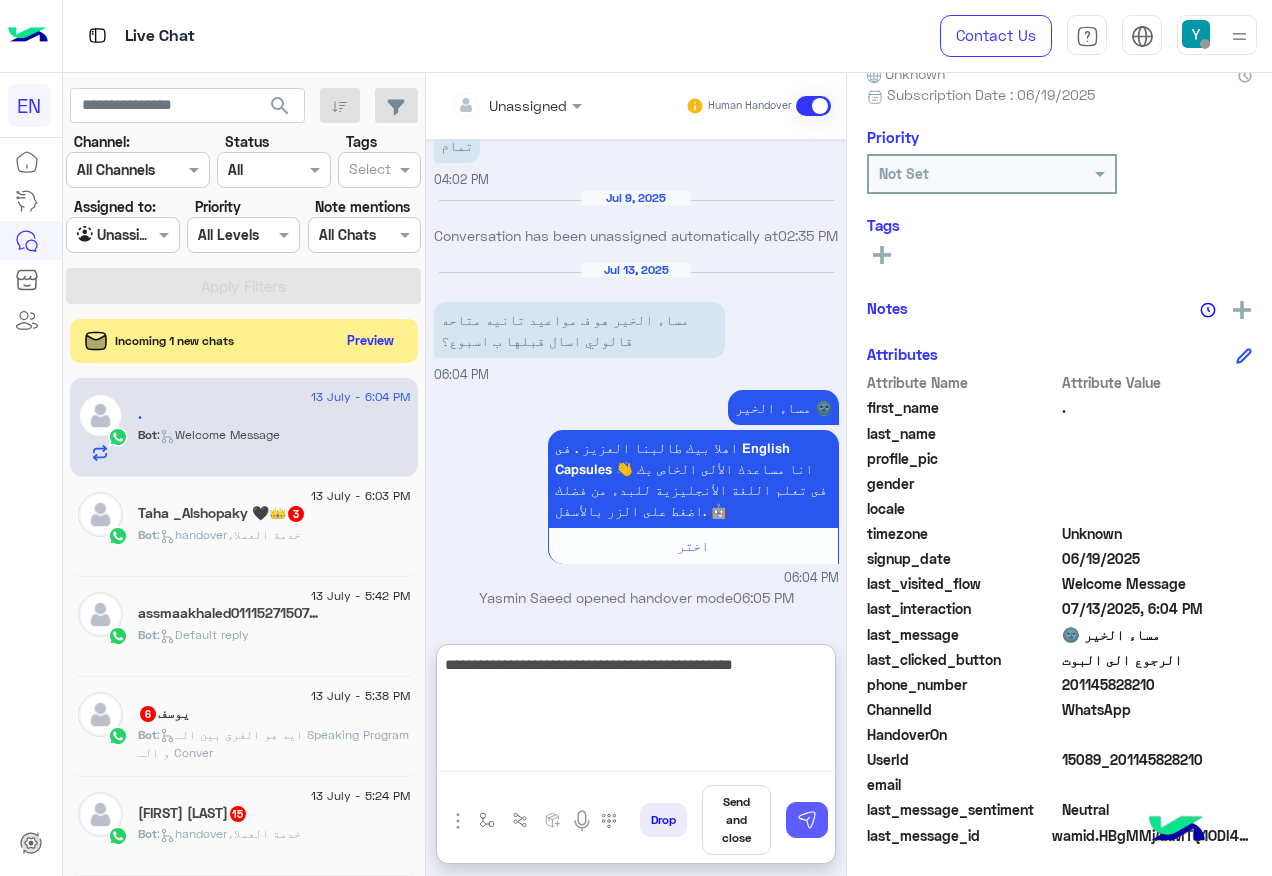 type on "**********" 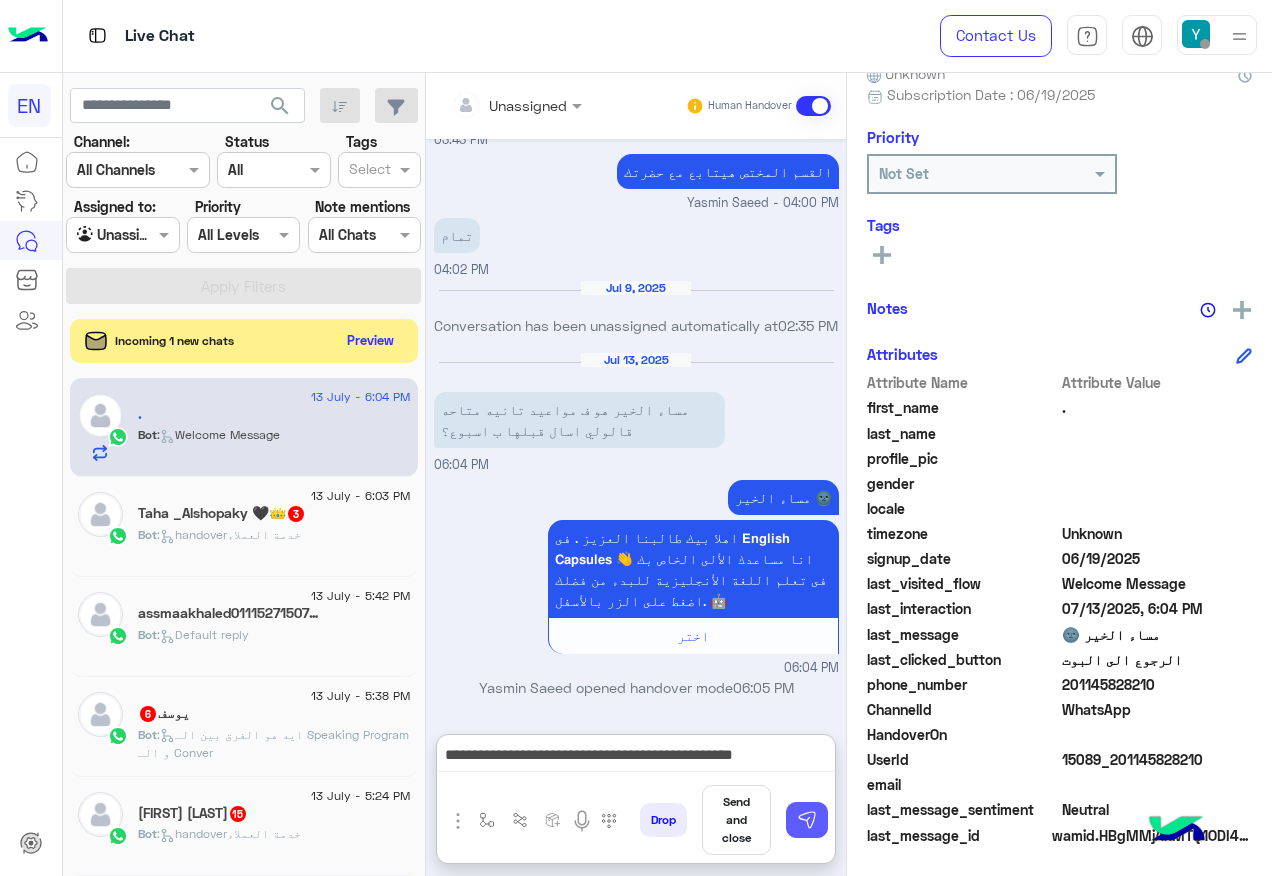 click at bounding box center [807, 820] 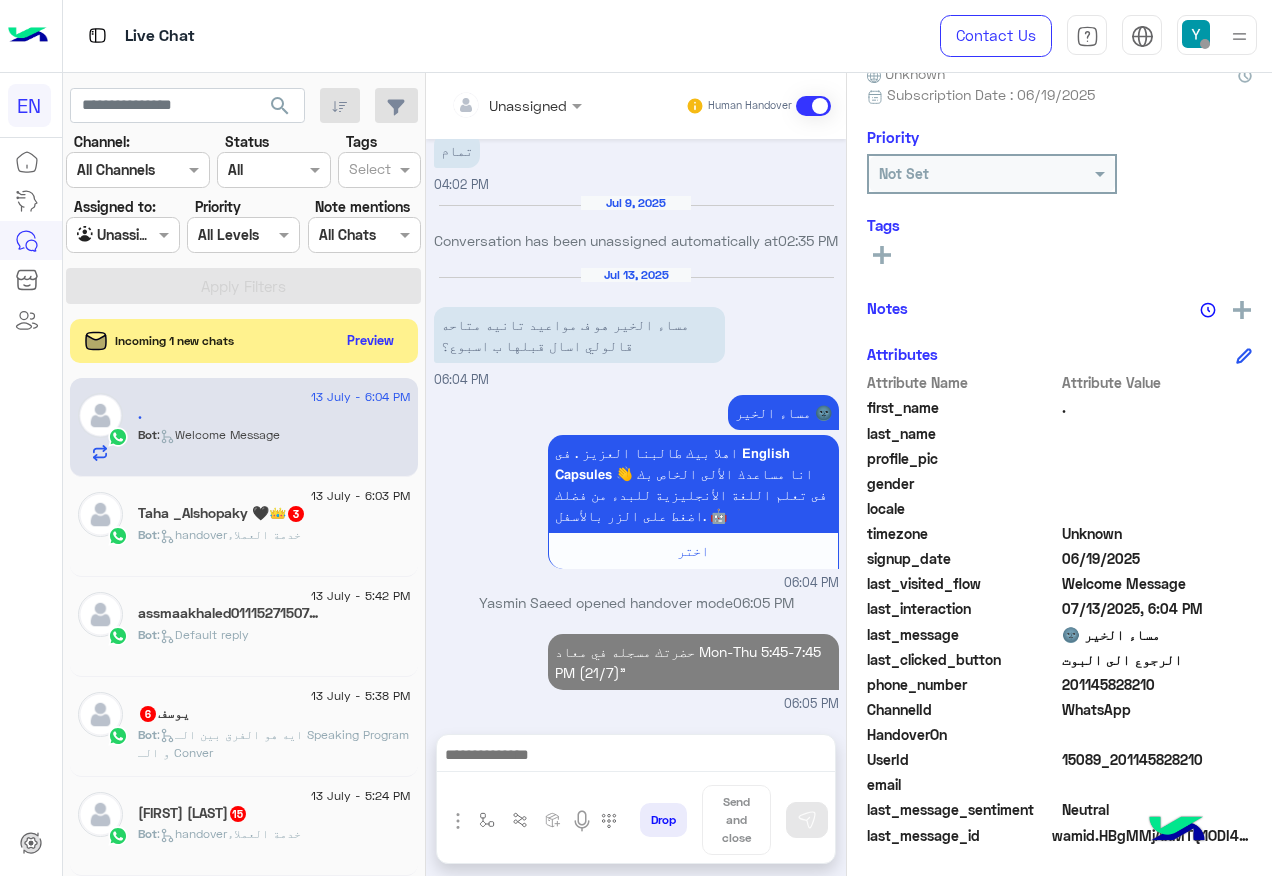 scroll, scrollTop: 1297, scrollLeft: 0, axis: vertical 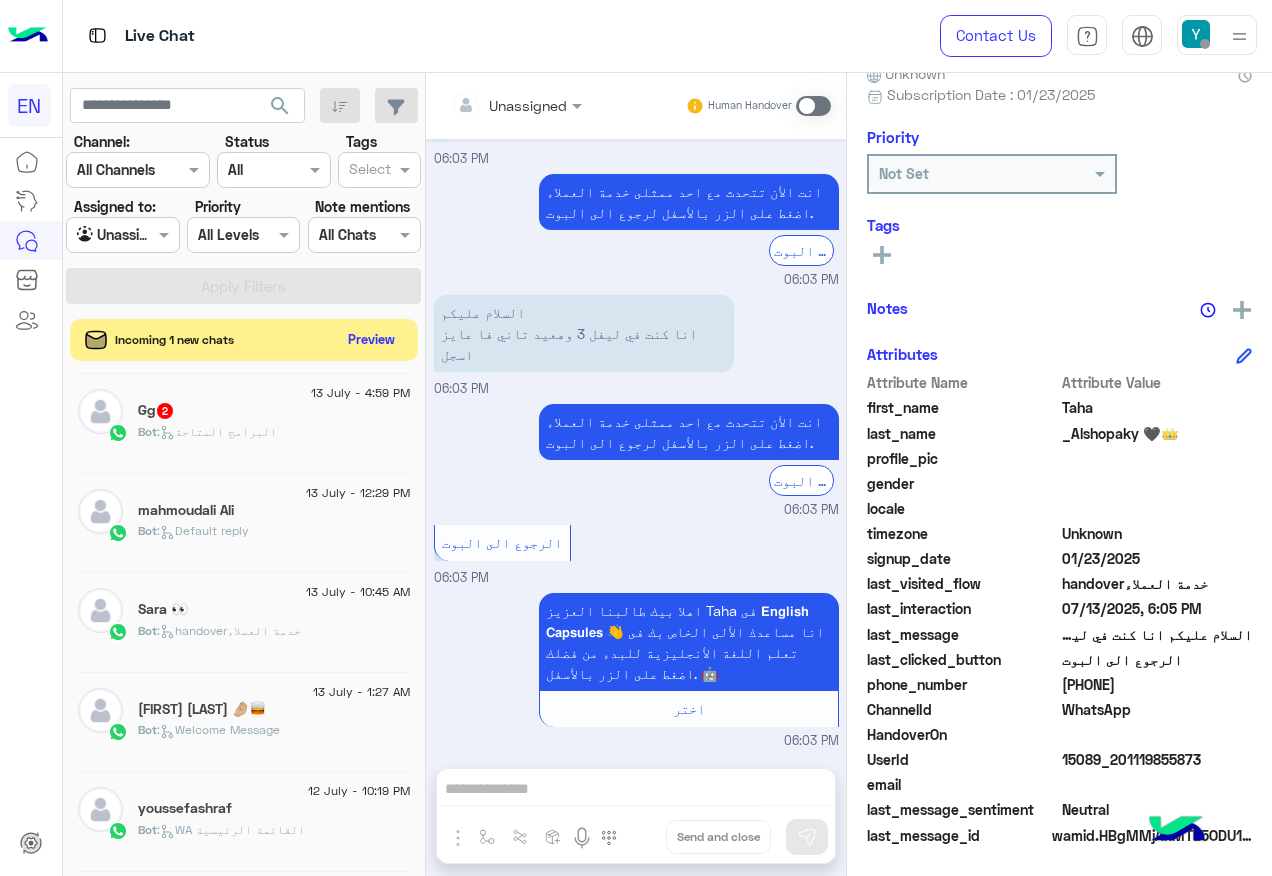click on "Preview" 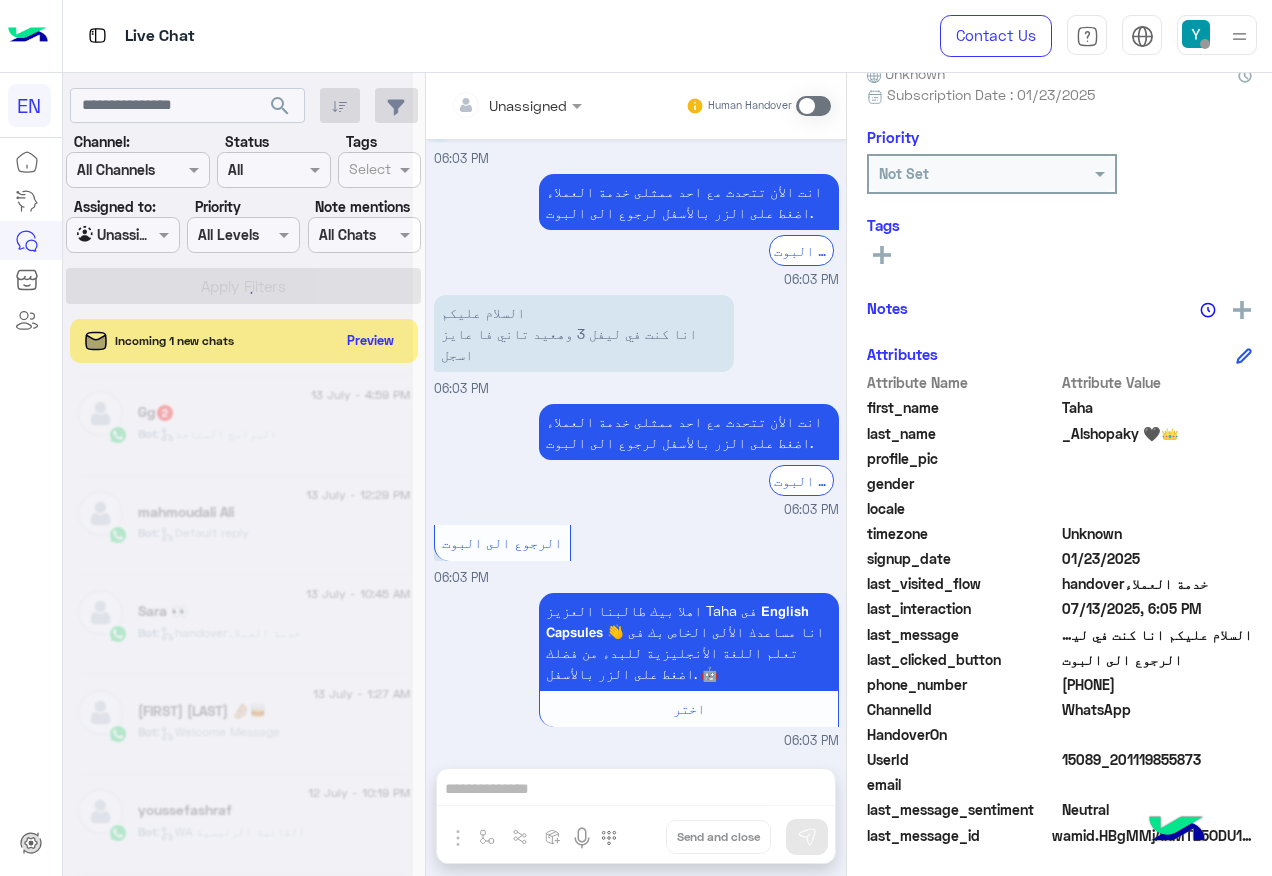 scroll, scrollTop: 0, scrollLeft: 0, axis: both 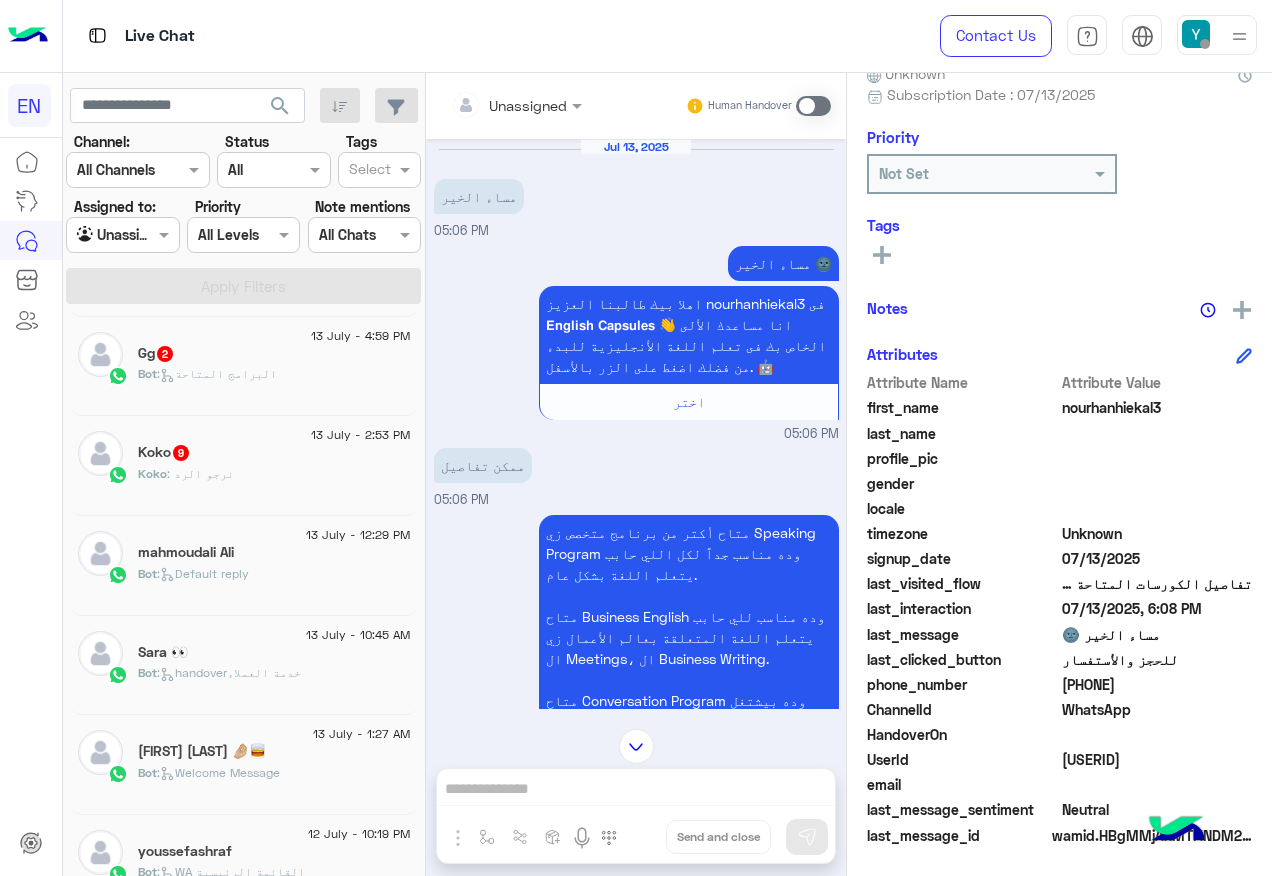 click at bounding box center [491, 105] 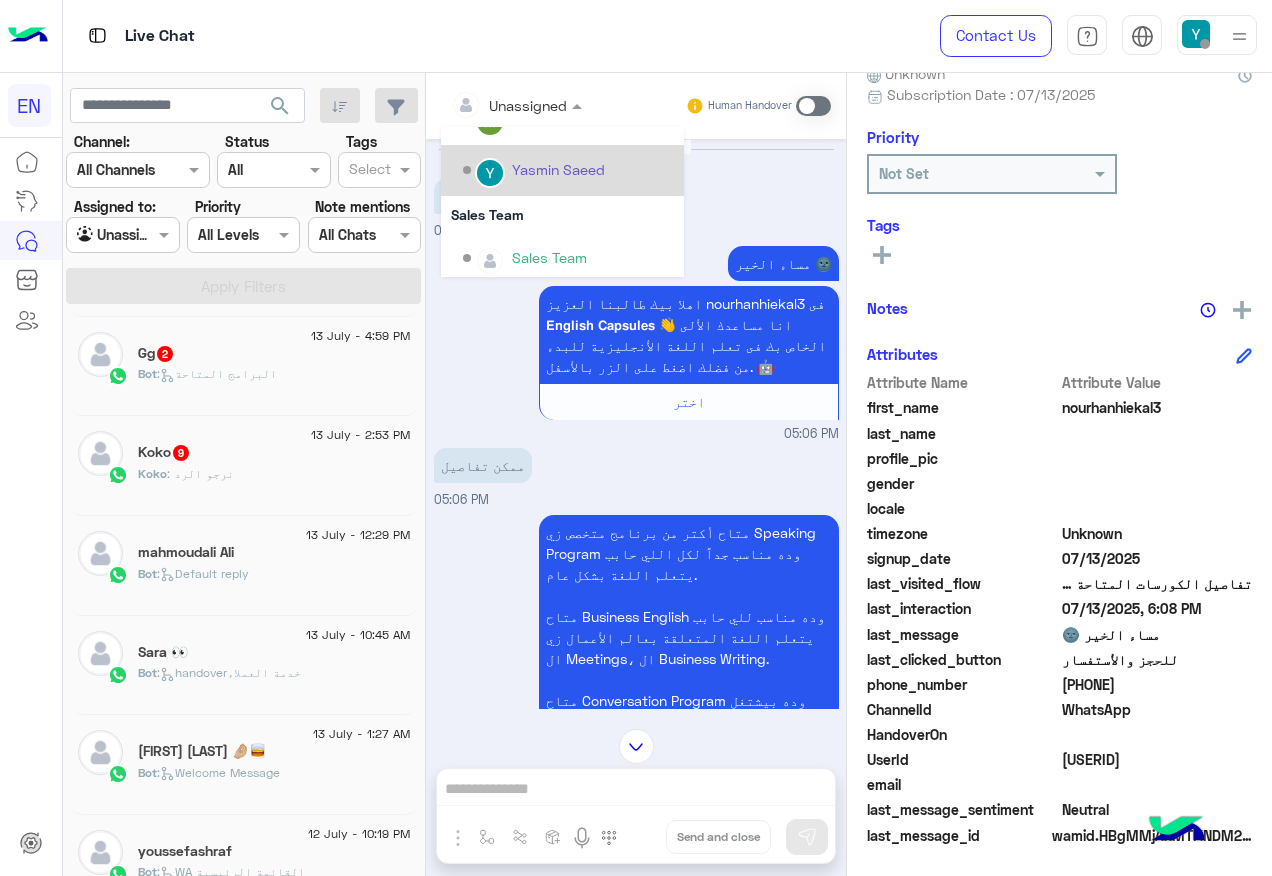 scroll, scrollTop: 332, scrollLeft: 0, axis: vertical 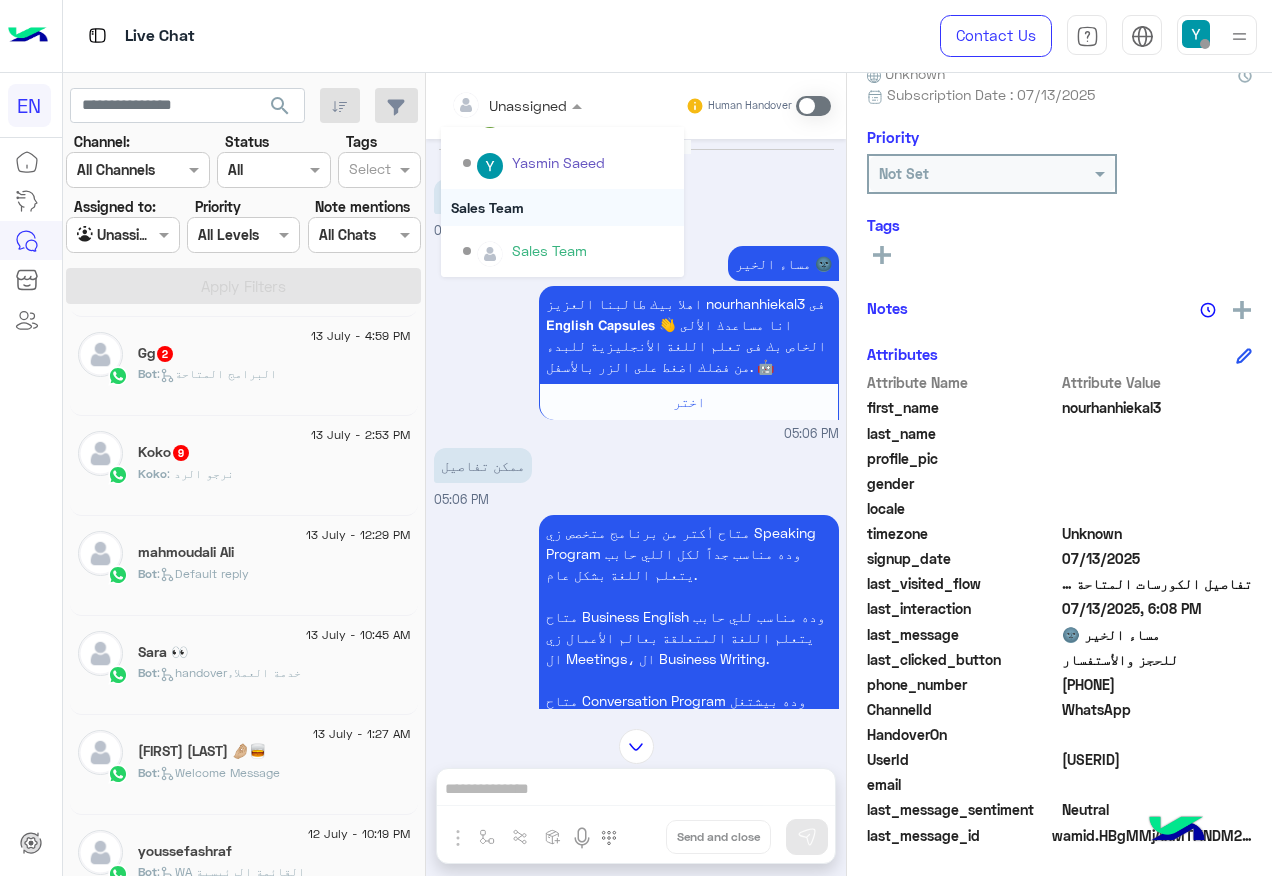 click on "Sales Team" at bounding box center (562, 207) 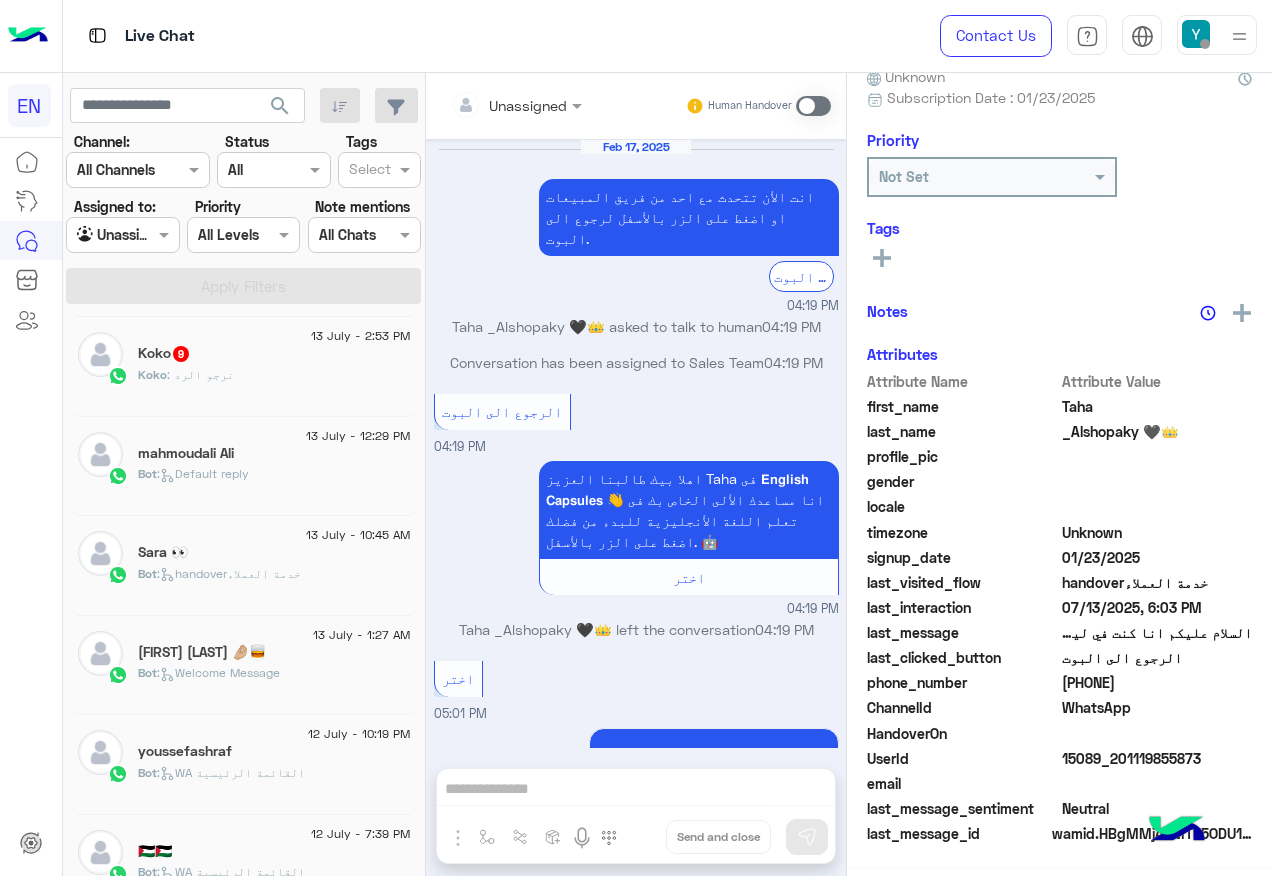 scroll, scrollTop: 197, scrollLeft: 0, axis: vertical 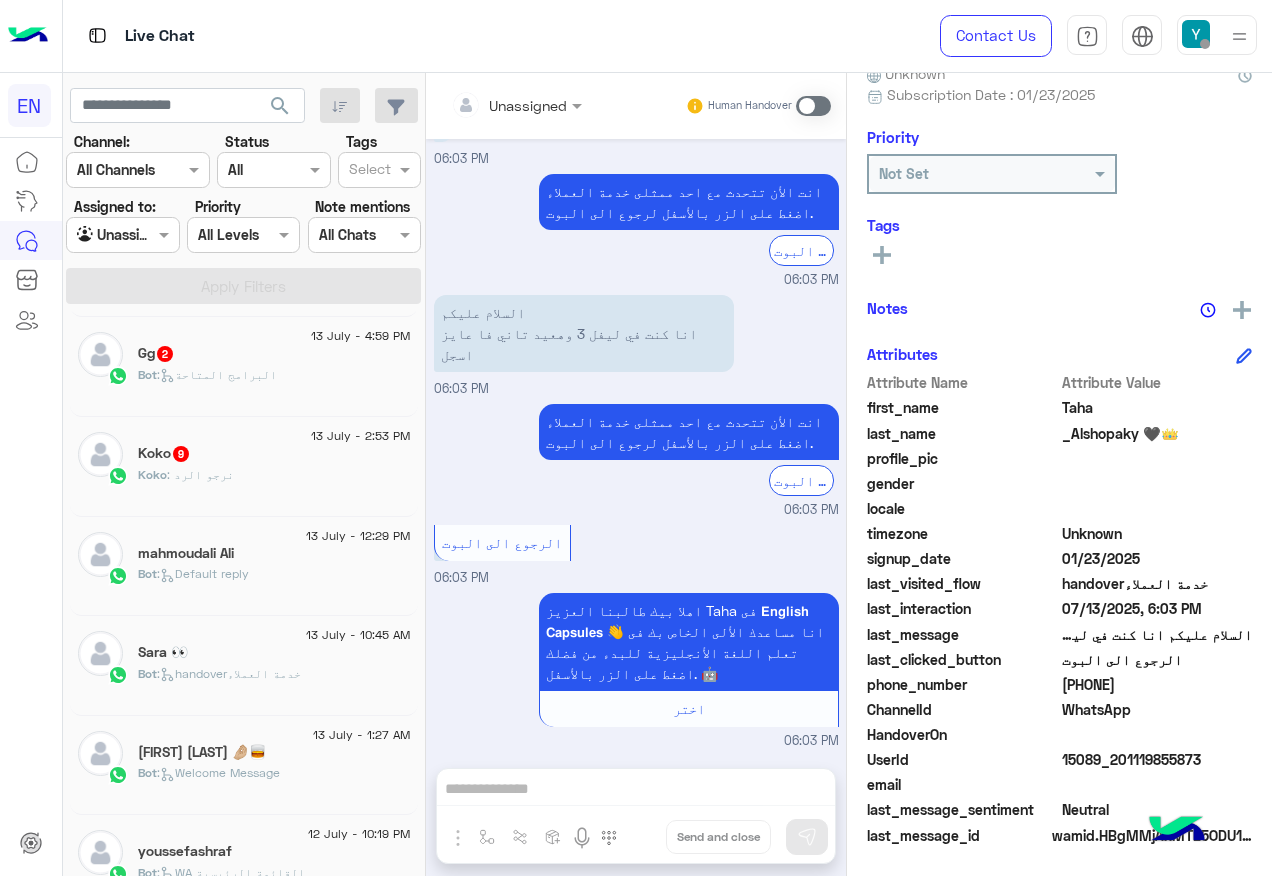 click on "Koko : نرجو الرد" 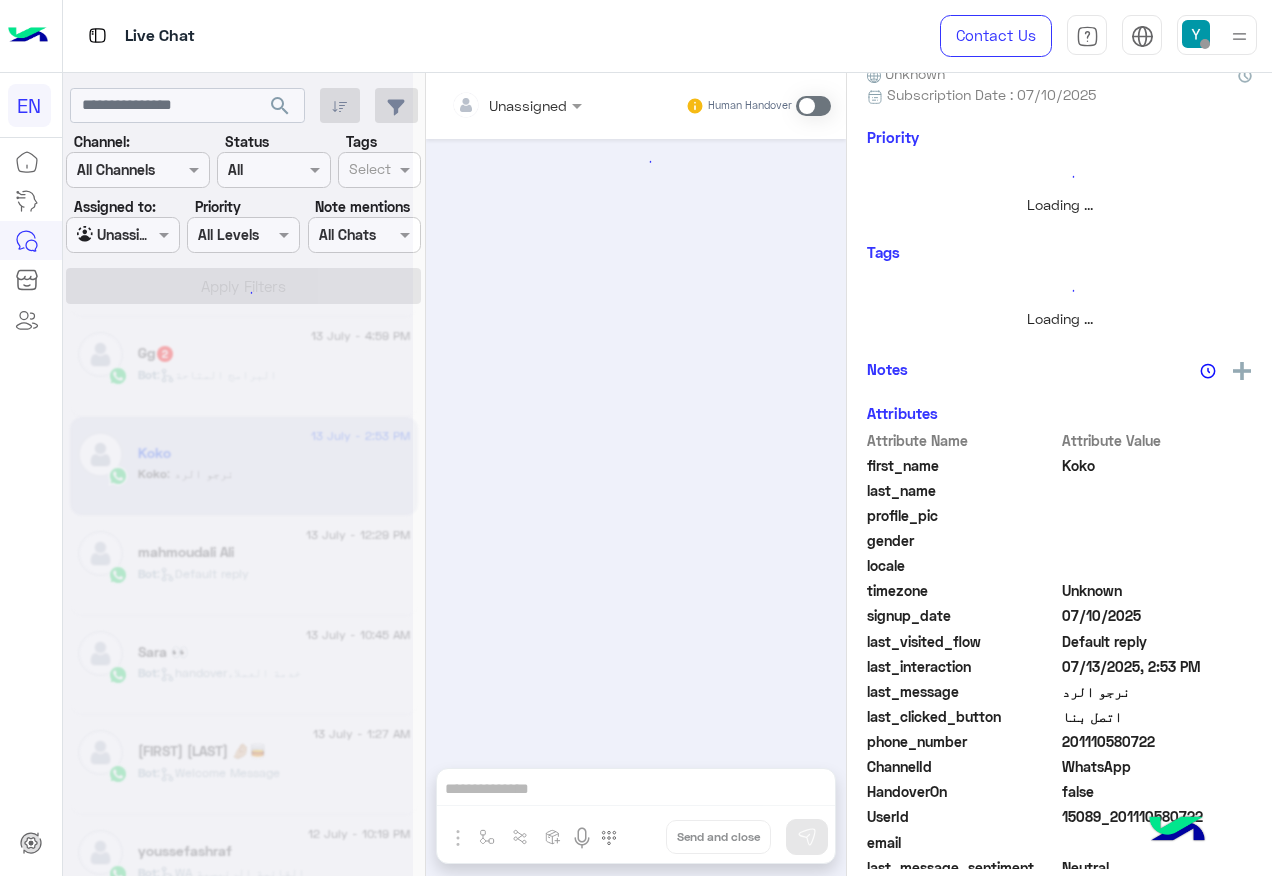 scroll, scrollTop: 0, scrollLeft: 0, axis: both 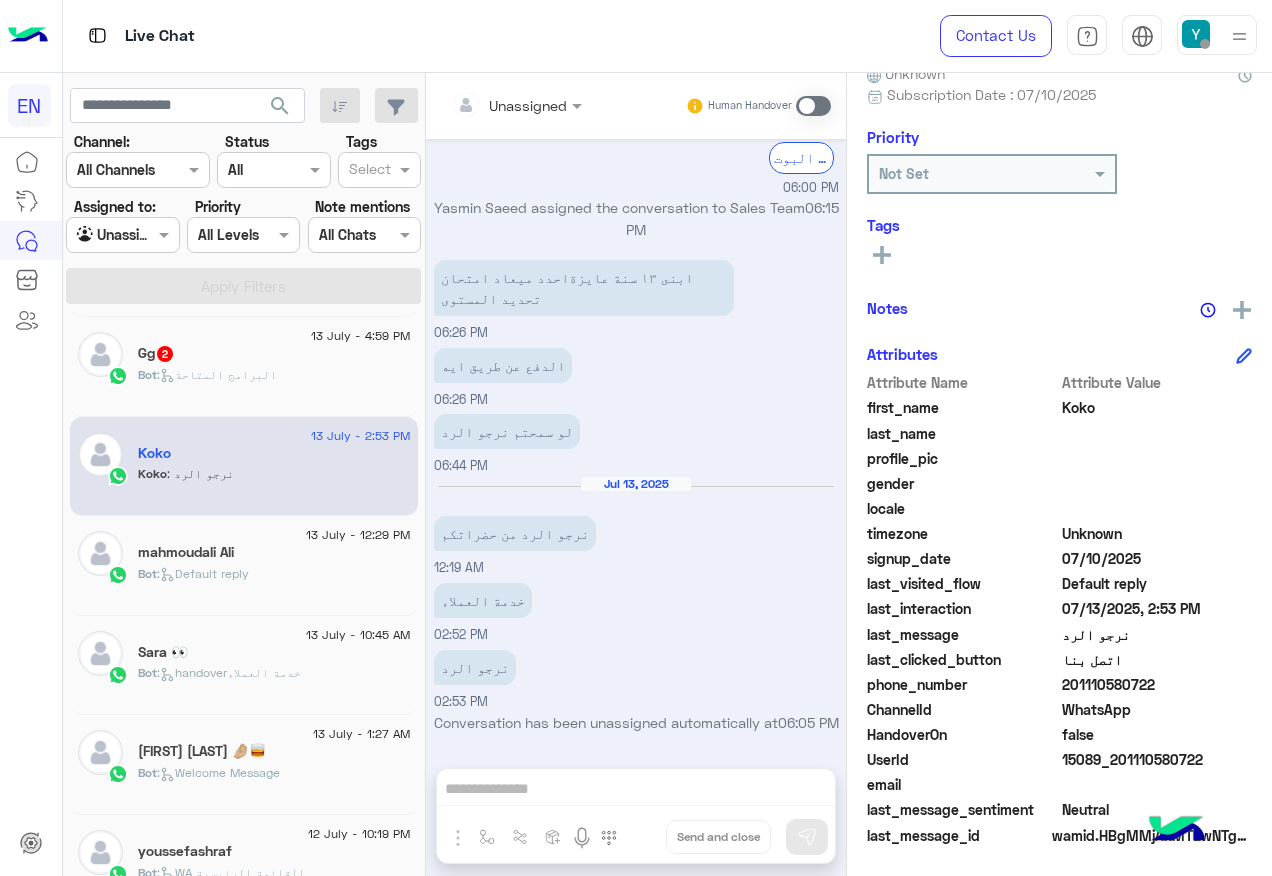 click on "201110580722" 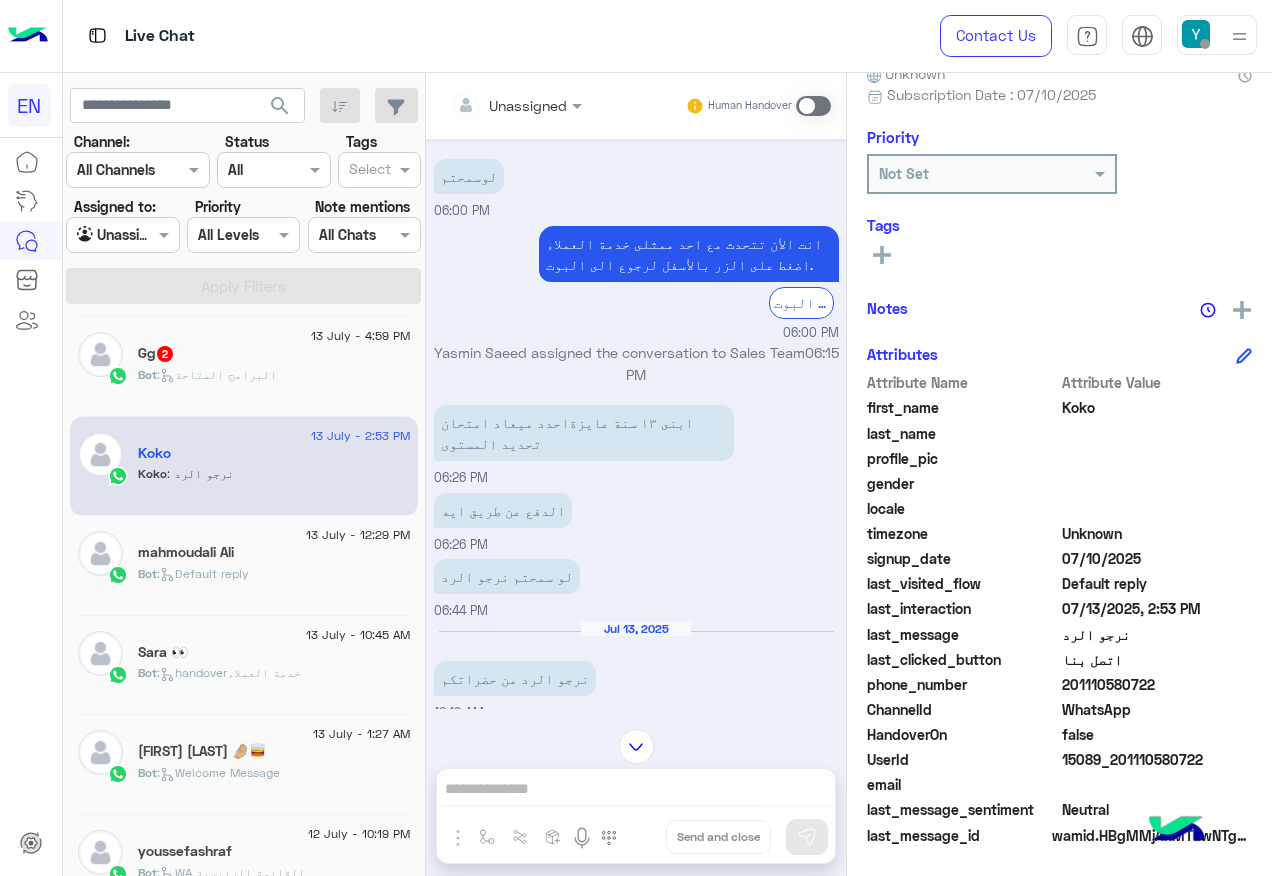 scroll, scrollTop: 249, scrollLeft: 0, axis: vertical 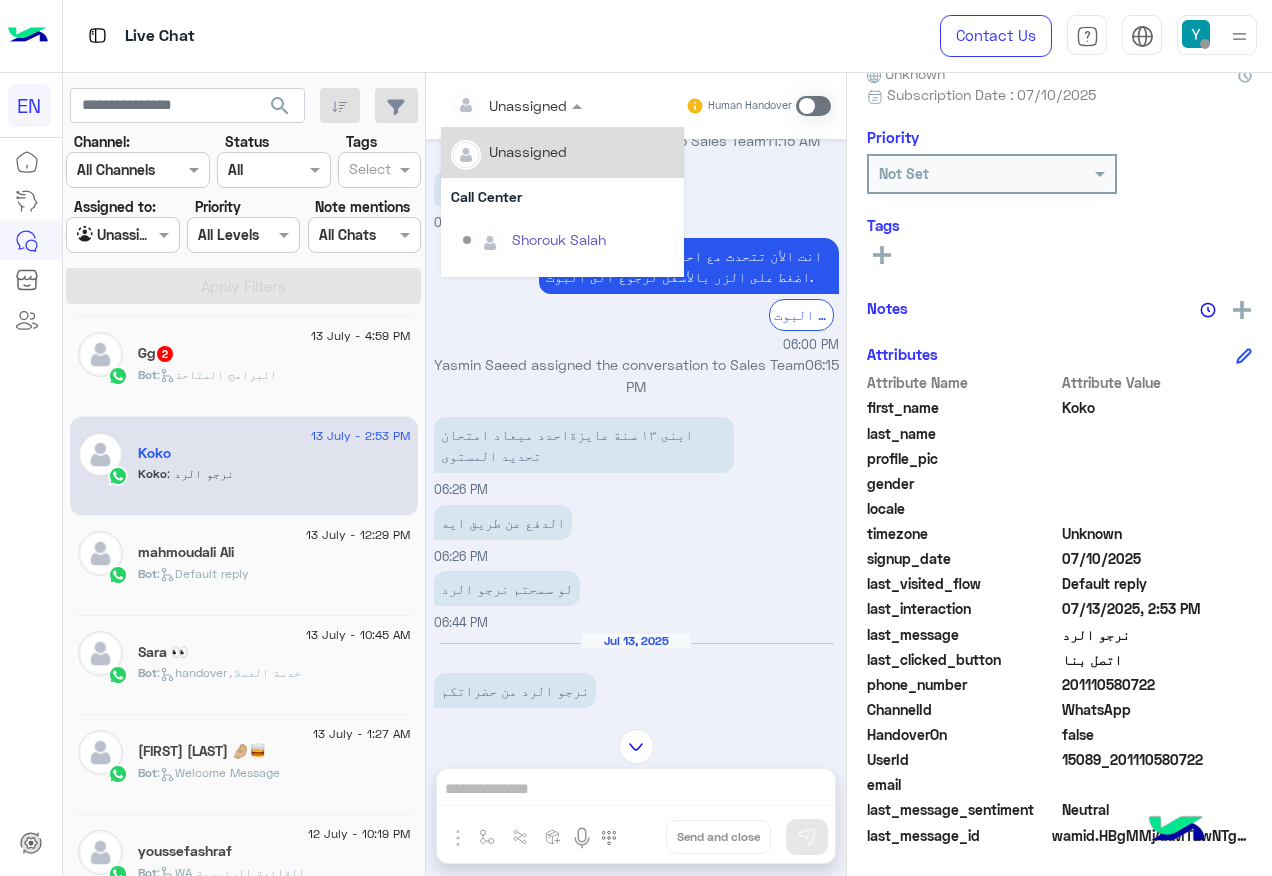 click at bounding box center (516, 104) 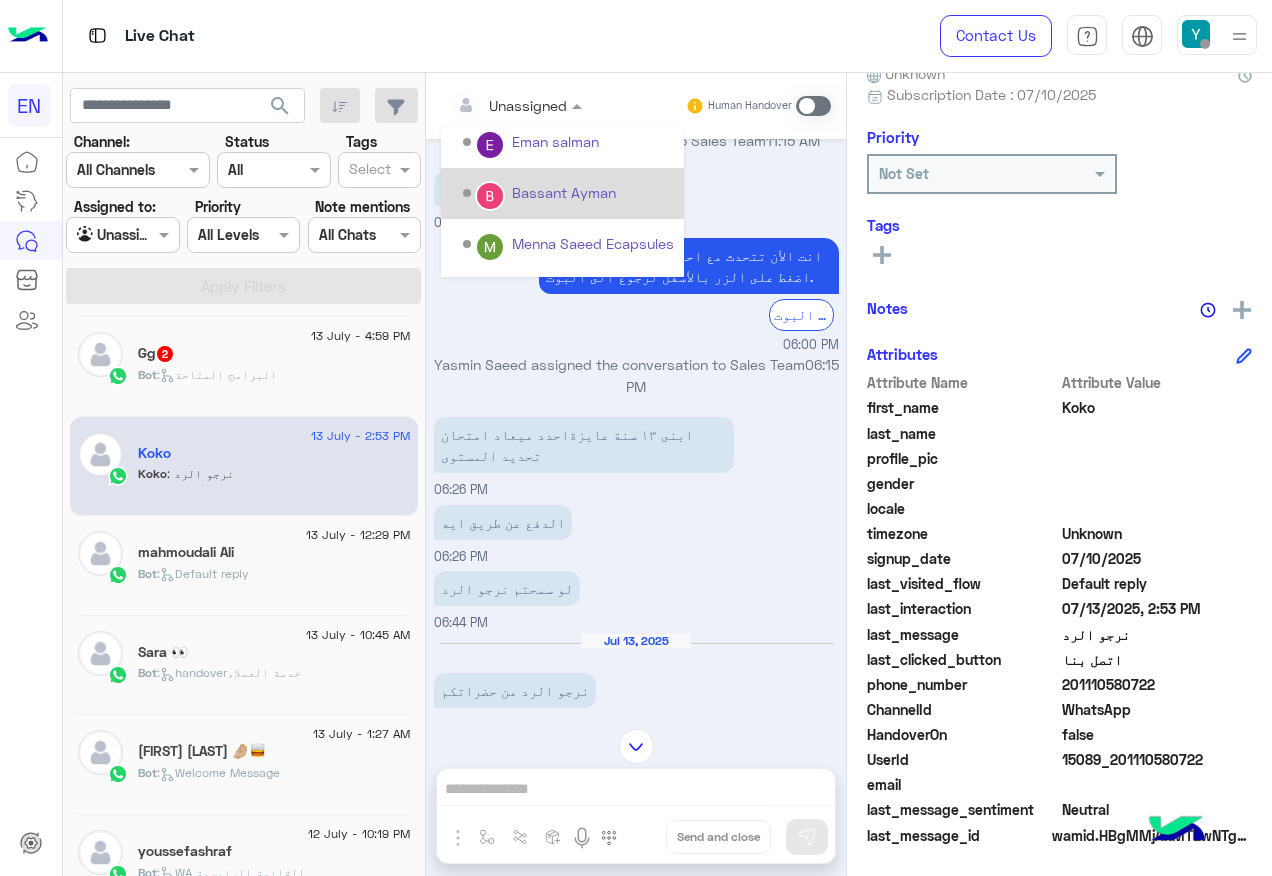scroll, scrollTop: 332, scrollLeft: 0, axis: vertical 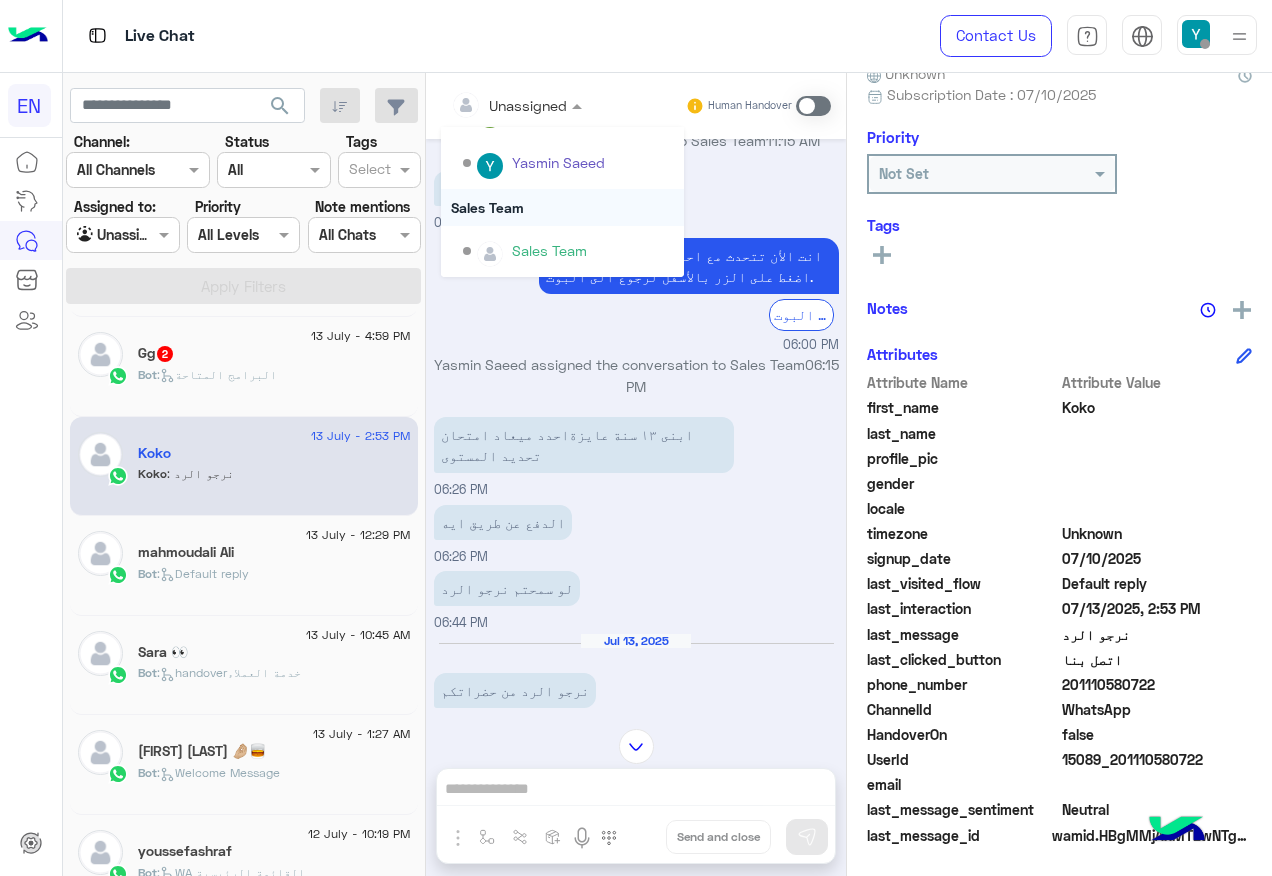 click on "Sales Team" at bounding box center [562, 207] 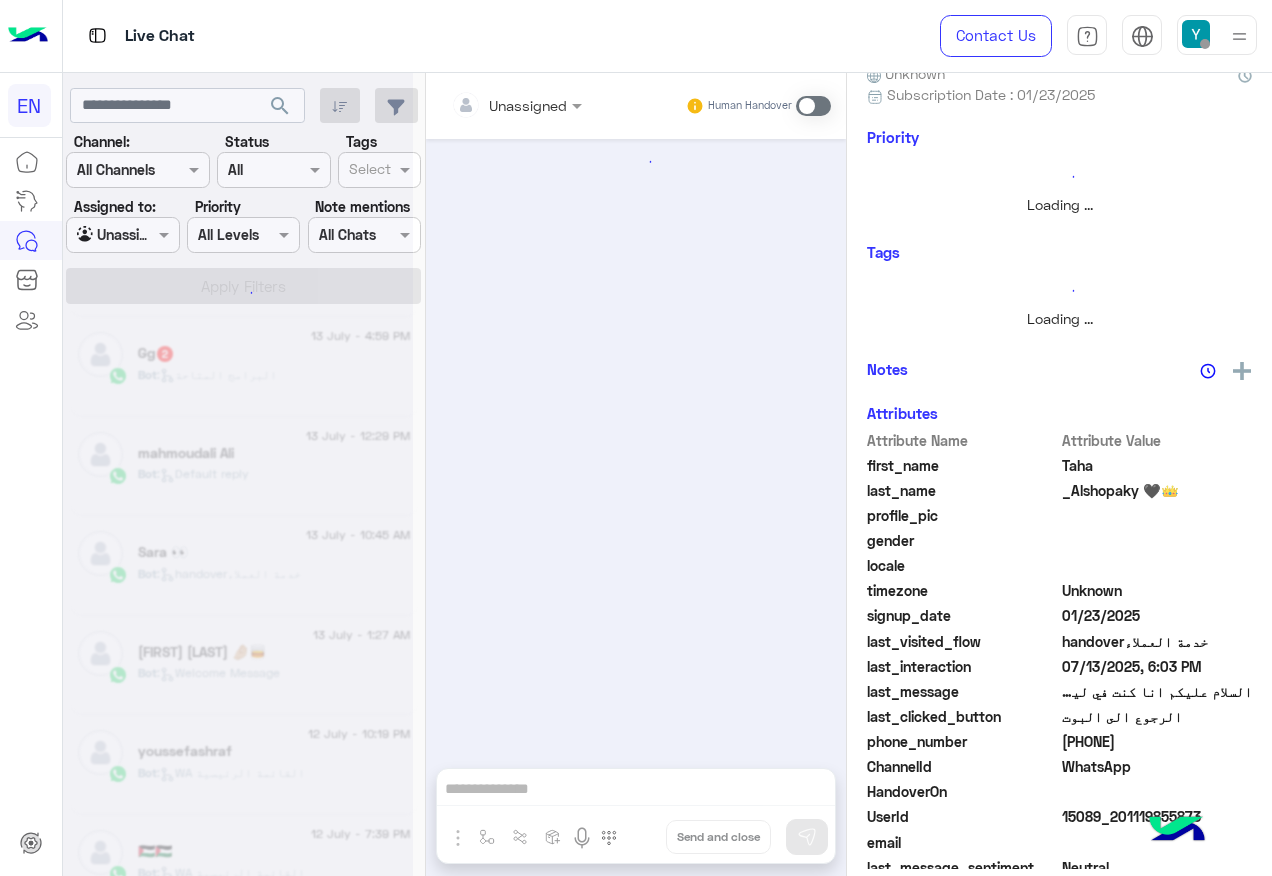 scroll, scrollTop: 0, scrollLeft: 0, axis: both 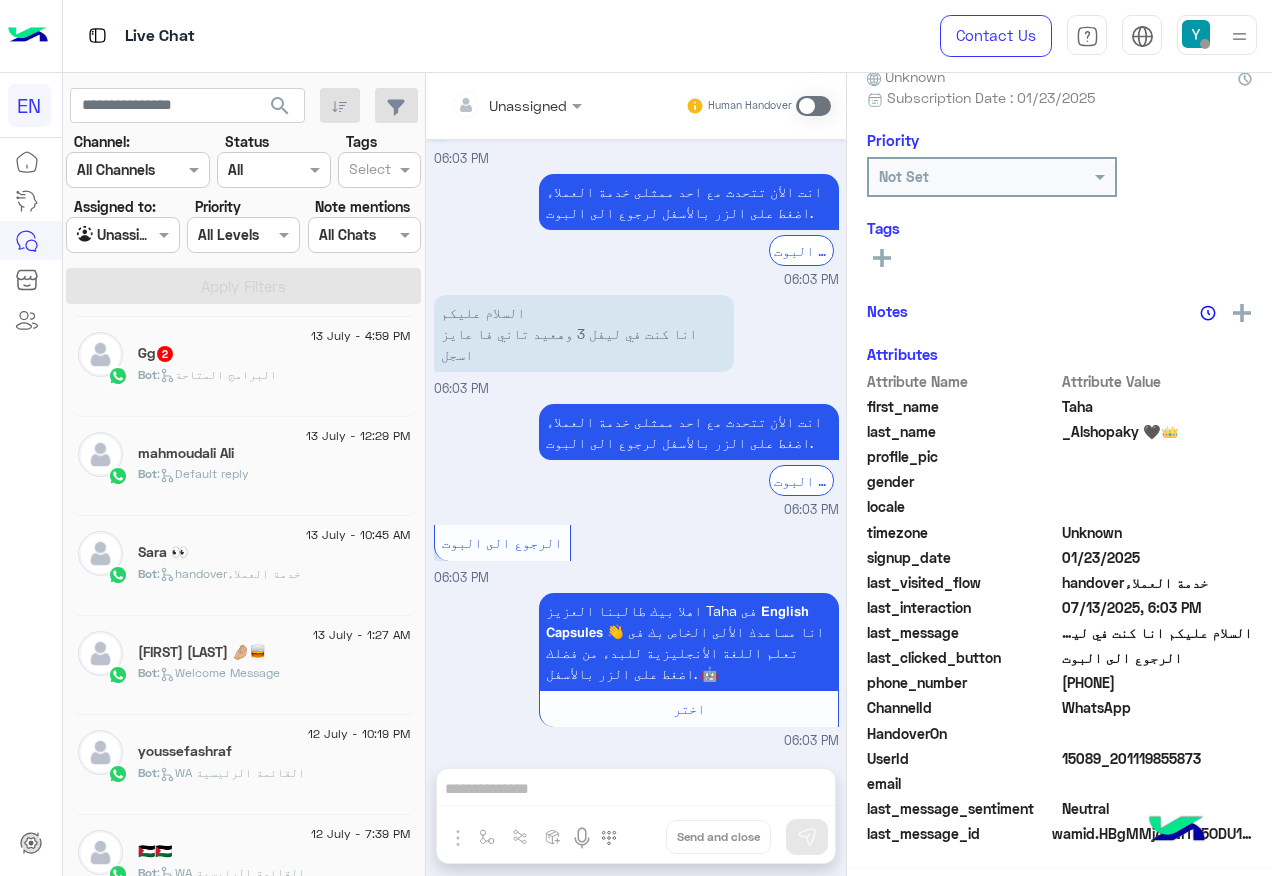 click on "Bot :   البرامج المتاحة" 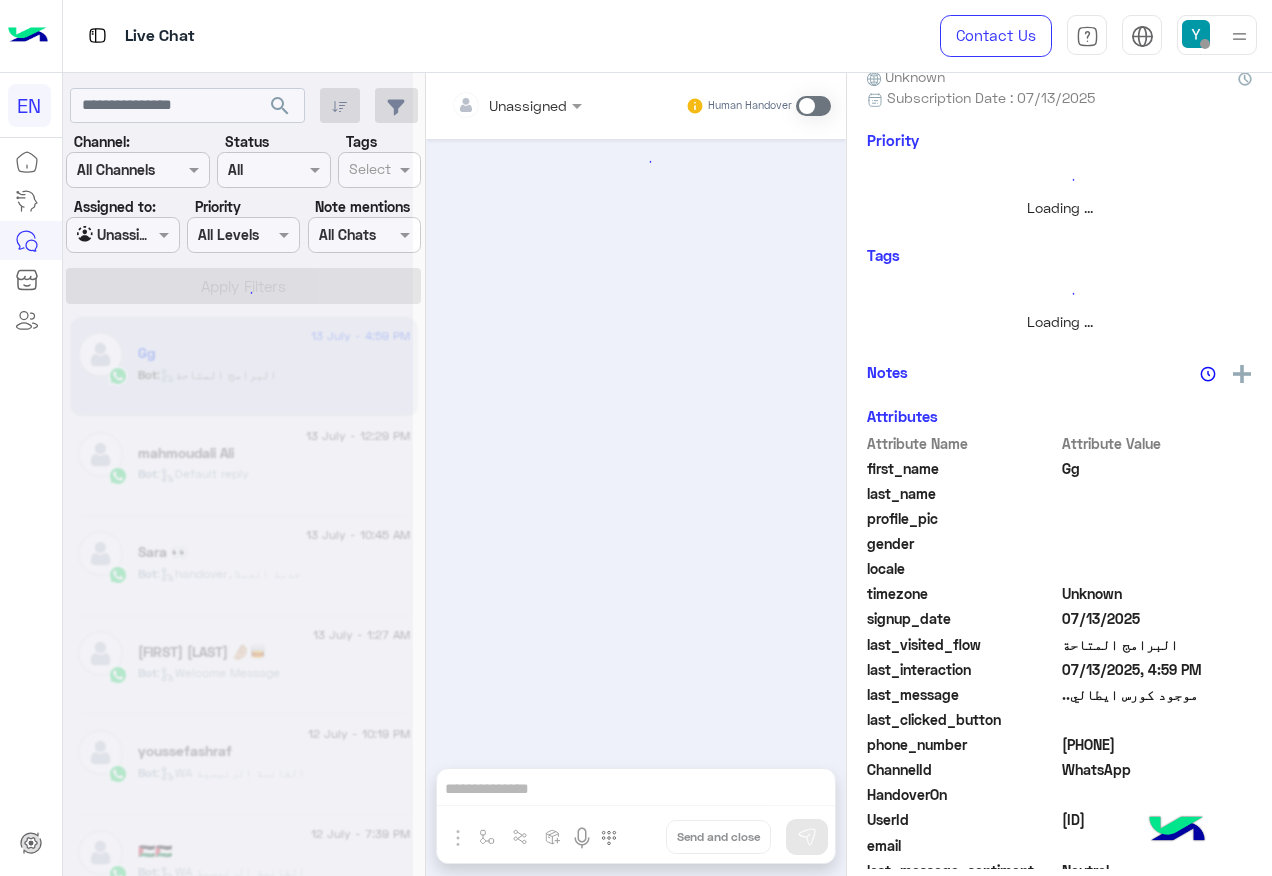 scroll, scrollTop: 200, scrollLeft: 0, axis: vertical 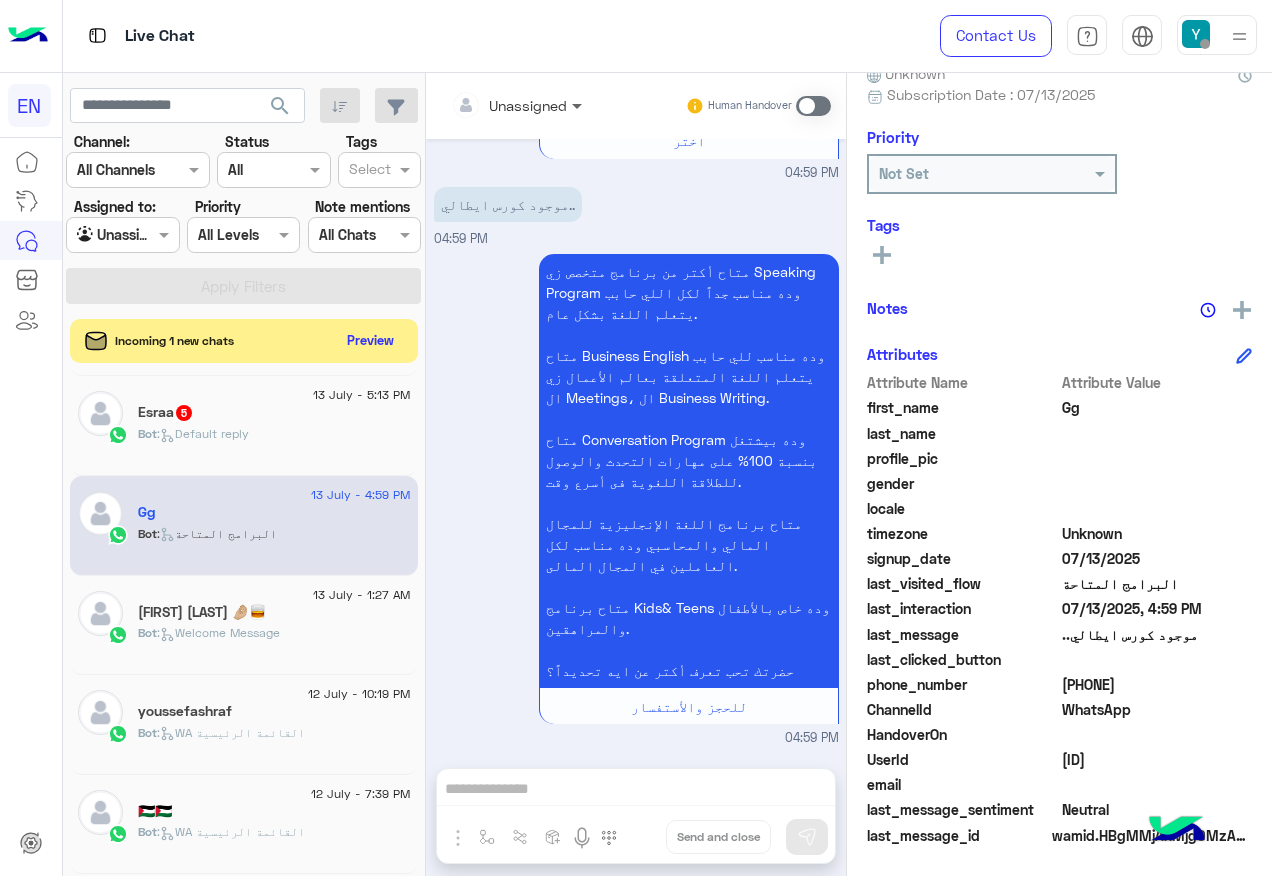 click at bounding box center [579, 105] 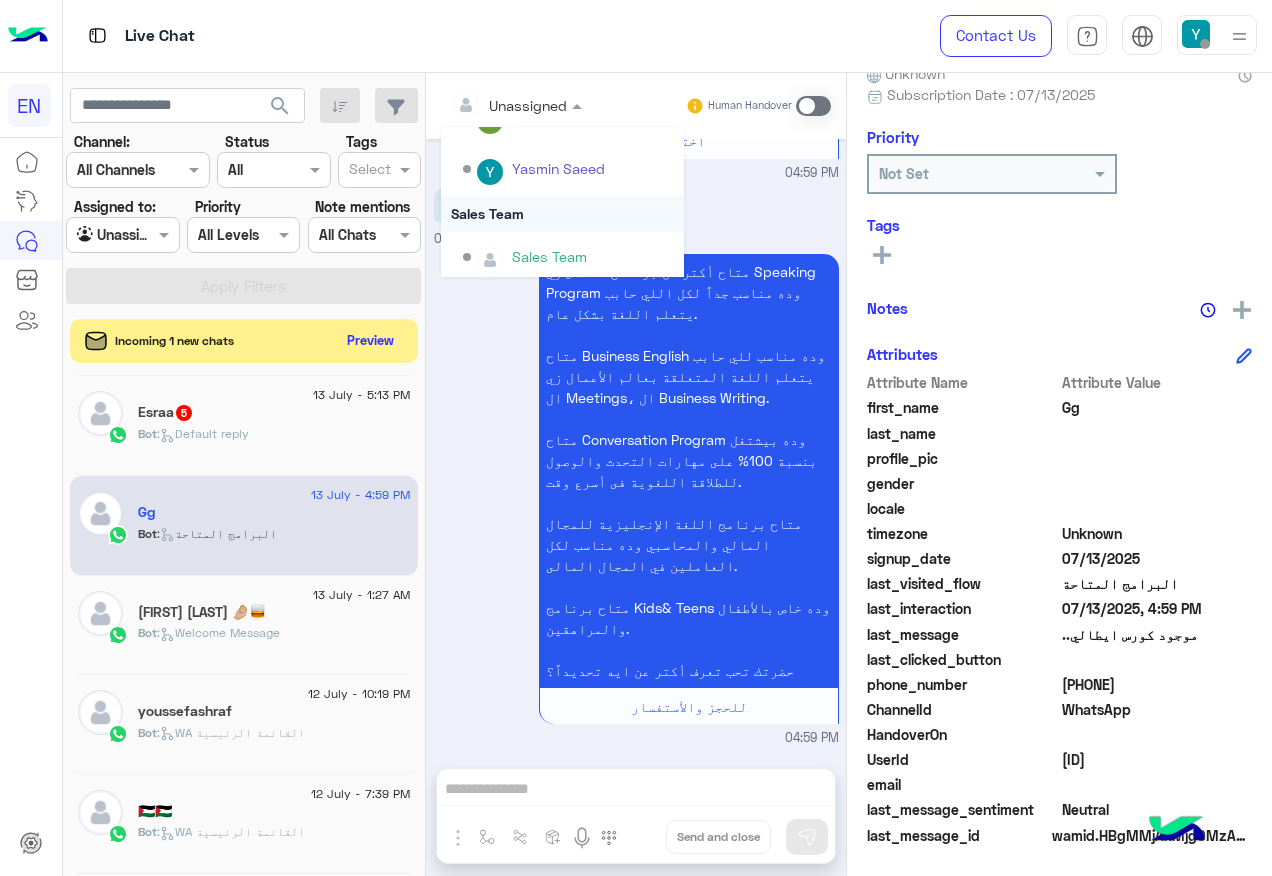 scroll, scrollTop: 332, scrollLeft: 0, axis: vertical 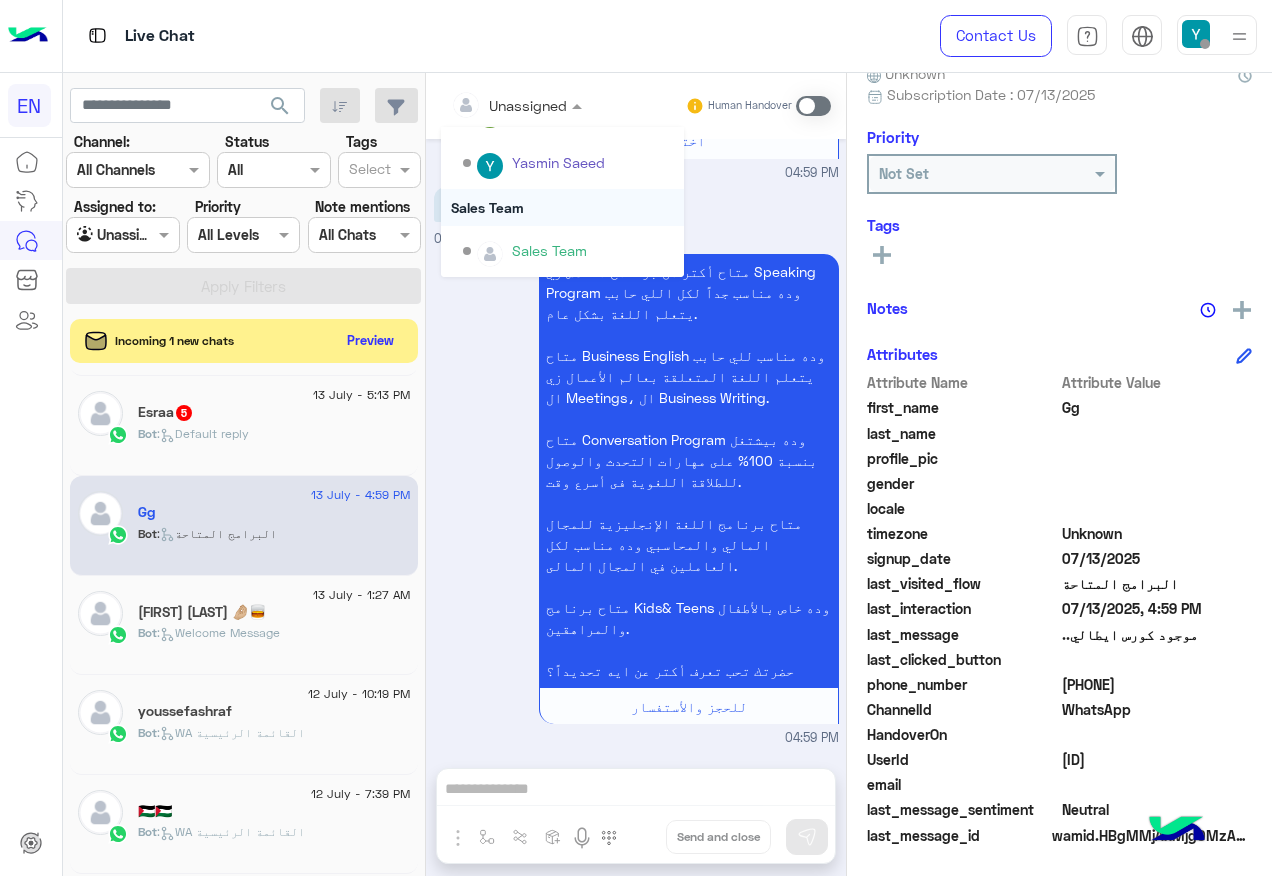 click on "Sales Team" at bounding box center [562, 207] 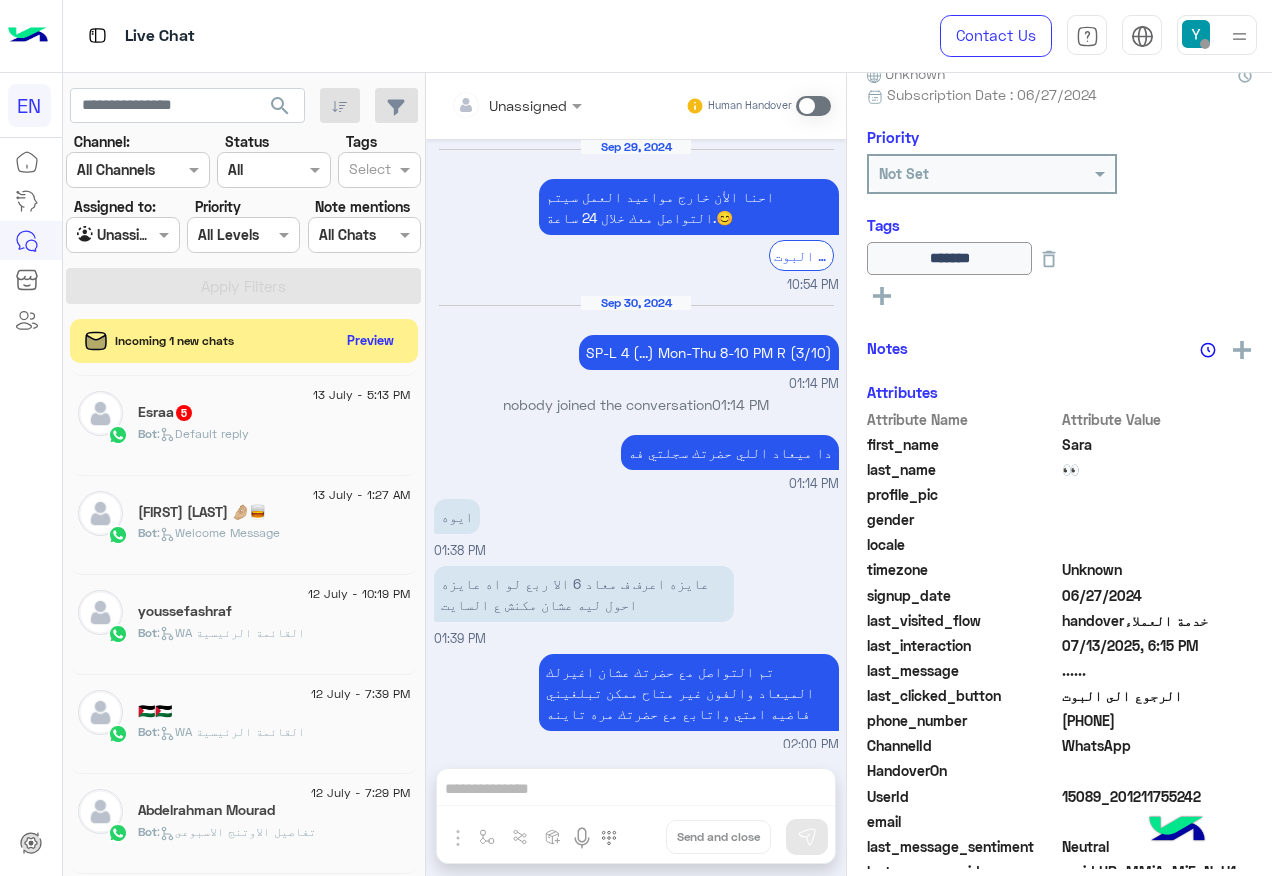 scroll, scrollTop: 1531, scrollLeft: 0, axis: vertical 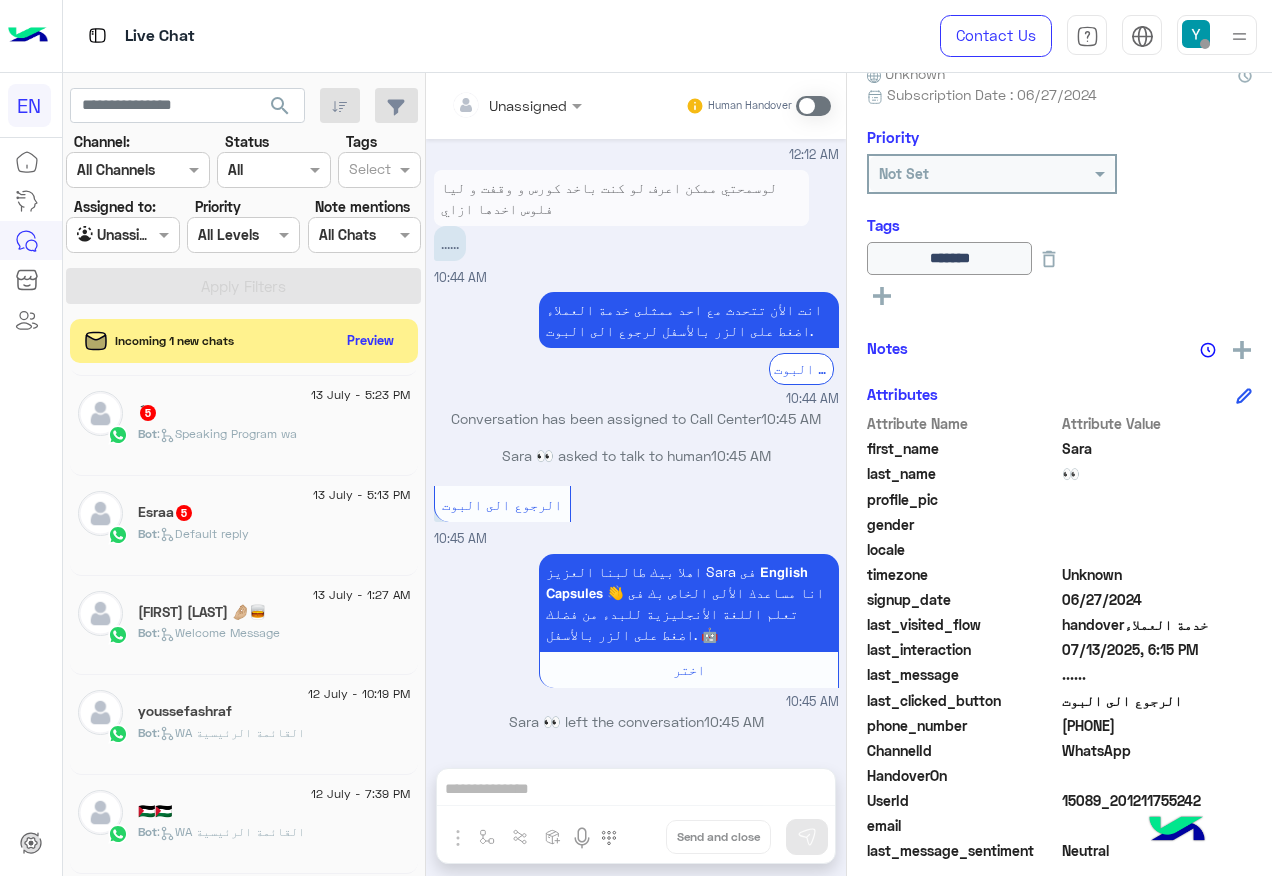 click on "Bot :   Default reply" 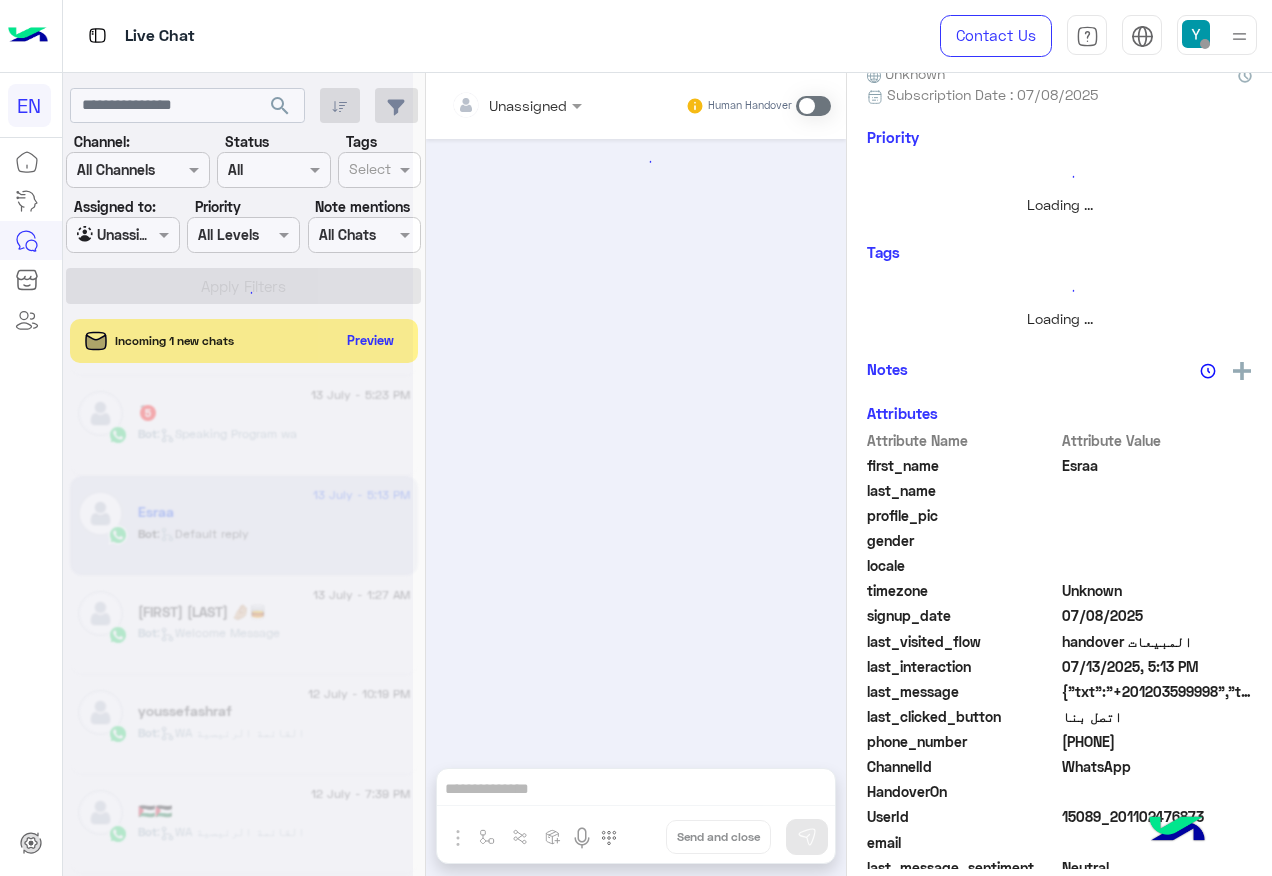 scroll, scrollTop: 0, scrollLeft: 0, axis: both 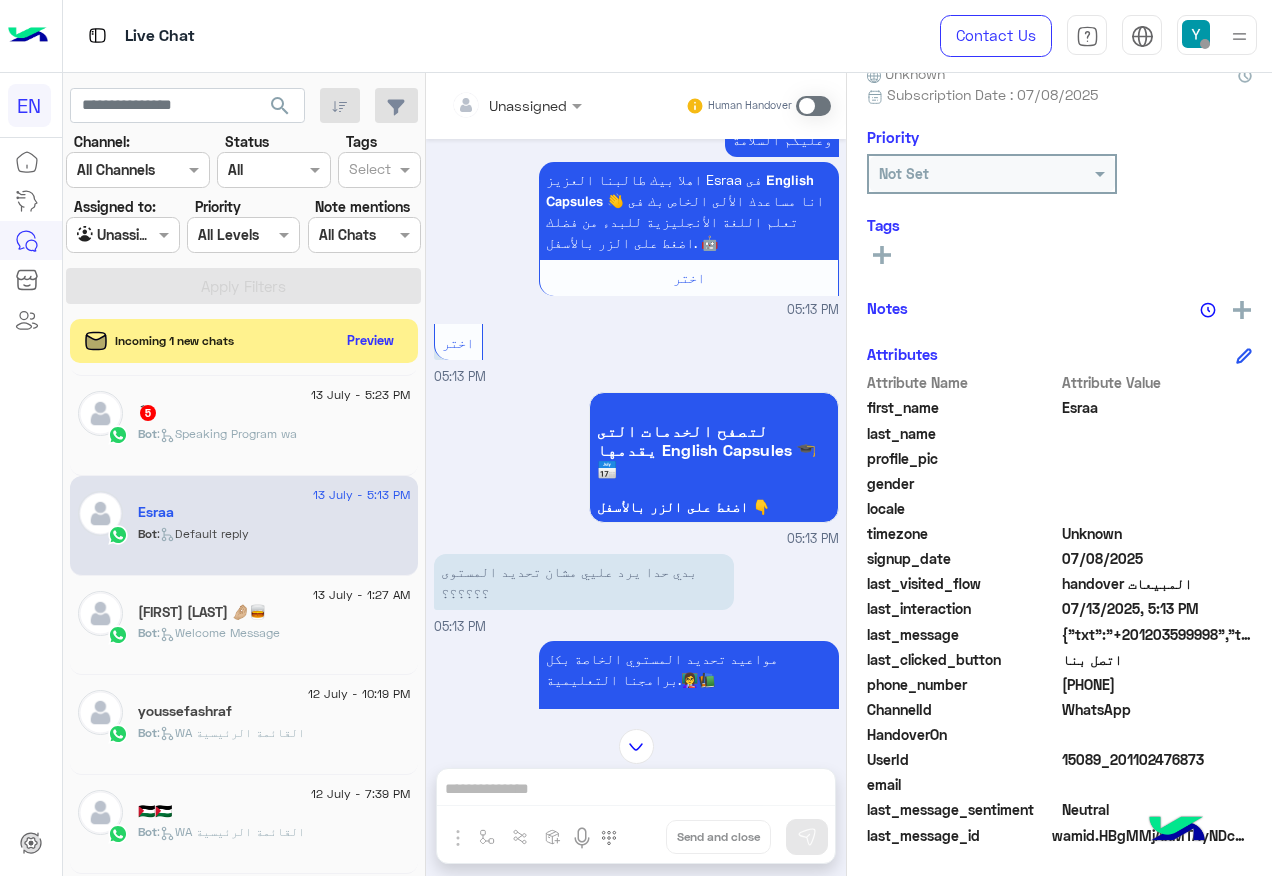 click on "[PHONE]" 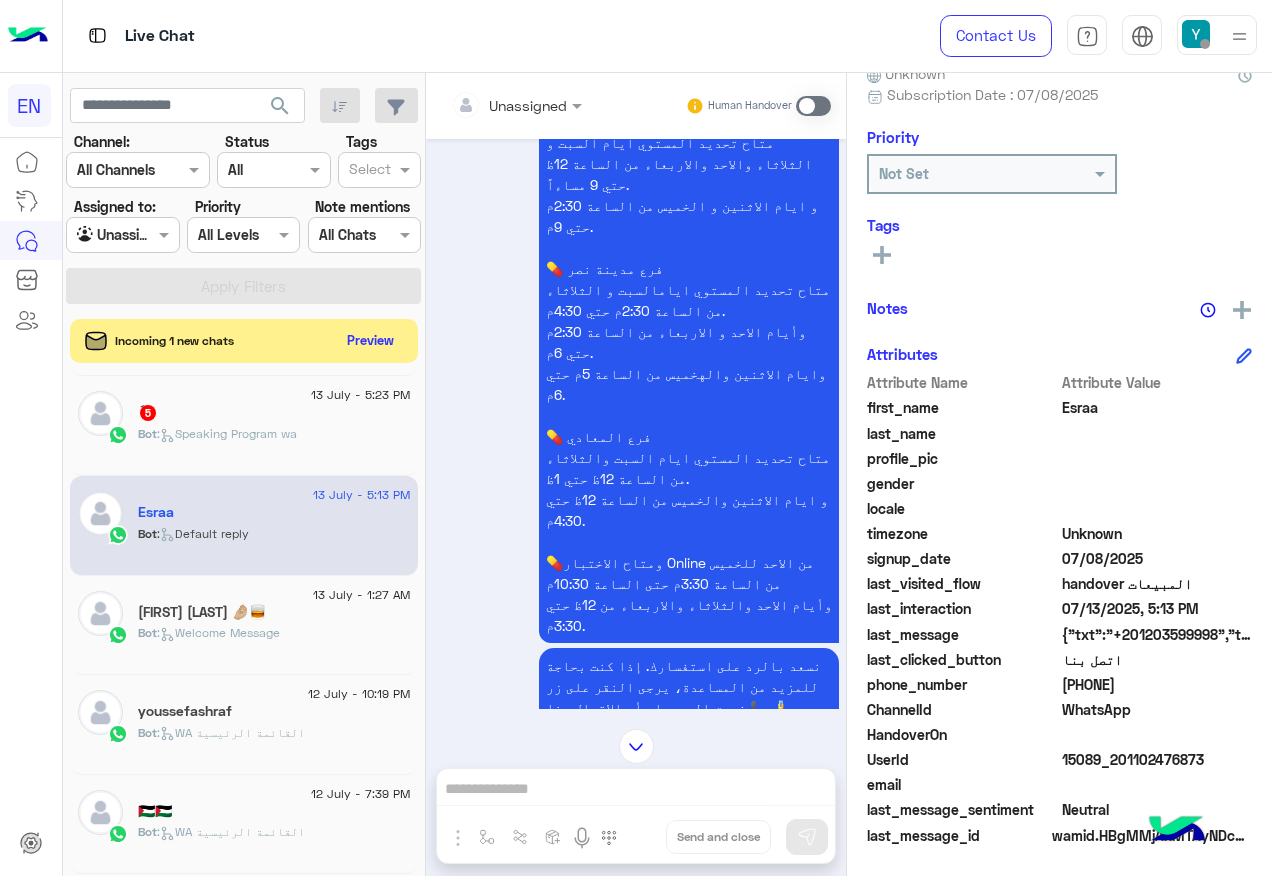 click 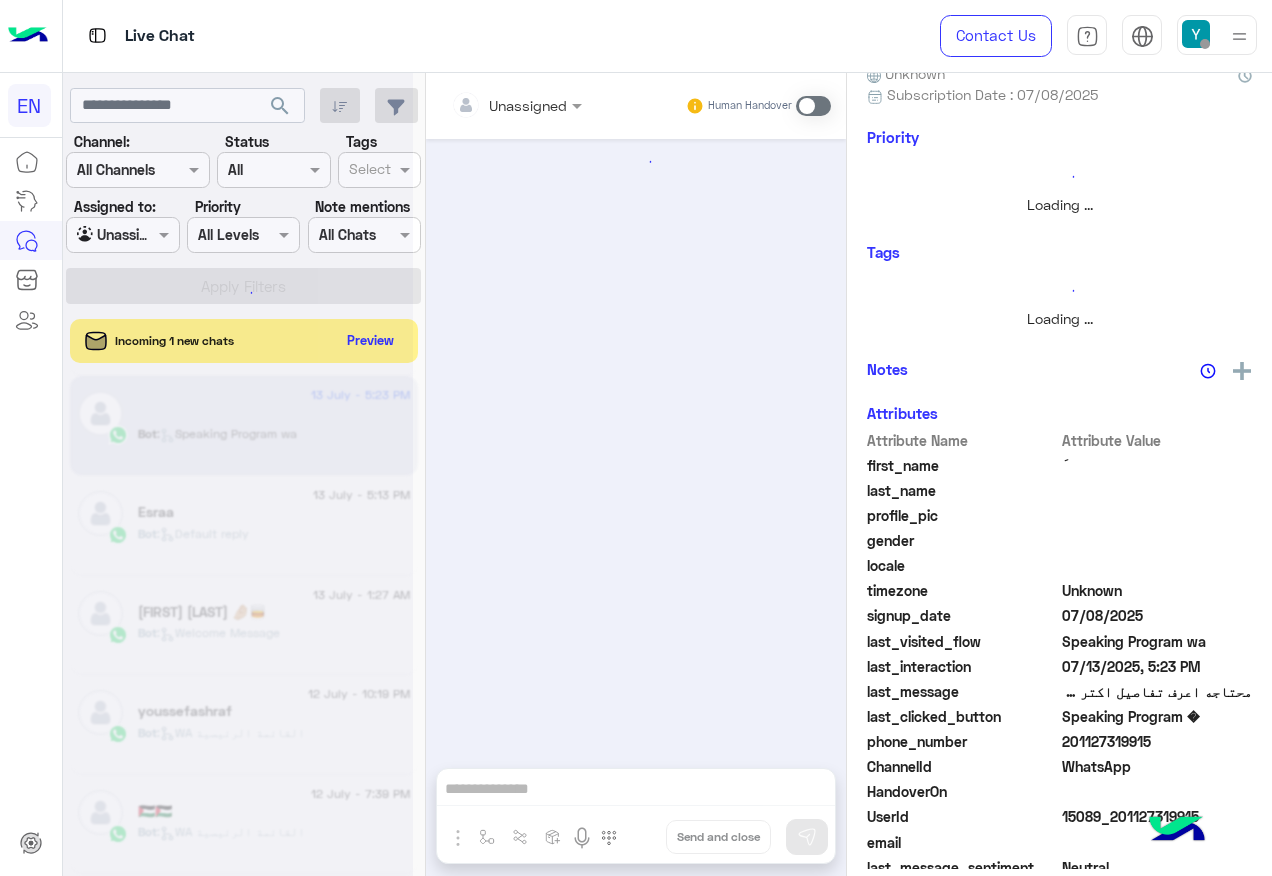 scroll, scrollTop: 0, scrollLeft: 0, axis: both 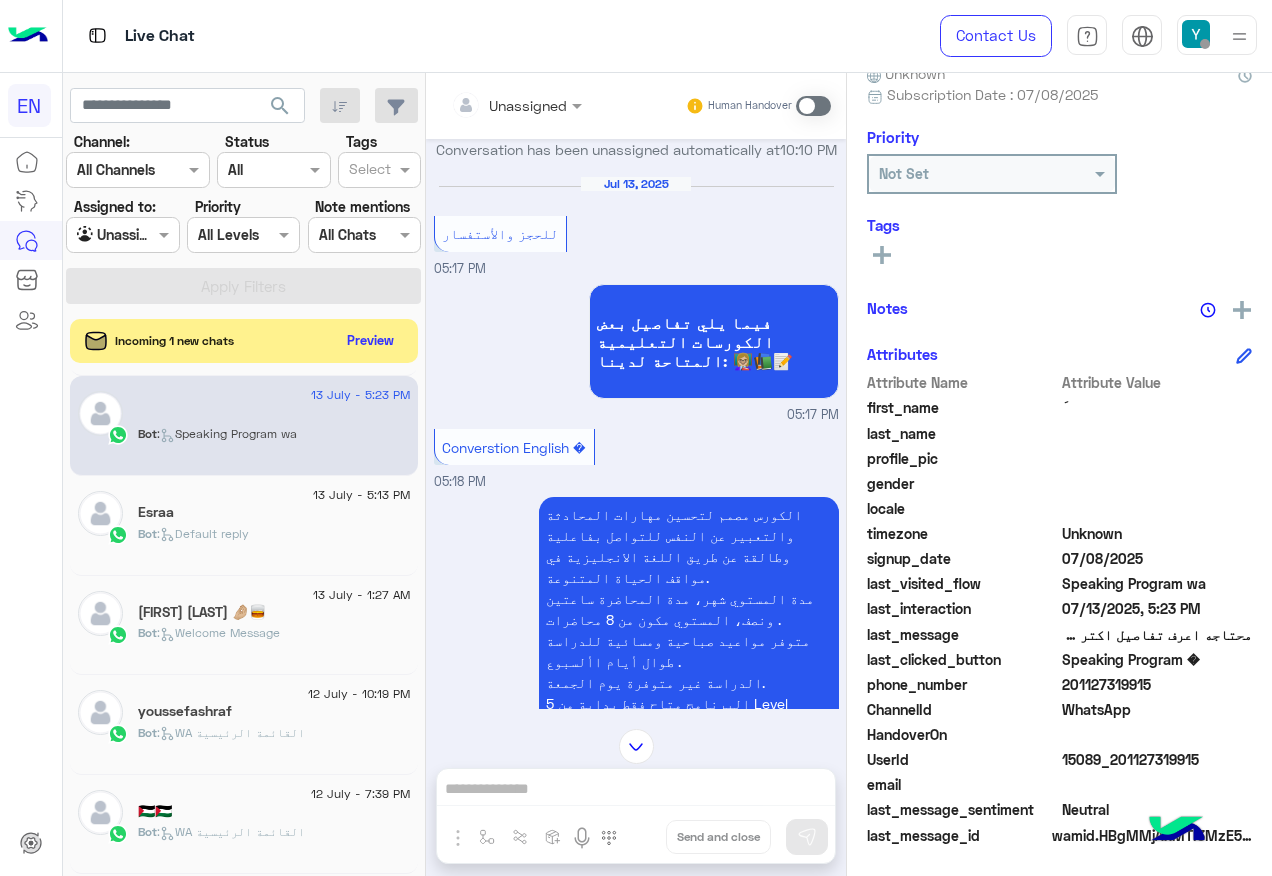 click on "Unassigned" at bounding box center (528, 105) 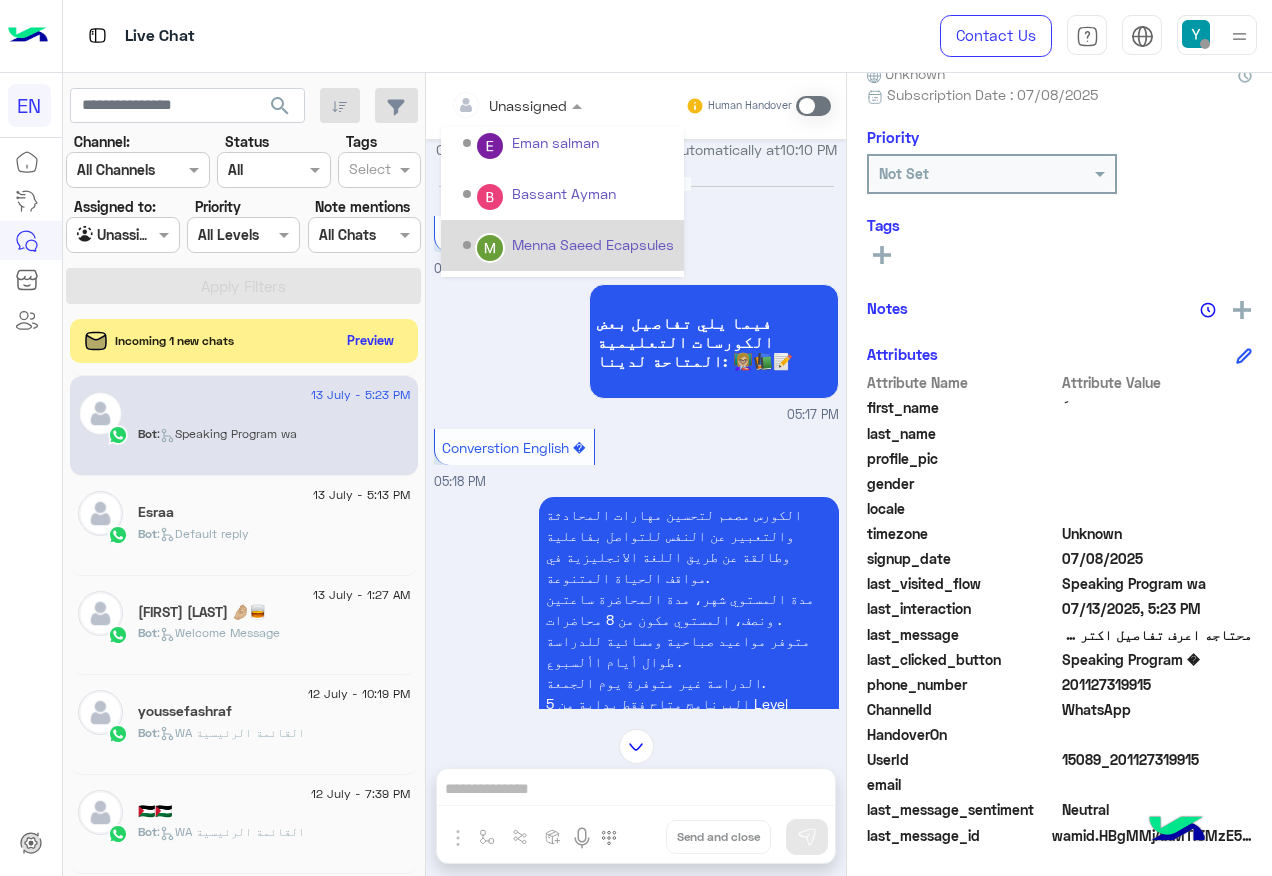 scroll, scrollTop: 332, scrollLeft: 0, axis: vertical 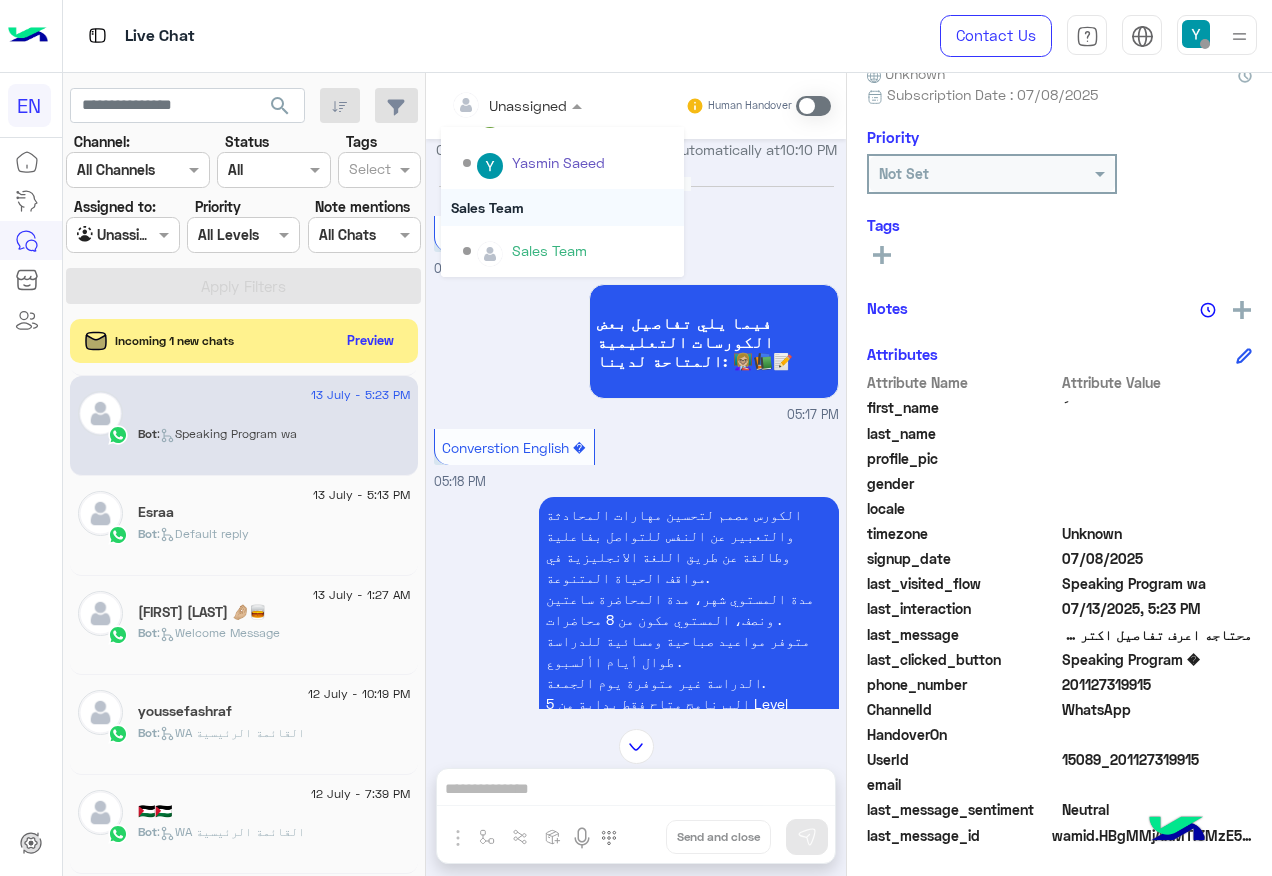 click on "Sales Team" at bounding box center (562, 207) 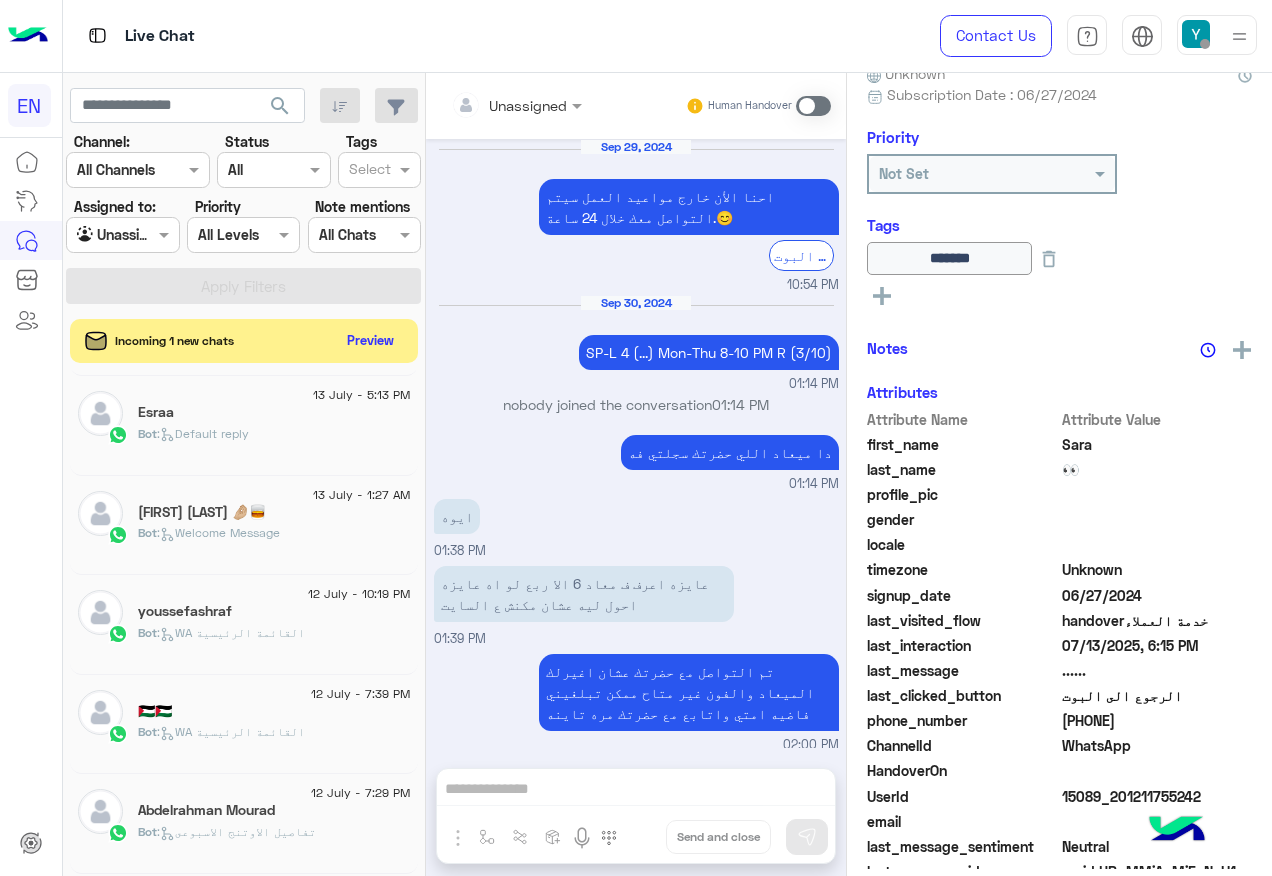 scroll, scrollTop: 1531, scrollLeft: 0, axis: vertical 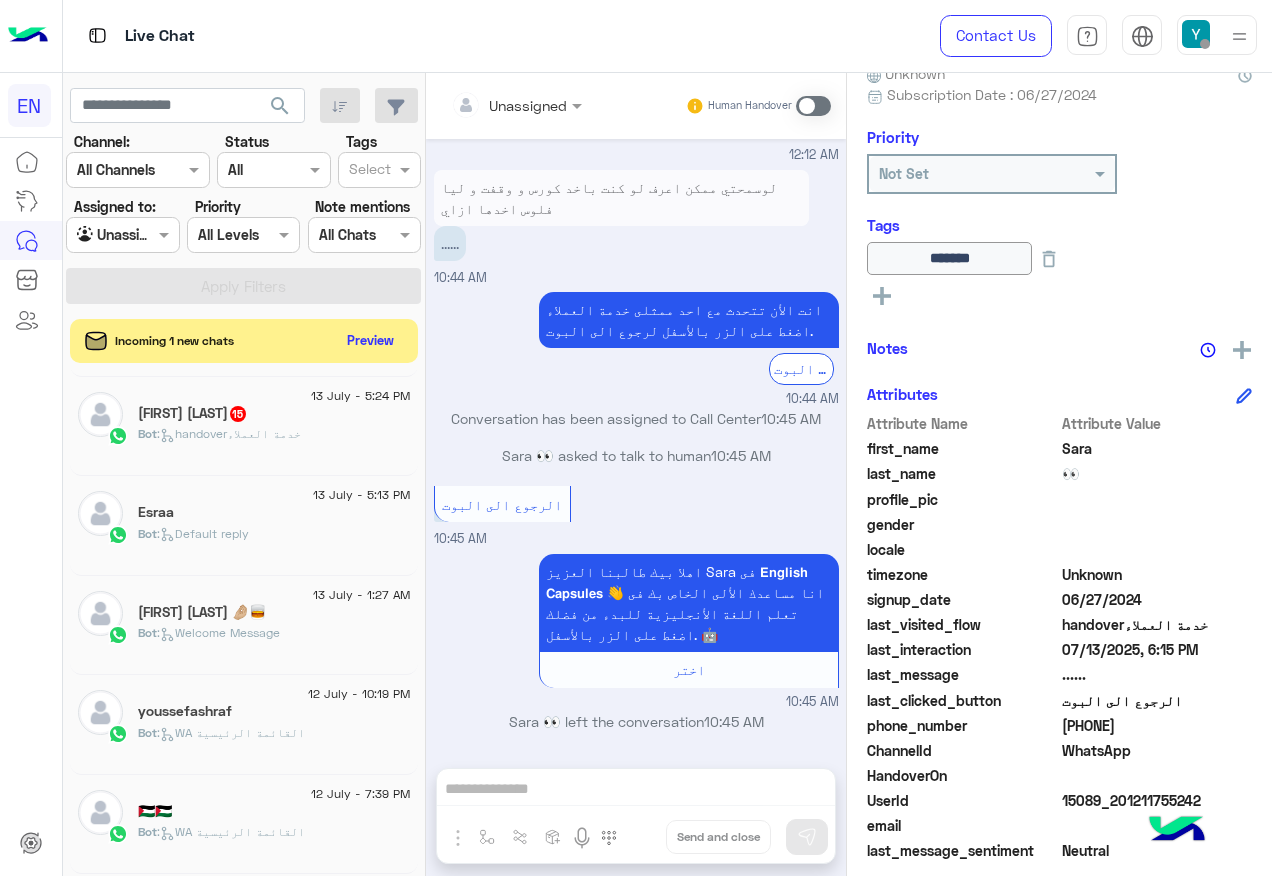 click on "Bot :   handoverخدمة العملاء" 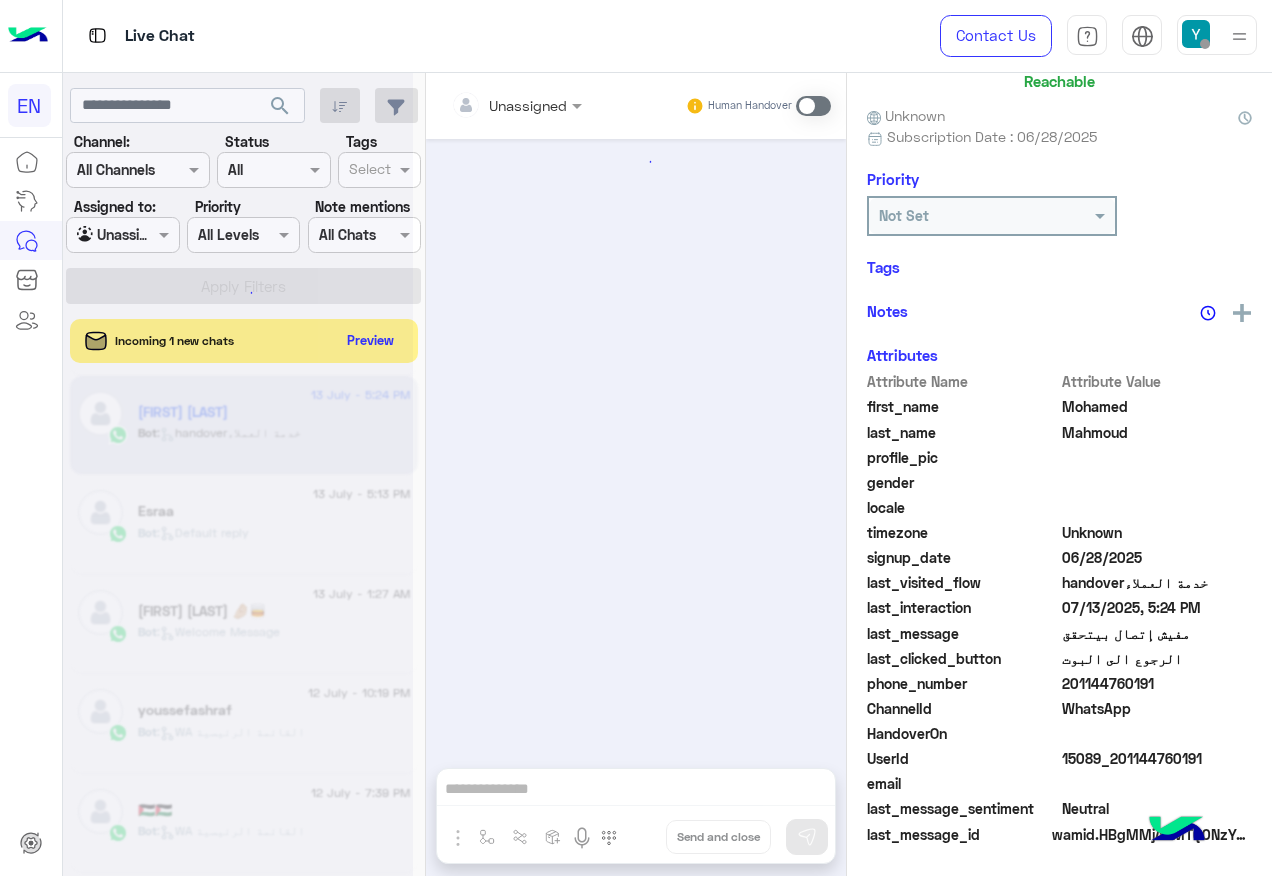 scroll, scrollTop: 197, scrollLeft: 0, axis: vertical 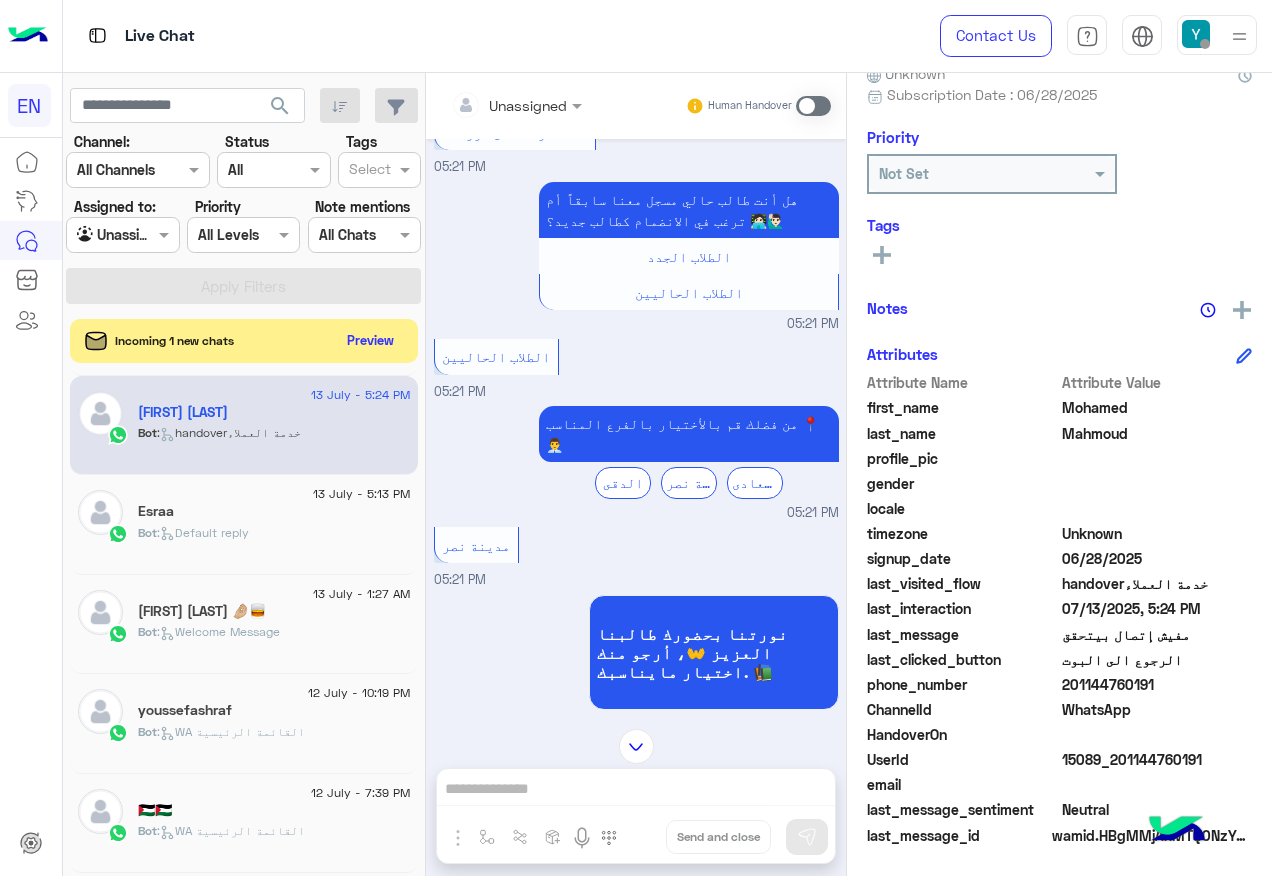 click on "201144760191" 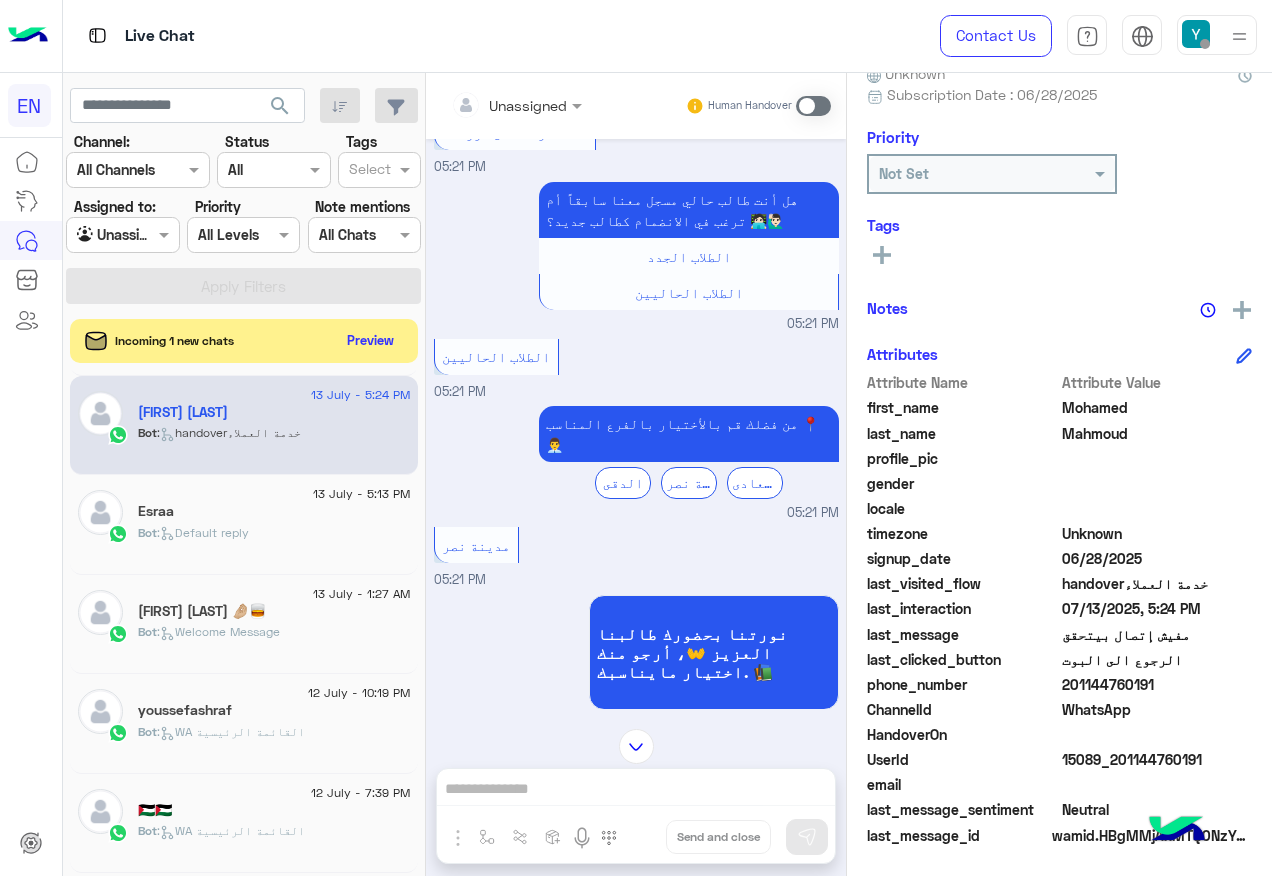click at bounding box center [491, 105] 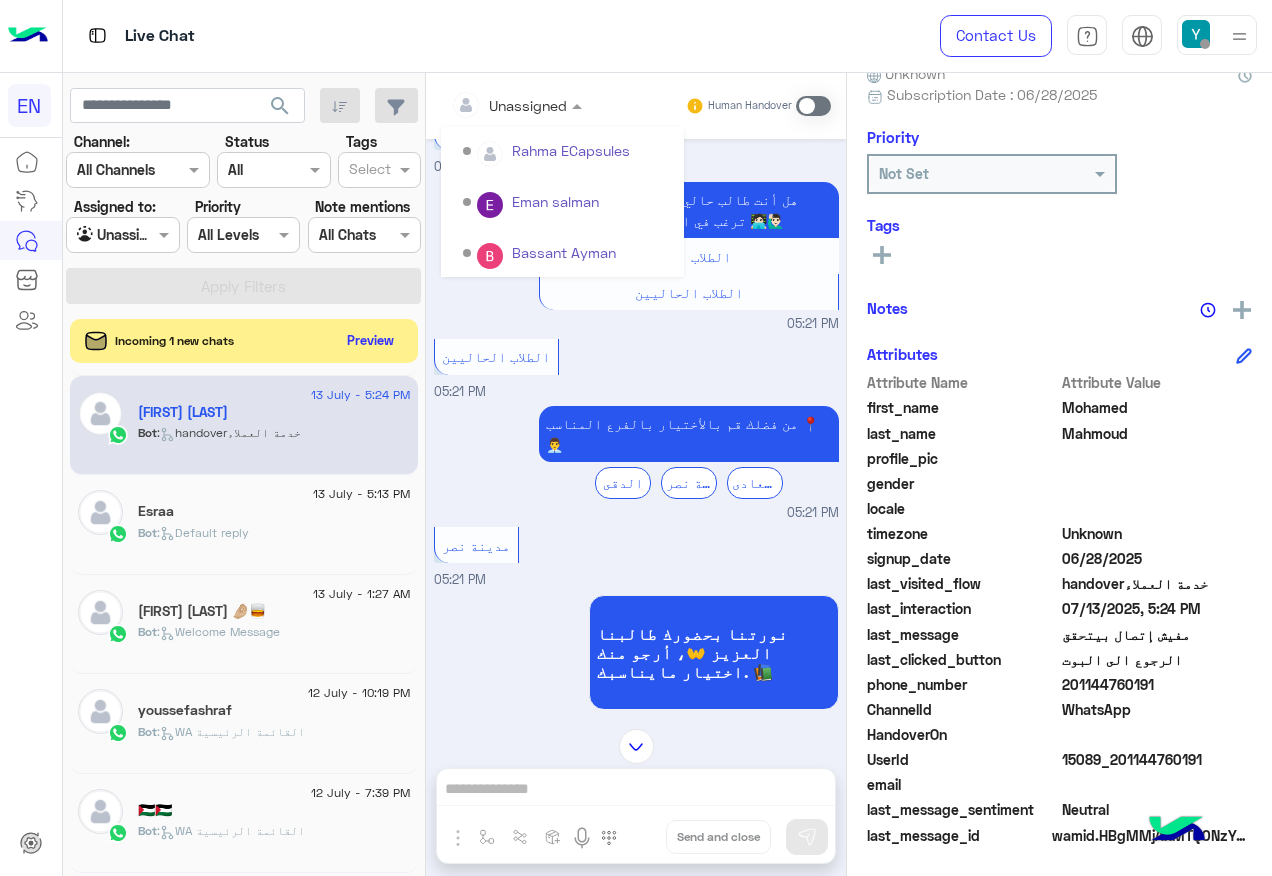 scroll, scrollTop: 332, scrollLeft: 0, axis: vertical 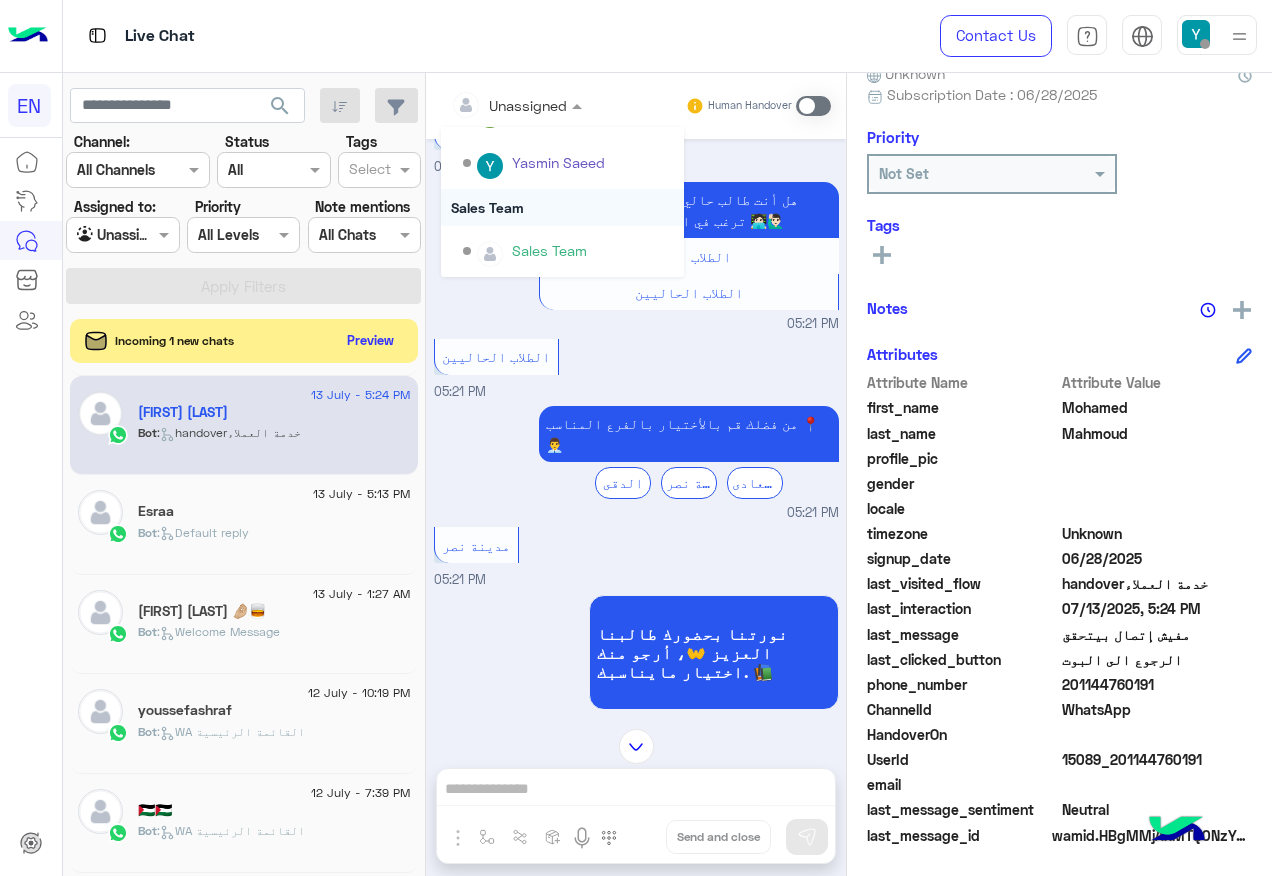 click on "Sales Team" at bounding box center [562, 207] 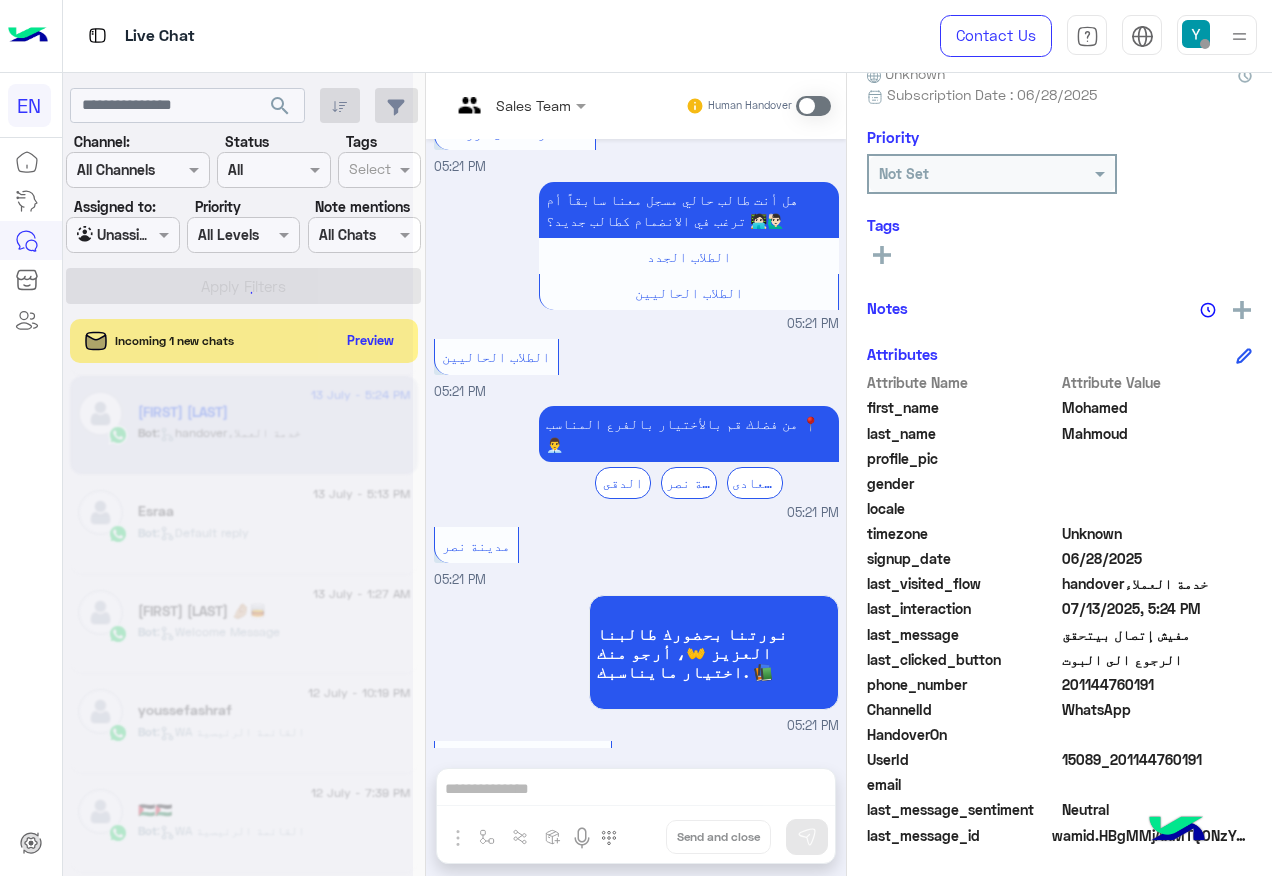 scroll, scrollTop: 1231, scrollLeft: 0, axis: vertical 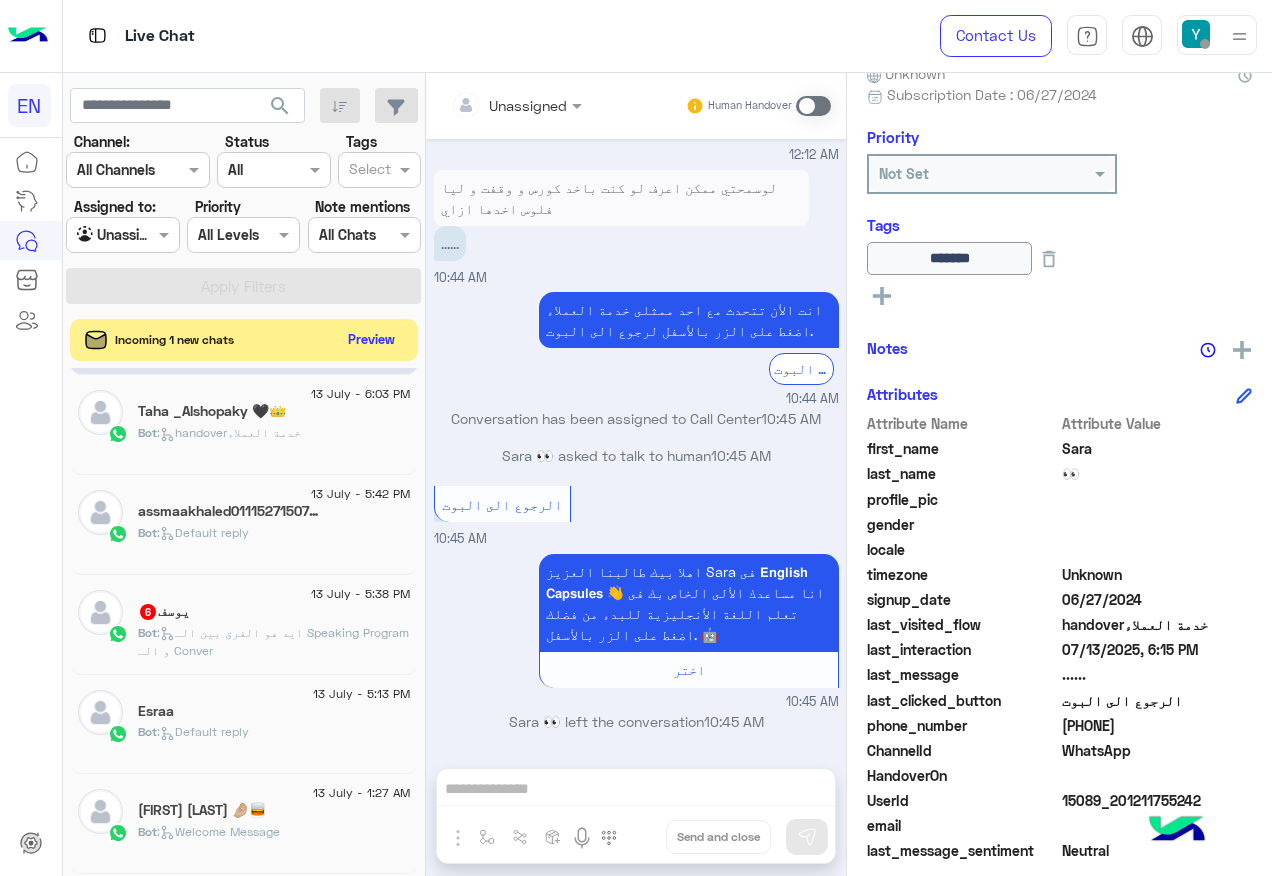 click on "Preview" 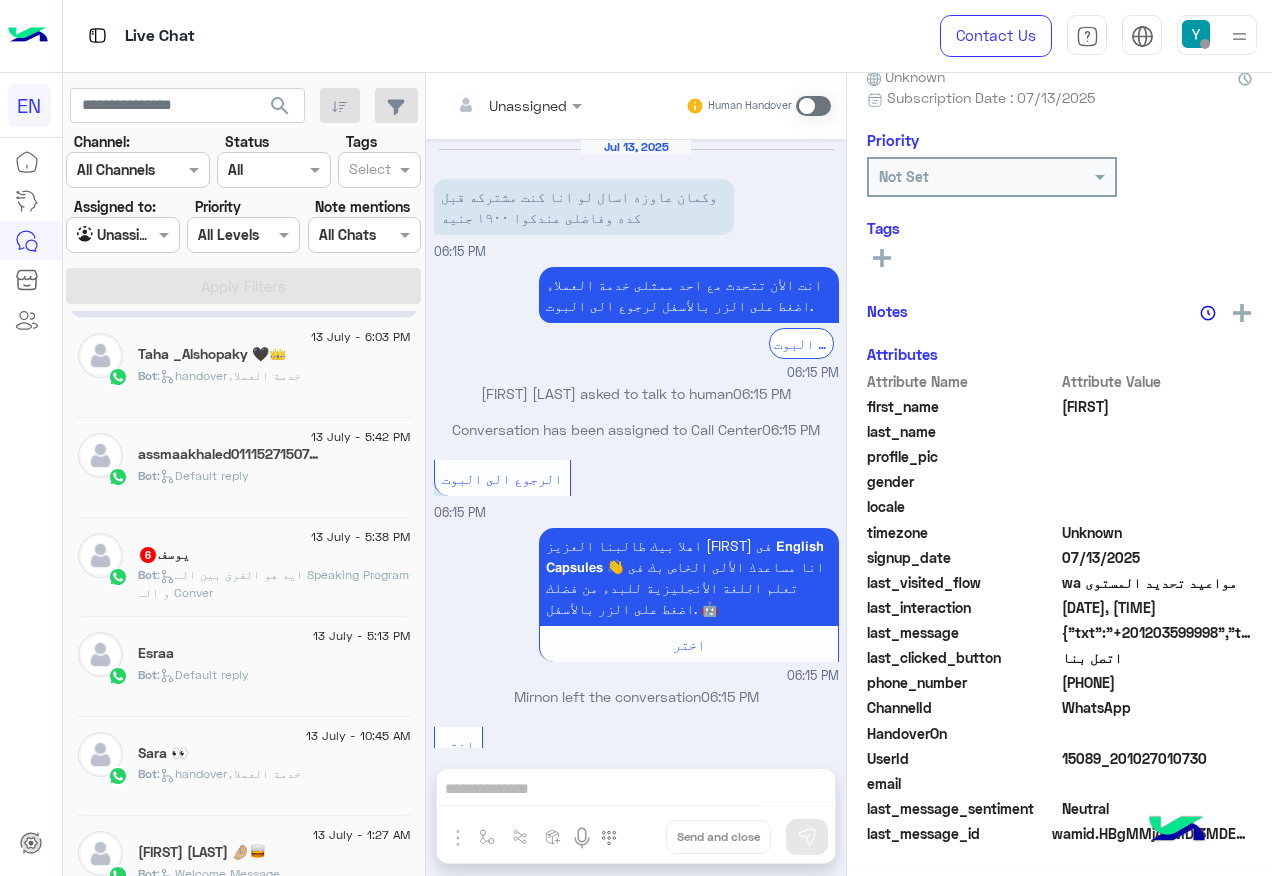 scroll, scrollTop: 1693, scrollLeft: 0, axis: vertical 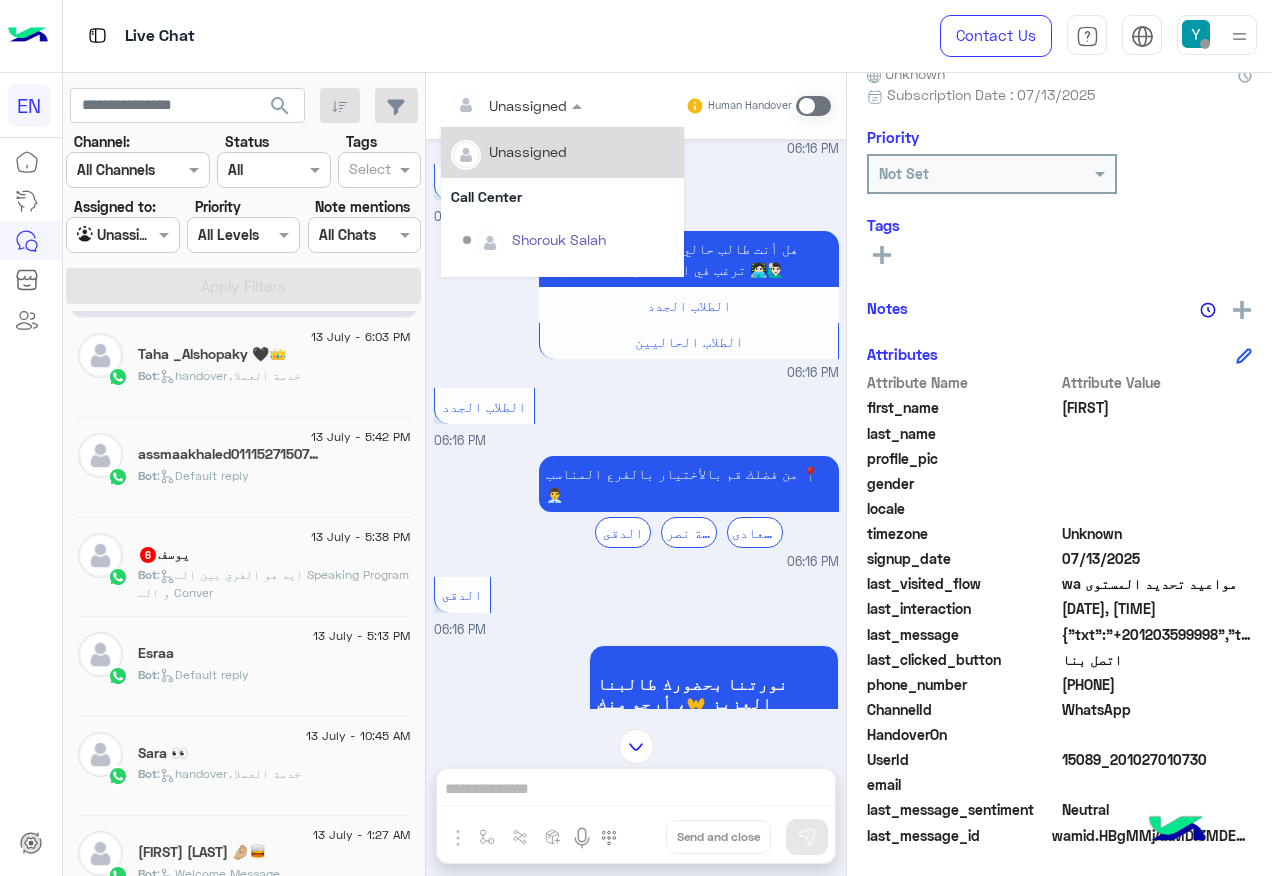 click on "Unassigned" at bounding box center [509, 105] 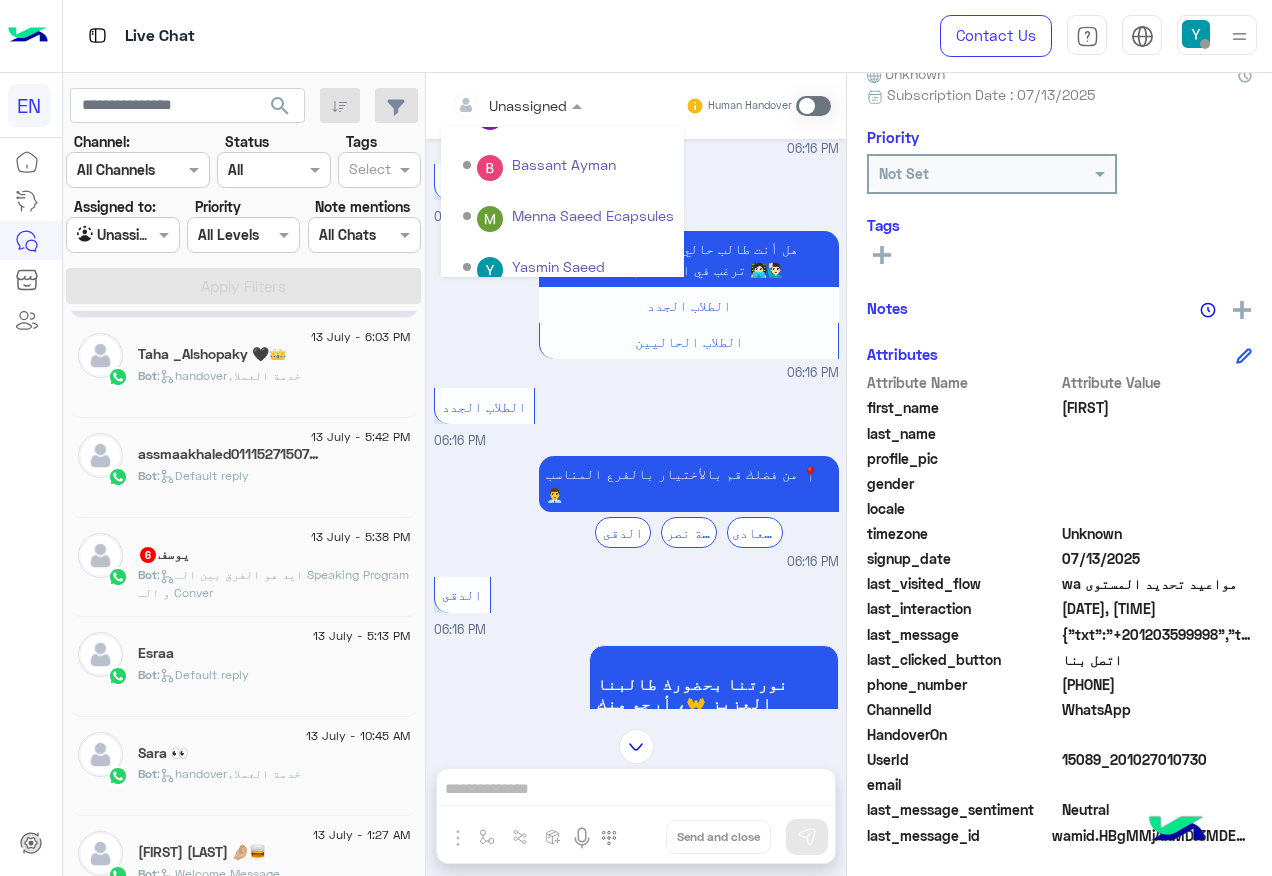 scroll, scrollTop: 332, scrollLeft: 0, axis: vertical 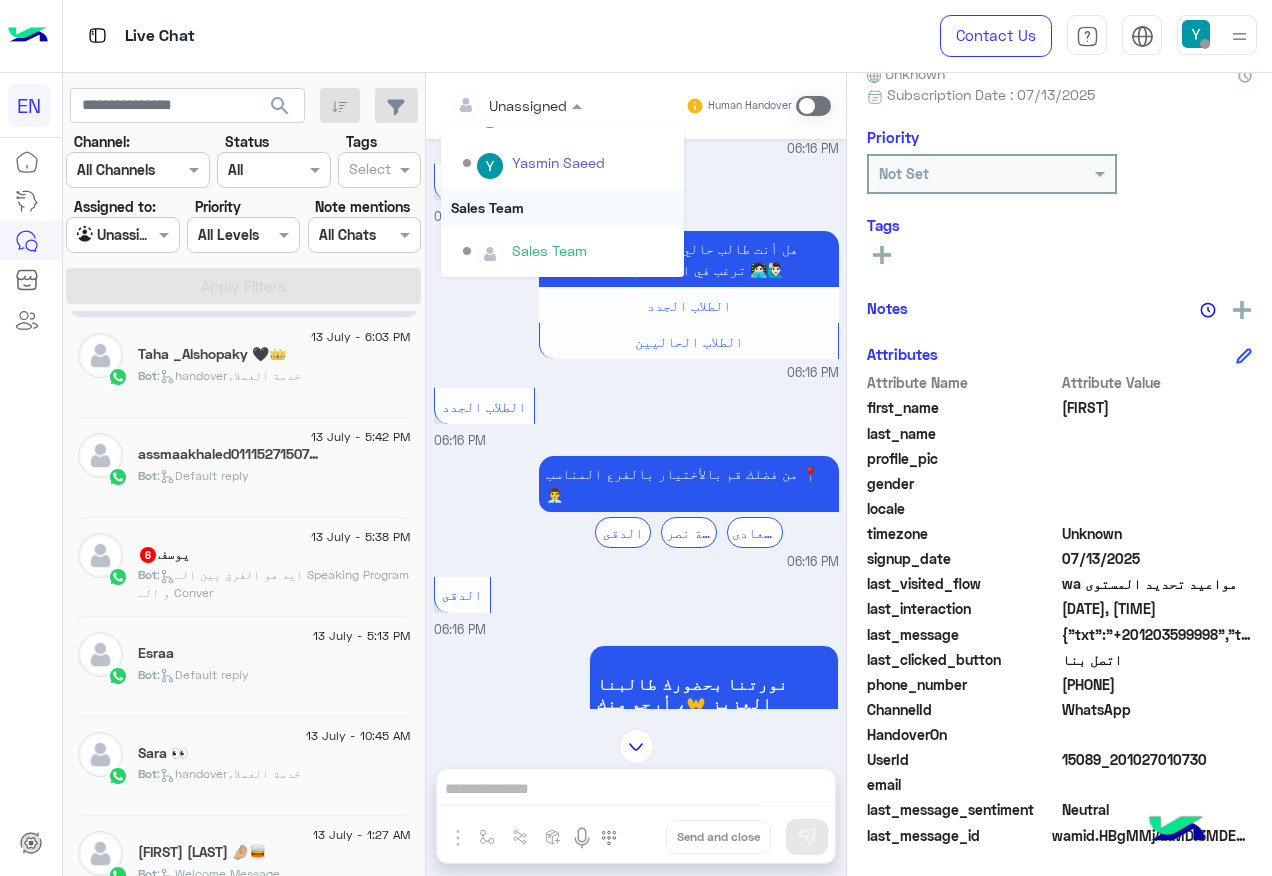 click on "Sales Team" at bounding box center (562, 207) 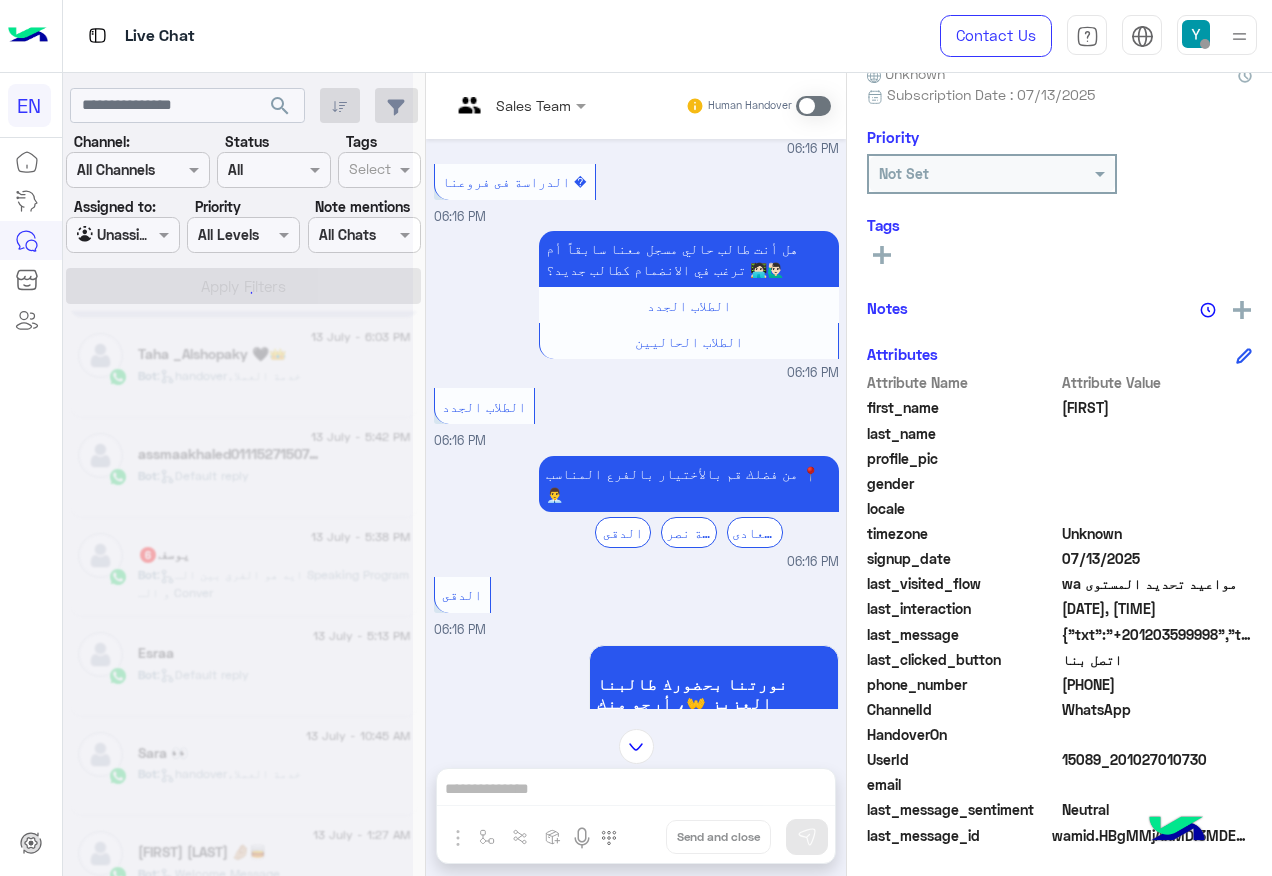 scroll, scrollTop: 0, scrollLeft: 0, axis: both 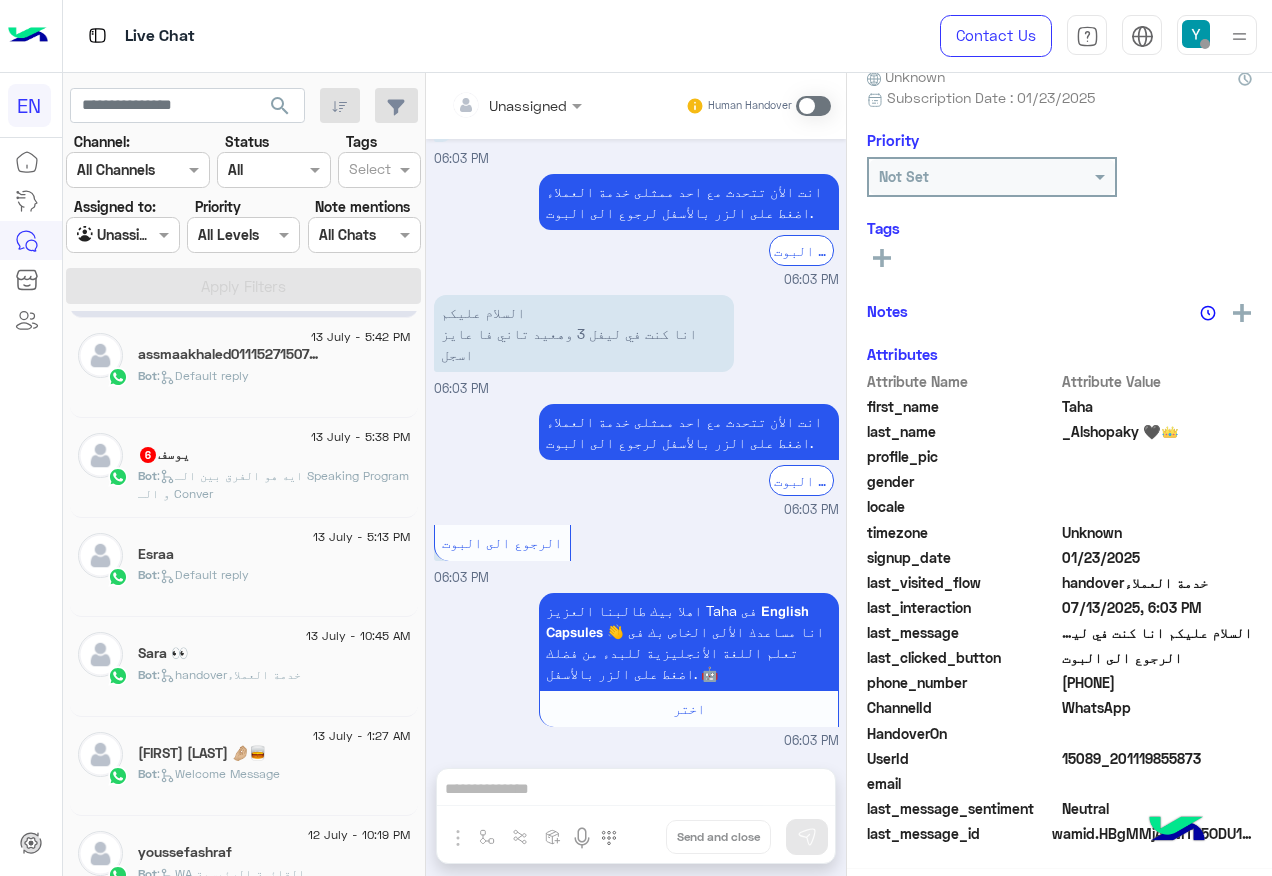 click on ":   ايه هو الفرق بين الـ Speaking Program و الـ Conver" 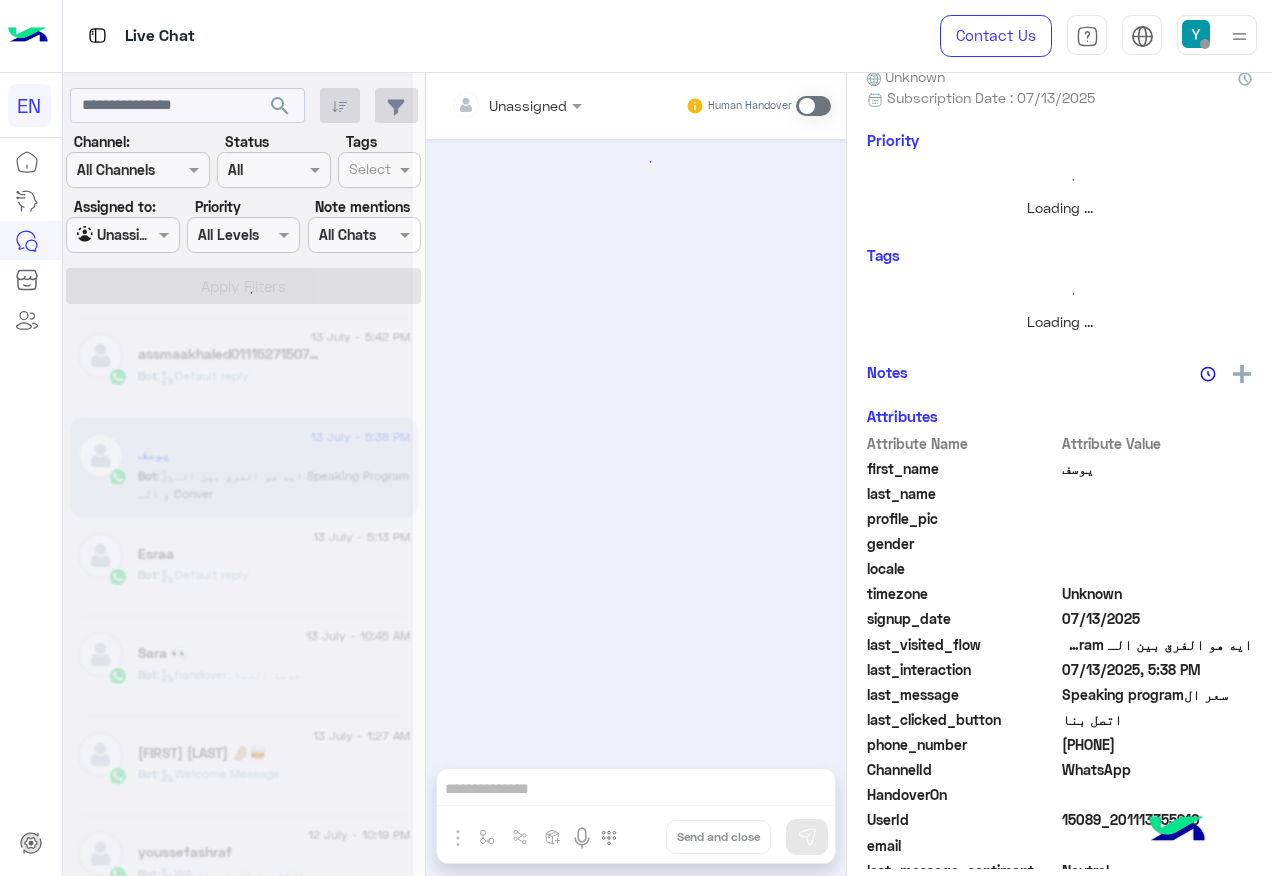 scroll, scrollTop: 200, scrollLeft: 0, axis: vertical 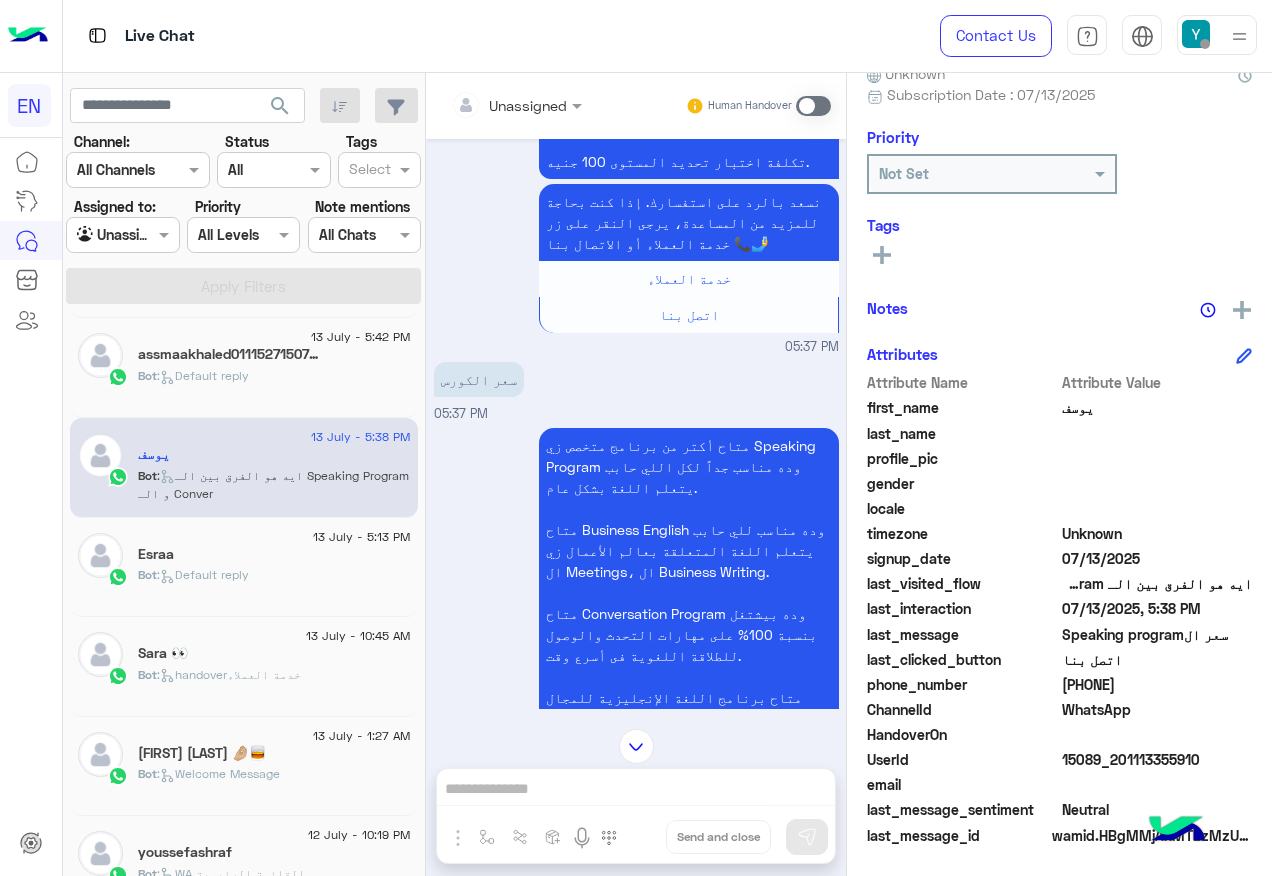 click at bounding box center [516, 104] 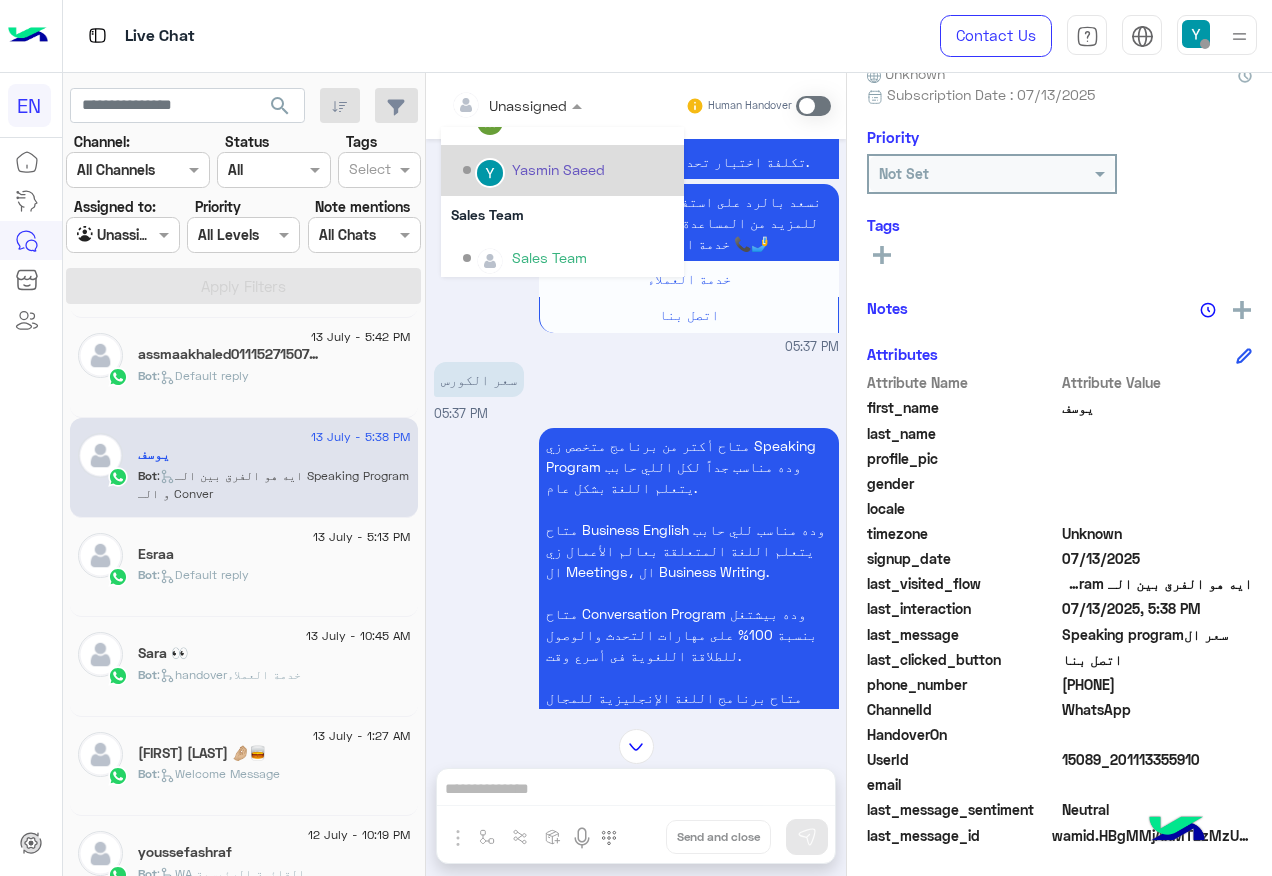 scroll, scrollTop: 332, scrollLeft: 0, axis: vertical 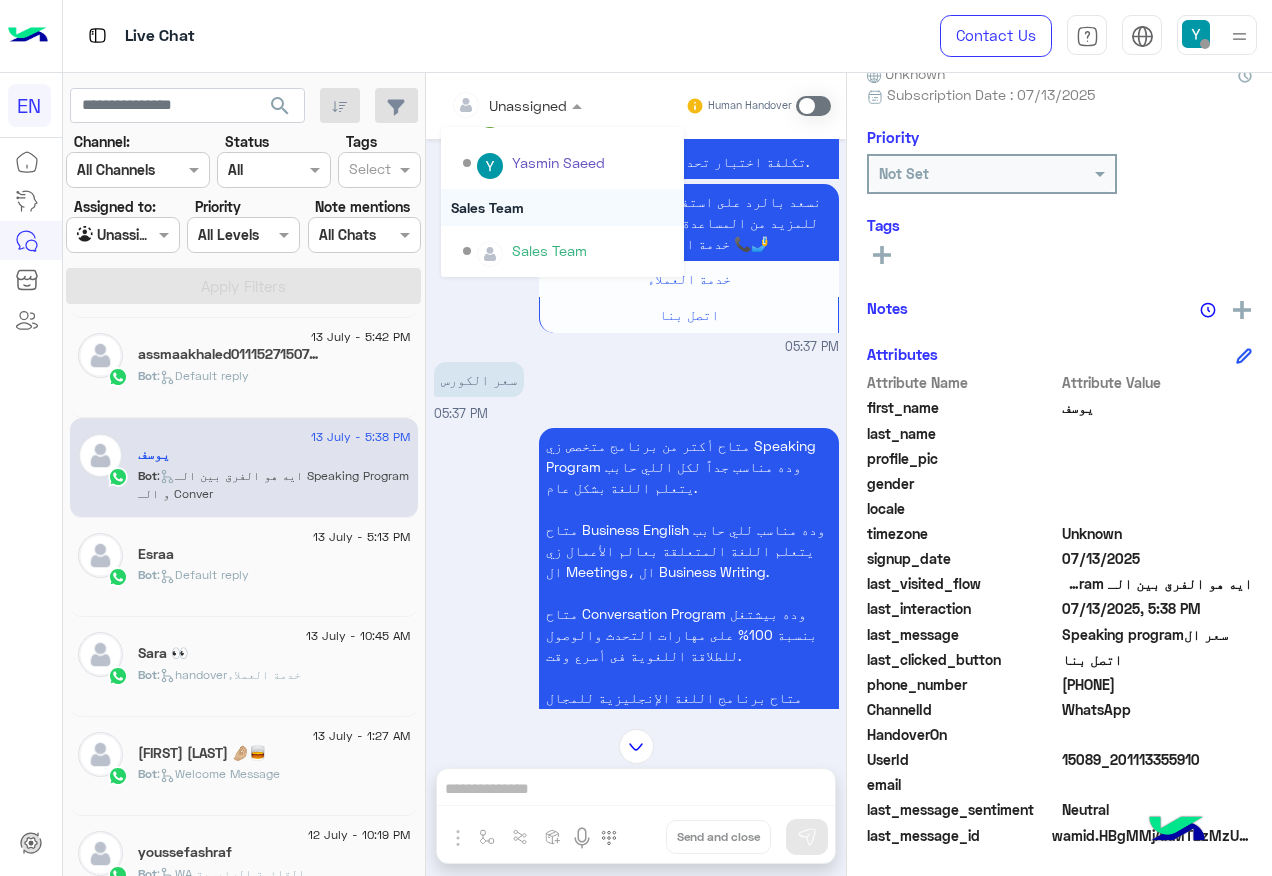 click on "Sales Team" at bounding box center (562, 207) 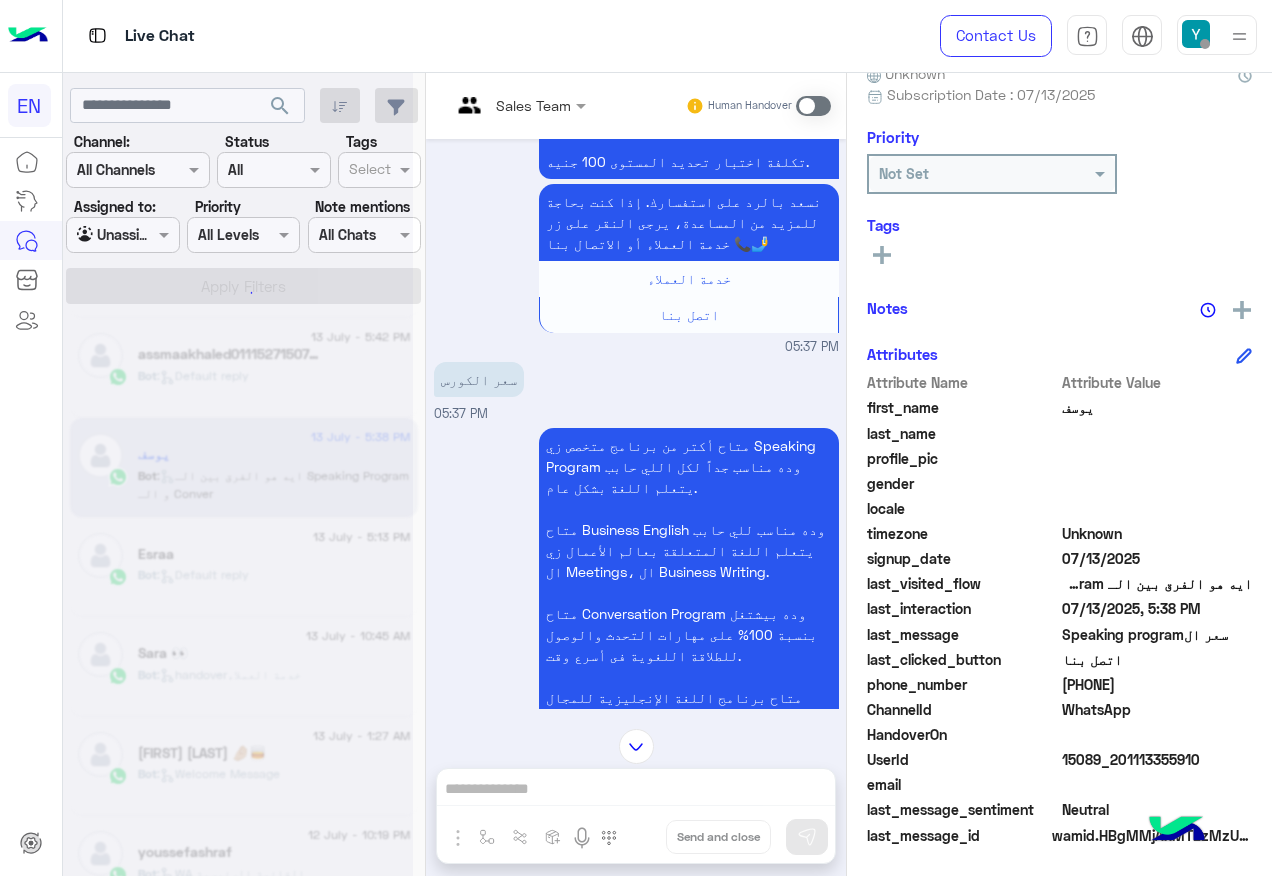 scroll, scrollTop: 0, scrollLeft: 0, axis: both 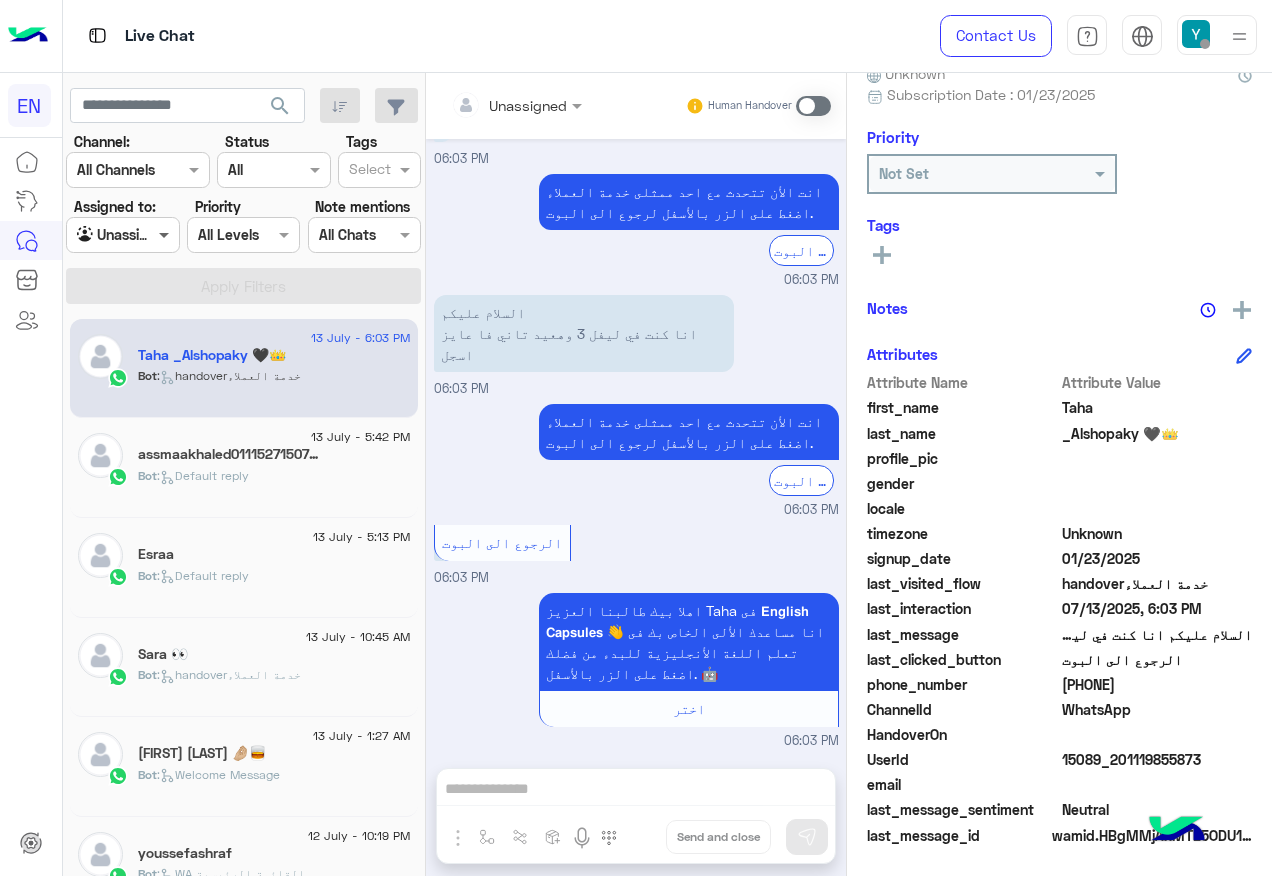click at bounding box center [166, 234] 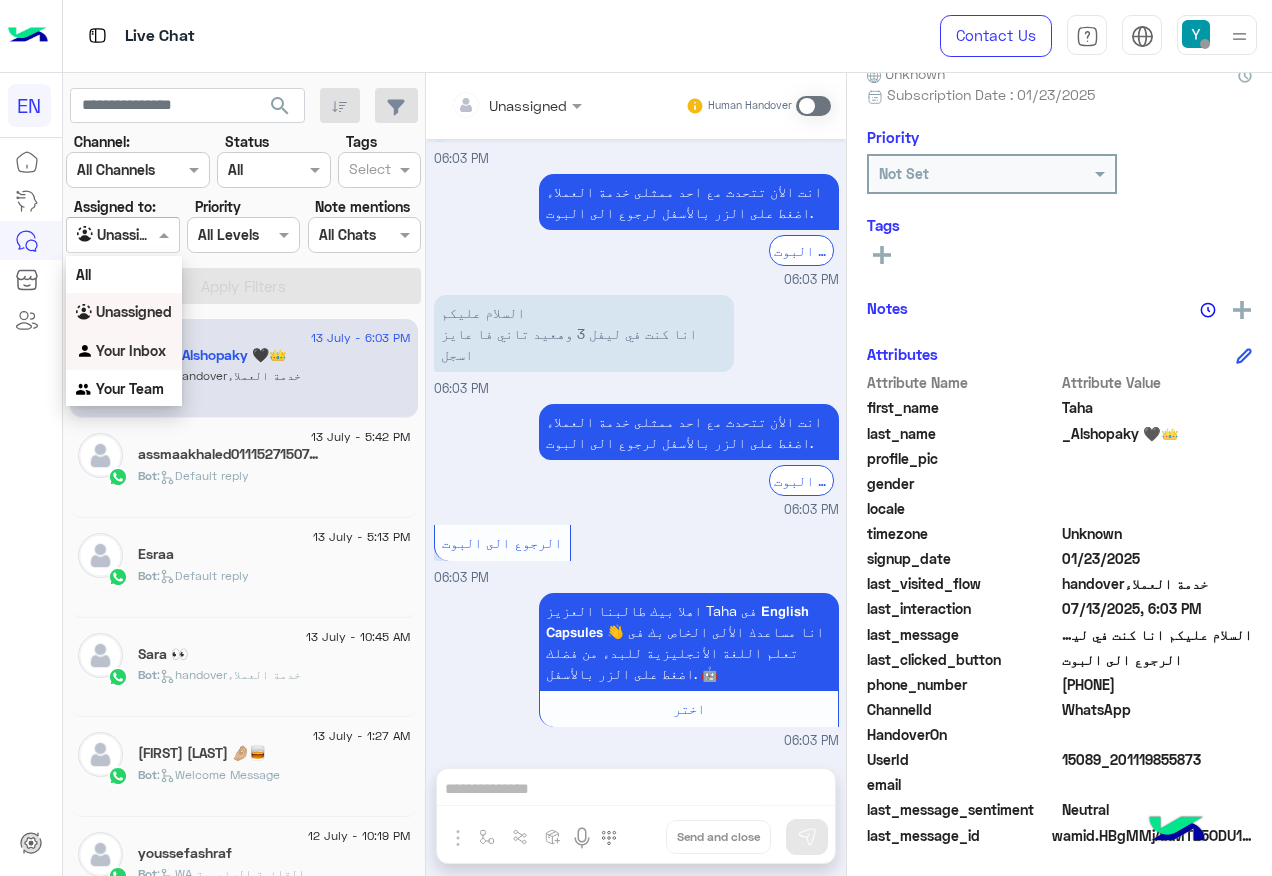 click on "Your Inbox" at bounding box center [124, 351] 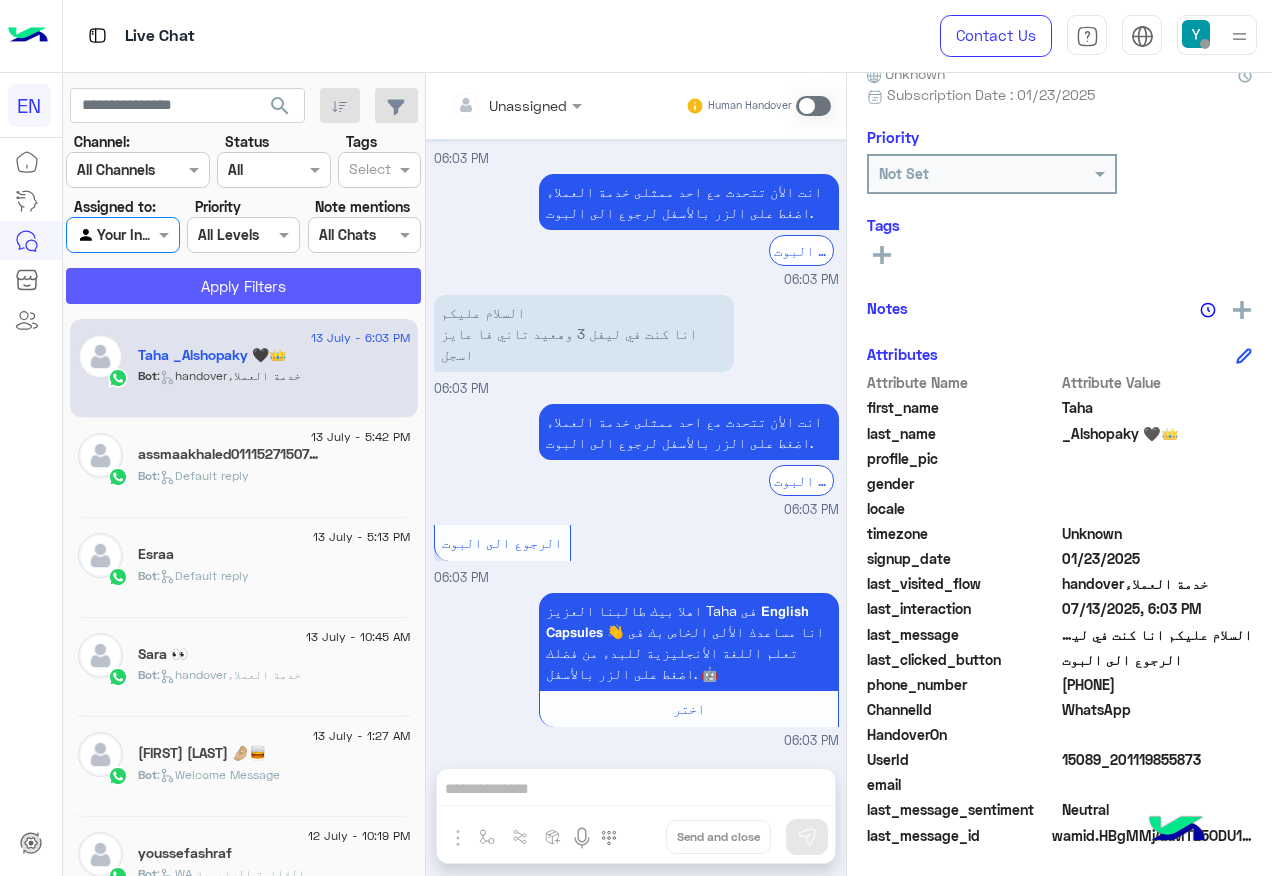 click on "Apply Filters" 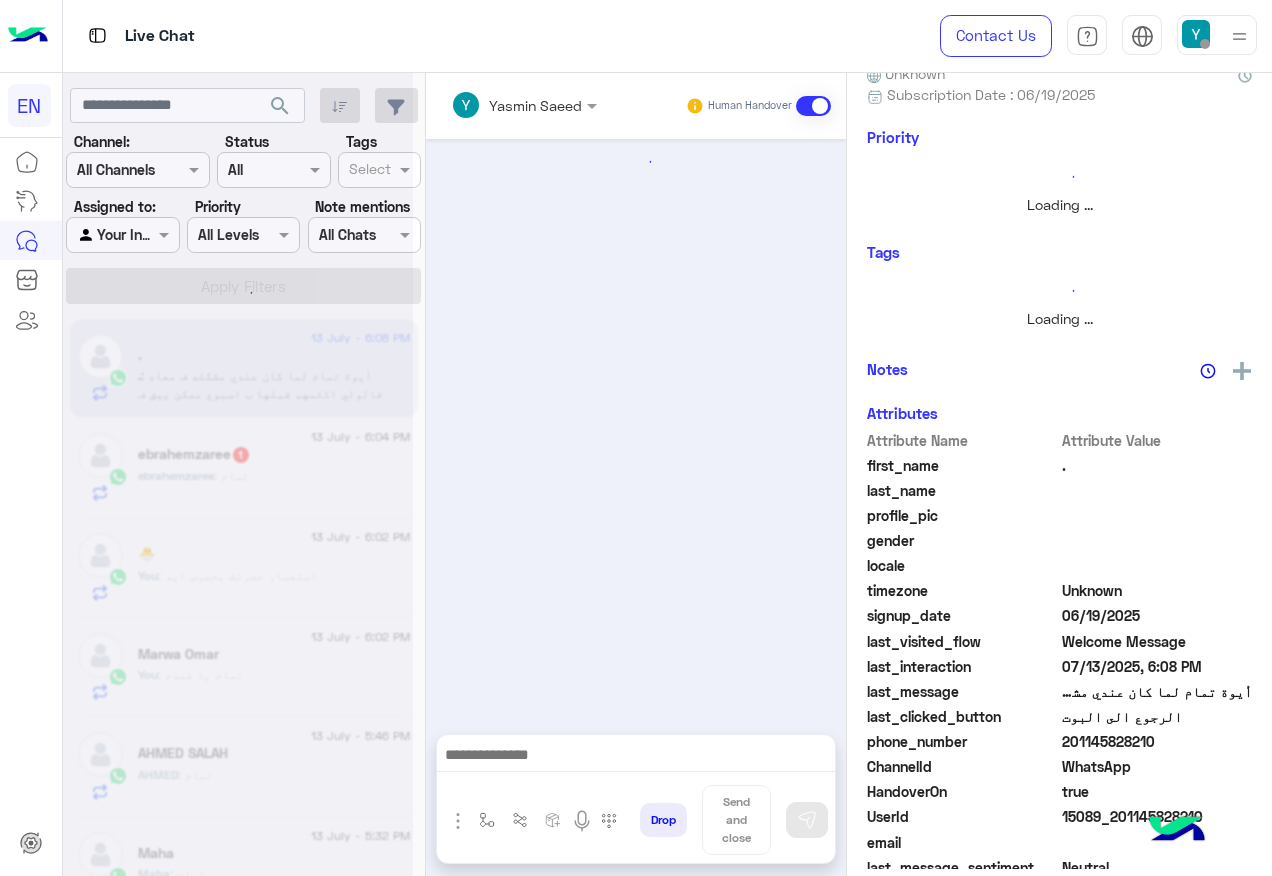 scroll, scrollTop: 0, scrollLeft: 0, axis: both 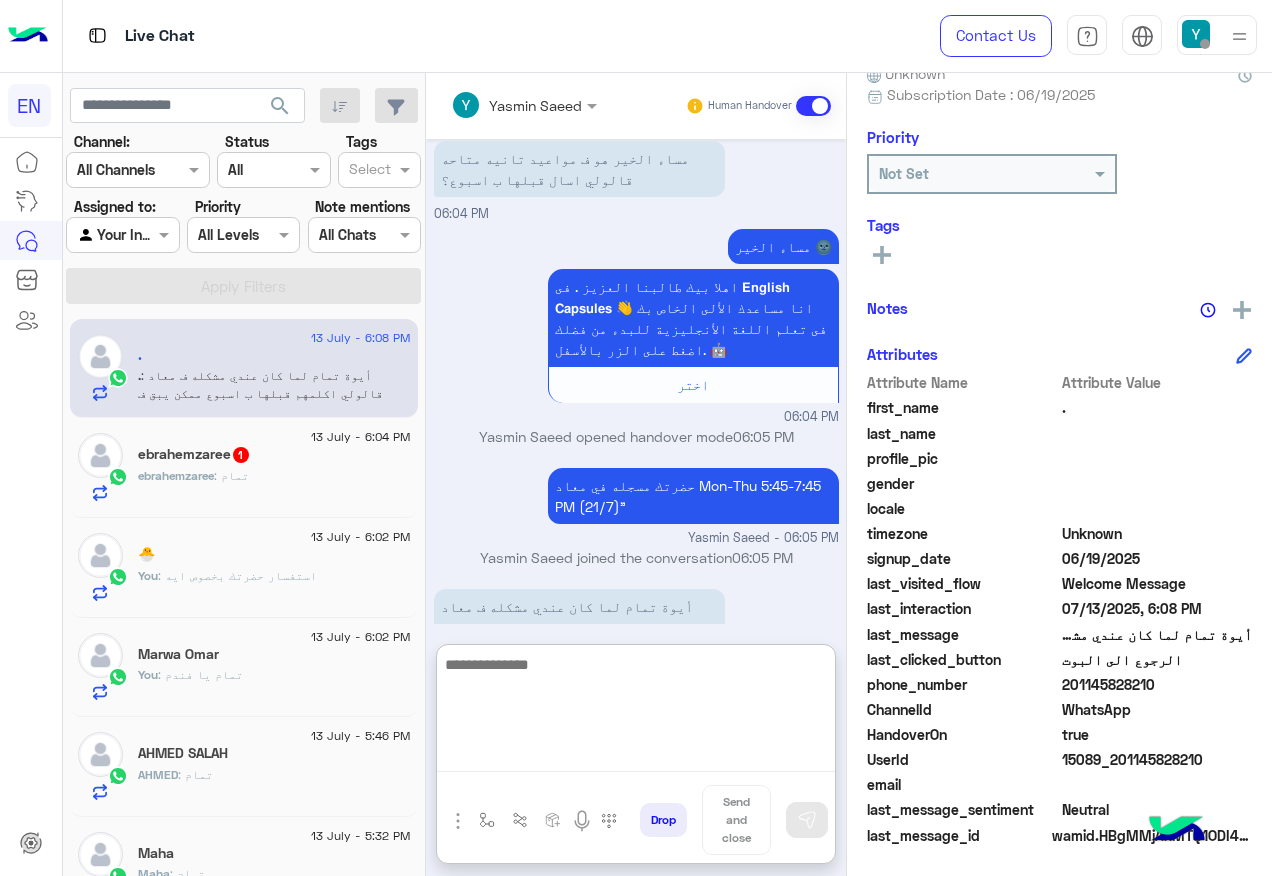 click at bounding box center [636, 712] 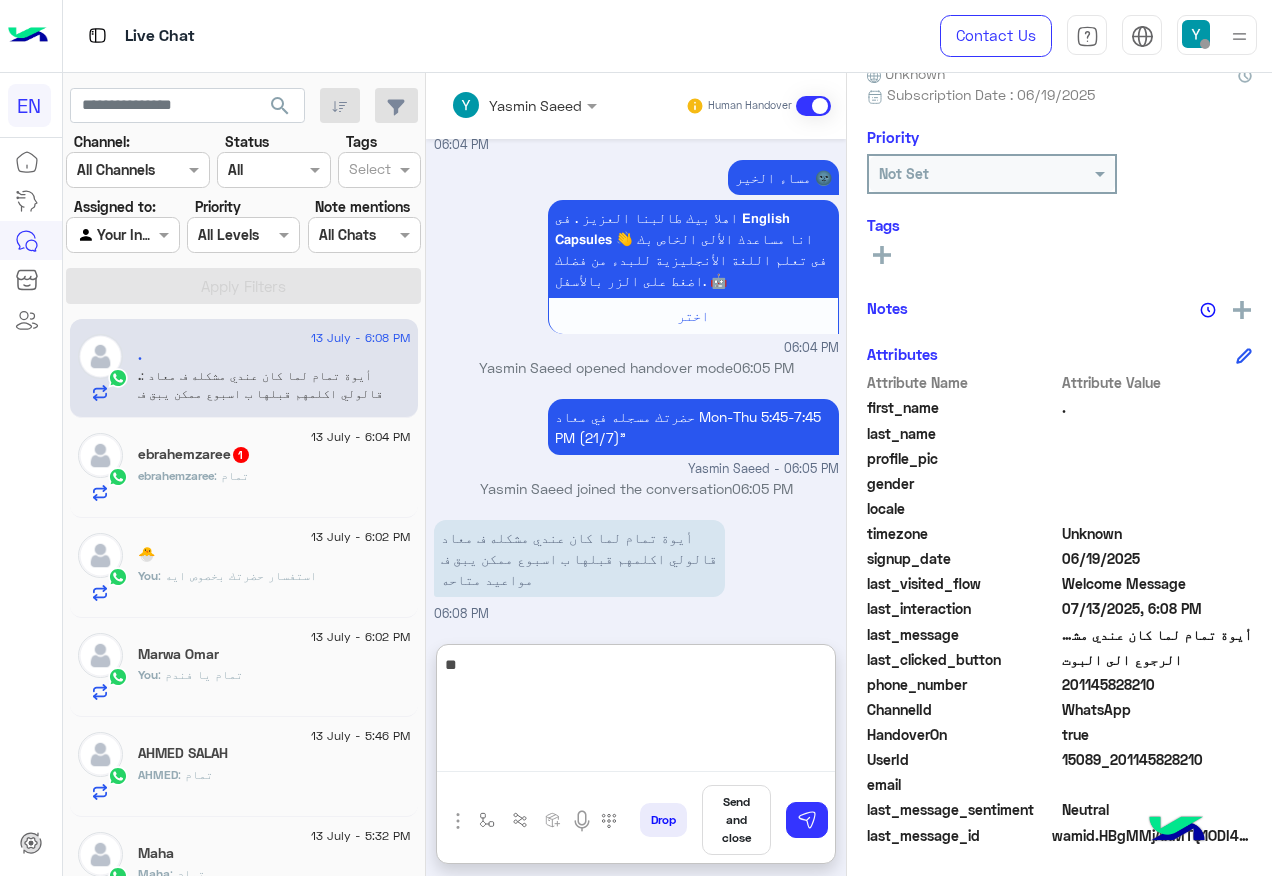 type on "*" 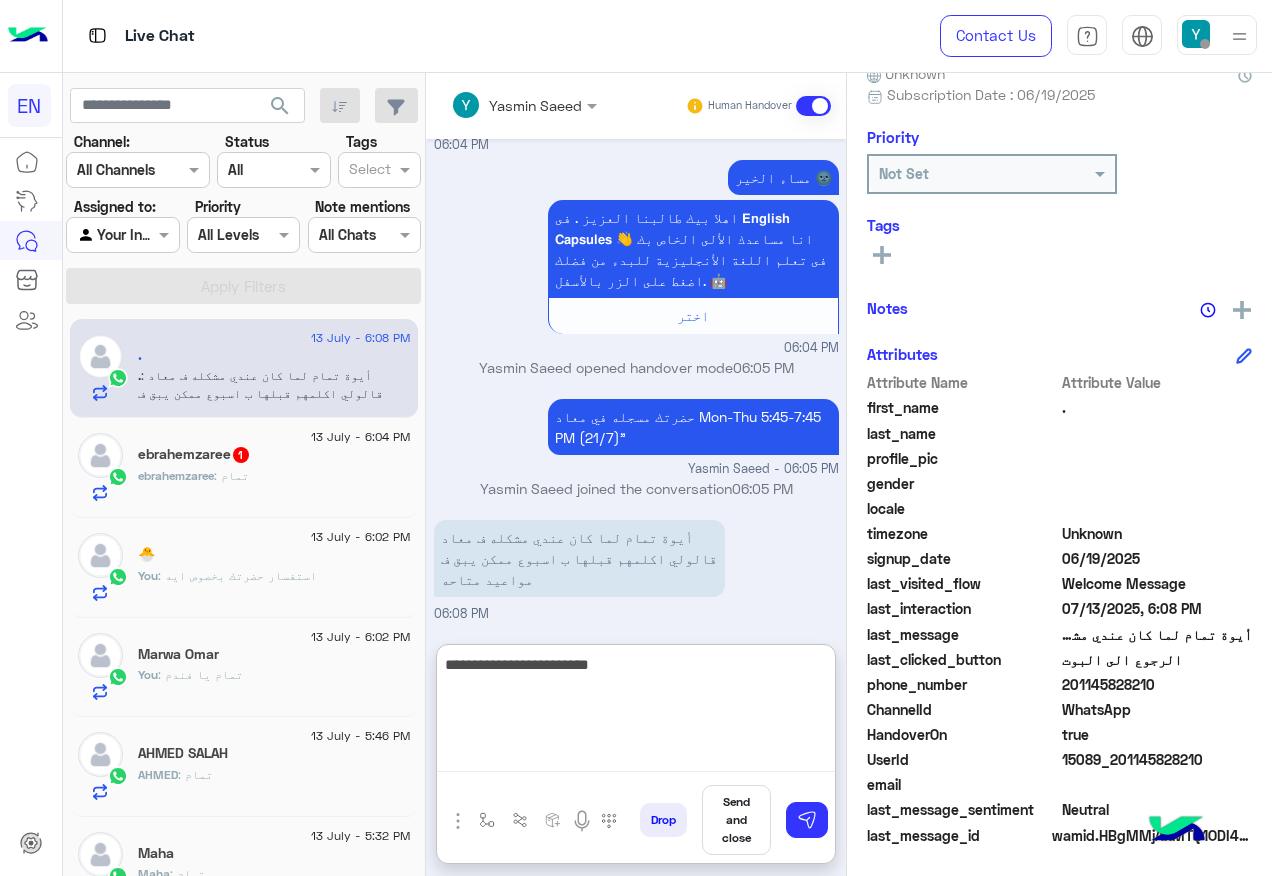 type on "**********" 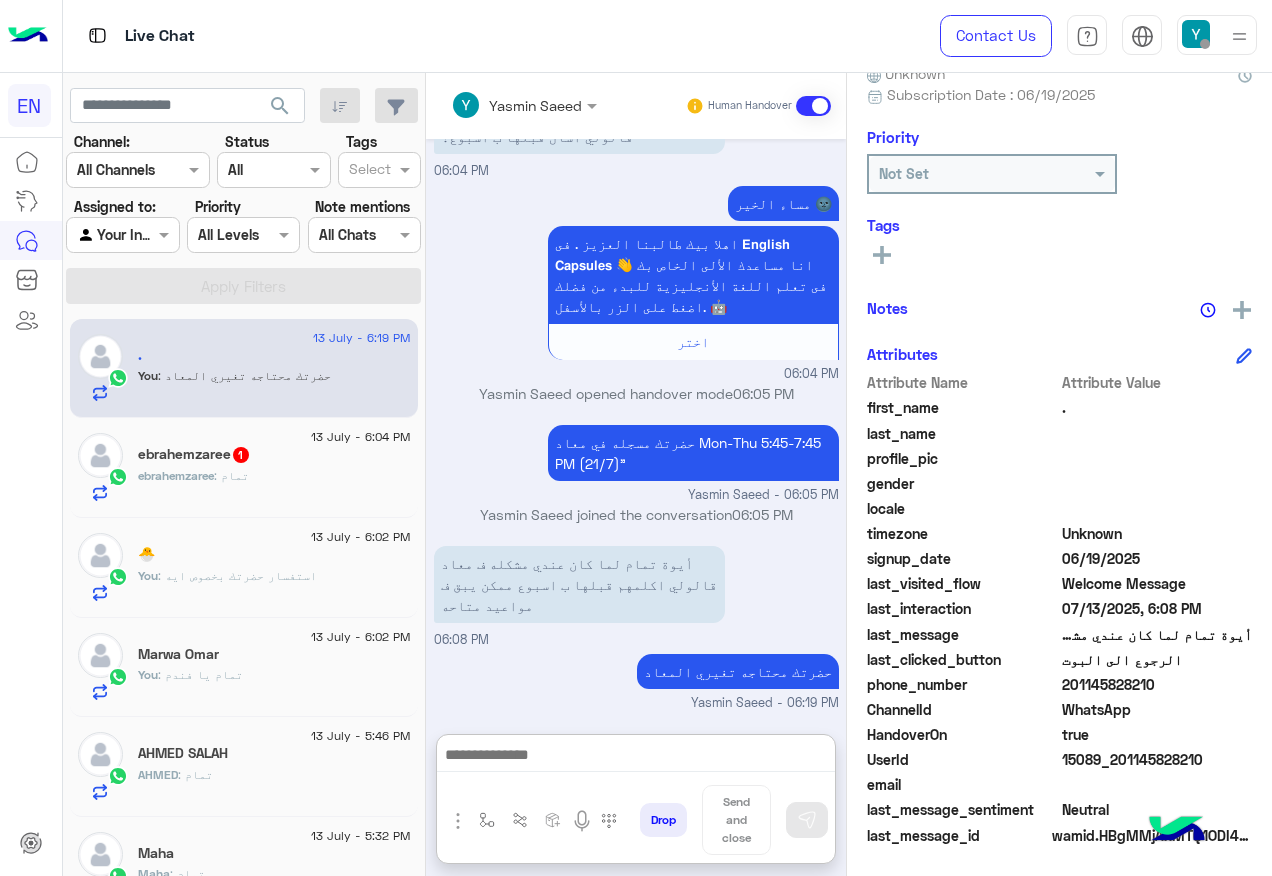 click on "[FIRST] [NUMBER]" 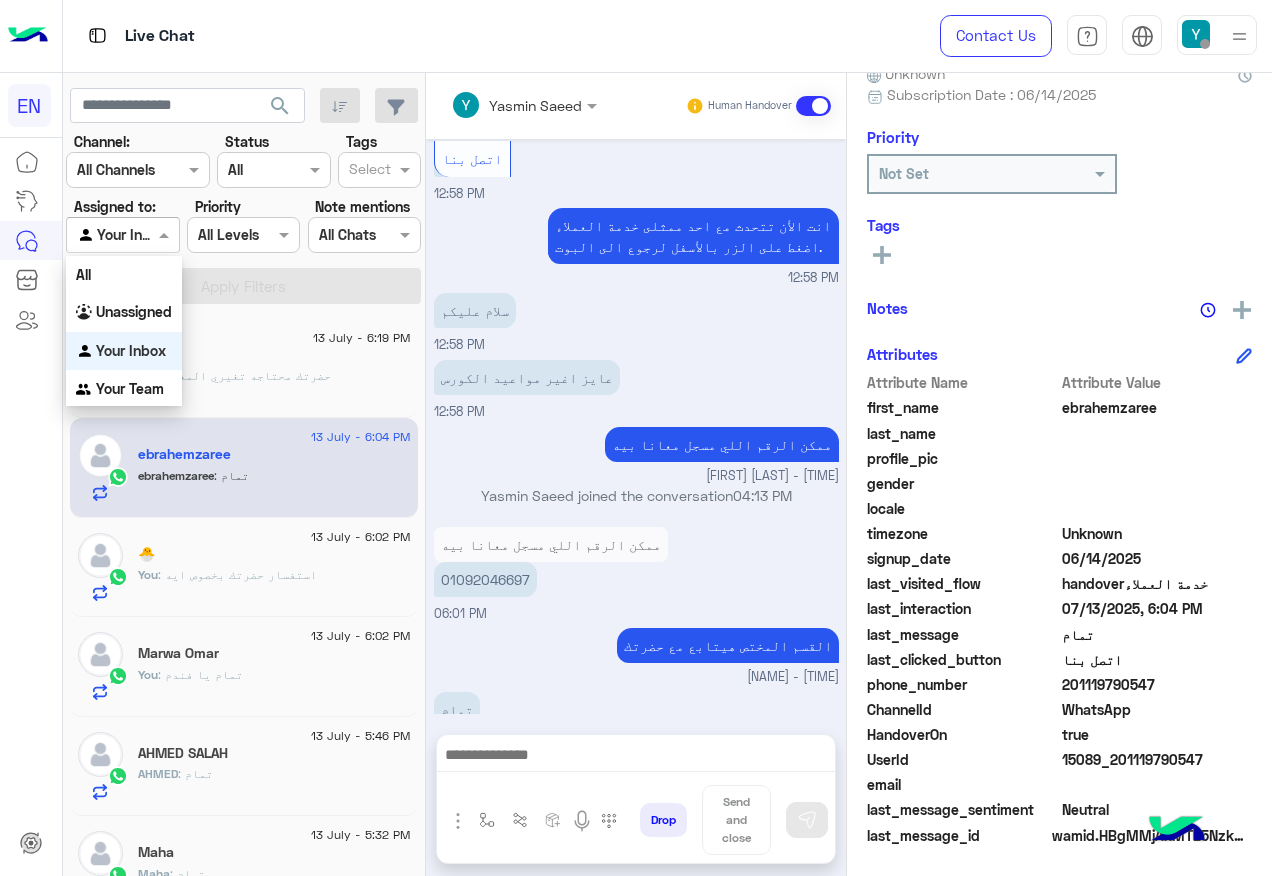 click at bounding box center (100, 235) 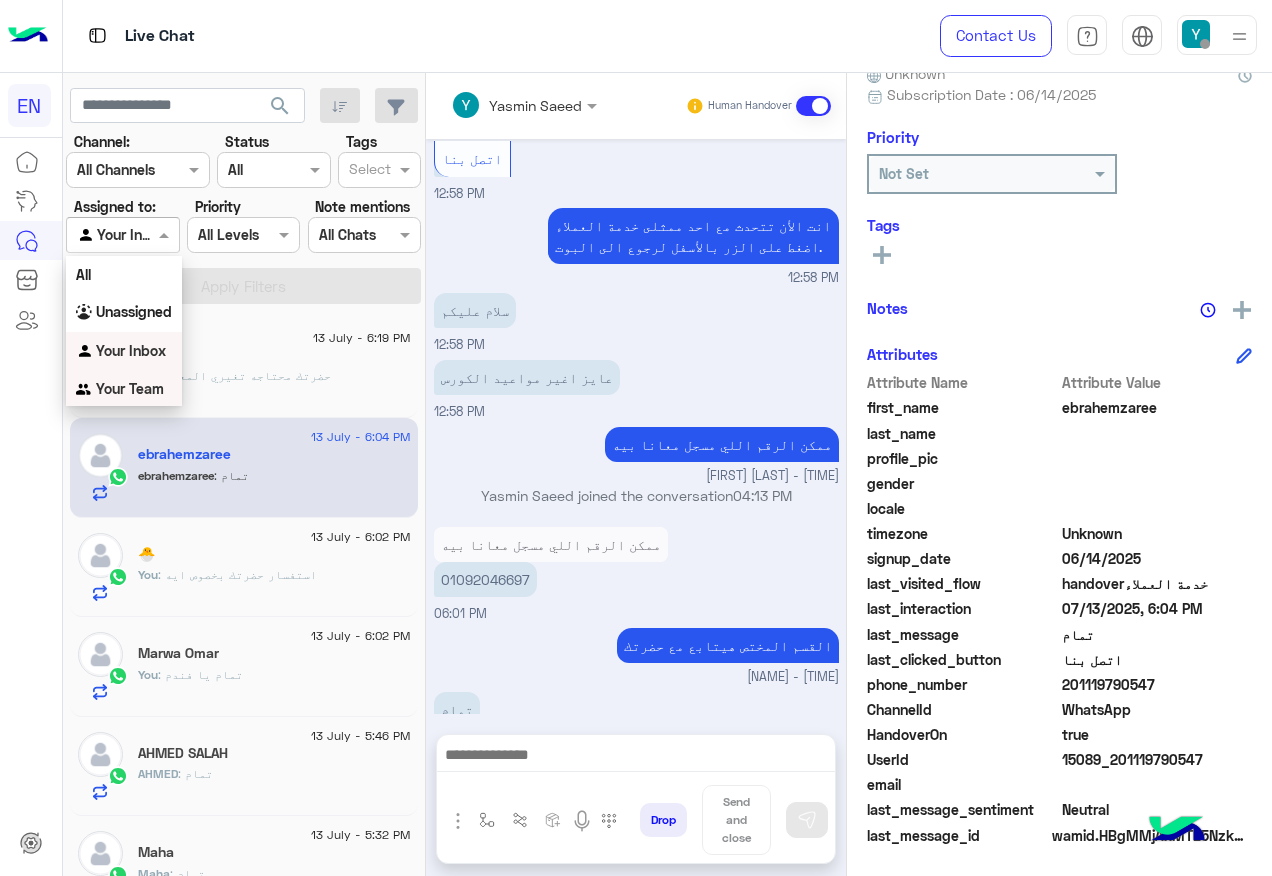 click on "Your Team" at bounding box center [130, 388] 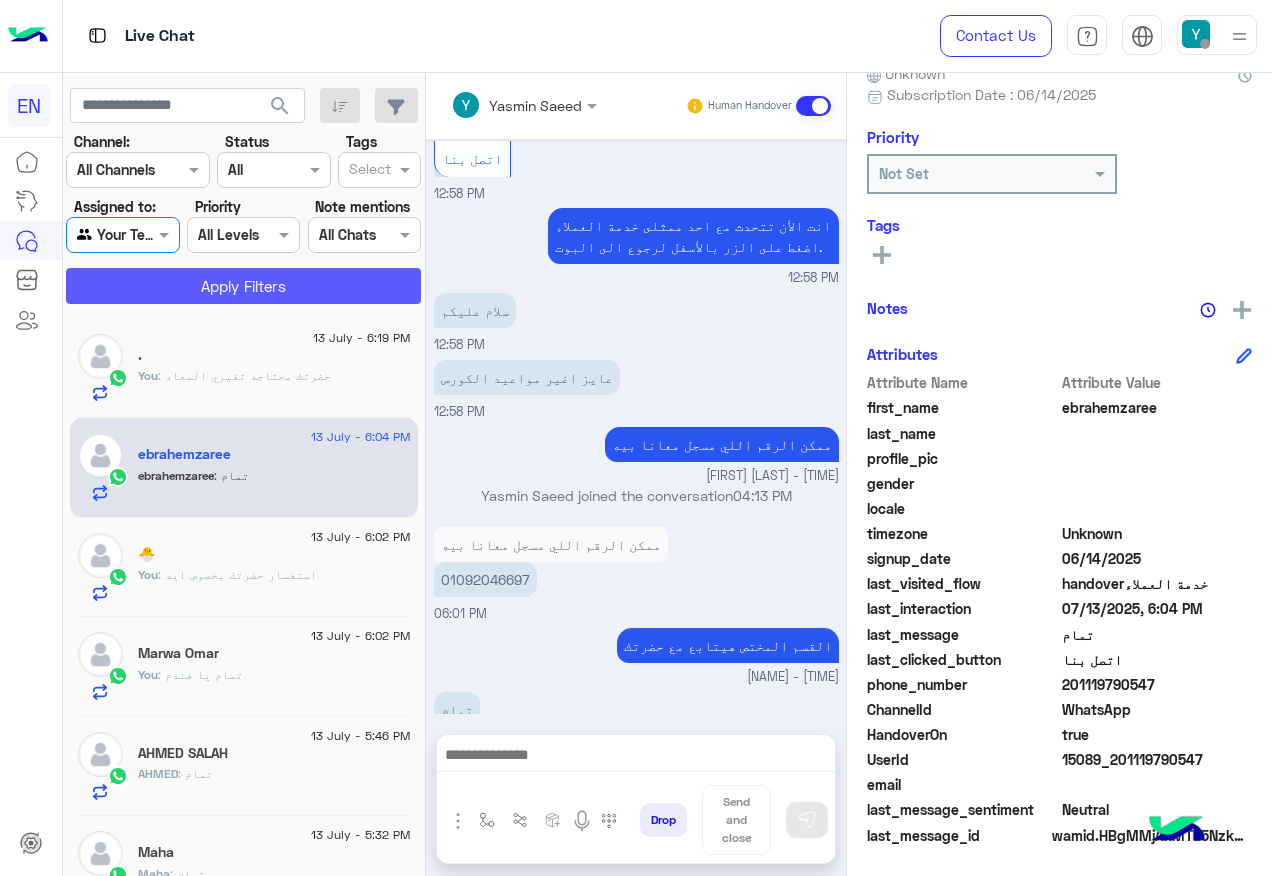 click on "Apply Filters" 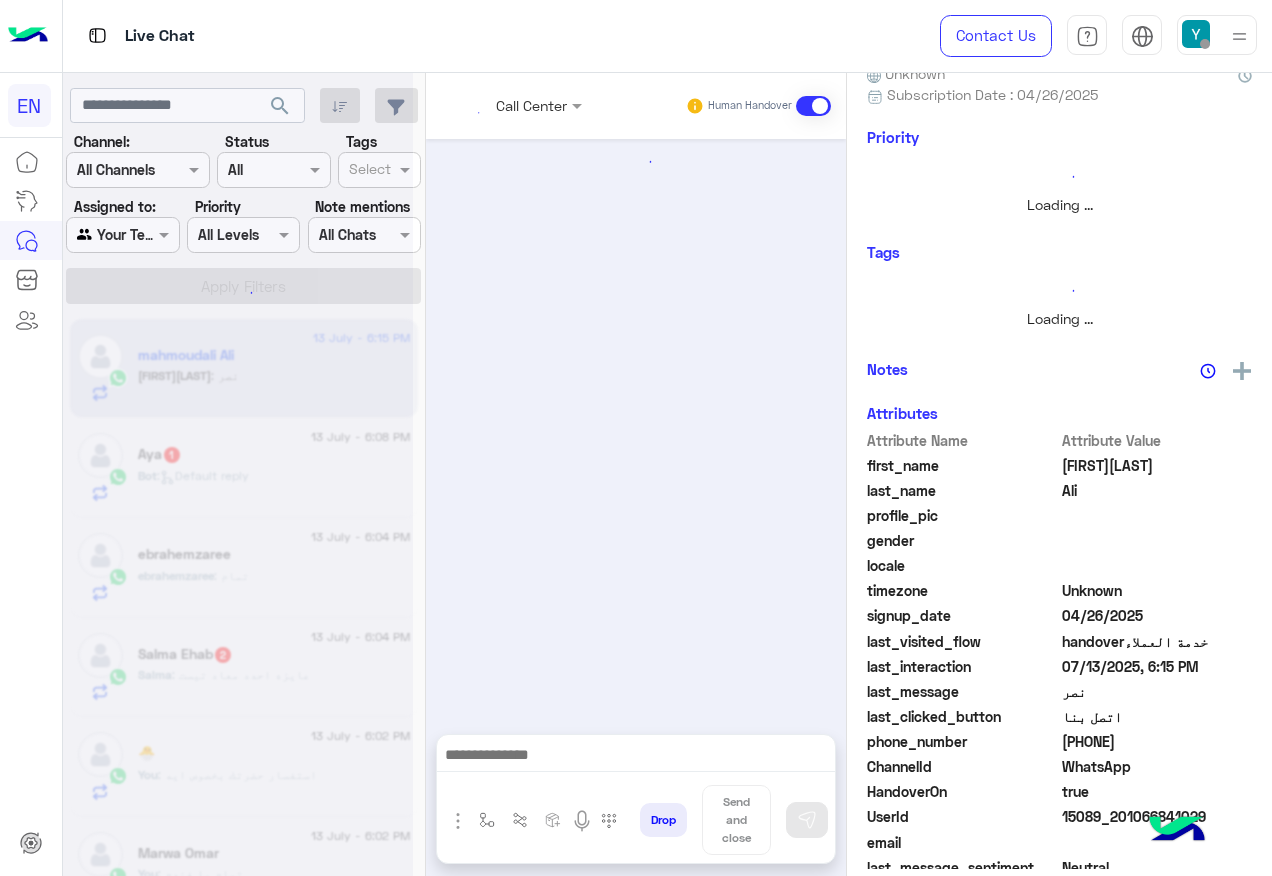 scroll, scrollTop: 0, scrollLeft: 0, axis: both 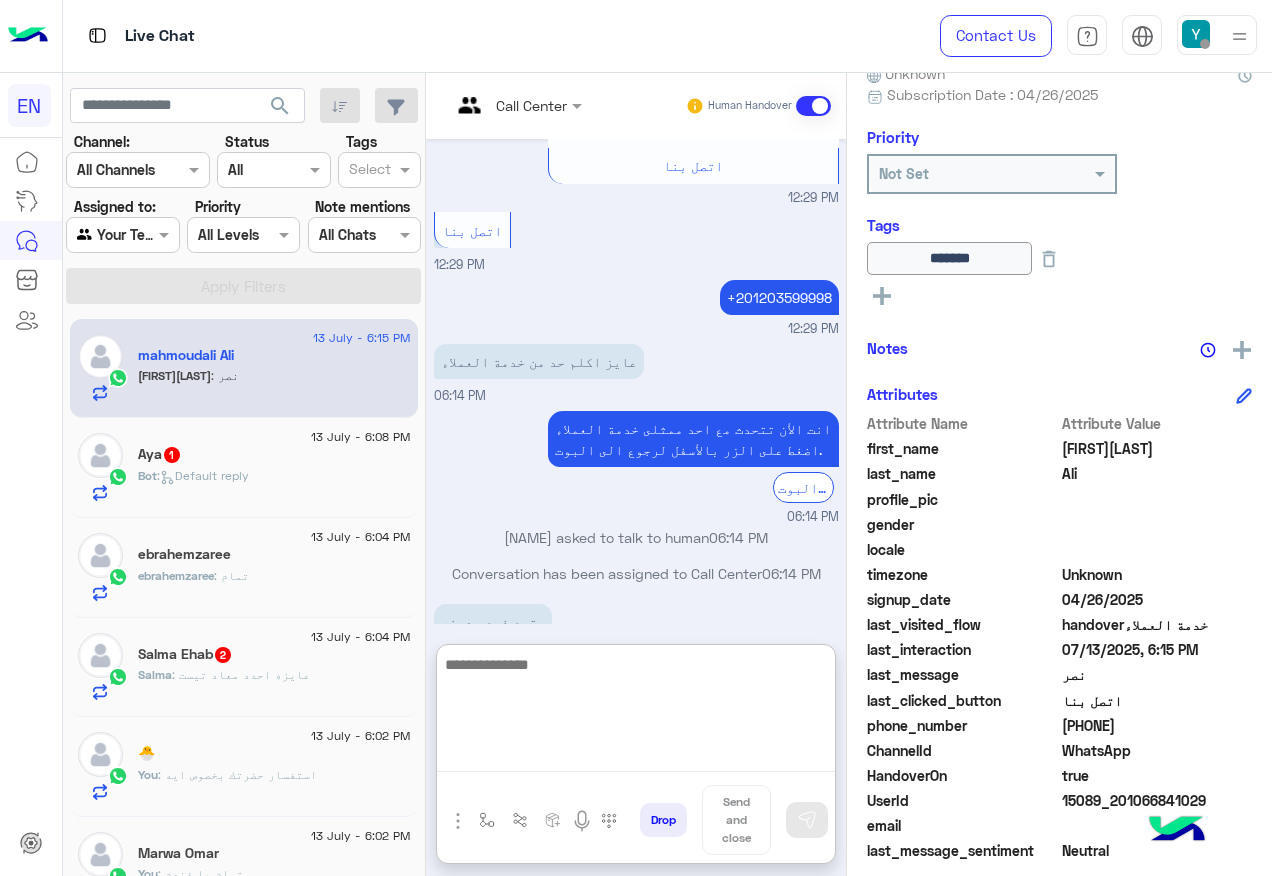 drag, startPoint x: 589, startPoint y: 760, endPoint x: 550, endPoint y: 568, distance: 195.9209 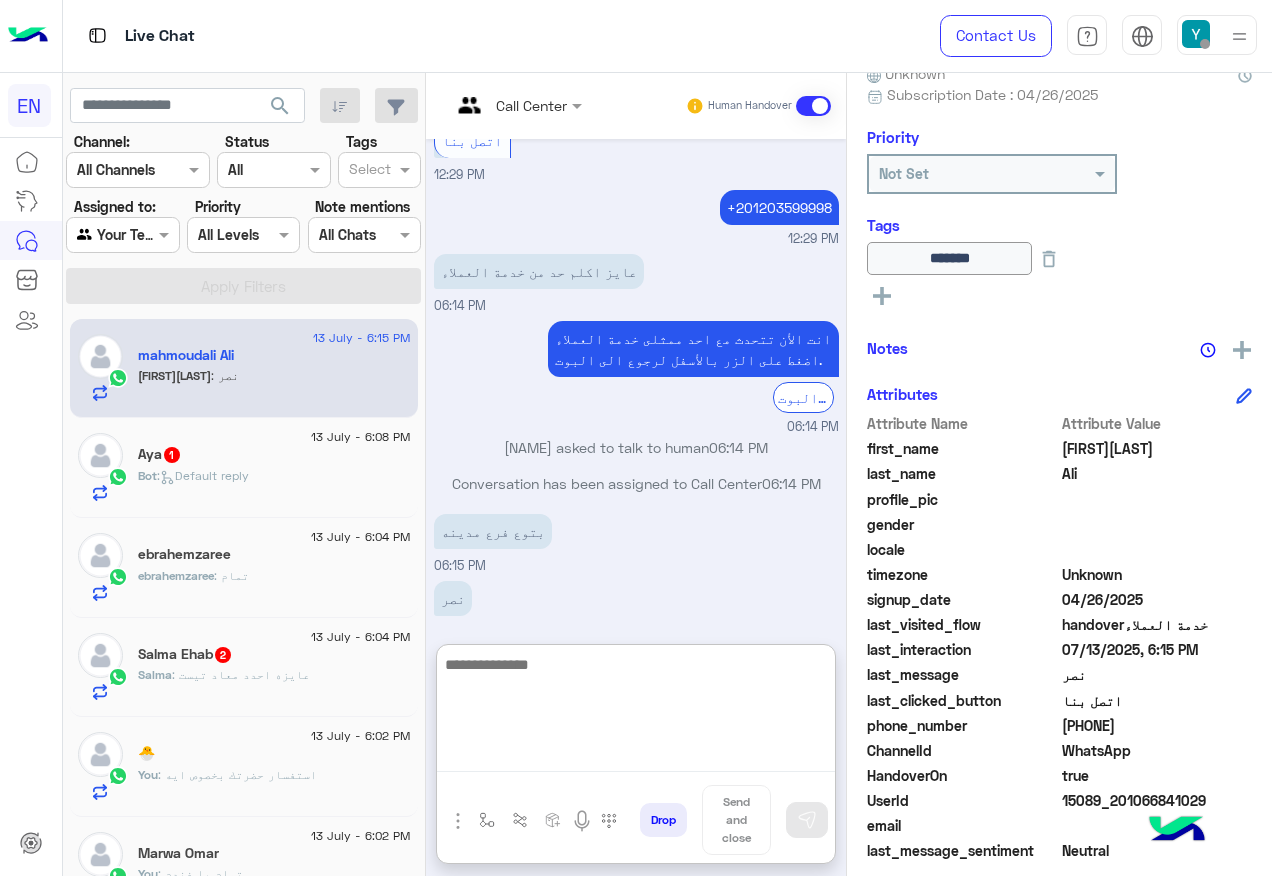 click at bounding box center [636, 712] 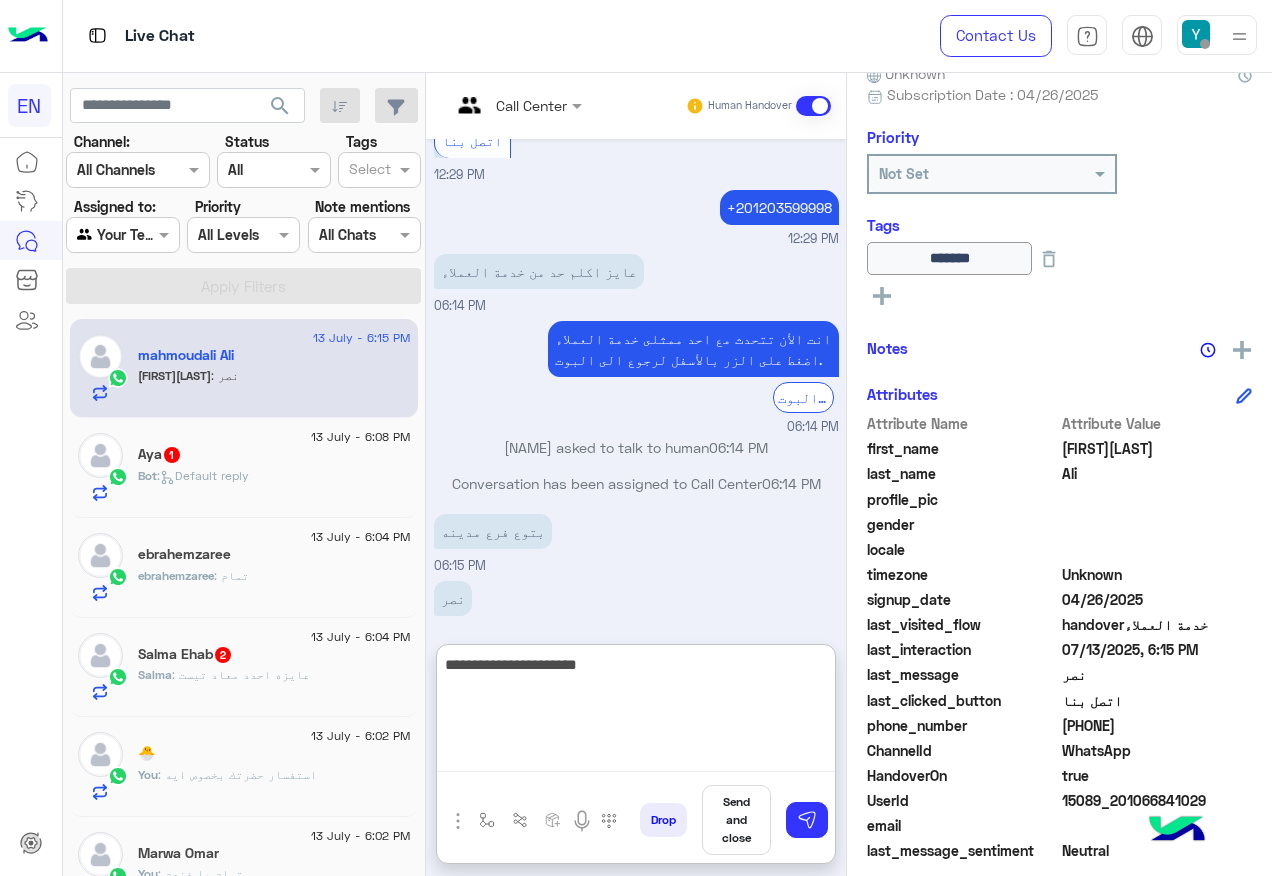 type on "**********" 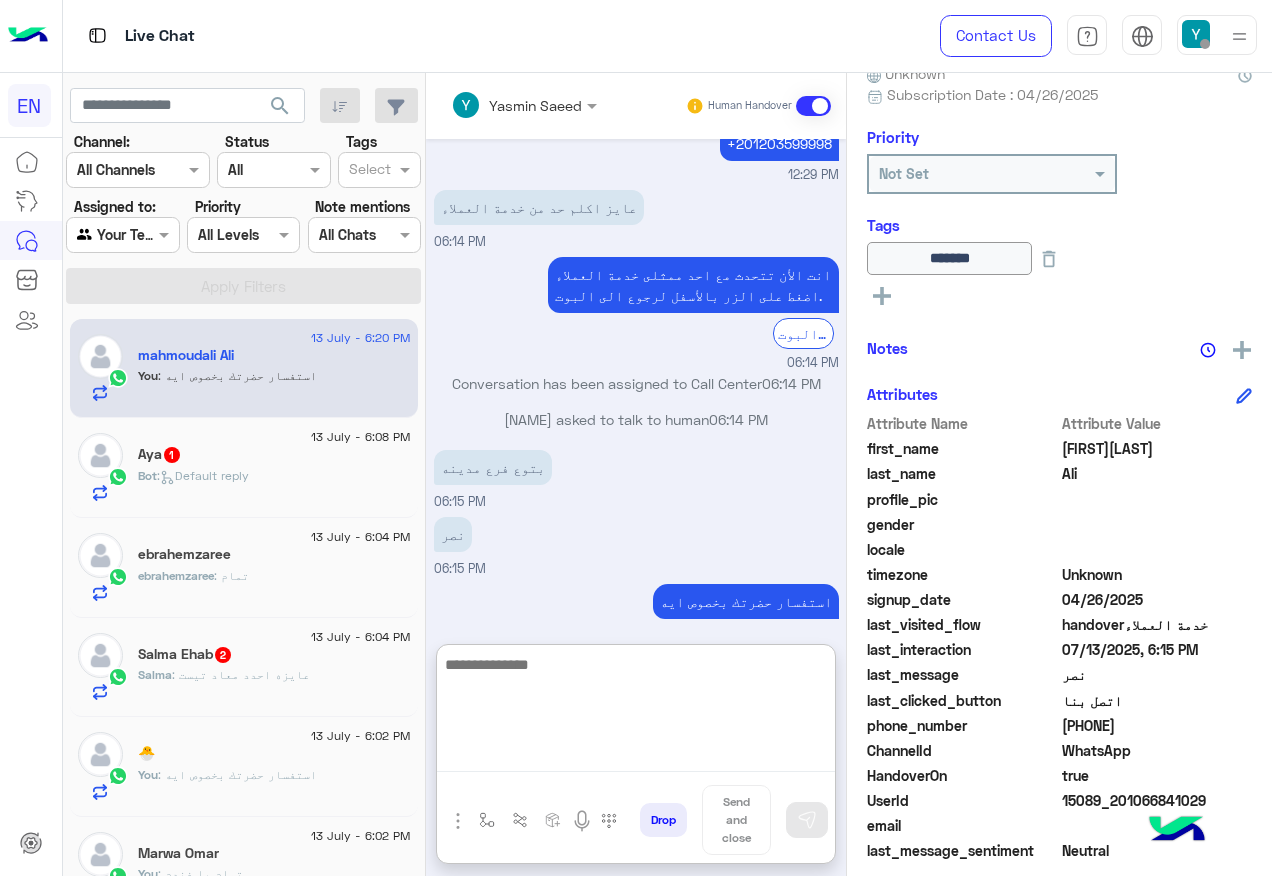 scroll, scrollTop: 1797, scrollLeft: 0, axis: vertical 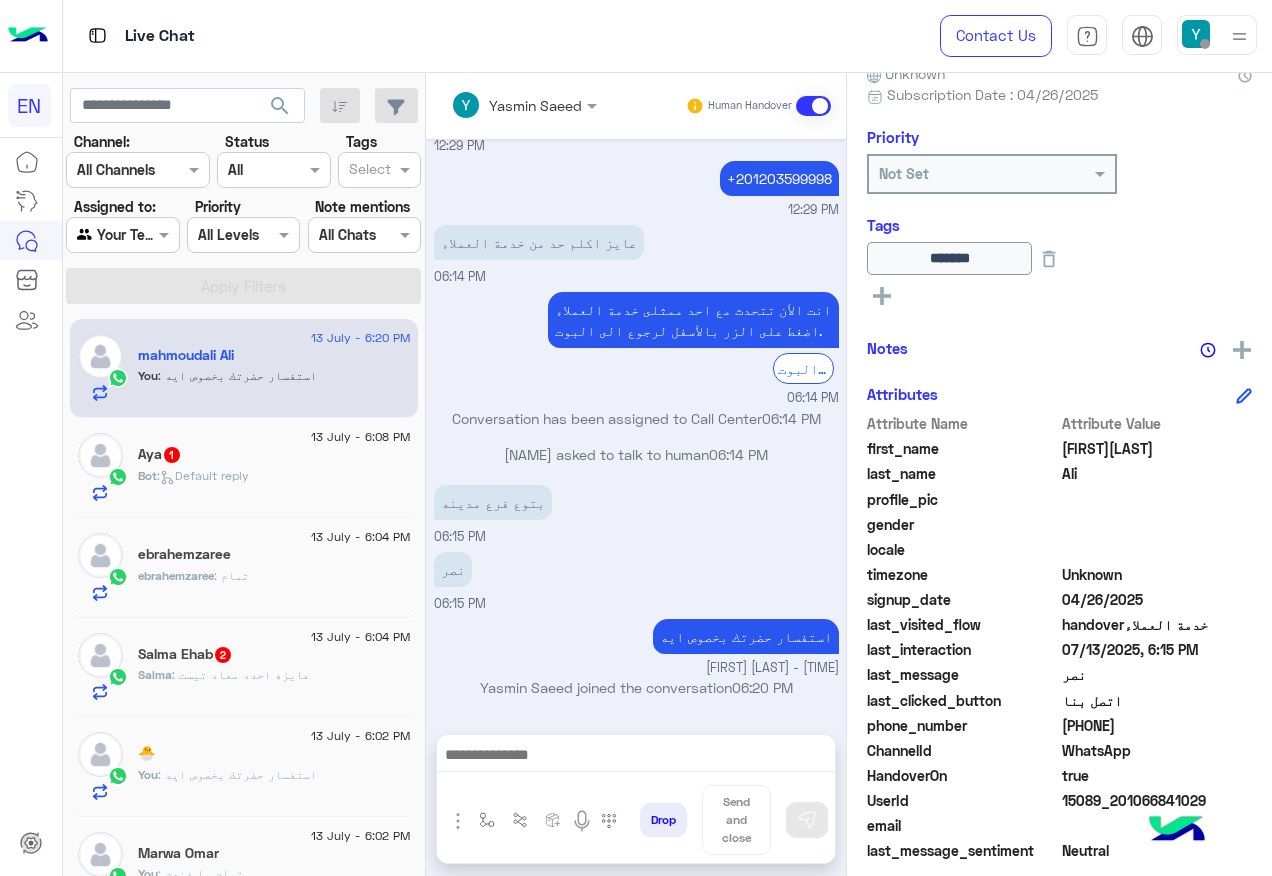 click on "2" 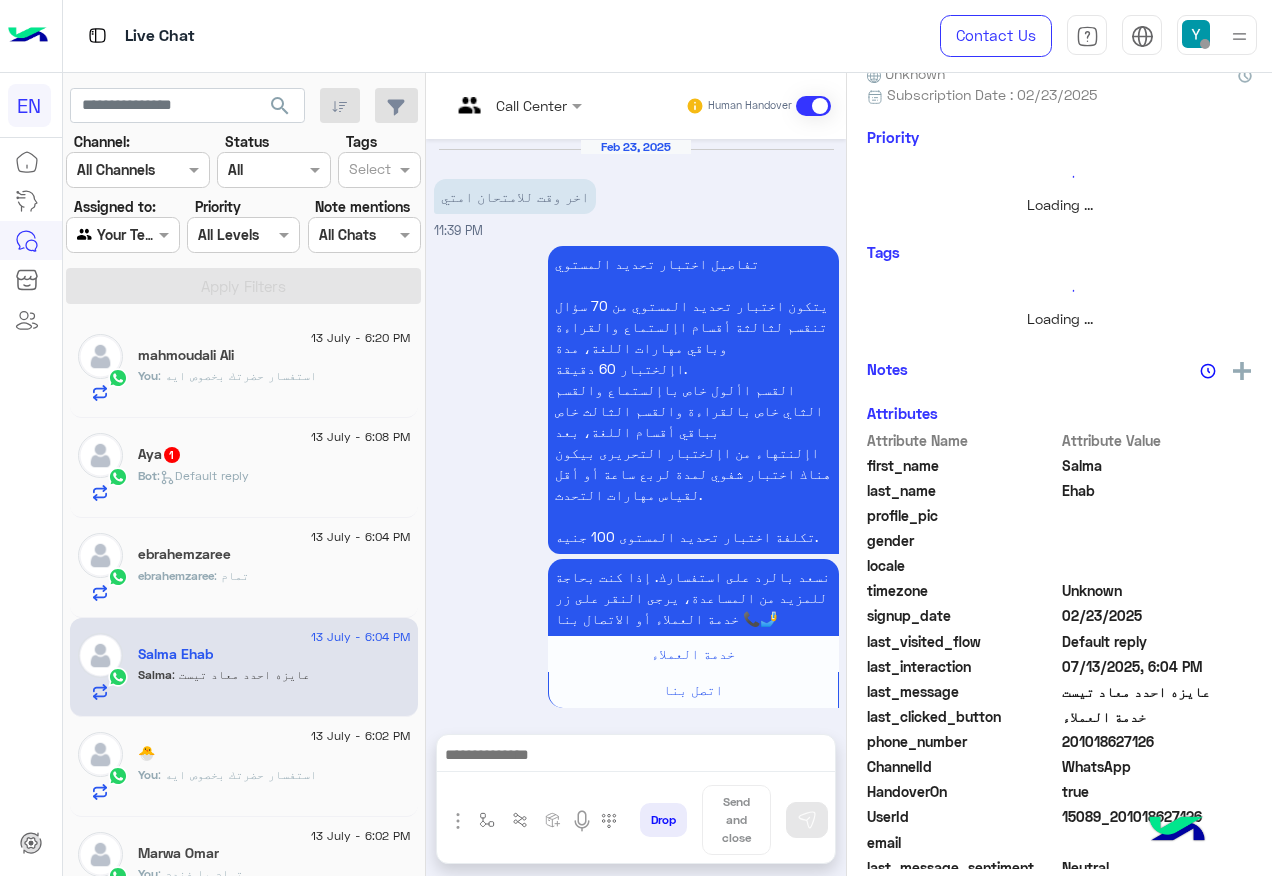 scroll, scrollTop: 1434, scrollLeft: 0, axis: vertical 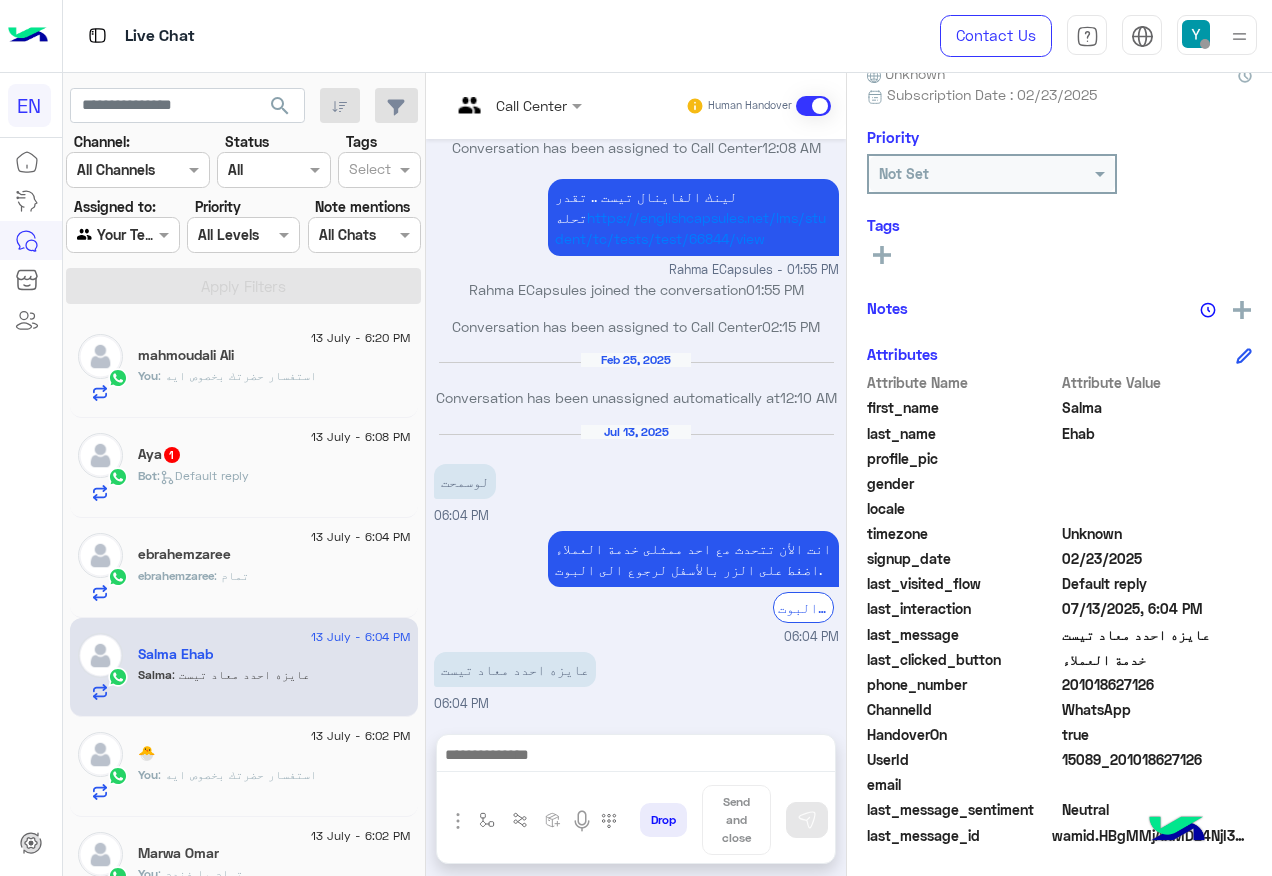 click on "201018627126" 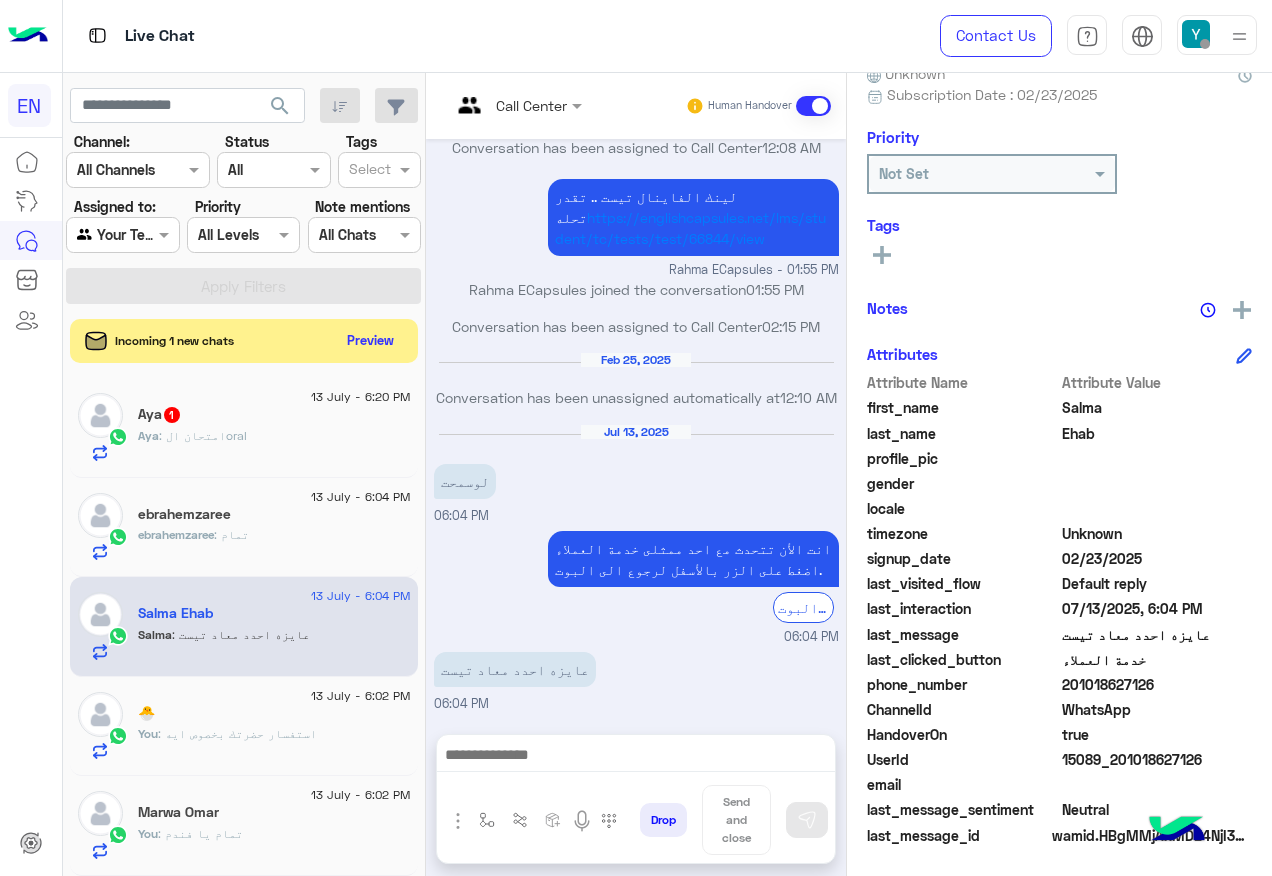 click on "[USERNAME] : امتحان الoral" 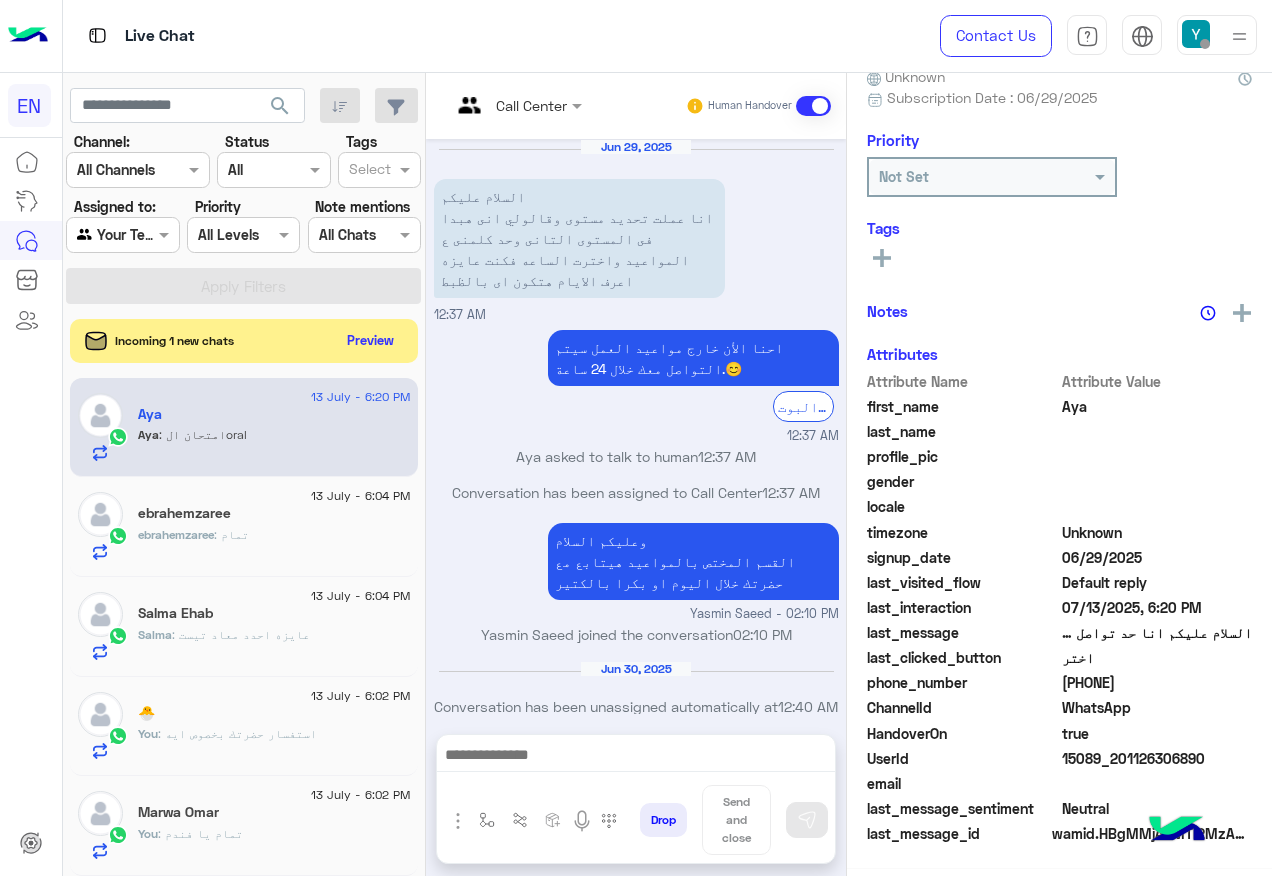 scroll, scrollTop: 1263, scrollLeft: 0, axis: vertical 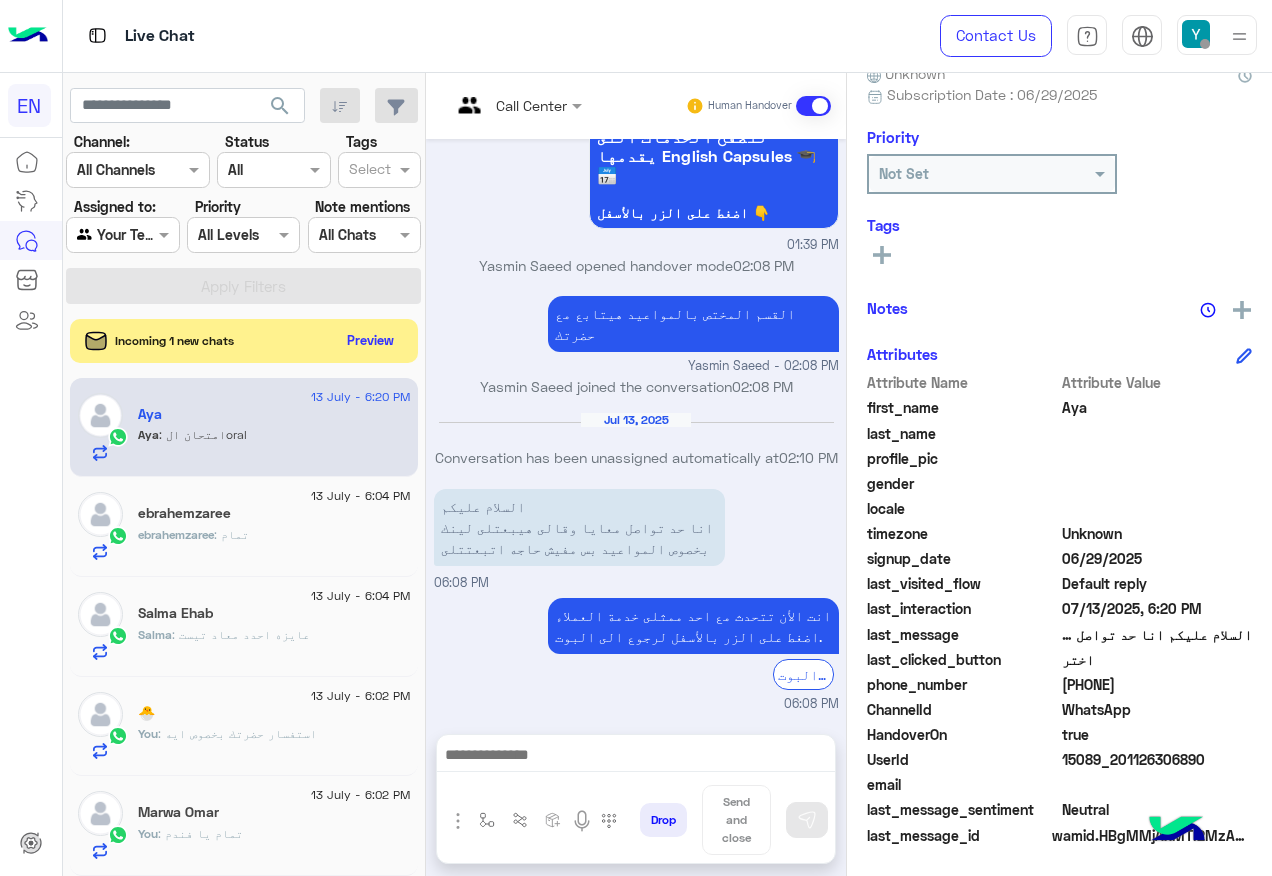 click on "[PHONE]" 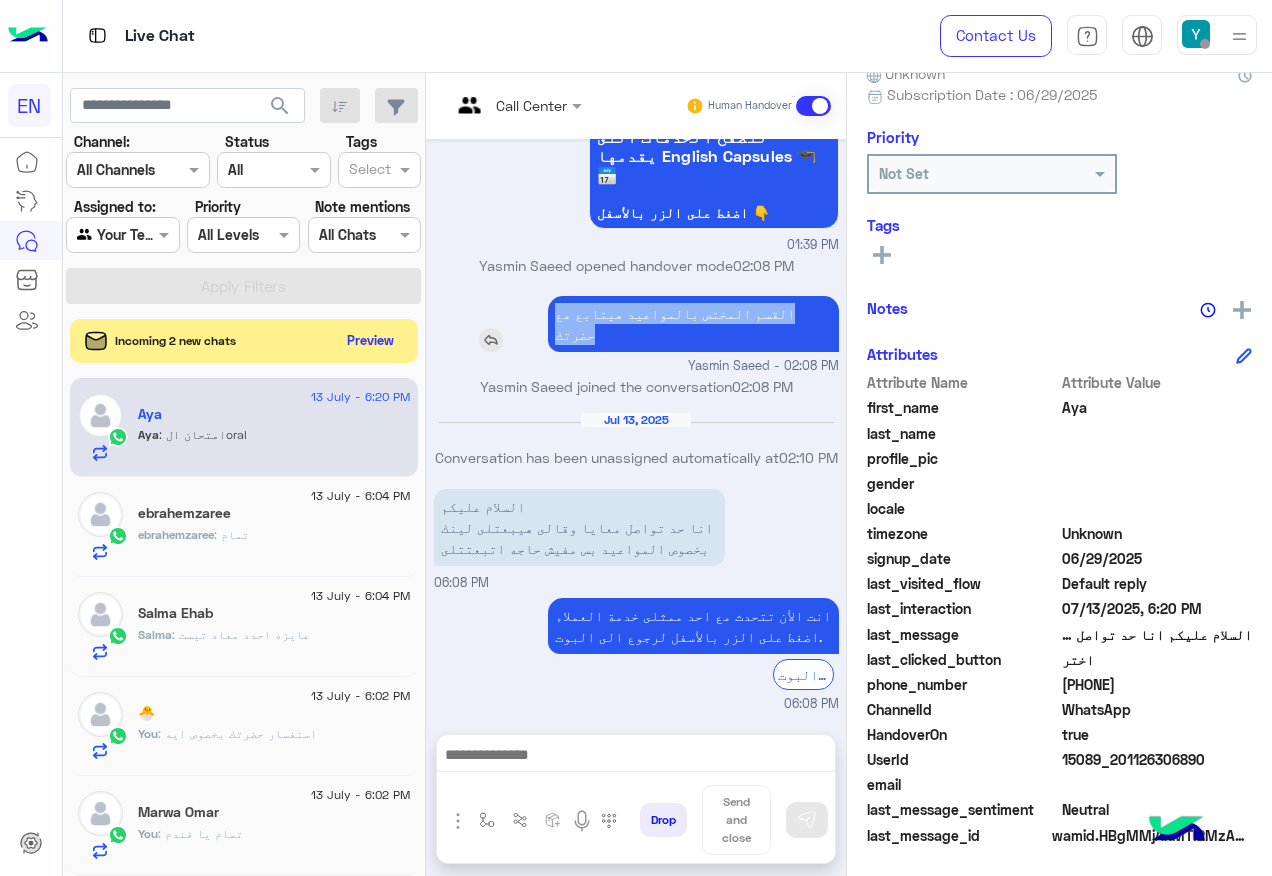 drag, startPoint x: 826, startPoint y: 306, endPoint x: 573, endPoint y: 314, distance: 253.12645 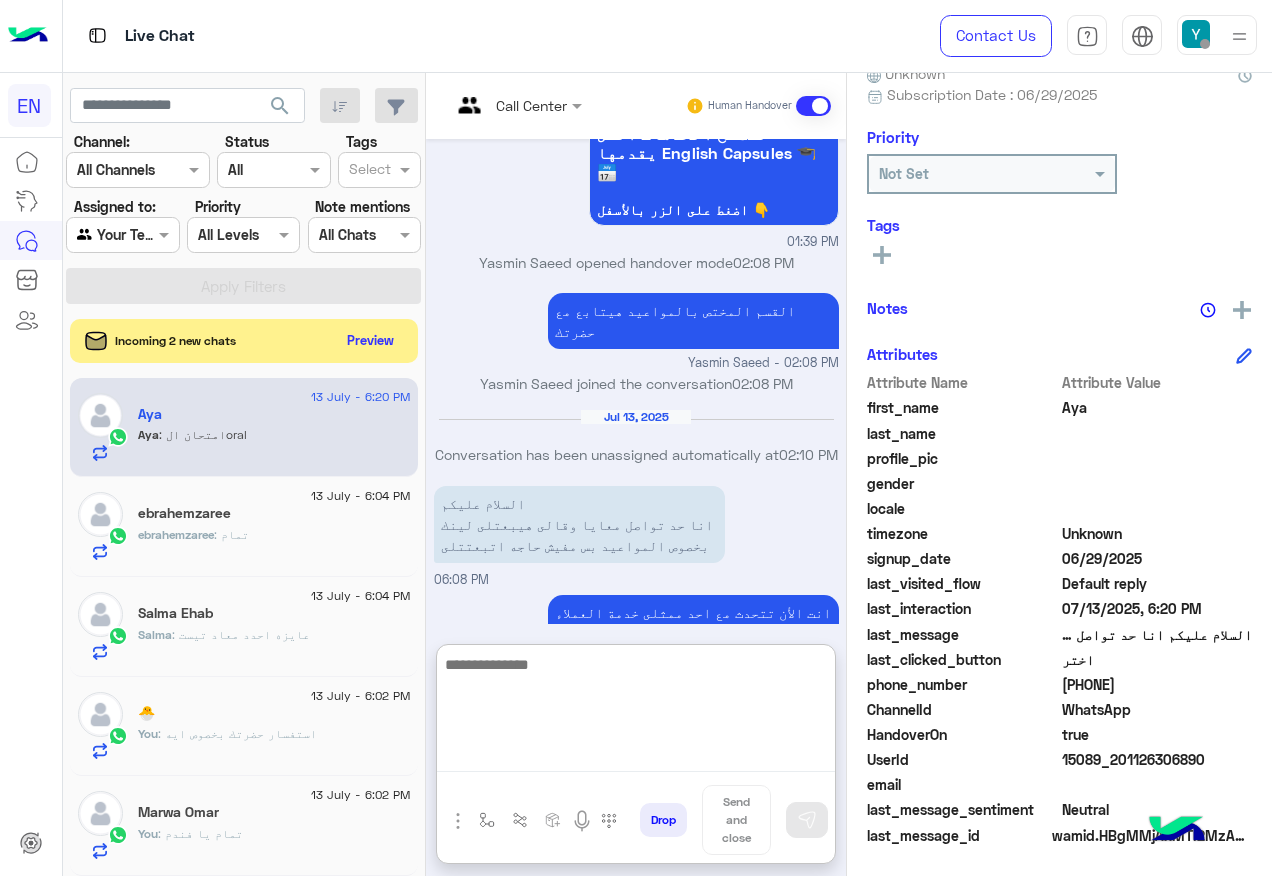 click at bounding box center (636, 712) 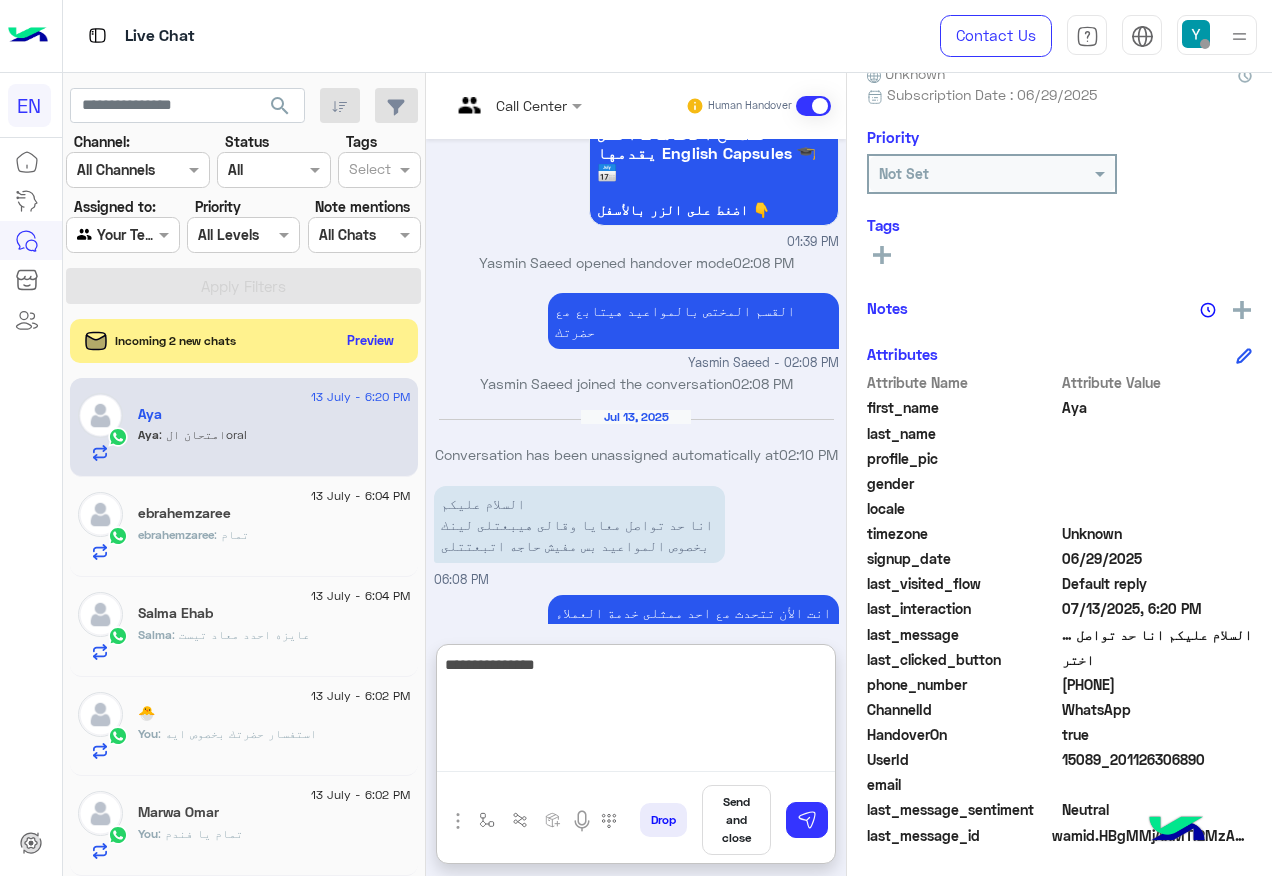 paste on "**********" 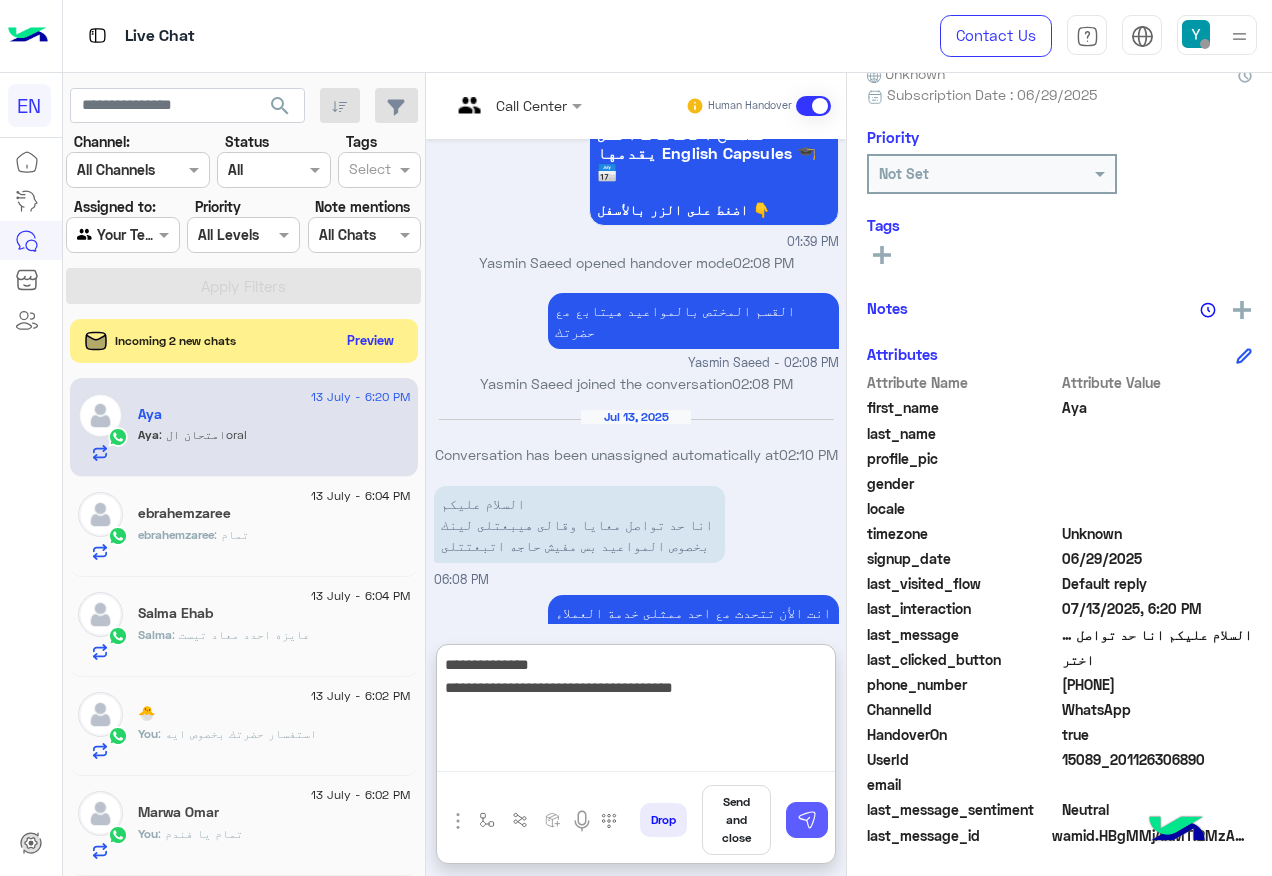 type on "**********" 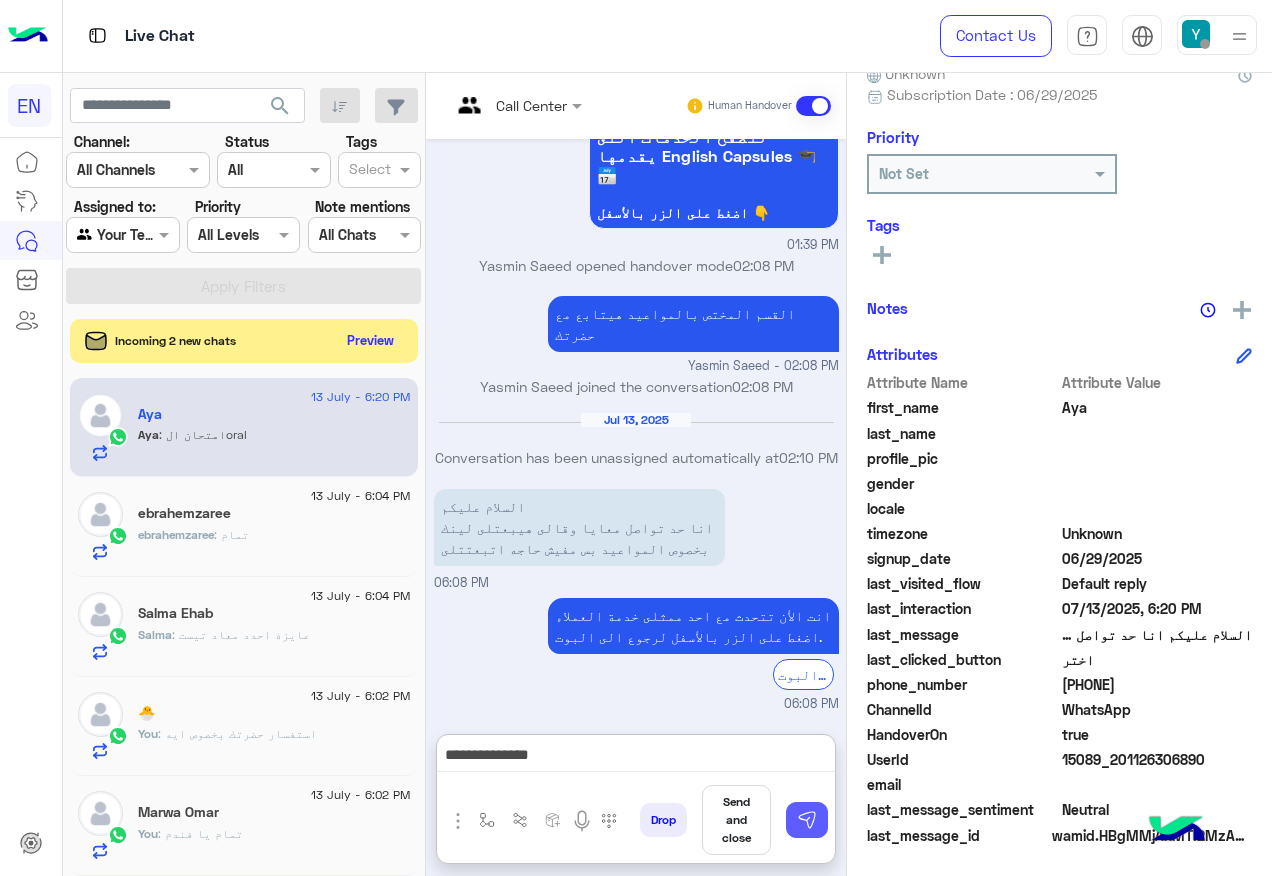 click at bounding box center [807, 820] 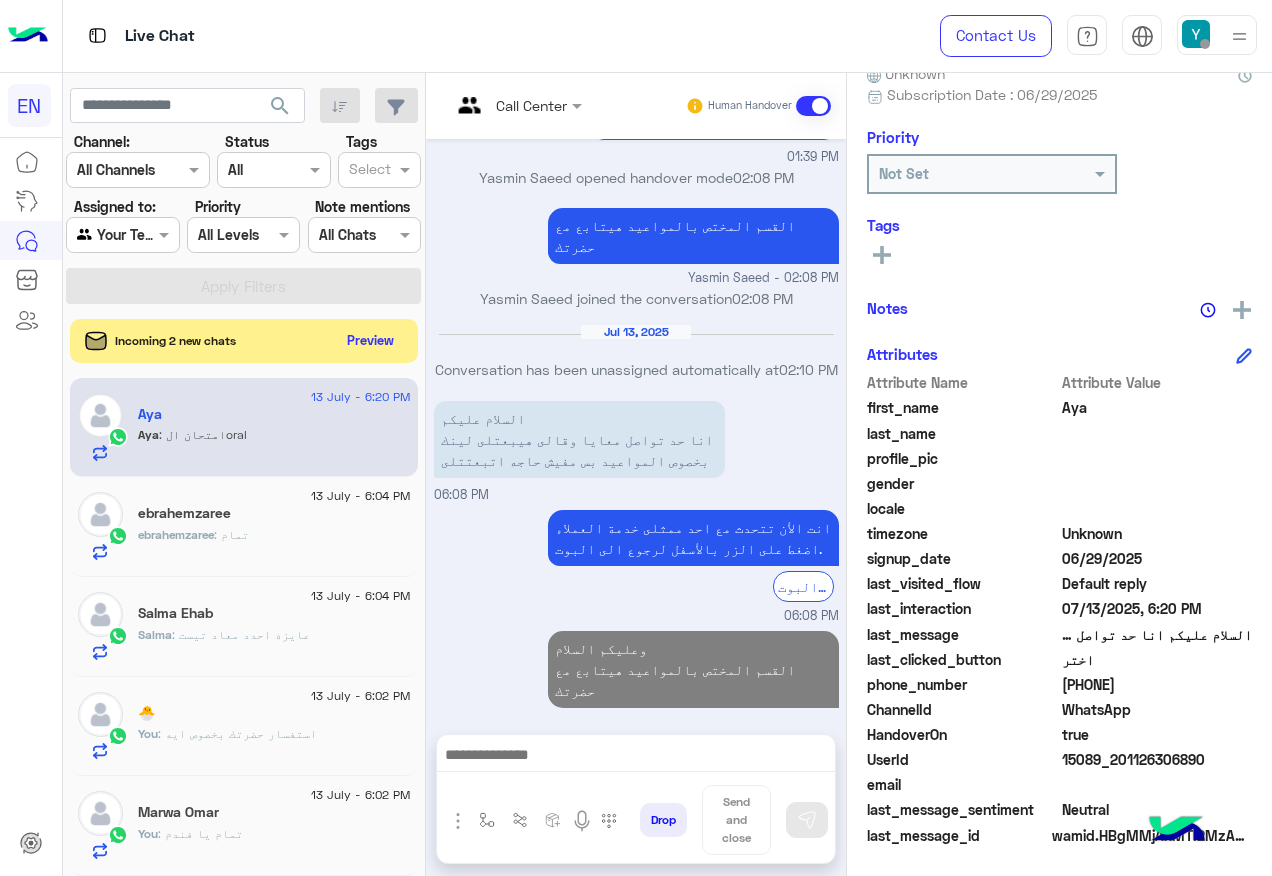 scroll, scrollTop: 1384, scrollLeft: 0, axis: vertical 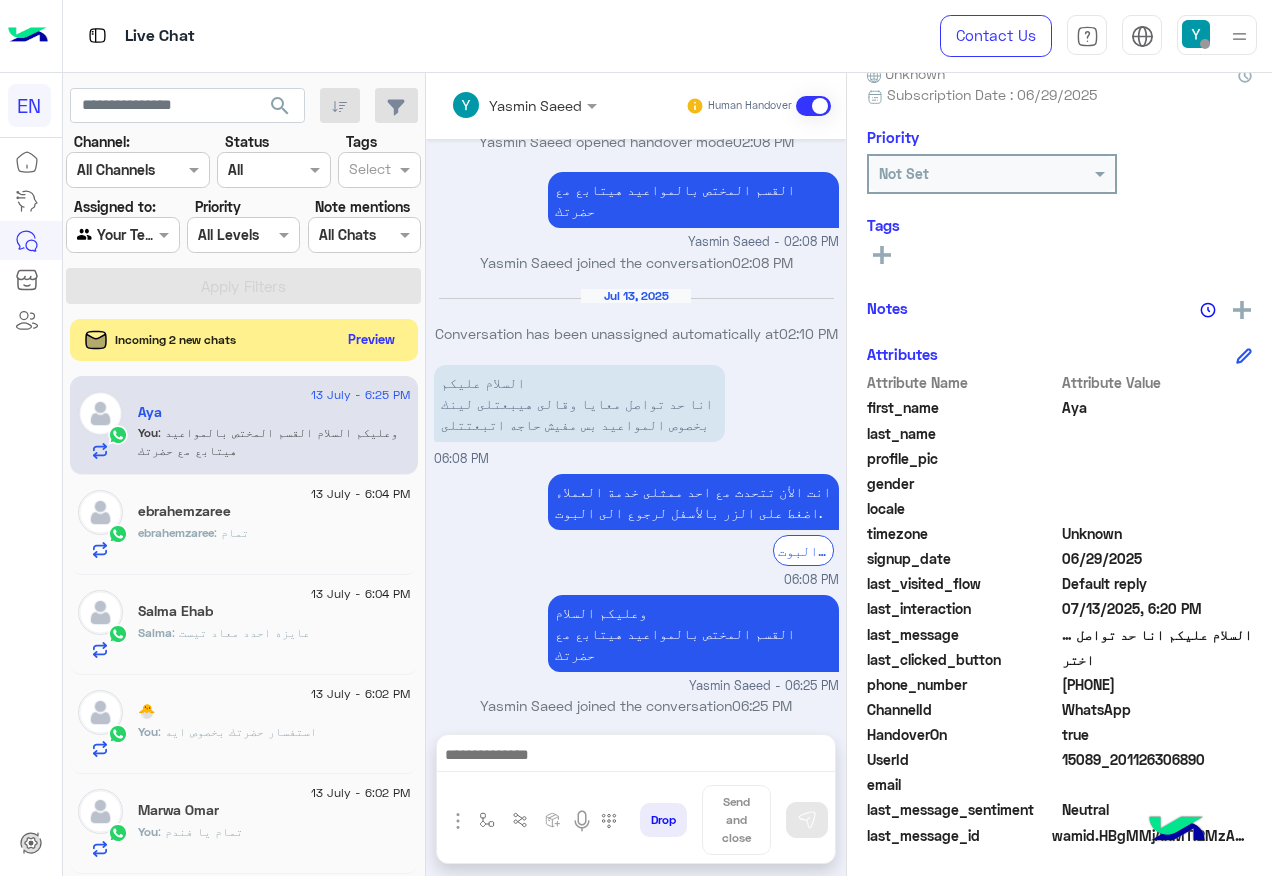 click on "Preview" 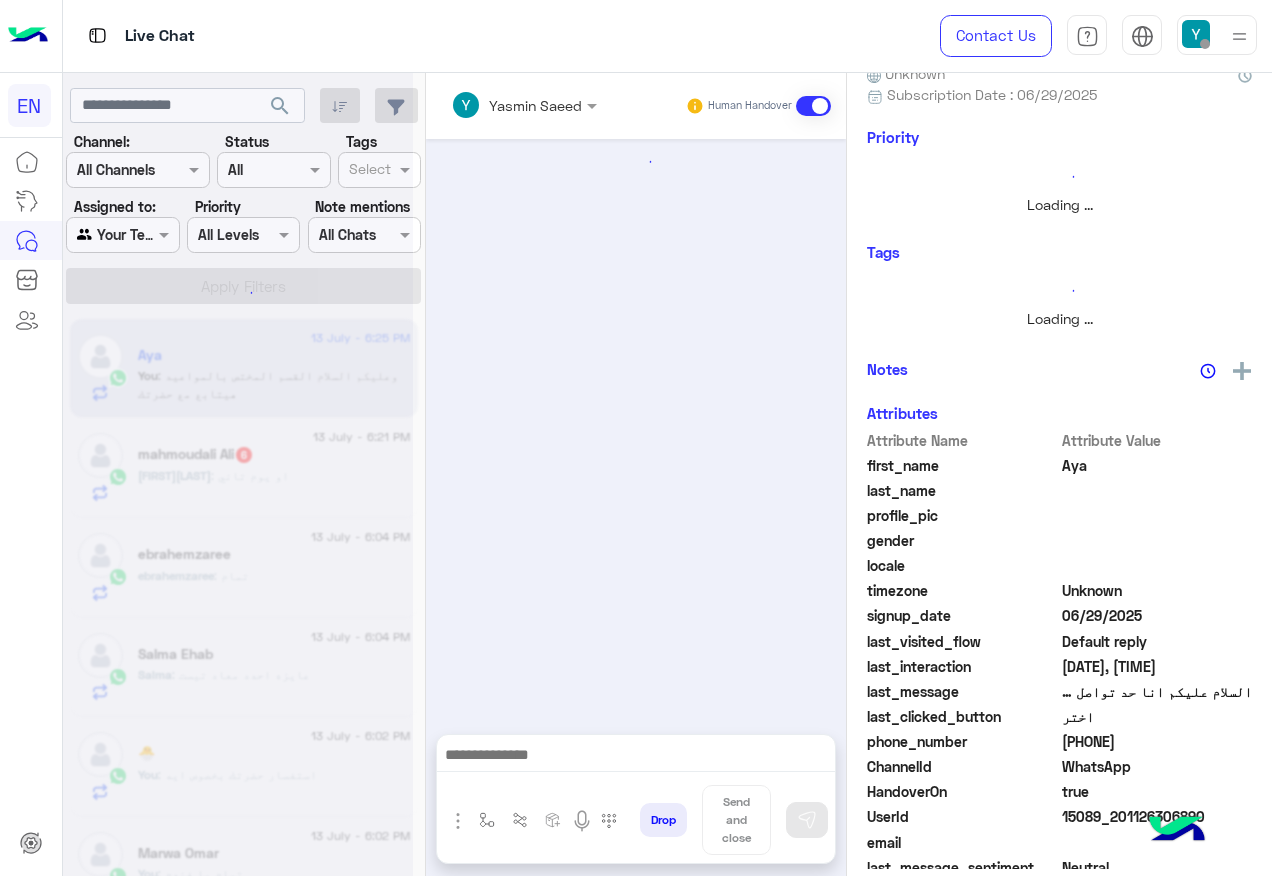 scroll, scrollTop: 0, scrollLeft: 0, axis: both 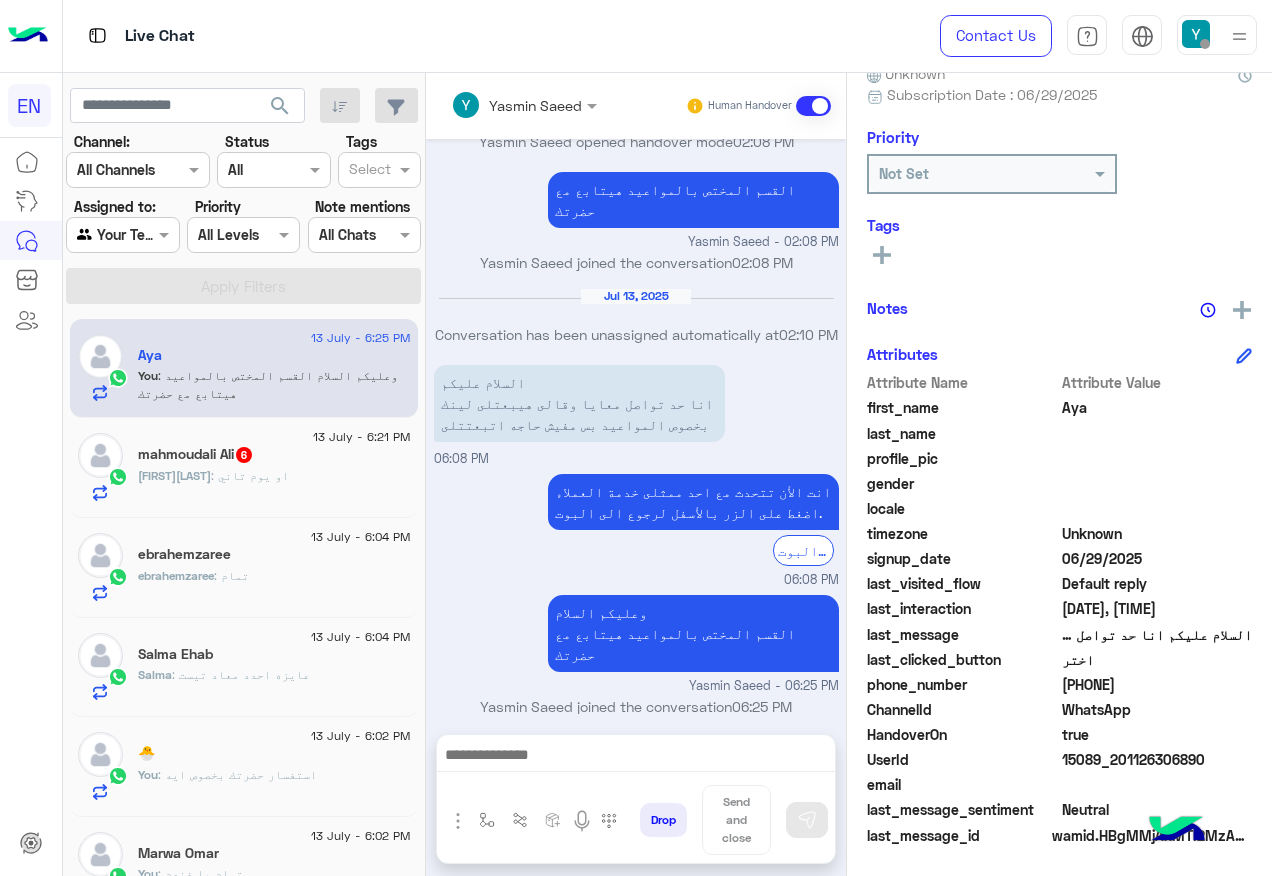 click on "mahmoudali : او يوم تاني" 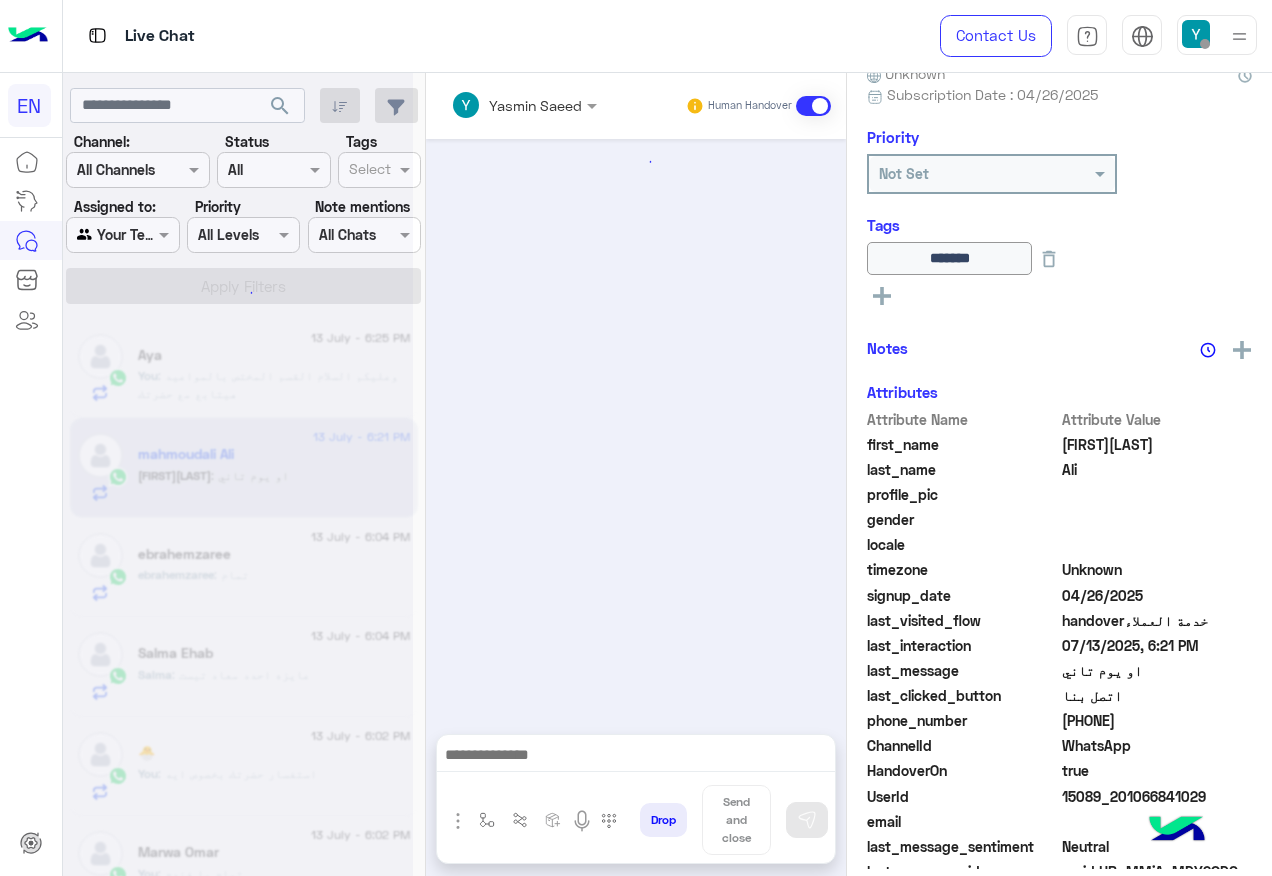 scroll, scrollTop: 1401, scrollLeft: 0, axis: vertical 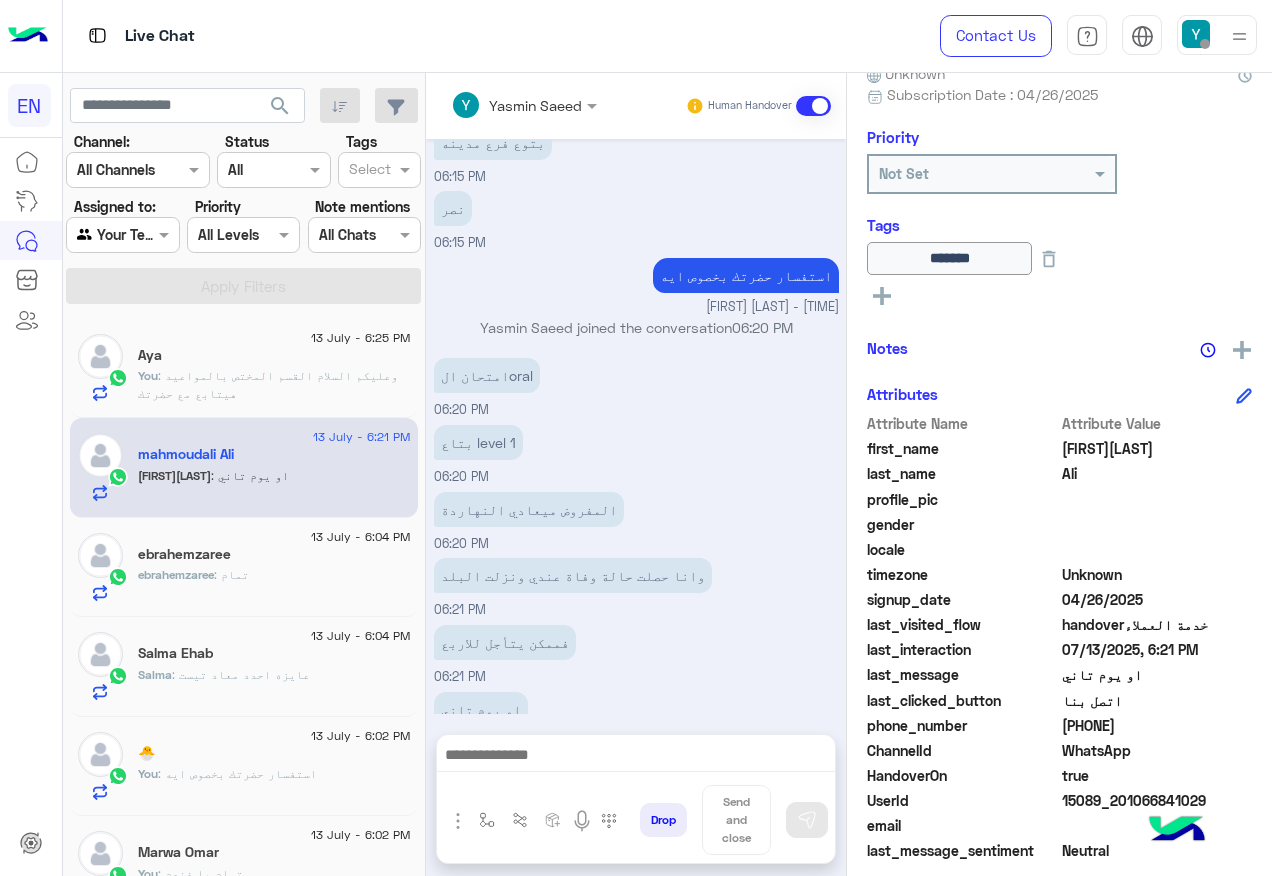 click on "[PHONE]" 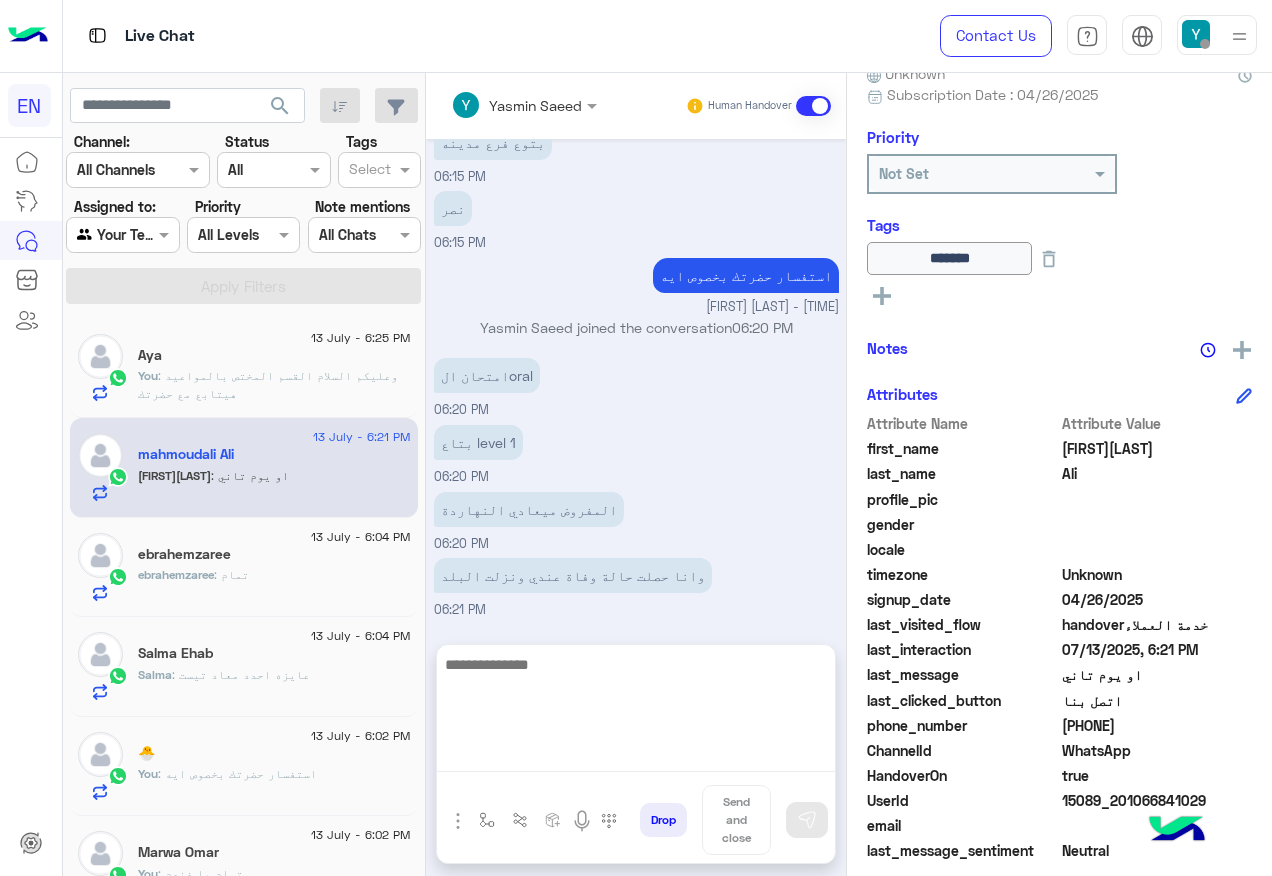 click at bounding box center [636, 712] 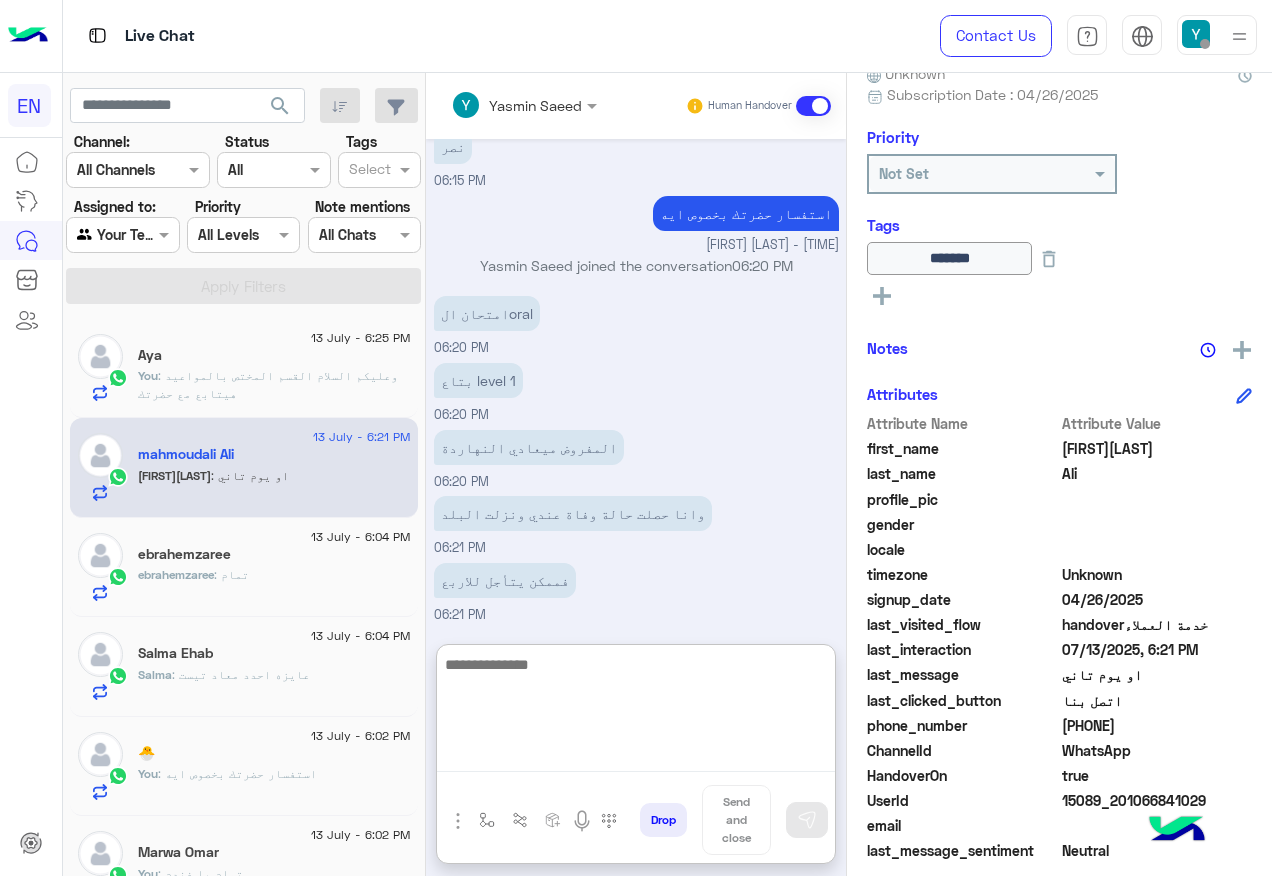scroll, scrollTop: 1490, scrollLeft: 0, axis: vertical 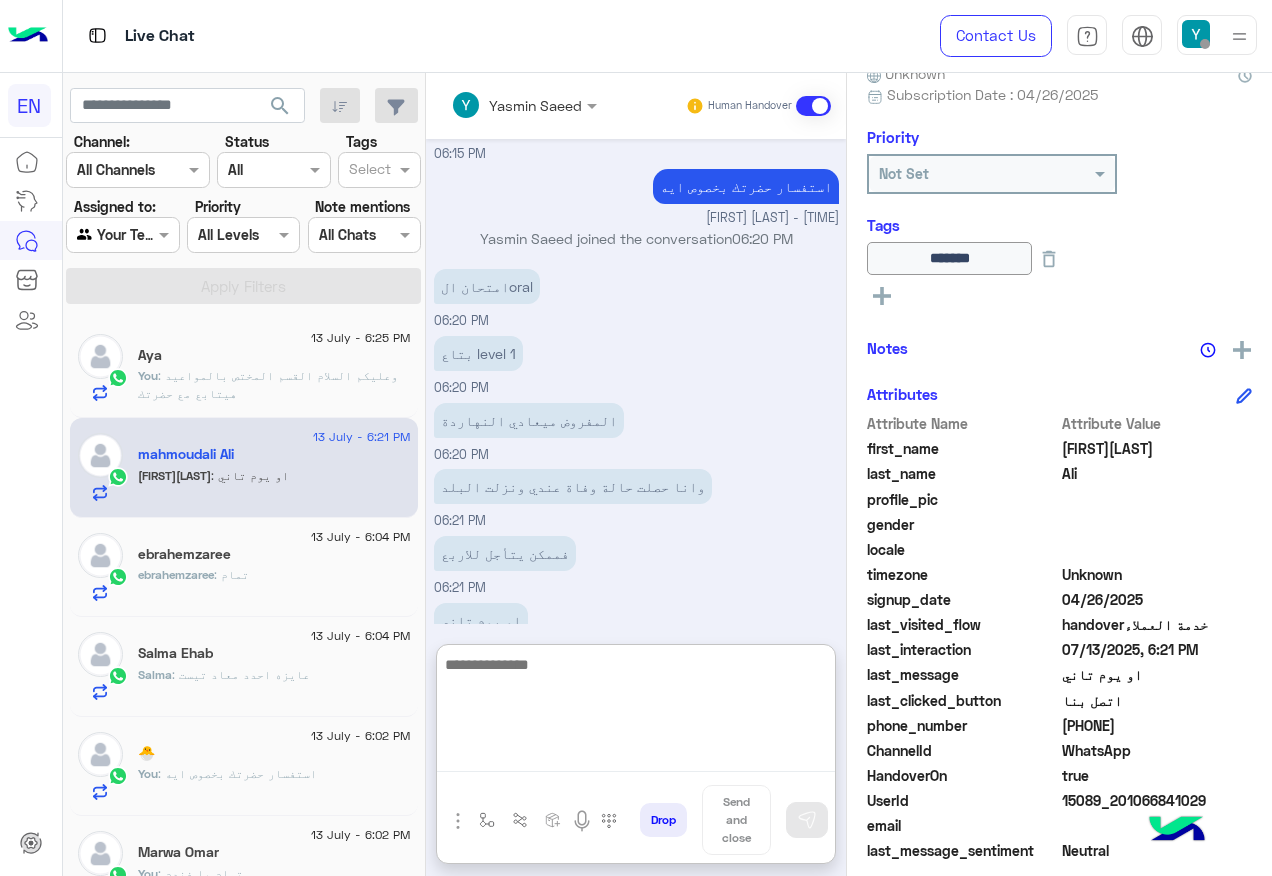 click at bounding box center [636, 712] 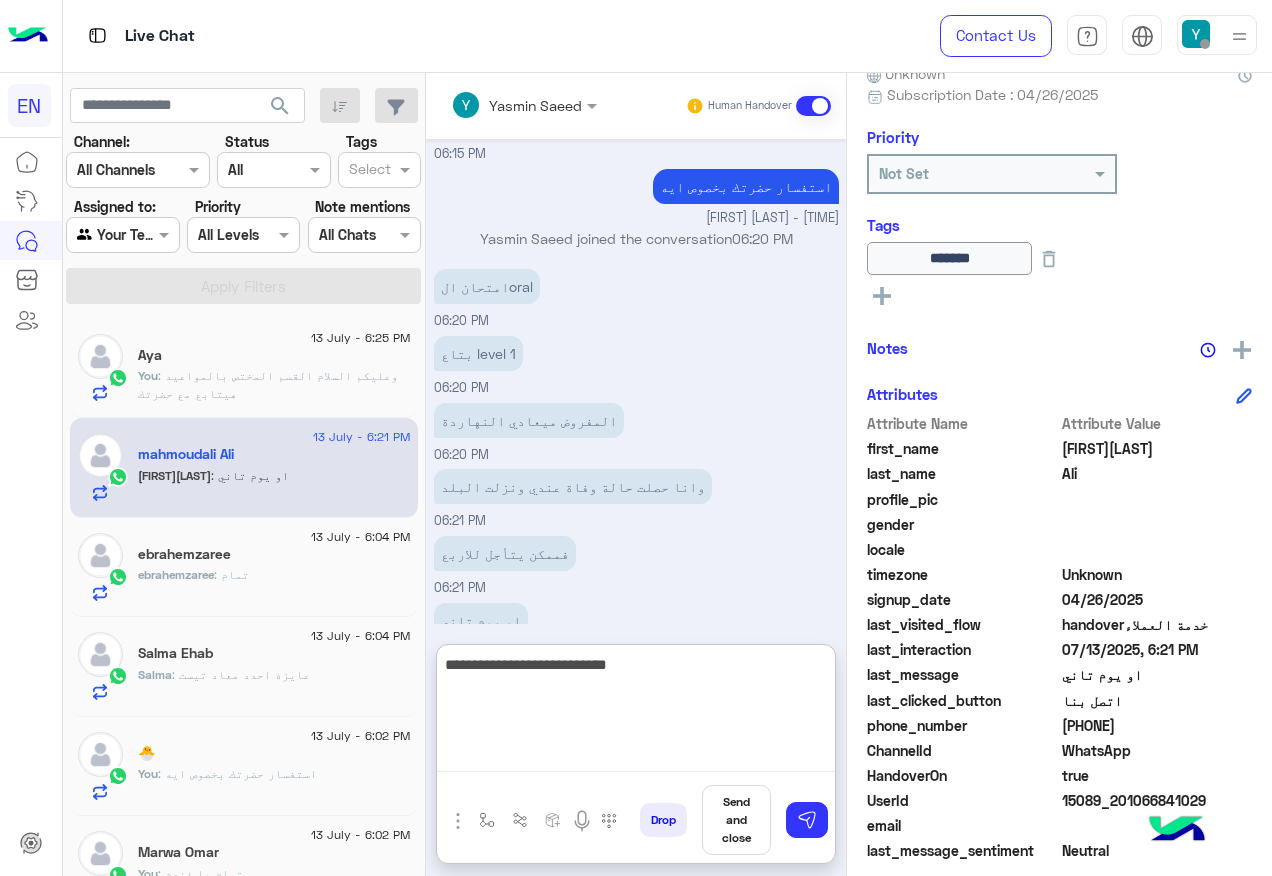 type on "**********" 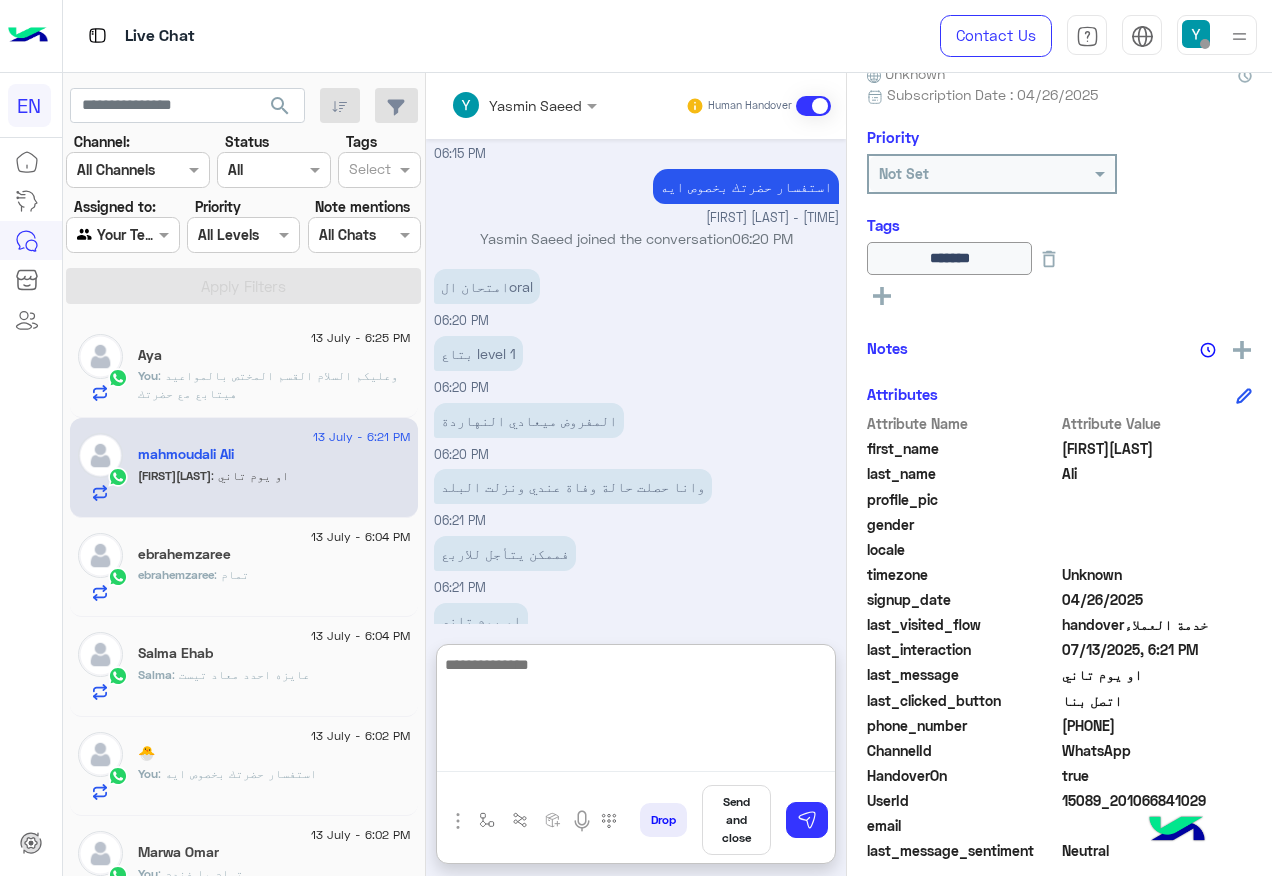 scroll, scrollTop: 1555, scrollLeft: 0, axis: vertical 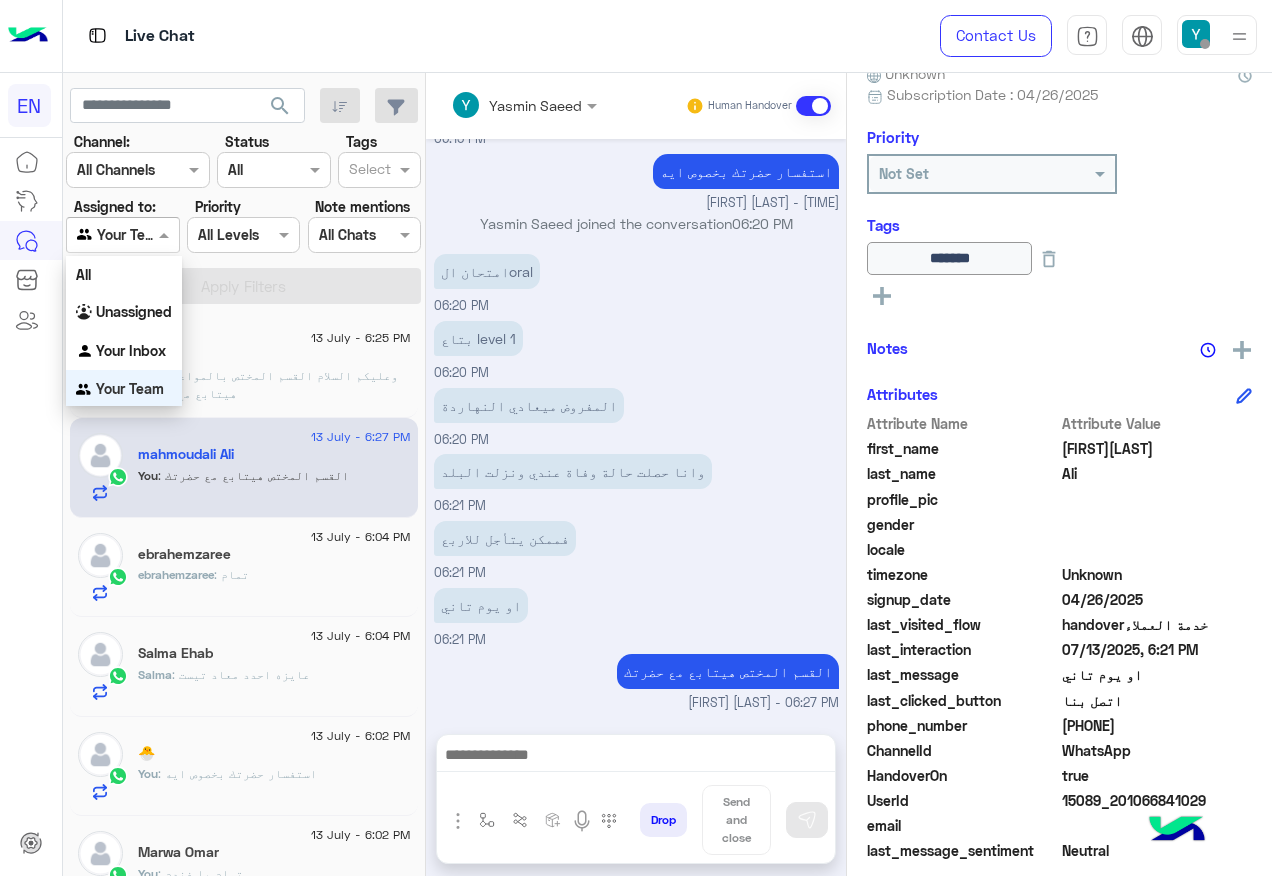 click on "Agent Filter Your Team" at bounding box center (122, 235) 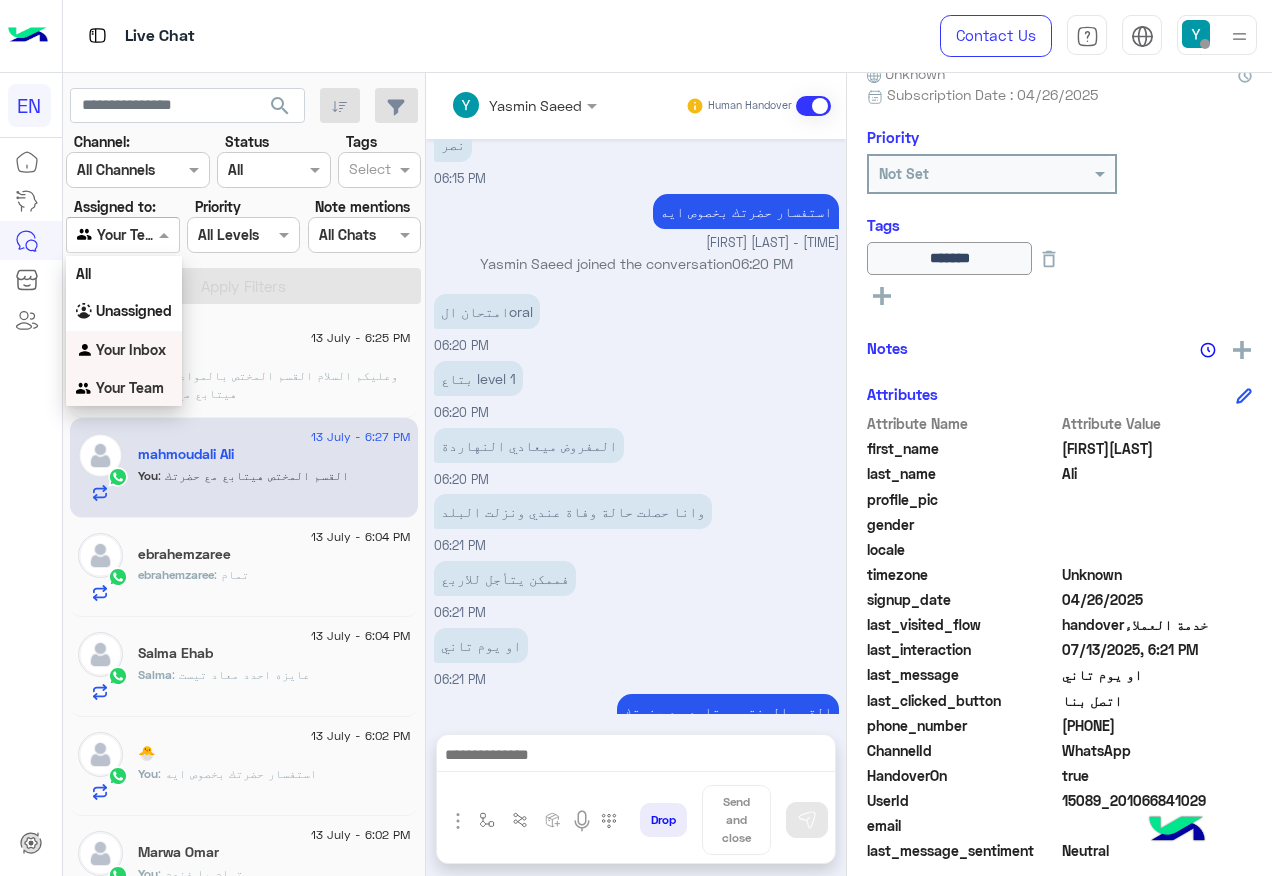 click on "Your Inbox" at bounding box center [131, 349] 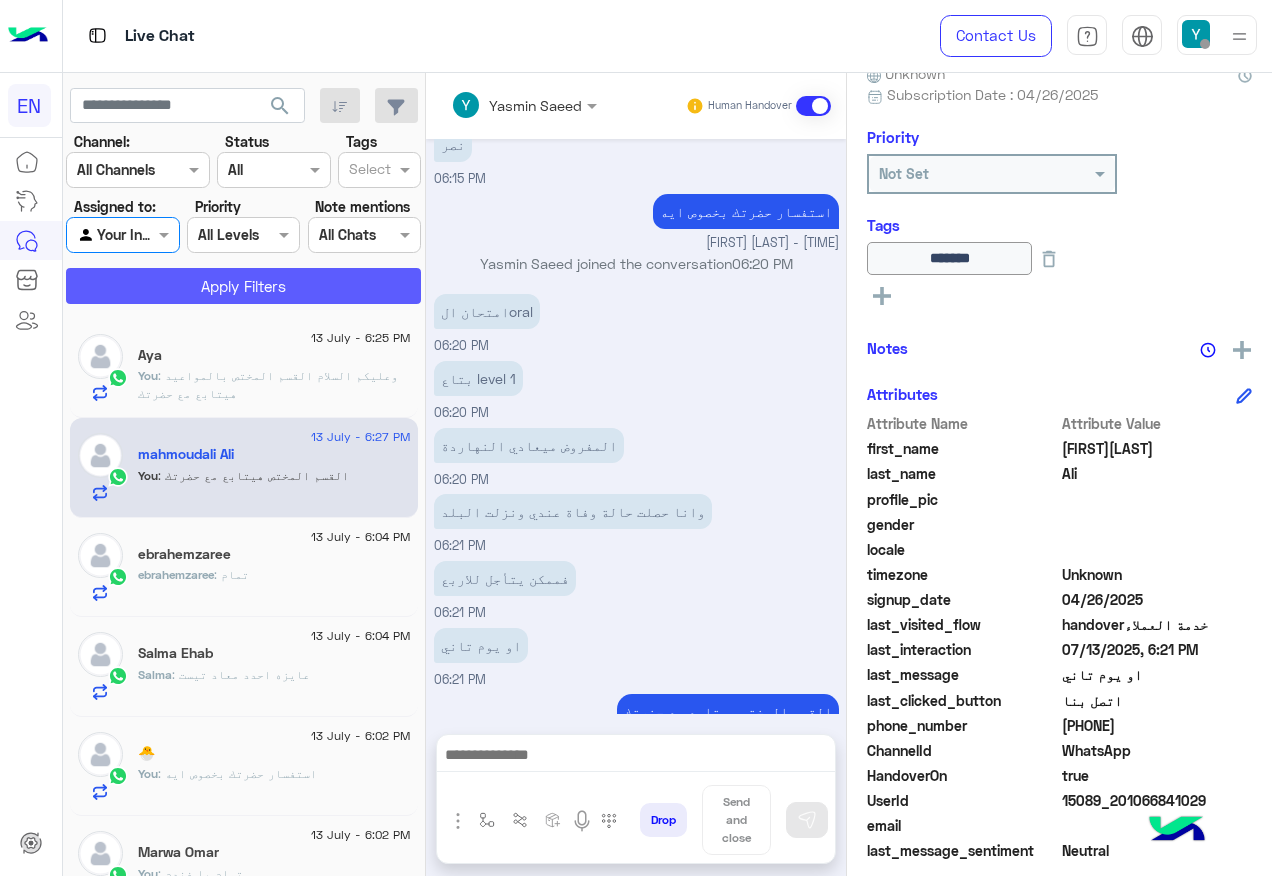 click on "Apply Filters" 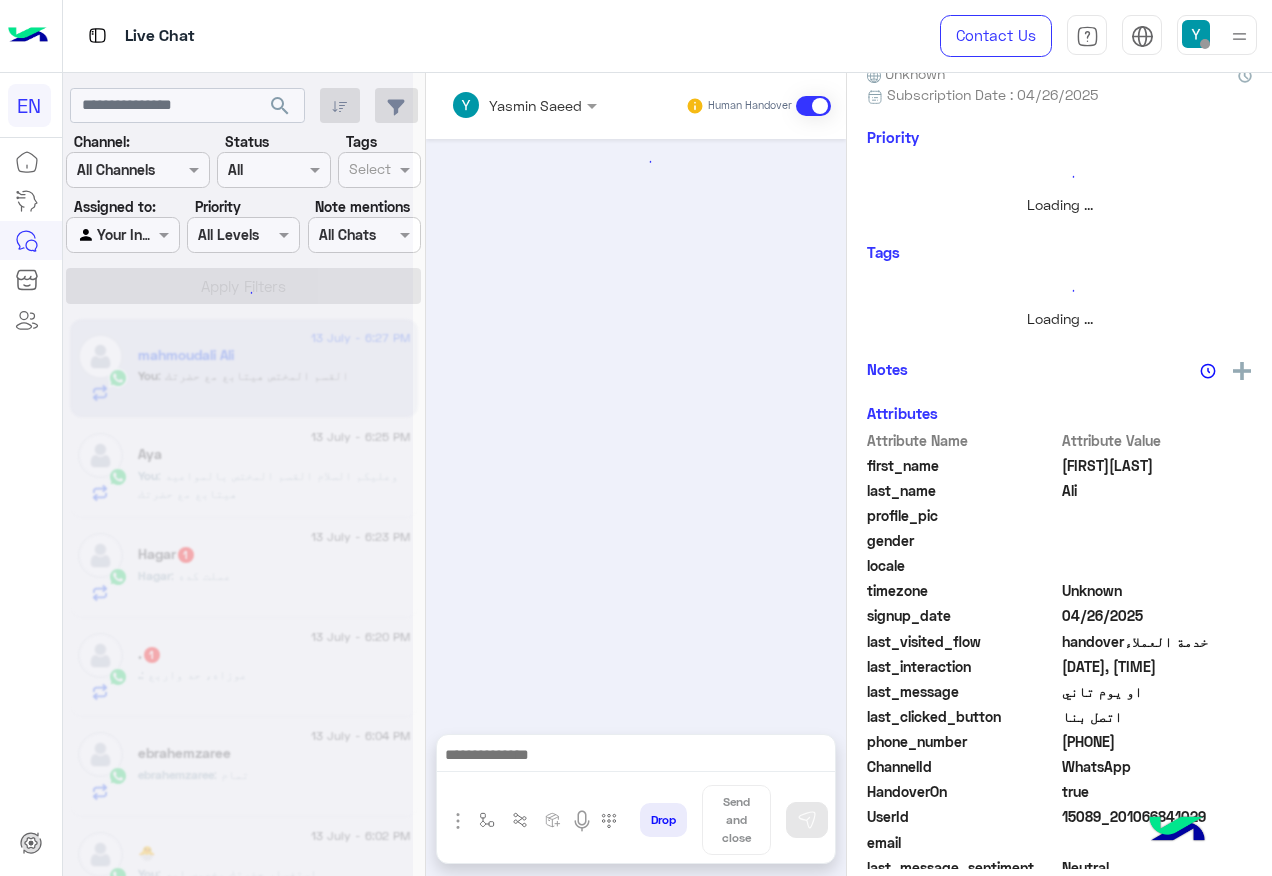 scroll, scrollTop: 1397, scrollLeft: 0, axis: vertical 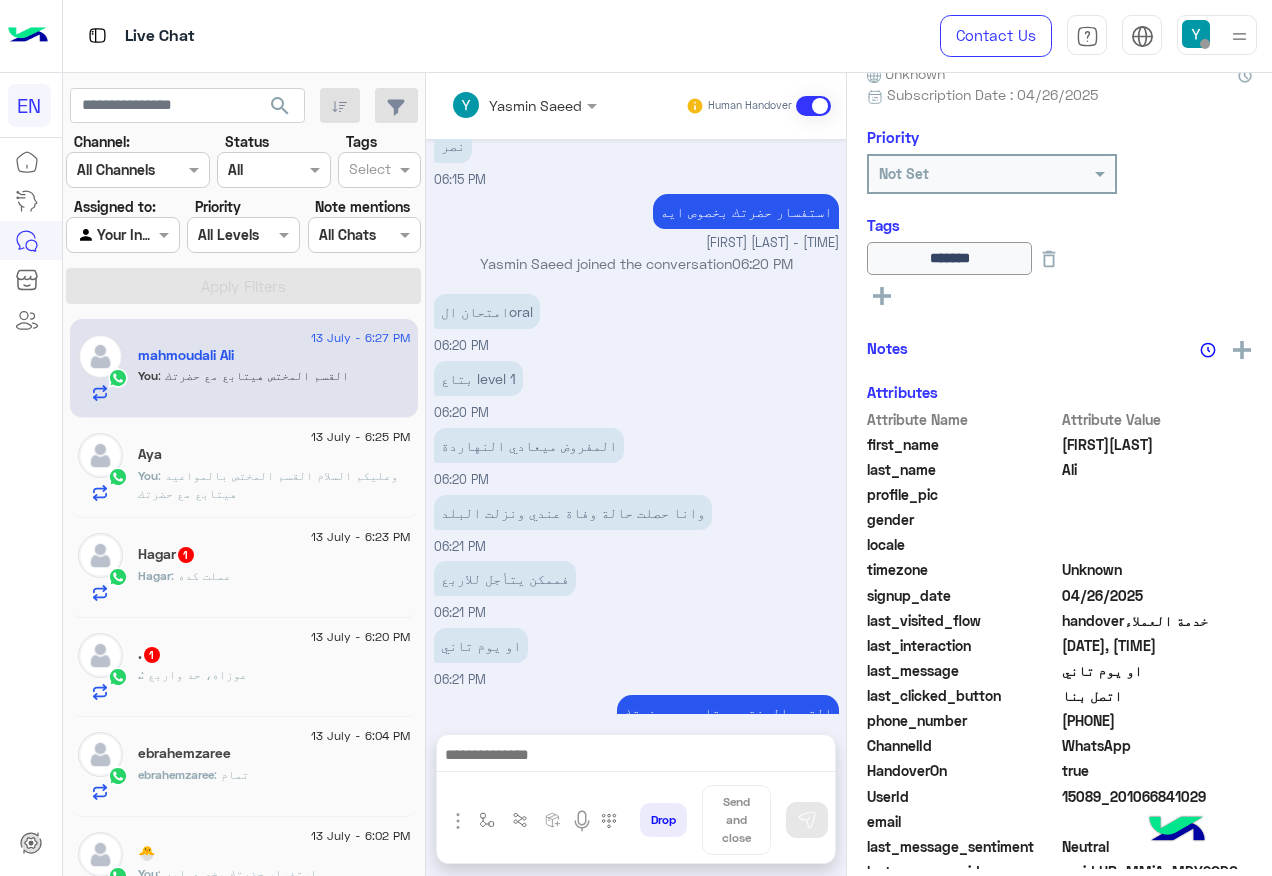 click on ". : عوزاه، حد واربع" 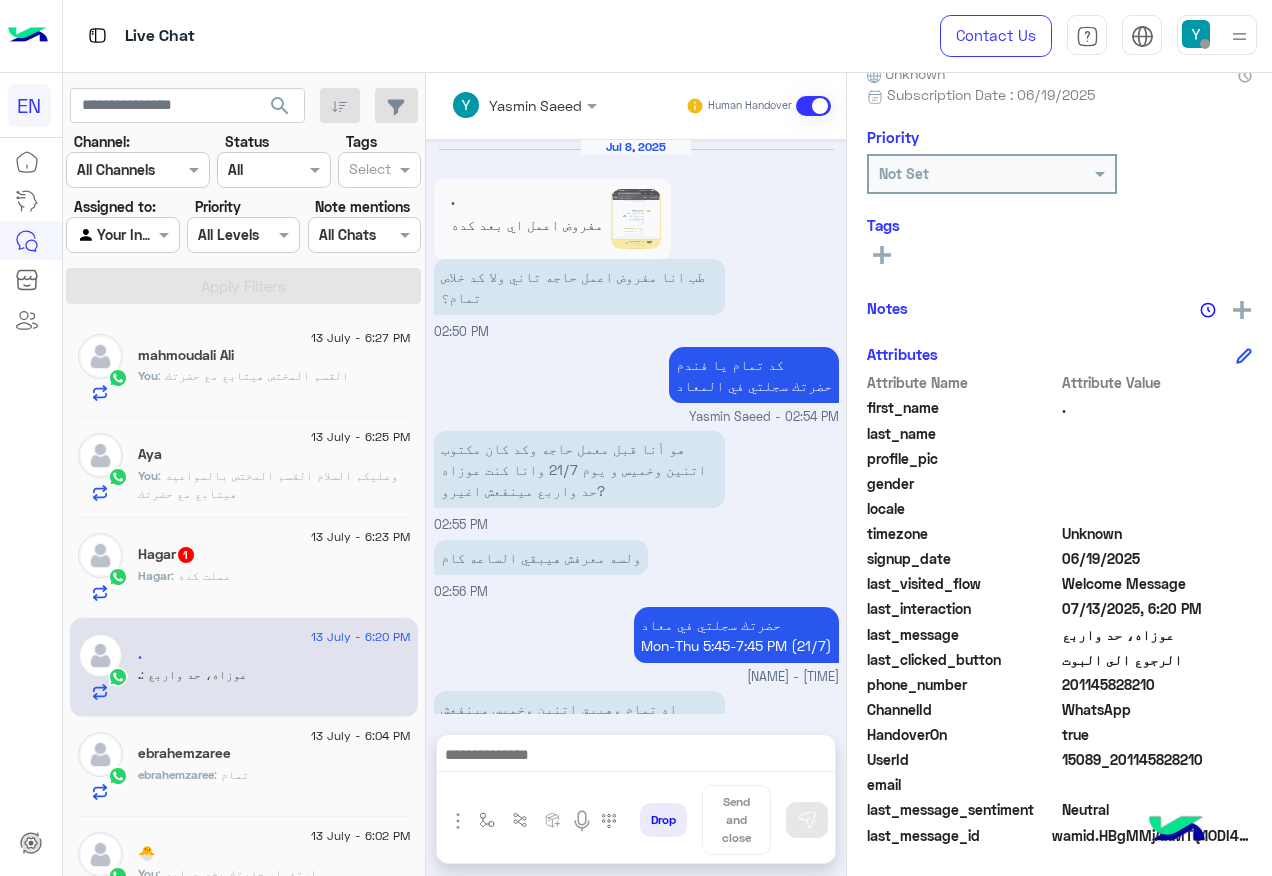 scroll, scrollTop: 1225, scrollLeft: 0, axis: vertical 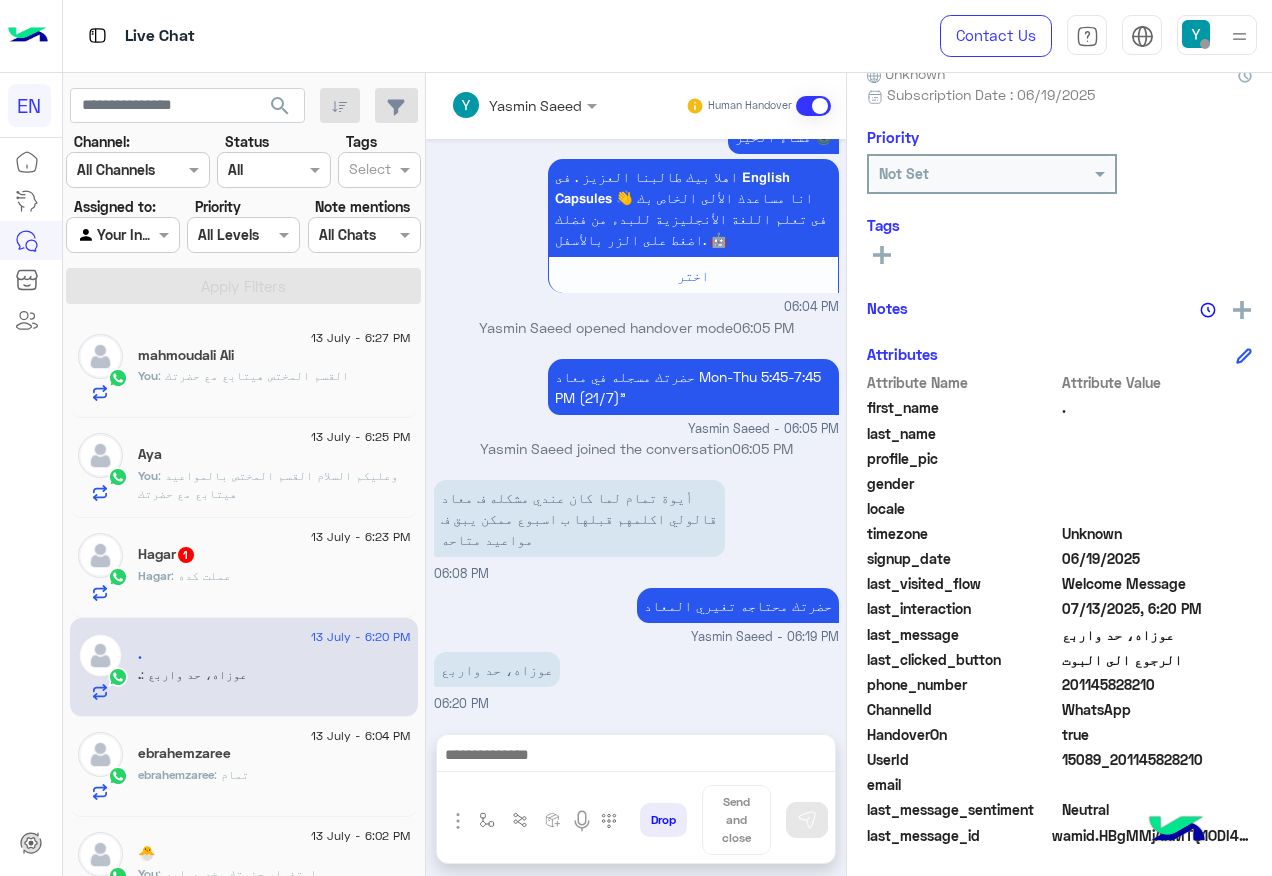 click on "201145828210" 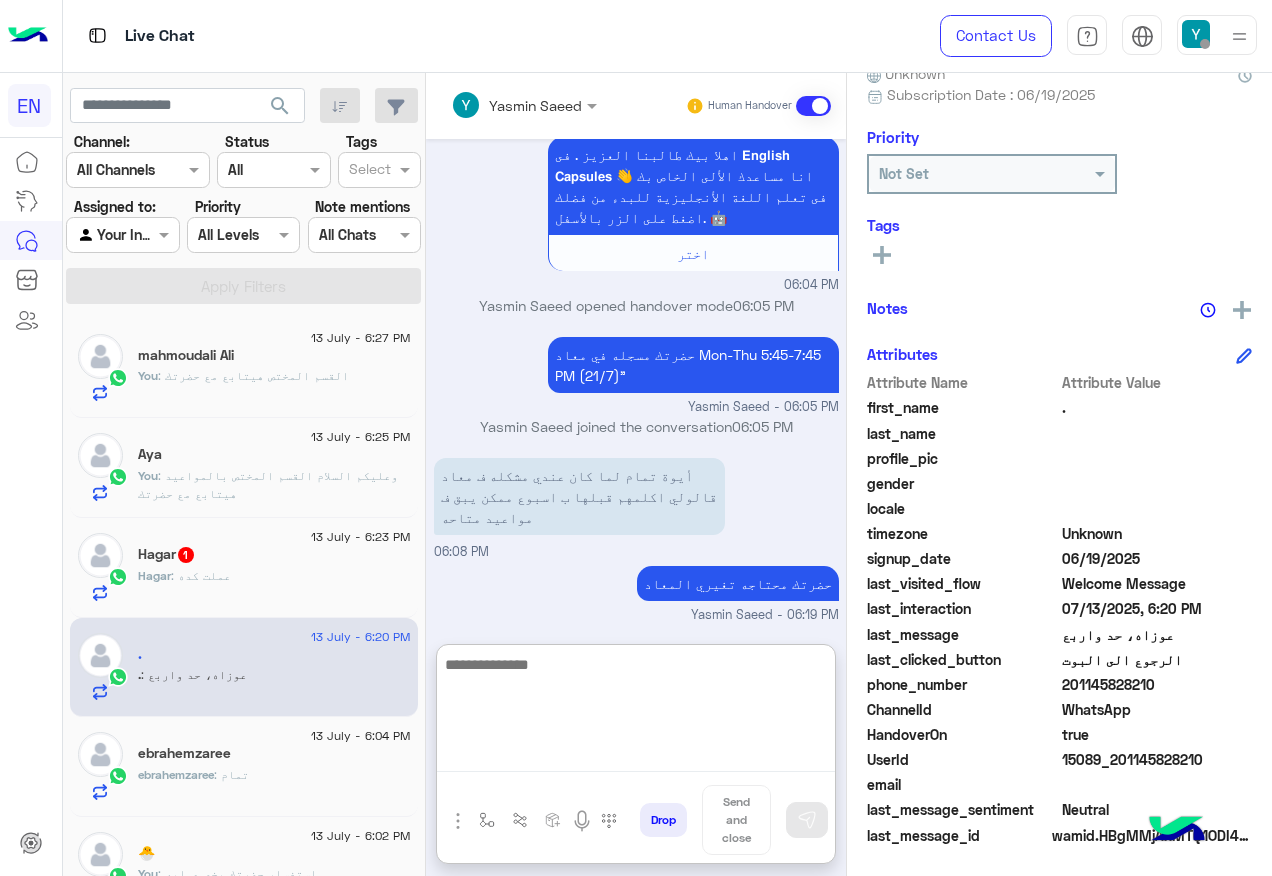 click at bounding box center (636, 712) 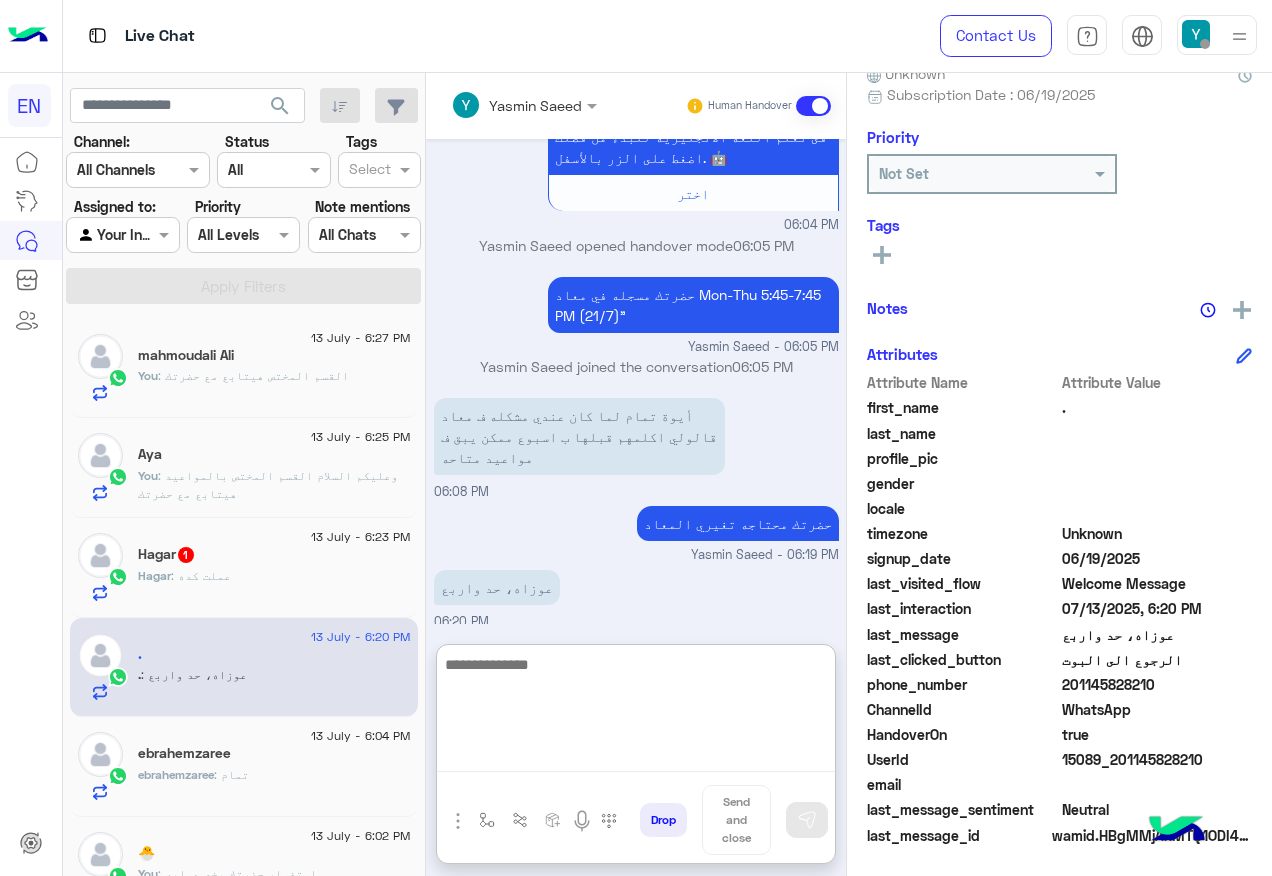 scroll, scrollTop: 1314, scrollLeft: 0, axis: vertical 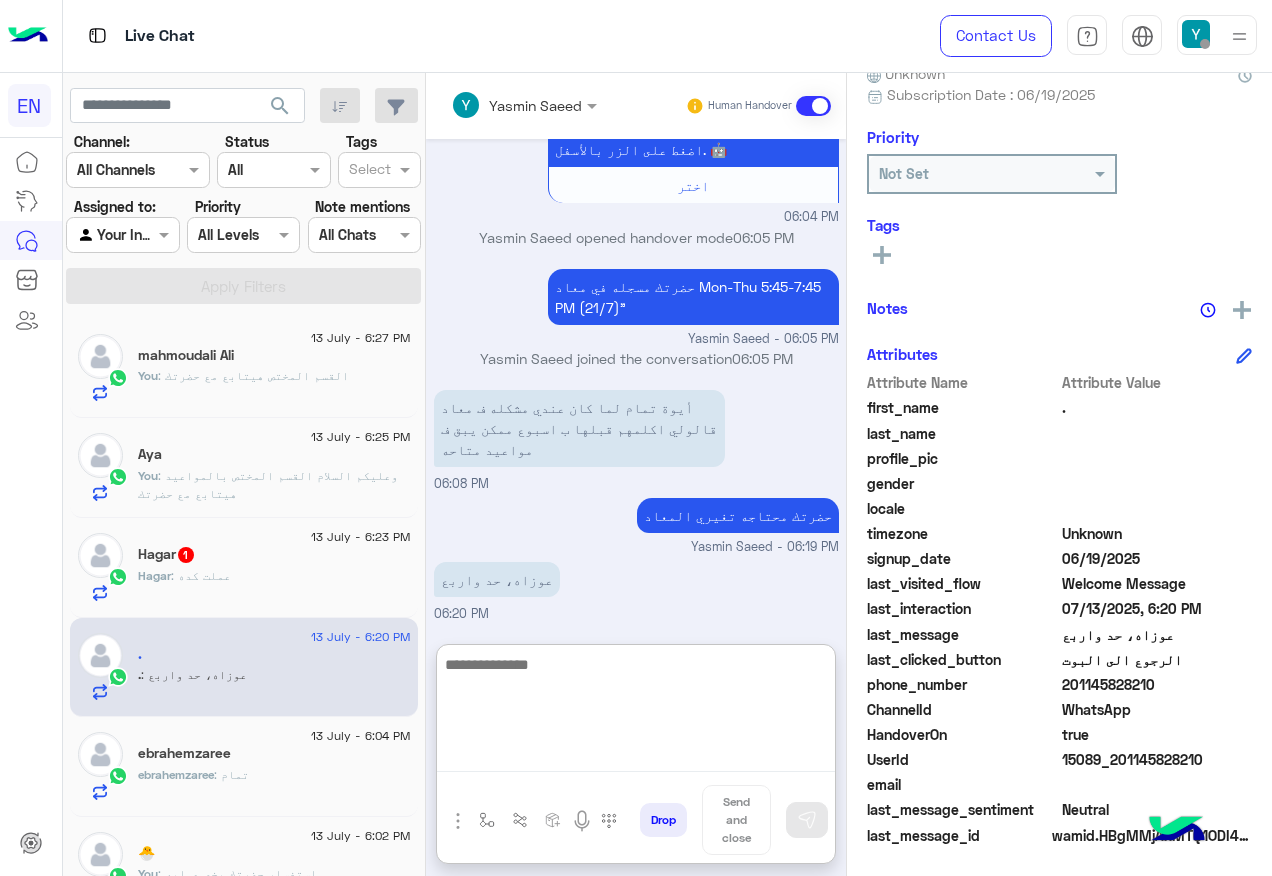 click at bounding box center [636, 712] 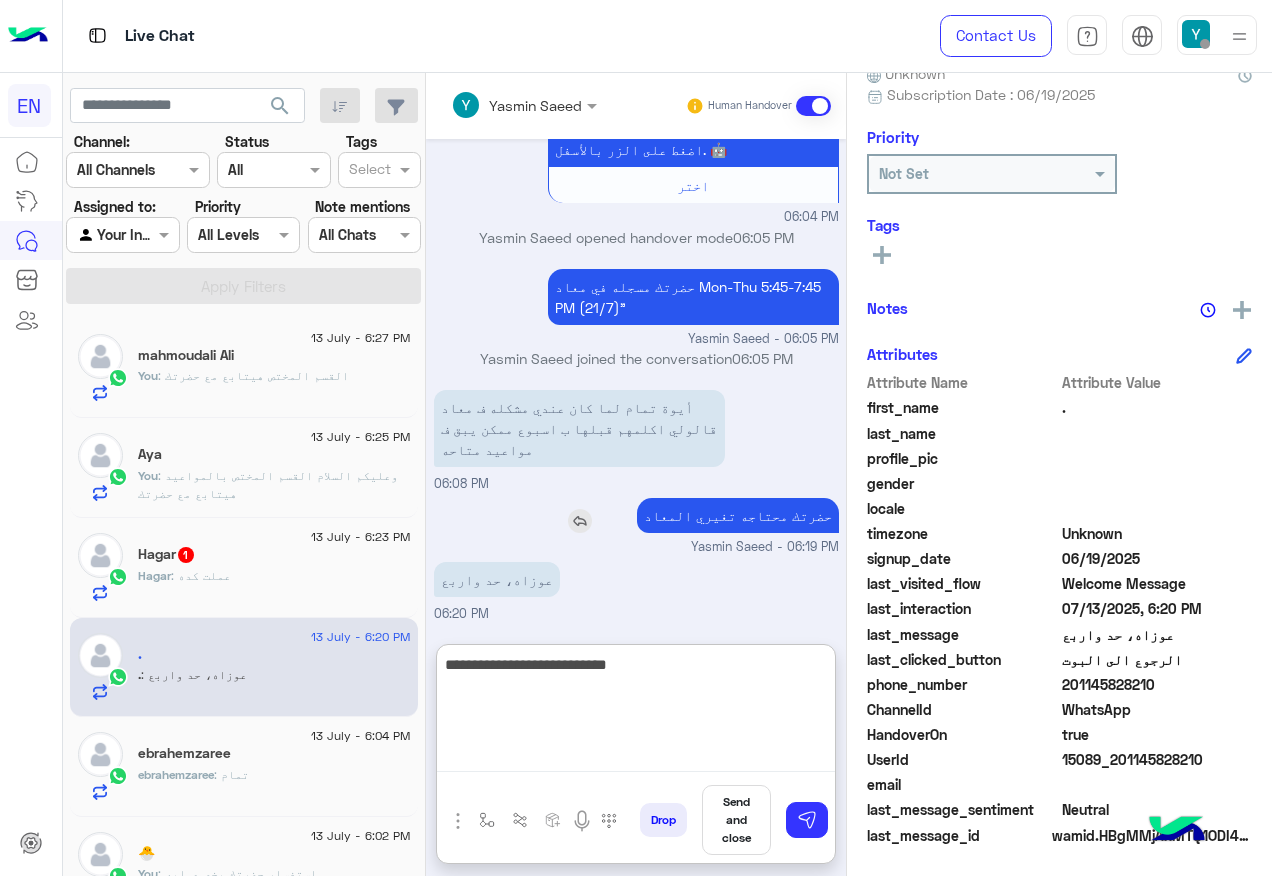 type on "**********" 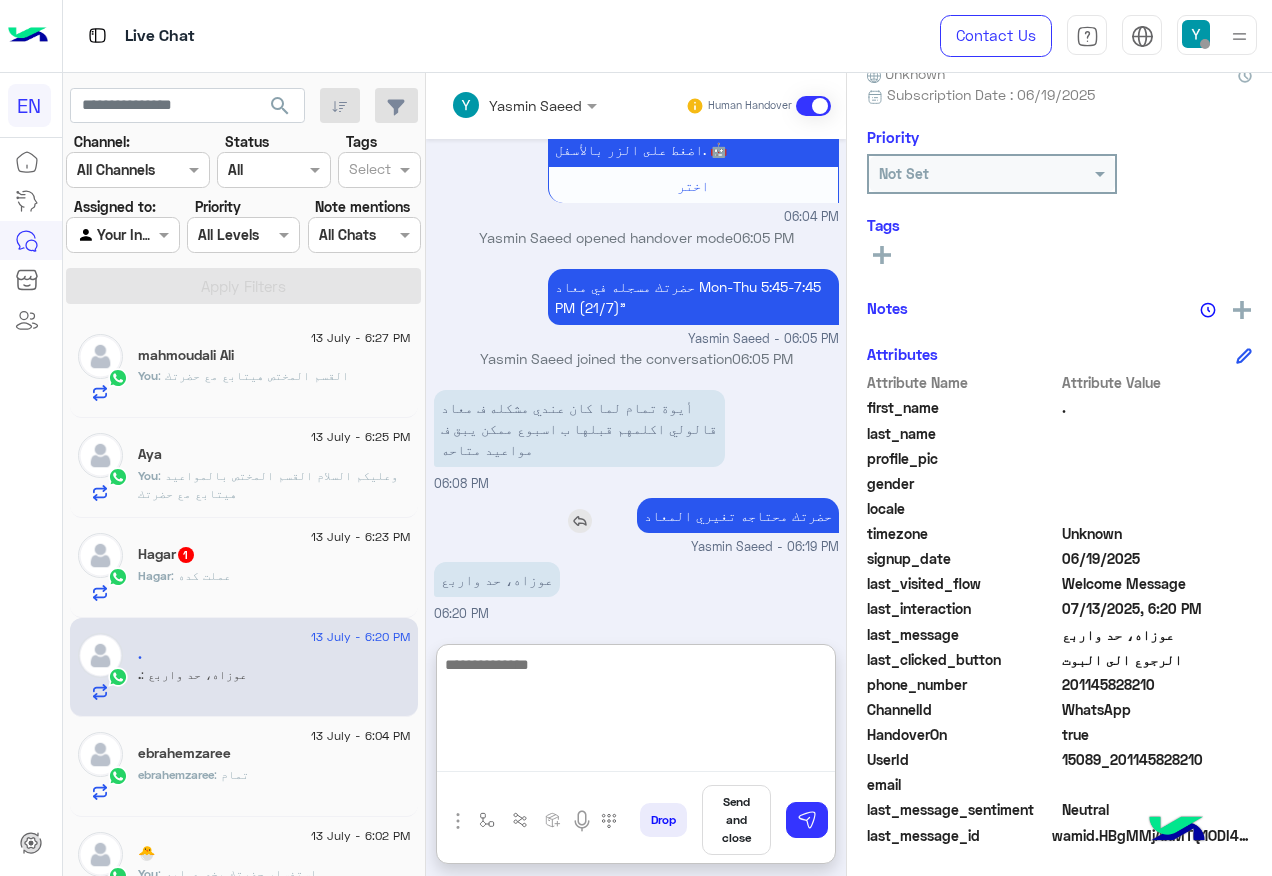 scroll, scrollTop: 1378, scrollLeft: 0, axis: vertical 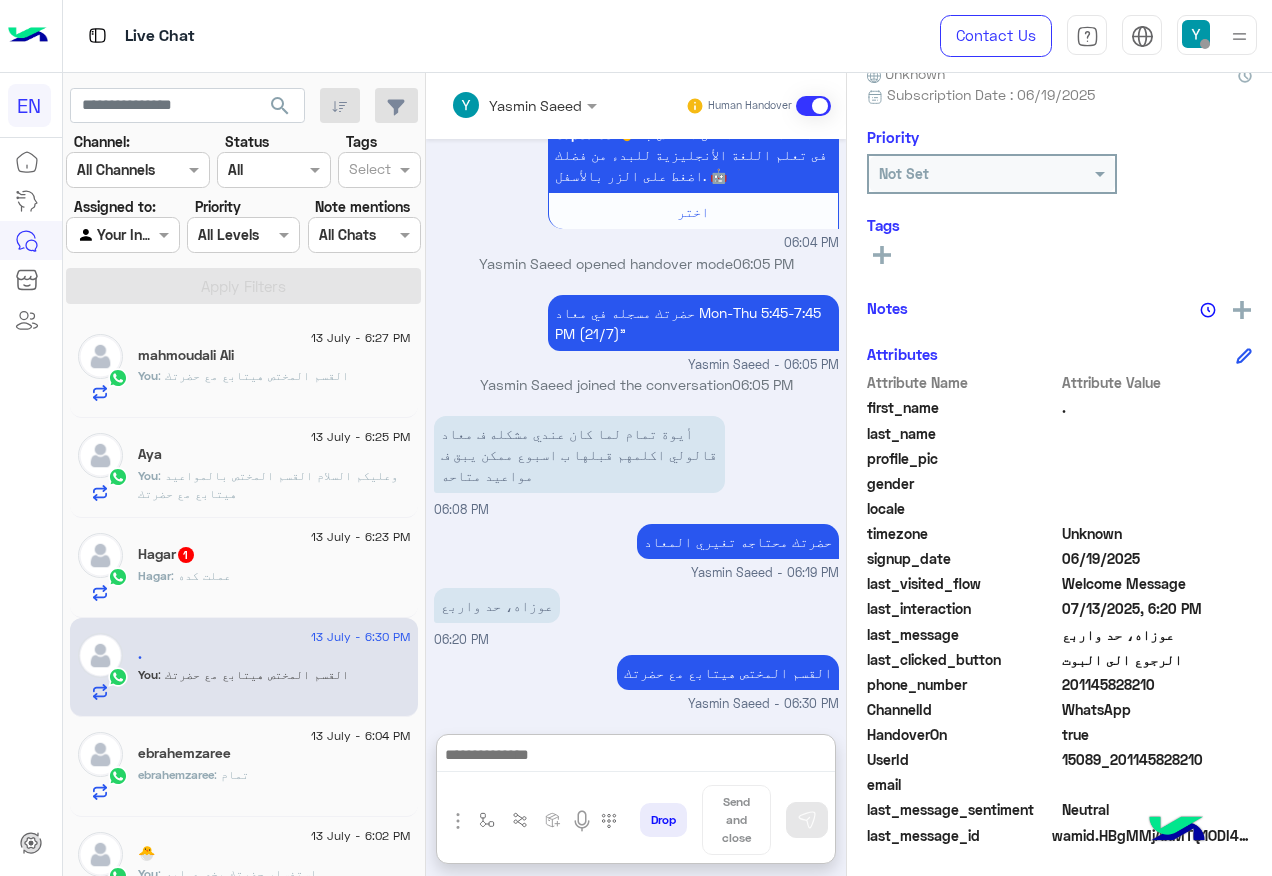 click on "[DATE] - [TIME]  [FIRST]   [FIRST] : عملت كده" 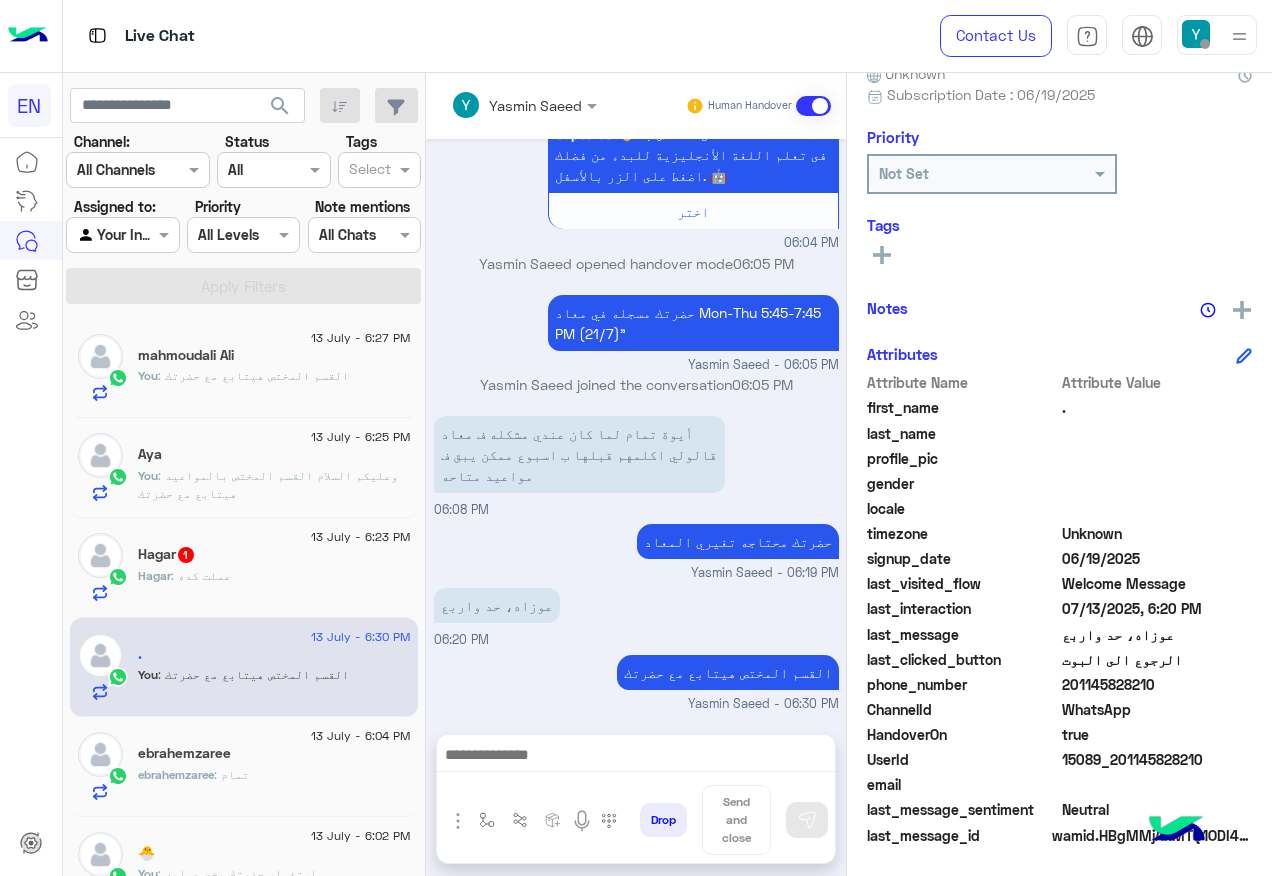 scroll, scrollTop: 1288, scrollLeft: 0, axis: vertical 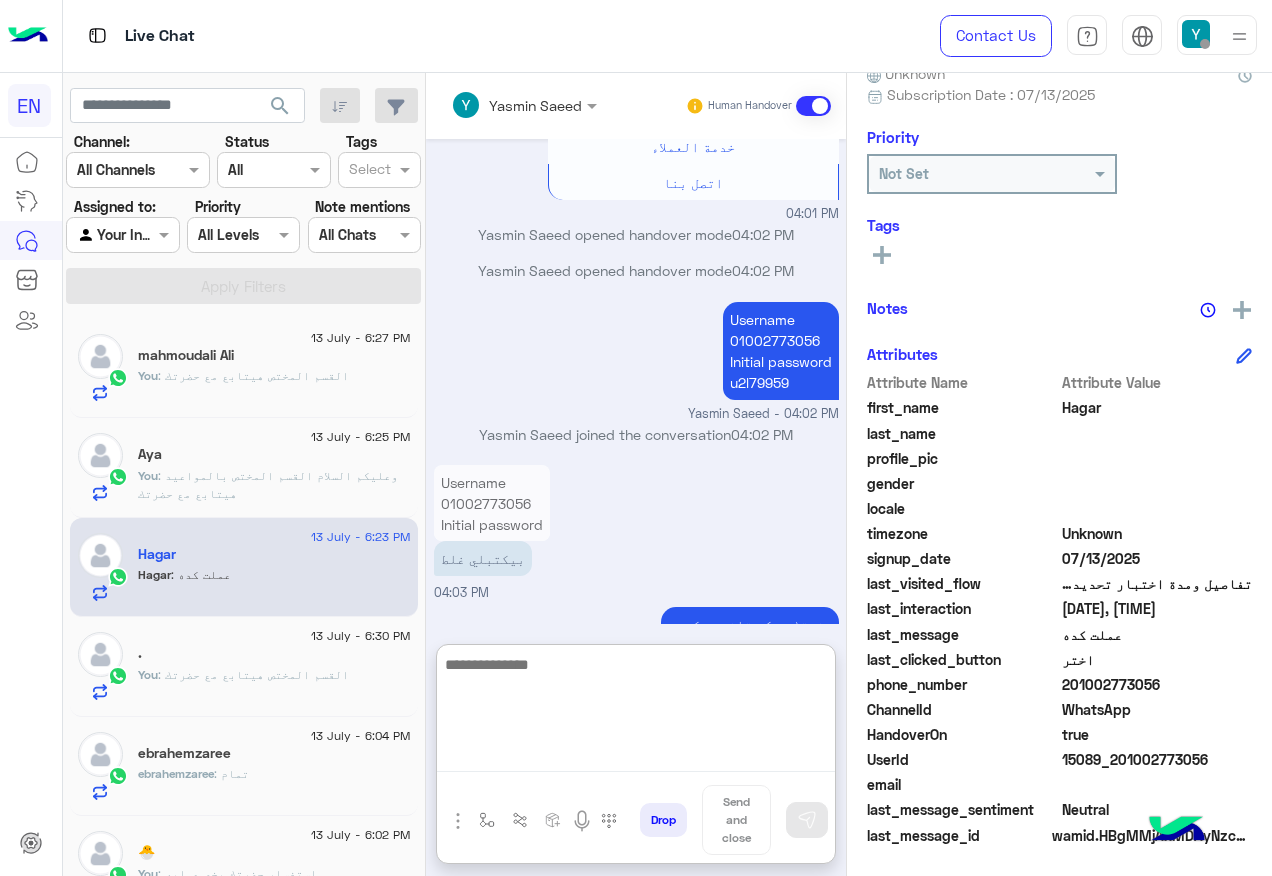 click at bounding box center [636, 712] 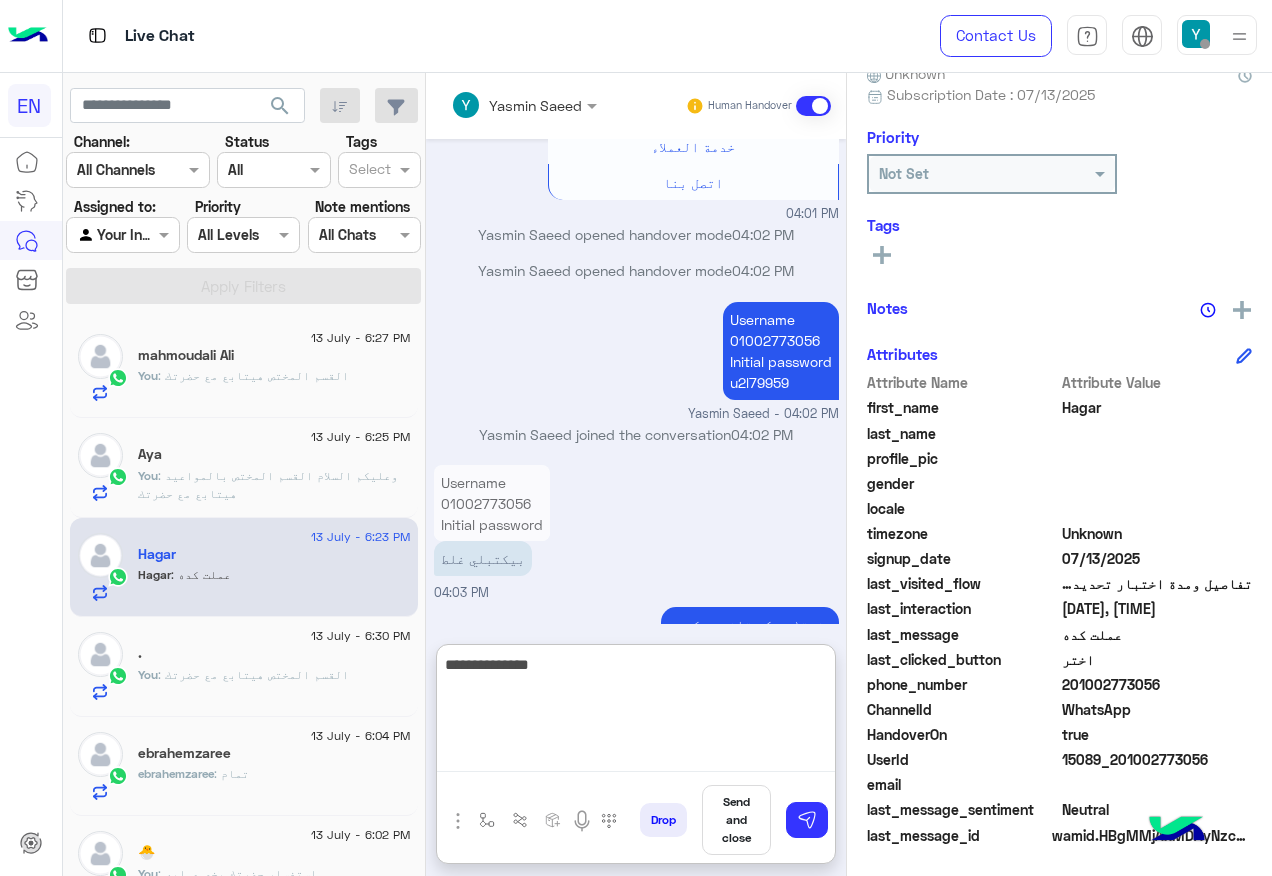 type on "**********" 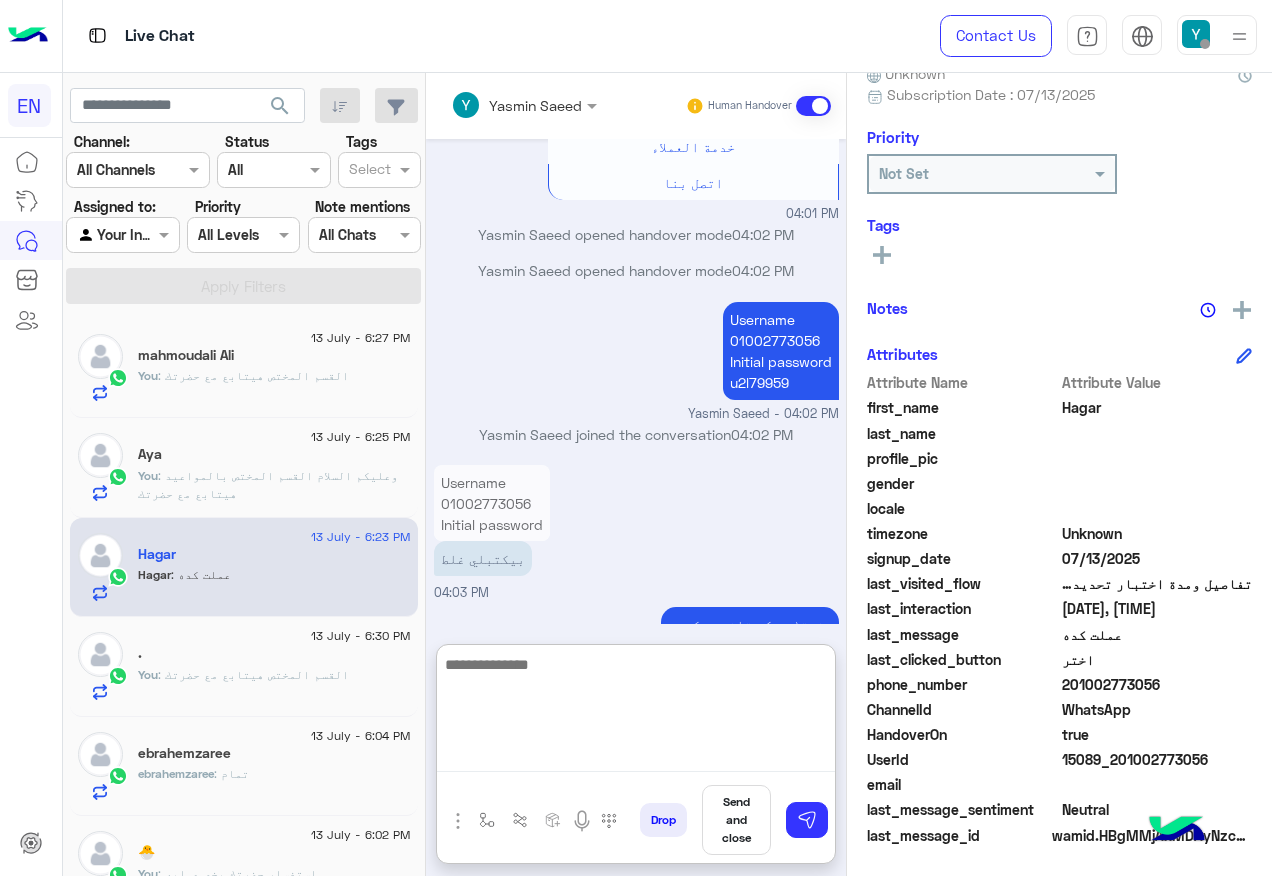 scroll, scrollTop: 1181, scrollLeft: 0, axis: vertical 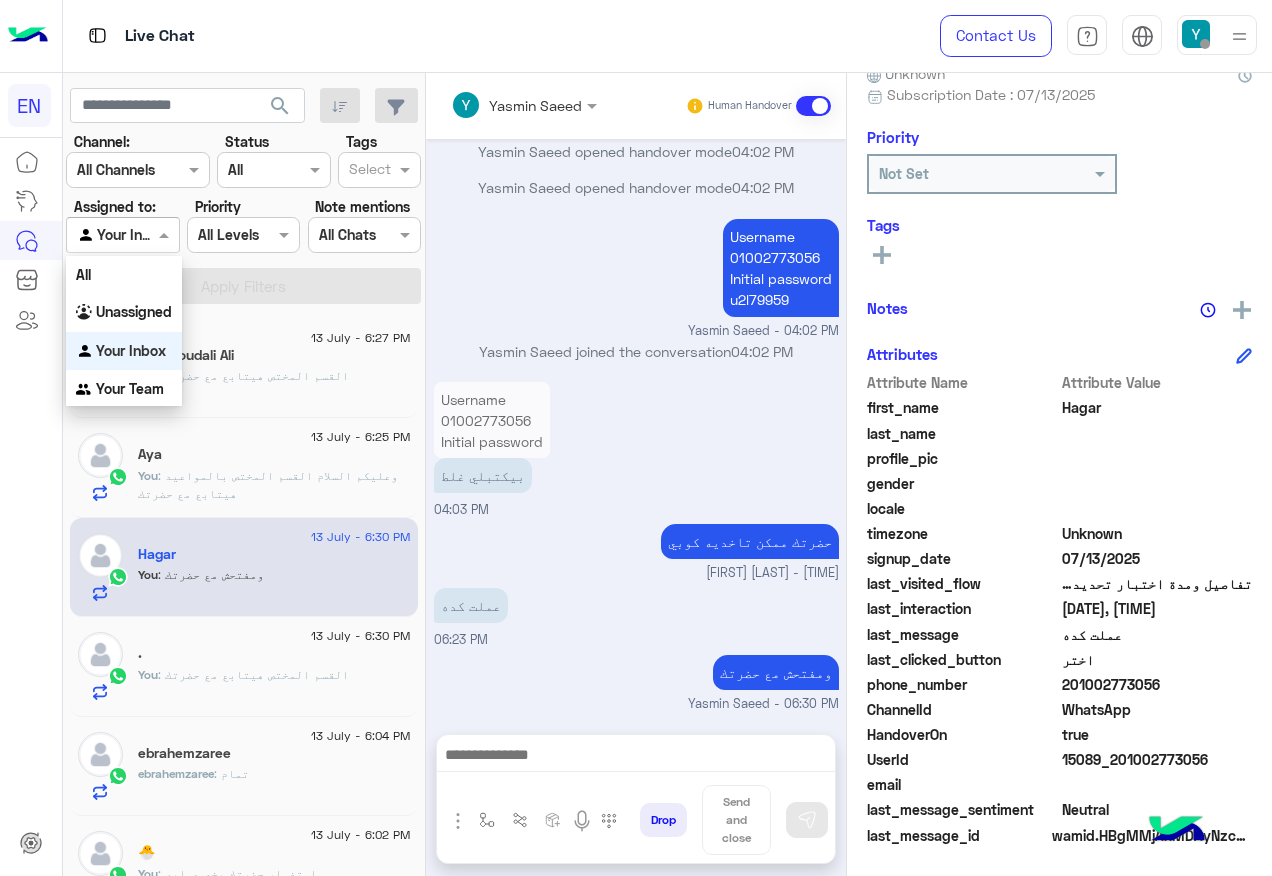 click at bounding box center (122, 234) 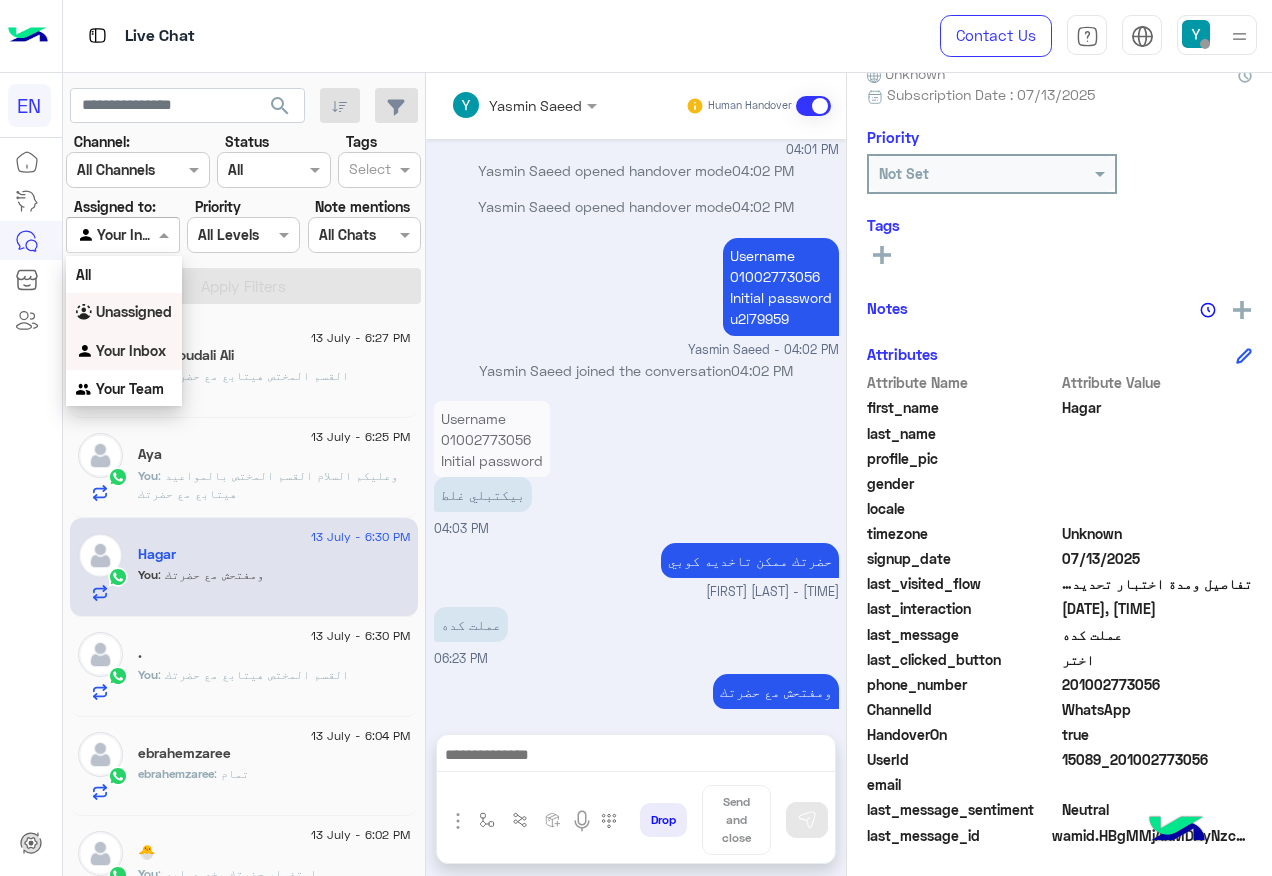 click on "Unassigned" at bounding box center (134, 311) 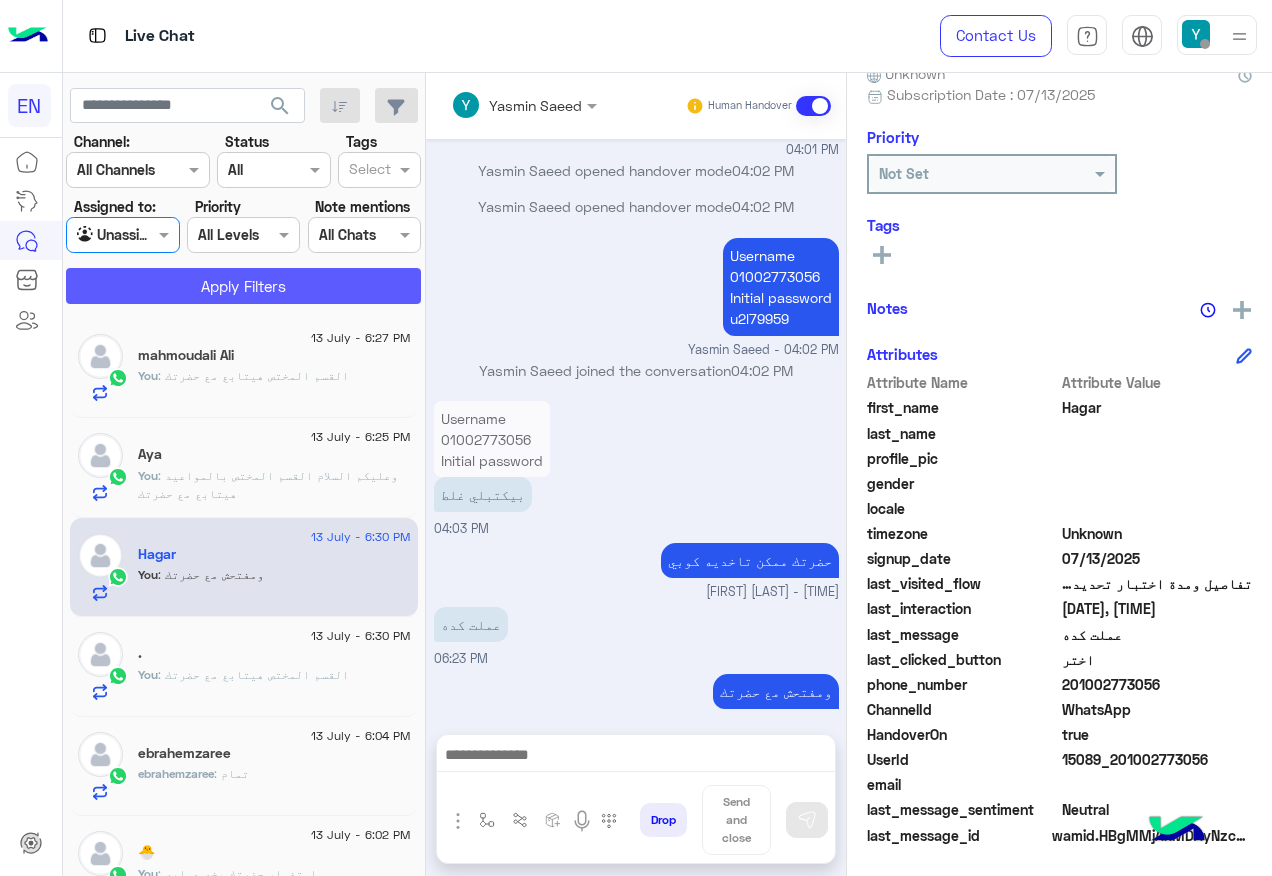 click on "Apply Filters" 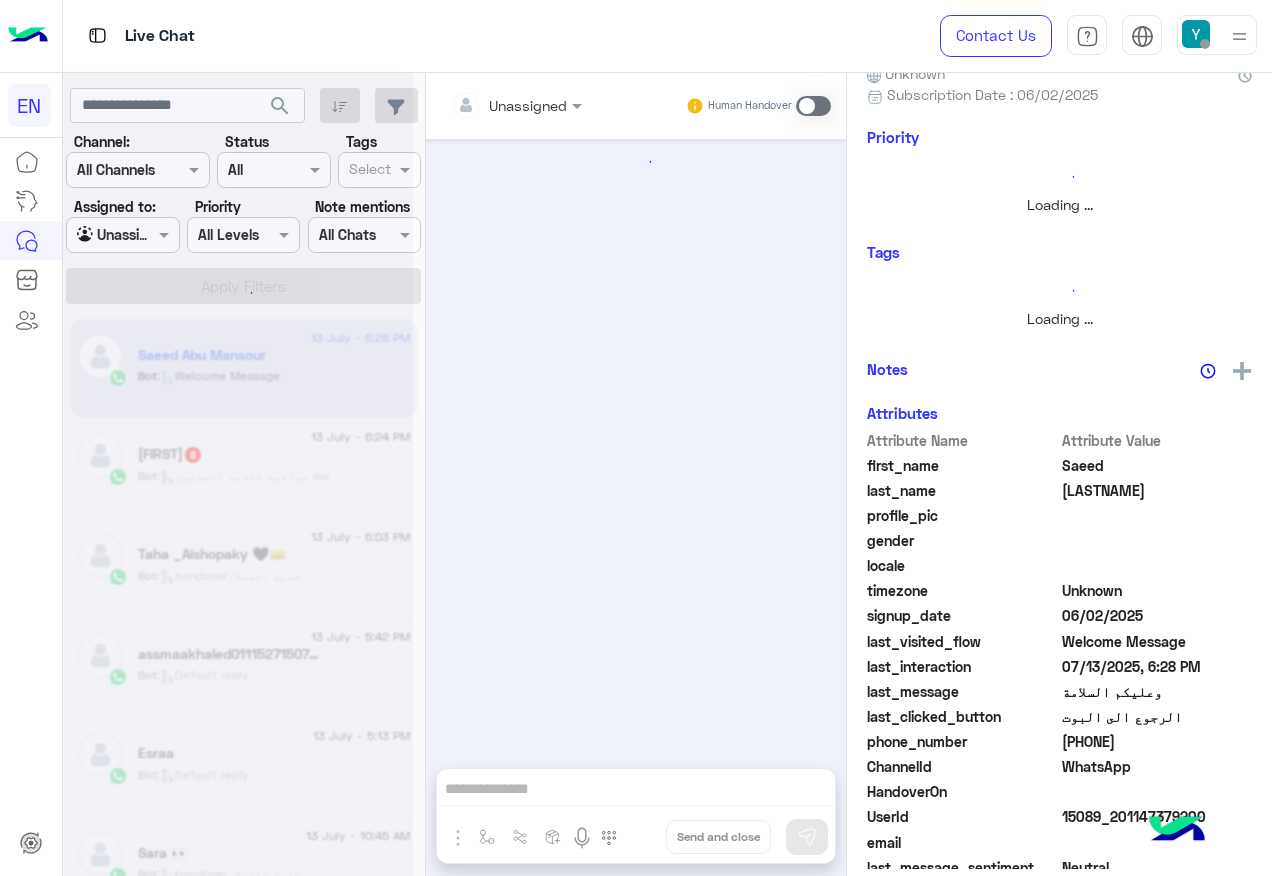 scroll, scrollTop: 0, scrollLeft: 0, axis: both 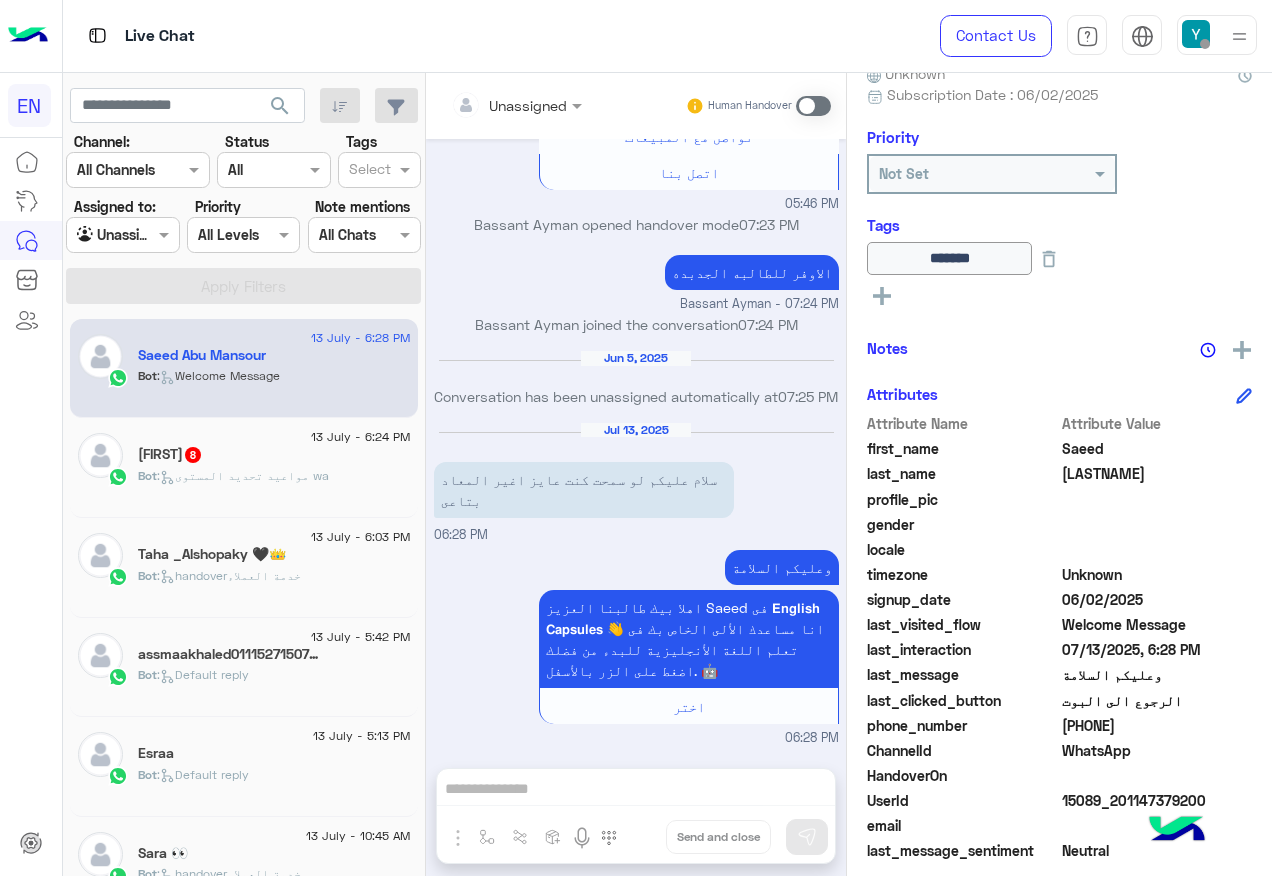 click on "[PHONE]" 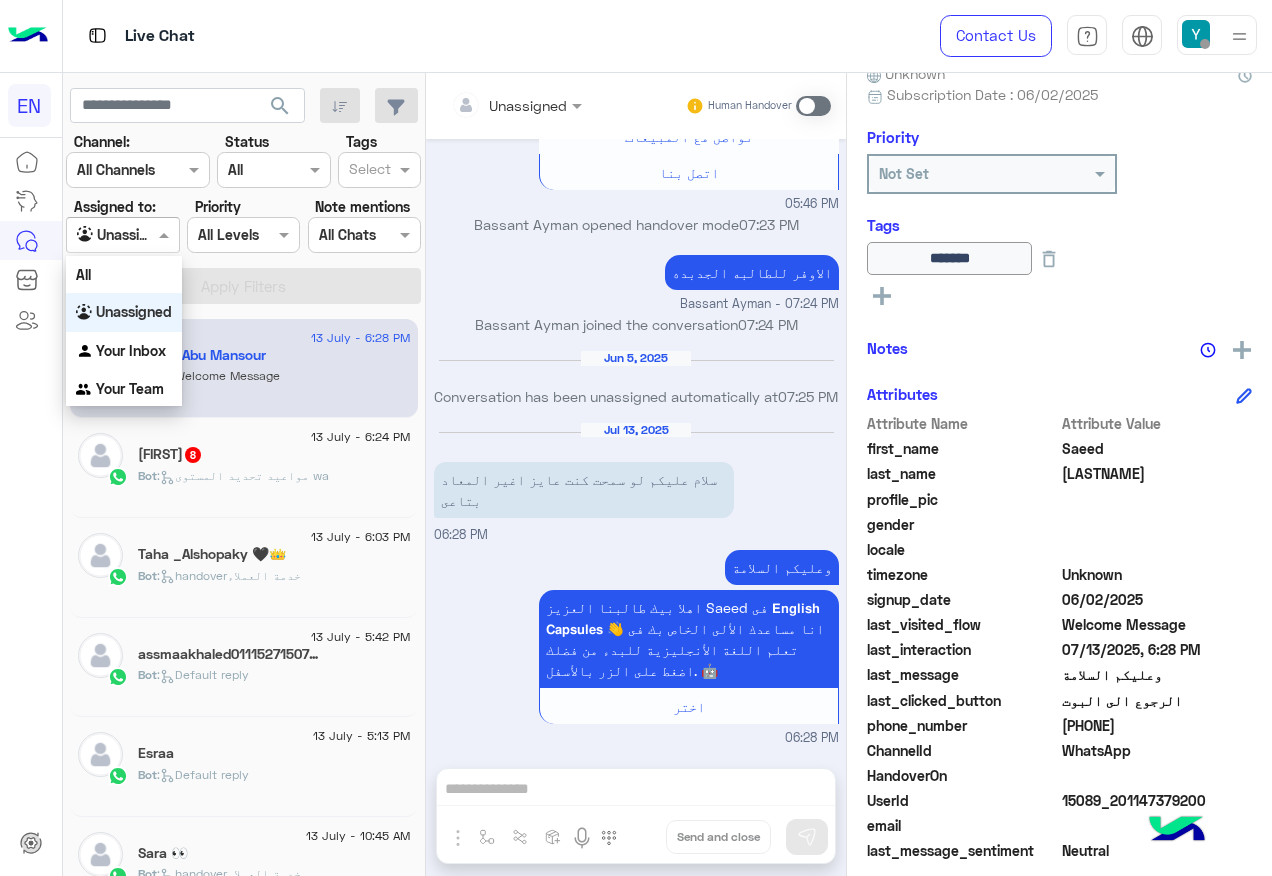 click at bounding box center (122, 234) 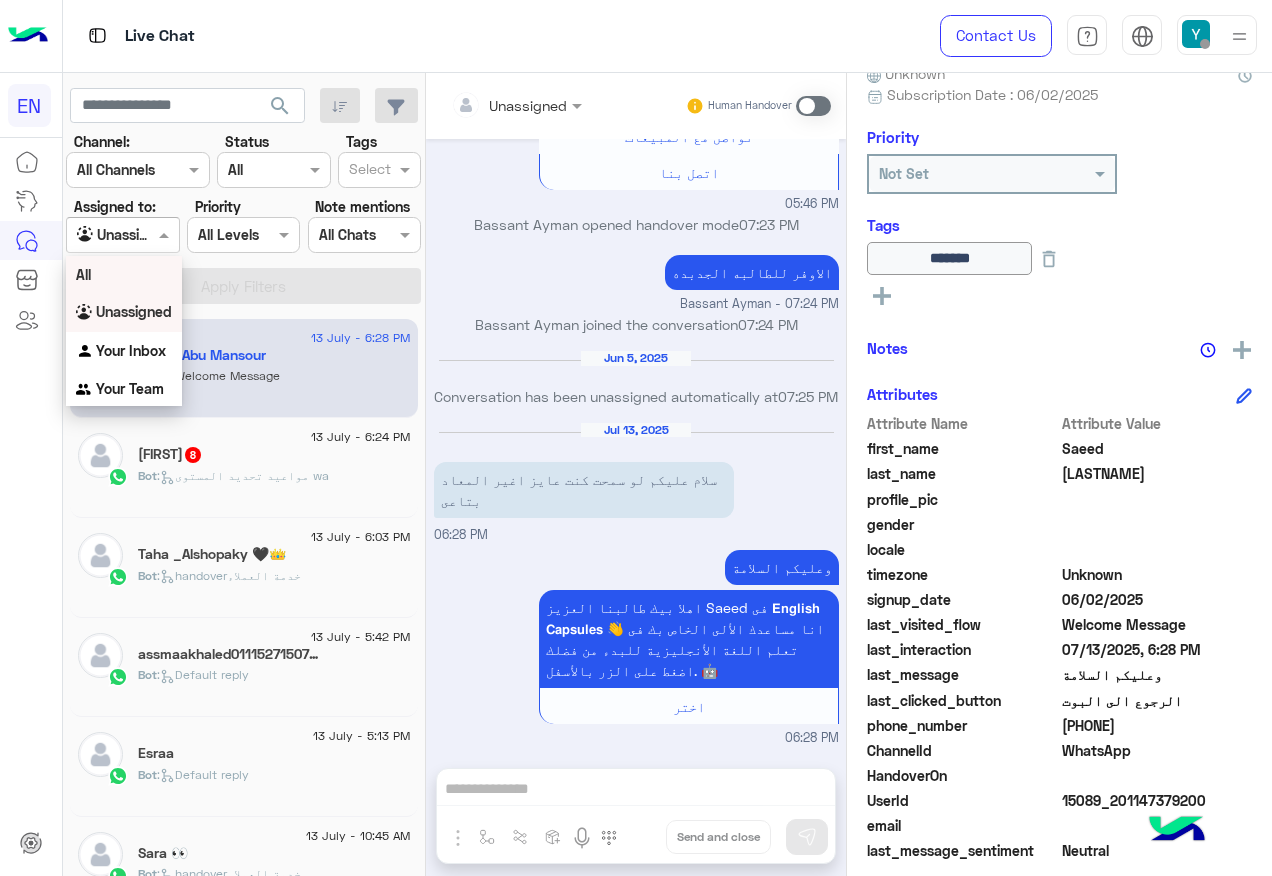 click on "All" at bounding box center [124, 274] 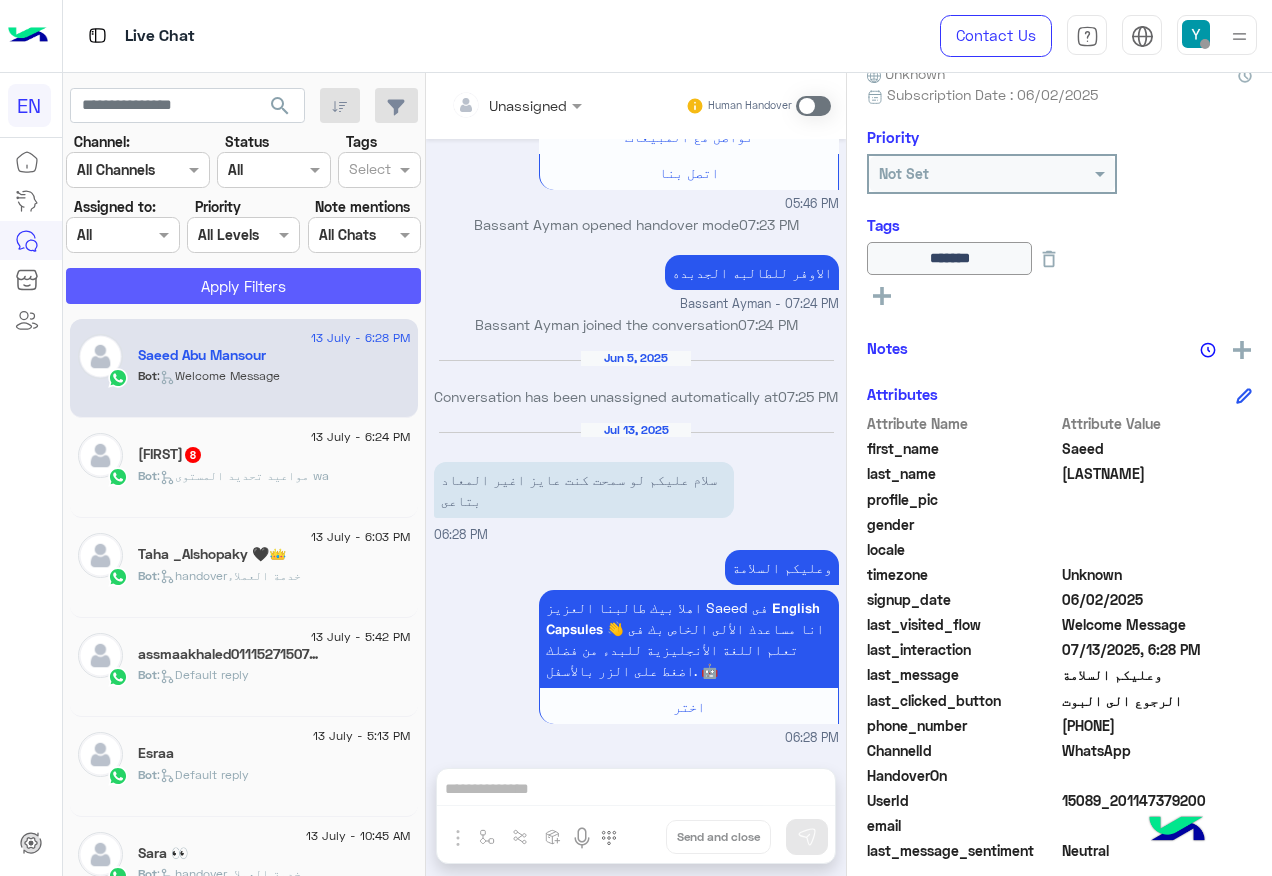 click on "Apply Filters" 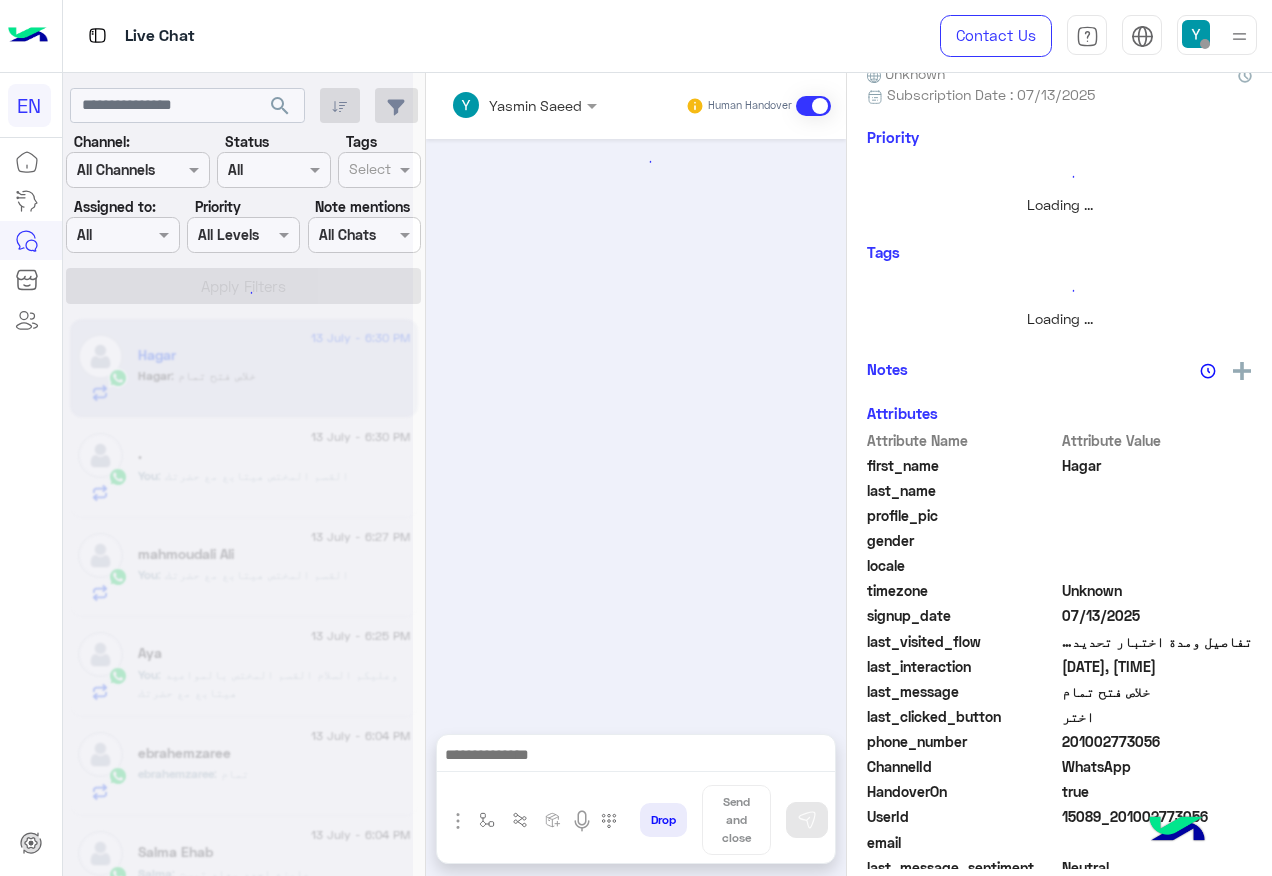 scroll, scrollTop: 0, scrollLeft: 0, axis: both 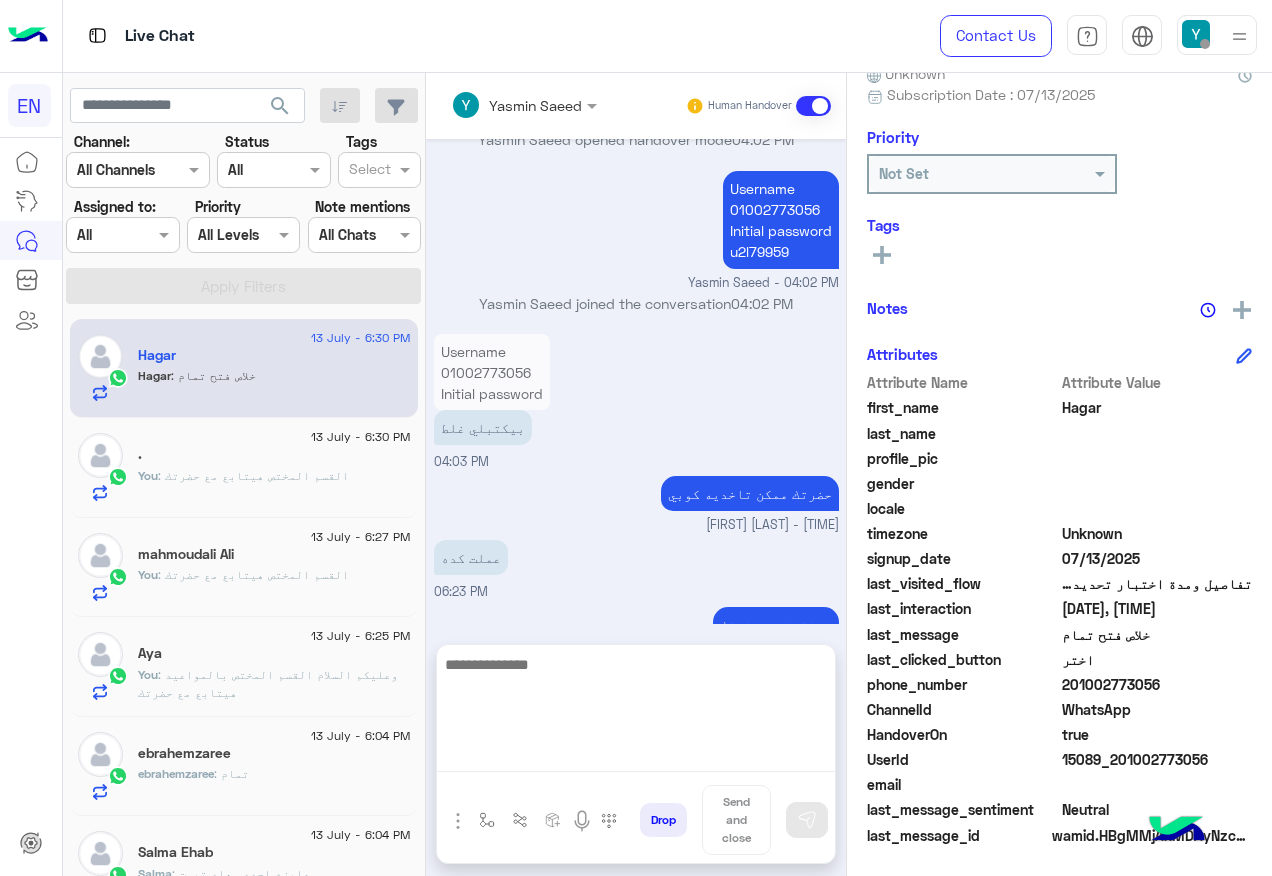 click at bounding box center [636, 712] 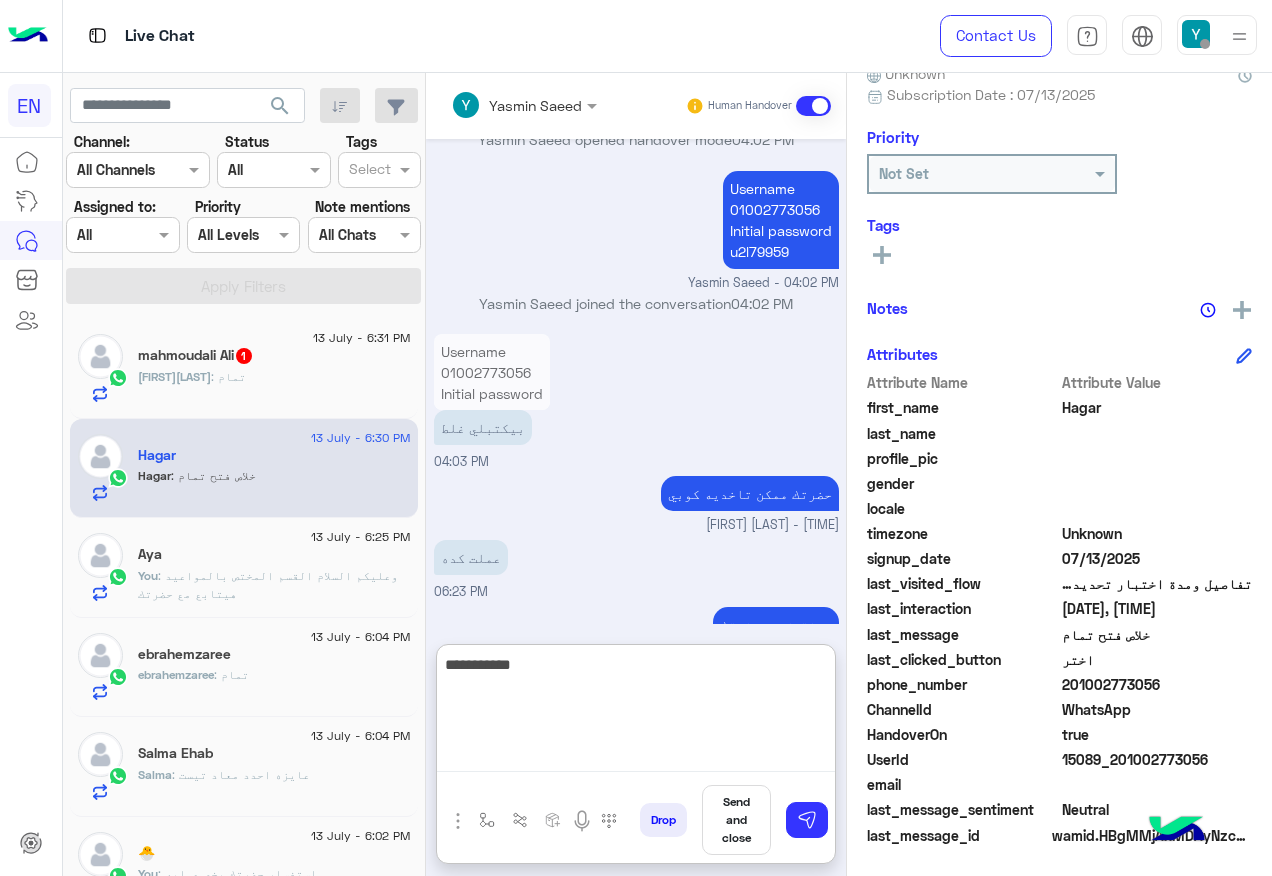 type on "**********" 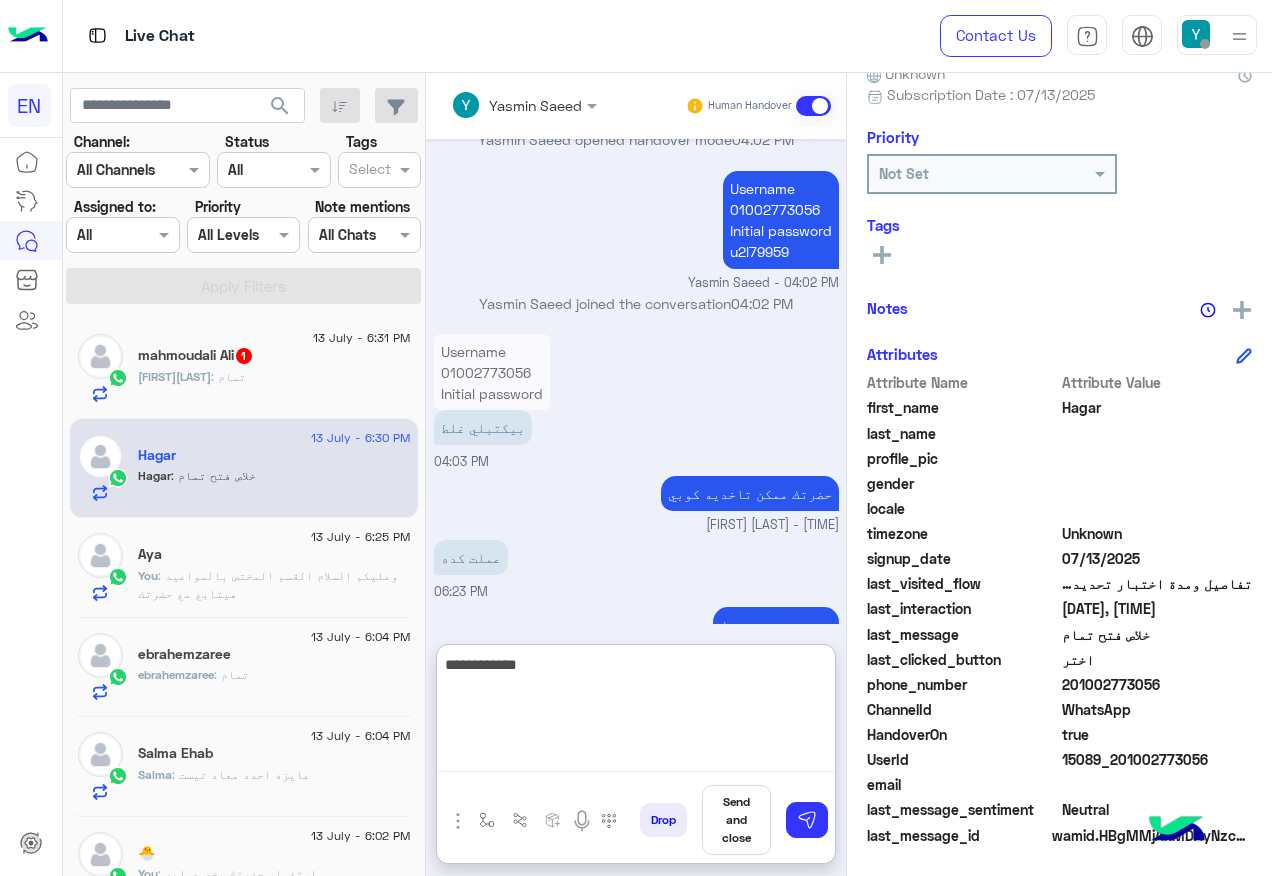 type 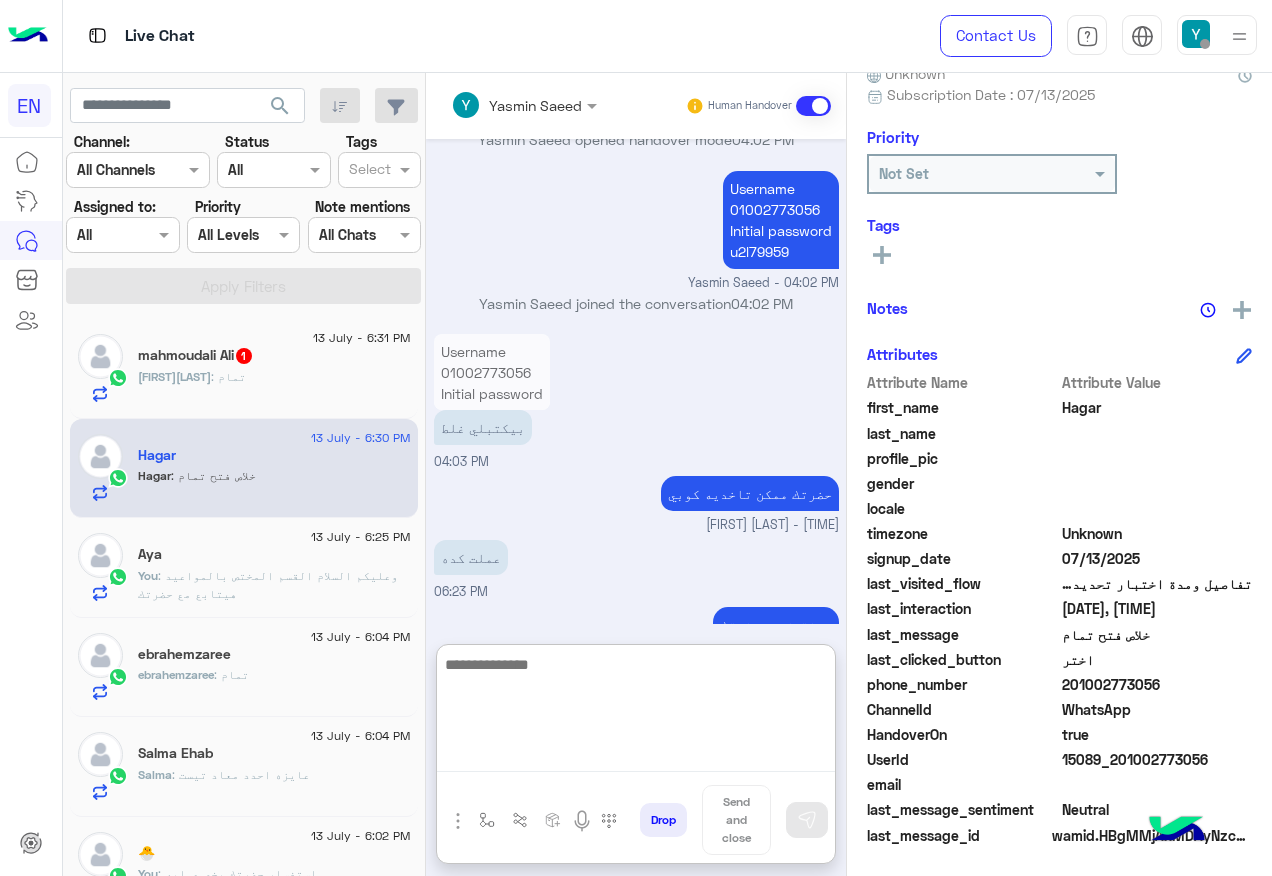 scroll, scrollTop: 1311, scrollLeft: 0, axis: vertical 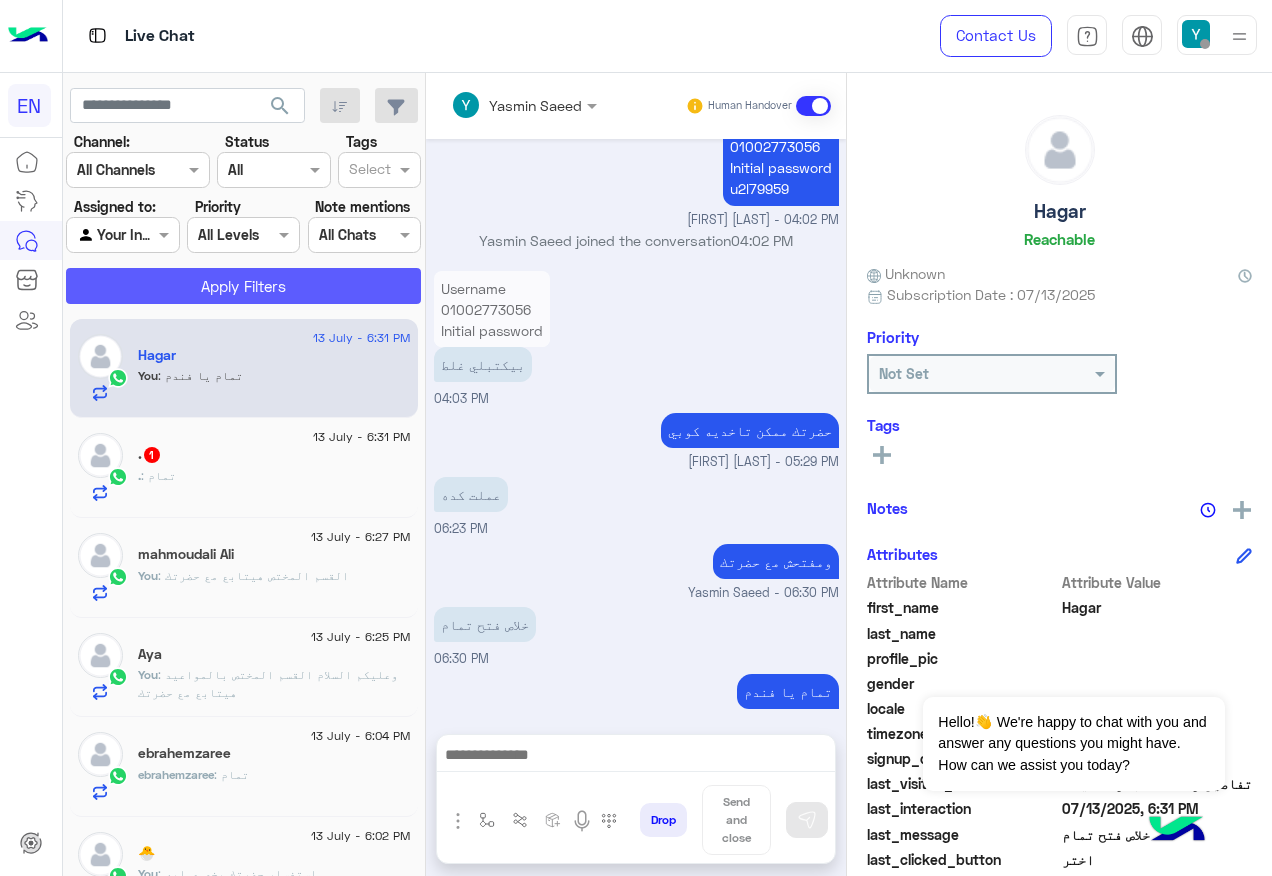 click on "Apply Filters" 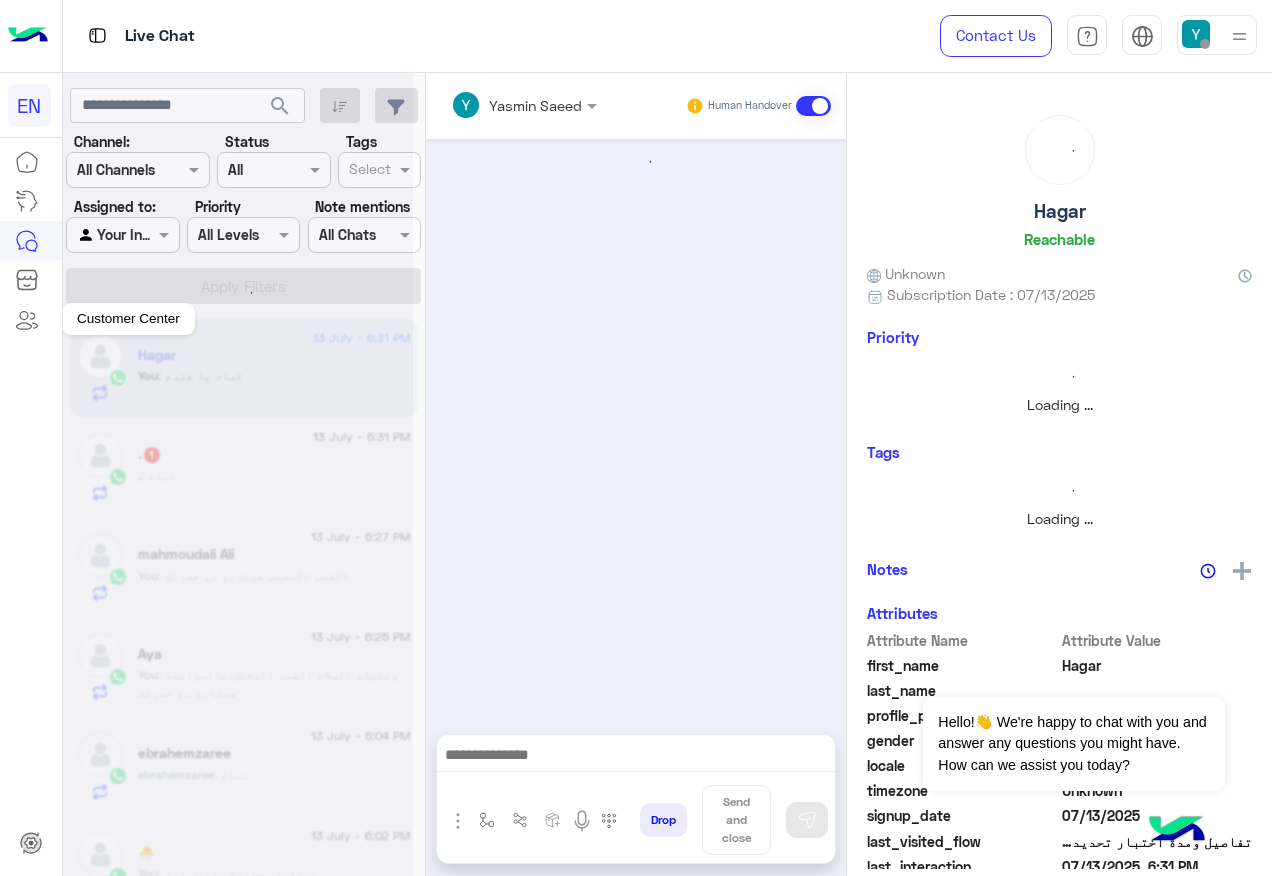 scroll, scrollTop: 1221, scrollLeft: 0, axis: vertical 